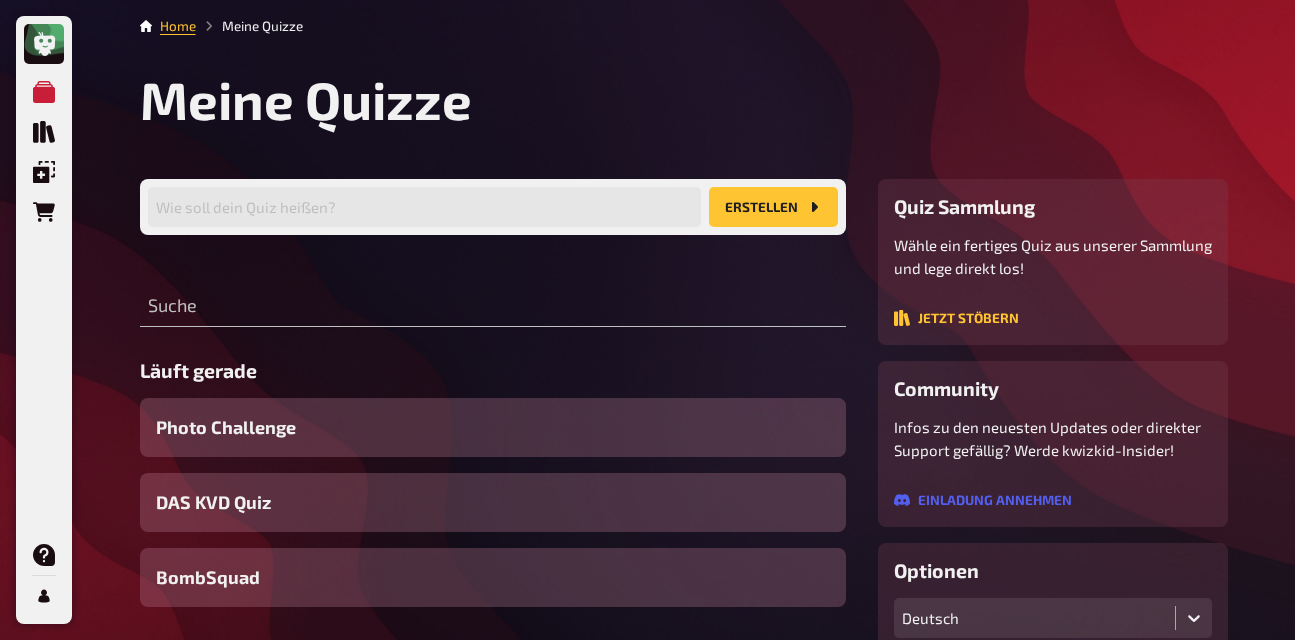 scroll, scrollTop: 0, scrollLeft: 0, axis: both 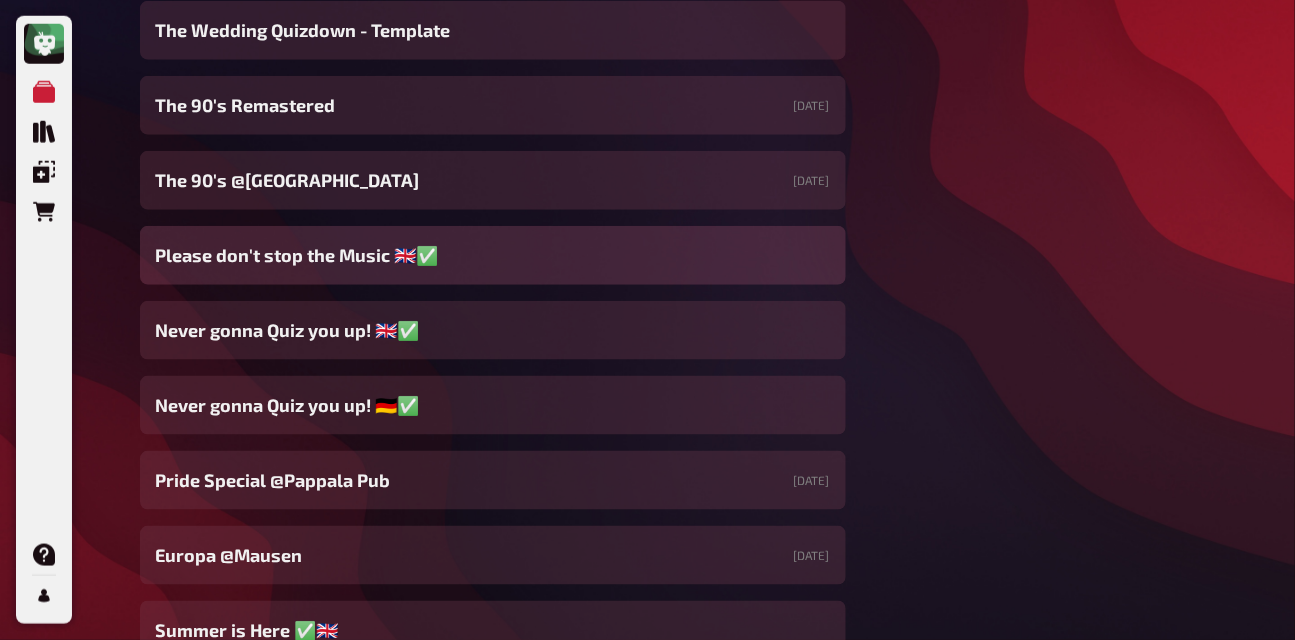 click on "Please don't stop the Music 🇬🇧✅" at bounding box center [297, 255] 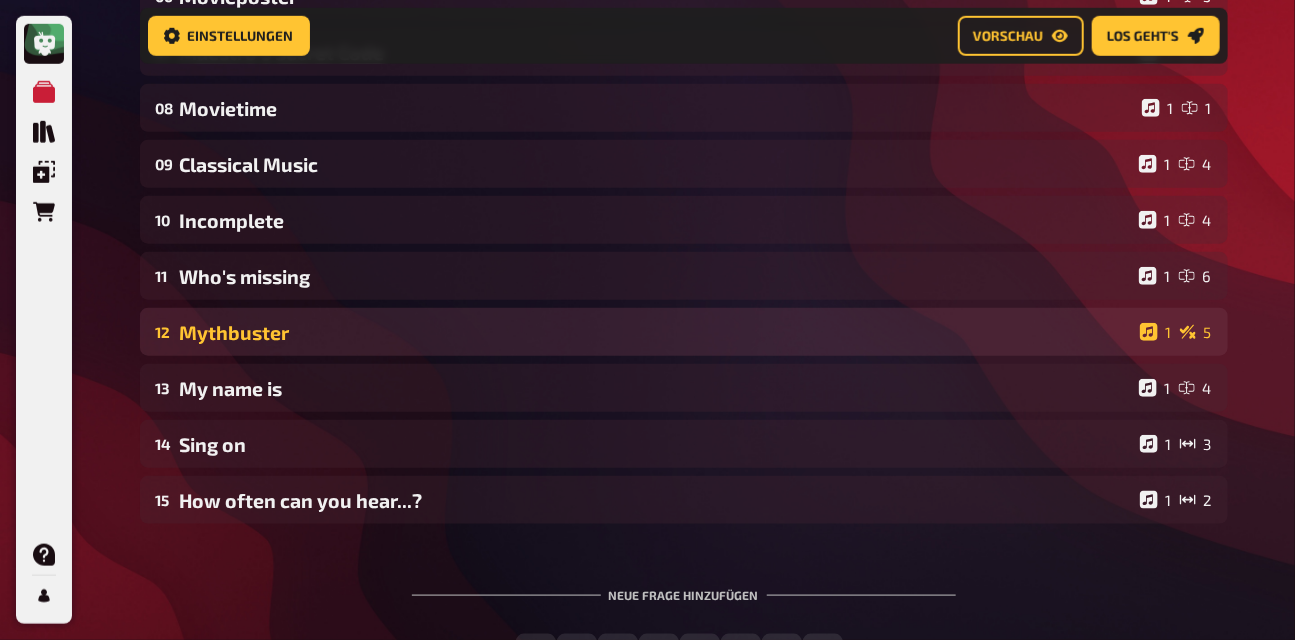 scroll, scrollTop: 0, scrollLeft: 0, axis: both 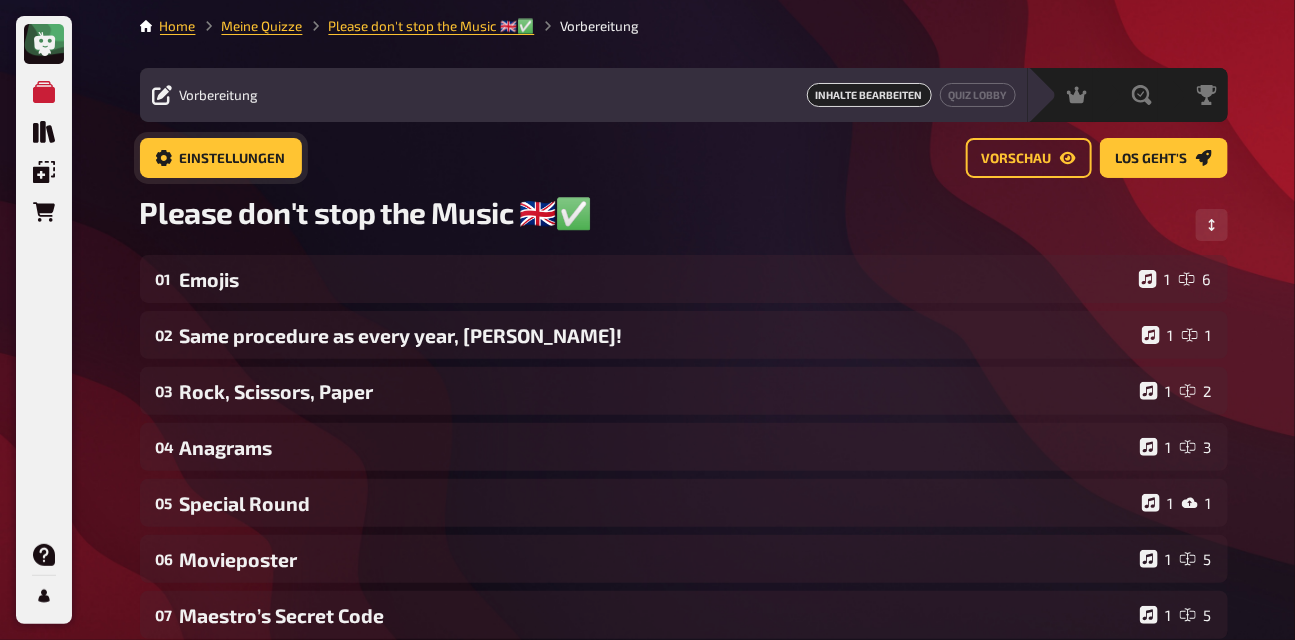 click on "Einstellungen" at bounding box center [233, 159] 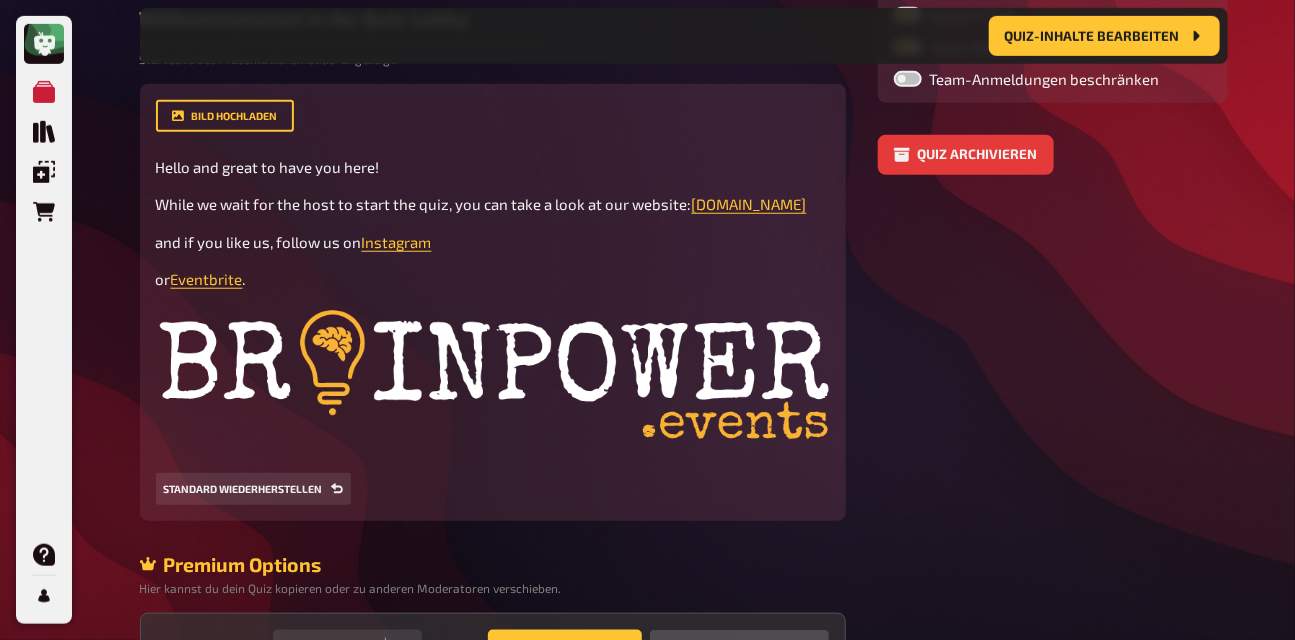 scroll, scrollTop: 634, scrollLeft: 0, axis: vertical 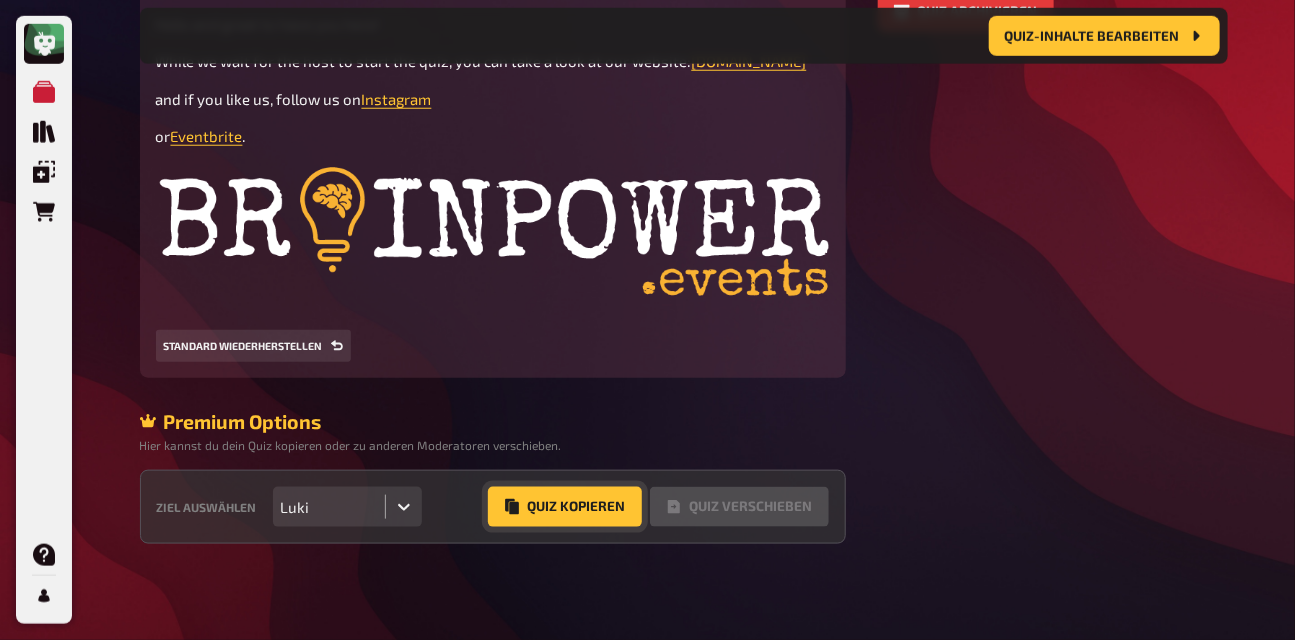 click on "Quiz Kopieren" at bounding box center [565, 507] 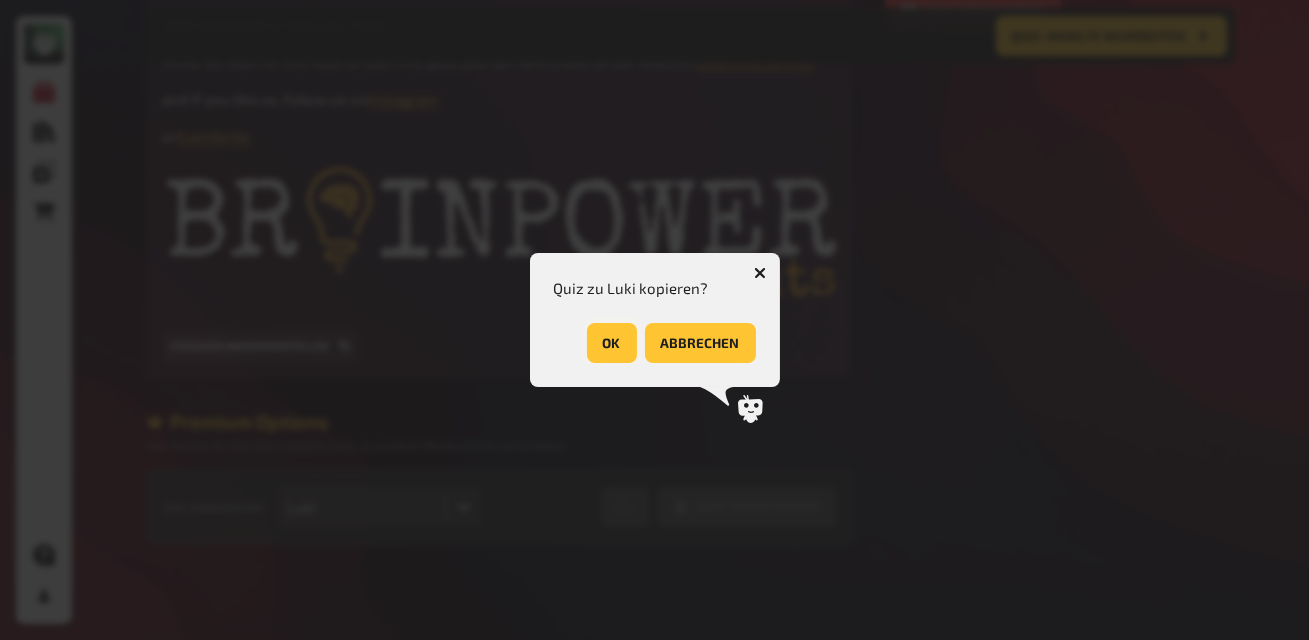 click on "OK" at bounding box center [612, 343] 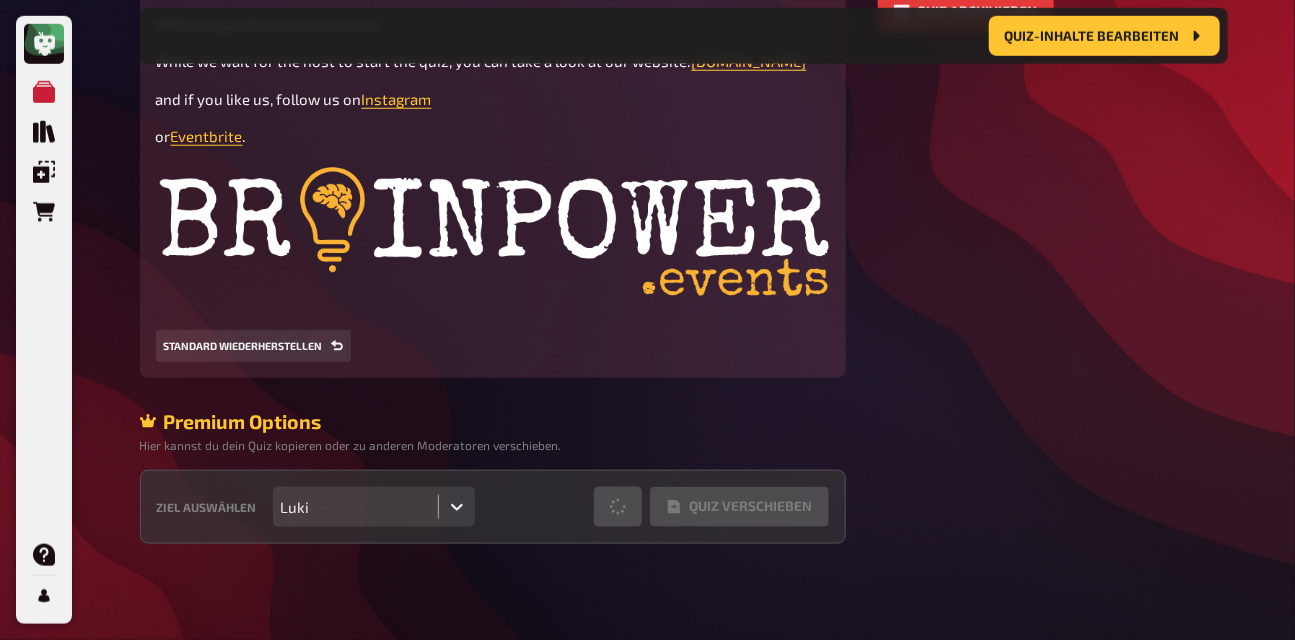 scroll, scrollTop: 0, scrollLeft: 0, axis: both 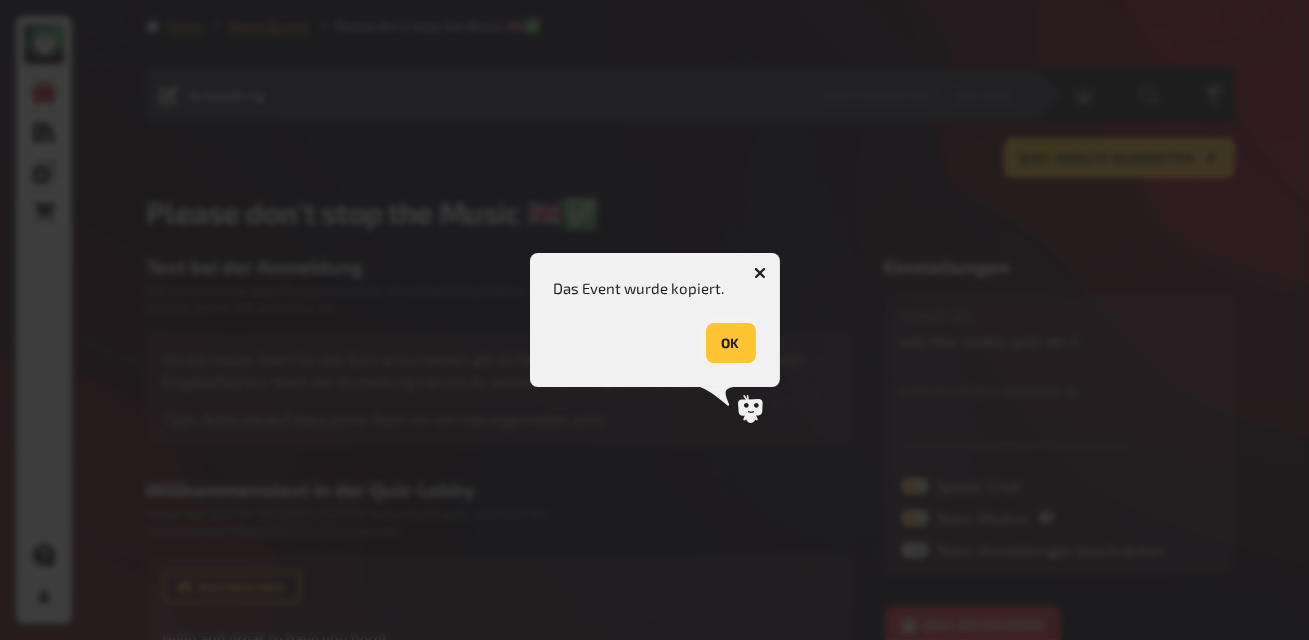 click on "OK" at bounding box center [731, 343] 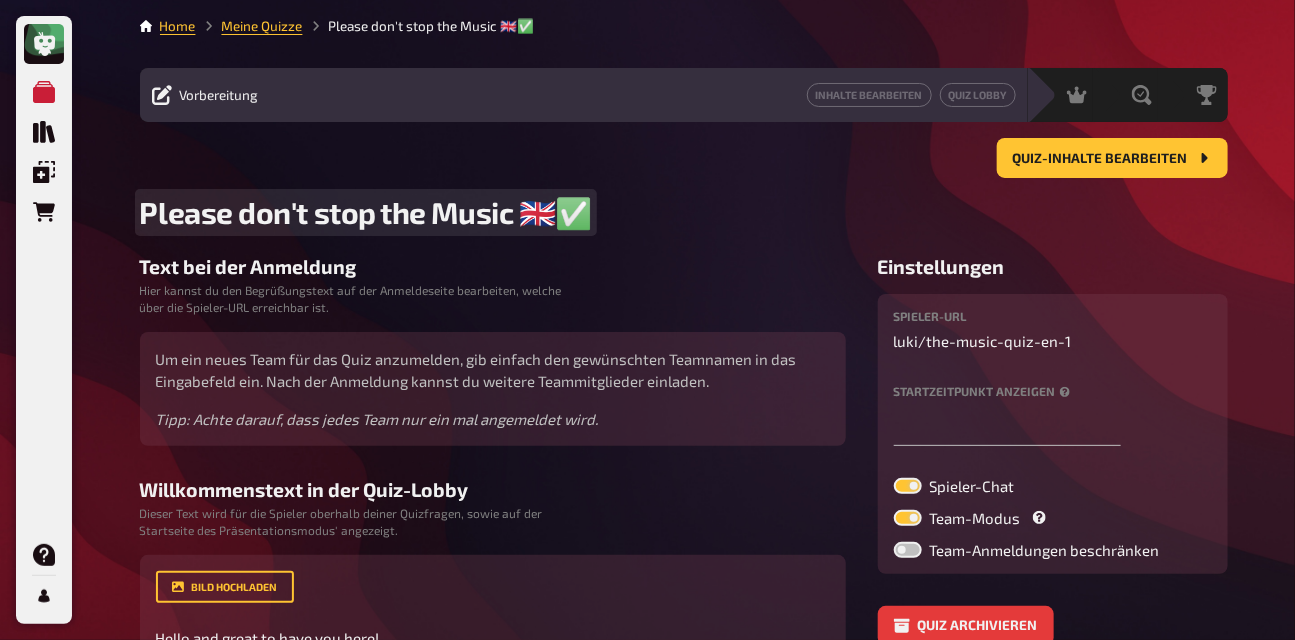 click on "Please don't stop the Music 🇬🇧✅" at bounding box center [684, 212] 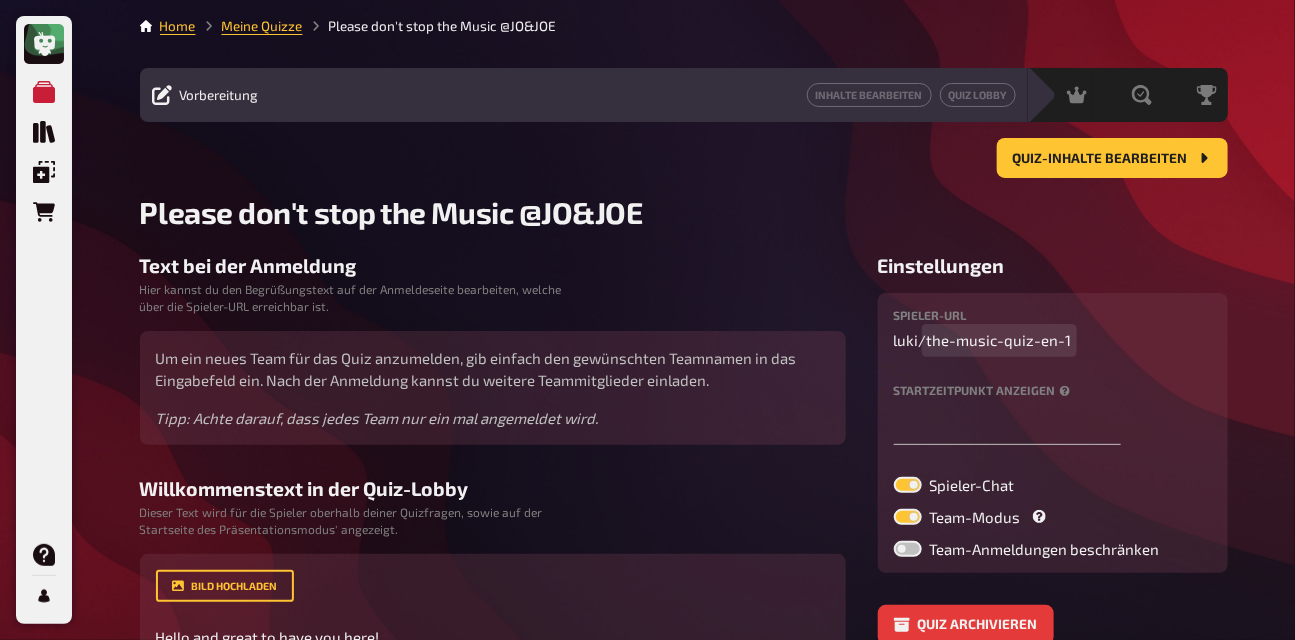 click on "luki / the-music-quiz-en-1" at bounding box center [1053, 340] 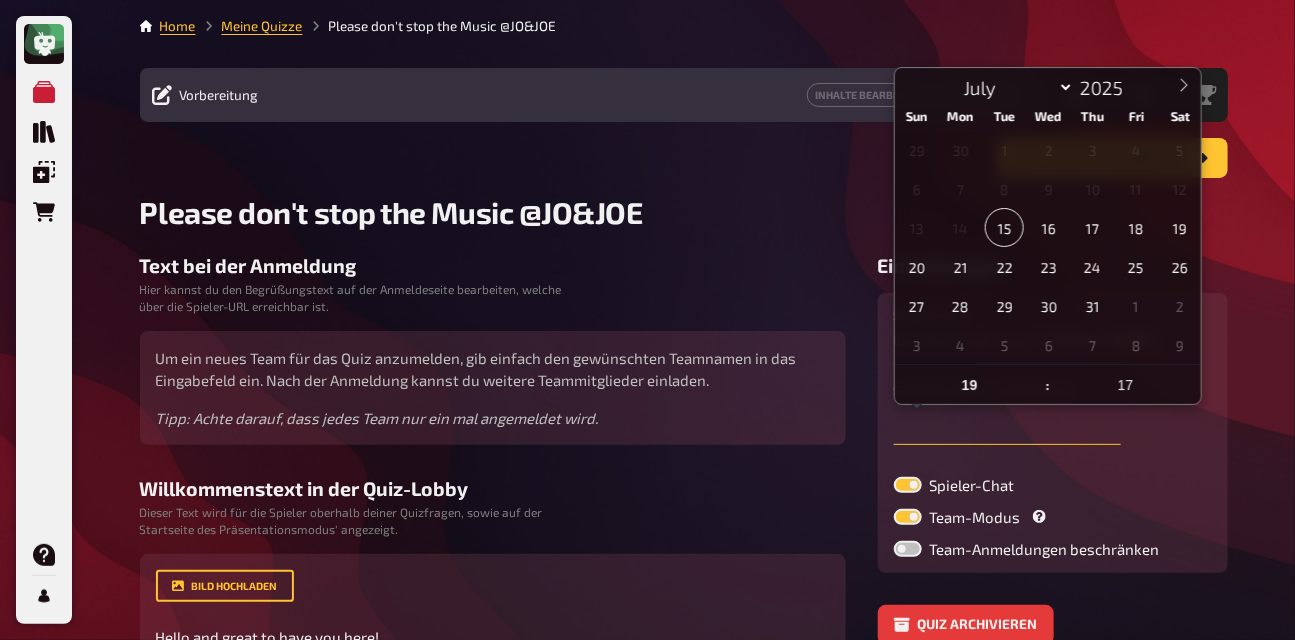 click at bounding box center (1007, 425) 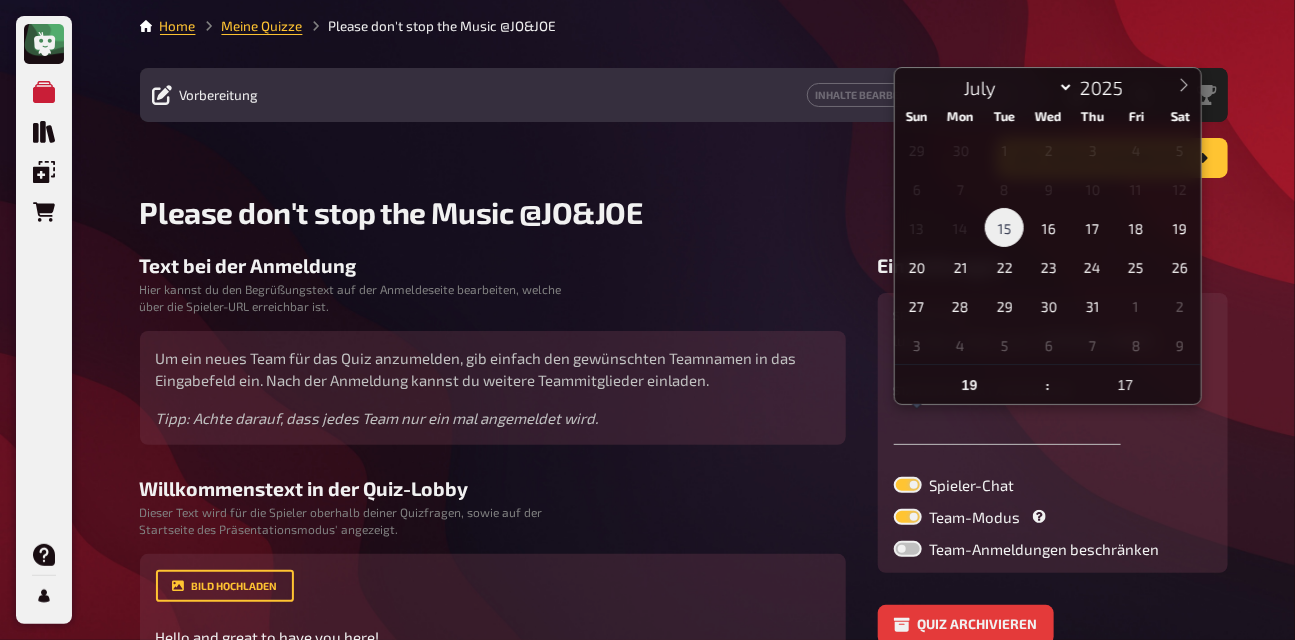 click on "15" at bounding box center [1004, 227] 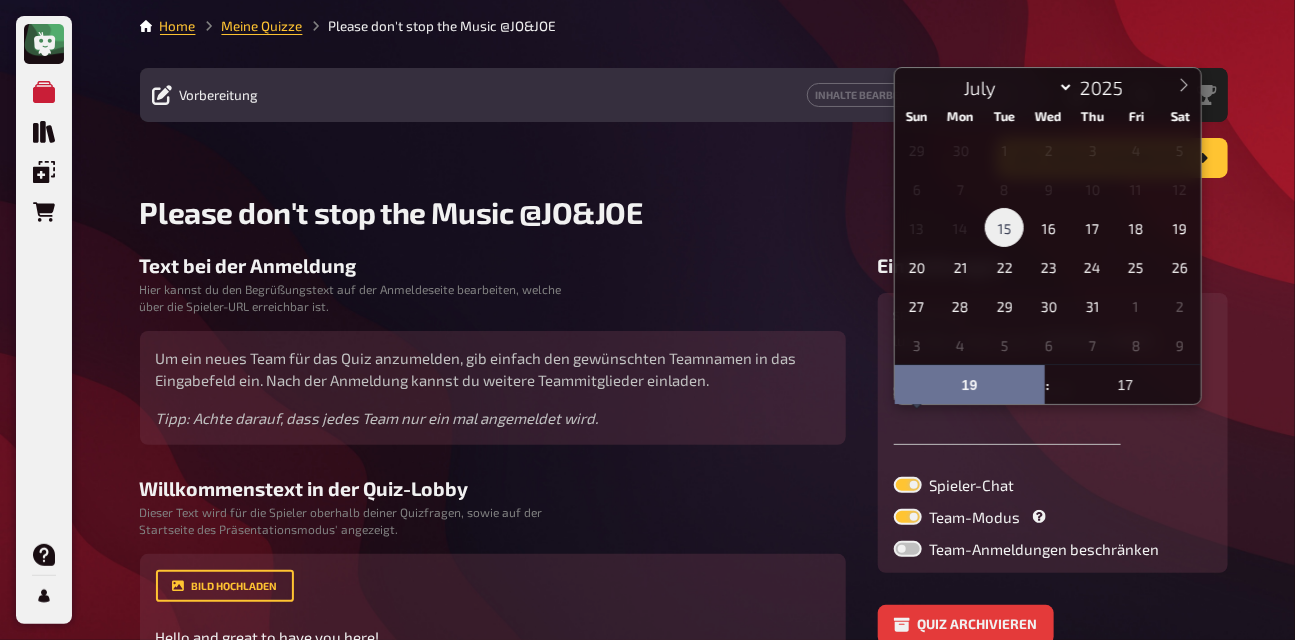 type on "15.07.2025, 19:17" 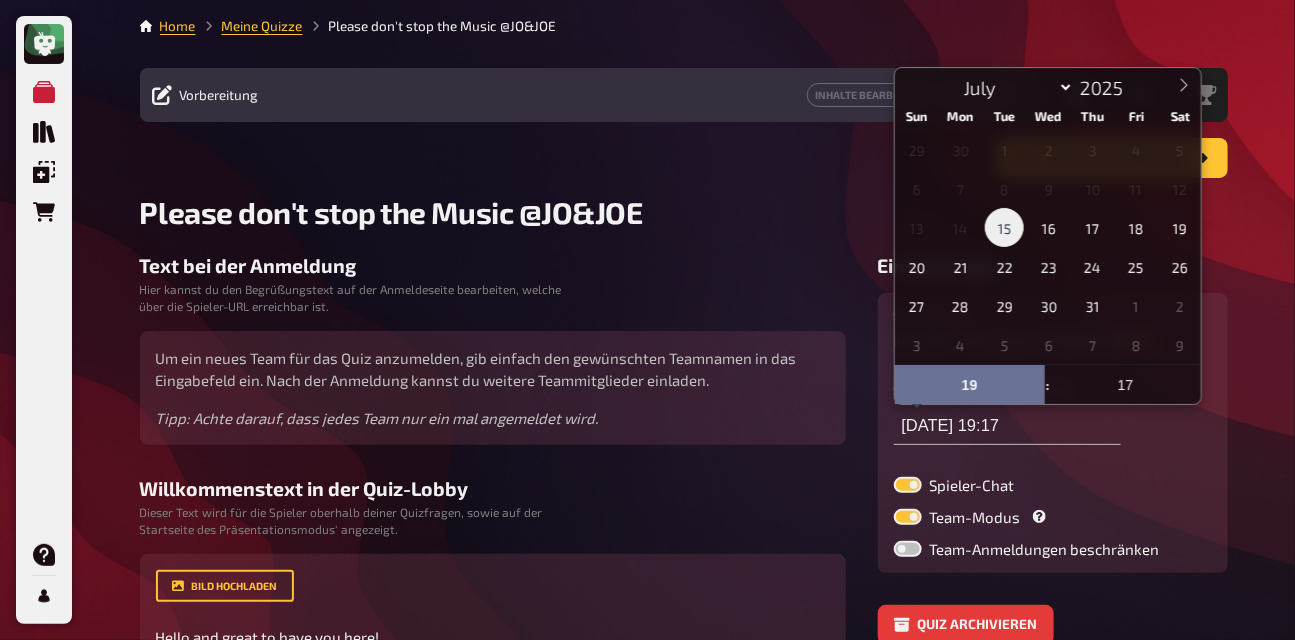 scroll, scrollTop: 0, scrollLeft: 0, axis: both 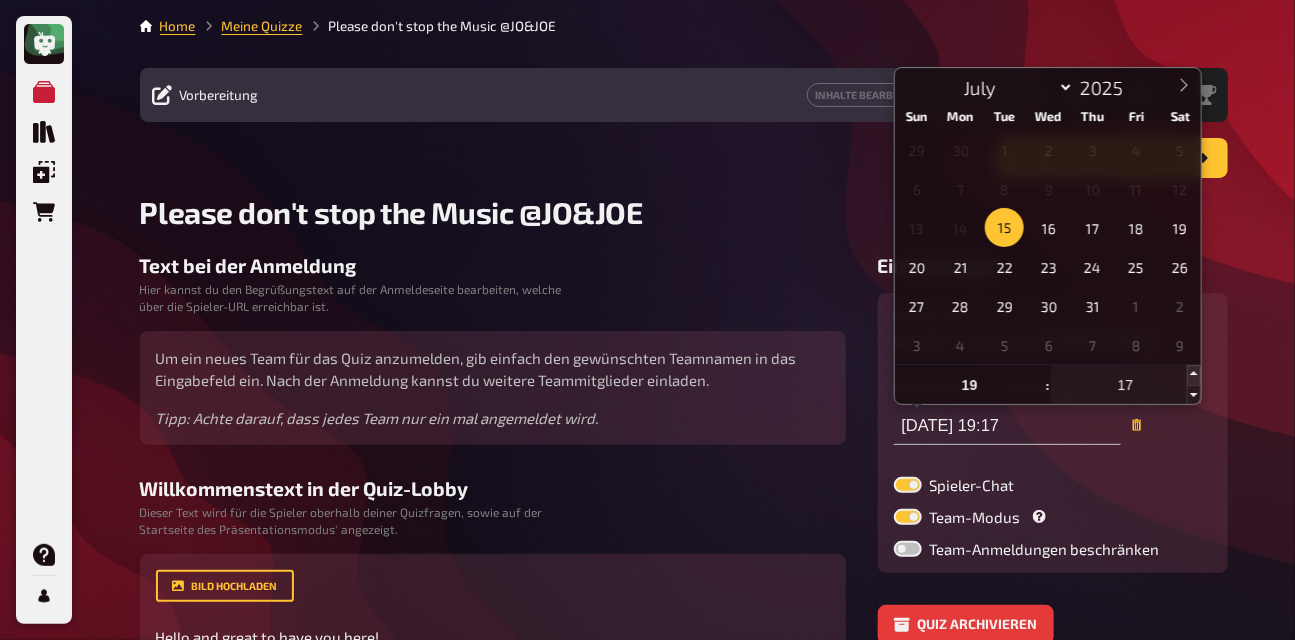 click at bounding box center (1194, 375) 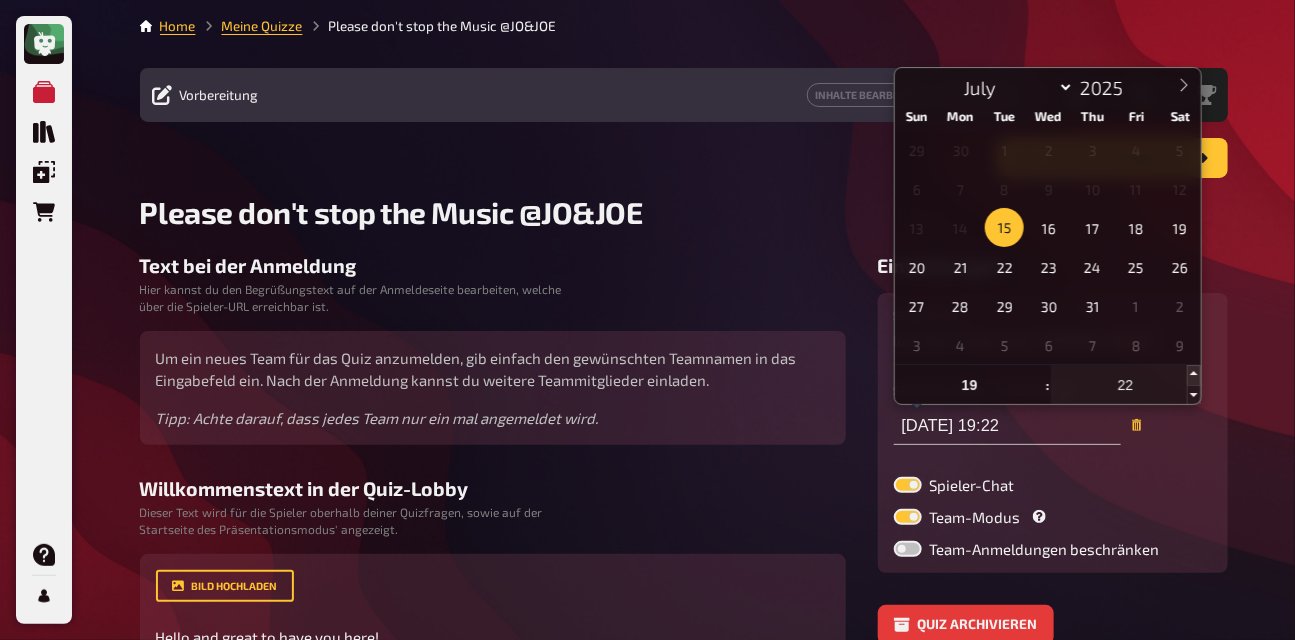 click at bounding box center (1194, 375) 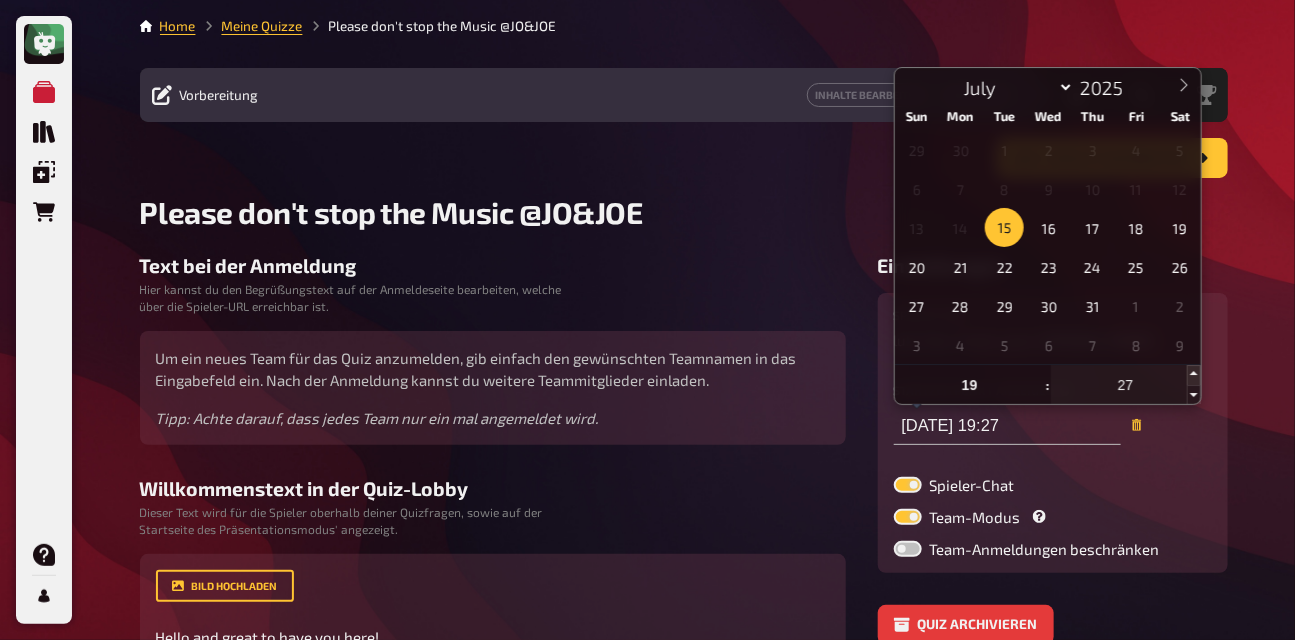 click at bounding box center [1194, 375] 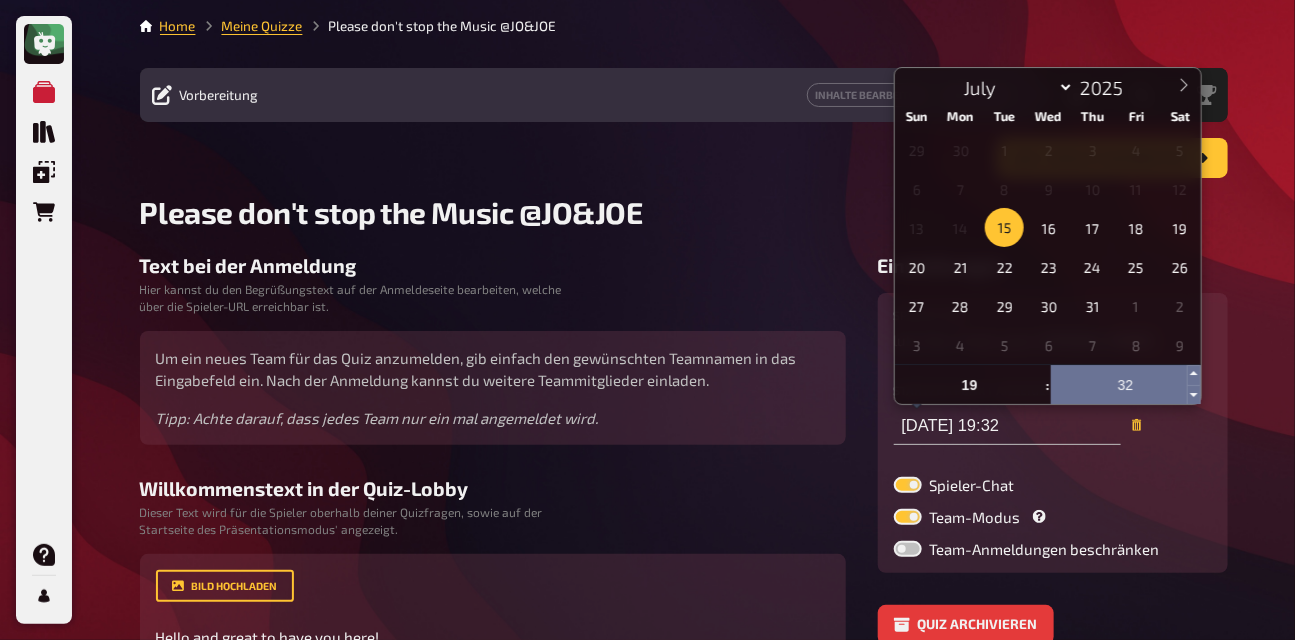 click on "32" at bounding box center (1126, 385) 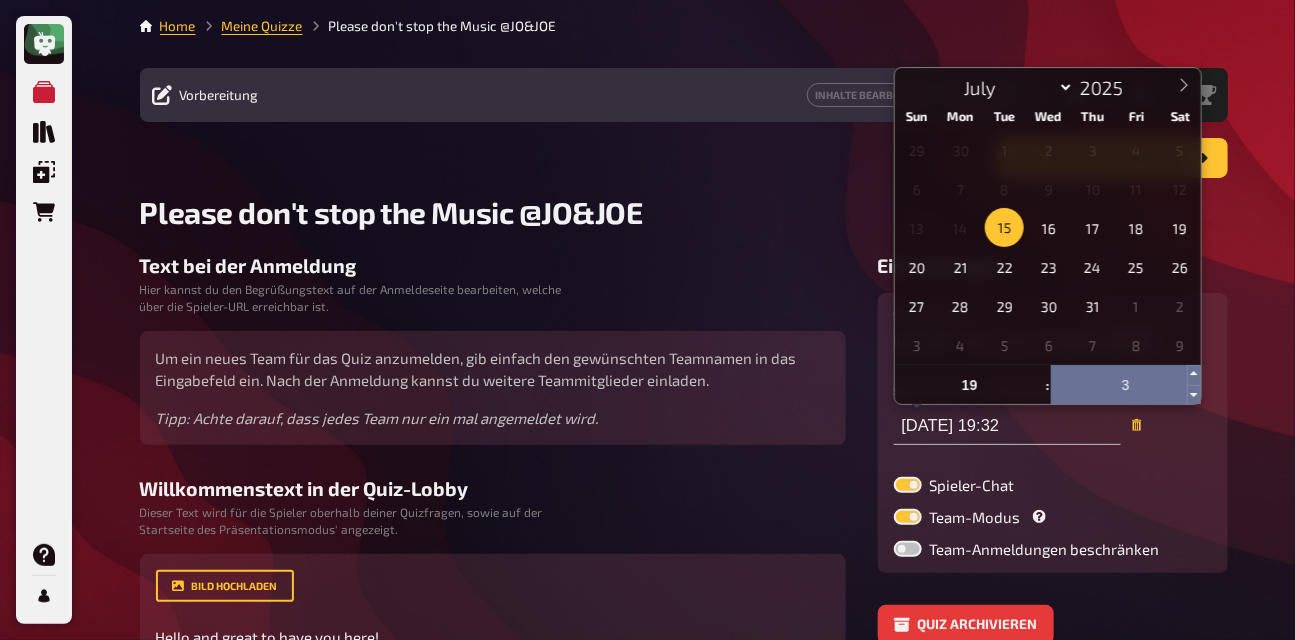 type on "35" 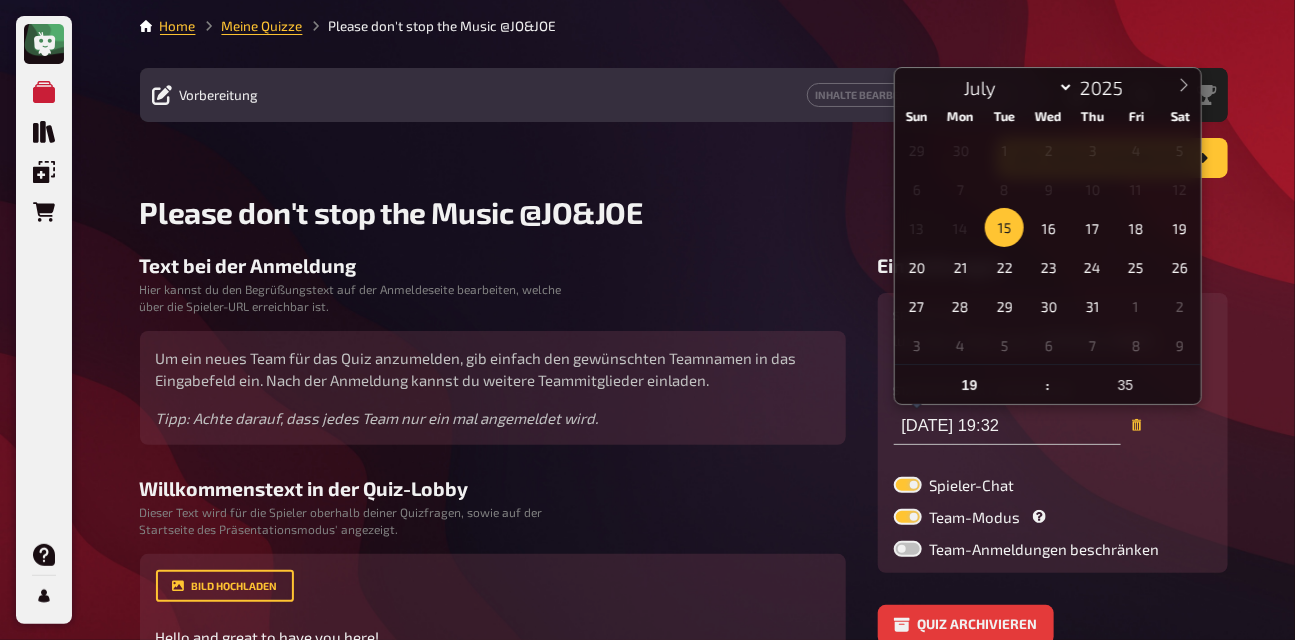 type on "15.07.2025, 19:35" 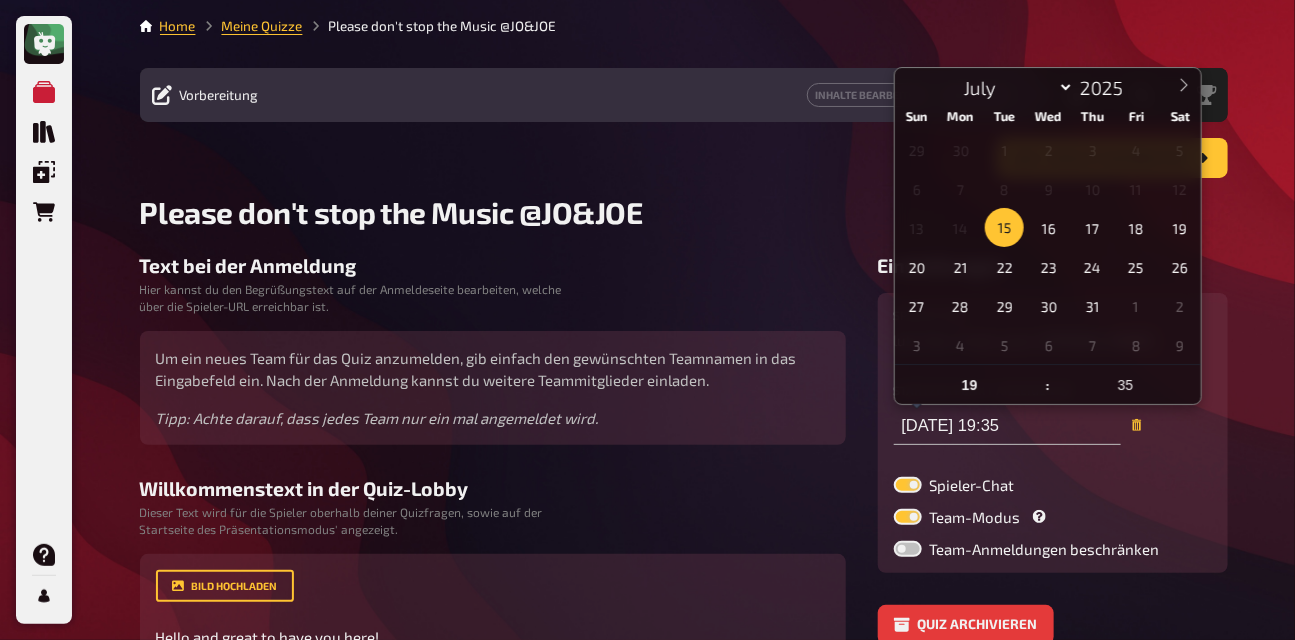 click on "Spieler-Chat Team-Modus Team-Anmeldungen beschränken" at bounding box center [1053, 517] 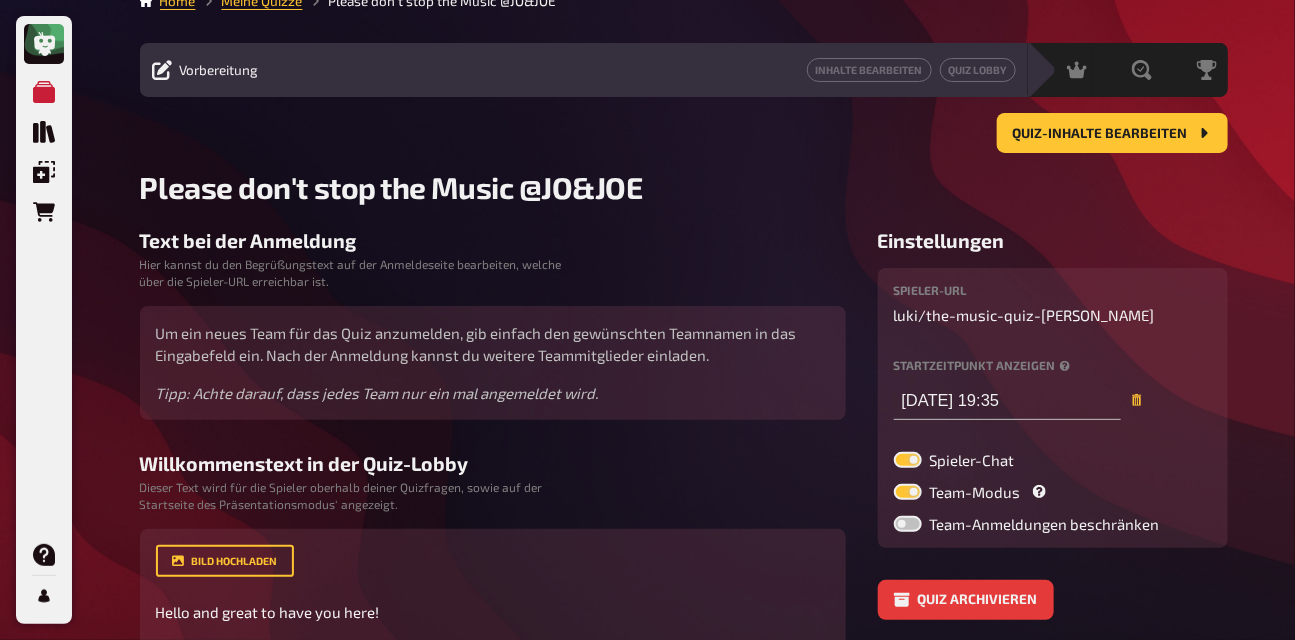 scroll, scrollTop: 0, scrollLeft: 0, axis: both 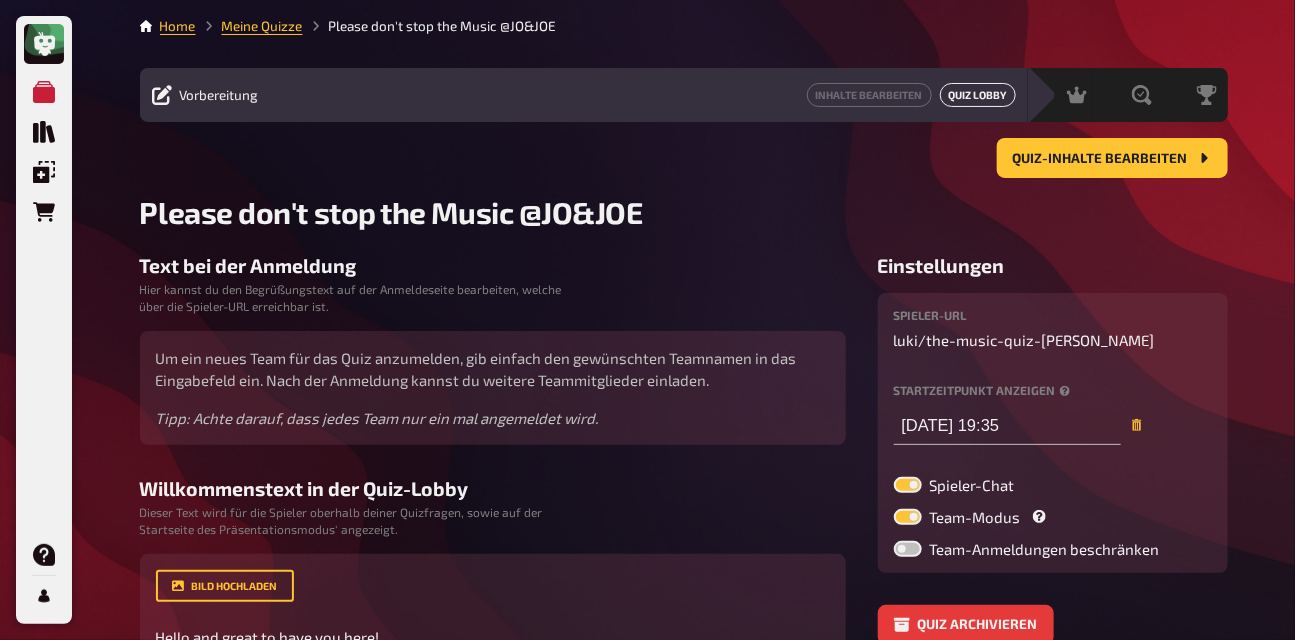 click on "Quiz Lobby" at bounding box center [978, 95] 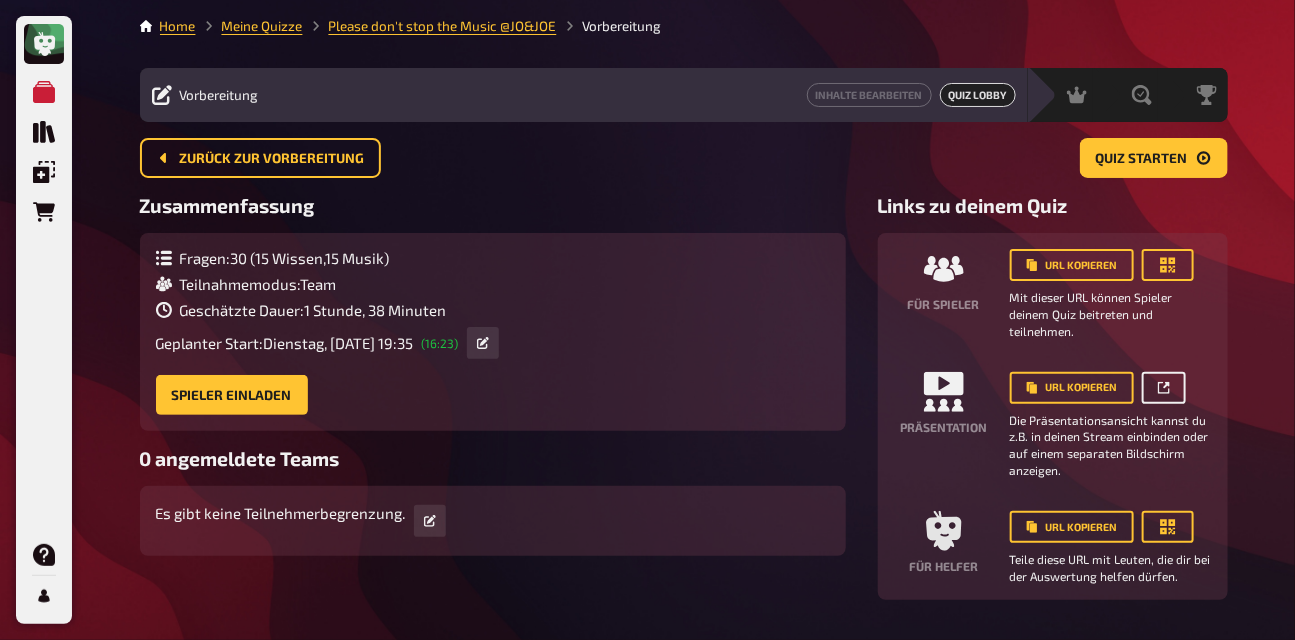 click 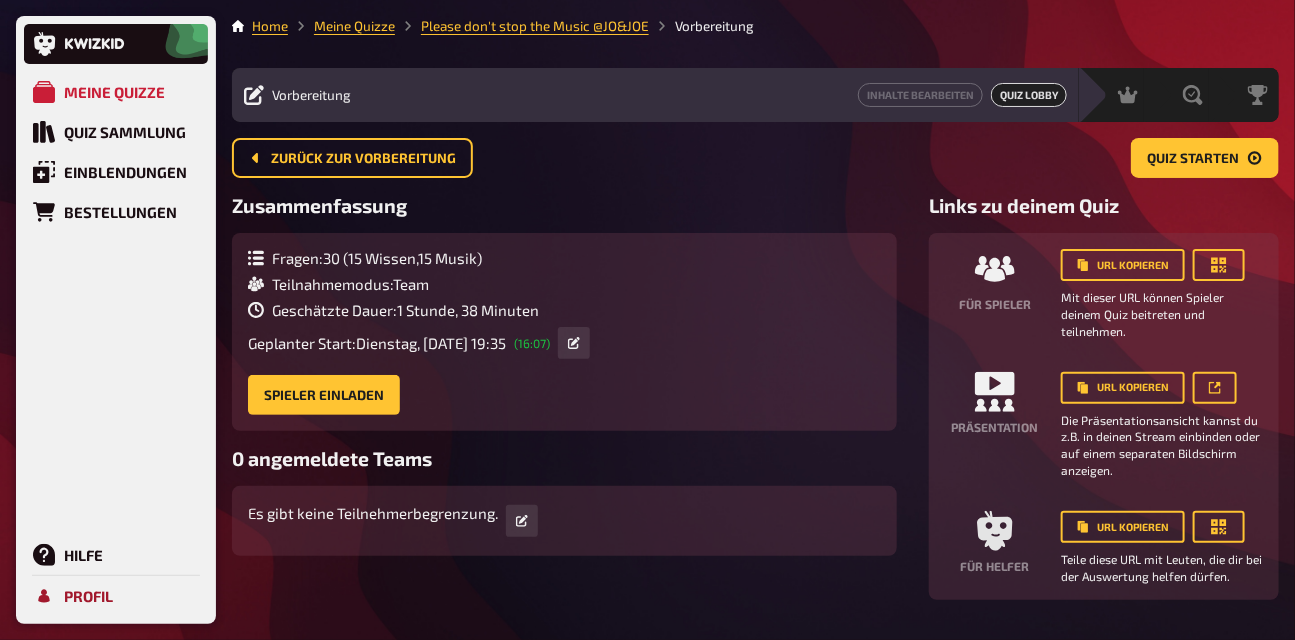 click 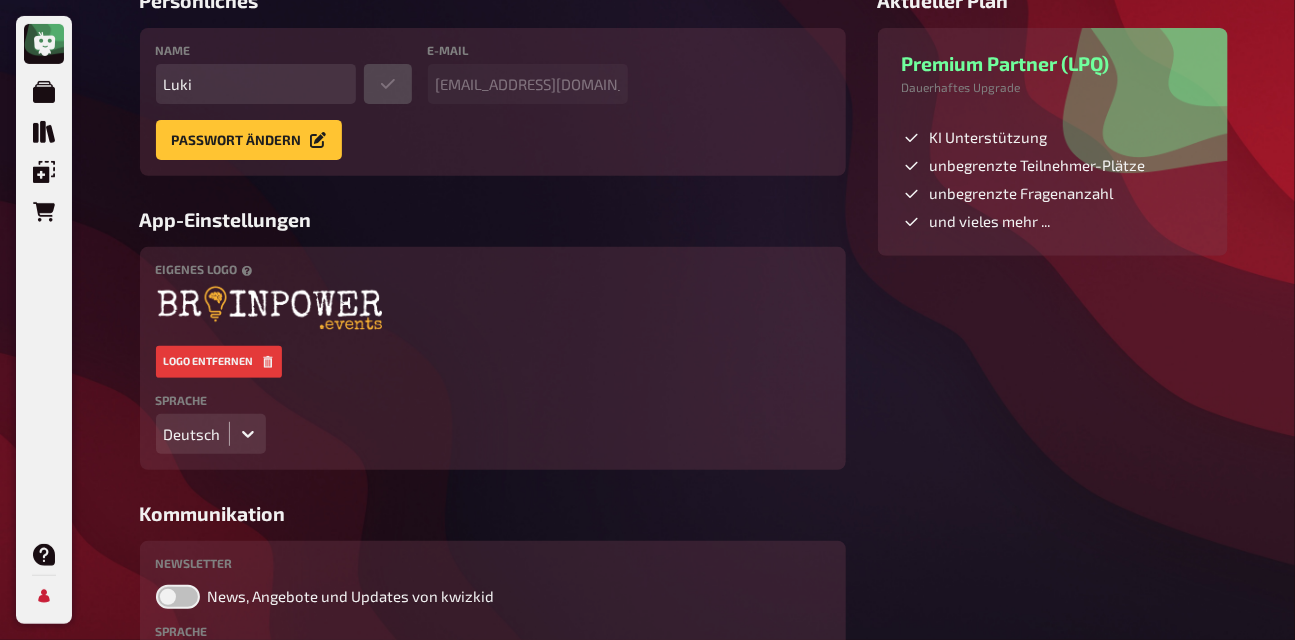 scroll, scrollTop: 254, scrollLeft: 0, axis: vertical 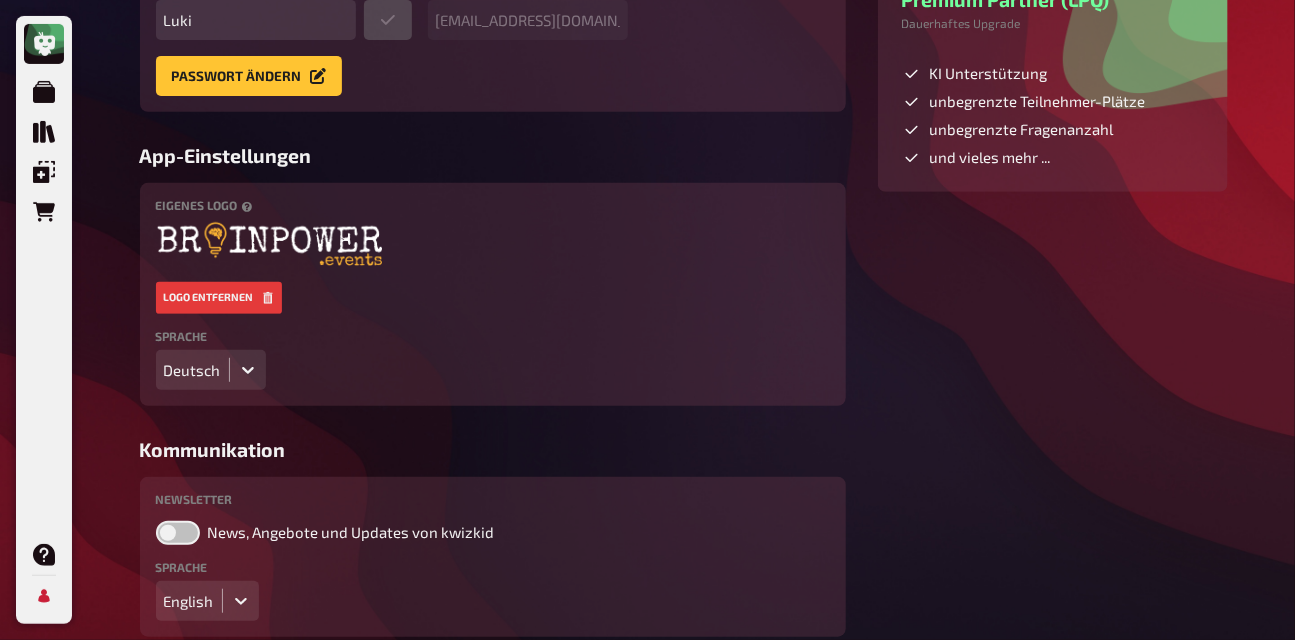 click 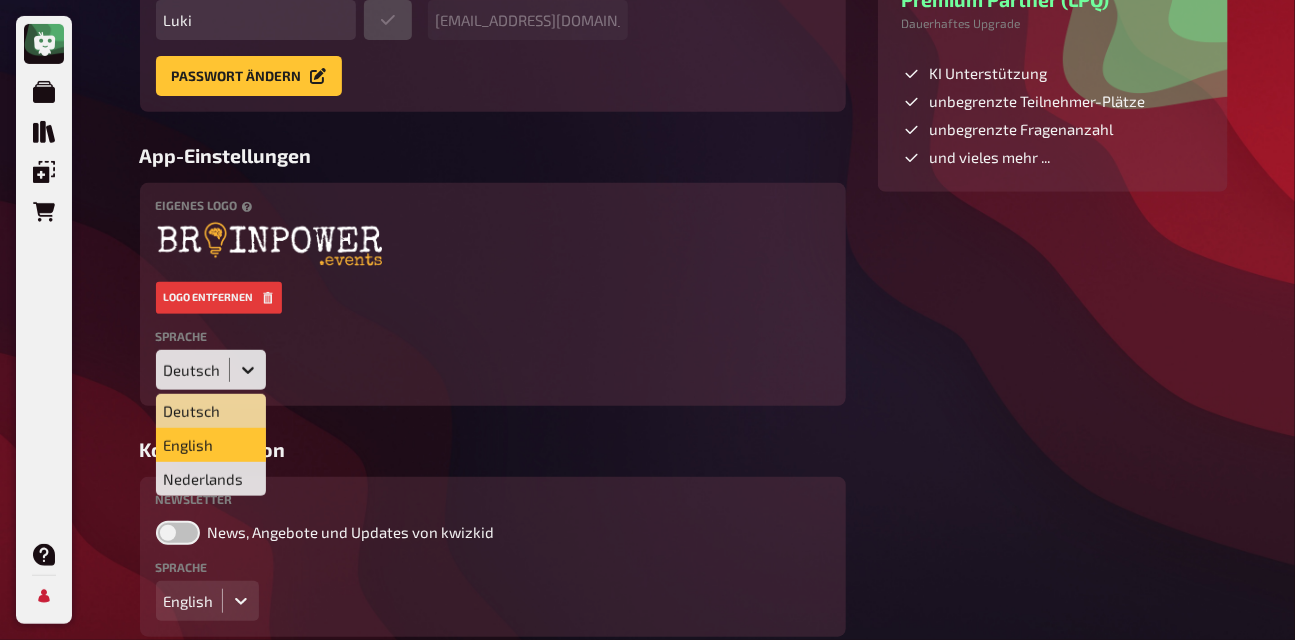 click on "English" at bounding box center (211, 445) 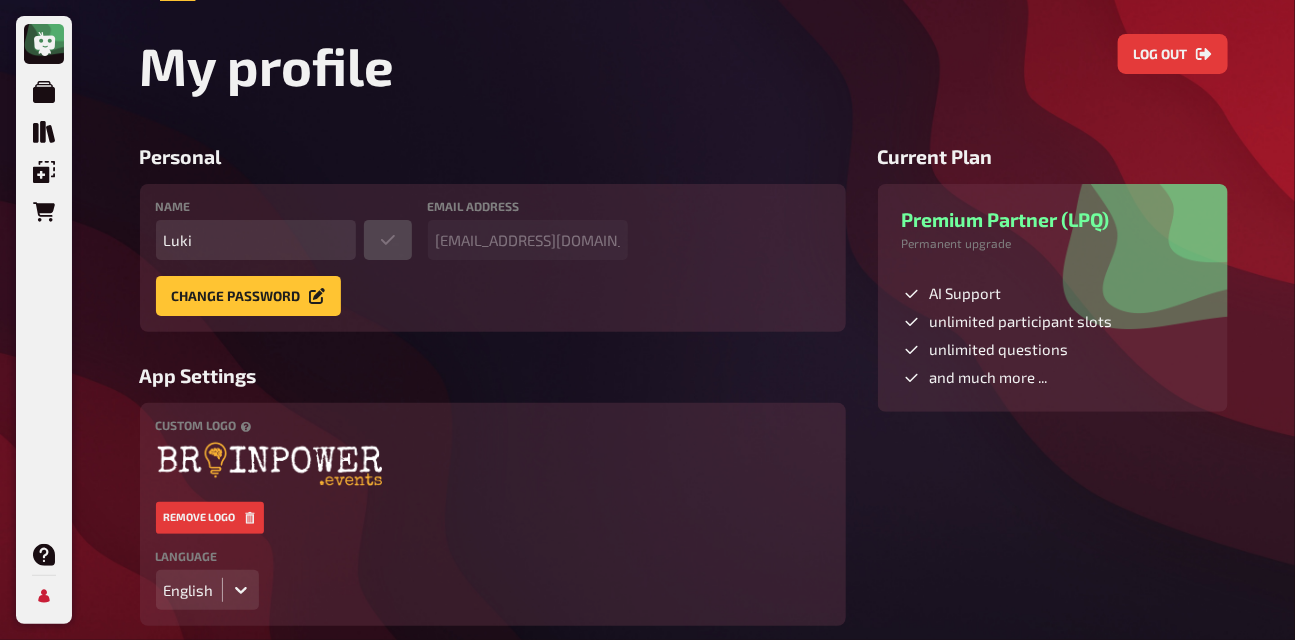 scroll, scrollTop: 0, scrollLeft: 0, axis: both 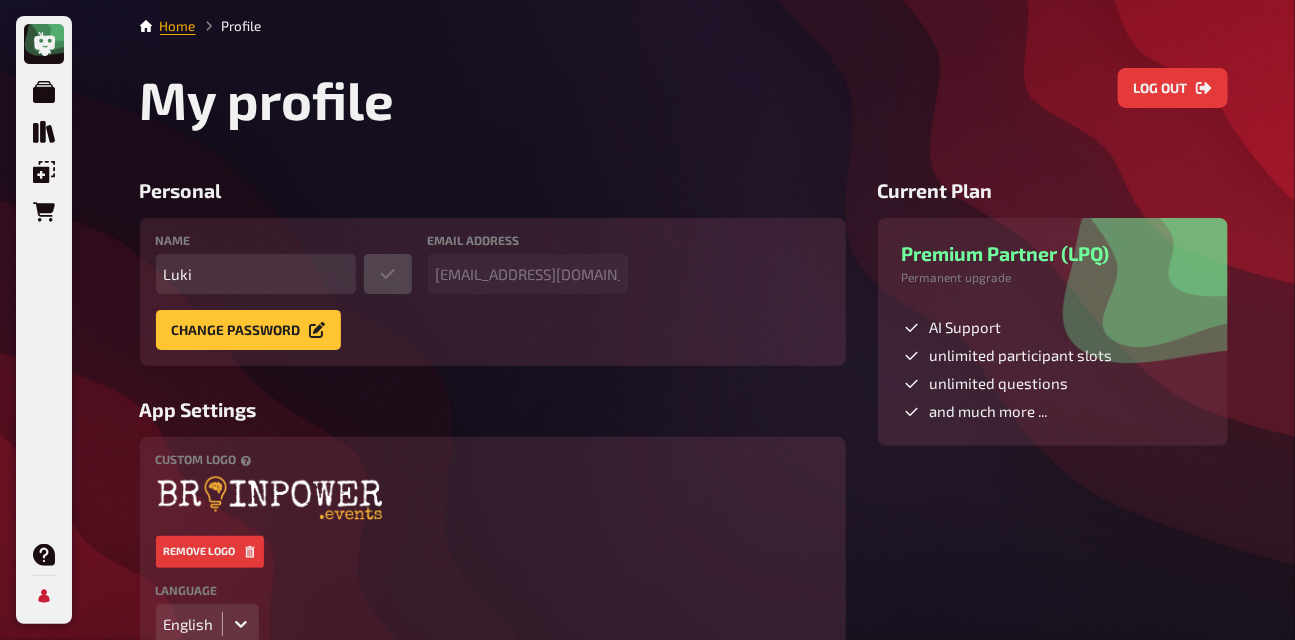 click on "Home" at bounding box center (178, 26) 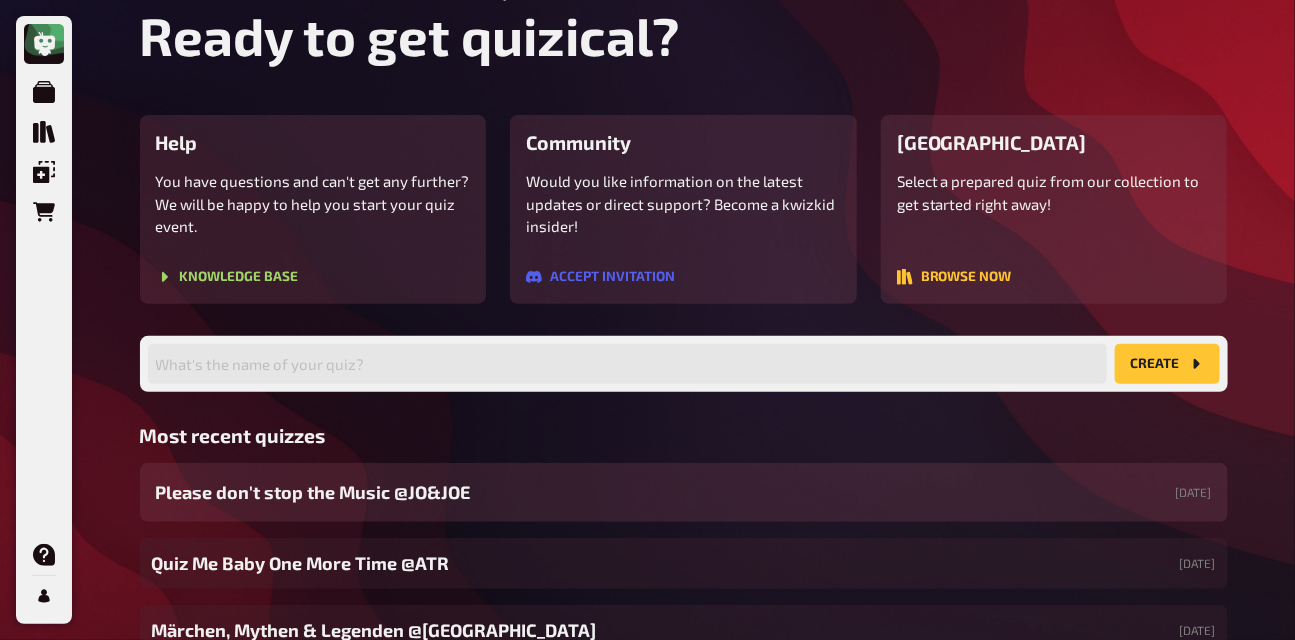 scroll, scrollTop: 273, scrollLeft: 0, axis: vertical 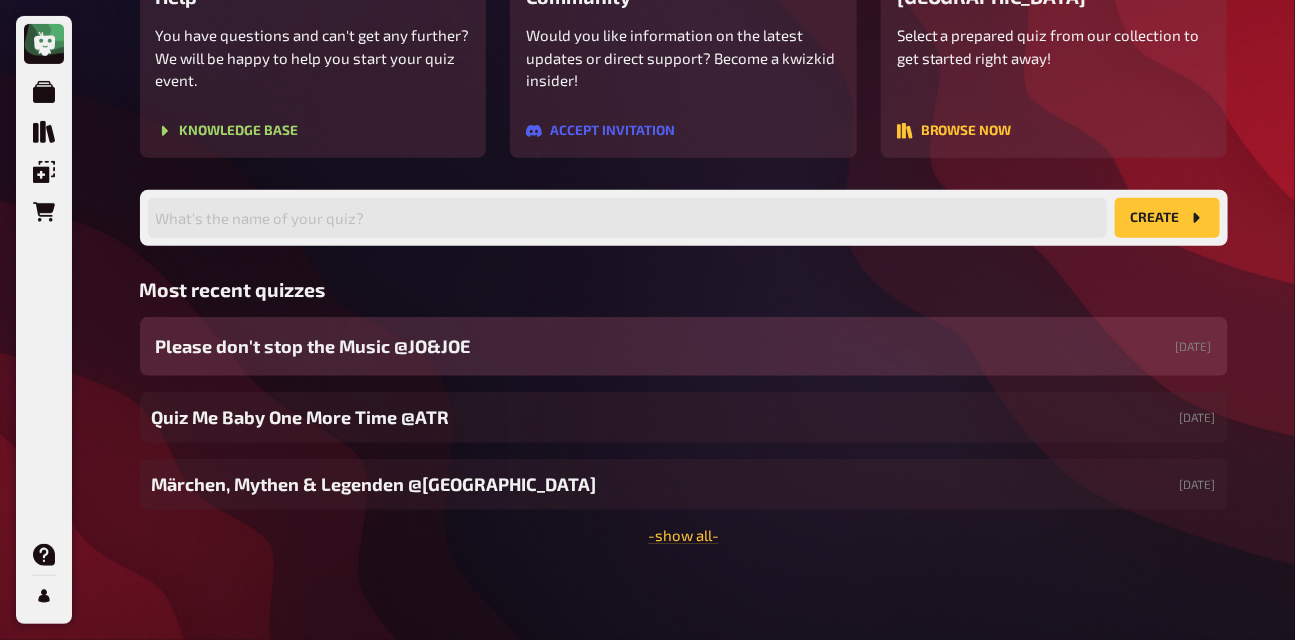 click on "Please don't stop the Music @JO&JOE" at bounding box center (313, 346) 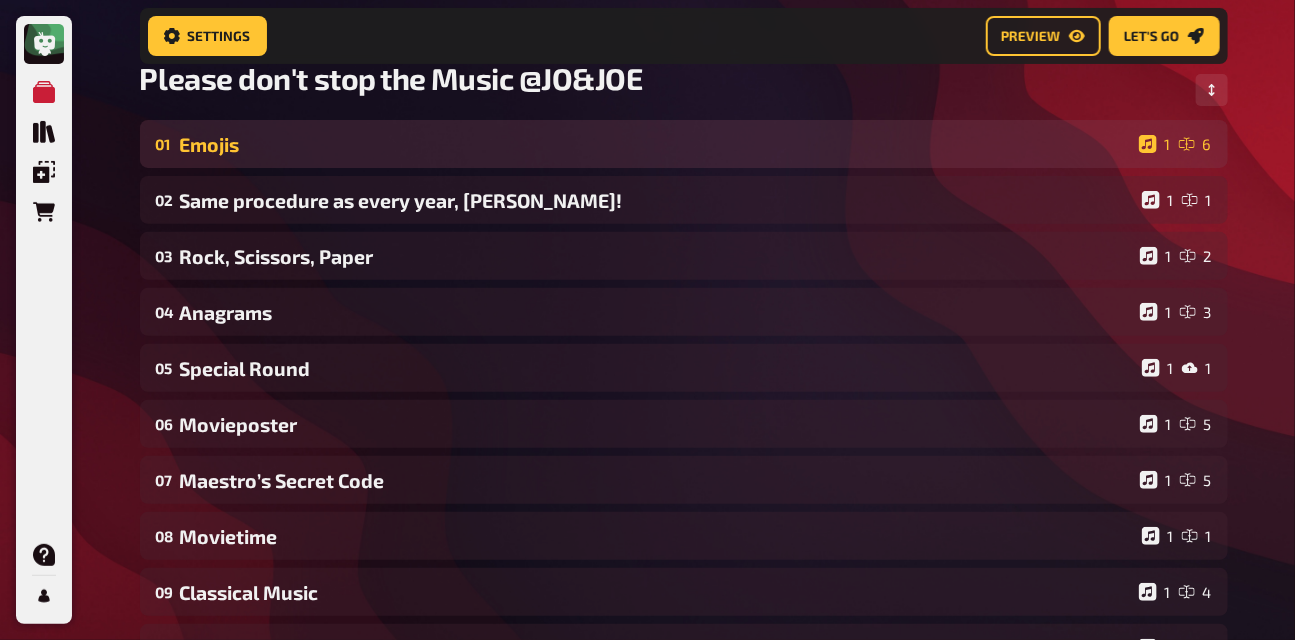 scroll, scrollTop: 159, scrollLeft: 0, axis: vertical 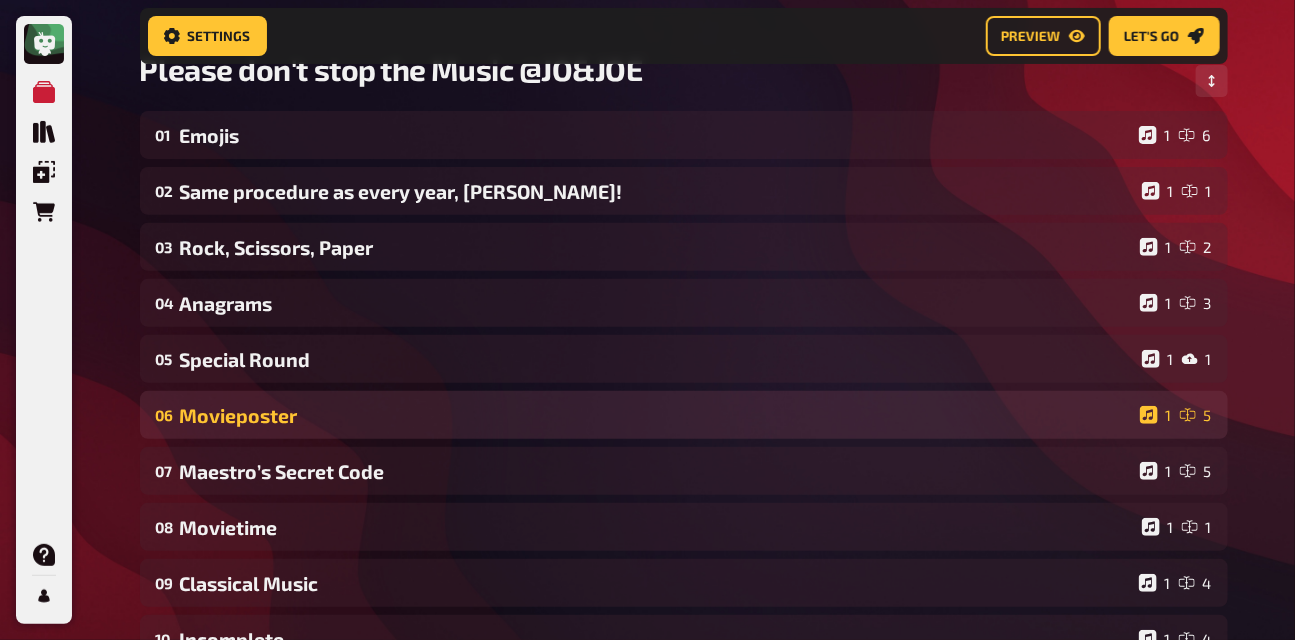 click on "Movieposter" at bounding box center (656, 415) 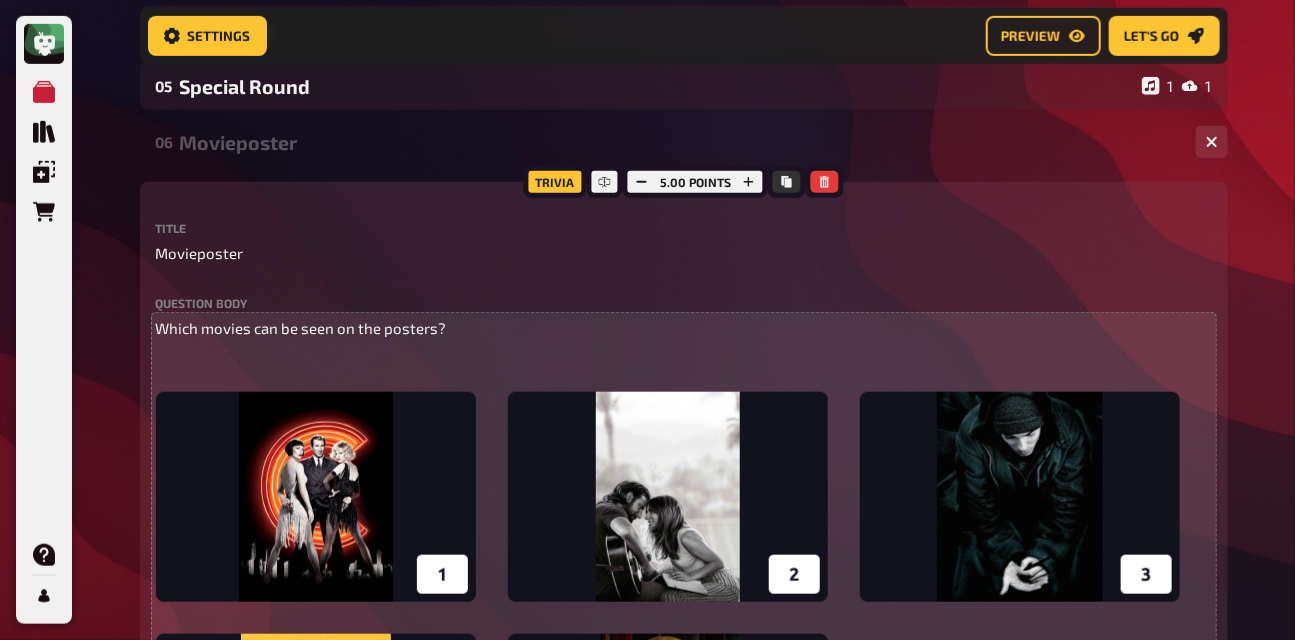 scroll, scrollTop: 425, scrollLeft: 0, axis: vertical 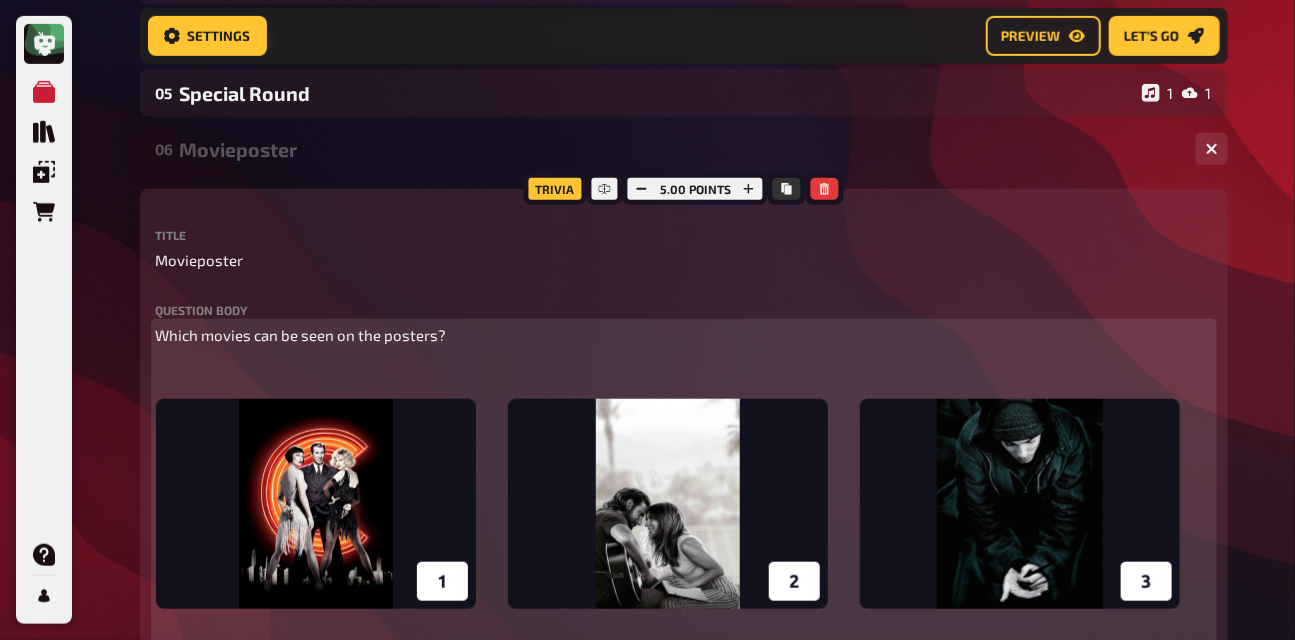 click on "﻿" at bounding box center (684, 372) 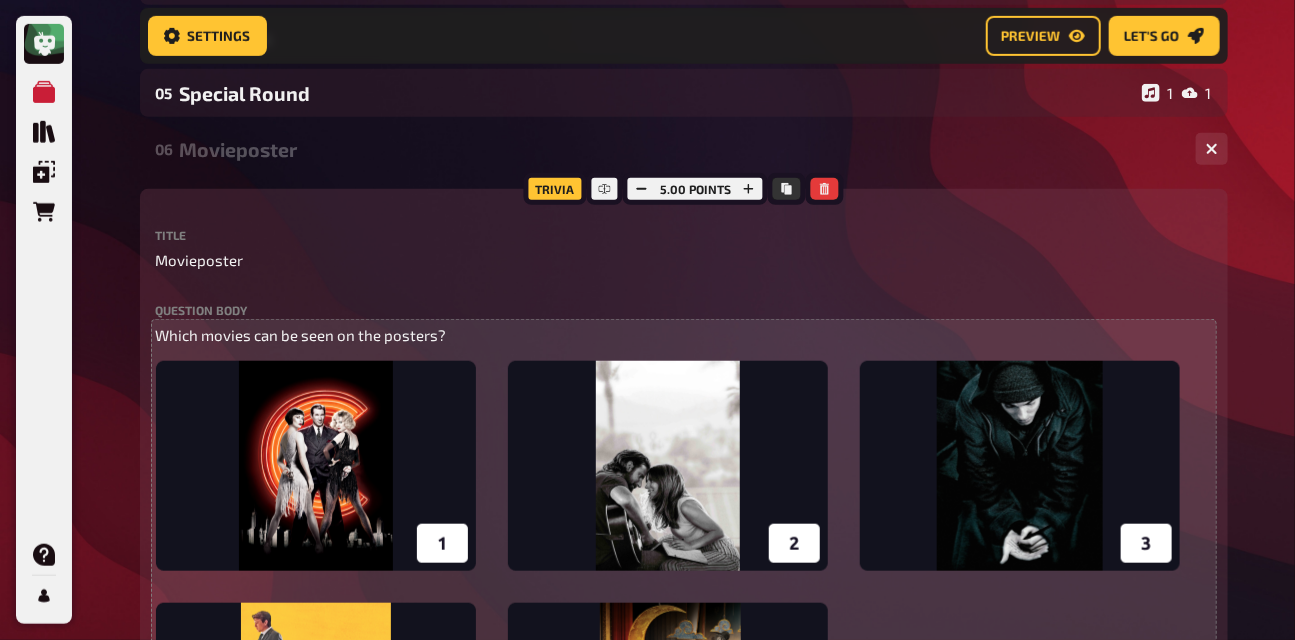 click on "Movieposter" at bounding box center [680, 149] 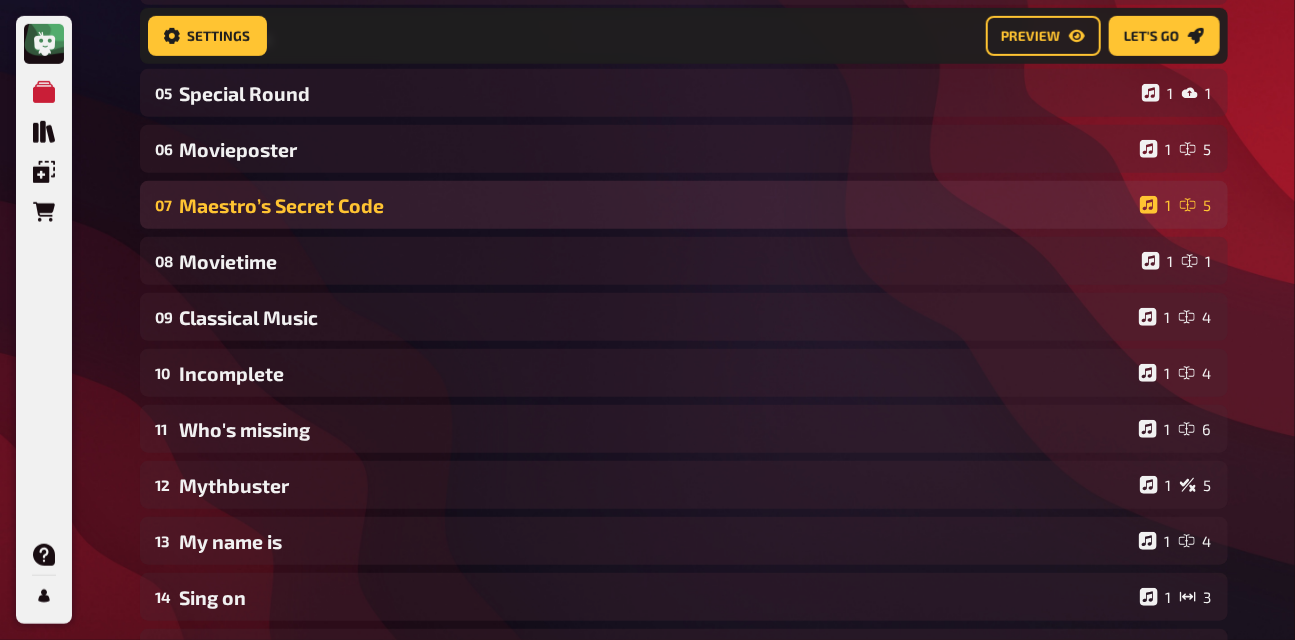 click on "Maestro’s Secret Code" at bounding box center [656, 205] 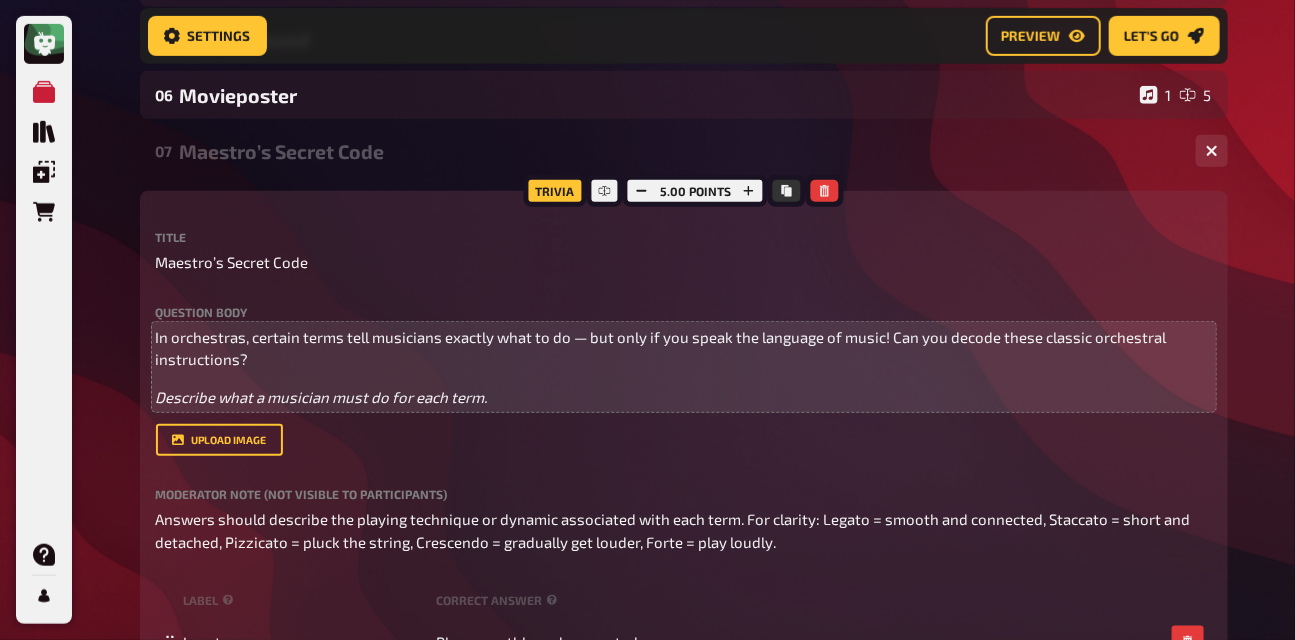 scroll, scrollTop: 453, scrollLeft: 0, axis: vertical 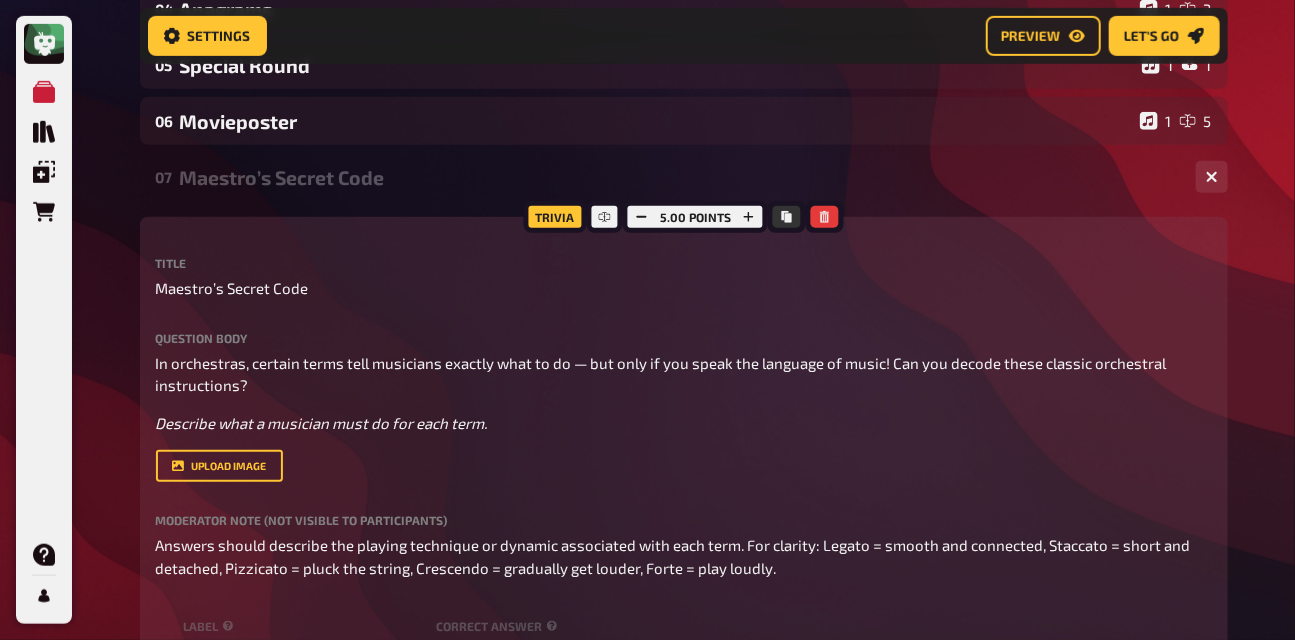 click on "07 Maestro’s Secret Code   1 5" at bounding box center (684, 177) 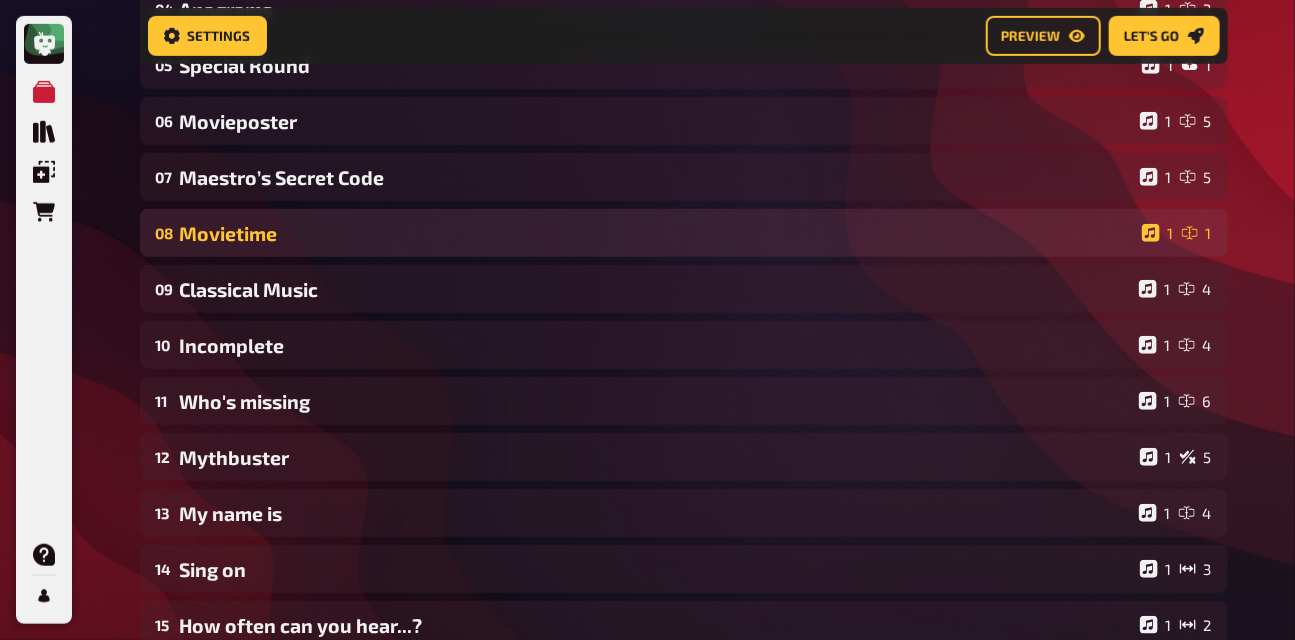 click on "Movietime" at bounding box center [657, 233] 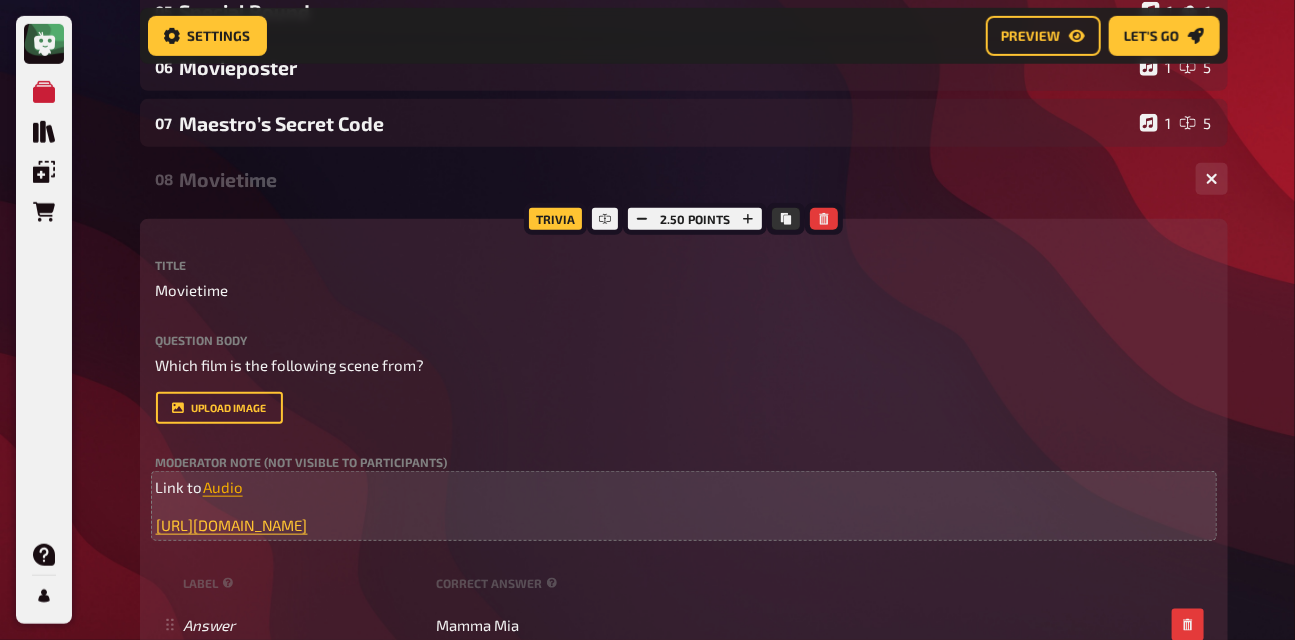 scroll, scrollTop: 486, scrollLeft: 0, axis: vertical 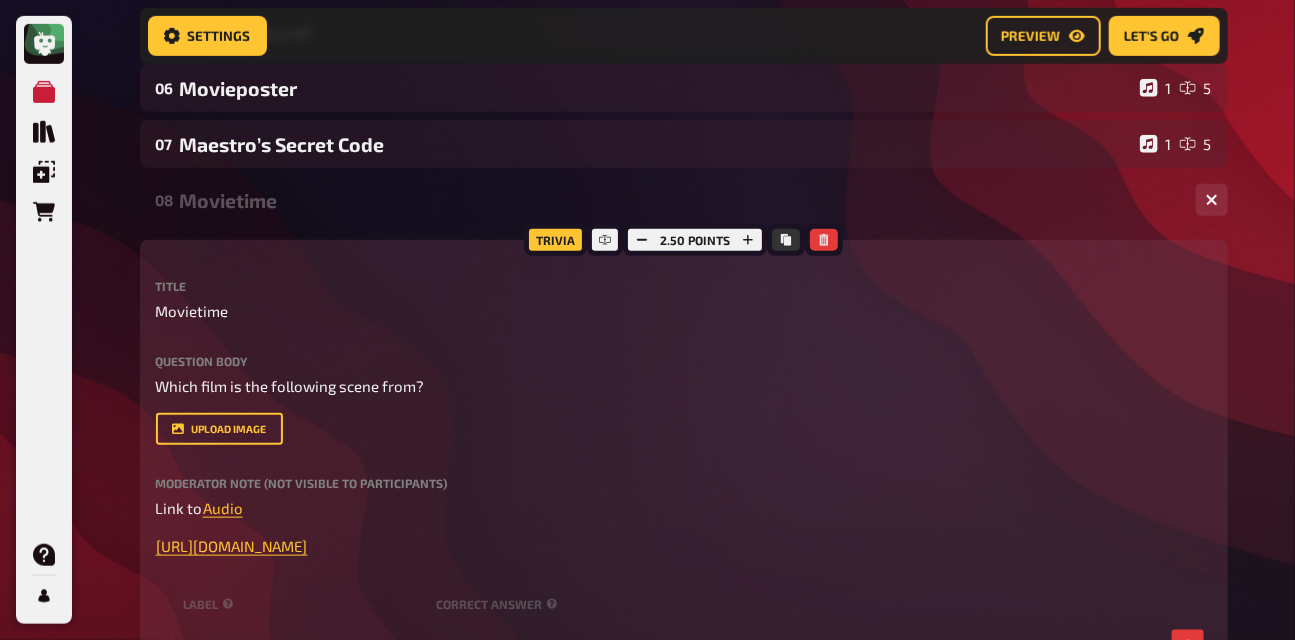 click on "Movietime" at bounding box center (680, 200) 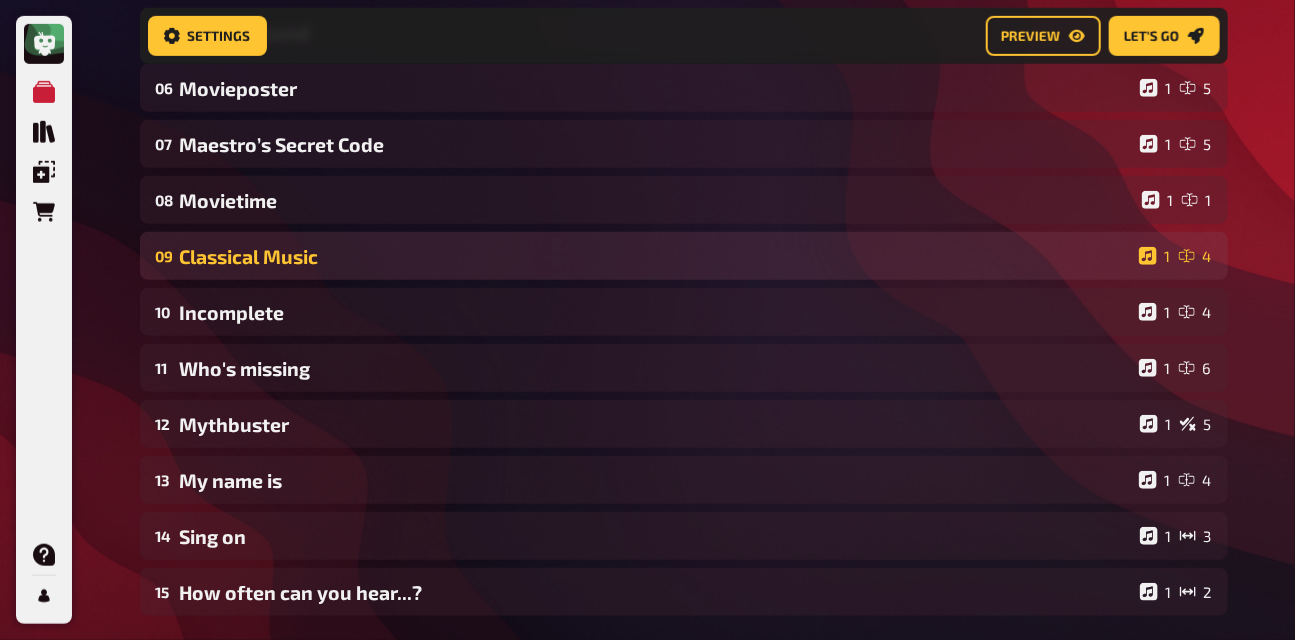 click on "Classical Music" at bounding box center [655, 256] 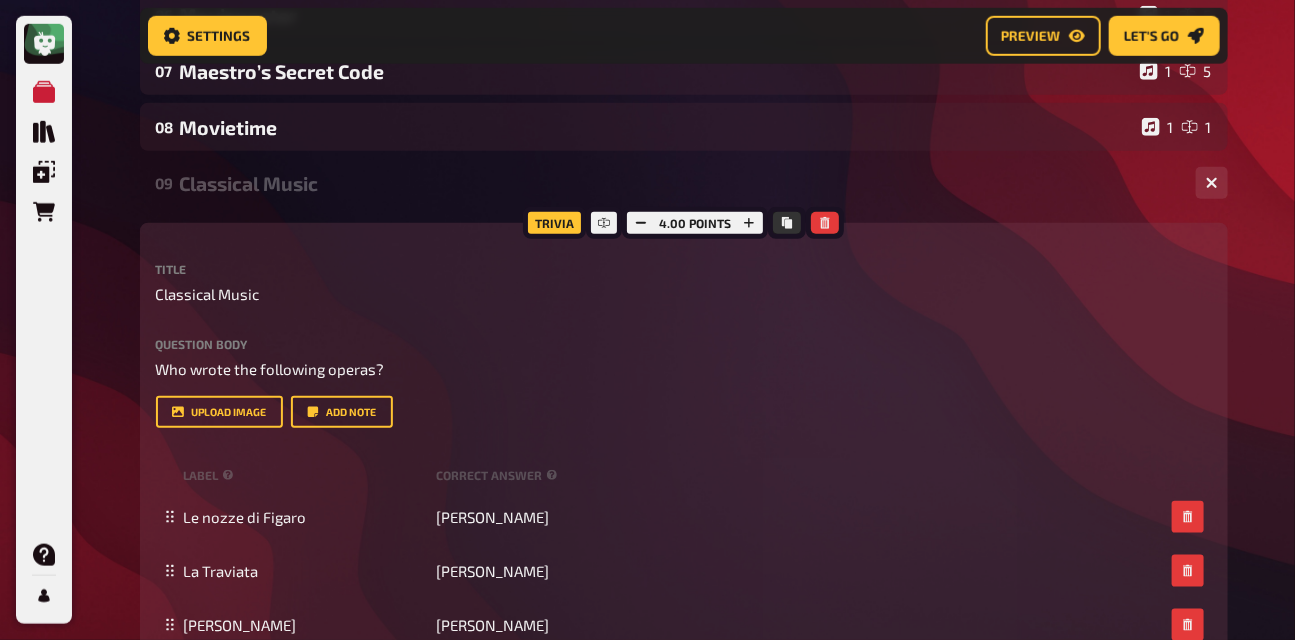 scroll, scrollTop: 508, scrollLeft: 0, axis: vertical 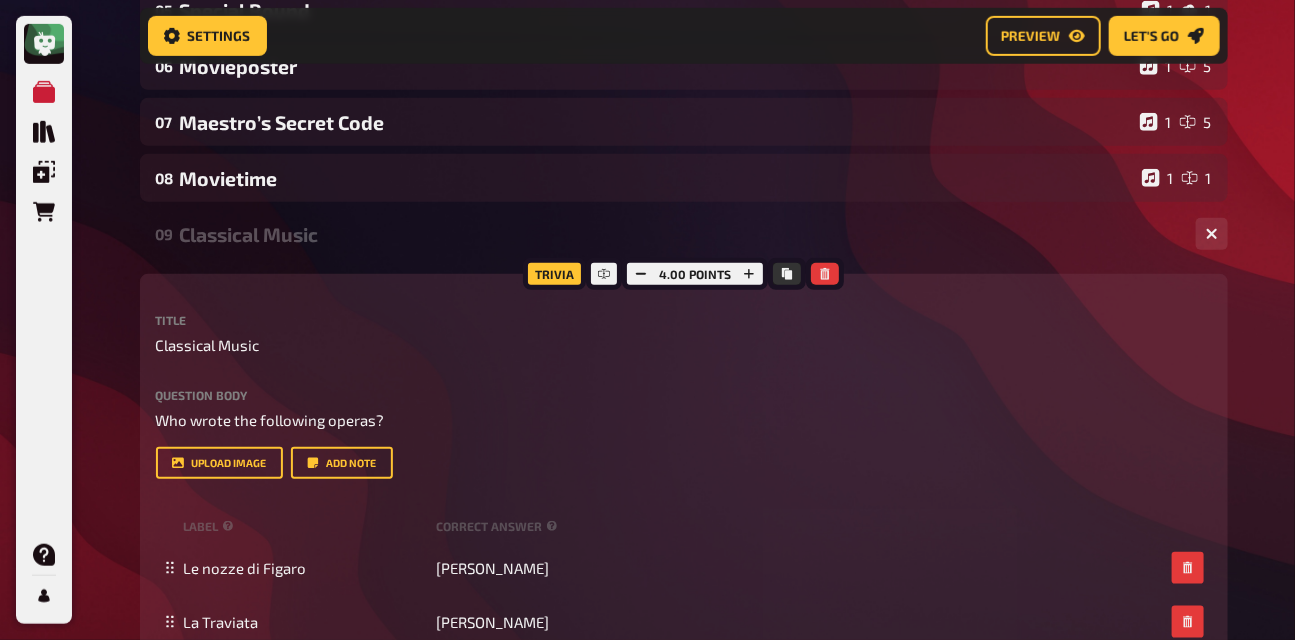 click on "Classical Music" at bounding box center [680, 234] 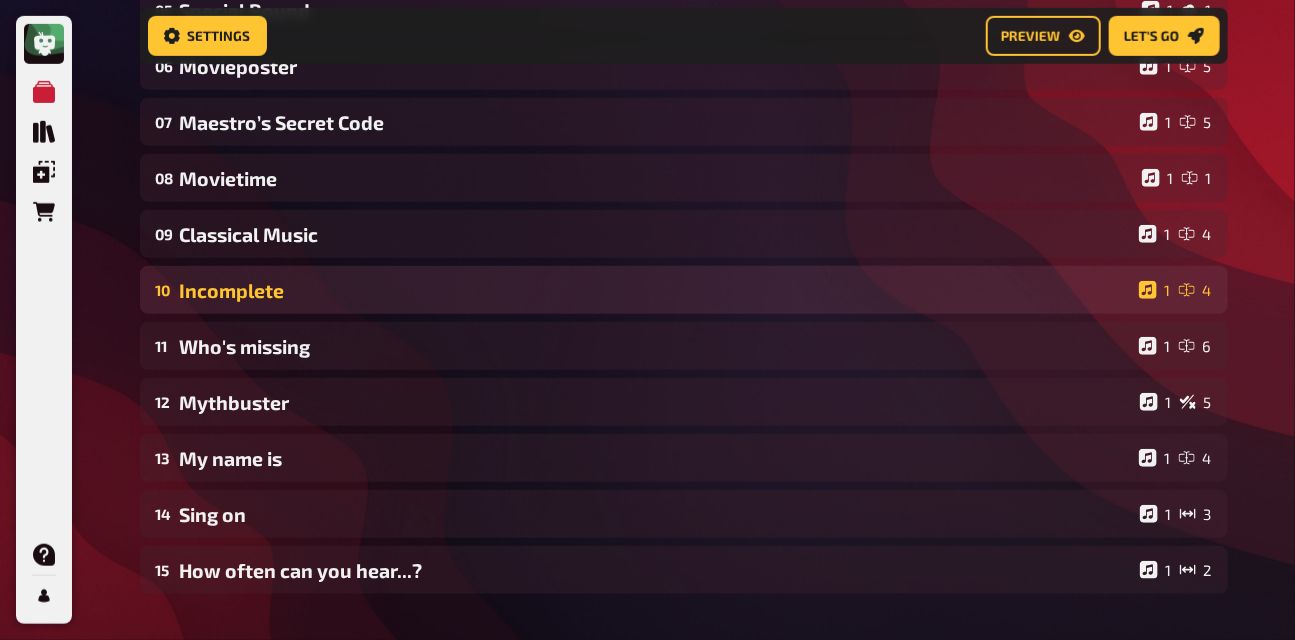 click on "Incomplete" at bounding box center (655, 290) 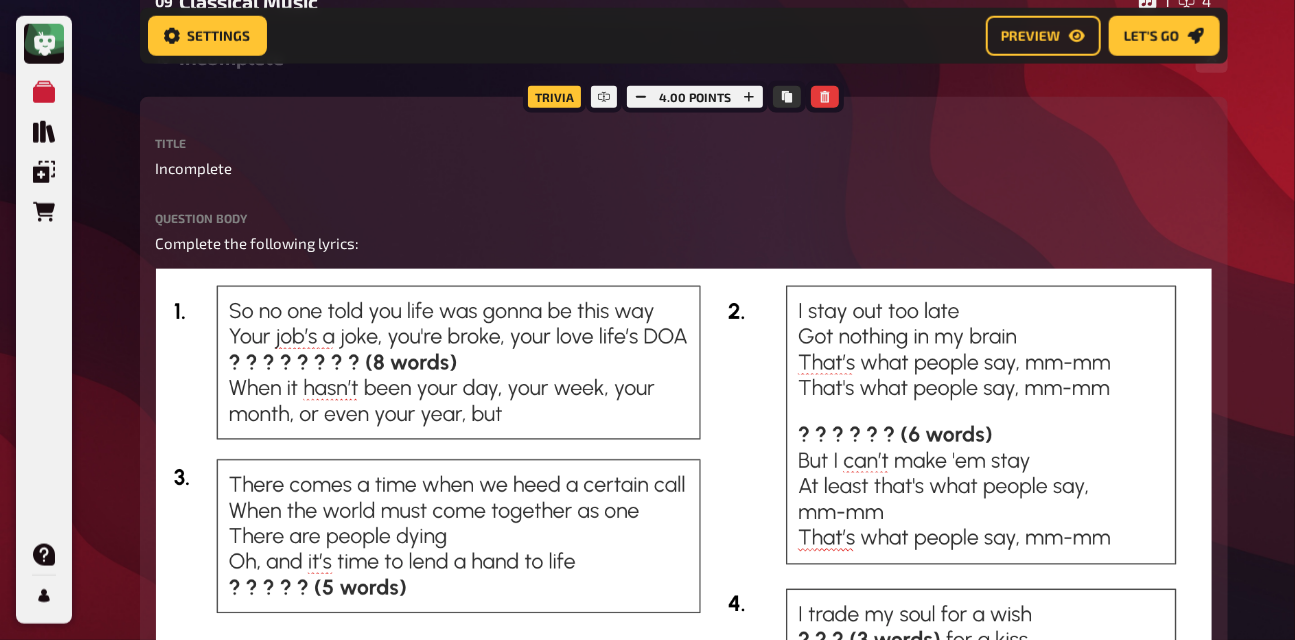 scroll, scrollTop: 553, scrollLeft: 0, axis: vertical 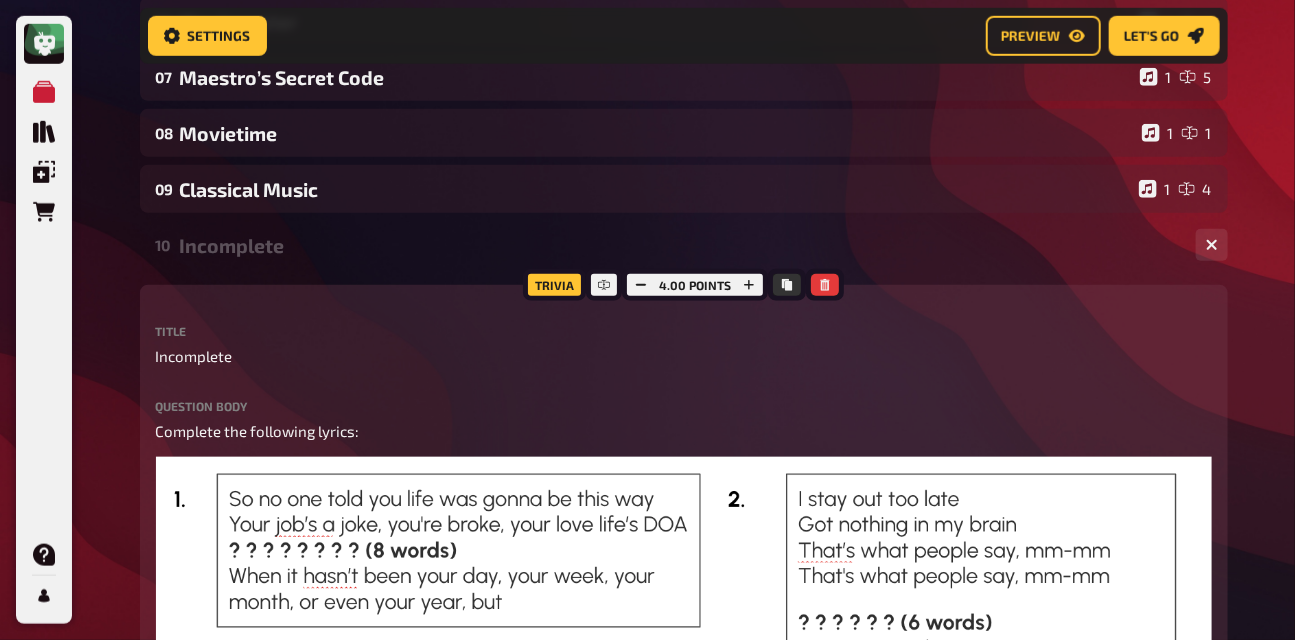 click on "Incomplete" at bounding box center [680, 245] 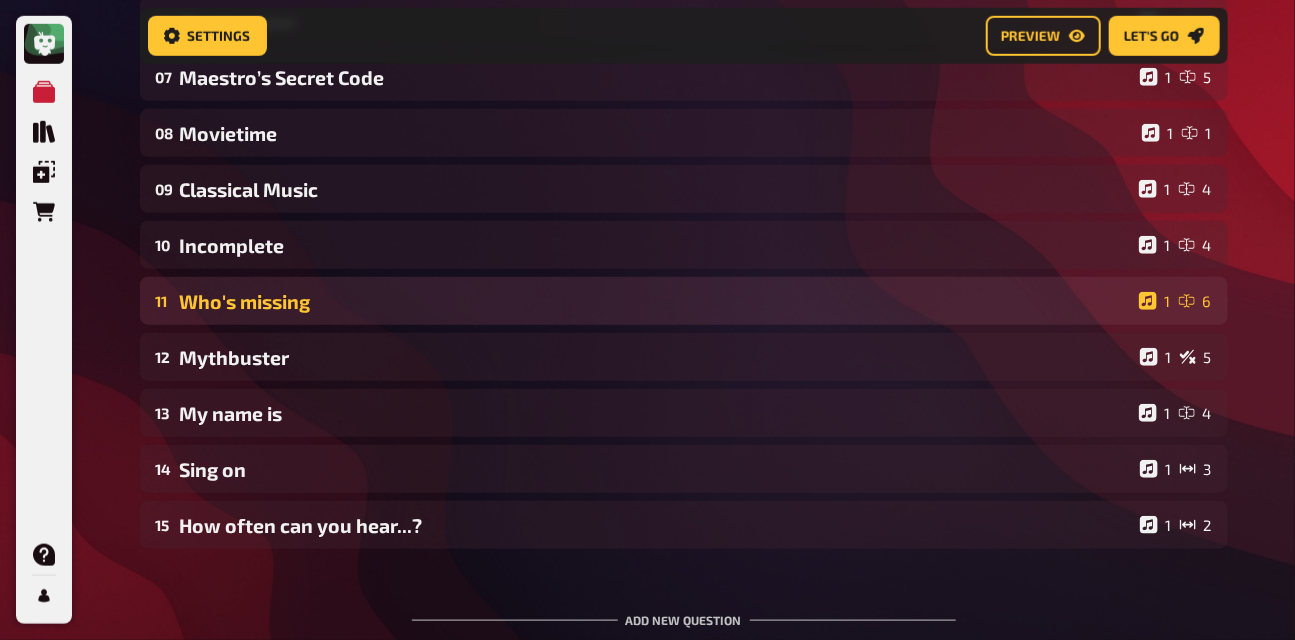 click on "Who's missing" at bounding box center (655, 301) 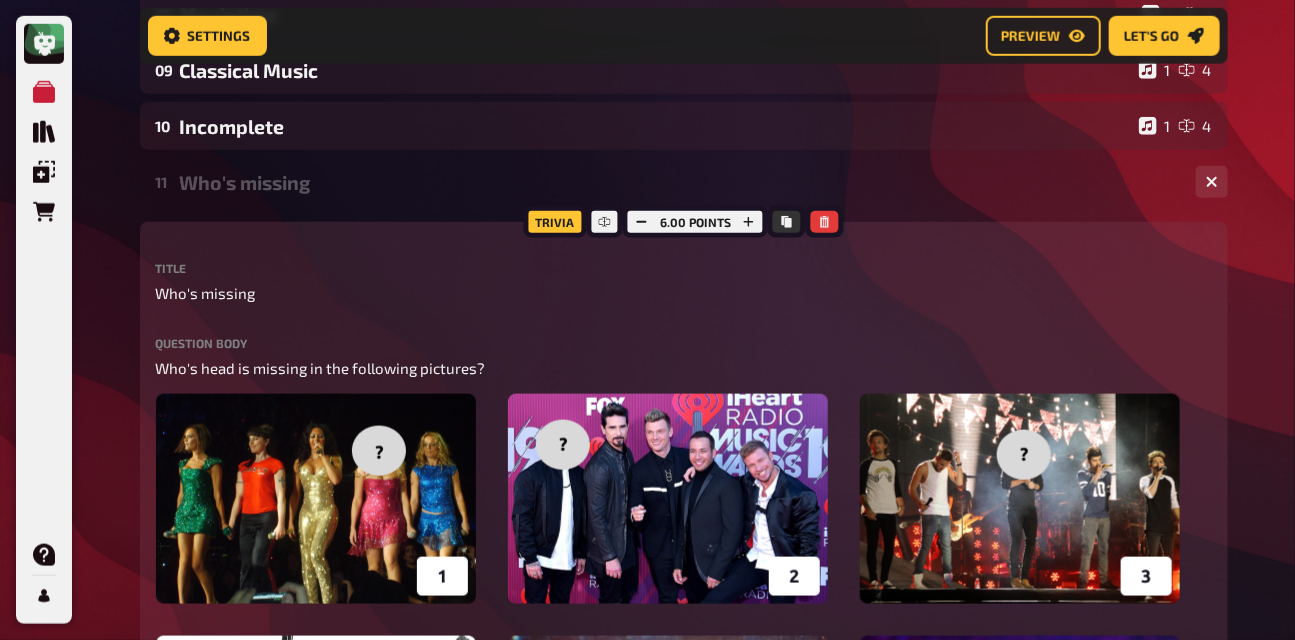 scroll, scrollTop: 629, scrollLeft: 0, axis: vertical 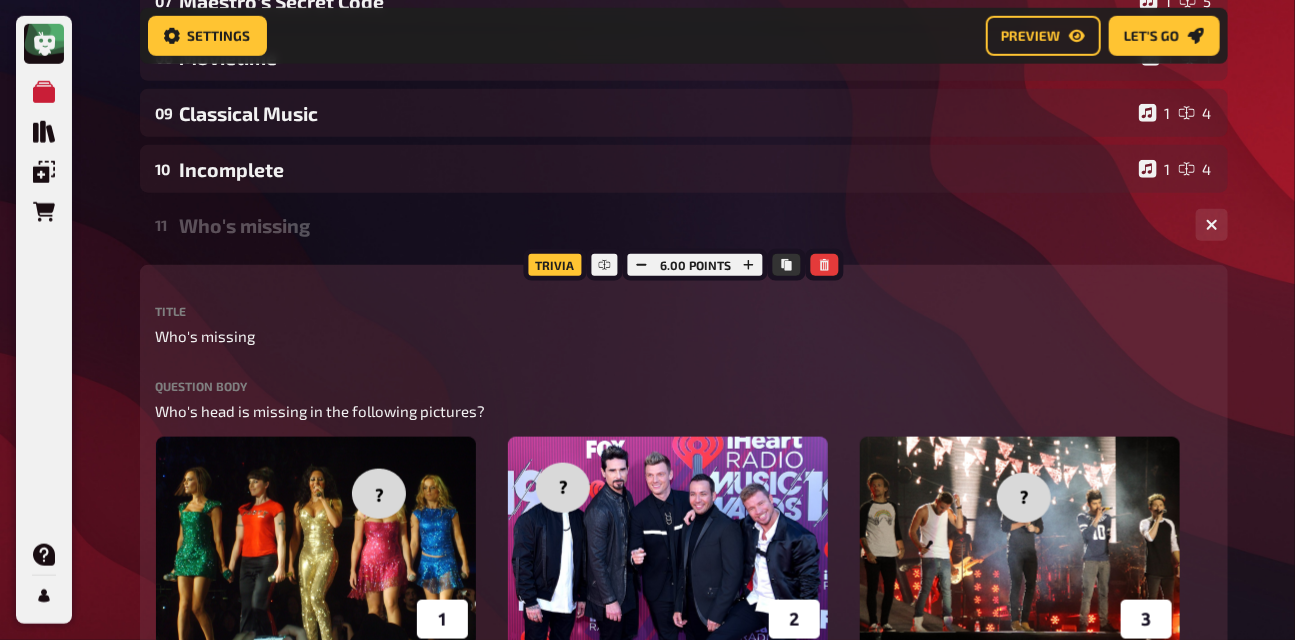 click on "Who's missing" at bounding box center (680, 225) 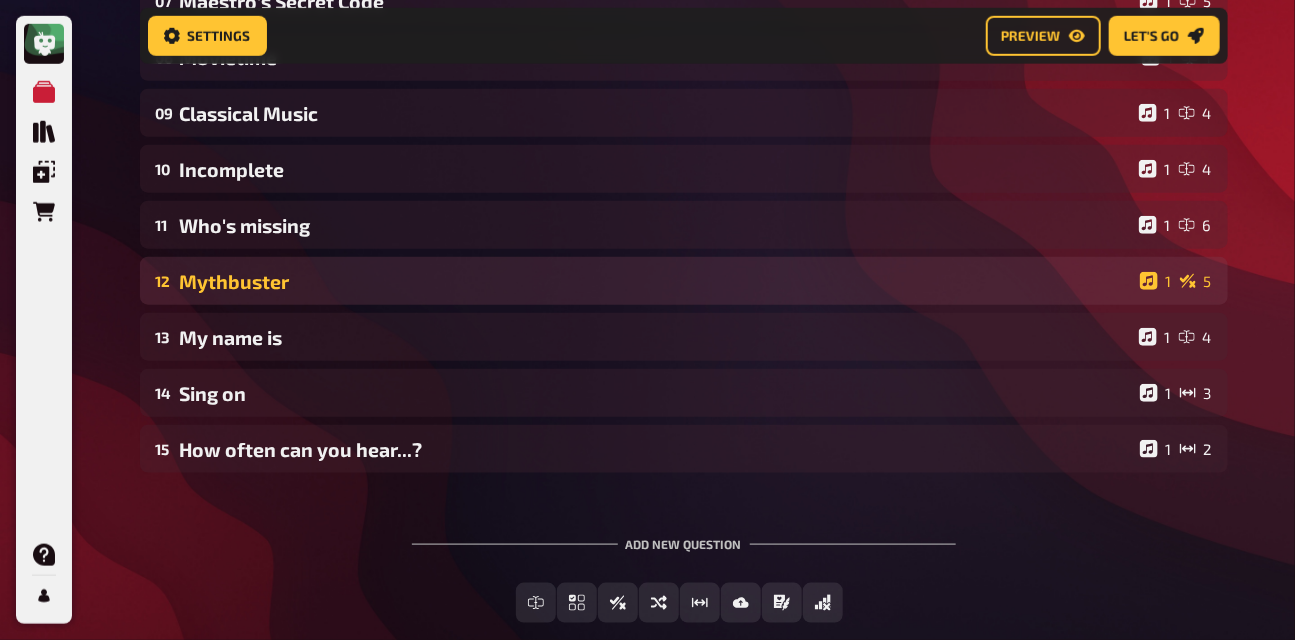 click on "Mythbuster" at bounding box center (656, 281) 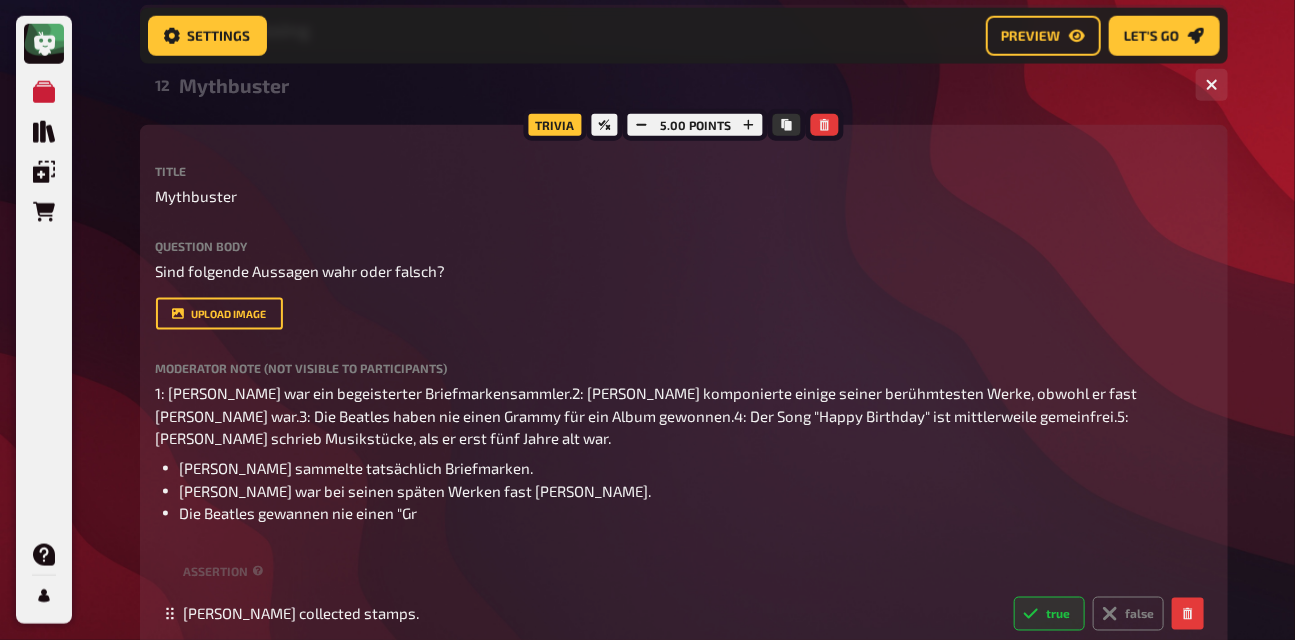 scroll, scrollTop: 826, scrollLeft: 0, axis: vertical 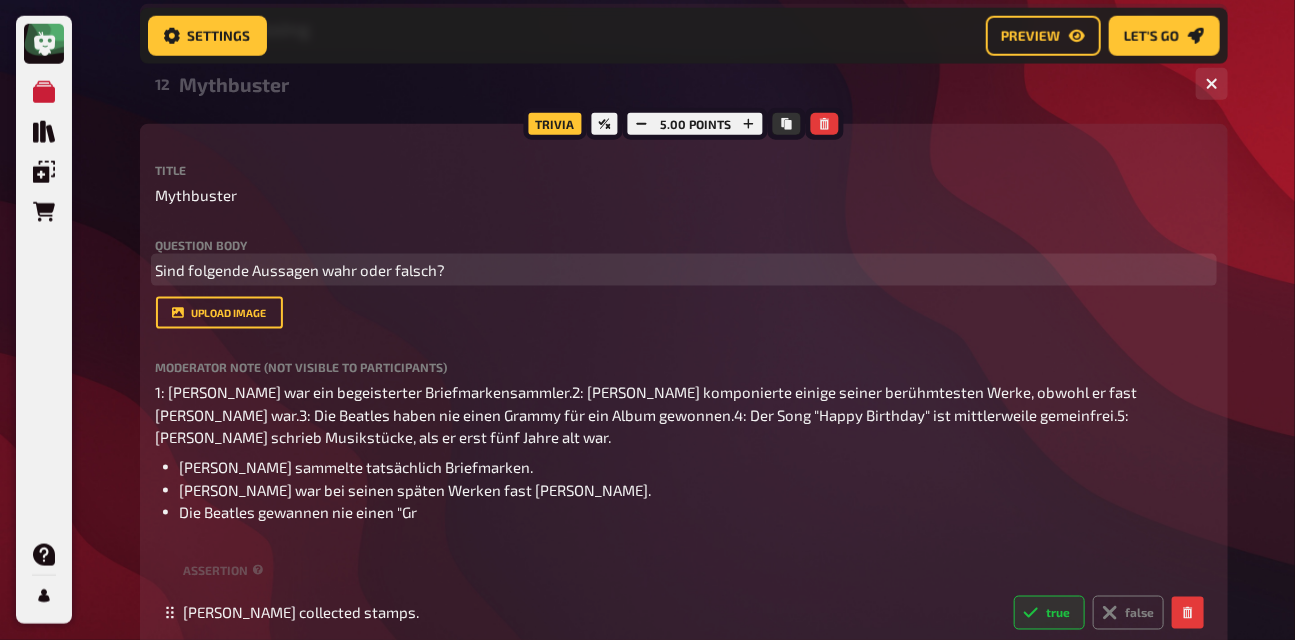 click on "Sind folgende Aussagen wahr oder falsch?" at bounding box center [301, 270] 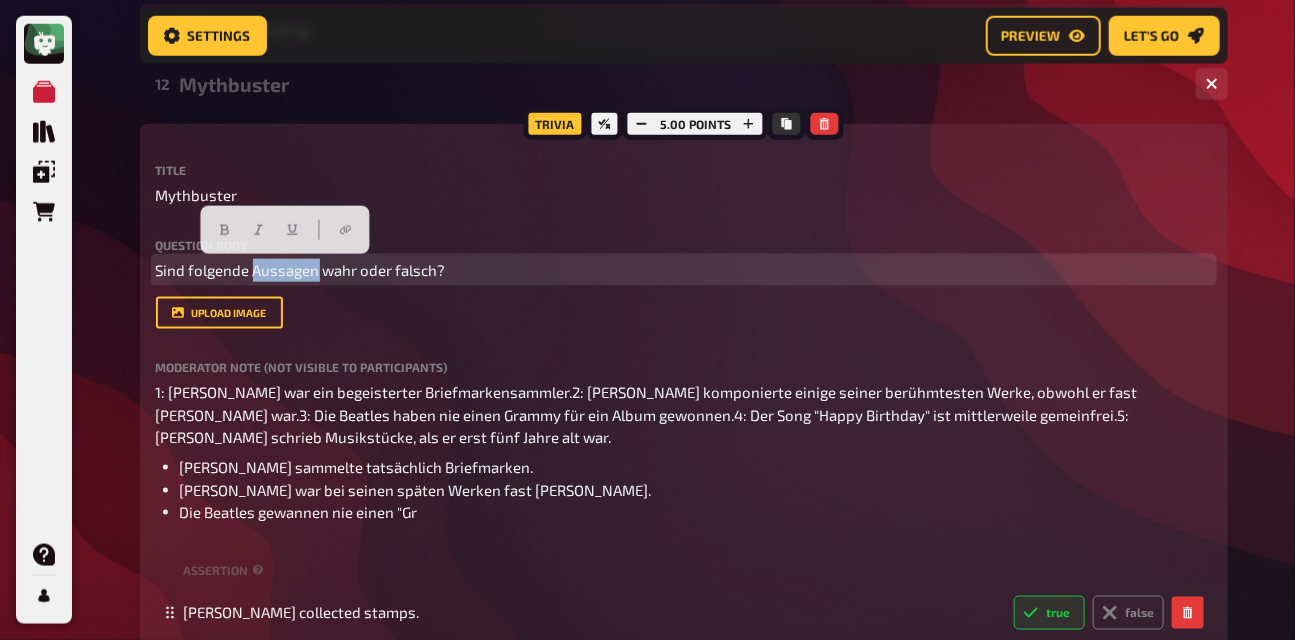 click on "Sind folgende Aussagen wahr oder falsch?" at bounding box center (301, 270) 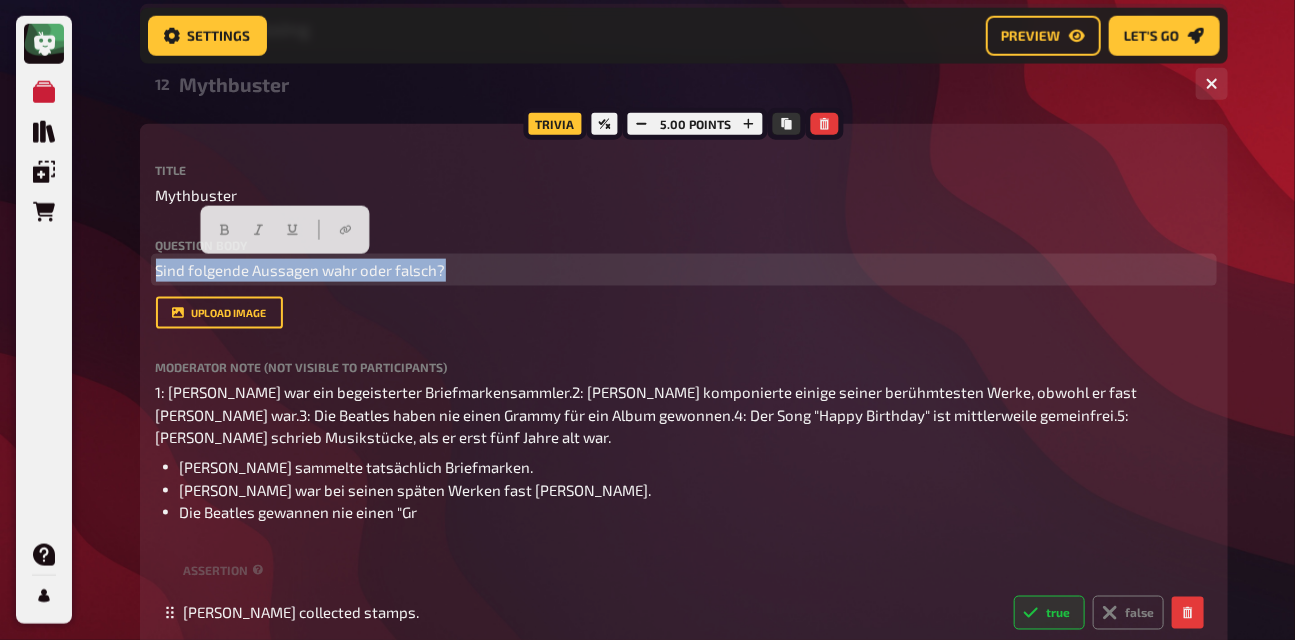 click on "Sind folgende Aussagen wahr oder falsch?" at bounding box center [301, 270] 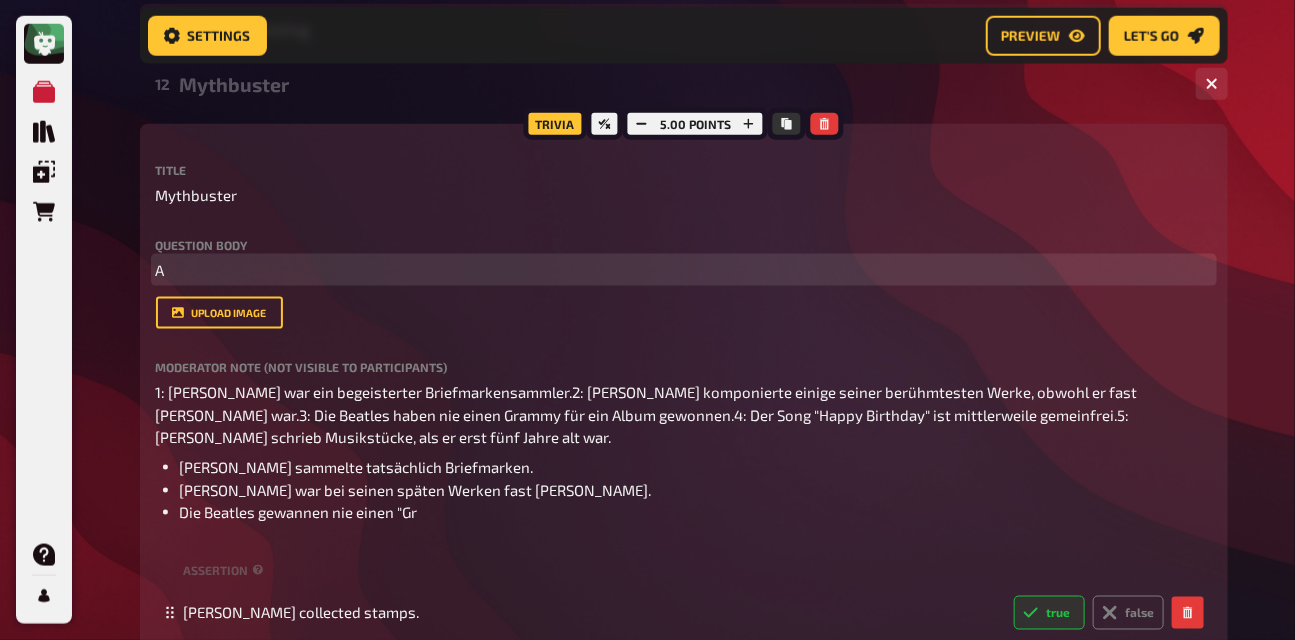 type 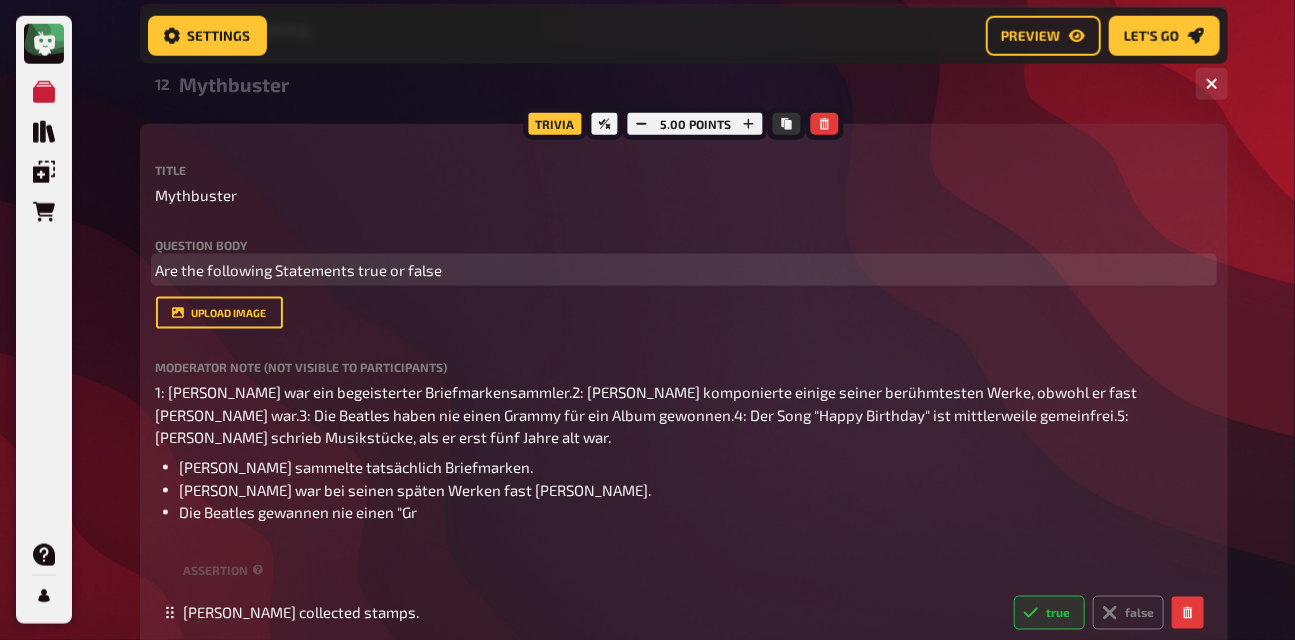 click on "Are the following Statements true or false" at bounding box center (299, 270) 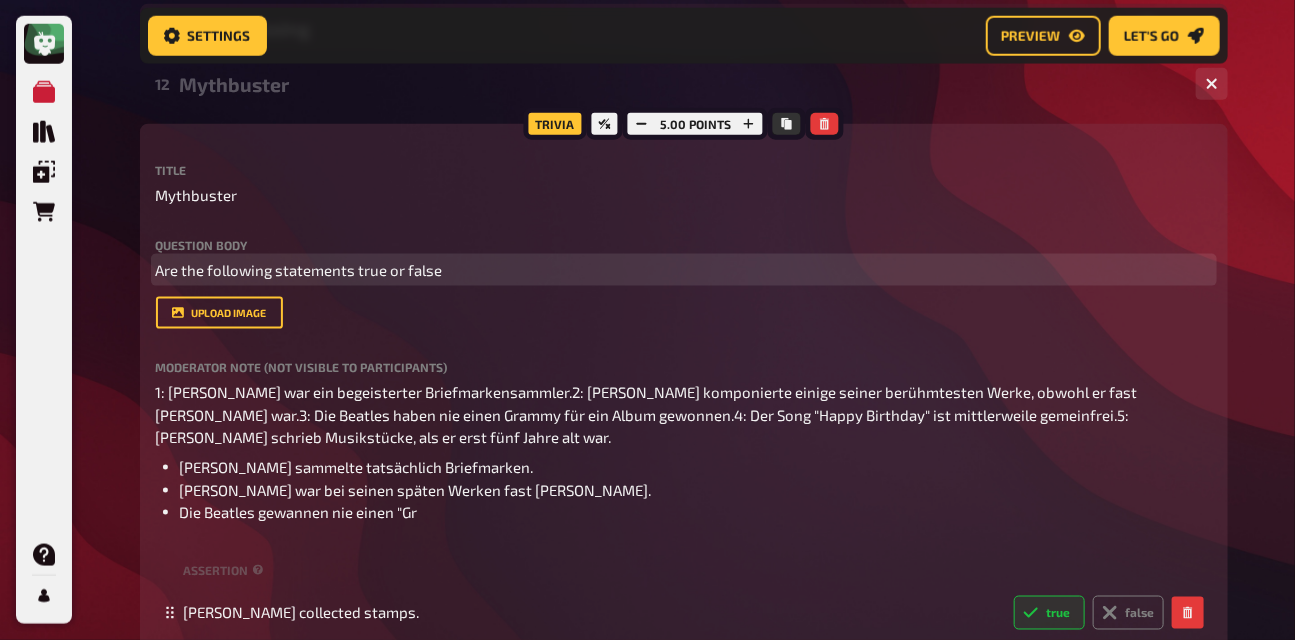 click on "Are the following statements true or false" at bounding box center [684, 270] 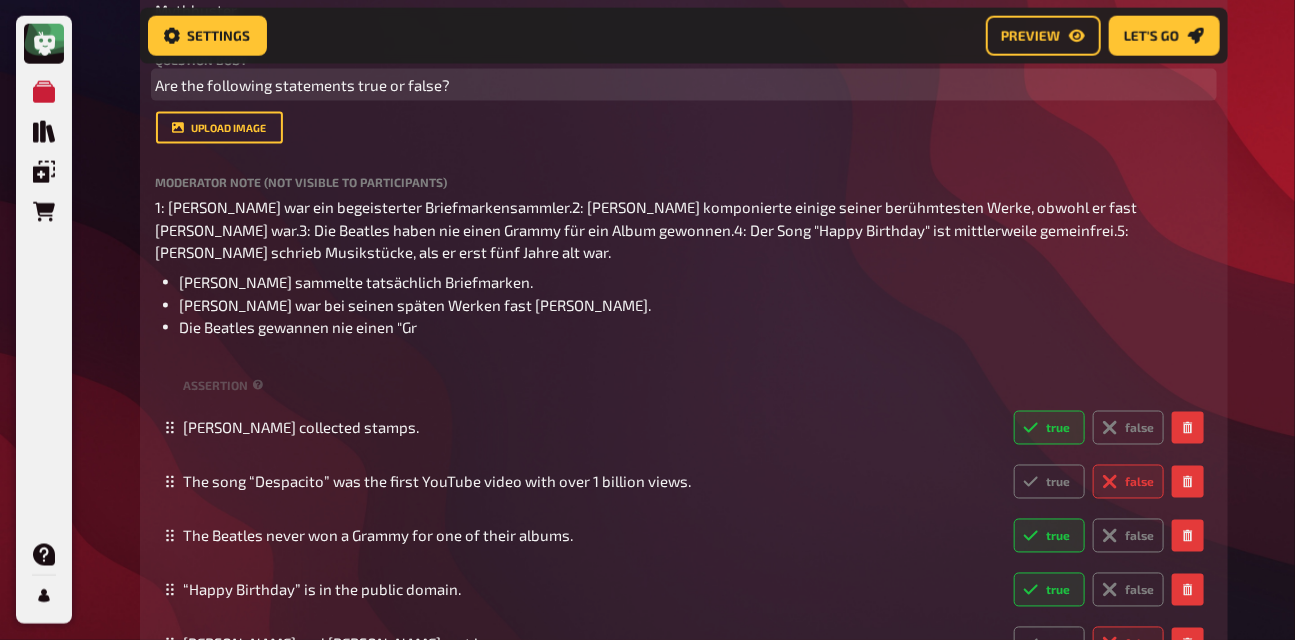 scroll, scrollTop: 1189, scrollLeft: 0, axis: vertical 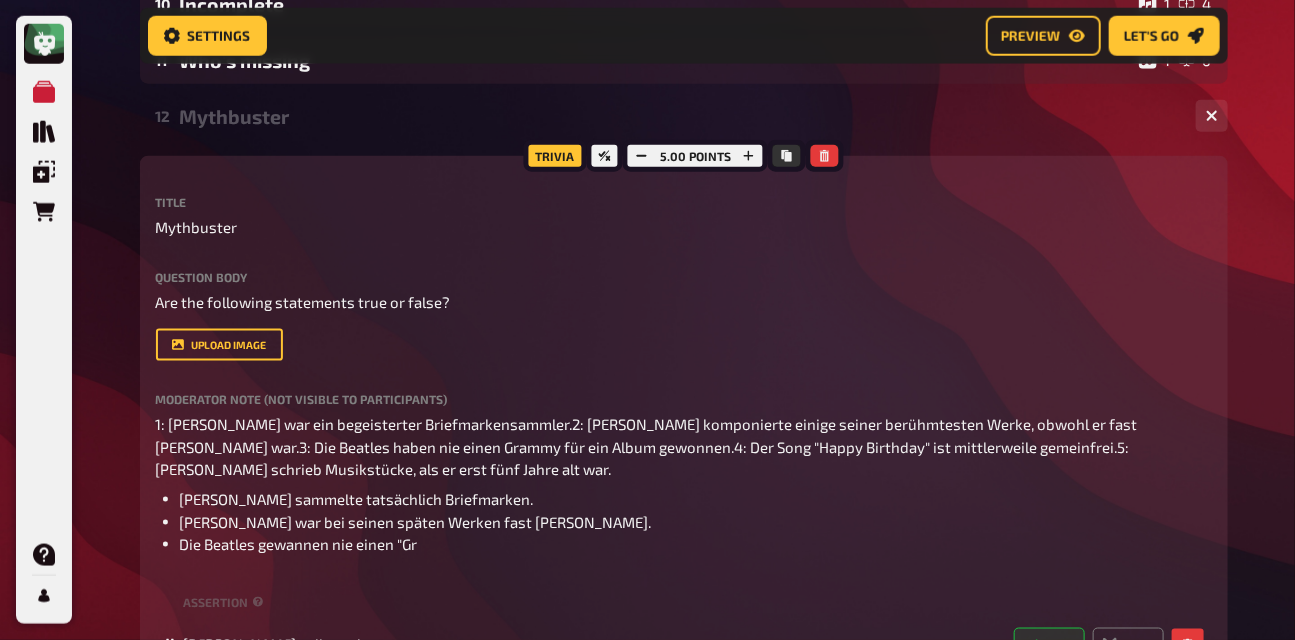 click on "12 Mythbuster   1 5" at bounding box center [684, 116] 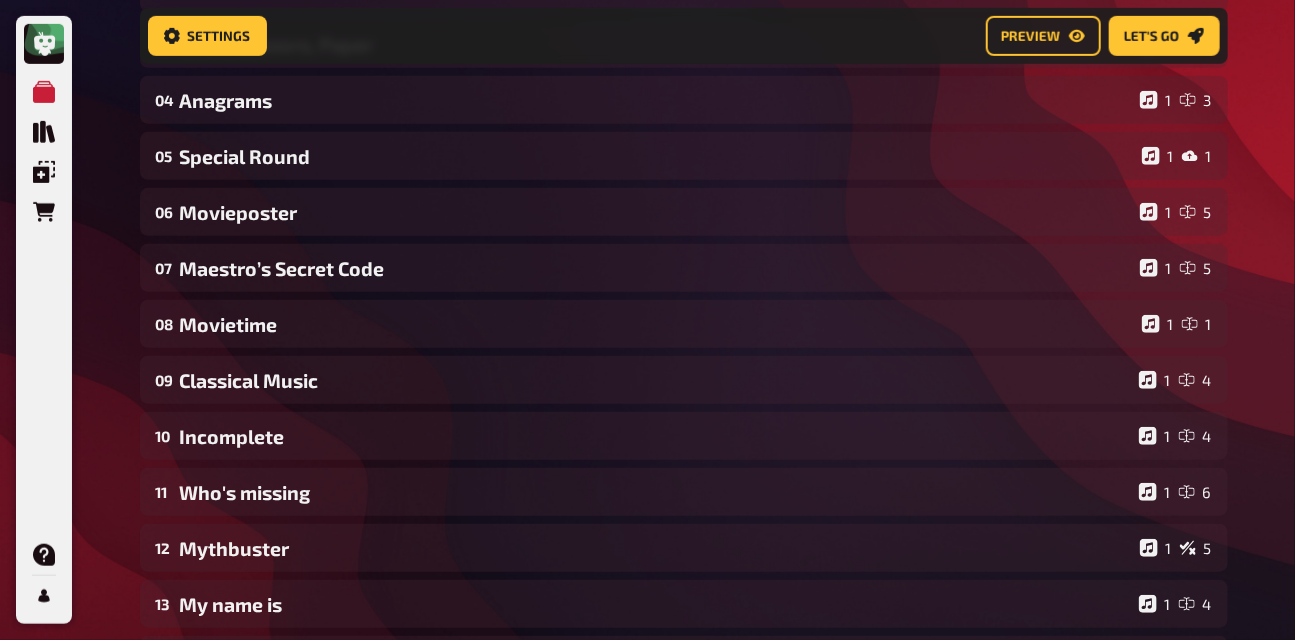 scroll, scrollTop: 0, scrollLeft: 0, axis: both 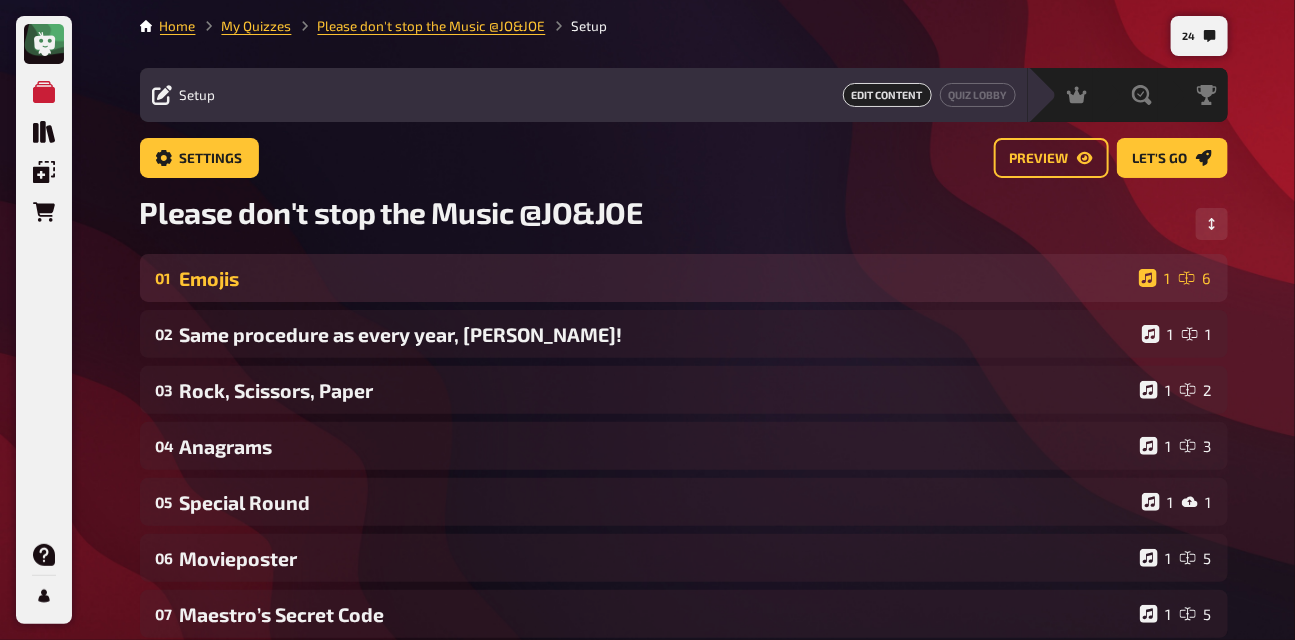 click on "01 Emojis   1 6" at bounding box center (684, 278) 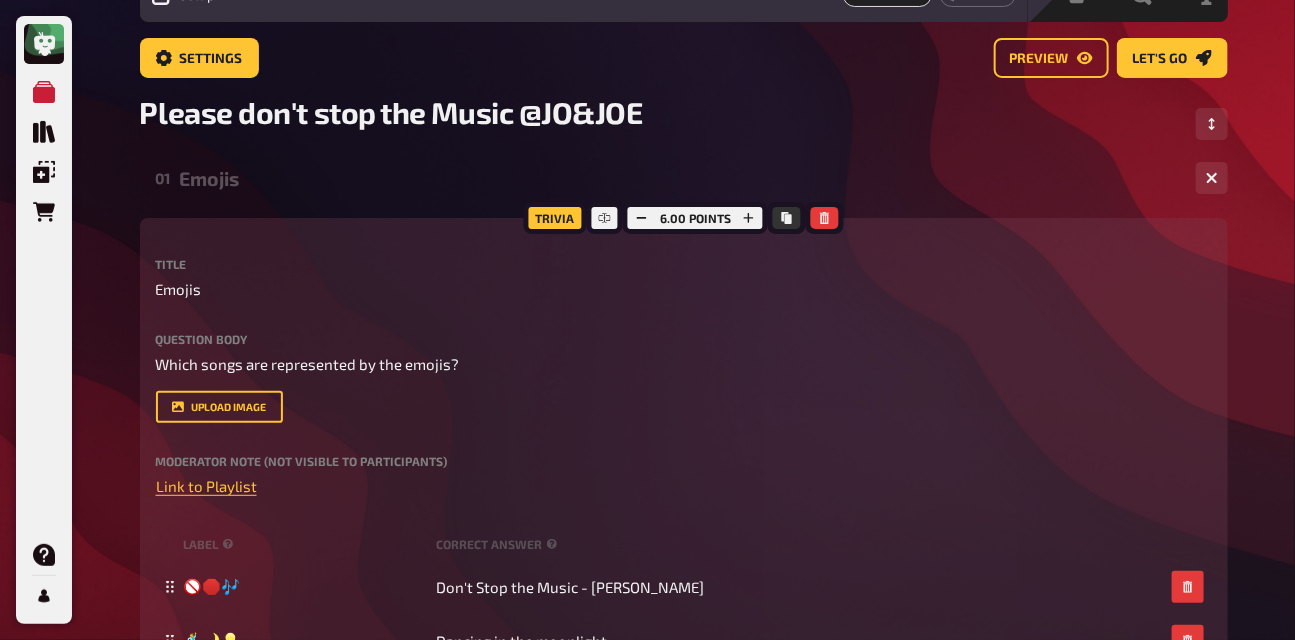 scroll, scrollTop: 0, scrollLeft: 0, axis: both 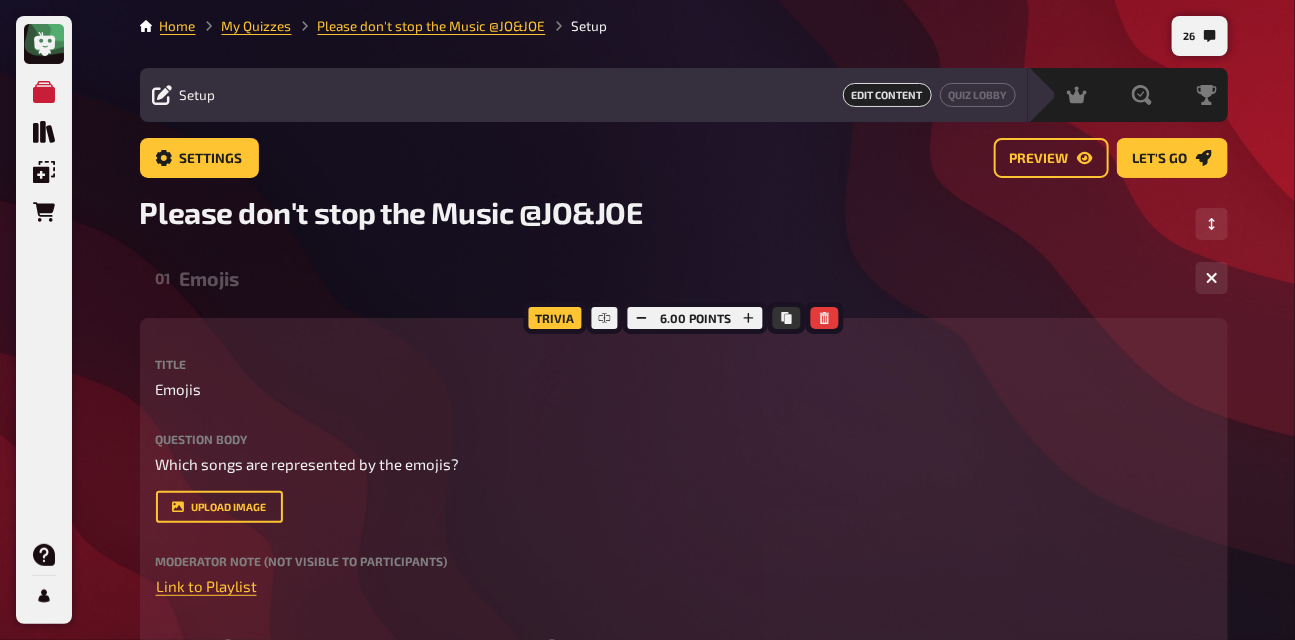 click on "Emojis" at bounding box center [680, 278] 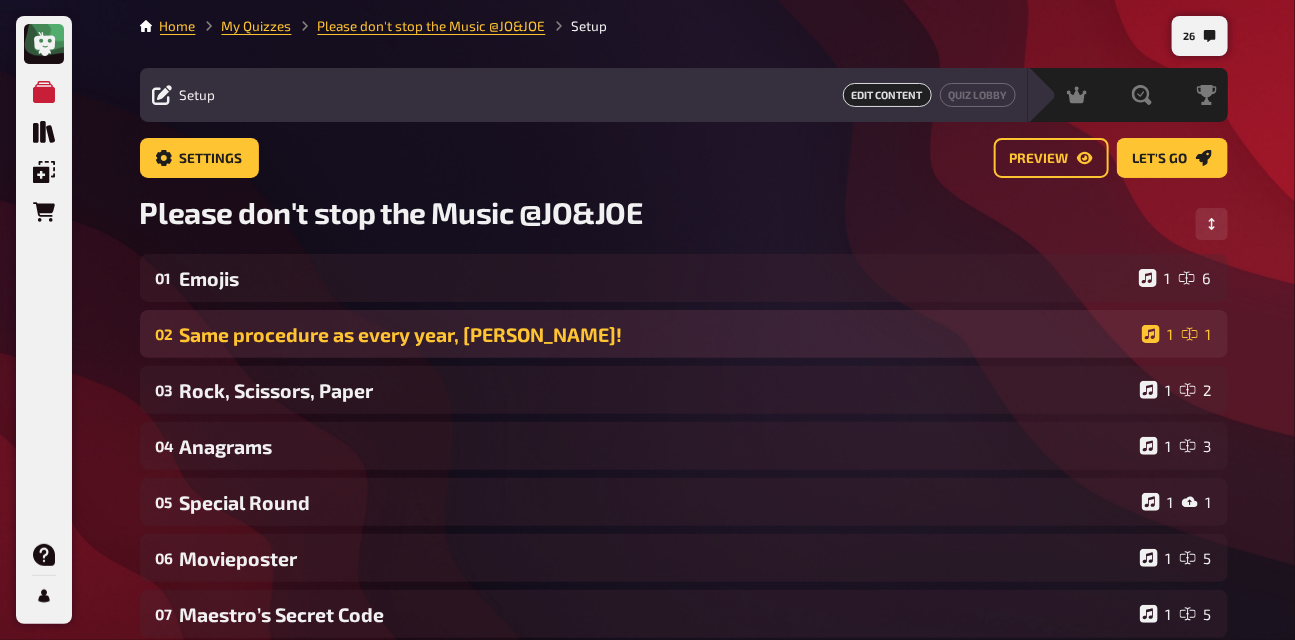 click on "Same procedure as every year, [PERSON_NAME]!" at bounding box center [657, 334] 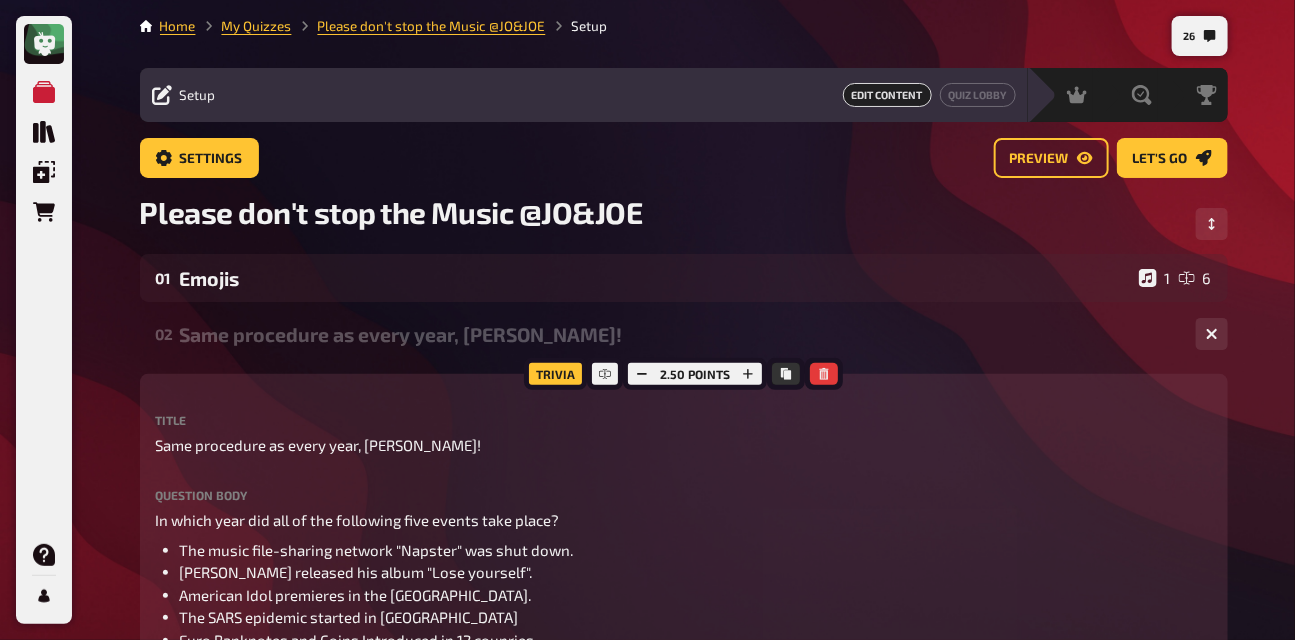 click on "Same procedure as every year, [PERSON_NAME]!" at bounding box center (680, 334) 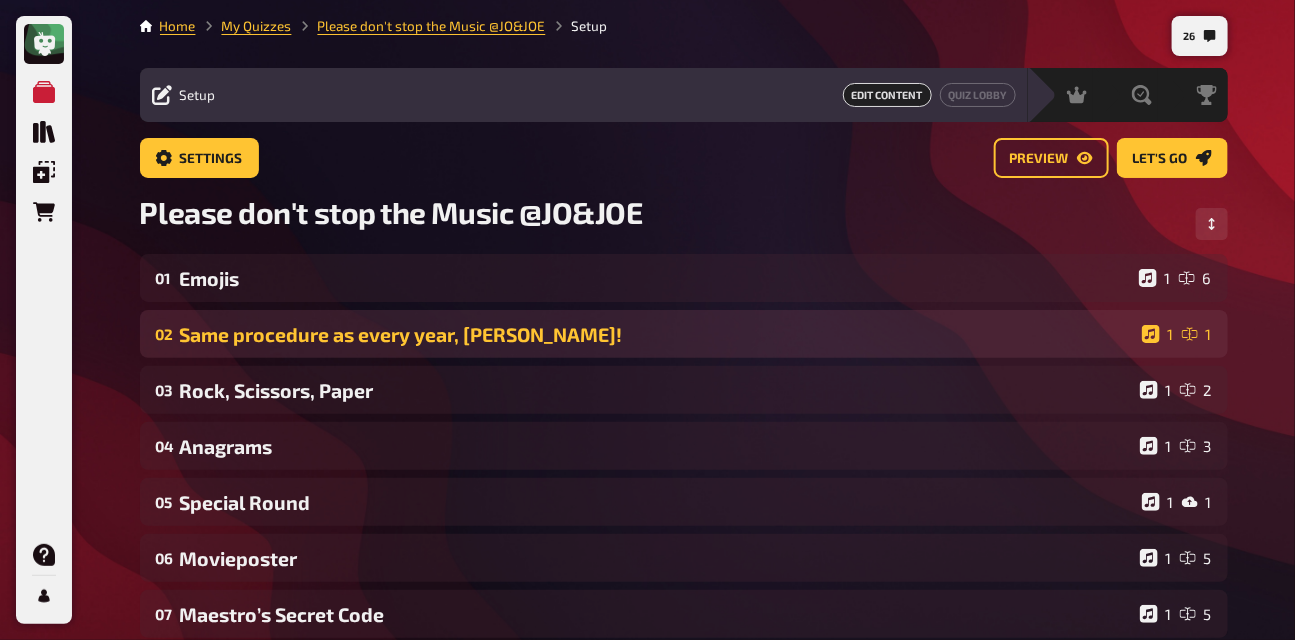 click on "Same procedure as every year, [PERSON_NAME]!" at bounding box center (657, 334) 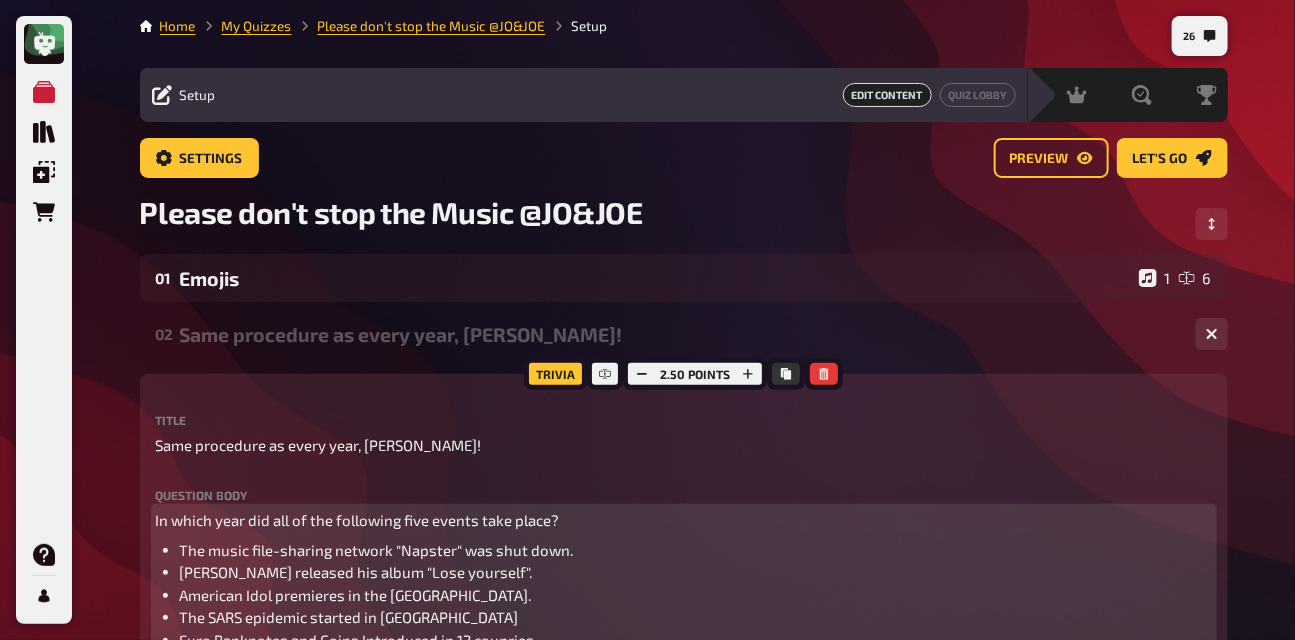 click on "In which year did all of the following five events take place?" at bounding box center (358, 520) 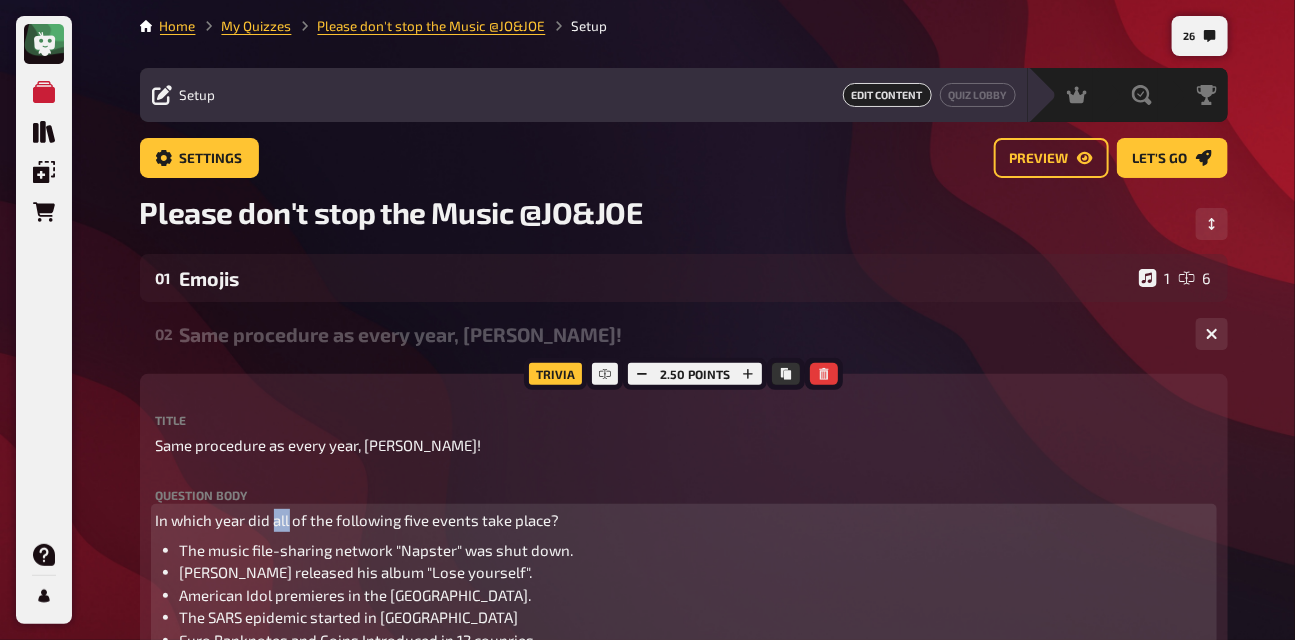 click on "In which year did all of the following five events take place?" at bounding box center [358, 520] 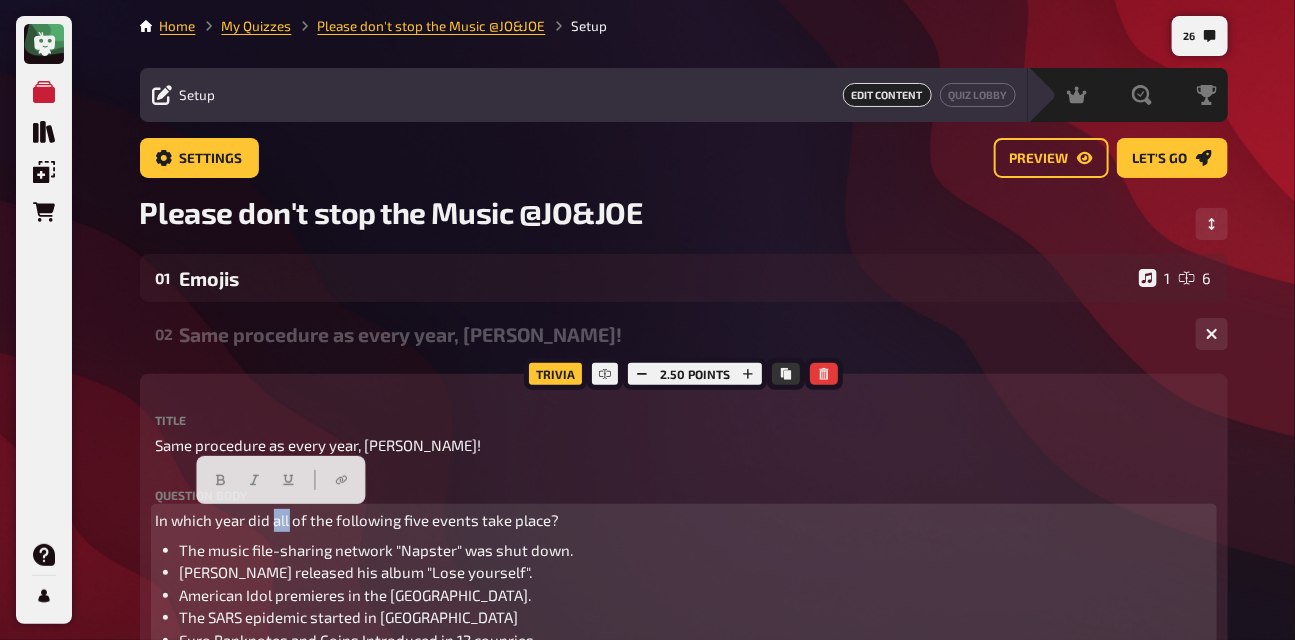 click on "In which year did all of the following five events take place?" at bounding box center [358, 520] 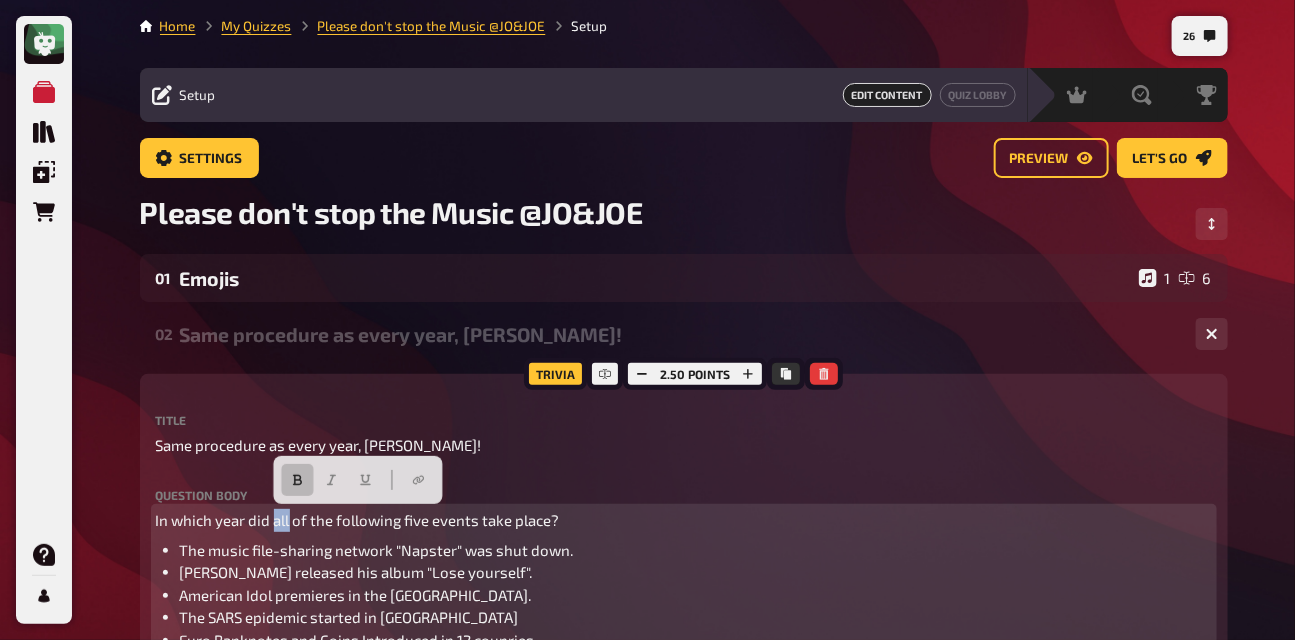 click 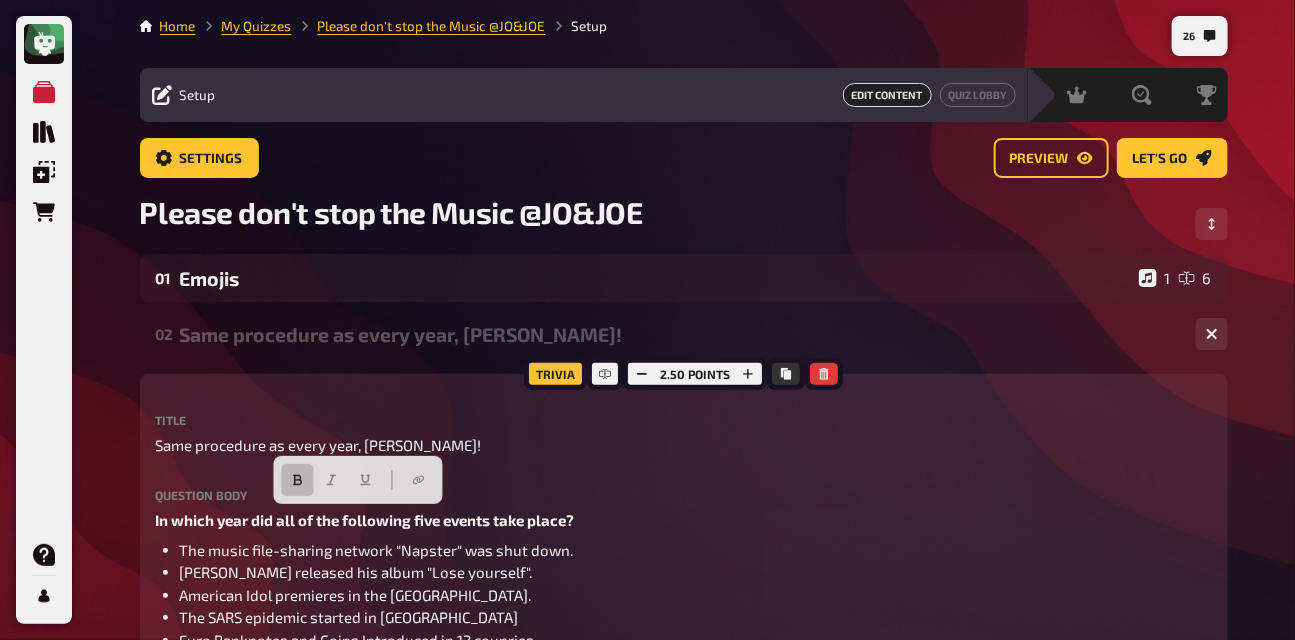click on "Same procedure as every year, [PERSON_NAME]!" at bounding box center (680, 334) 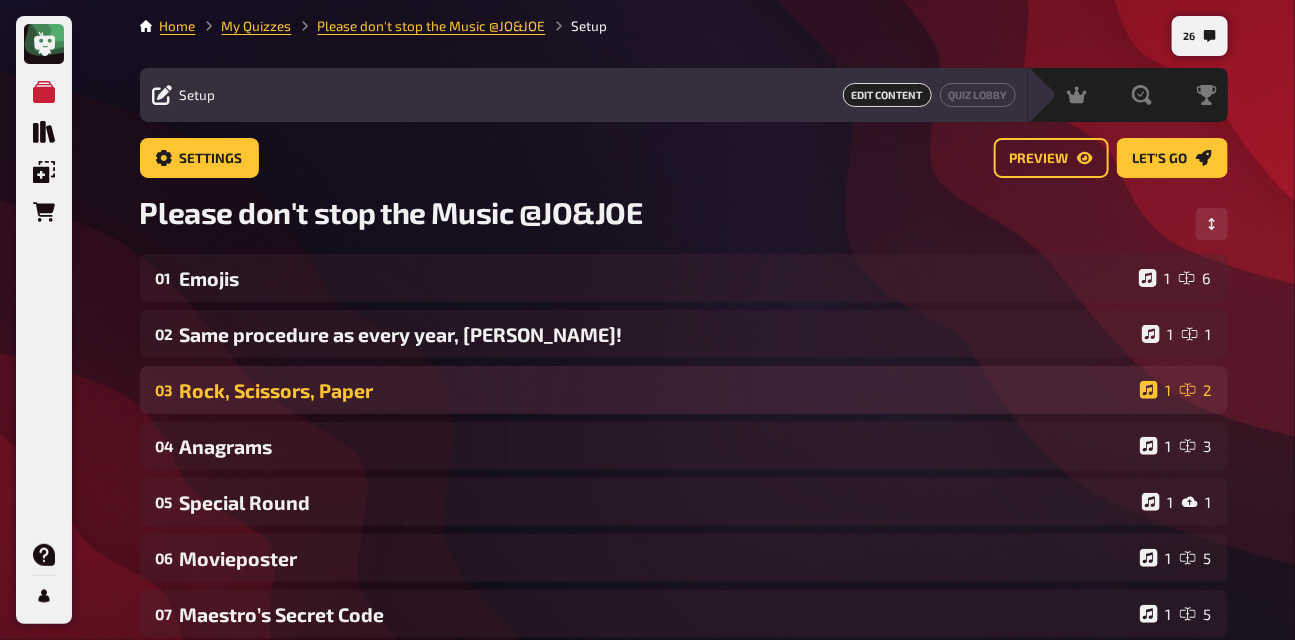 click on "Rock, Scissors, Paper" at bounding box center [656, 390] 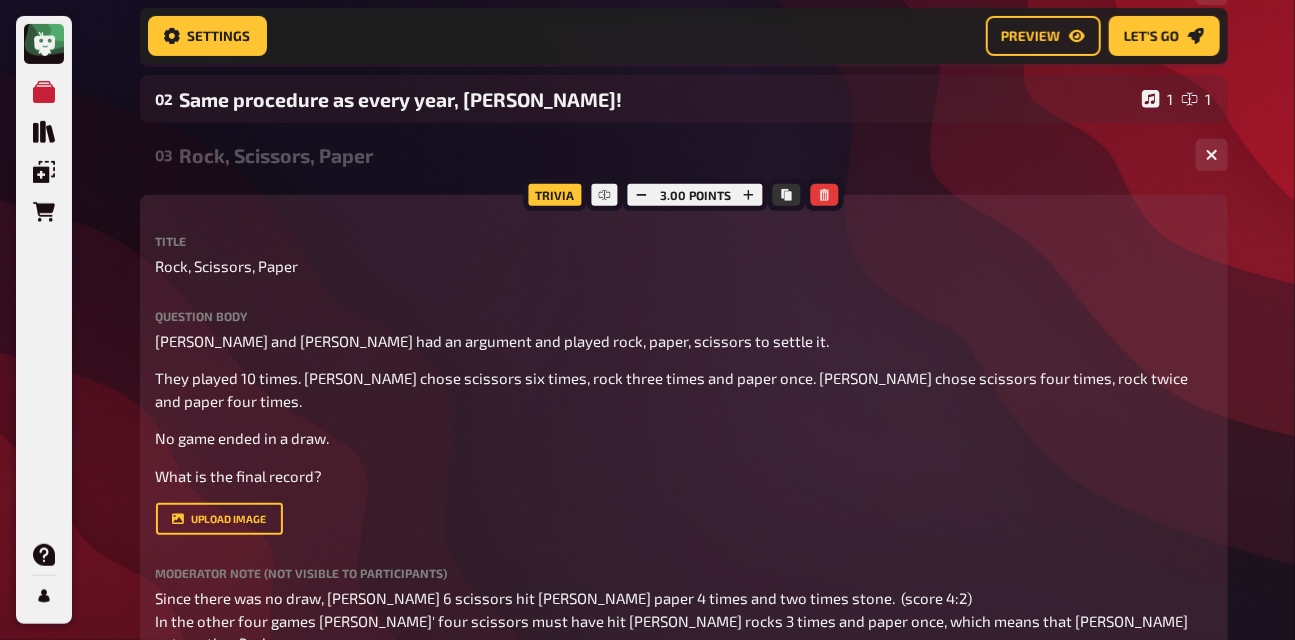 scroll, scrollTop: 245, scrollLeft: 0, axis: vertical 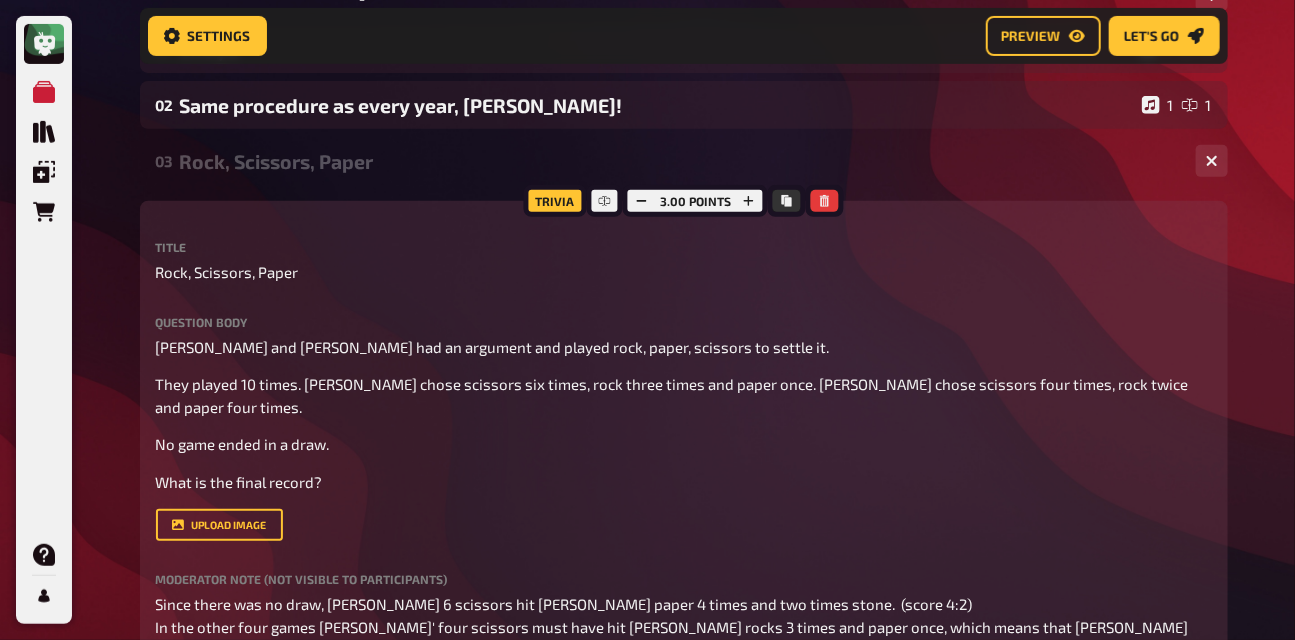 click on "Rock, Scissors, Paper" at bounding box center (680, 161) 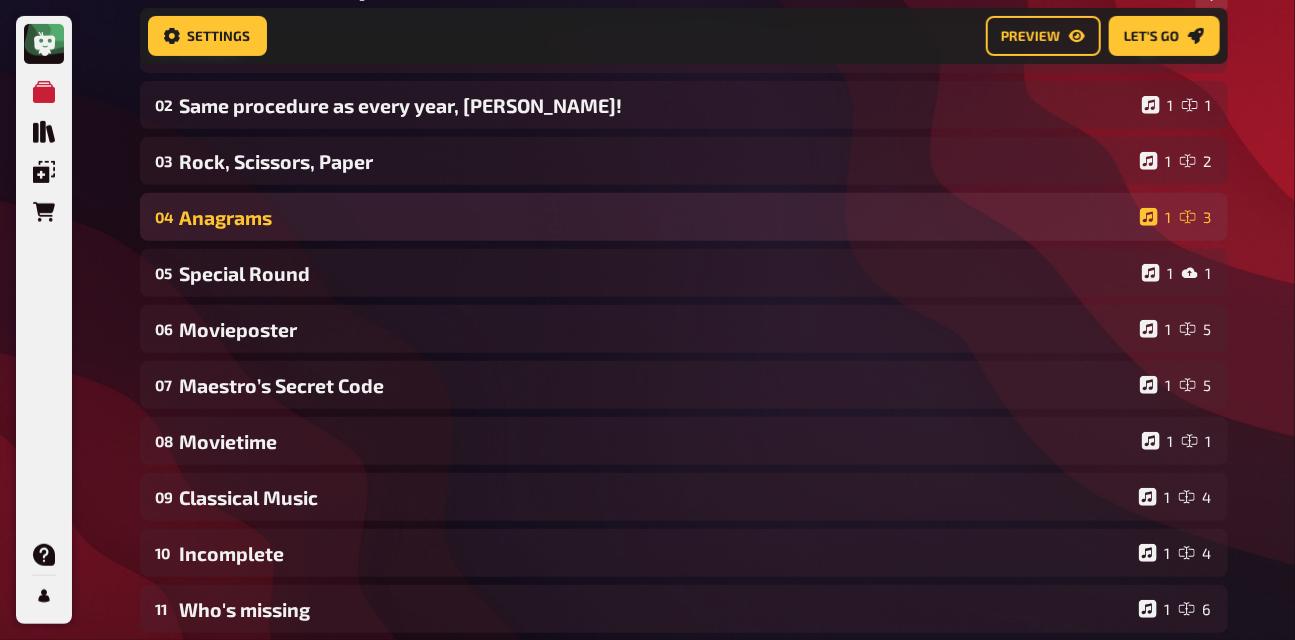 click on "Anagrams" at bounding box center (656, 217) 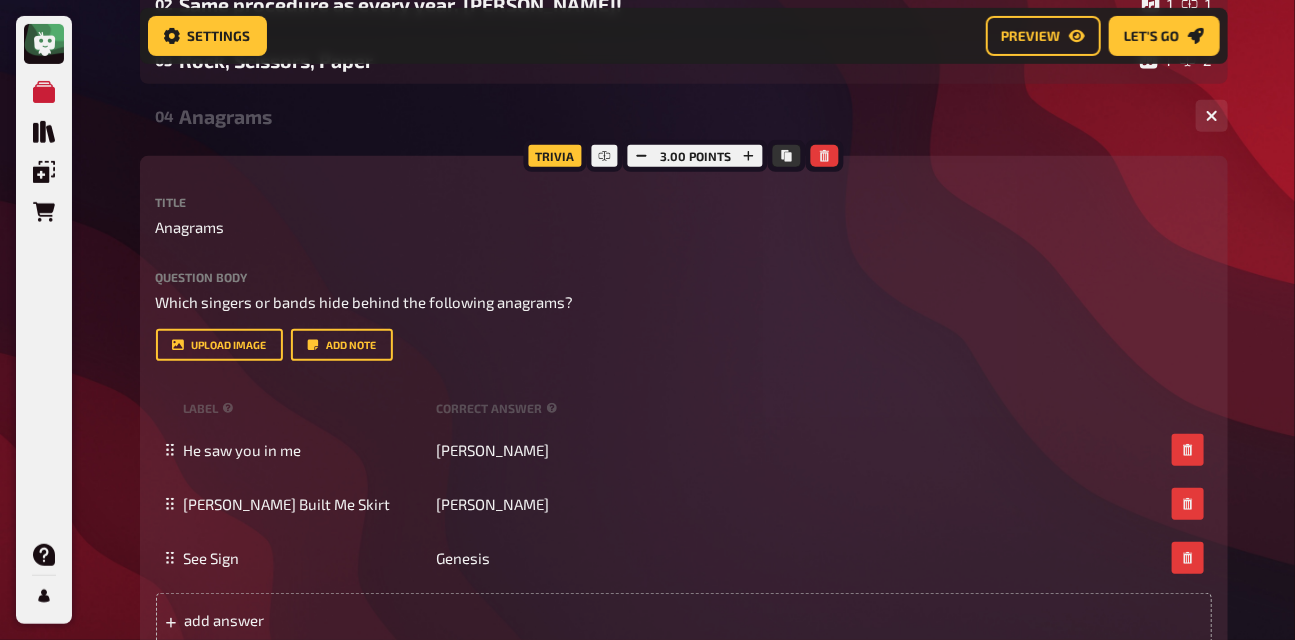 scroll, scrollTop: 353, scrollLeft: 0, axis: vertical 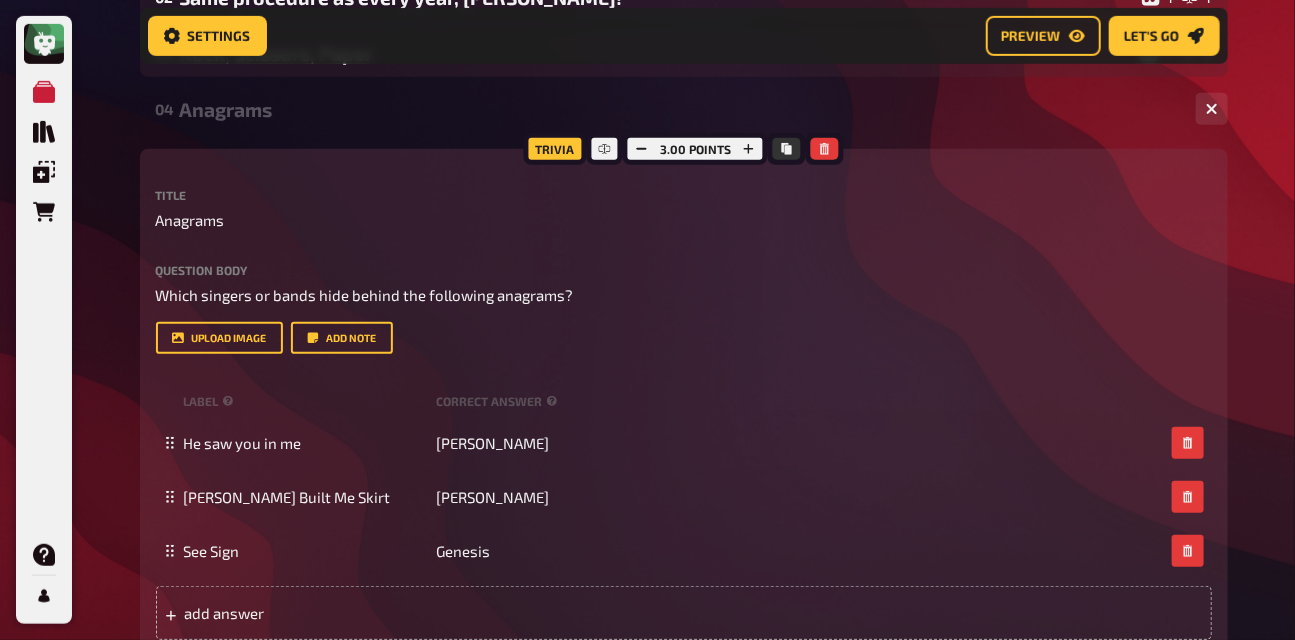 click on "04 Anagrams   1 3" at bounding box center (684, 109) 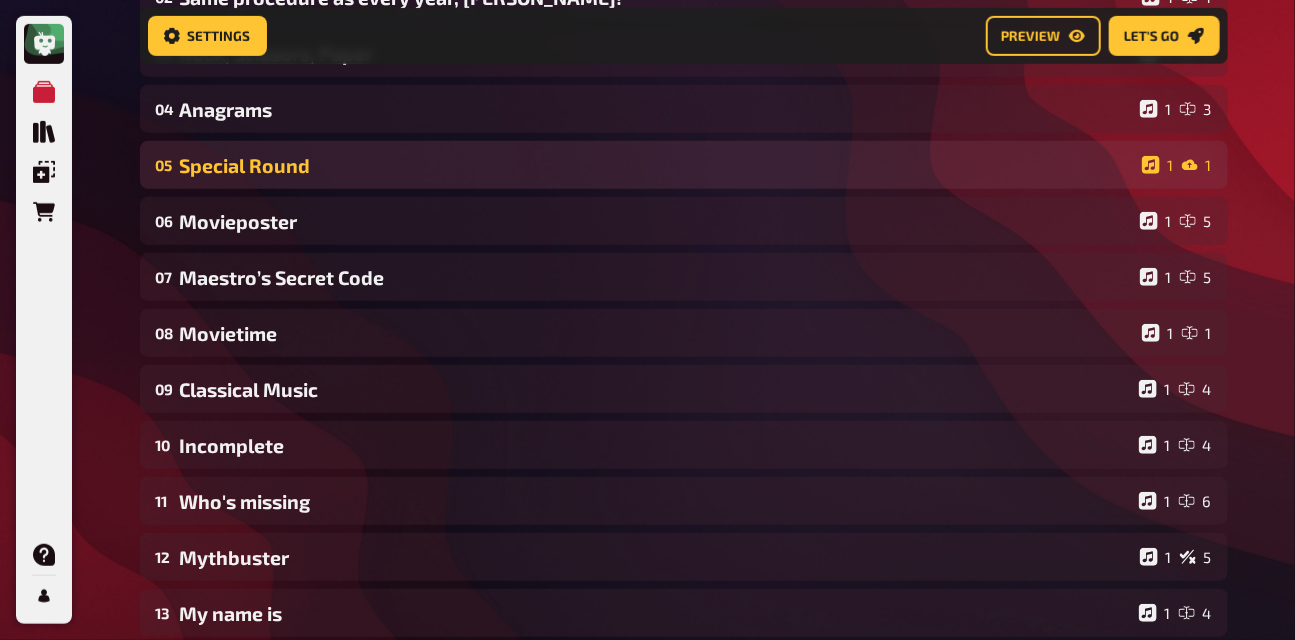click on "Special Round" at bounding box center (657, 165) 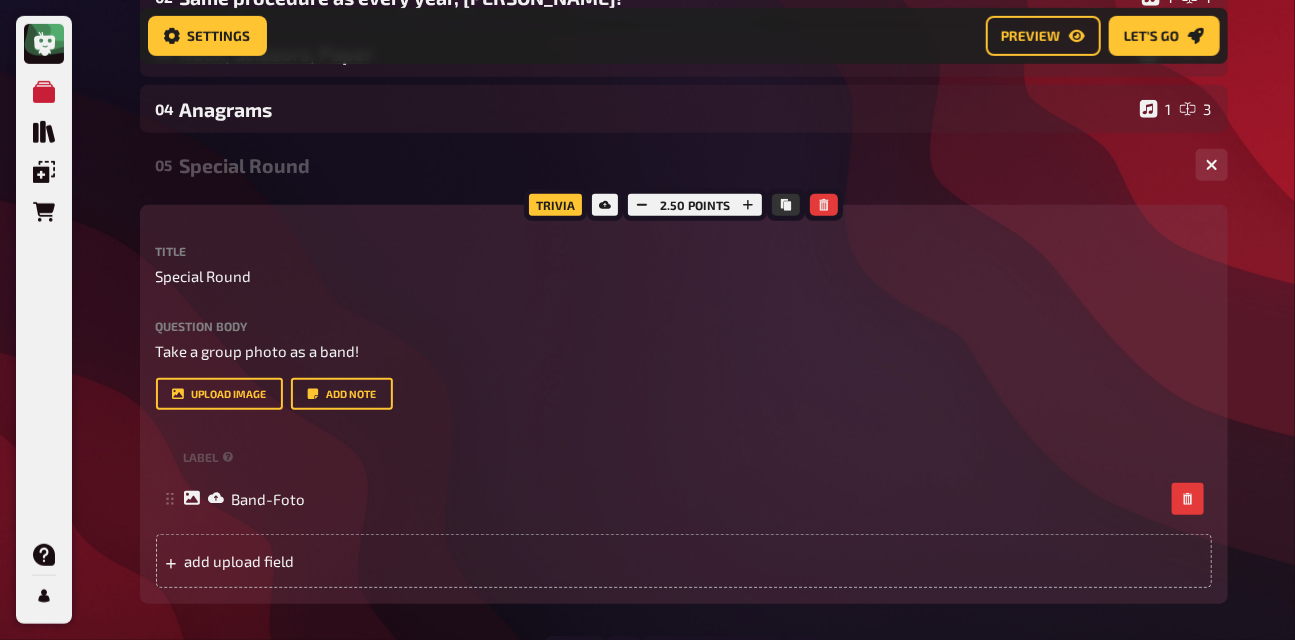 click on "Special Round" at bounding box center [680, 165] 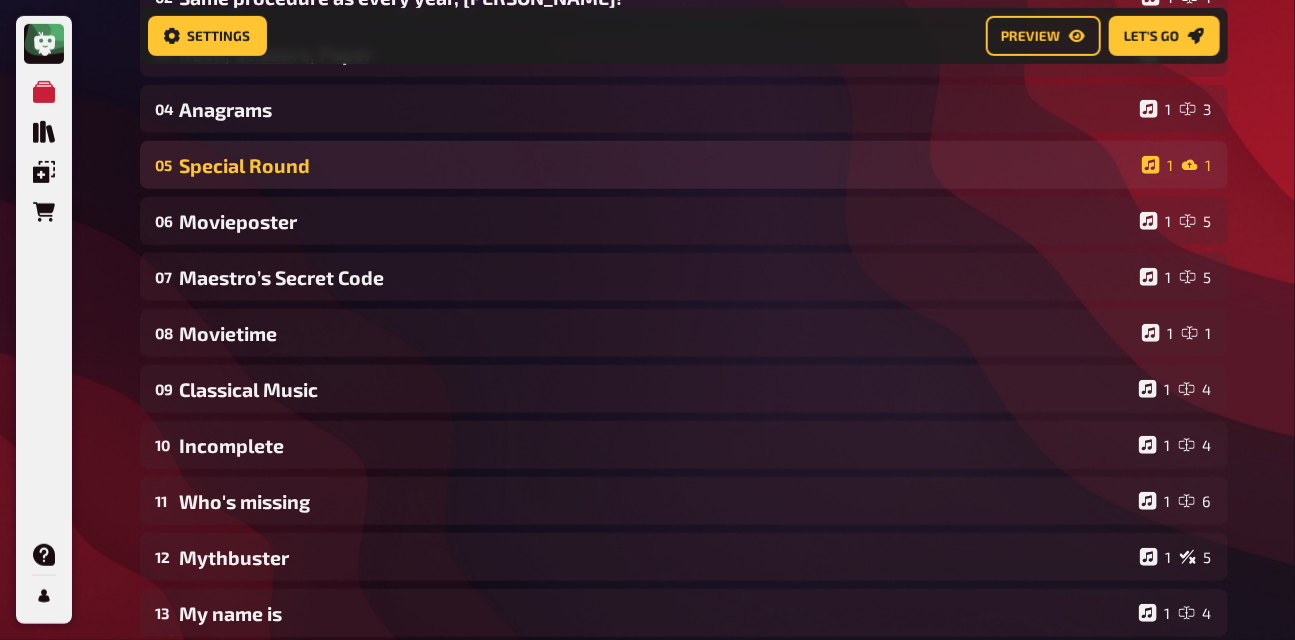 click on "Special Round" at bounding box center (657, 165) 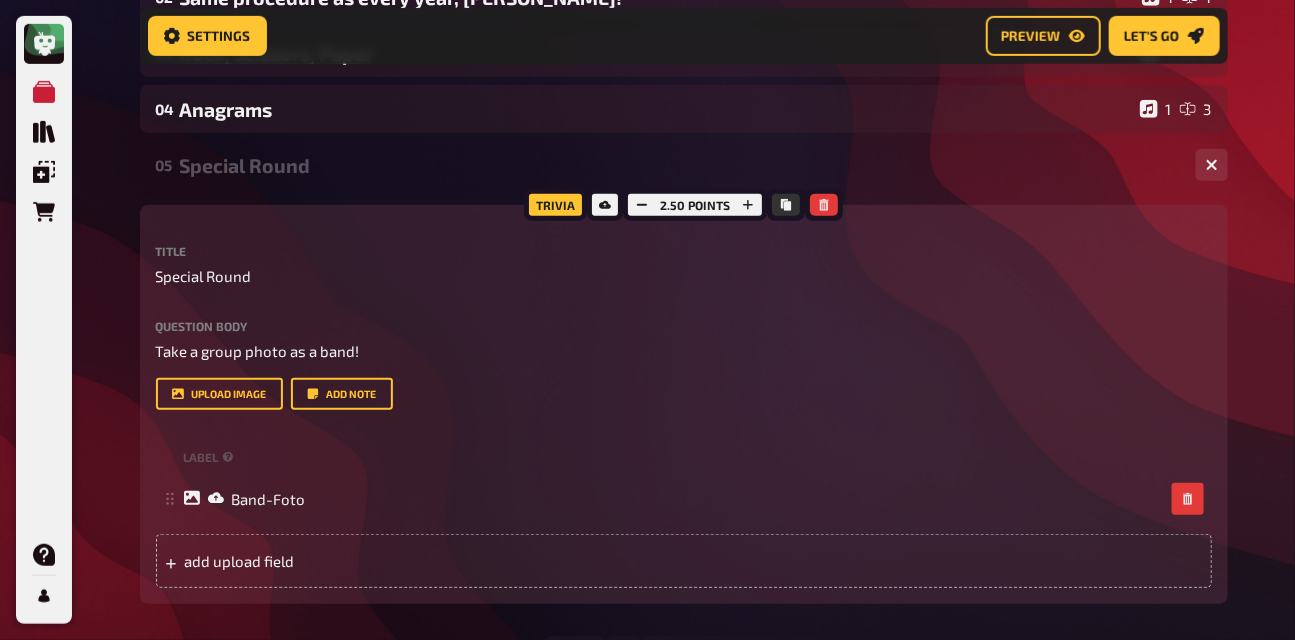 click on "Question body Take a group photo as a band!  Drop here to upload" at bounding box center [684, 341] 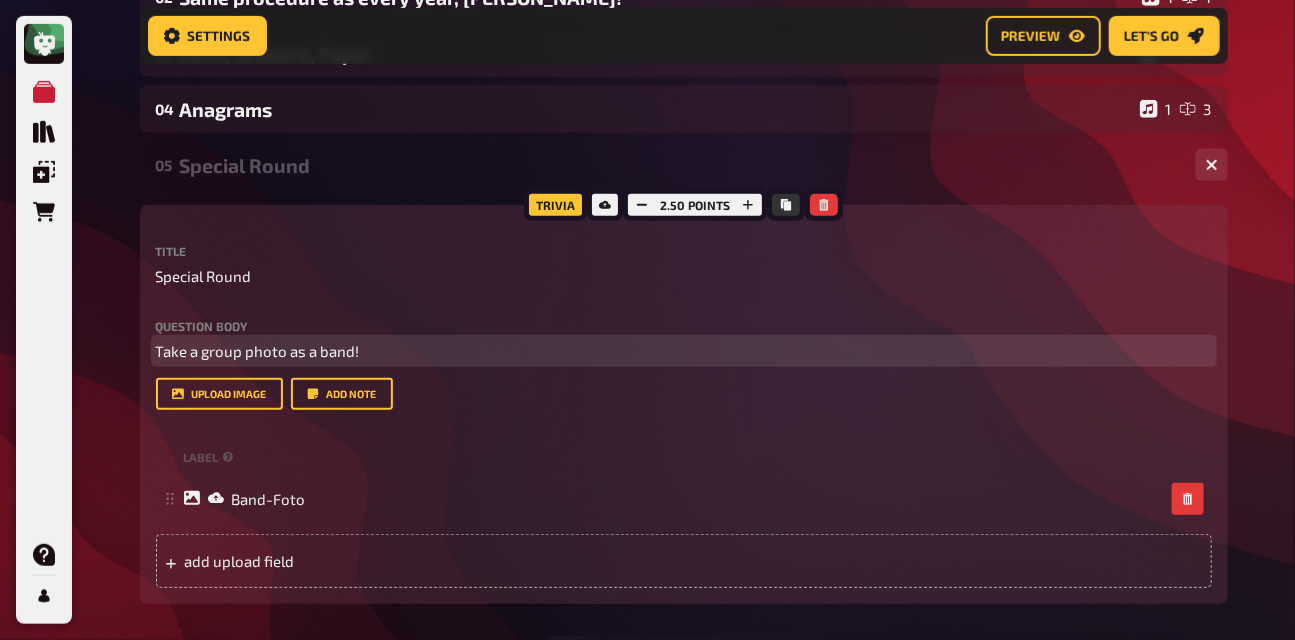 click on "Take a group photo as a band!" at bounding box center [684, 351] 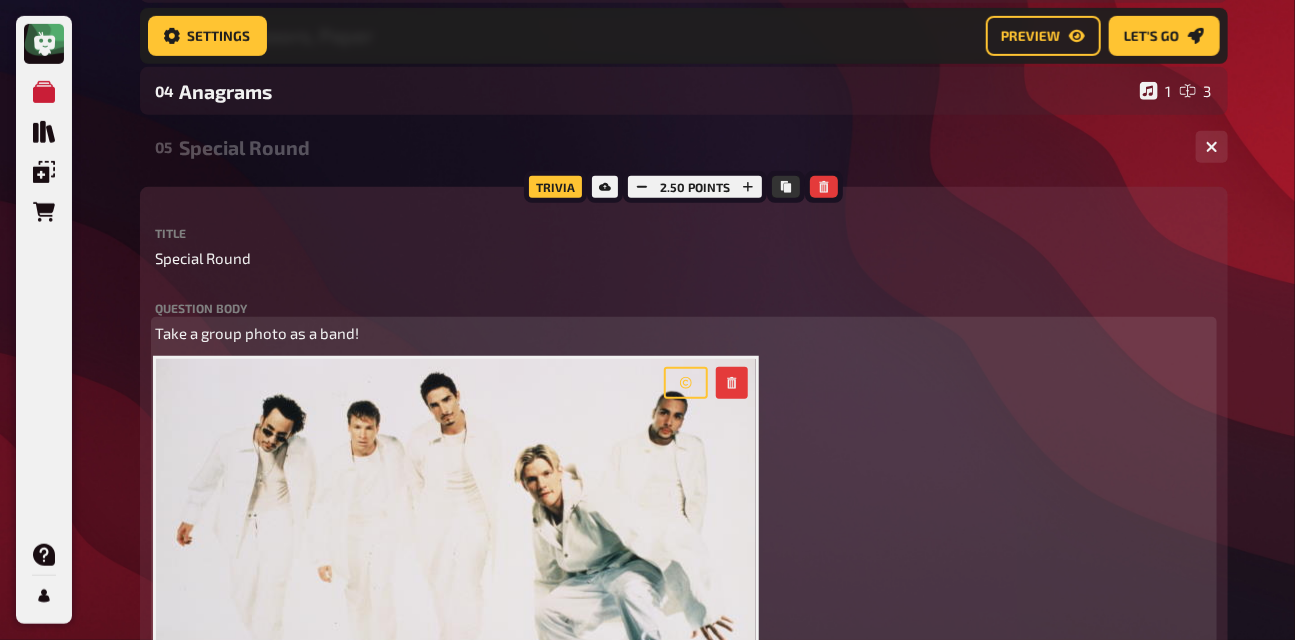 scroll, scrollTop: 364, scrollLeft: 0, axis: vertical 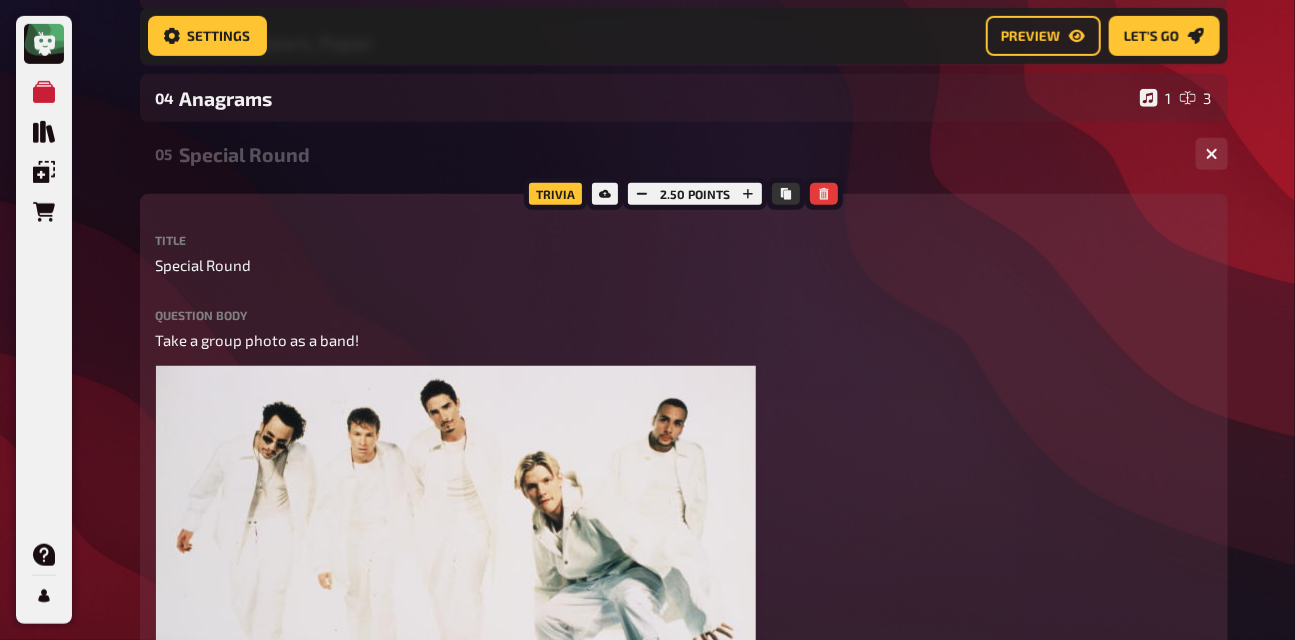 click on "Special Round" at bounding box center (680, 154) 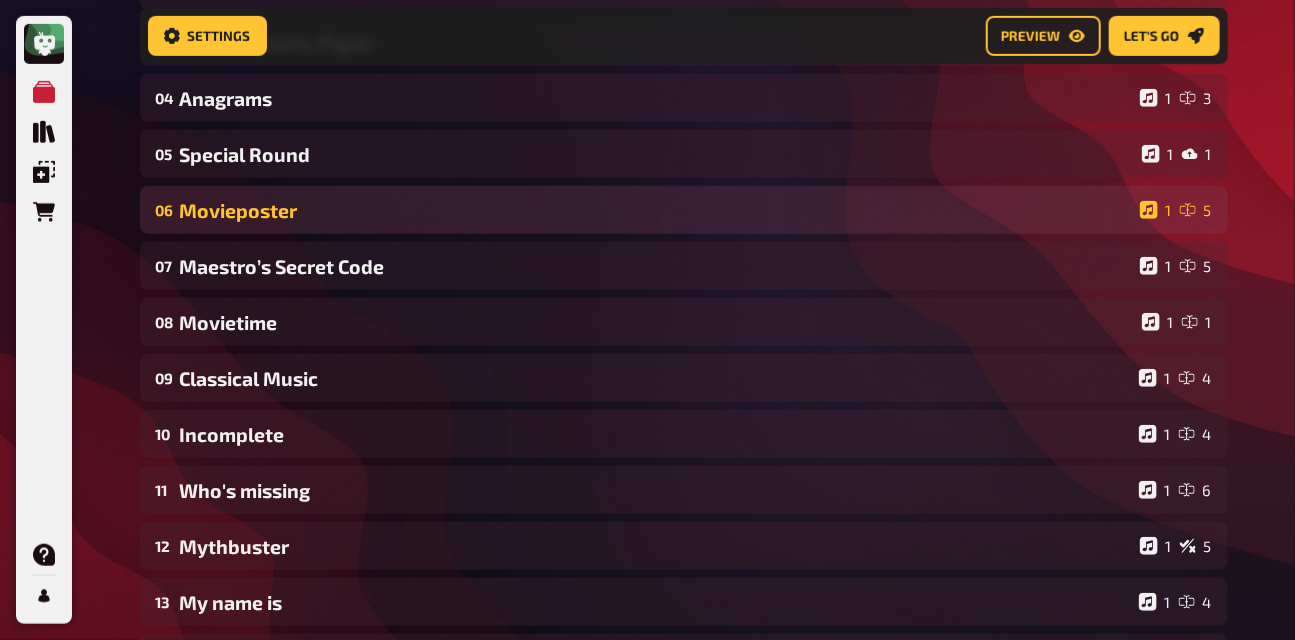 click on "Movieposter" at bounding box center (656, 210) 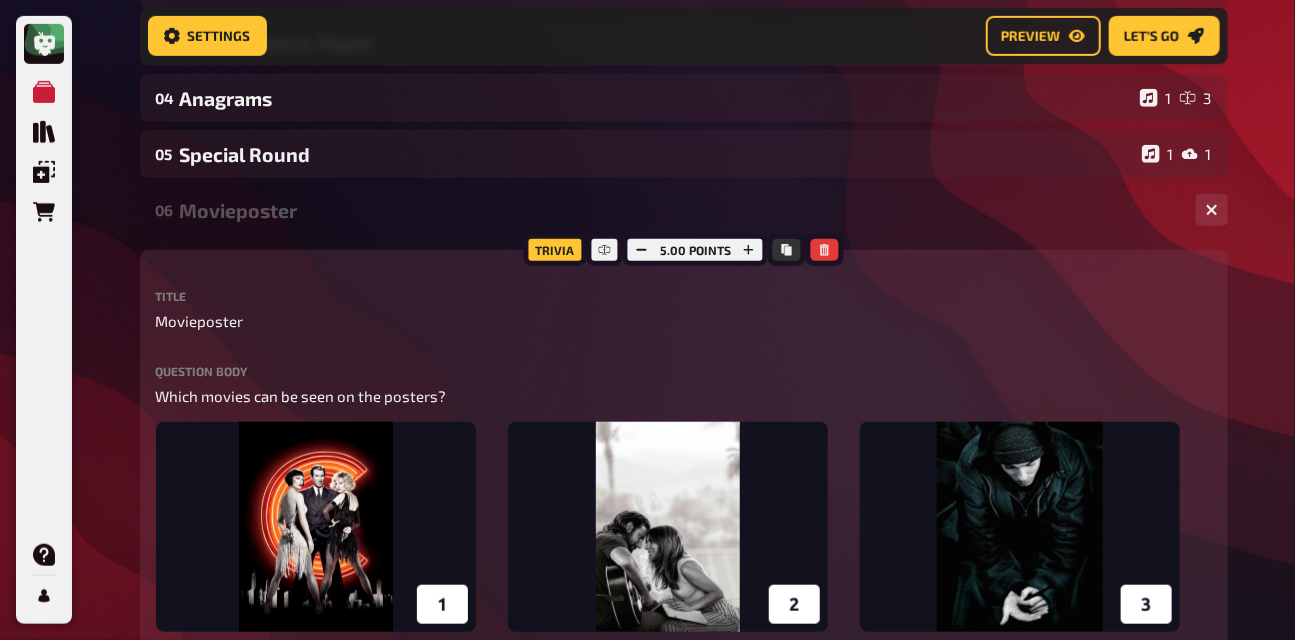 click on "Movieposter" at bounding box center [680, 210] 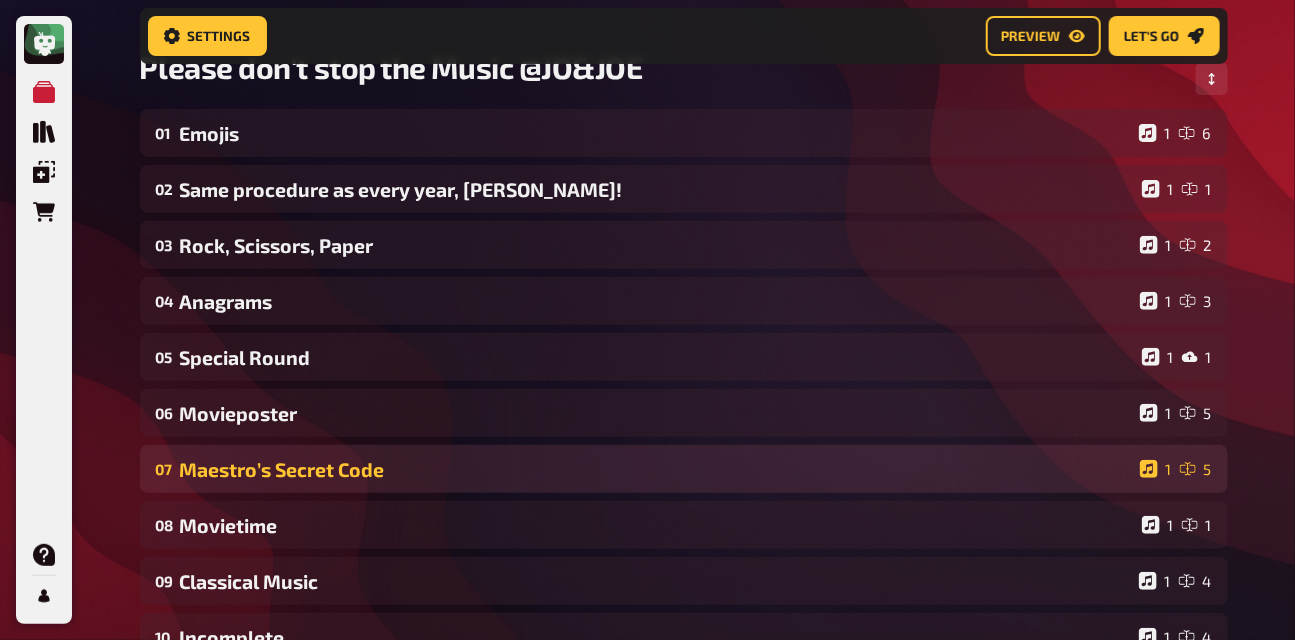 scroll, scrollTop: 0, scrollLeft: 0, axis: both 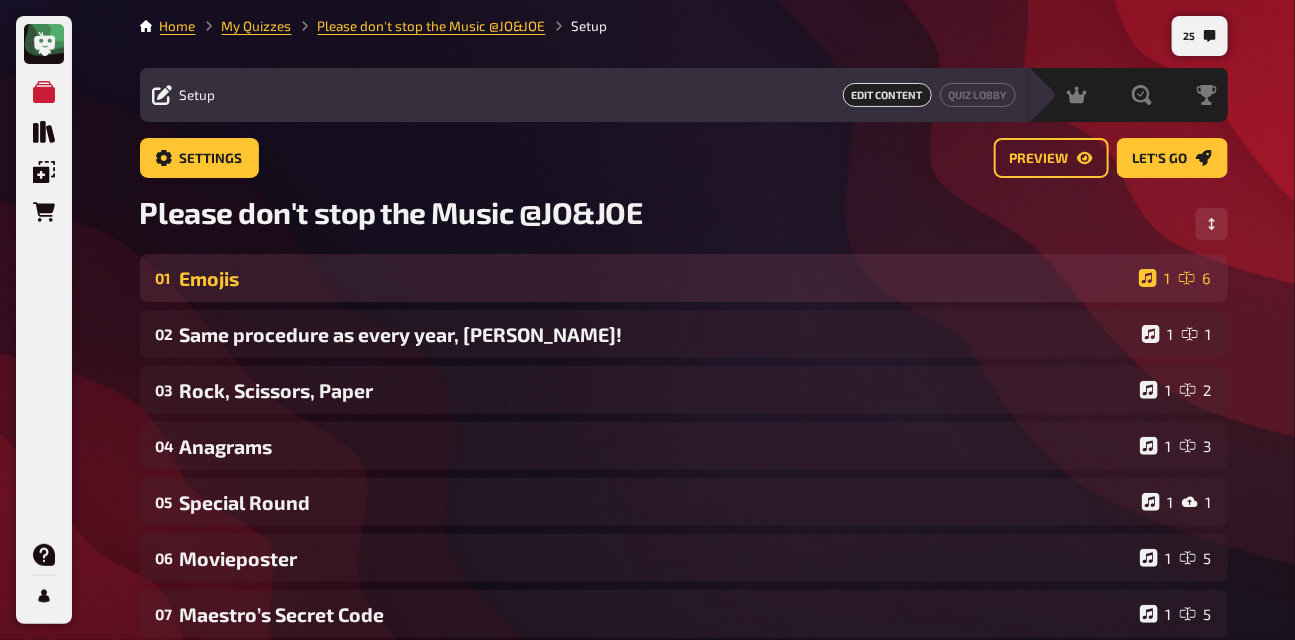 click on "Emojis" at bounding box center (655, 278) 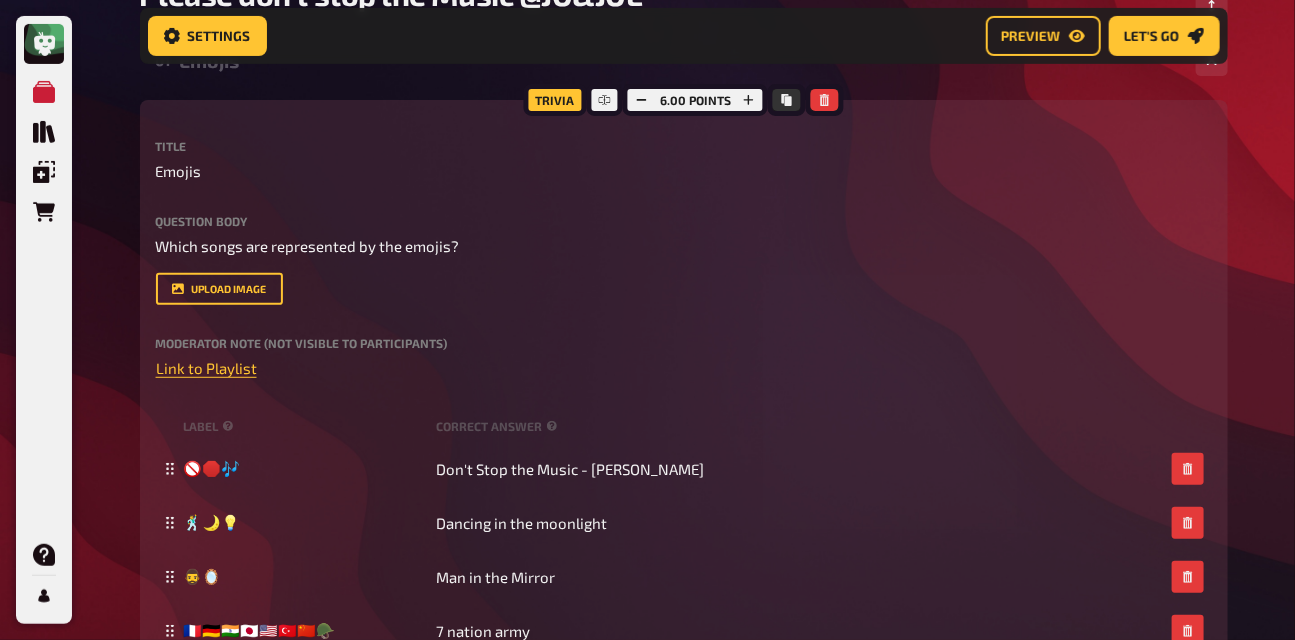 scroll, scrollTop: 210, scrollLeft: 0, axis: vertical 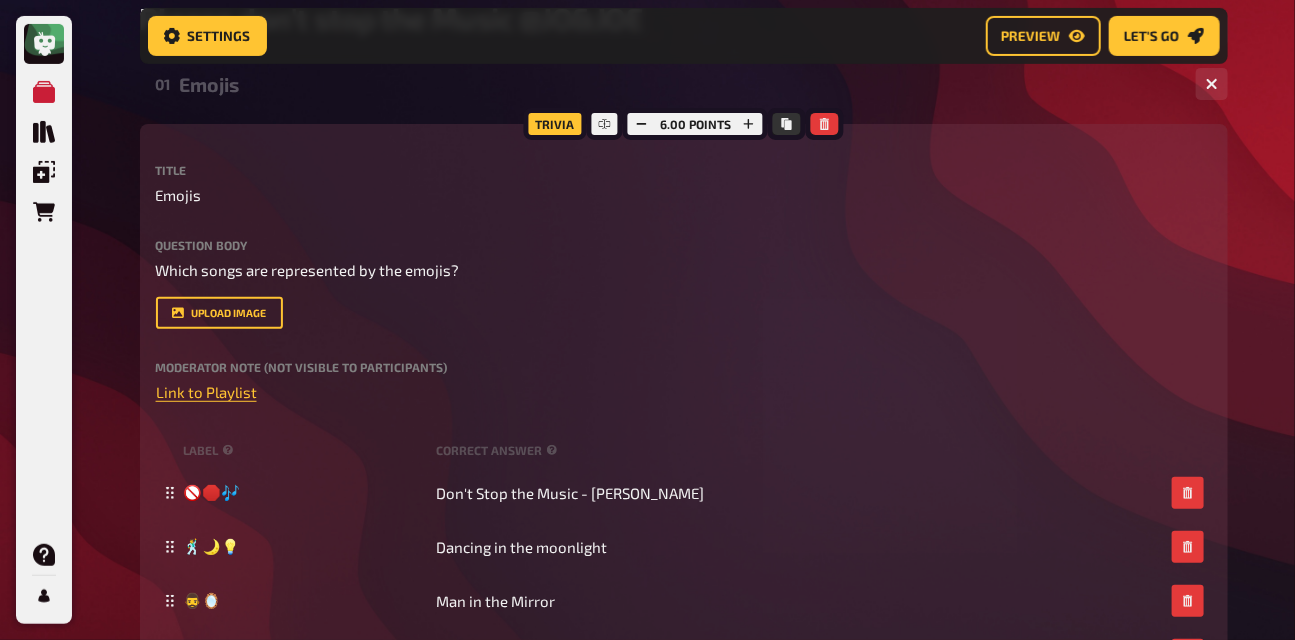 click on "Emojis" at bounding box center [680, 84] 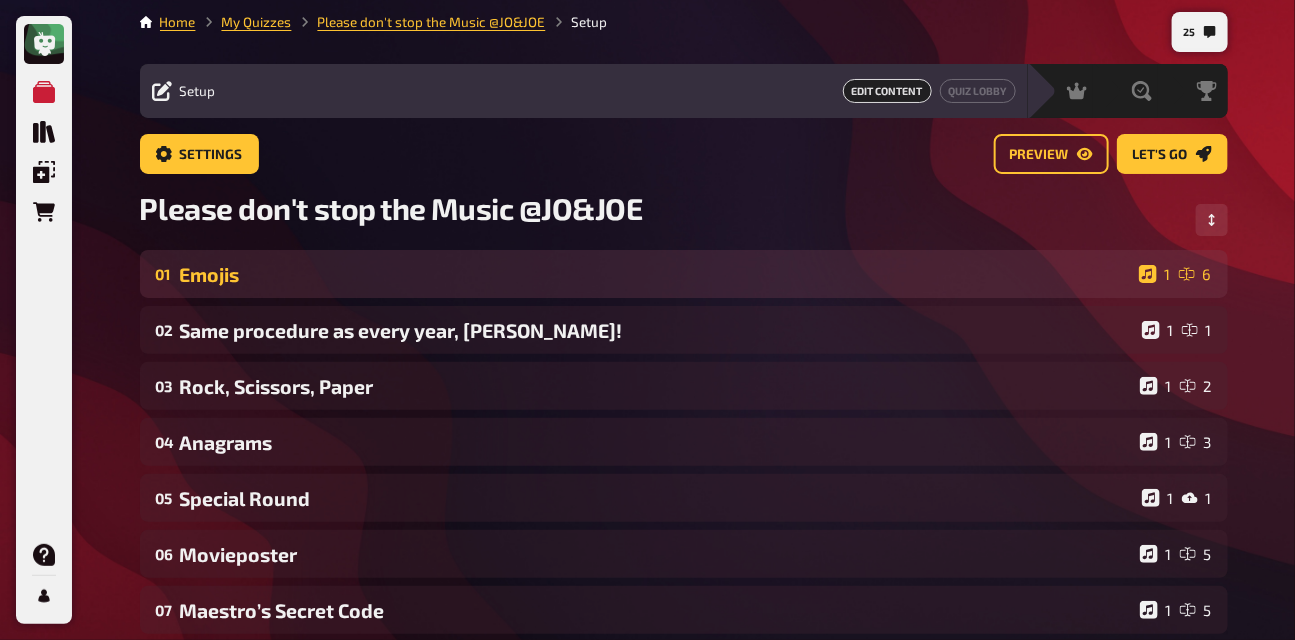 scroll, scrollTop: 0, scrollLeft: 0, axis: both 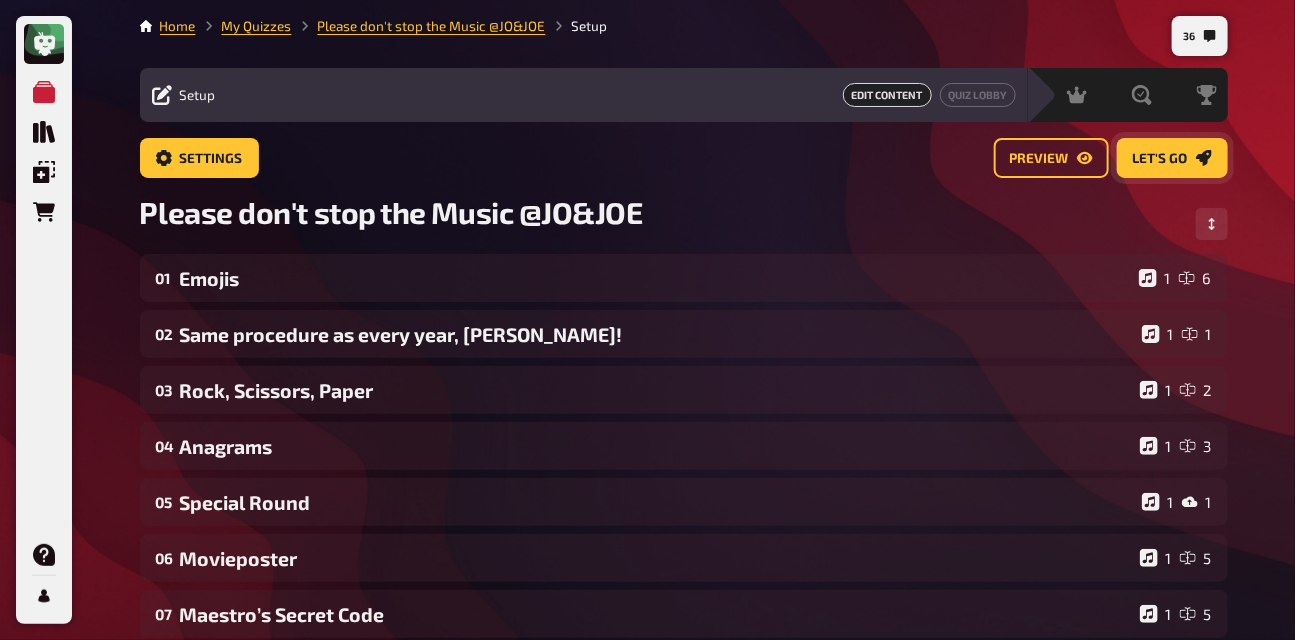 click on "Let's go" at bounding box center (1160, 159) 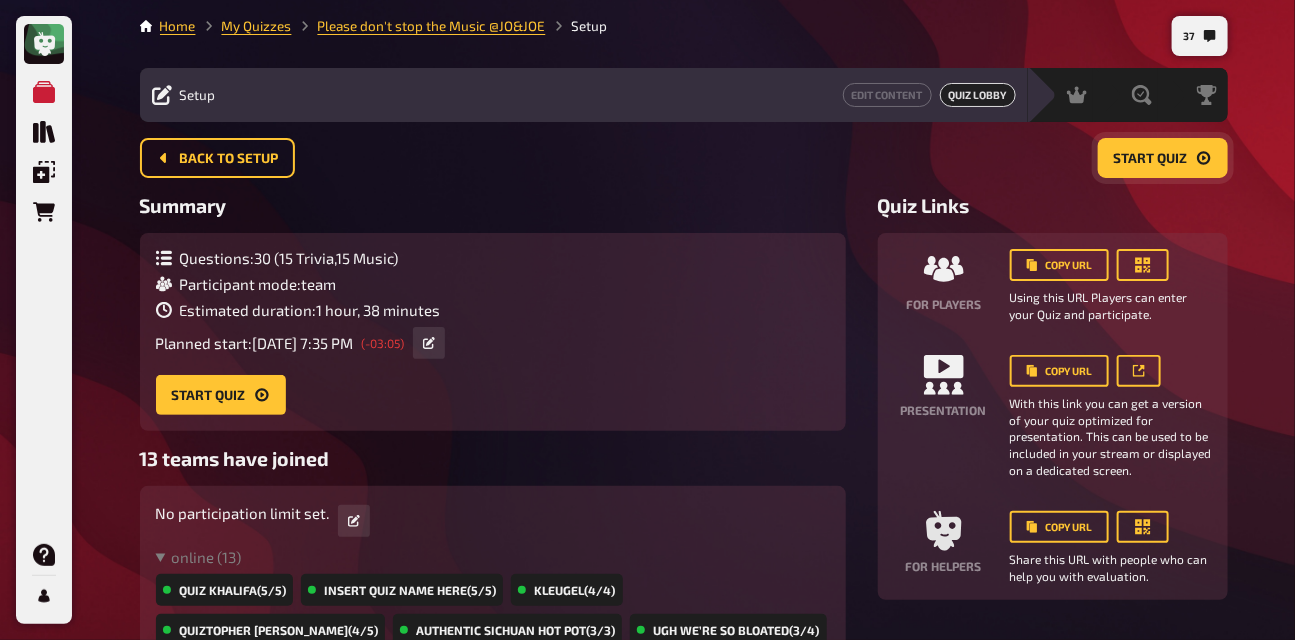 click on "Start Quiz" at bounding box center (1151, 159) 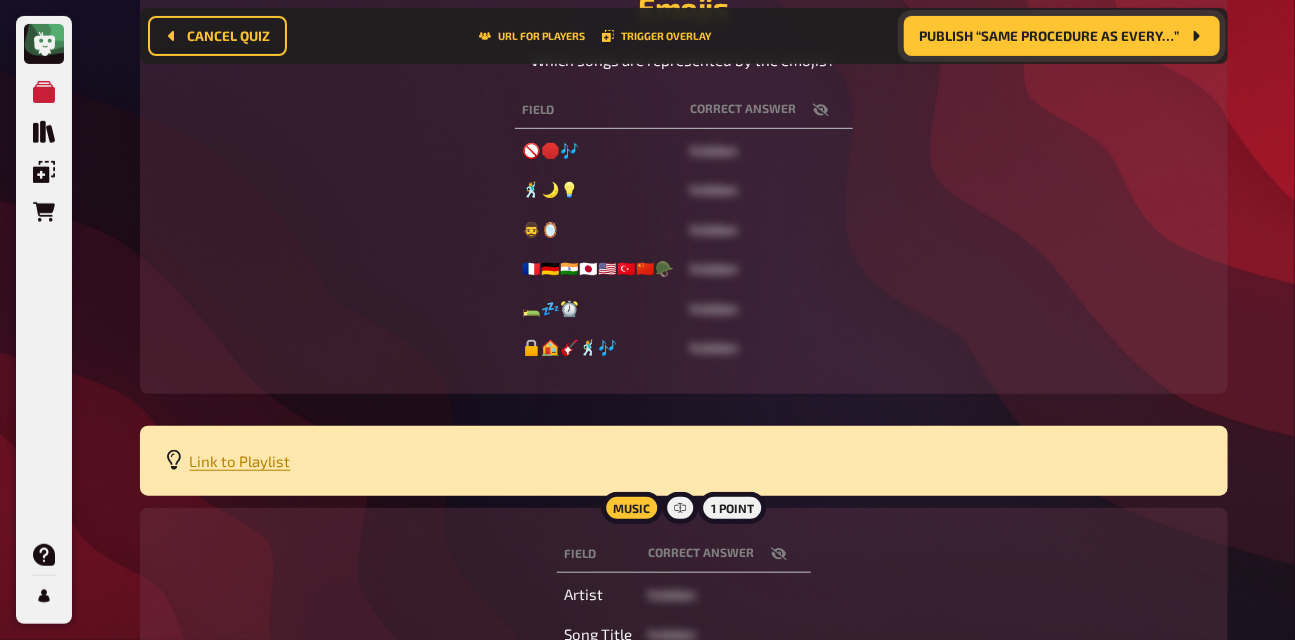 scroll, scrollTop: 475, scrollLeft: 0, axis: vertical 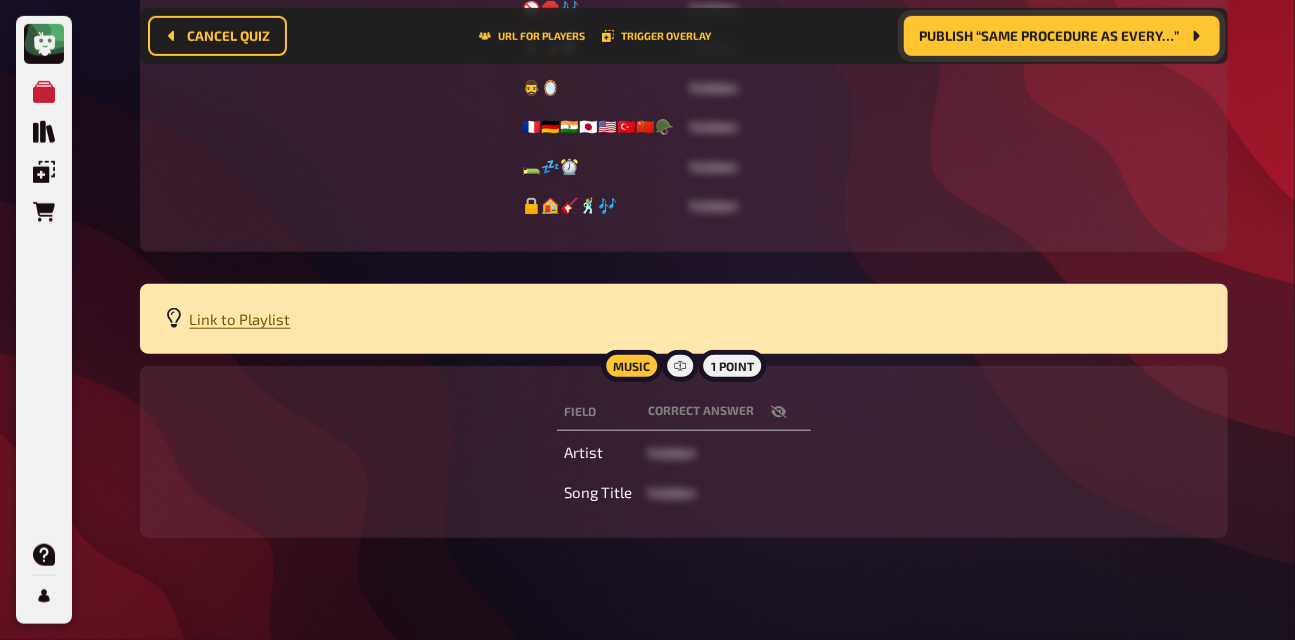 click on "Link to Playlist" at bounding box center (240, 319) 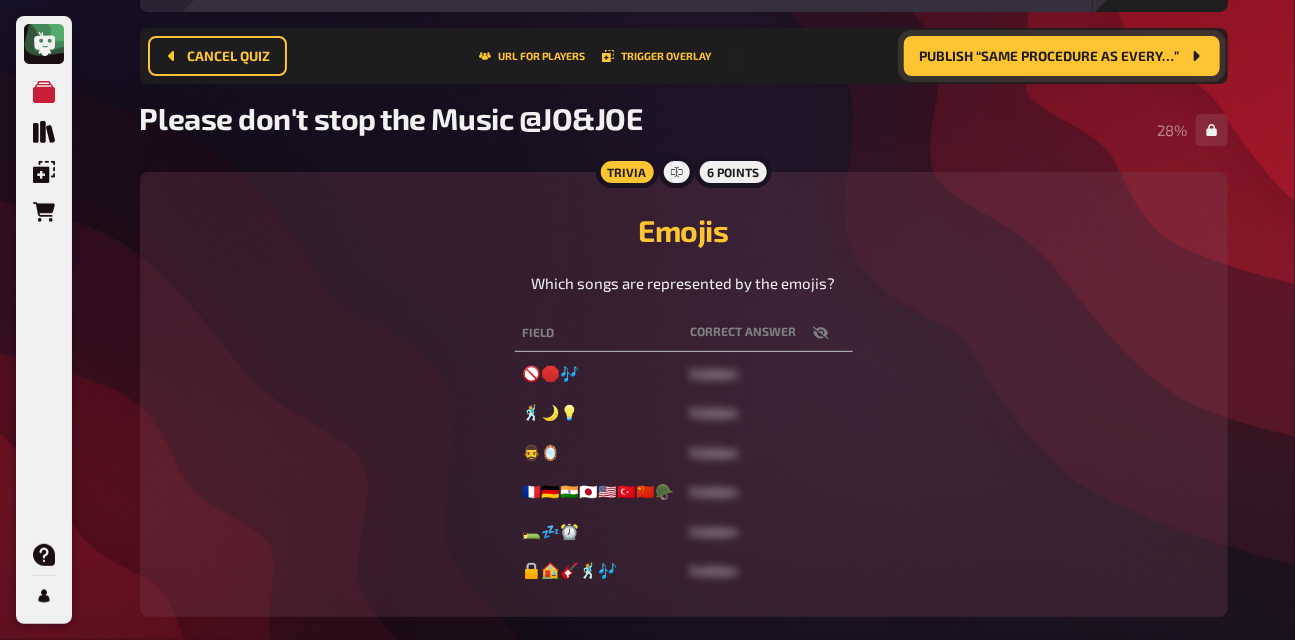 scroll, scrollTop: 0, scrollLeft: 0, axis: both 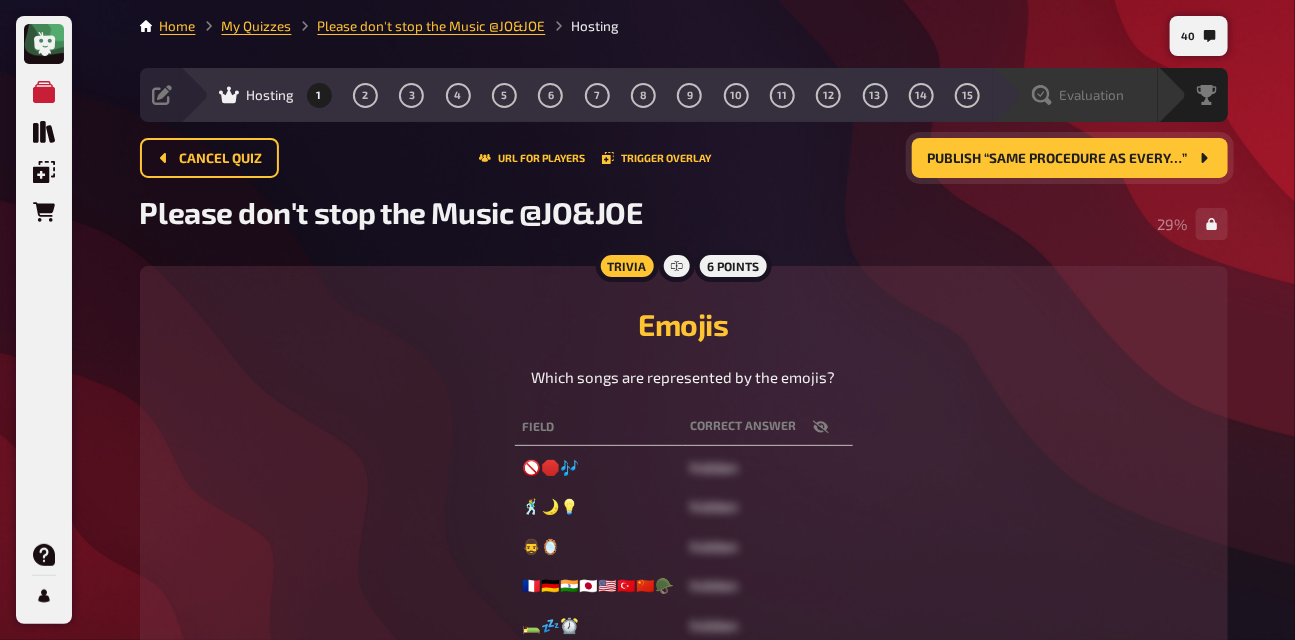 click on "Evaluation" at bounding box center (1092, 95) 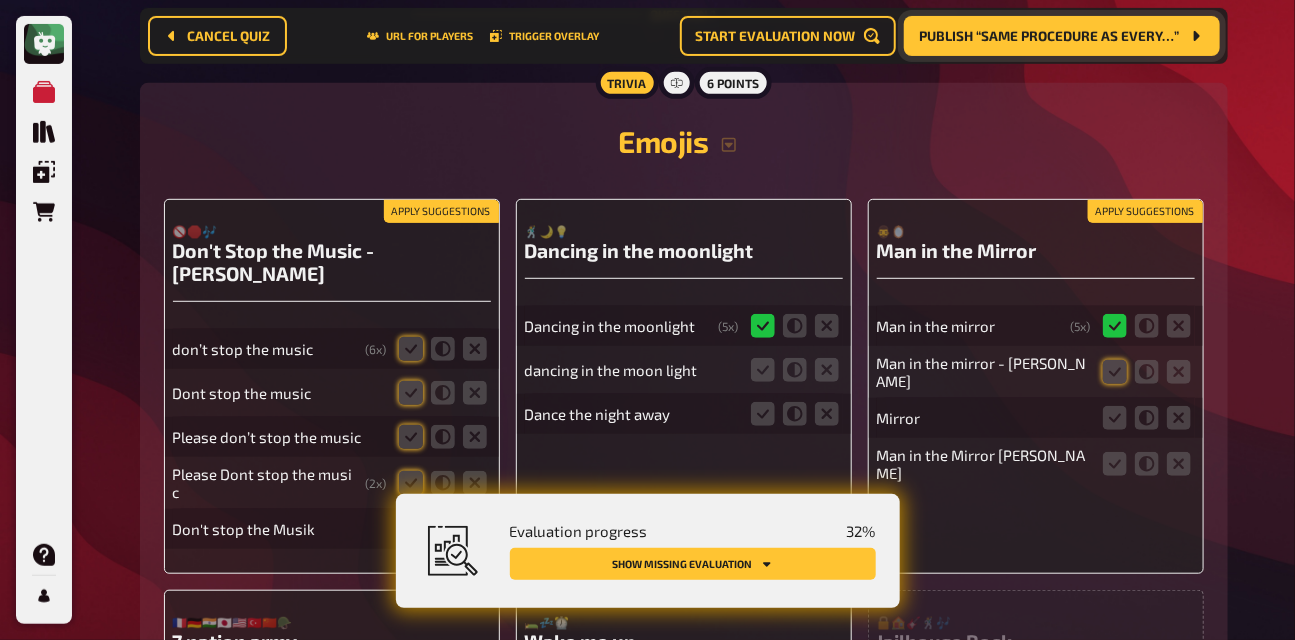 scroll, scrollTop: 319, scrollLeft: 0, axis: vertical 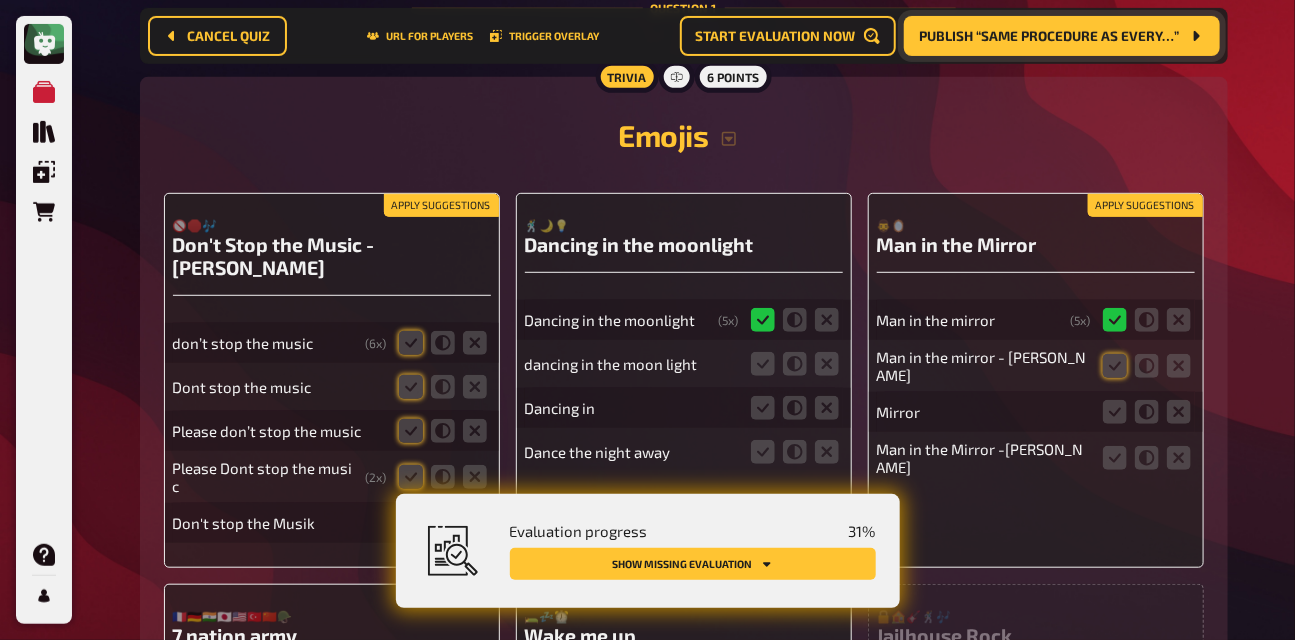 click on "Apply suggestions" at bounding box center (441, 206) 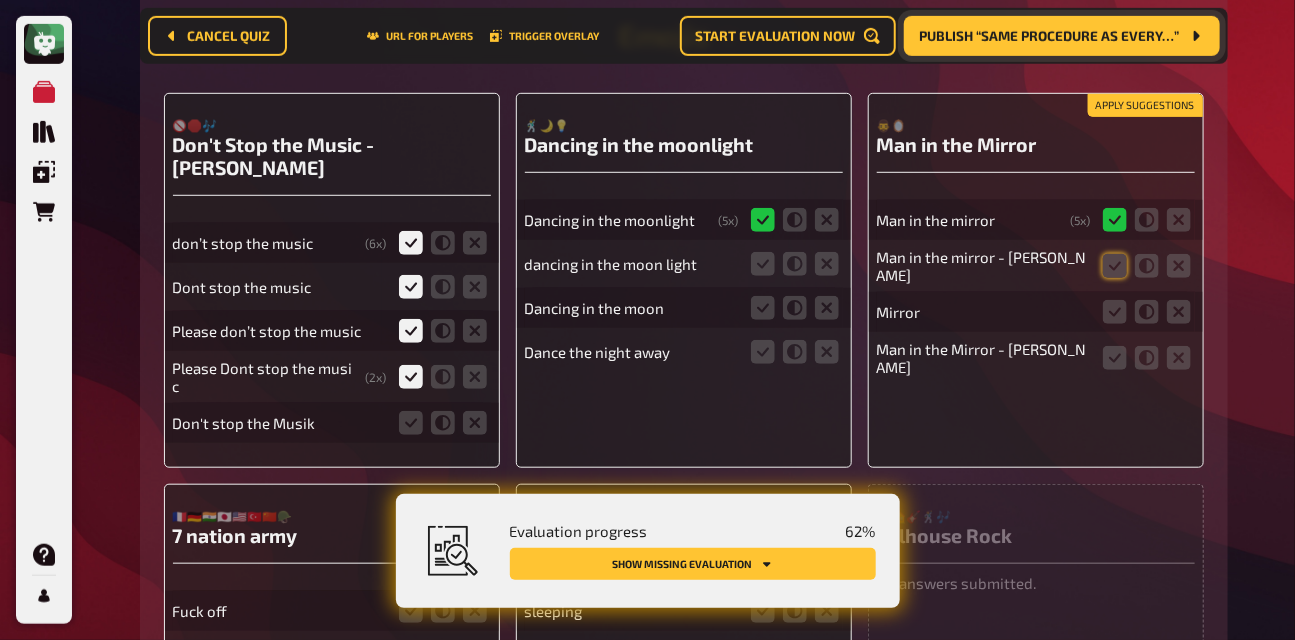 scroll, scrollTop: 439, scrollLeft: 0, axis: vertical 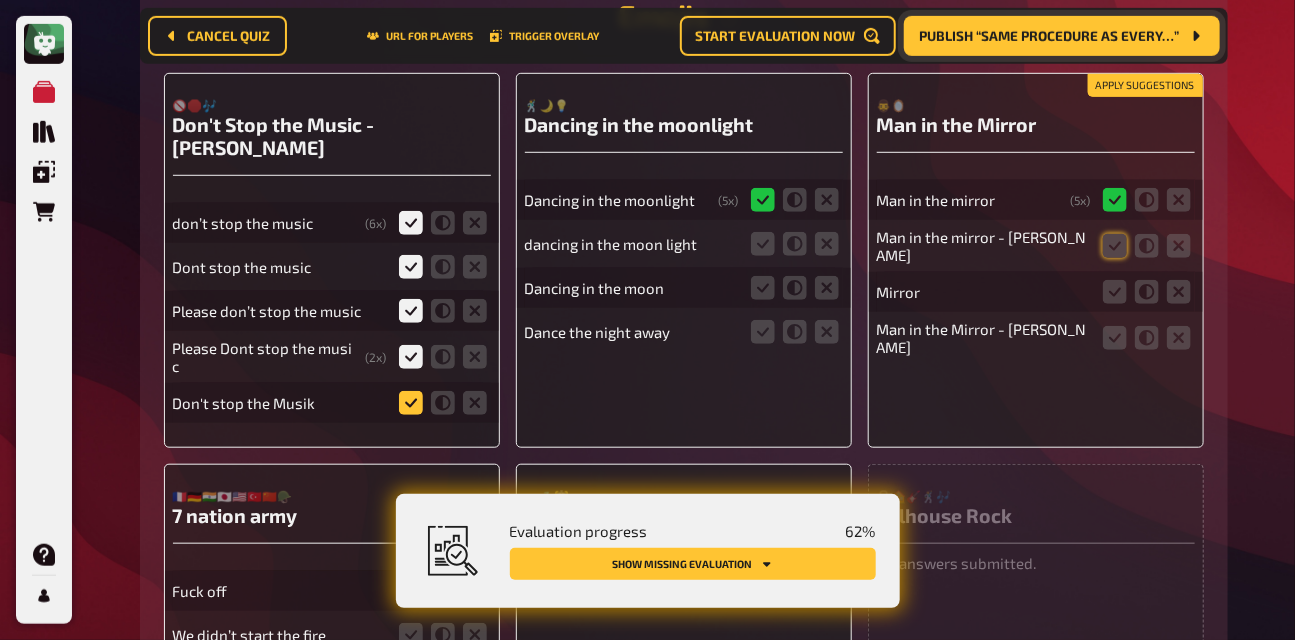 click 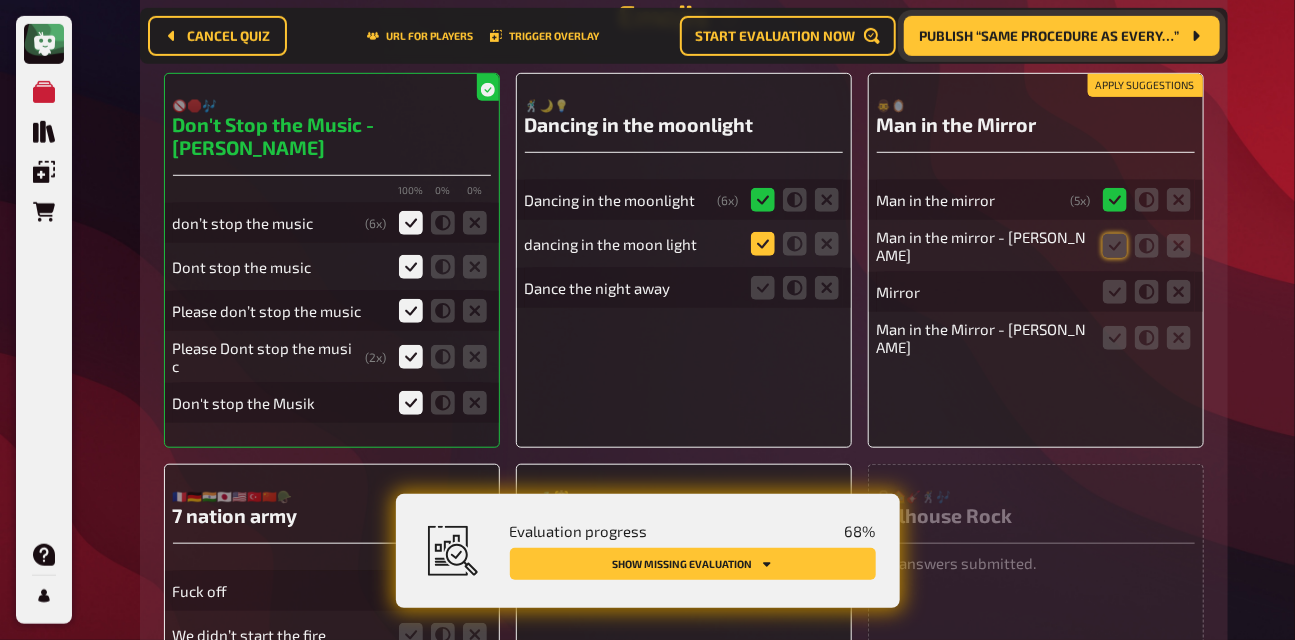 click 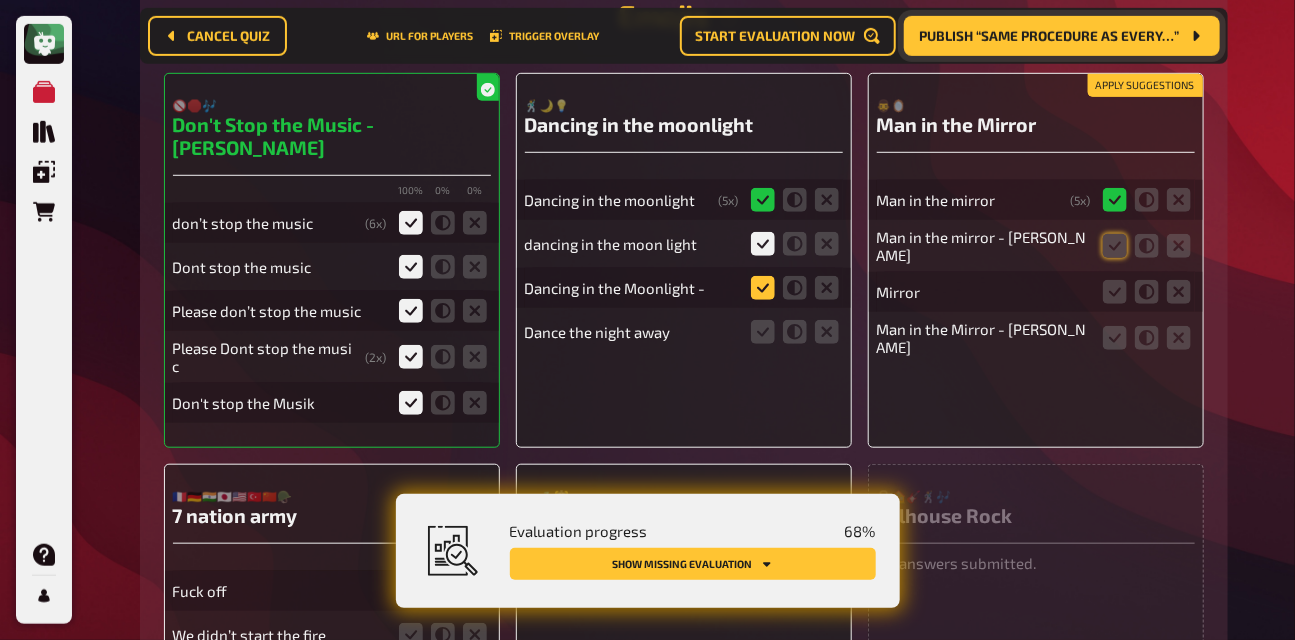 click 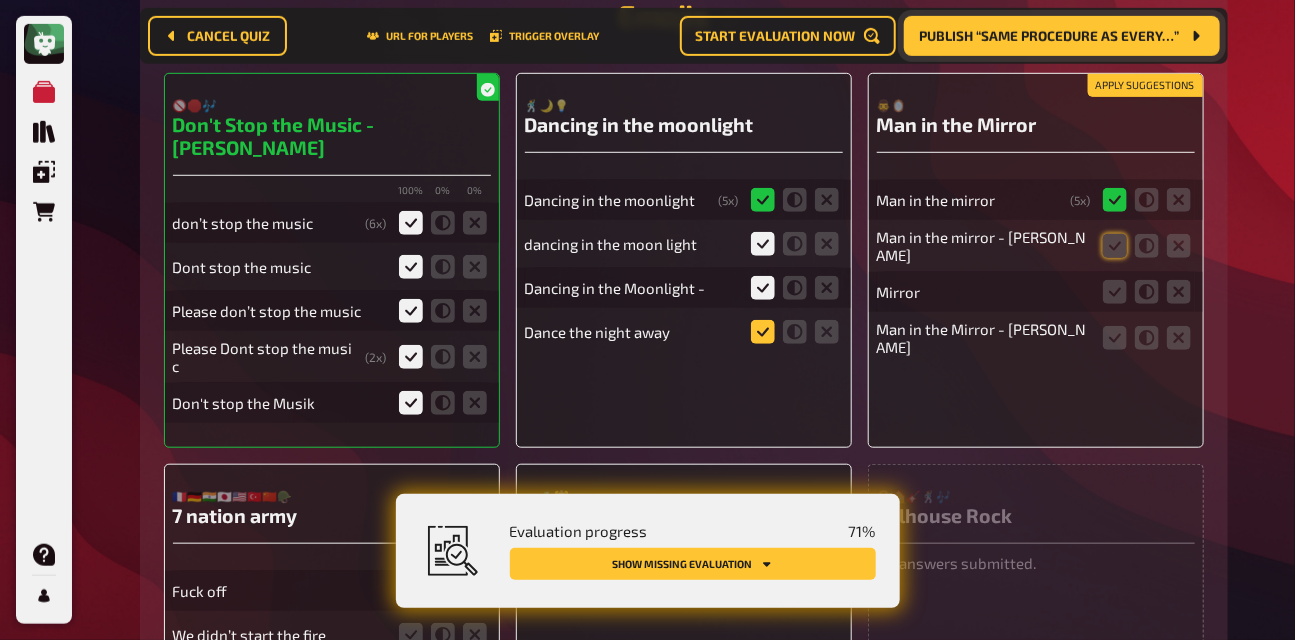 click 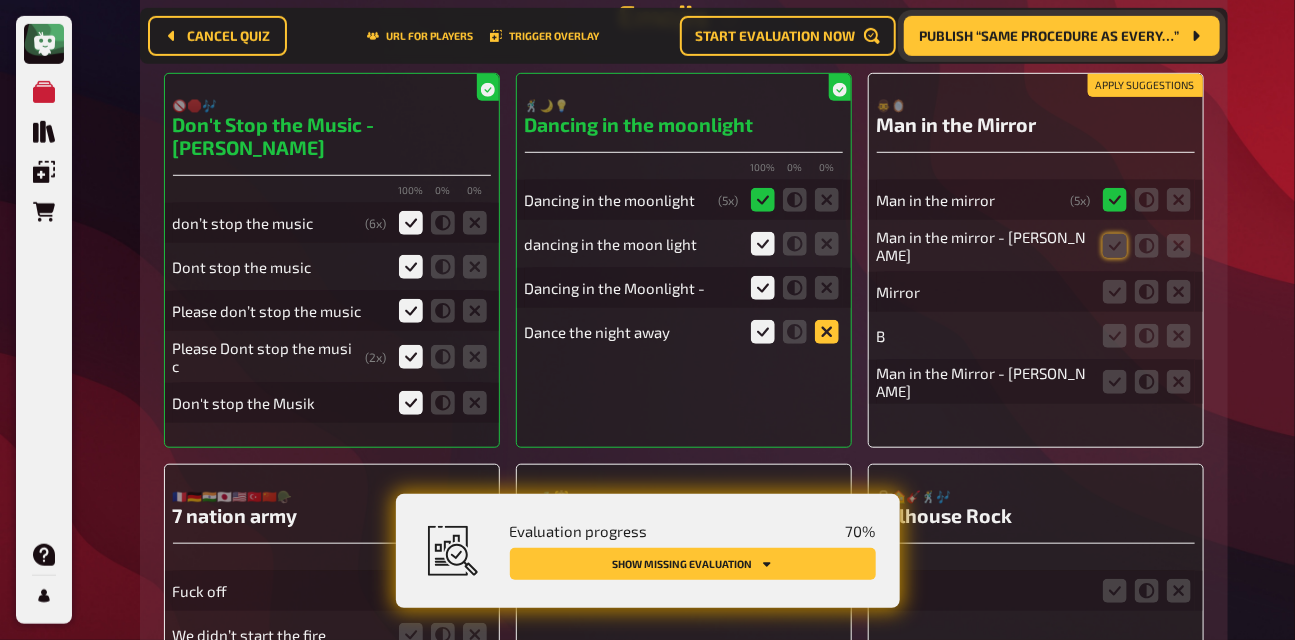 click 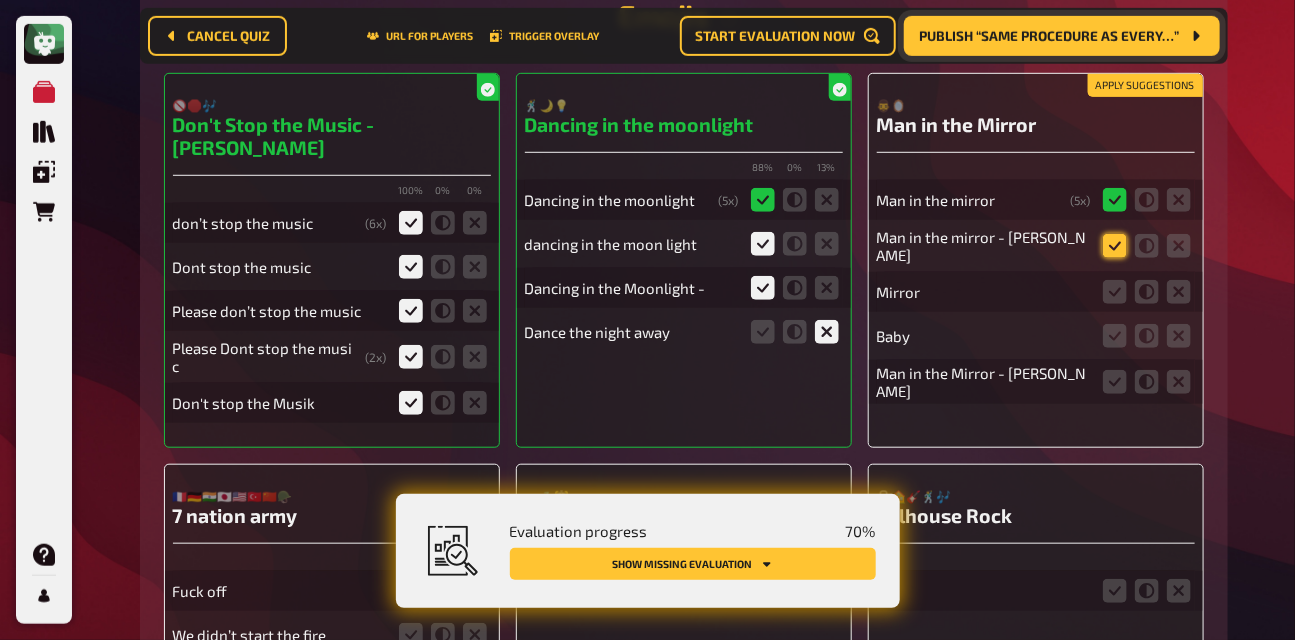 click 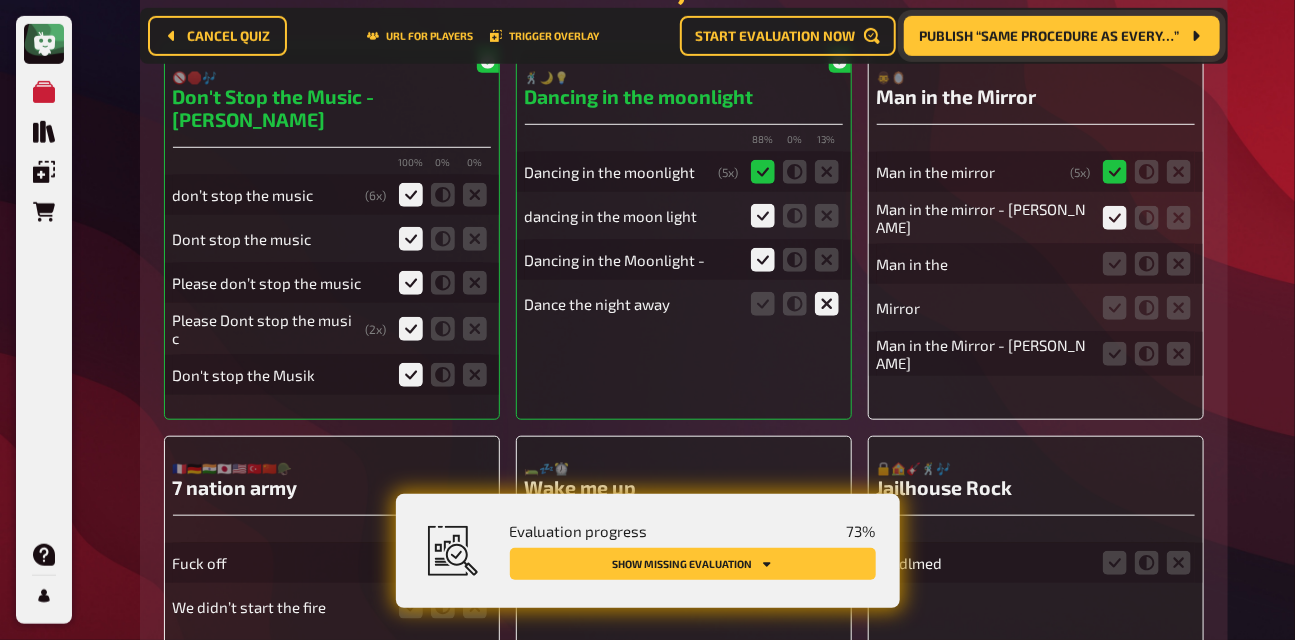 scroll, scrollTop: 479, scrollLeft: 0, axis: vertical 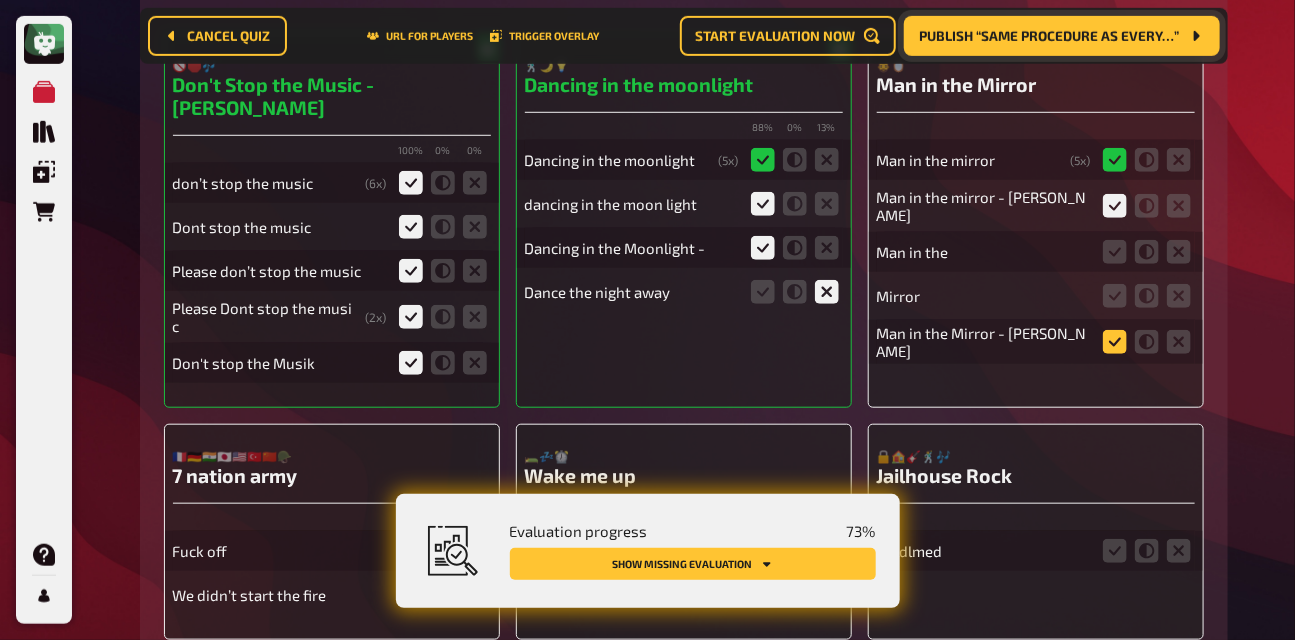click 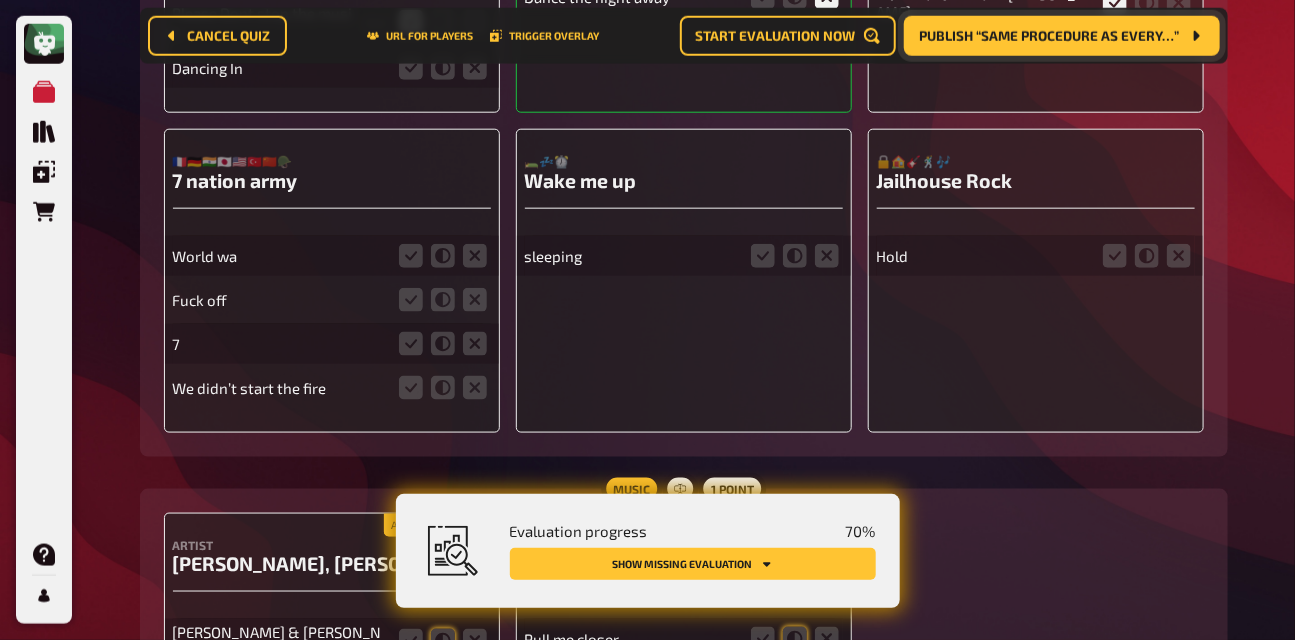 scroll, scrollTop: 782, scrollLeft: 0, axis: vertical 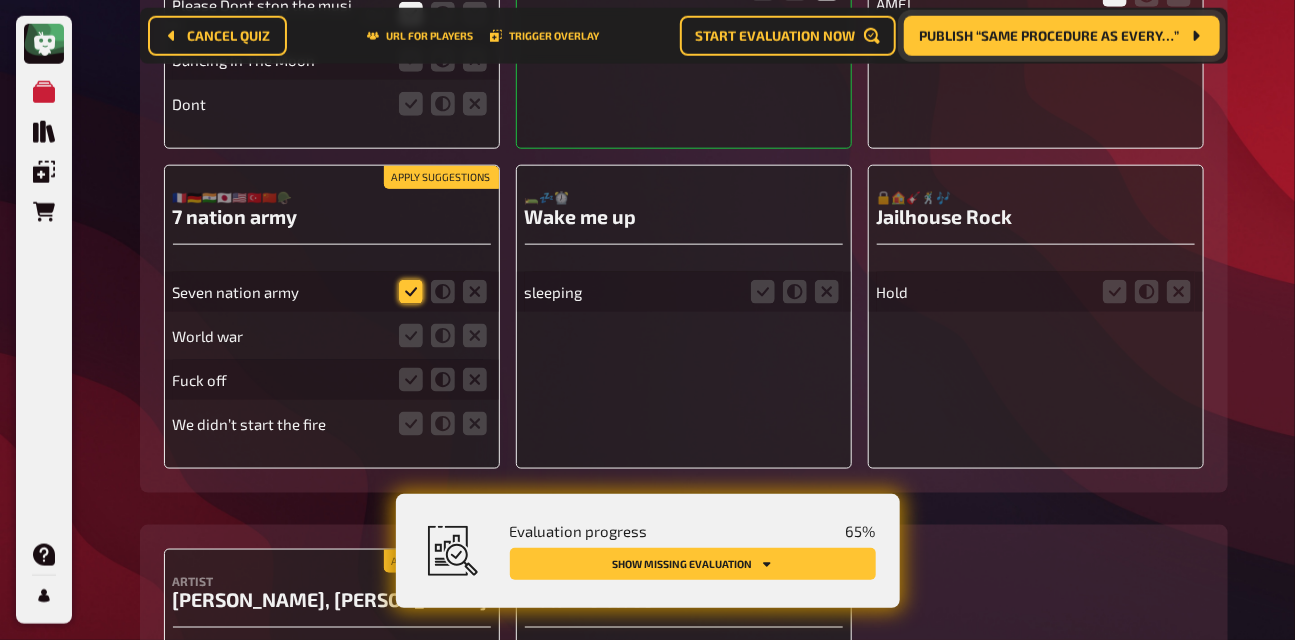 click 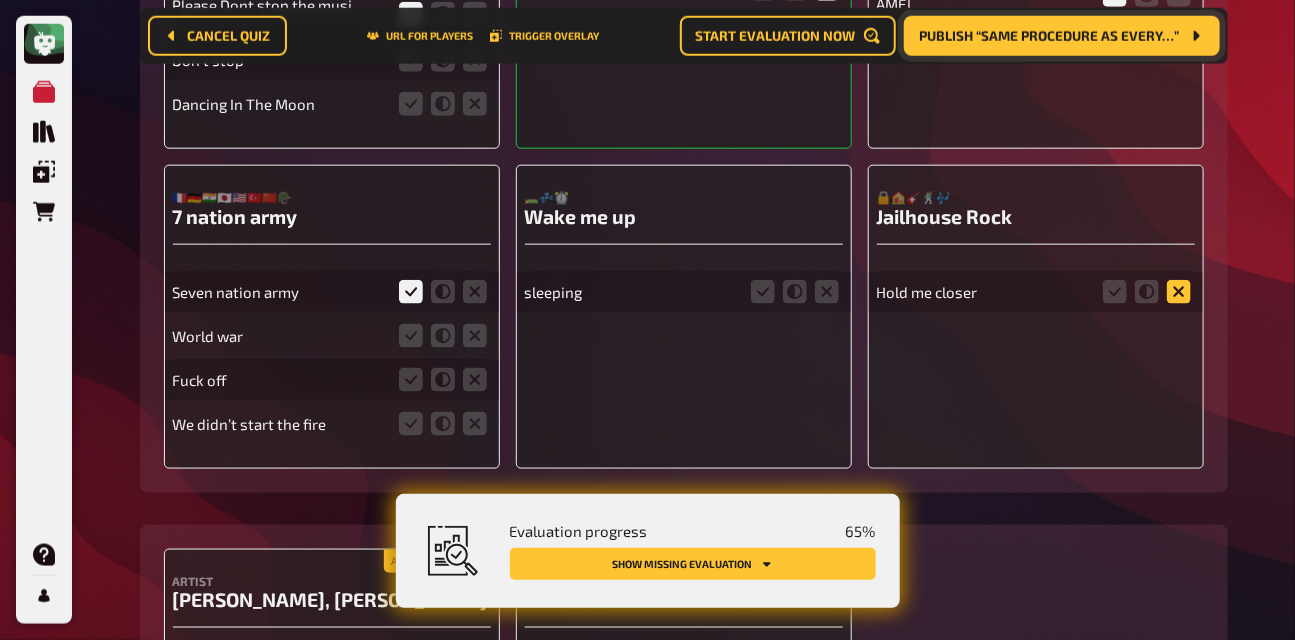 click 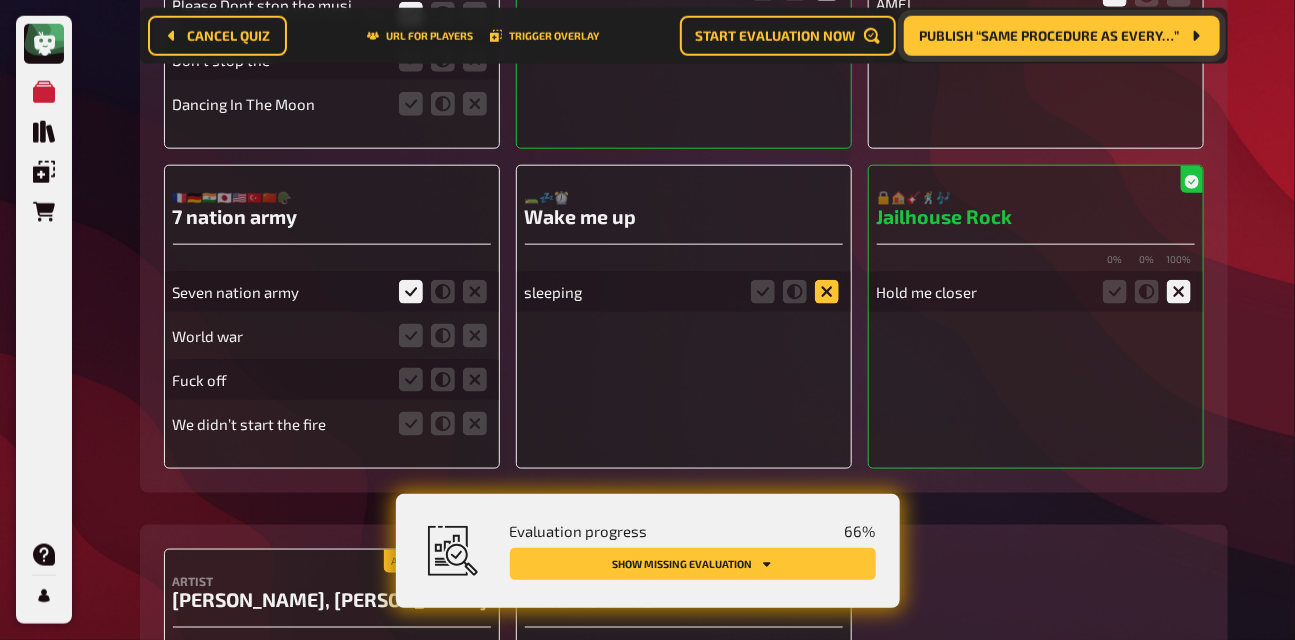 click 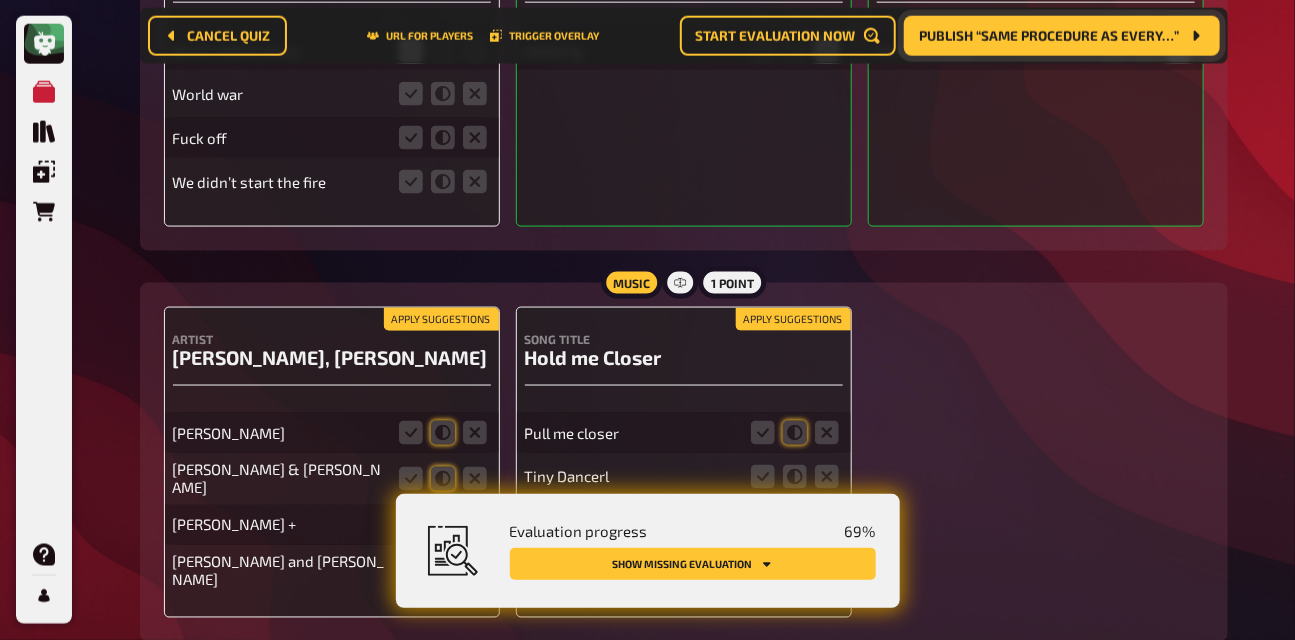scroll, scrollTop: 1076, scrollLeft: 0, axis: vertical 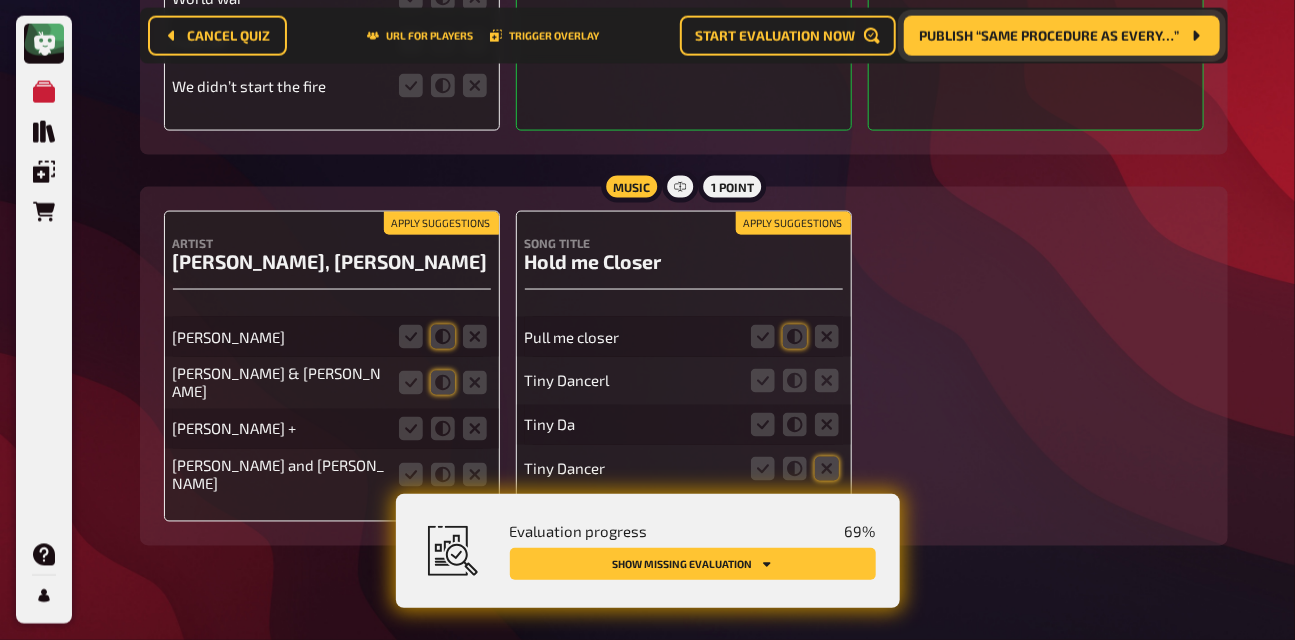 click on "Apply suggestions" at bounding box center [441, 224] 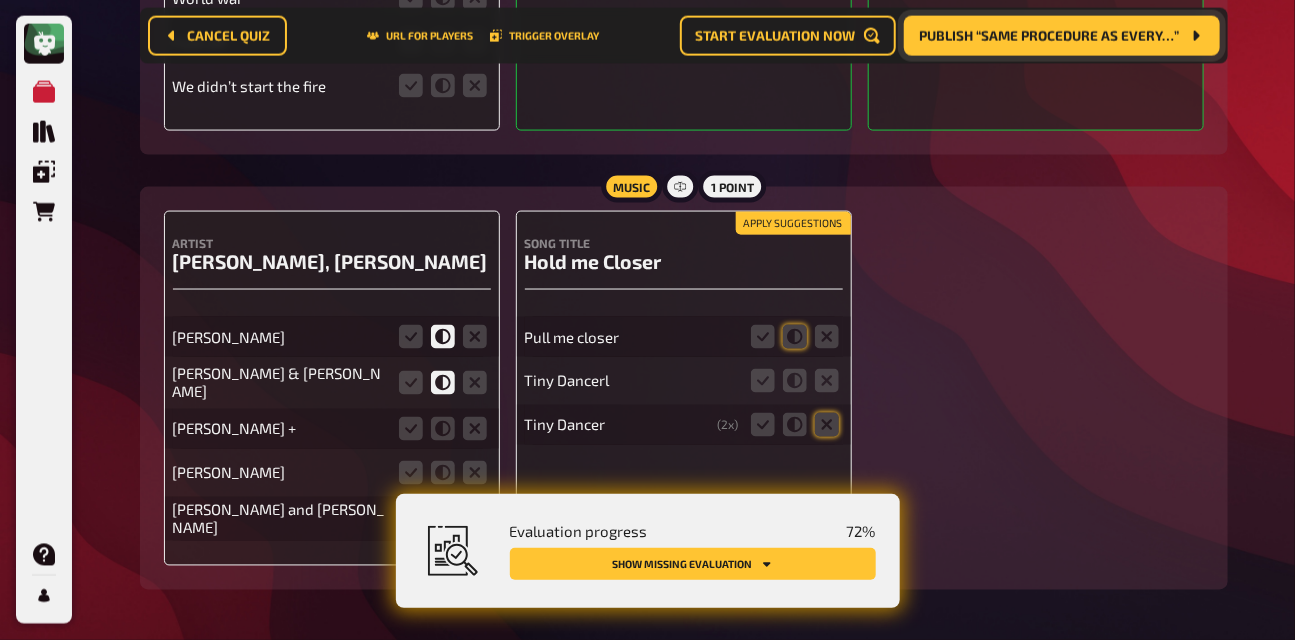 click on "Apply suggestions" at bounding box center (793, 224) 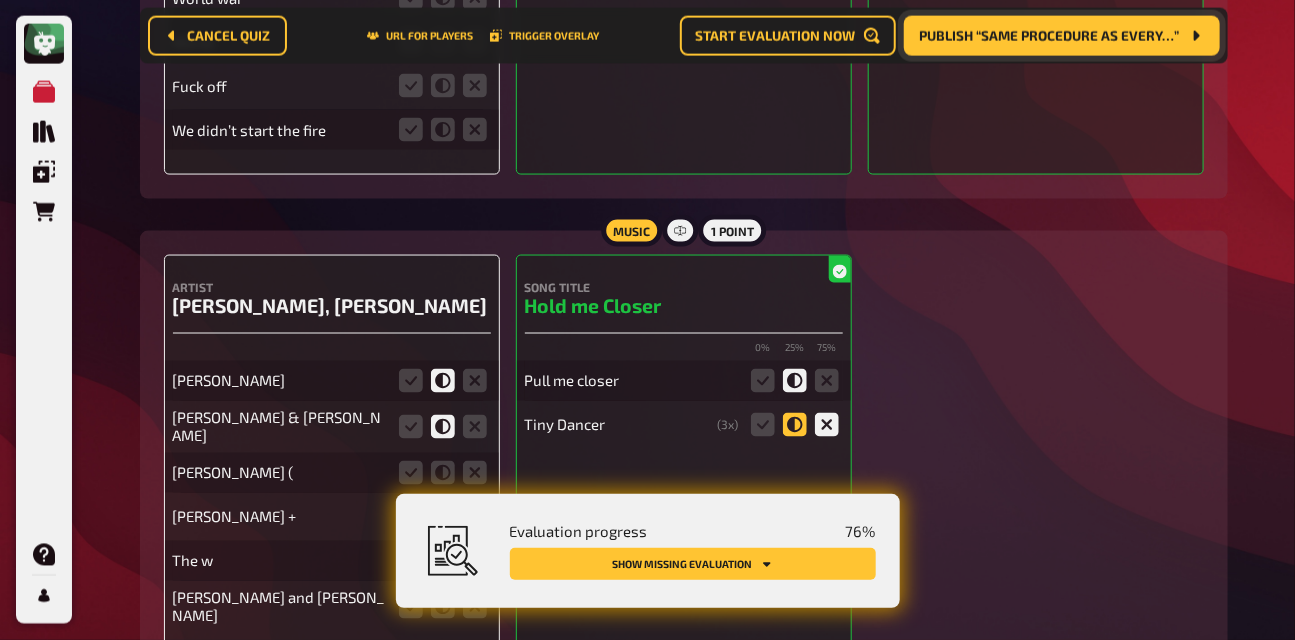 click 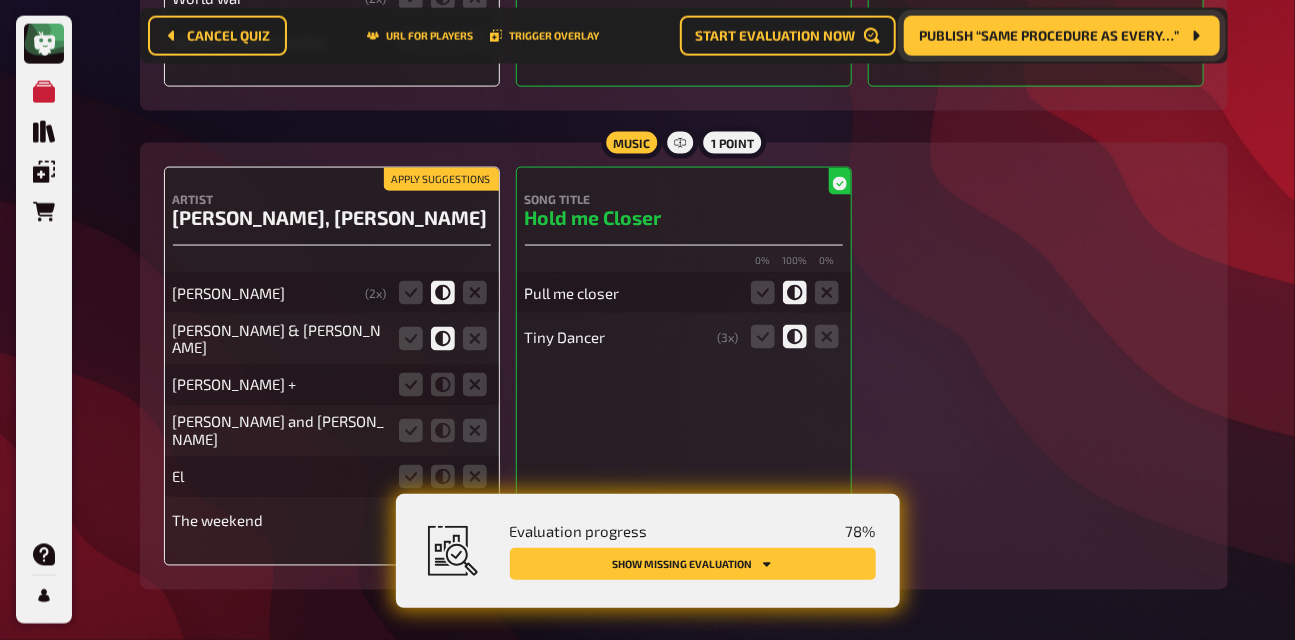 scroll, scrollTop: 1120, scrollLeft: 0, axis: vertical 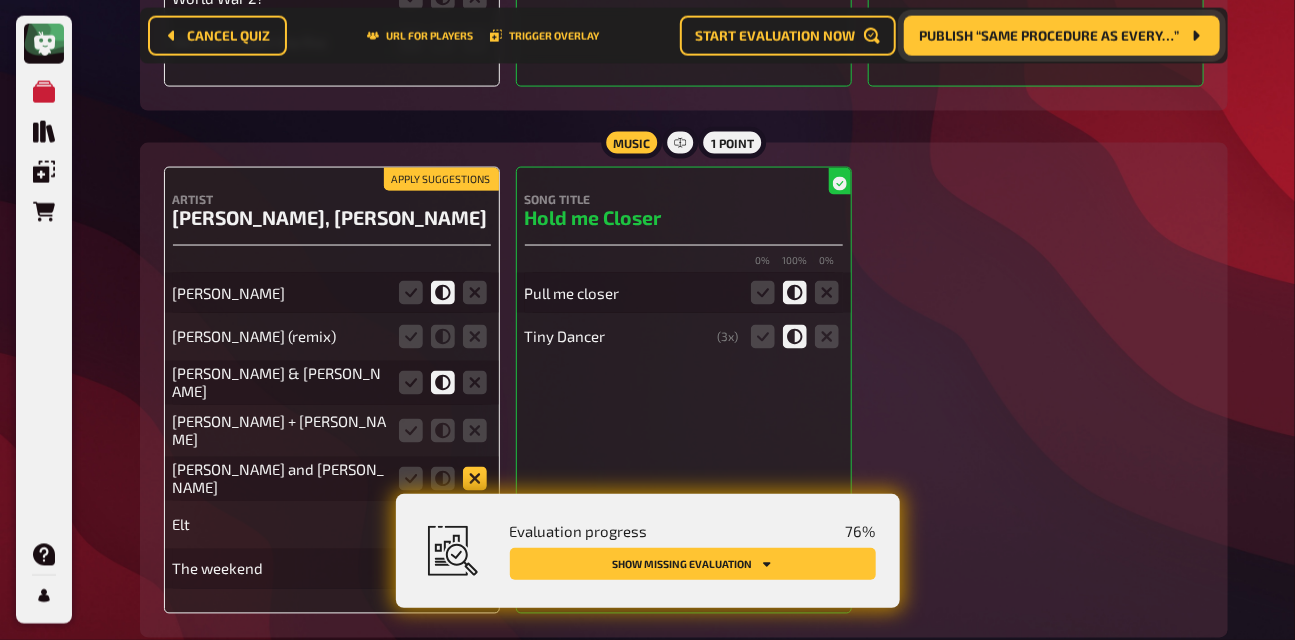 click 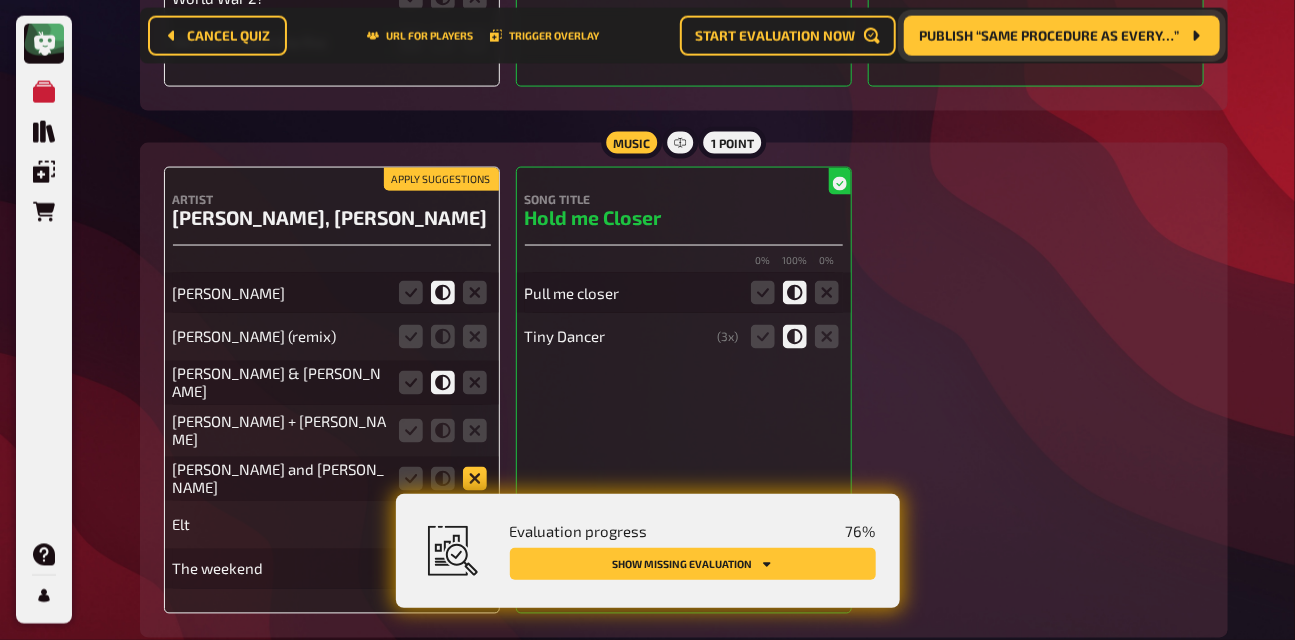 click at bounding box center (0, 0) 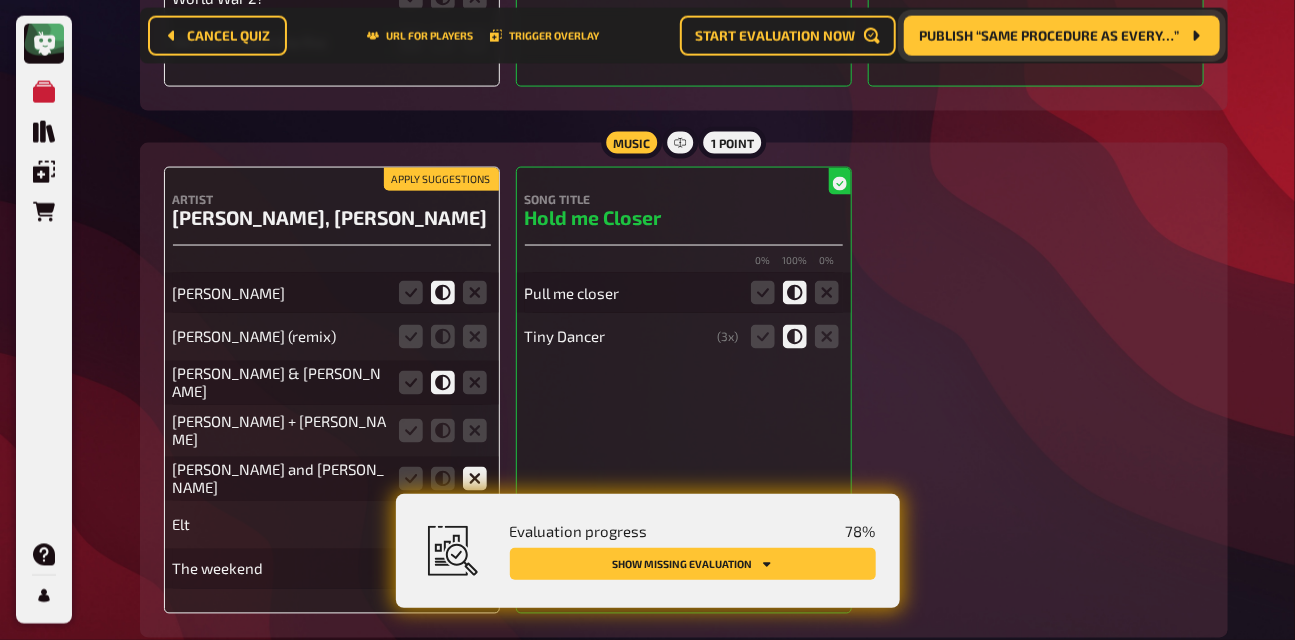 click 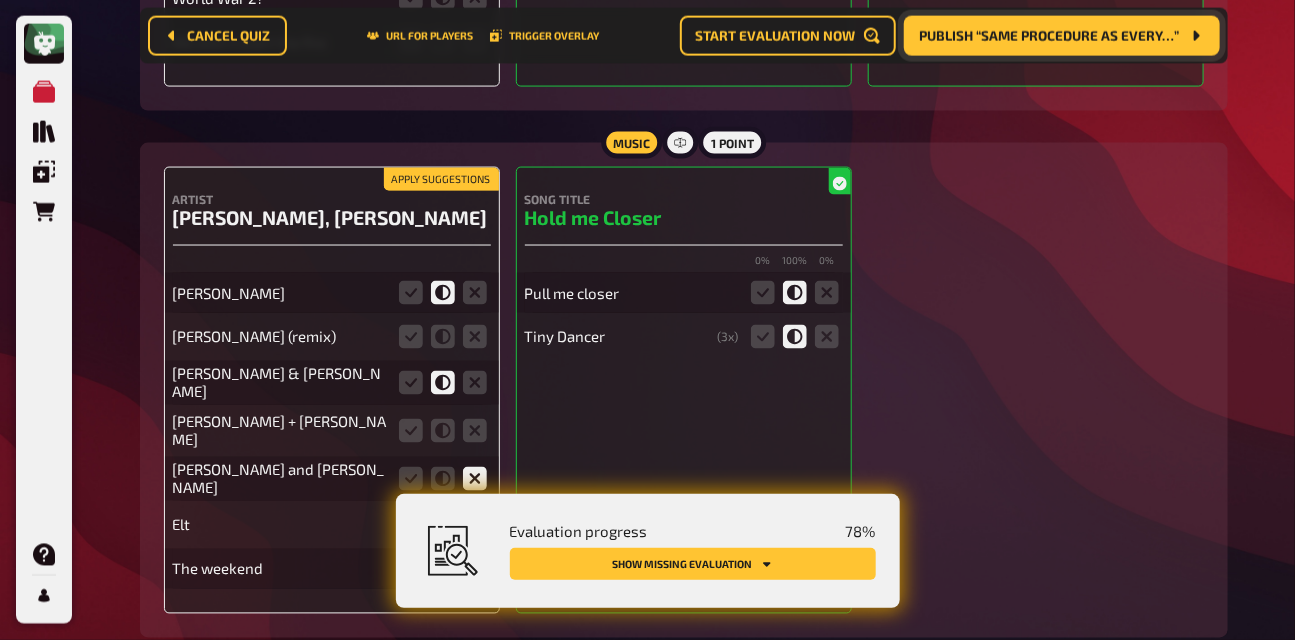 click at bounding box center (0, 0) 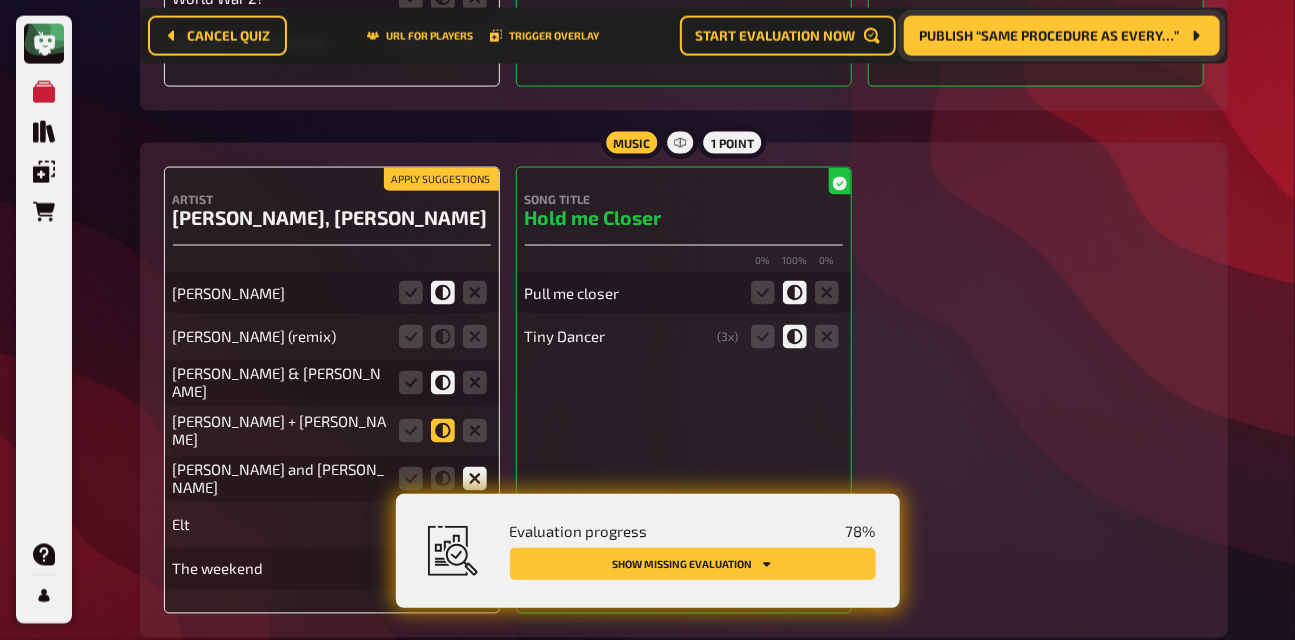 click 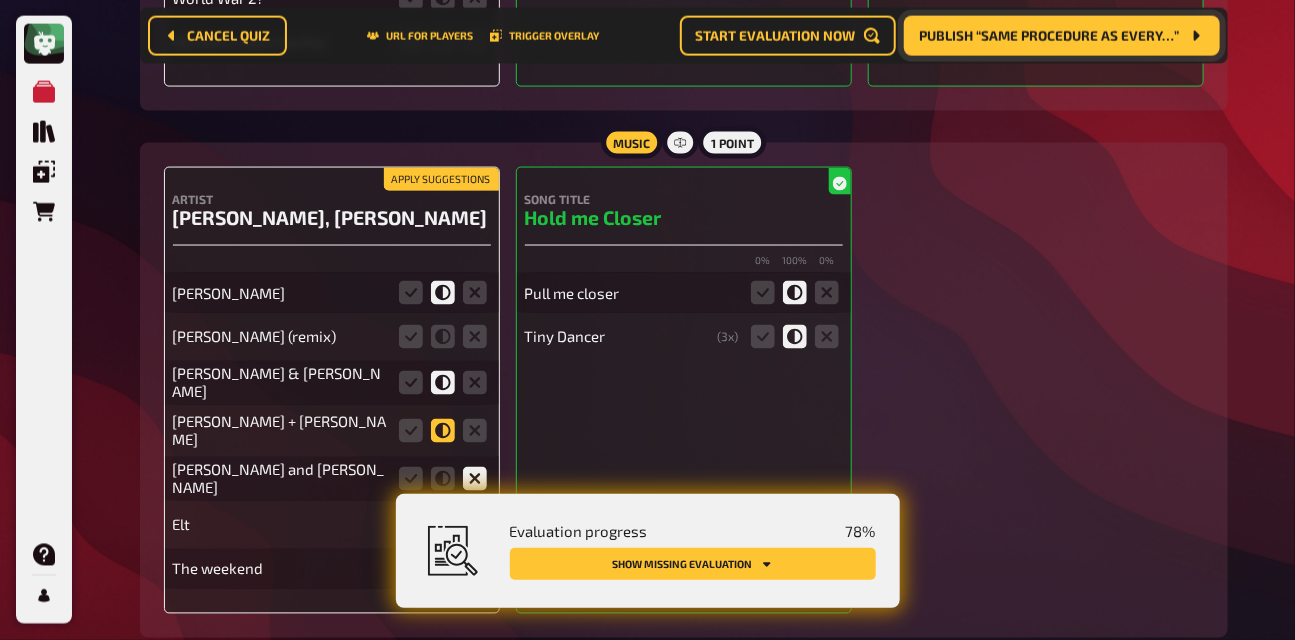 click at bounding box center (0, 0) 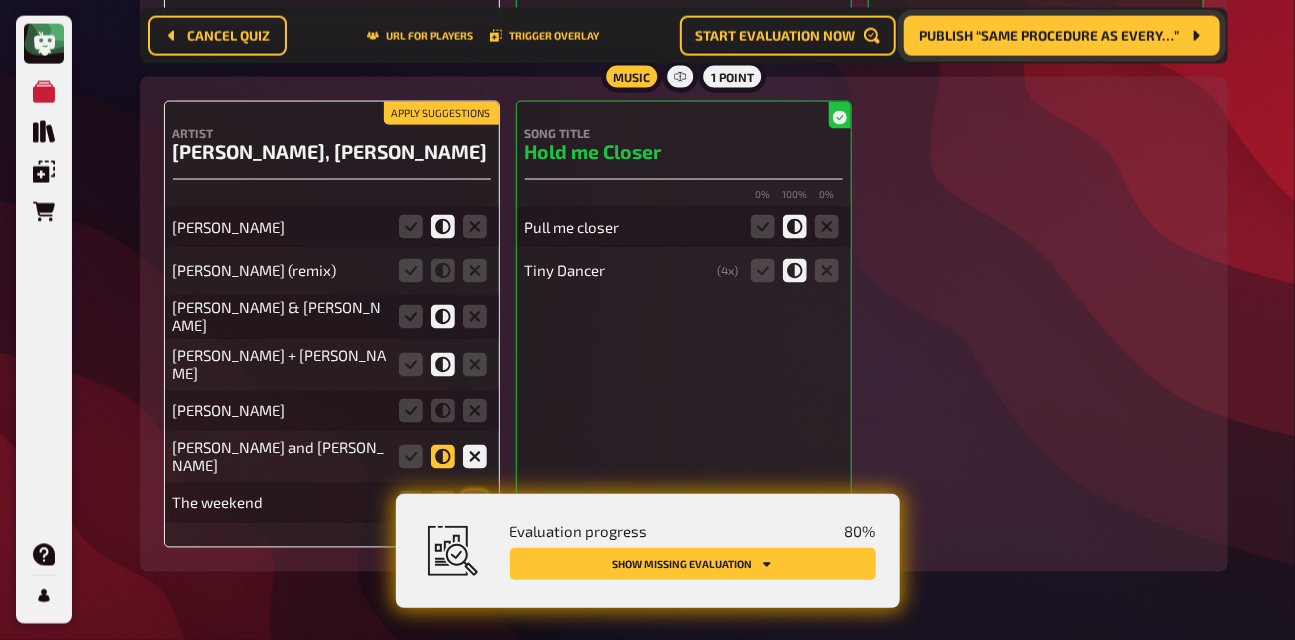 click 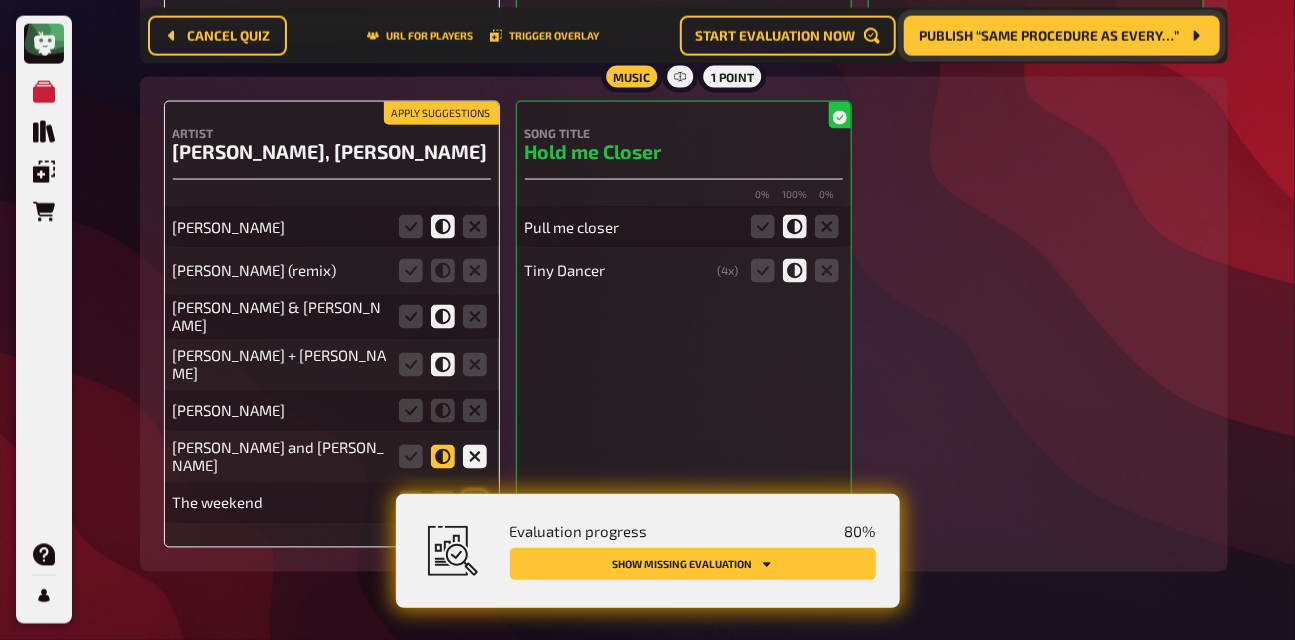 click at bounding box center [0, 0] 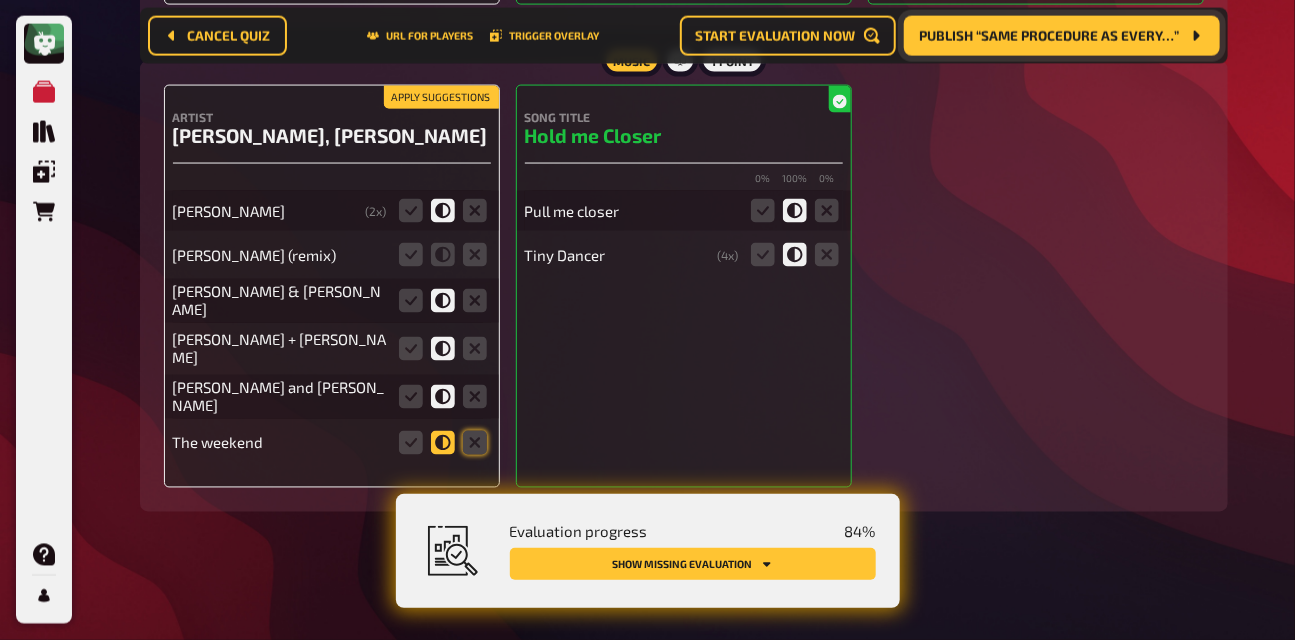 scroll, scrollTop: 1120, scrollLeft: 0, axis: vertical 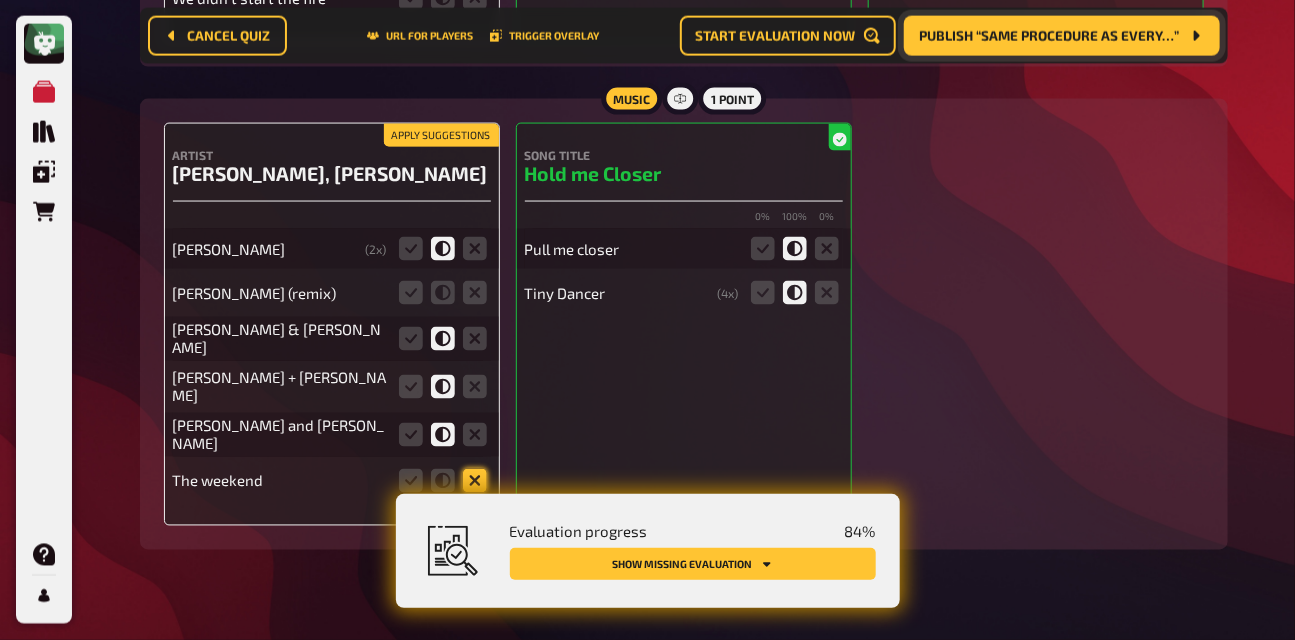 click 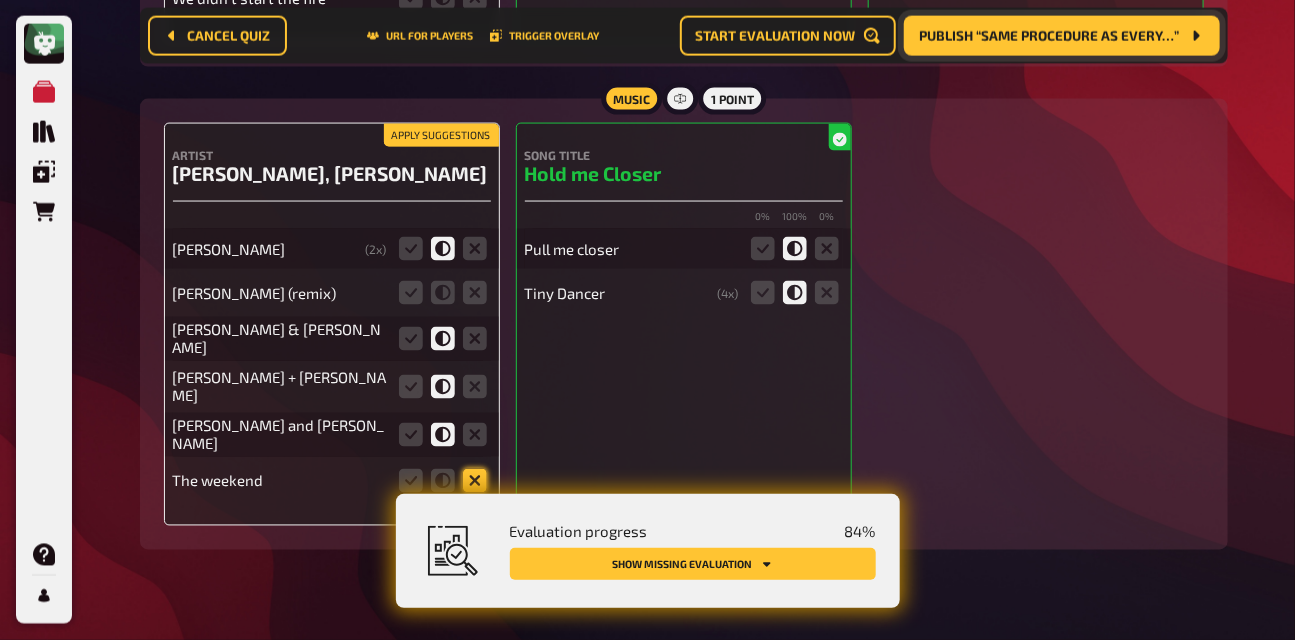 click at bounding box center [0, 0] 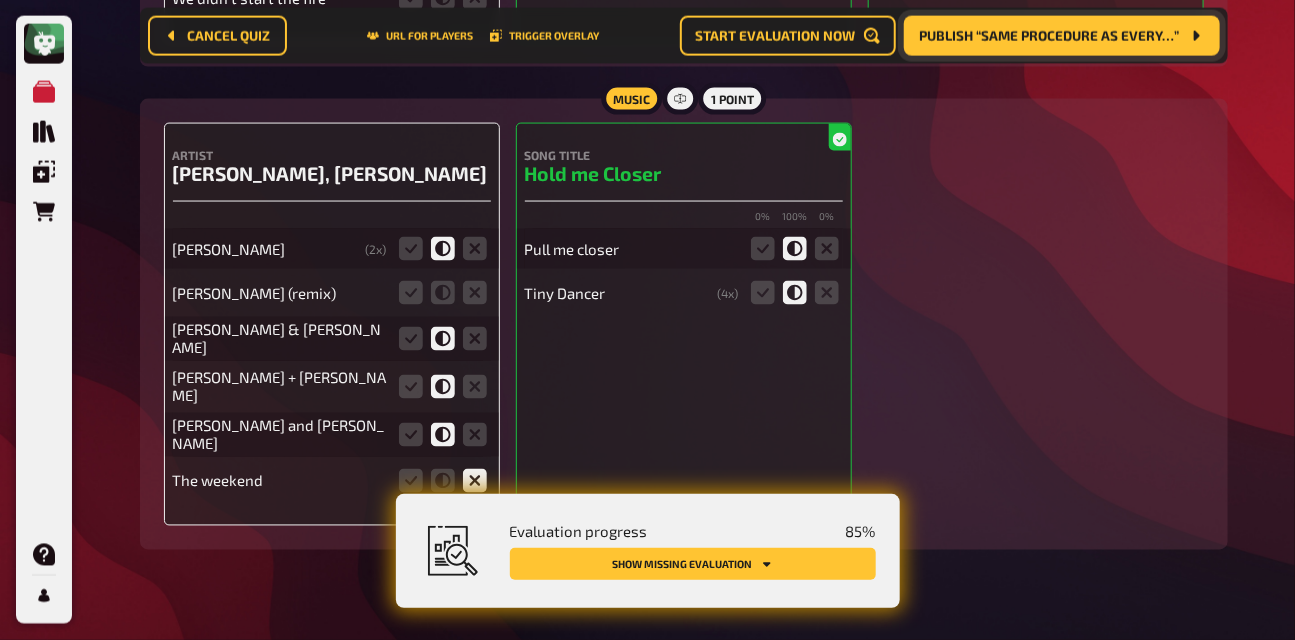 scroll, scrollTop: 1129, scrollLeft: 0, axis: vertical 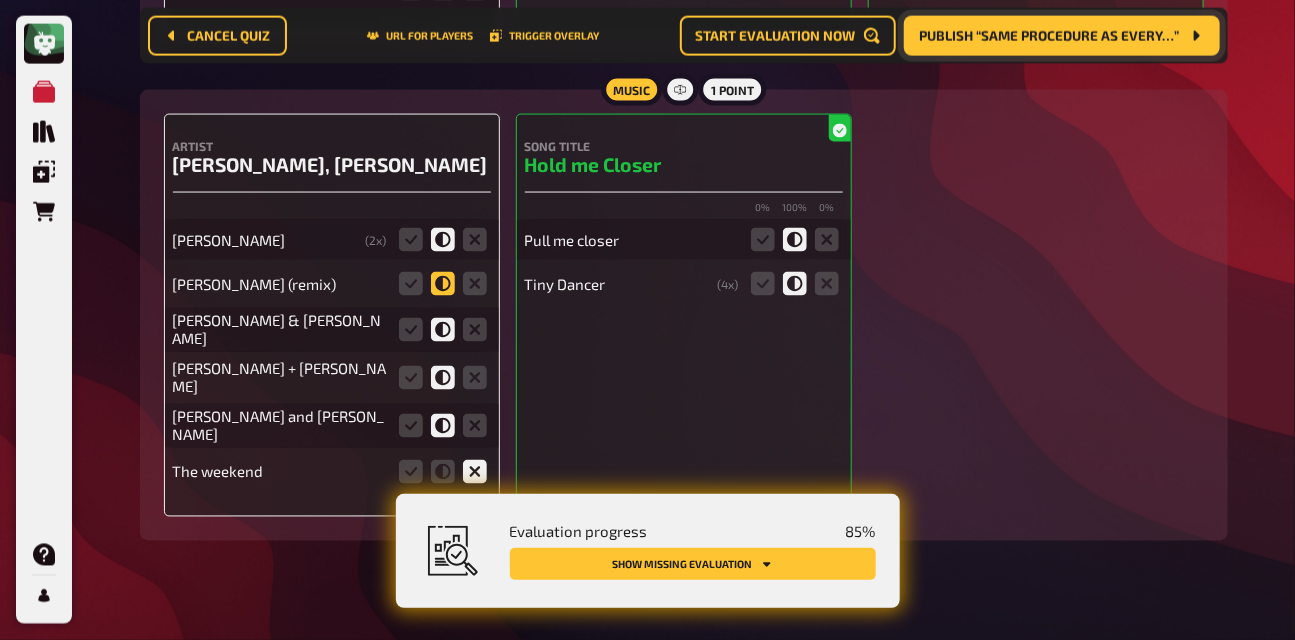 click 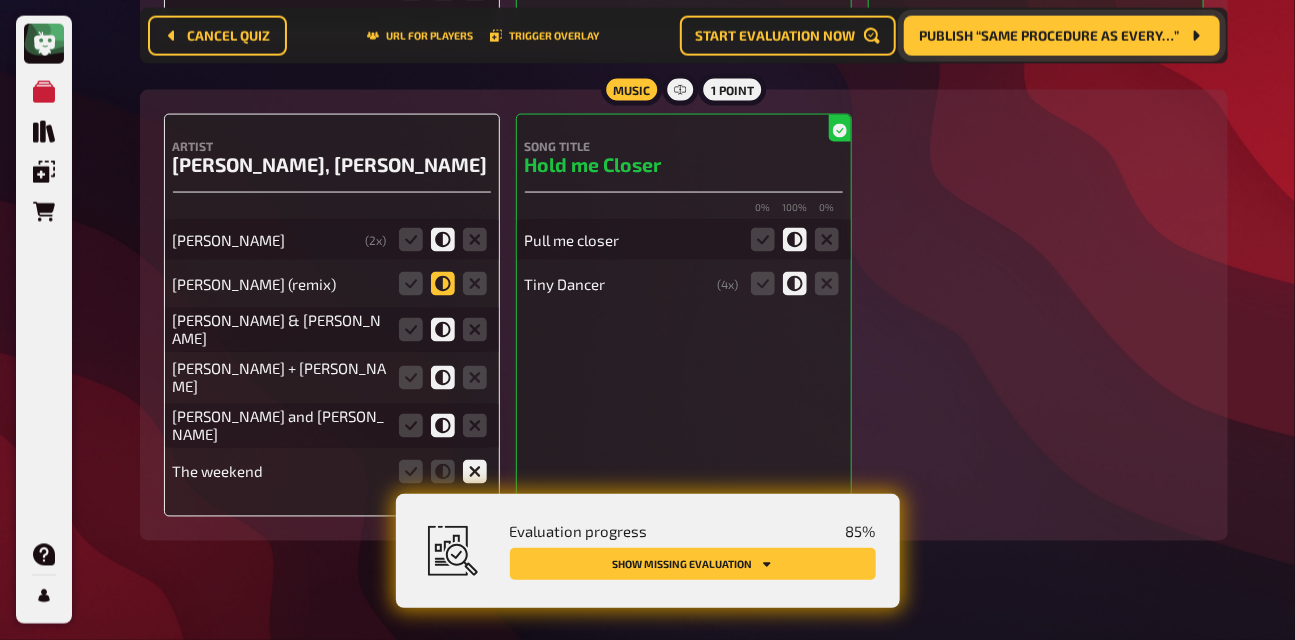 click at bounding box center (0, 0) 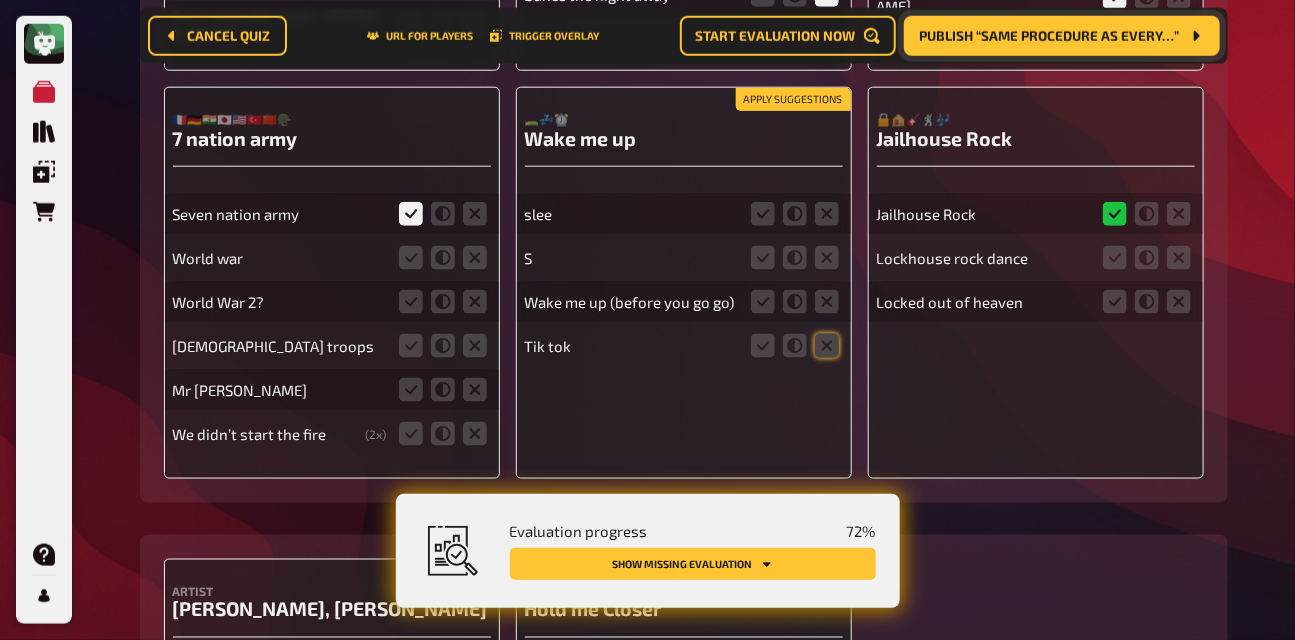 scroll, scrollTop: 759, scrollLeft: 0, axis: vertical 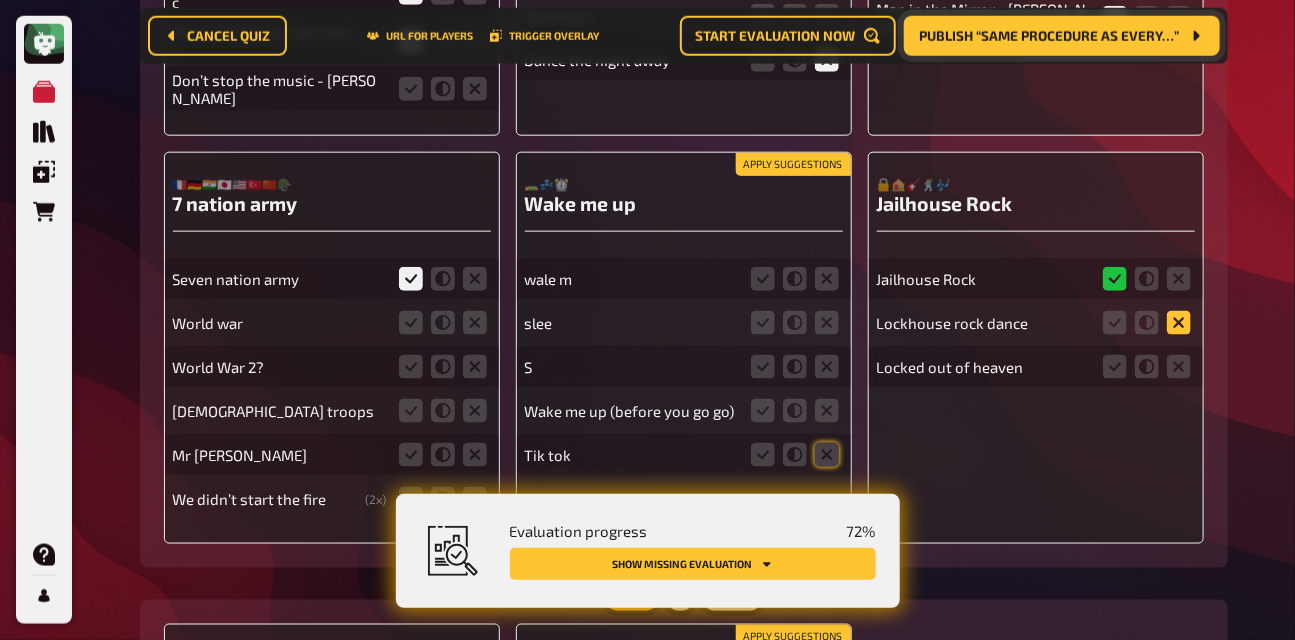 click 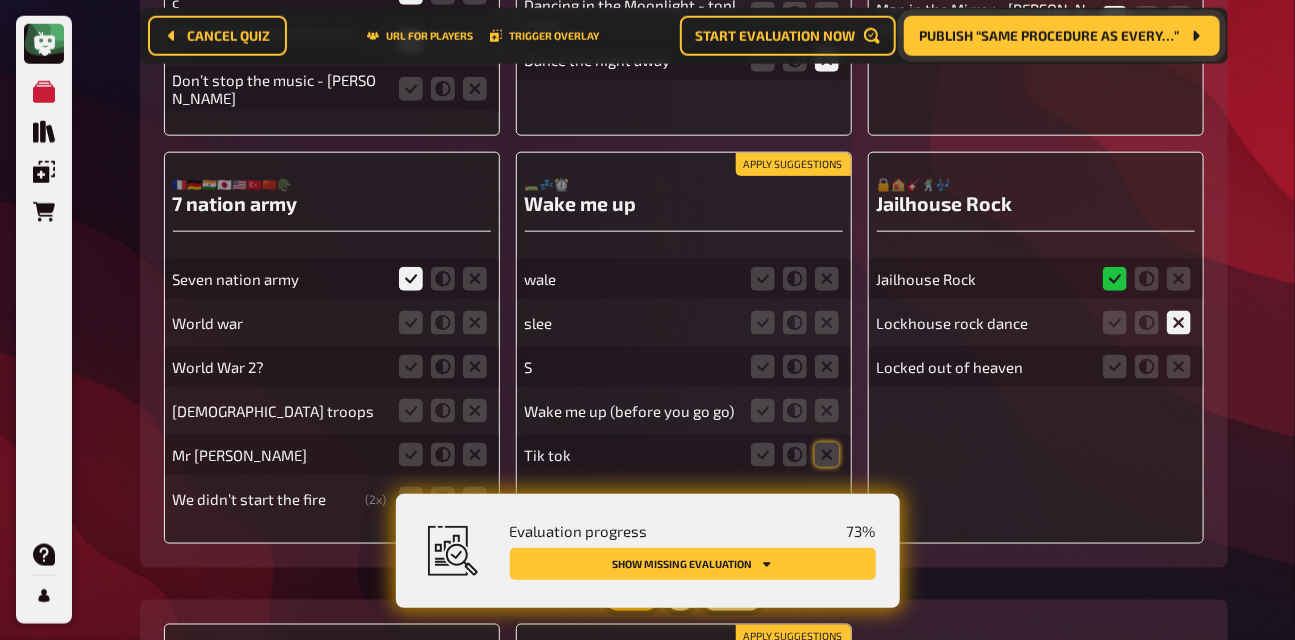 click at bounding box center (1147, 367) 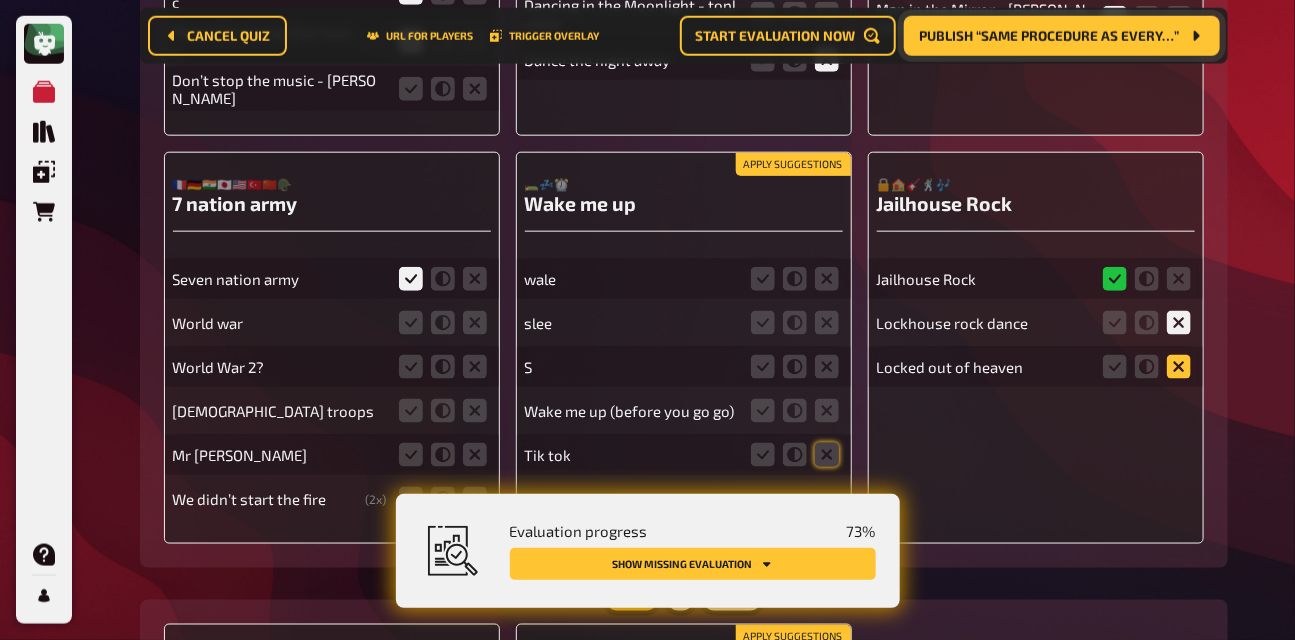 click 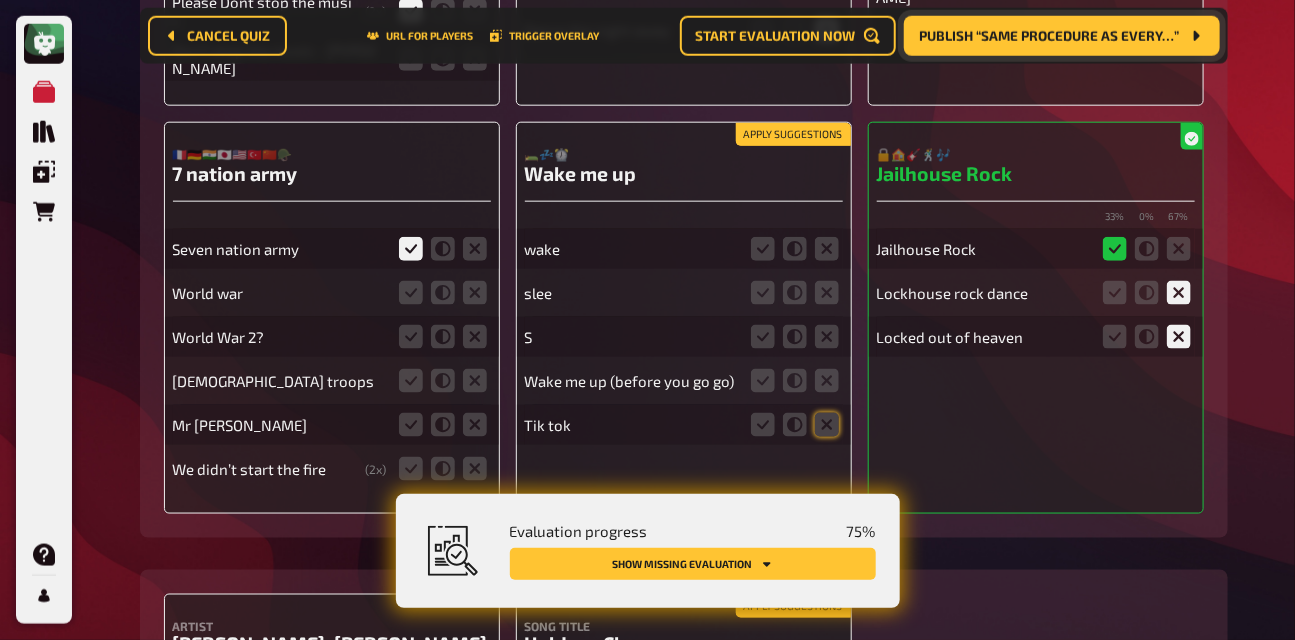 scroll, scrollTop: 794, scrollLeft: 0, axis: vertical 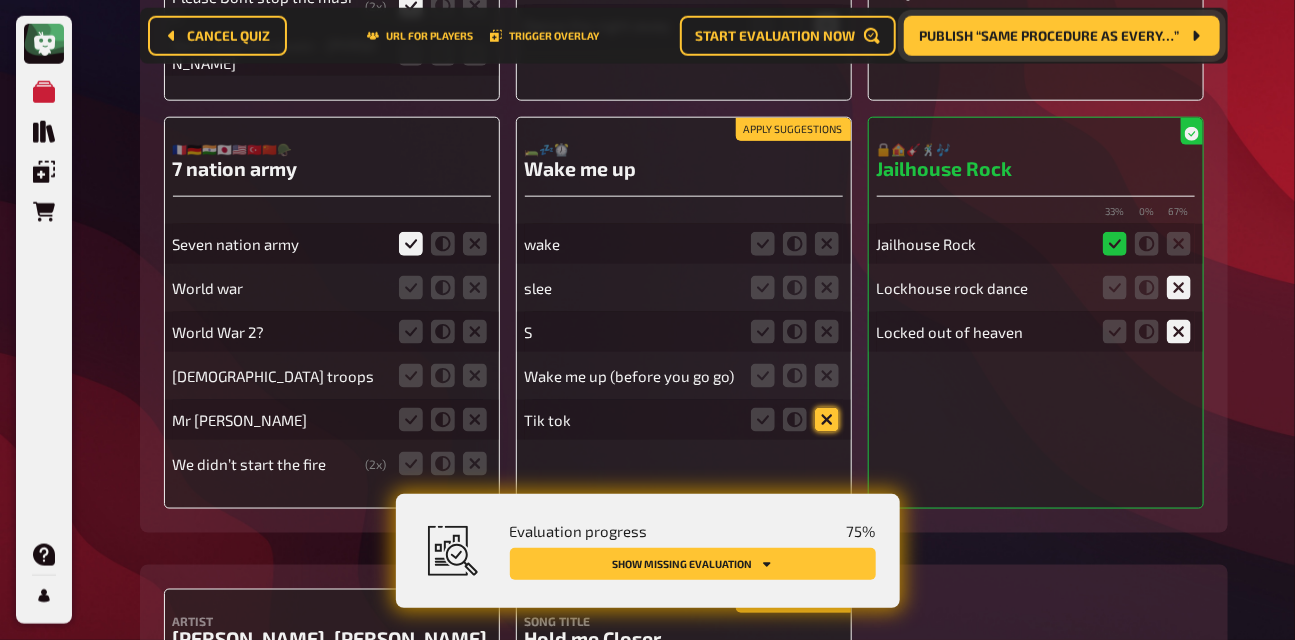 click 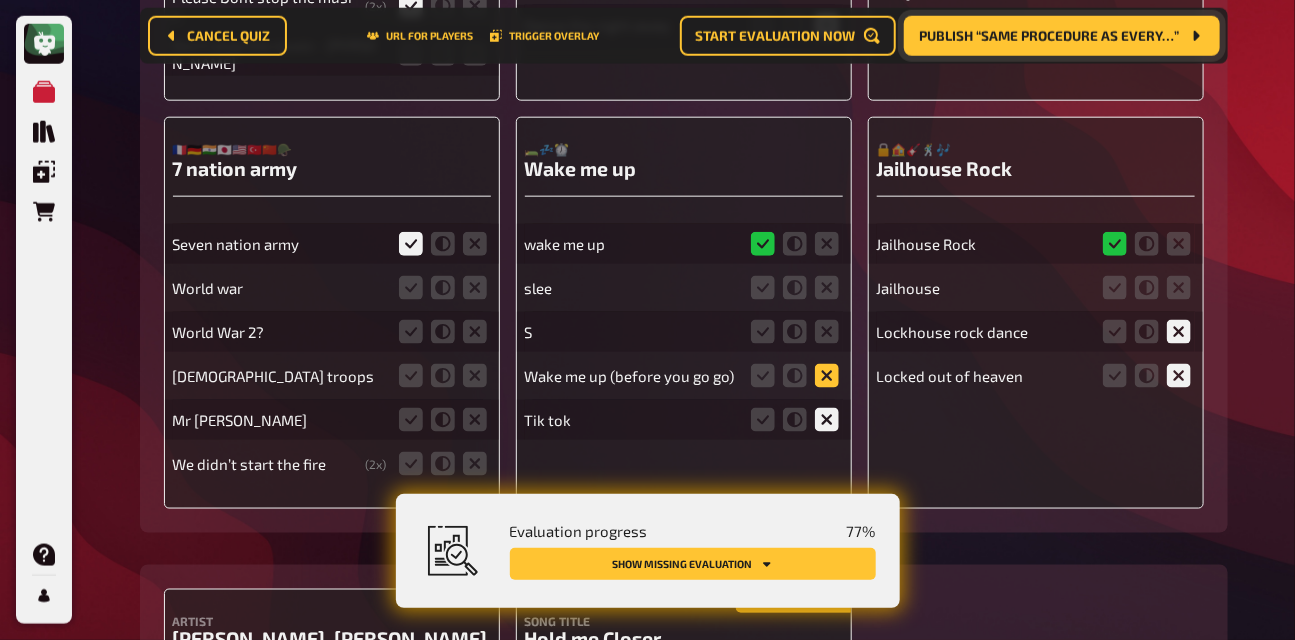 click 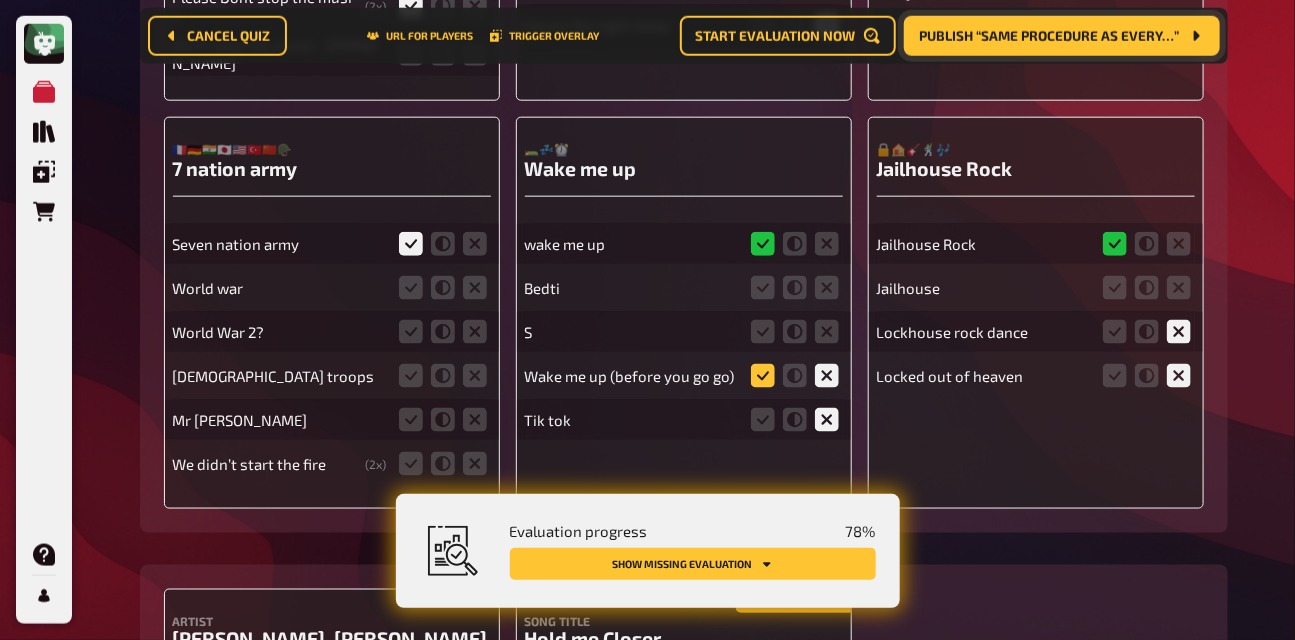 click 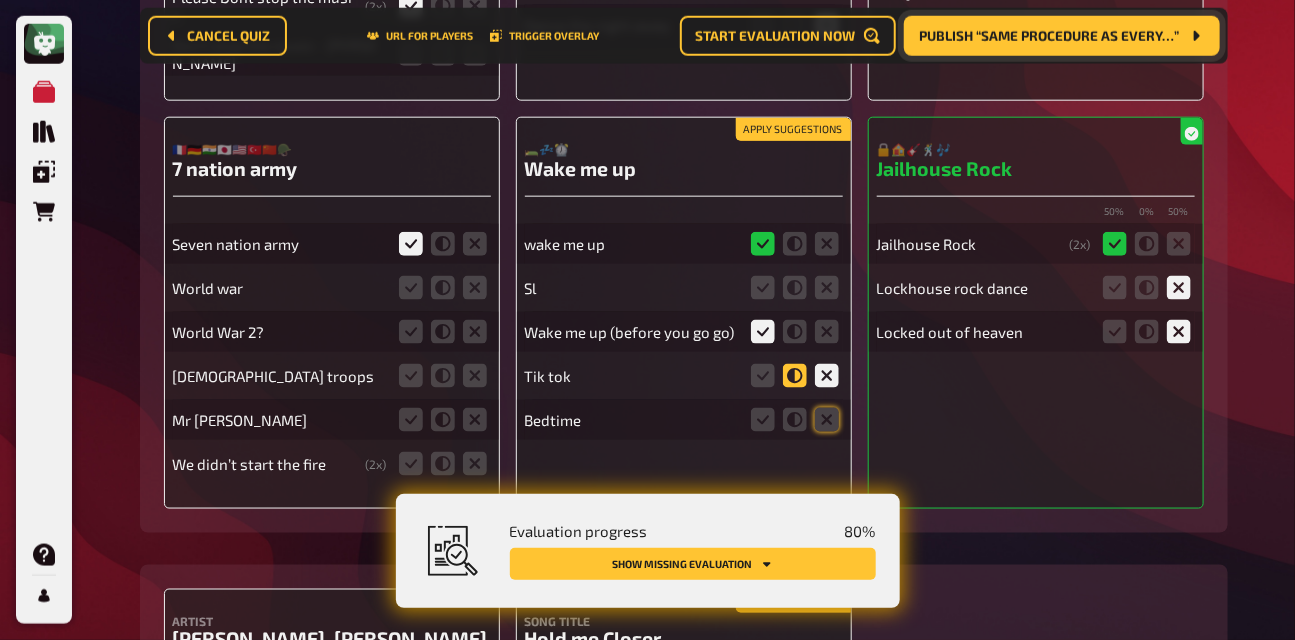 click 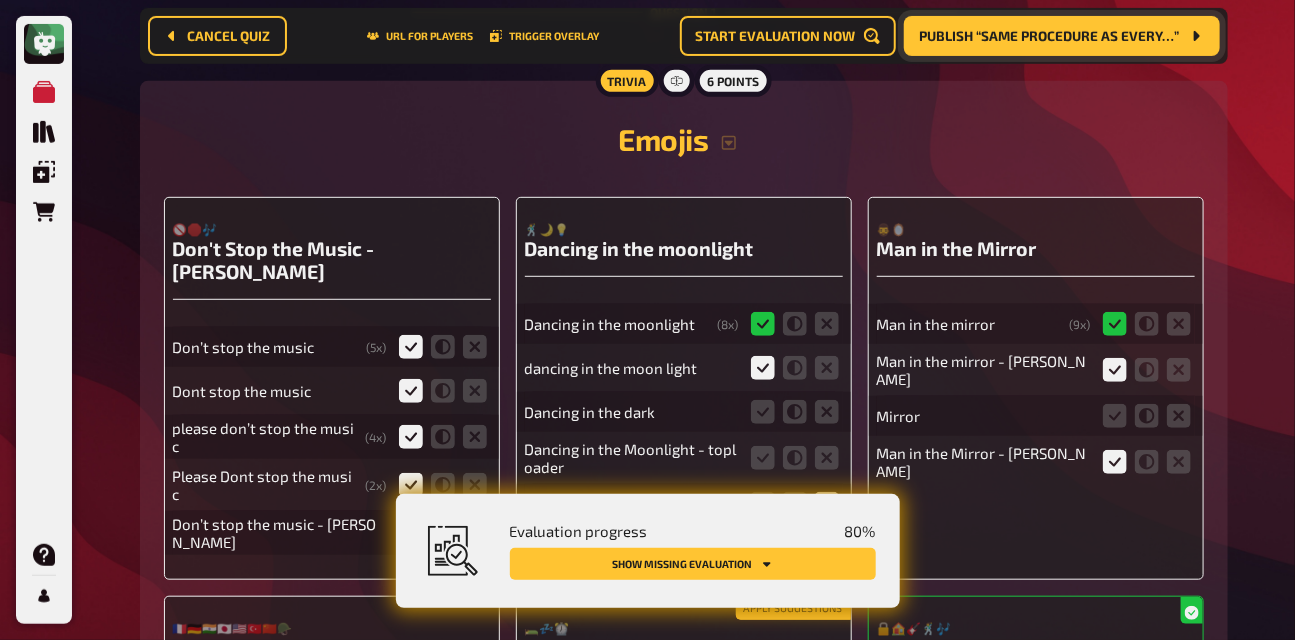 scroll, scrollTop: 0, scrollLeft: 0, axis: both 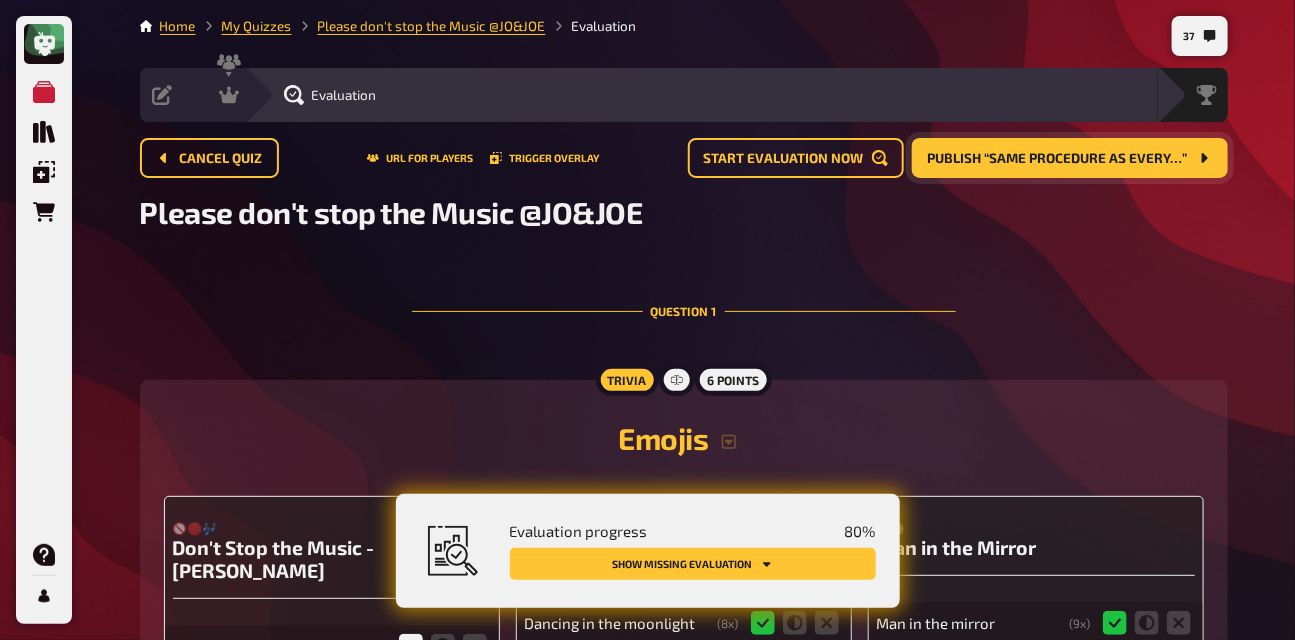click on "Publish “Same procedure as every…”" at bounding box center (1058, 159) 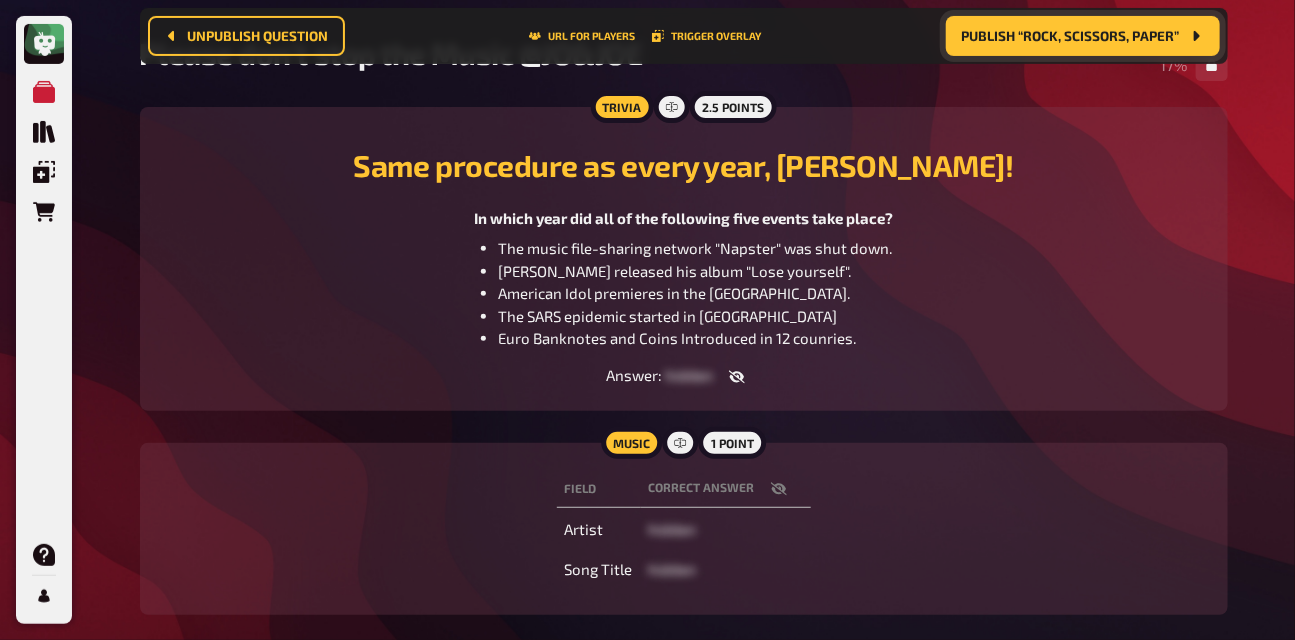 scroll, scrollTop: 0, scrollLeft: 0, axis: both 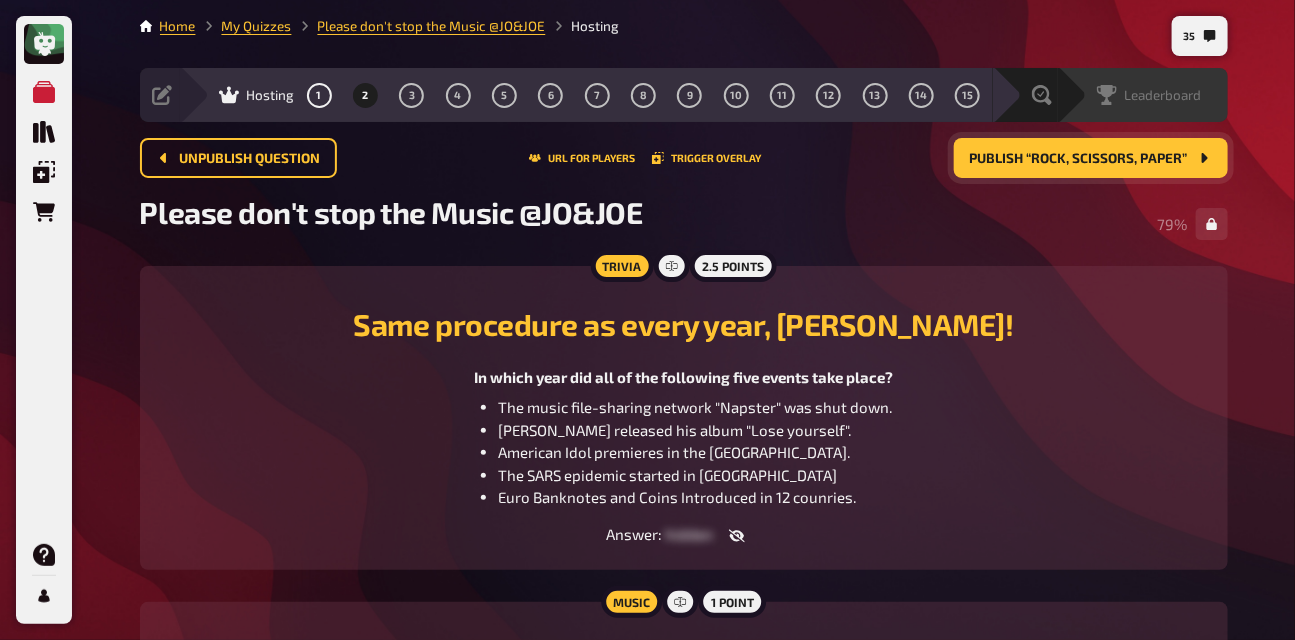 click on "Leaderboard" at bounding box center (1149, 95) 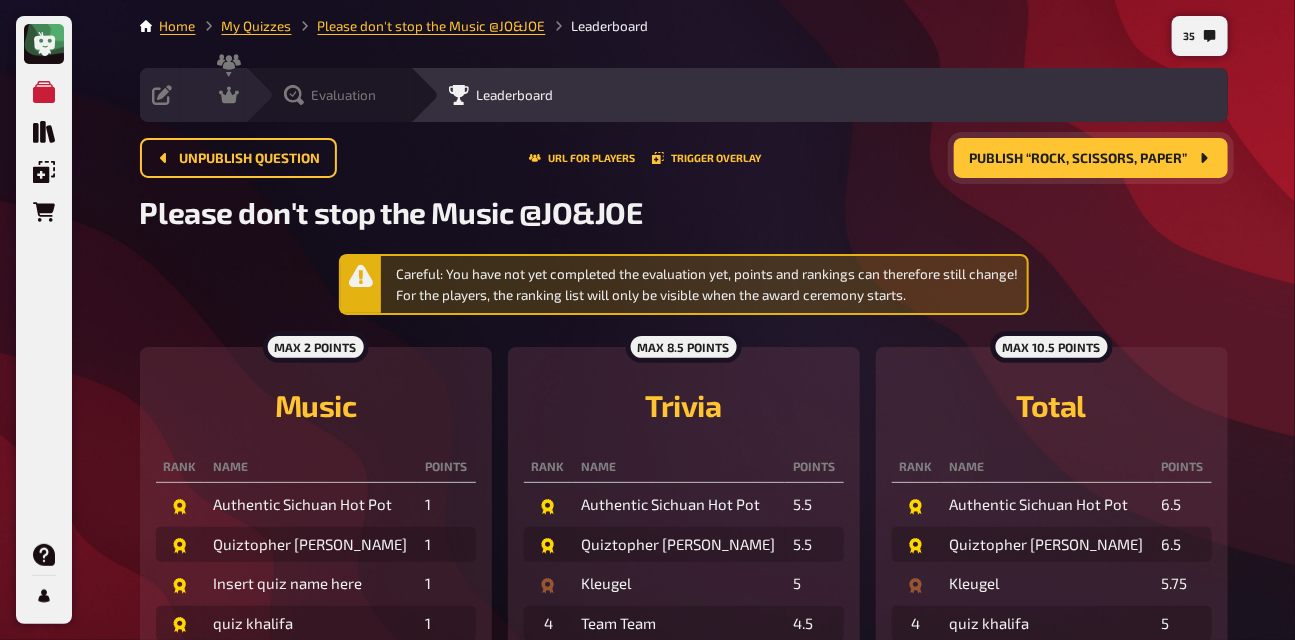 click on "Evaluation" at bounding box center [344, 95] 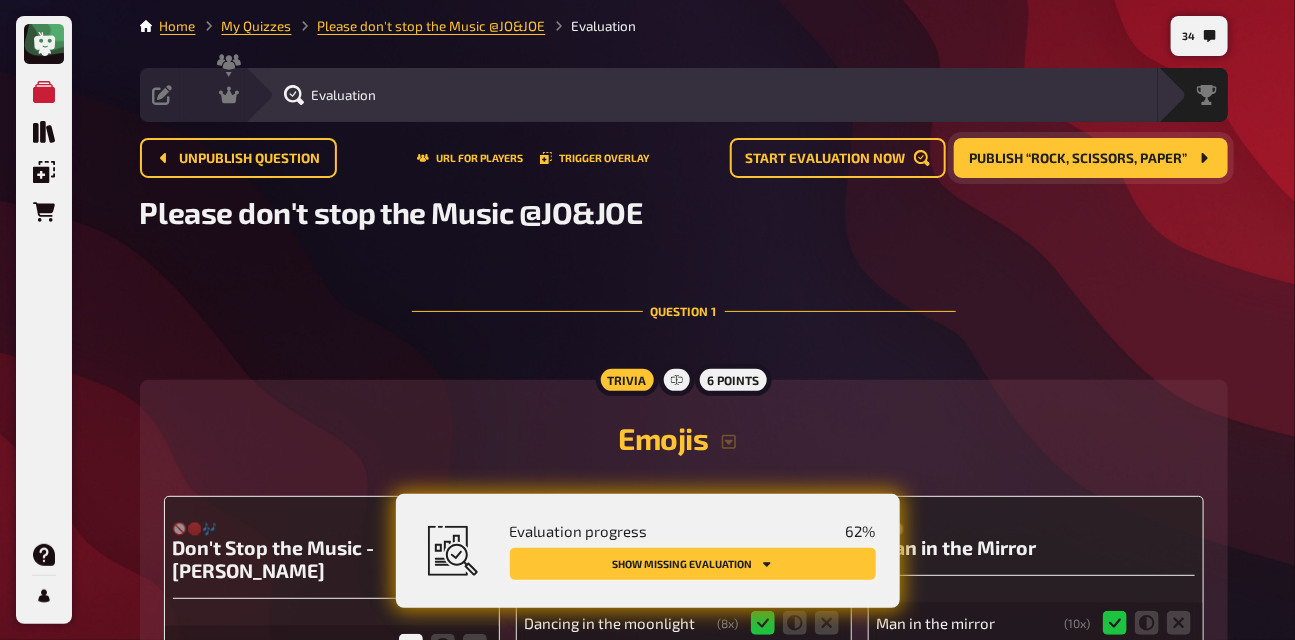 click 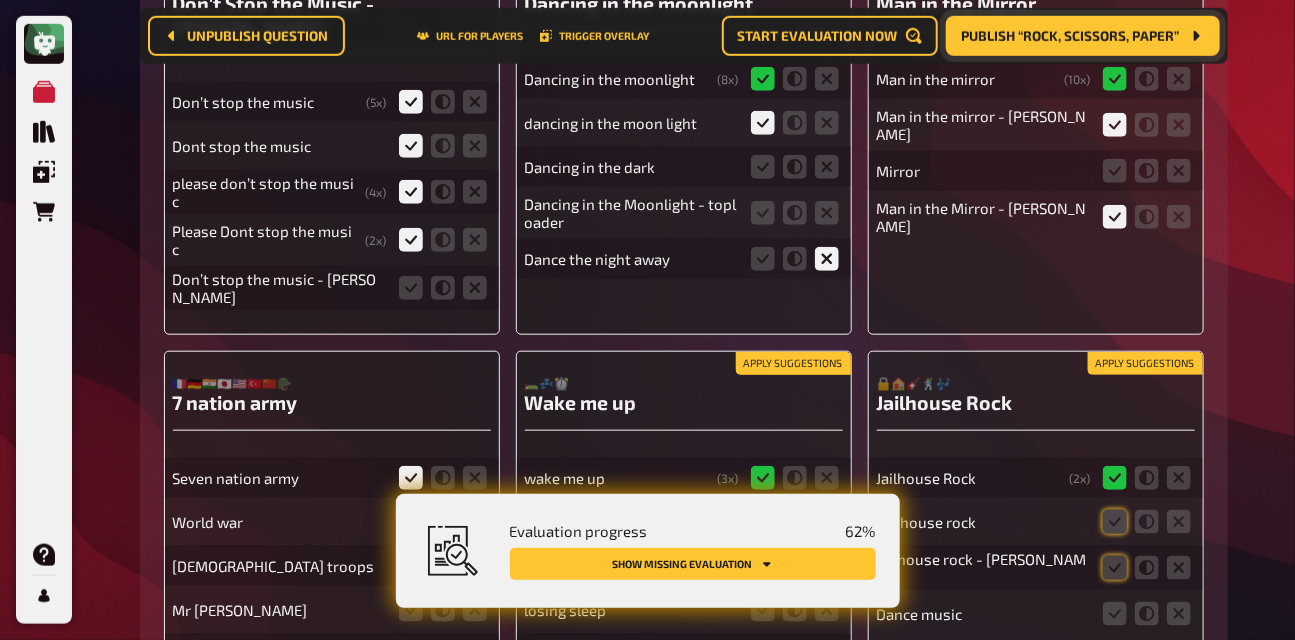 scroll, scrollTop: 609, scrollLeft: 0, axis: vertical 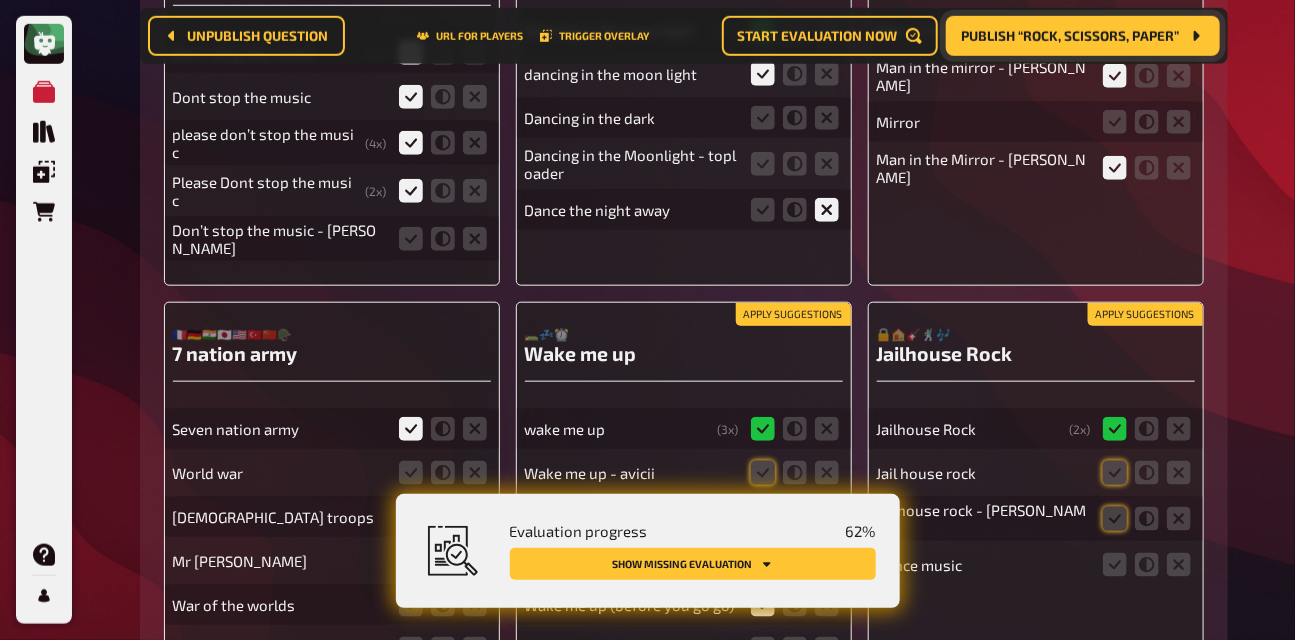 click on "Apply suggestions" at bounding box center (1145, 315) 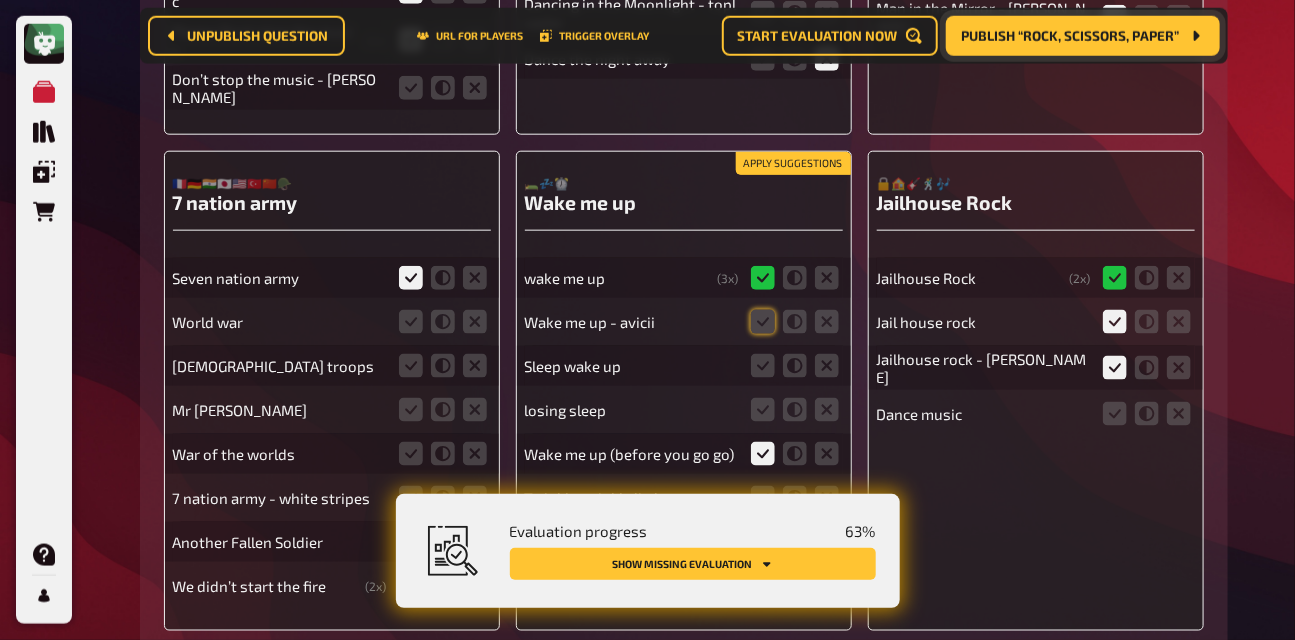 scroll, scrollTop: 771, scrollLeft: 0, axis: vertical 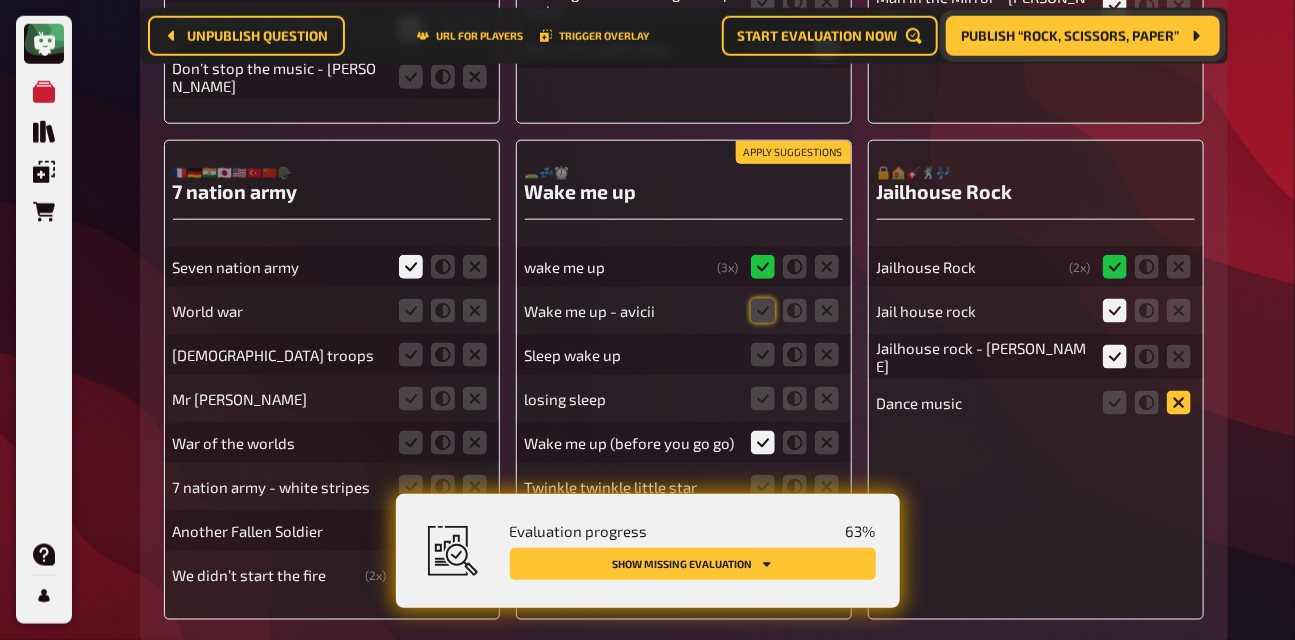 click 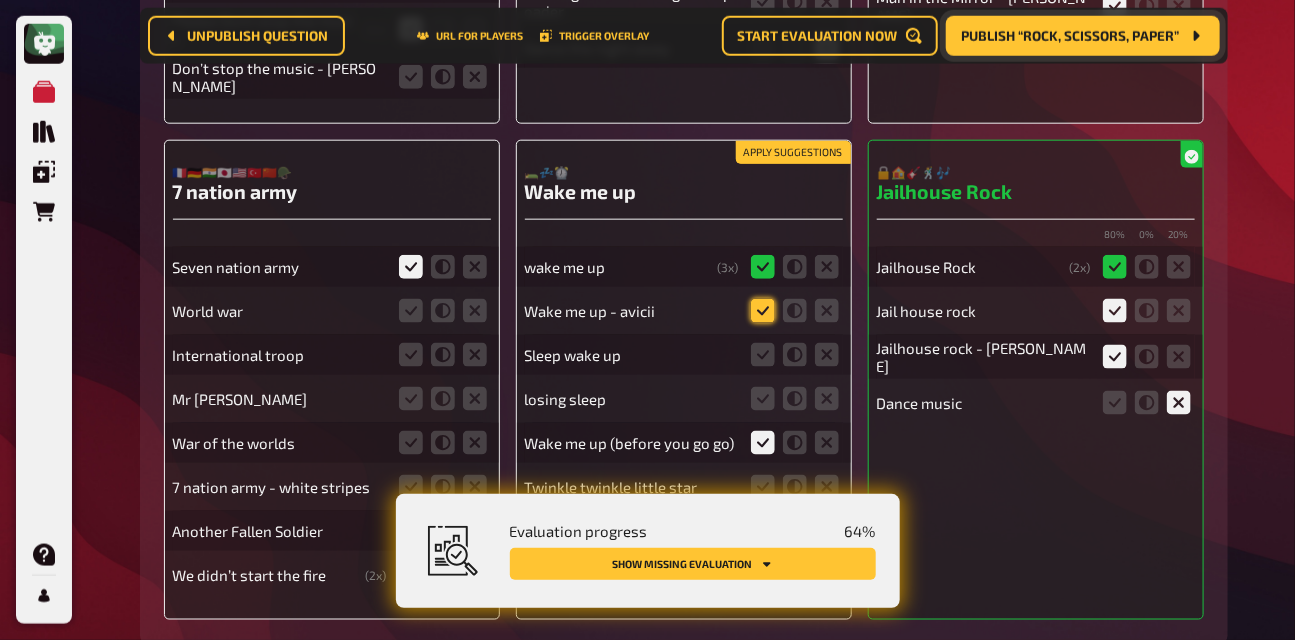 click 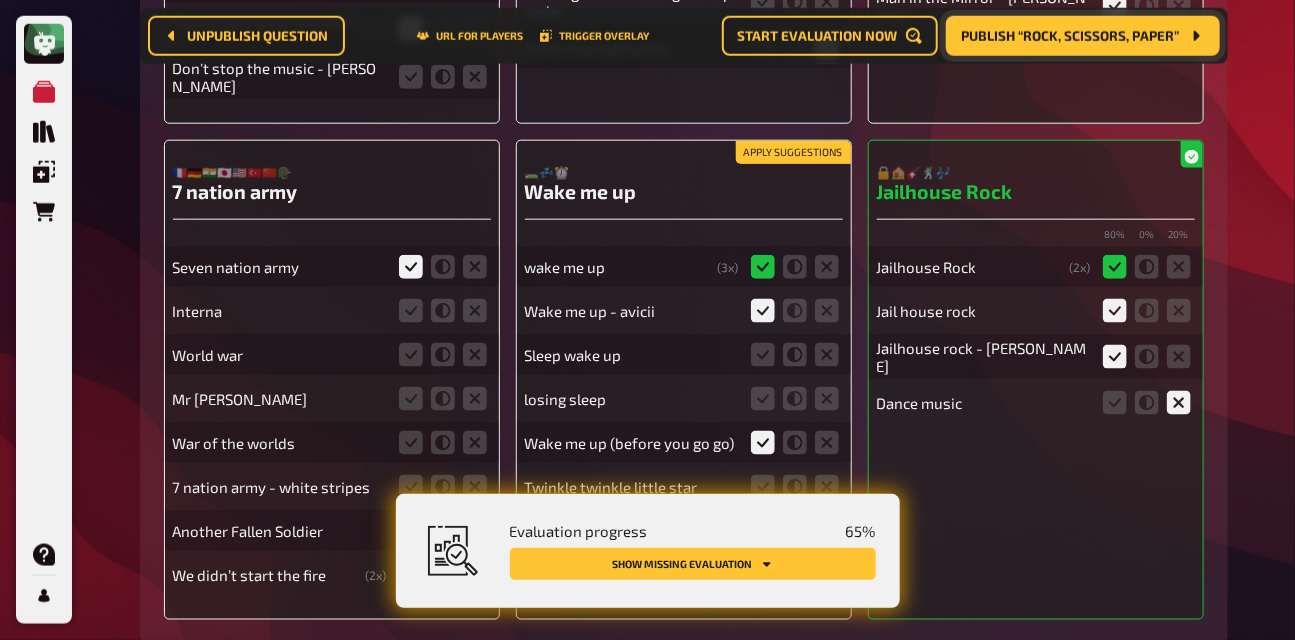 click at bounding box center (795, 355) 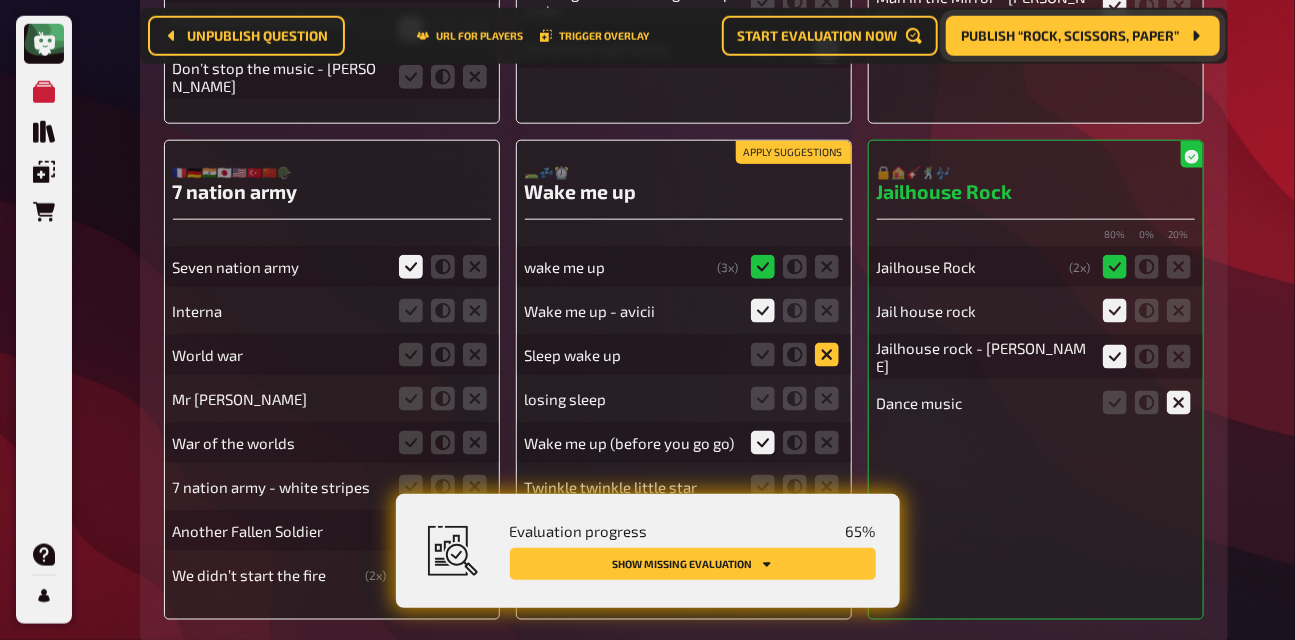 click 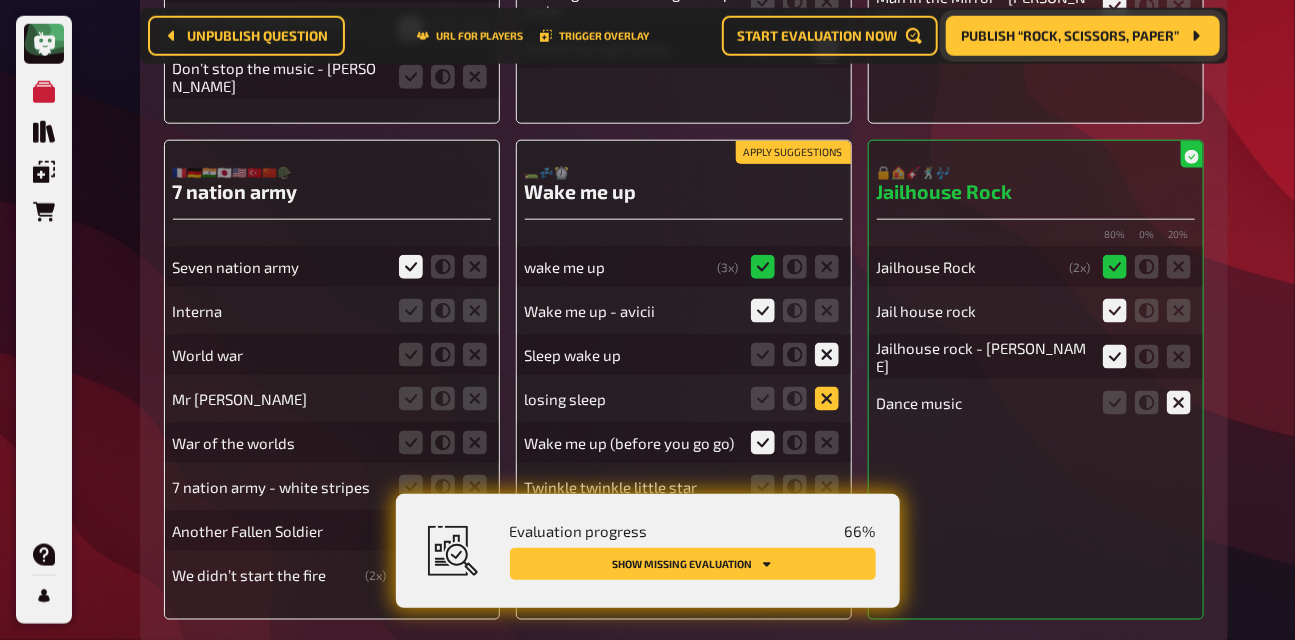 click 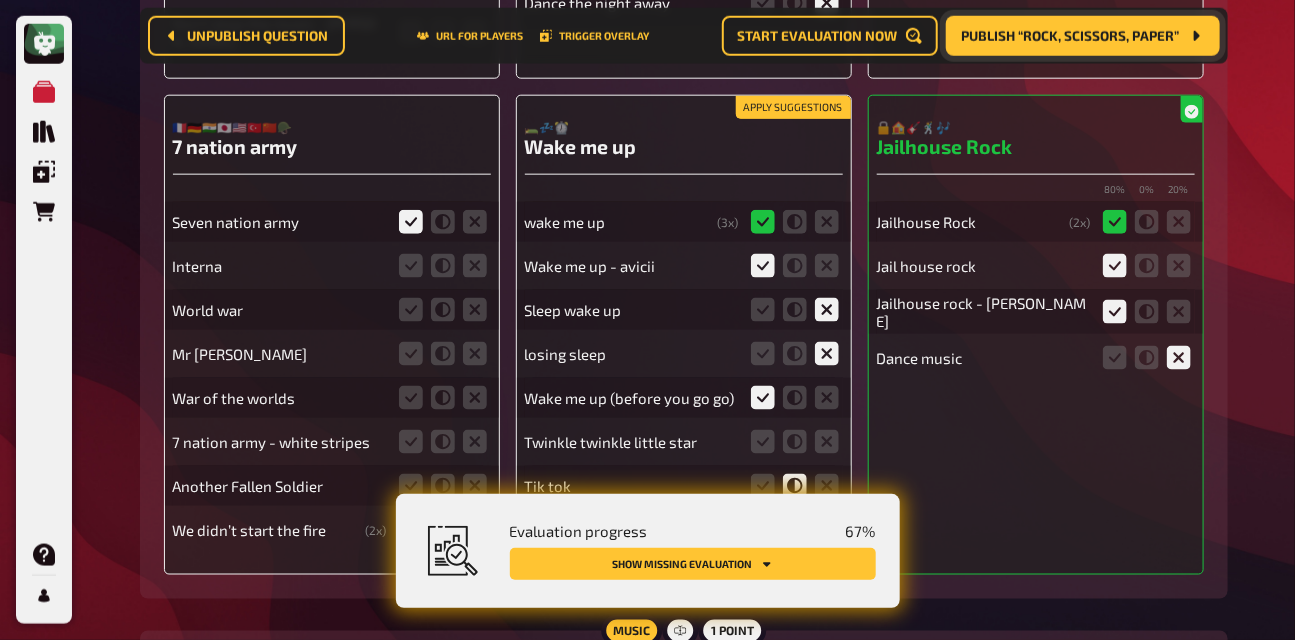 scroll, scrollTop: 828, scrollLeft: 0, axis: vertical 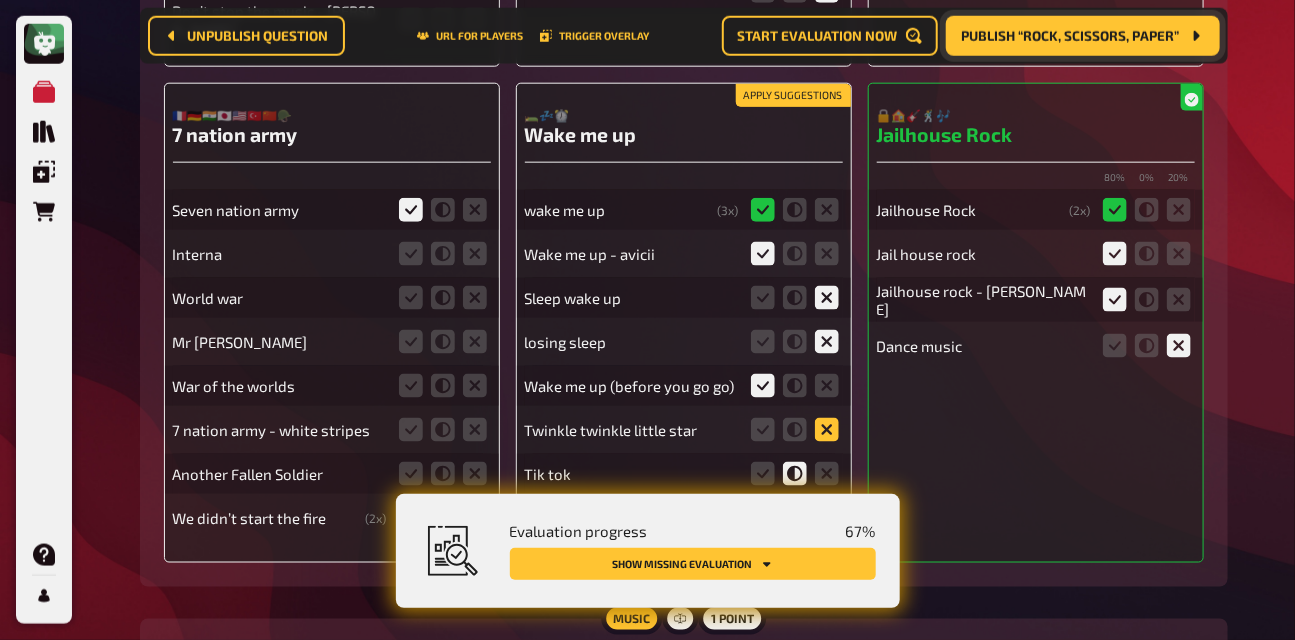 click 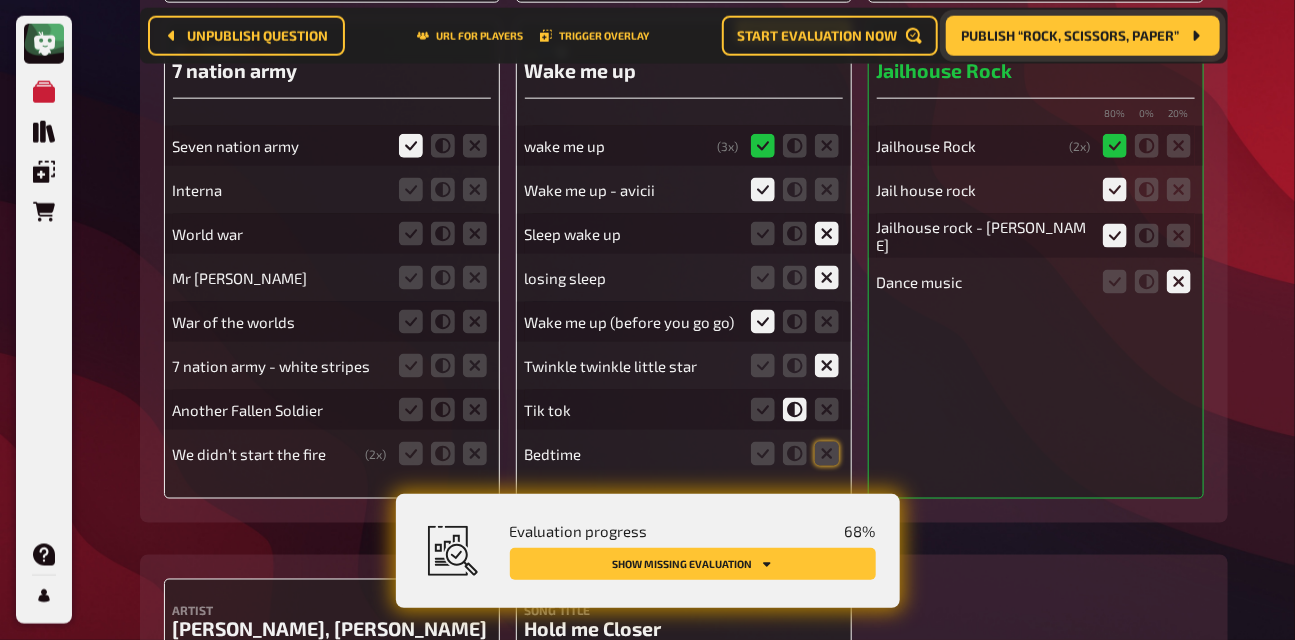 scroll, scrollTop: 894, scrollLeft: 0, axis: vertical 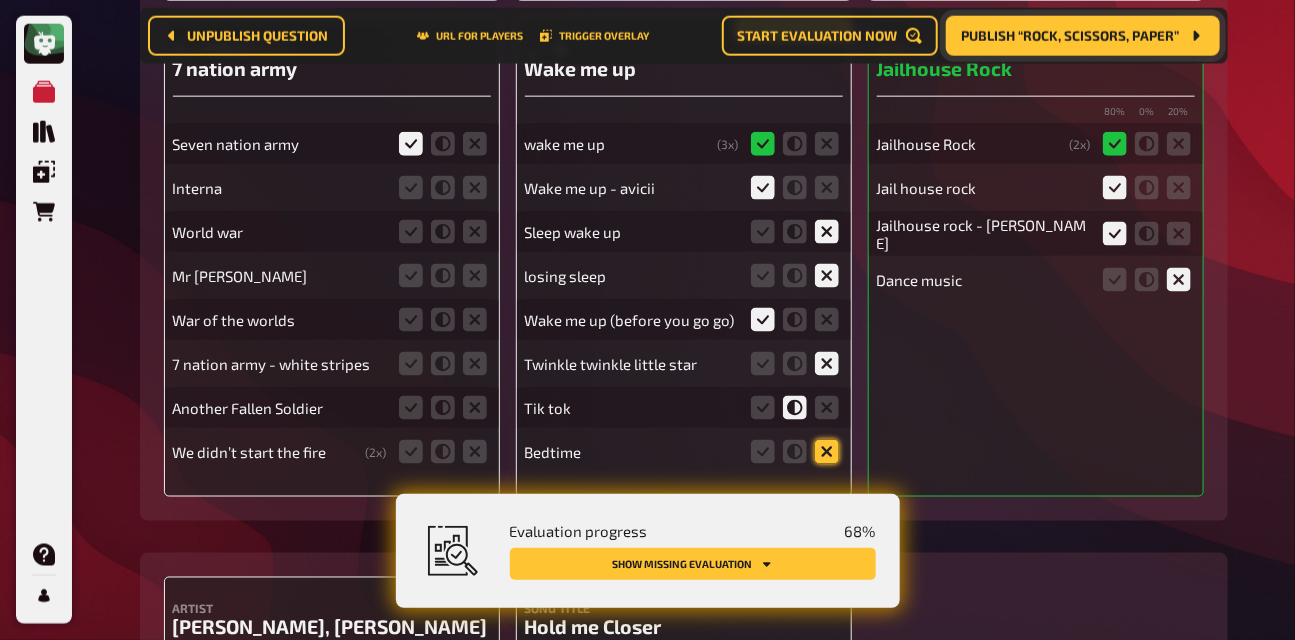 click 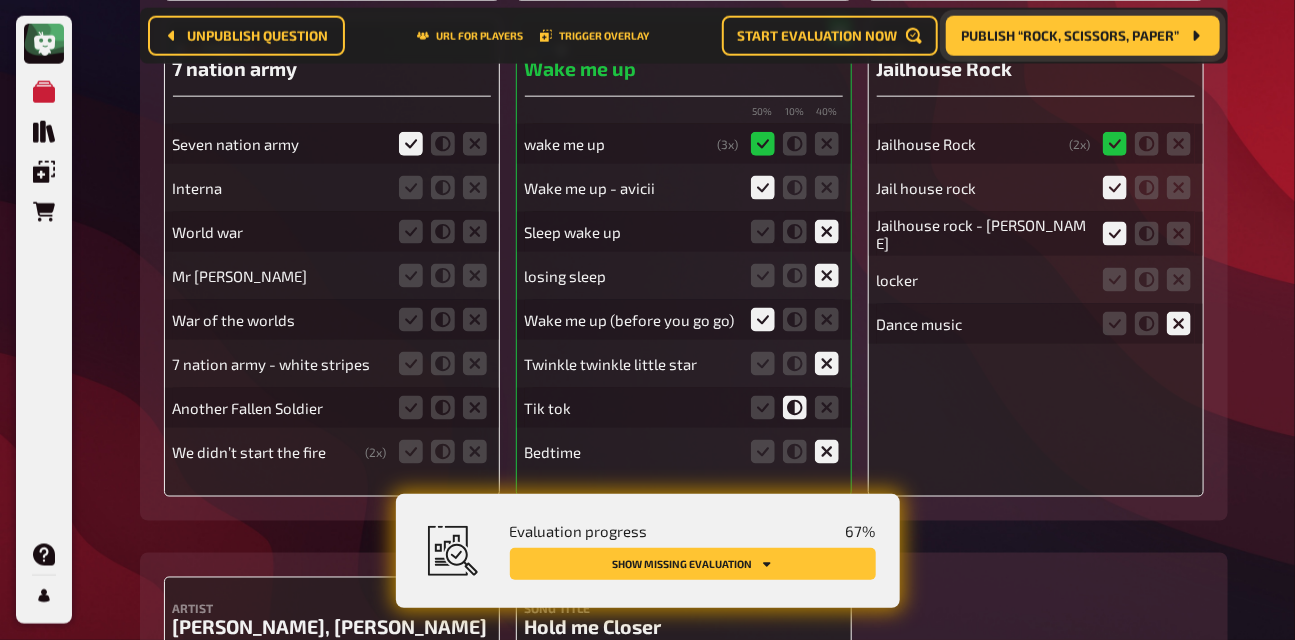 click at bounding box center (443, 364) 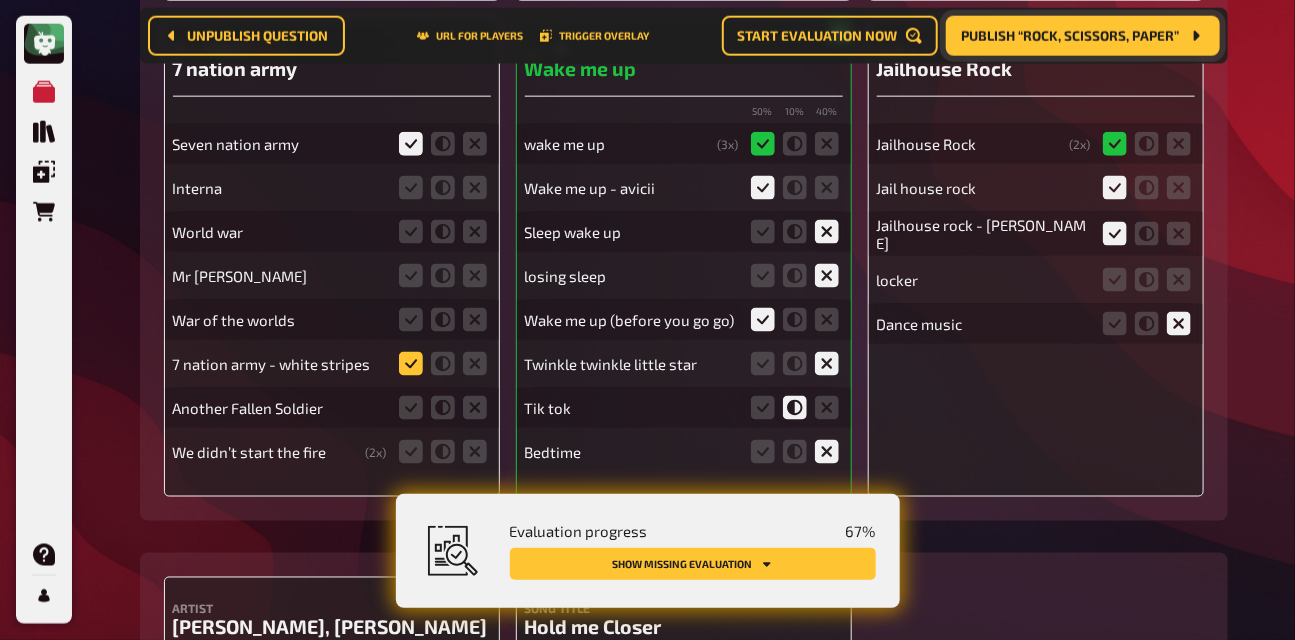 click 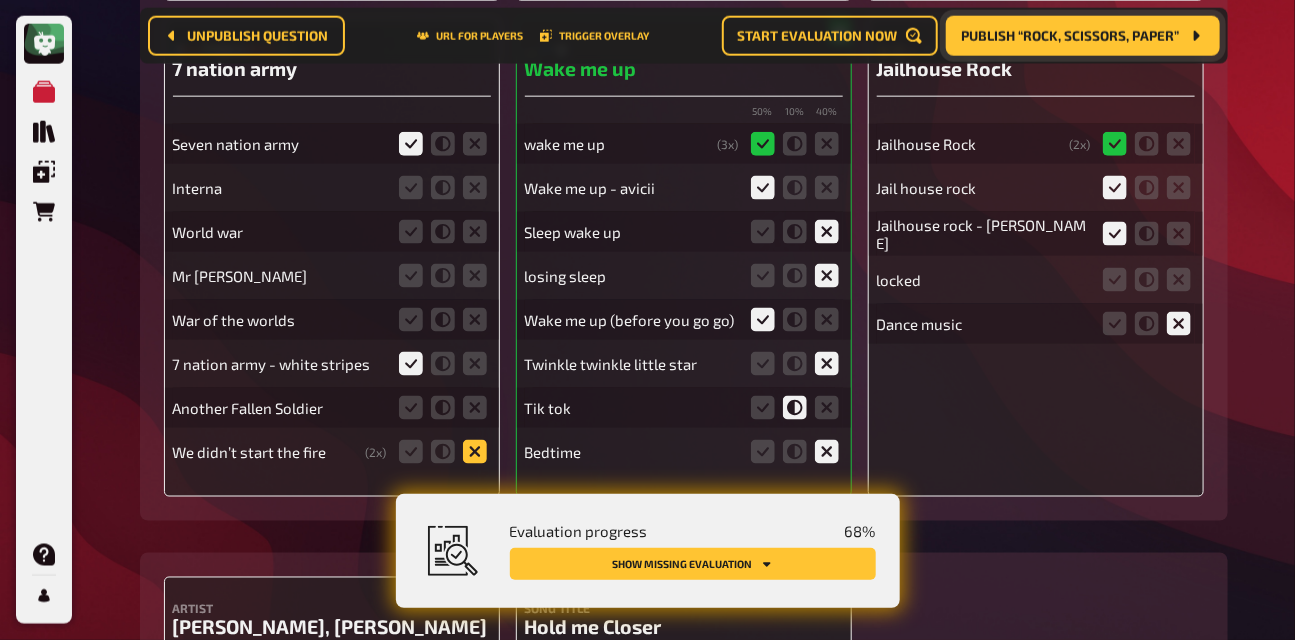 click 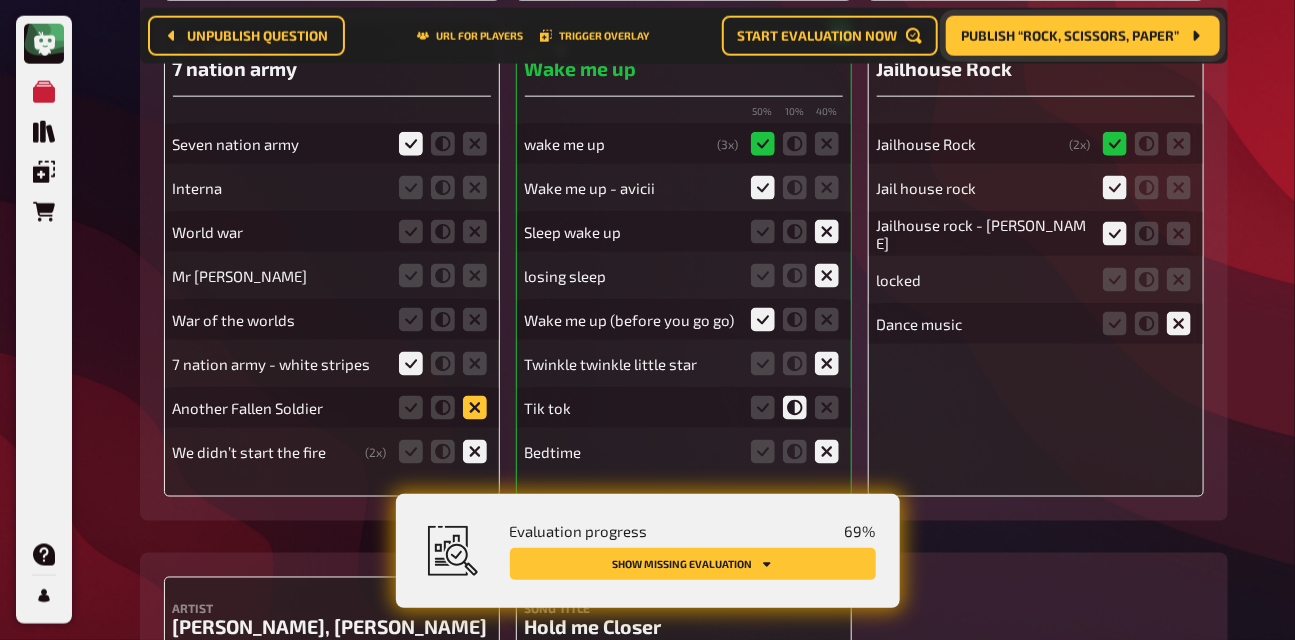 click 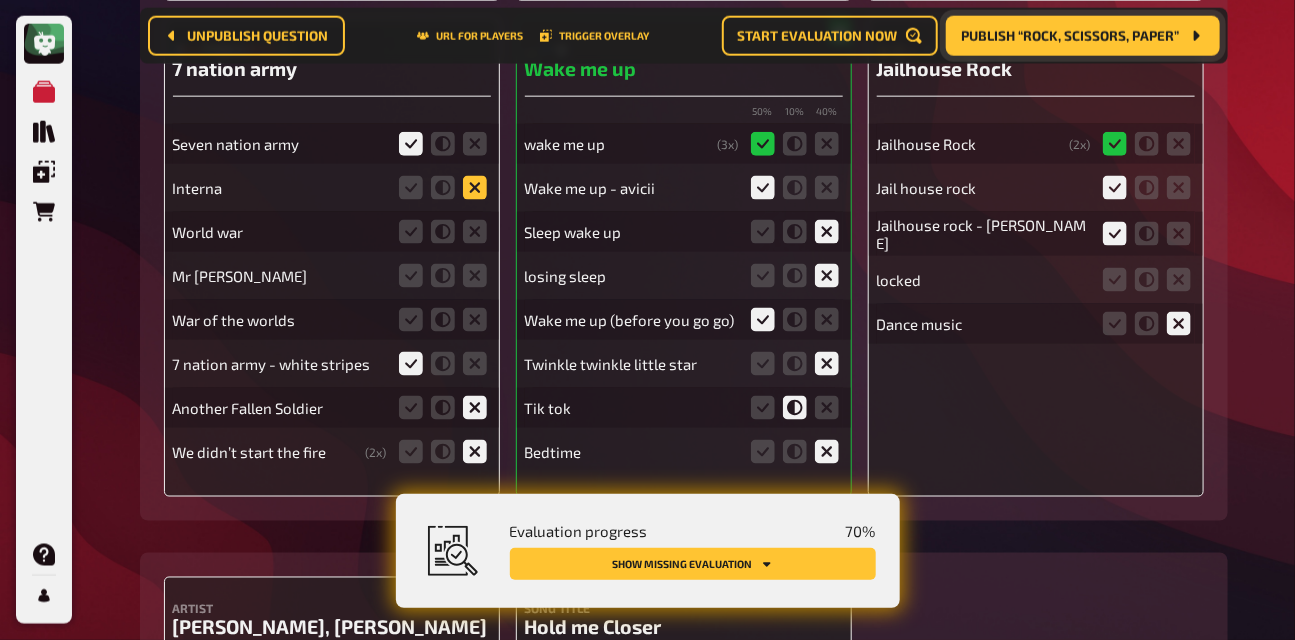 click 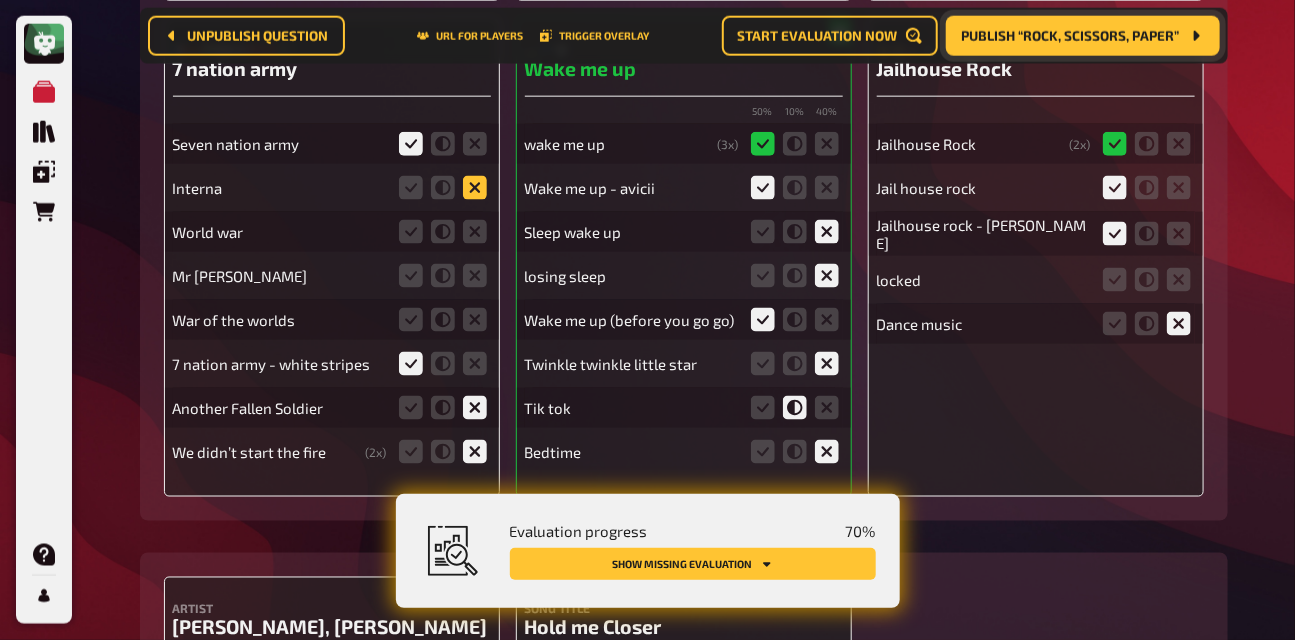 click at bounding box center [0, 0] 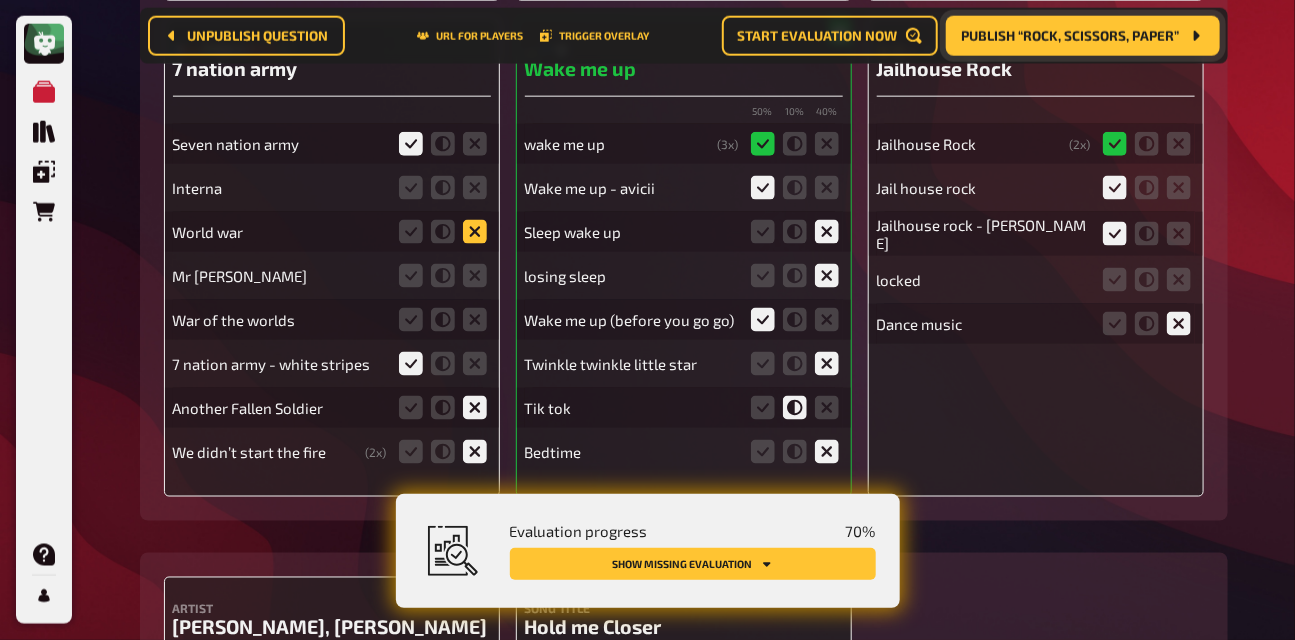 click 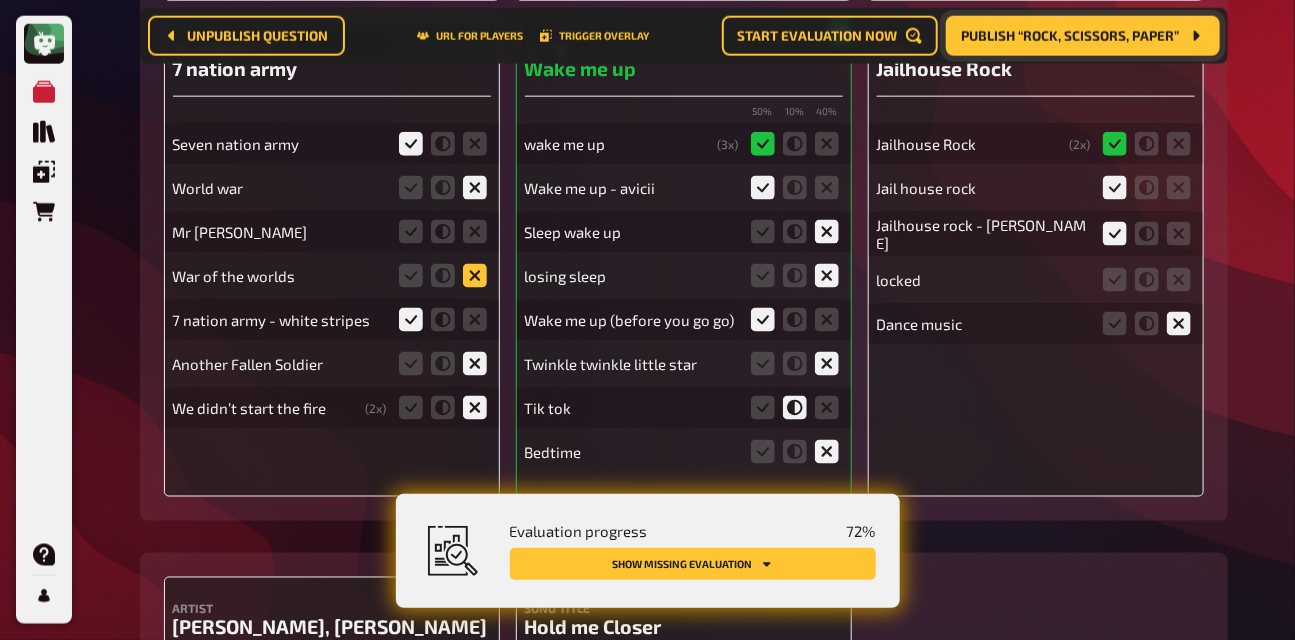 click 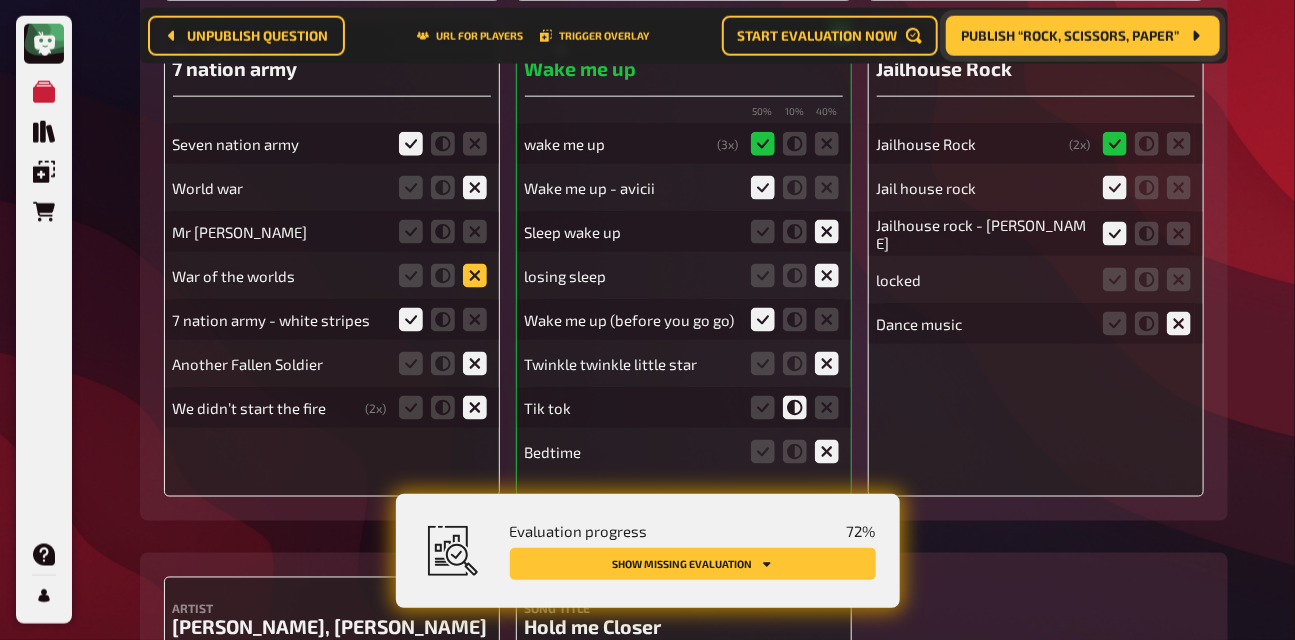 click at bounding box center (0, 0) 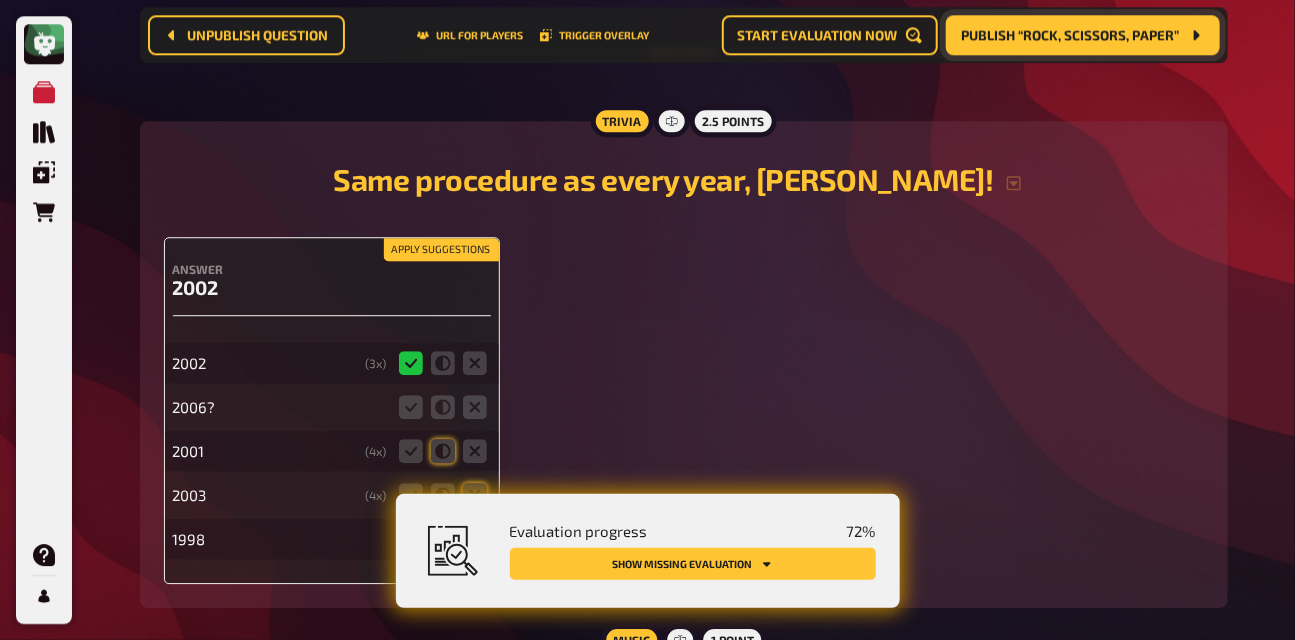 scroll, scrollTop: 1991, scrollLeft: 0, axis: vertical 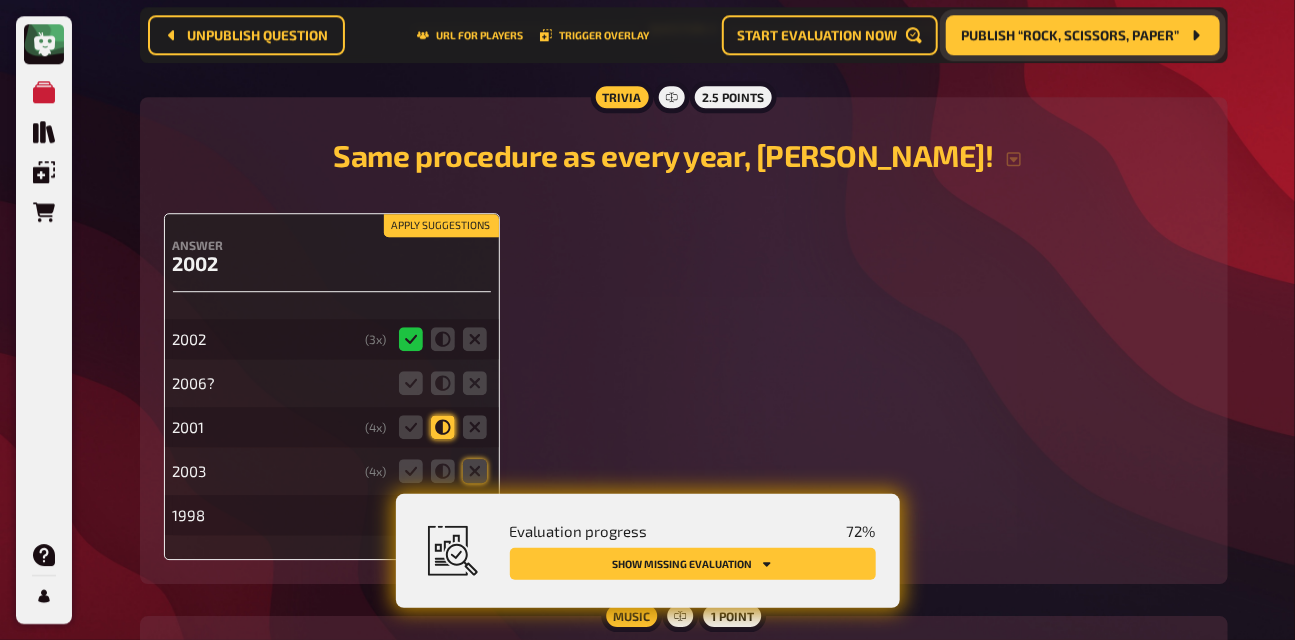 click 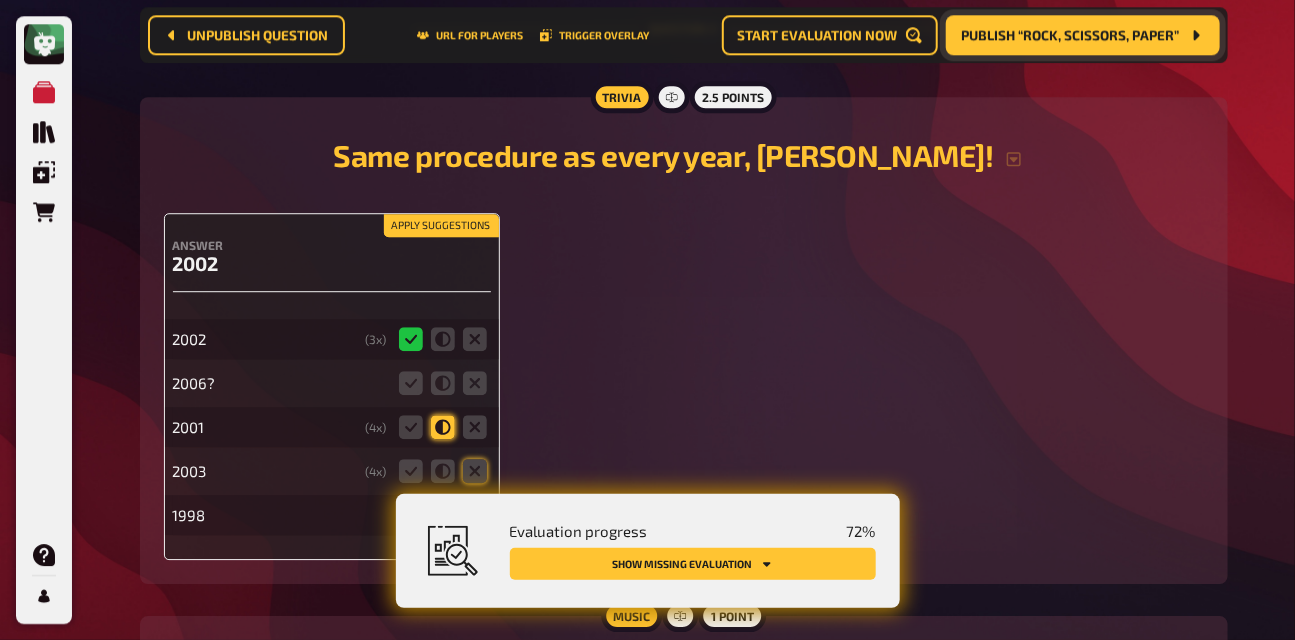 click at bounding box center [0, 0] 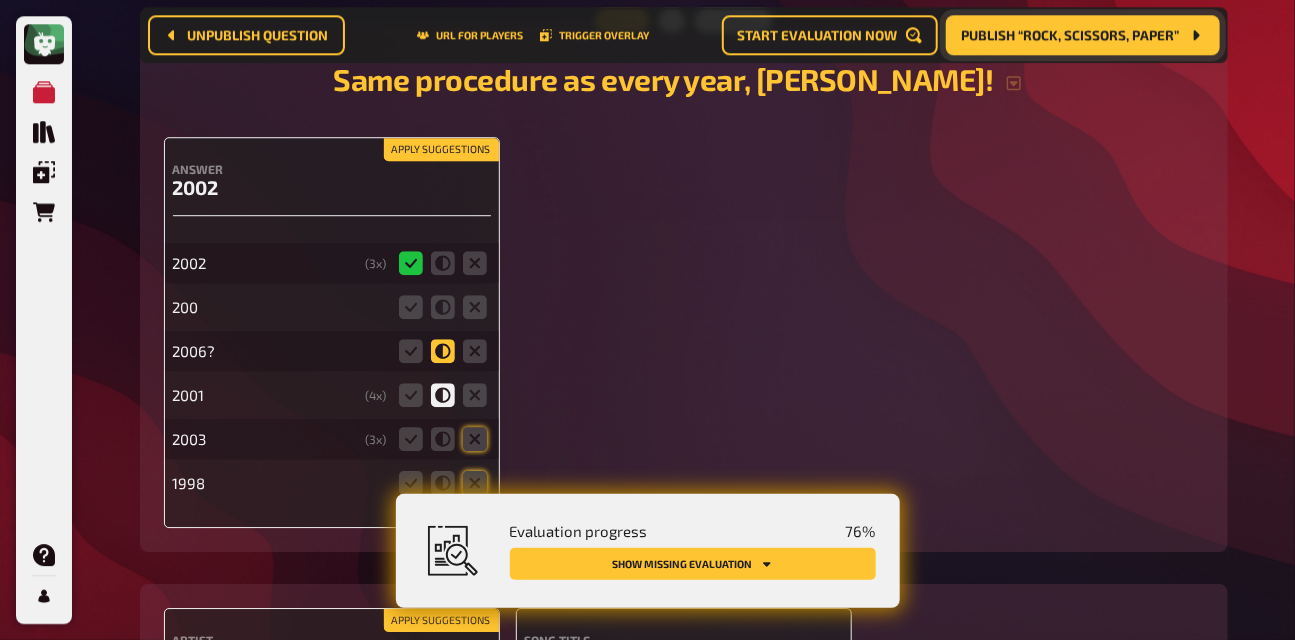 scroll, scrollTop: 2068, scrollLeft: 0, axis: vertical 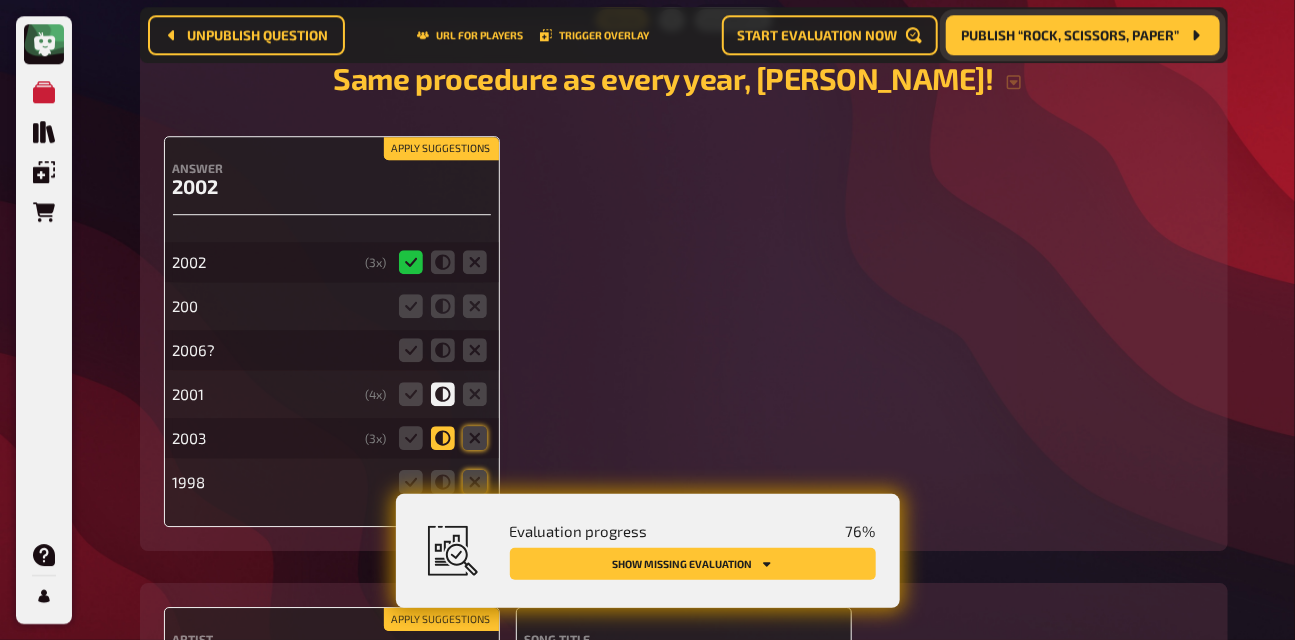 click 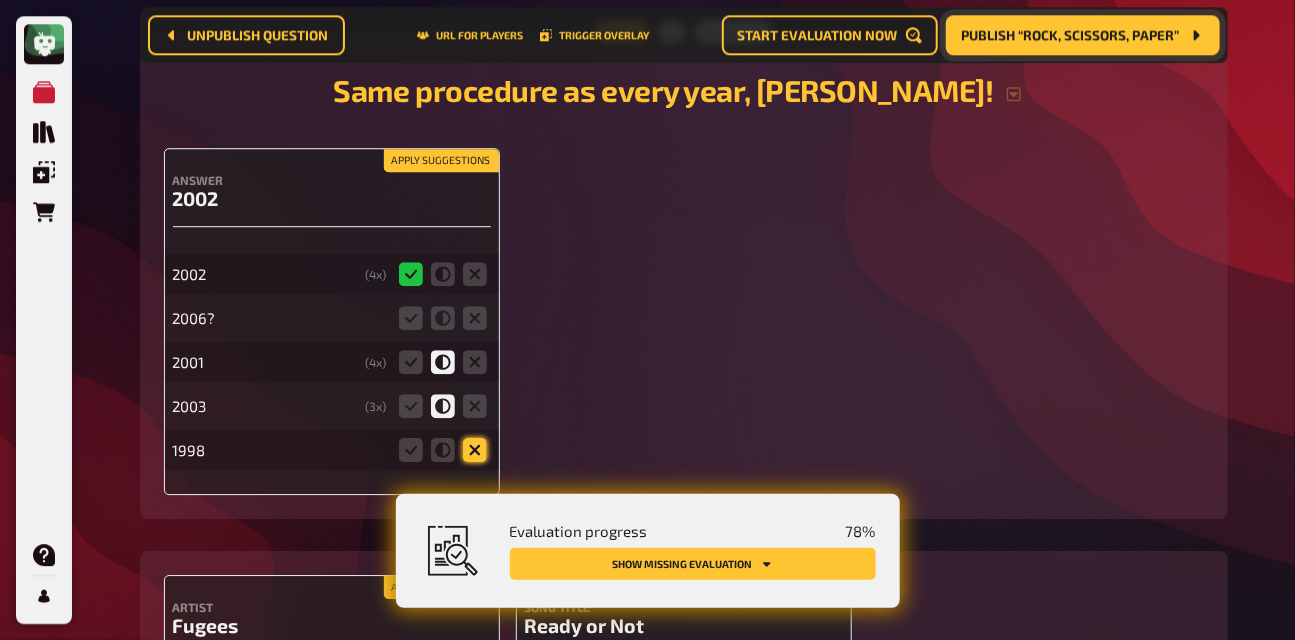 click 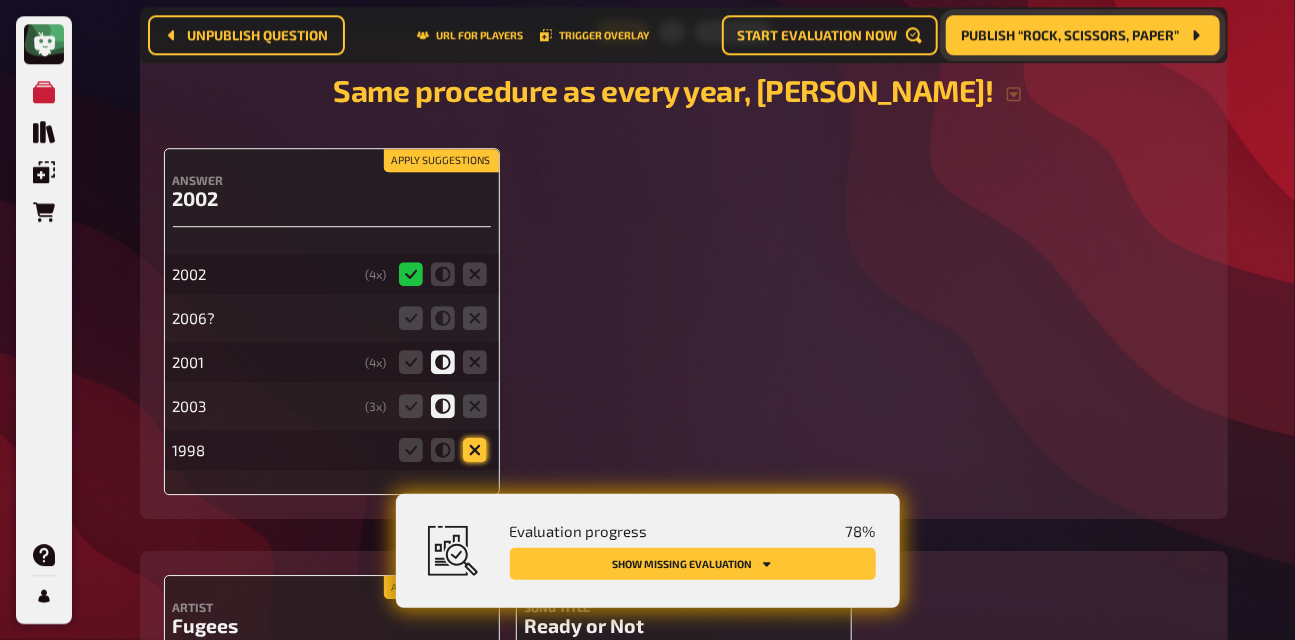 click at bounding box center [0, 0] 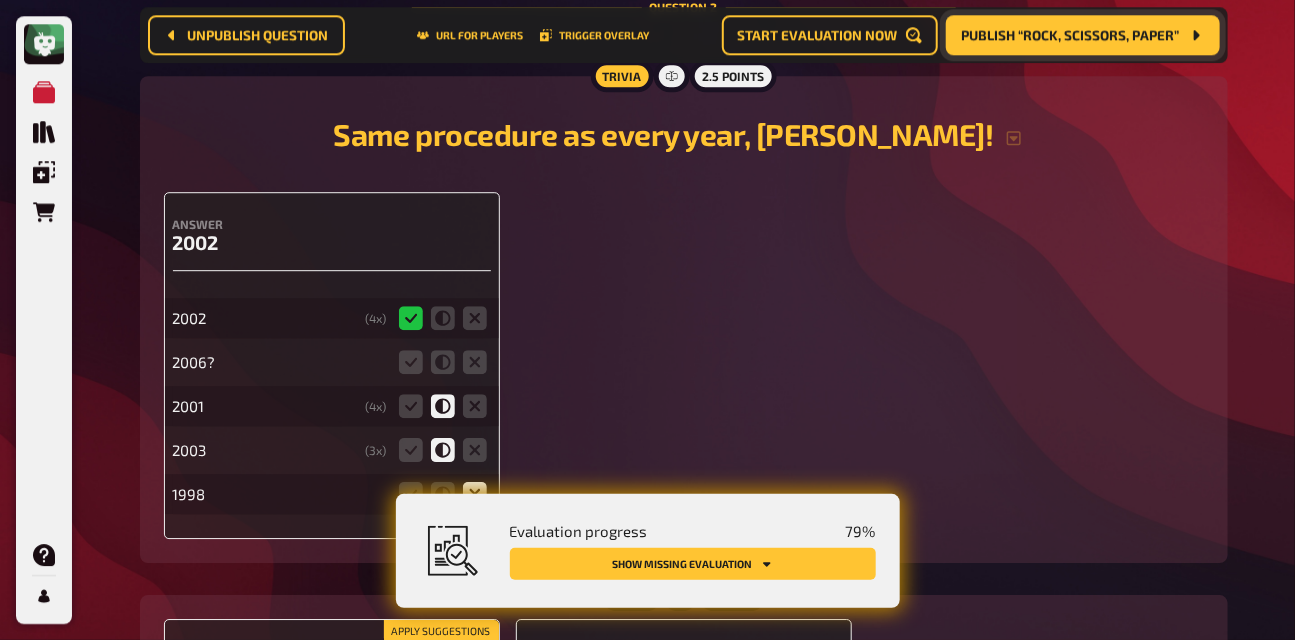 scroll, scrollTop: 2111, scrollLeft: 0, axis: vertical 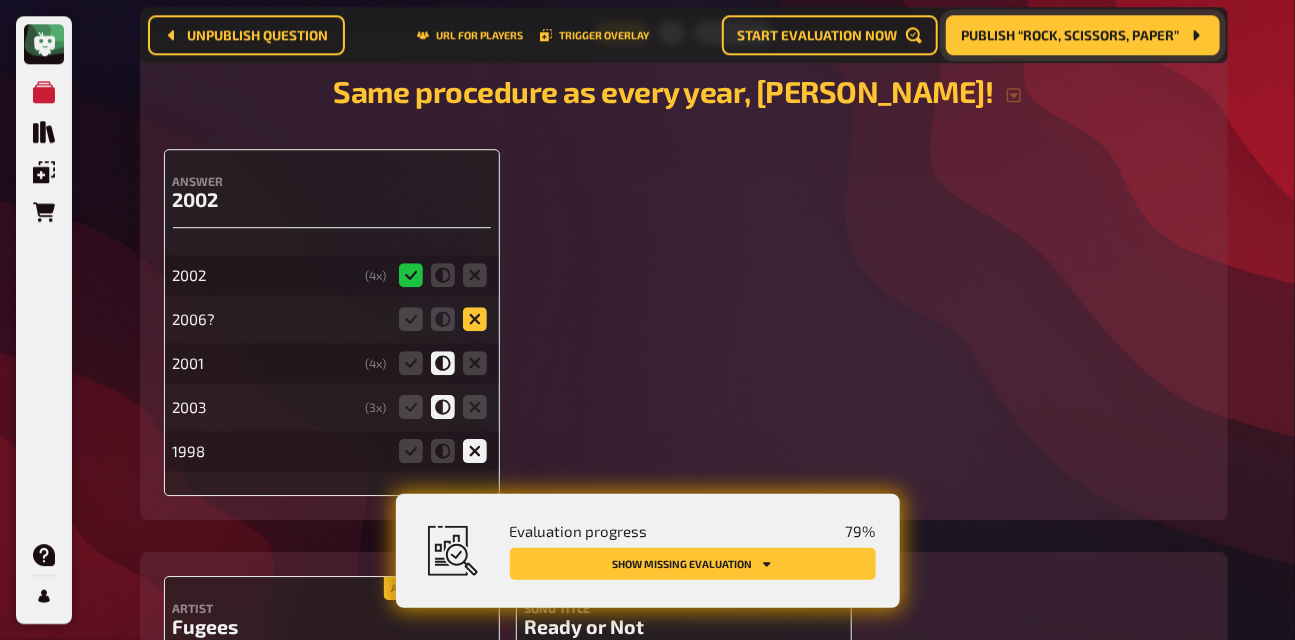 click 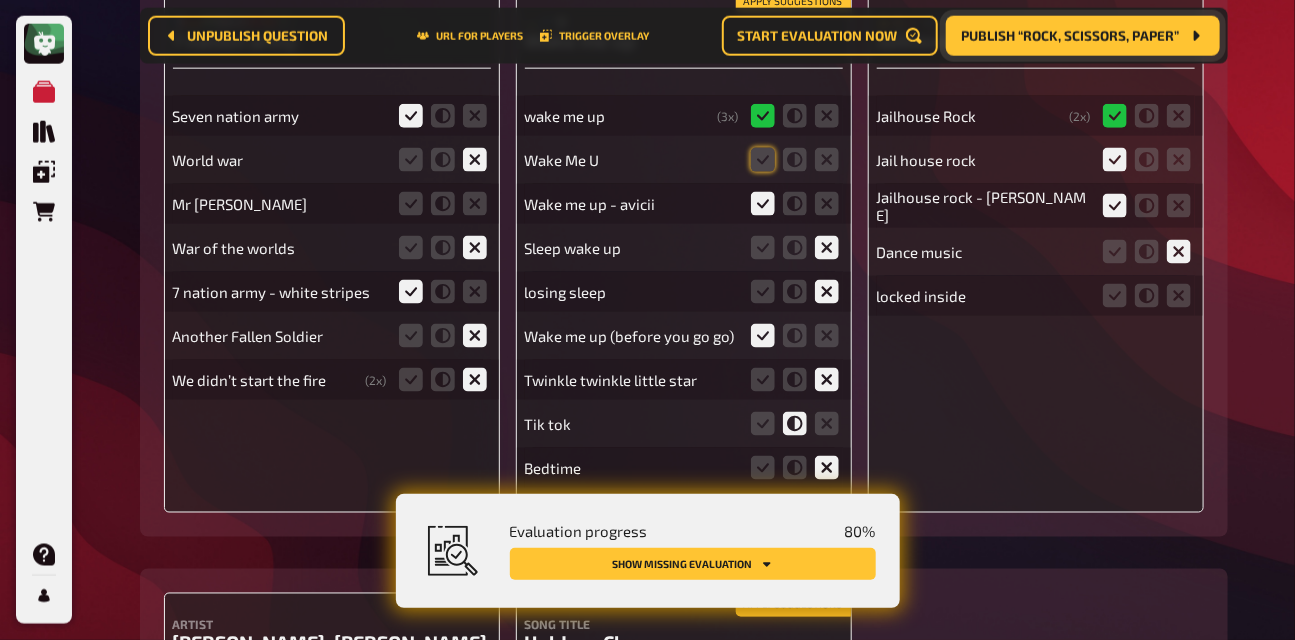 scroll, scrollTop: 0, scrollLeft: 0, axis: both 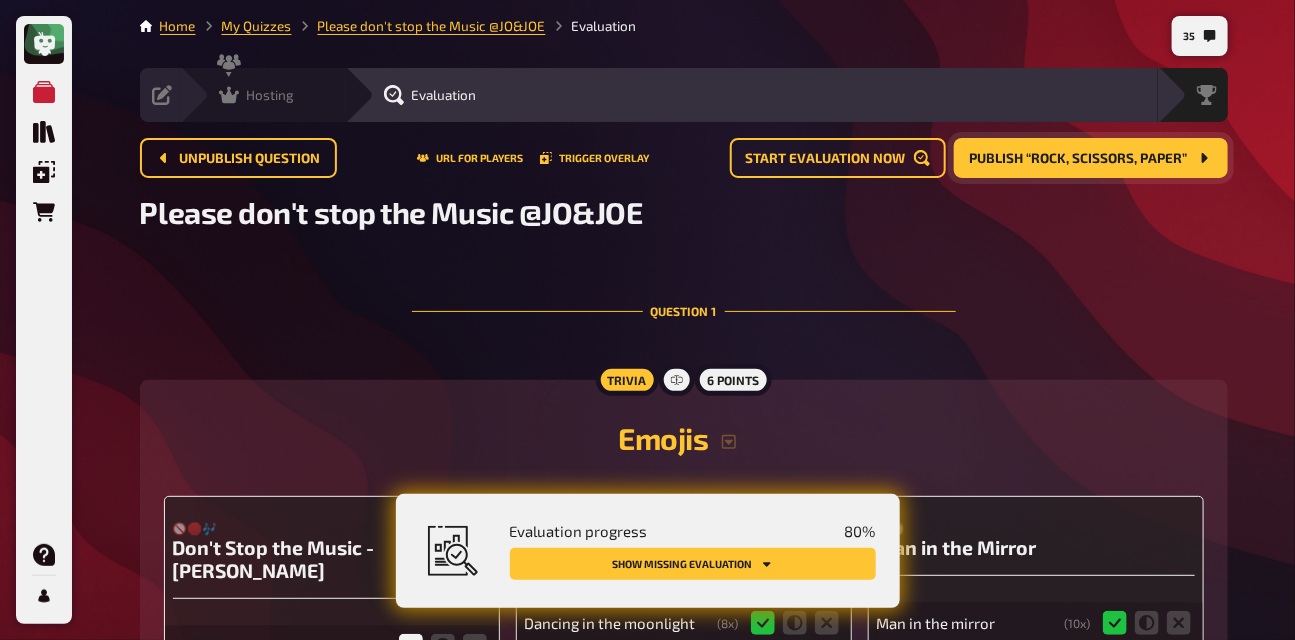 click on "Hosting" at bounding box center (257, 95) 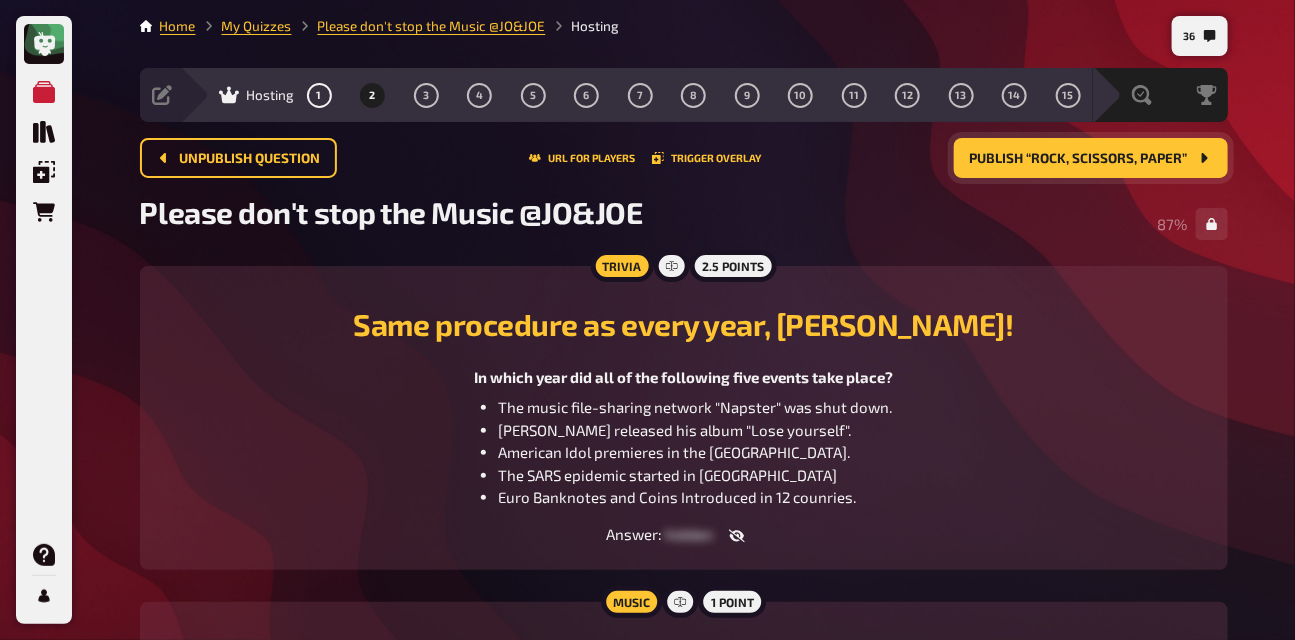 click on "Publish “Rock, Scissors, Paper”" at bounding box center (1091, 158) 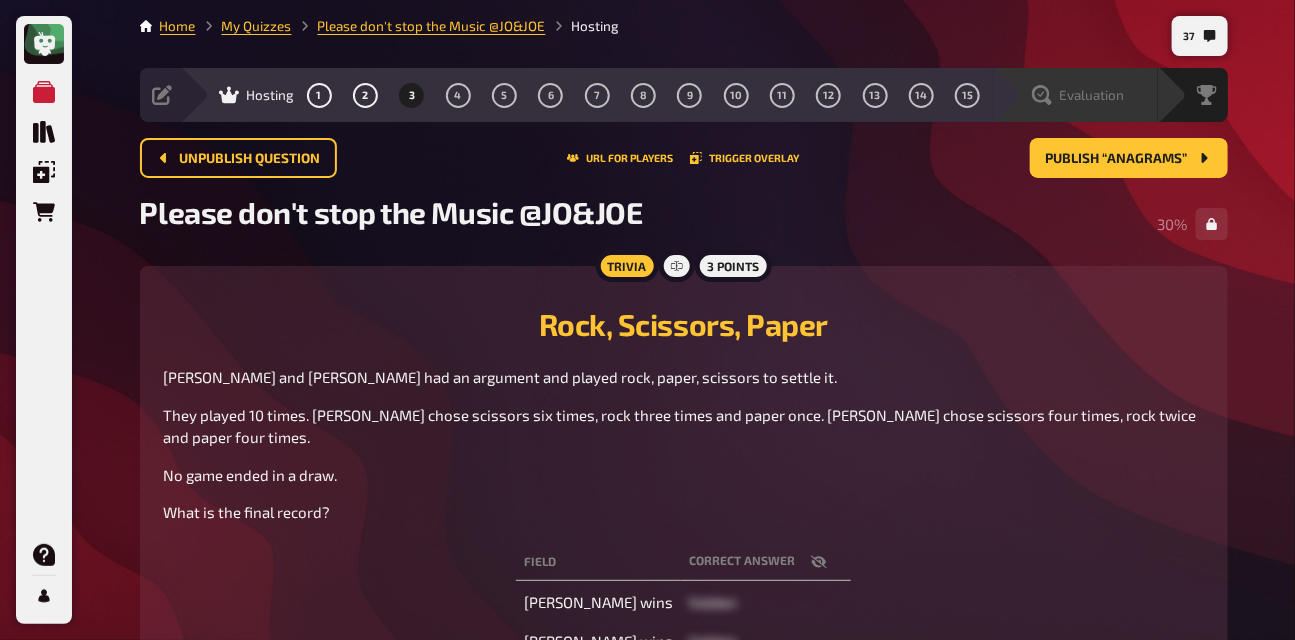 click on "Evaluation" at bounding box center (1092, 95) 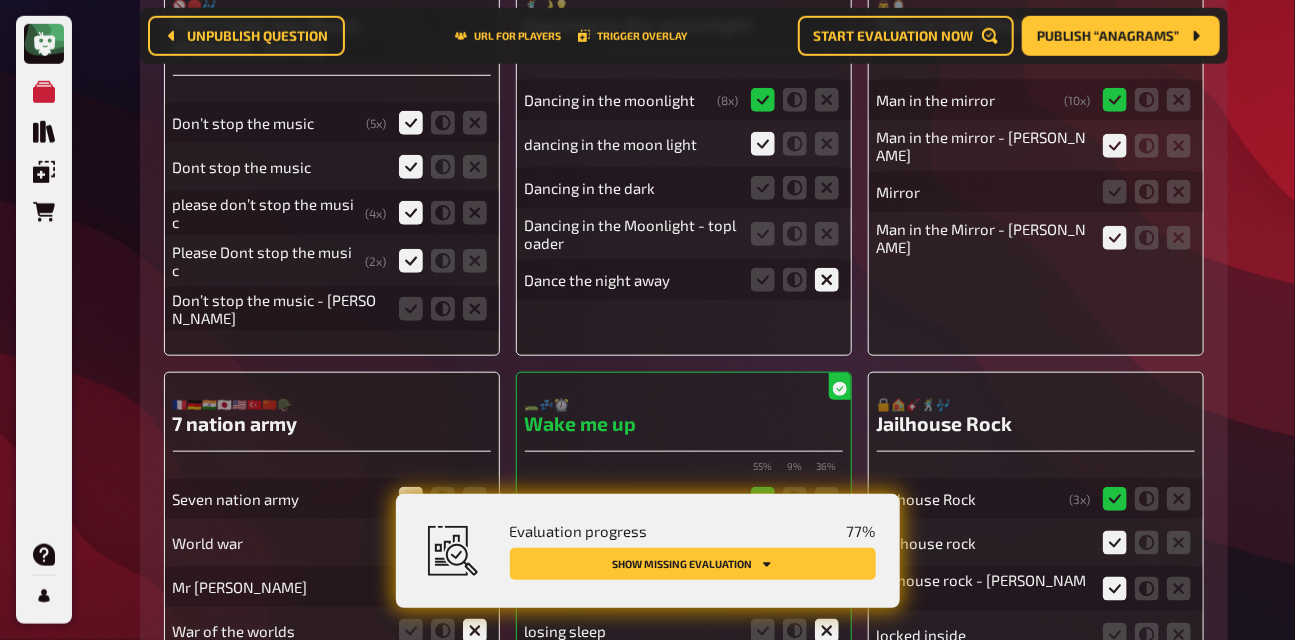 scroll, scrollTop: 596, scrollLeft: 0, axis: vertical 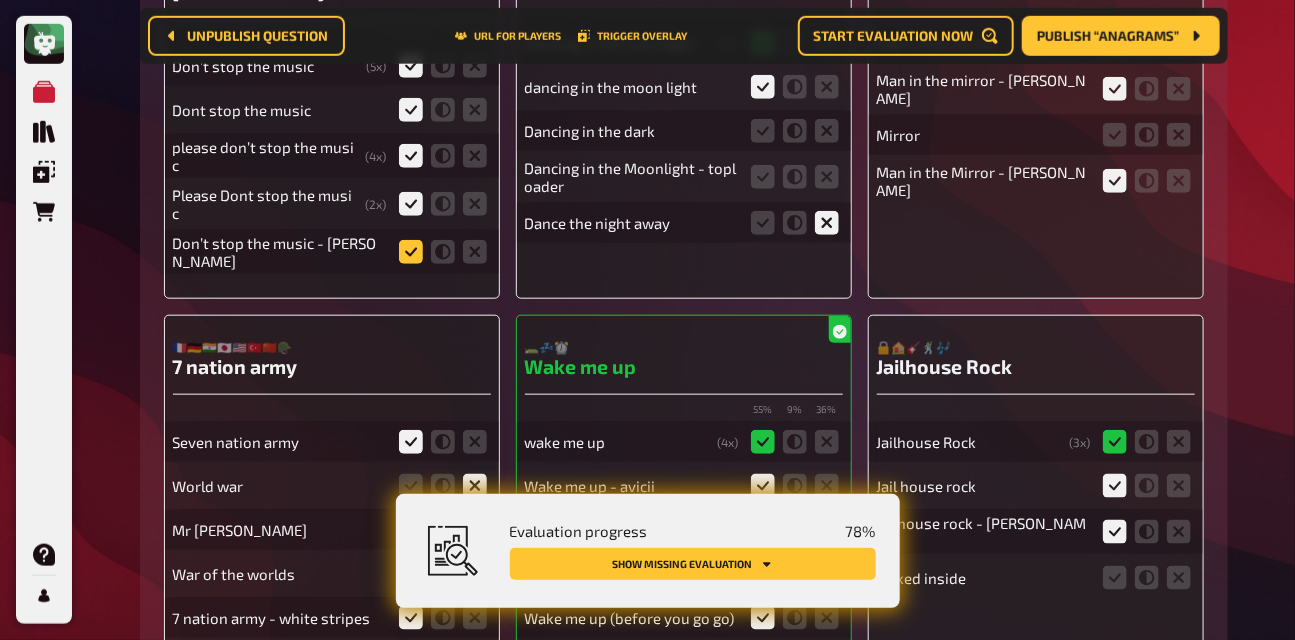 click 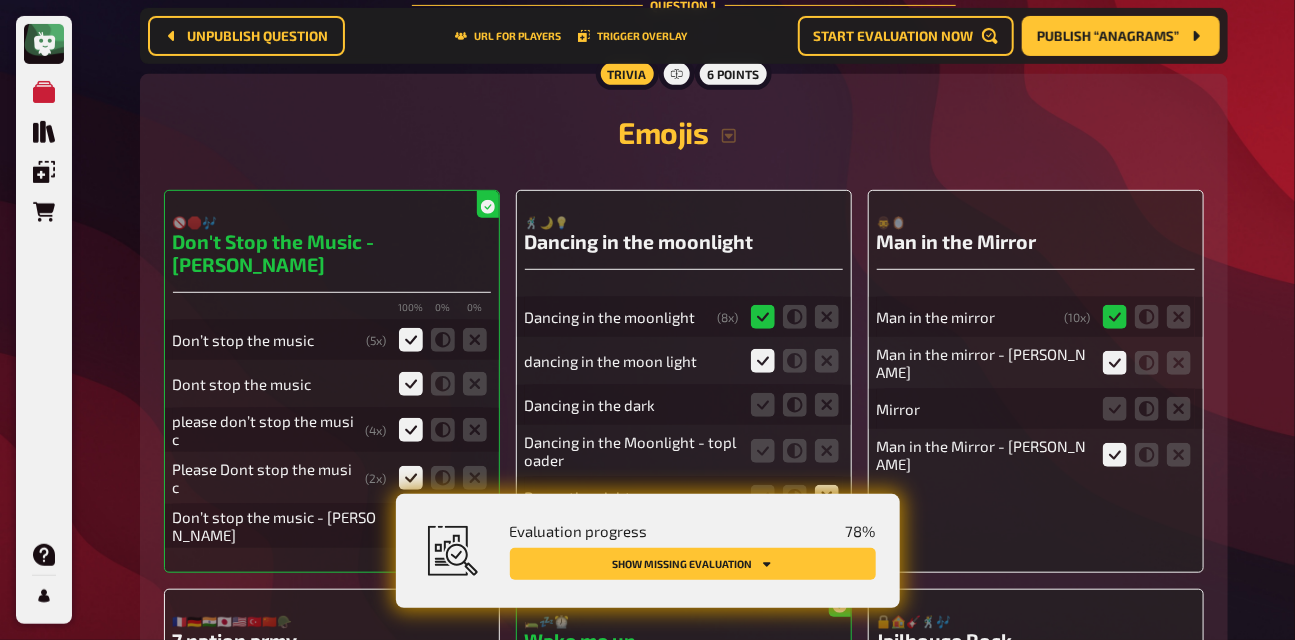 scroll, scrollTop: 448, scrollLeft: 0, axis: vertical 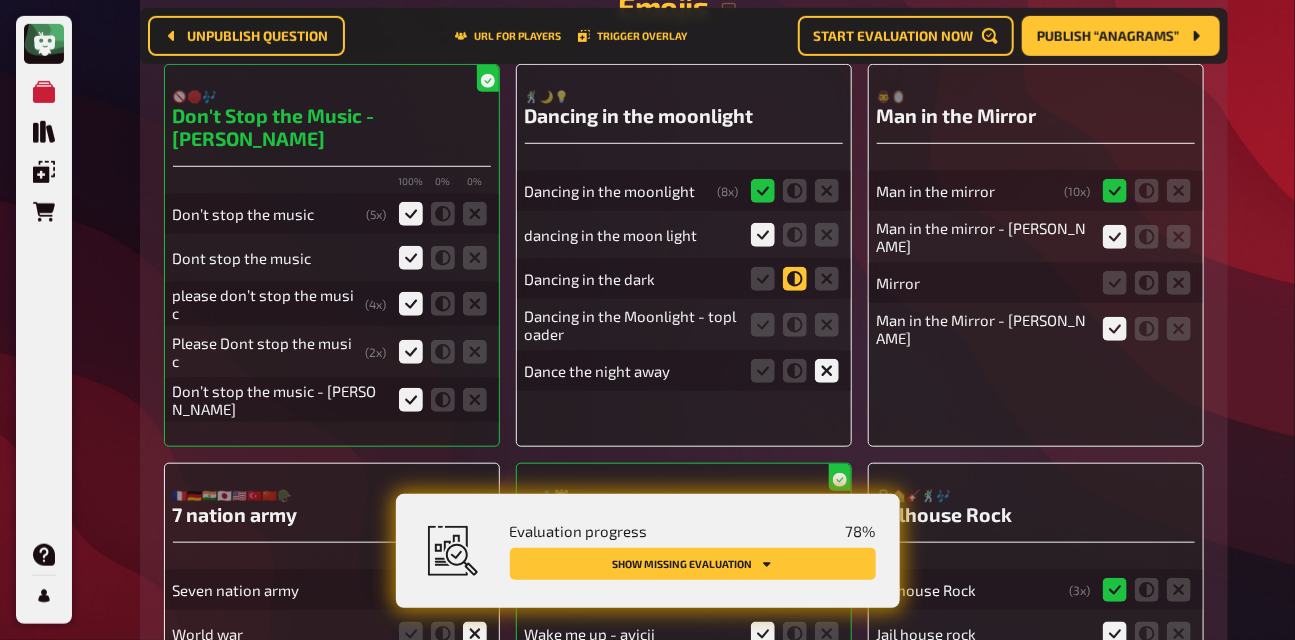 click 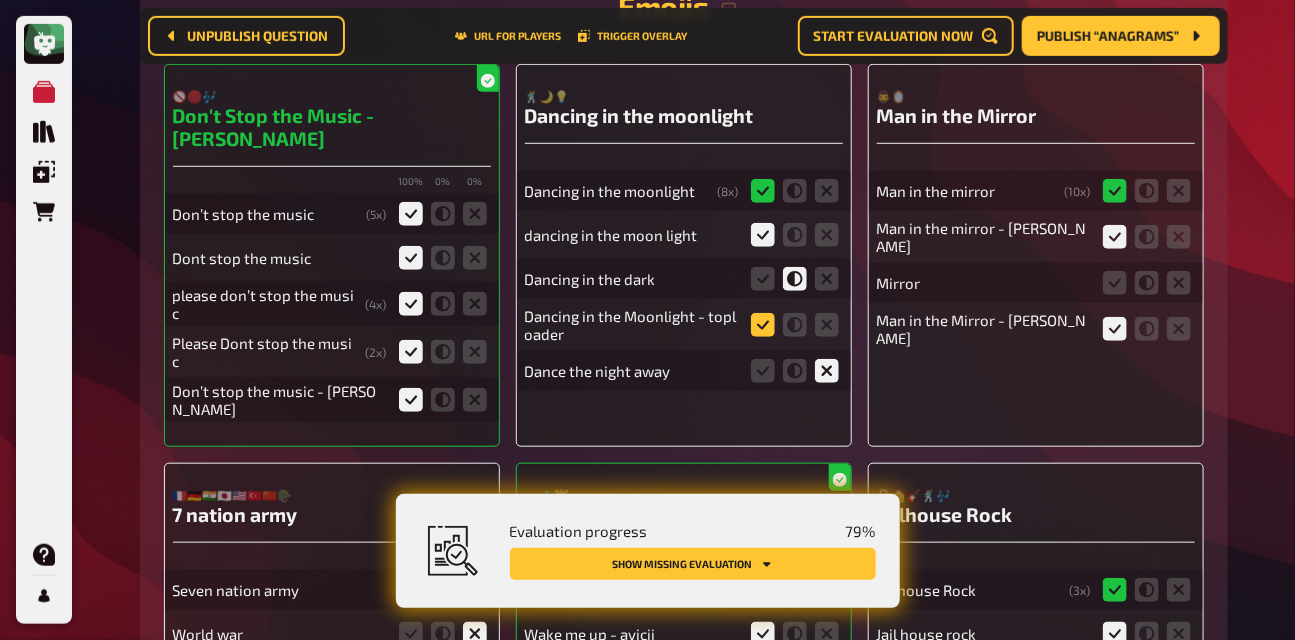click 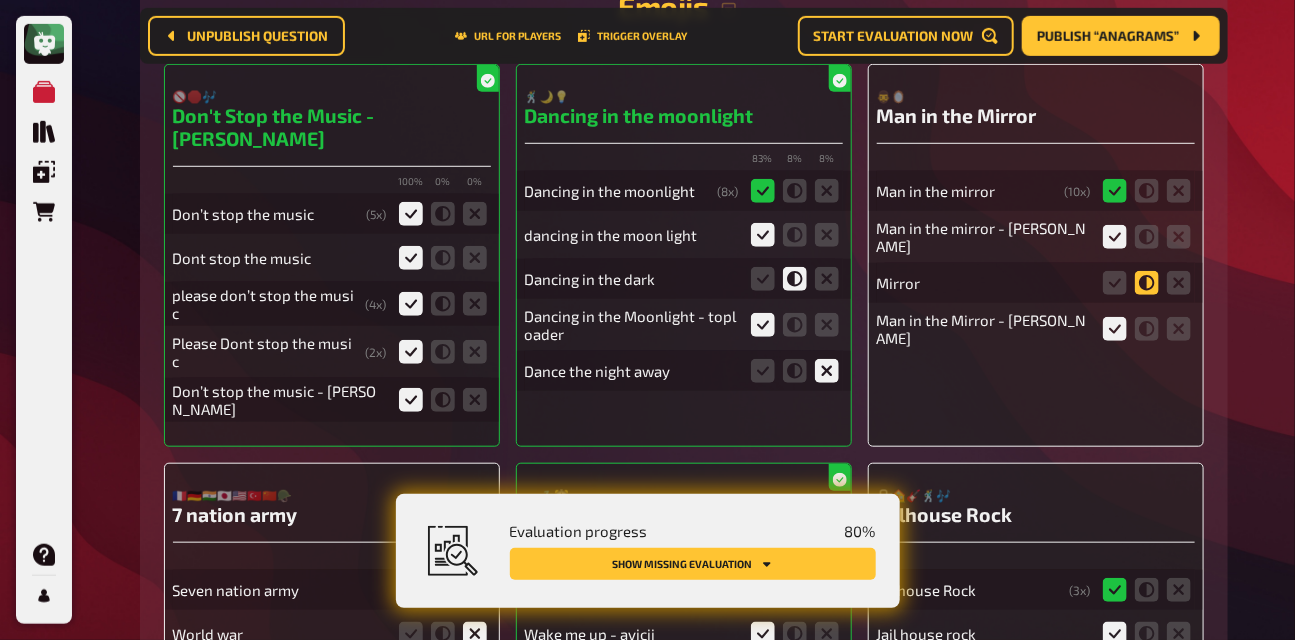 click 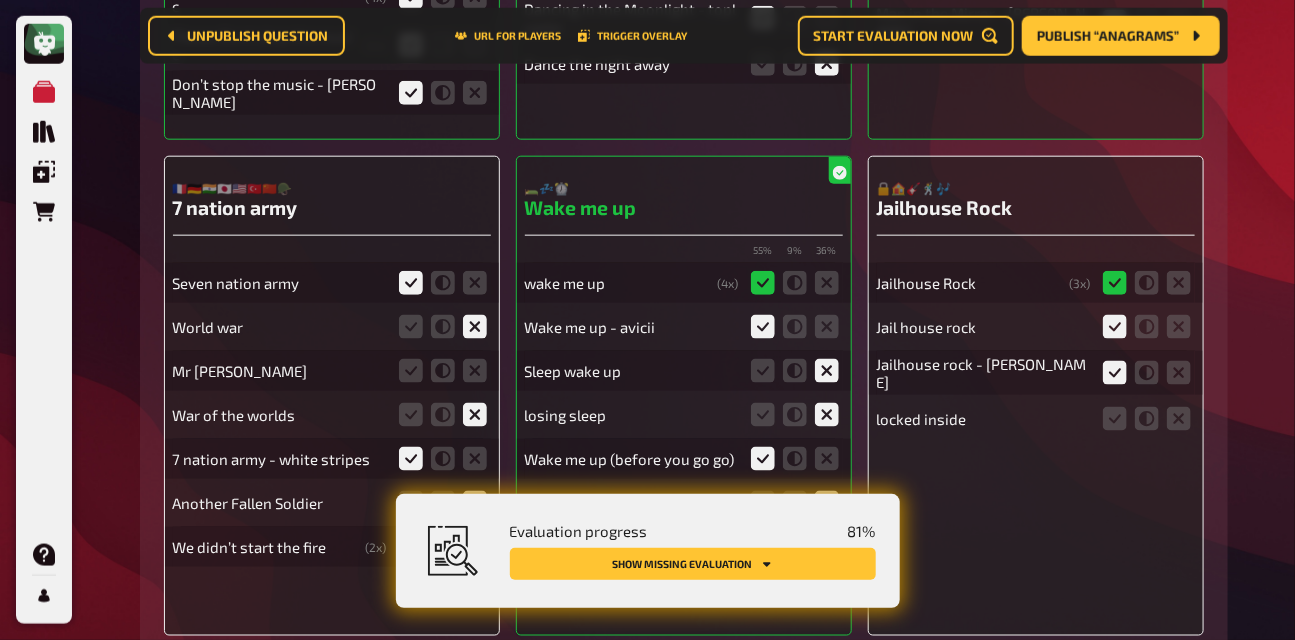 scroll, scrollTop: 754, scrollLeft: 0, axis: vertical 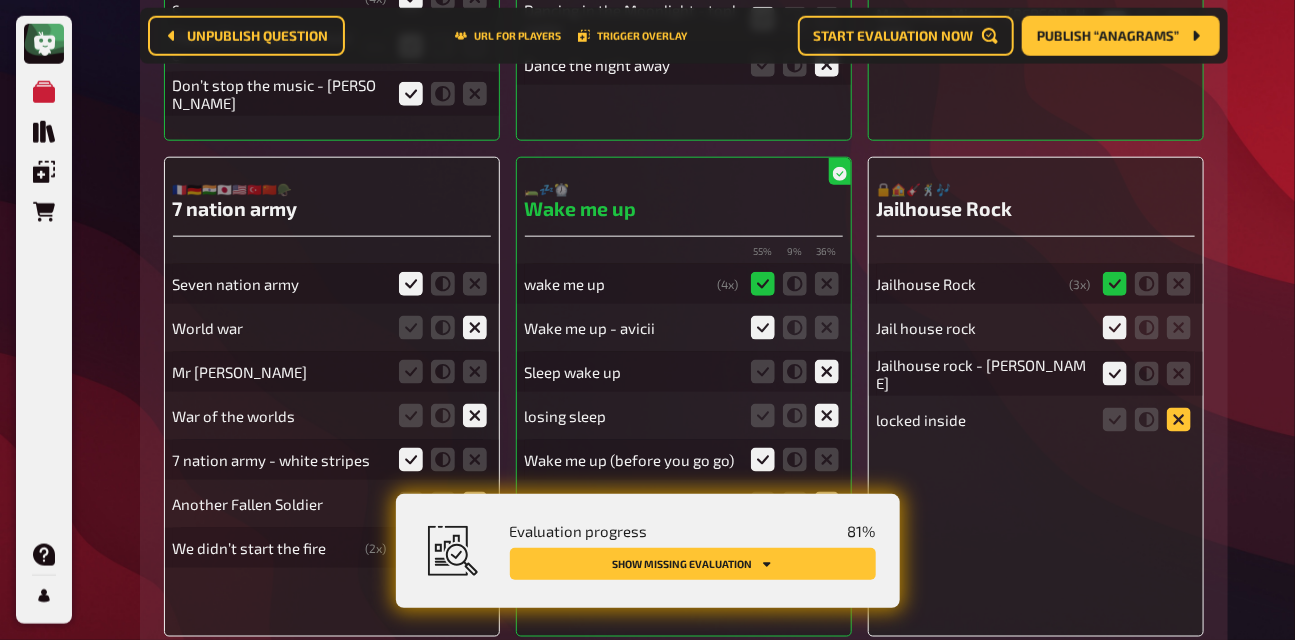 click 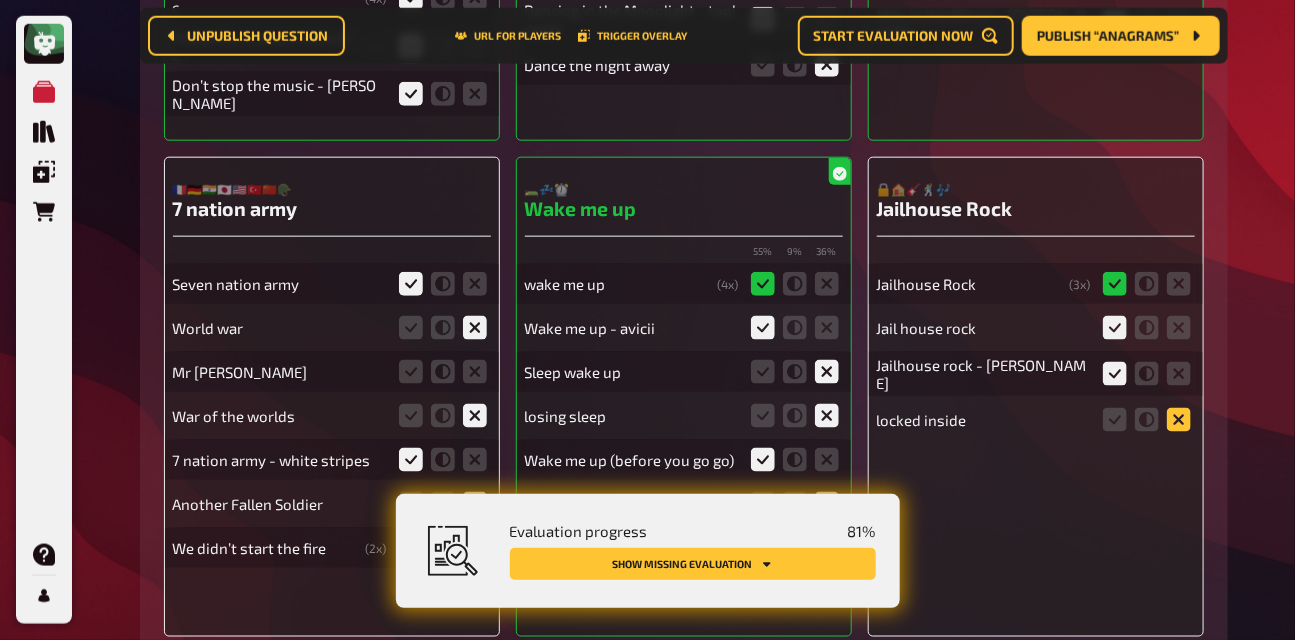 click at bounding box center [0, 0] 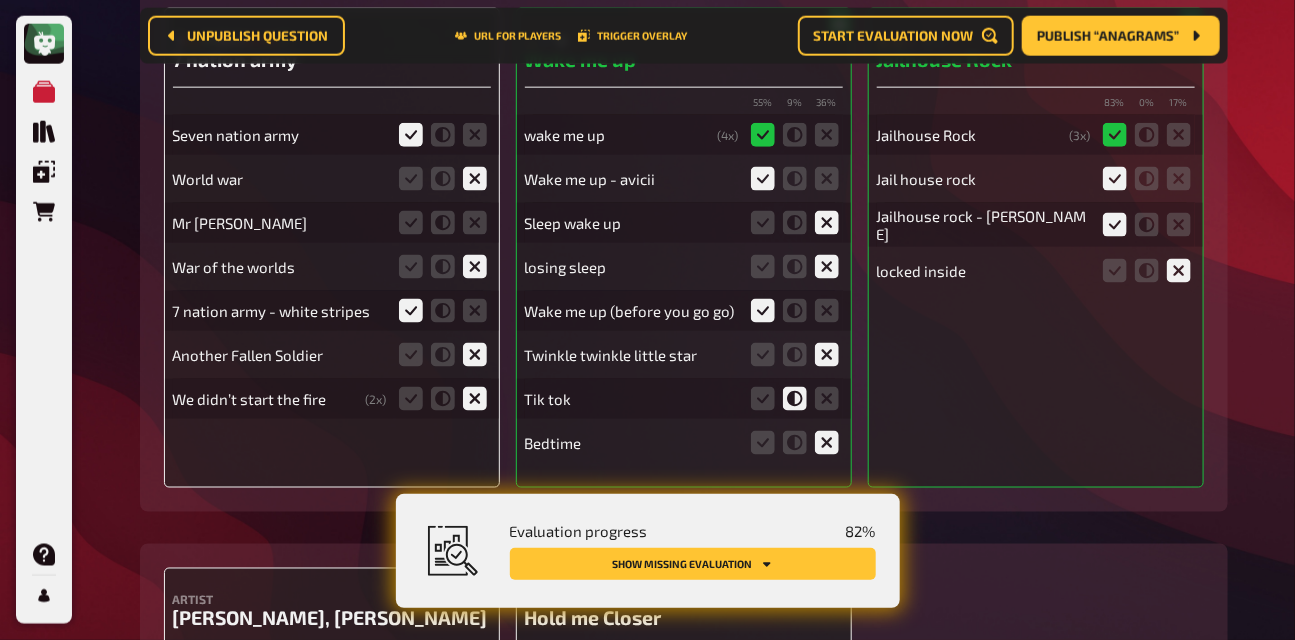 scroll, scrollTop: 810, scrollLeft: 0, axis: vertical 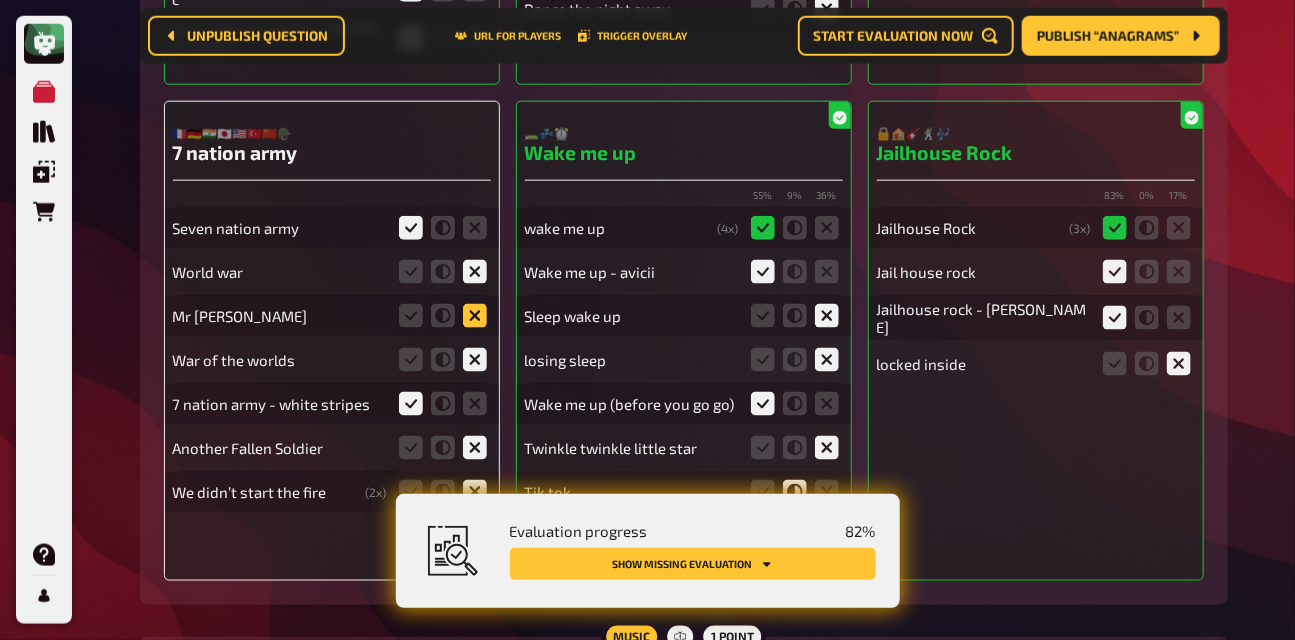 click 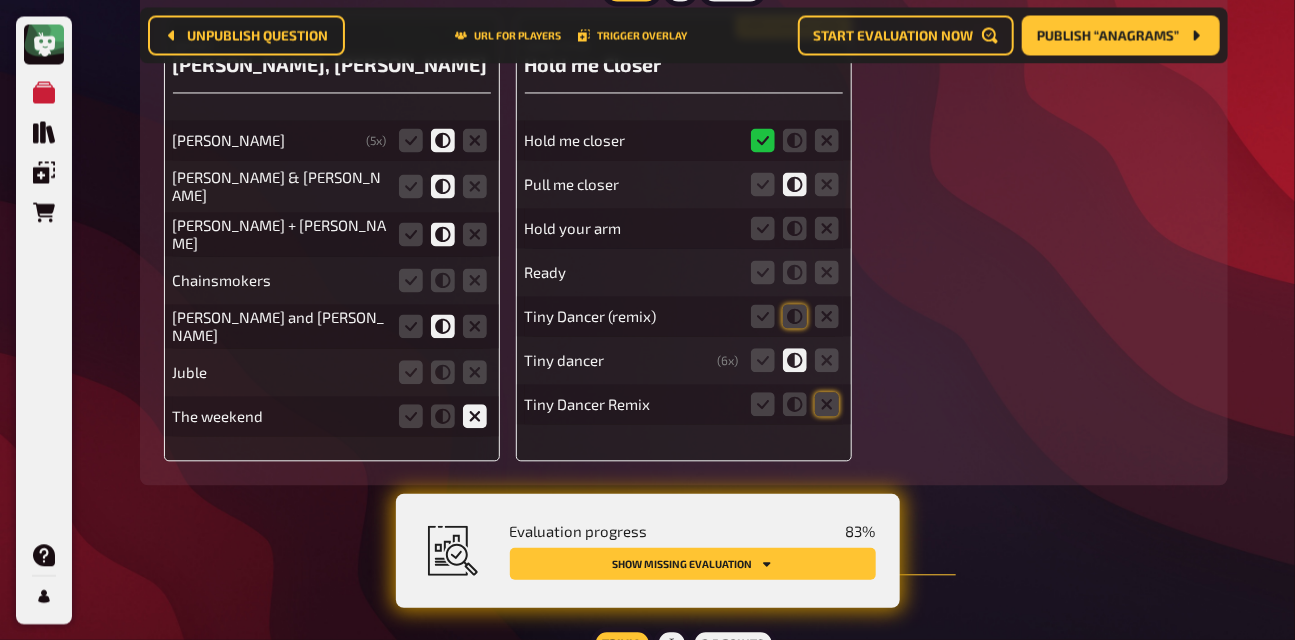 scroll, scrollTop: 1460, scrollLeft: 0, axis: vertical 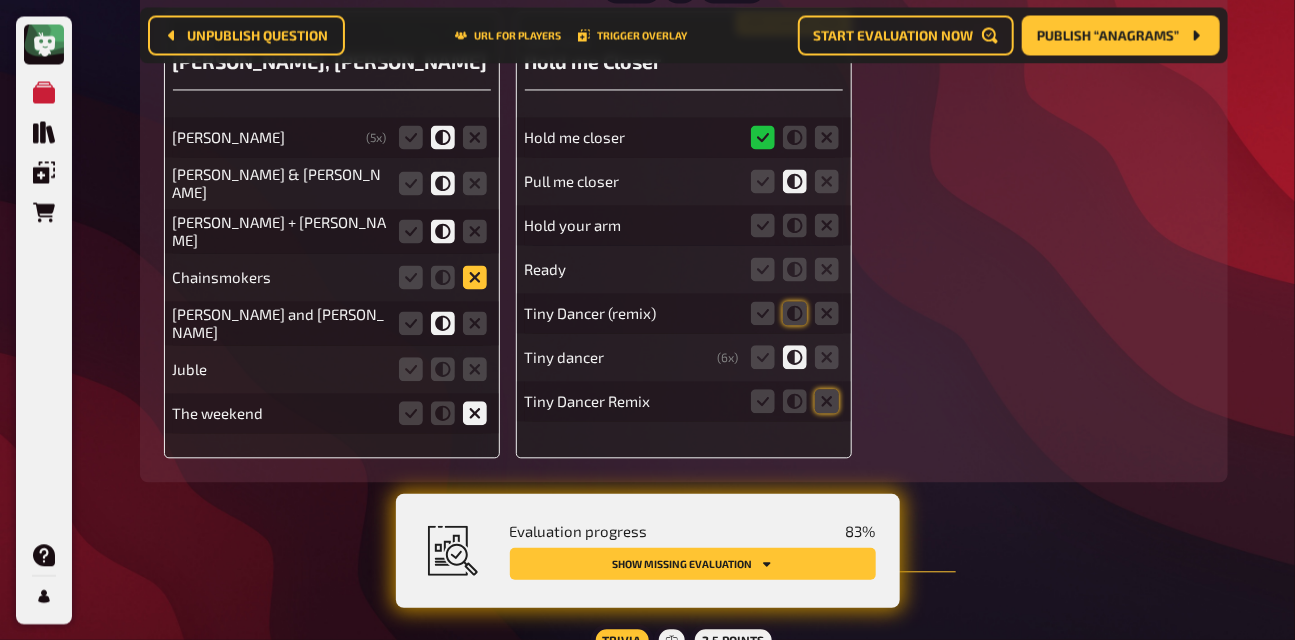 click 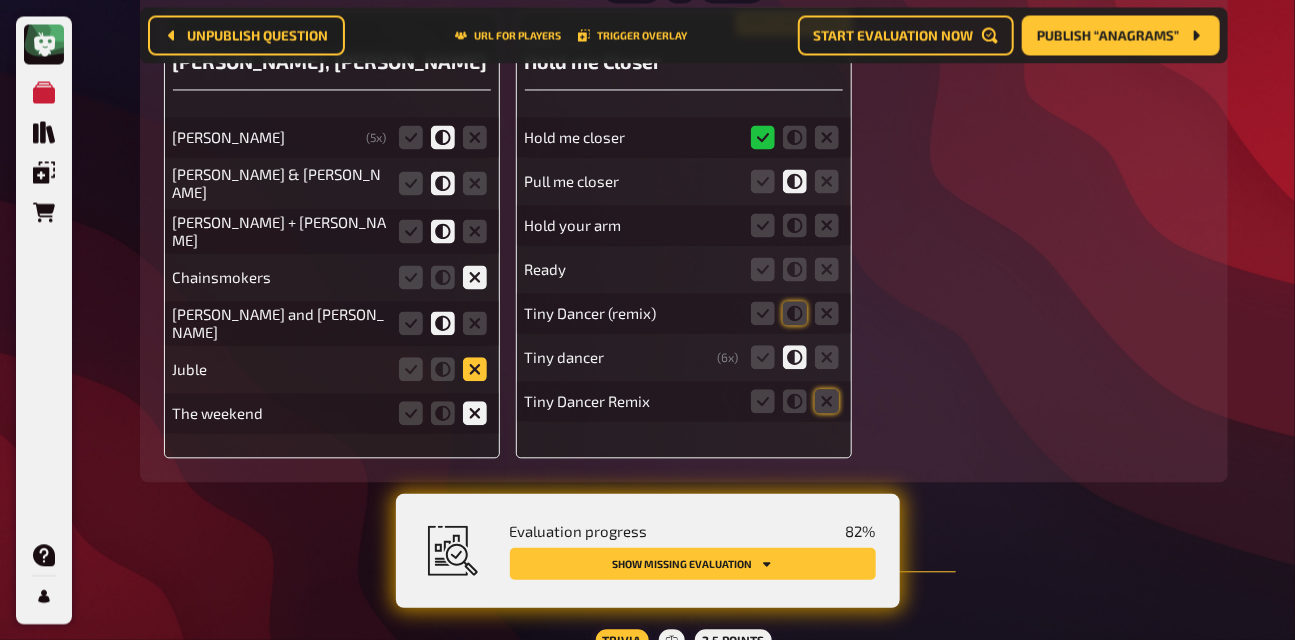 click 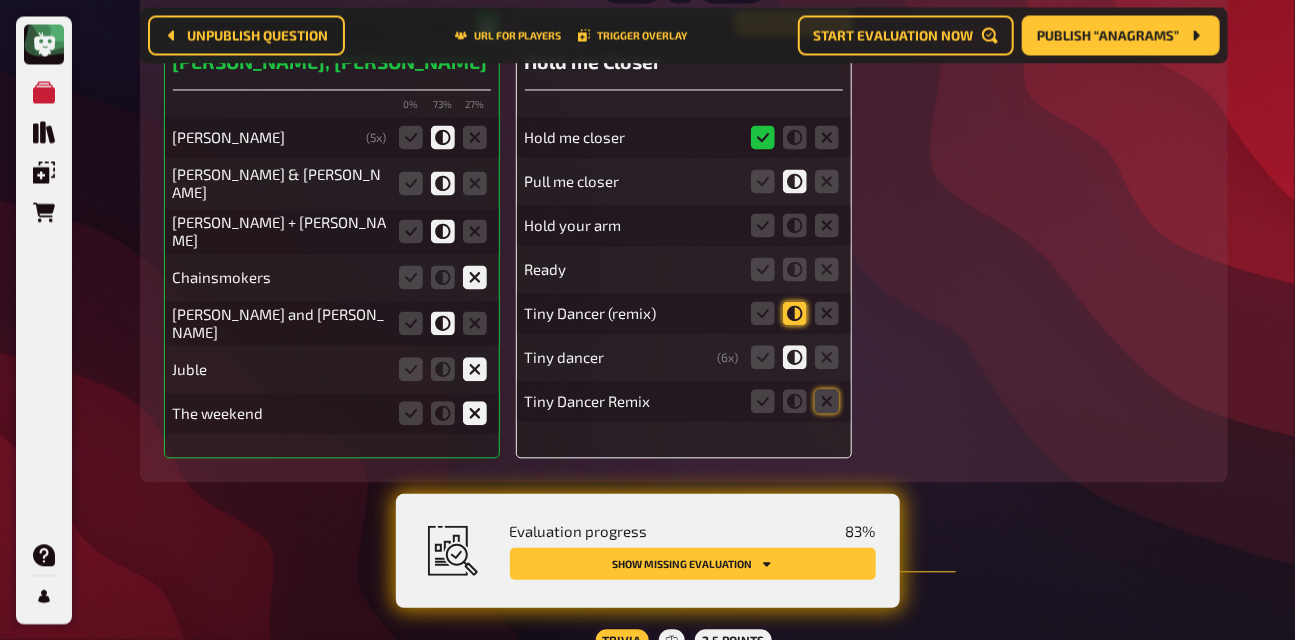 click 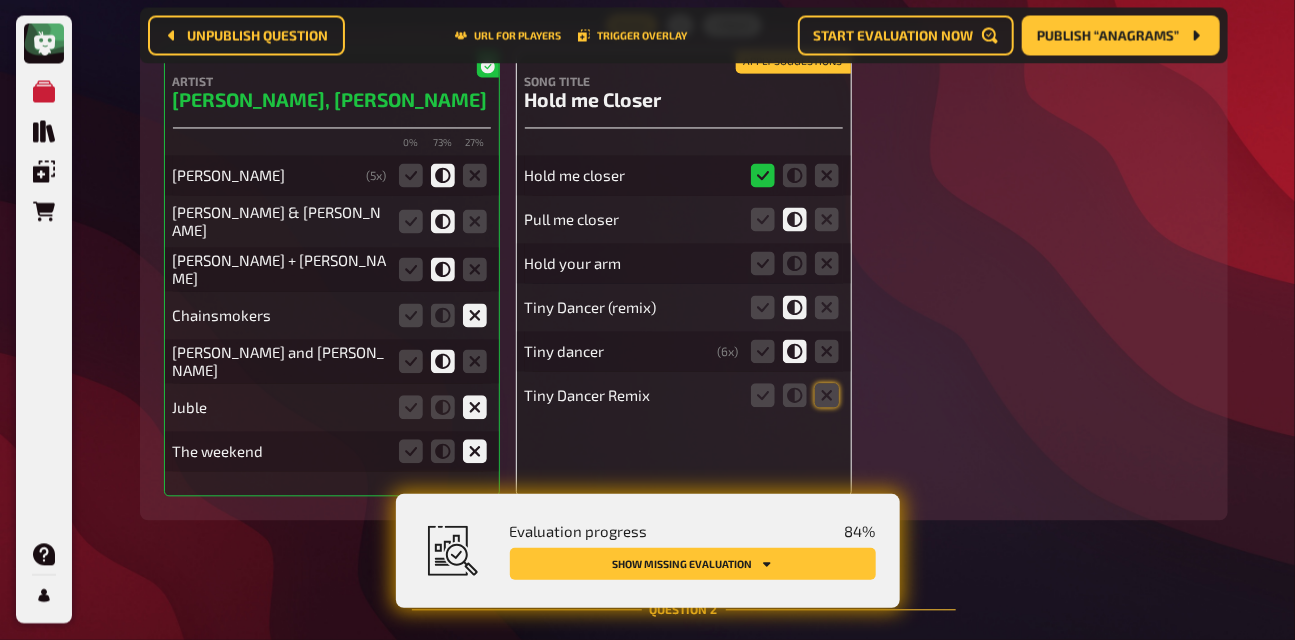 scroll, scrollTop: 1416, scrollLeft: 0, axis: vertical 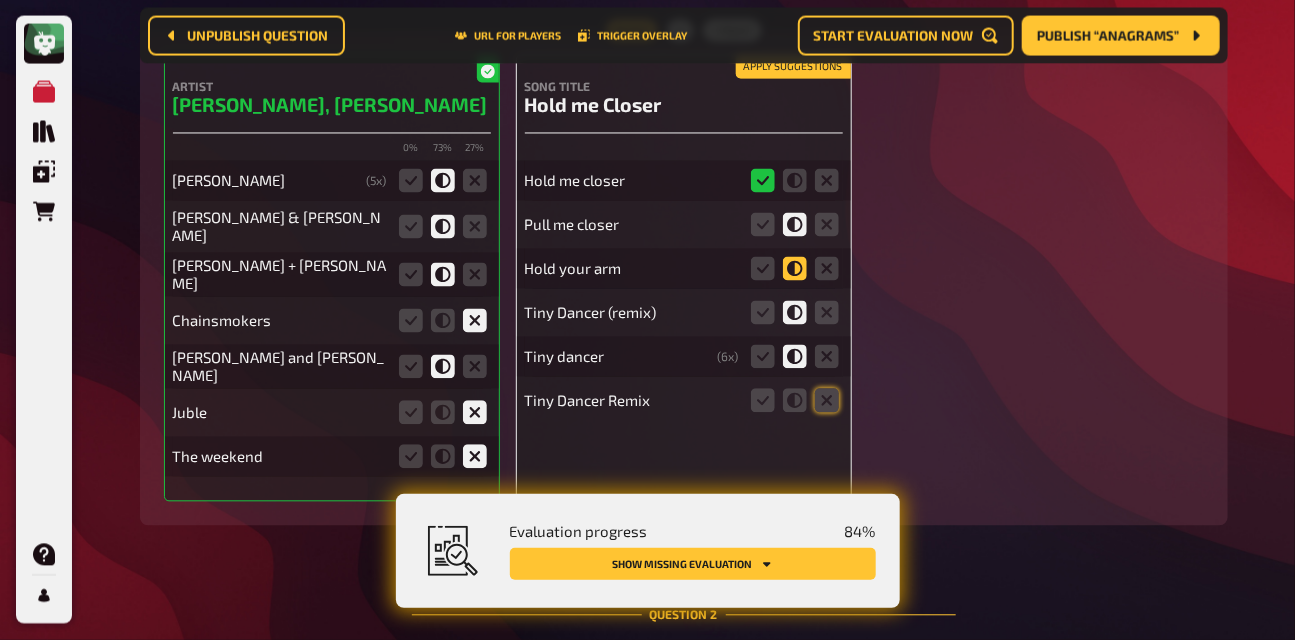 click 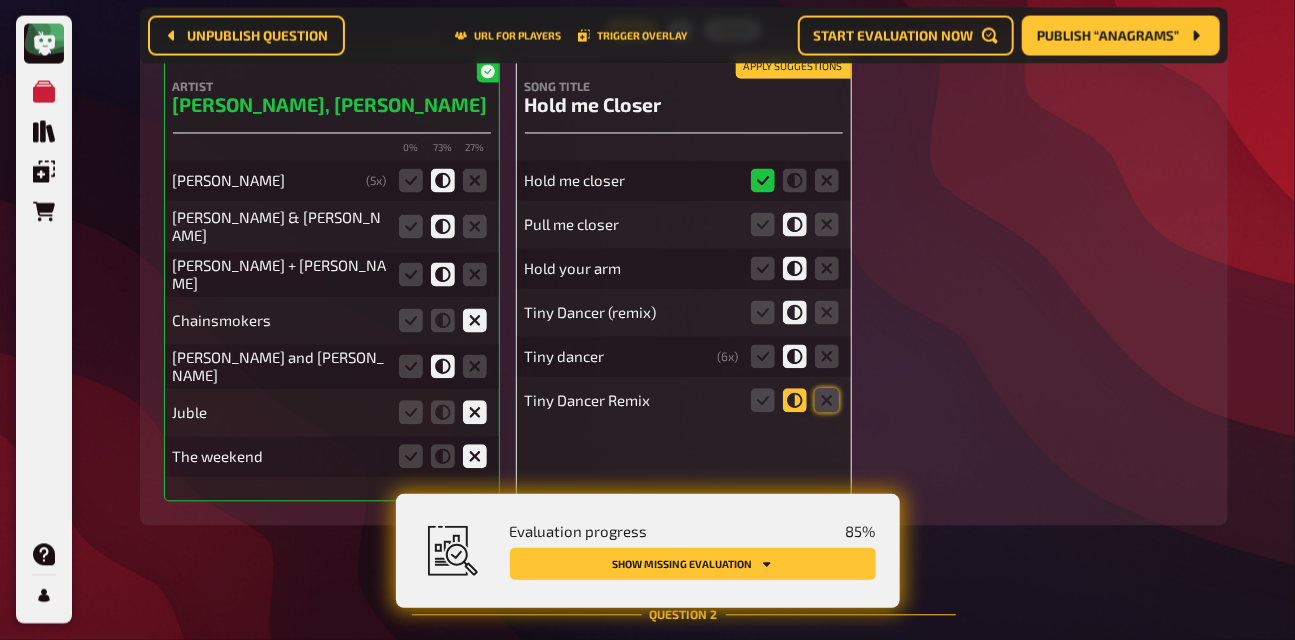 click 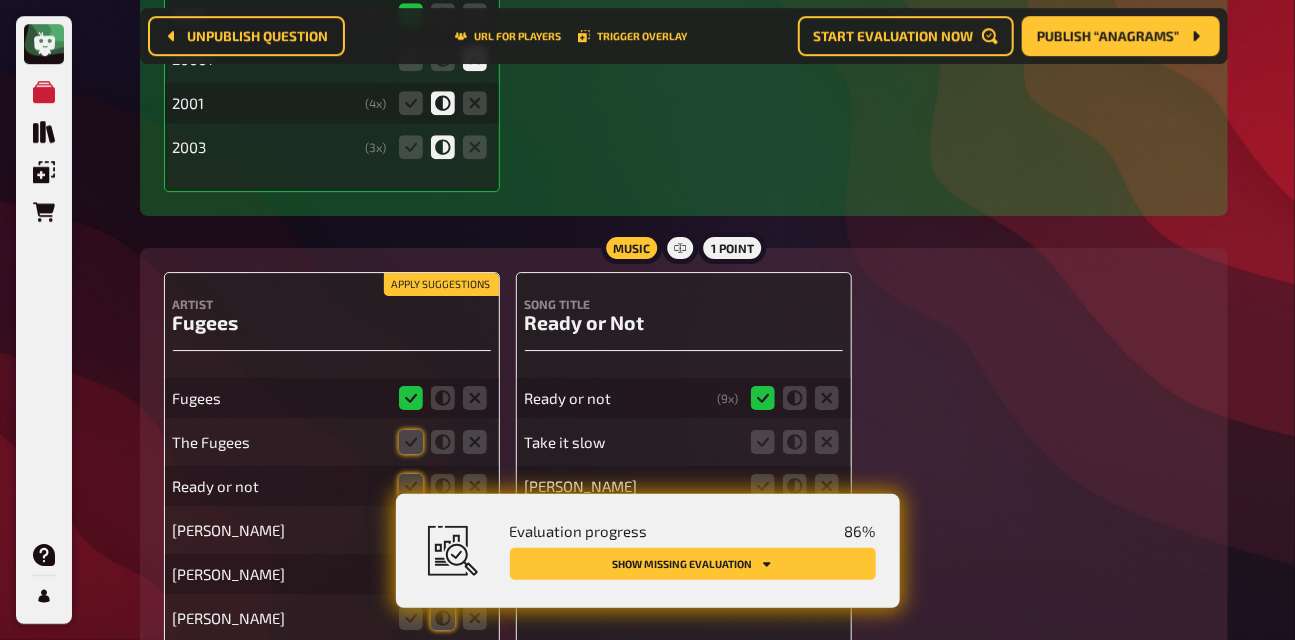 scroll, scrollTop: 2423, scrollLeft: 0, axis: vertical 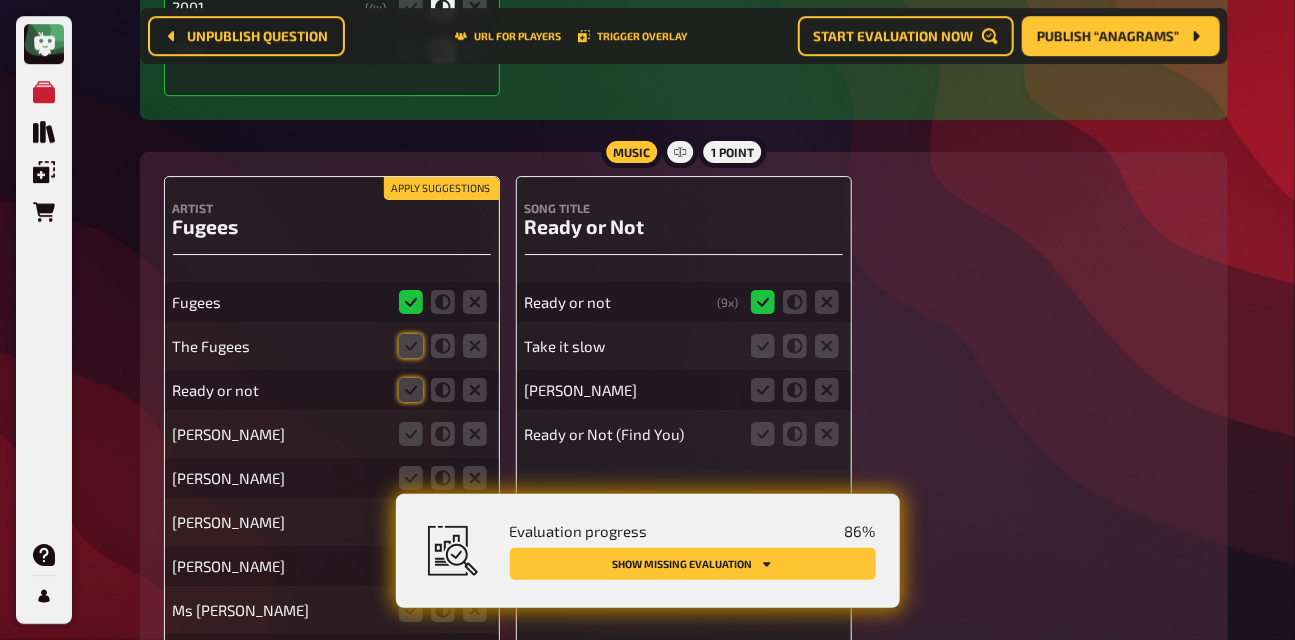 click on "Apply suggestions" at bounding box center [441, 189] 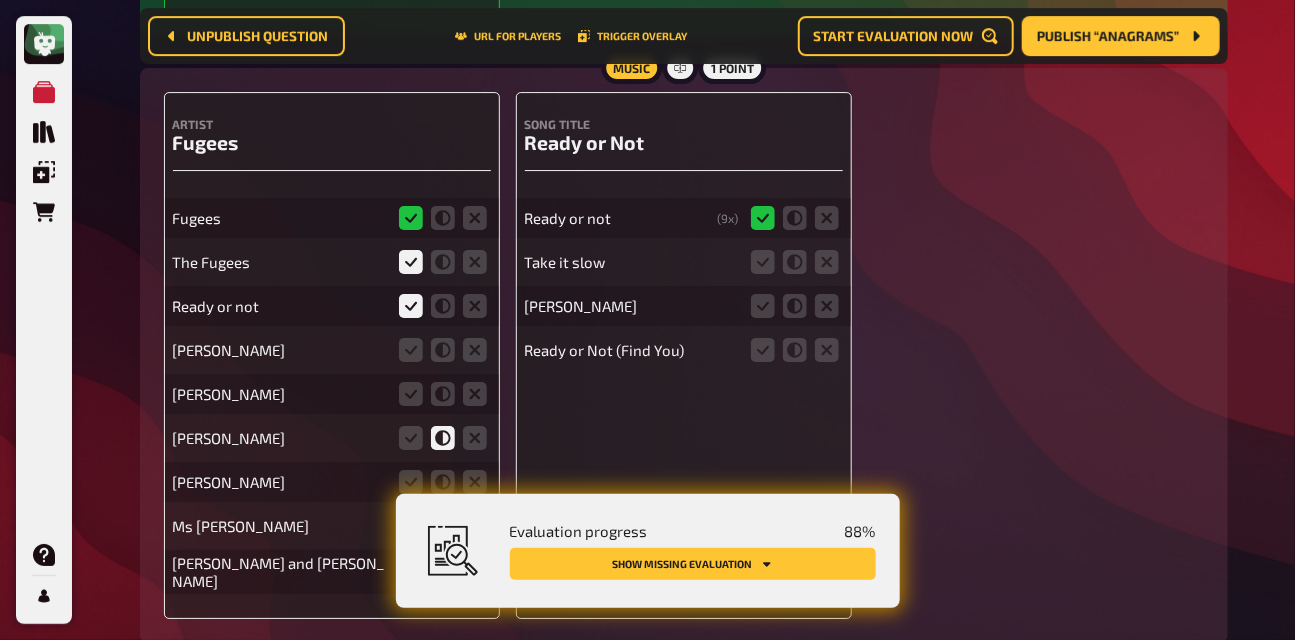 scroll, scrollTop: 2585, scrollLeft: 0, axis: vertical 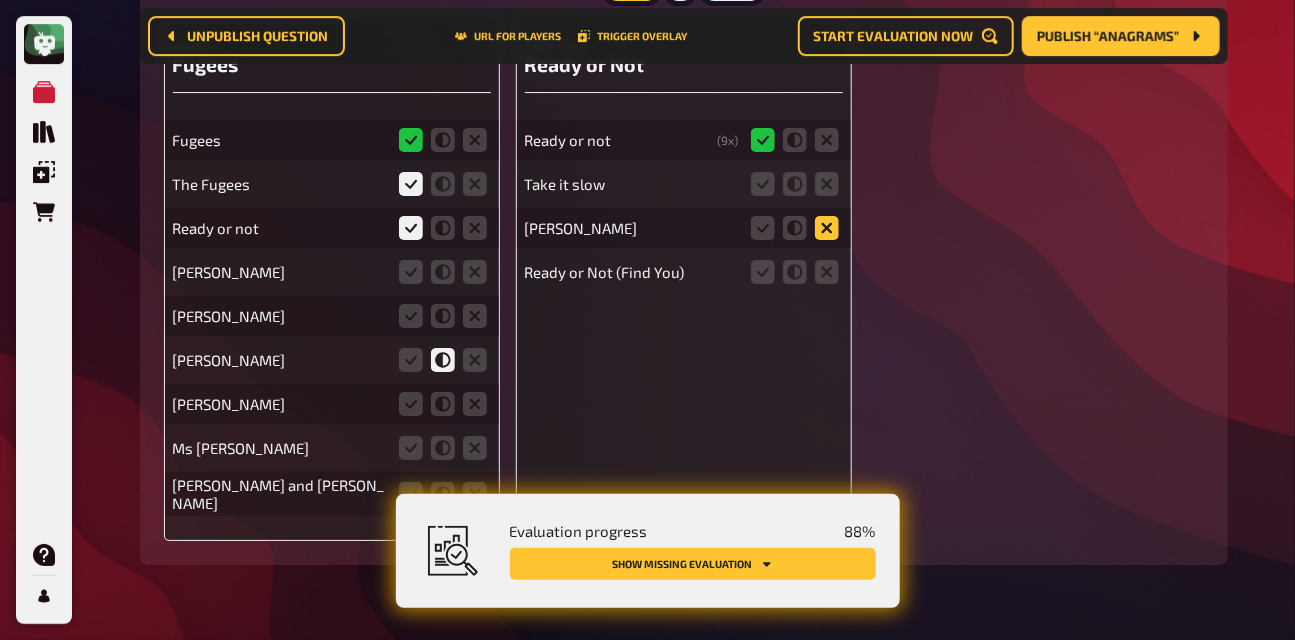 click 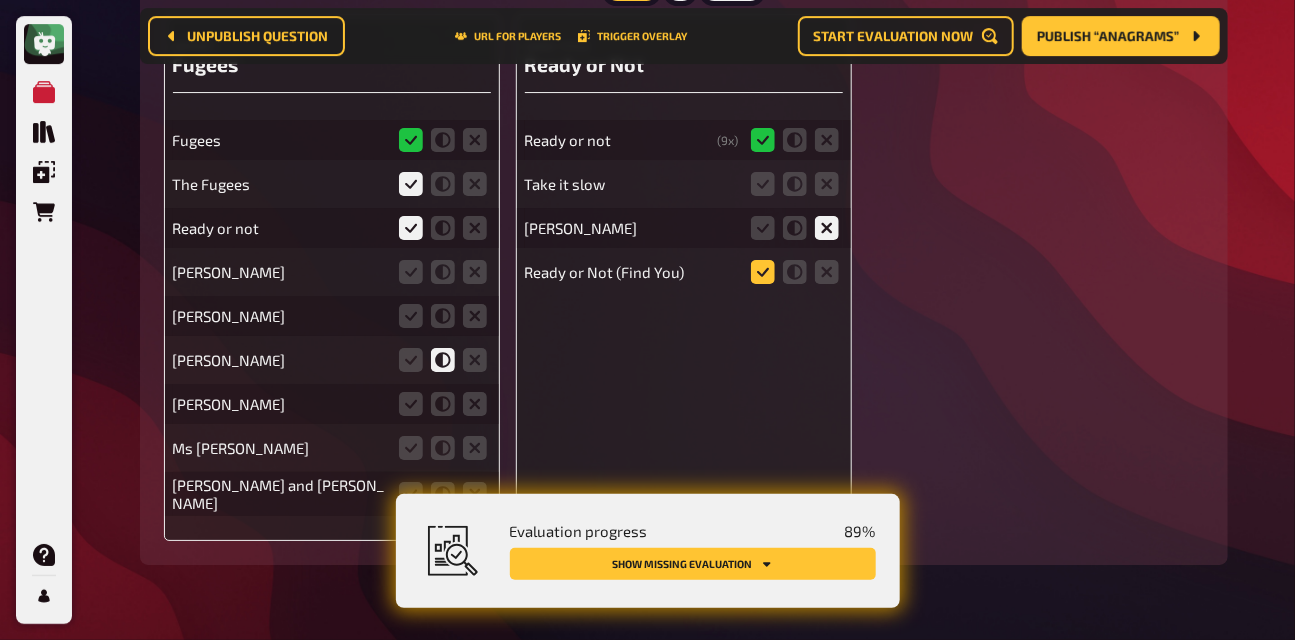click 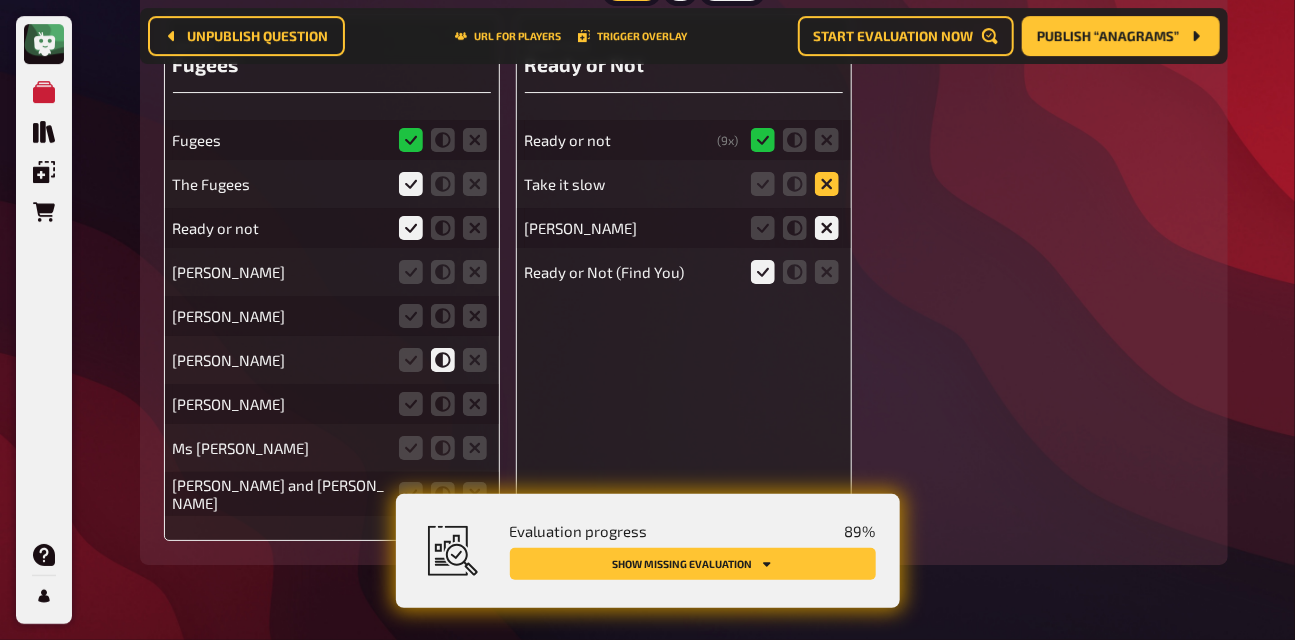 click 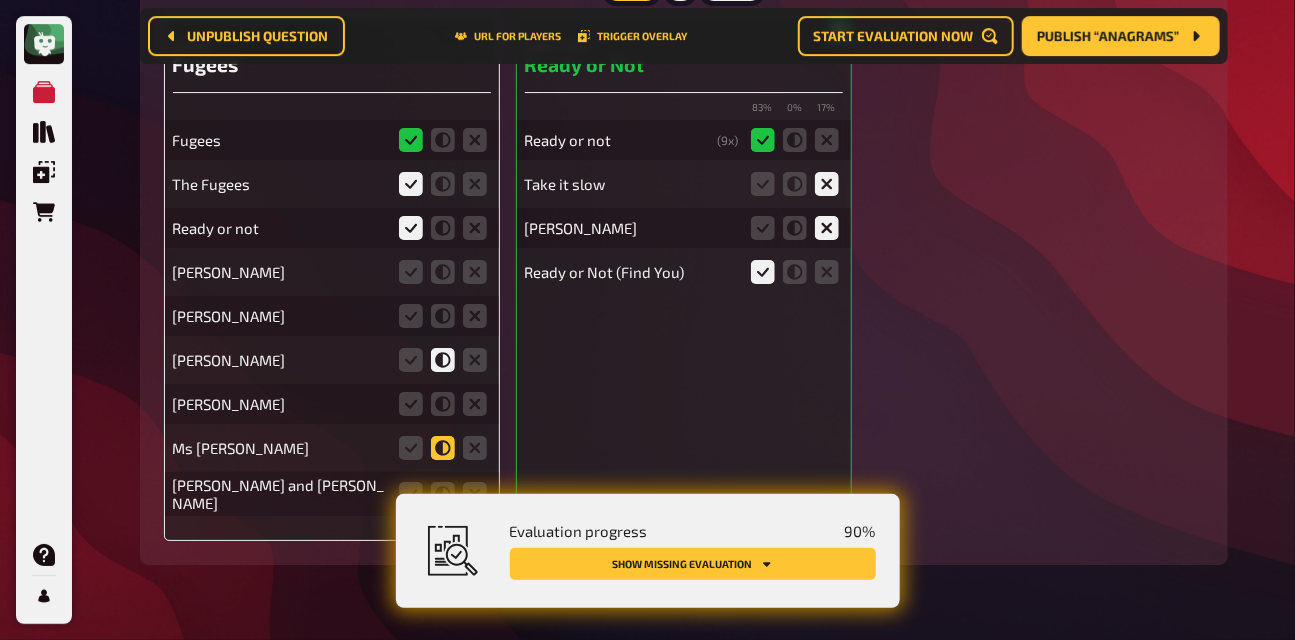 click 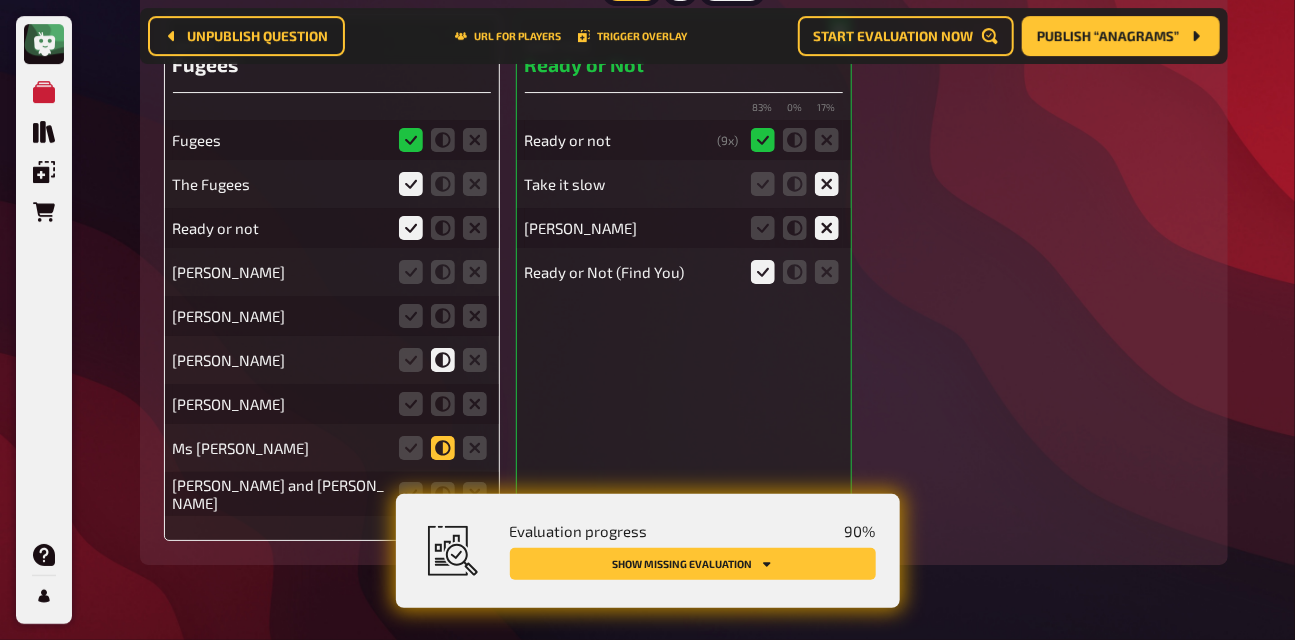 click at bounding box center (0, 0) 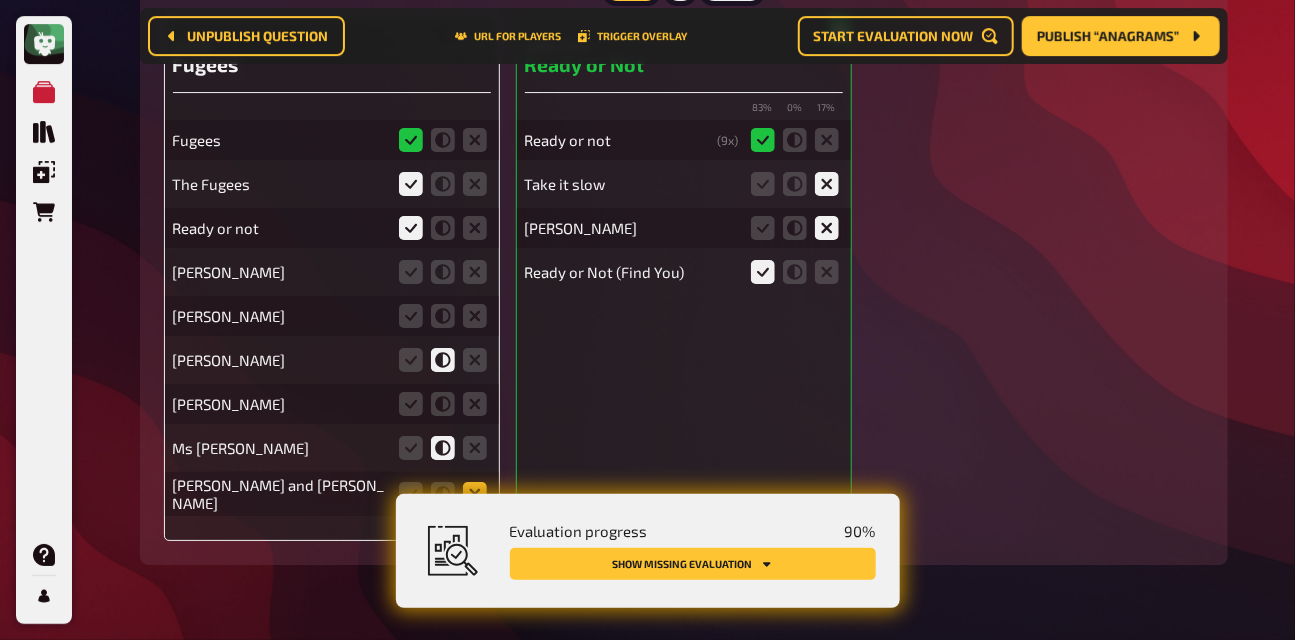 click 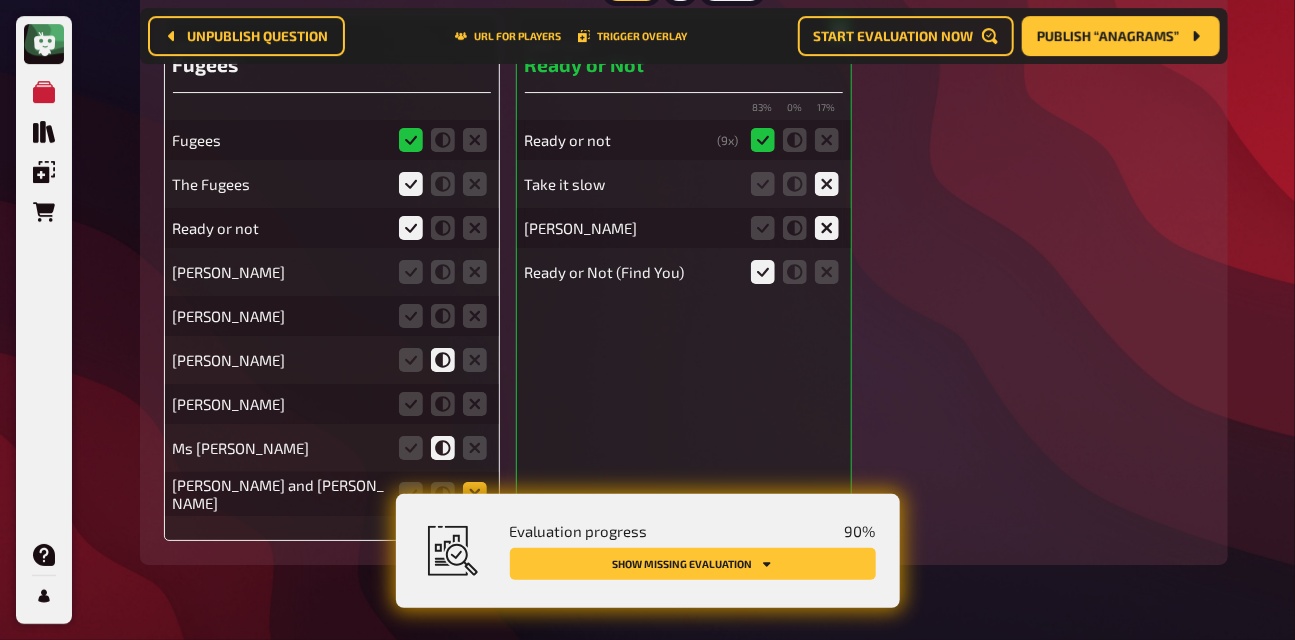 click at bounding box center (0, 0) 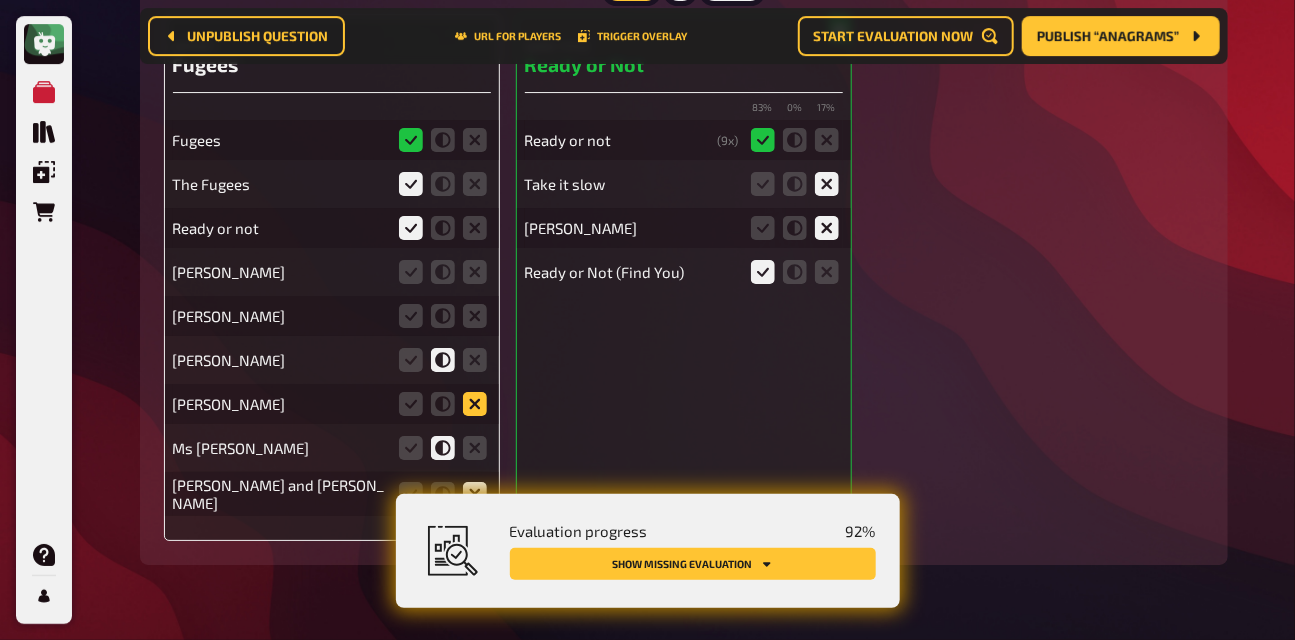 click 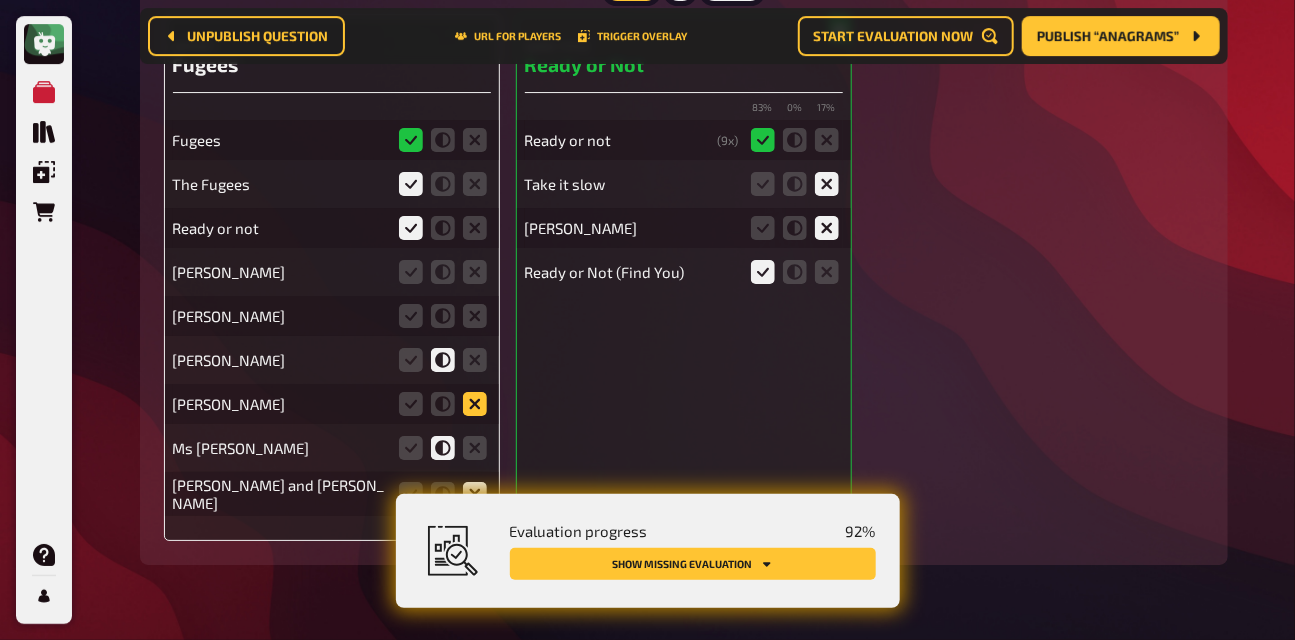 click at bounding box center [0, 0] 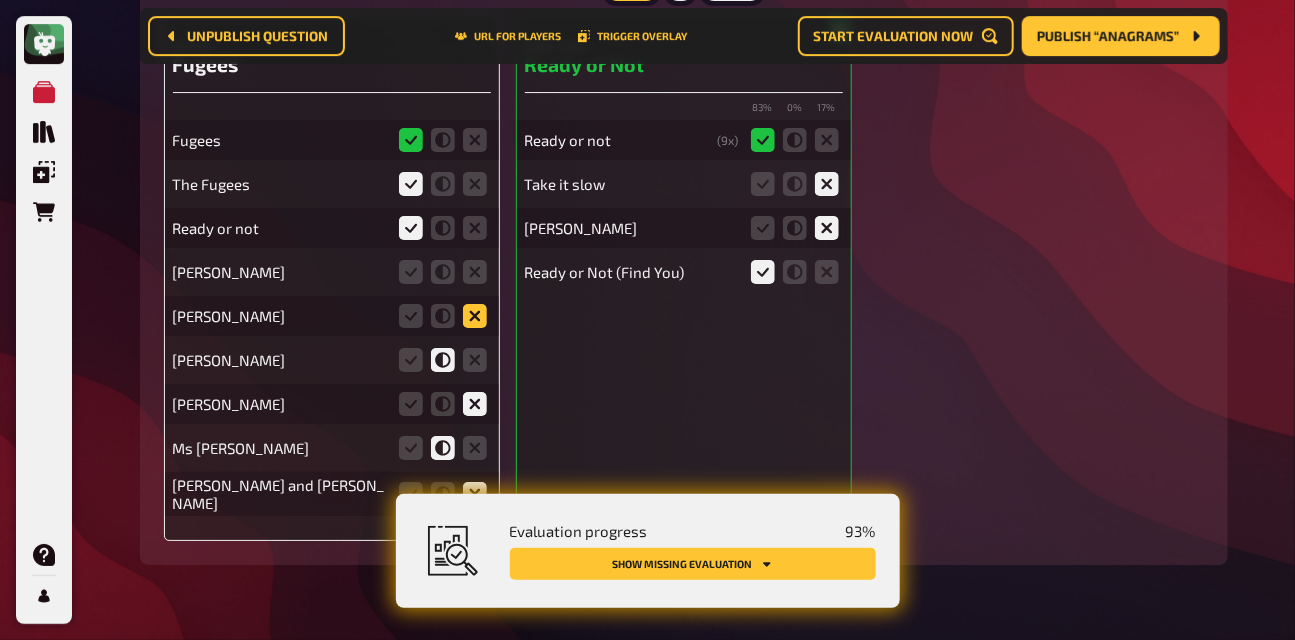 click 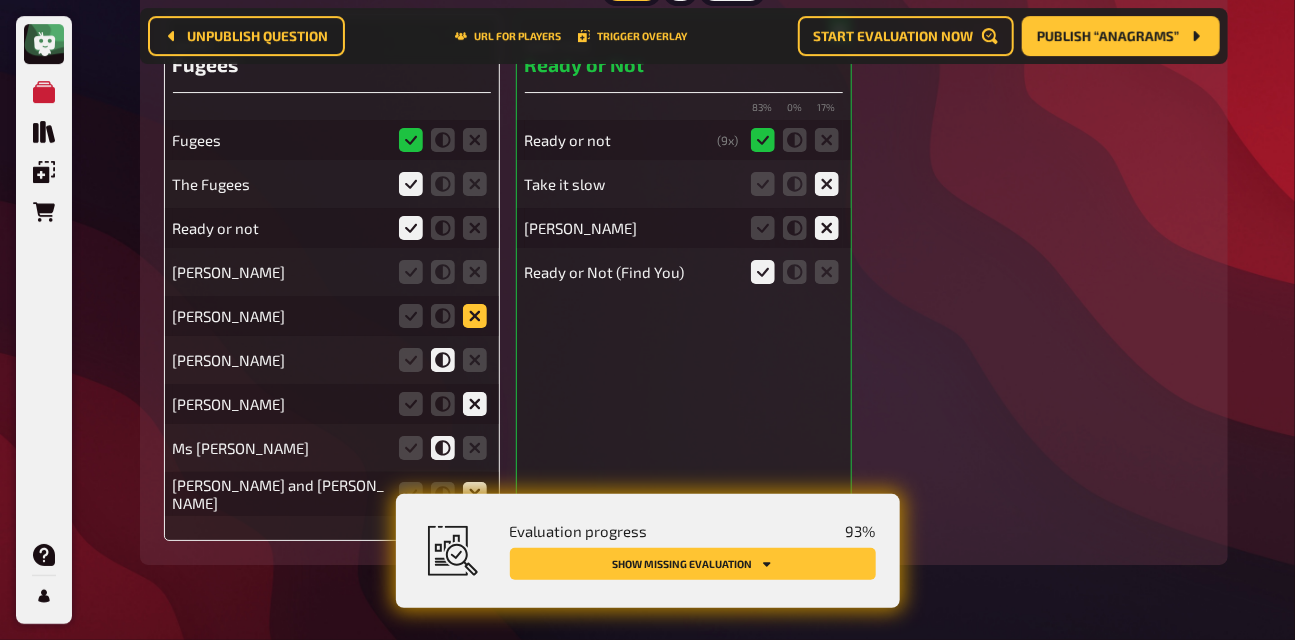 click at bounding box center [0, 0] 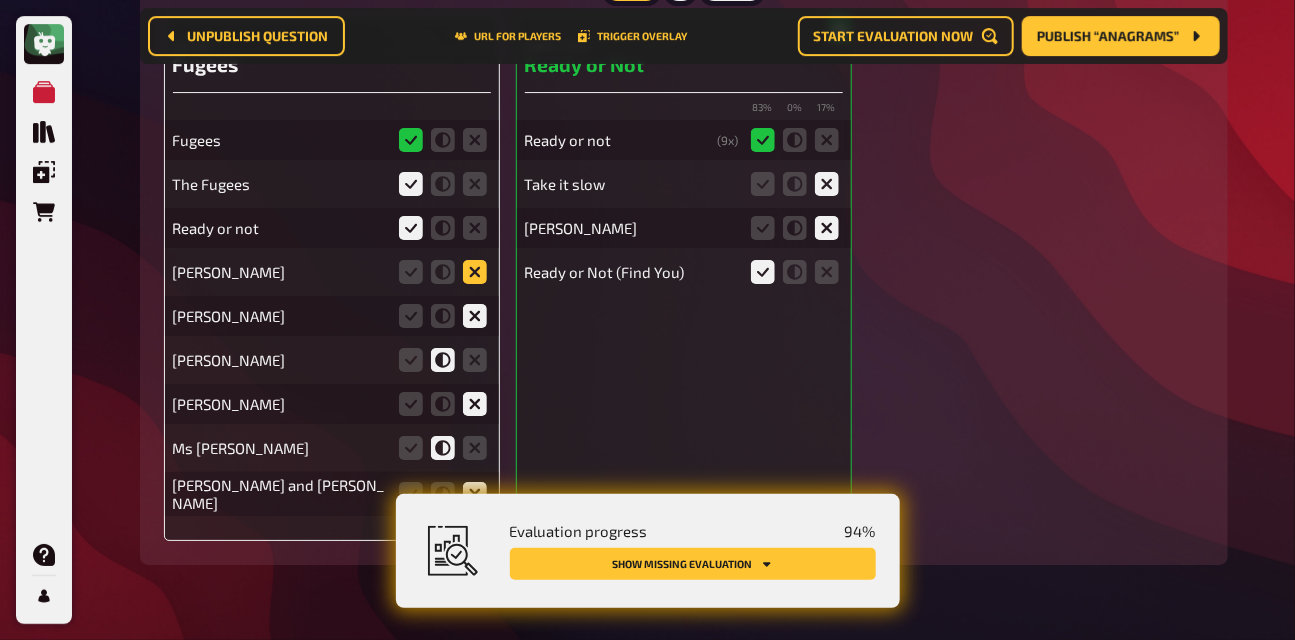 click 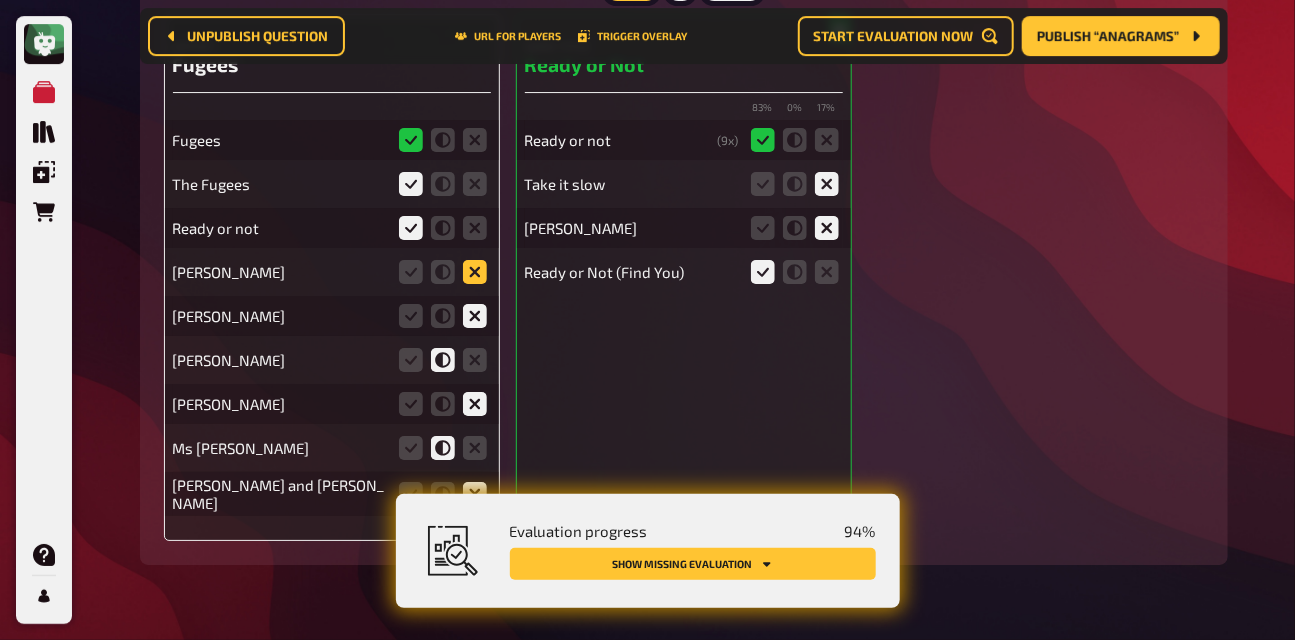 click at bounding box center (0, 0) 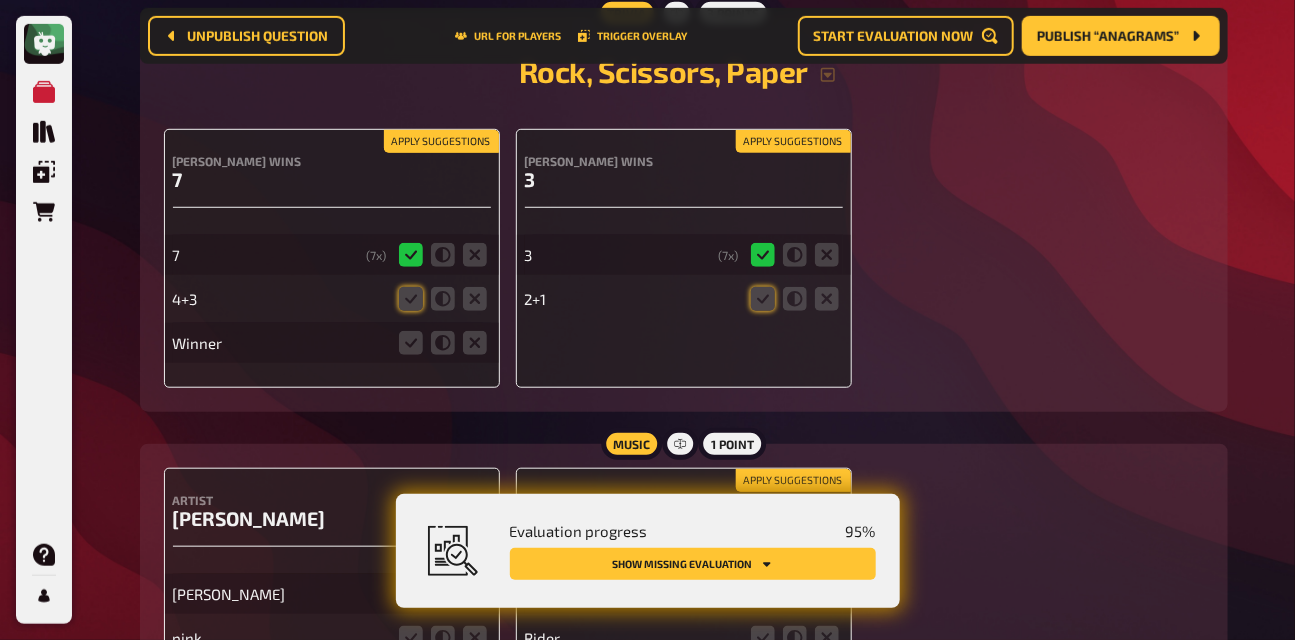 scroll, scrollTop: 3315, scrollLeft: 0, axis: vertical 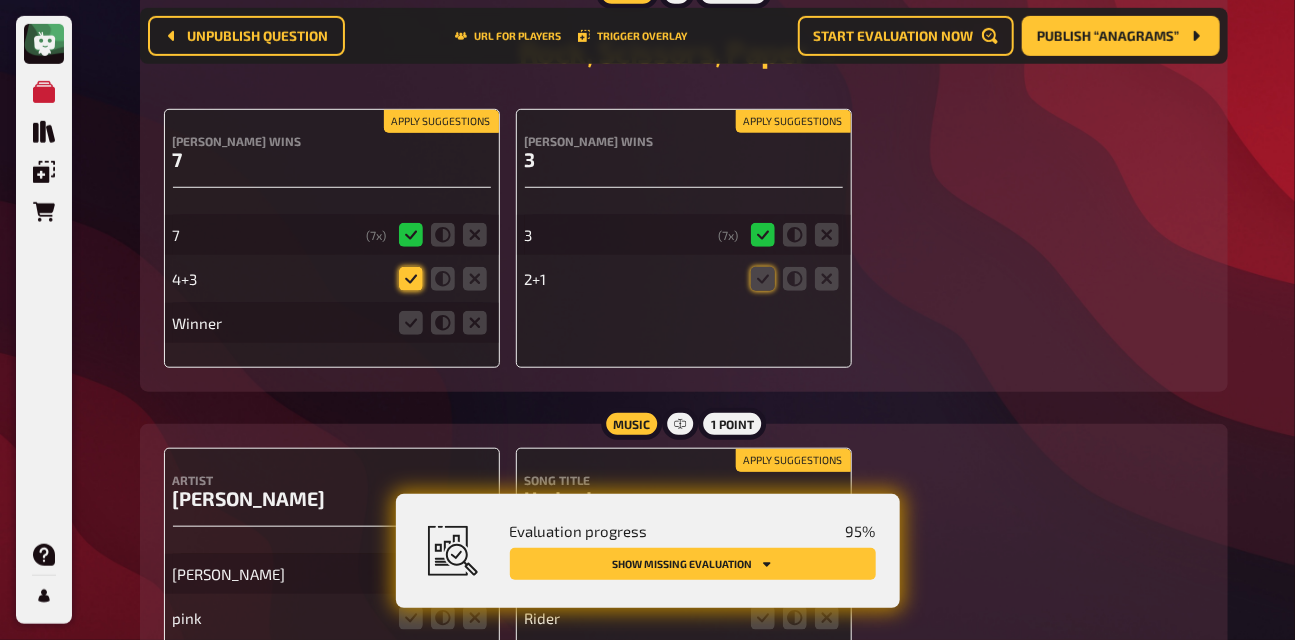click 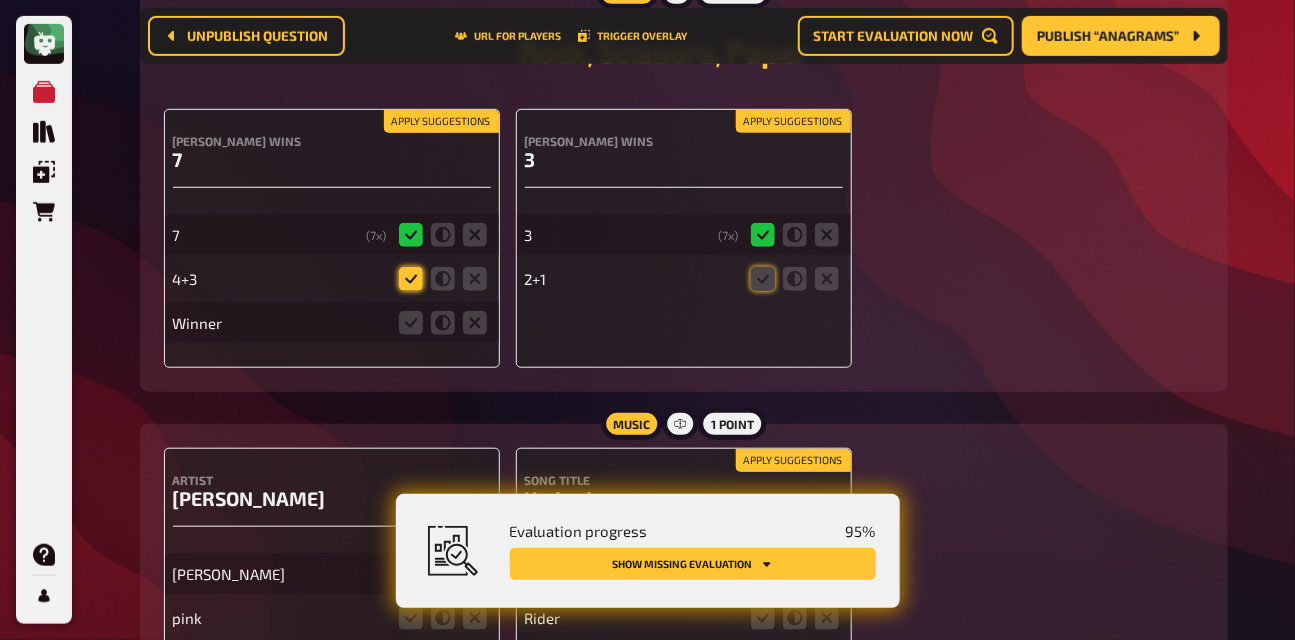click at bounding box center [0, 0] 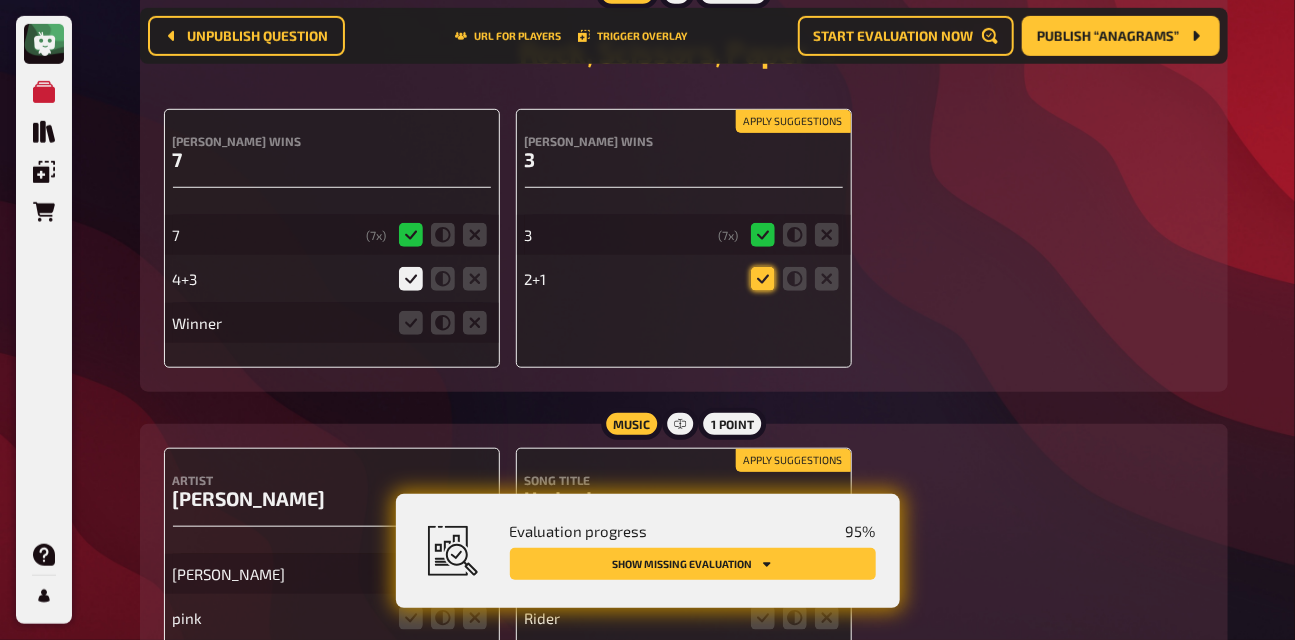 click 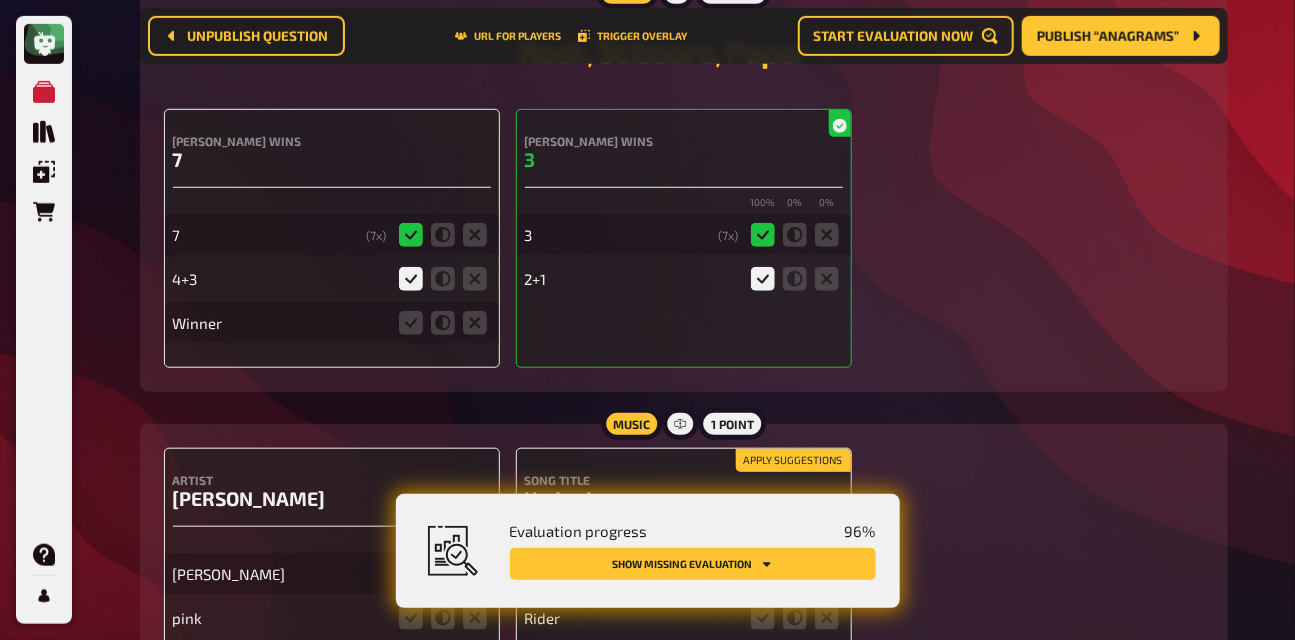 click at bounding box center [443, 323] 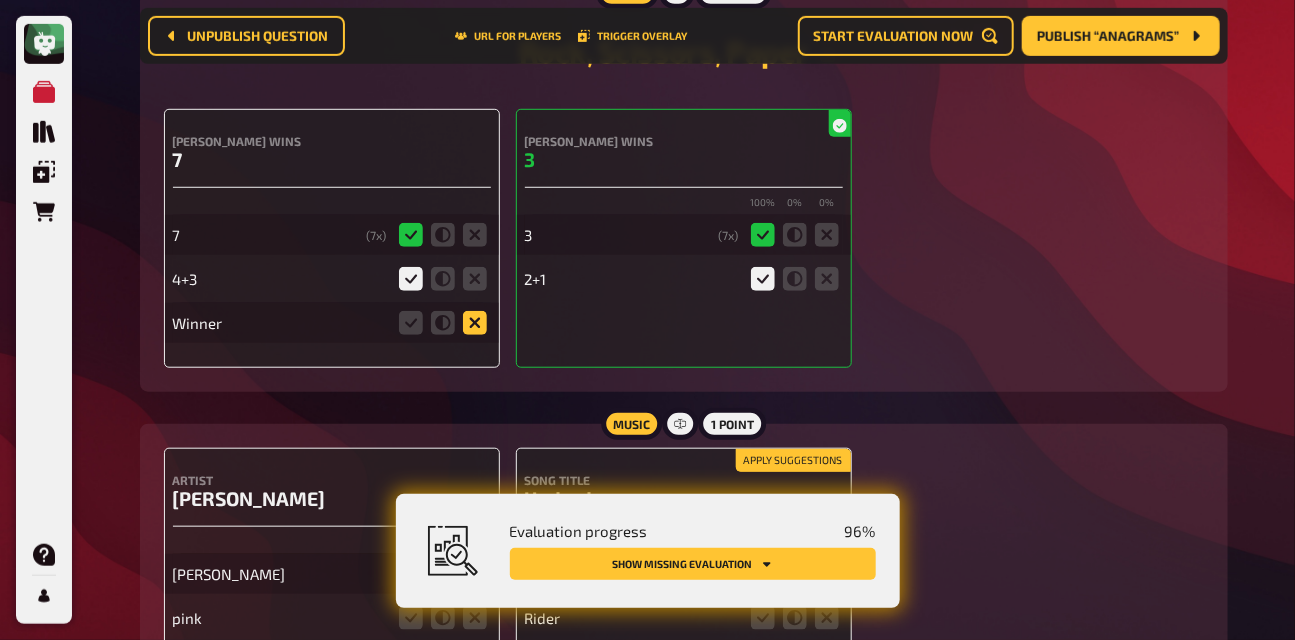 click 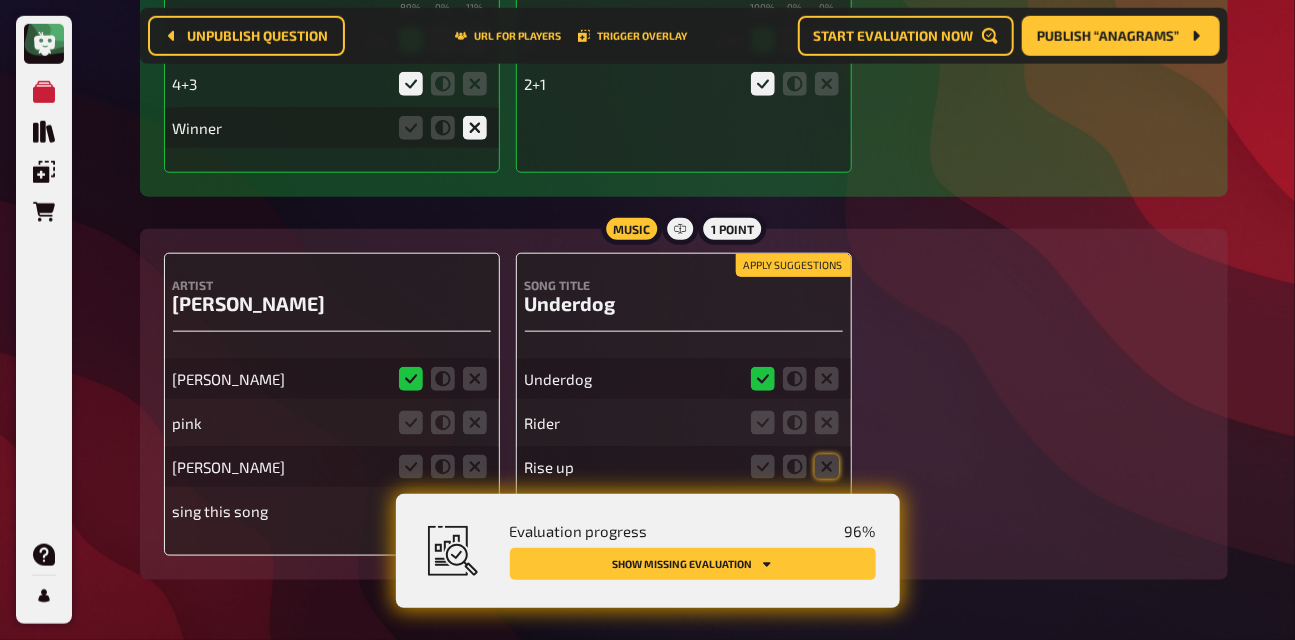 scroll, scrollTop: 3535, scrollLeft: 0, axis: vertical 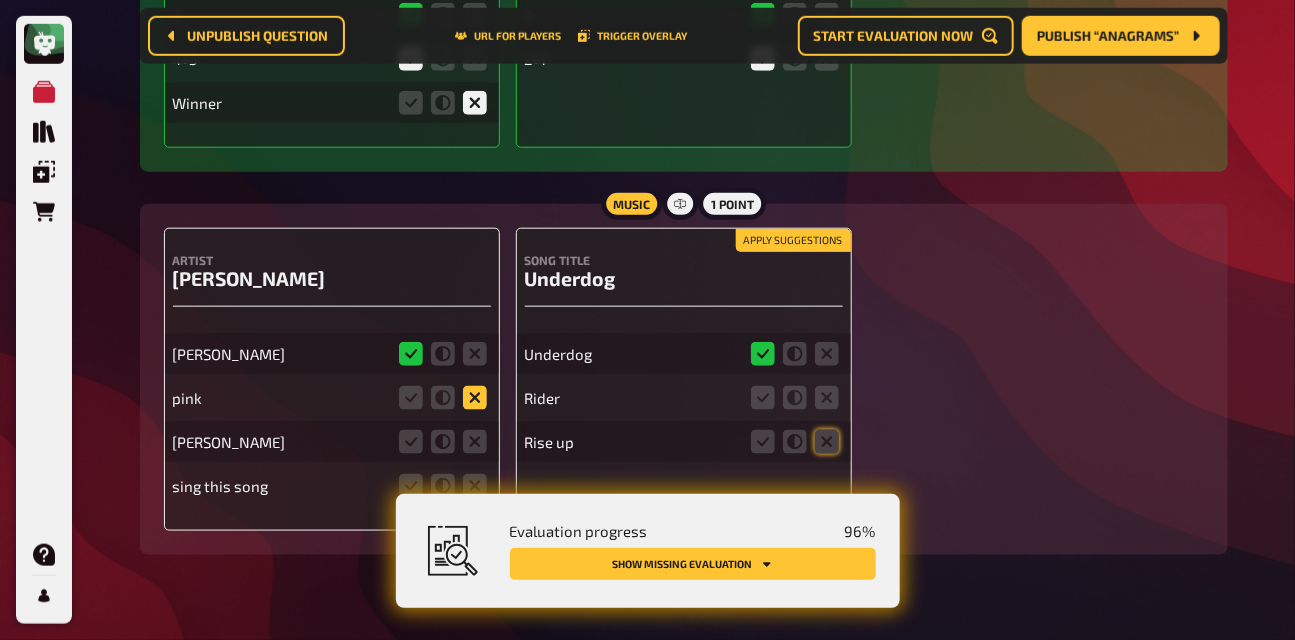 click 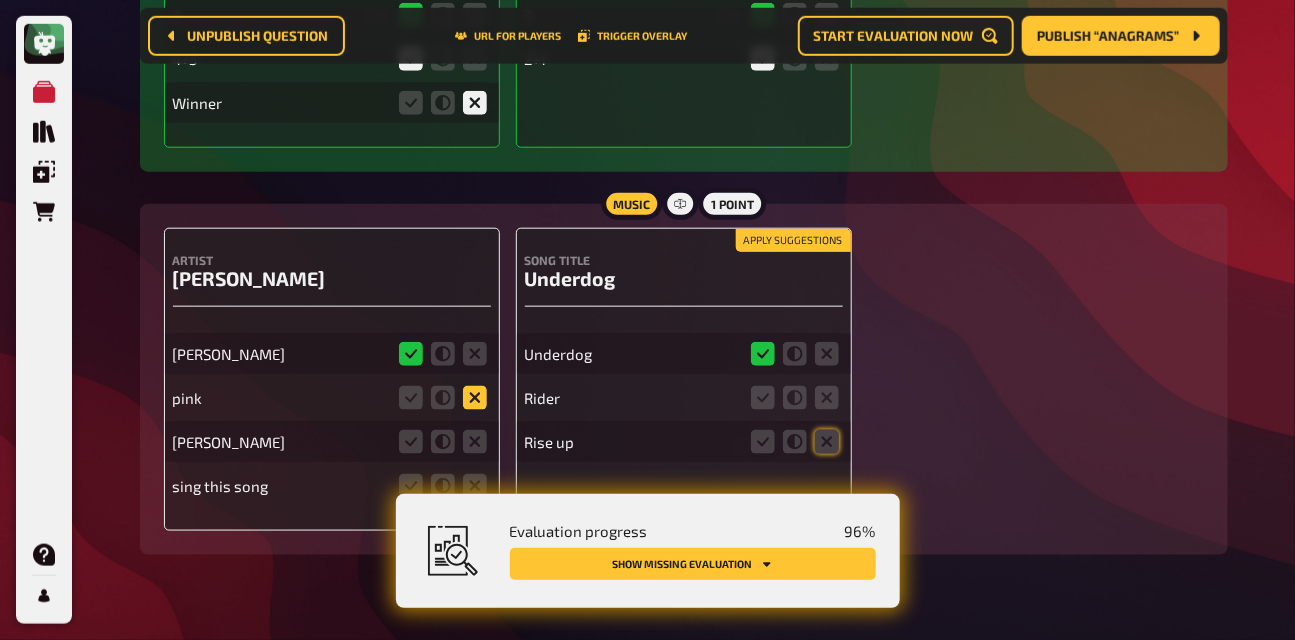 click at bounding box center [0, 0] 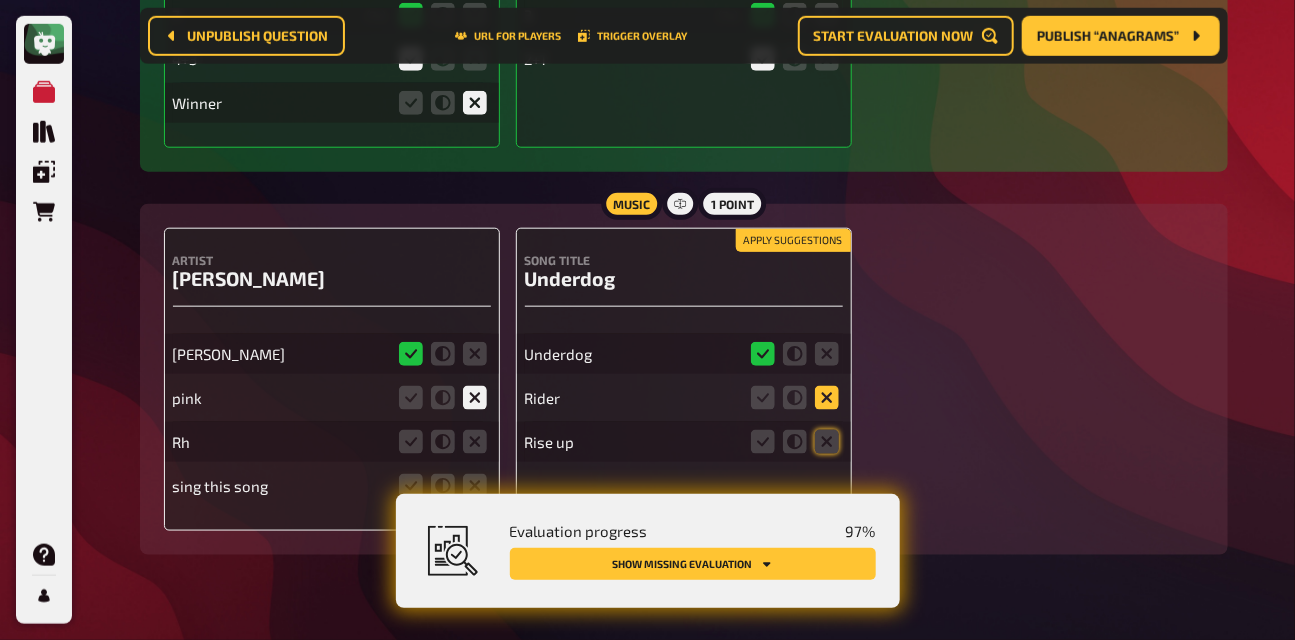 click 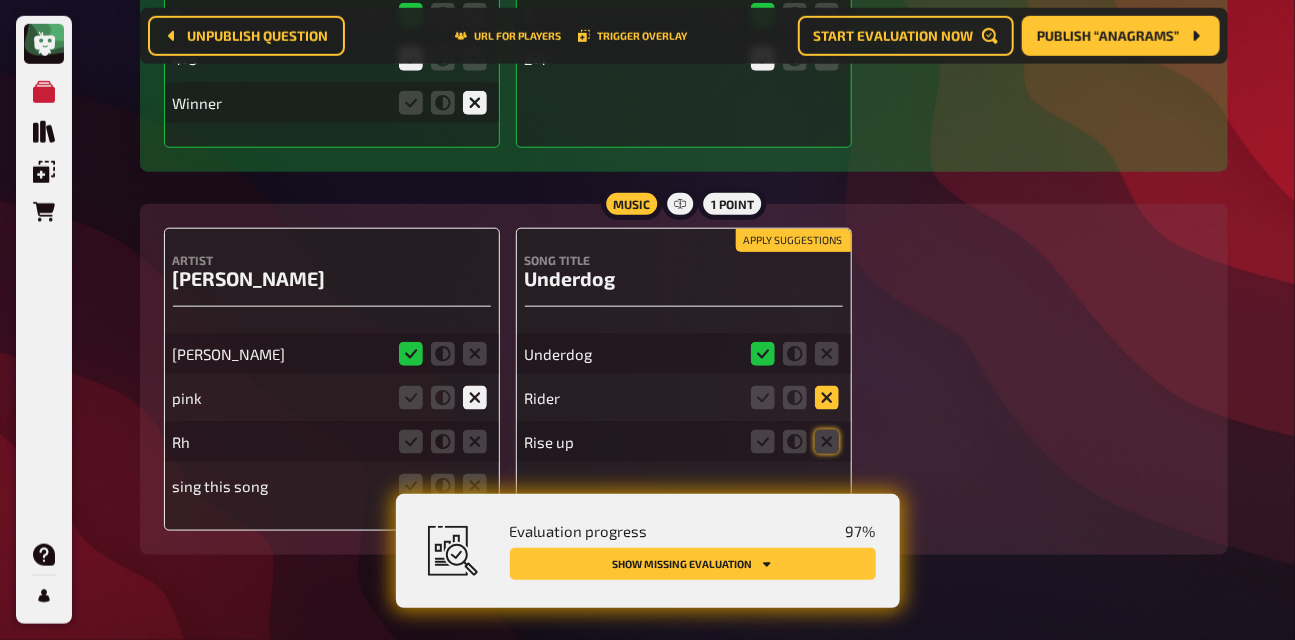 click at bounding box center (0, 0) 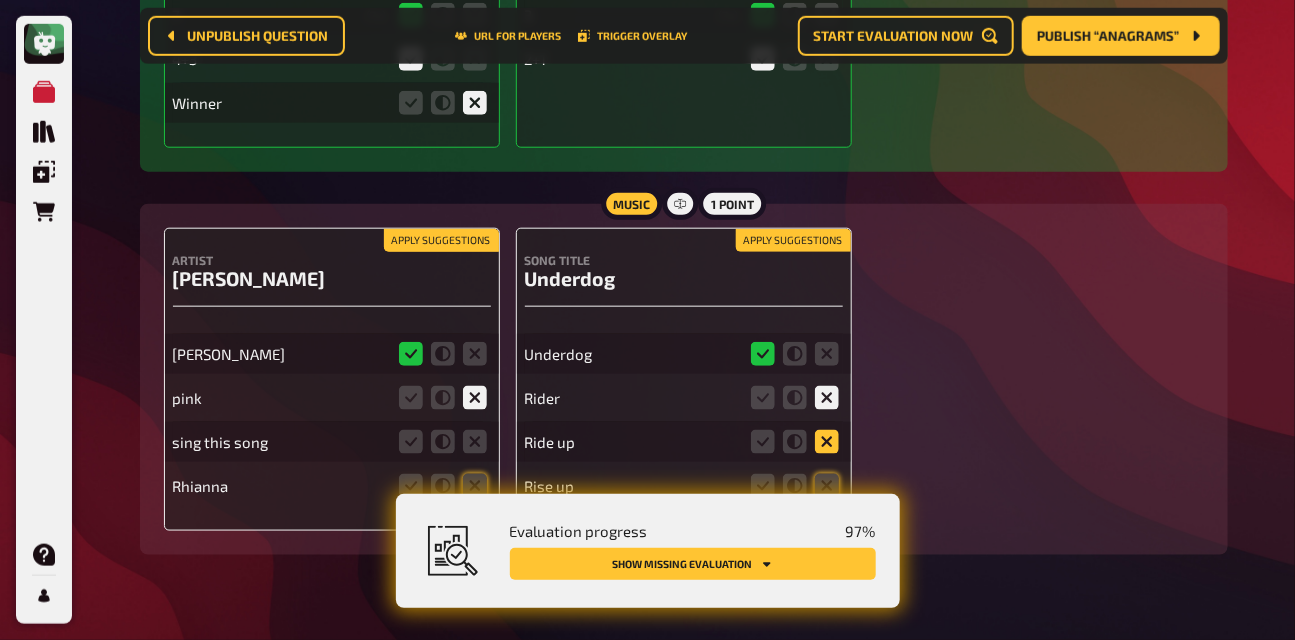 click 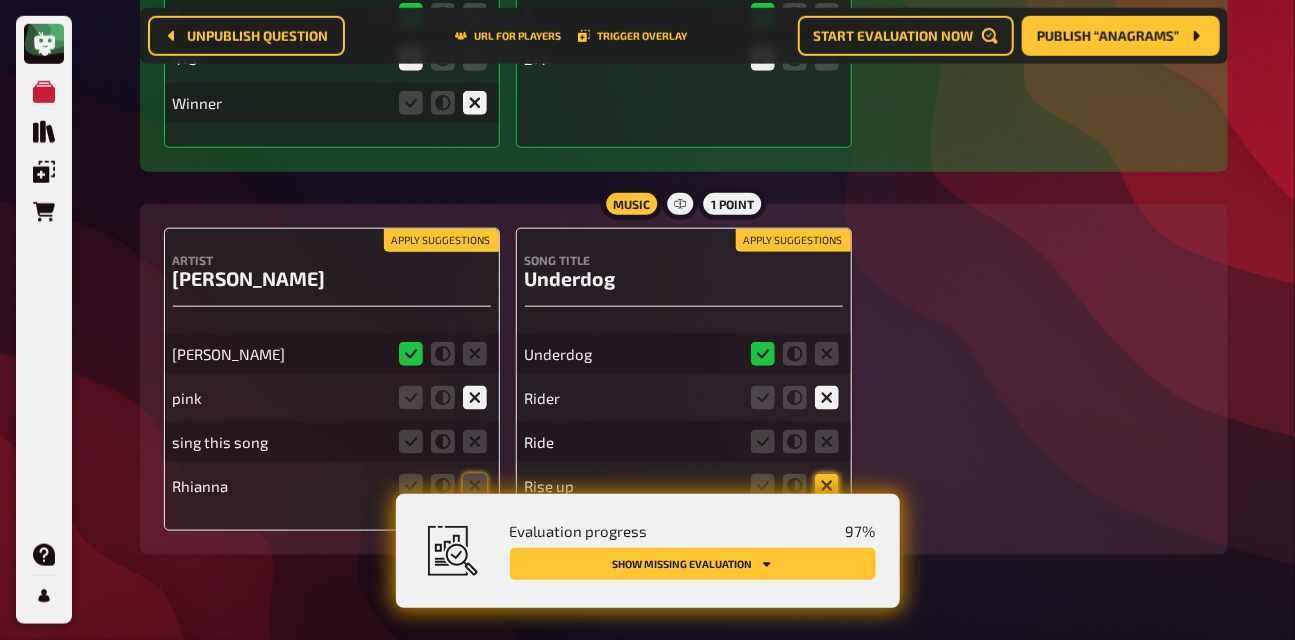 click 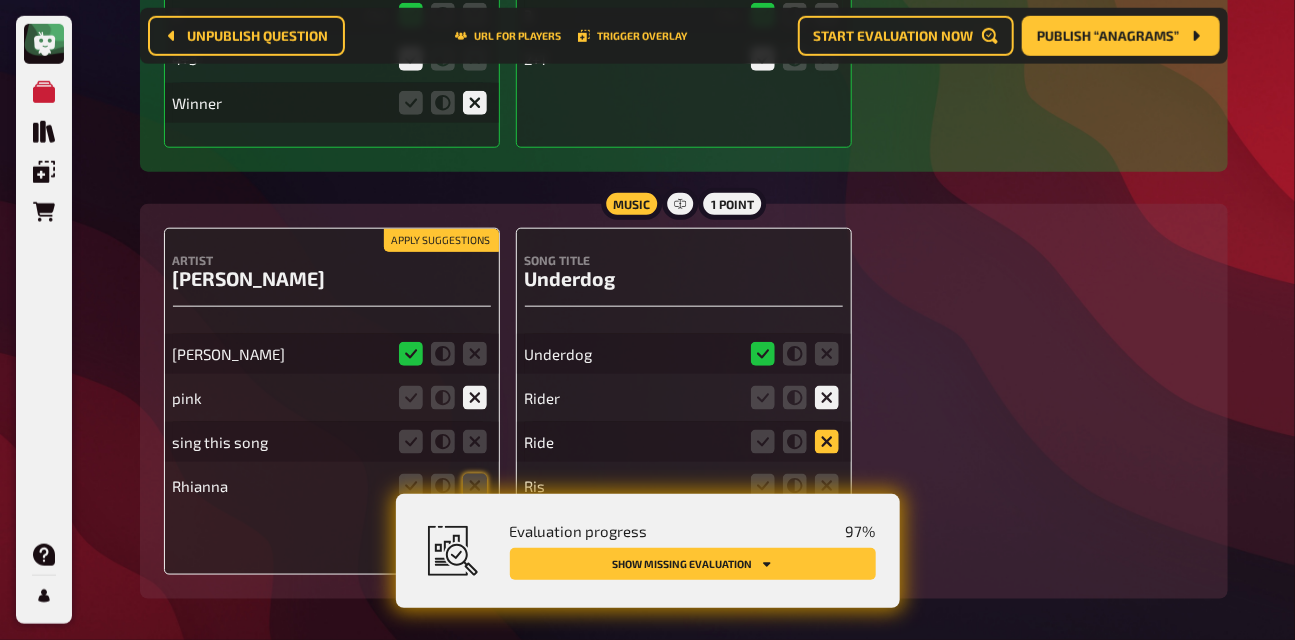 click 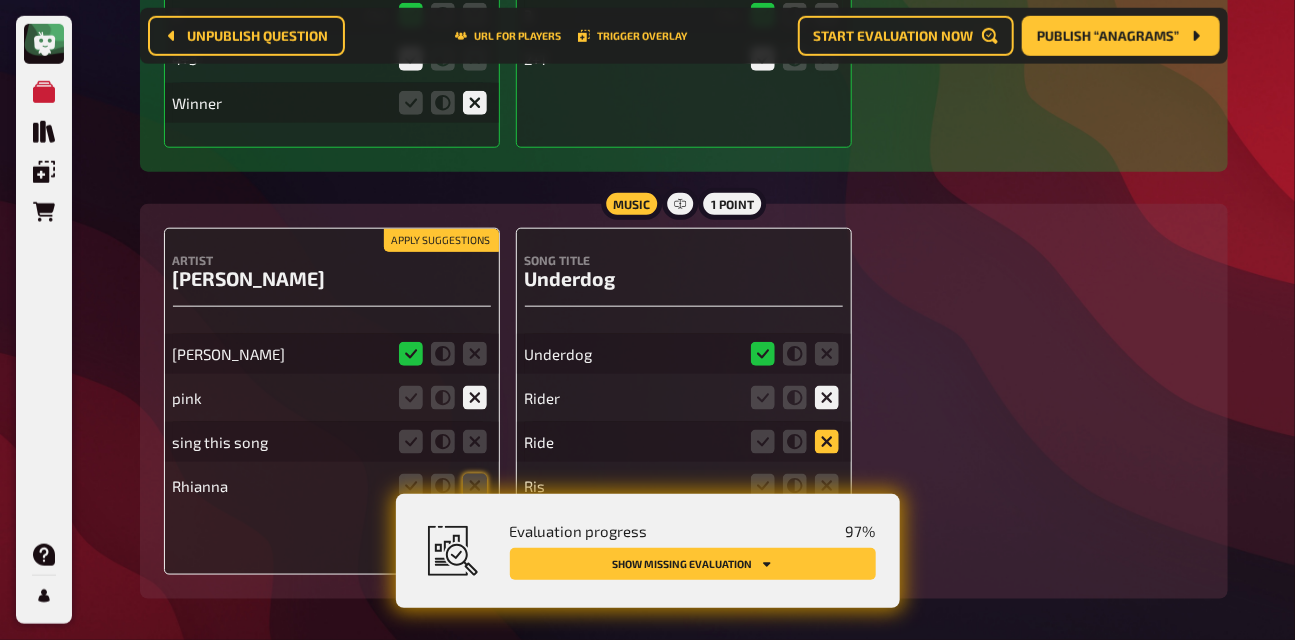 click at bounding box center (0, 0) 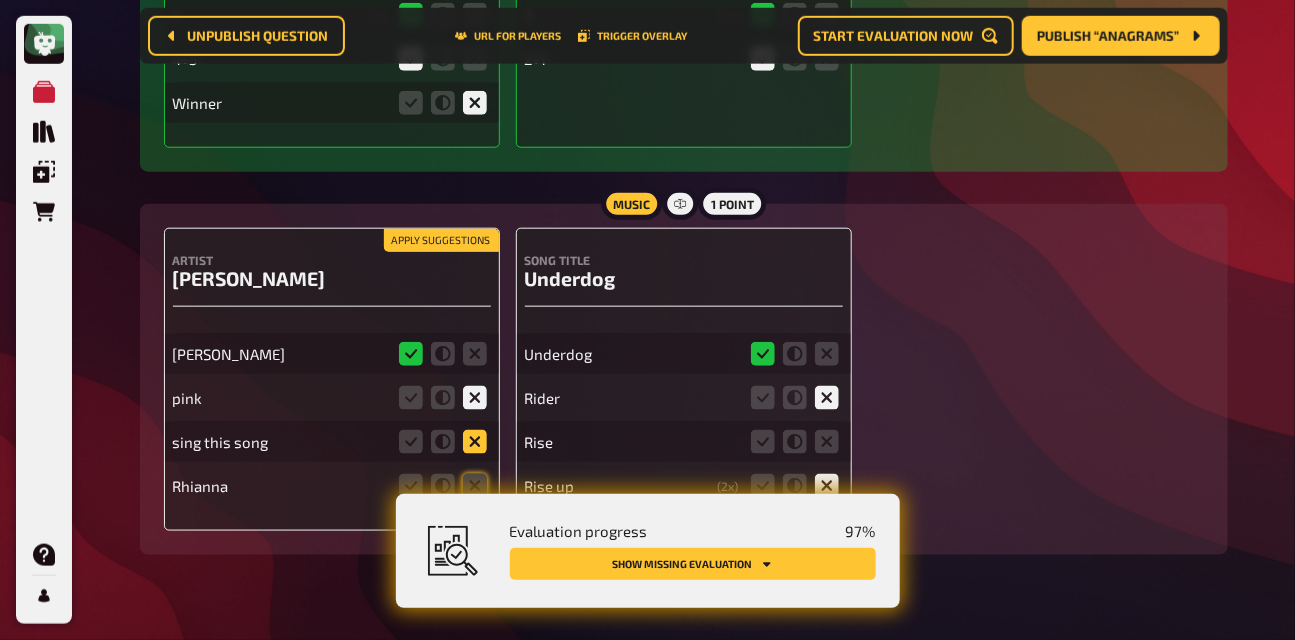 click 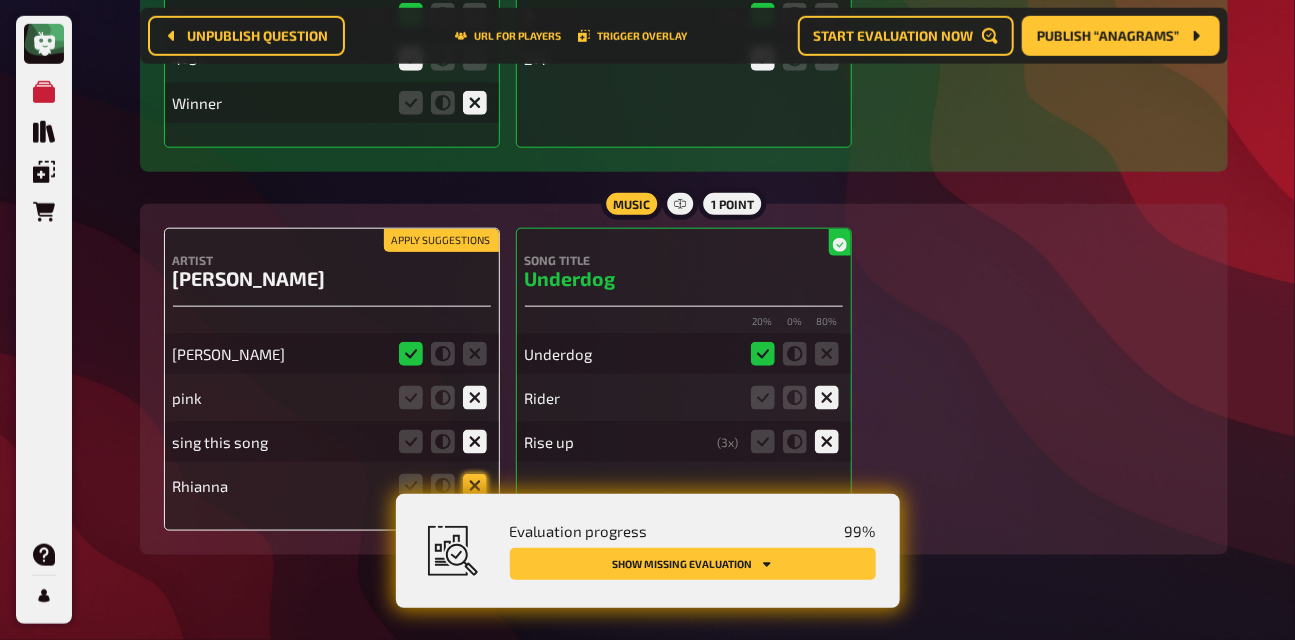click 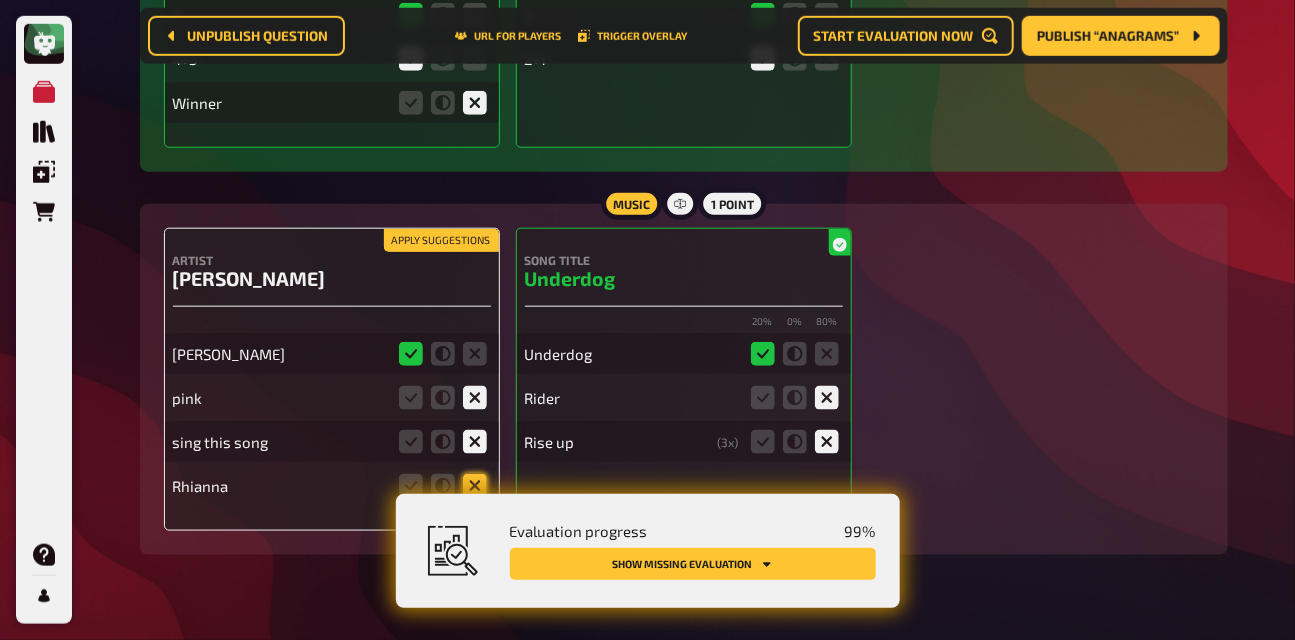 click at bounding box center [0, 0] 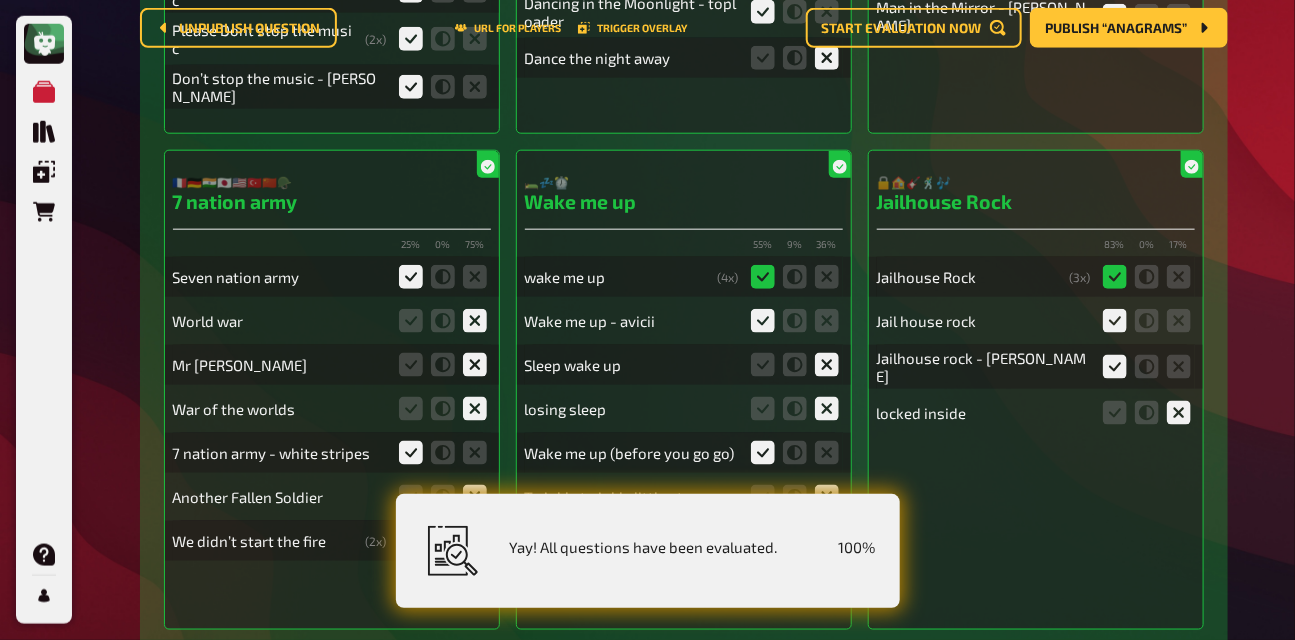 scroll, scrollTop: 0, scrollLeft: 0, axis: both 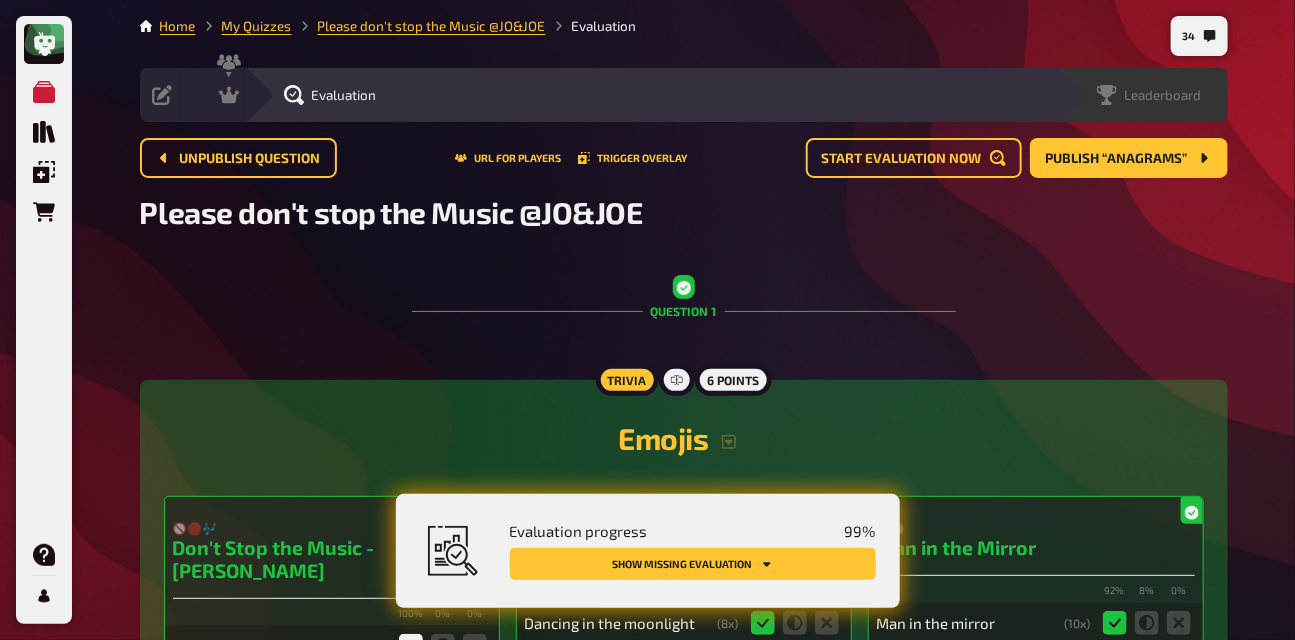 click on "Leaderboard" at bounding box center (1163, 95) 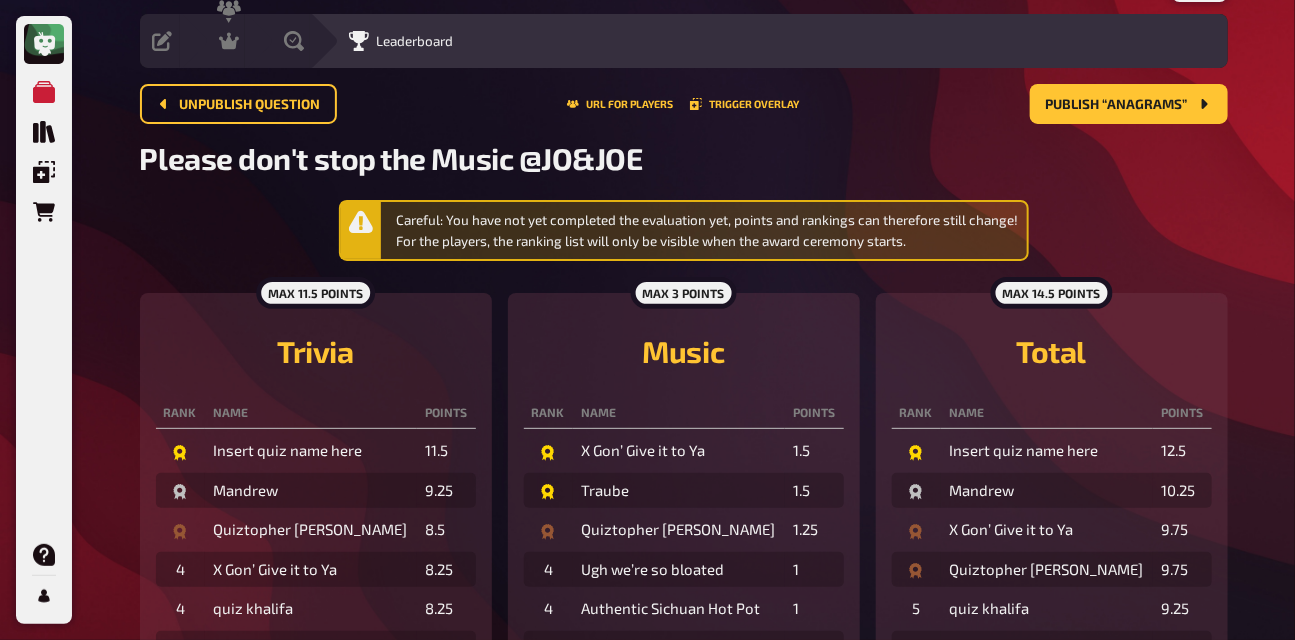 scroll, scrollTop: 0, scrollLeft: 0, axis: both 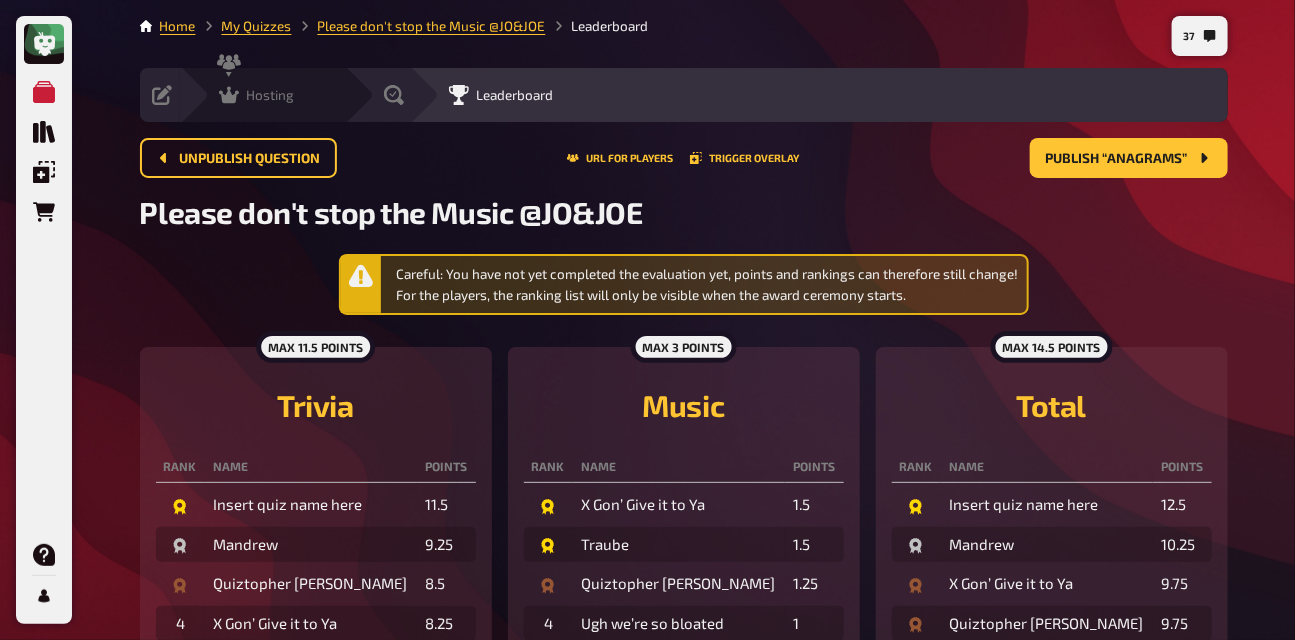 click on "Hosting" at bounding box center (271, 95) 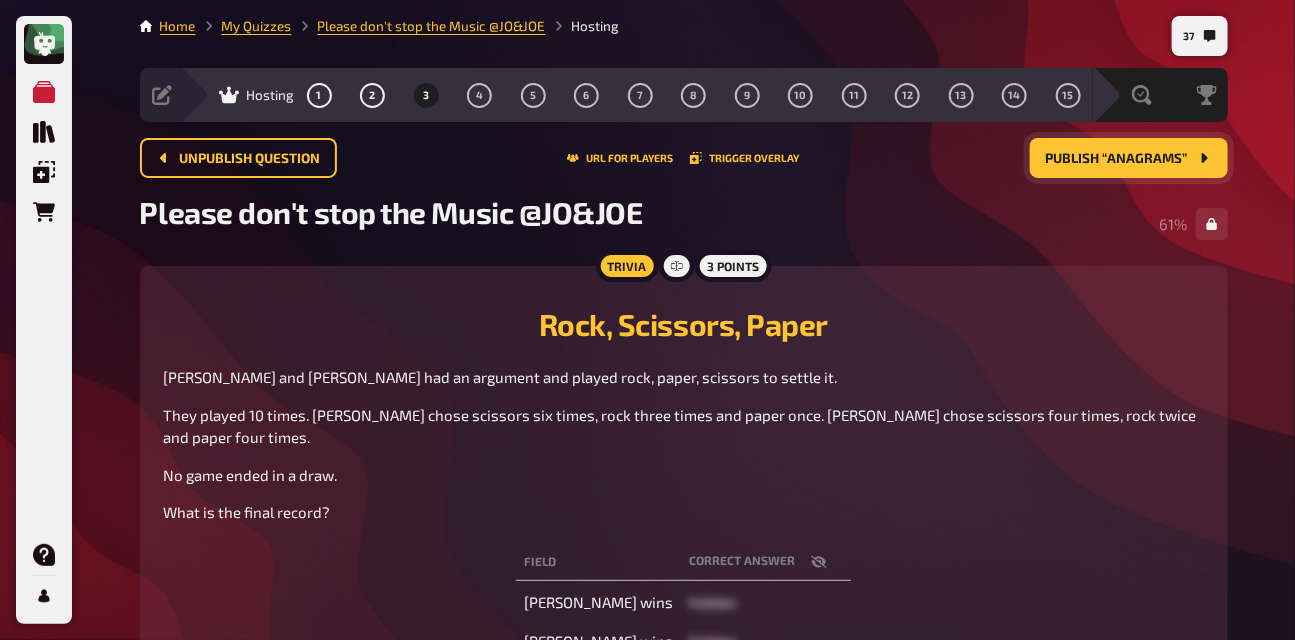 click on "Publish “Anagrams”" at bounding box center [1129, 158] 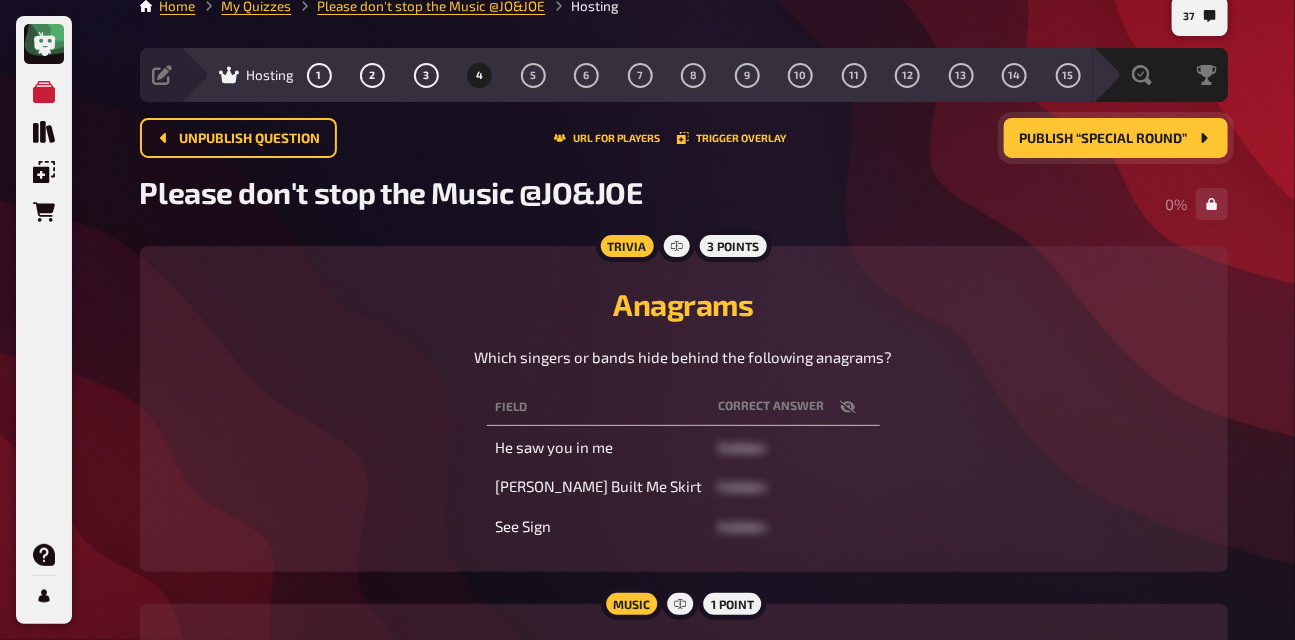 scroll, scrollTop: 21, scrollLeft: 0, axis: vertical 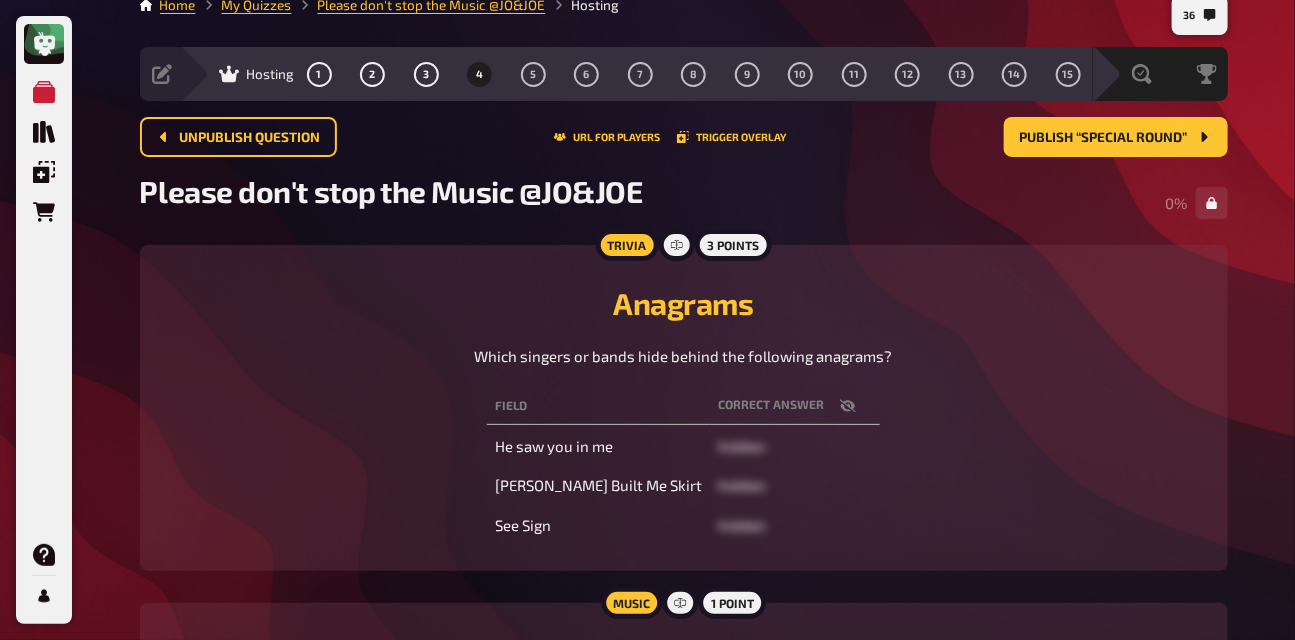 click at bounding box center (848, 406) 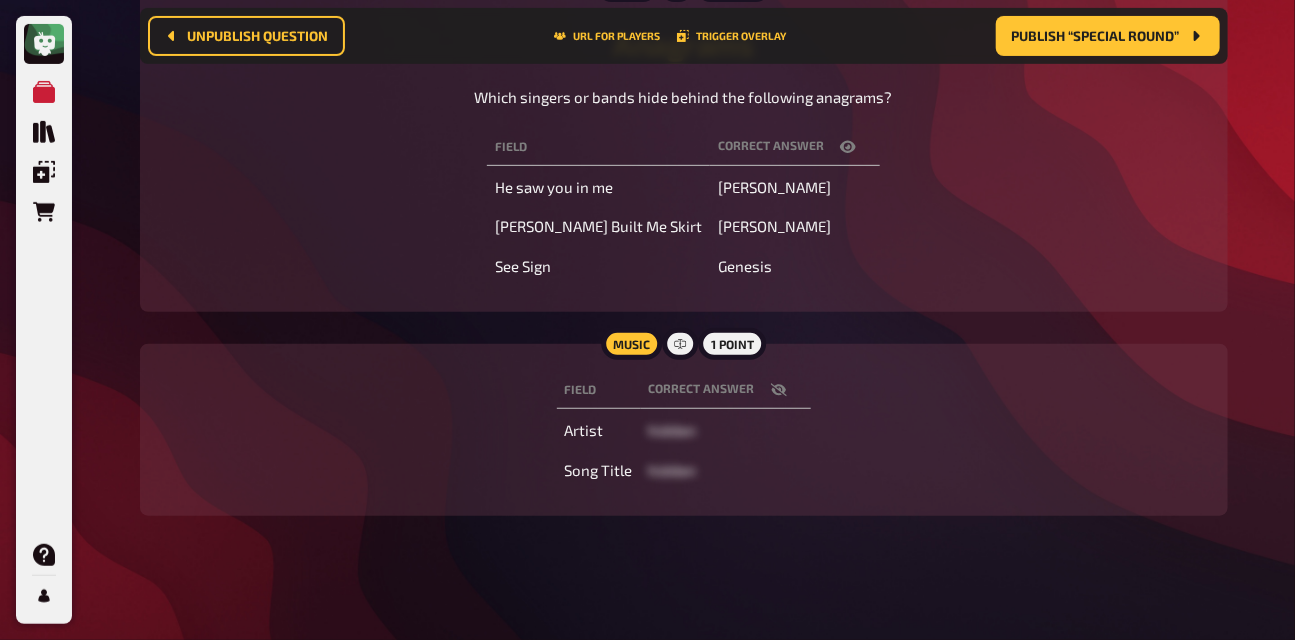 scroll, scrollTop: 0, scrollLeft: 0, axis: both 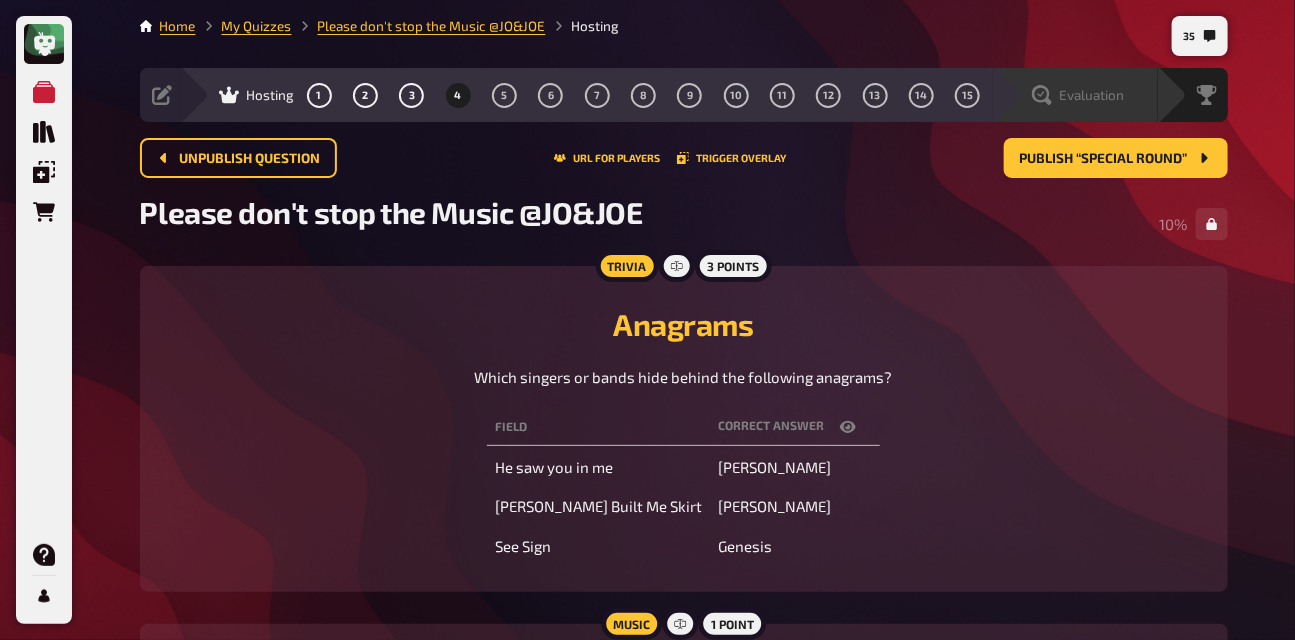 click on "Evaluation" at bounding box center (1075, 95) 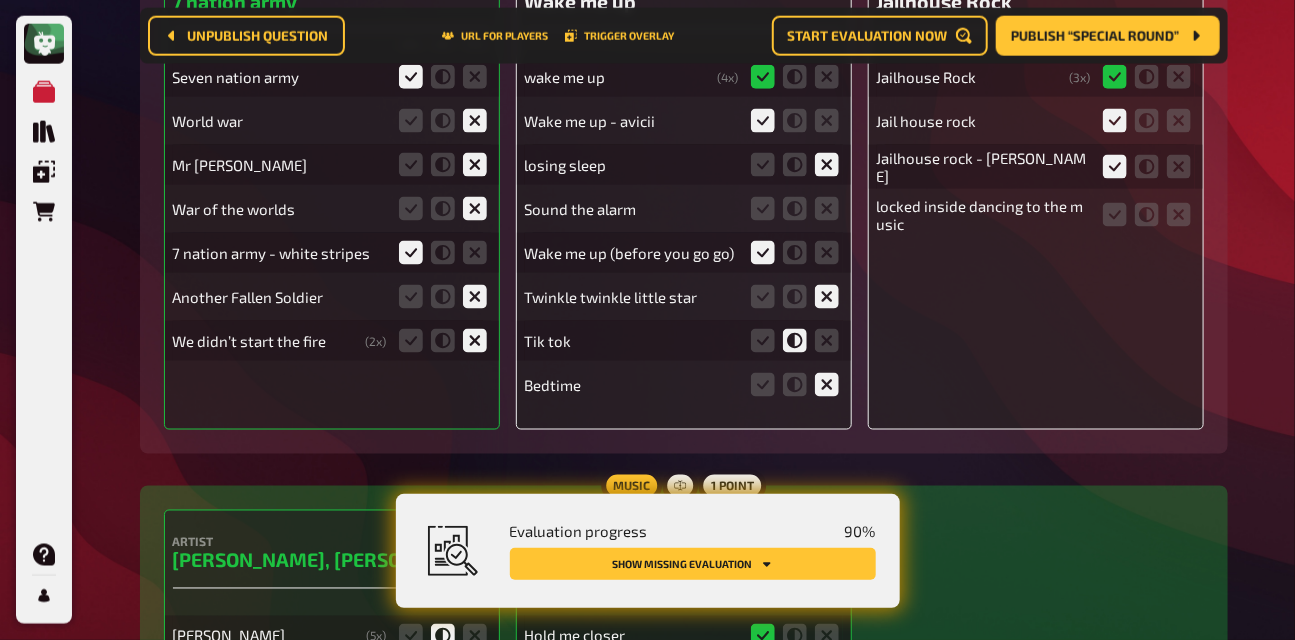 scroll, scrollTop: 980, scrollLeft: 0, axis: vertical 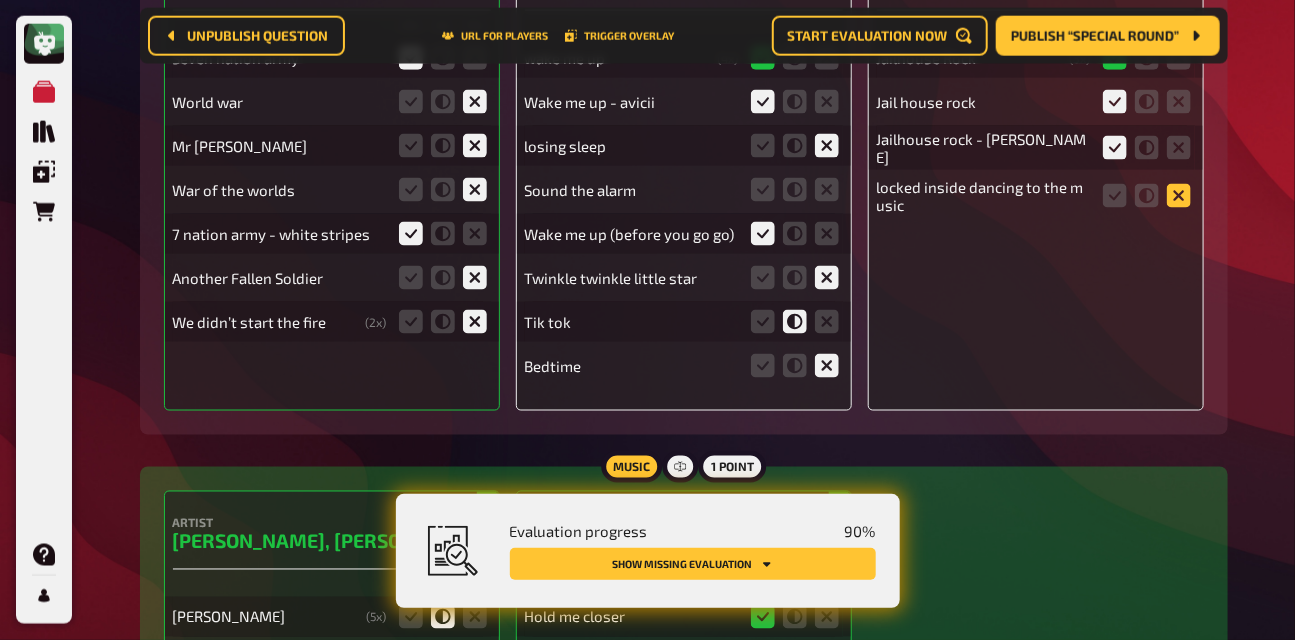 click 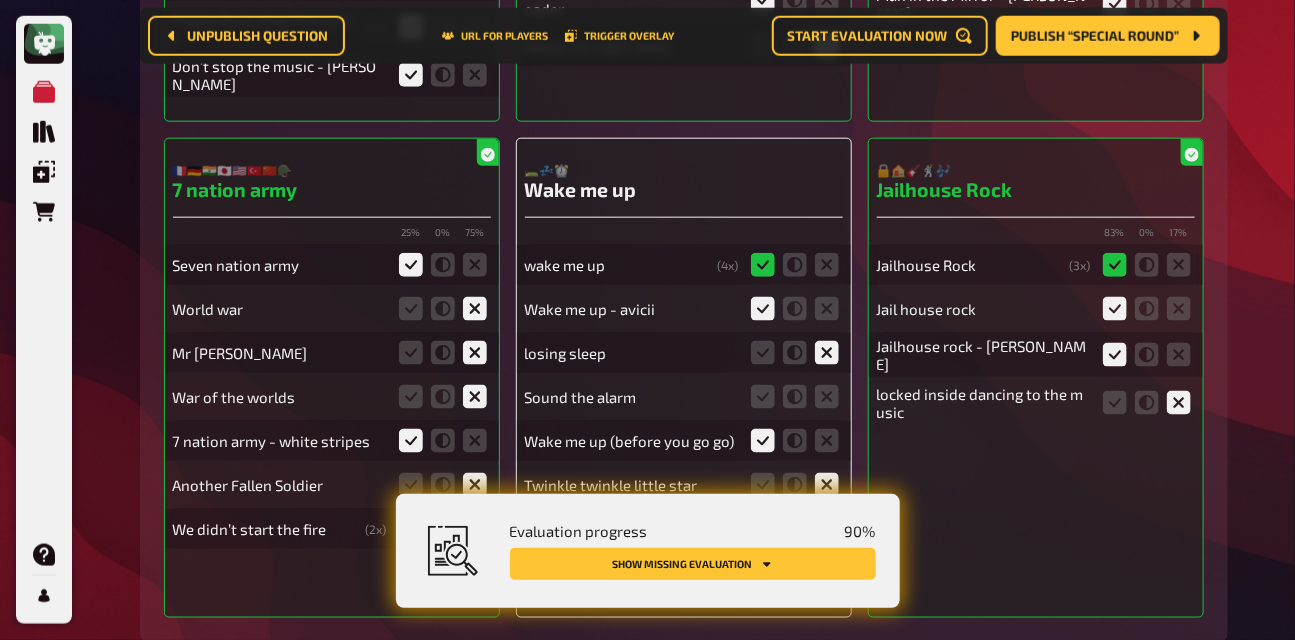 scroll, scrollTop: 780, scrollLeft: 0, axis: vertical 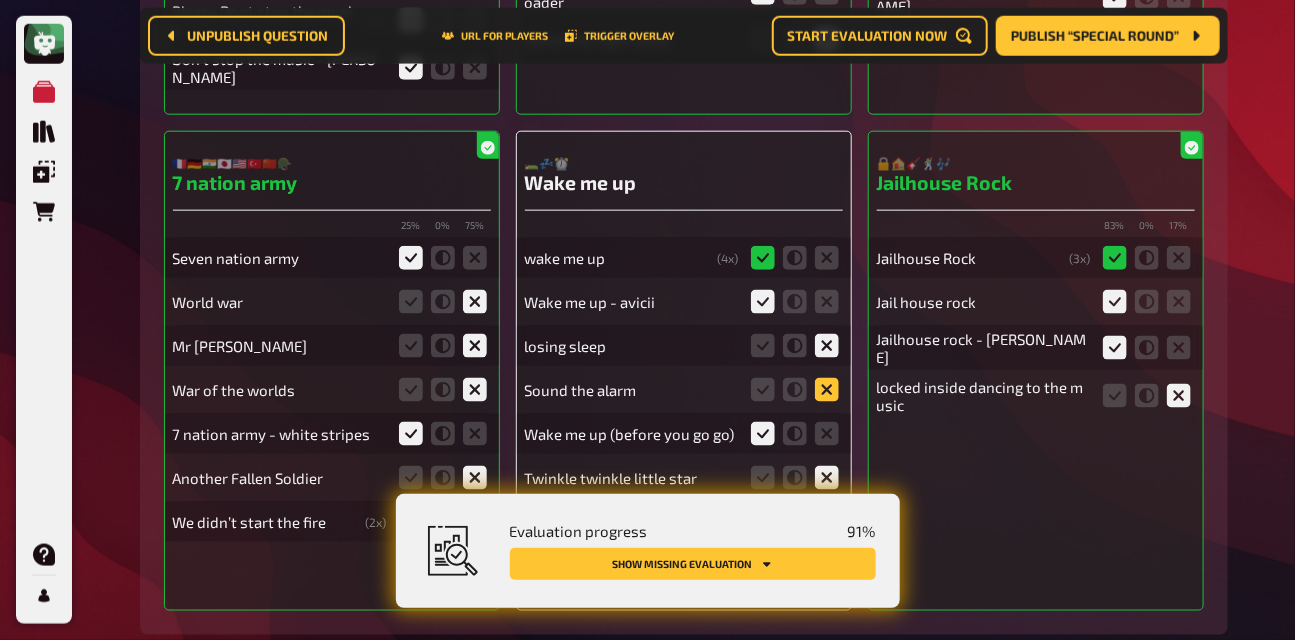 click 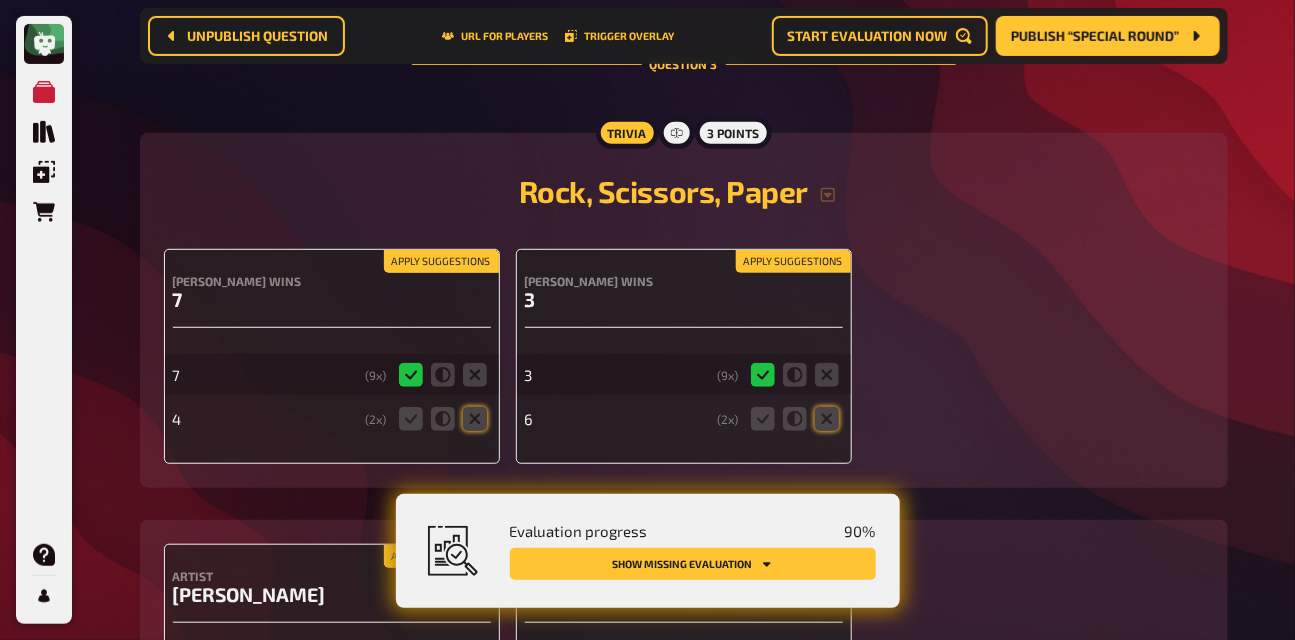 scroll, scrollTop: 3205, scrollLeft: 0, axis: vertical 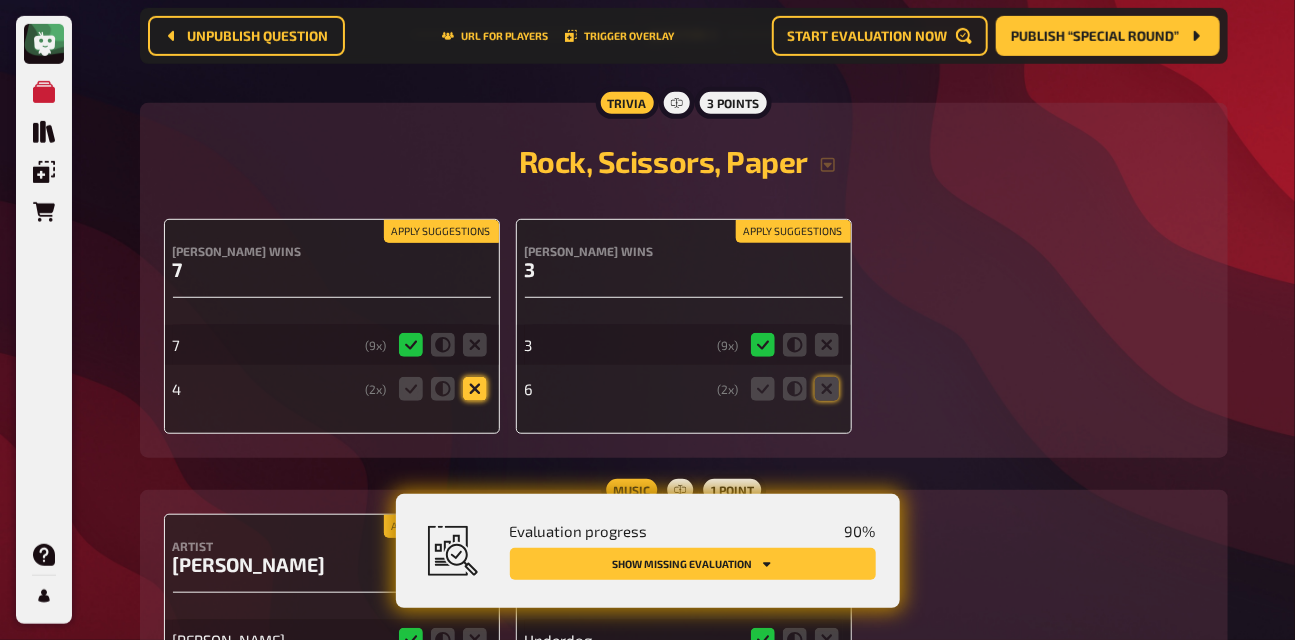 click 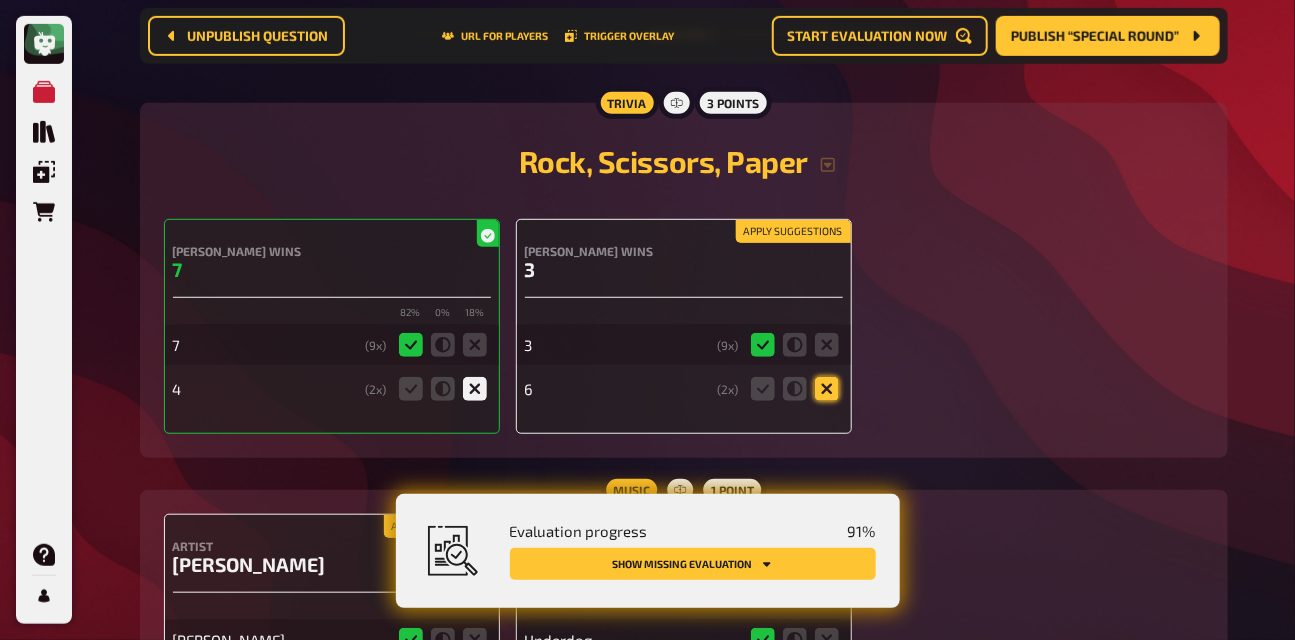 click 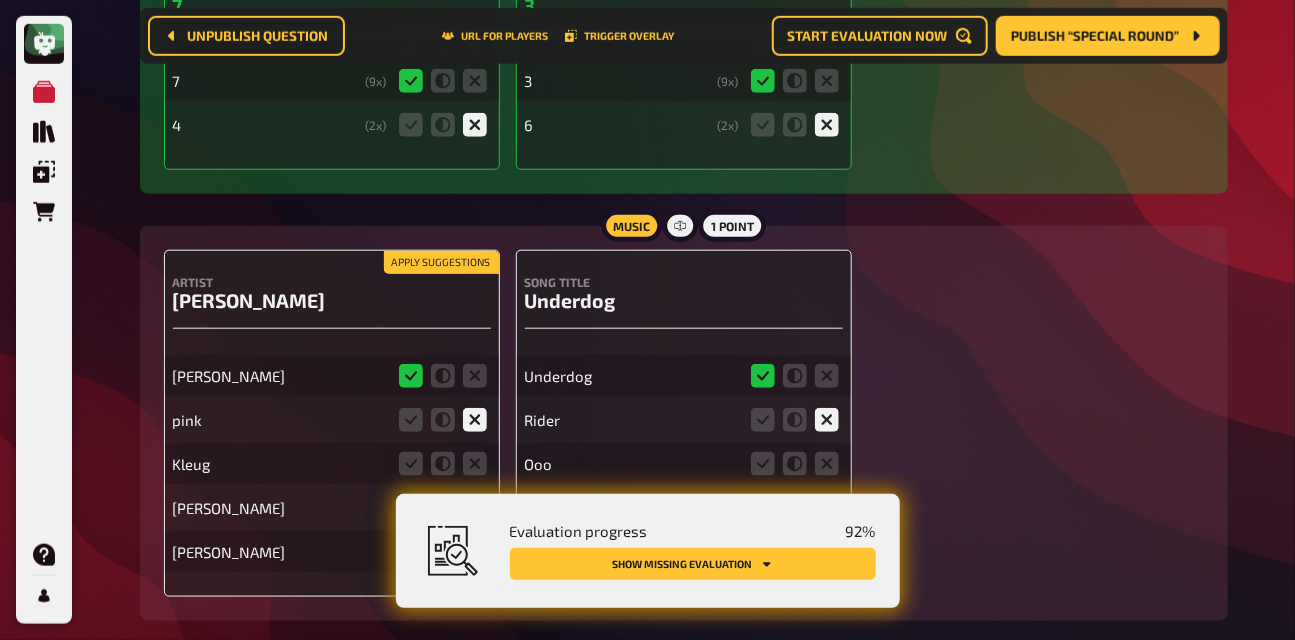 scroll, scrollTop: 3580, scrollLeft: 0, axis: vertical 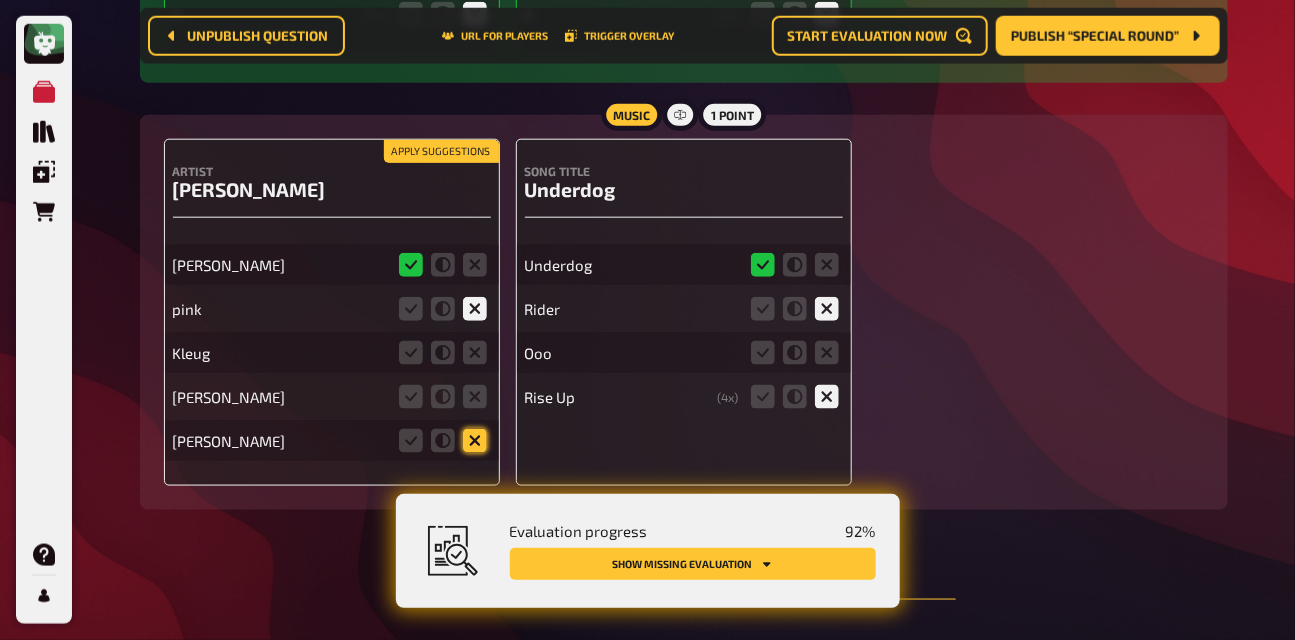 click 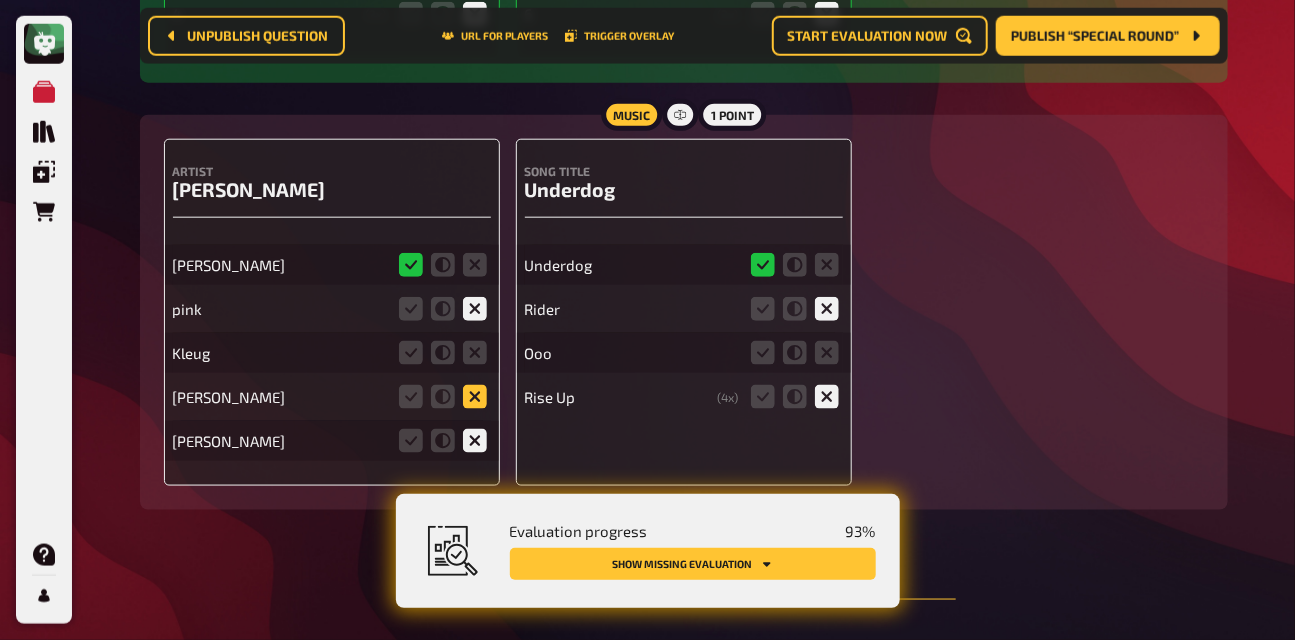 click 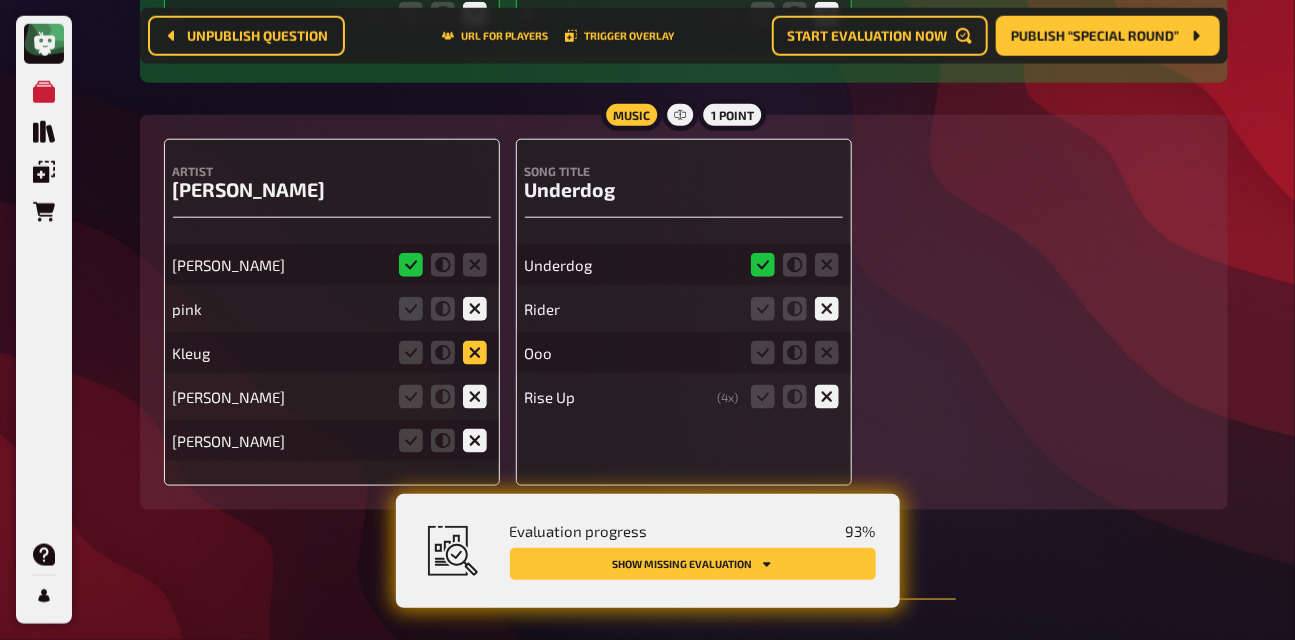 click 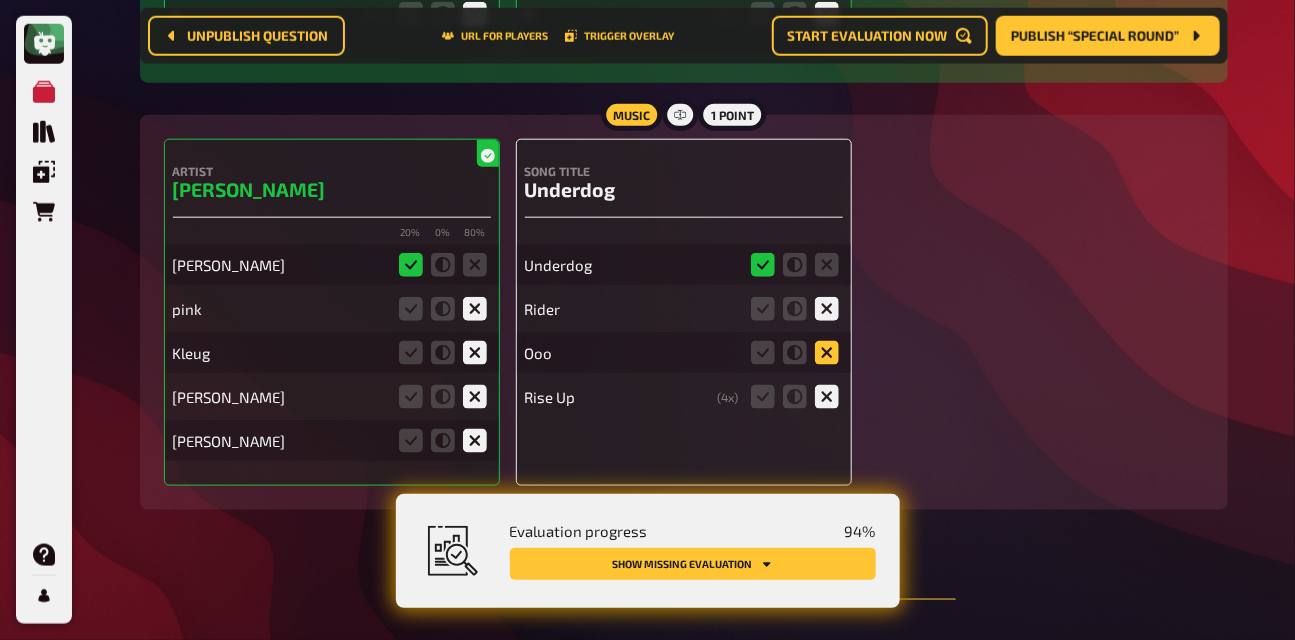 click 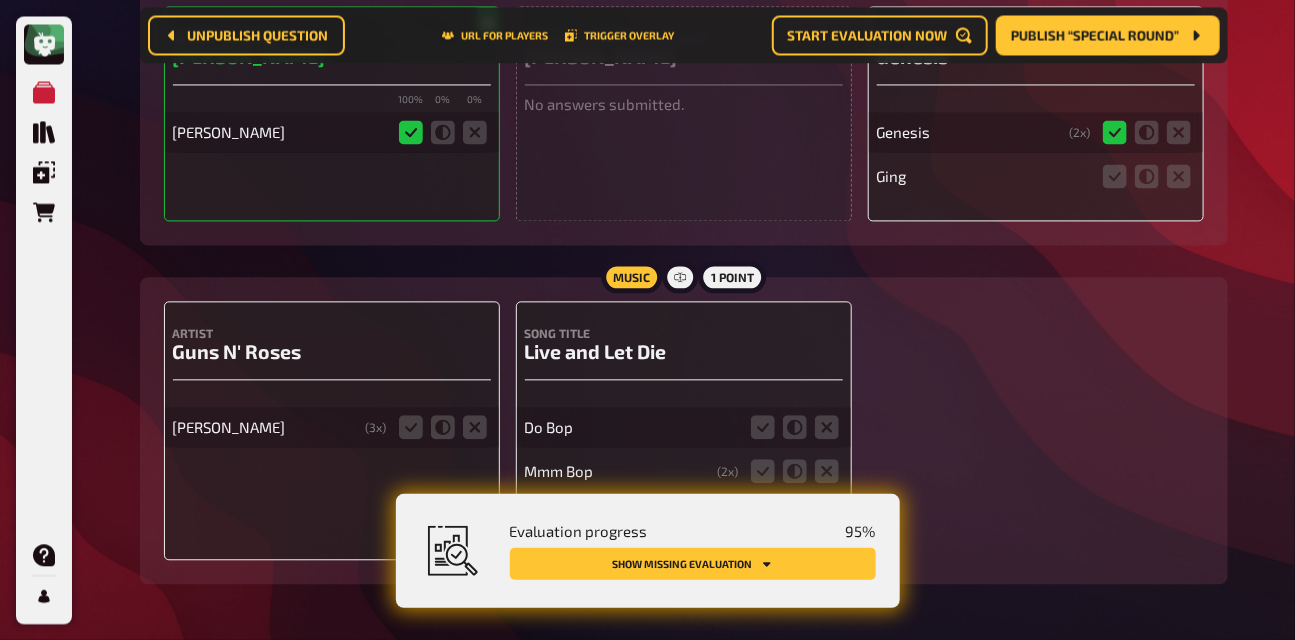 scroll, scrollTop: 4387, scrollLeft: 0, axis: vertical 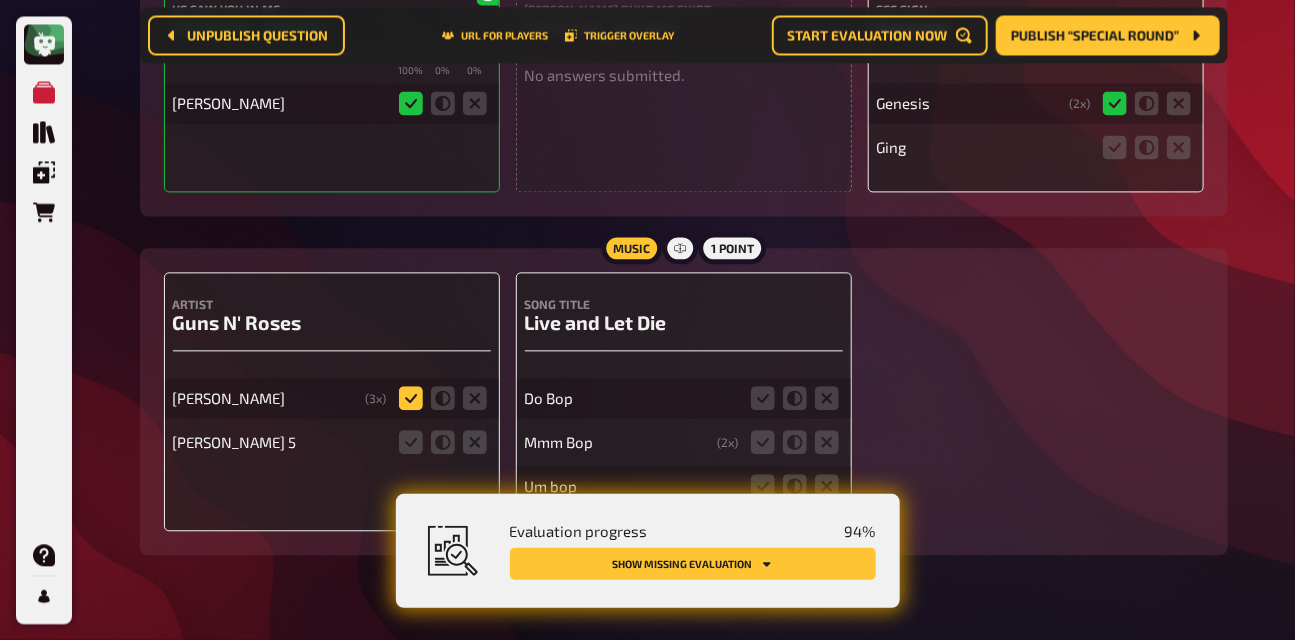click 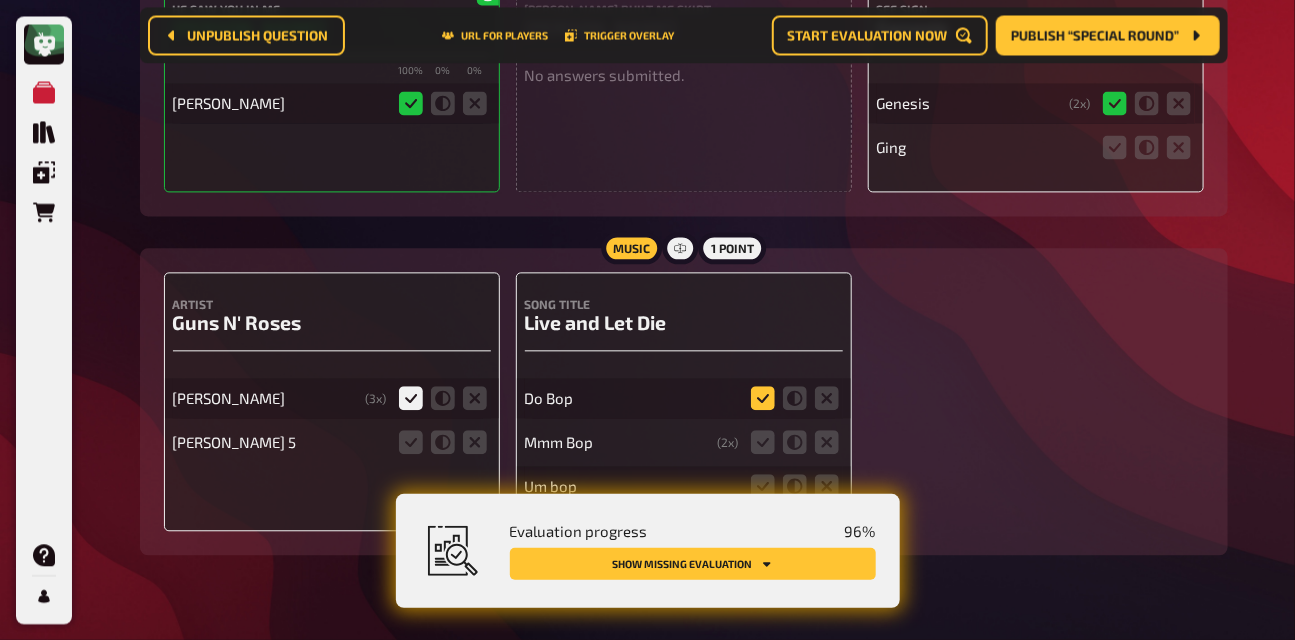 click 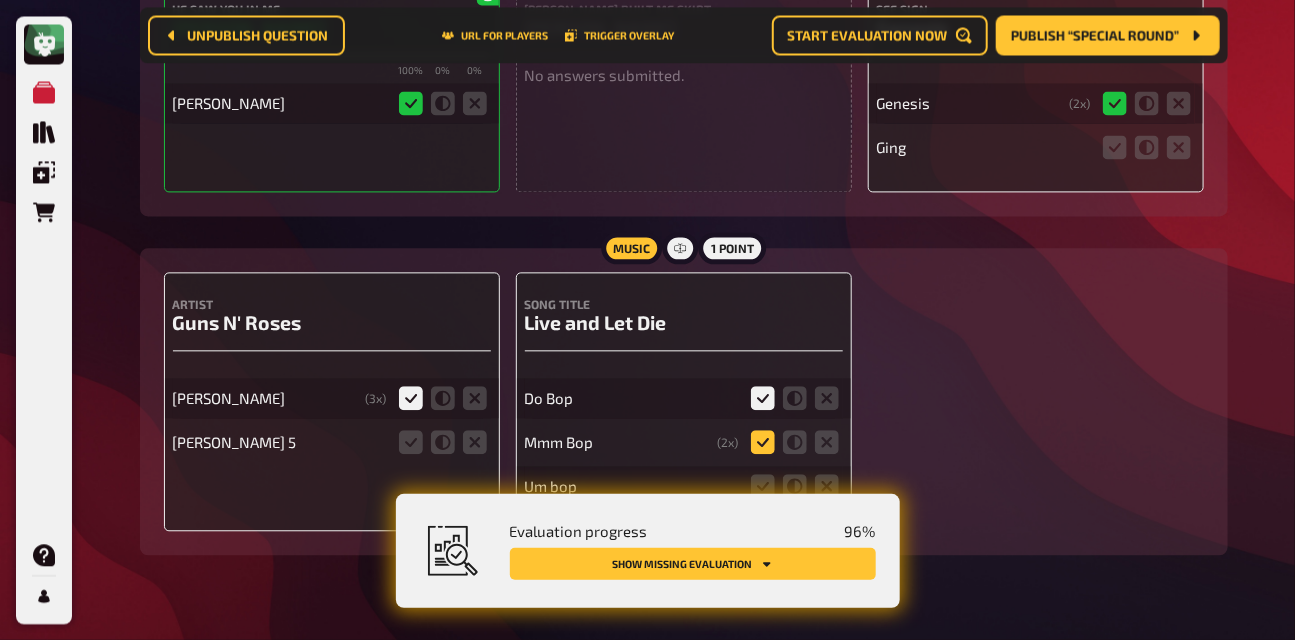 click 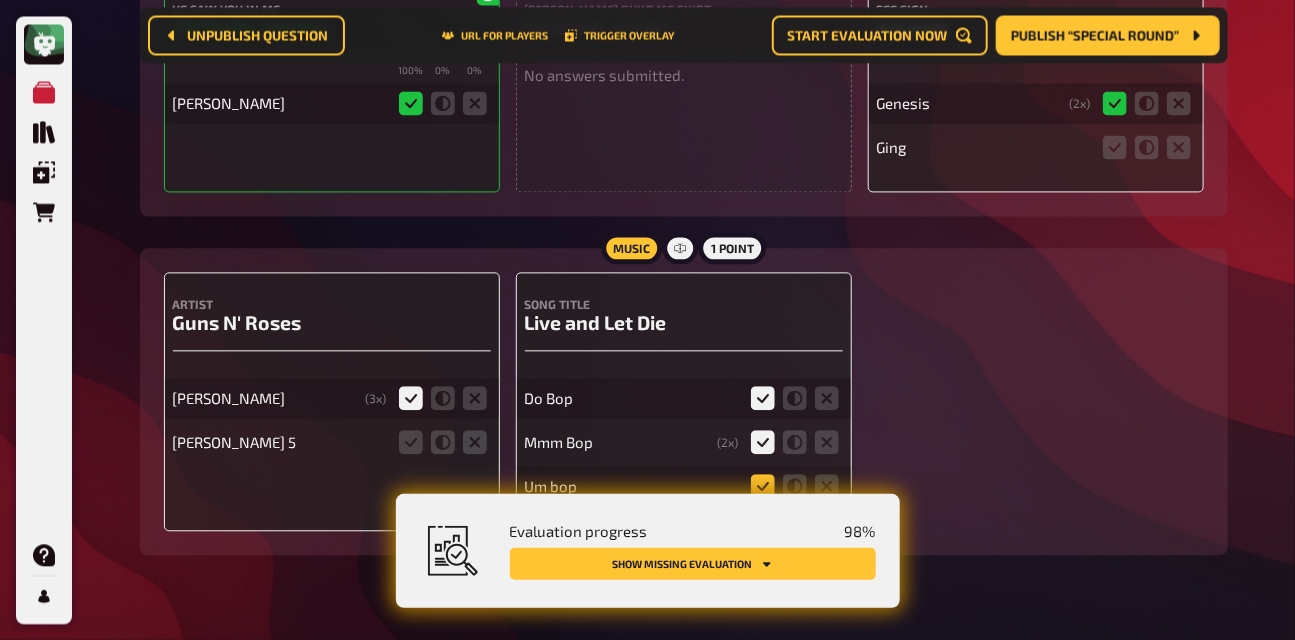 click 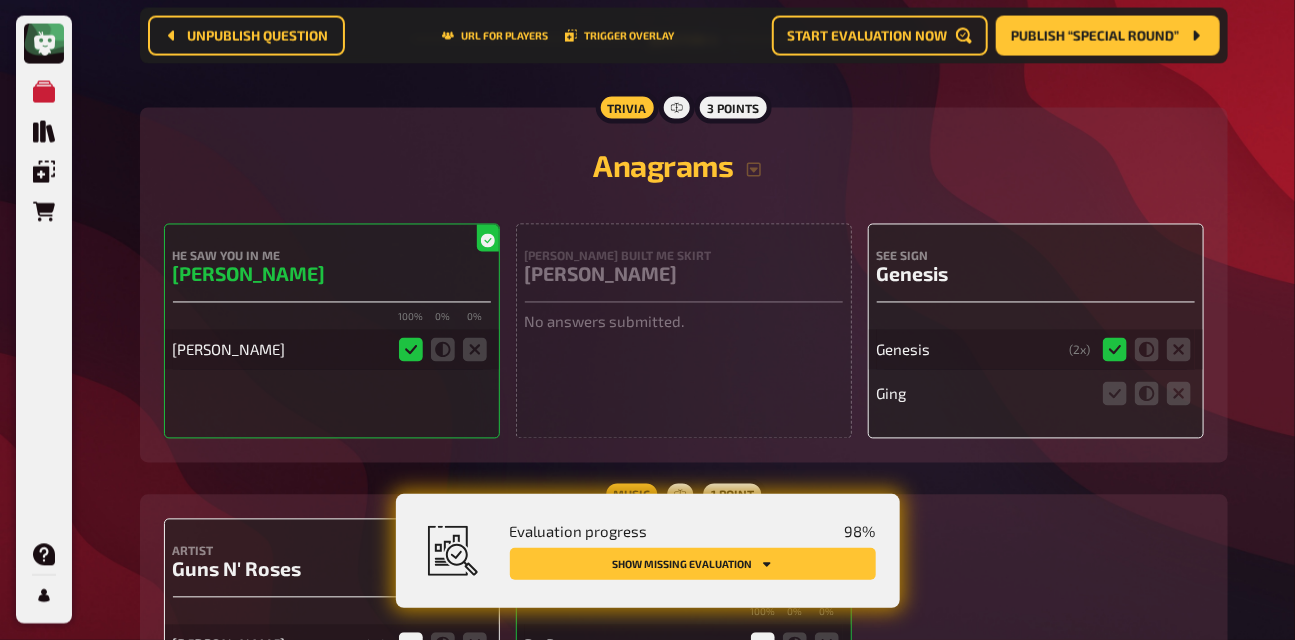 scroll, scrollTop: 4139, scrollLeft: 0, axis: vertical 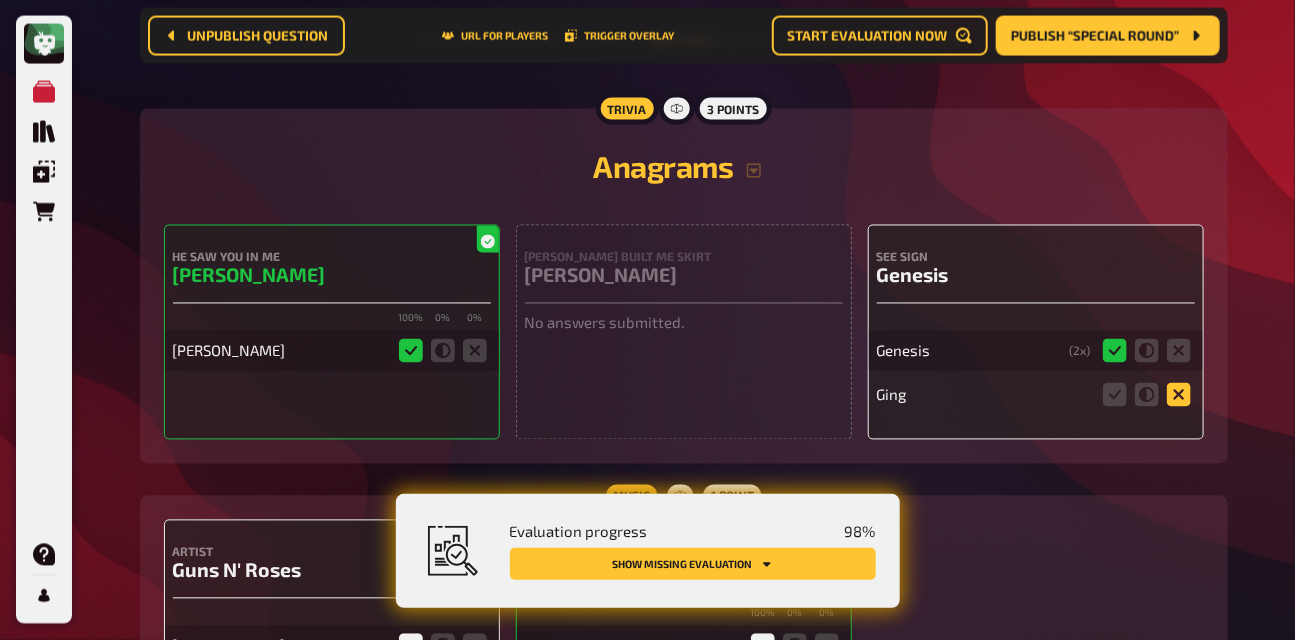 click 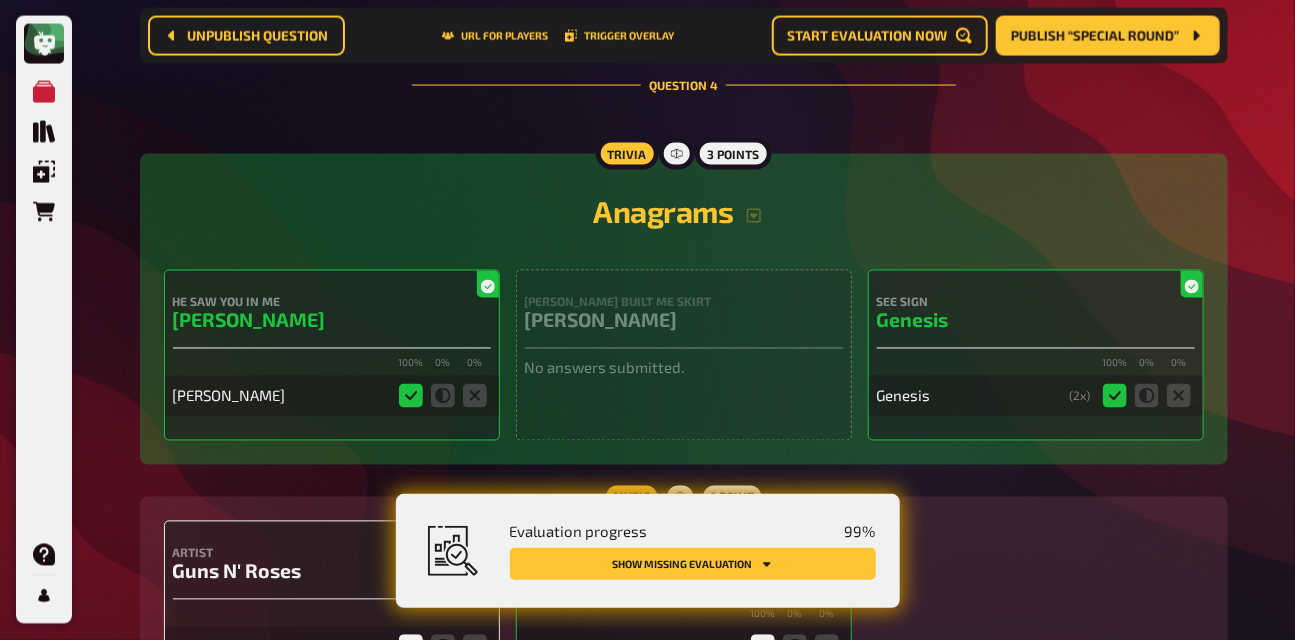 scroll, scrollTop: 4343, scrollLeft: 0, axis: vertical 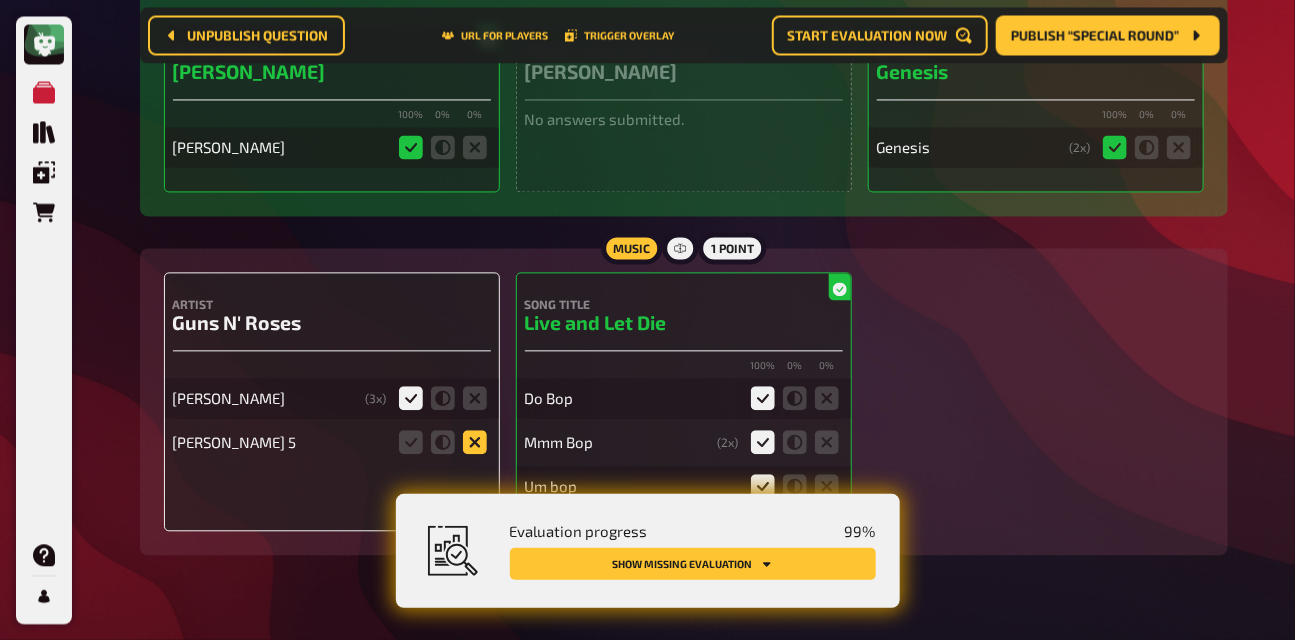 click 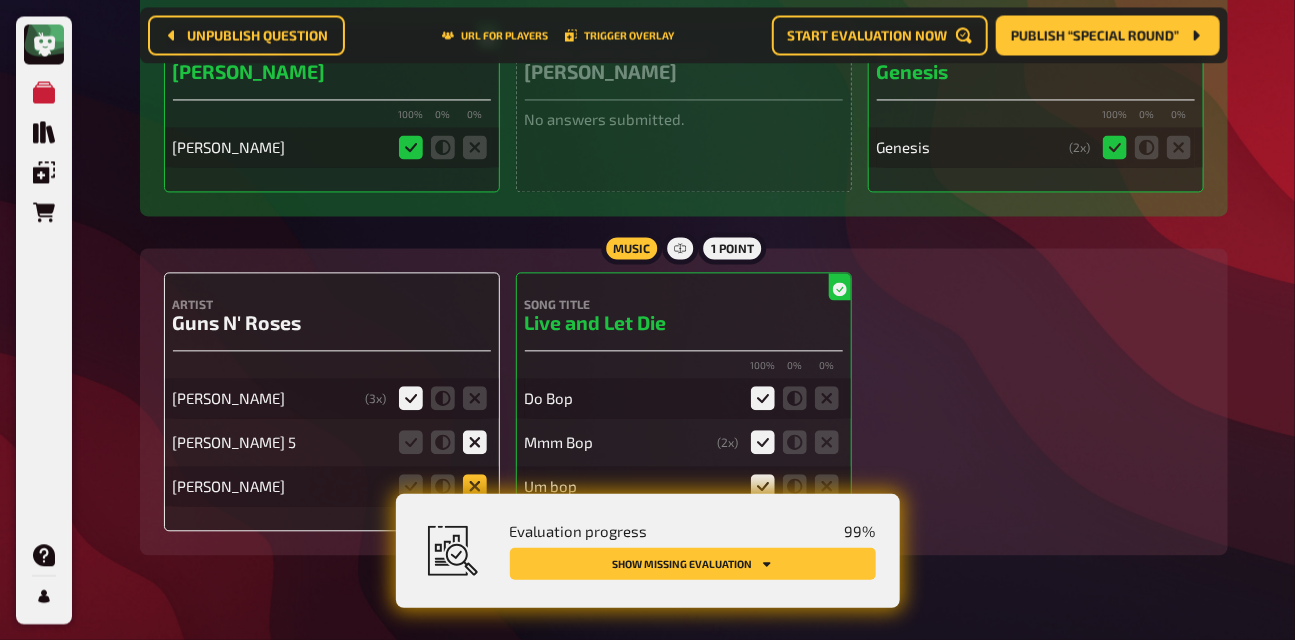 click 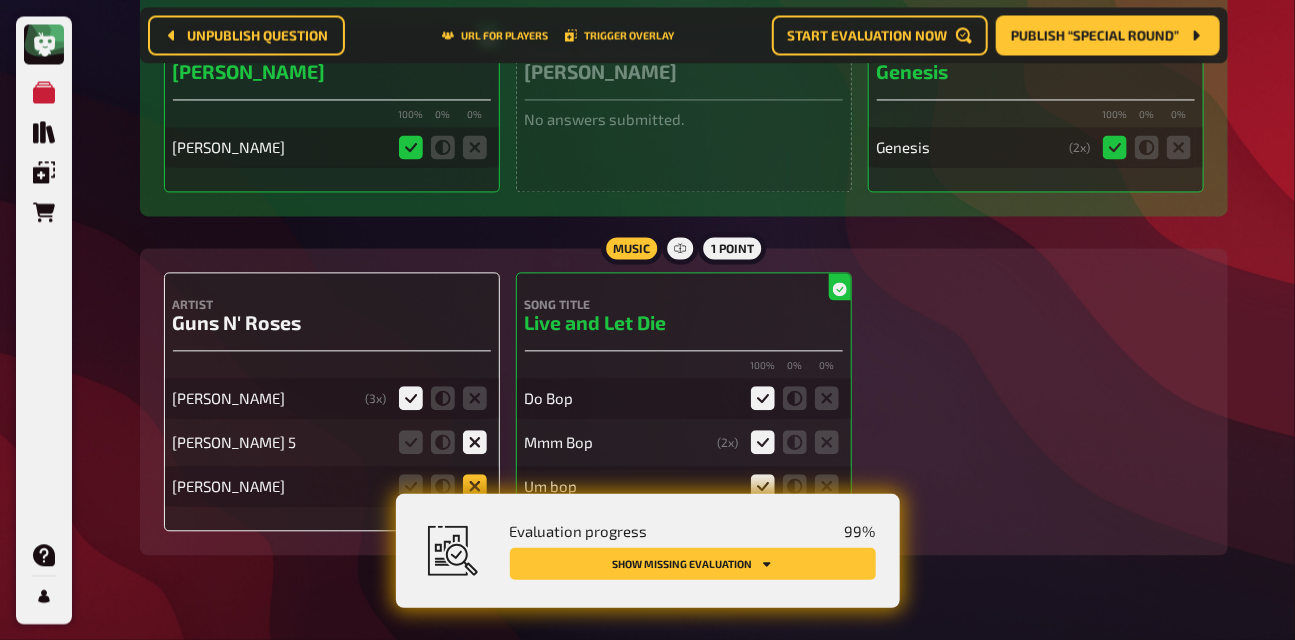 click at bounding box center [0, 0] 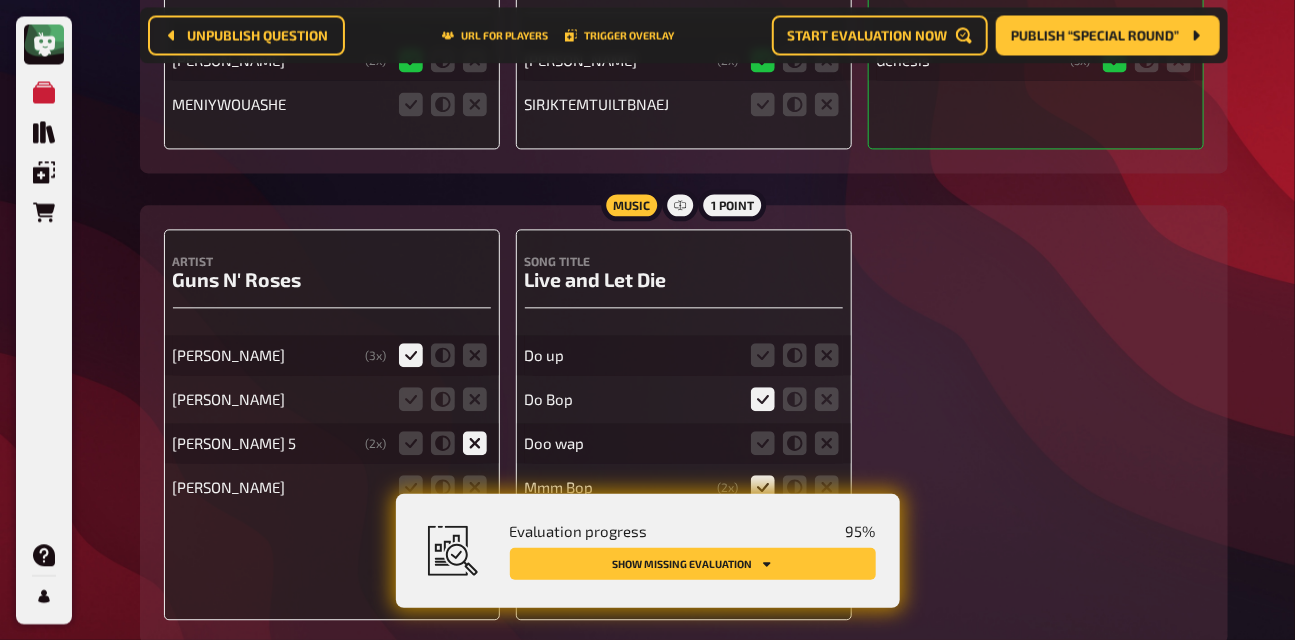 scroll, scrollTop: 4431, scrollLeft: 0, axis: vertical 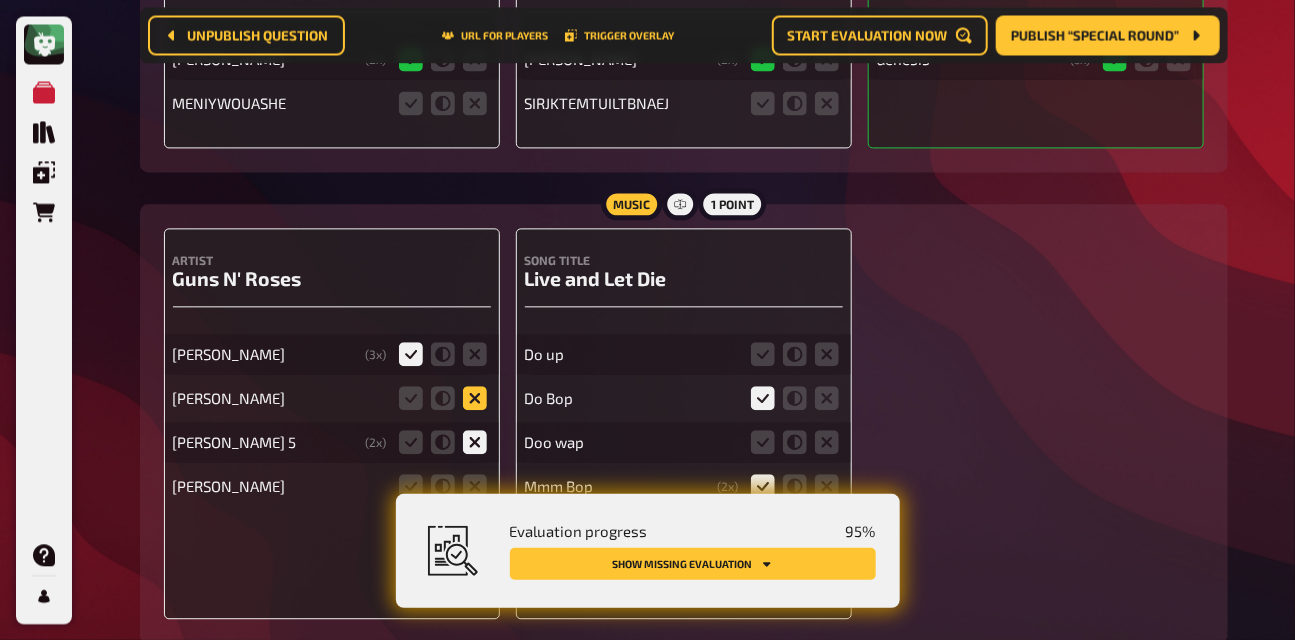 click 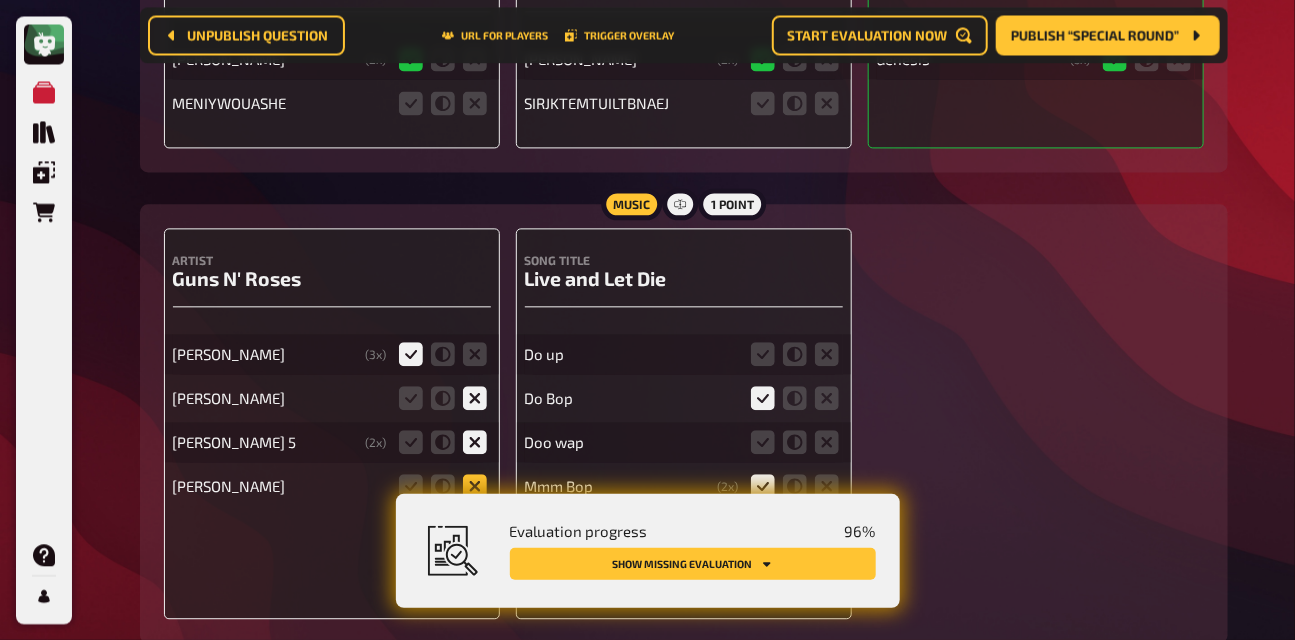 click 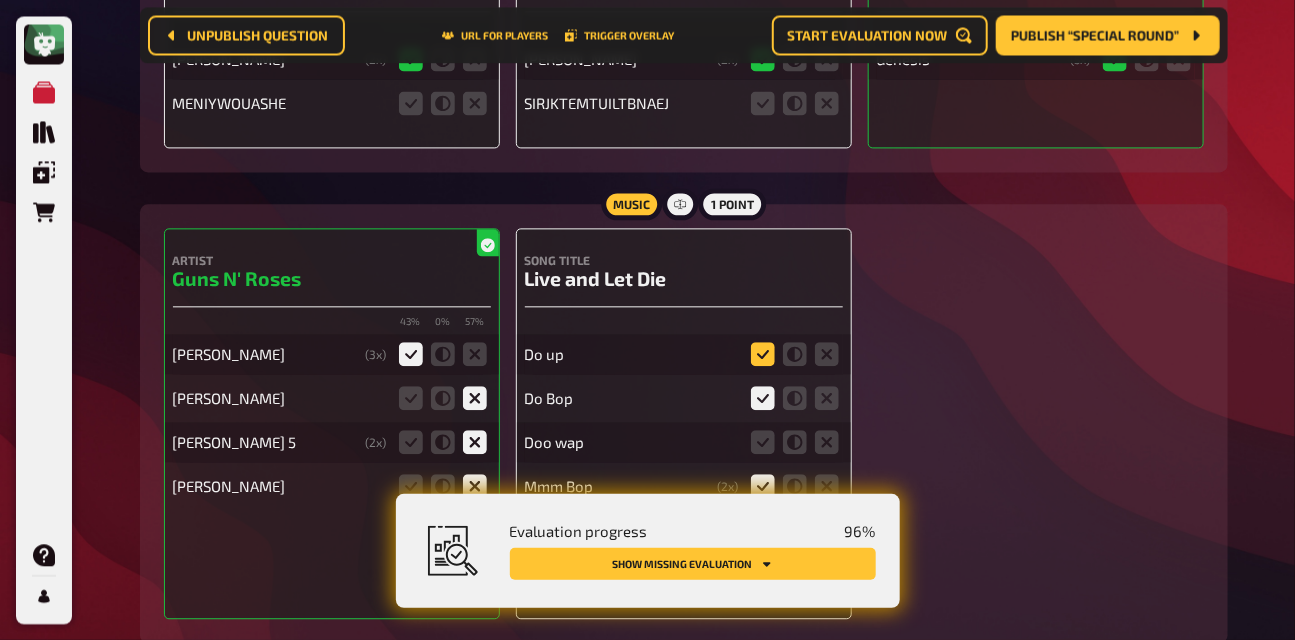 click 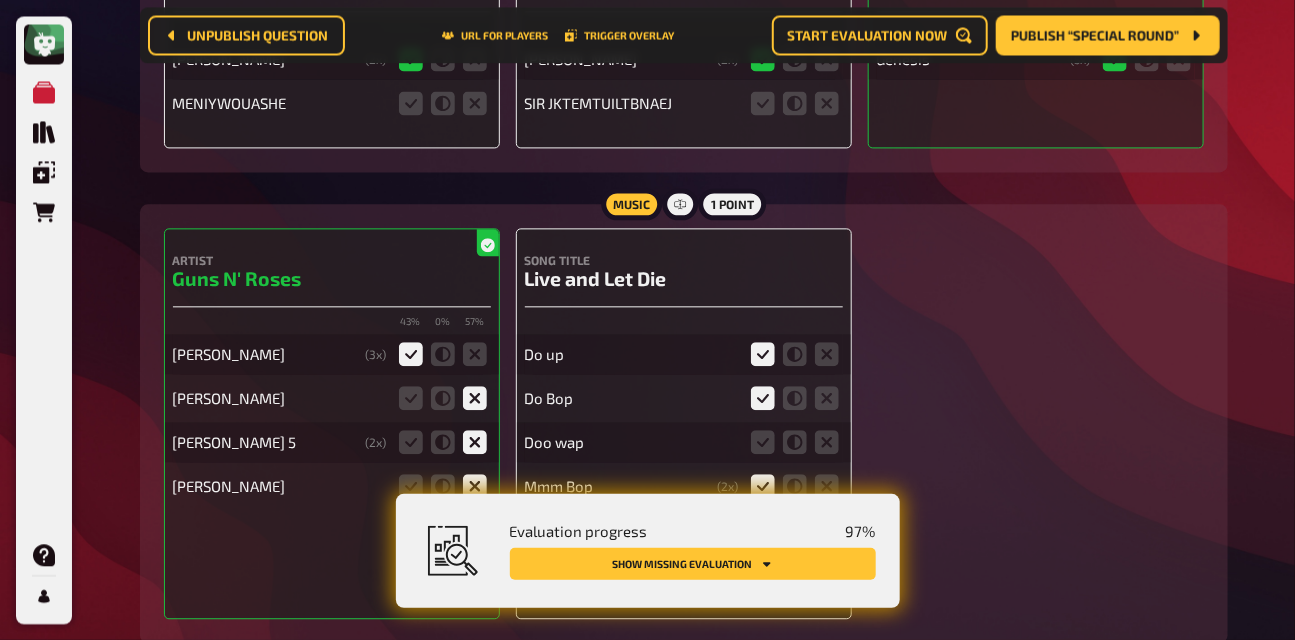 click at bounding box center [795, 442] 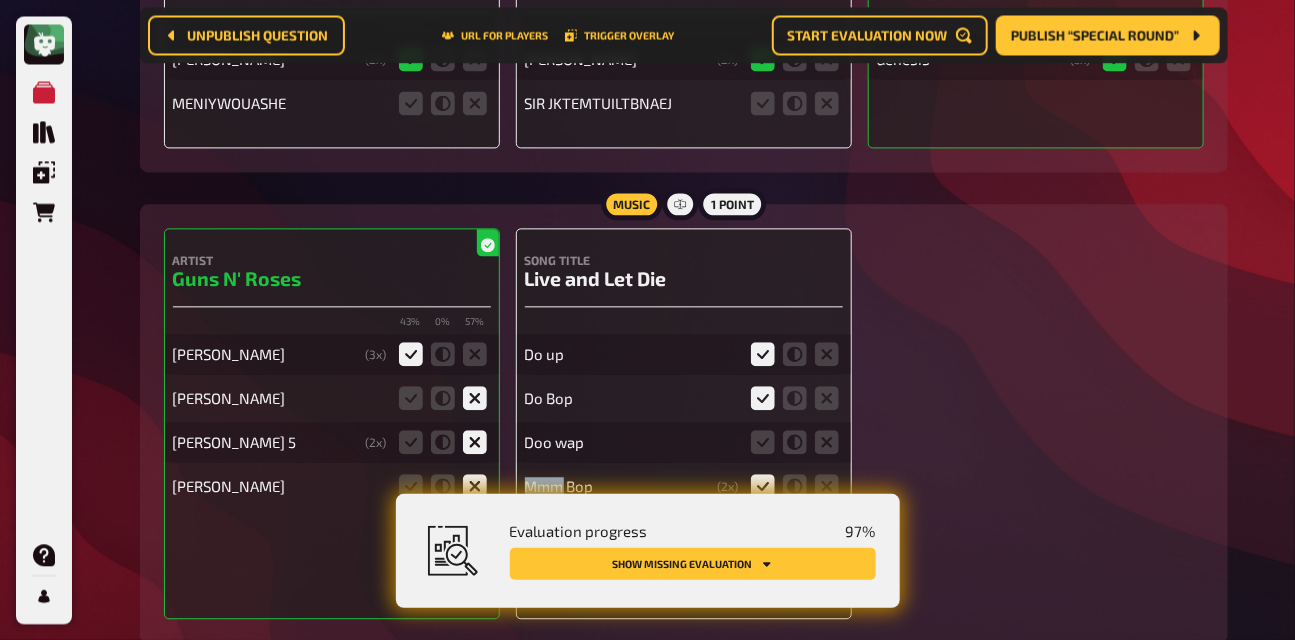 click at bounding box center (795, 442) 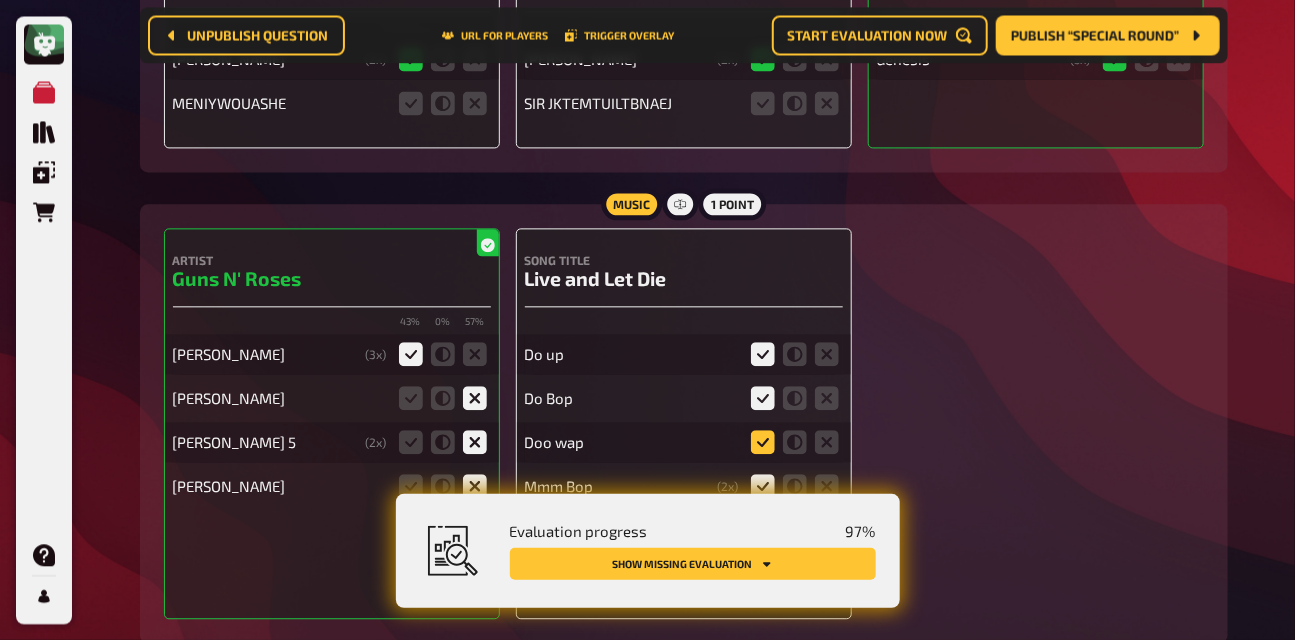 click 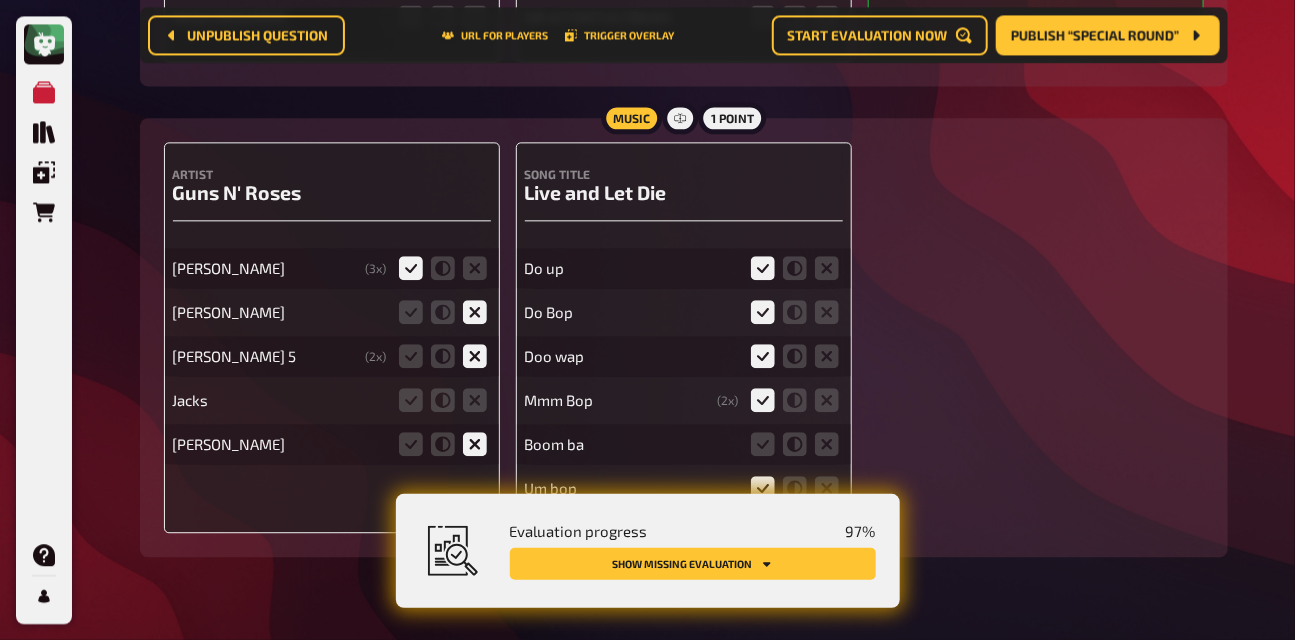 scroll, scrollTop: 4519, scrollLeft: 0, axis: vertical 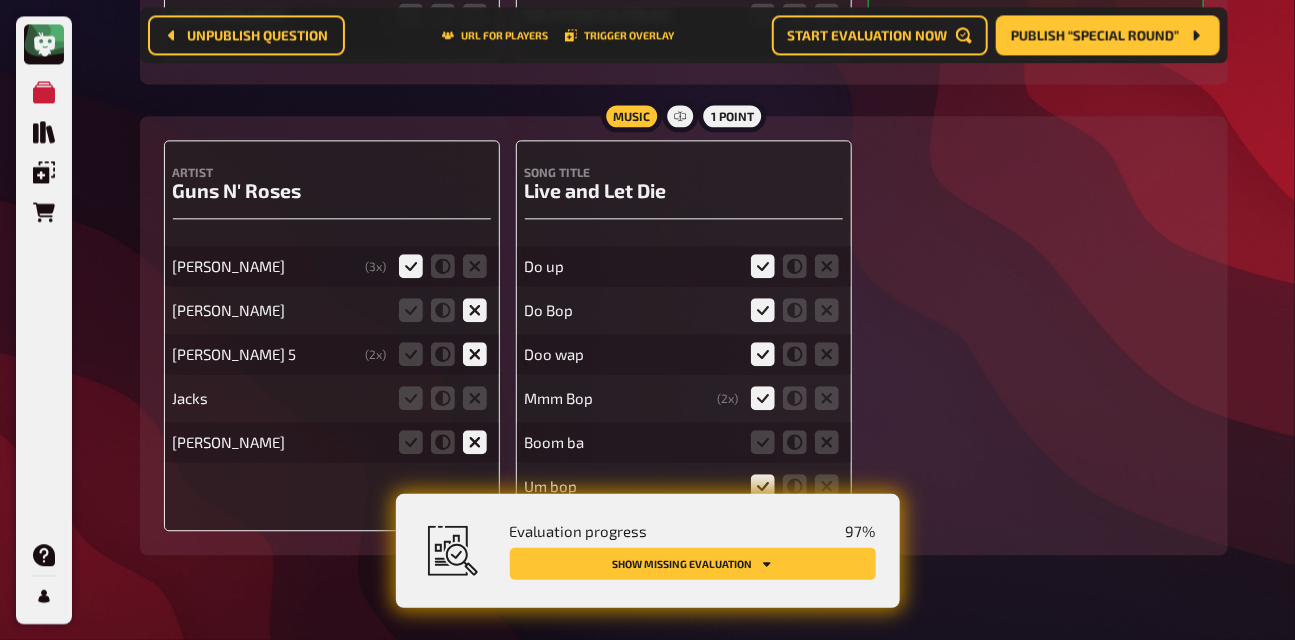 click 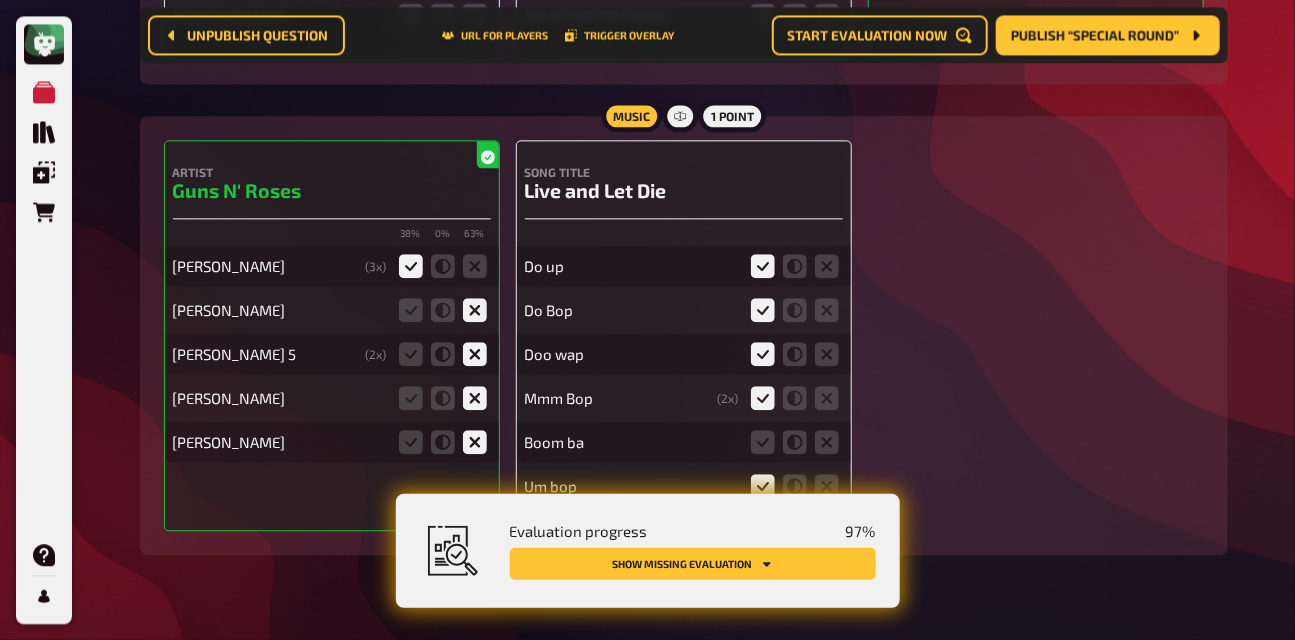 click 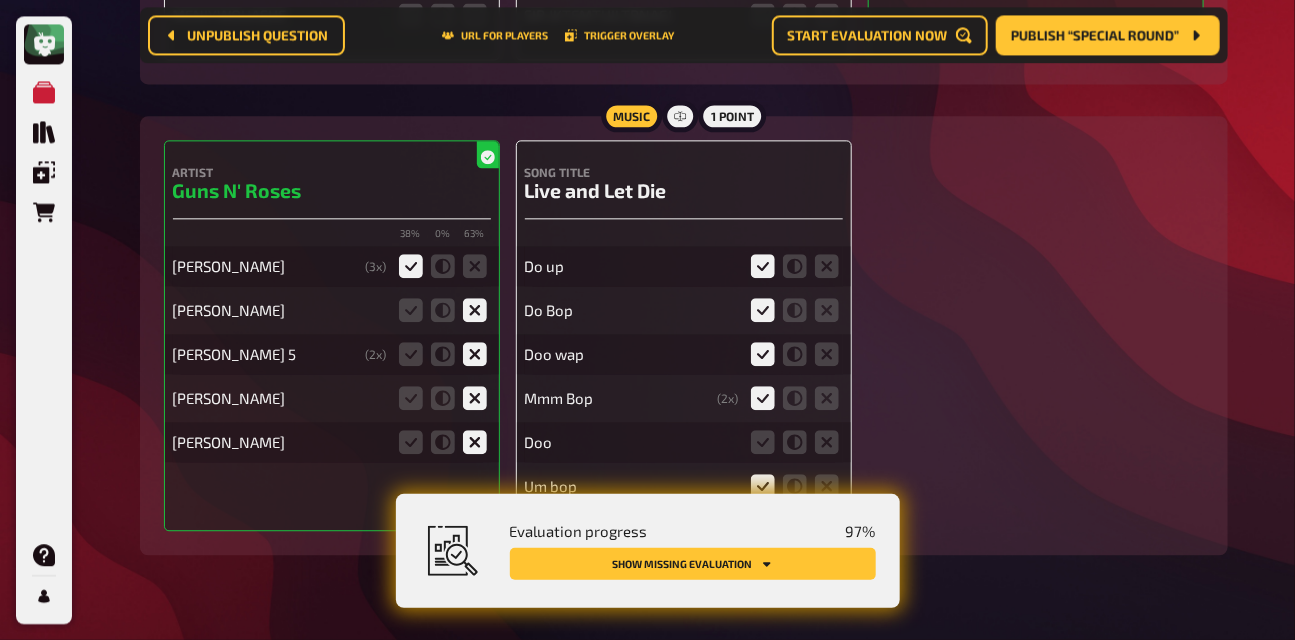 click 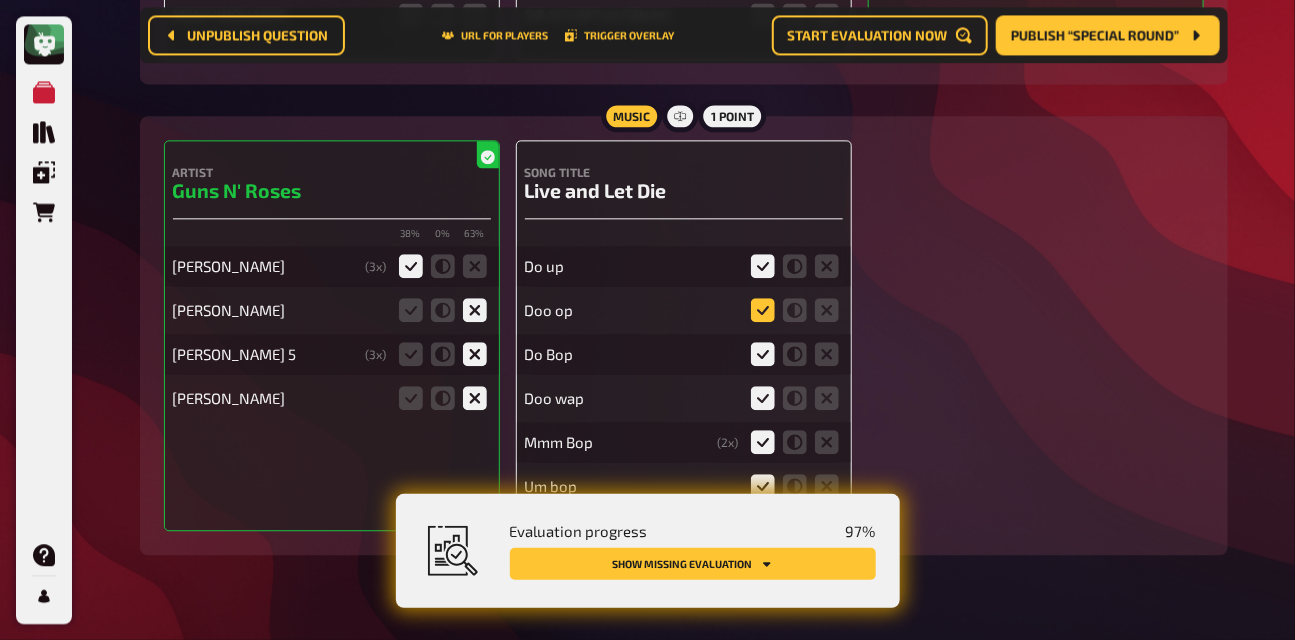 click 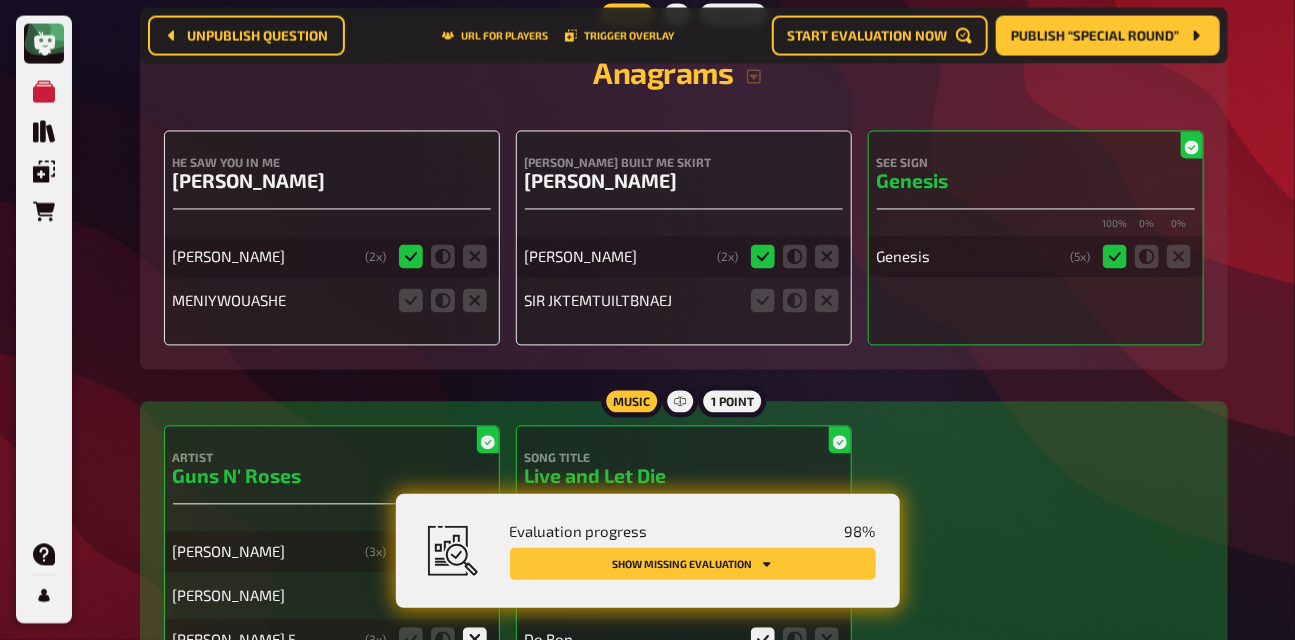 scroll, scrollTop: 4223, scrollLeft: 0, axis: vertical 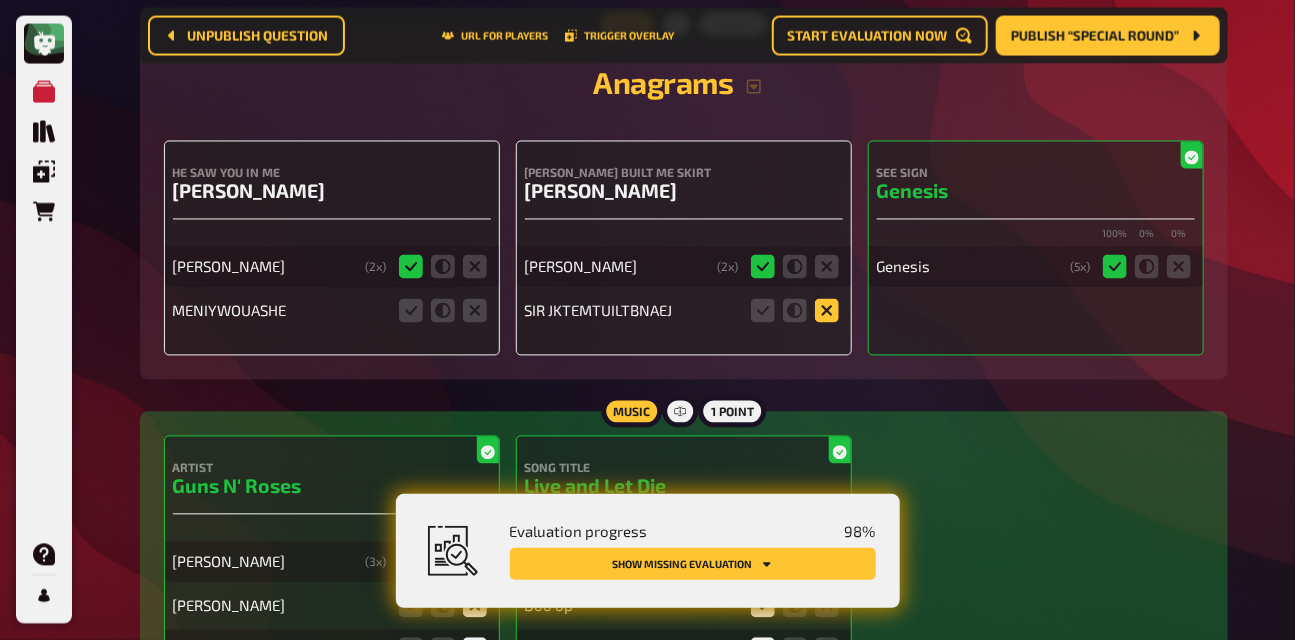 click 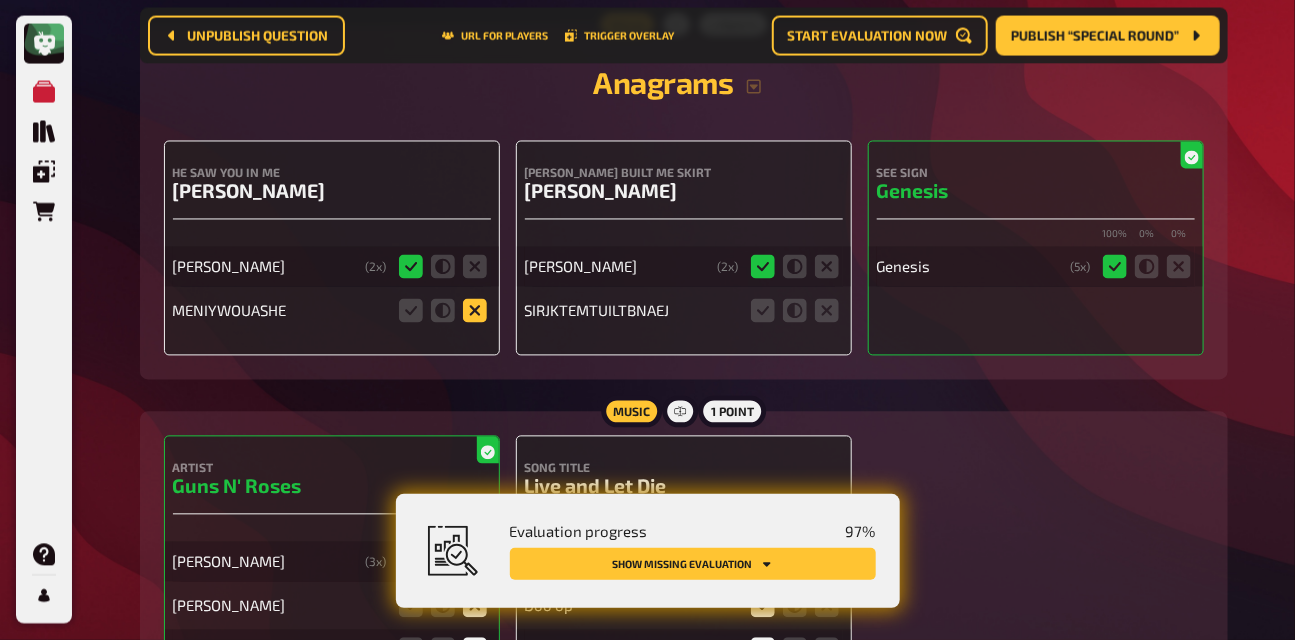 click 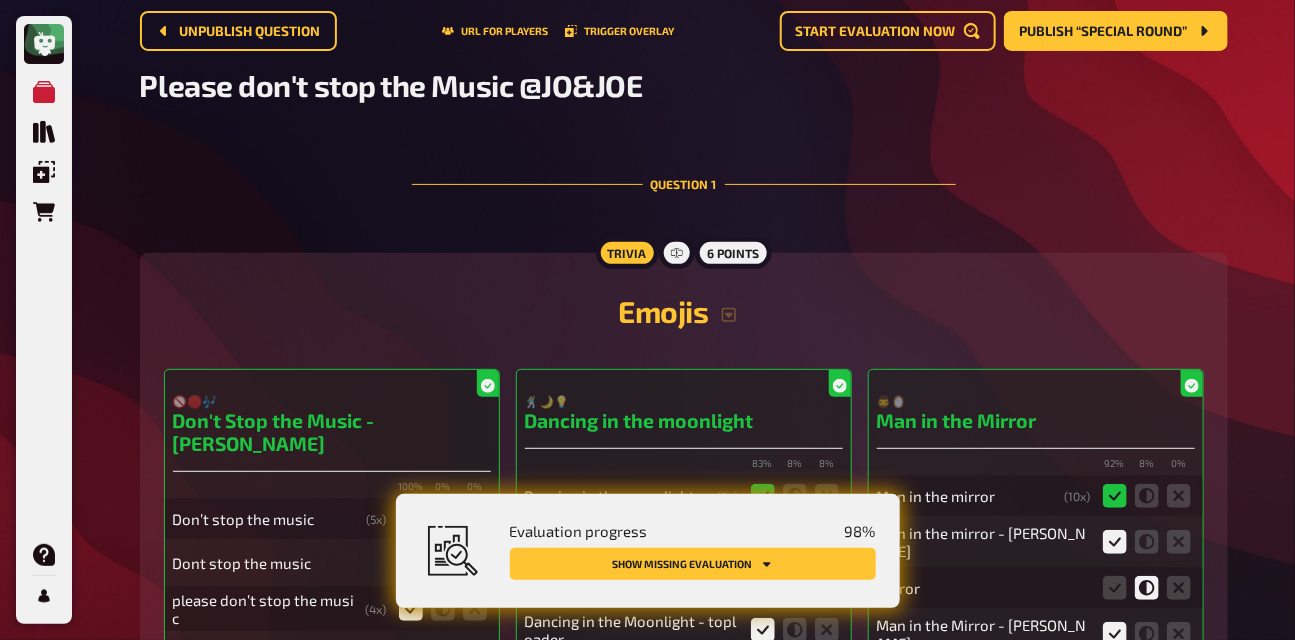 scroll, scrollTop: 0, scrollLeft: 0, axis: both 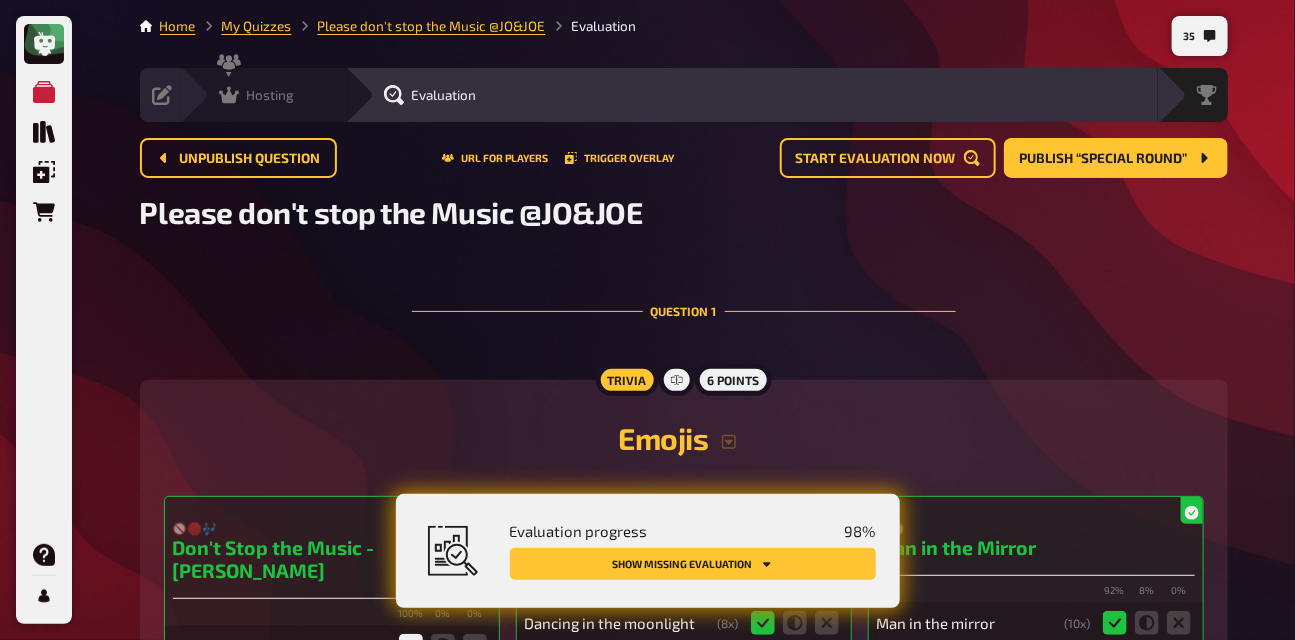 click on "Hosting" at bounding box center [257, 95] 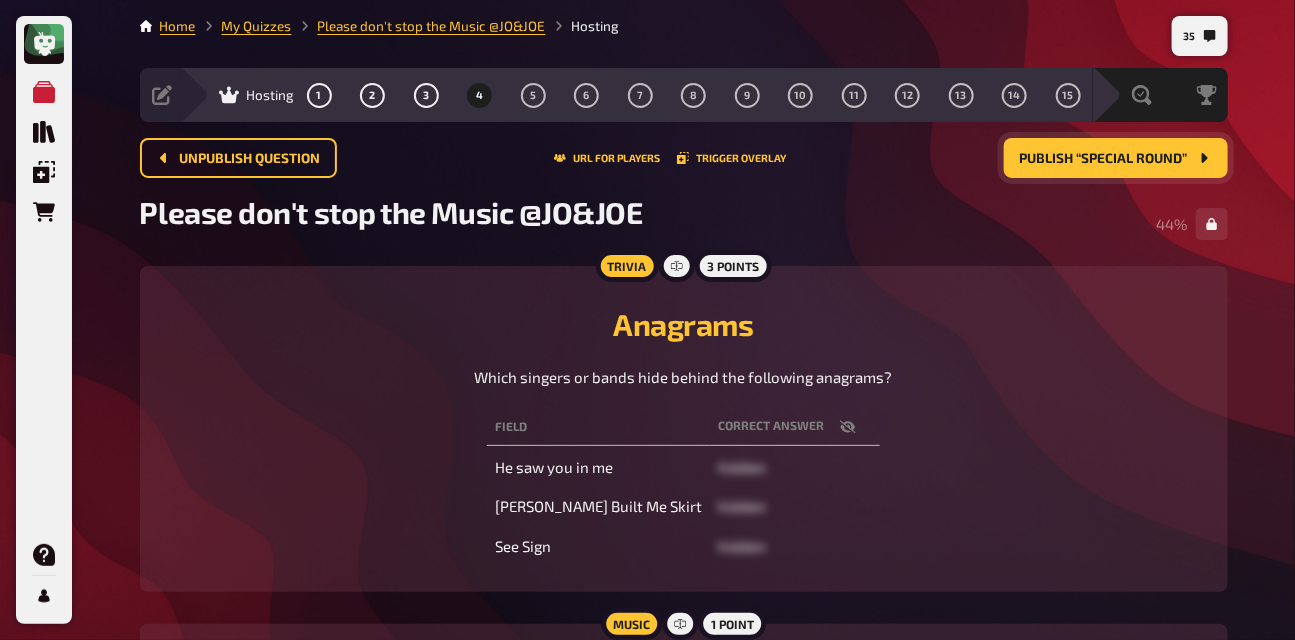 click on "Publish “Special Round”" at bounding box center (1116, 158) 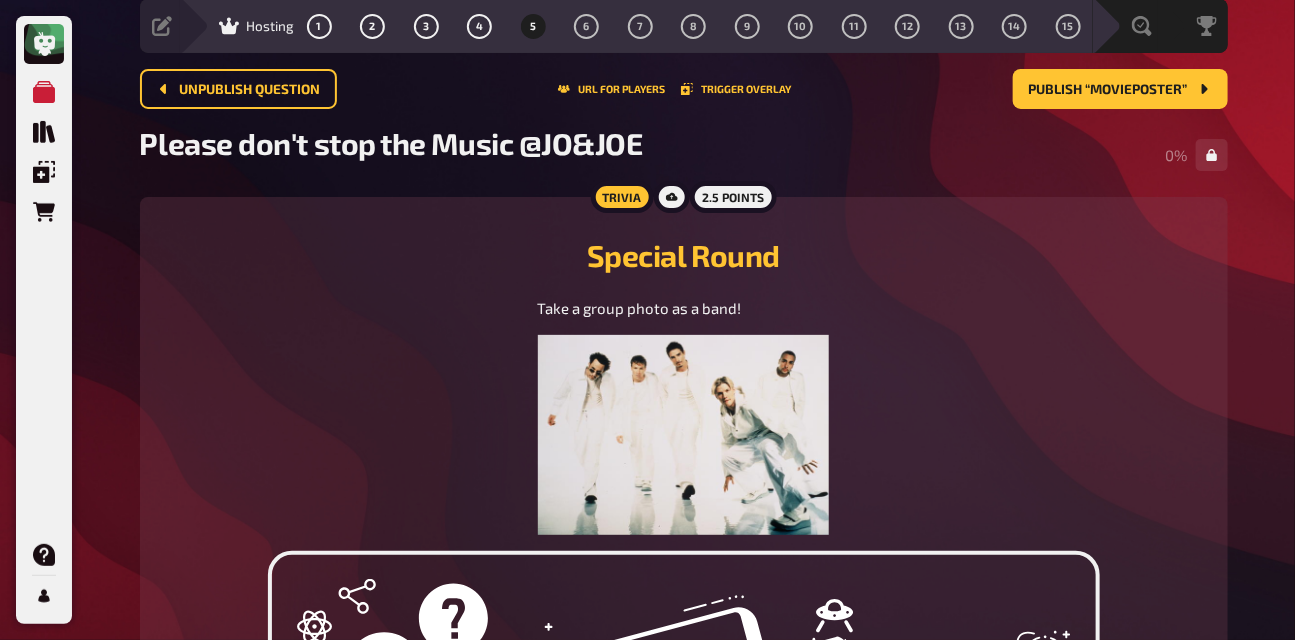 scroll, scrollTop: 0, scrollLeft: 0, axis: both 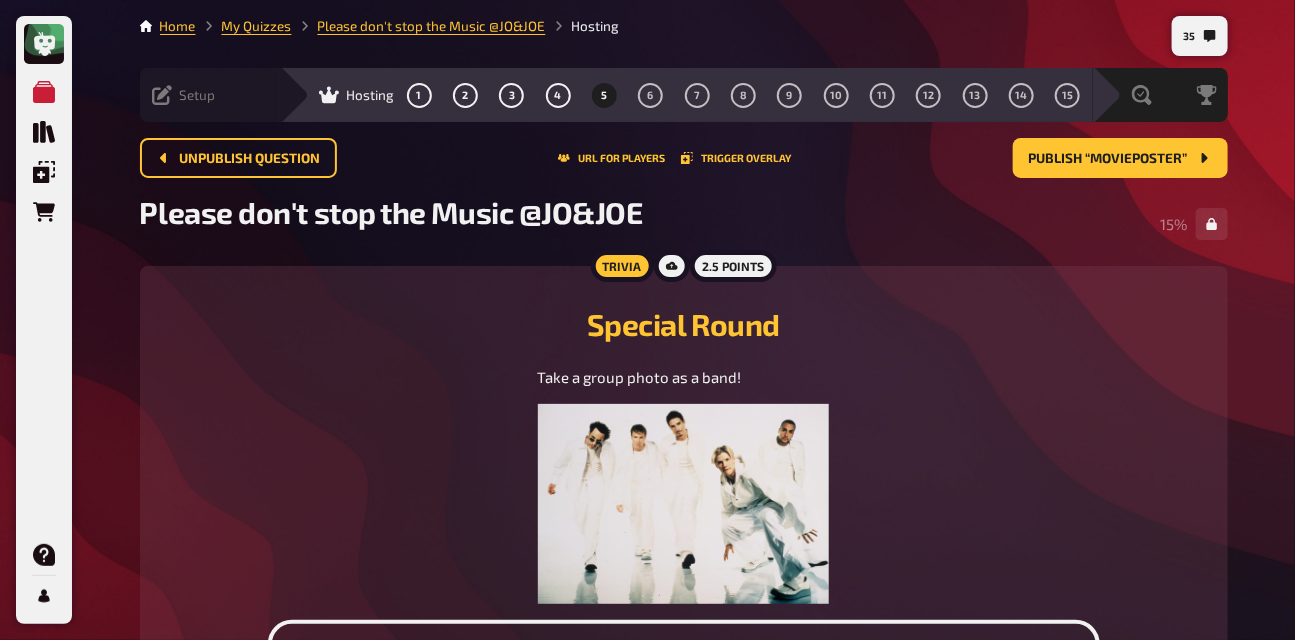 click on "Setup" at bounding box center [198, 95] 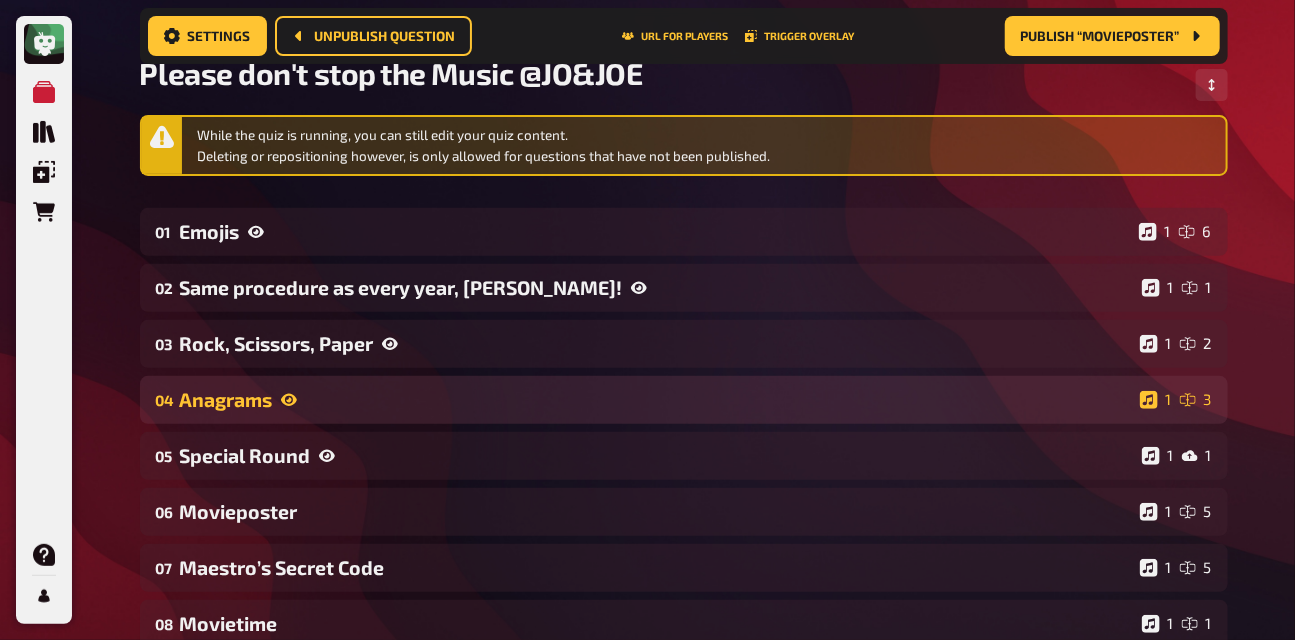 click on "04 Anagrams   1 3" at bounding box center (684, 400) 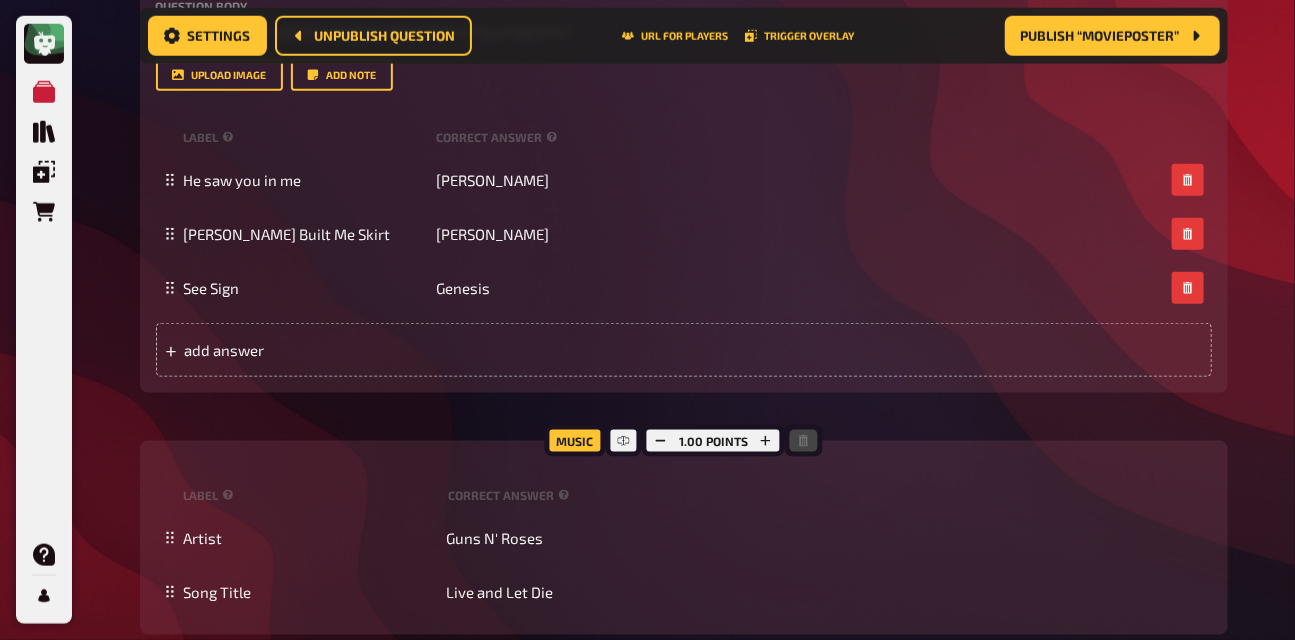 scroll, scrollTop: 765, scrollLeft: 0, axis: vertical 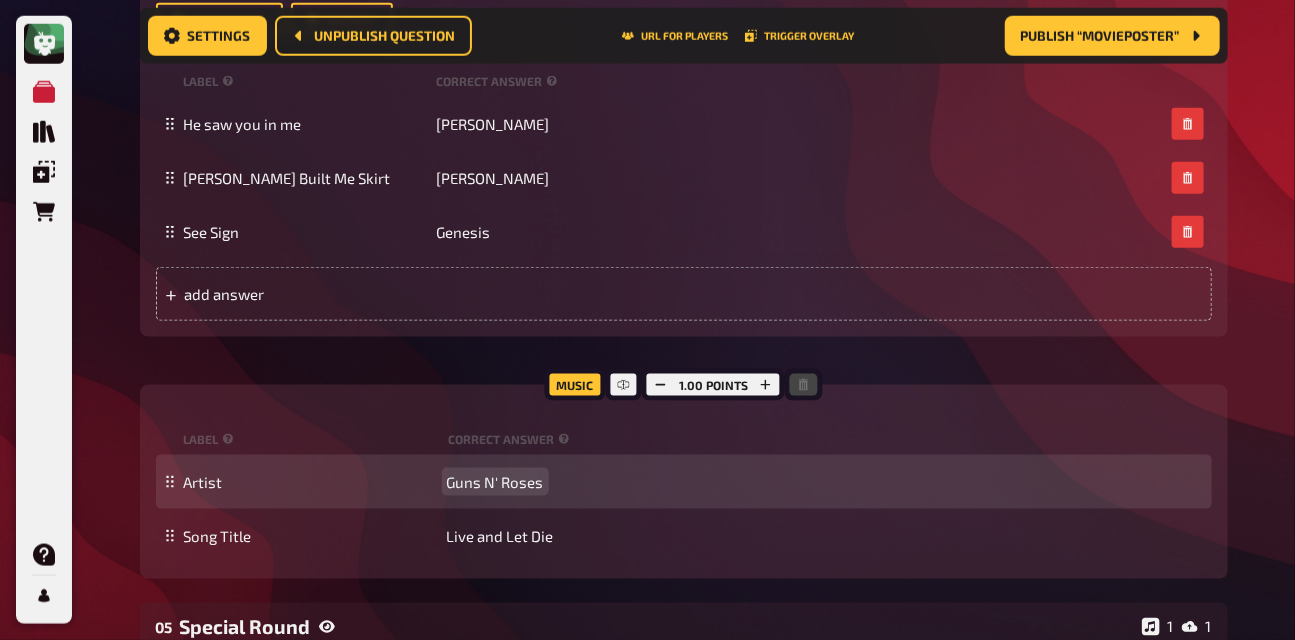 click on "Guns N' Roses" at bounding box center (495, 482) 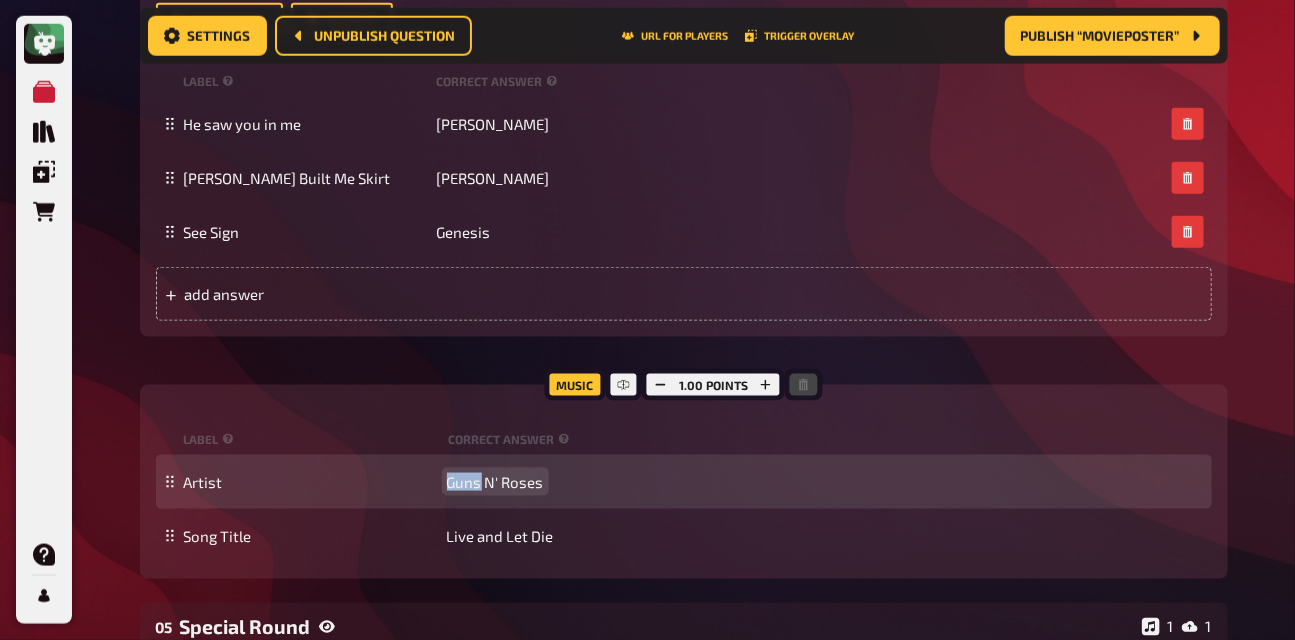 click on "Guns N' Roses" at bounding box center (495, 482) 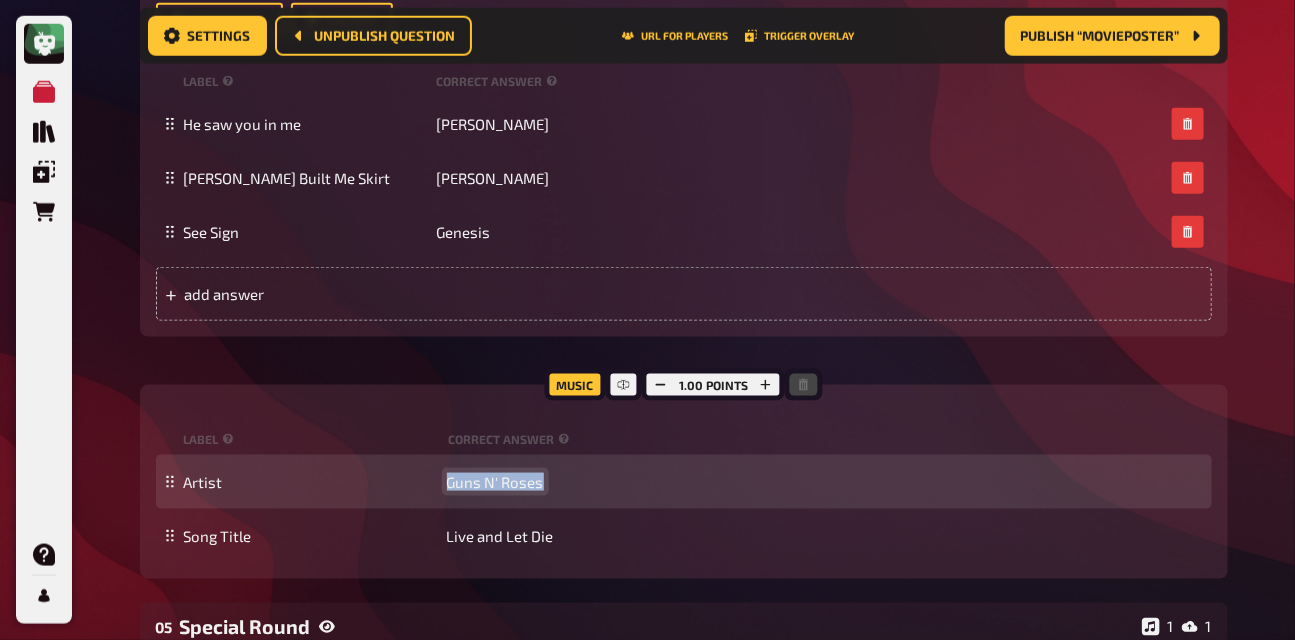 click on "Guns N' Roses" at bounding box center (495, 482) 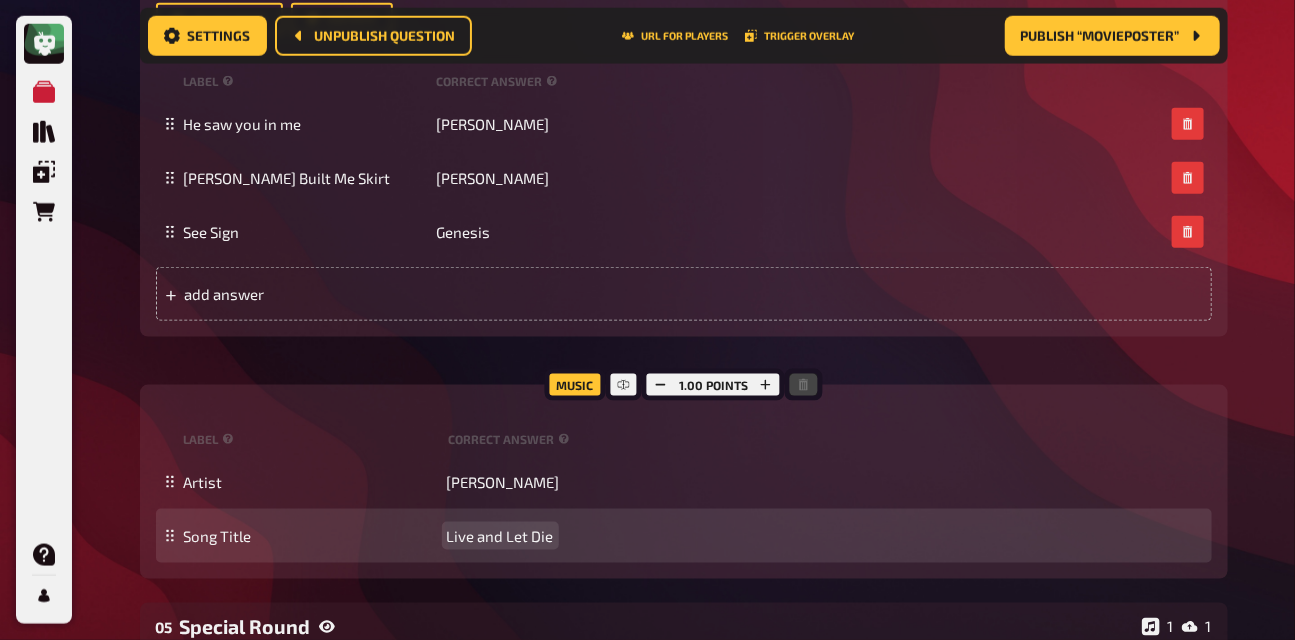 click on "Live and Let Die" at bounding box center (500, 536) 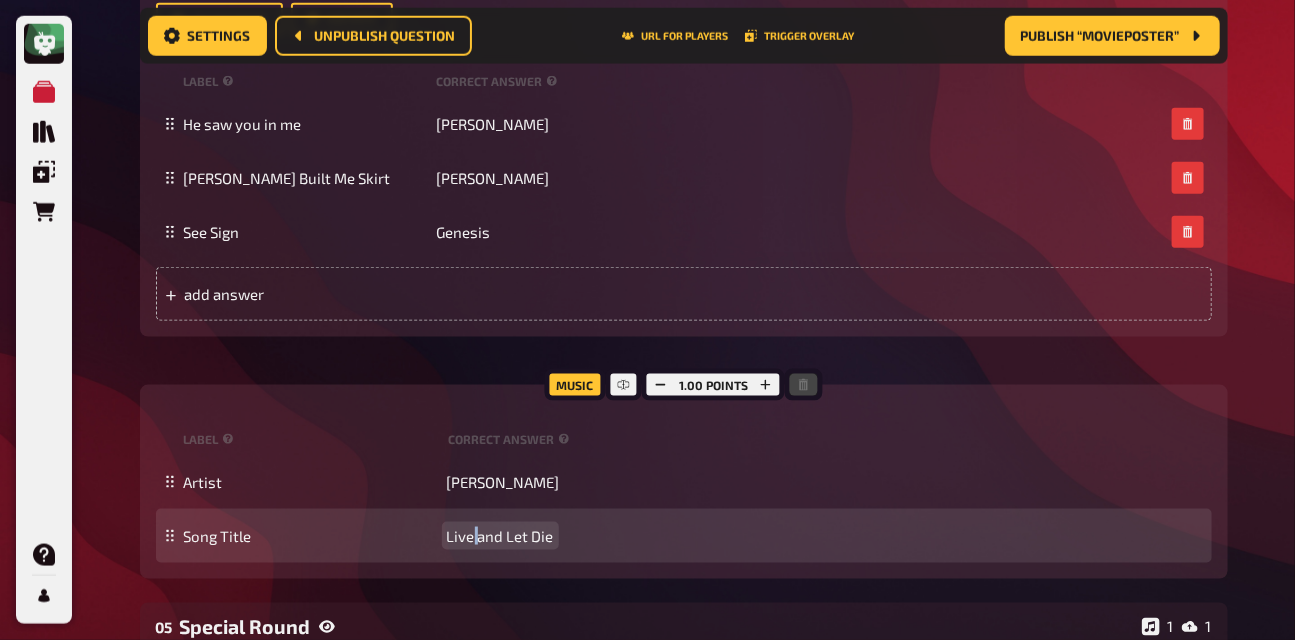 click on "Live and Let Die" at bounding box center [500, 536] 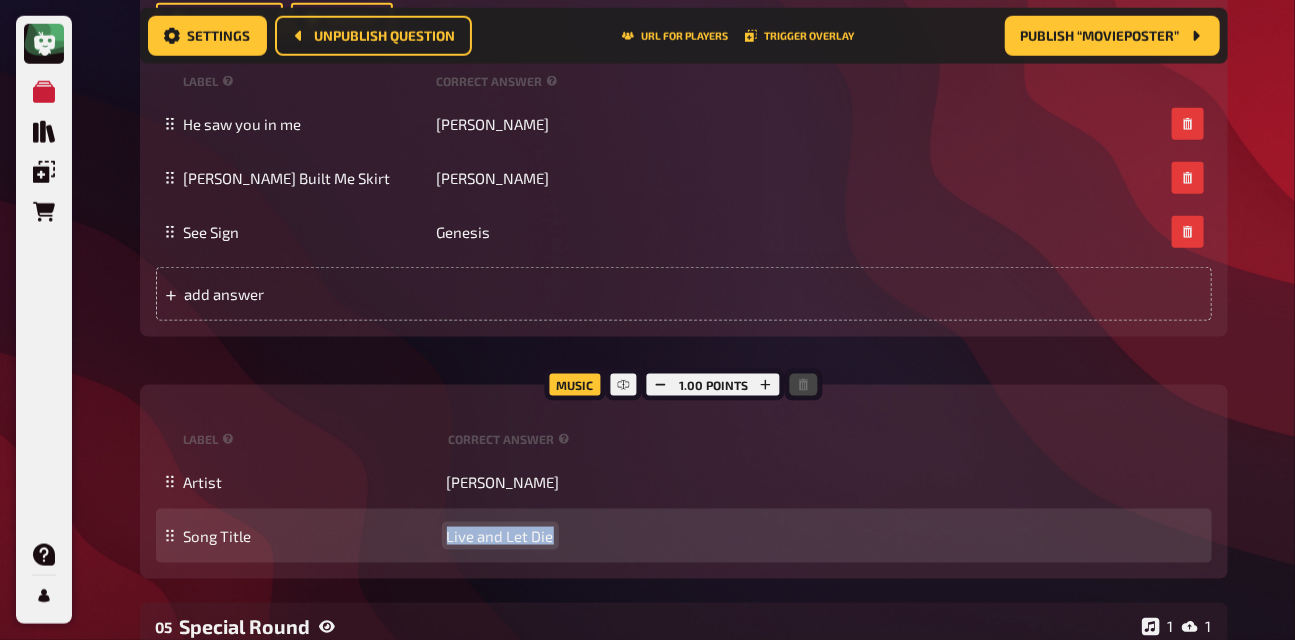 click on "Live and Let Die" at bounding box center (500, 536) 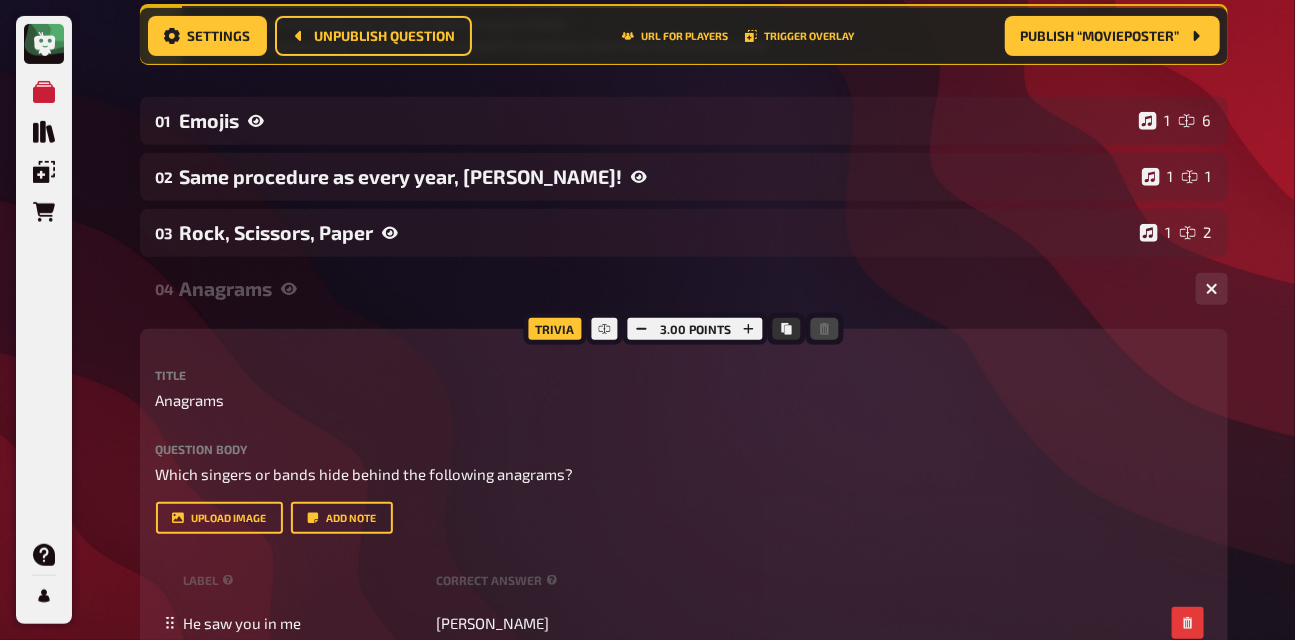 scroll, scrollTop: 245, scrollLeft: 0, axis: vertical 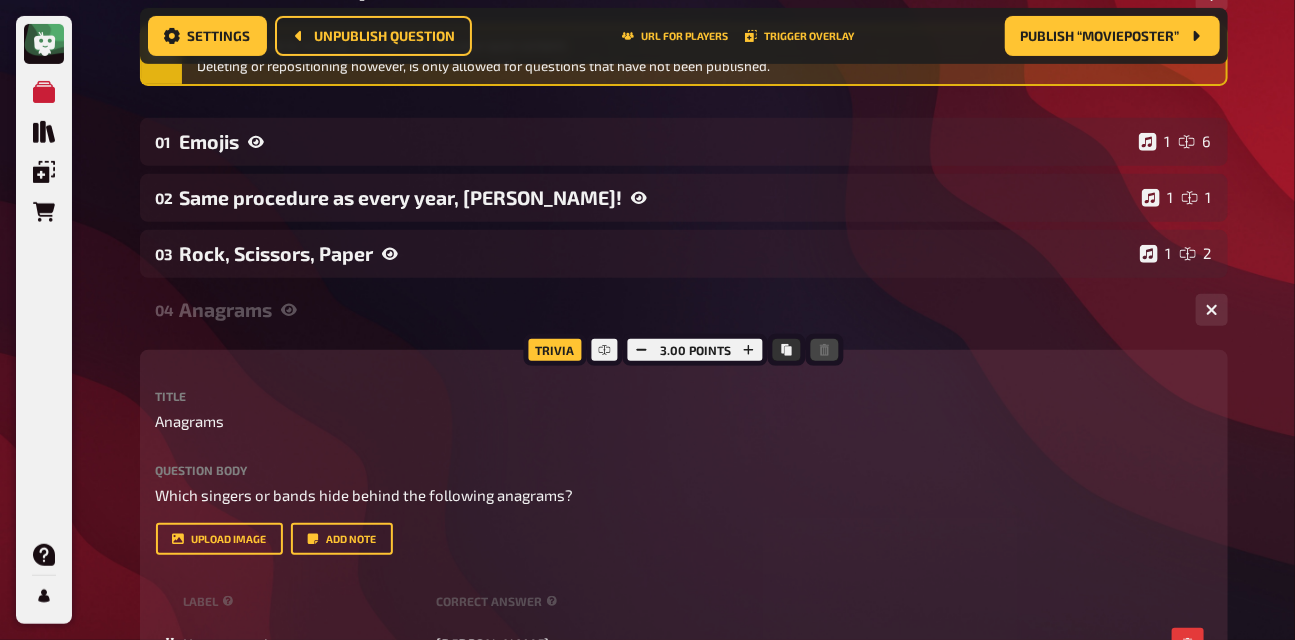 click on "Anagrams" at bounding box center (680, 309) 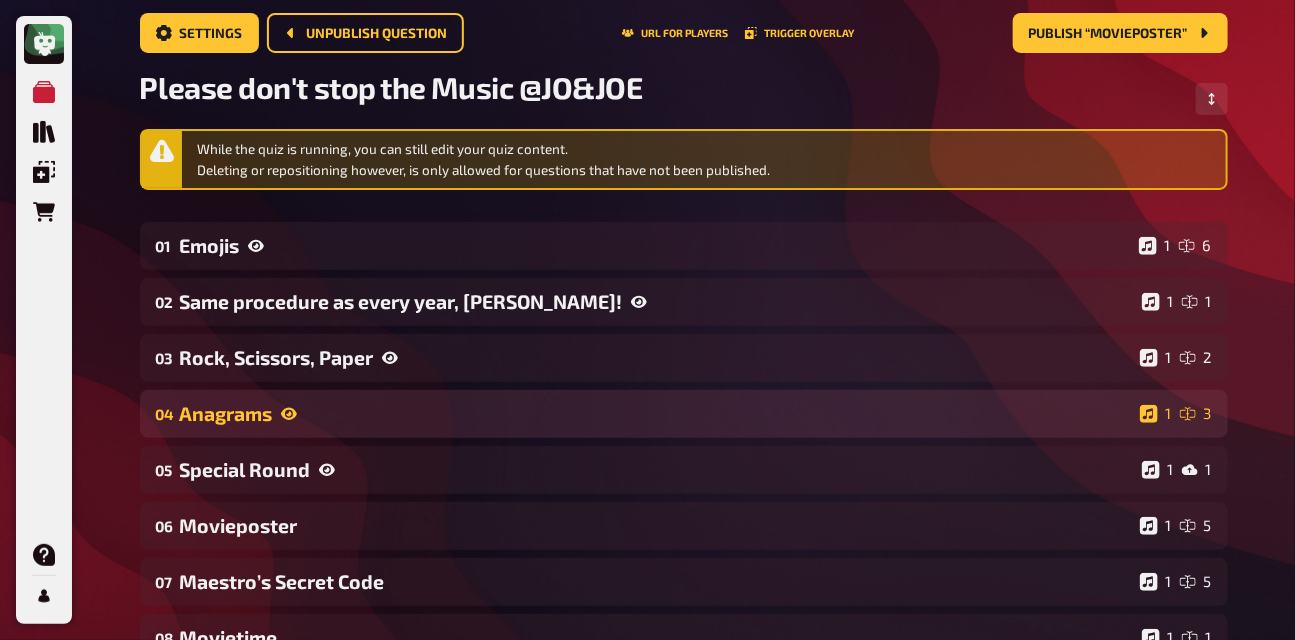 scroll, scrollTop: 0, scrollLeft: 0, axis: both 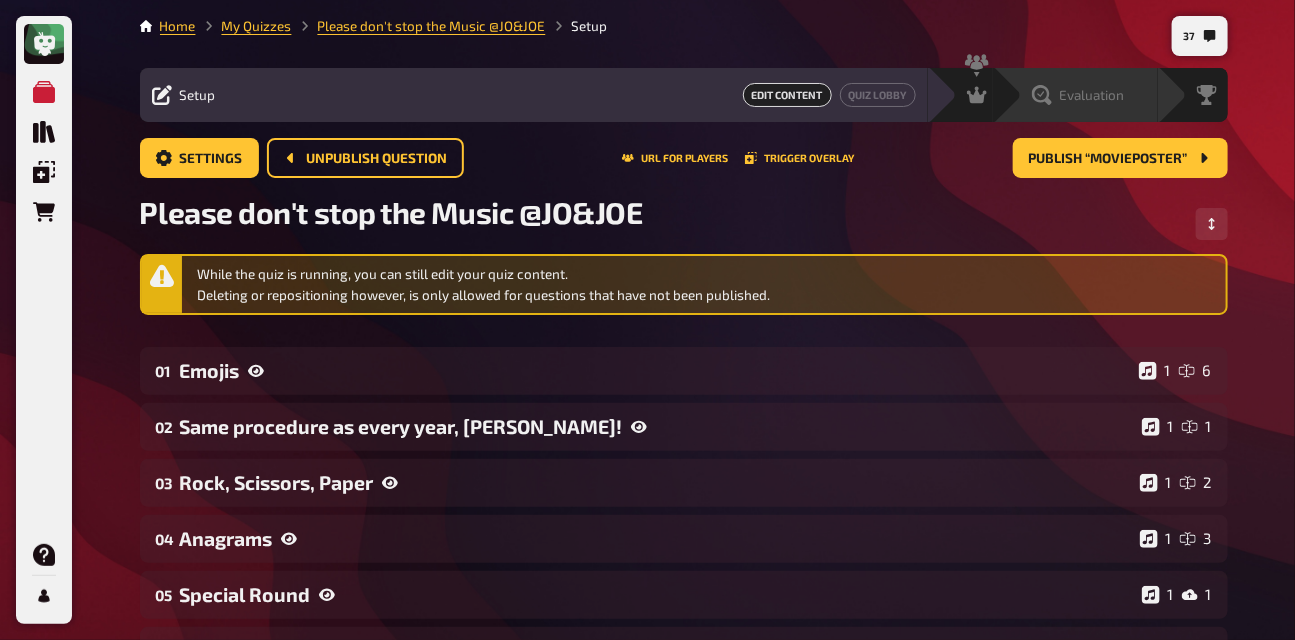 click on "Evaluation" at bounding box center (1075, 95) 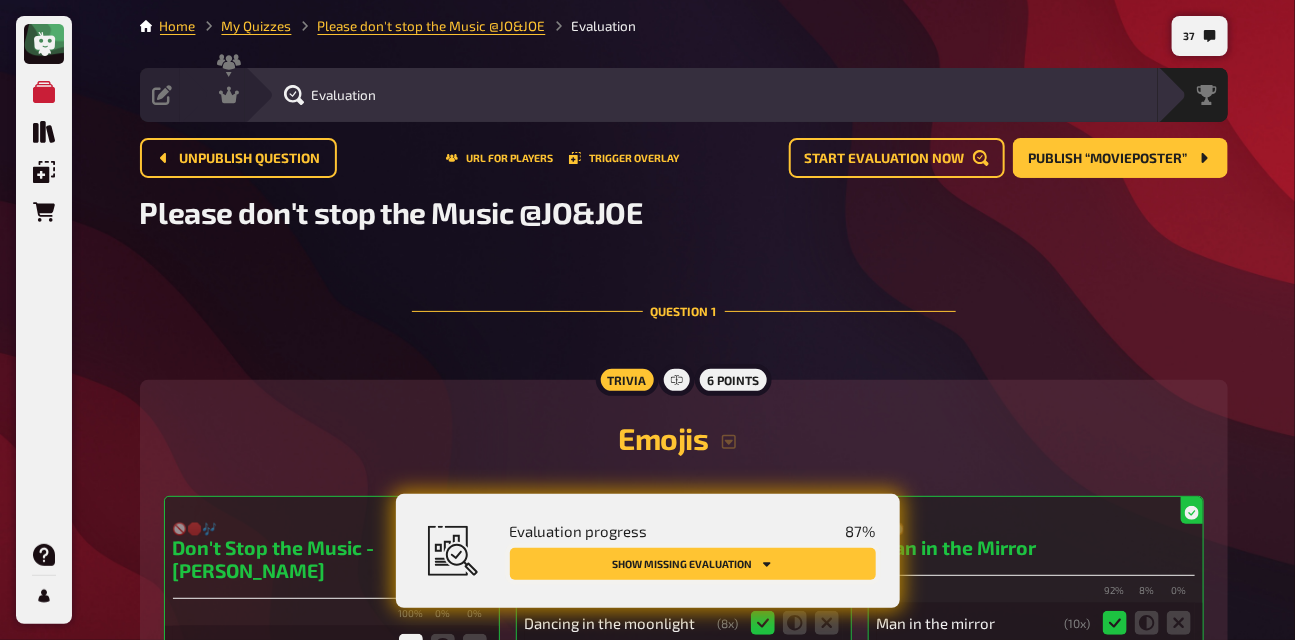 click on "Show missing evaluation" at bounding box center [693, 564] 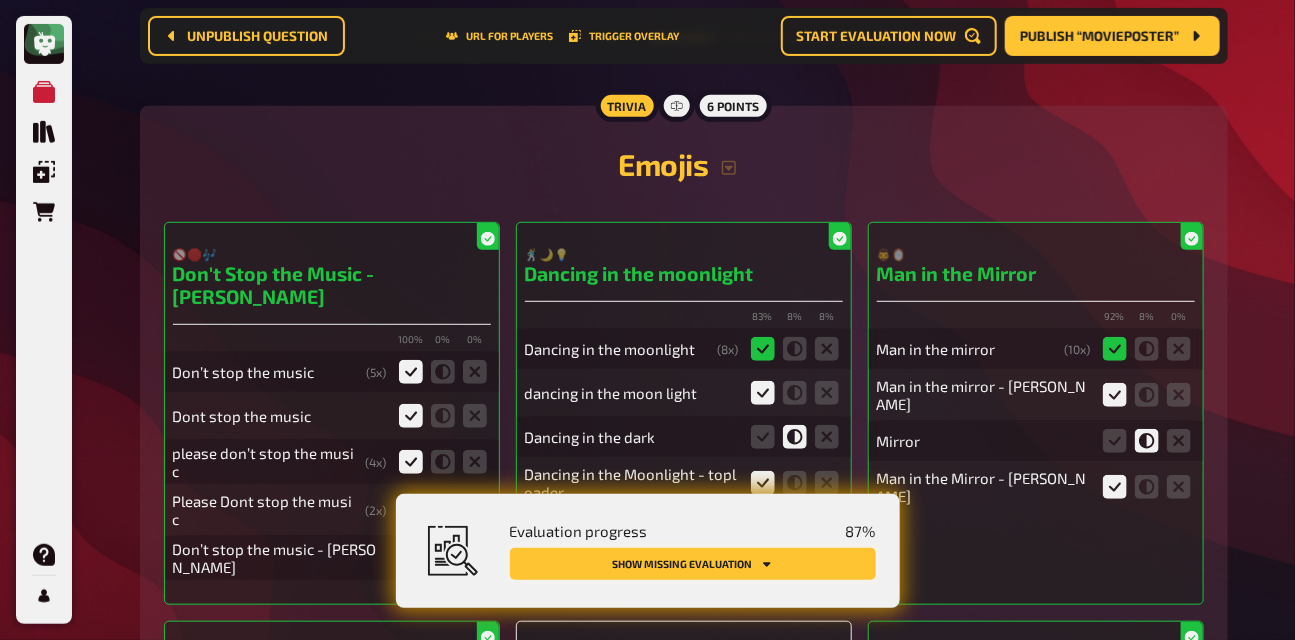 click on "Show missing evaluation" at bounding box center [693, 564] 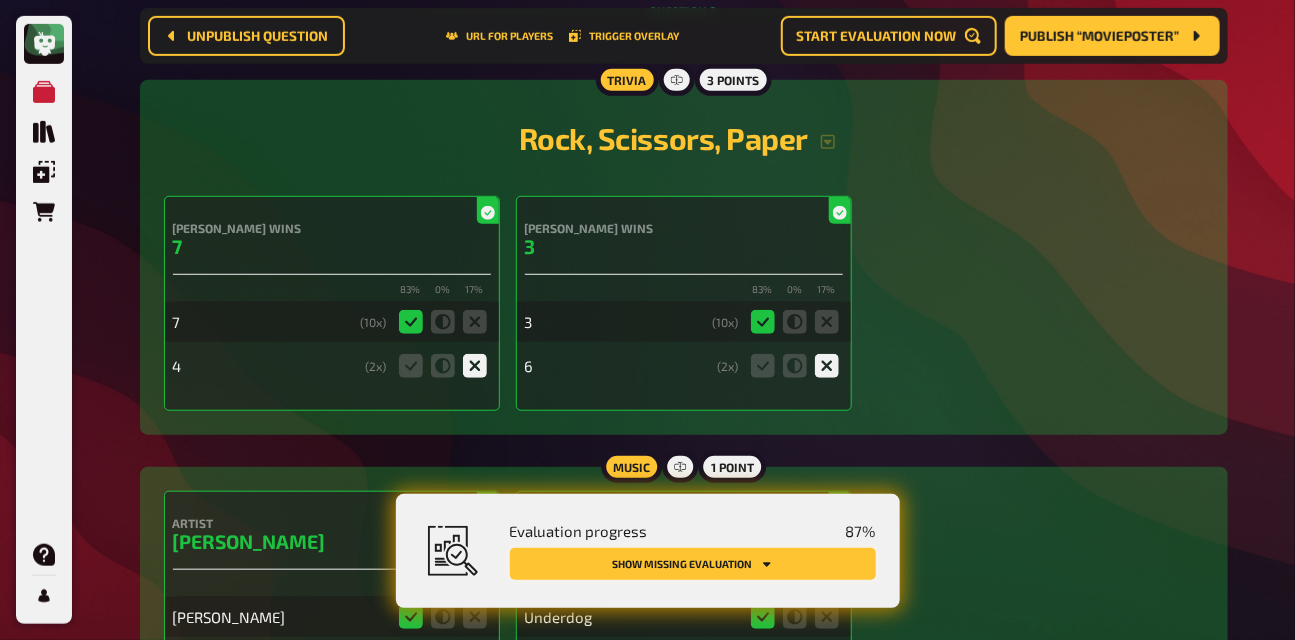 scroll, scrollTop: 4115, scrollLeft: 0, axis: vertical 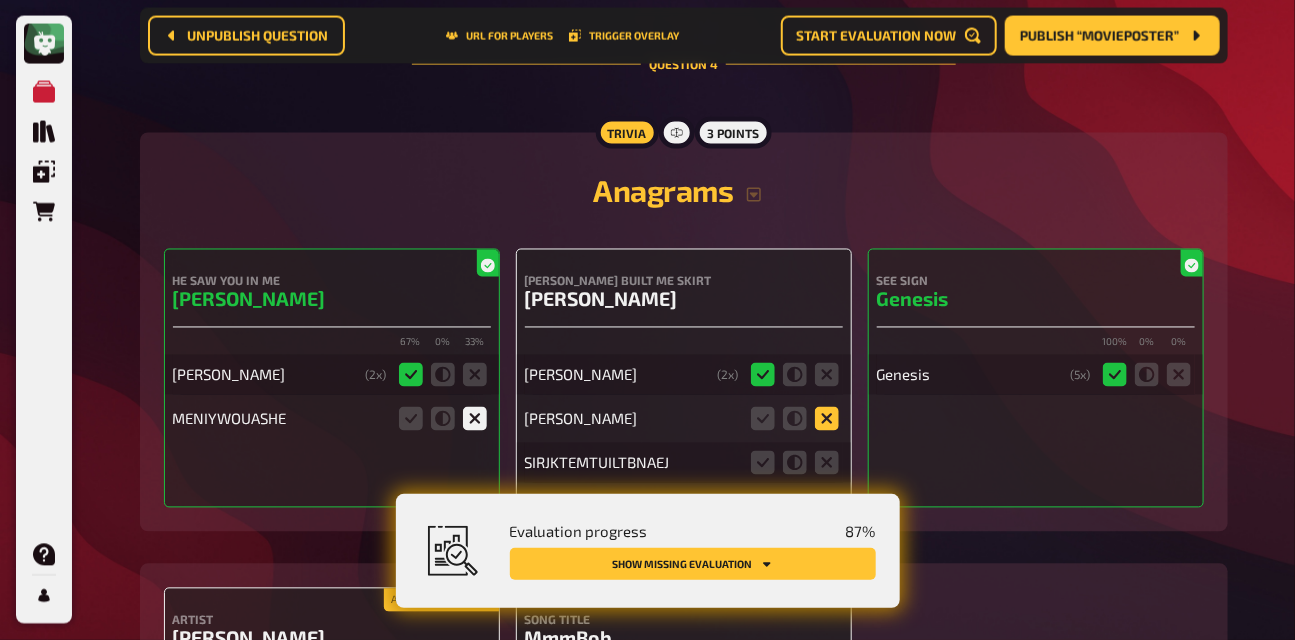 click 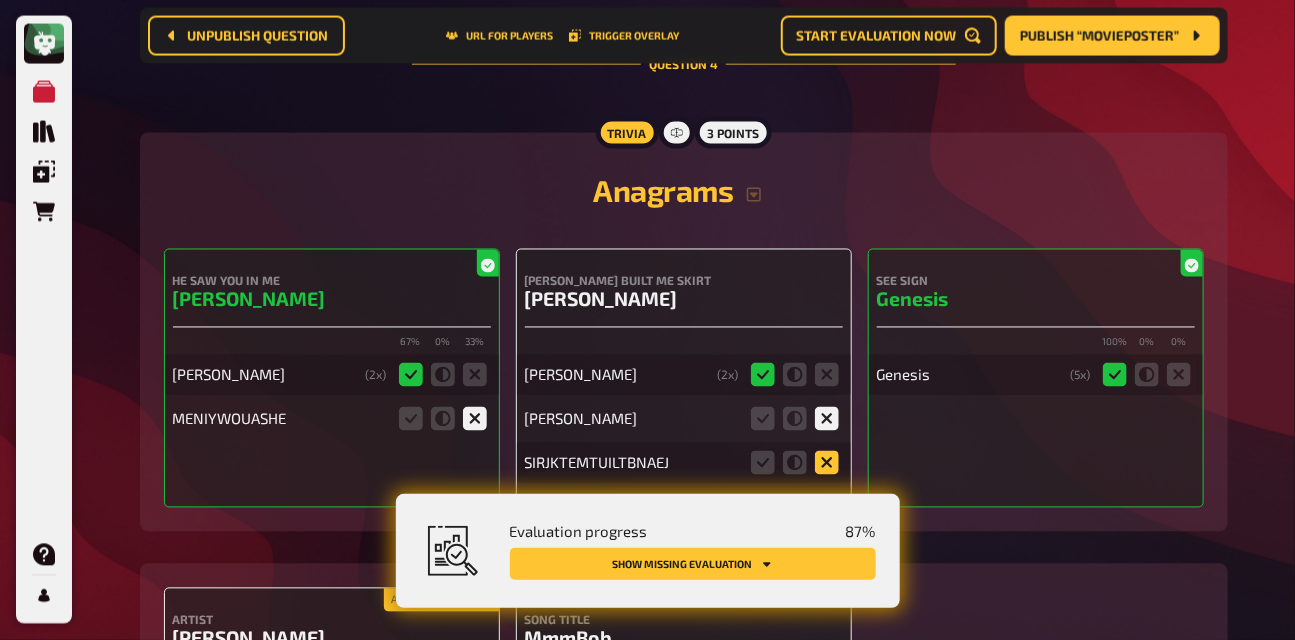 click 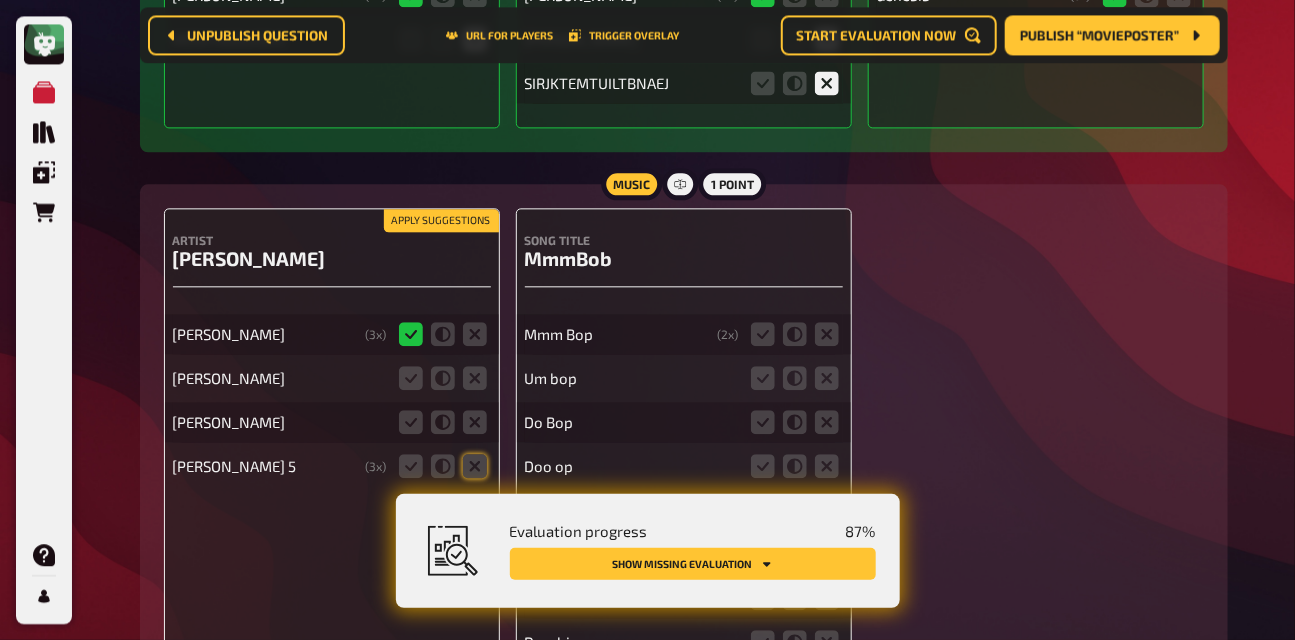 scroll, scrollTop: 4518, scrollLeft: 0, axis: vertical 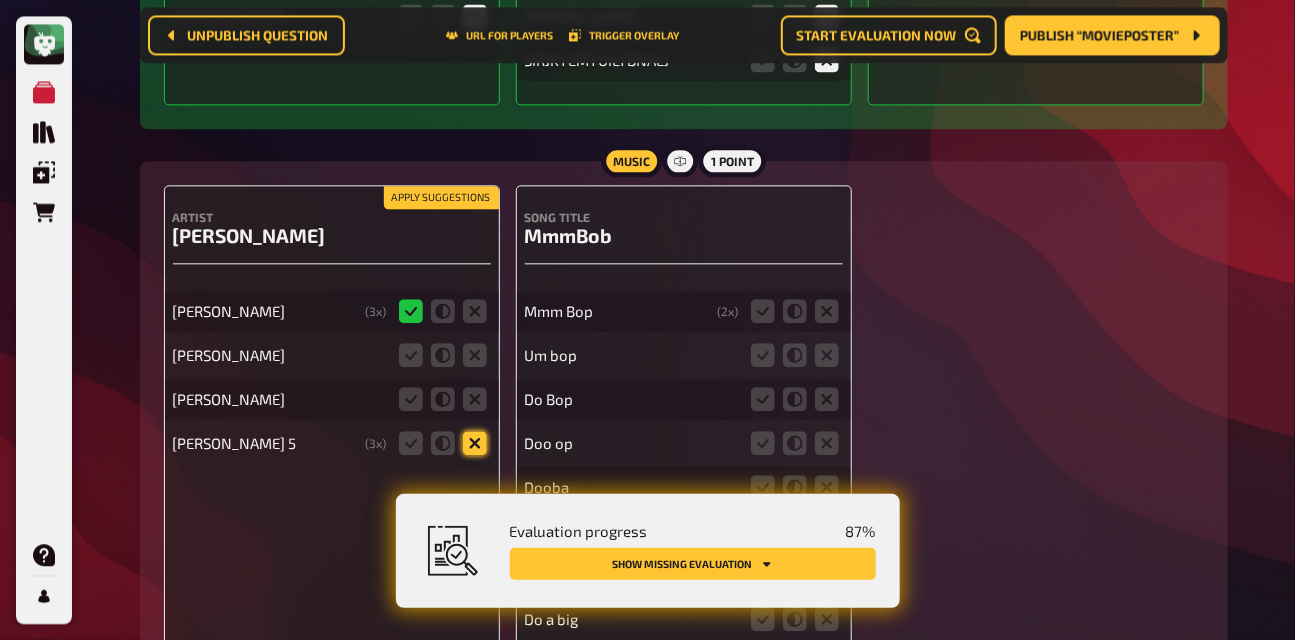 click 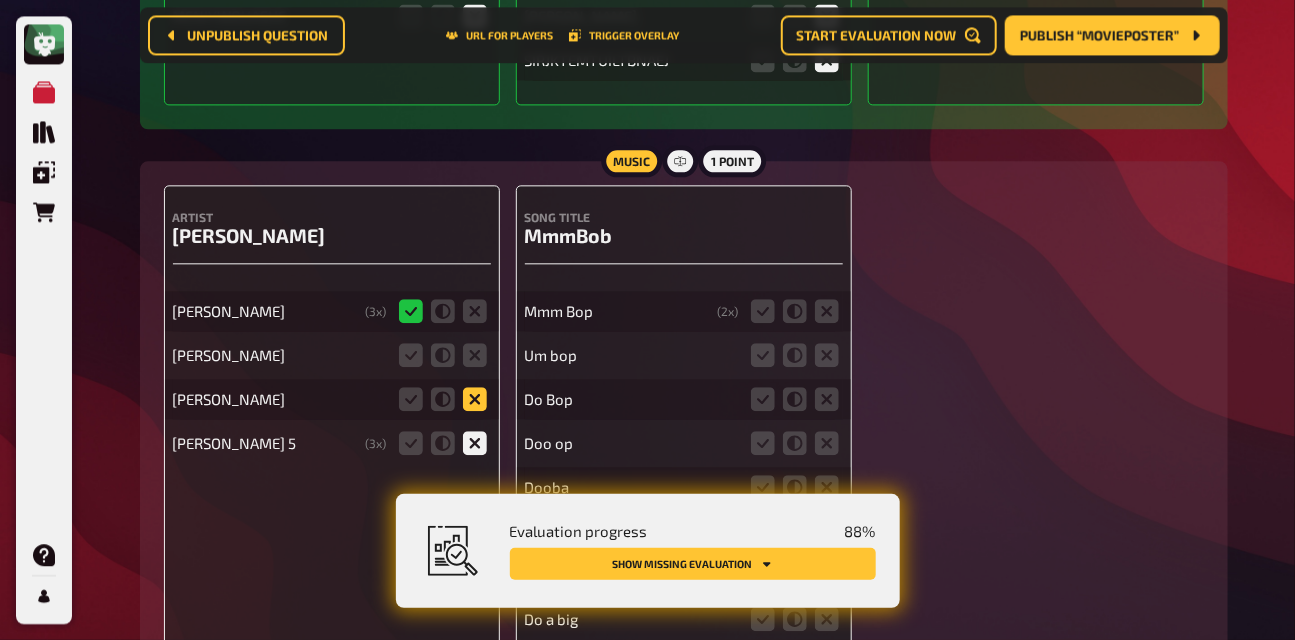 click 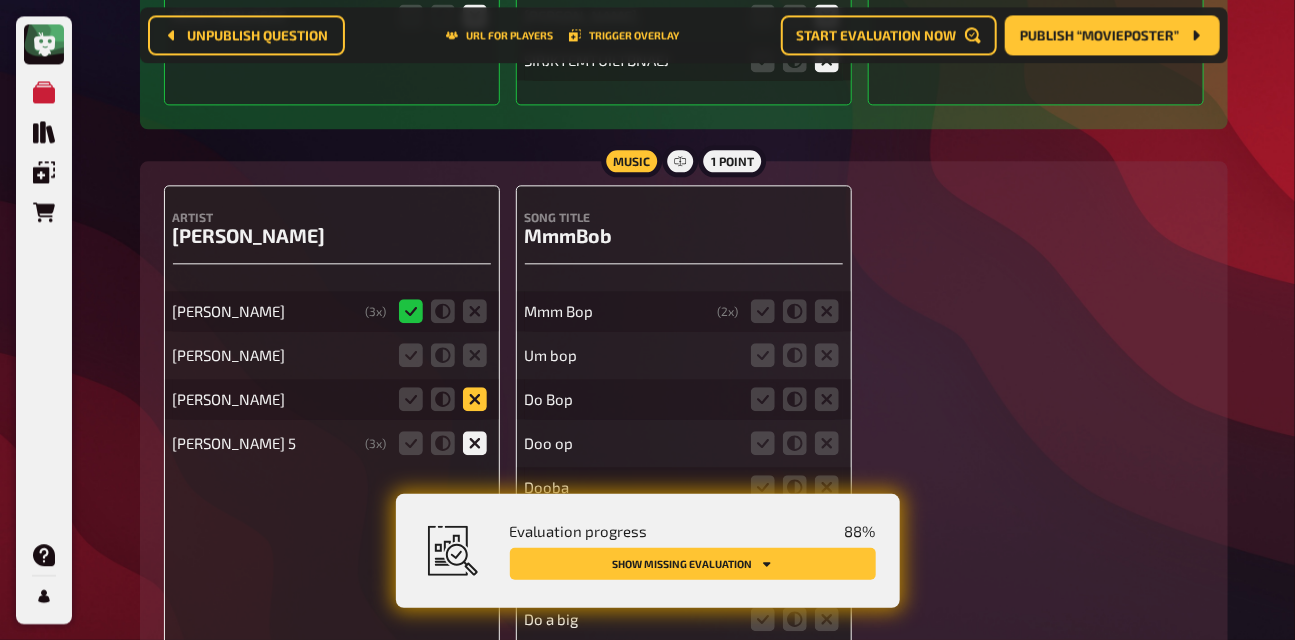 click at bounding box center (0, 0) 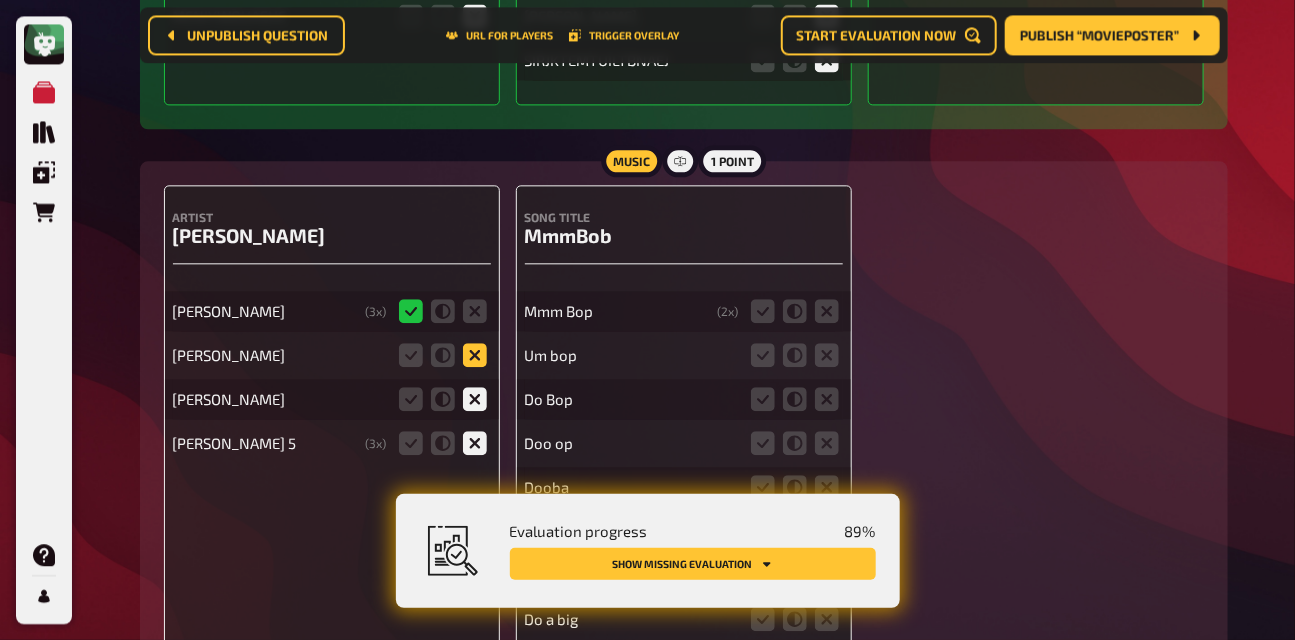 click 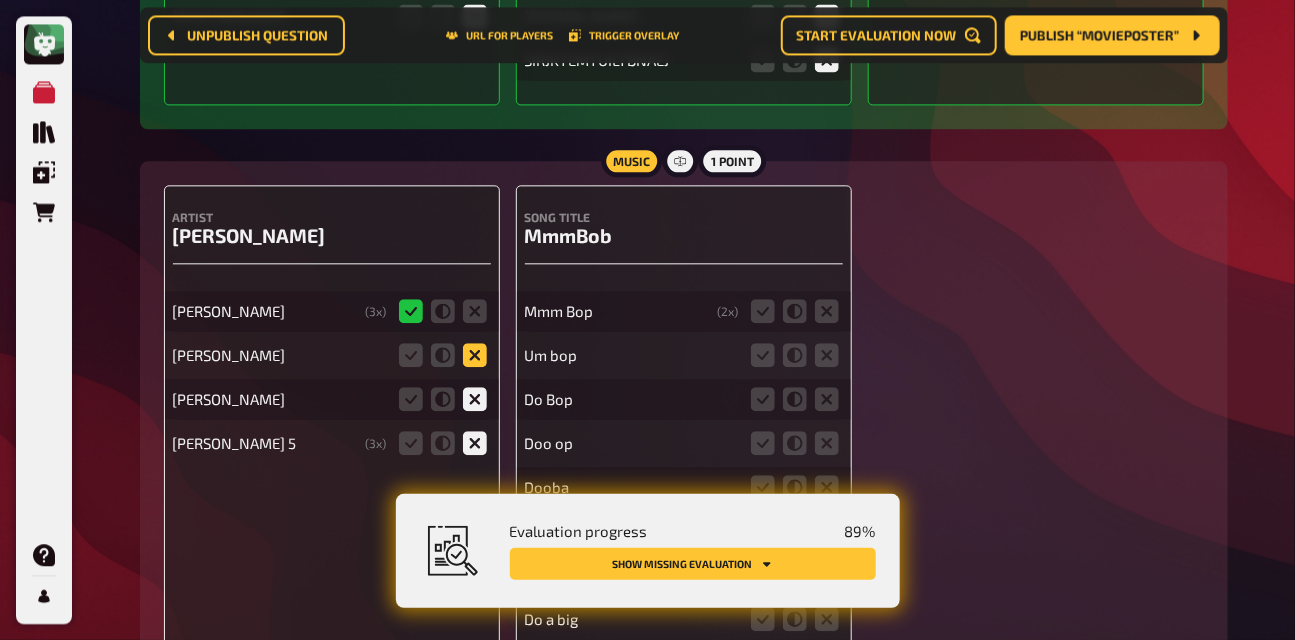 click at bounding box center [0, 0] 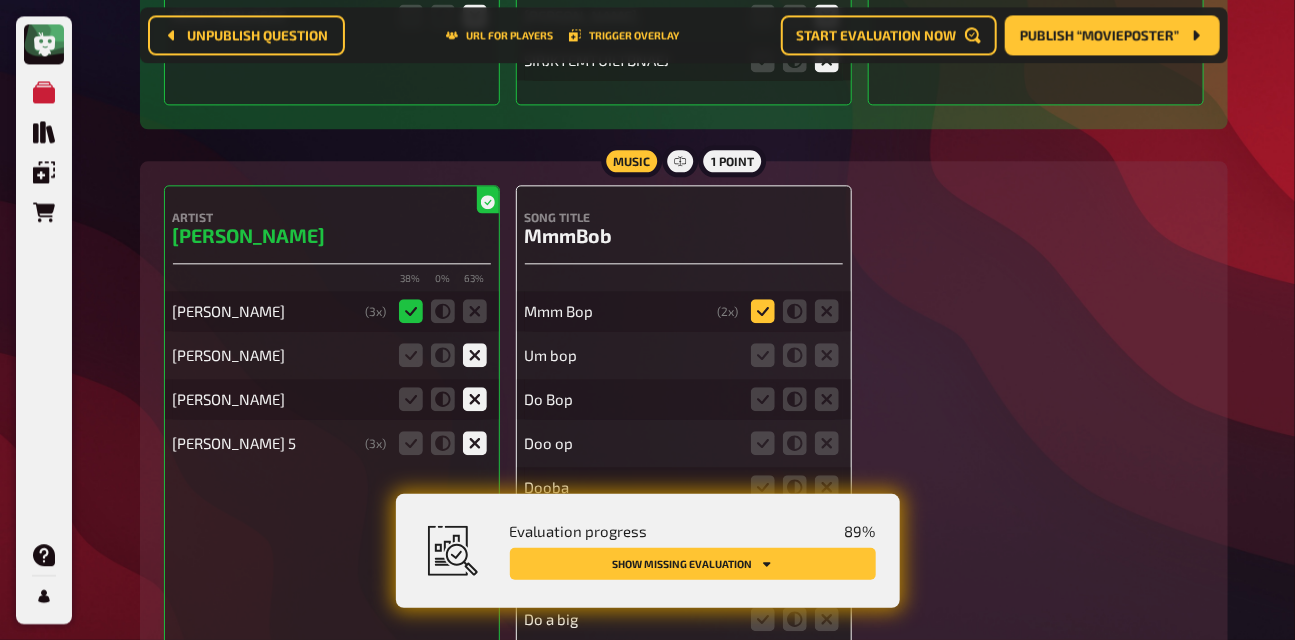 click 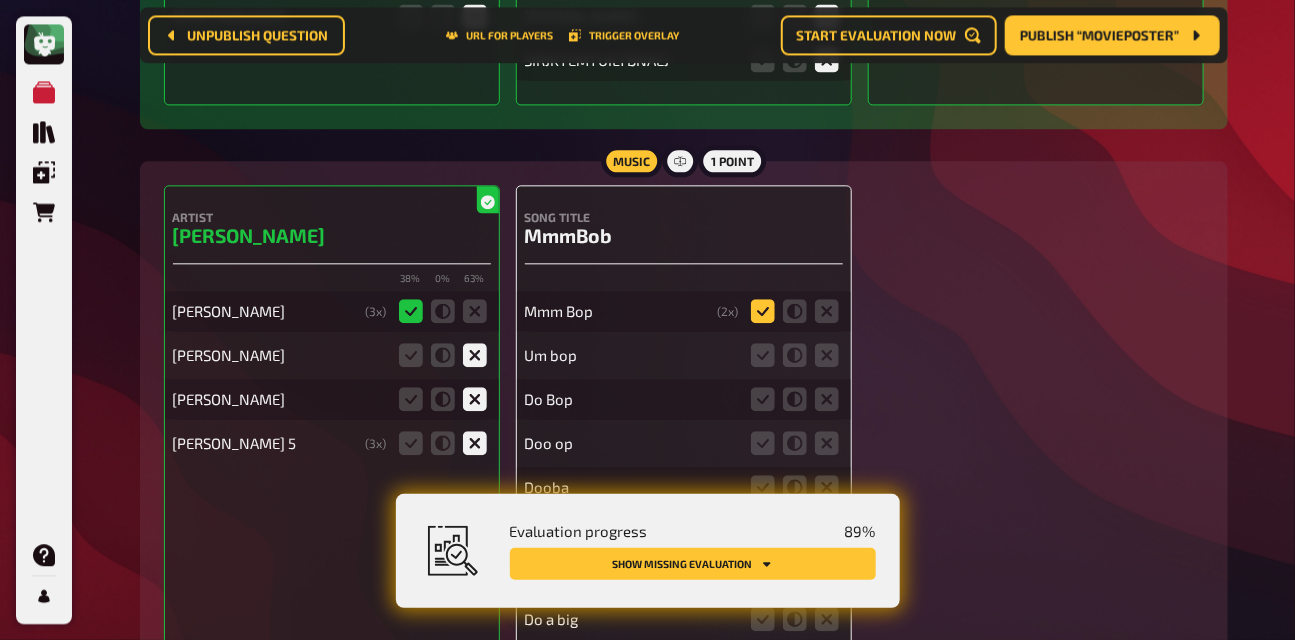 click at bounding box center [0, 0] 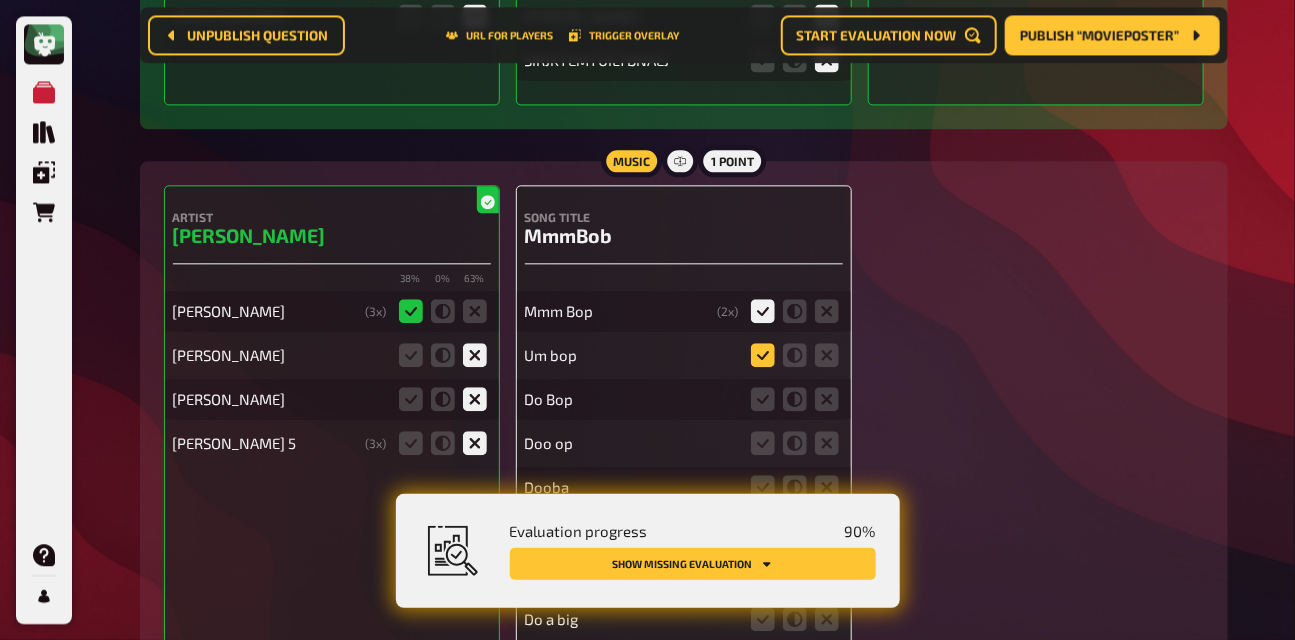 click 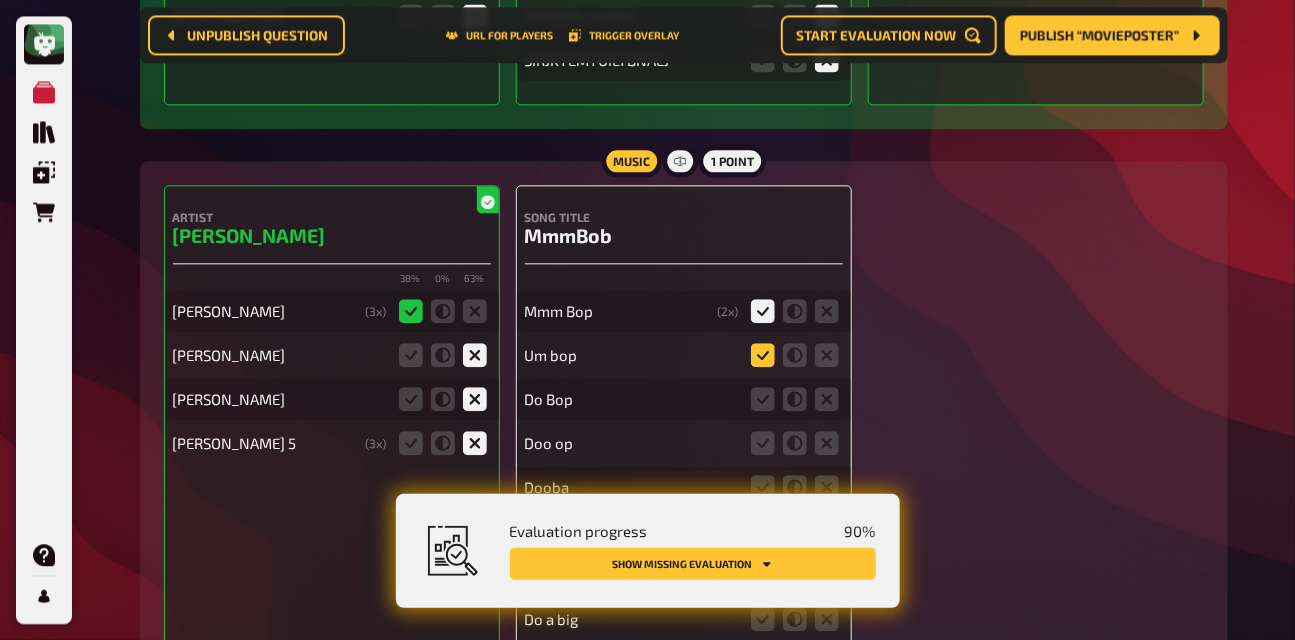 click at bounding box center [0, 0] 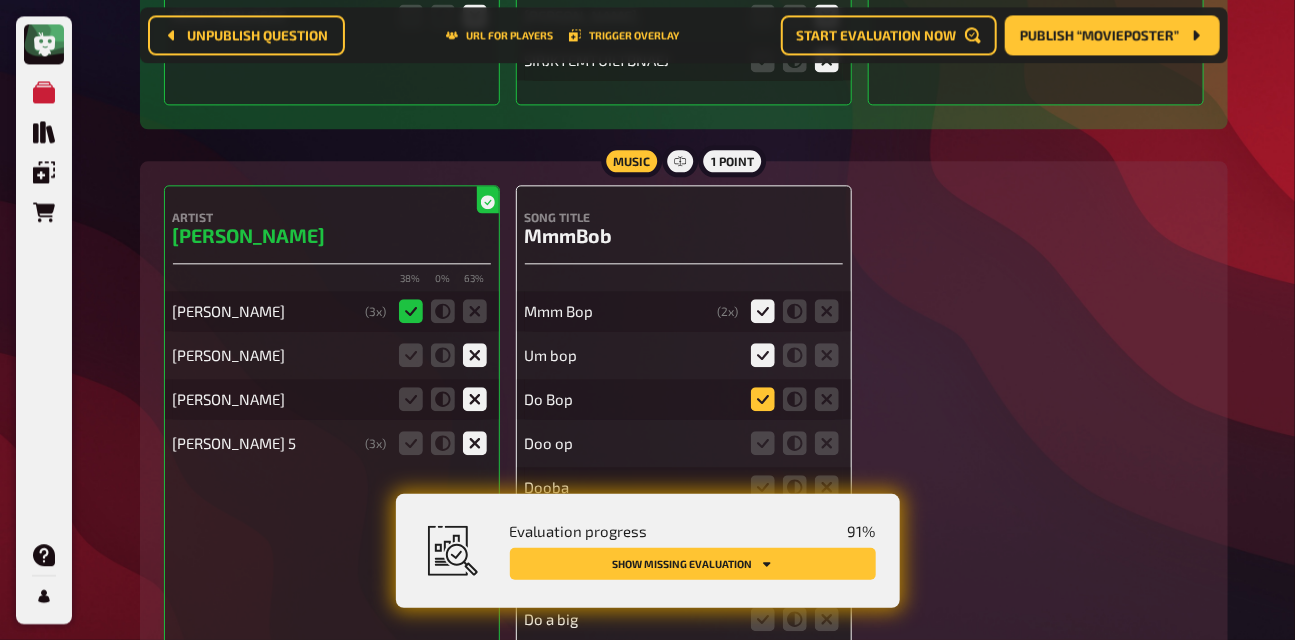 click 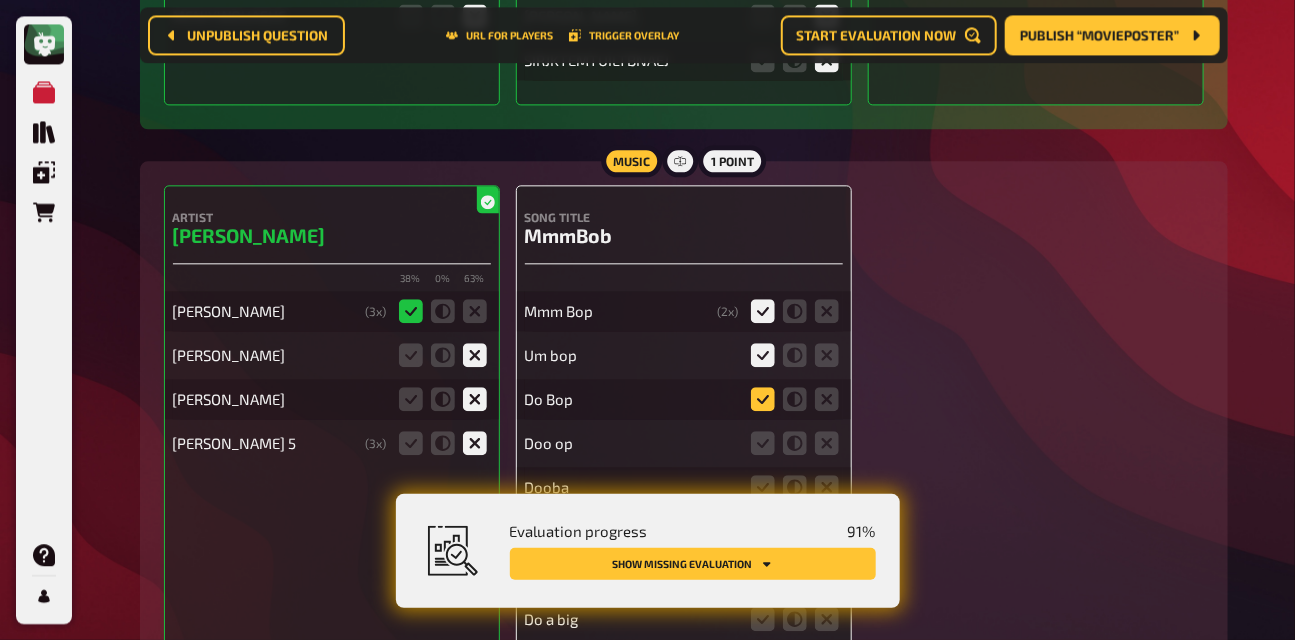 click at bounding box center [0, 0] 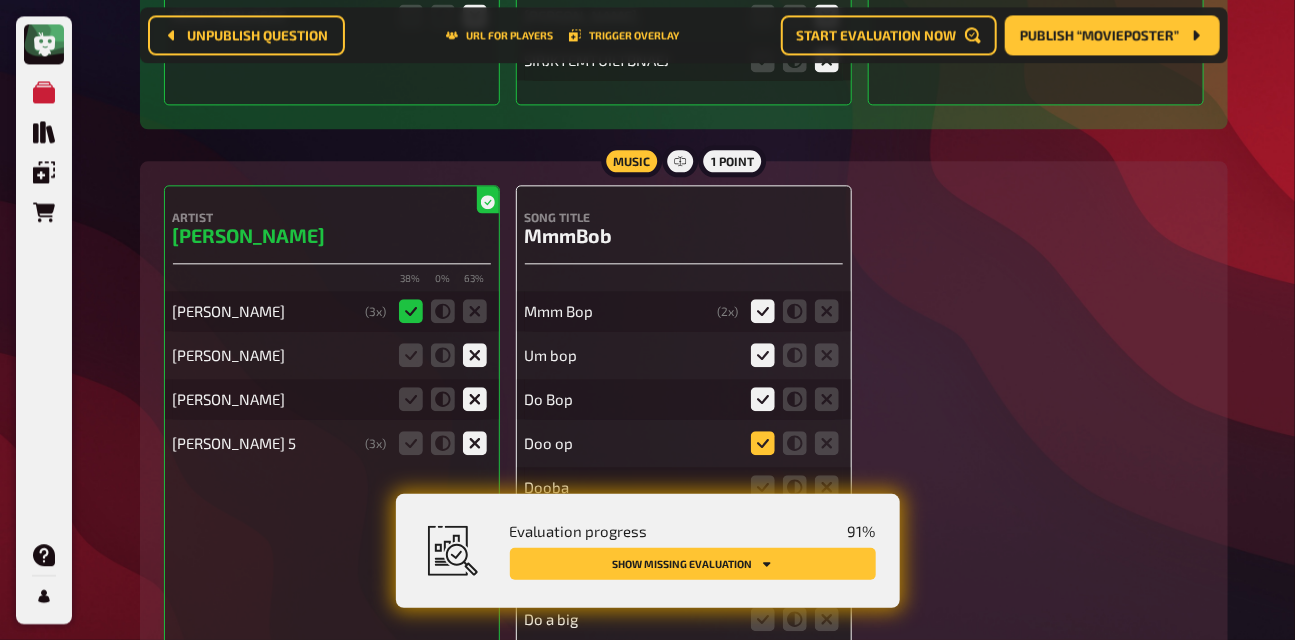 click 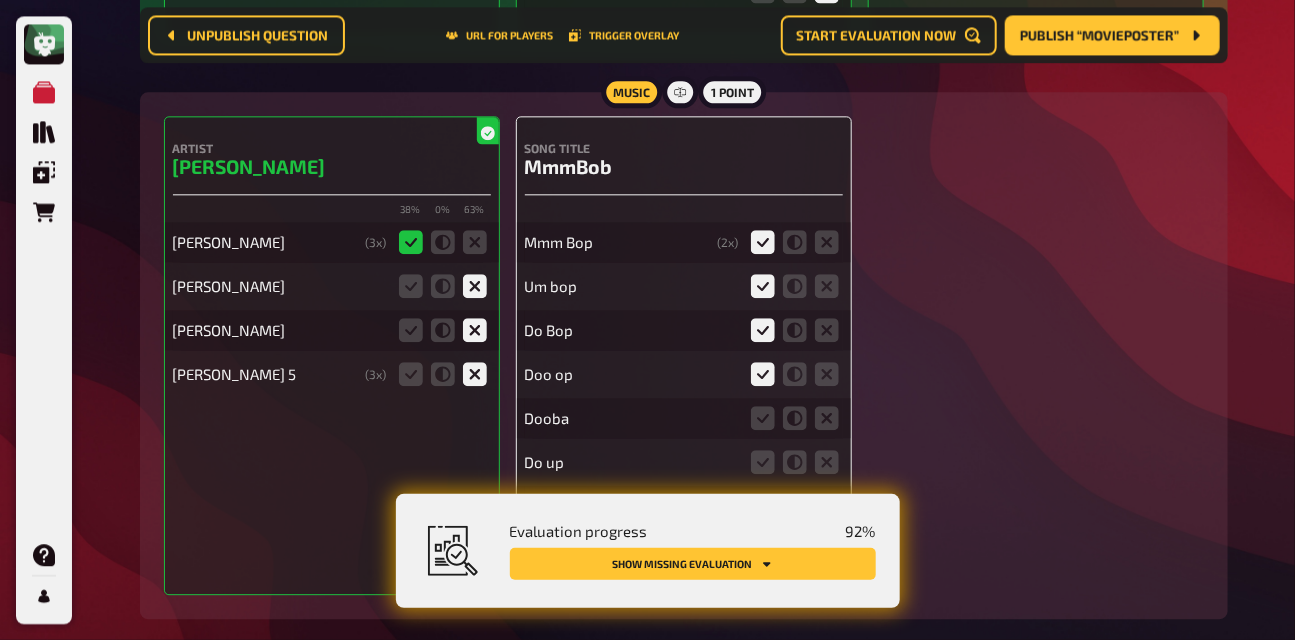 scroll, scrollTop: 4595, scrollLeft: 0, axis: vertical 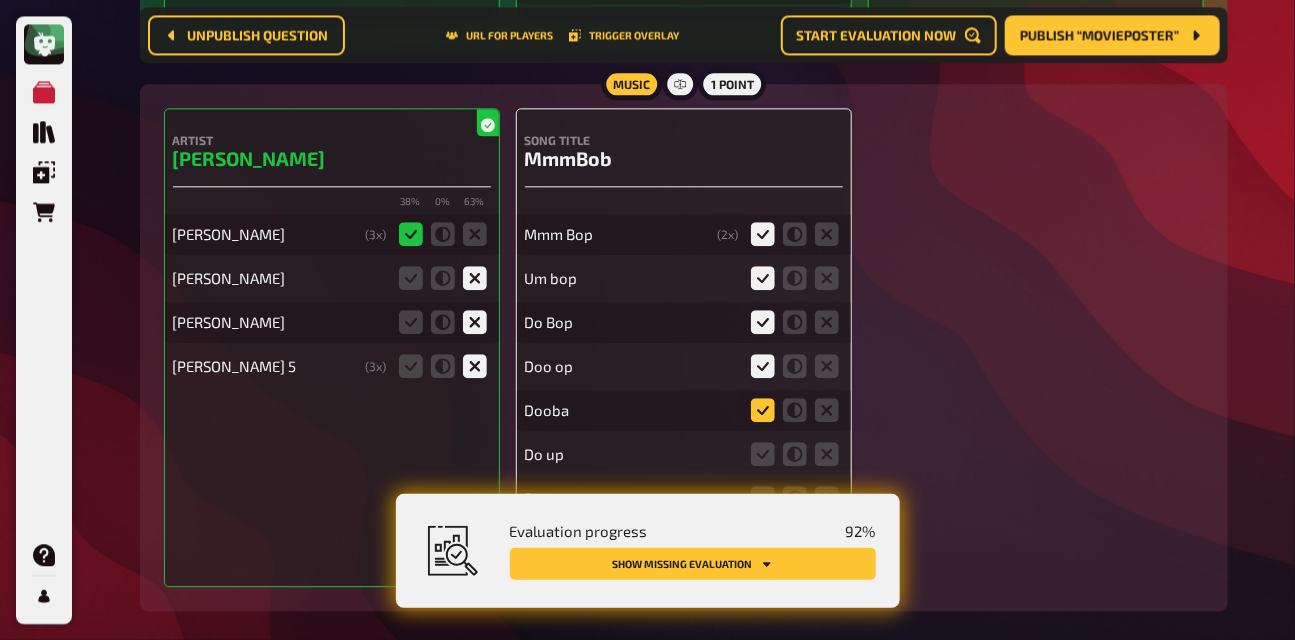 click 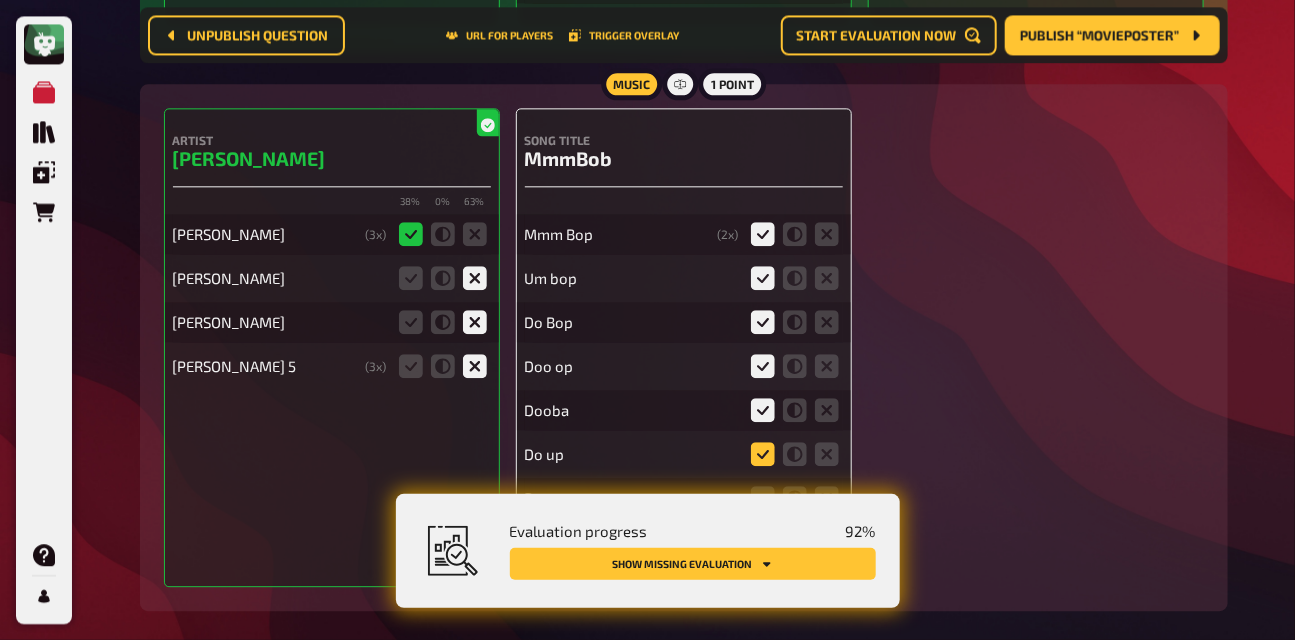 click 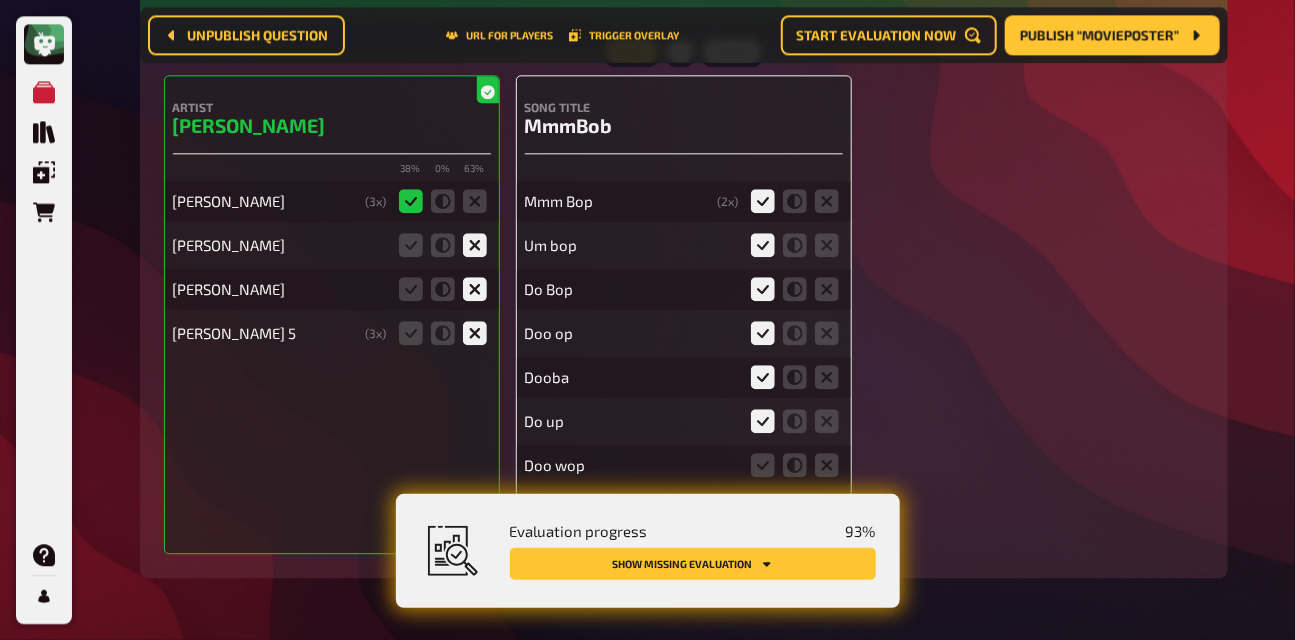 scroll, scrollTop: 4644, scrollLeft: 0, axis: vertical 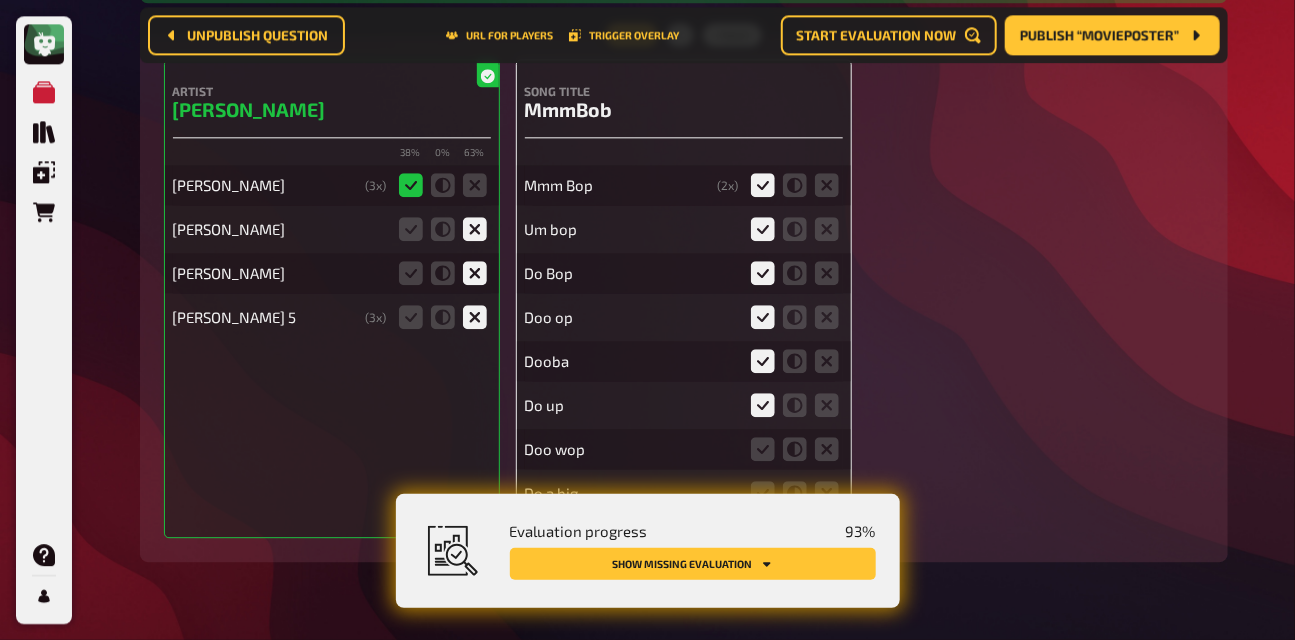 click 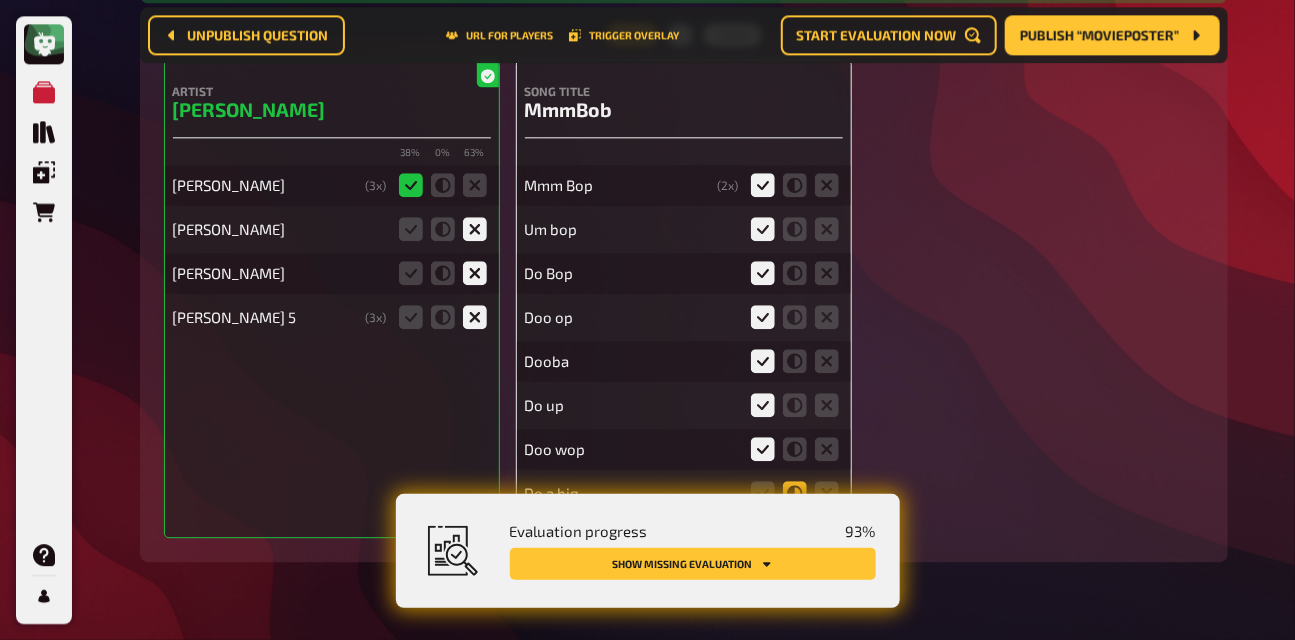 click 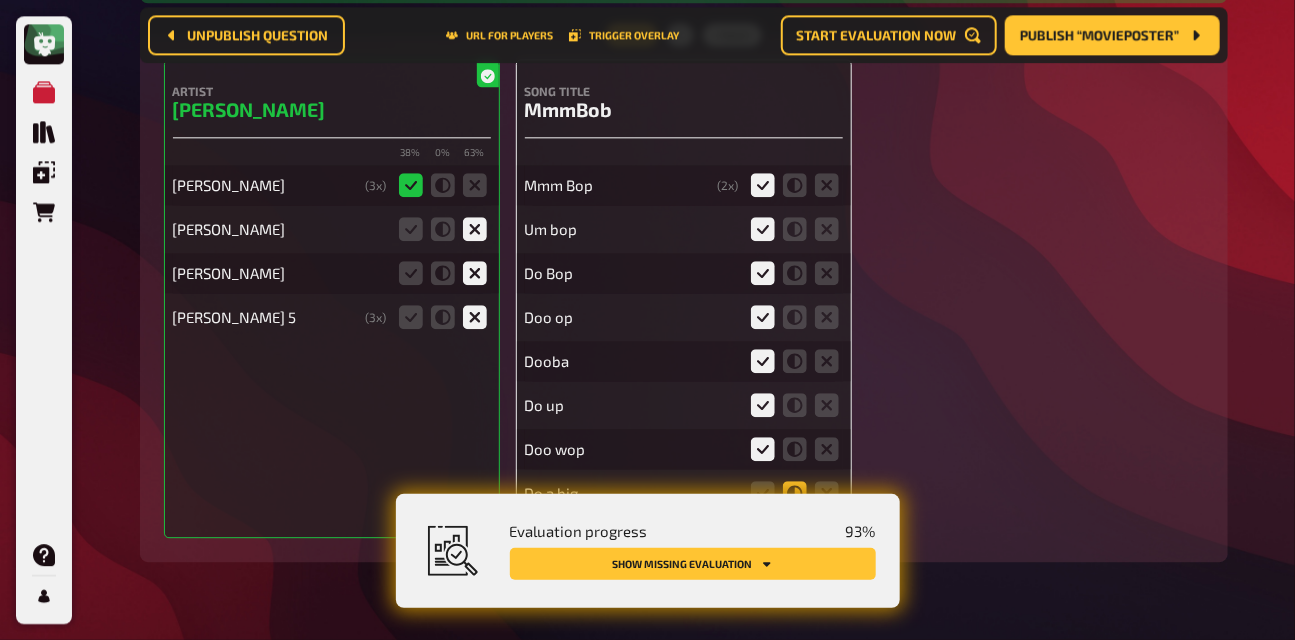 click at bounding box center (0, 0) 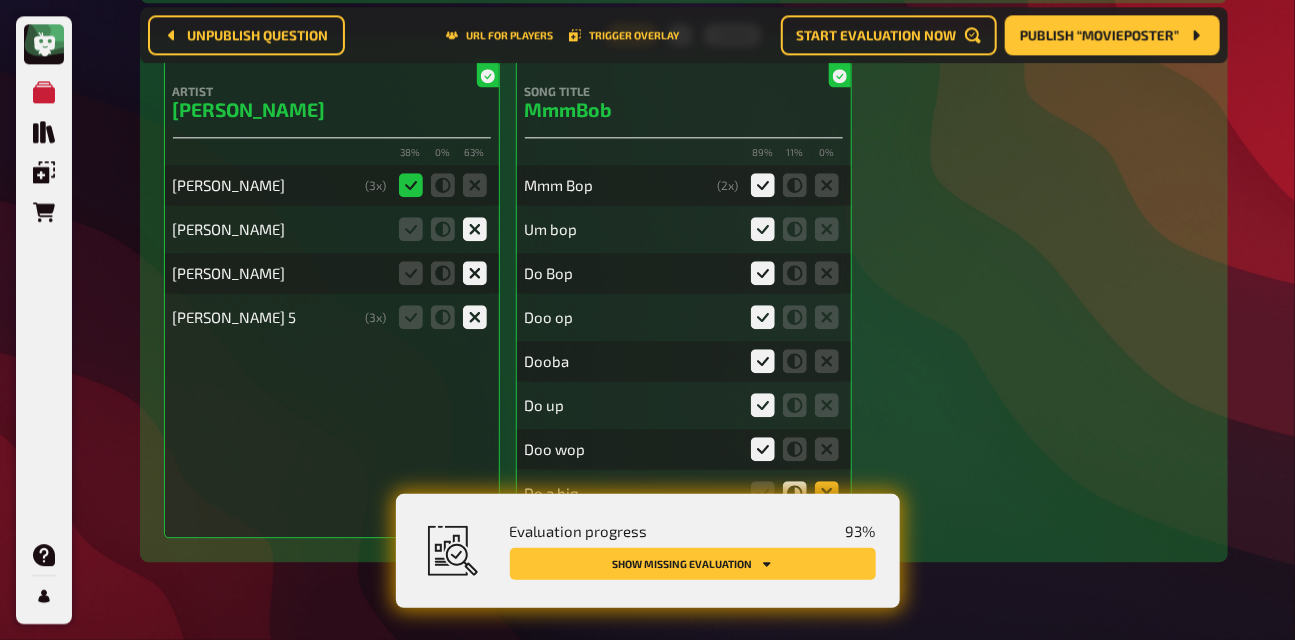 click 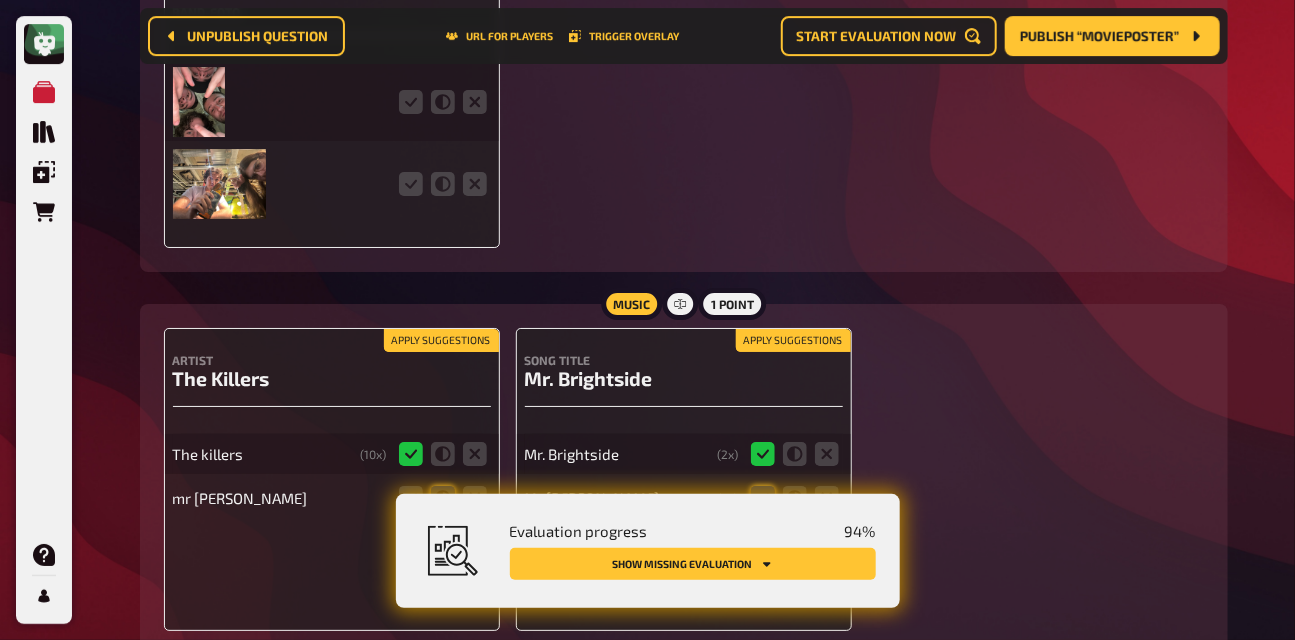 scroll, scrollTop: 5393, scrollLeft: 0, axis: vertical 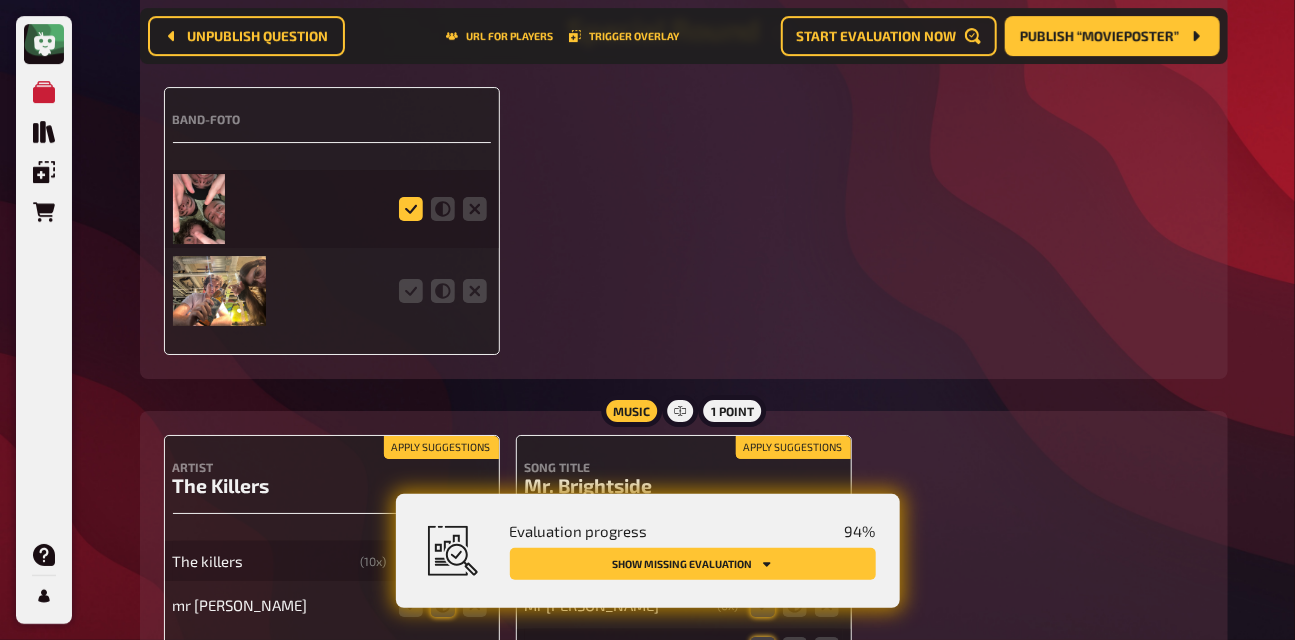 click 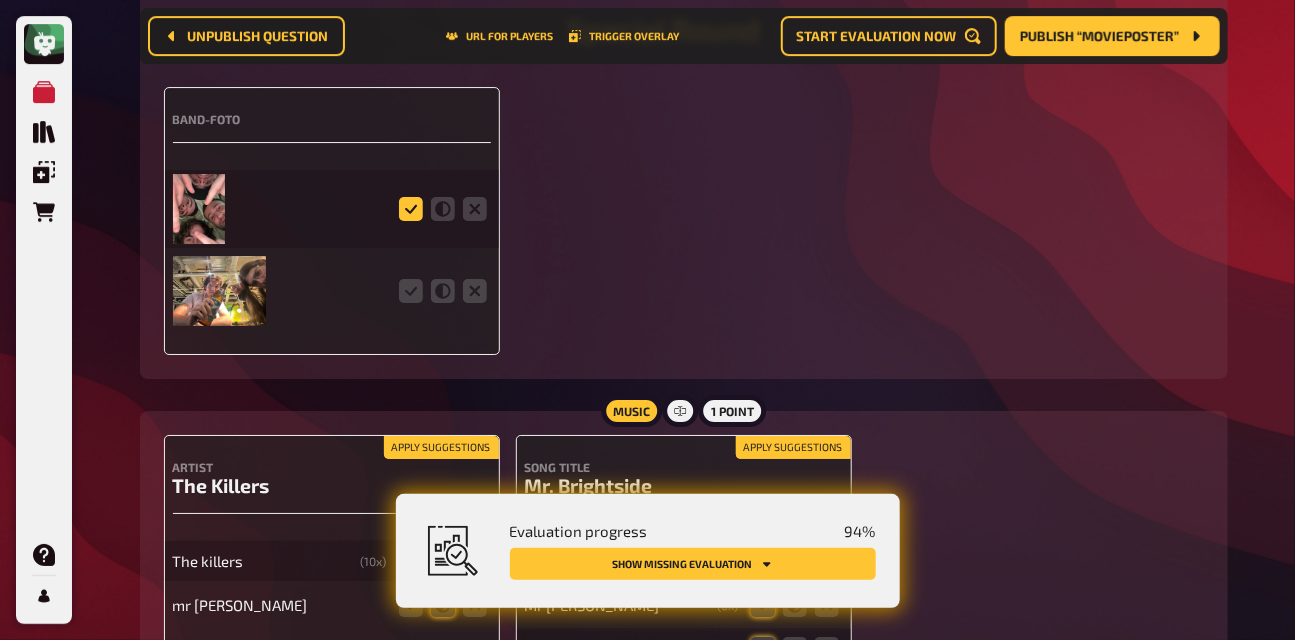 click at bounding box center (0, 0) 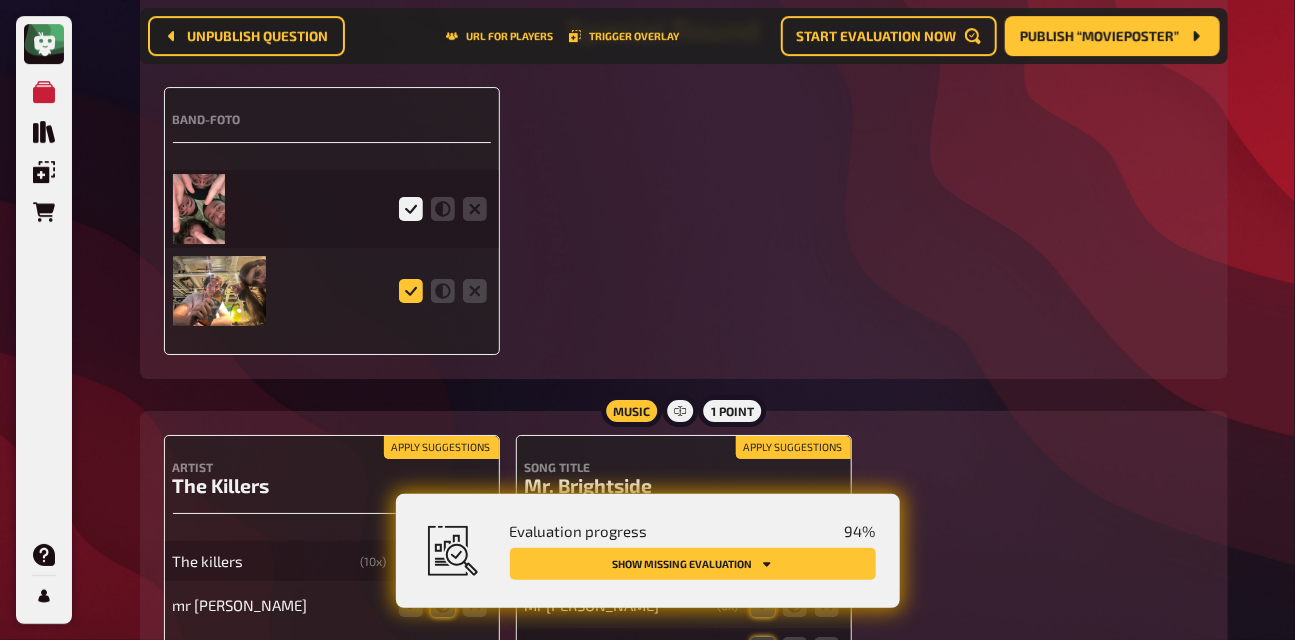 click 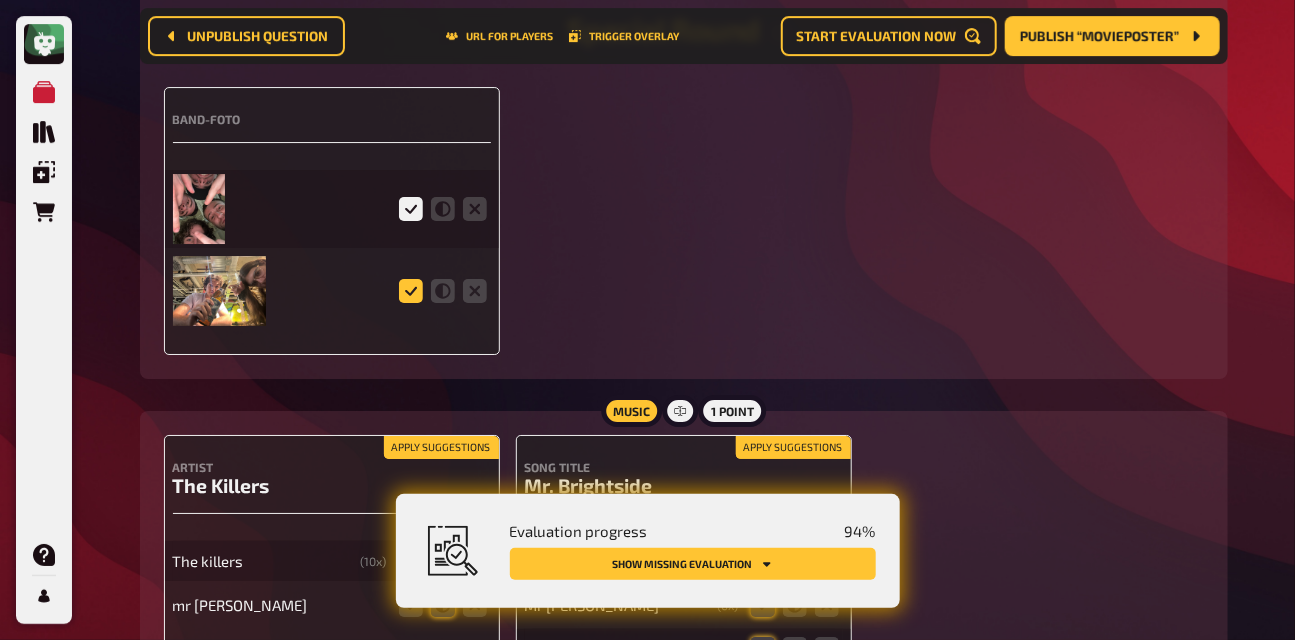 click at bounding box center [0, 0] 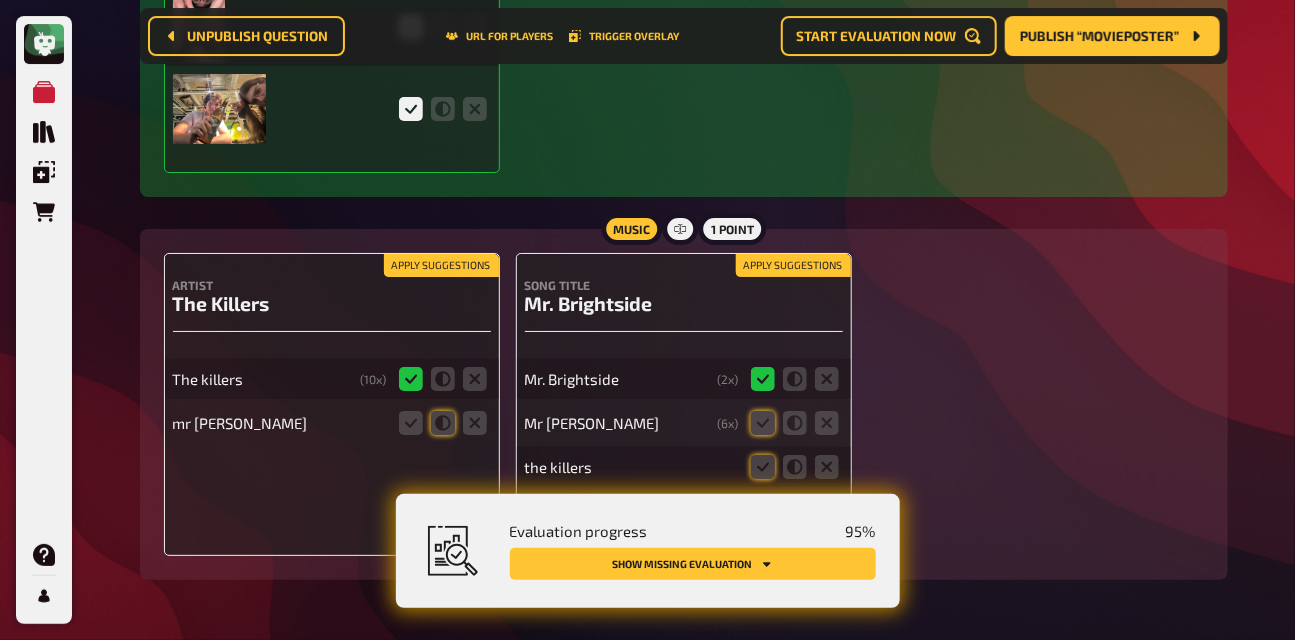 scroll, scrollTop: 5600, scrollLeft: 0, axis: vertical 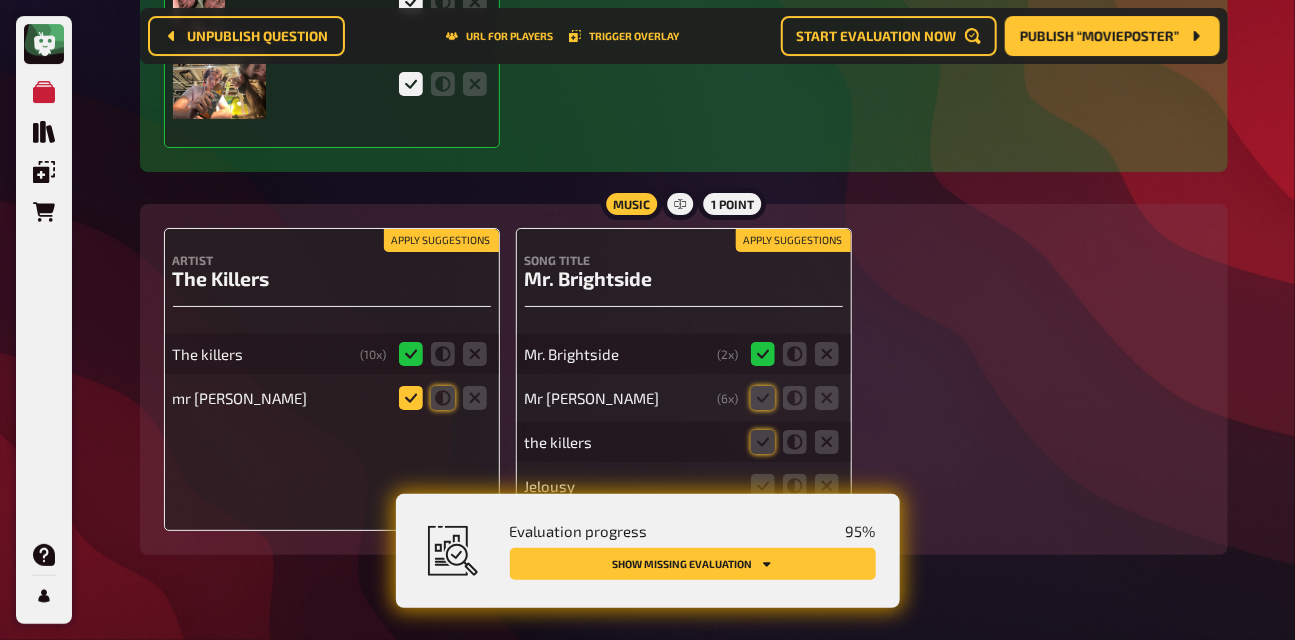 click 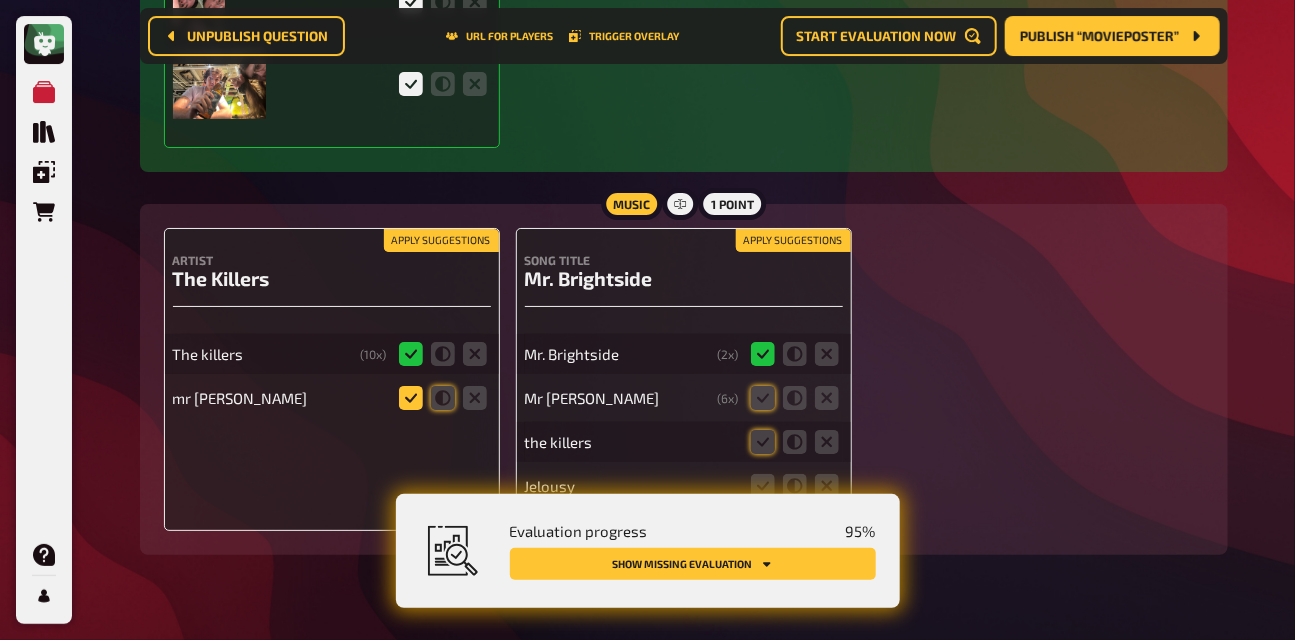 click at bounding box center (0, 0) 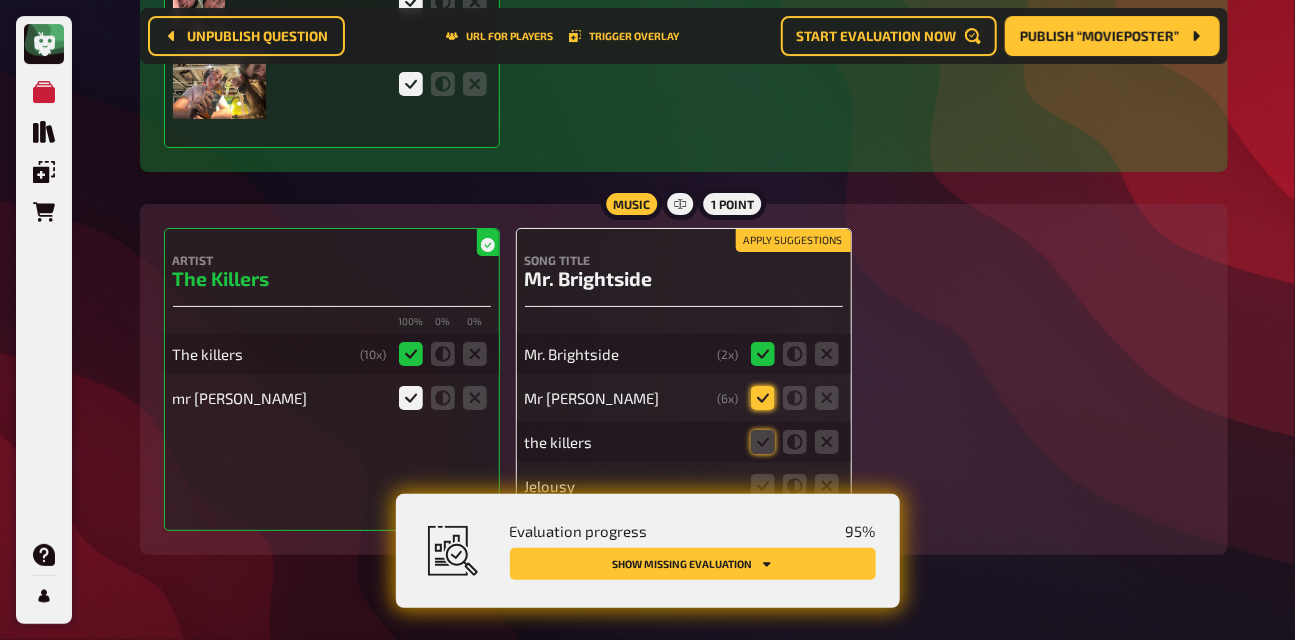 click 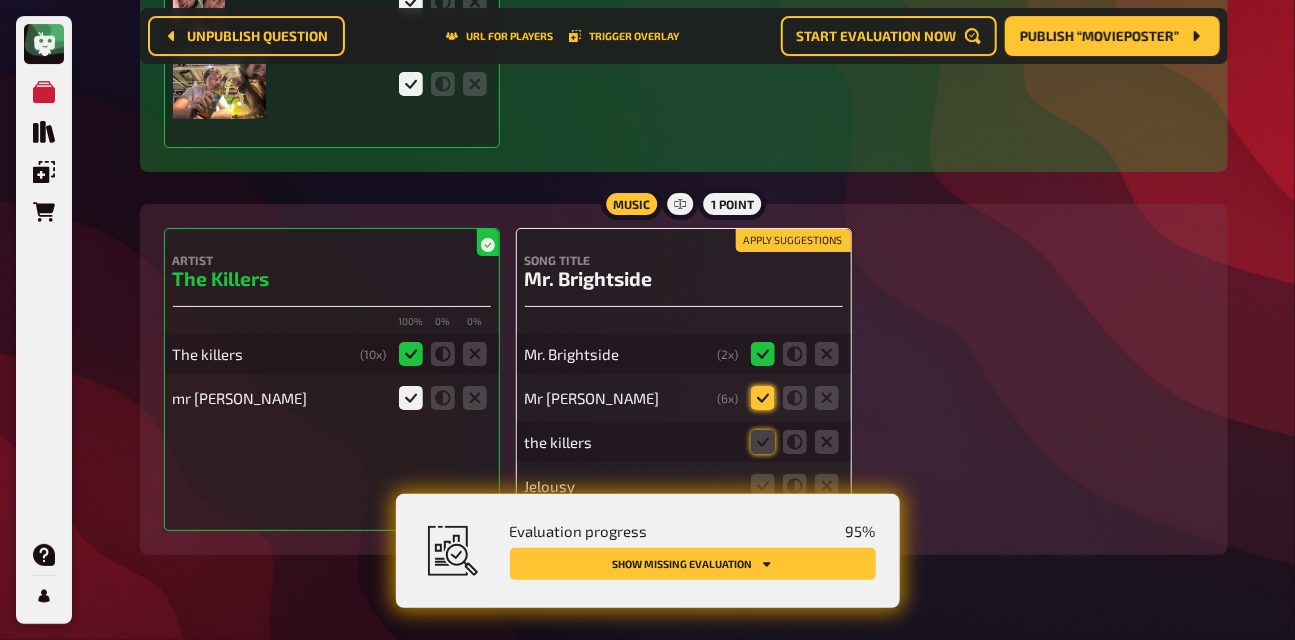 click at bounding box center (0, 0) 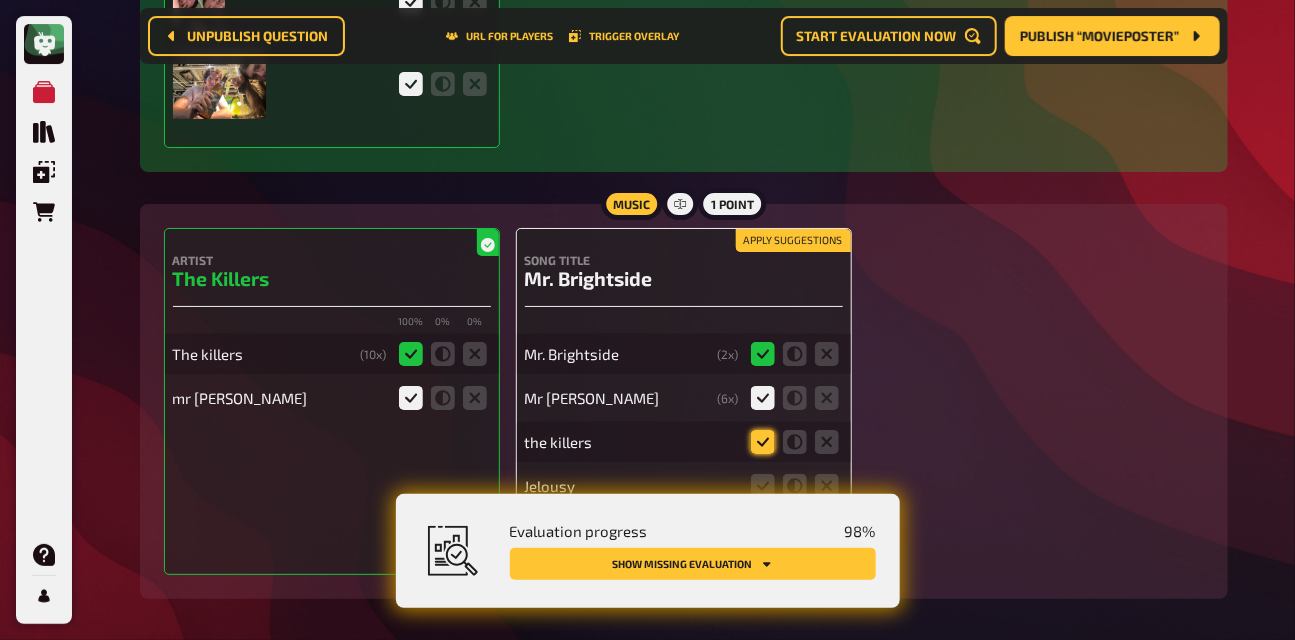 click 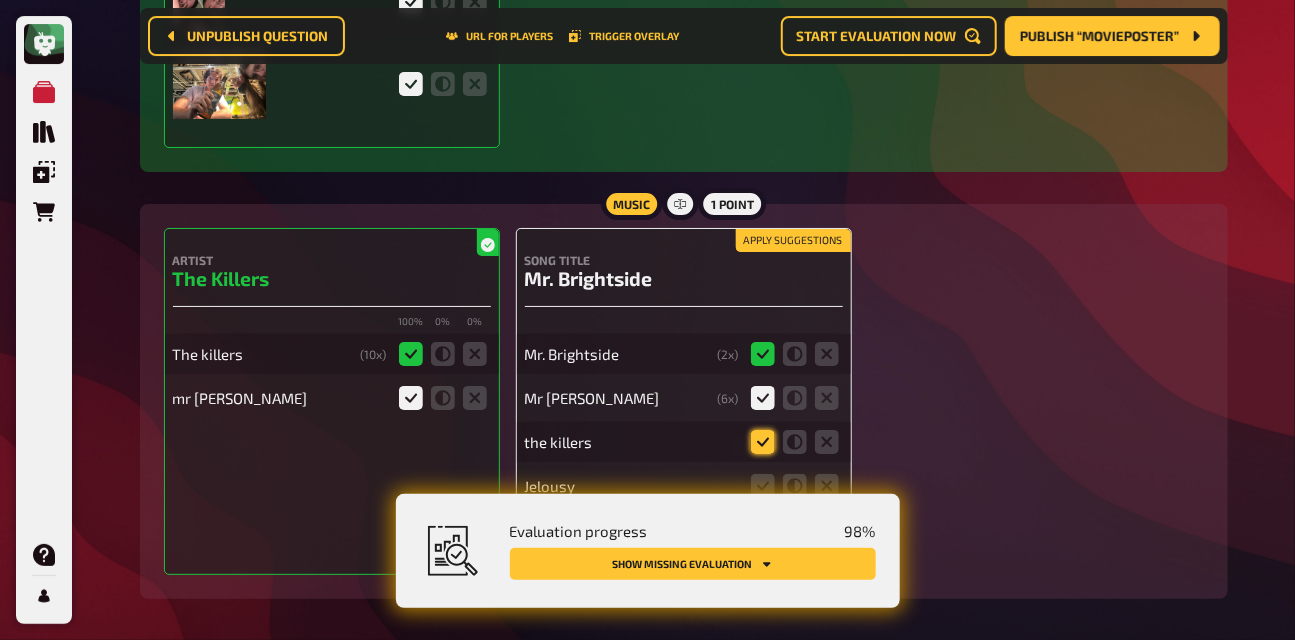 click at bounding box center [0, 0] 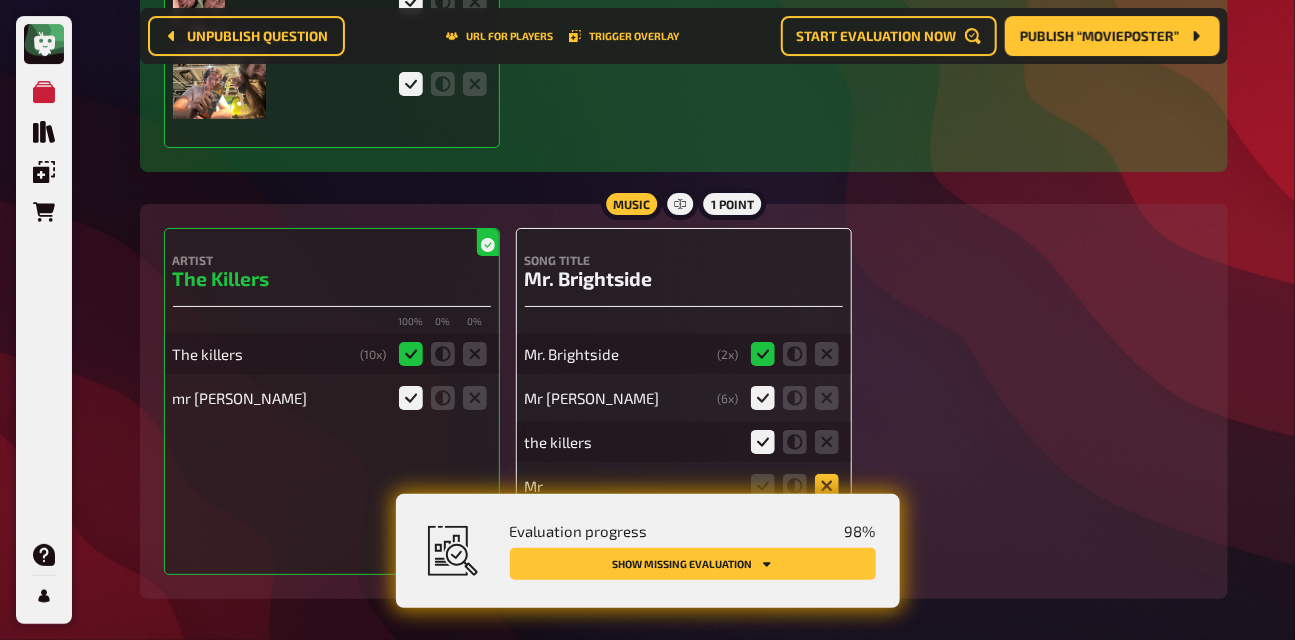 scroll, scrollTop: 5645, scrollLeft: 0, axis: vertical 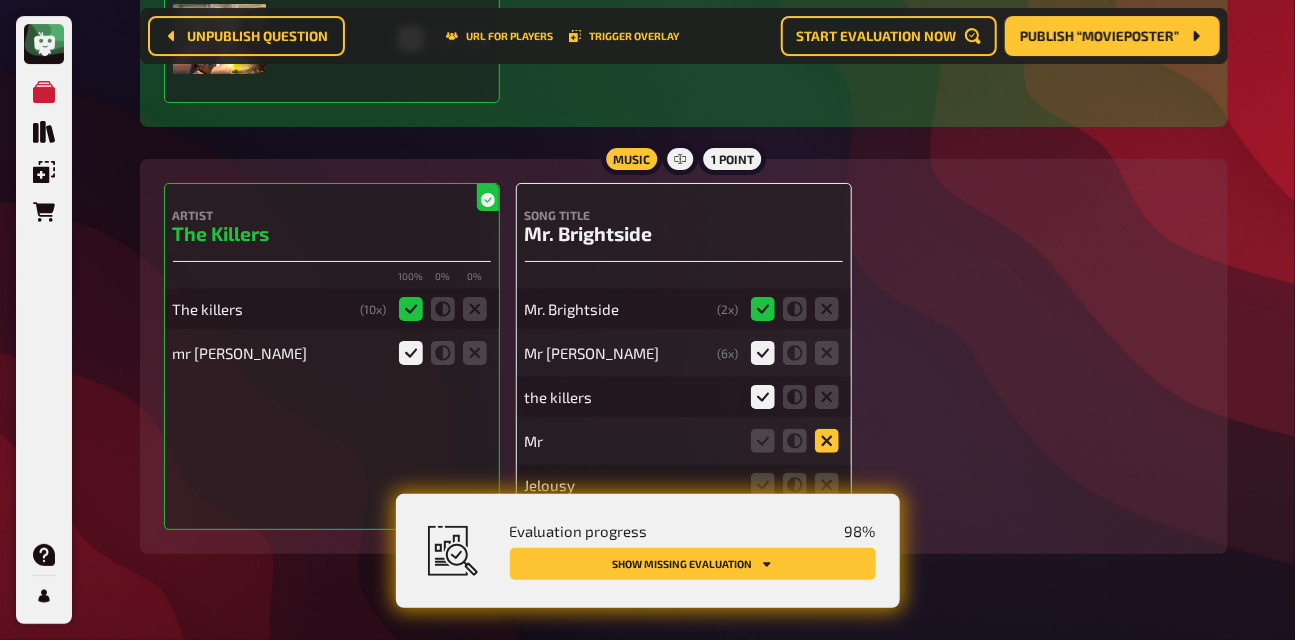 click 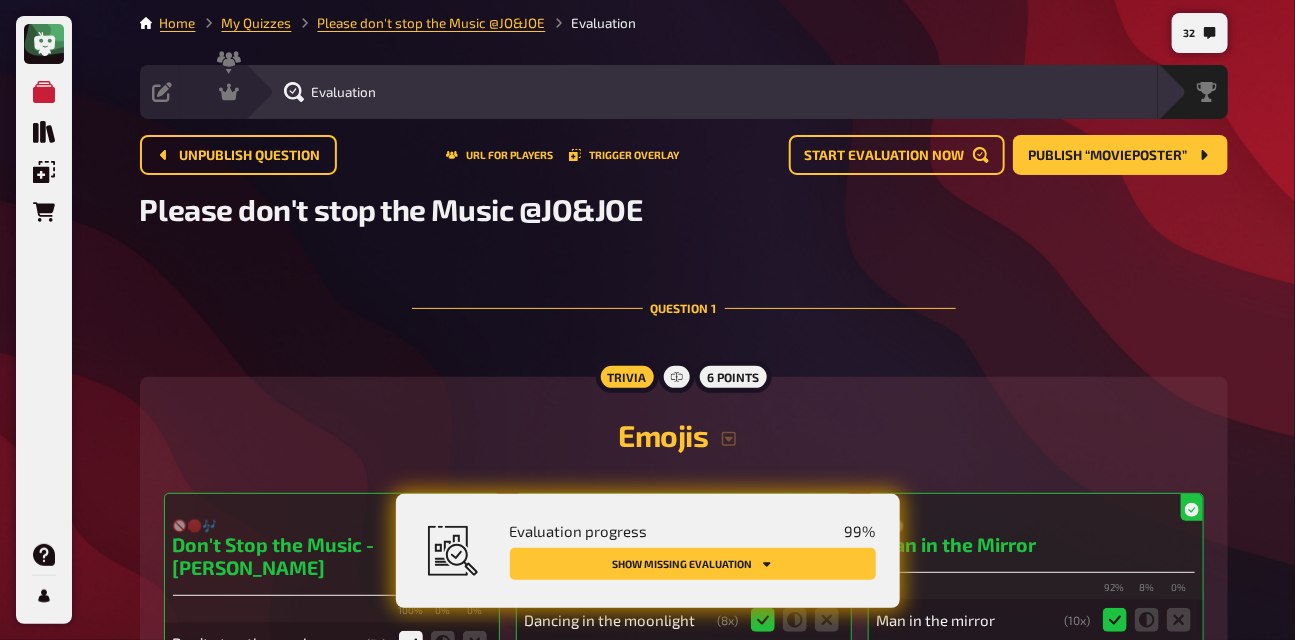 scroll, scrollTop: 0, scrollLeft: 0, axis: both 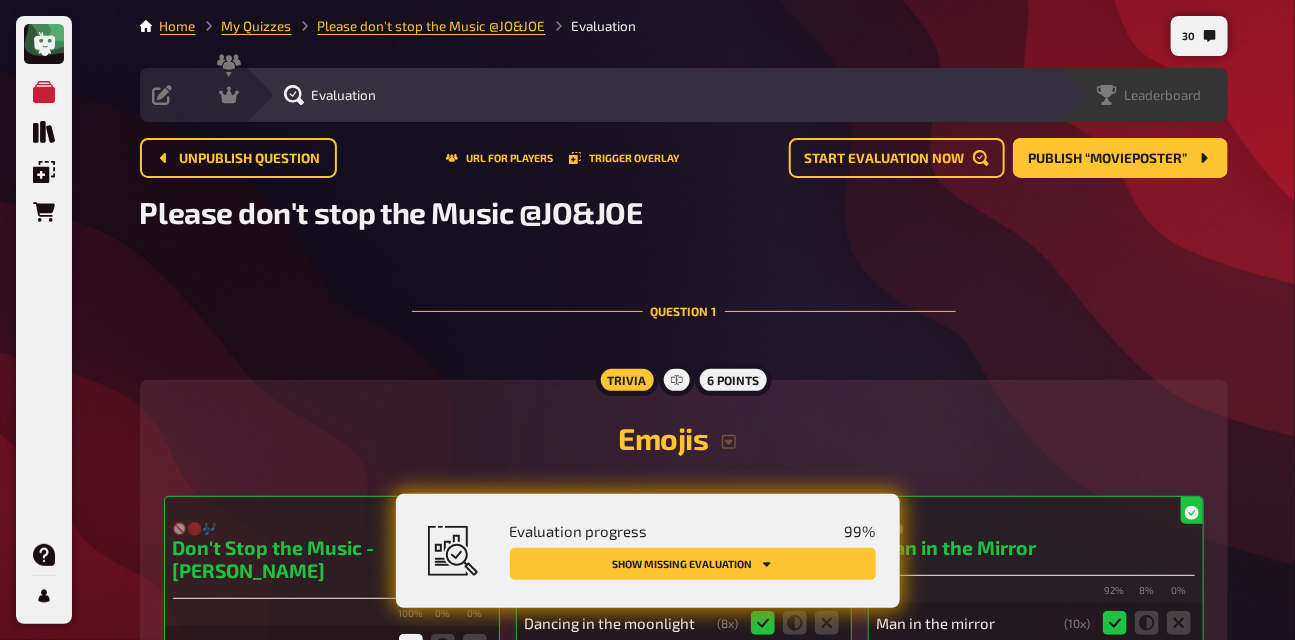 click on "Leaderboard" at bounding box center [1149, 95] 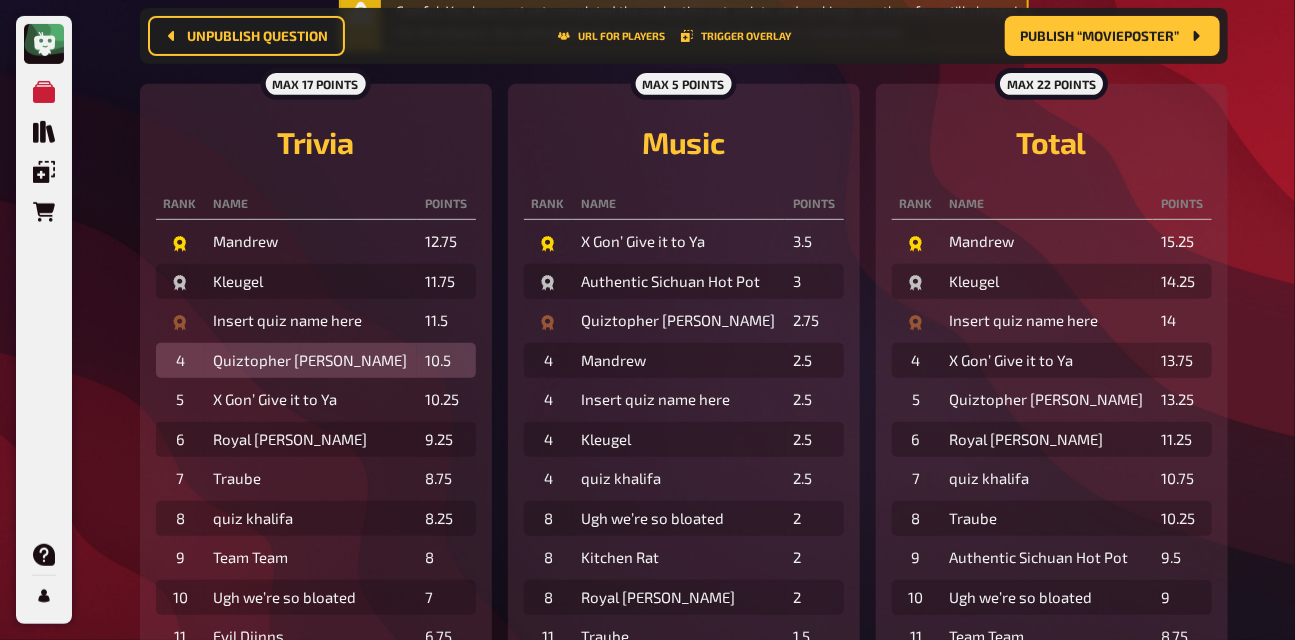 scroll, scrollTop: 0, scrollLeft: 0, axis: both 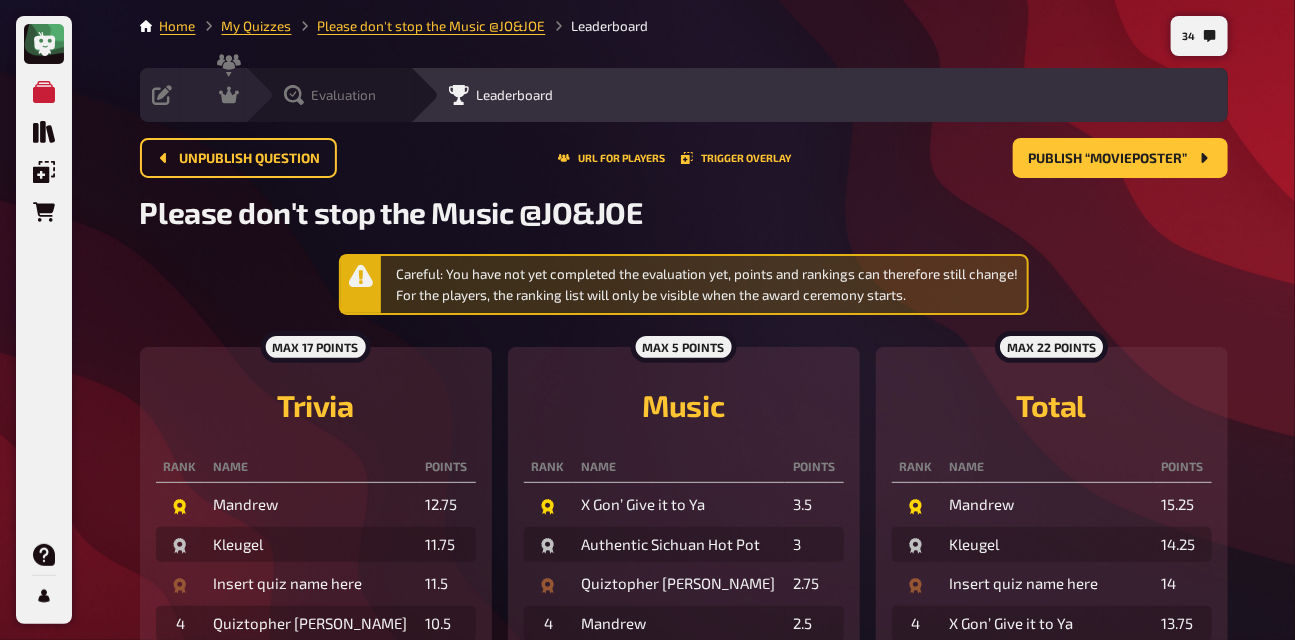 click on "Evaluation" at bounding box center [344, 95] 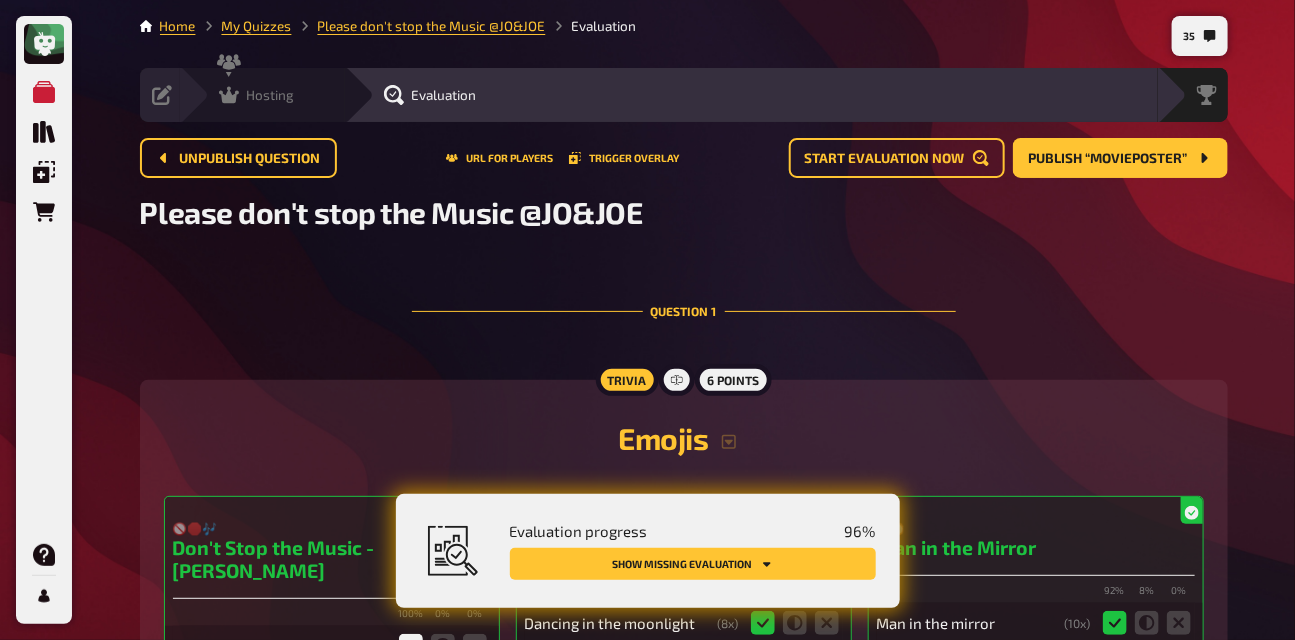click on "Hosting" at bounding box center (271, 95) 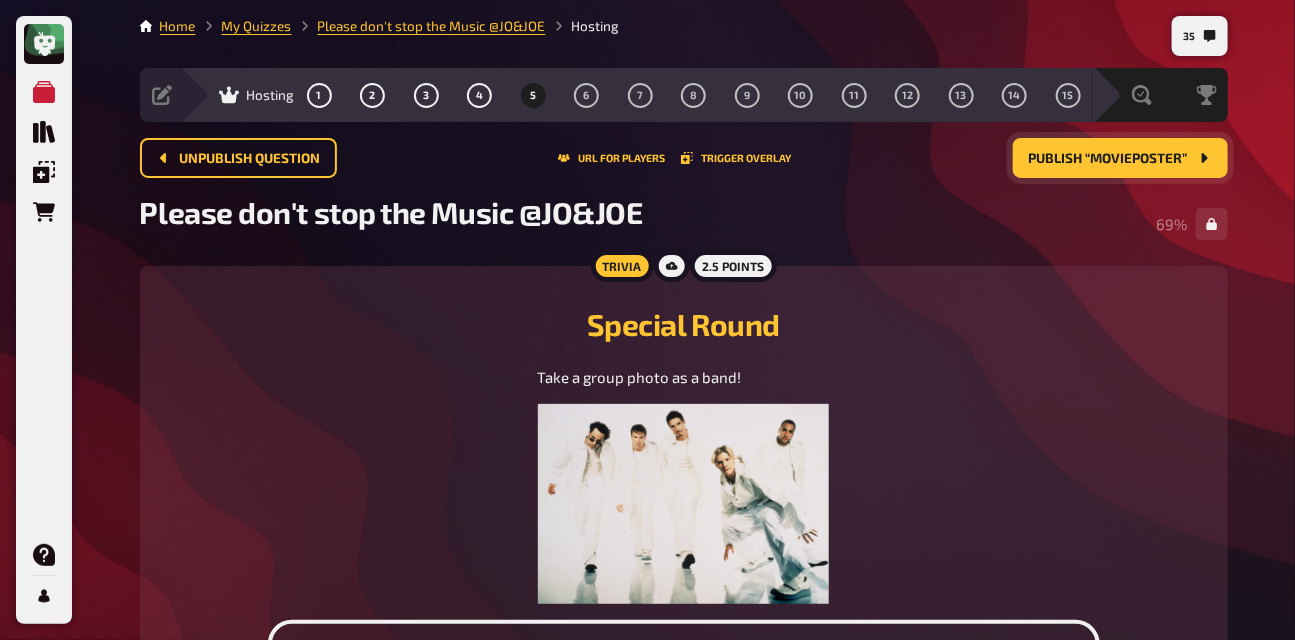 click on "Publish “Movieposter”" at bounding box center (1108, 159) 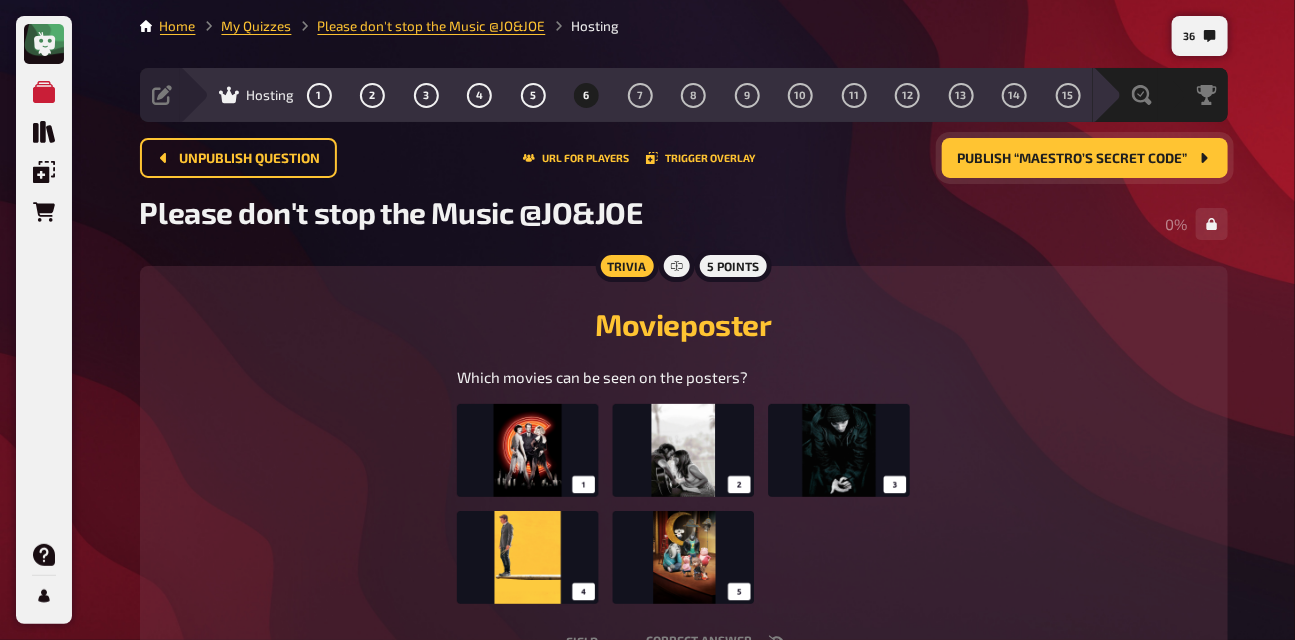 click at bounding box center [683, 504] 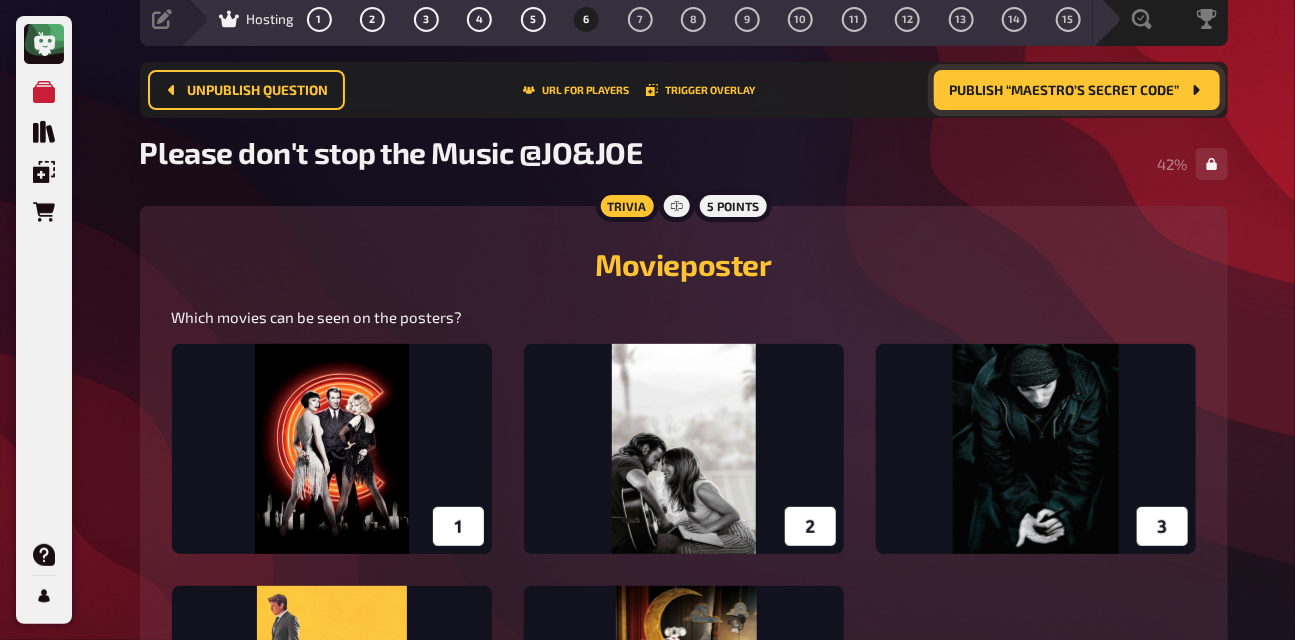 scroll, scrollTop: 0, scrollLeft: 0, axis: both 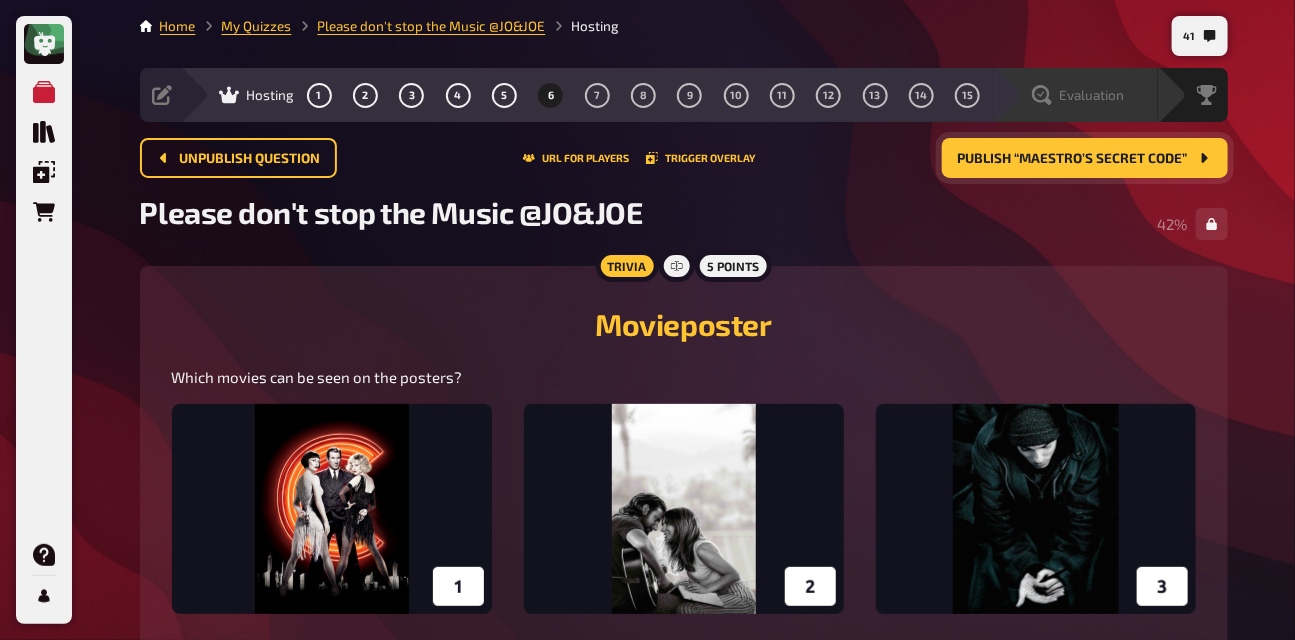 click on "Evaluation" at bounding box center [1092, 95] 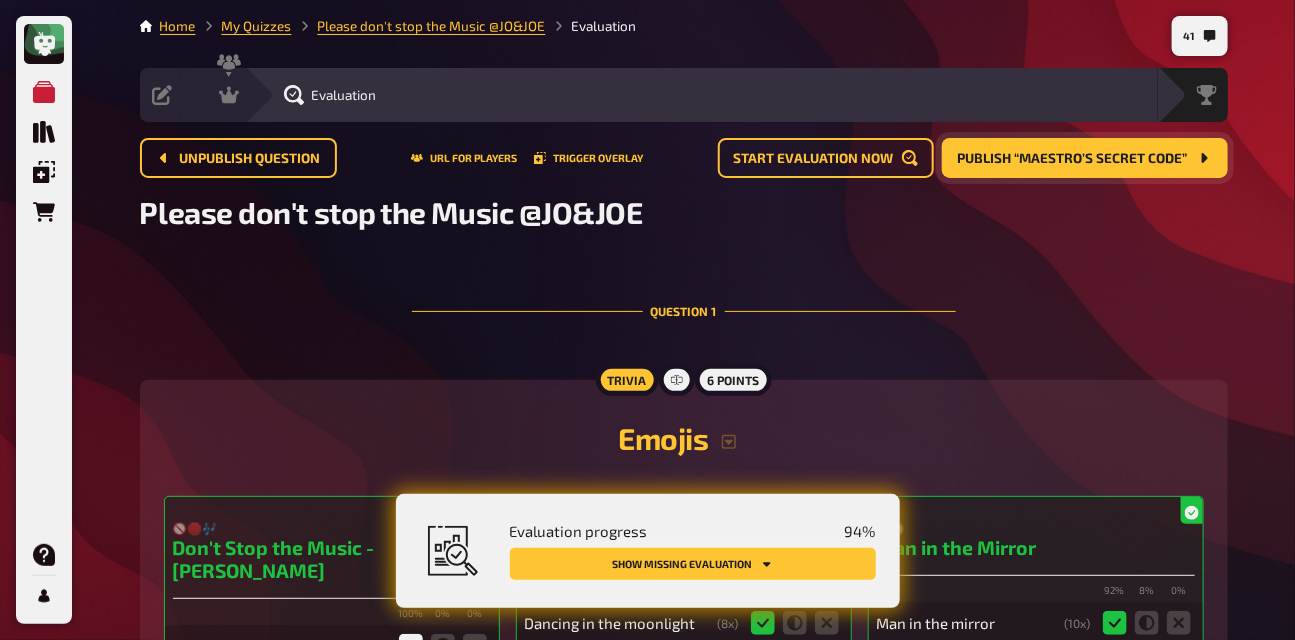 click on "Show missing evaluation" at bounding box center (693, 564) 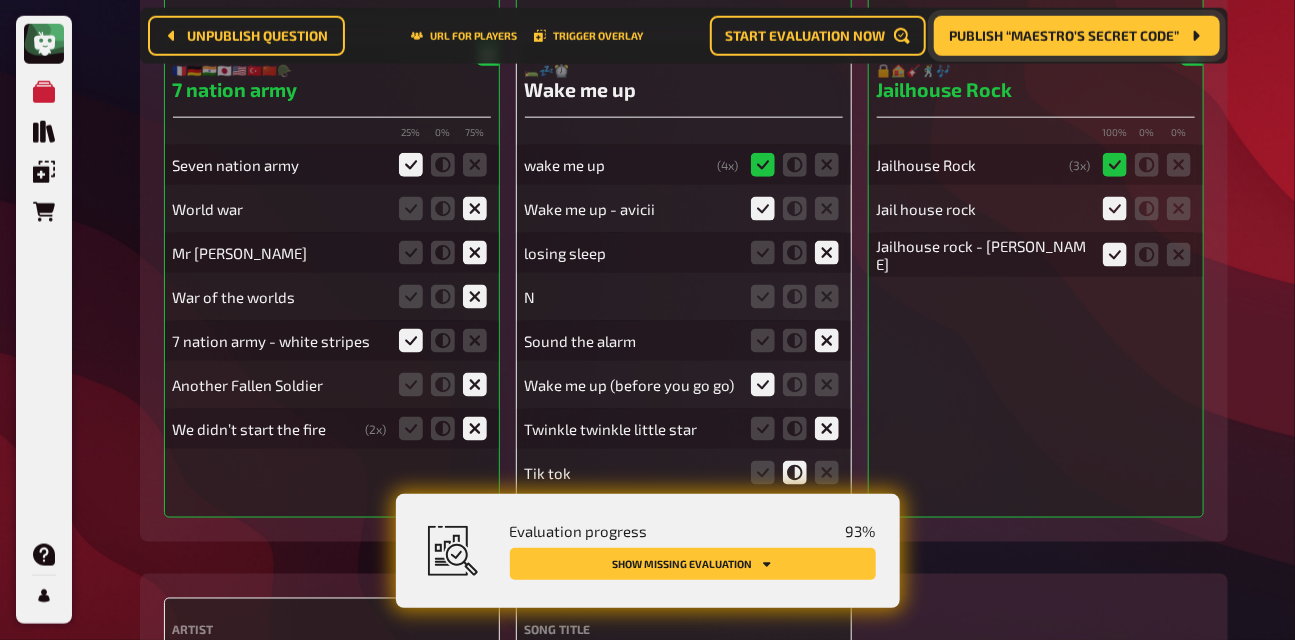 scroll, scrollTop: 880, scrollLeft: 0, axis: vertical 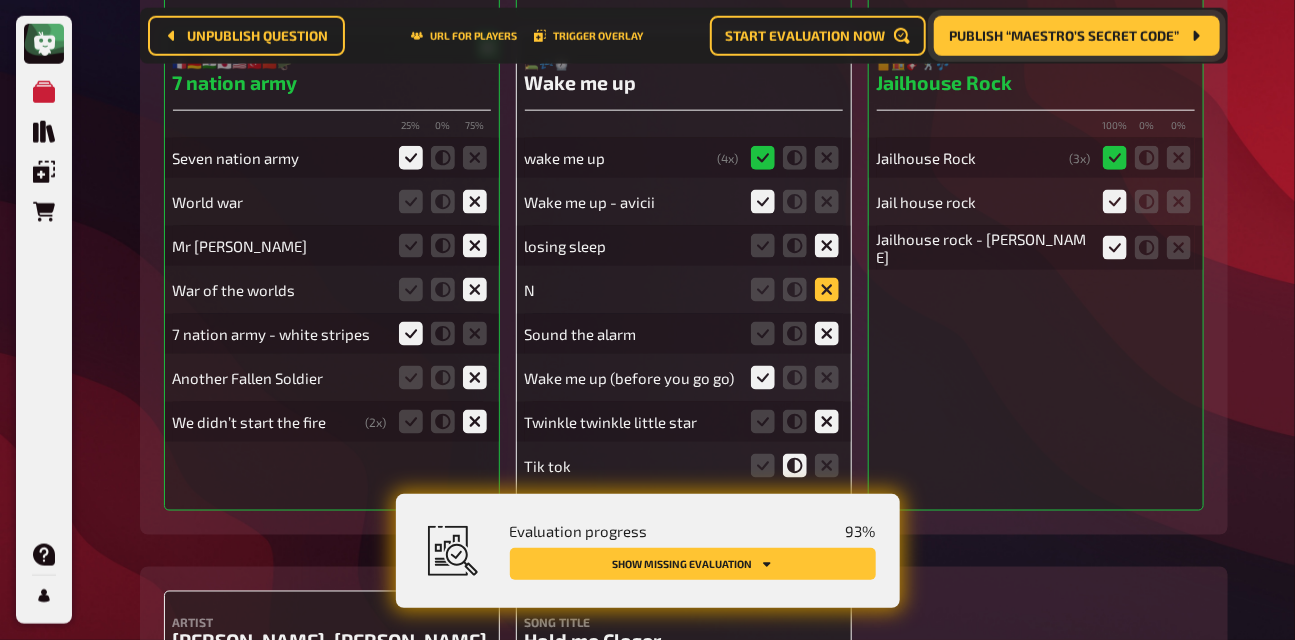 click 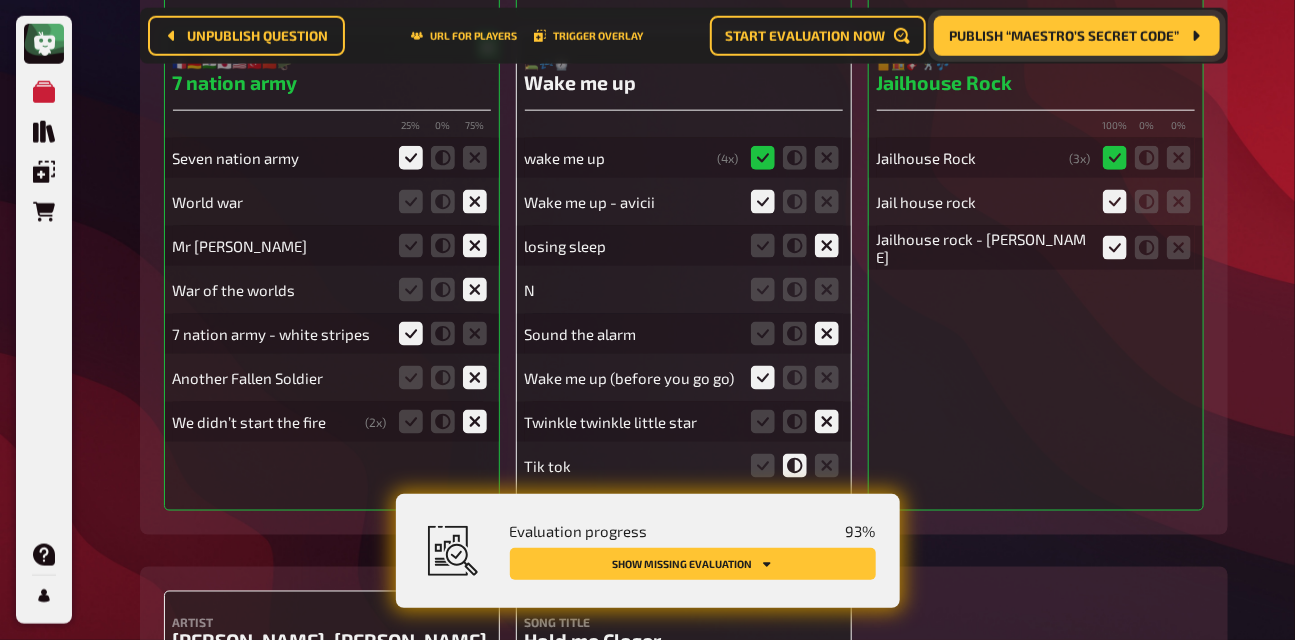 click 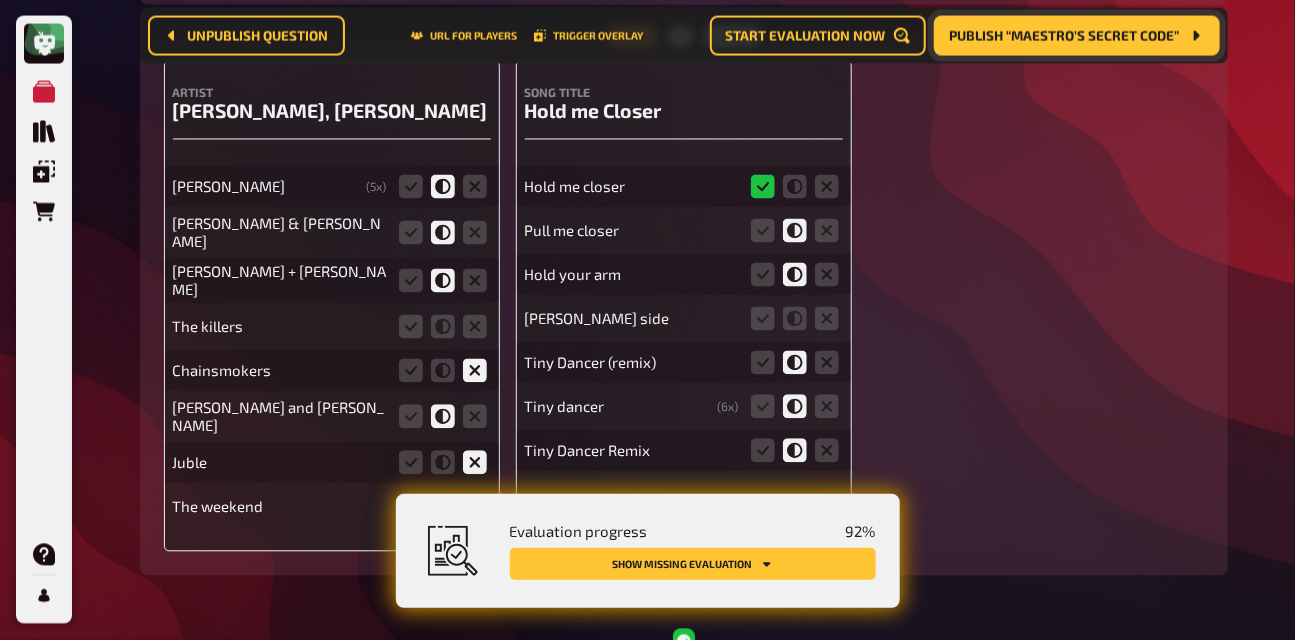 scroll, scrollTop: 1438, scrollLeft: 0, axis: vertical 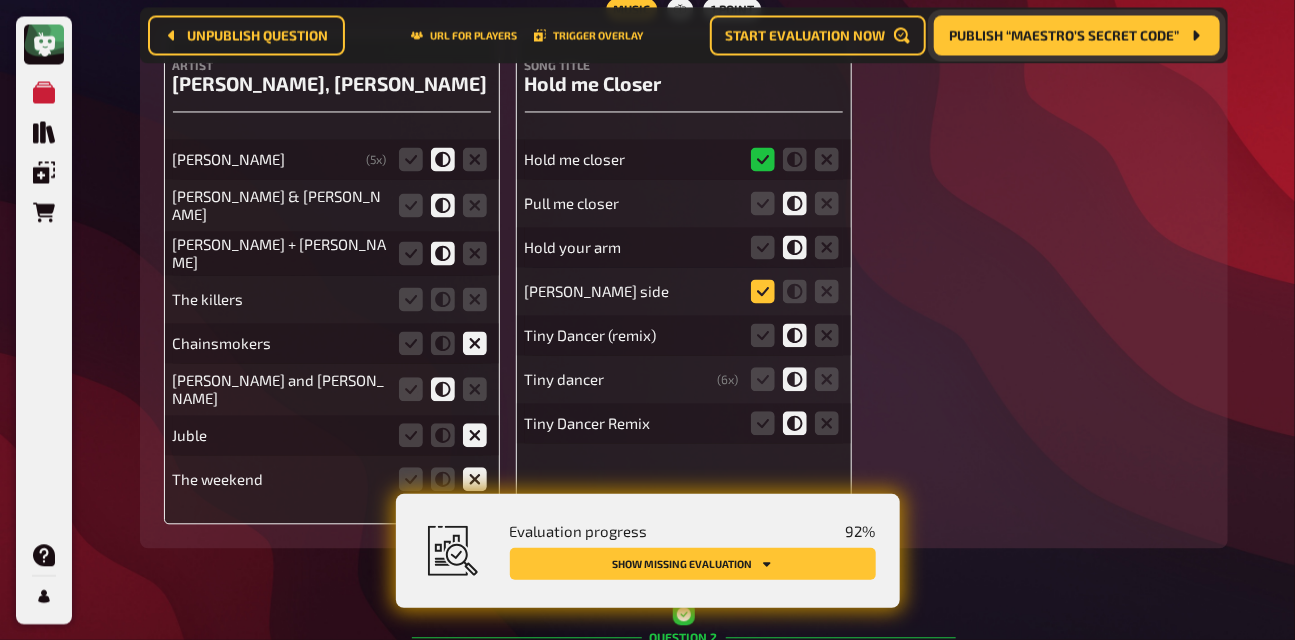 click 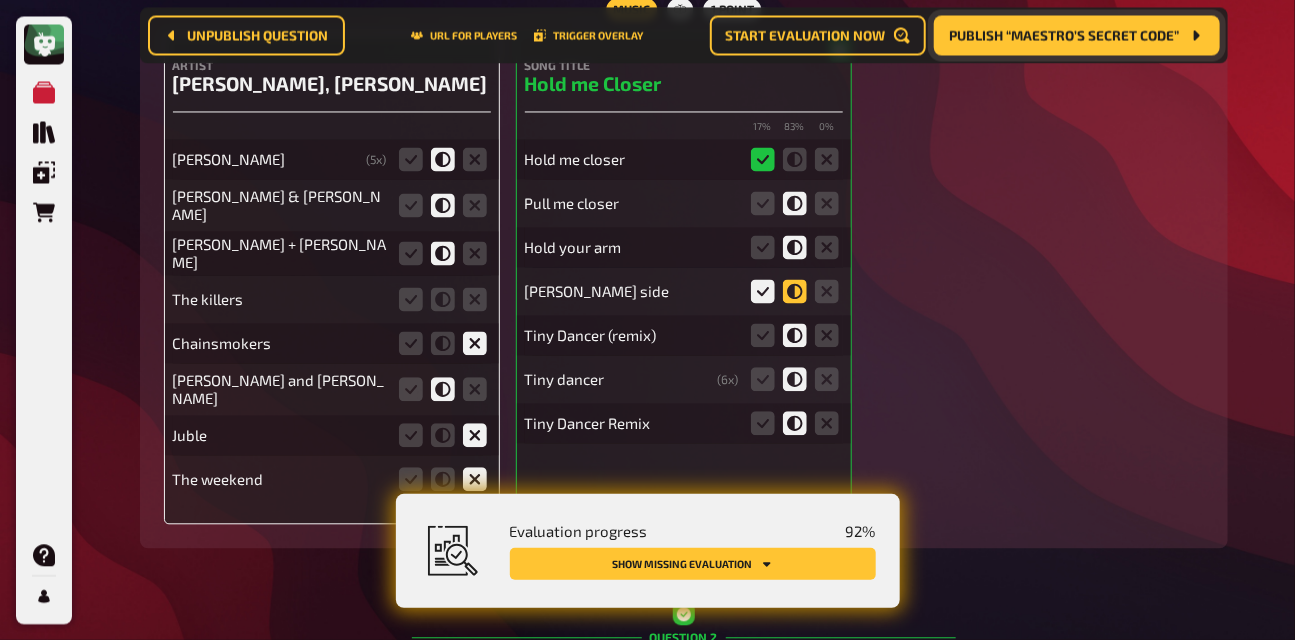 click 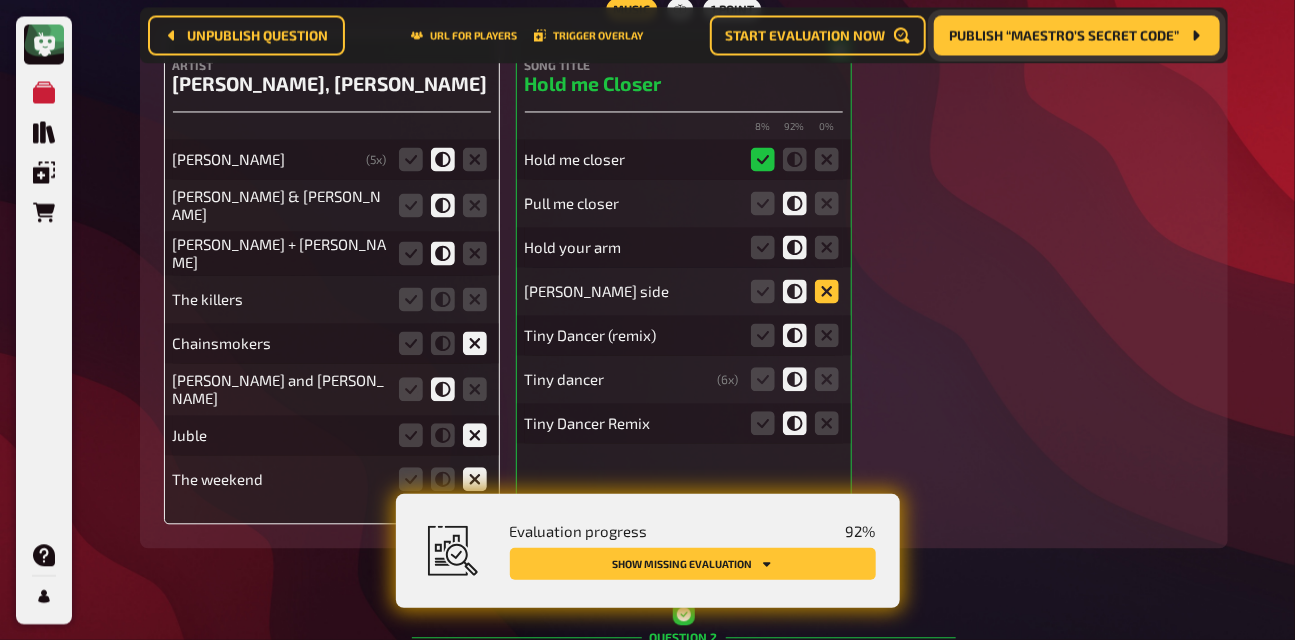 click 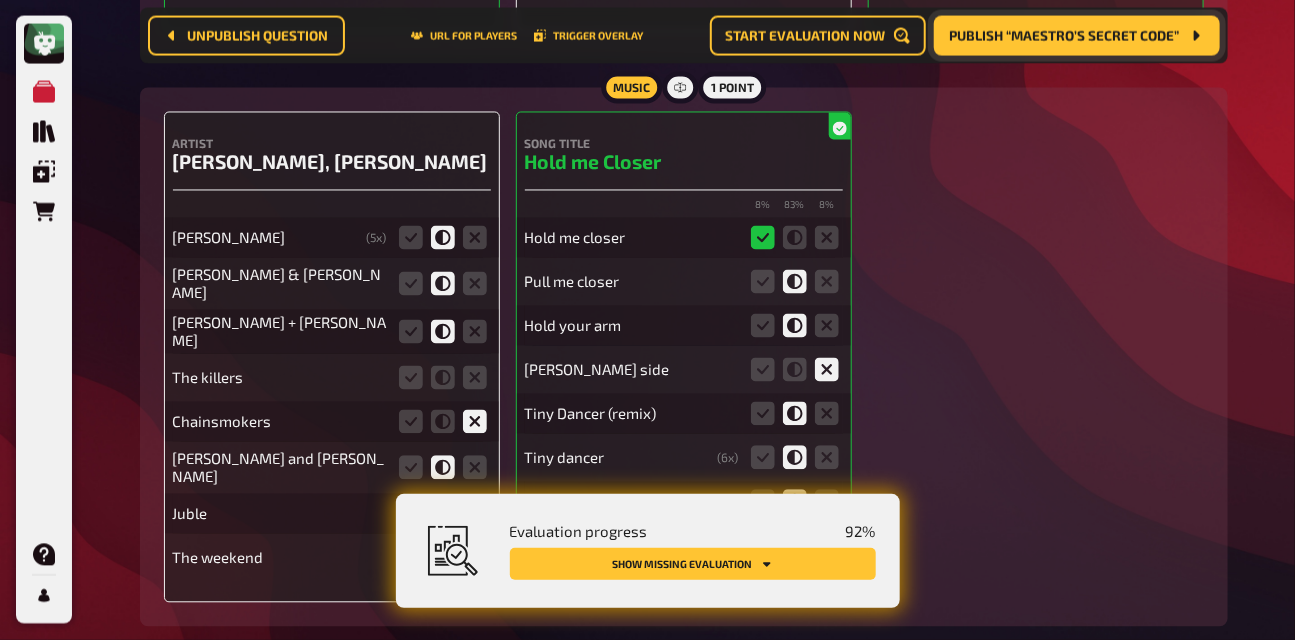 scroll, scrollTop: 1396, scrollLeft: 0, axis: vertical 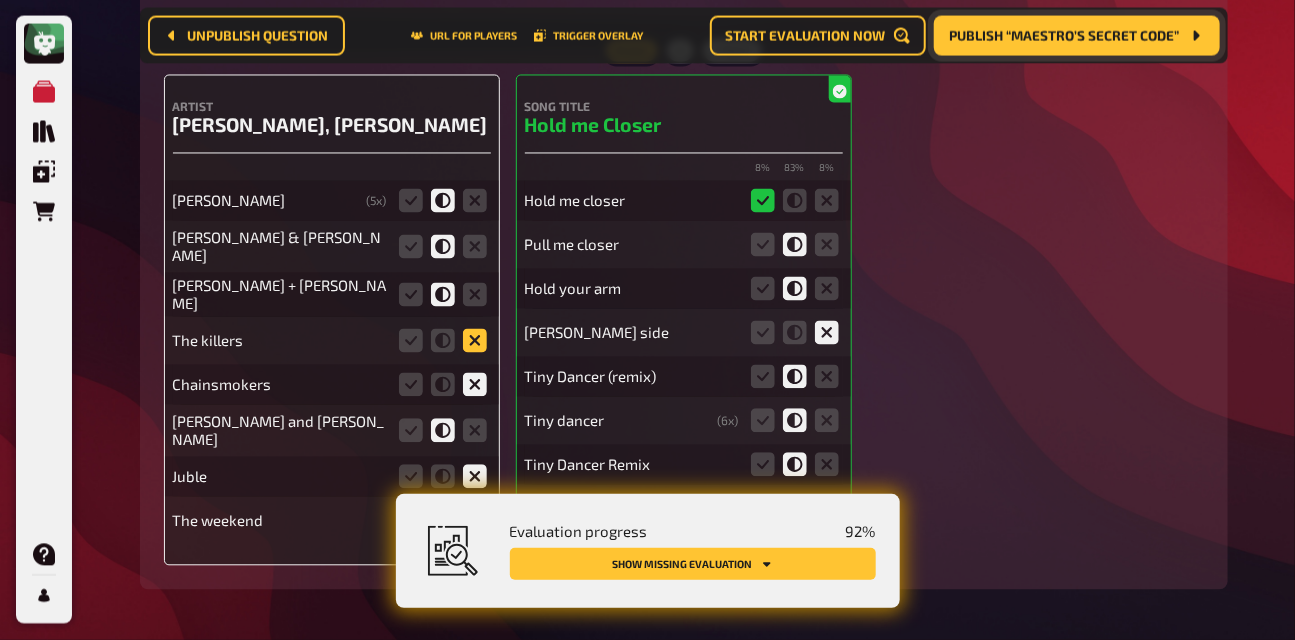 click 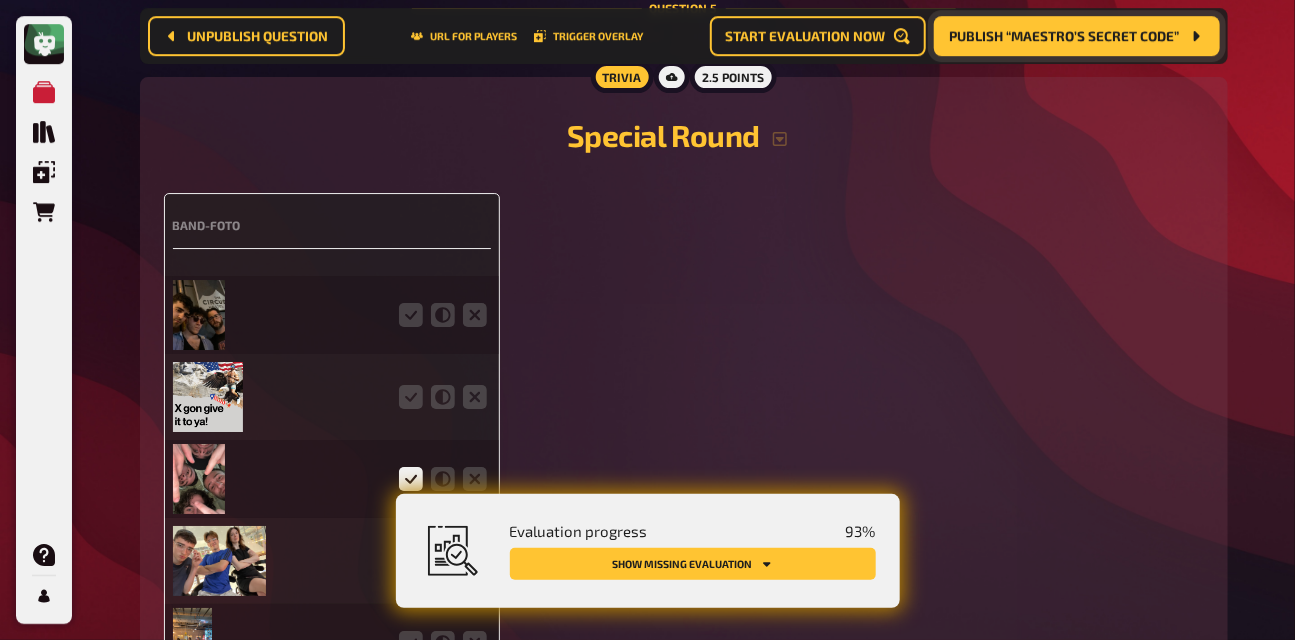 scroll, scrollTop: 5312, scrollLeft: 0, axis: vertical 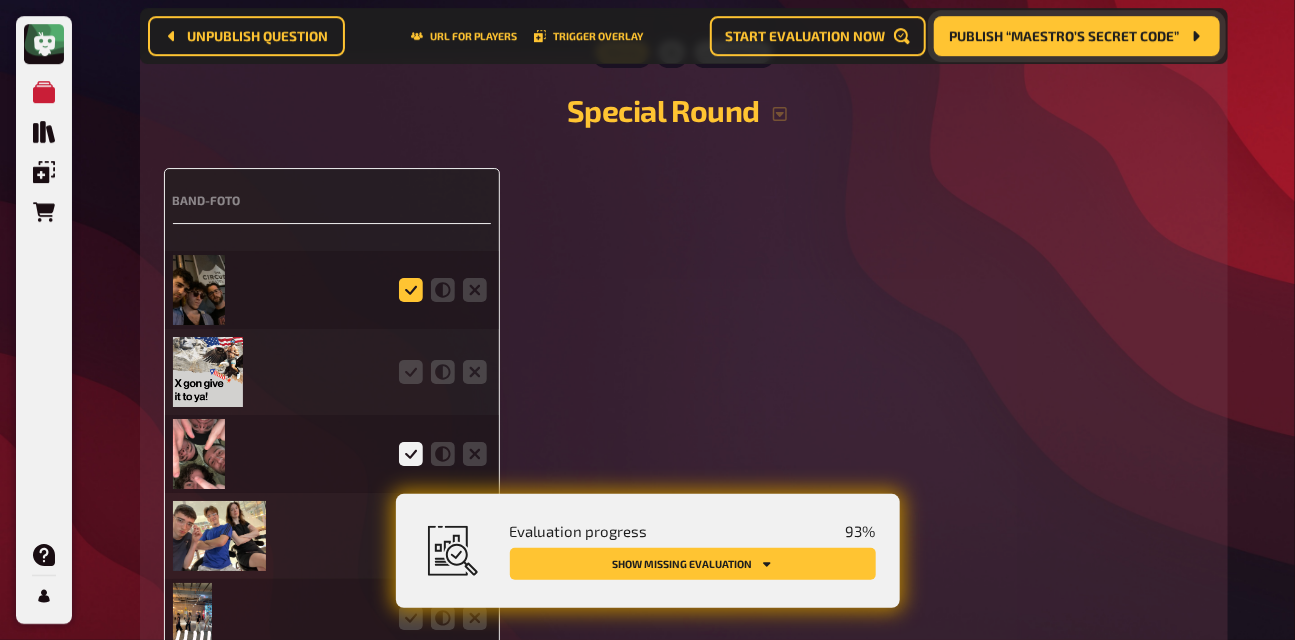 click 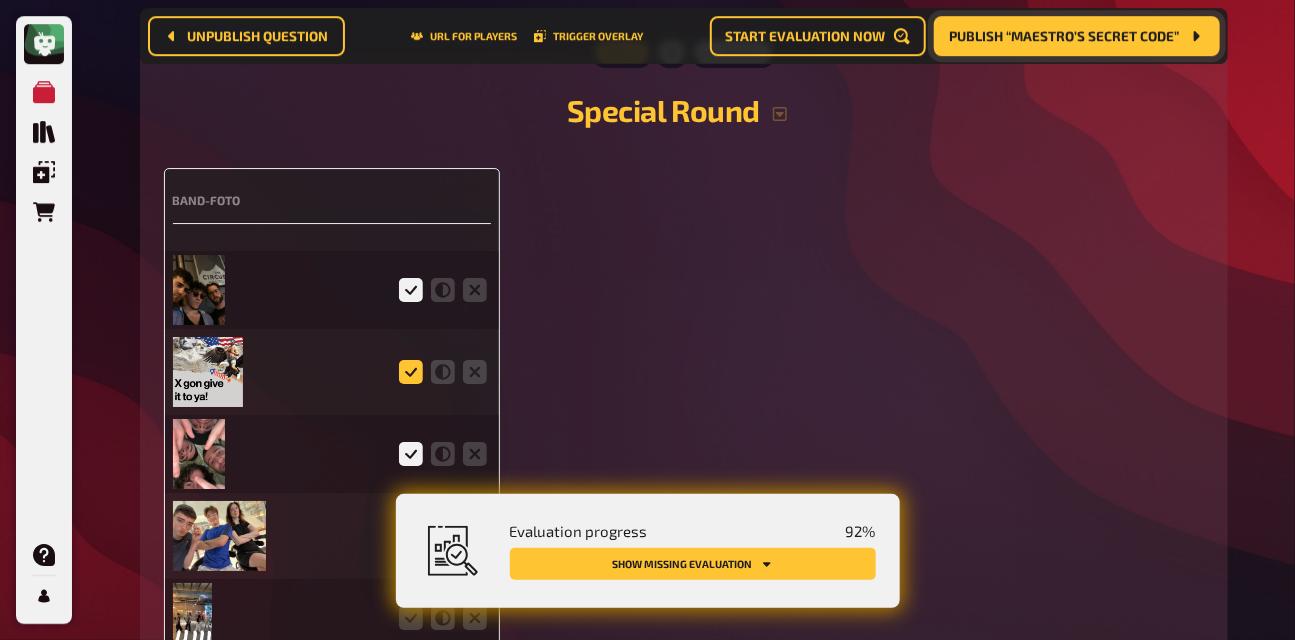 click 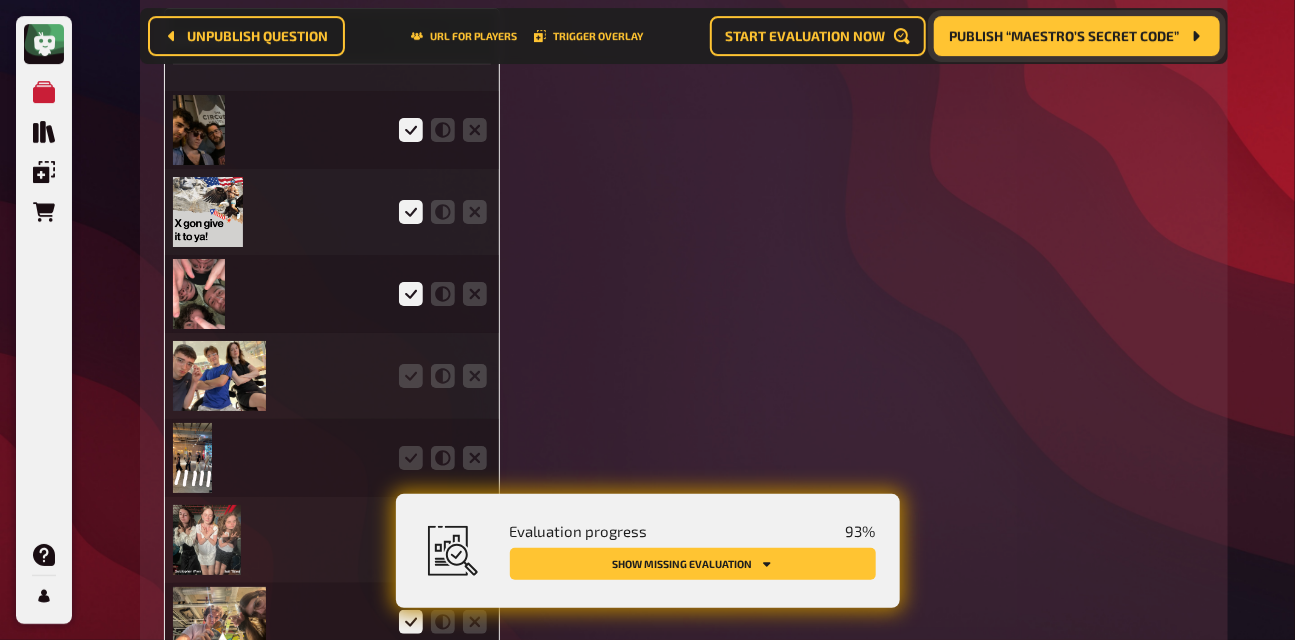 scroll, scrollTop: 5482, scrollLeft: 0, axis: vertical 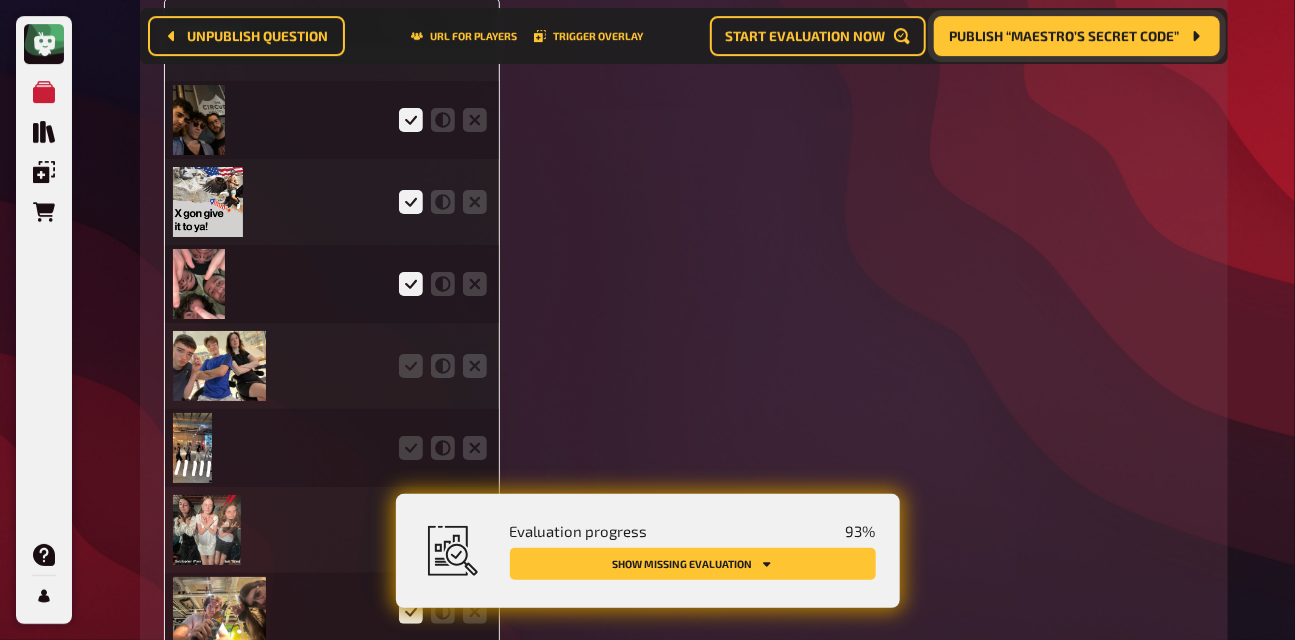 click 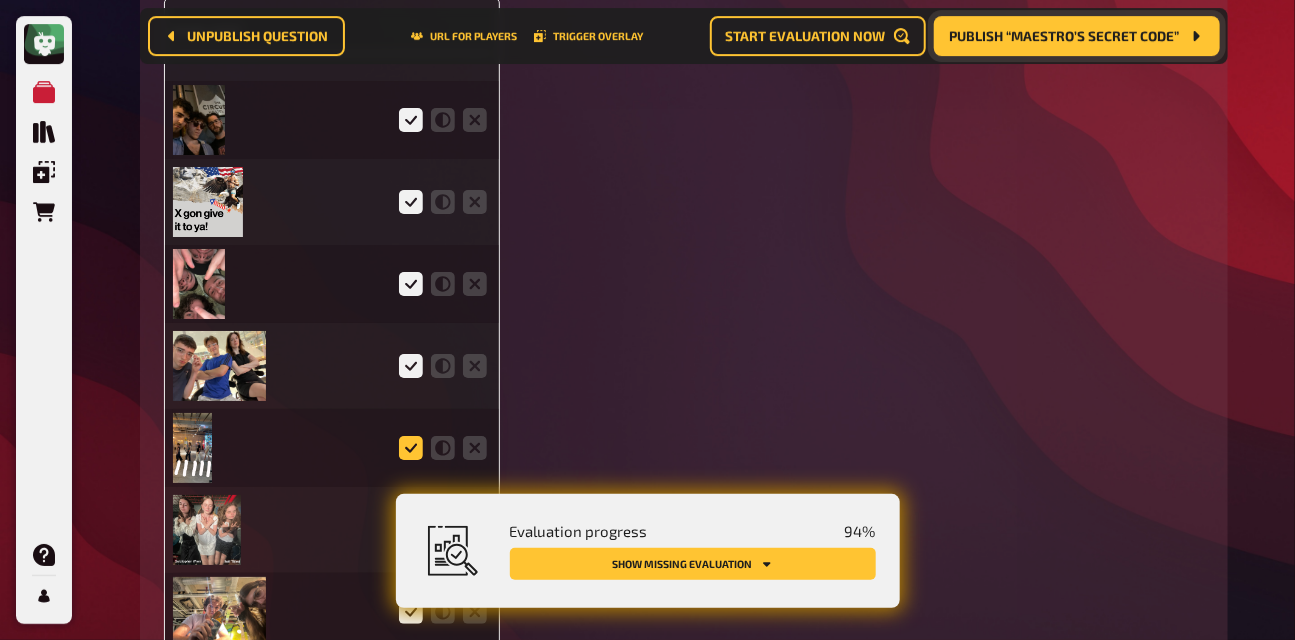 click 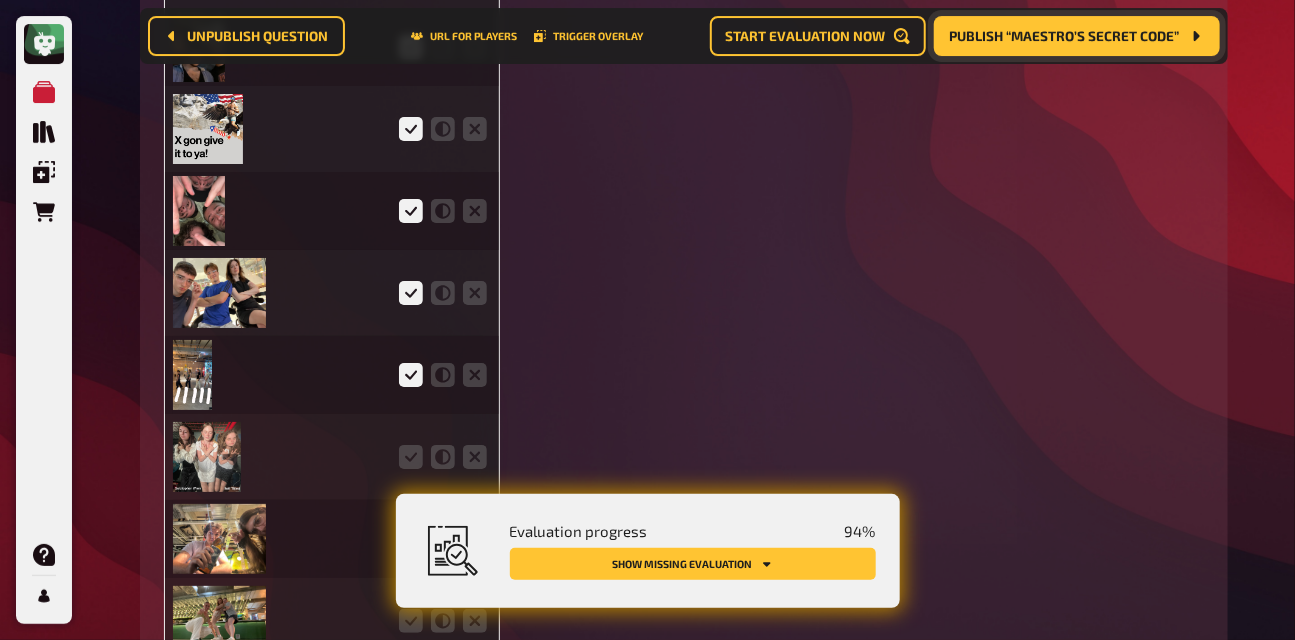 click 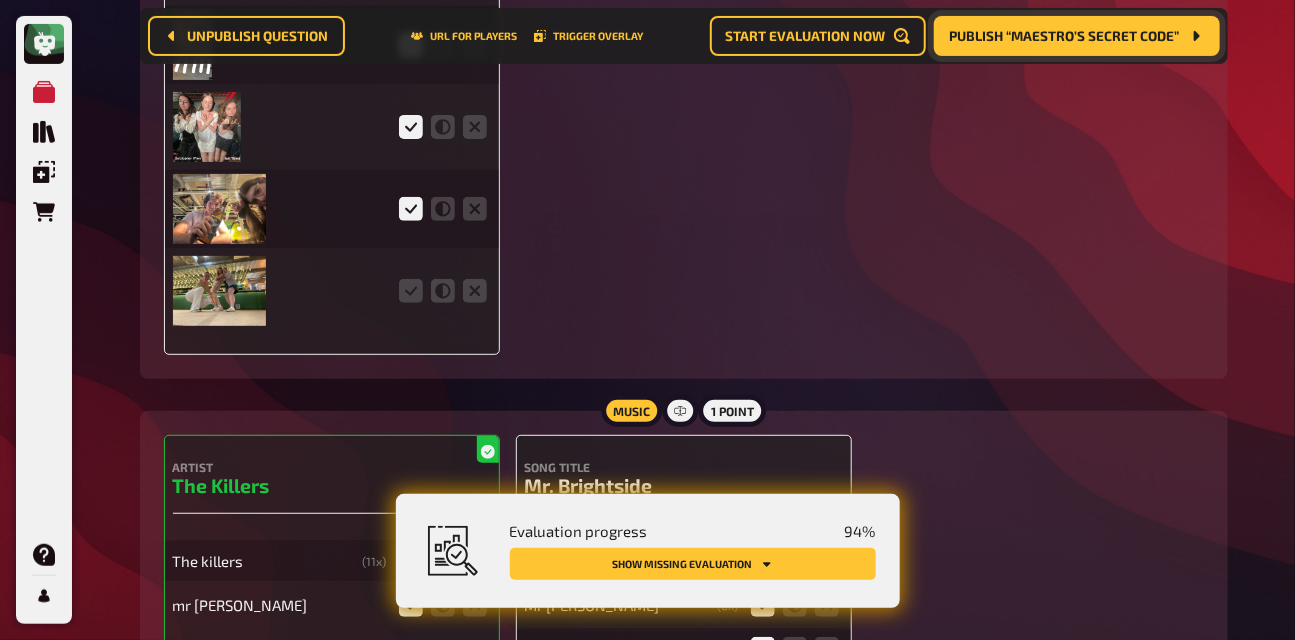 scroll, scrollTop: 5895, scrollLeft: 0, axis: vertical 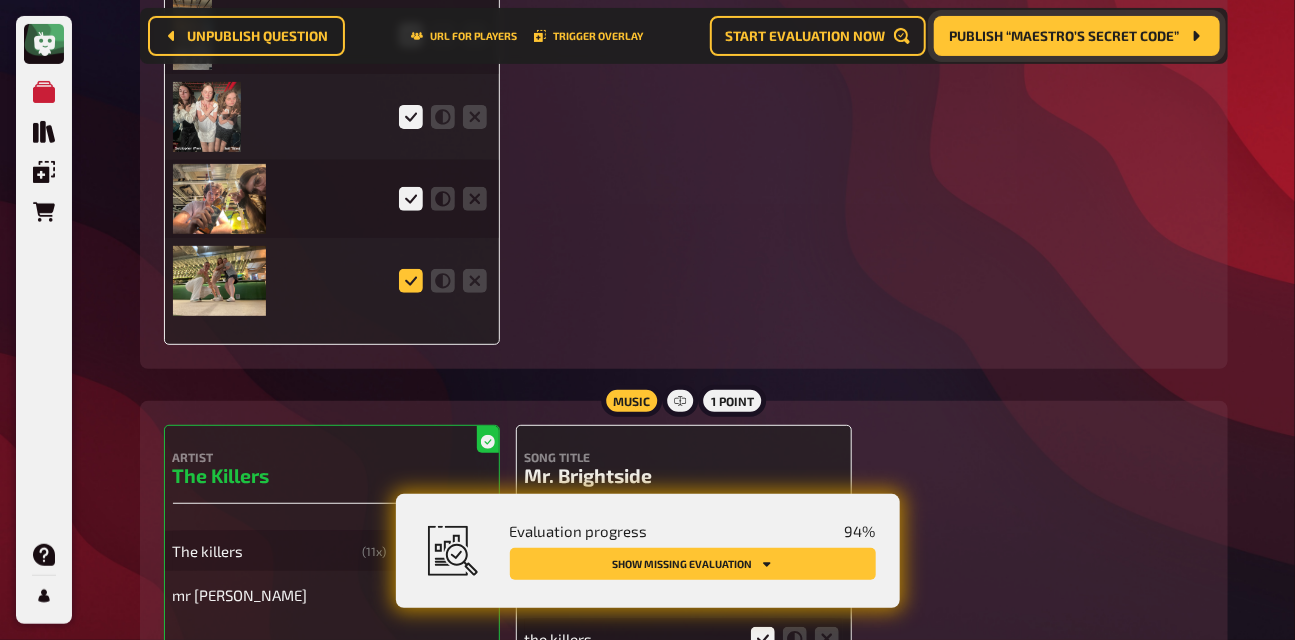 click 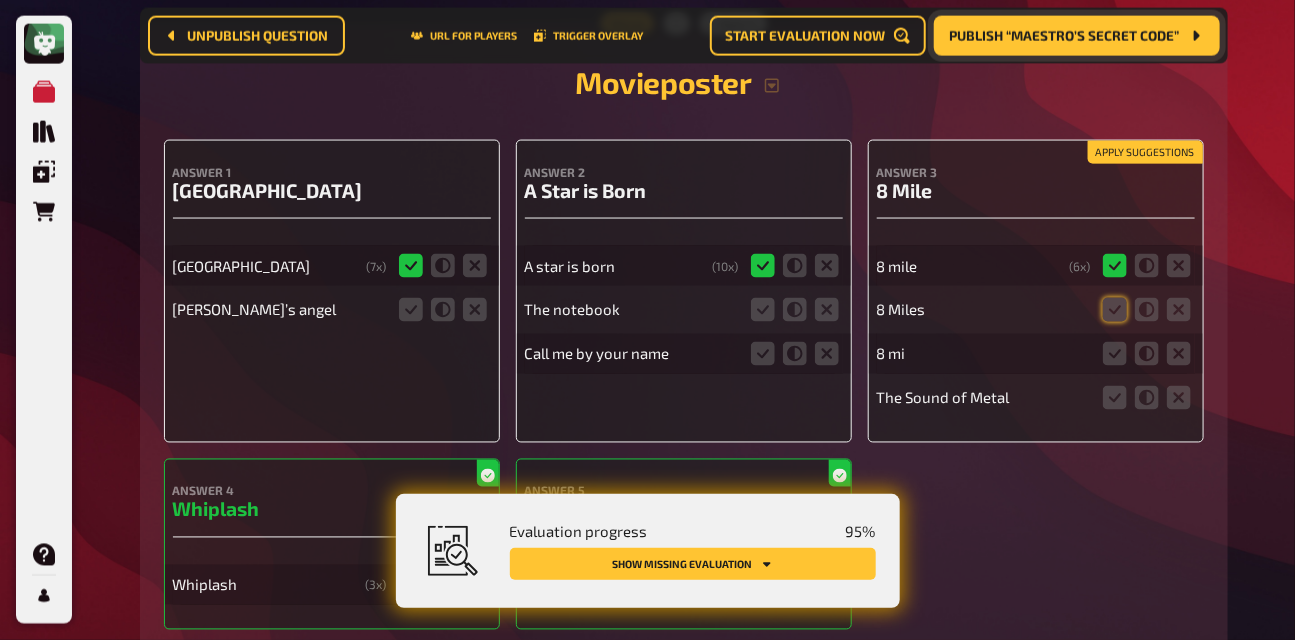 scroll, scrollTop: 6918, scrollLeft: 0, axis: vertical 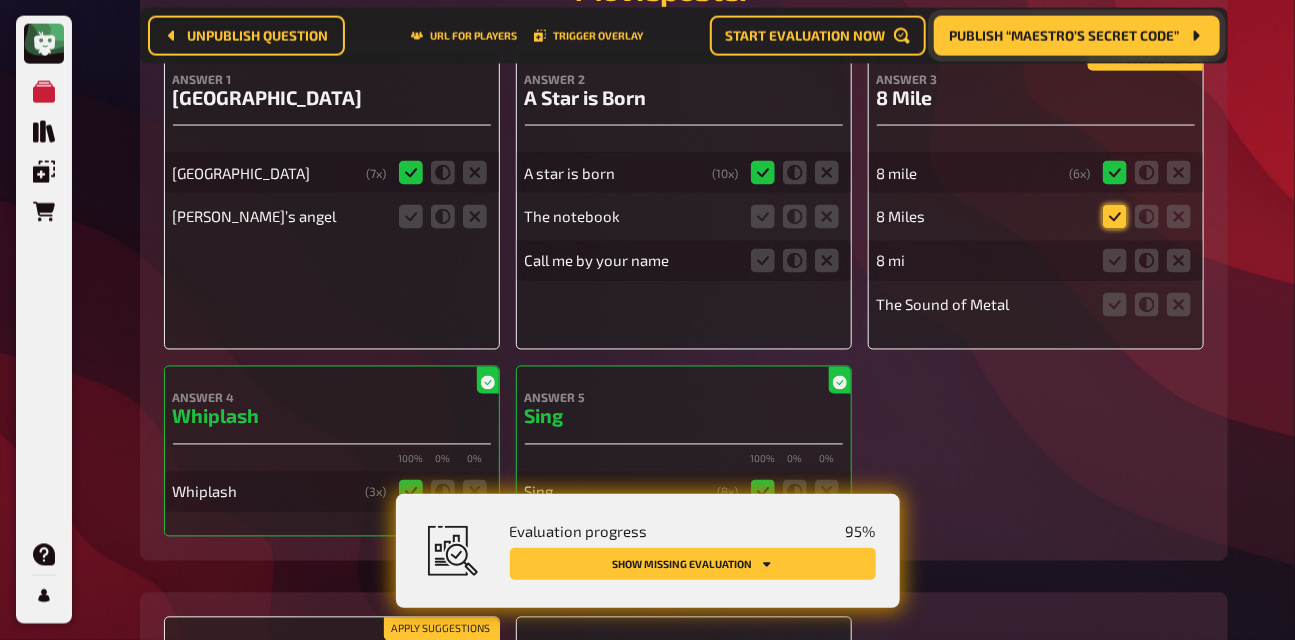 click 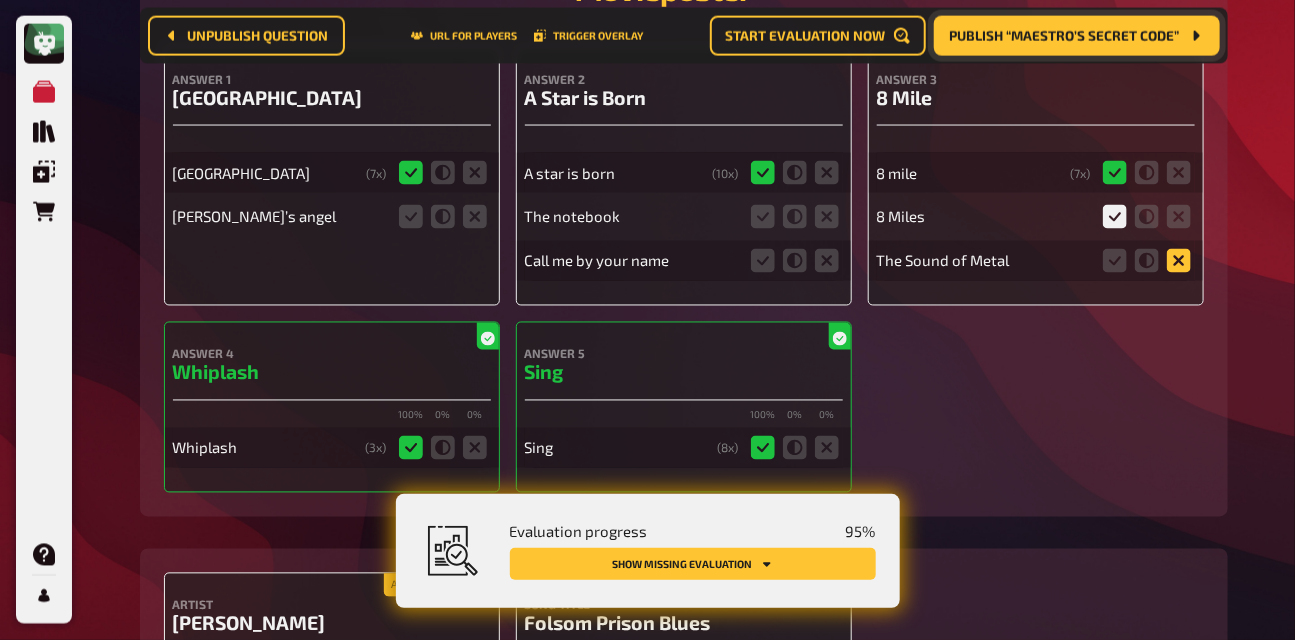 click 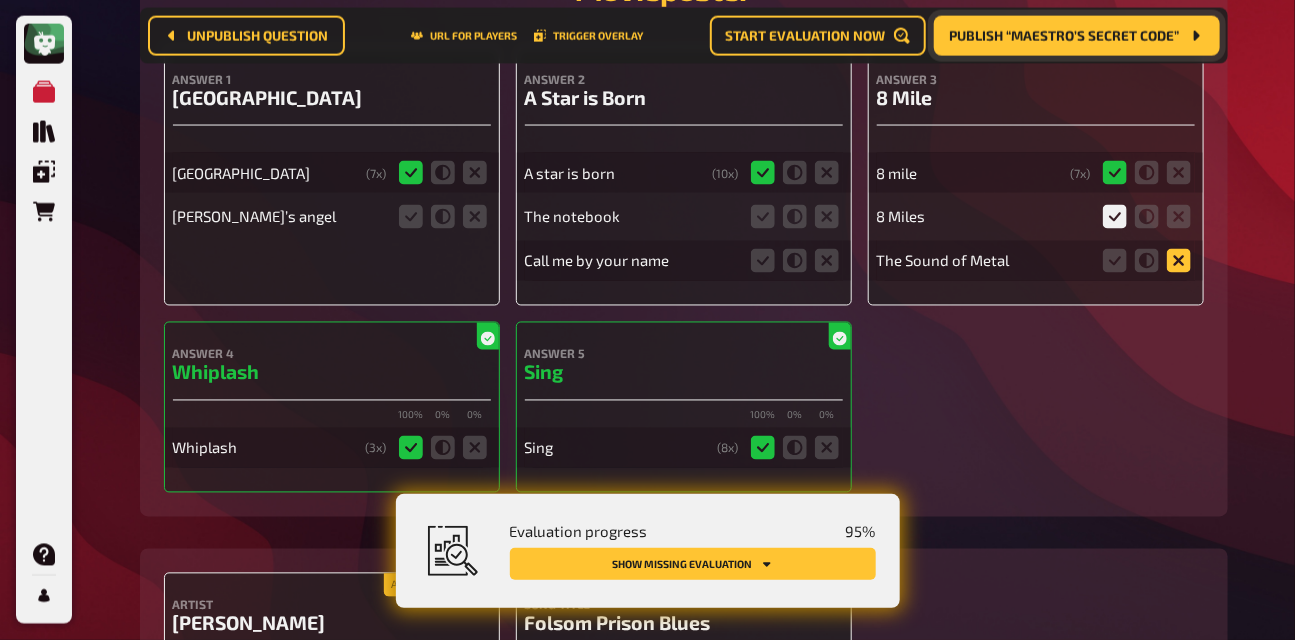 click at bounding box center [0, 0] 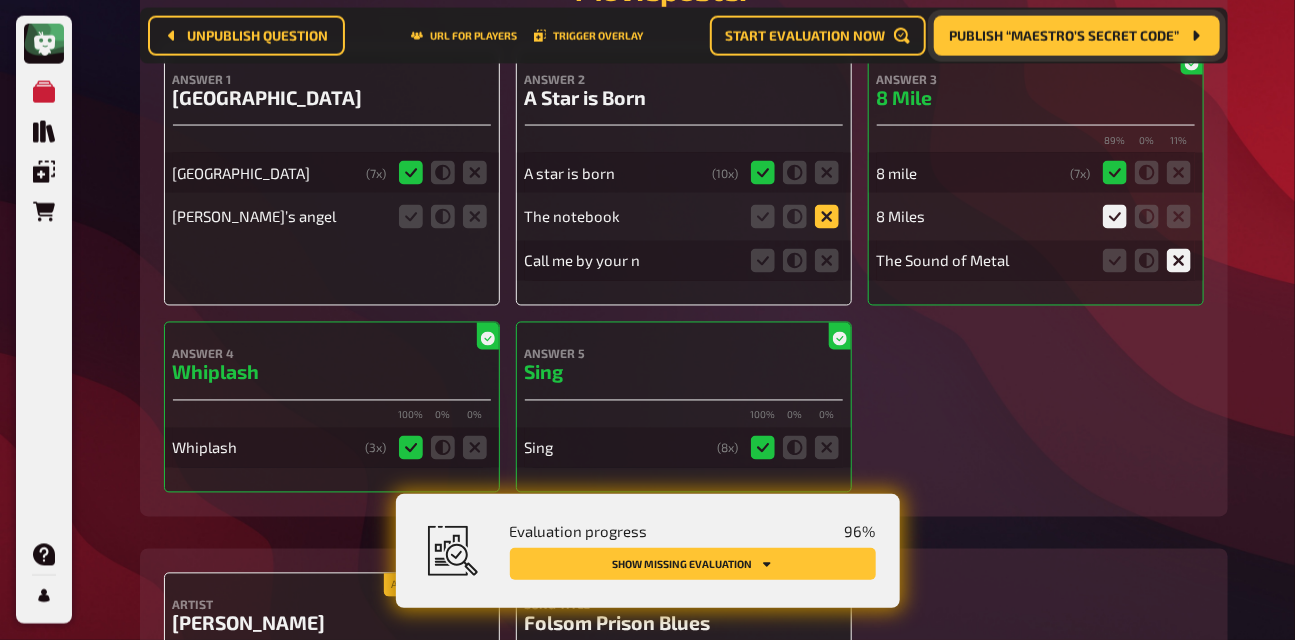 click 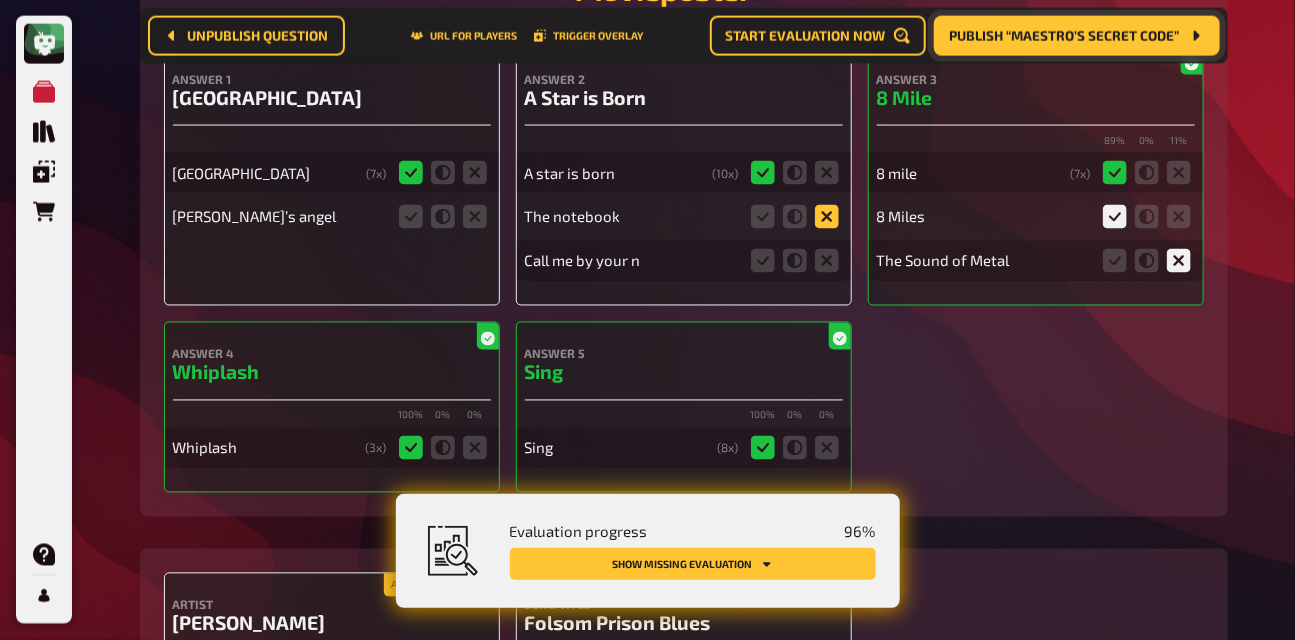 click at bounding box center (0, 0) 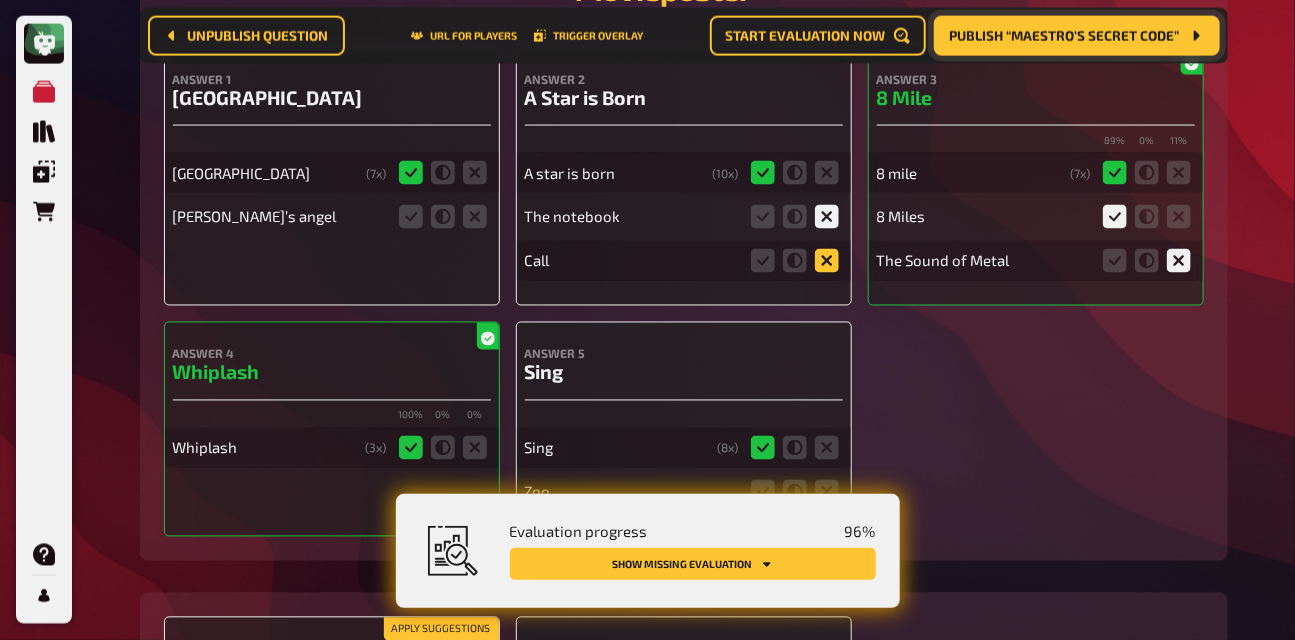 click 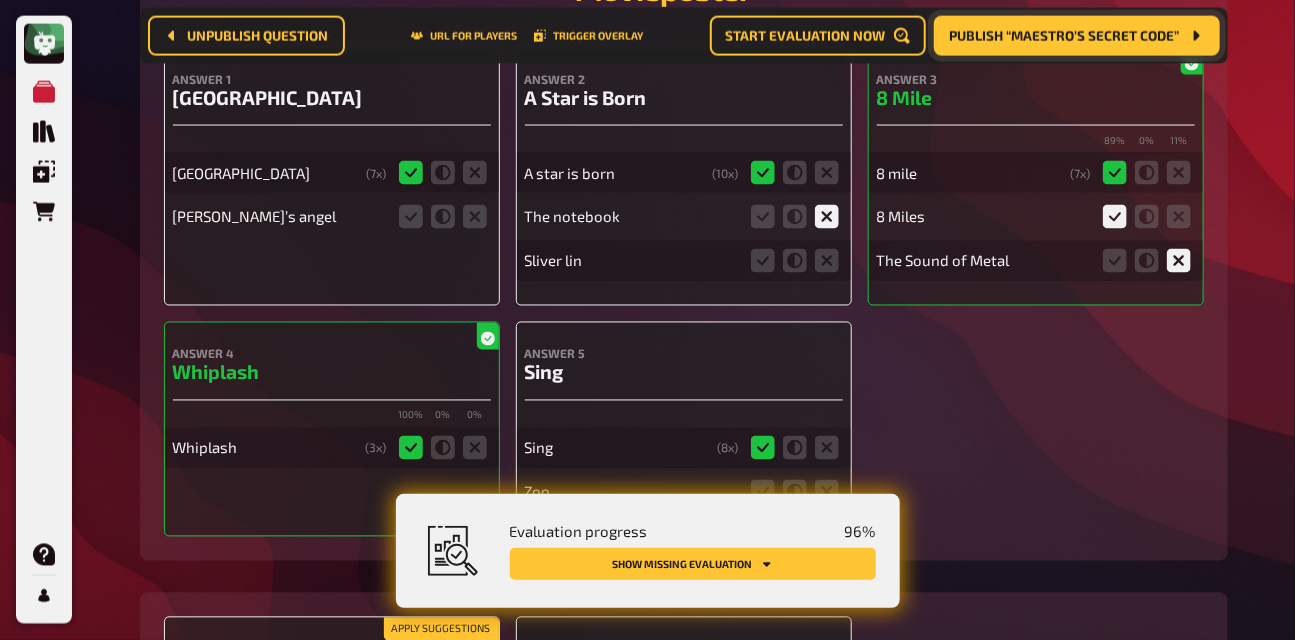click 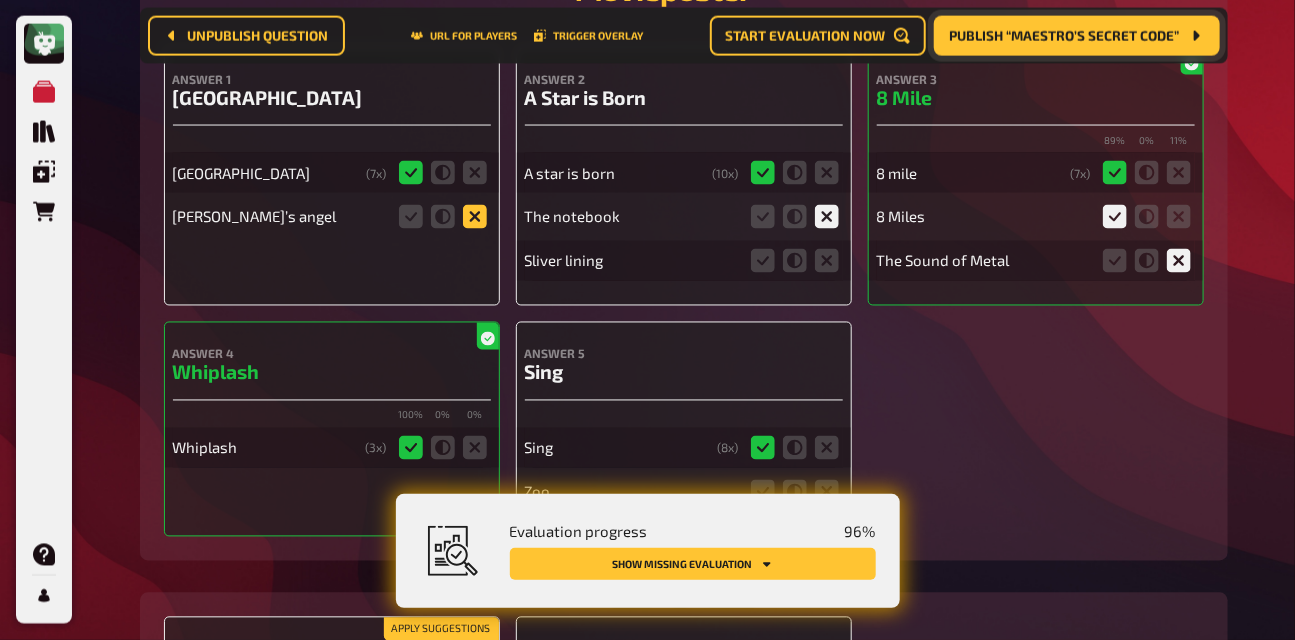 click 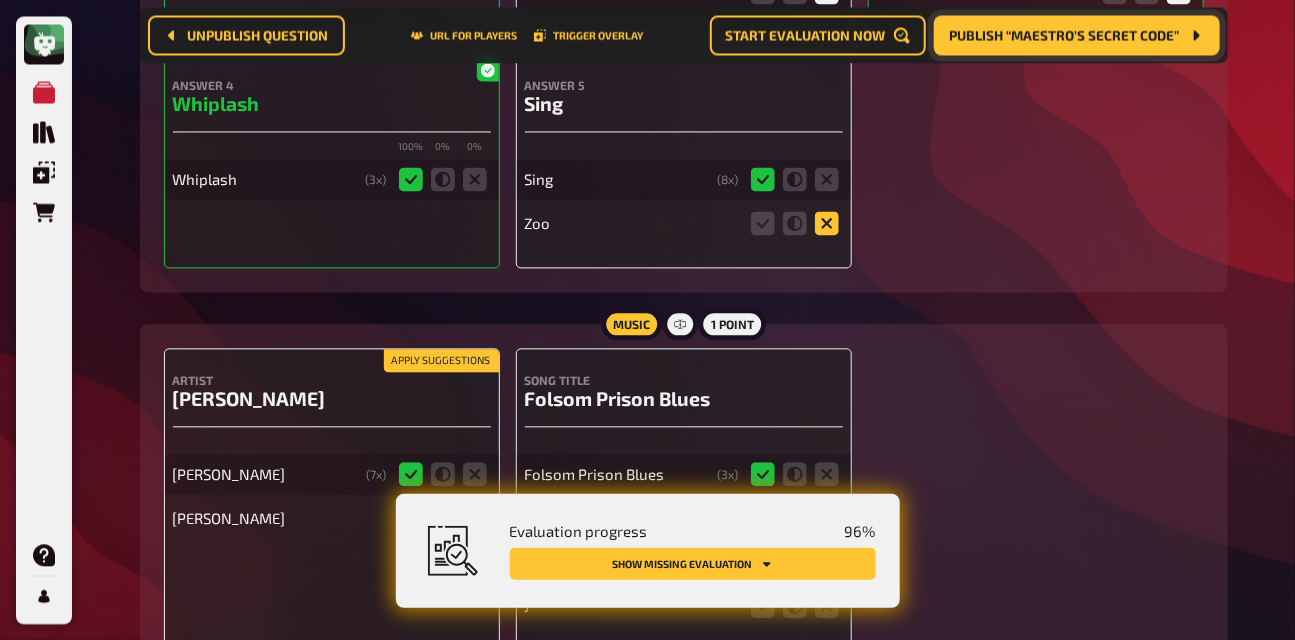 click 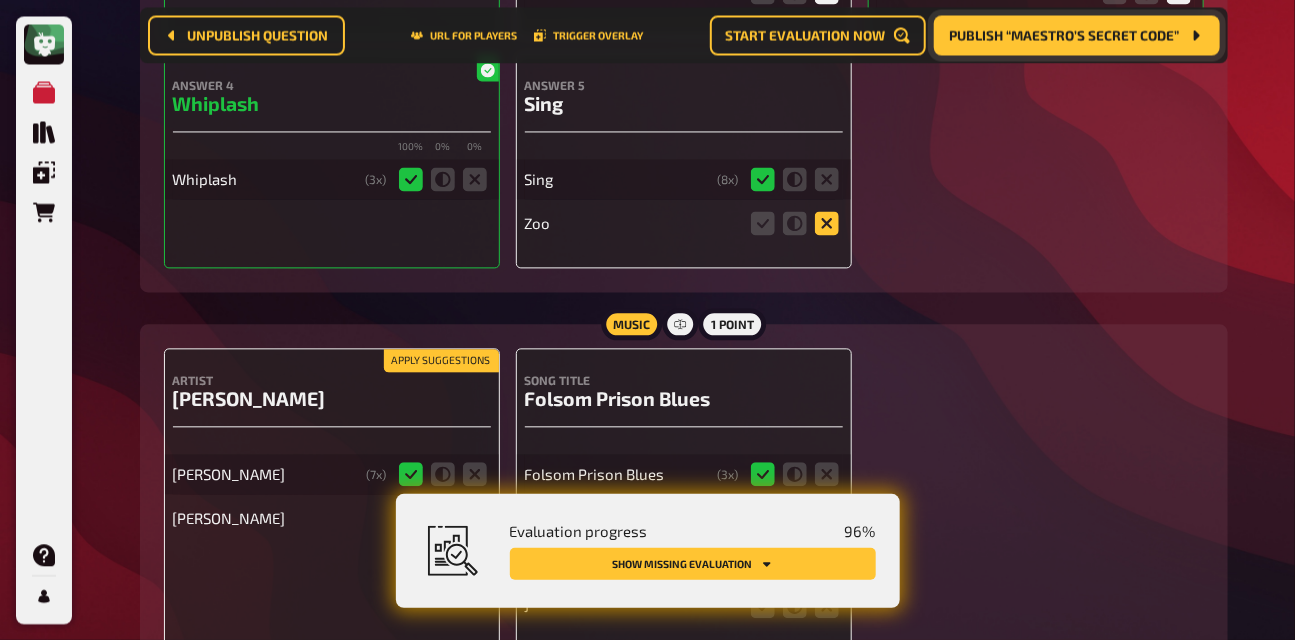 click at bounding box center [0, 0] 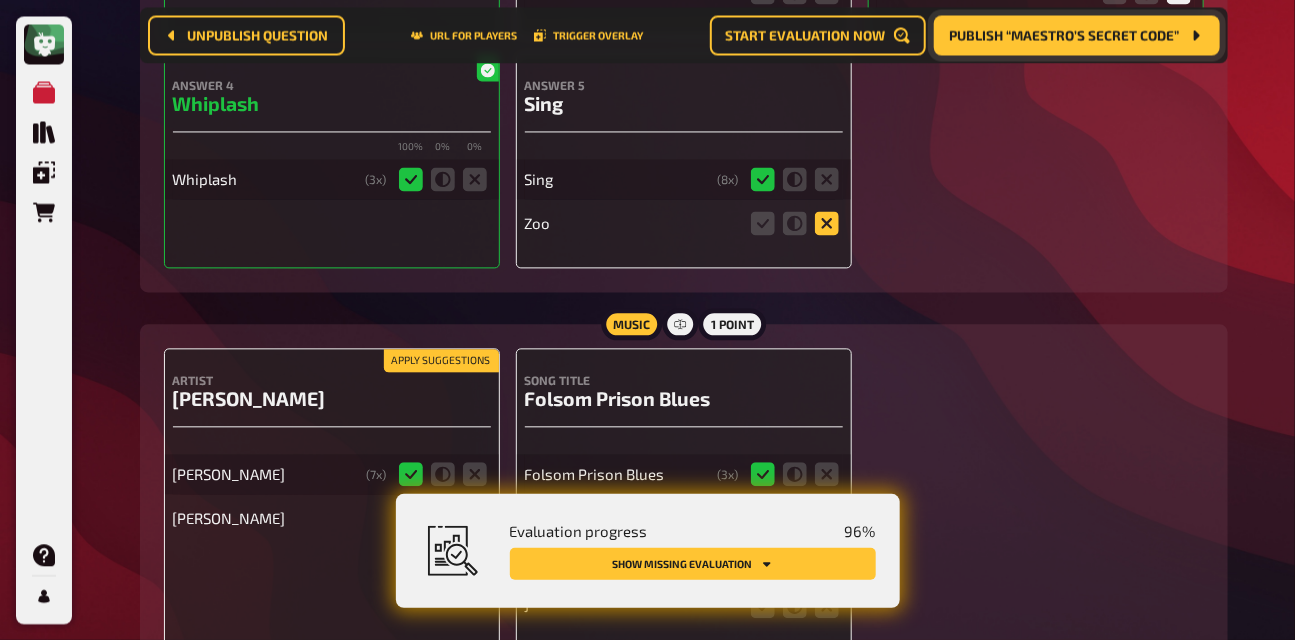 scroll, scrollTop: 7231, scrollLeft: 0, axis: vertical 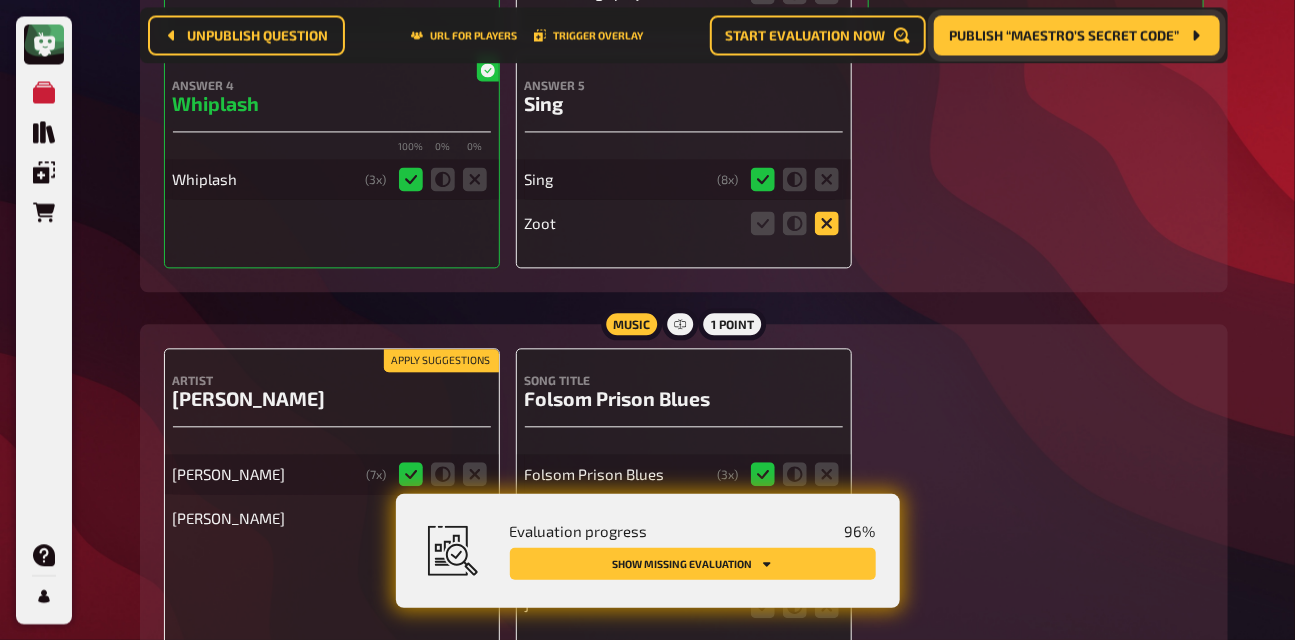 click 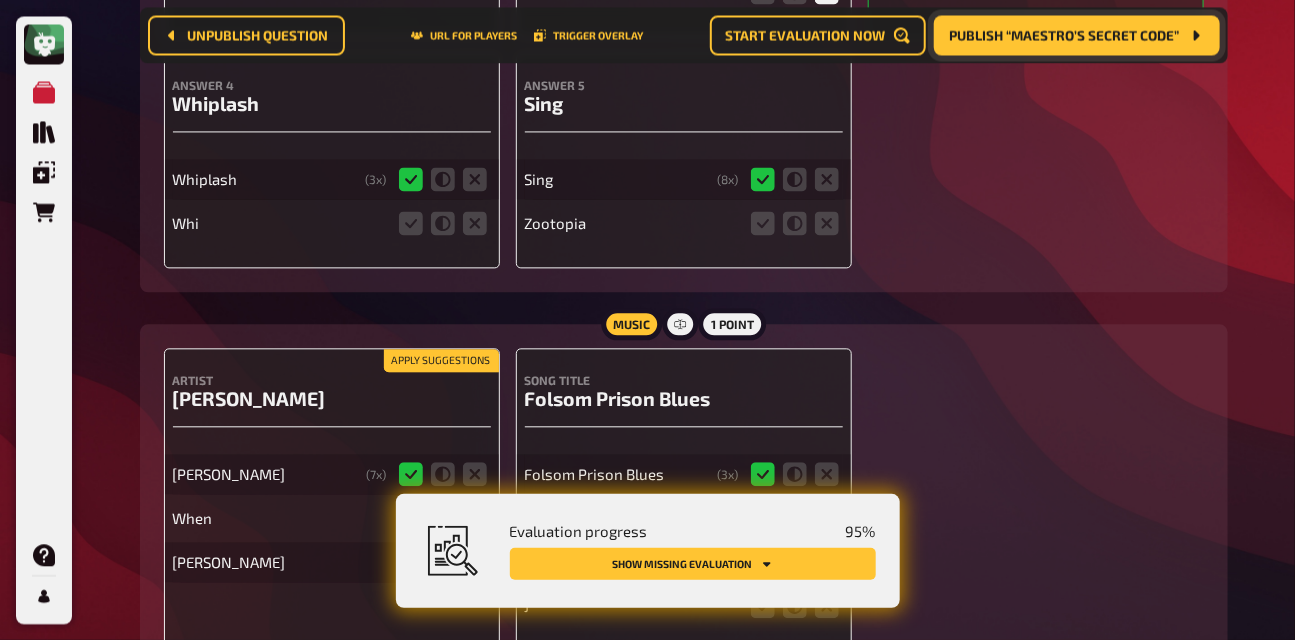 click 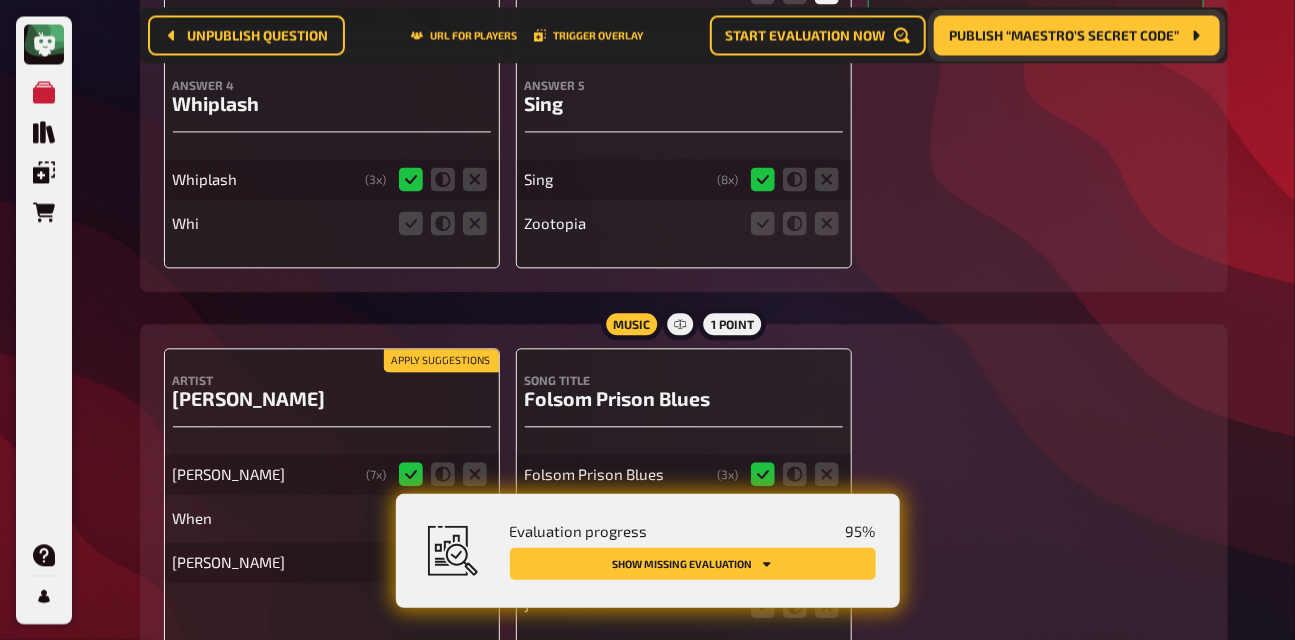 click at bounding box center [0, 0] 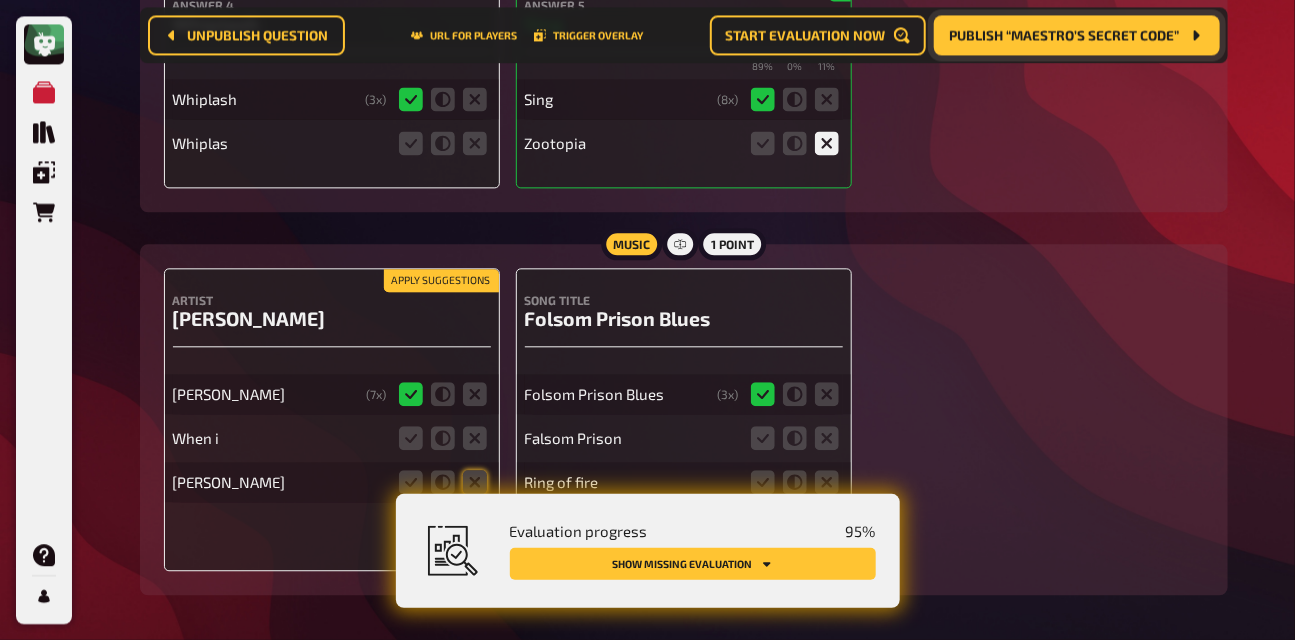 scroll, scrollTop: 7353, scrollLeft: 0, axis: vertical 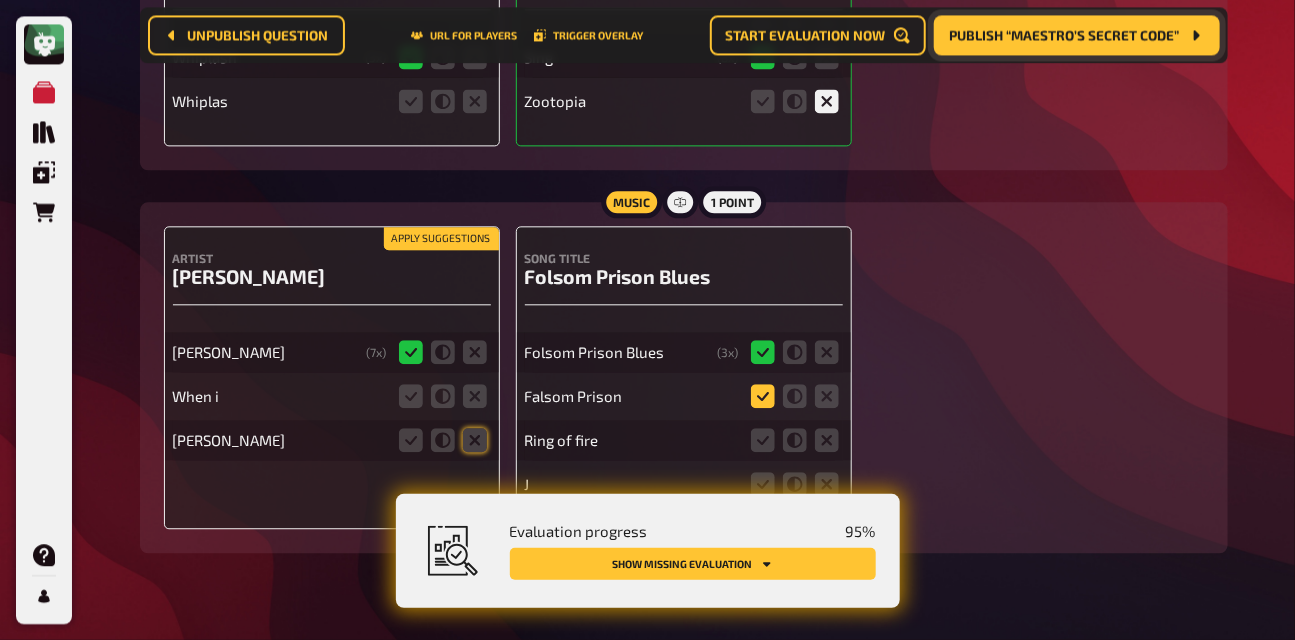 click 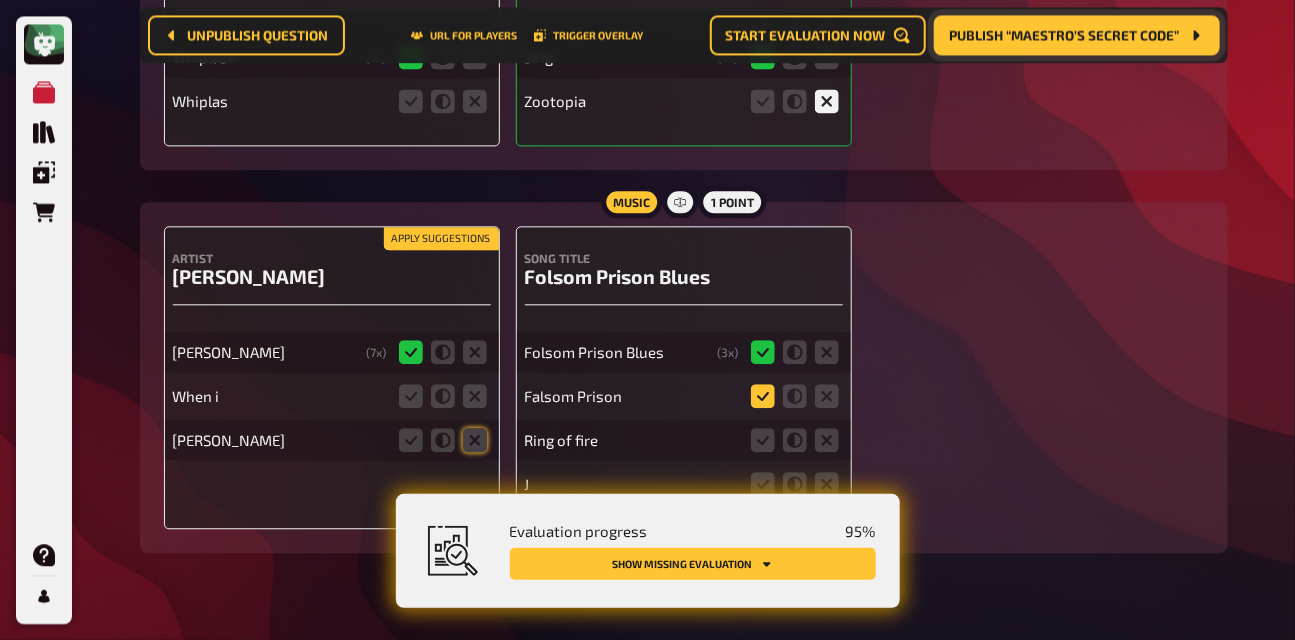 click at bounding box center (0, 0) 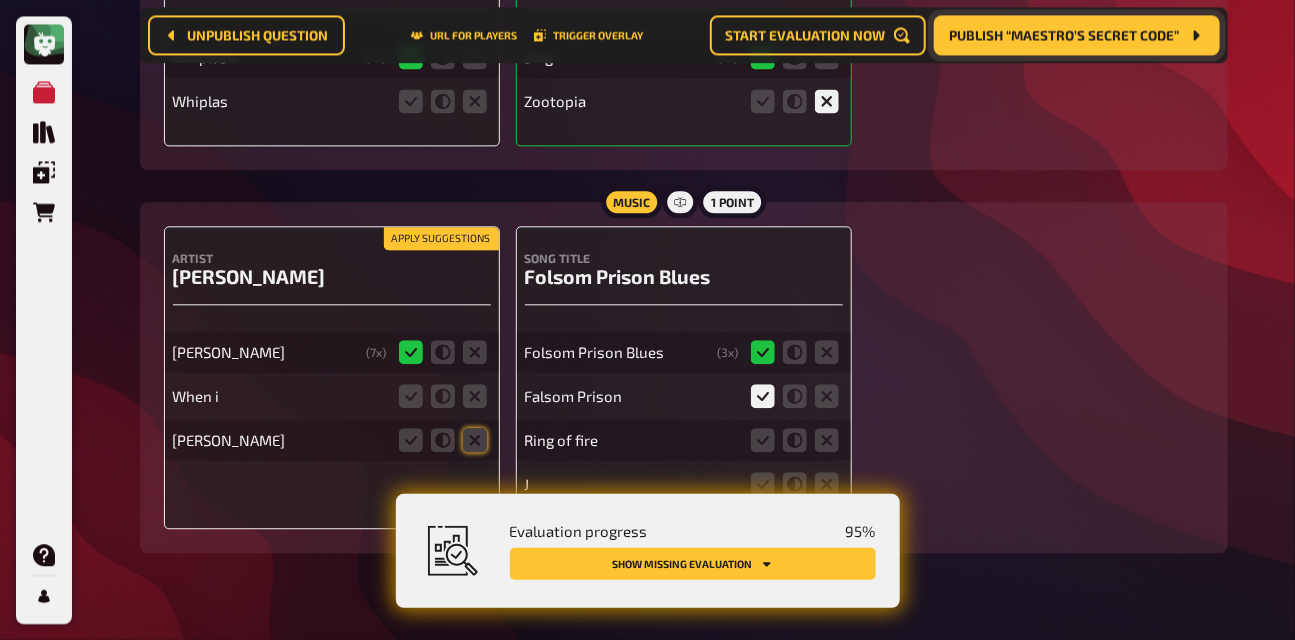 scroll, scrollTop: 7309, scrollLeft: 0, axis: vertical 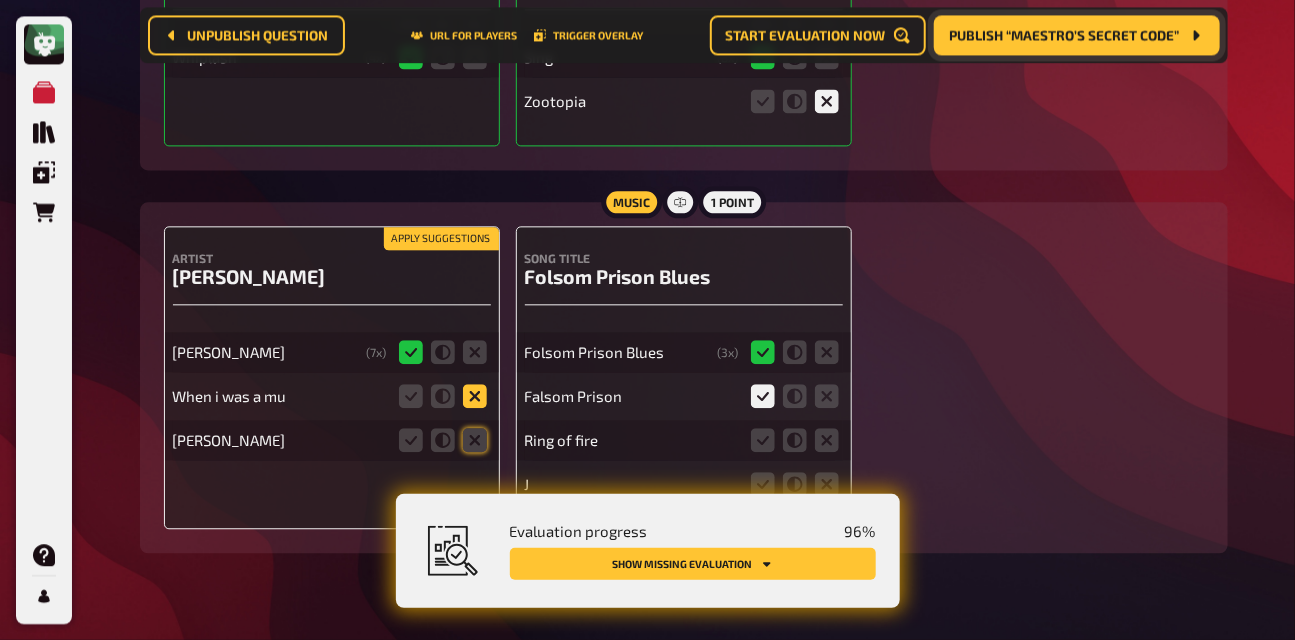 click 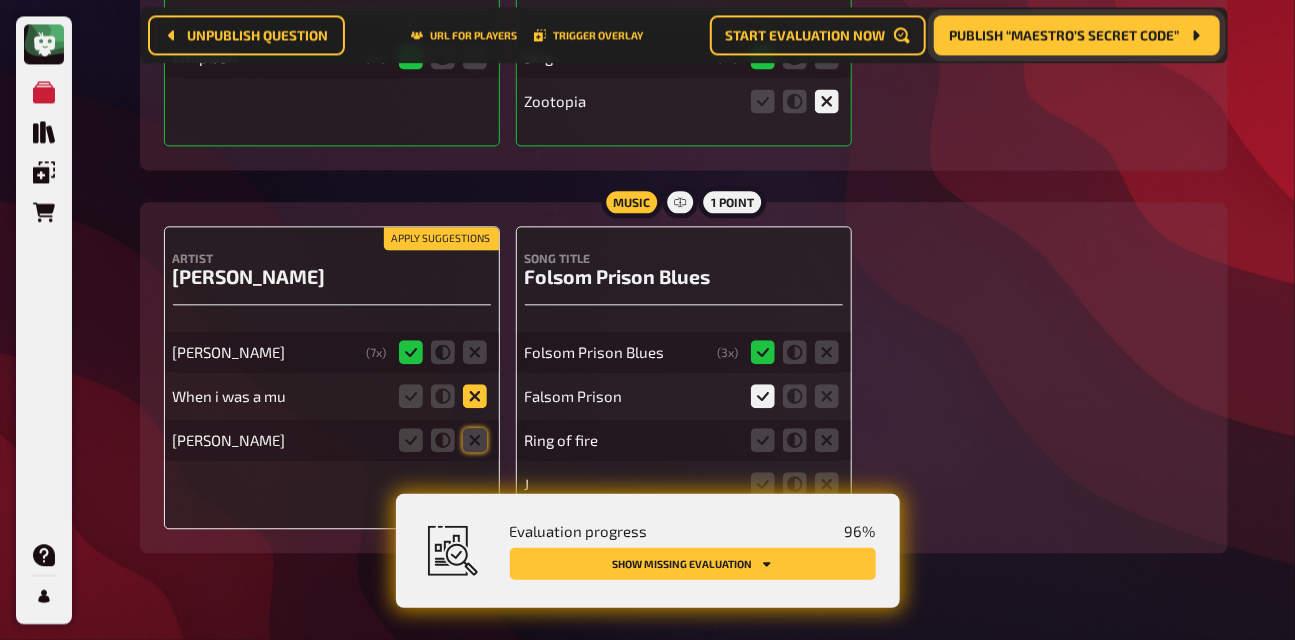 click at bounding box center (0, 0) 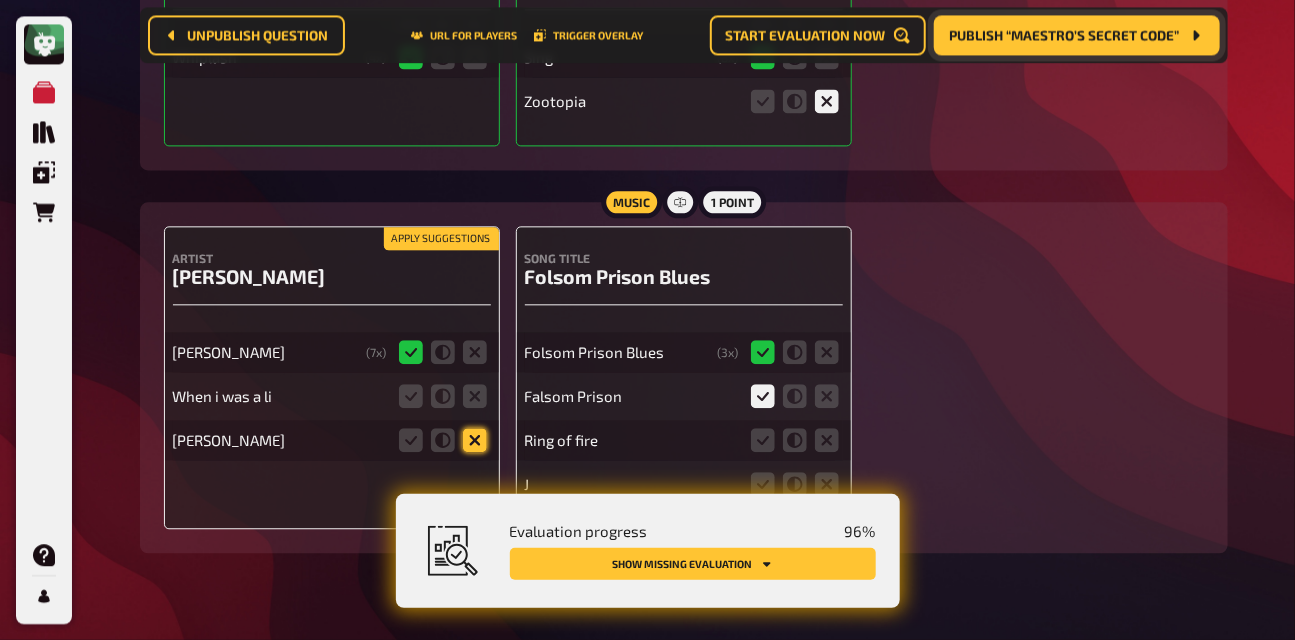 click 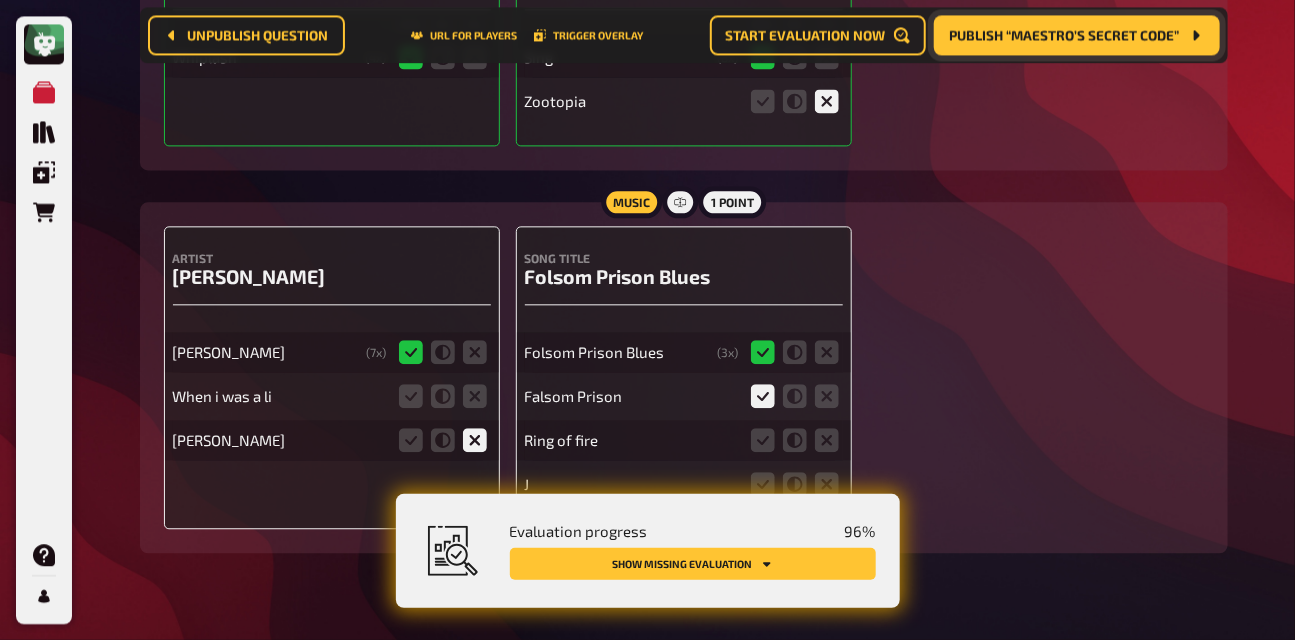scroll, scrollTop: 7353, scrollLeft: 0, axis: vertical 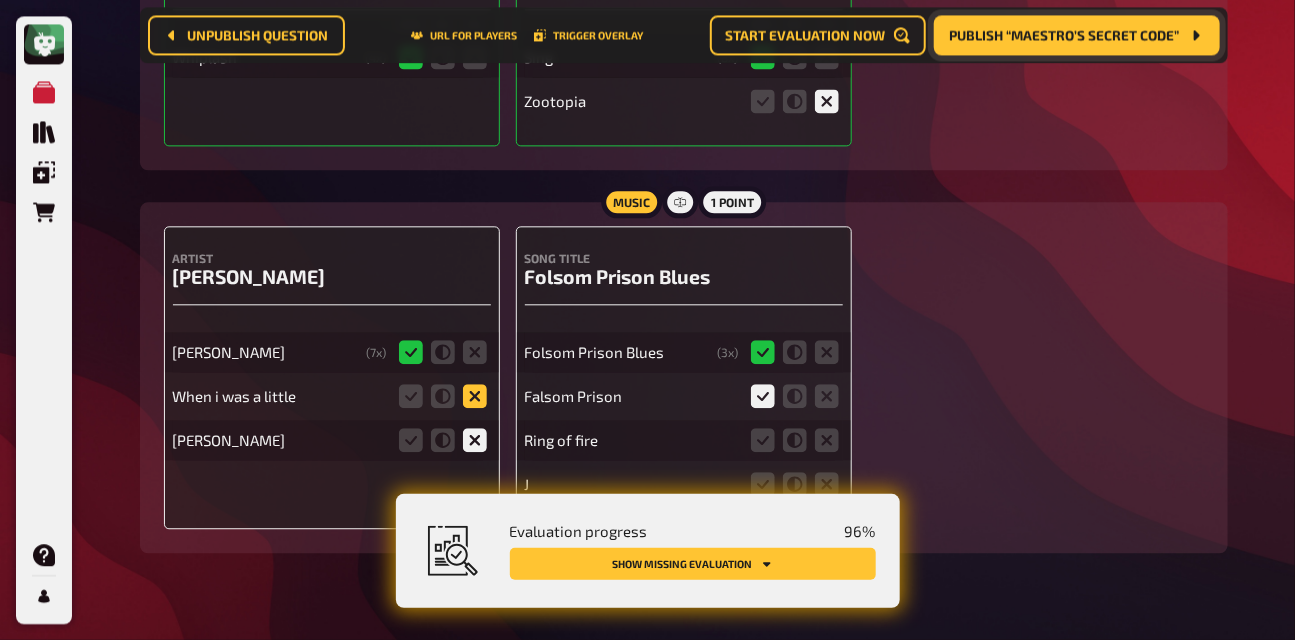 click 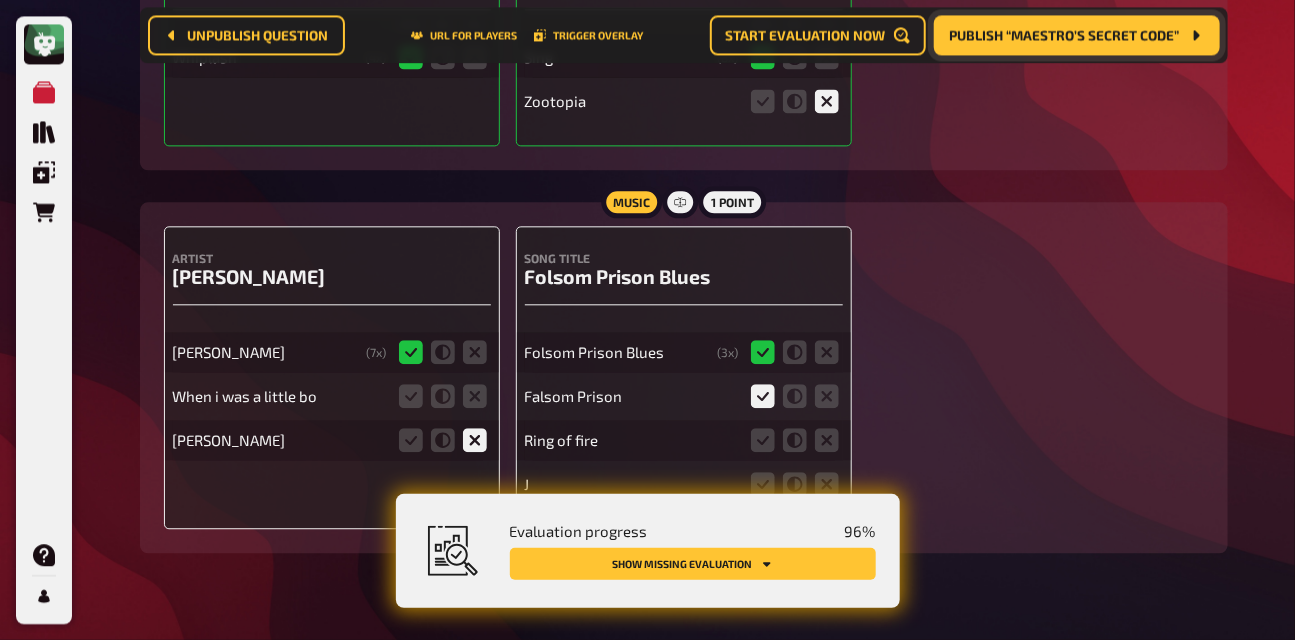 click 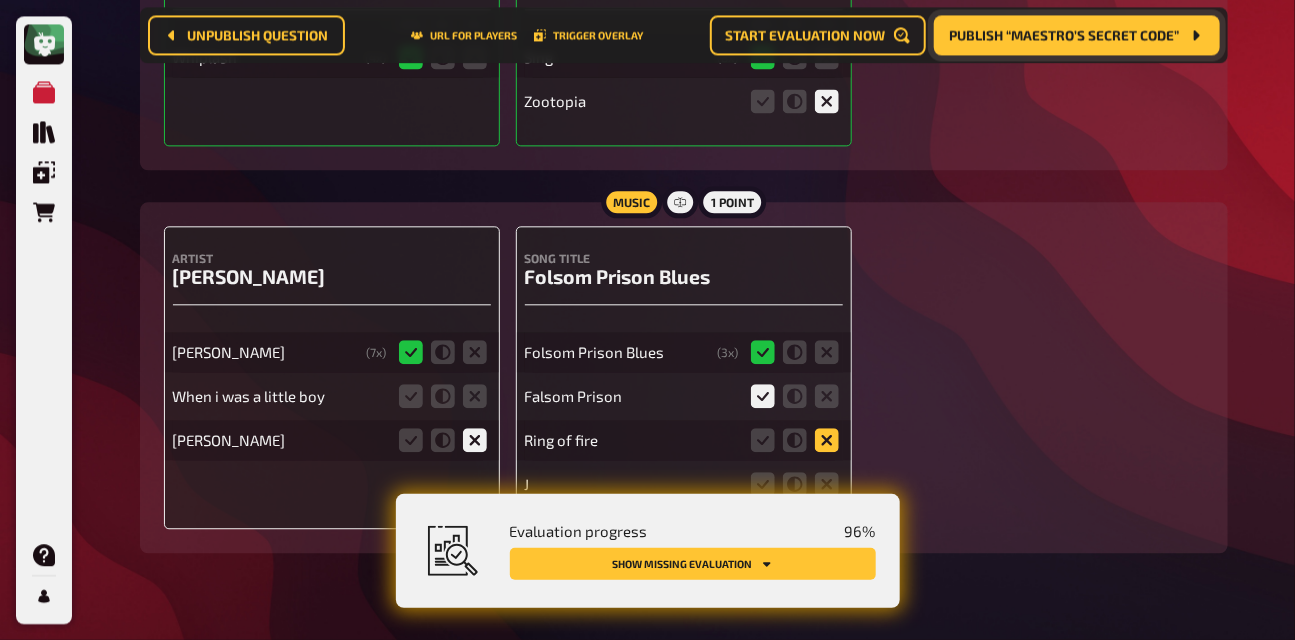 click 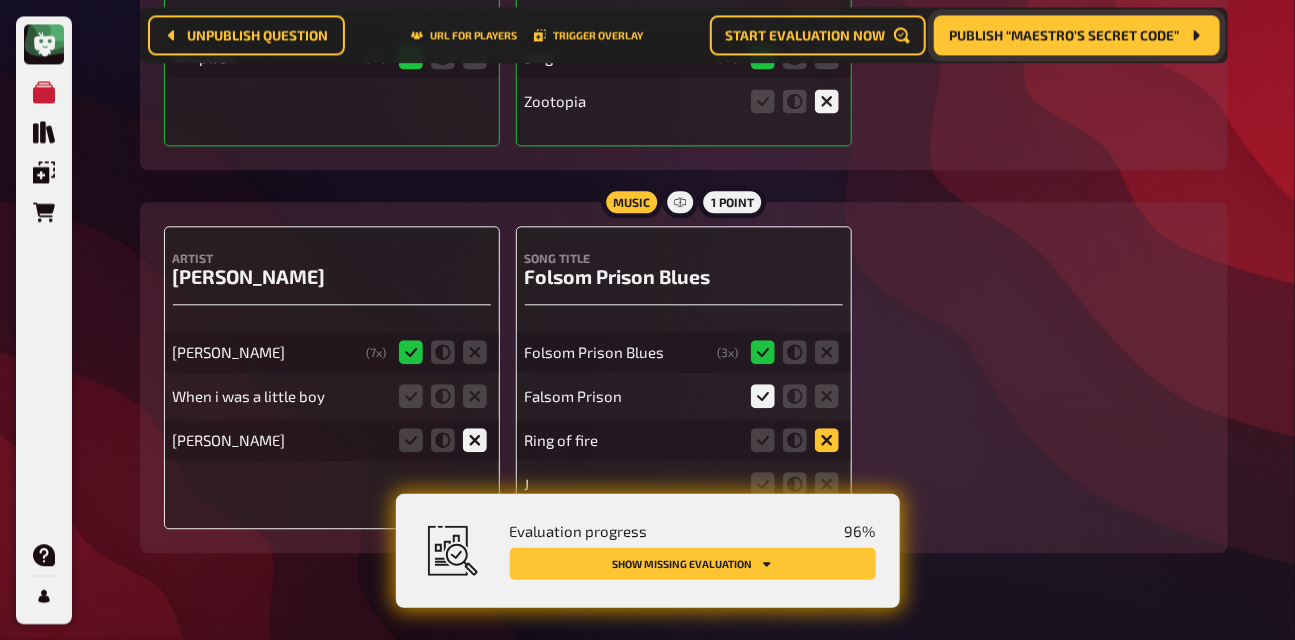 click at bounding box center (0, 0) 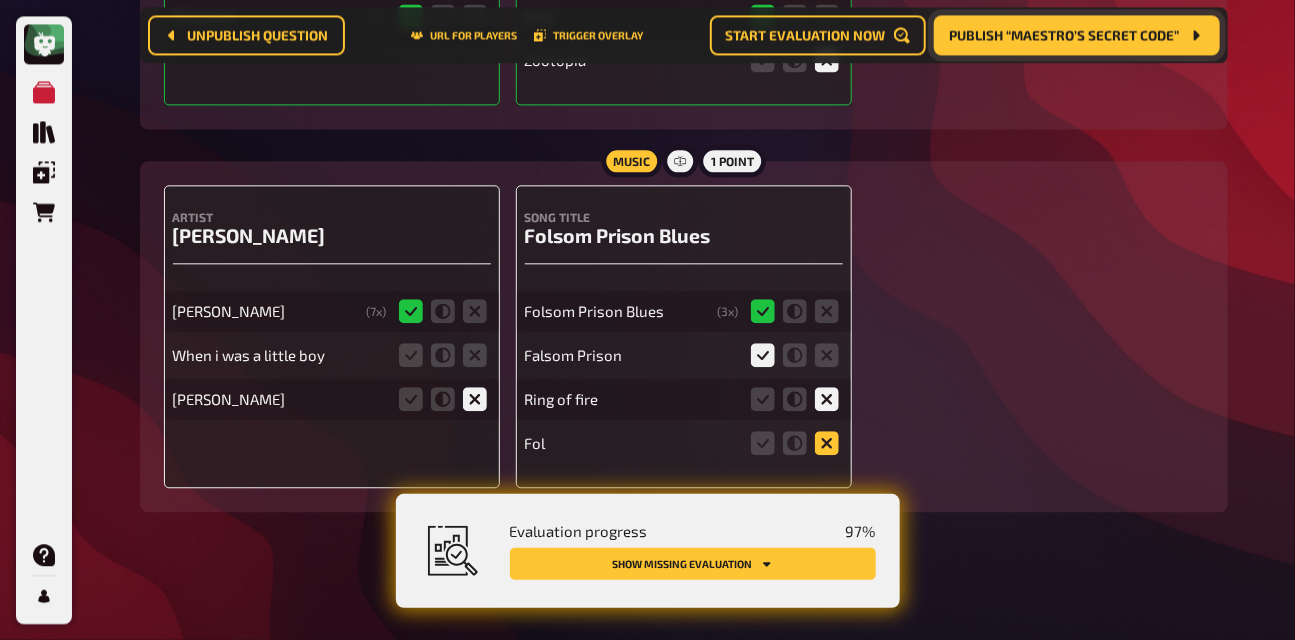 scroll, scrollTop: 7309, scrollLeft: 0, axis: vertical 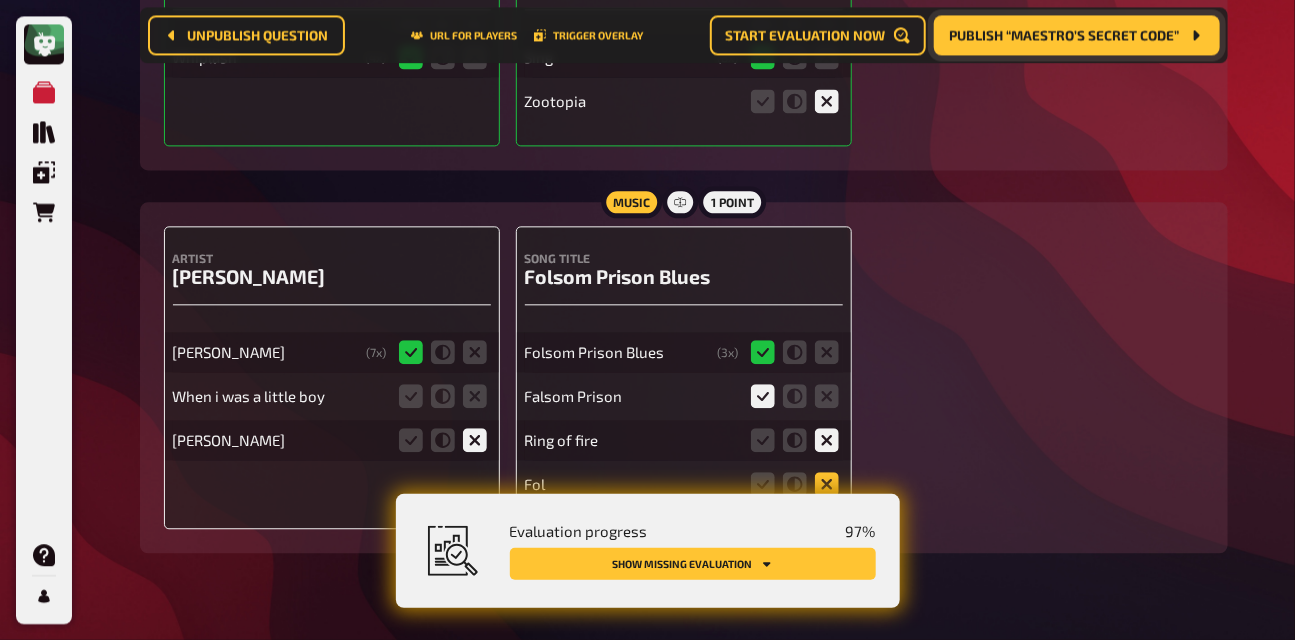 click 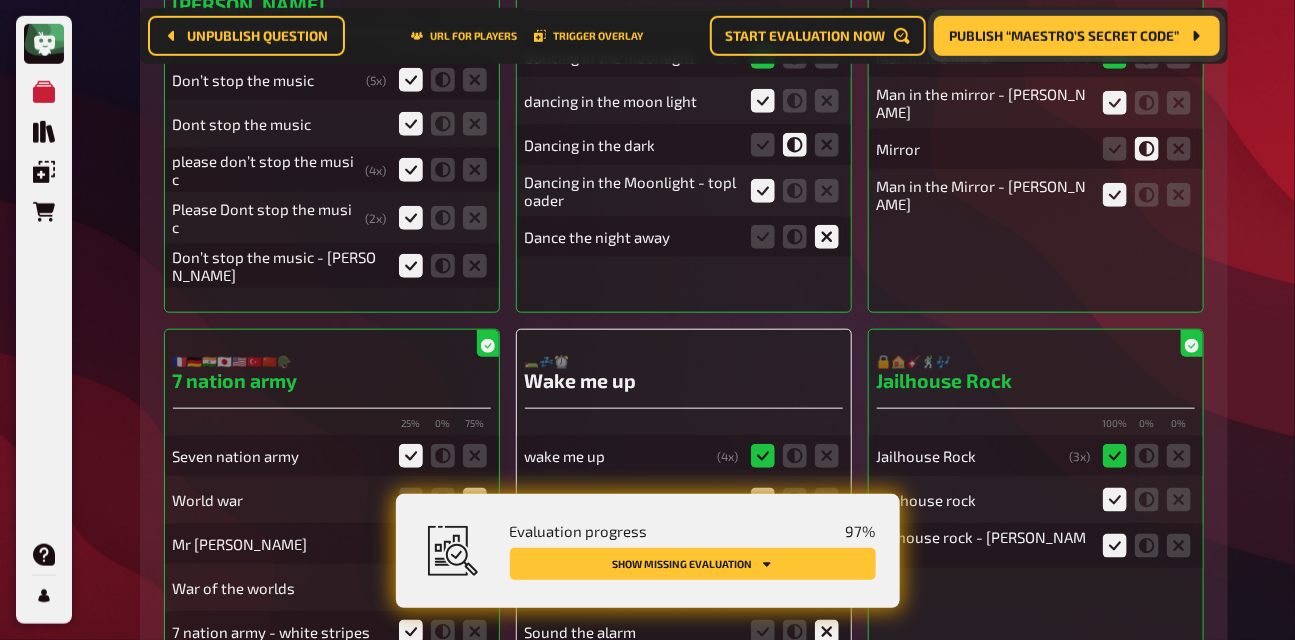 scroll, scrollTop: 0, scrollLeft: 0, axis: both 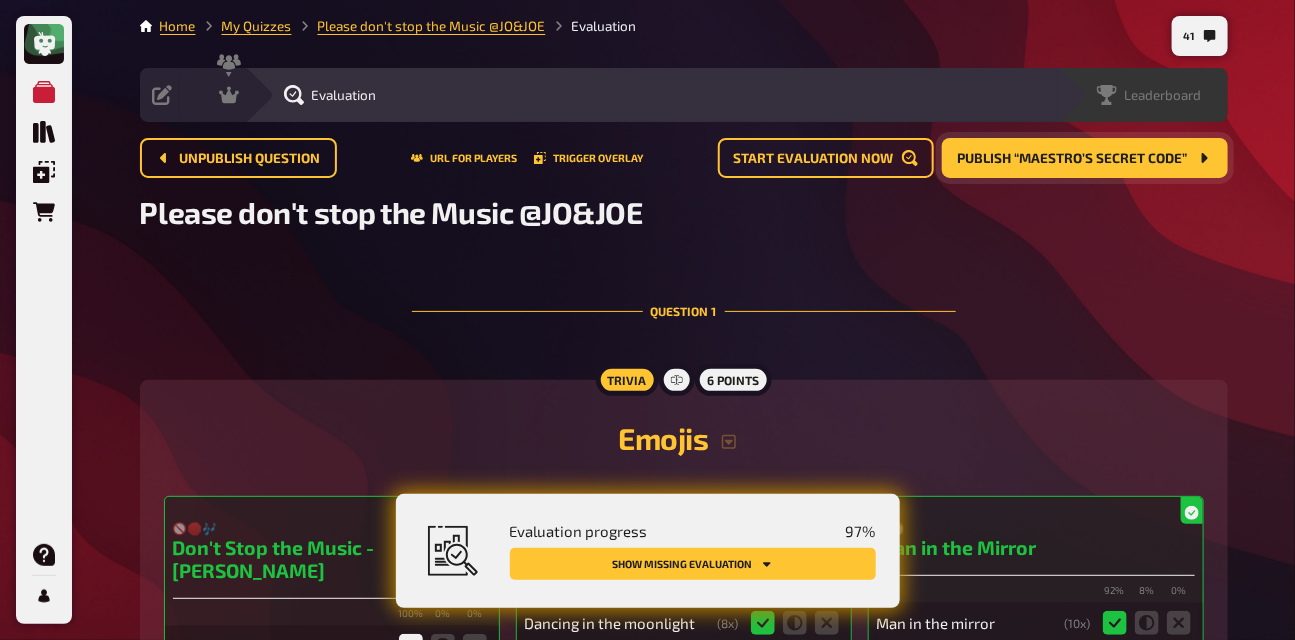 click on "Leaderboard" at bounding box center [1163, 95] 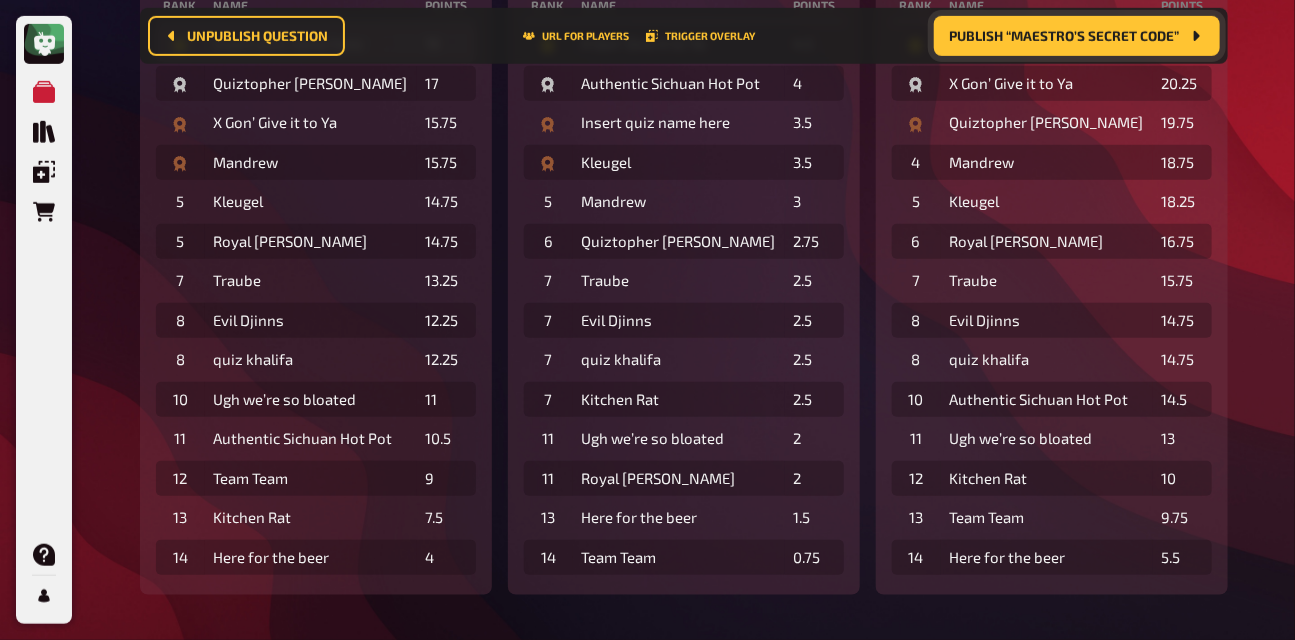scroll, scrollTop: 0, scrollLeft: 0, axis: both 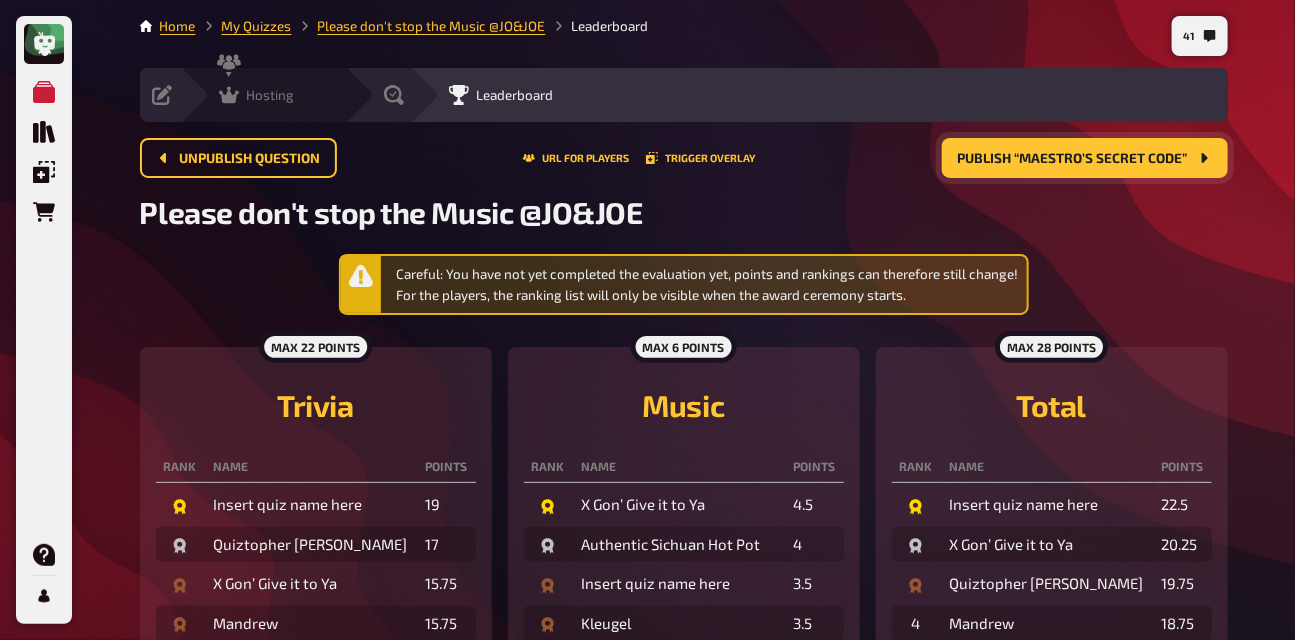 click on "Hosting" at bounding box center [271, 95] 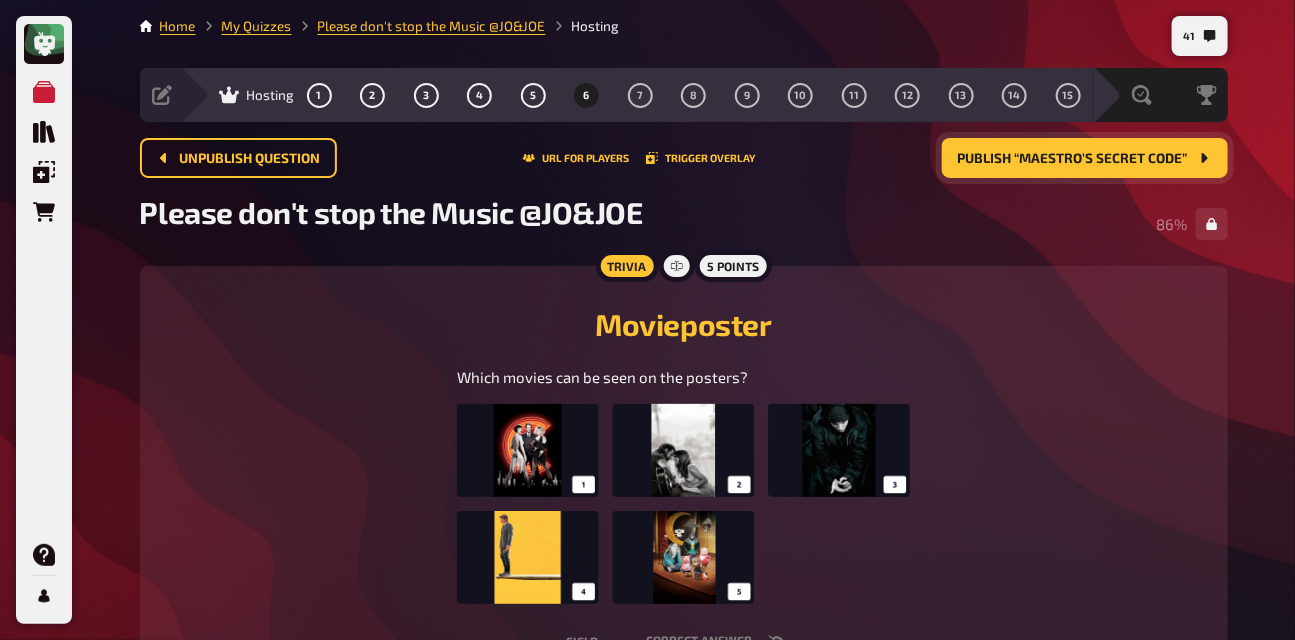 click on "Publish “Maestro’s Secret Code”" at bounding box center [1073, 159] 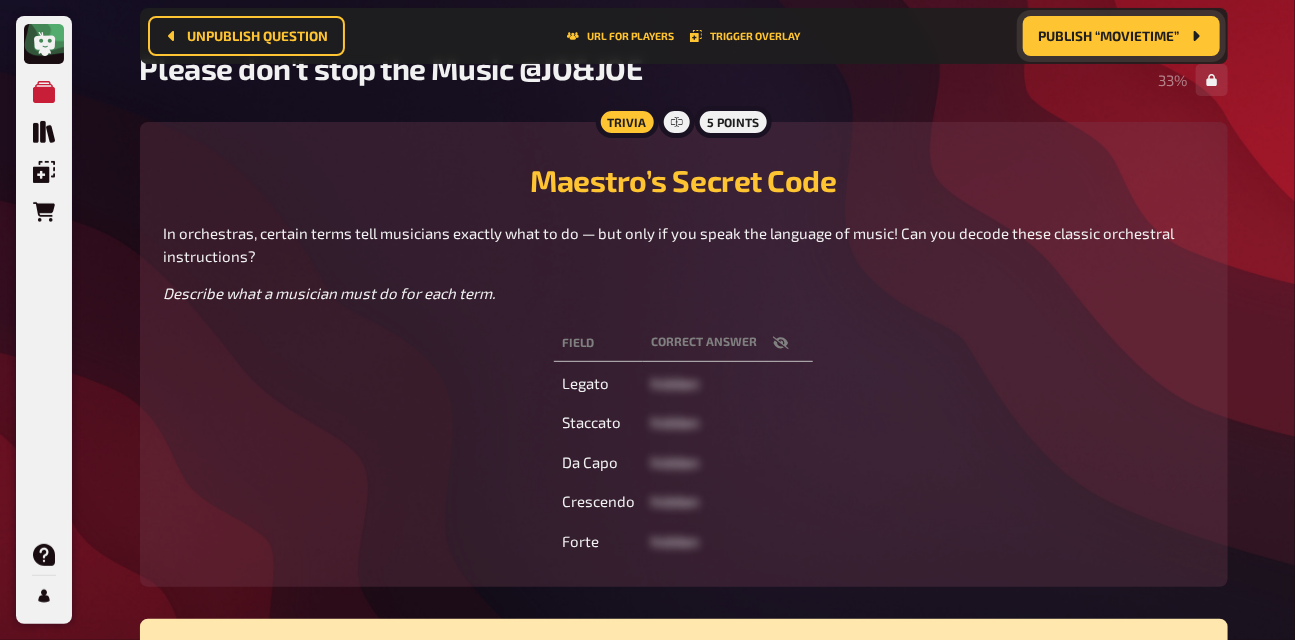 scroll, scrollTop: 0, scrollLeft: 0, axis: both 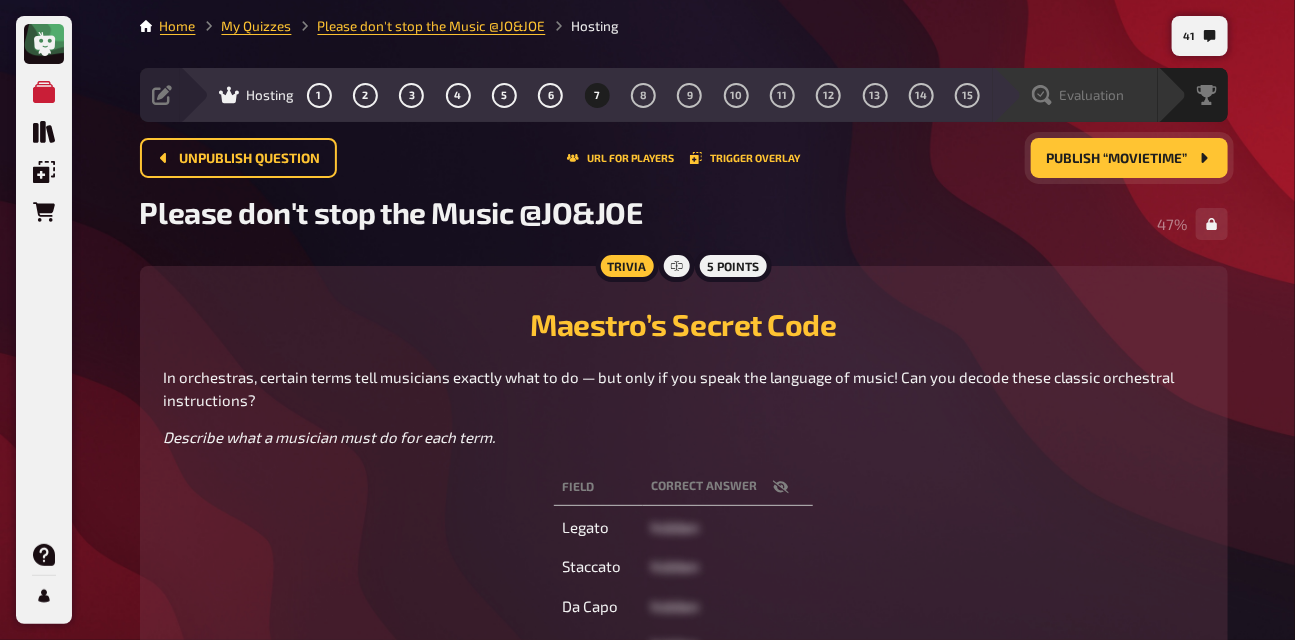 click on "Evaluation" at bounding box center [1075, 95] 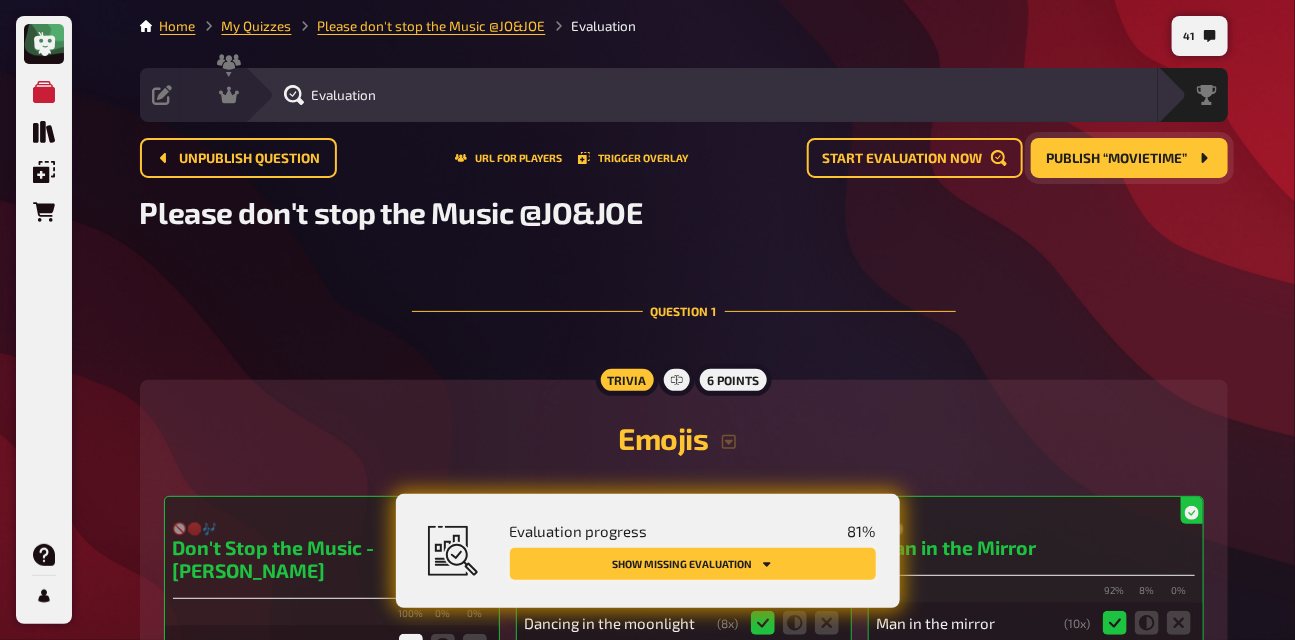 click on "Show missing evaluation" at bounding box center [693, 564] 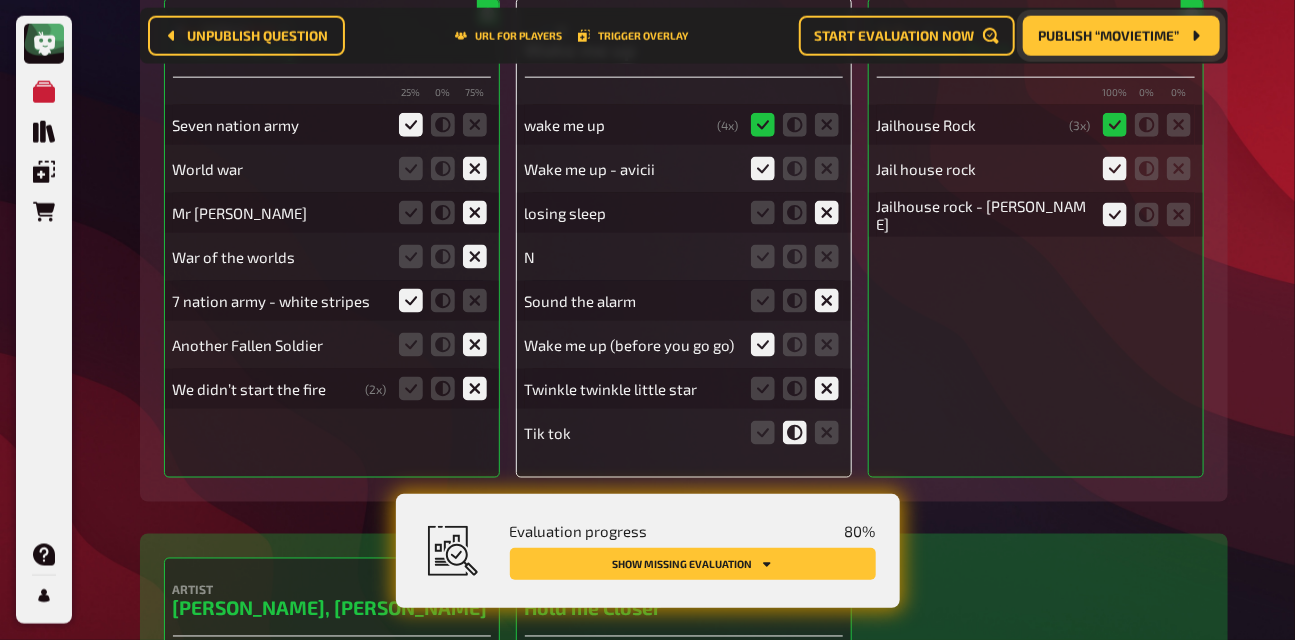 scroll, scrollTop: 912, scrollLeft: 0, axis: vertical 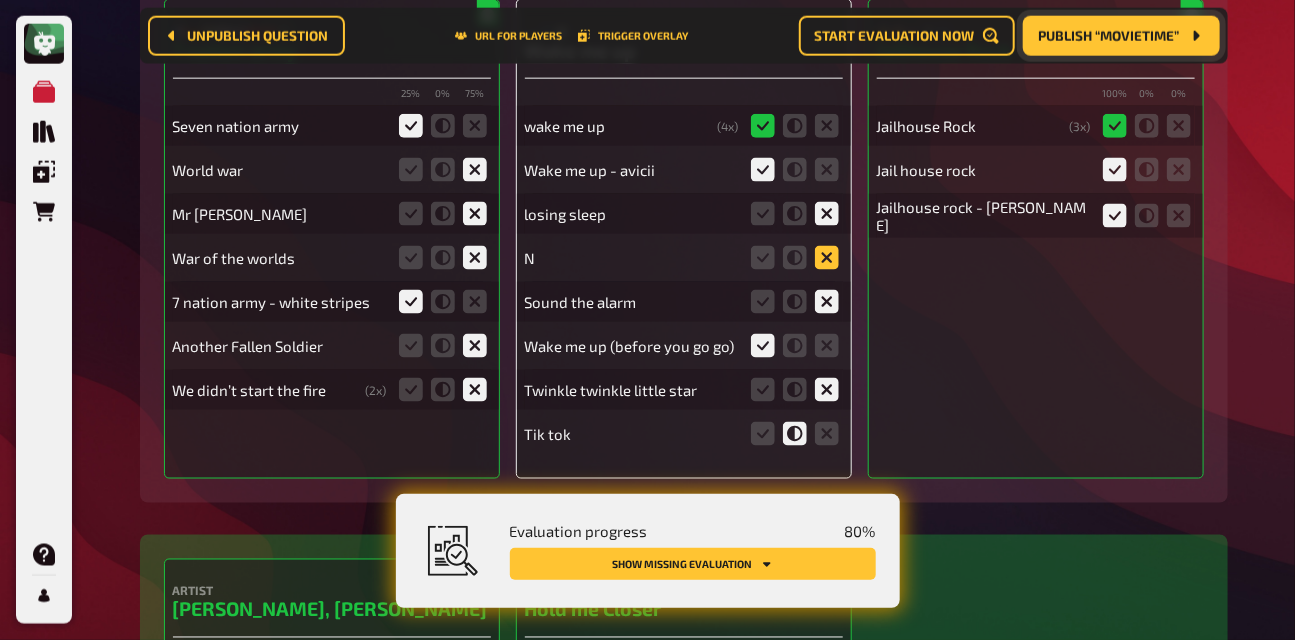 click 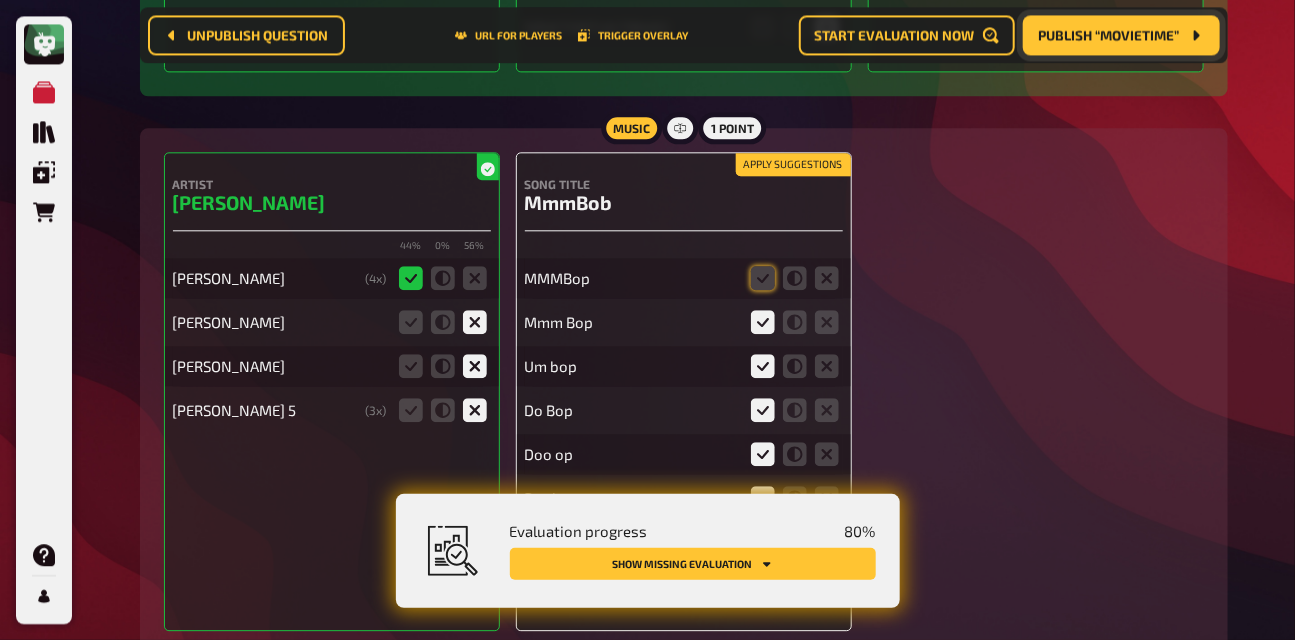 scroll, scrollTop: 4604, scrollLeft: 0, axis: vertical 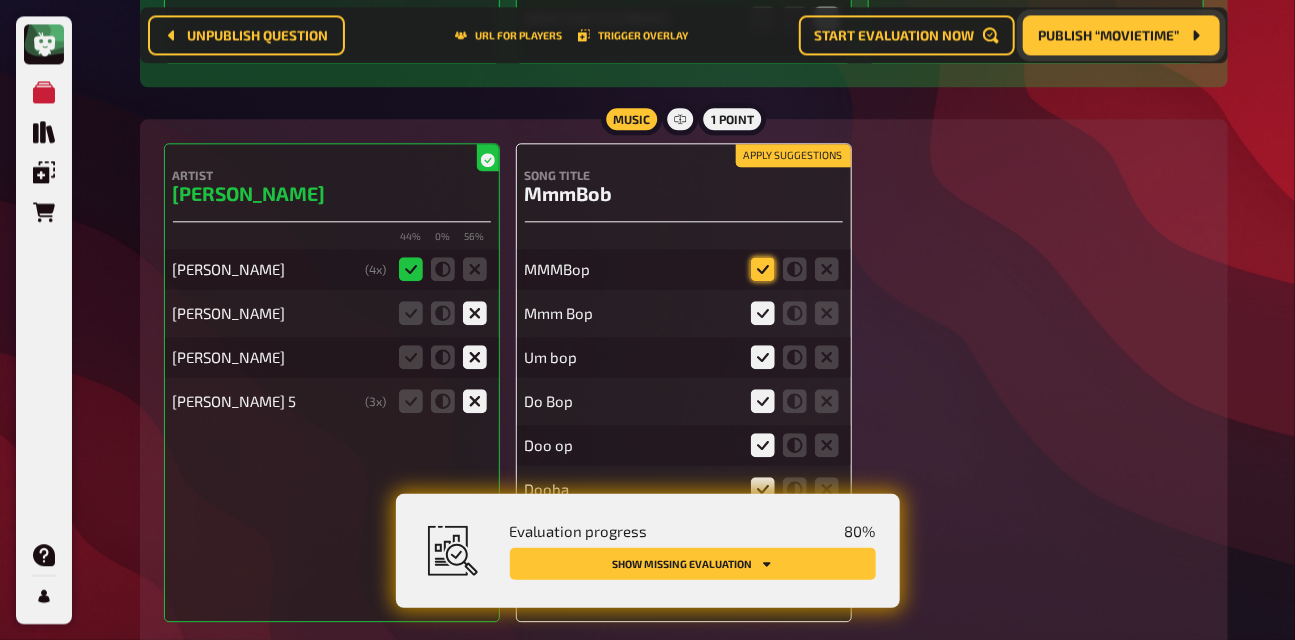 click 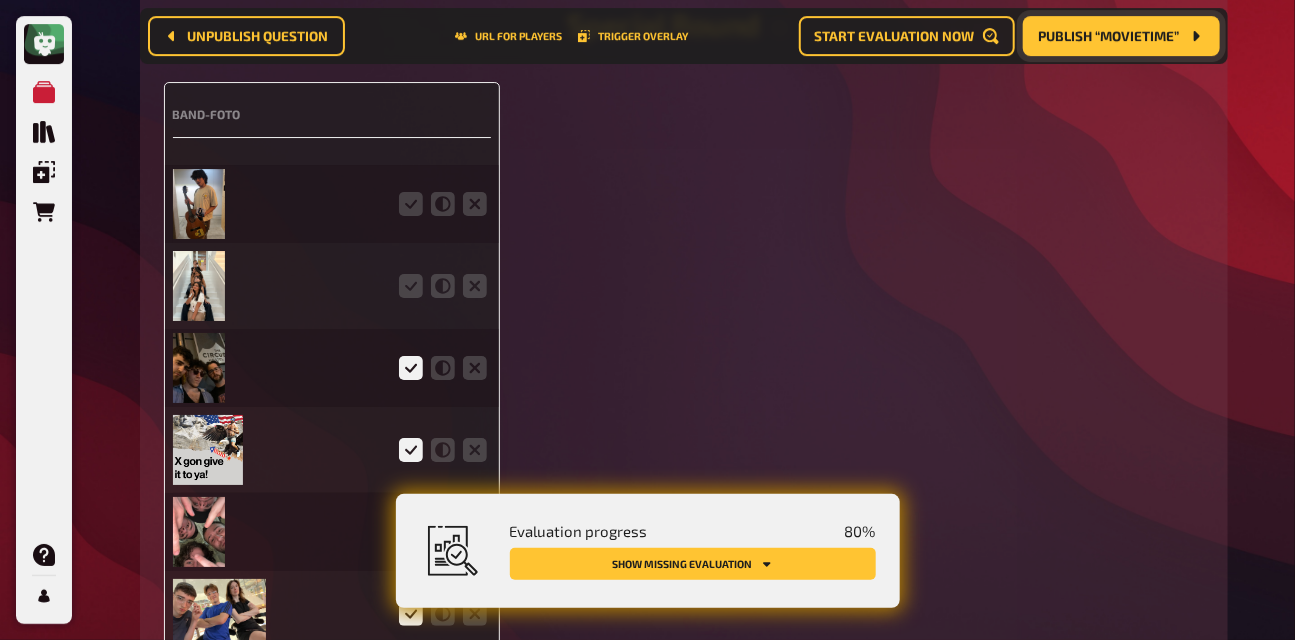 scroll, scrollTop: 5421, scrollLeft: 0, axis: vertical 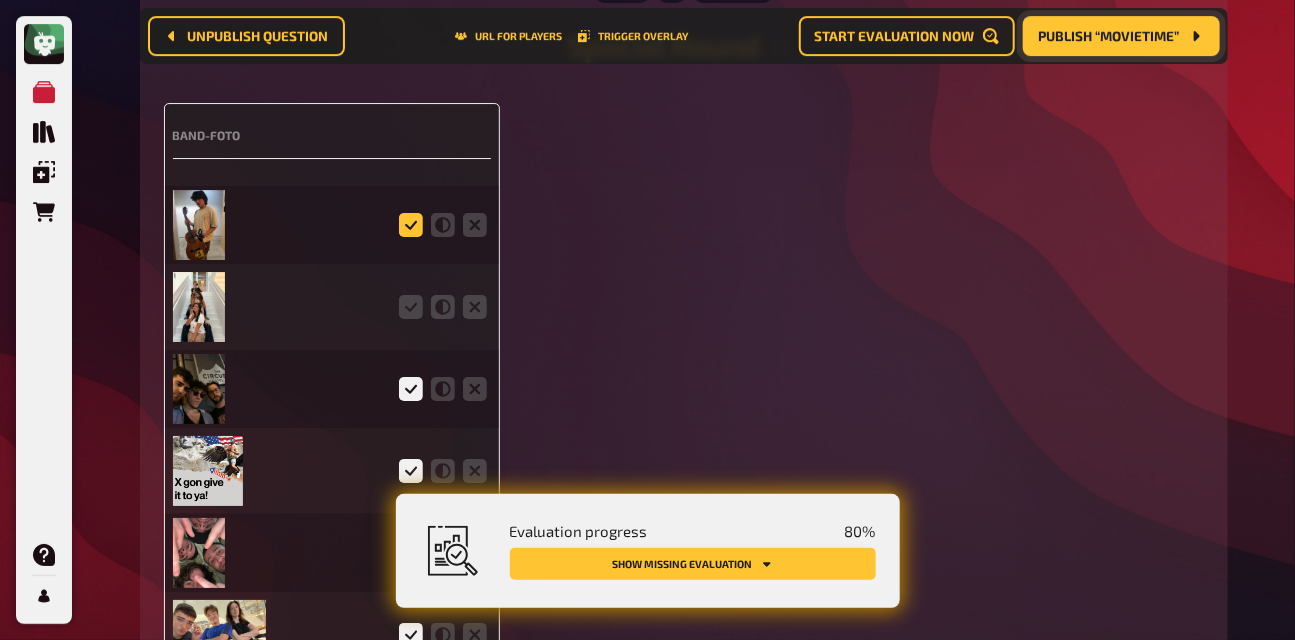 click 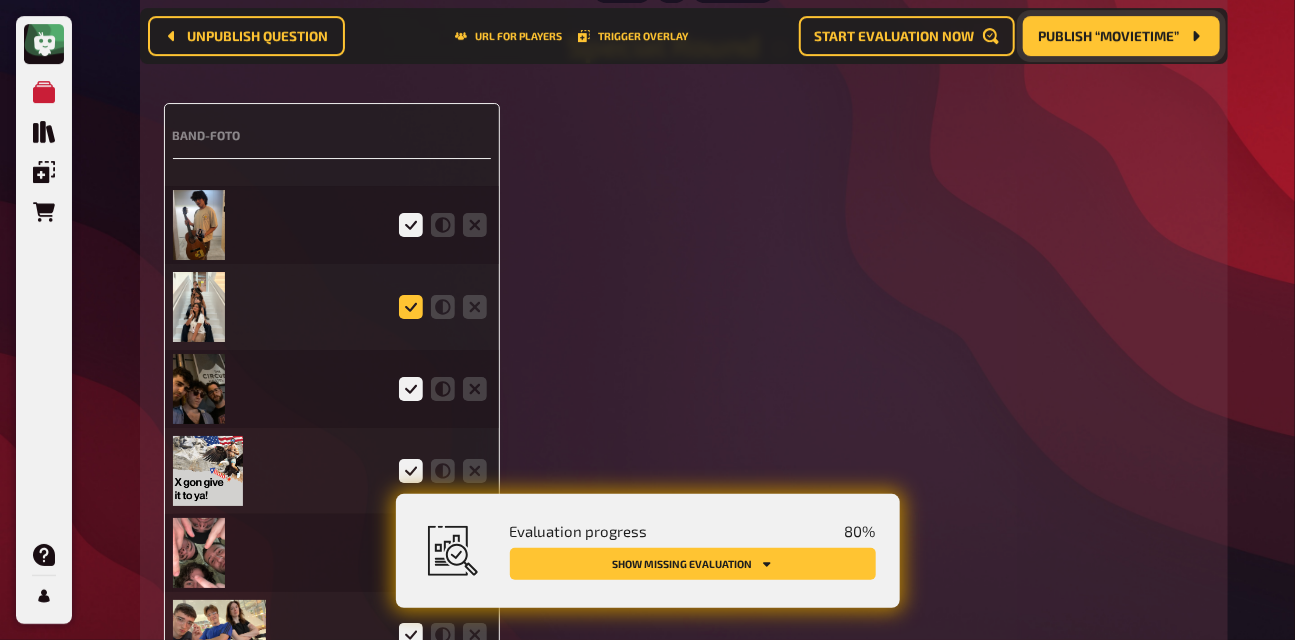 click 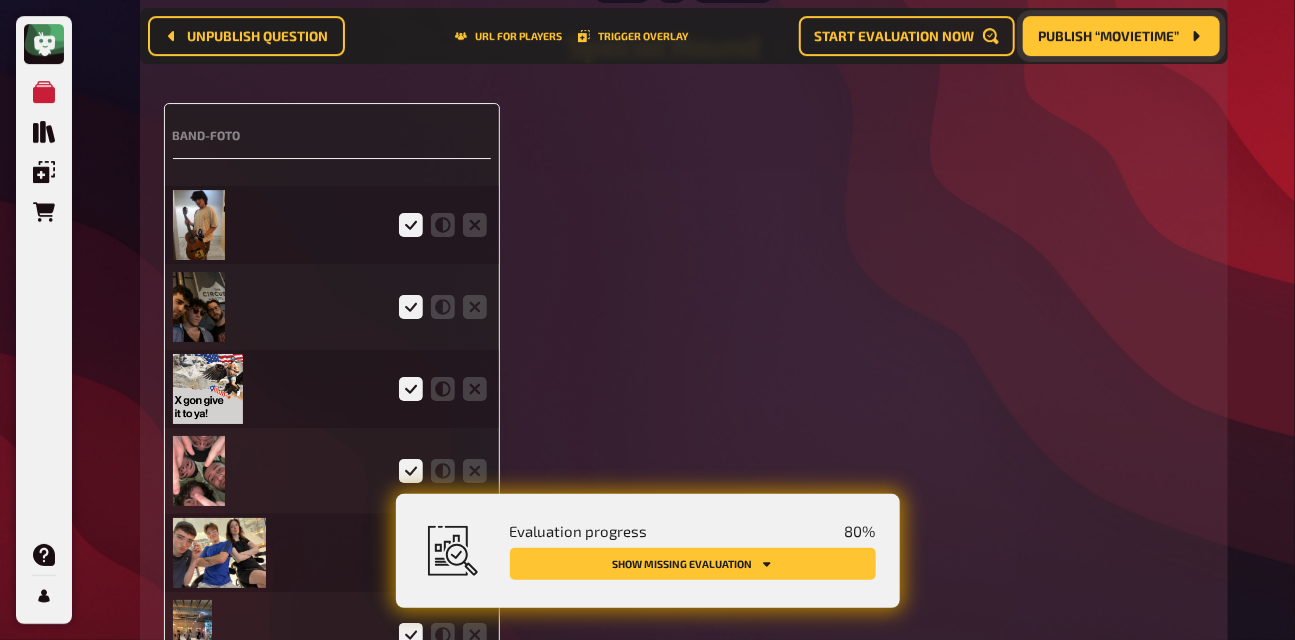 click at bounding box center (199, 225) 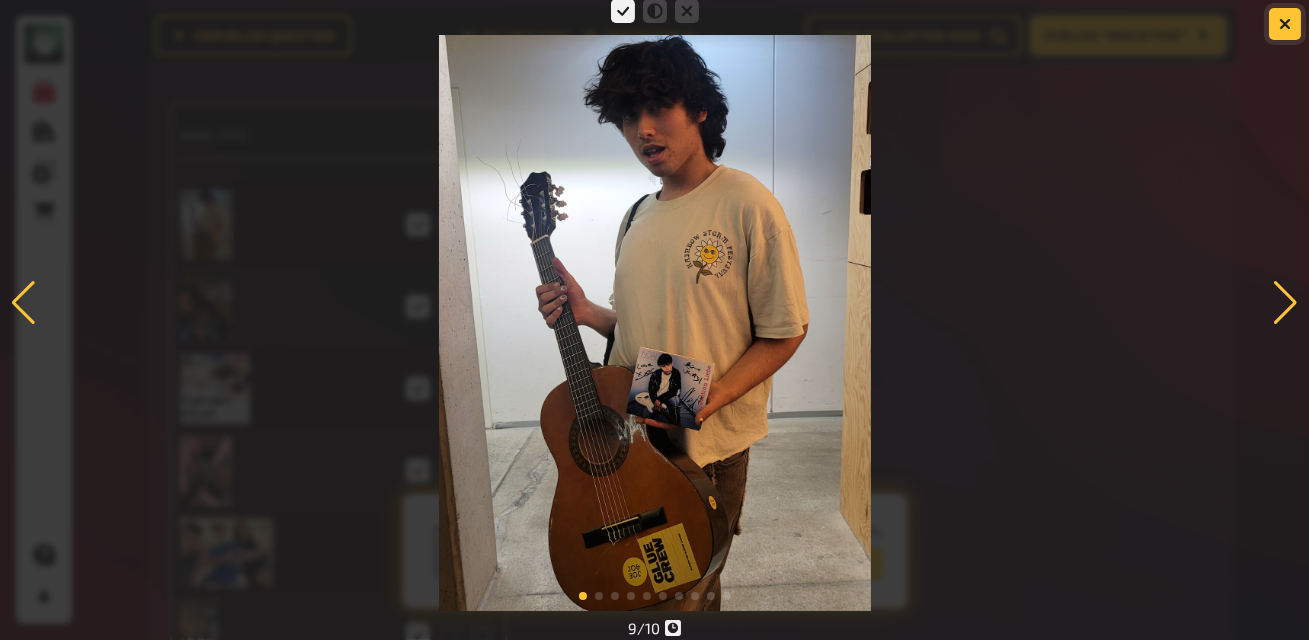 click at bounding box center [1285, 24] 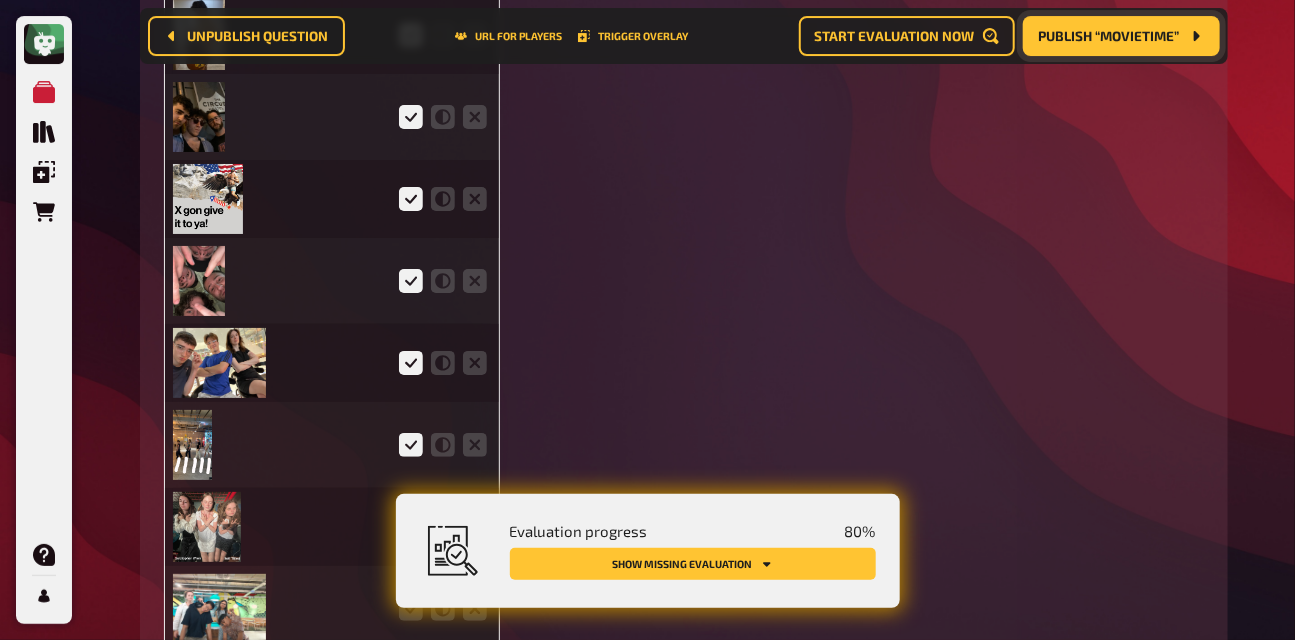 scroll, scrollTop: 5999, scrollLeft: 0, axis: vertical 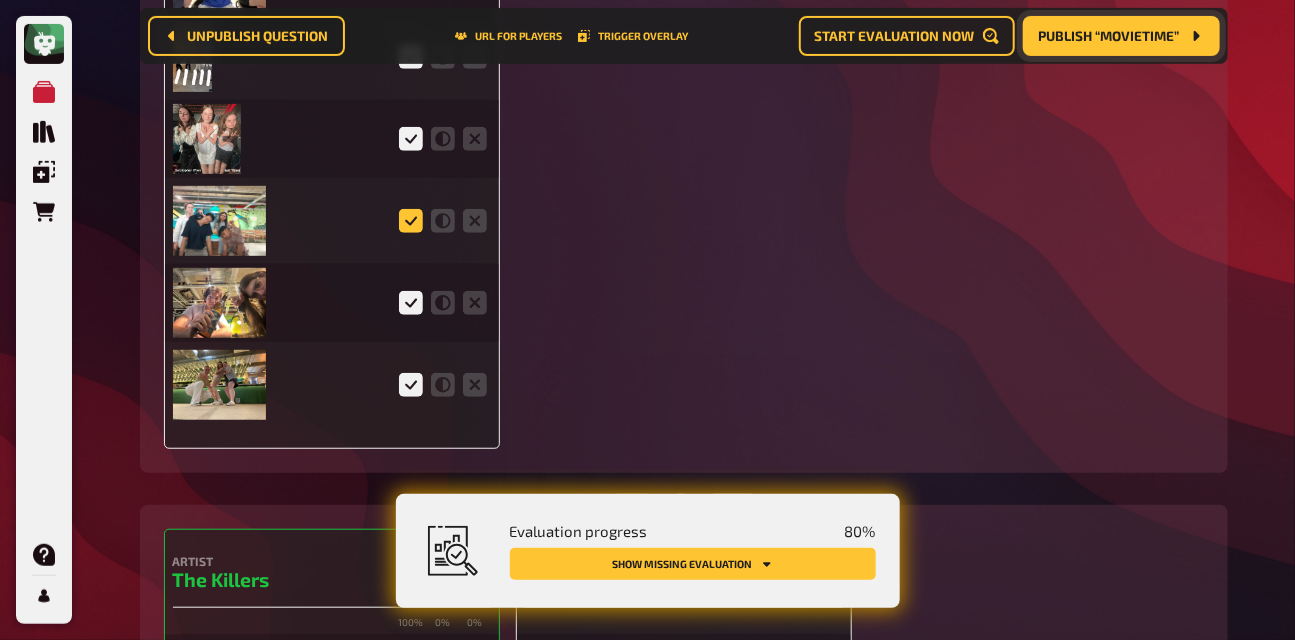 click 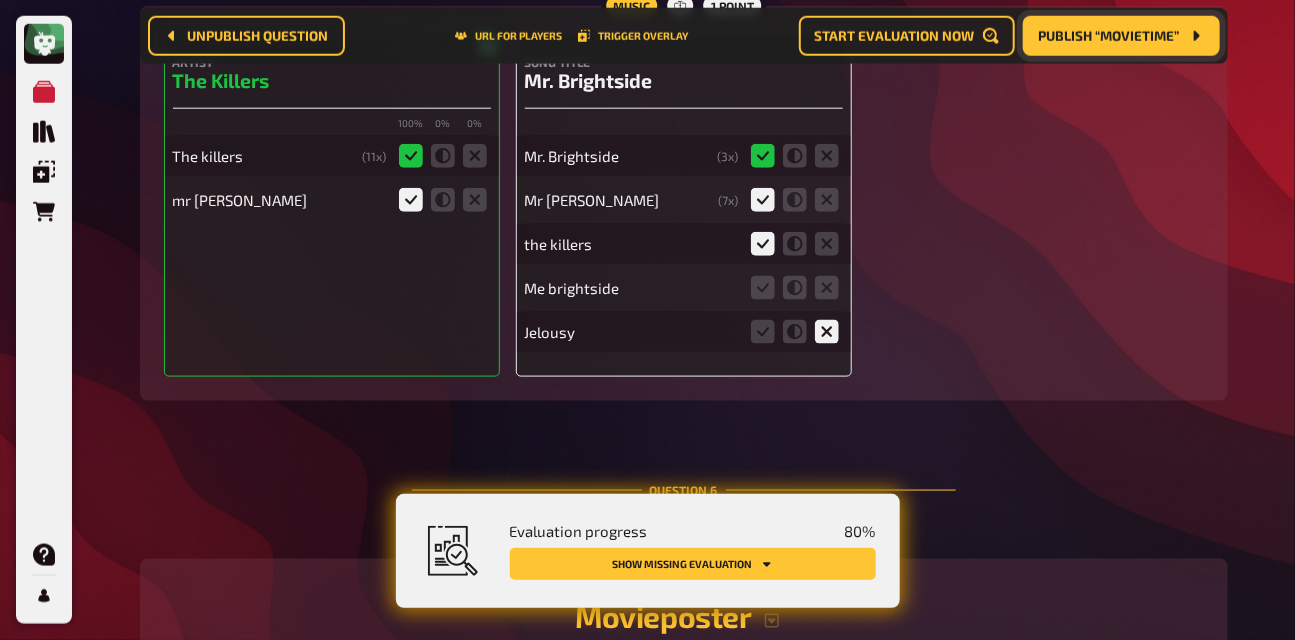 scroll, scrollTop: 6398, scrollLeft: 0, axis: vertical 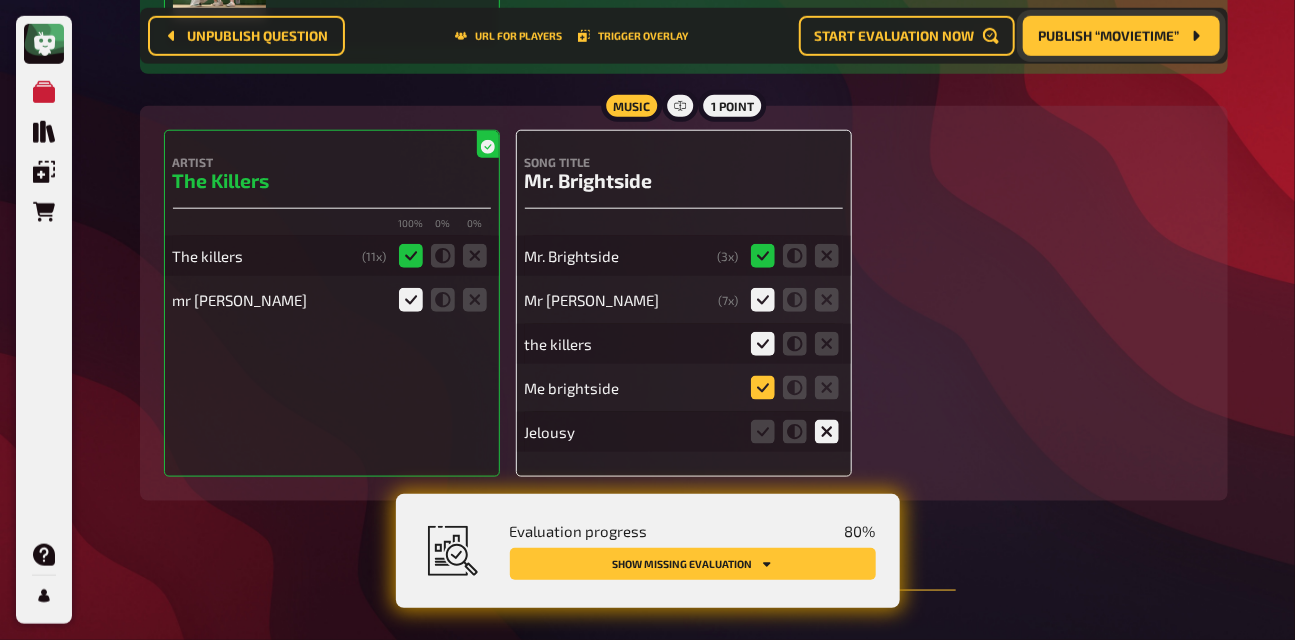 click 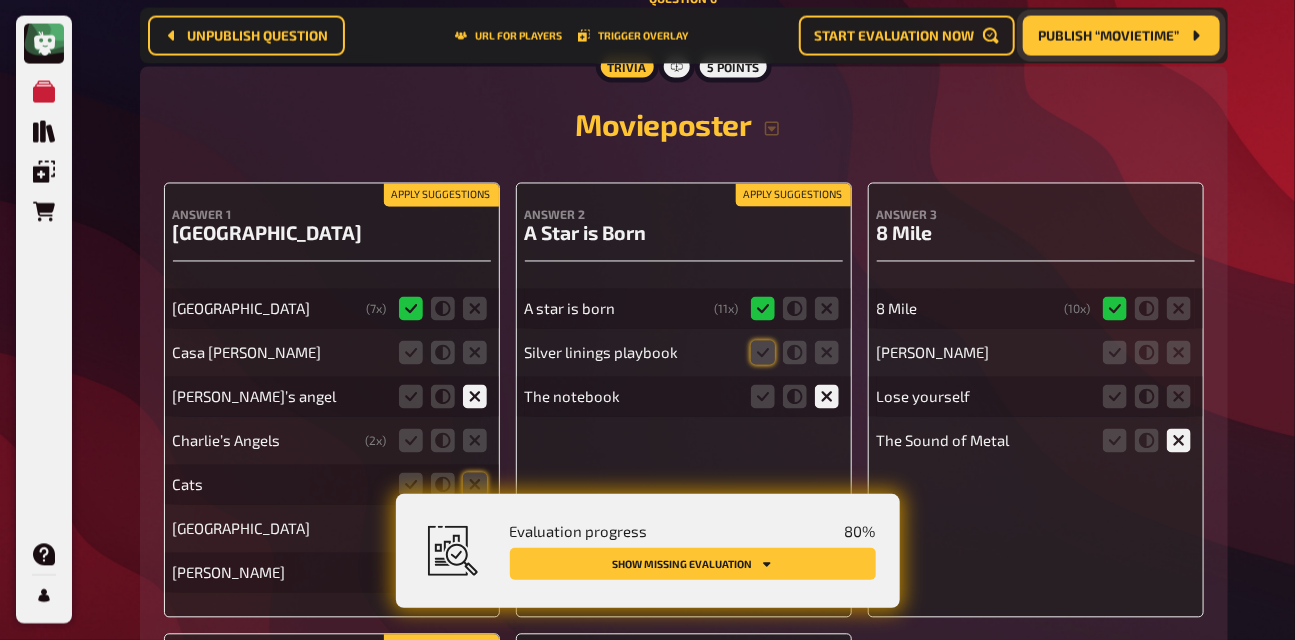 scroll, scrollTop: 7010, scrollLeft: 0, axis: vertical 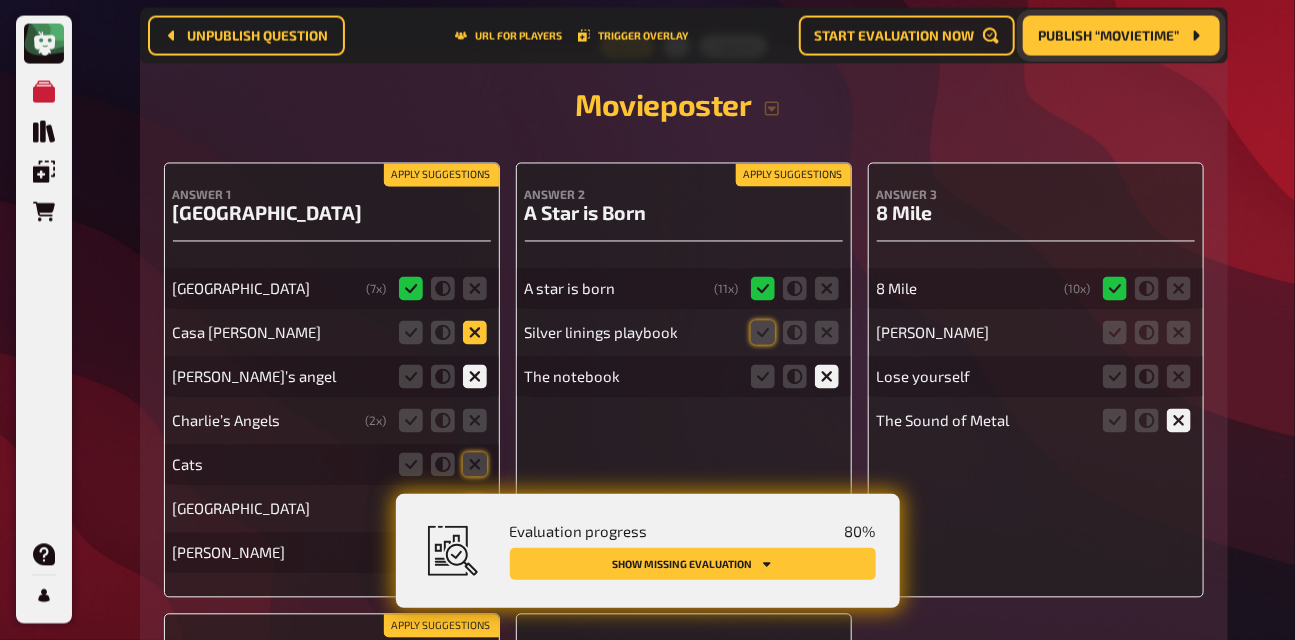 click 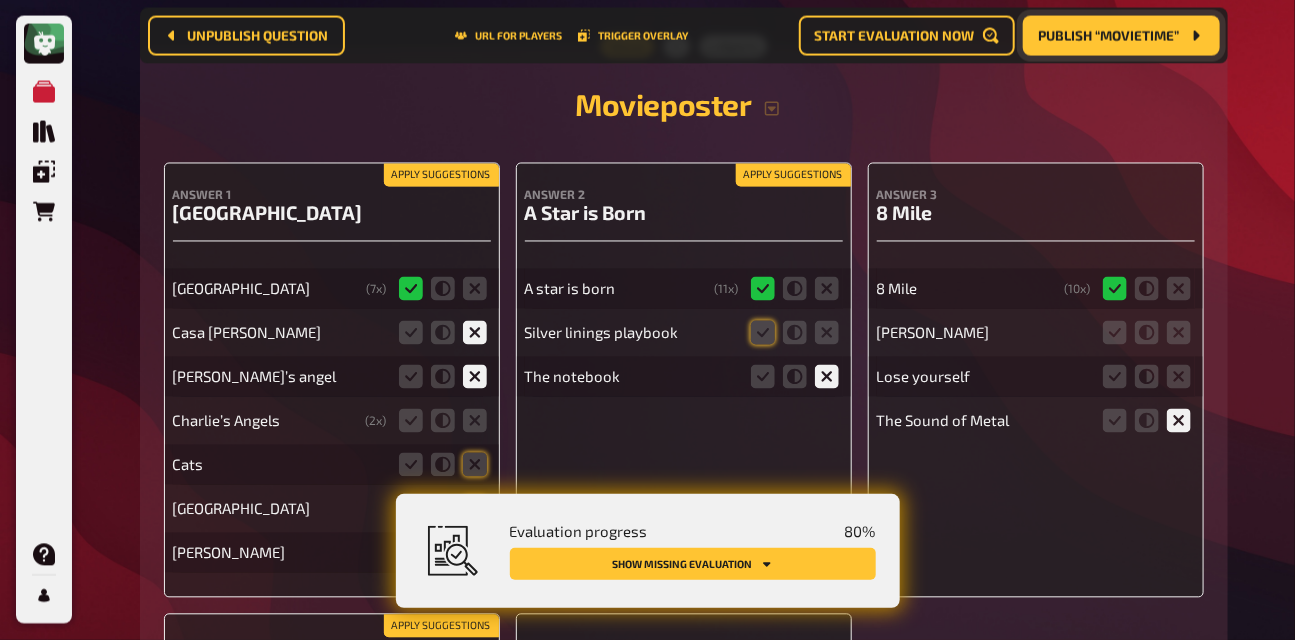 click on "Apply suggestions" at bounding box center (441, 176) 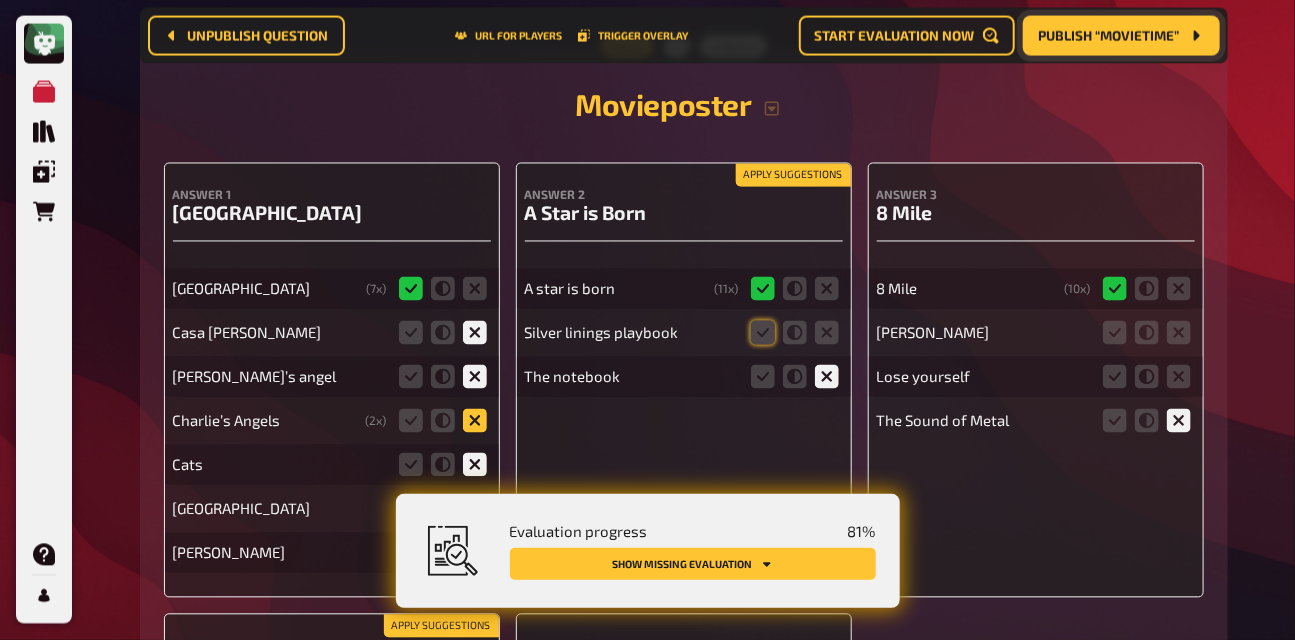click 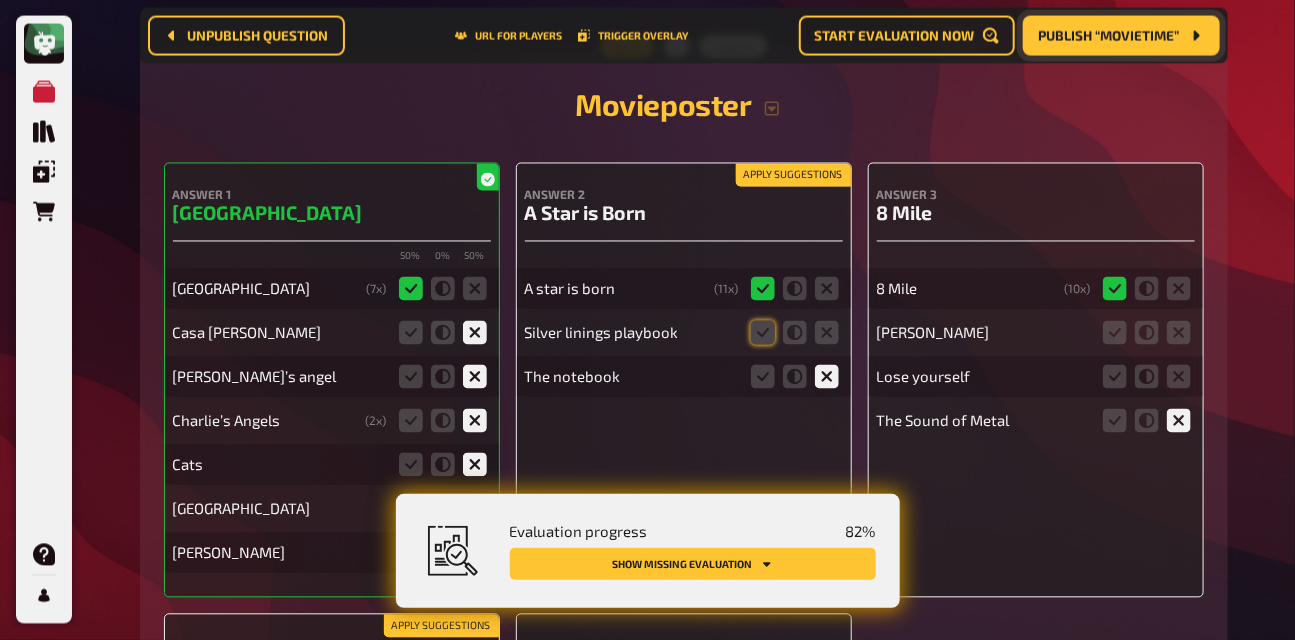 click on "Apply suggestions" at bounding box center [793, 176] 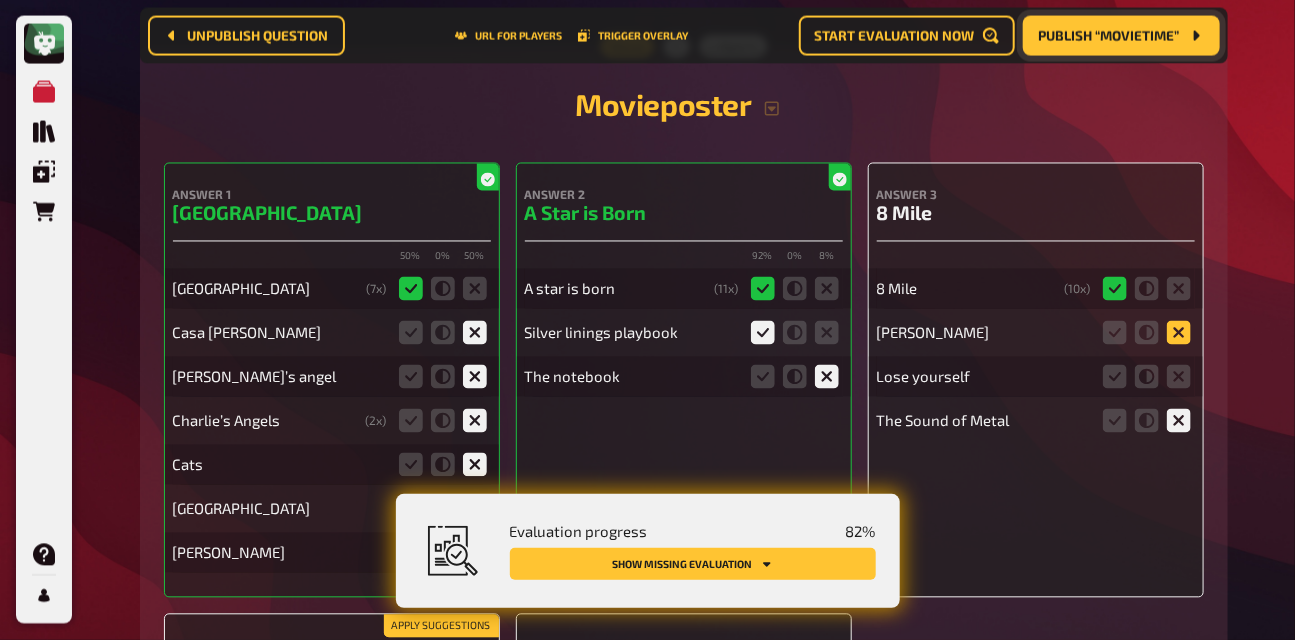 click 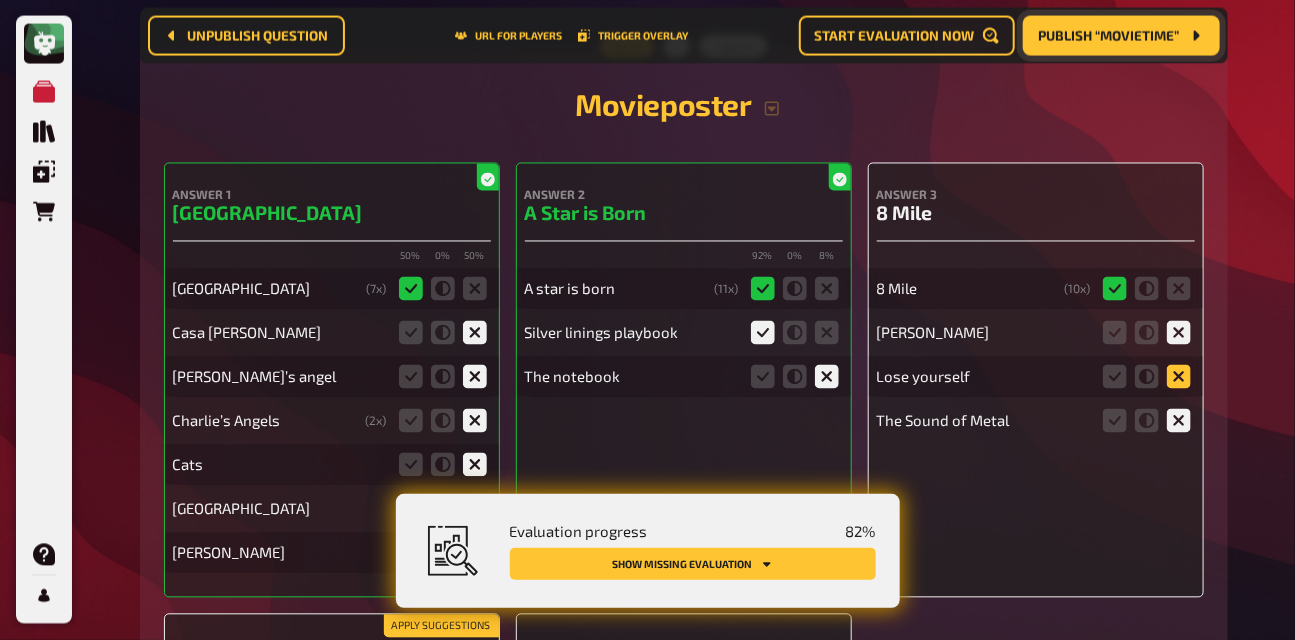 click 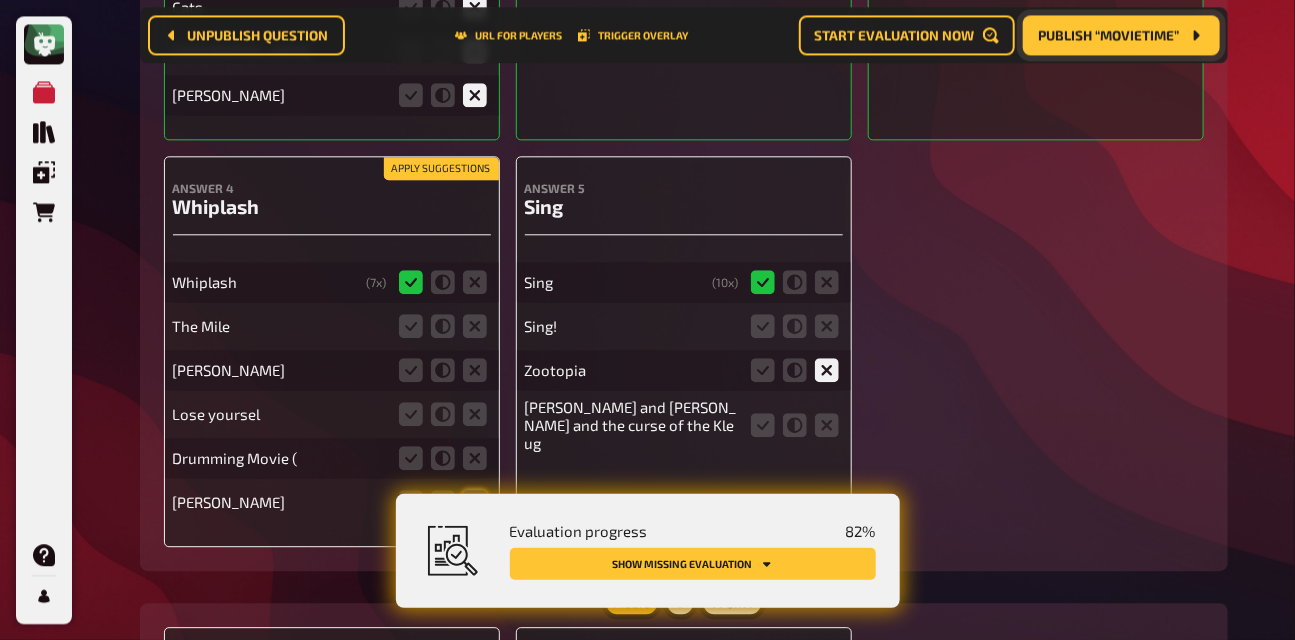scroll, scrollTop: 7488, scrollLeft: 0, axis: vertical 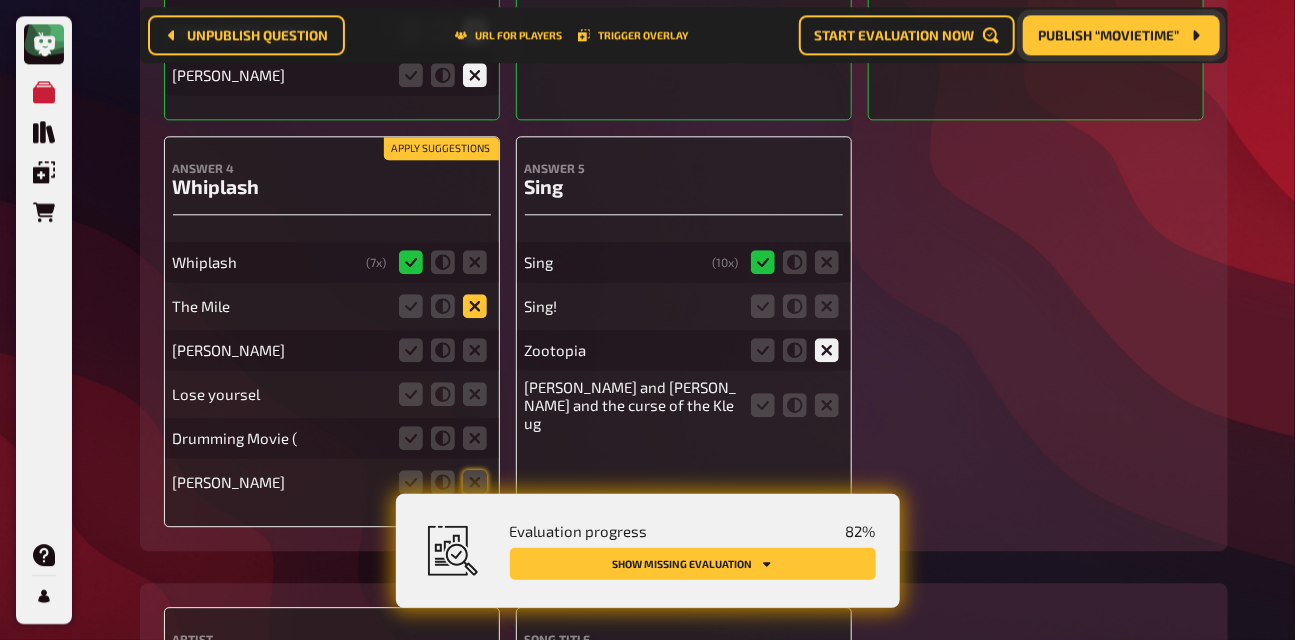 click 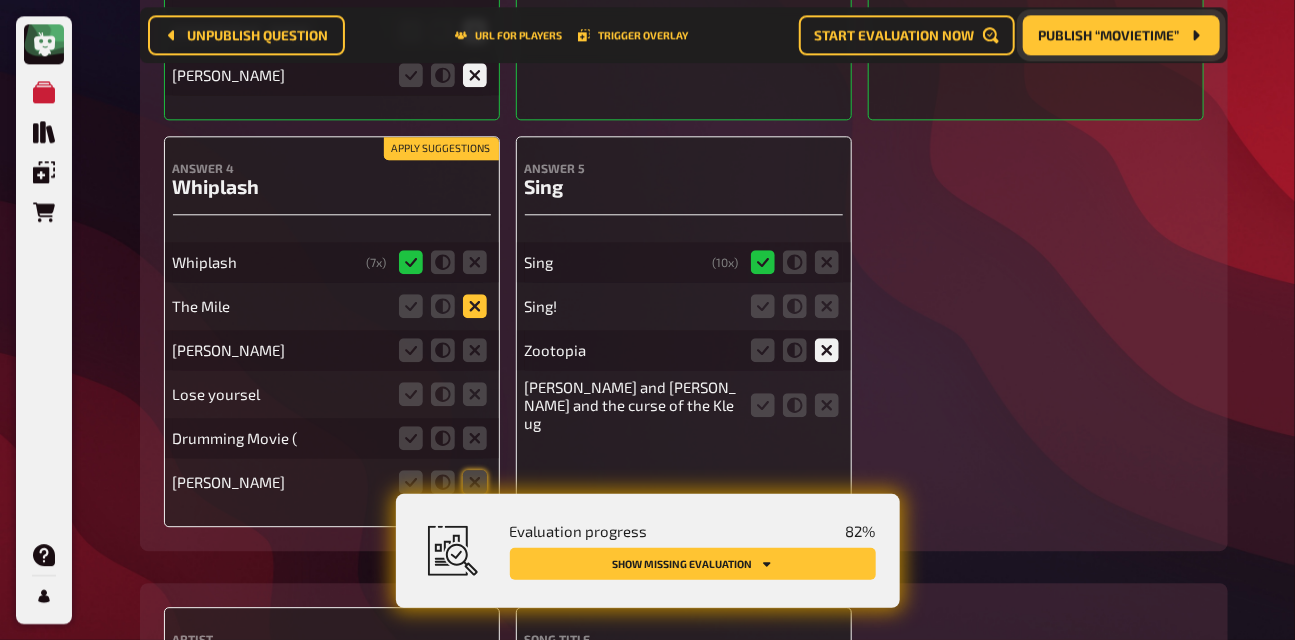 click at bounding box center (0, 0) 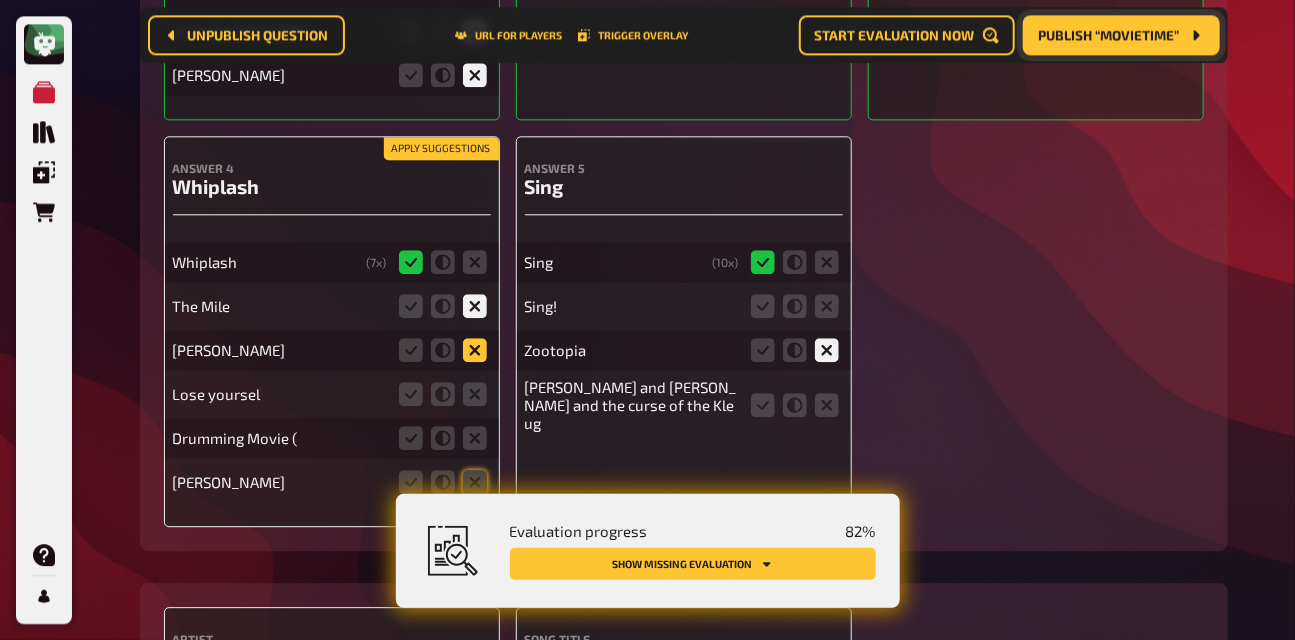 click 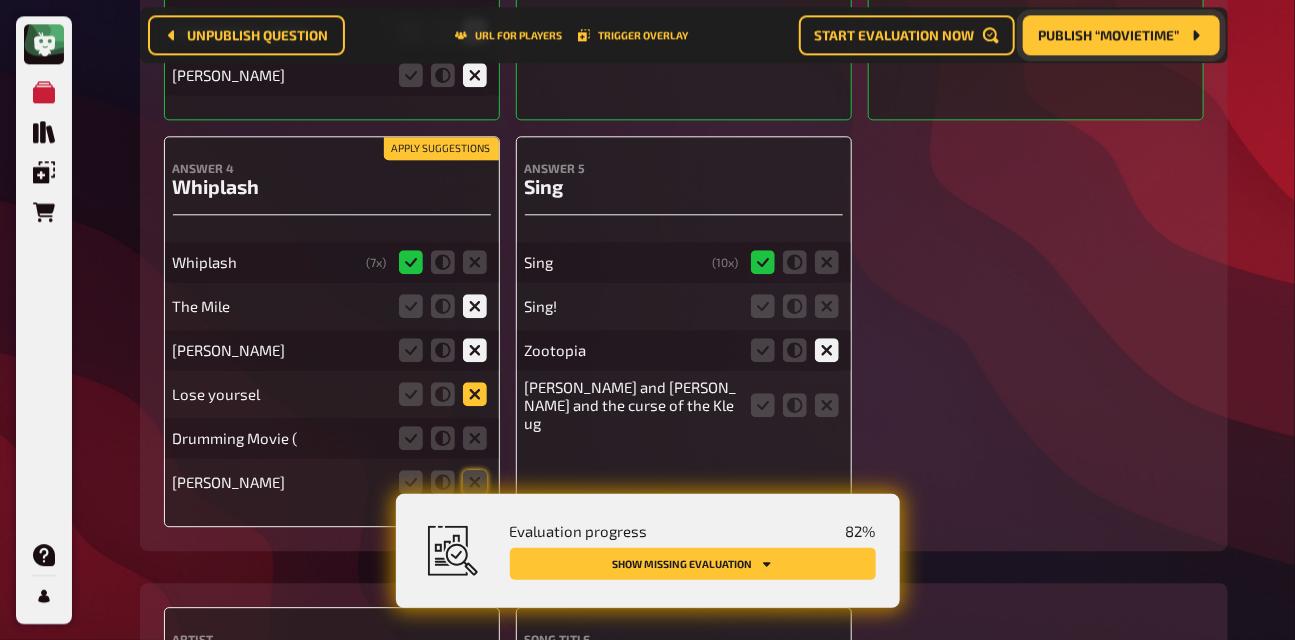 click 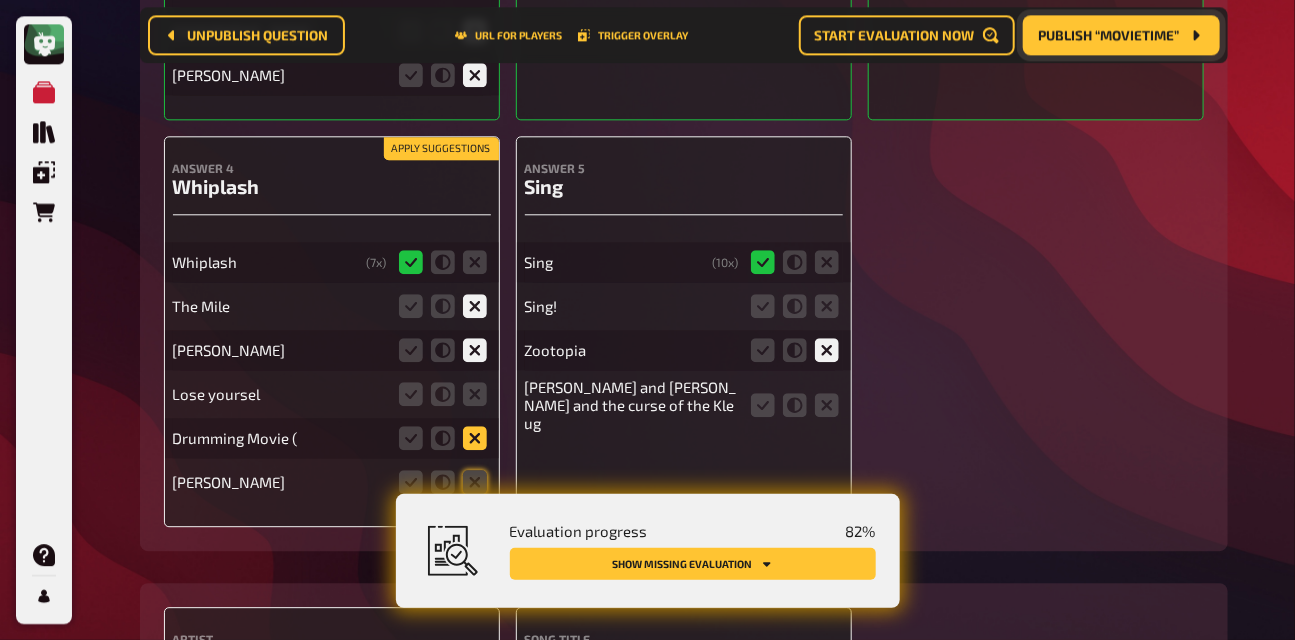 click 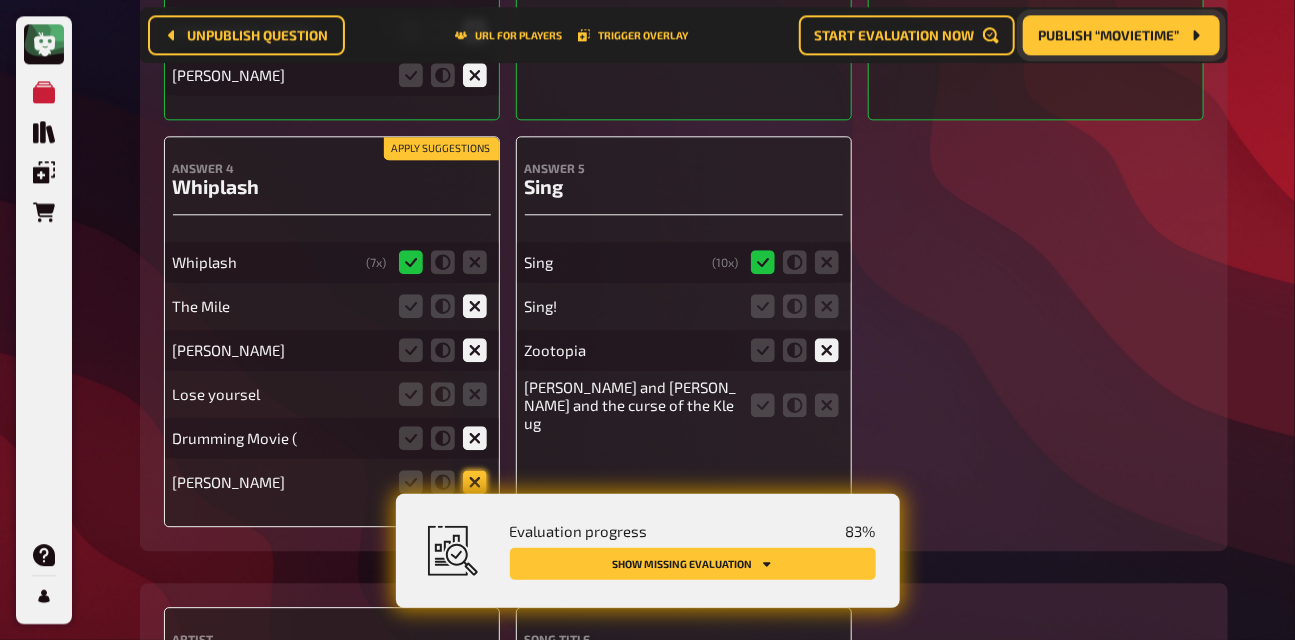 click 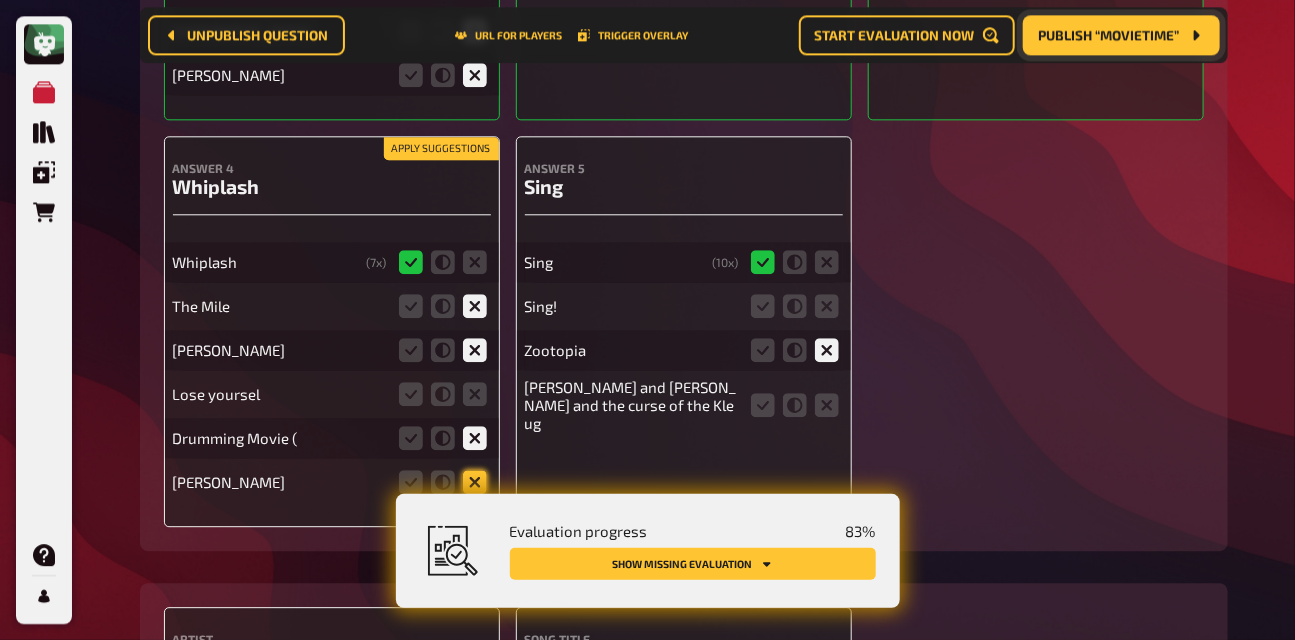click at bounding box center [0, 0] 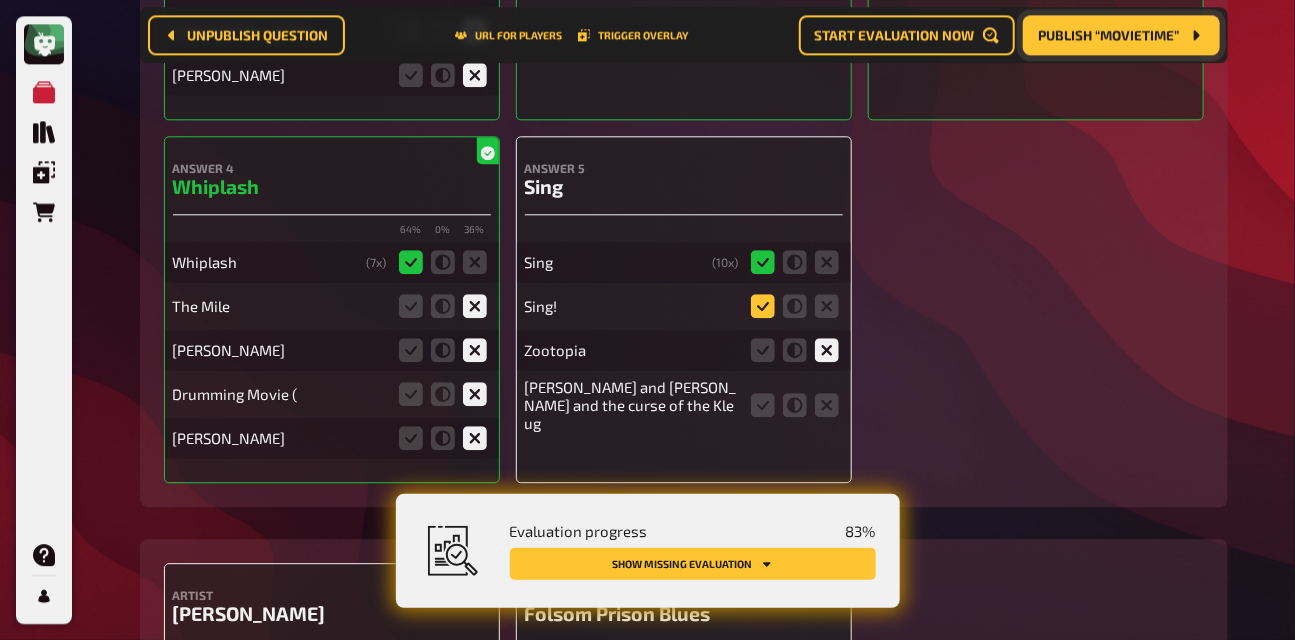click 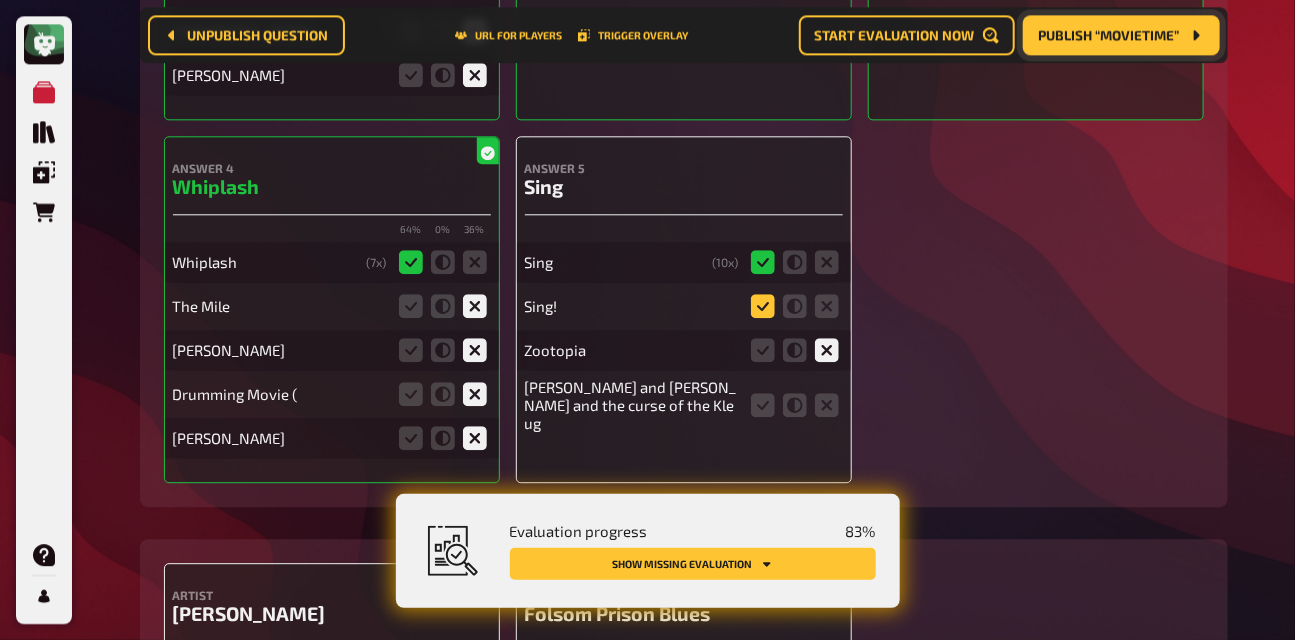 click at bounding box center (0, 0) 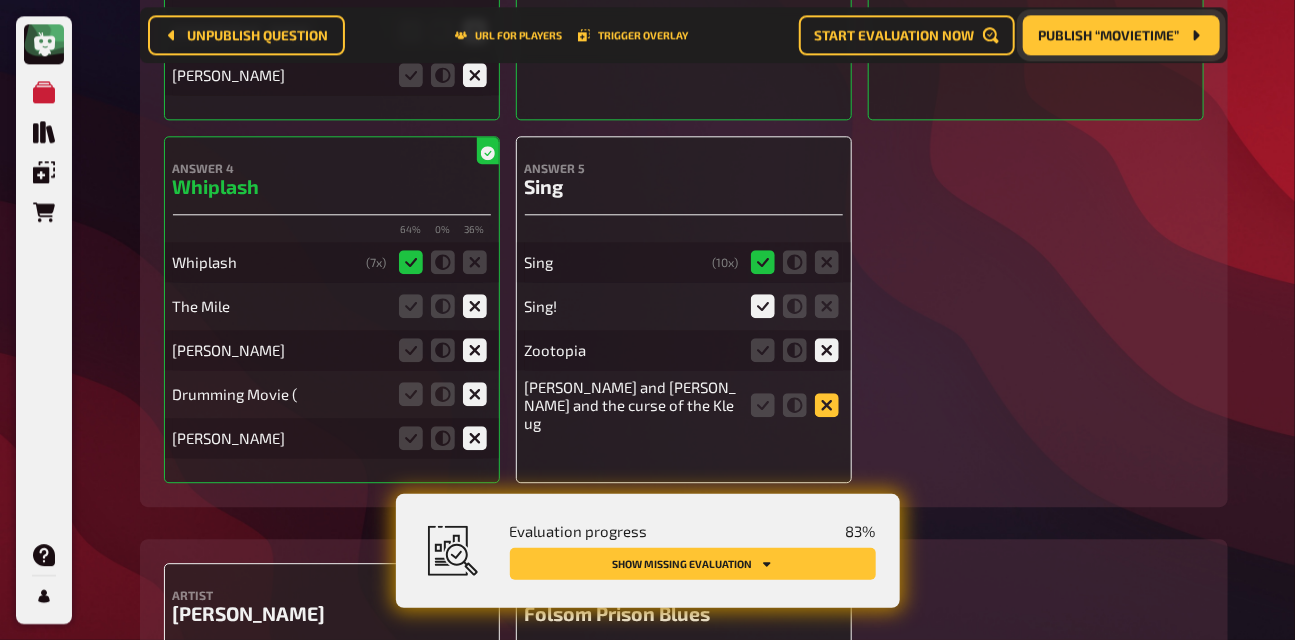 click 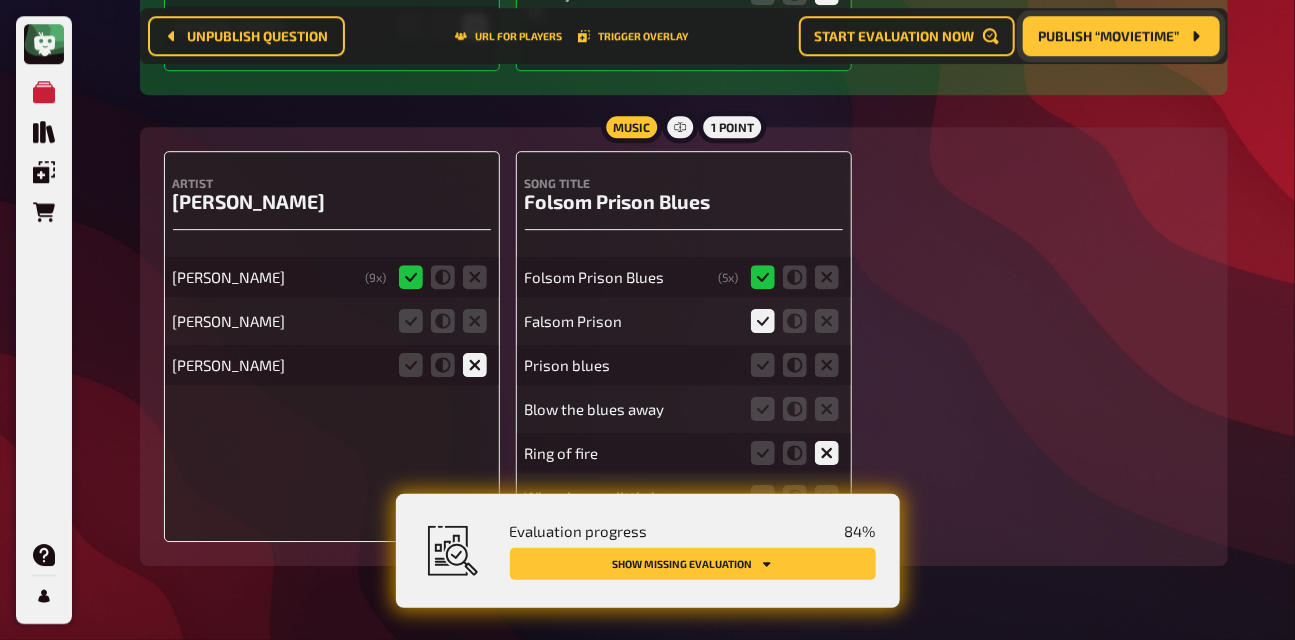 scroll, scrollTop: 7909, scrollLeft: 0, axis: vertical 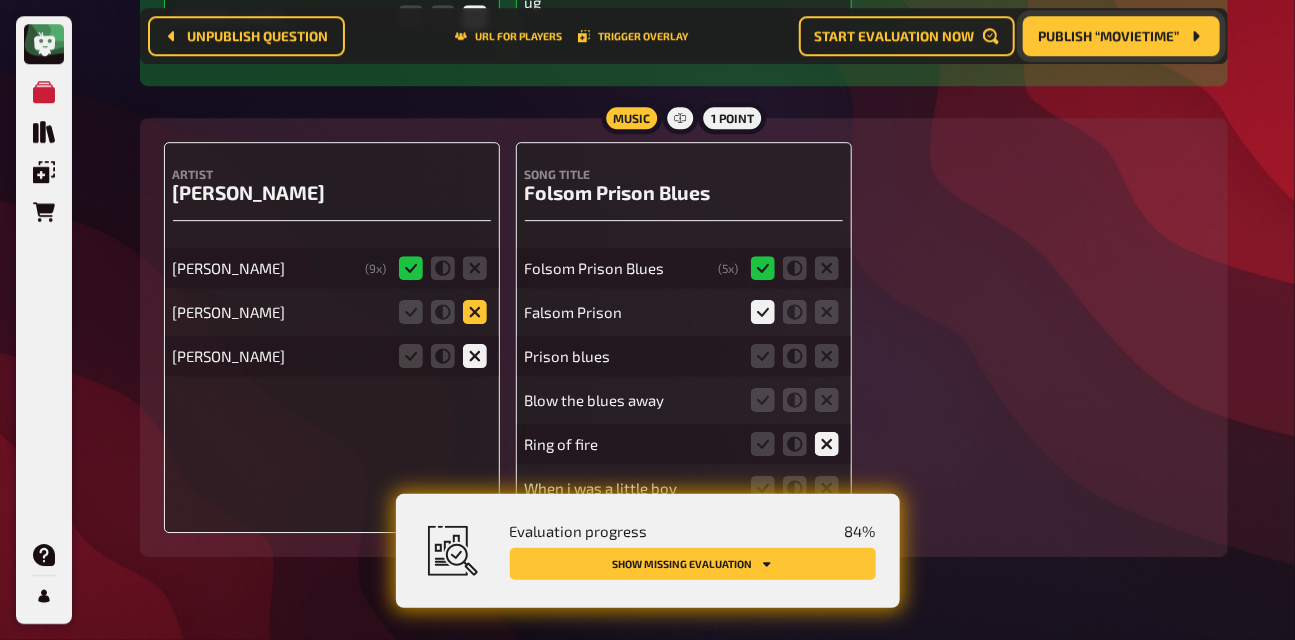 click 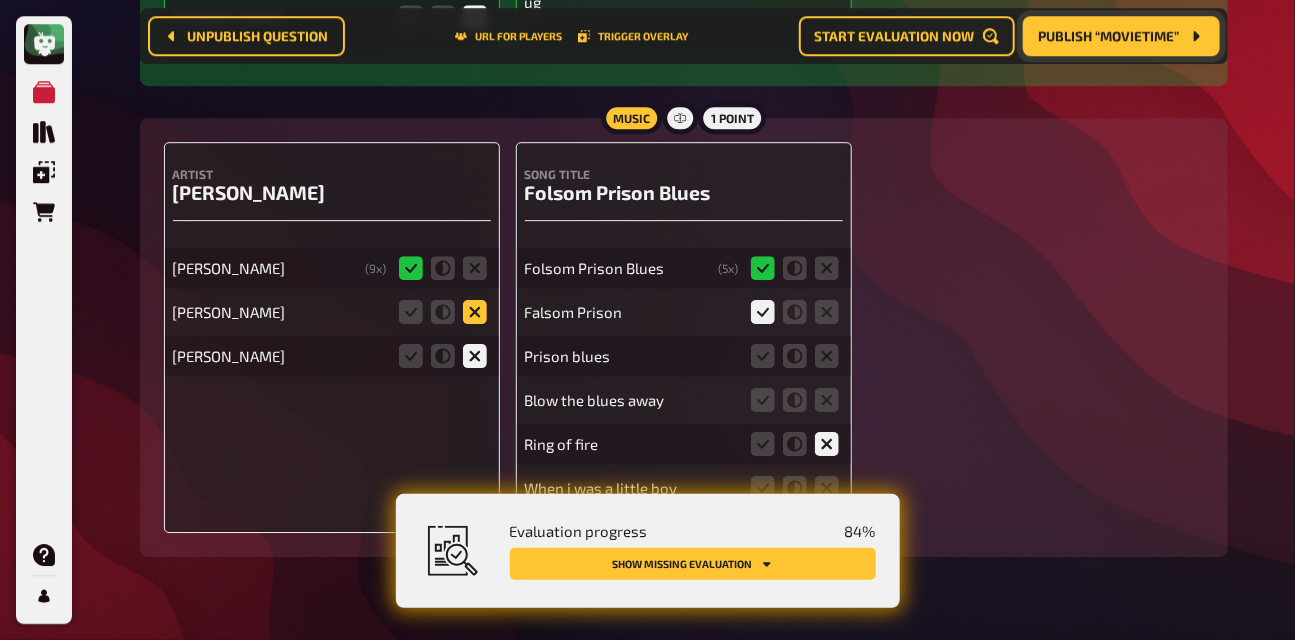 click at bounding box center (0, 0) 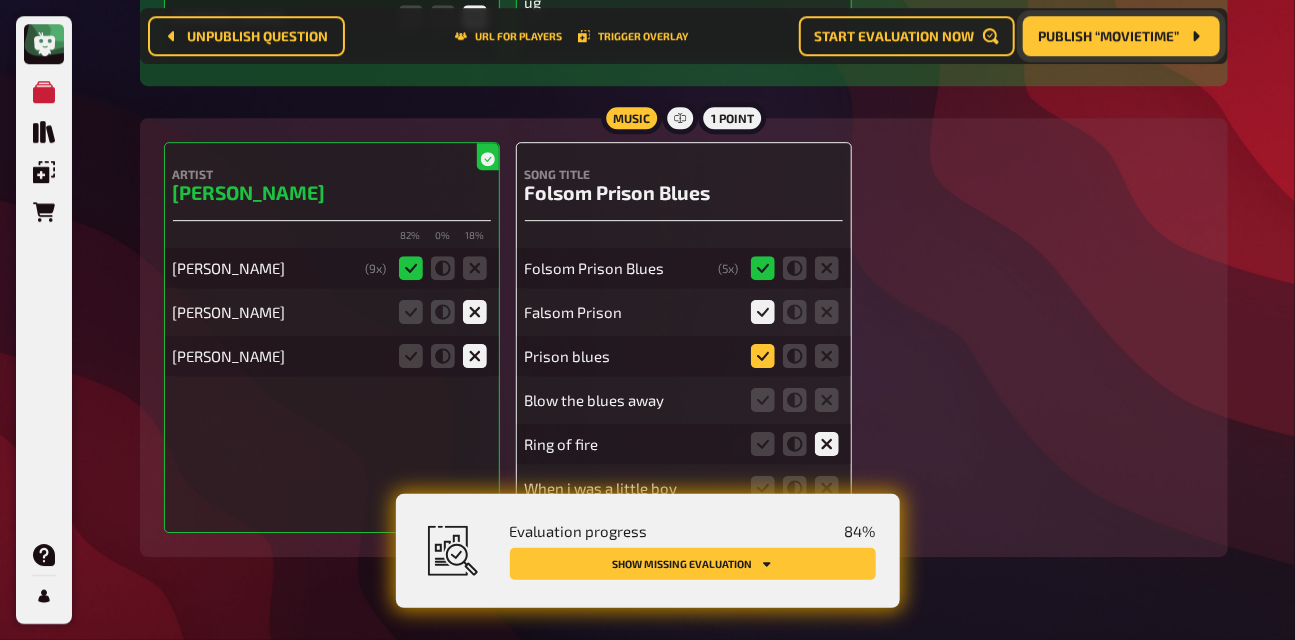 click 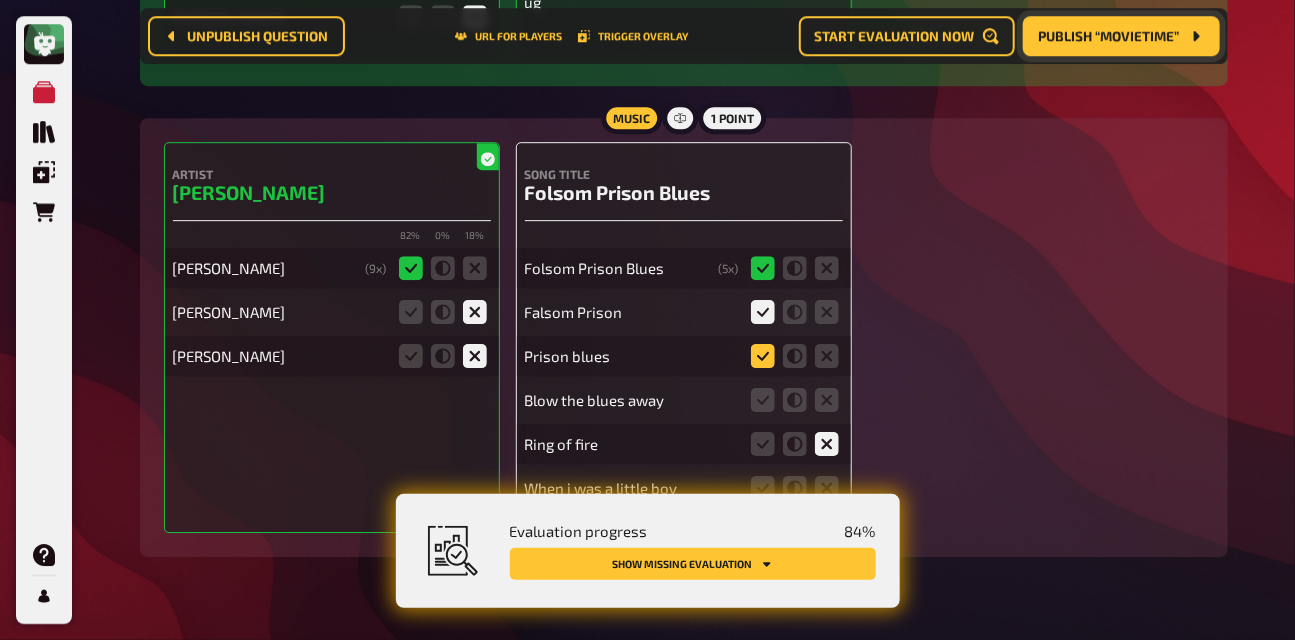 click at bounding box center [0, 0] 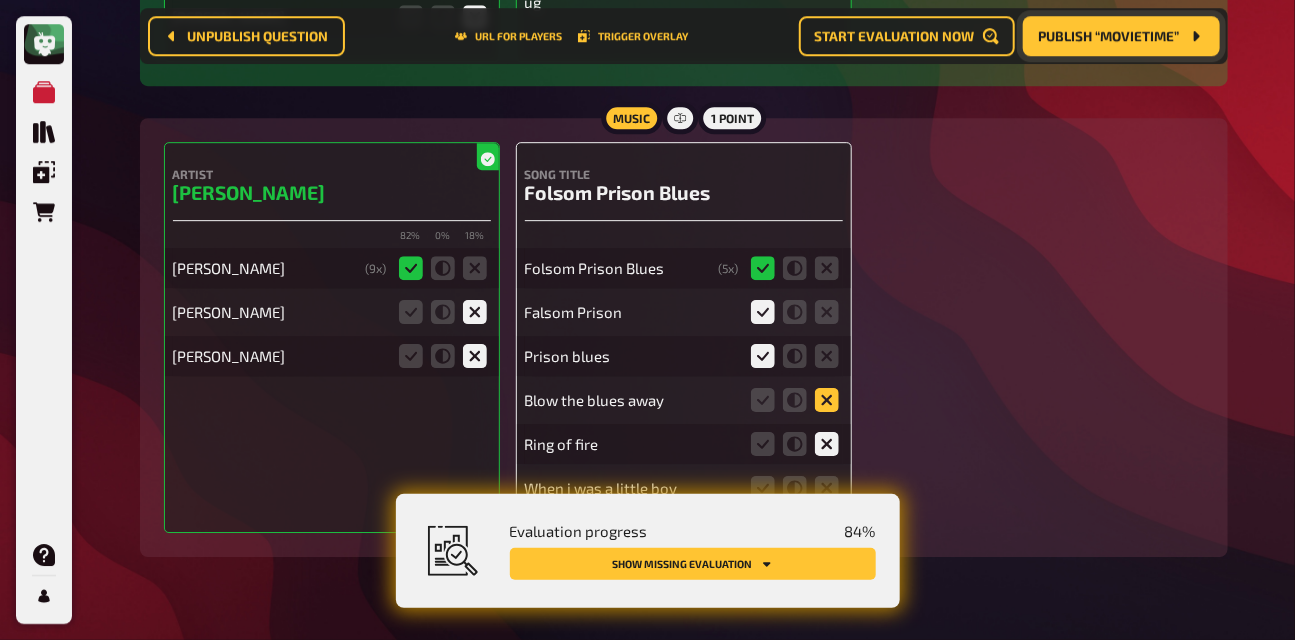 click 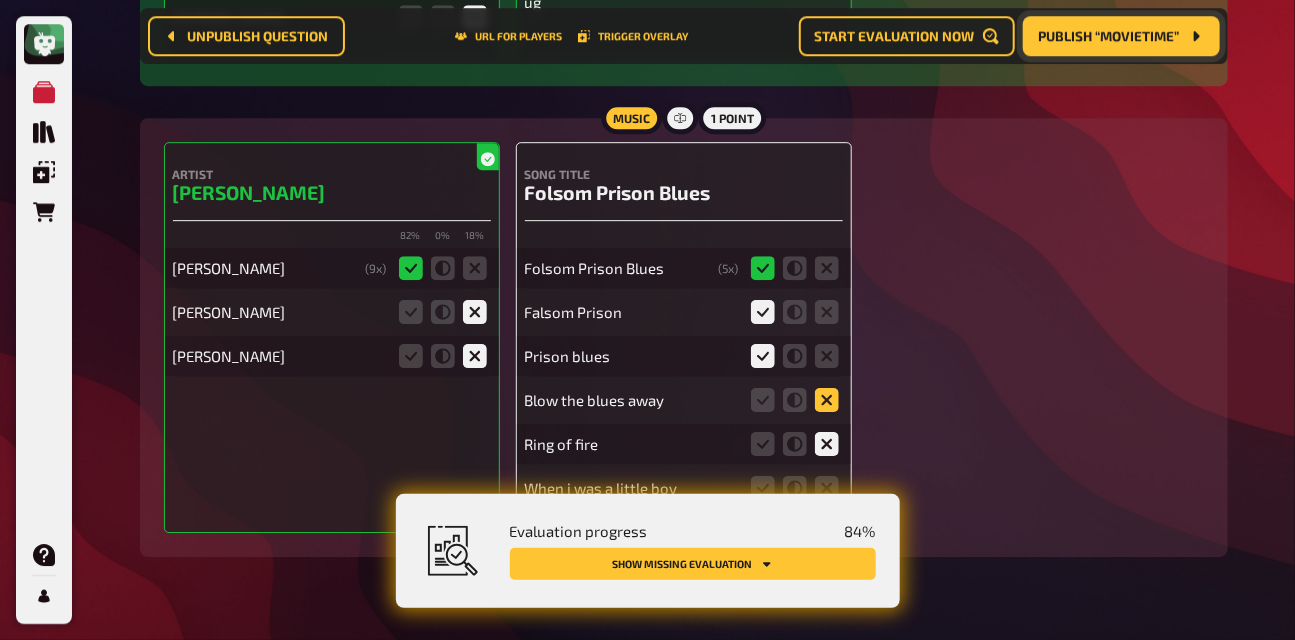 click at bounding box center [0, 0] 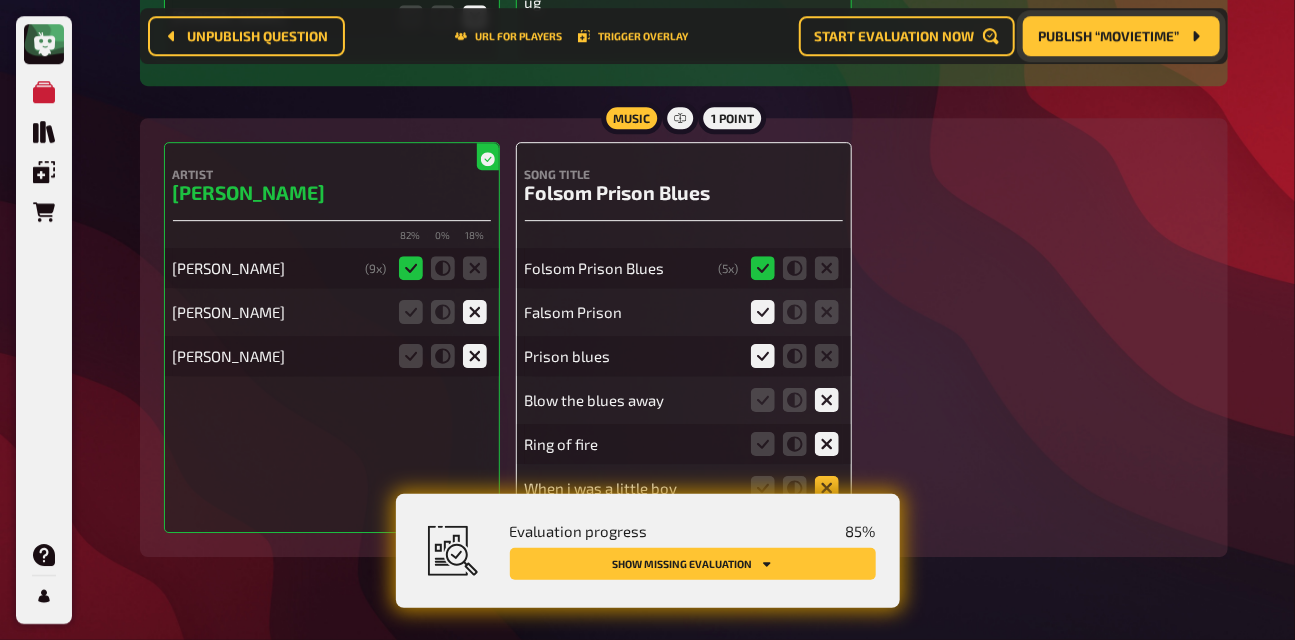 click 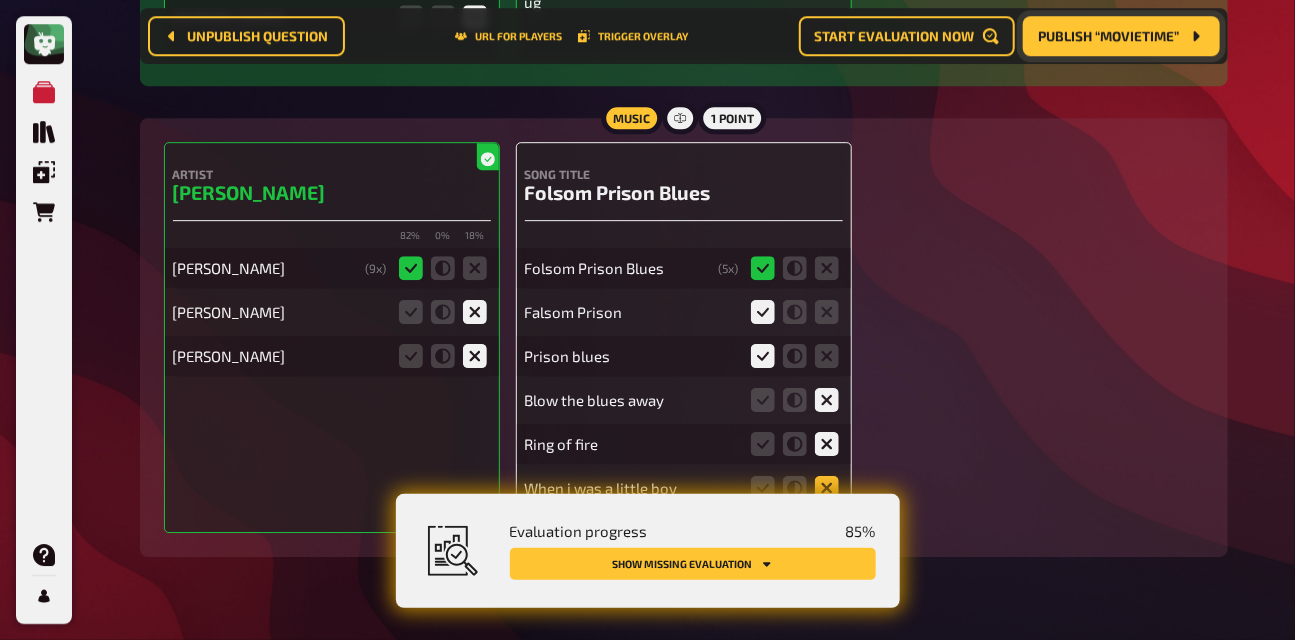 click at bounding box center (0, 0) 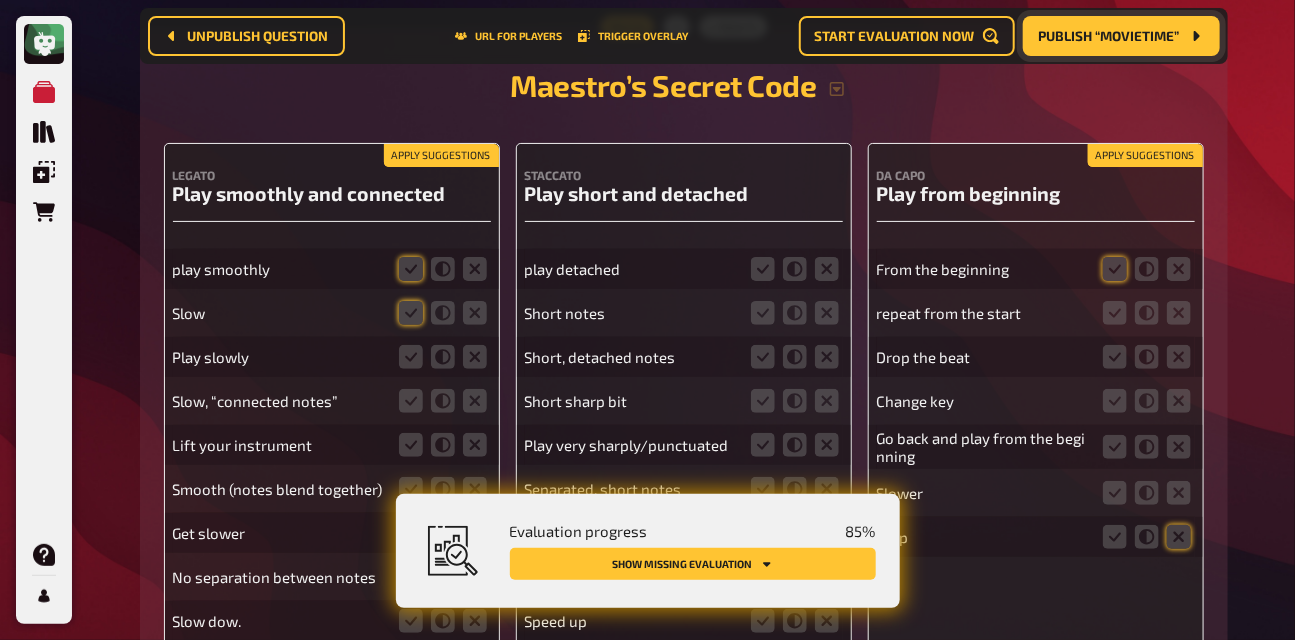 scroll, scrollTop: 8592, scrollLeft: 0, axis: vertical 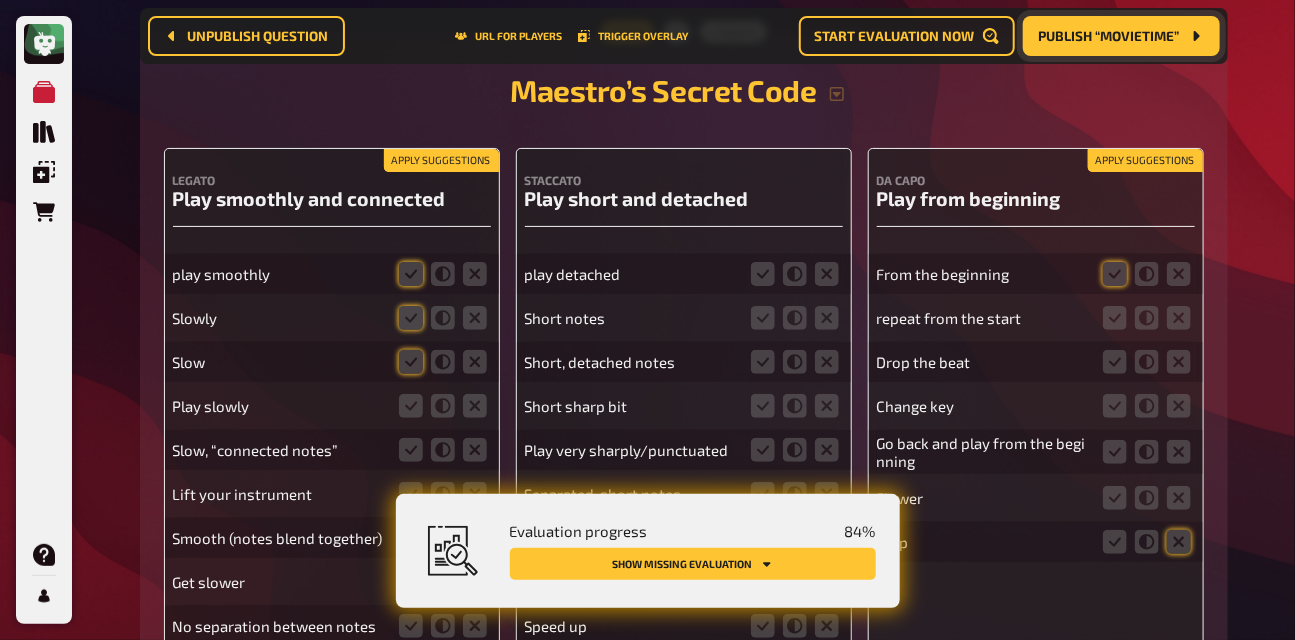 click on "Apply suggestions" at bounding box center (441, 161) 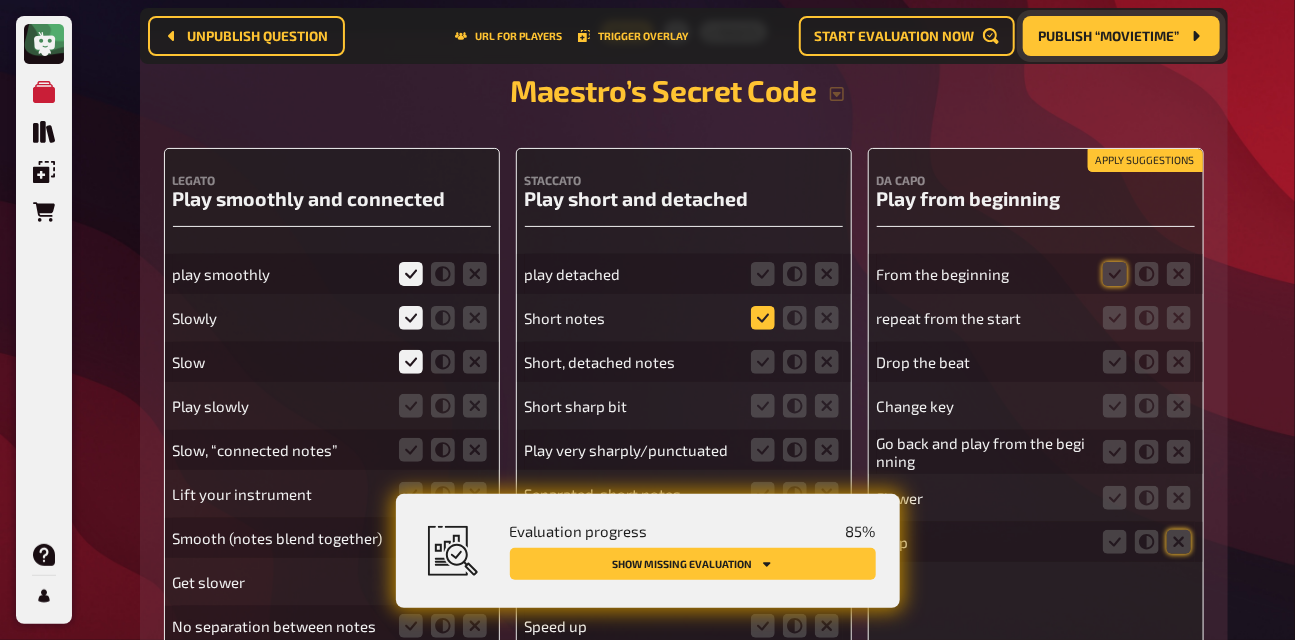 click 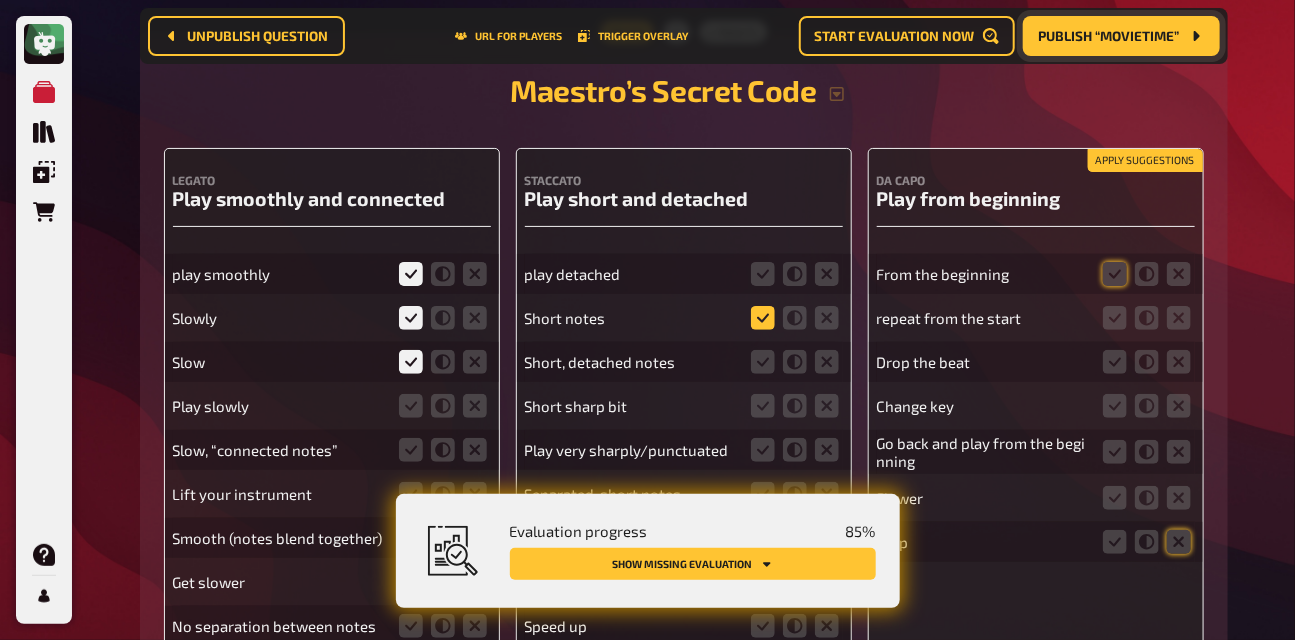click at bounding box center (0, 0) 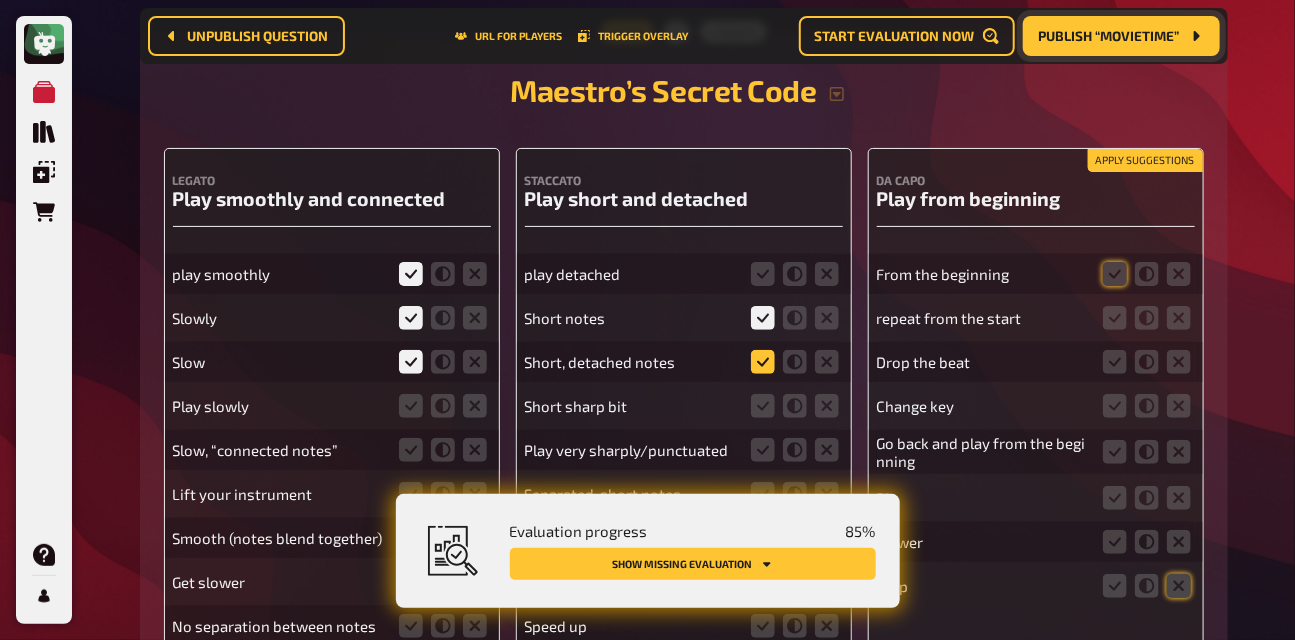 click 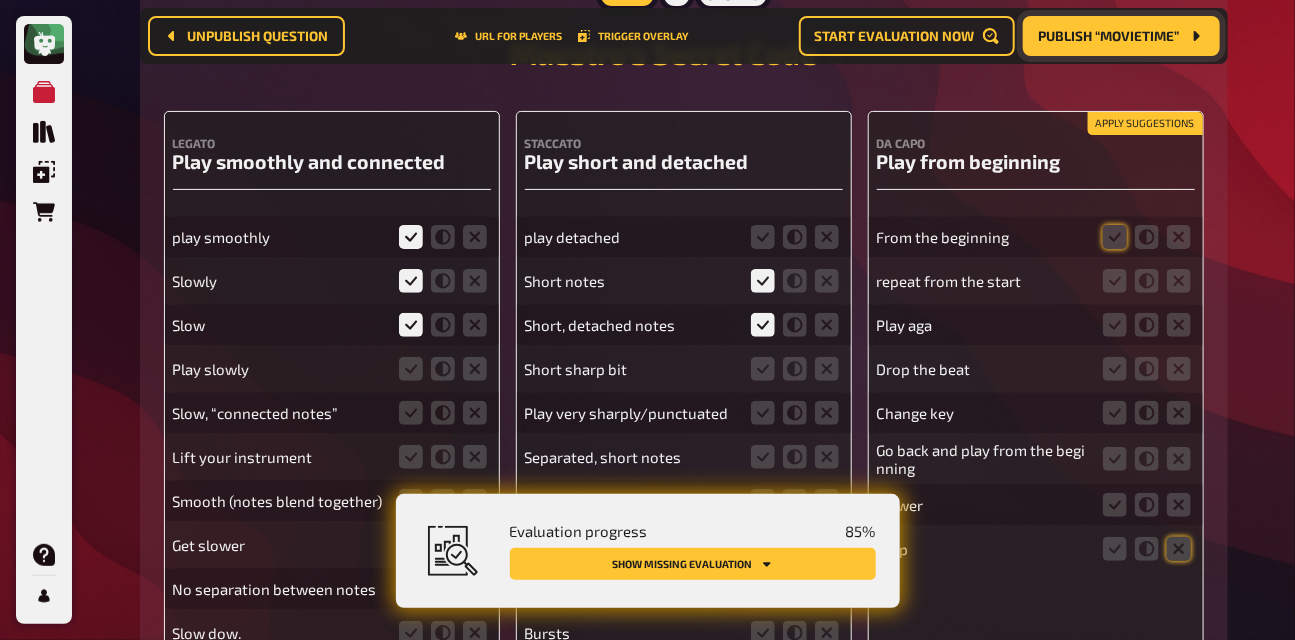 scroll, scrollTop: 8634, scrollLeft: 0, axis: vertical 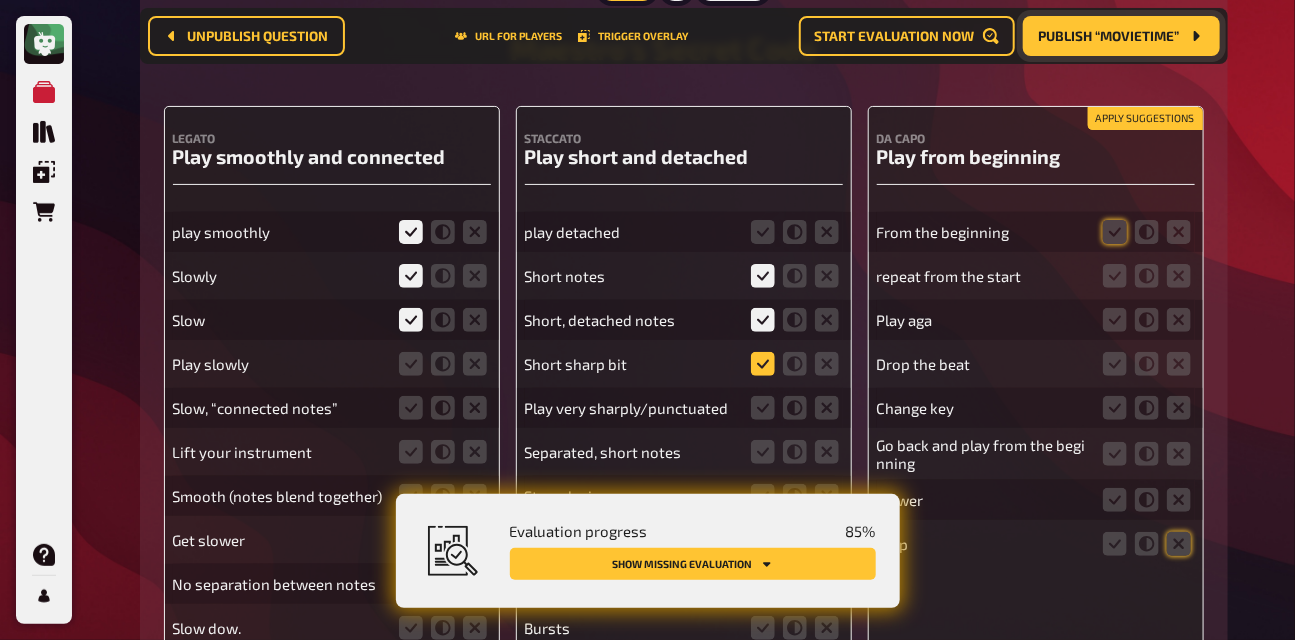 click 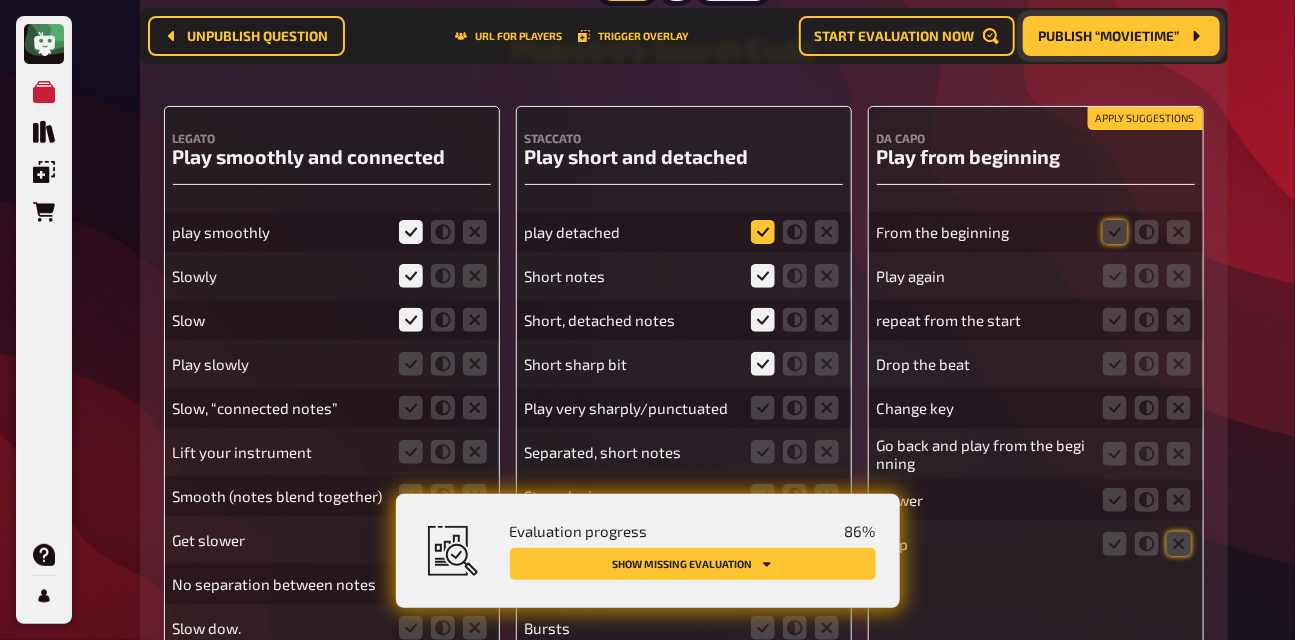 click 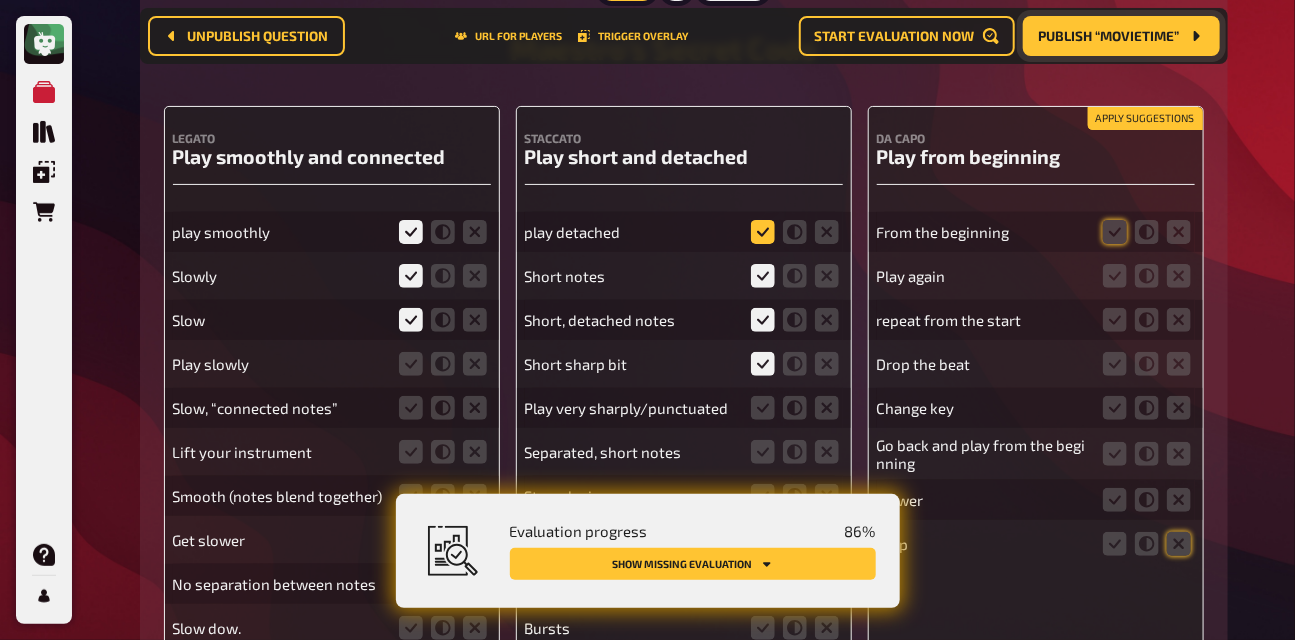 click at bounding box center (0, 0) 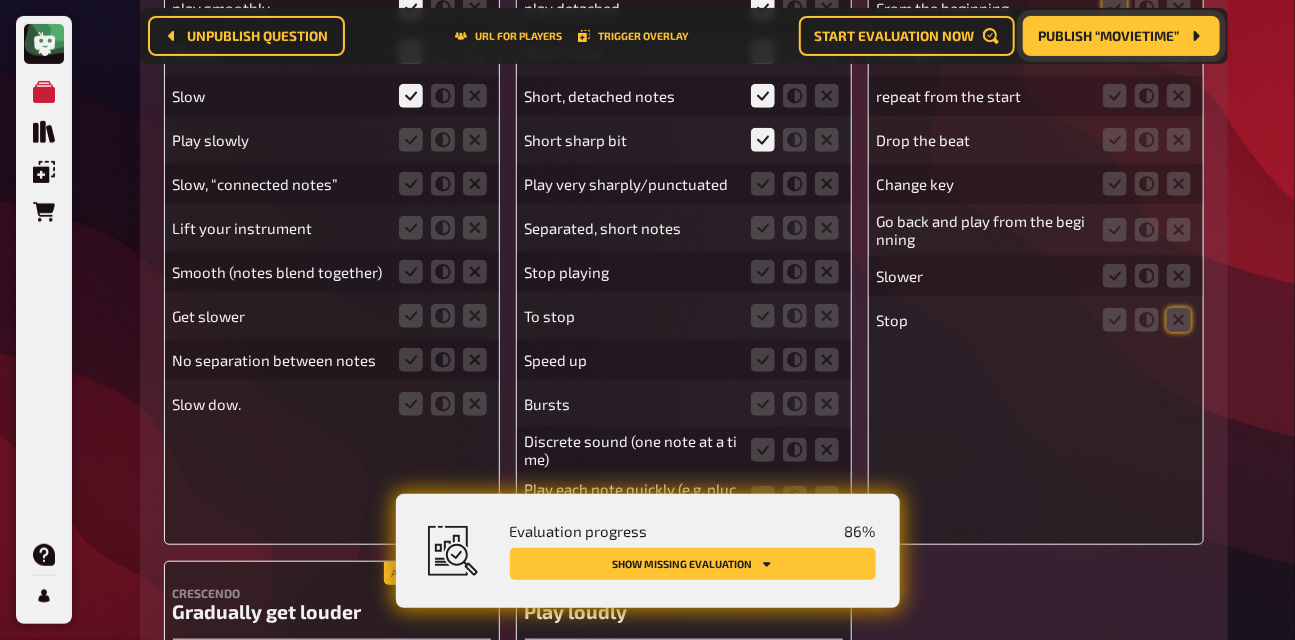 scroll, scrollTop: 8854, scrollLeft: 0, axis: vertical 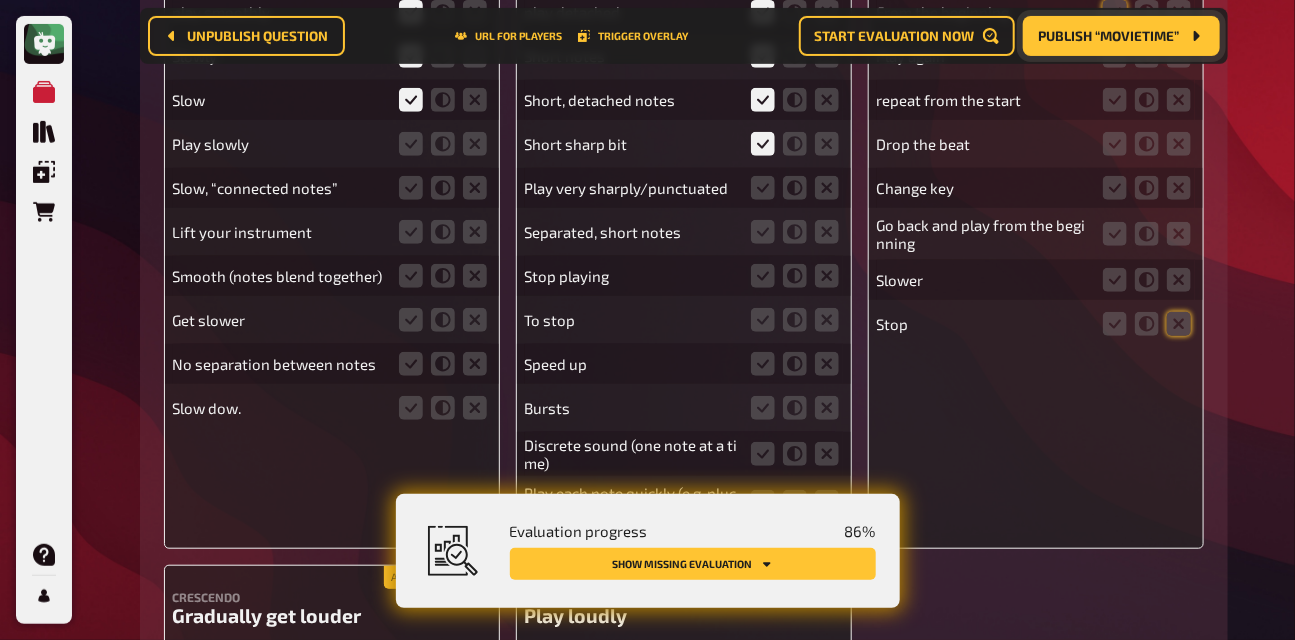 click 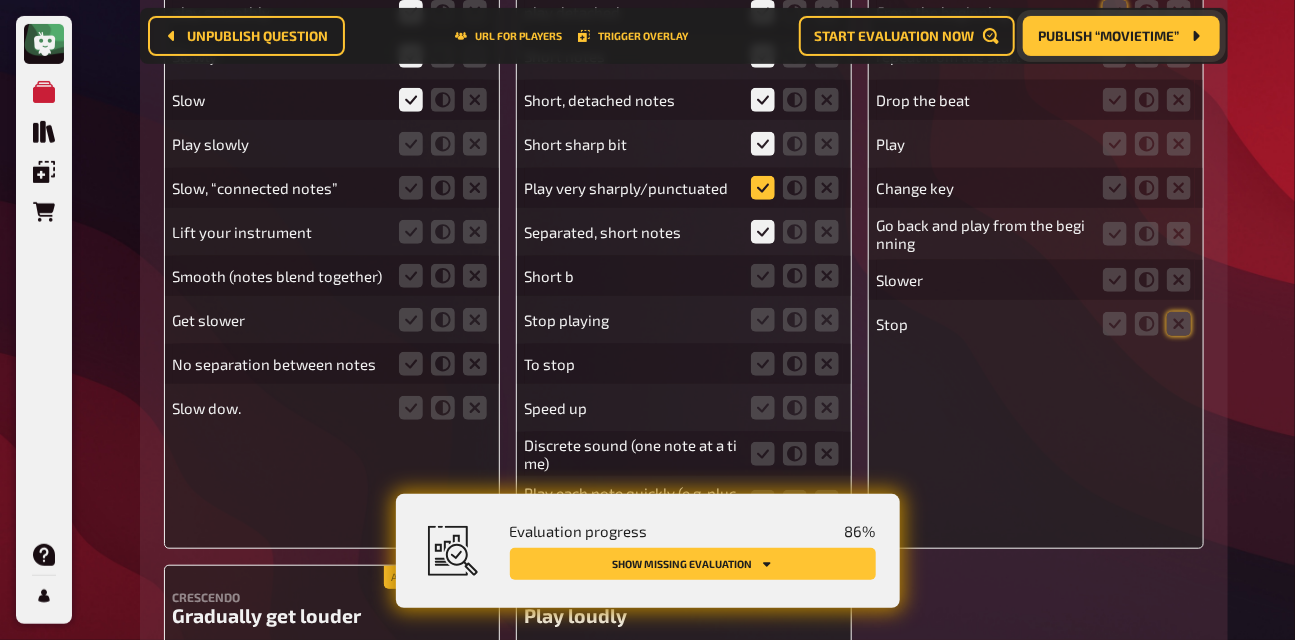 click 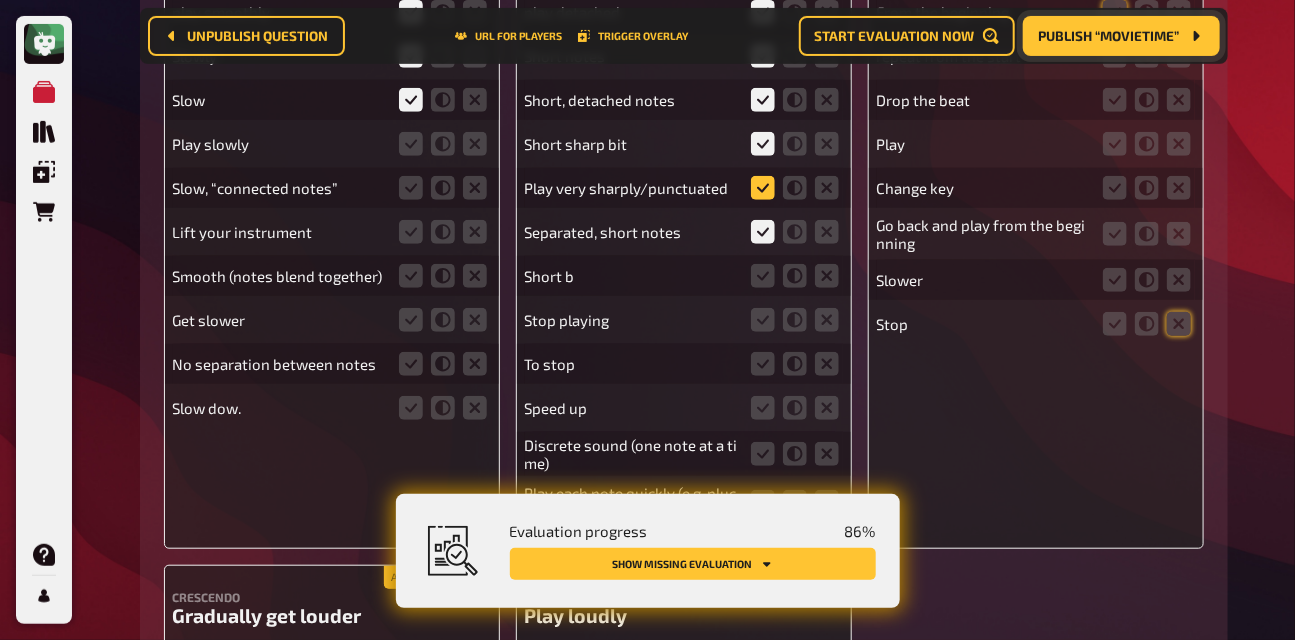click at bounding box center (0, 0) 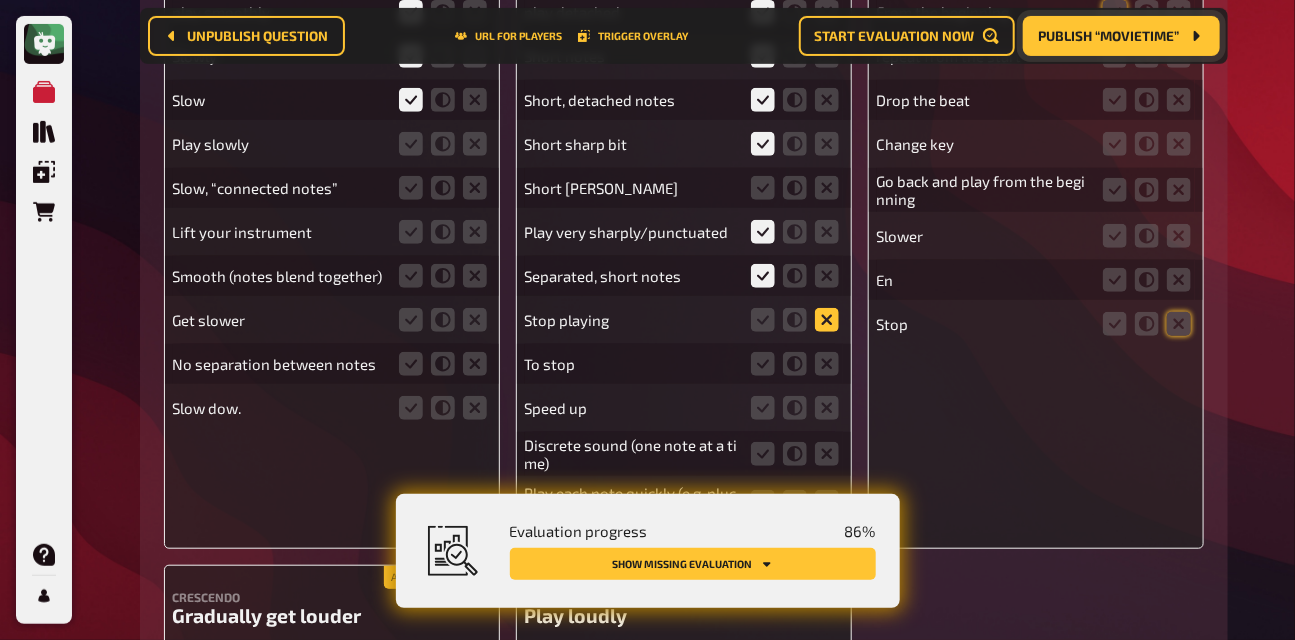 click 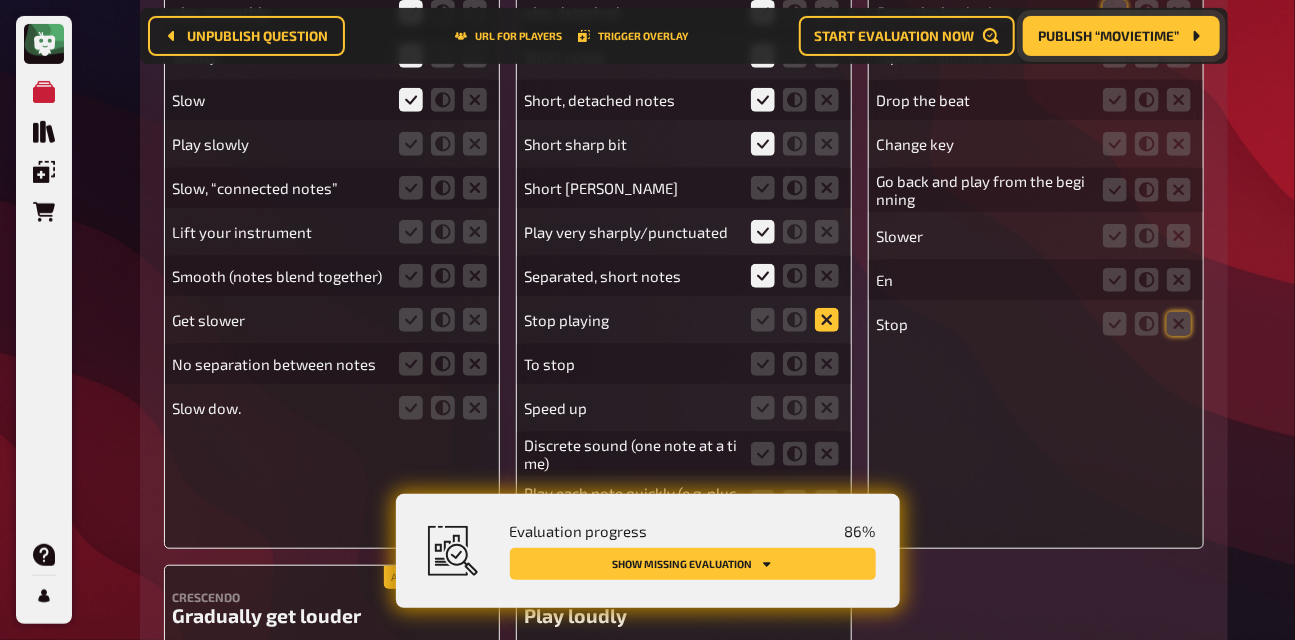click at bounding box center (0, 0) 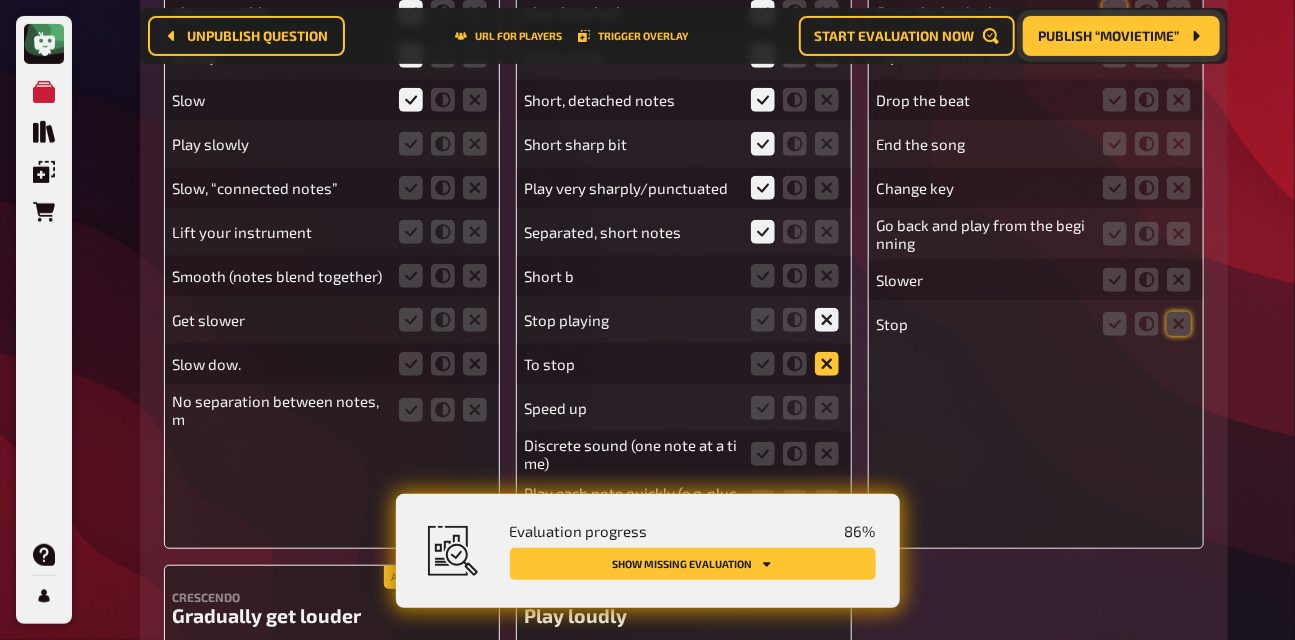 click 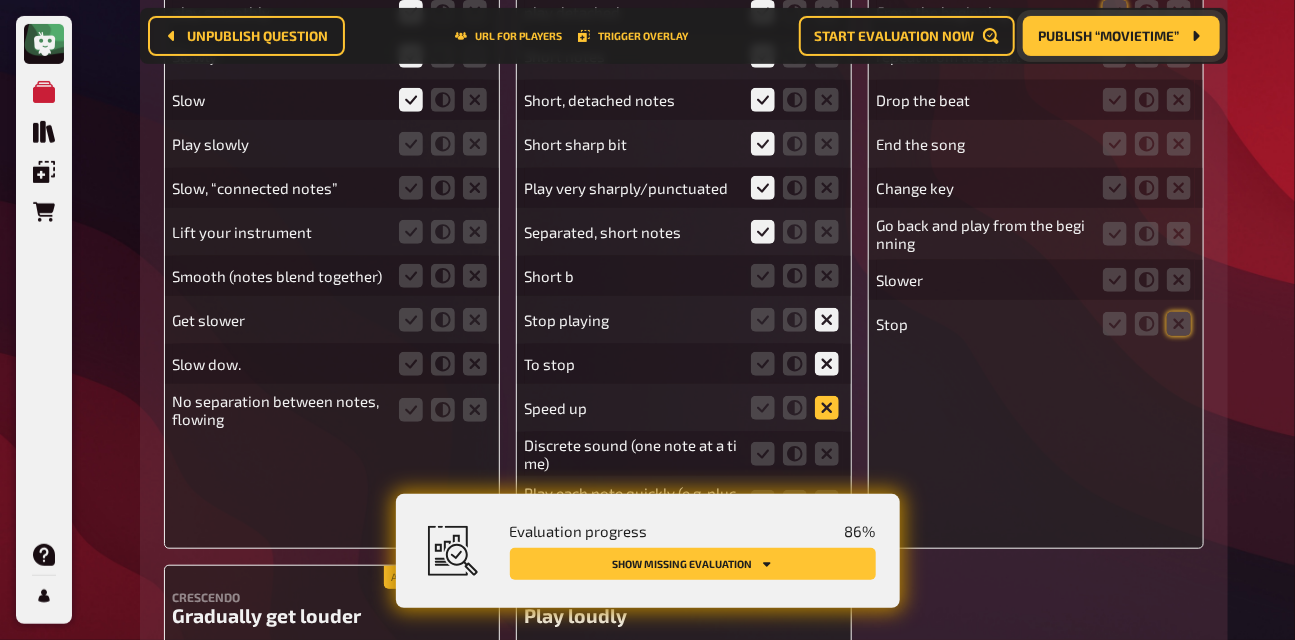 click 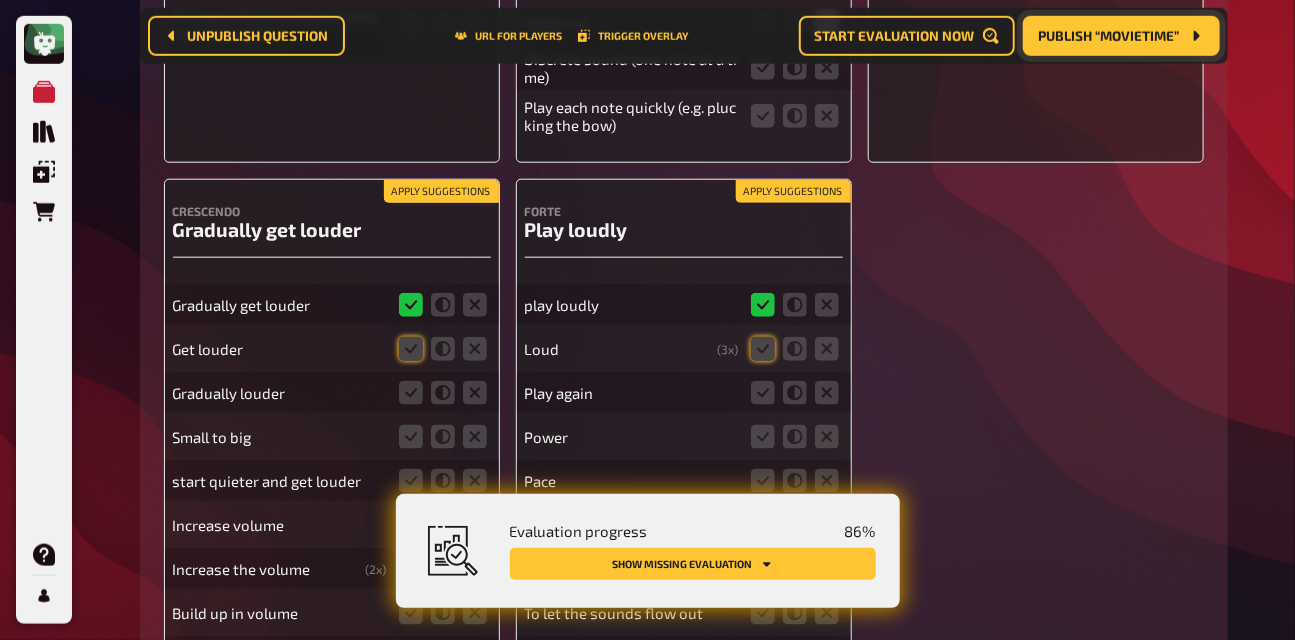 scroll, scrollTop: 9253, scrollLeft: 0, axis: vertical 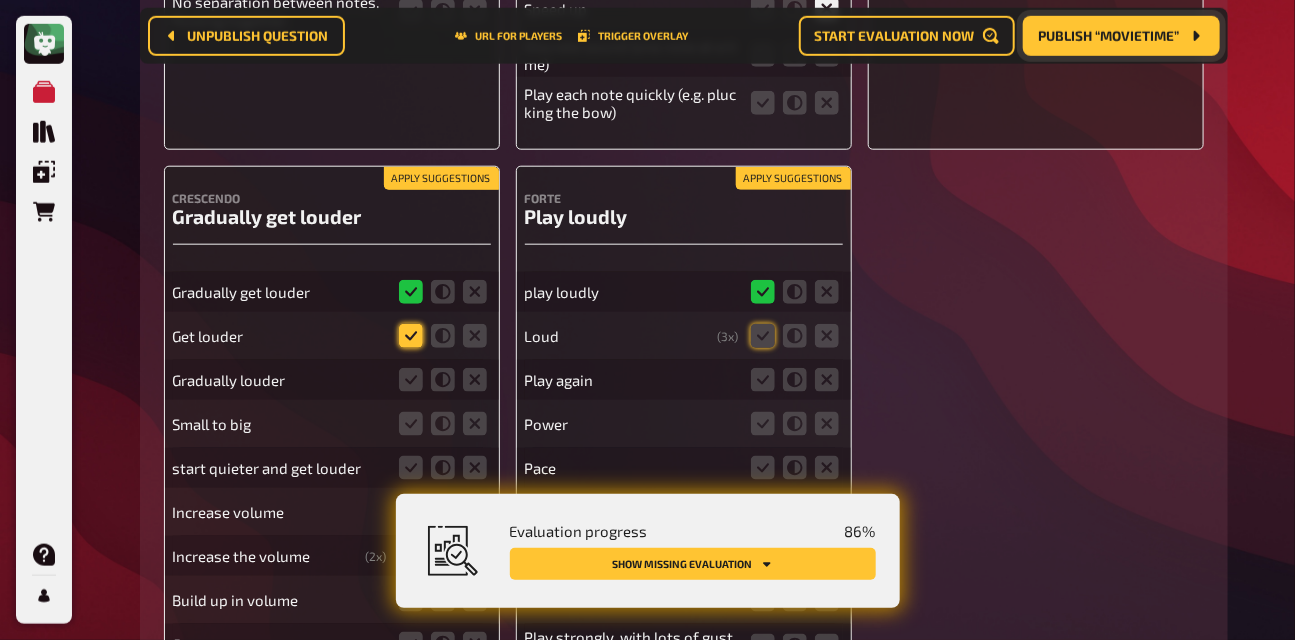 click 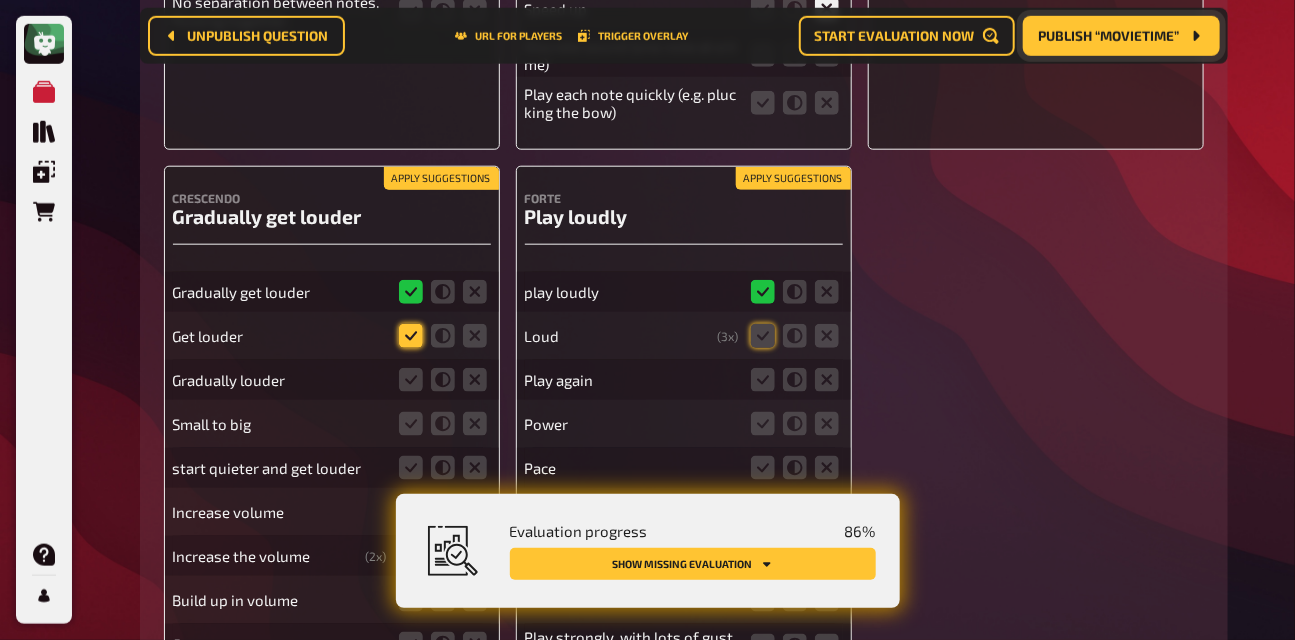 click at bounding box center [0, 0] 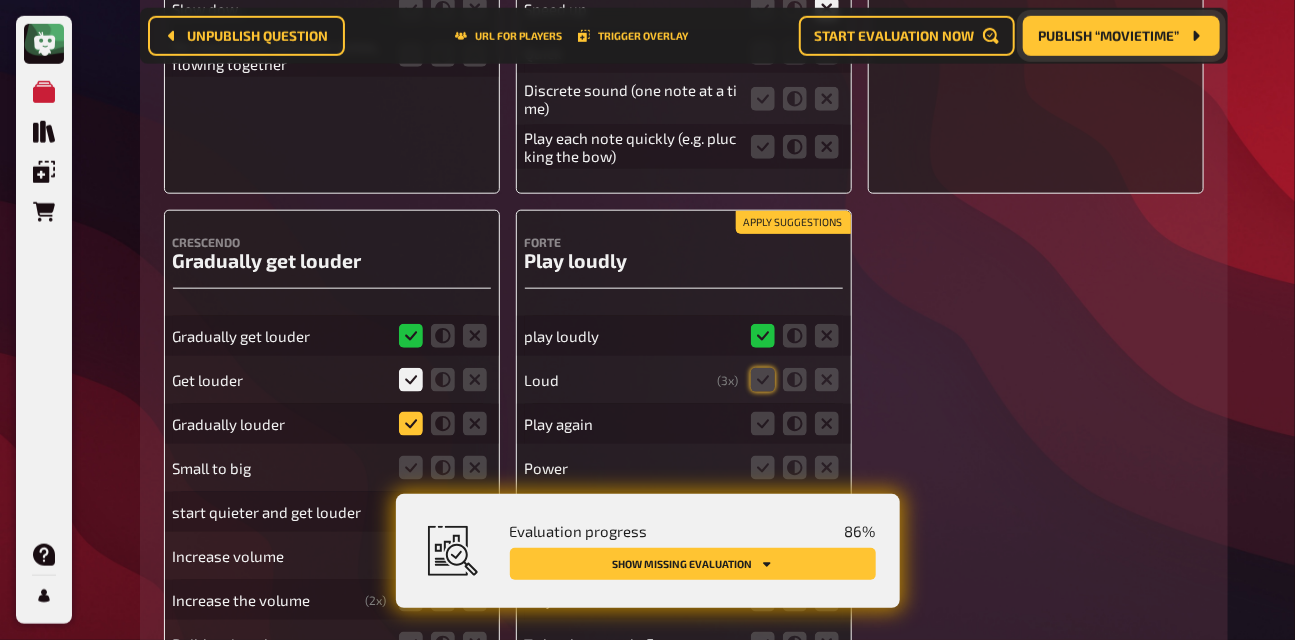 click 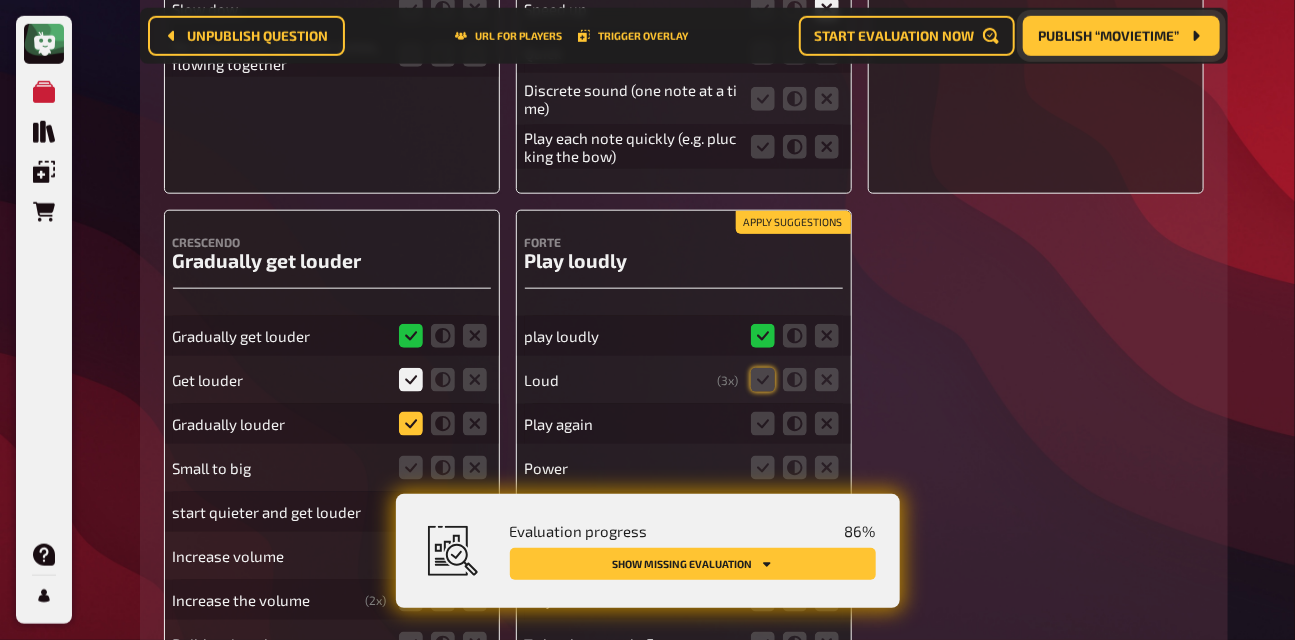 click at bounding box center [0, 0] 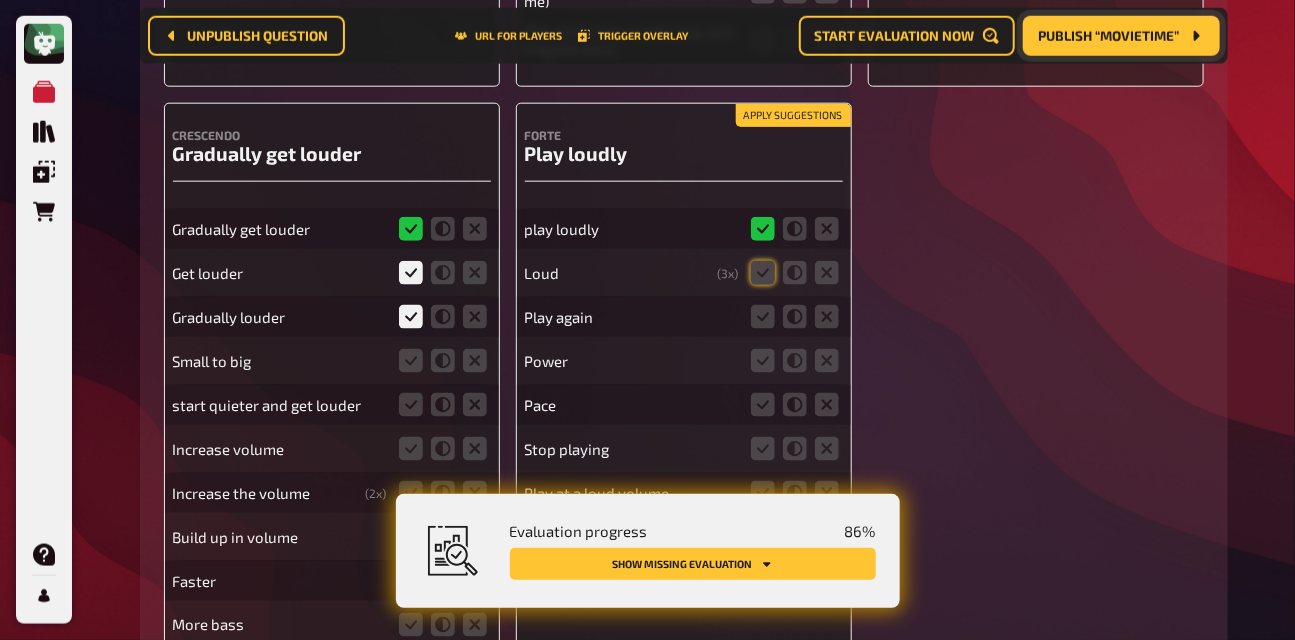 scroll, scrollTop: 9403, scrollLeft: 0, axis: vertical 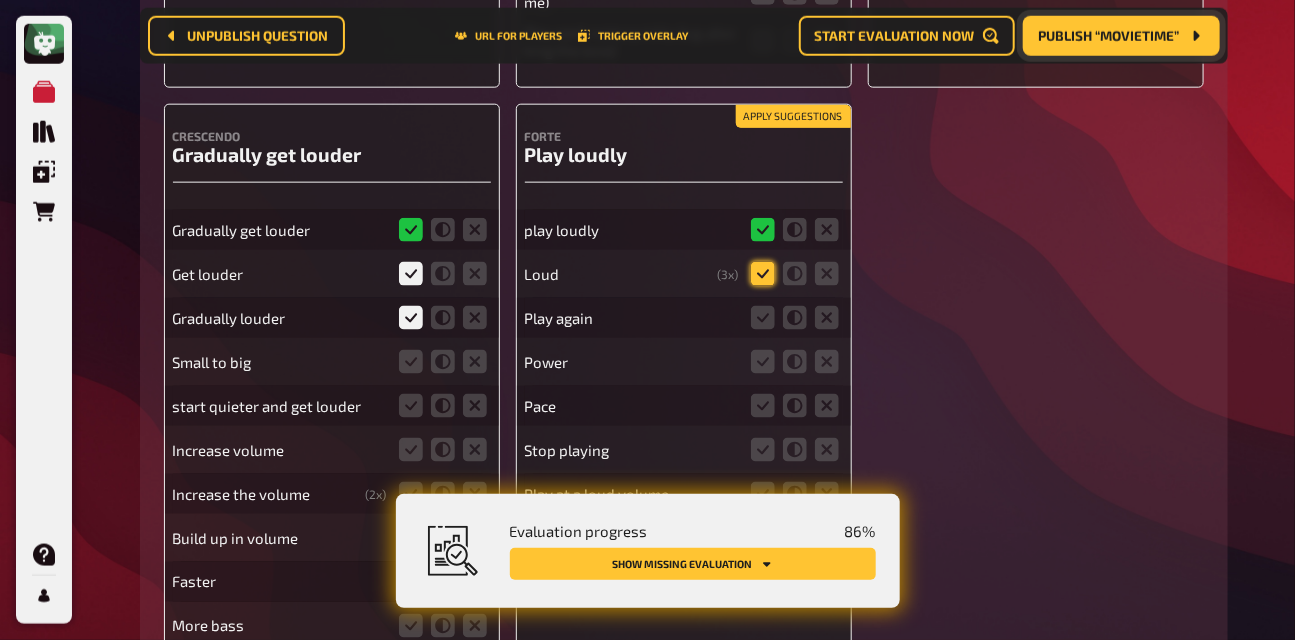 click 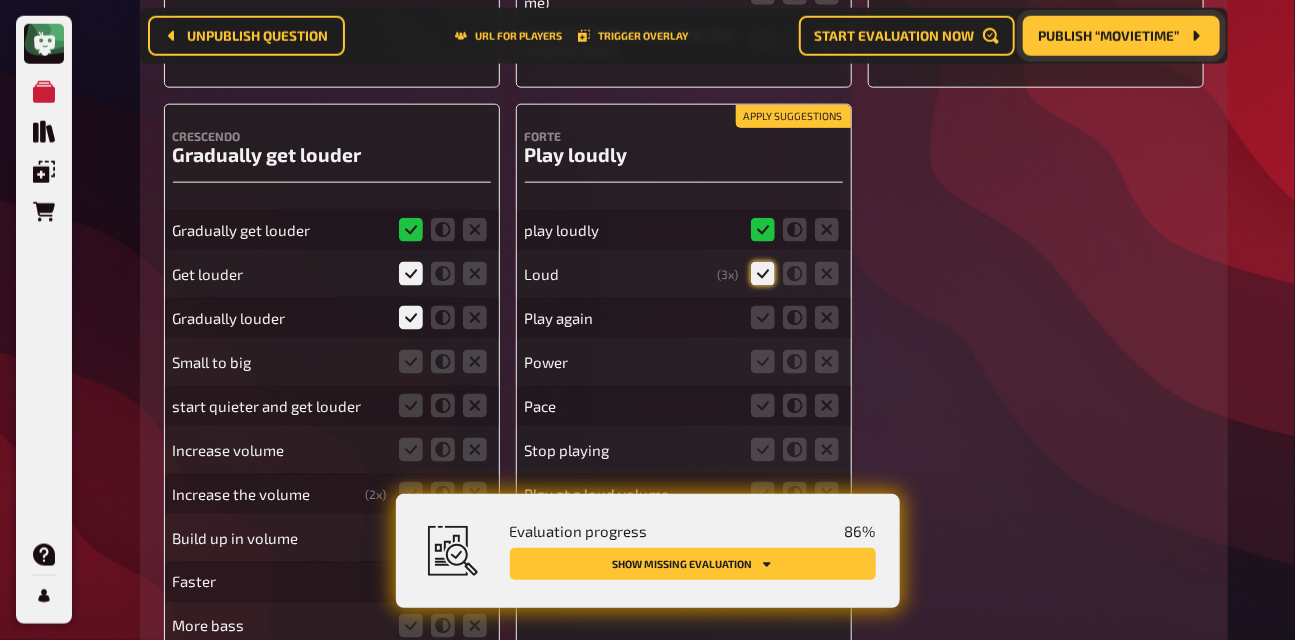scroll, scrollTop: 9360, scrollLeft: 0, axis: vertical 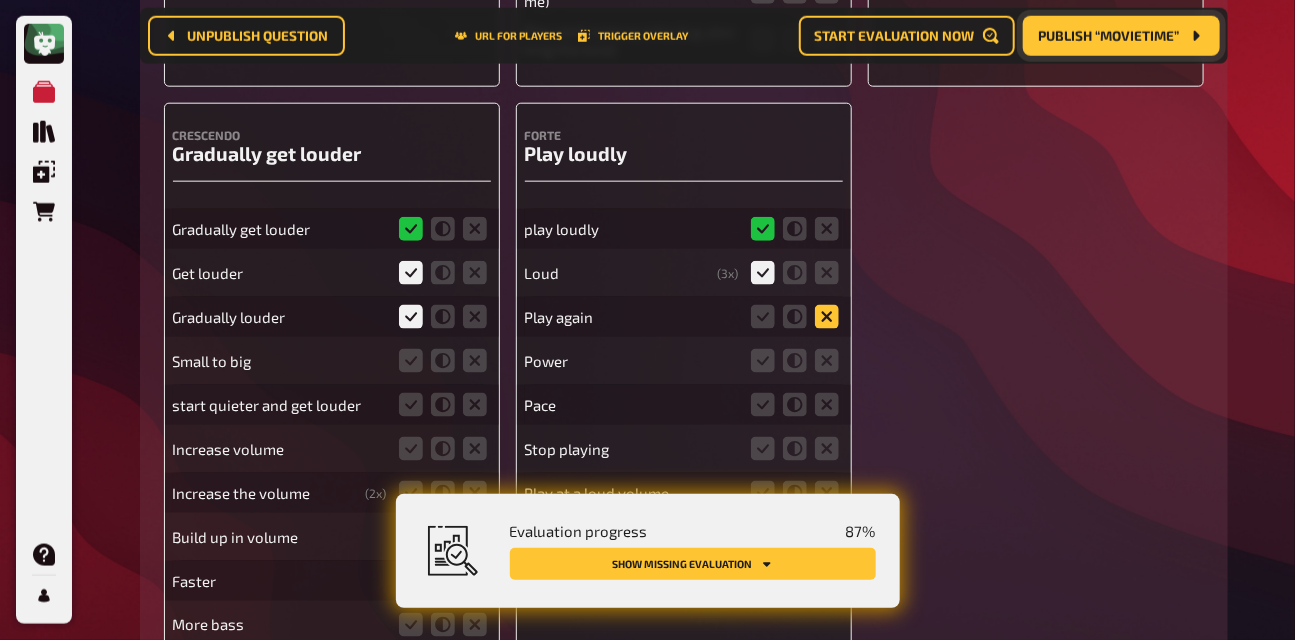 click 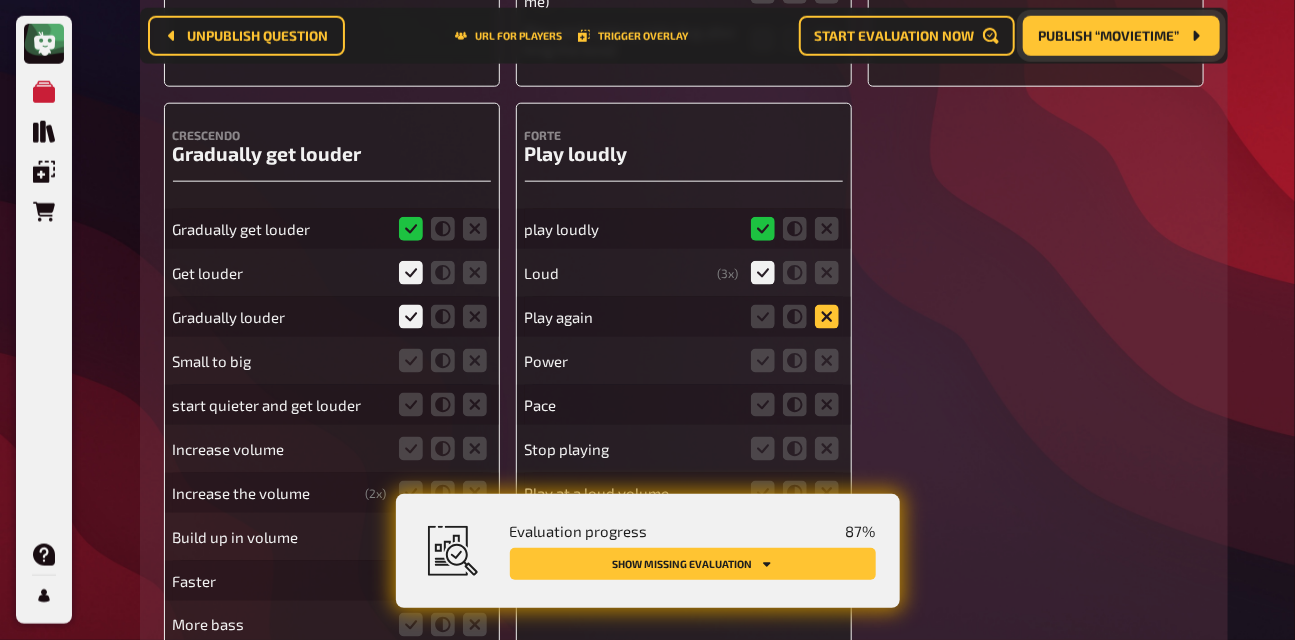 click at bounding box center [0, 0] 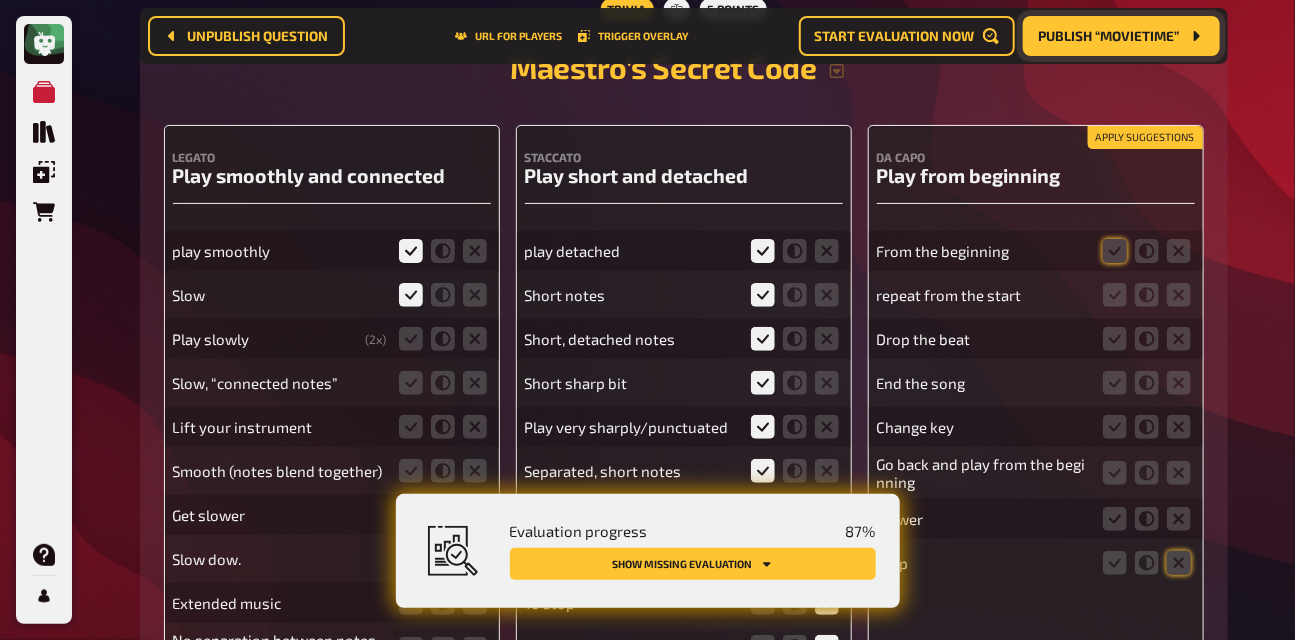 scroll, scrollTop: 8616, scrollLeft: 0, axis: vertical 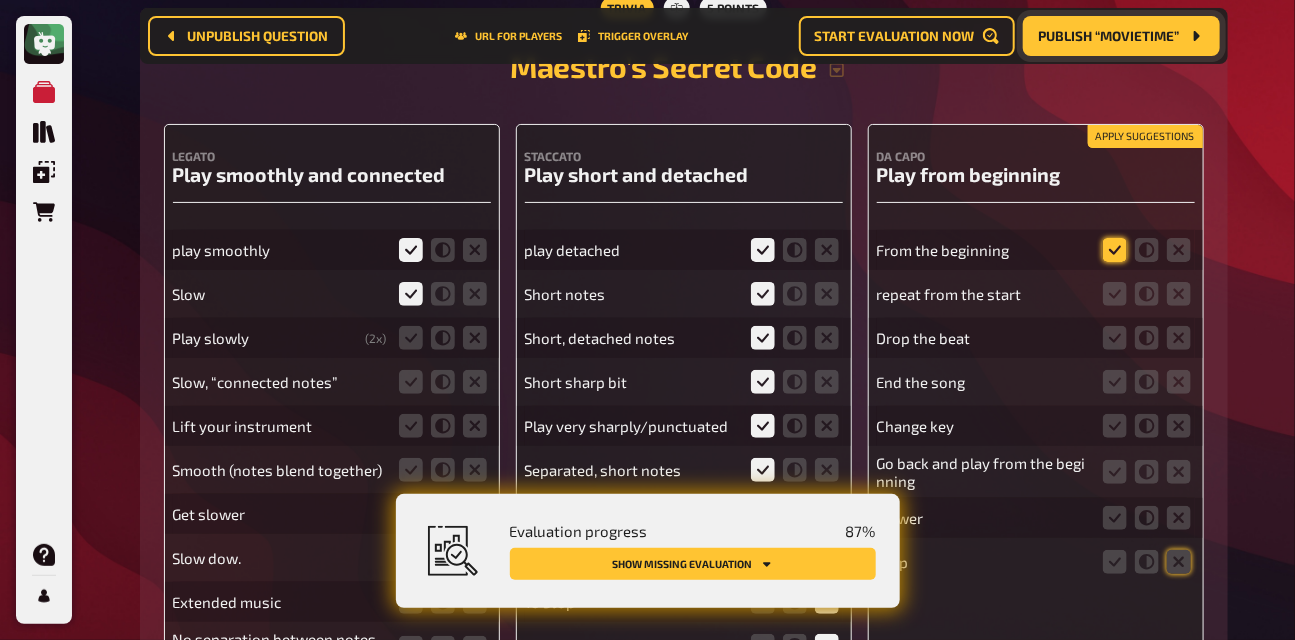click 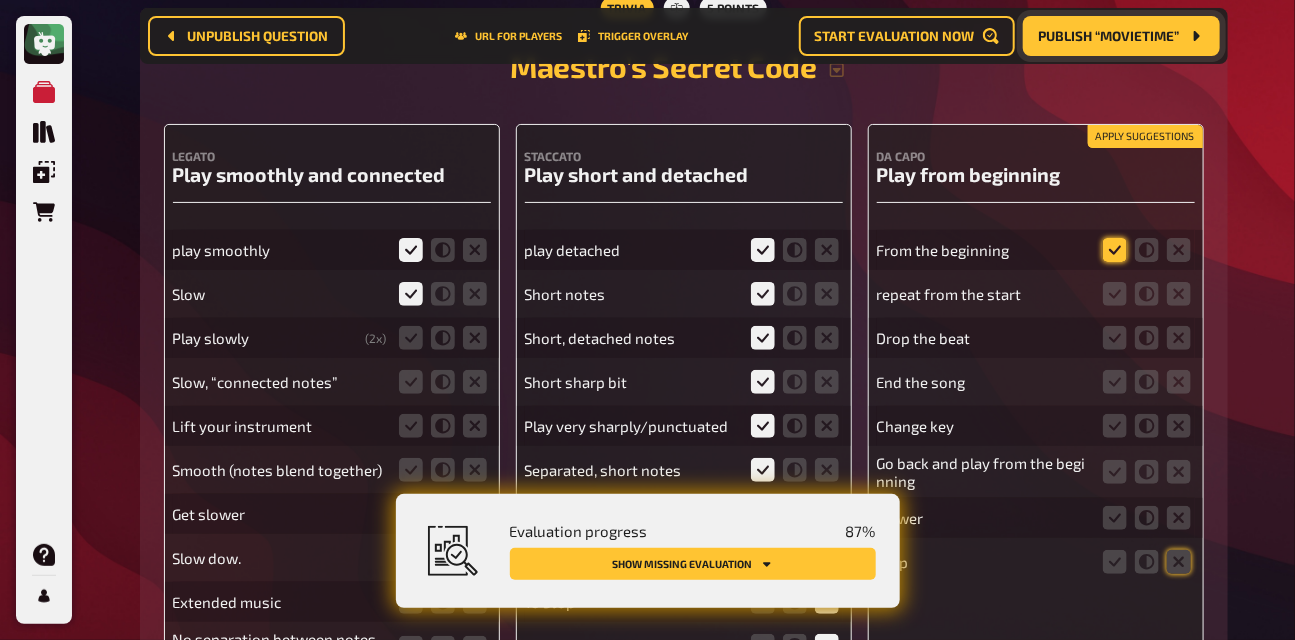 click at bounding box center (0, 0) 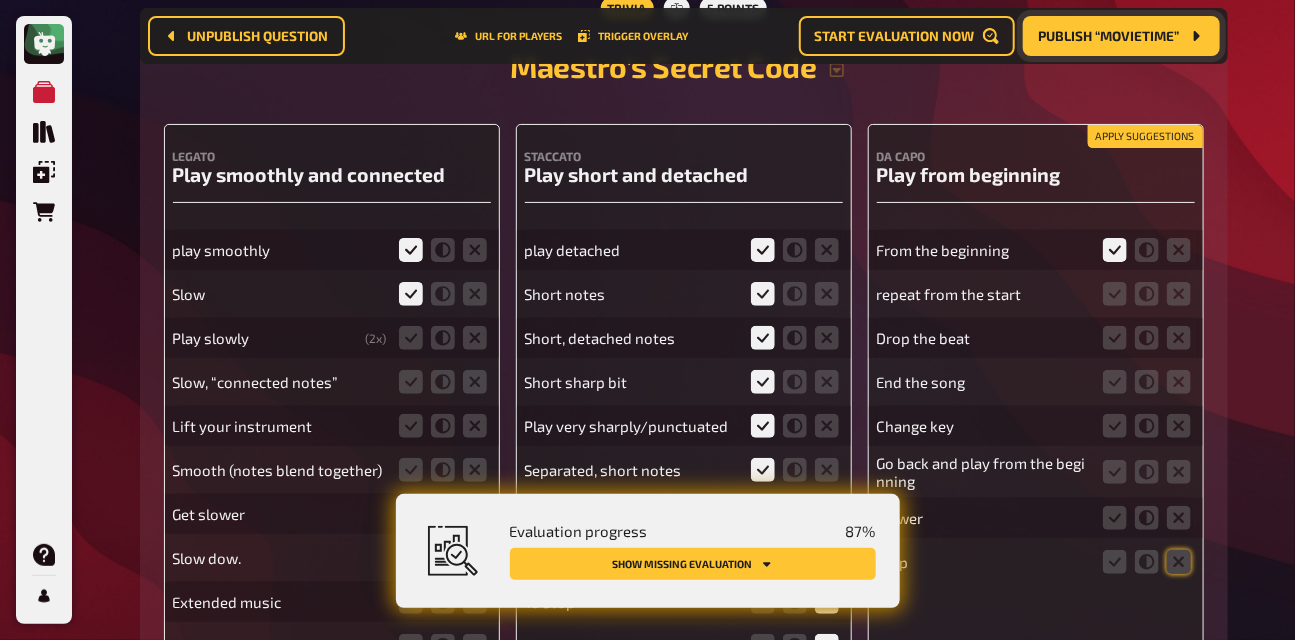 click at bounding box center [1147, 294] 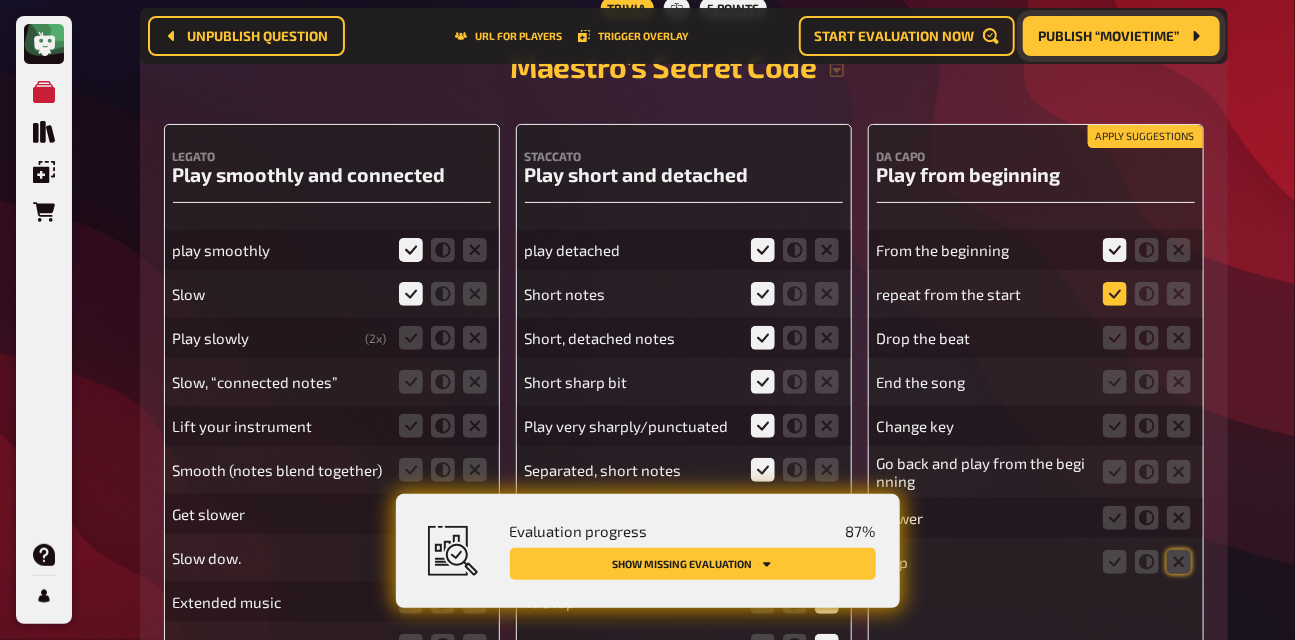 click 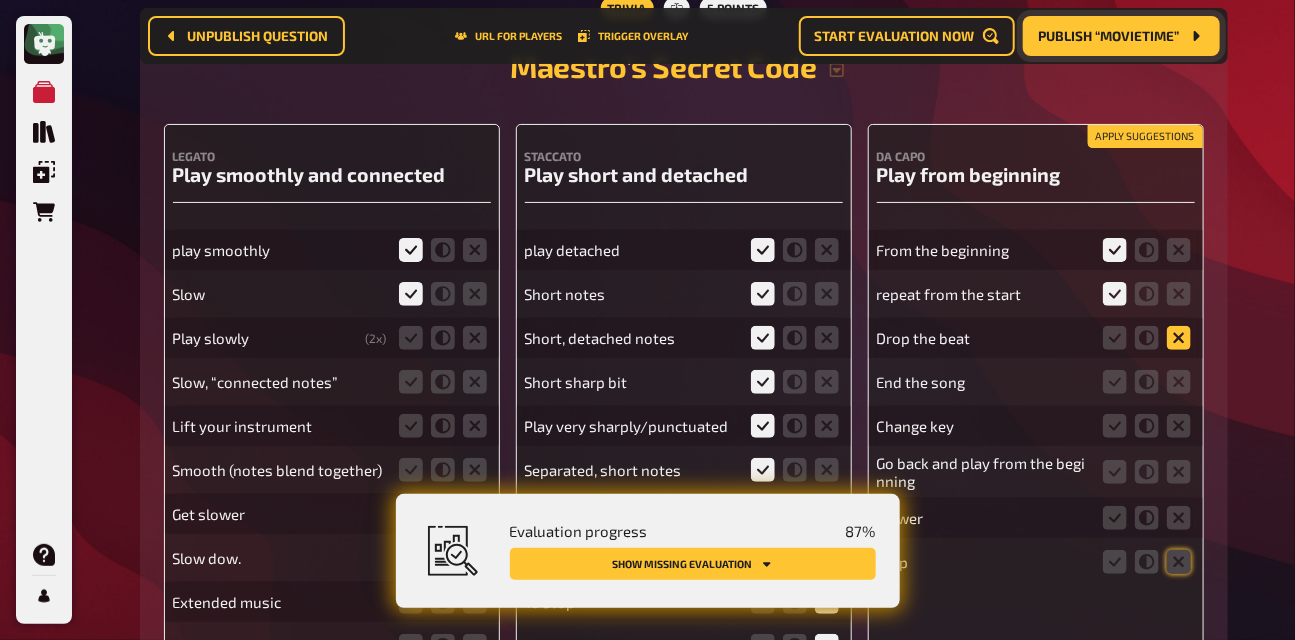 click 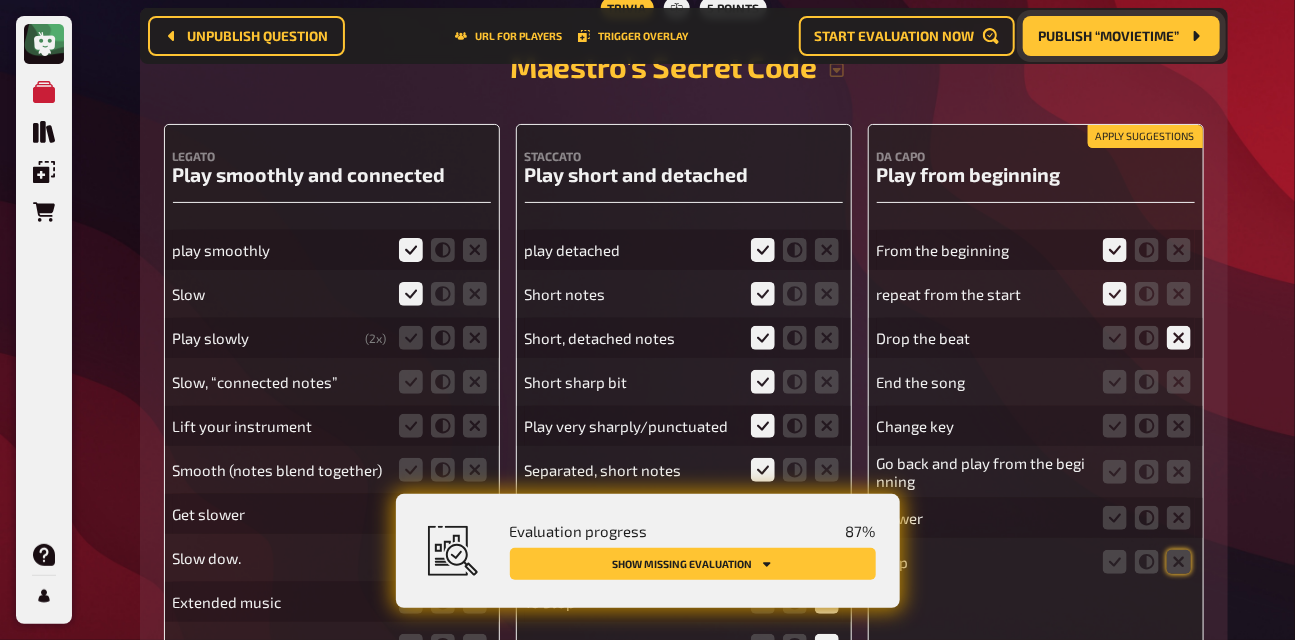 click at bounding box center [1147, 382] 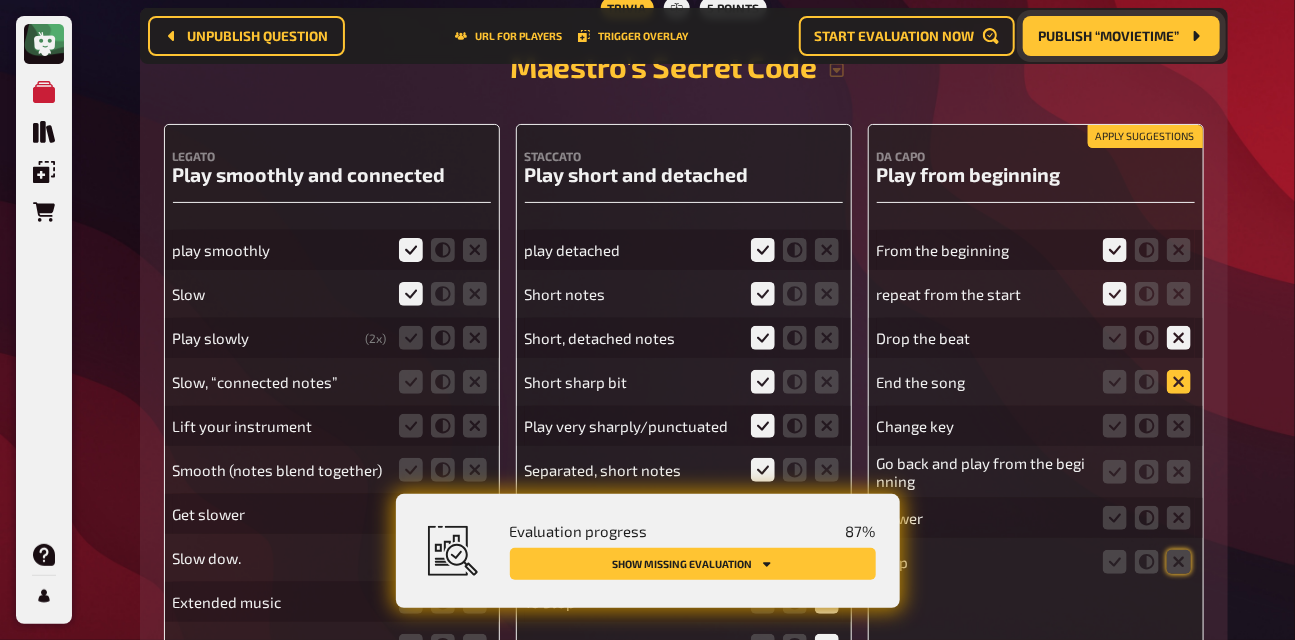 click 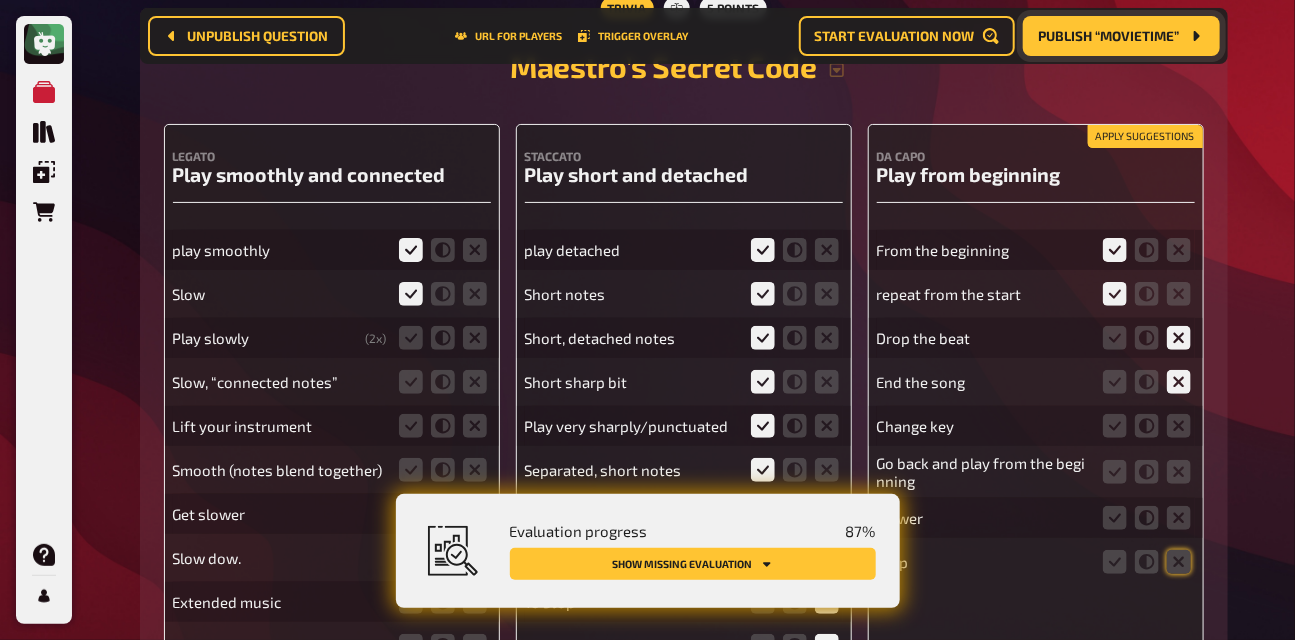 click at bounding box center (1147, 426) 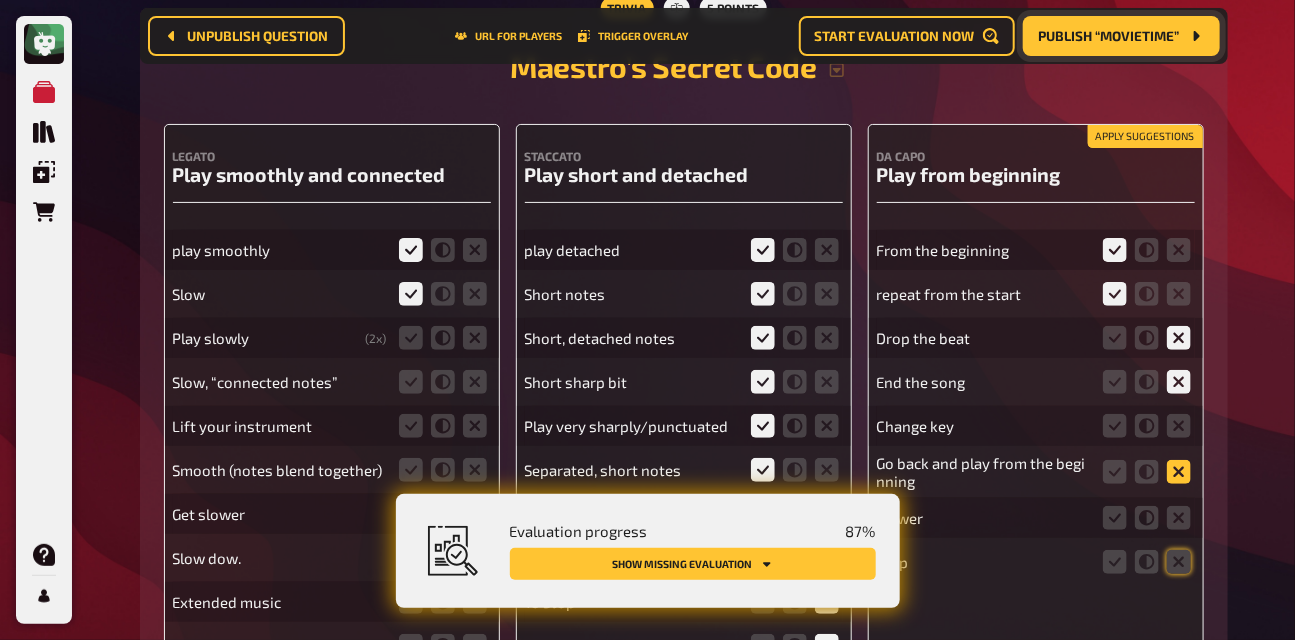 click 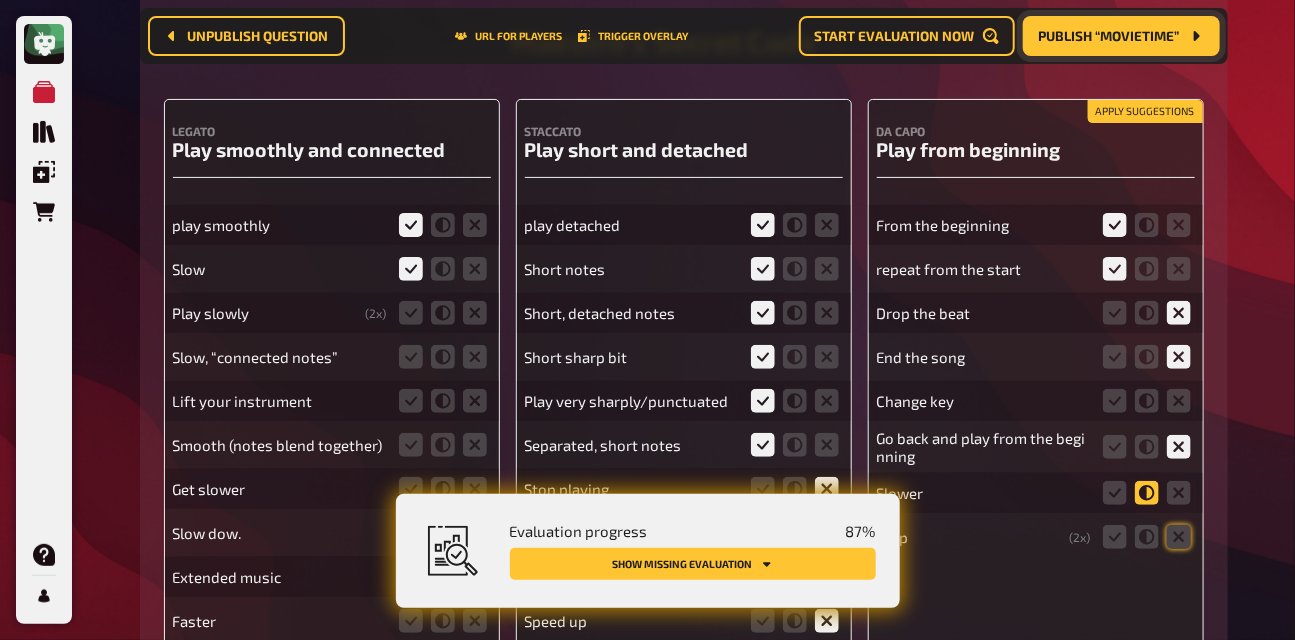 scroll, scrollTop: 8646, scrollLeft: 0, axis: vertical 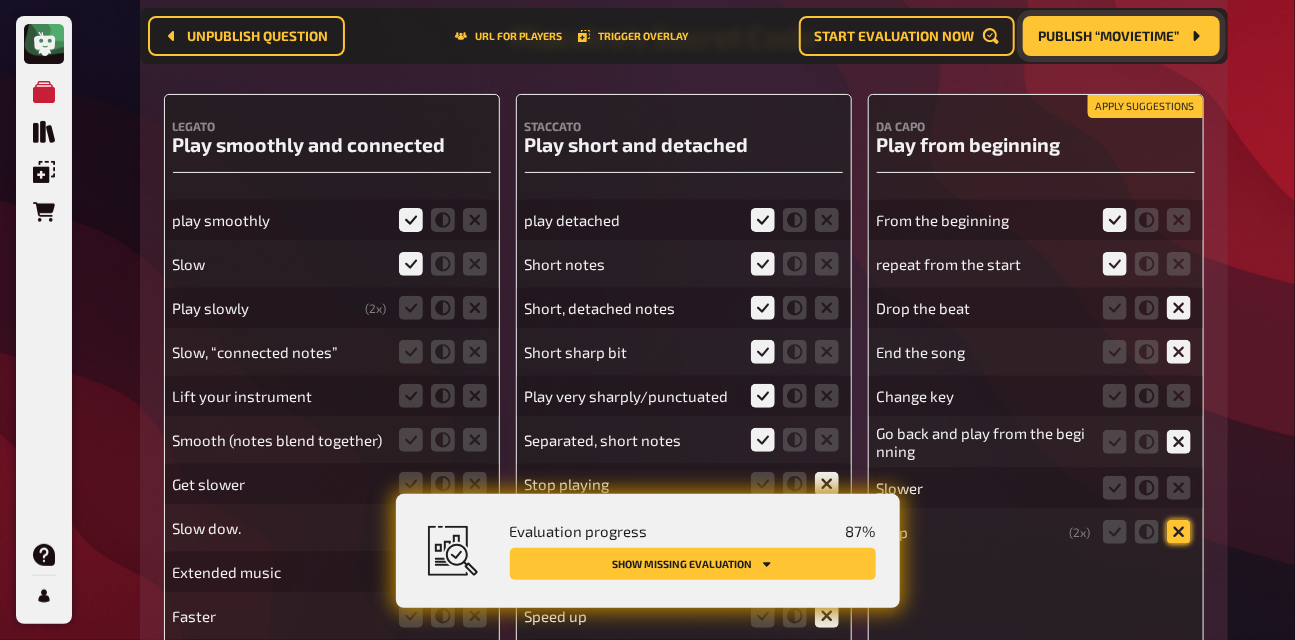 click 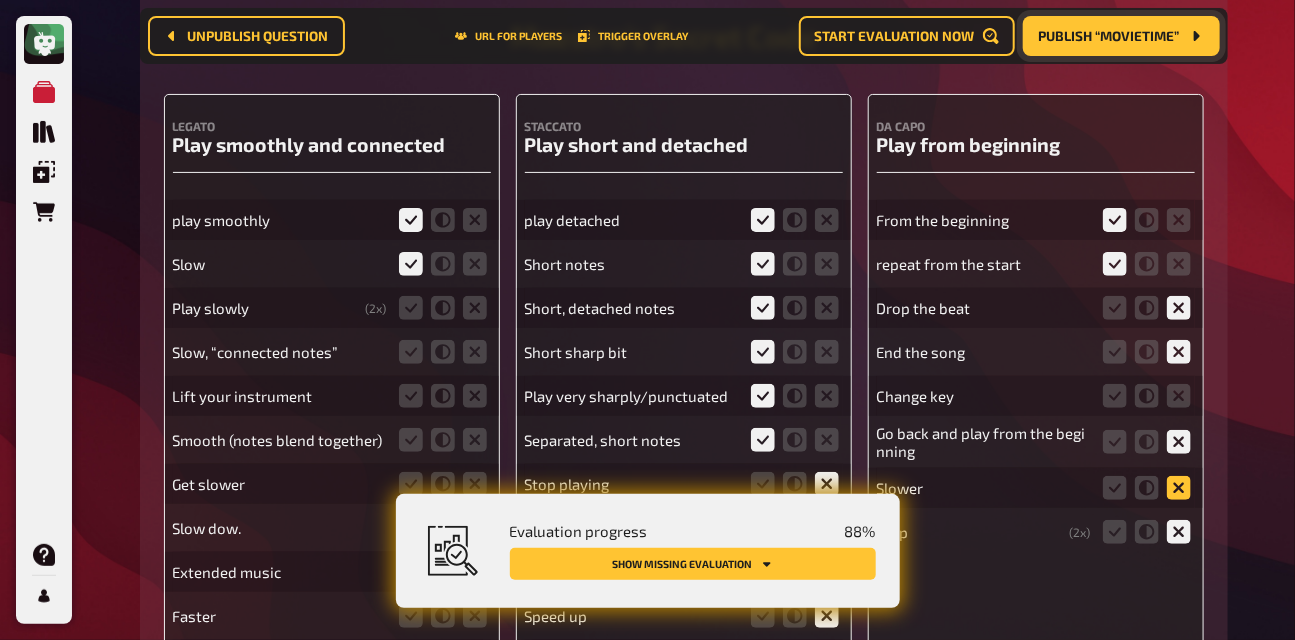 click 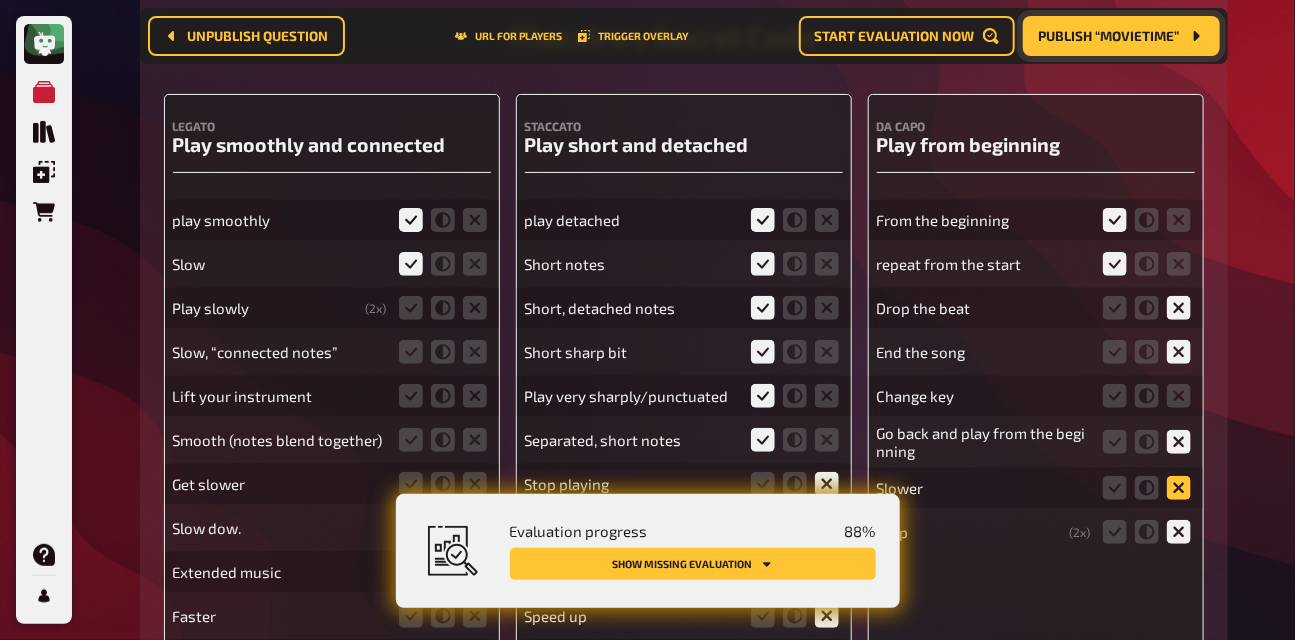 click at bounding box center (0, 0) 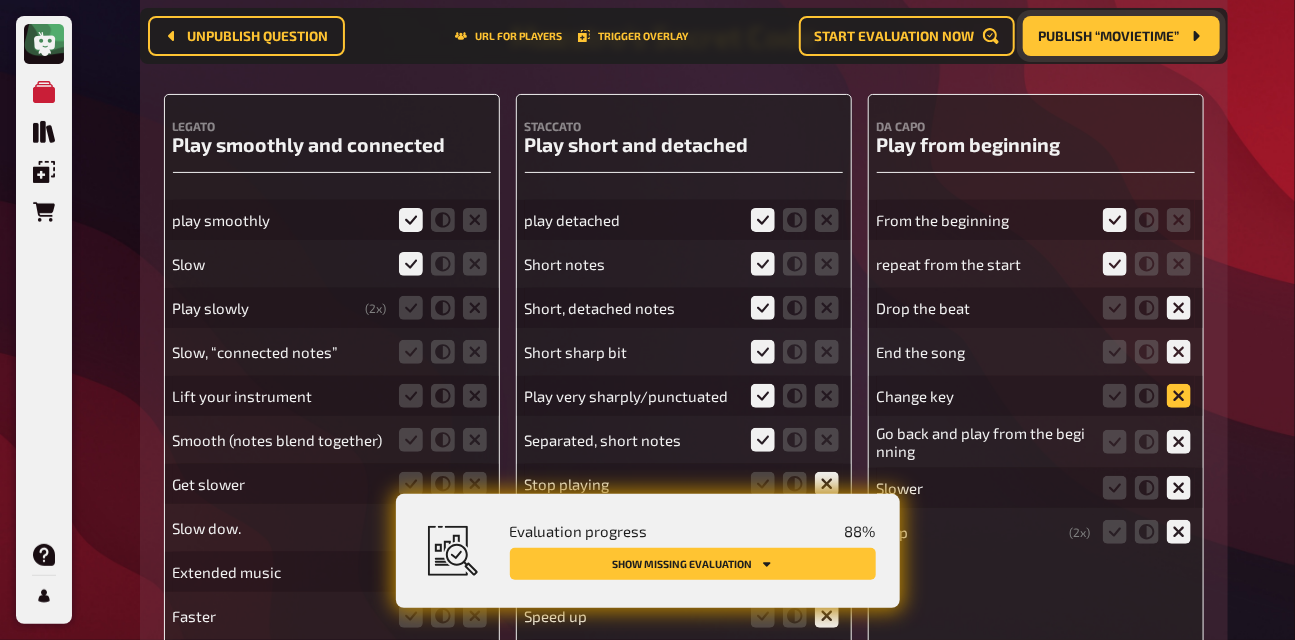 click 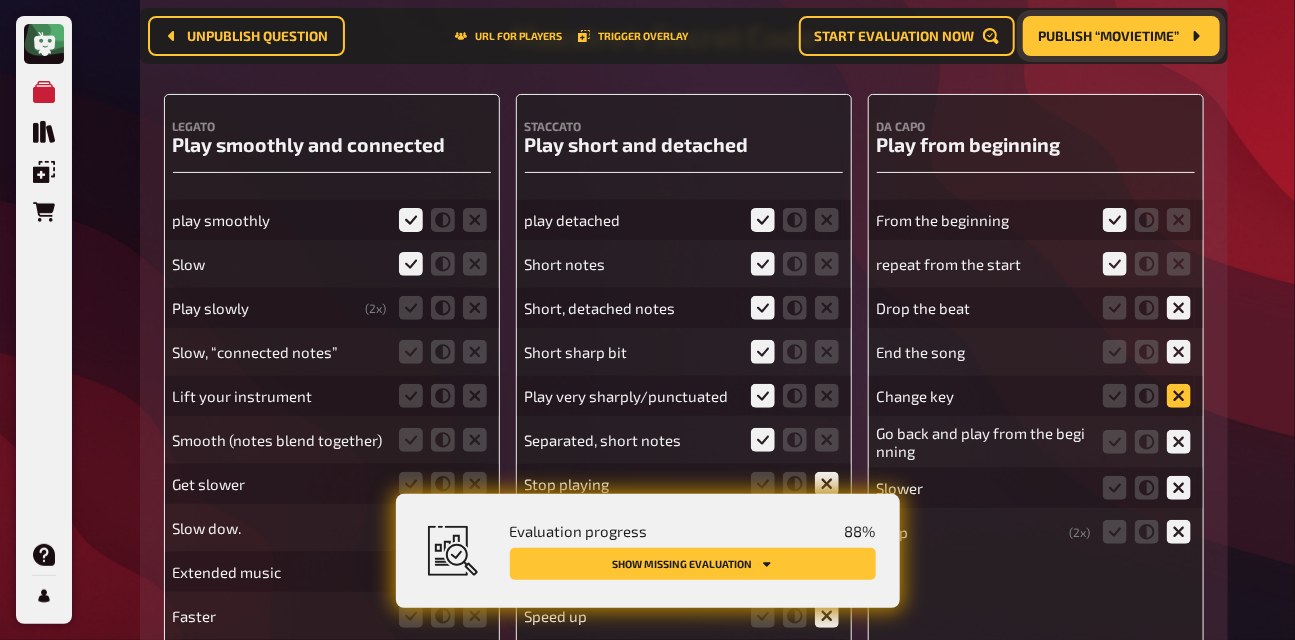 click at bounding box center [0, 0] 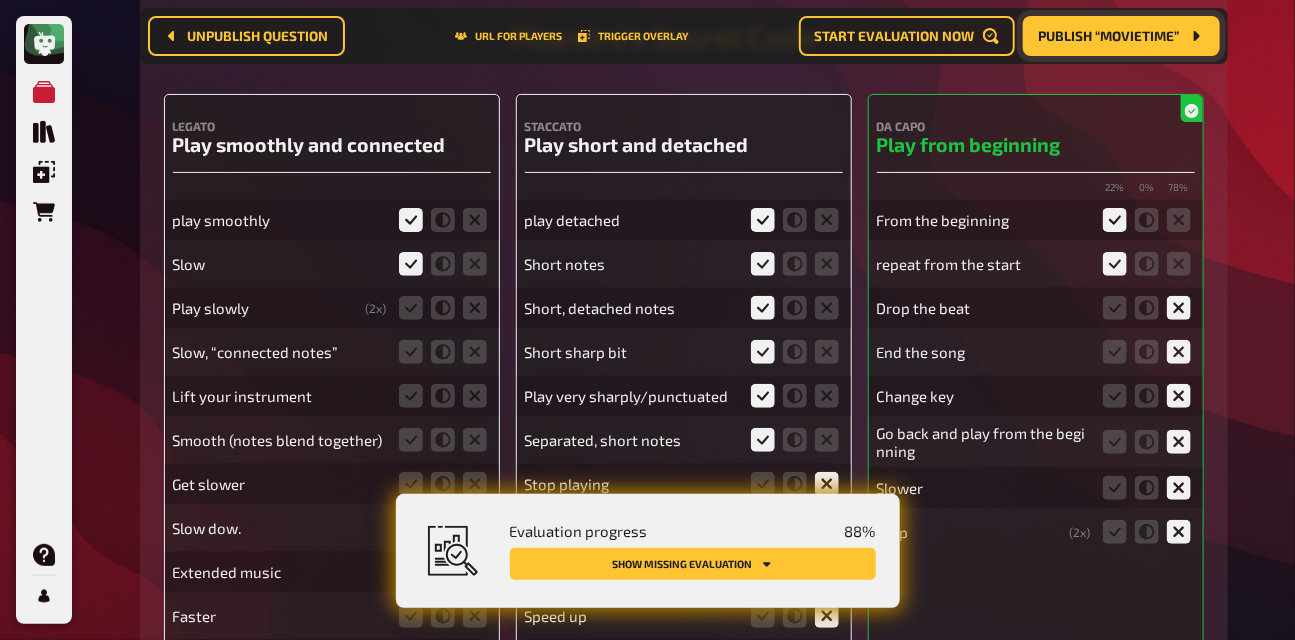 scroll, scrollTop: 8687, scrollLeft: 0, axis: vertical 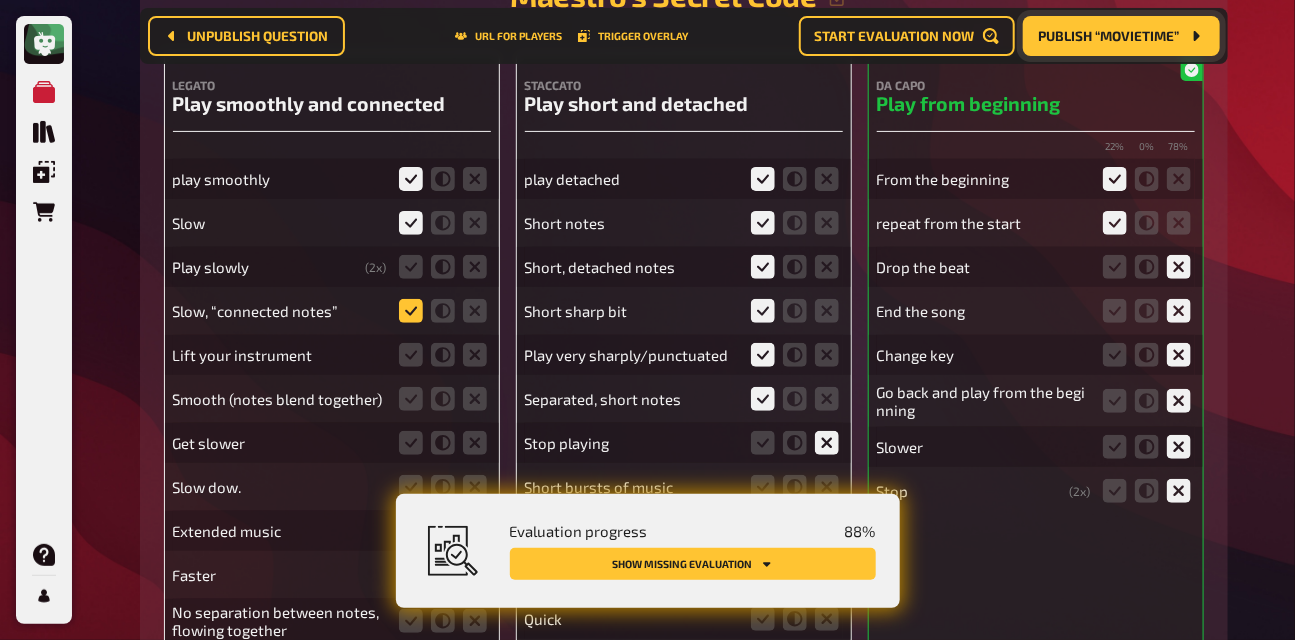click 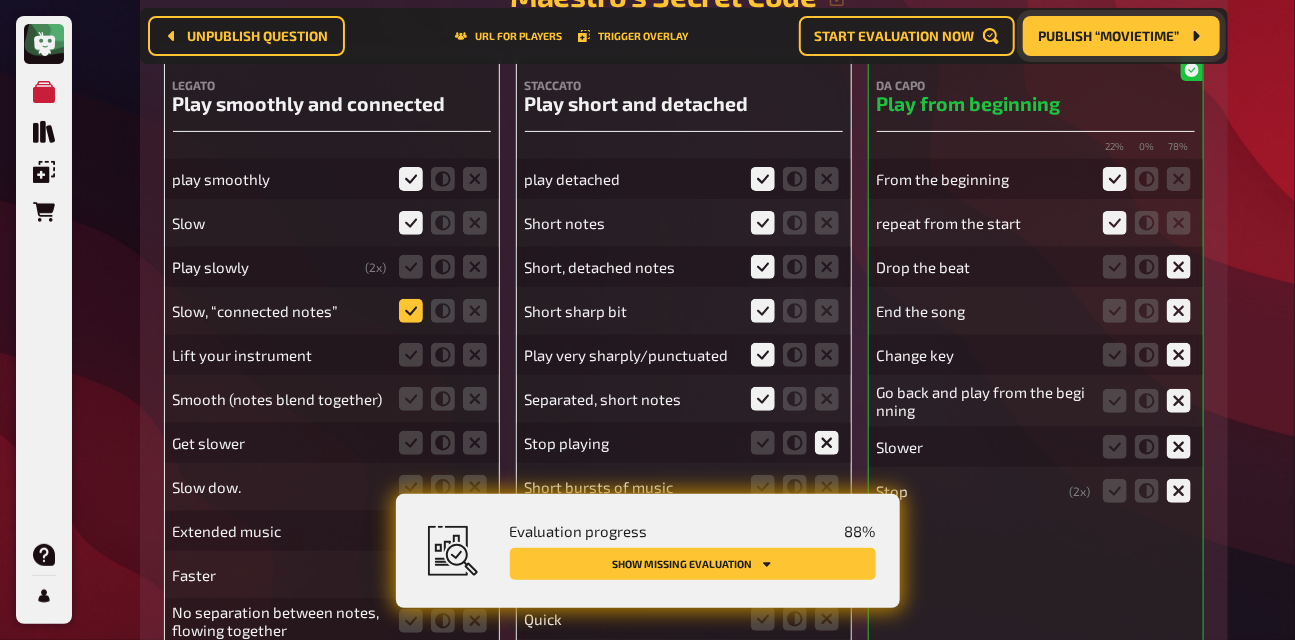 click at bounding box center [0, 0] 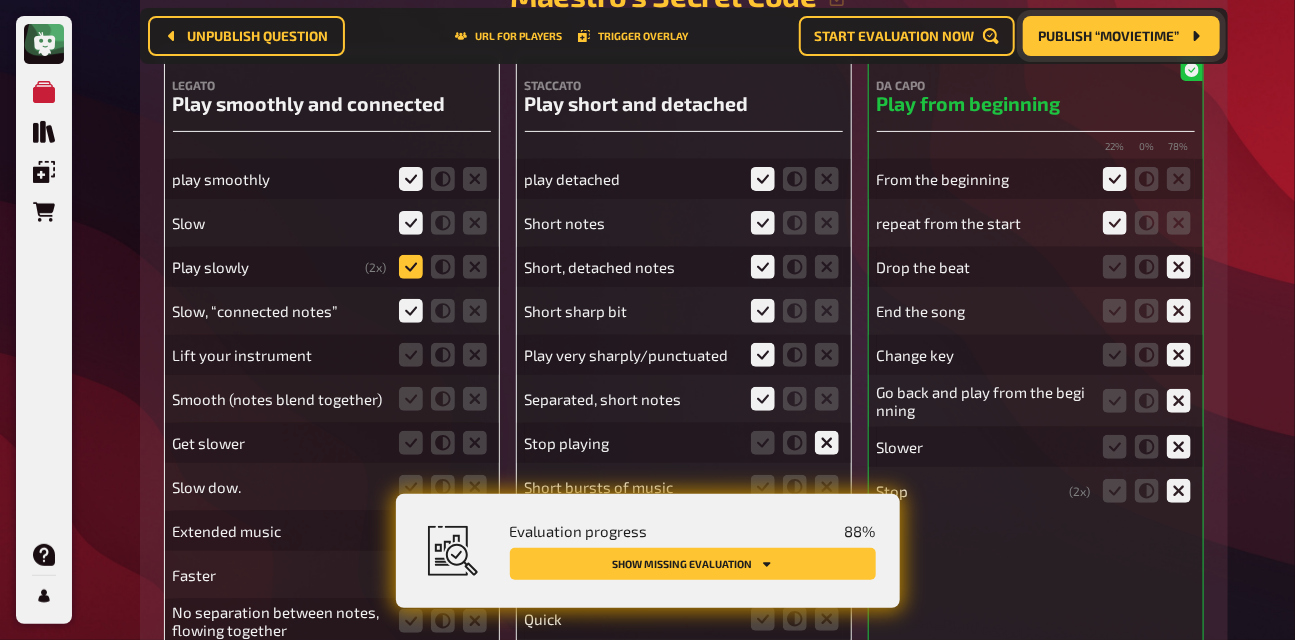 click 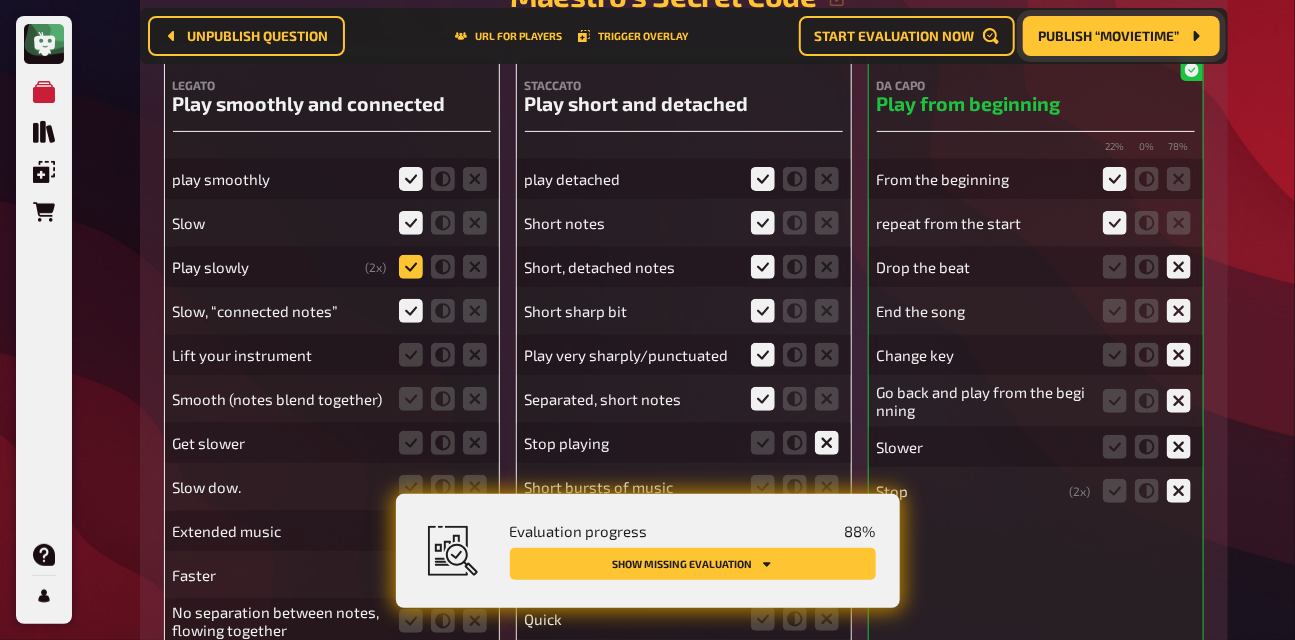 click at bounding box center (0, 0) 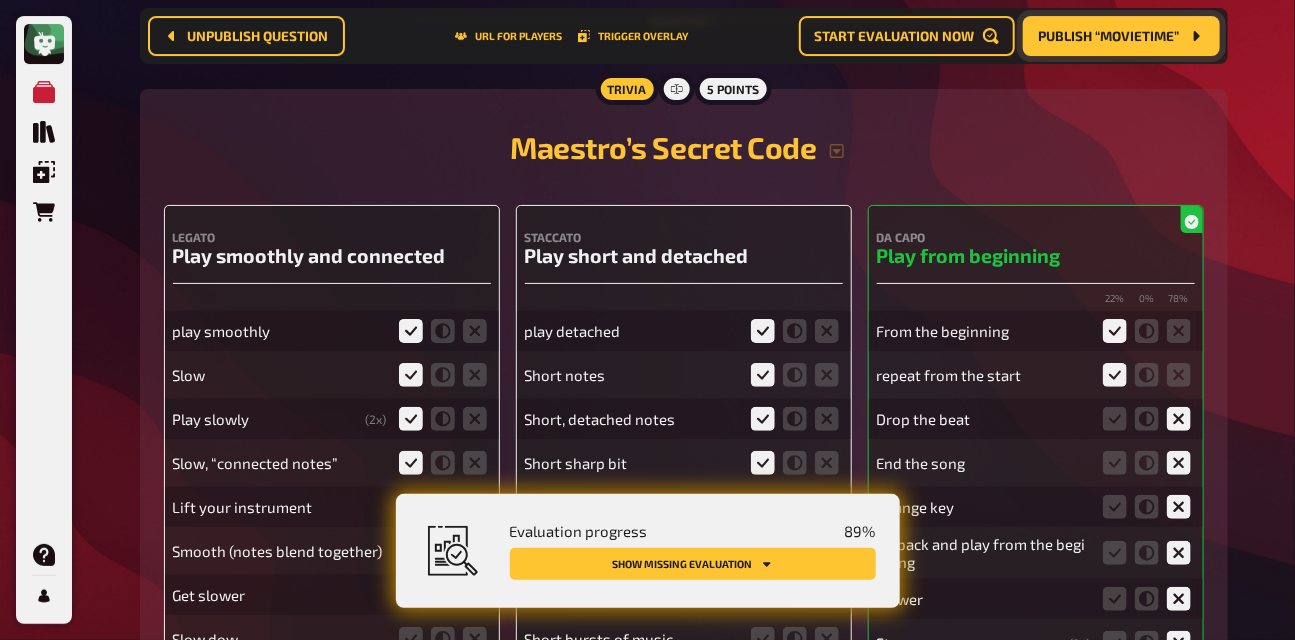 scroll, scrollTop: 8909, scrollLeft: 0, axis: vertical 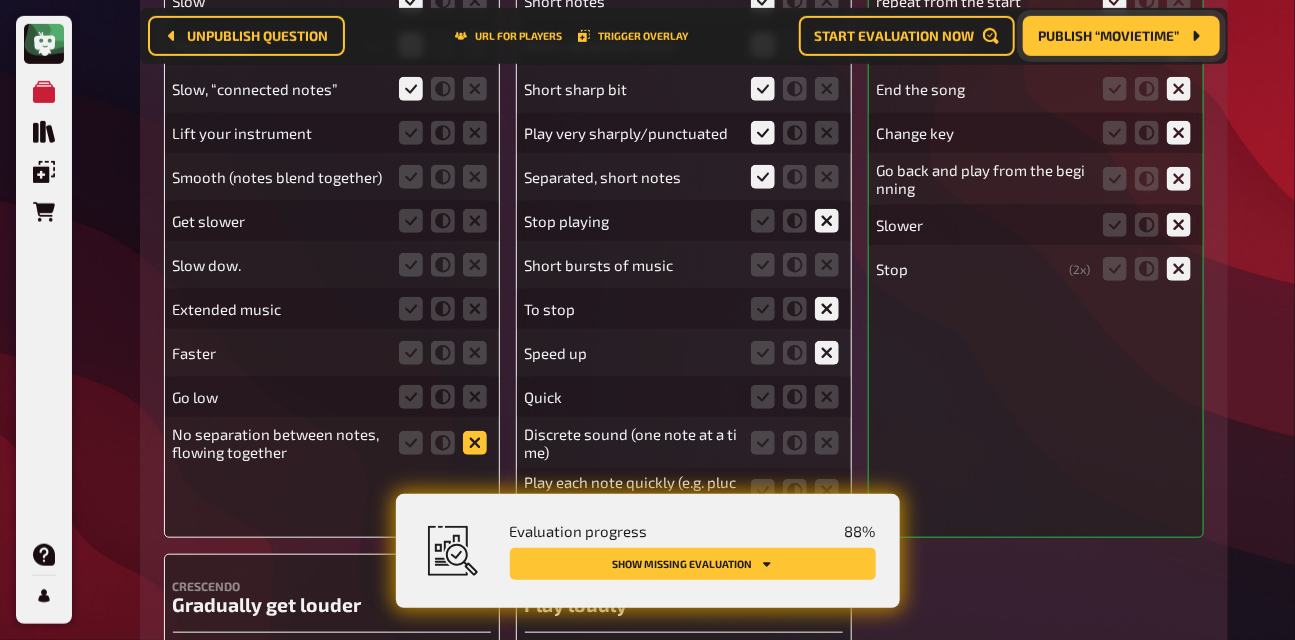 click 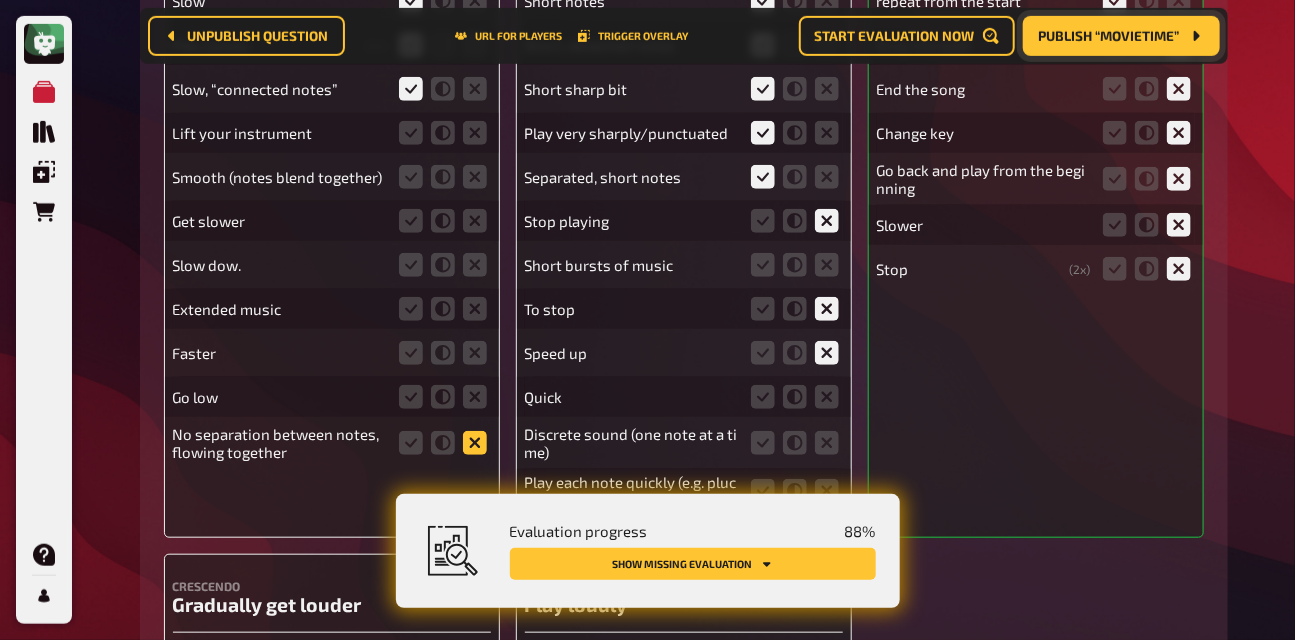 click at bounding box center [0, 0] 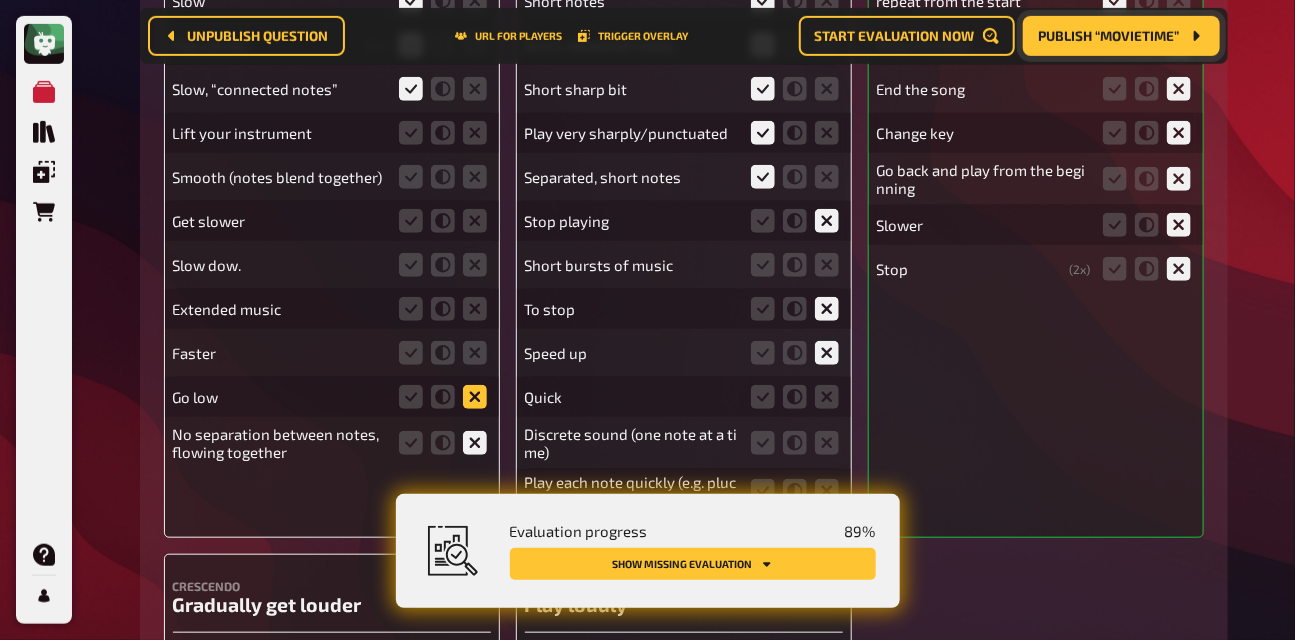 click 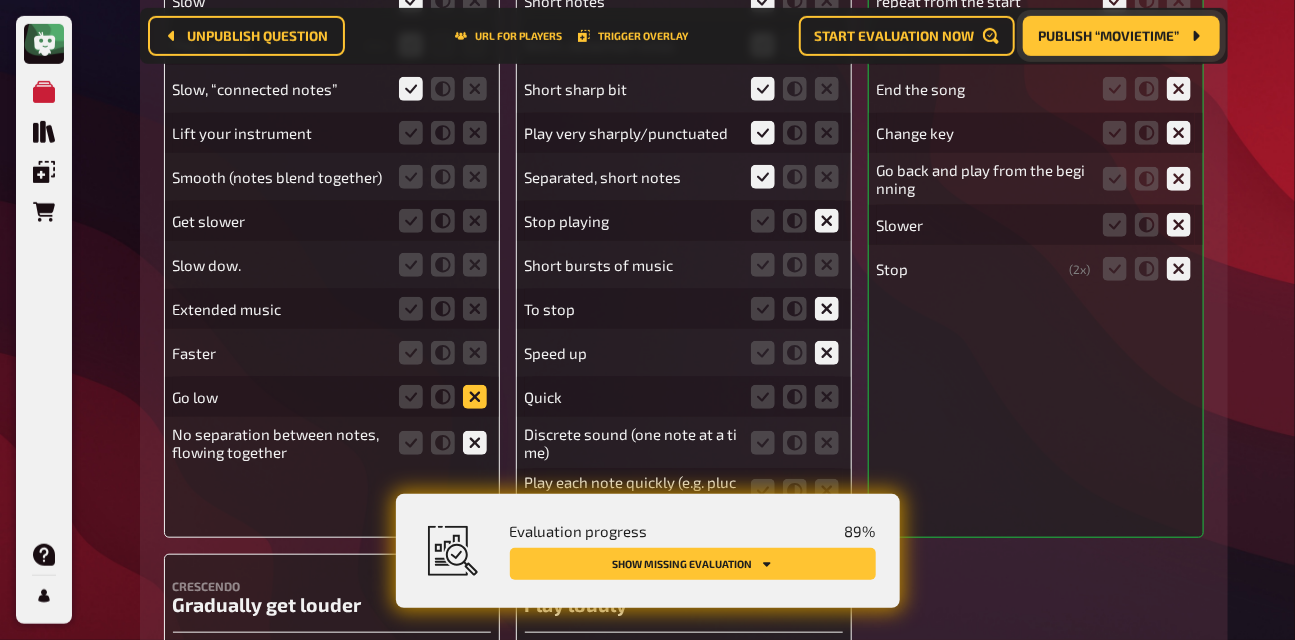 click at bounding box center (0, 0) 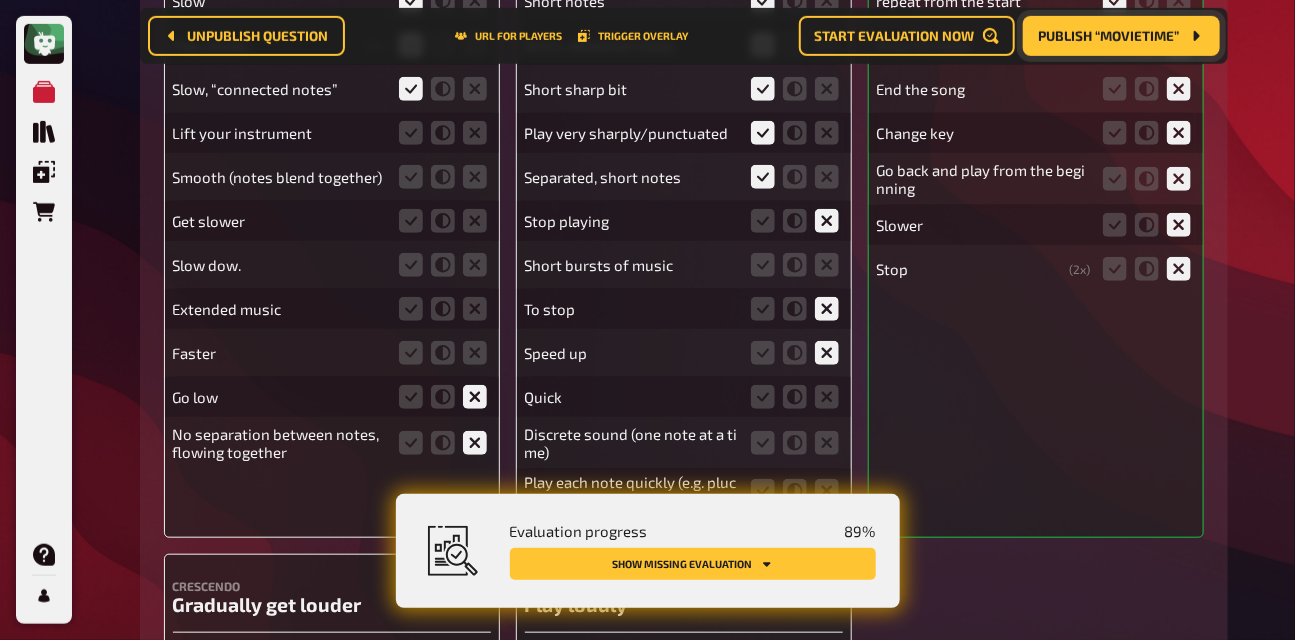 click at bounding box center [443, 353] 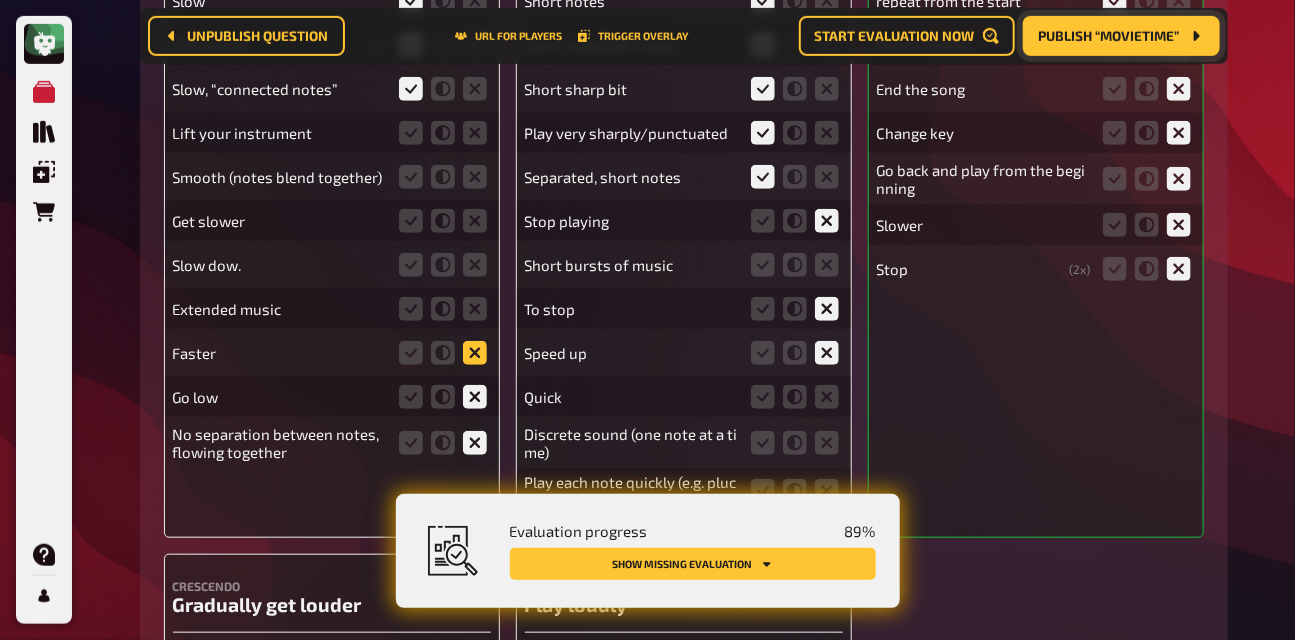 click 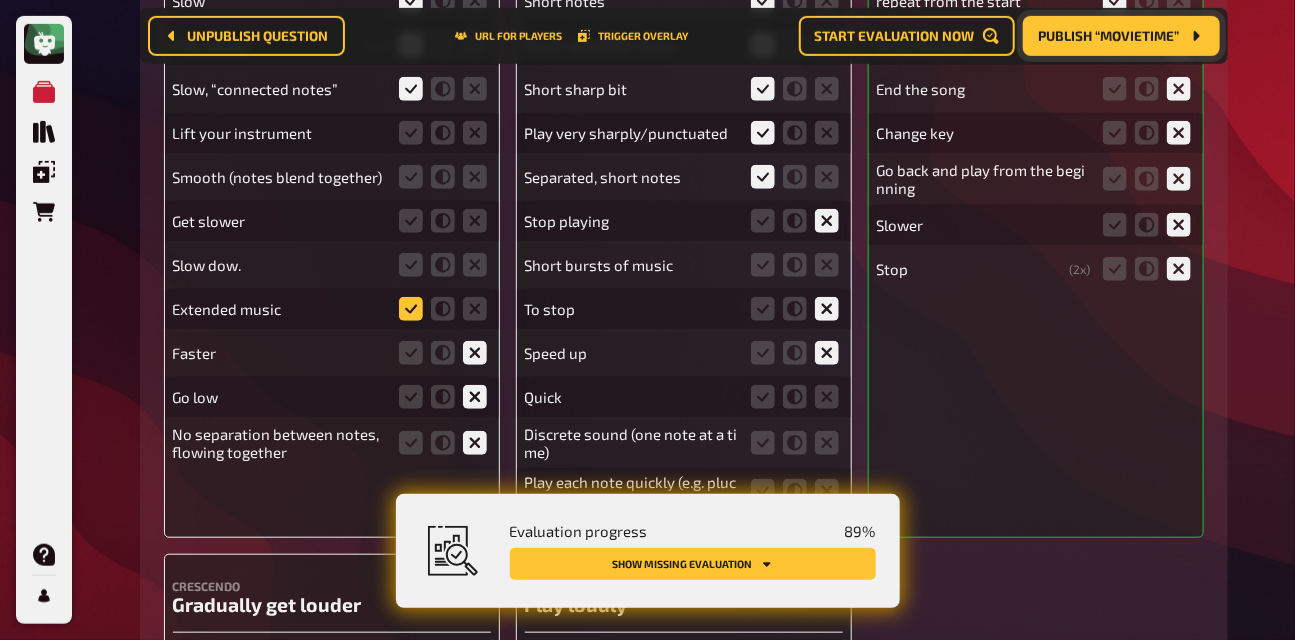 click 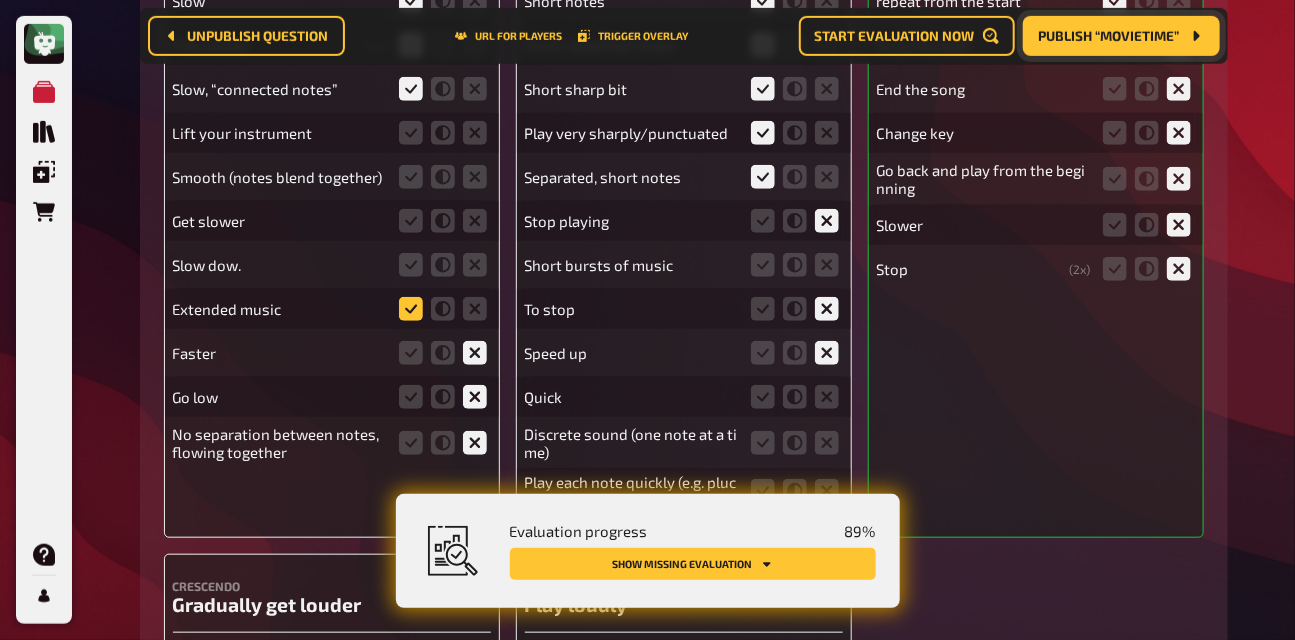 click at bounding box center (0, 0) 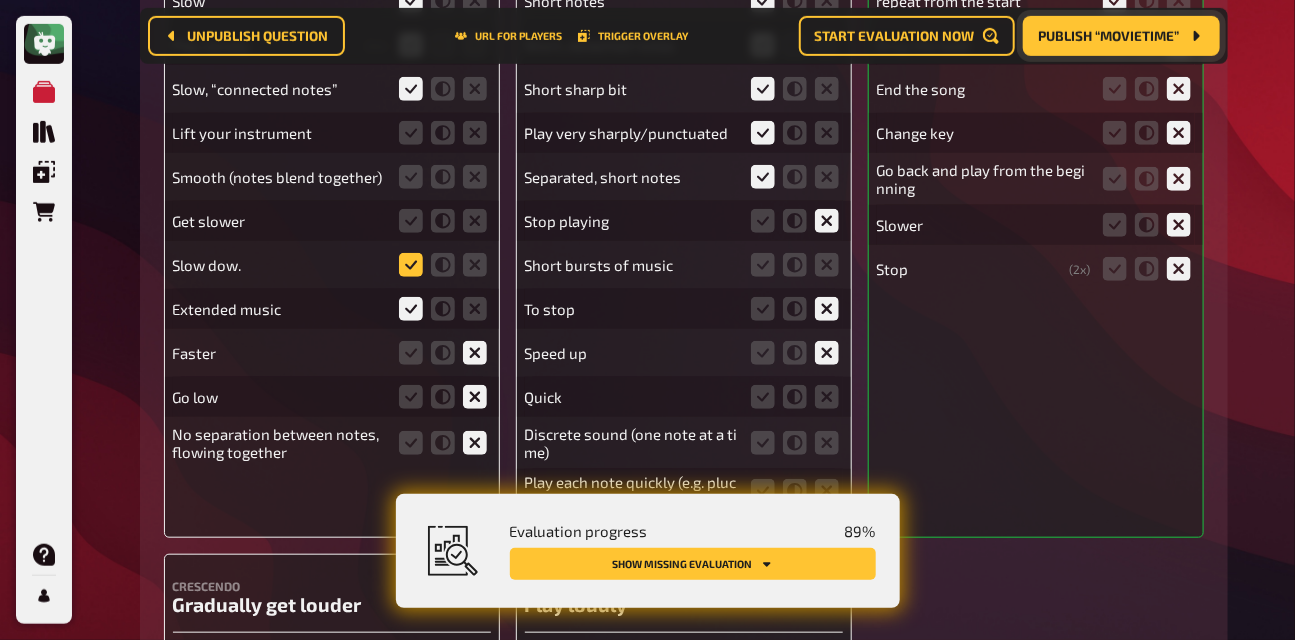 click 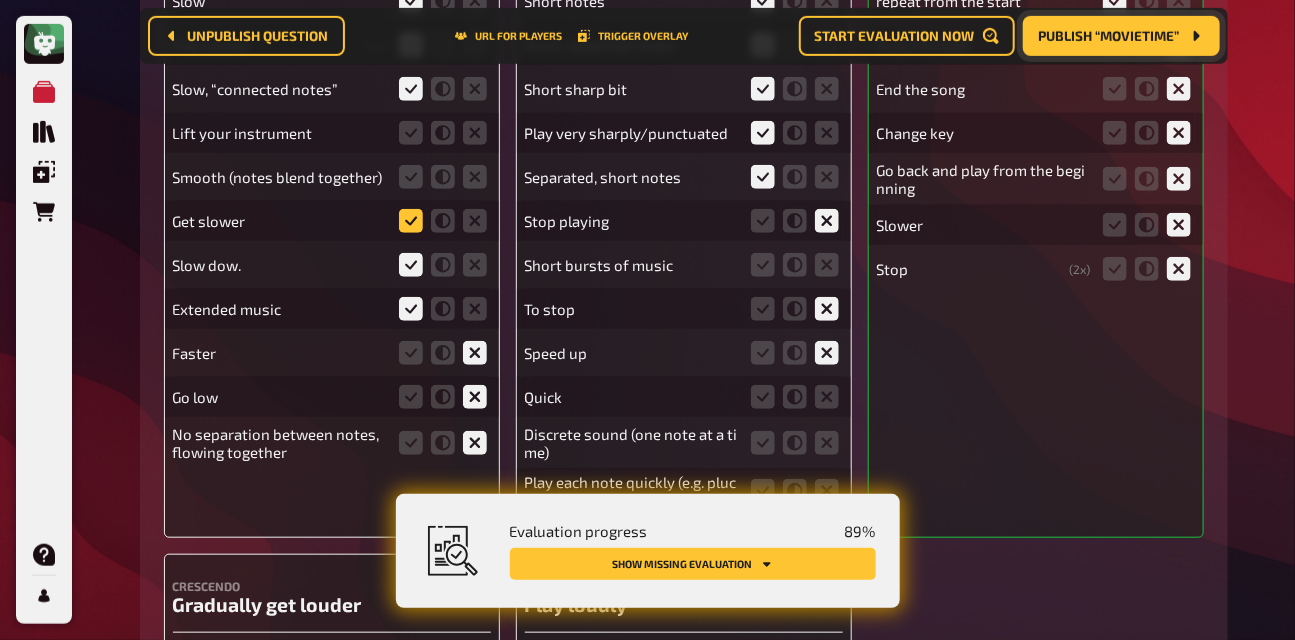 click 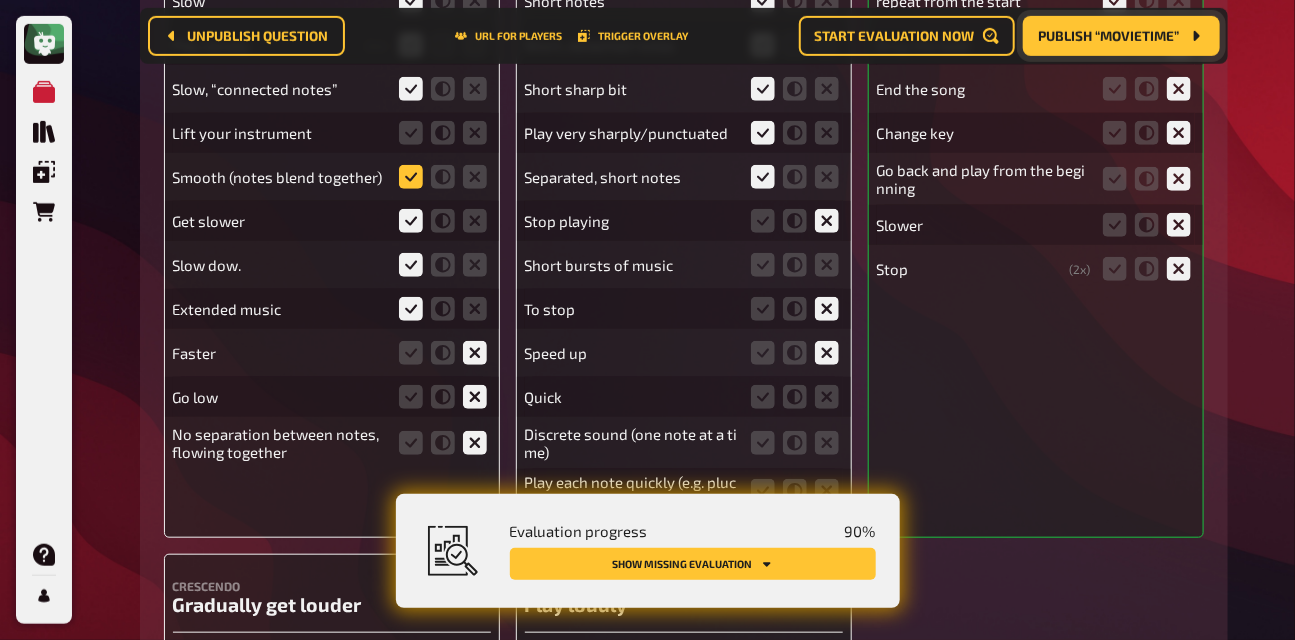 click 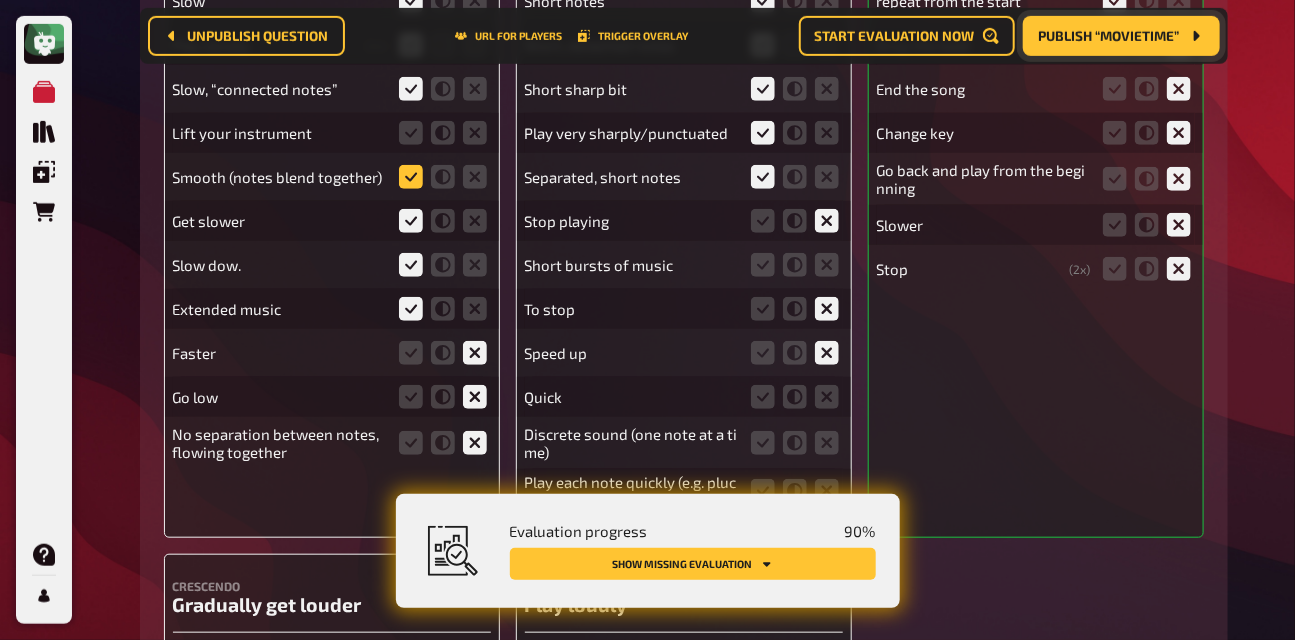 click at bounding box center (0, 0) 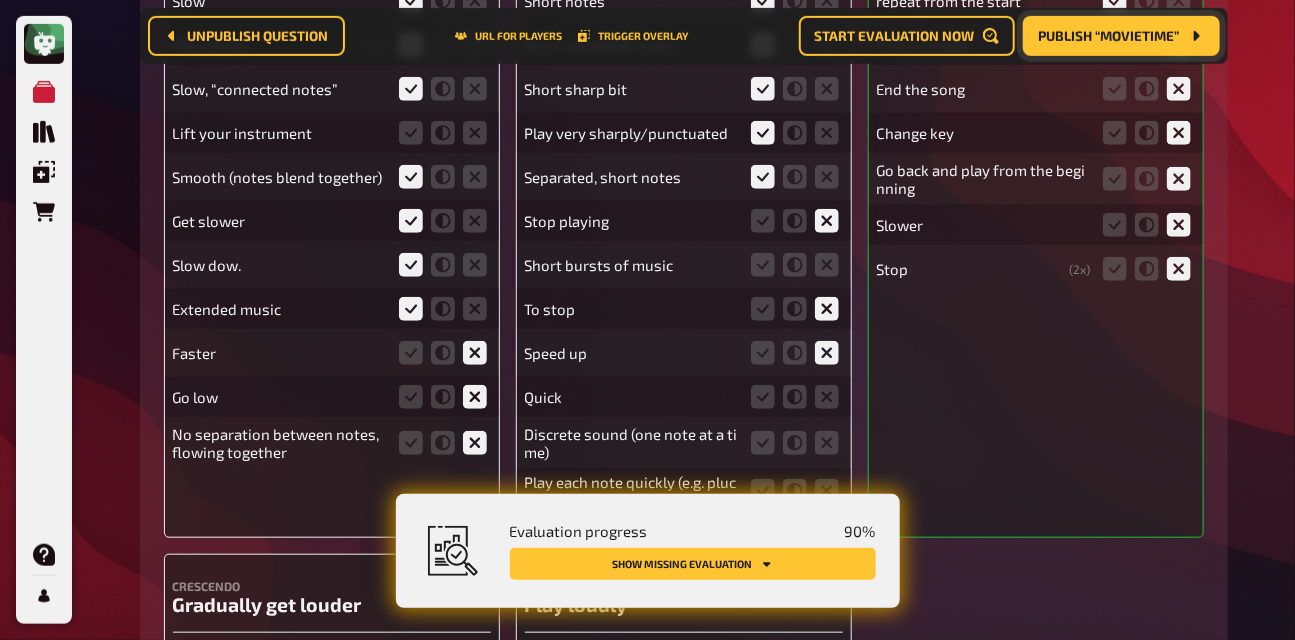 scroll, scrollTop: 8854, scrollLeft: 0, axis: vertical 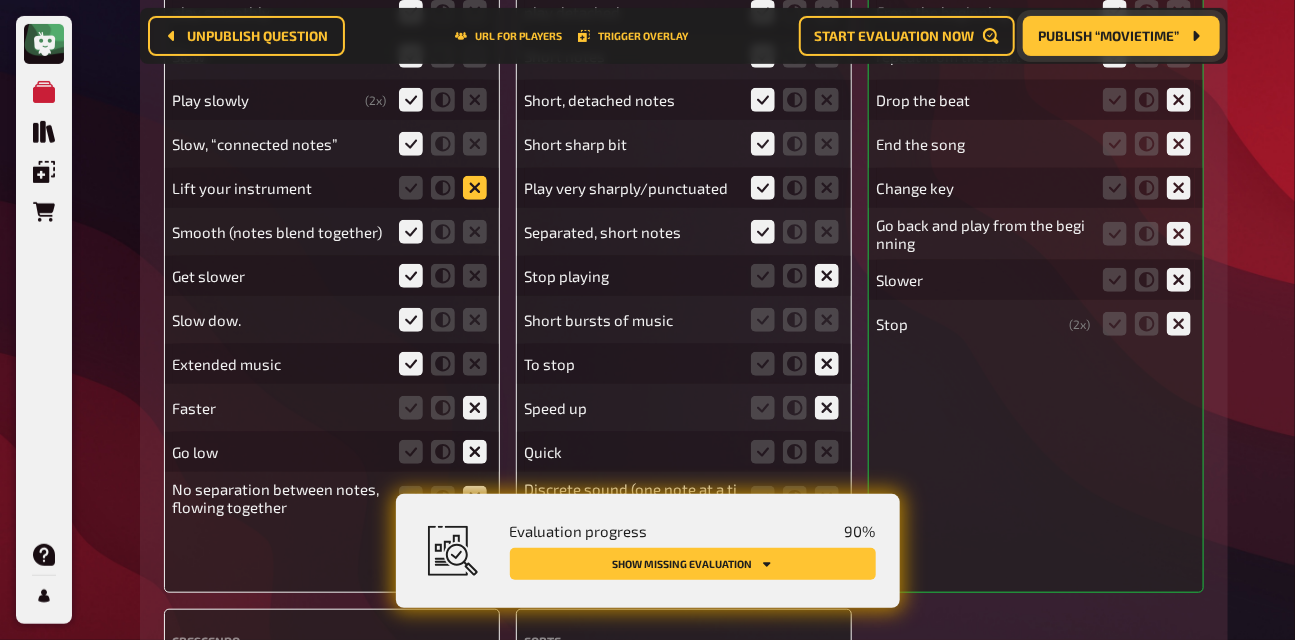 click 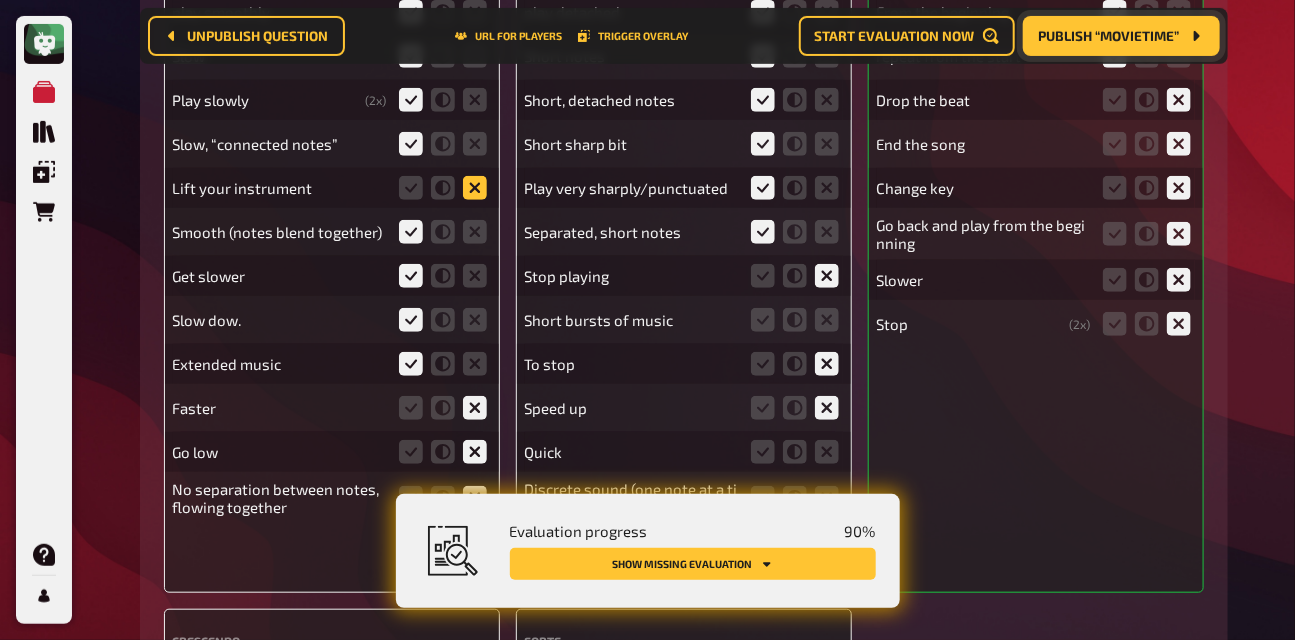 click at bounding box center (0, 0) 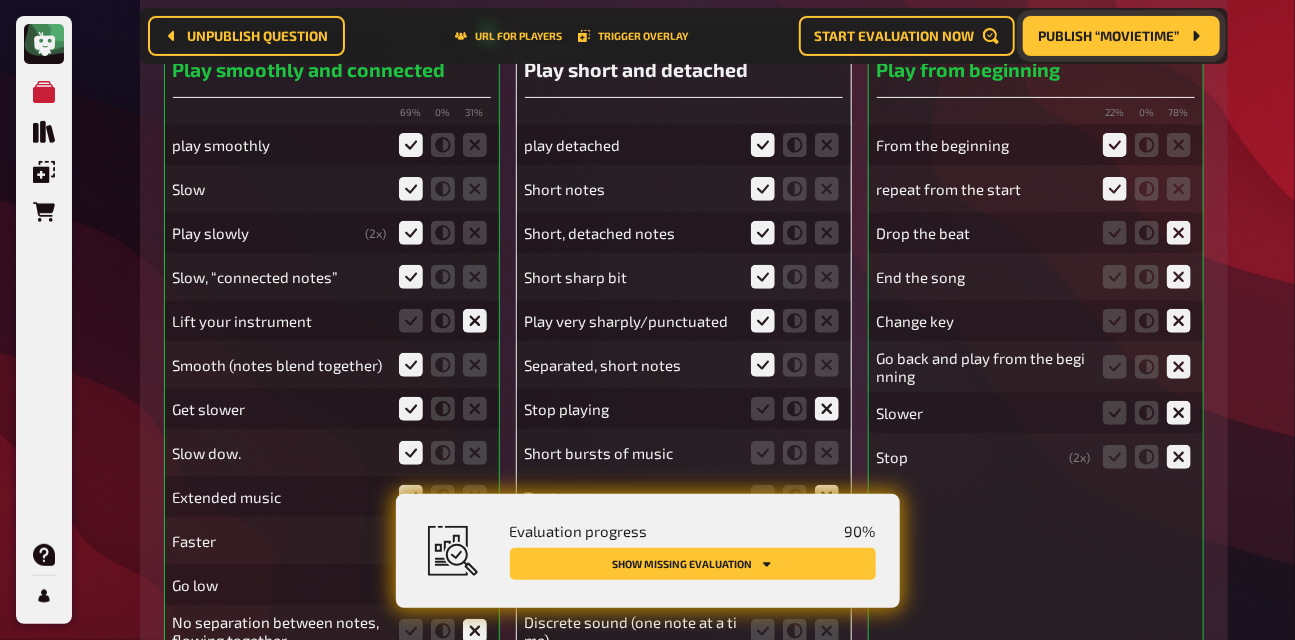 scroll, scrollTop: 8741, scrollLeft: 0, axis: vertical 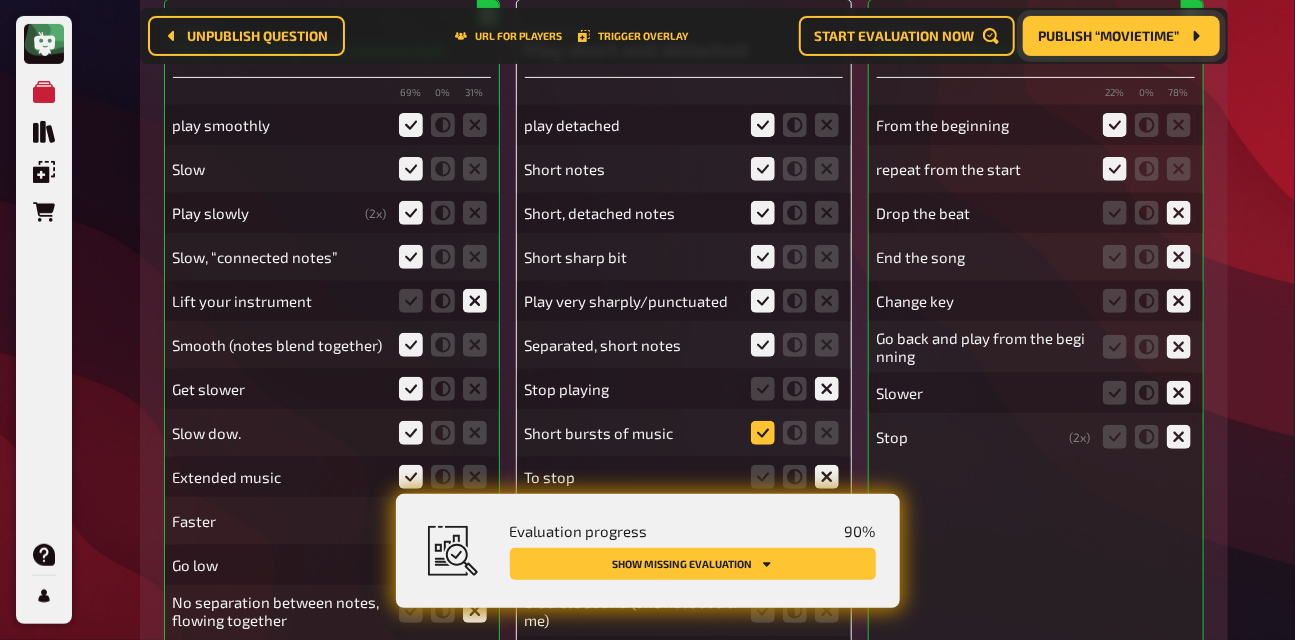 click 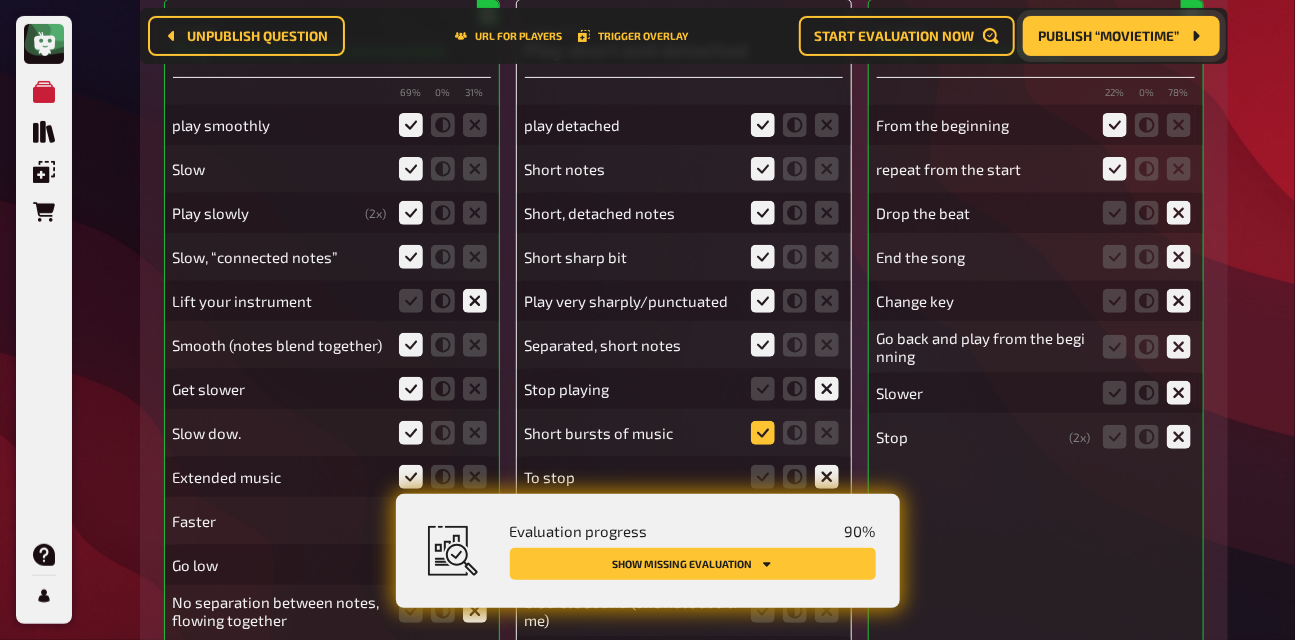 click at bounding box center [0, 0] 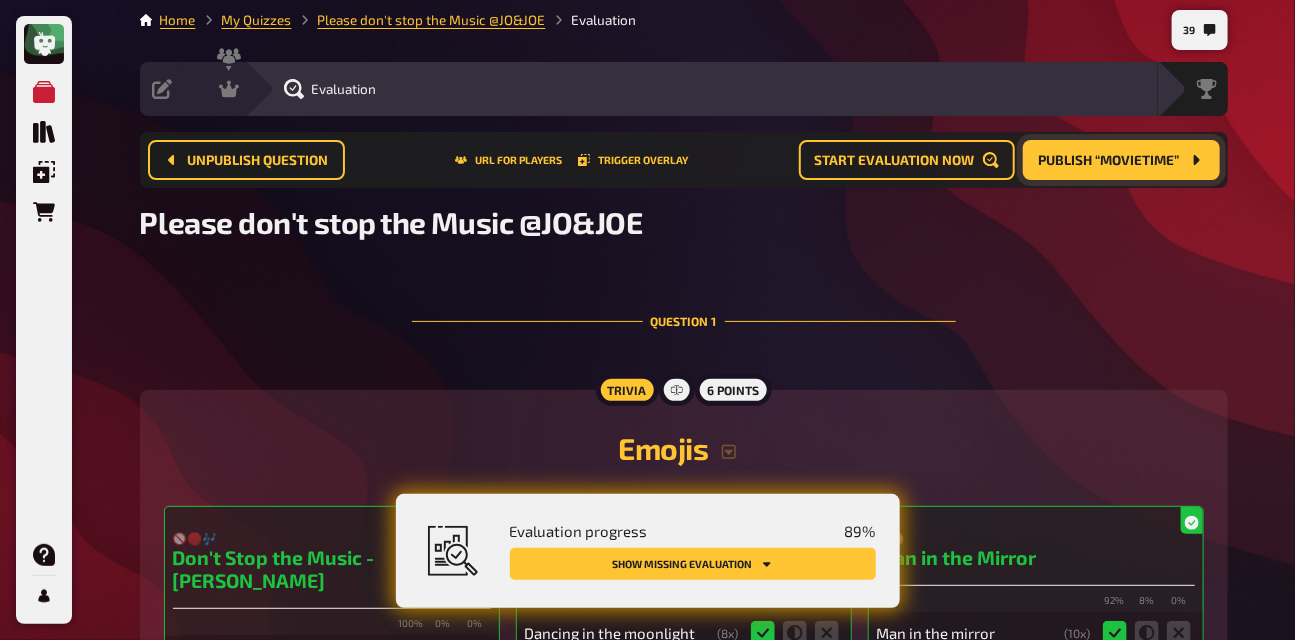 scroll, scrollTop: 0, scrollLeft: 0, axis: both 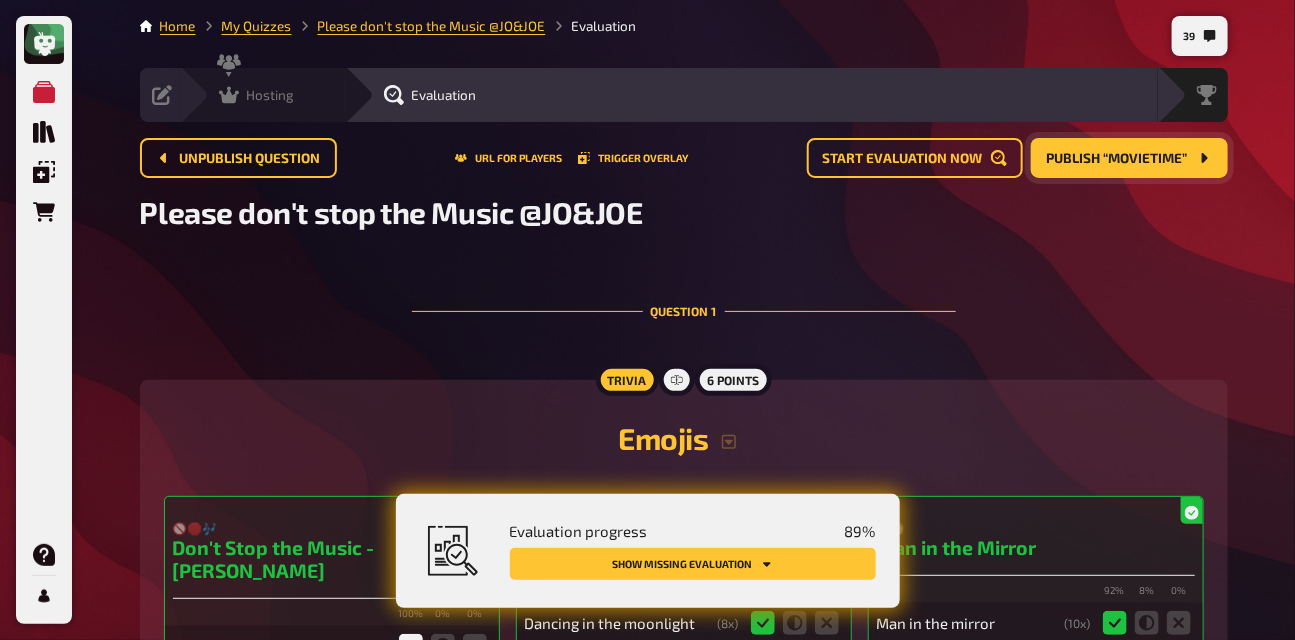 click on "Hosting" at bounding box center [271, 95] 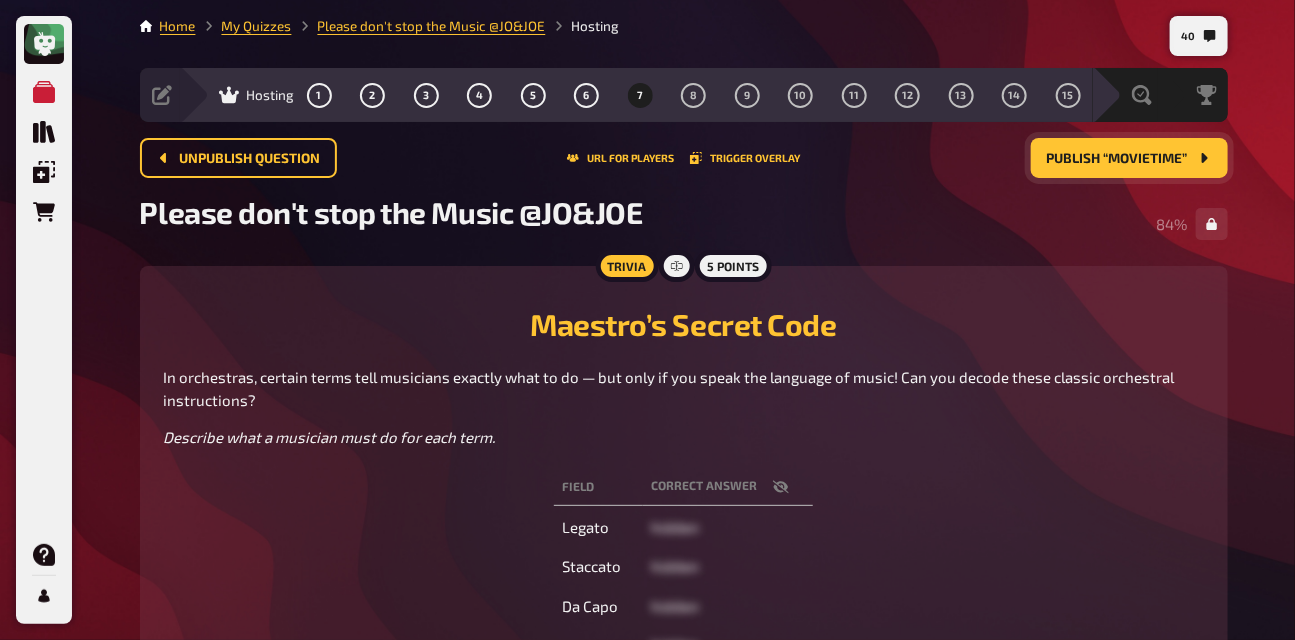 click on "Publish “Movietime”" at bounding box center (1117, 159) 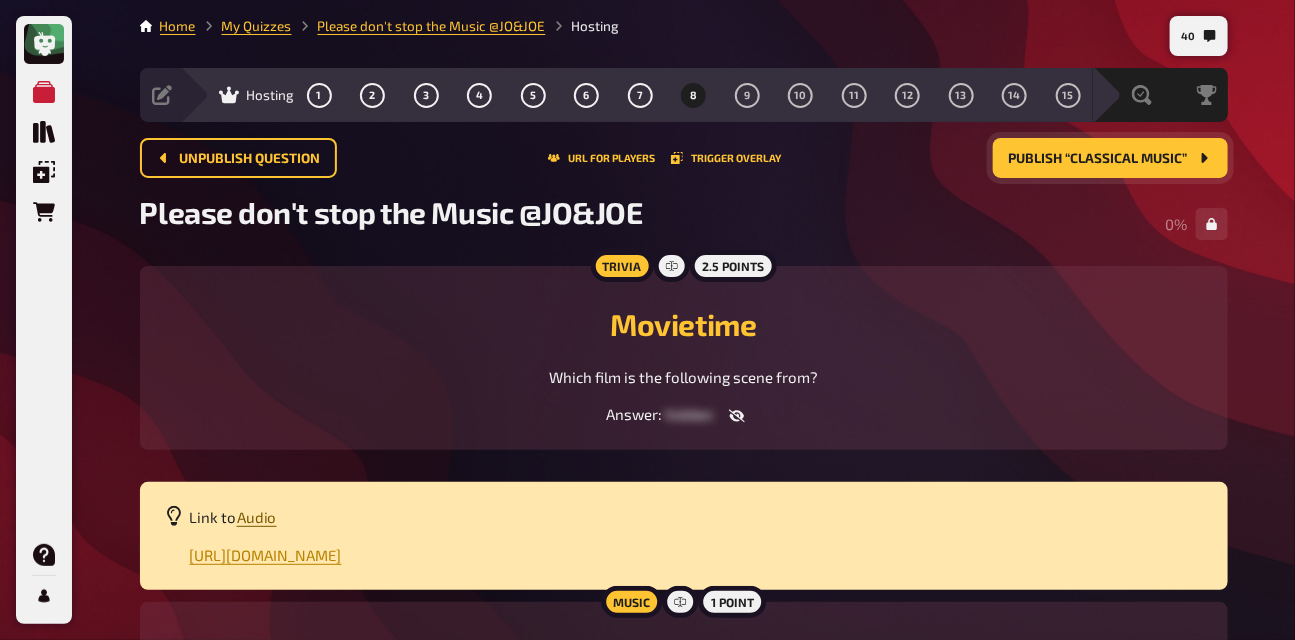 click on "Audio" at bounding box center (257, 517) 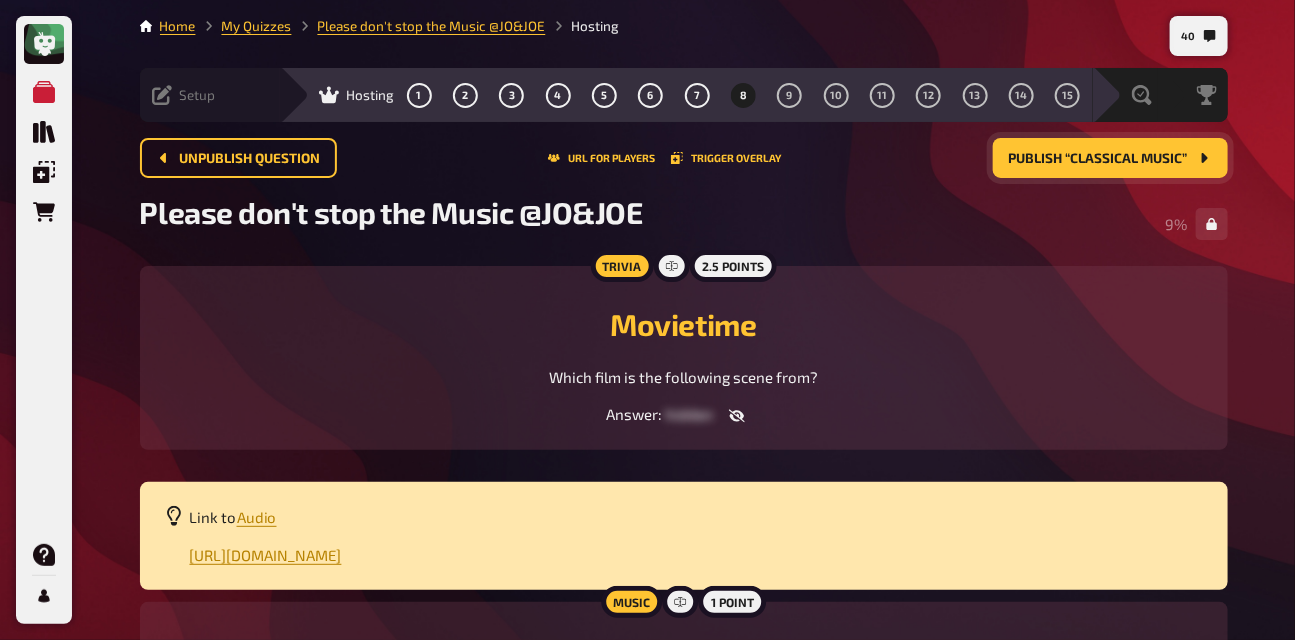 click on "Setup" at bounding box center [198, 95] 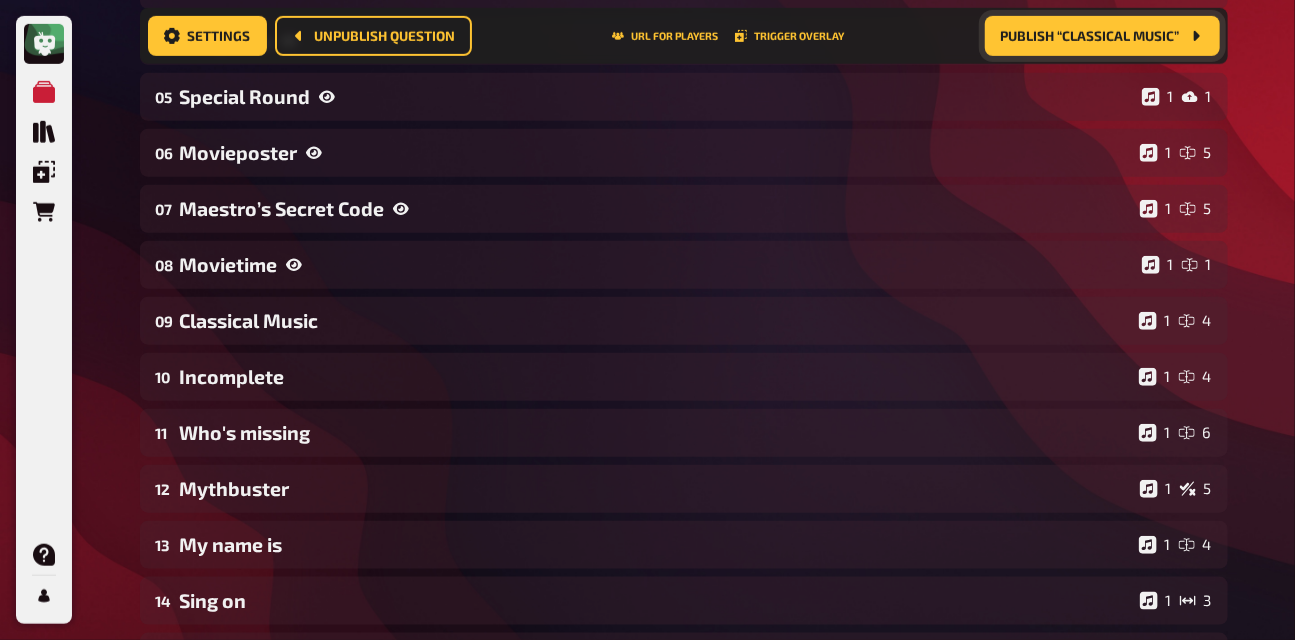 scroll, scrollTop: 516, scrollLeft: 0, axis: vertical 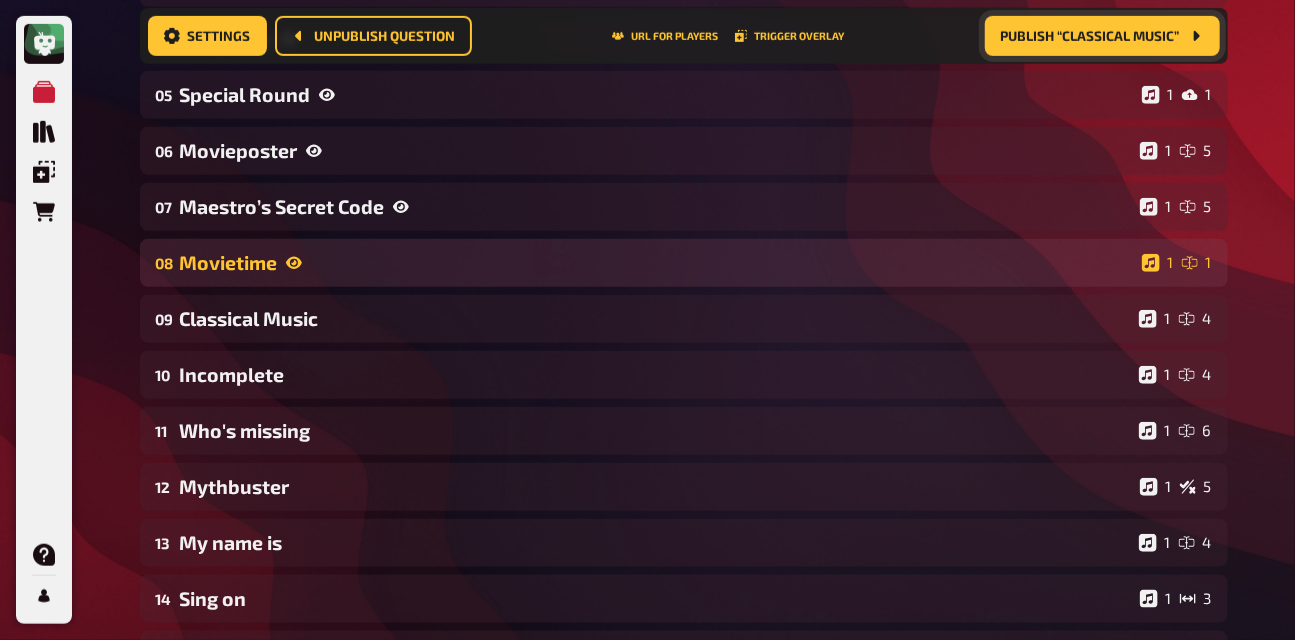 click on "Movietime" at bounding box center [657, 262] 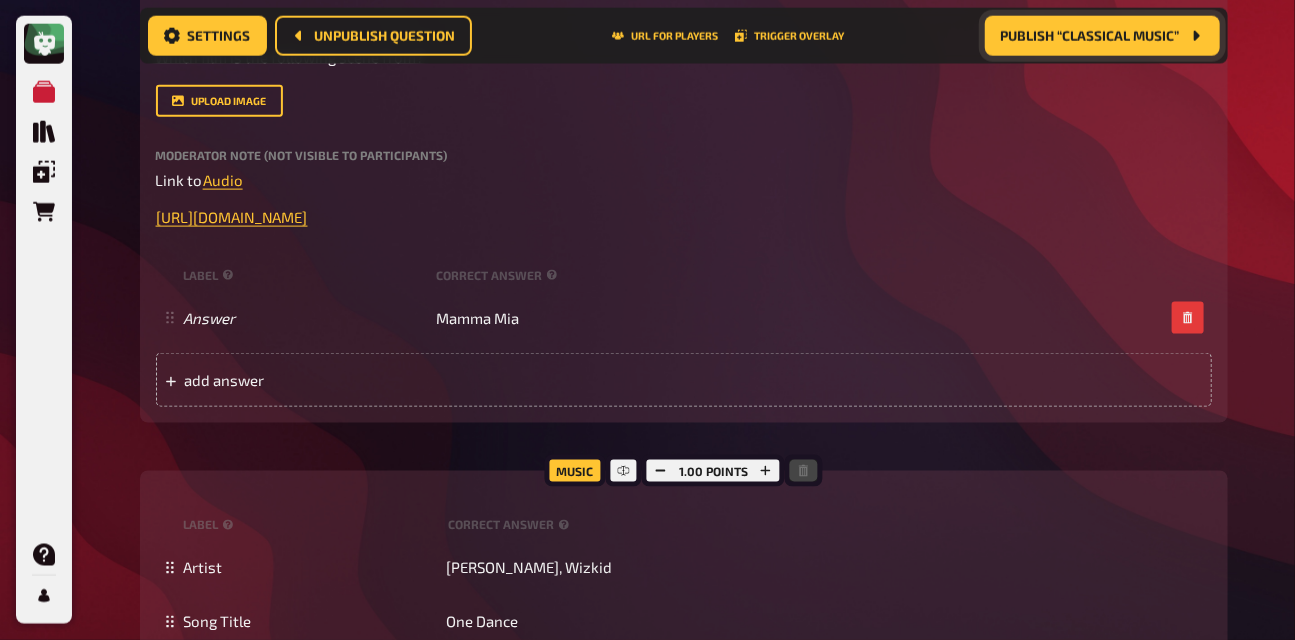 scroll, scrollTop: 922, scrollLeft: 0, axis: vertical 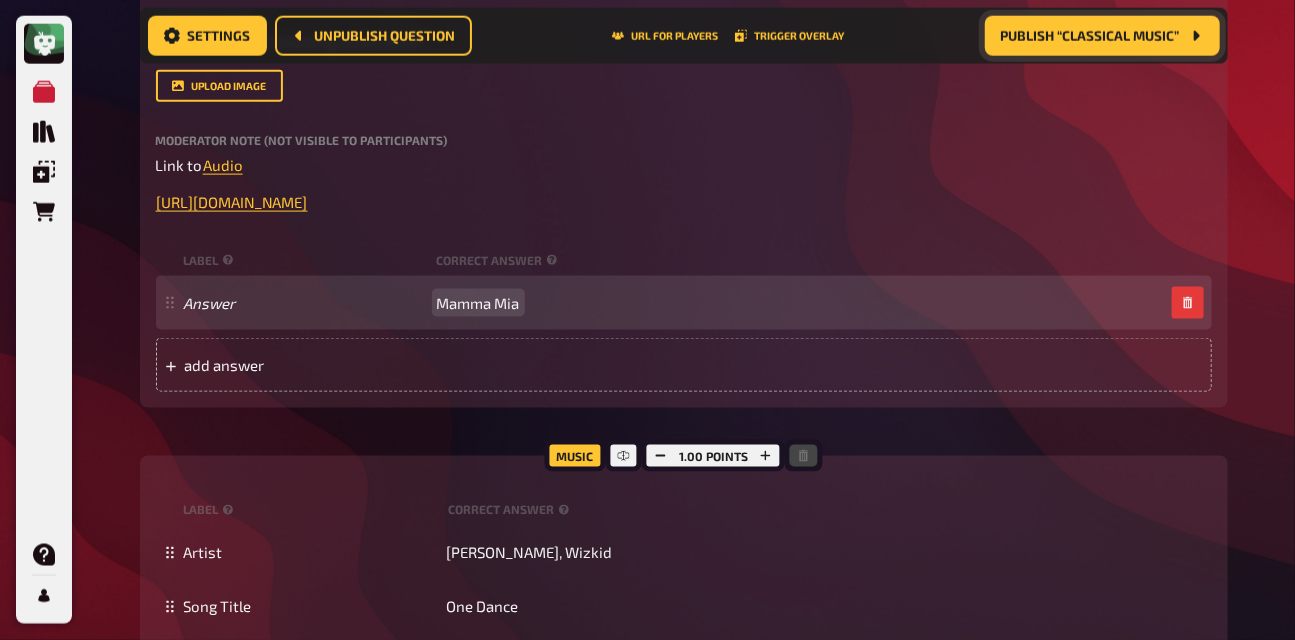 click on "Mamma Mia" at bounding box center [478, 303] 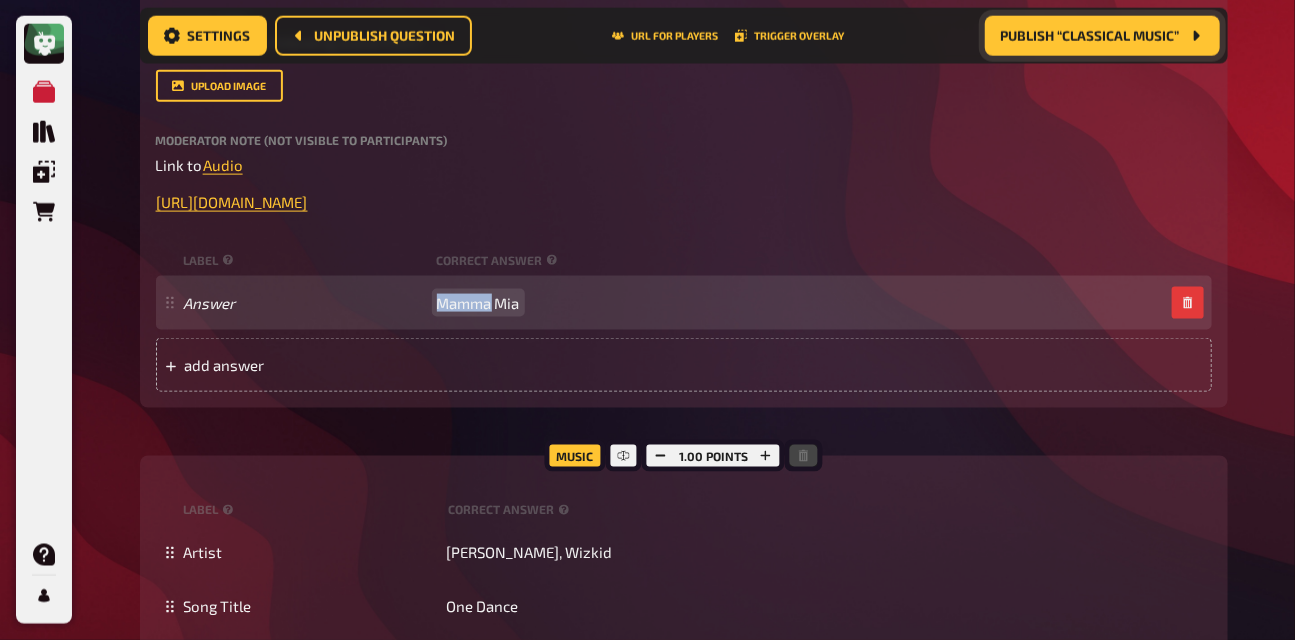 click on "Mamma Mia" at bounding box center [478, 303] 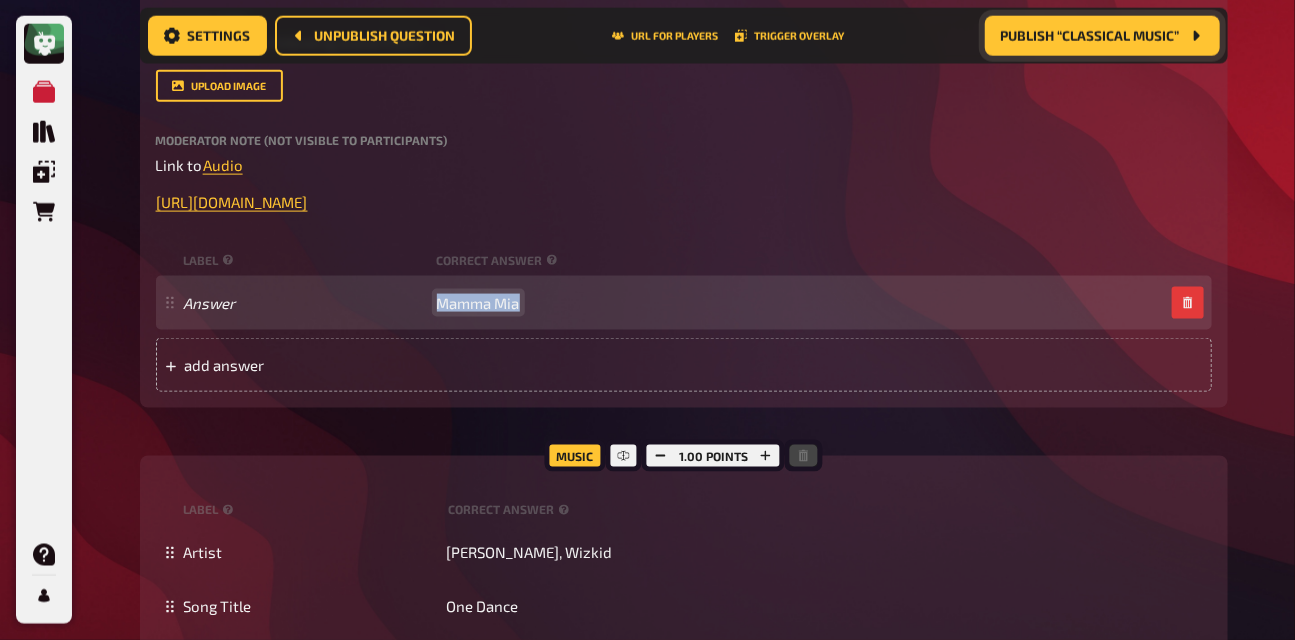 click on "Mamma Mia" at bounding box center [478, 303] 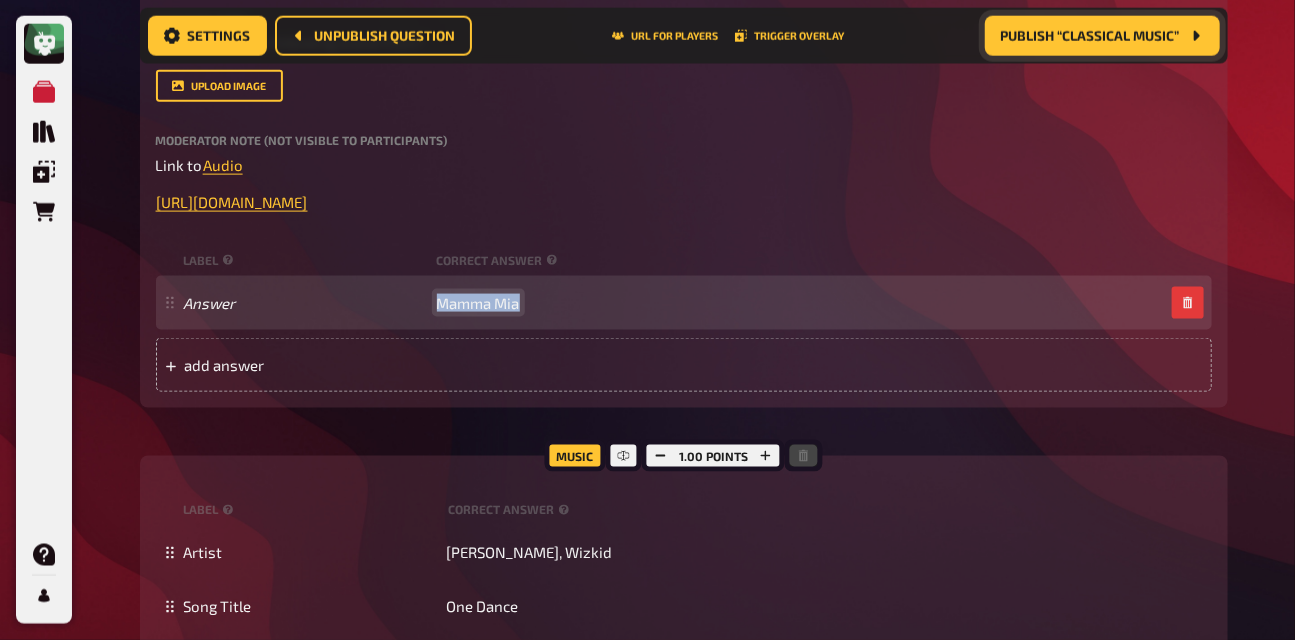 type 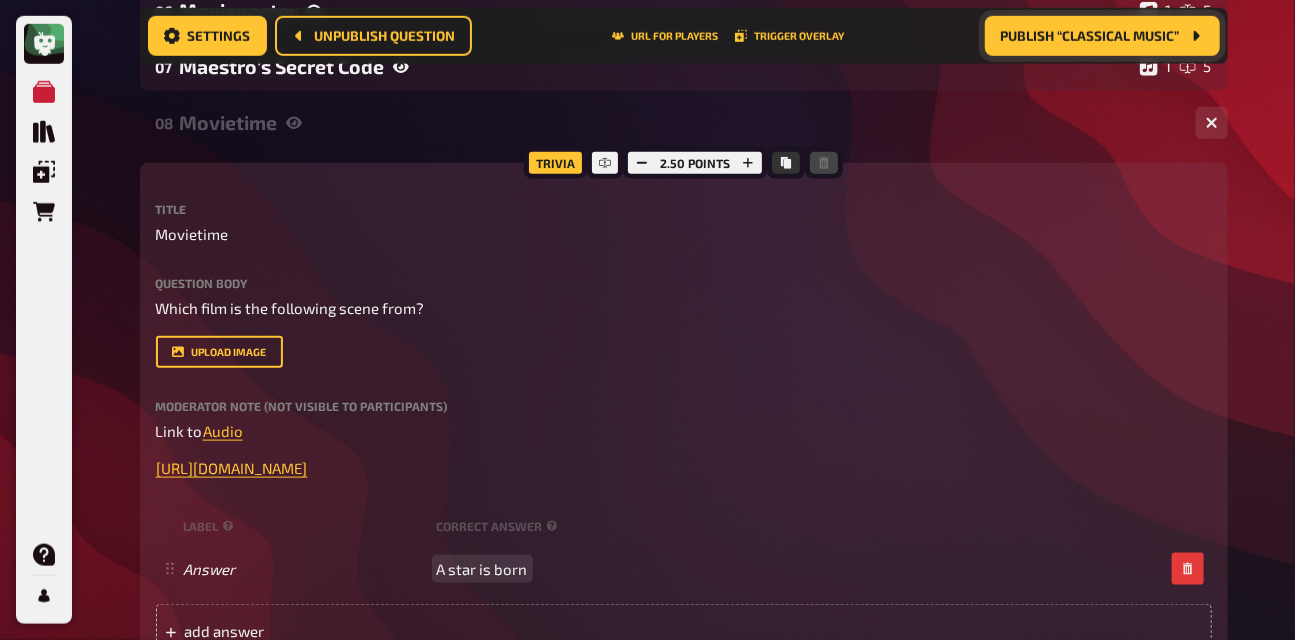 scroll, scrollTop: 655, scrollLeft: 0, axis: vertical 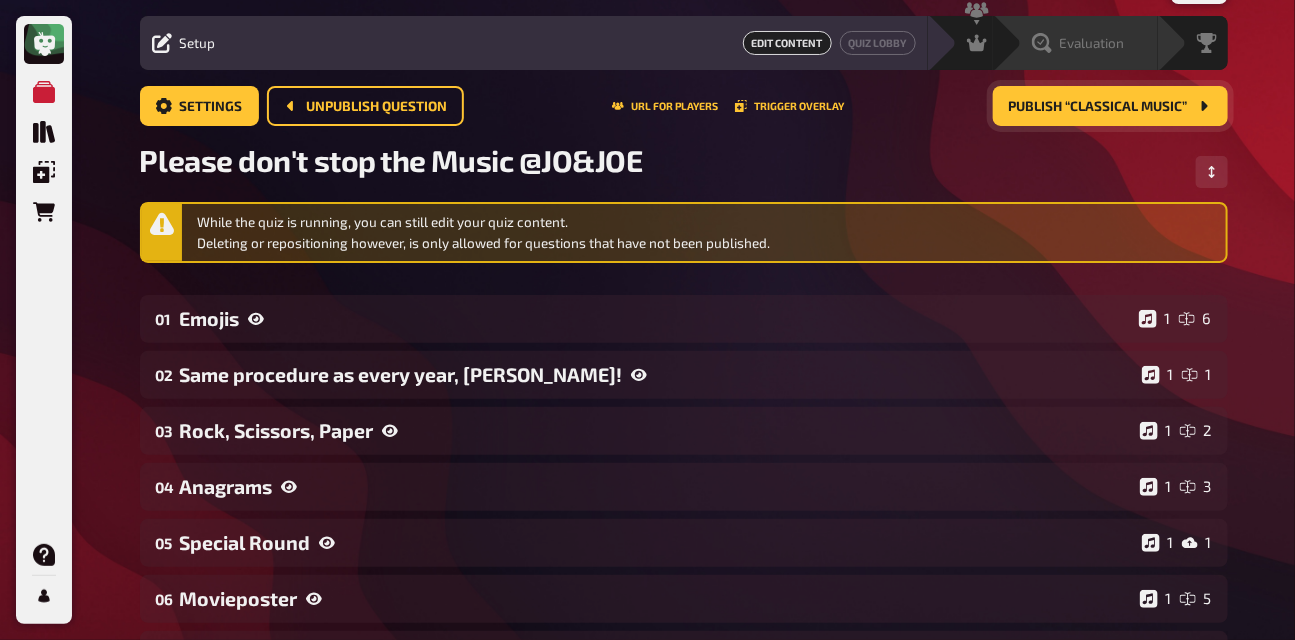 click on "Evaluation" at bounding box center [1089, 43] 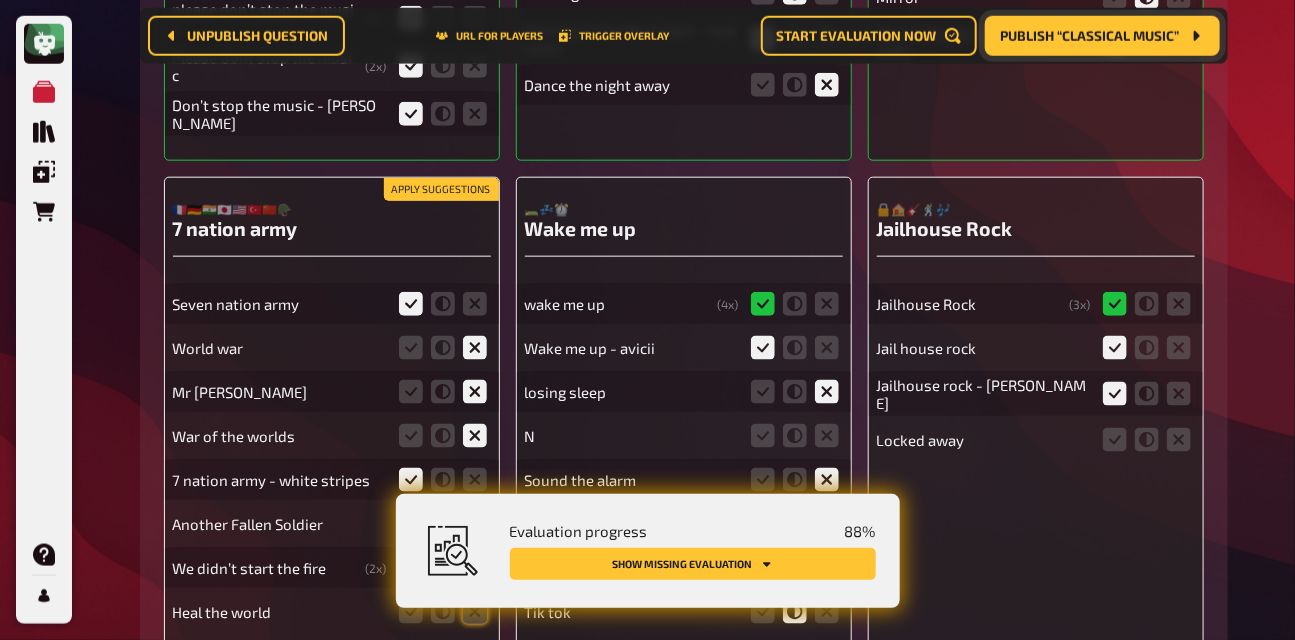scroll, scrollTop: 827, scrollLeft: 0, axis: vertical 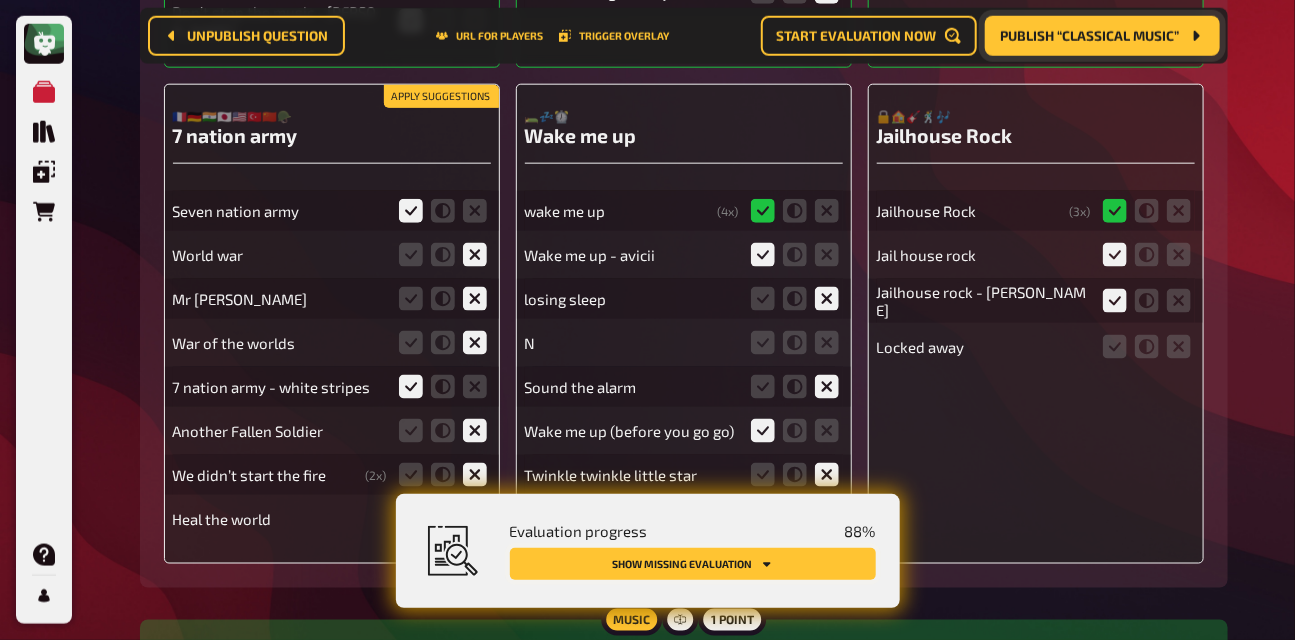 click on "Show missing evaluation" at bounding box center (693, 564) 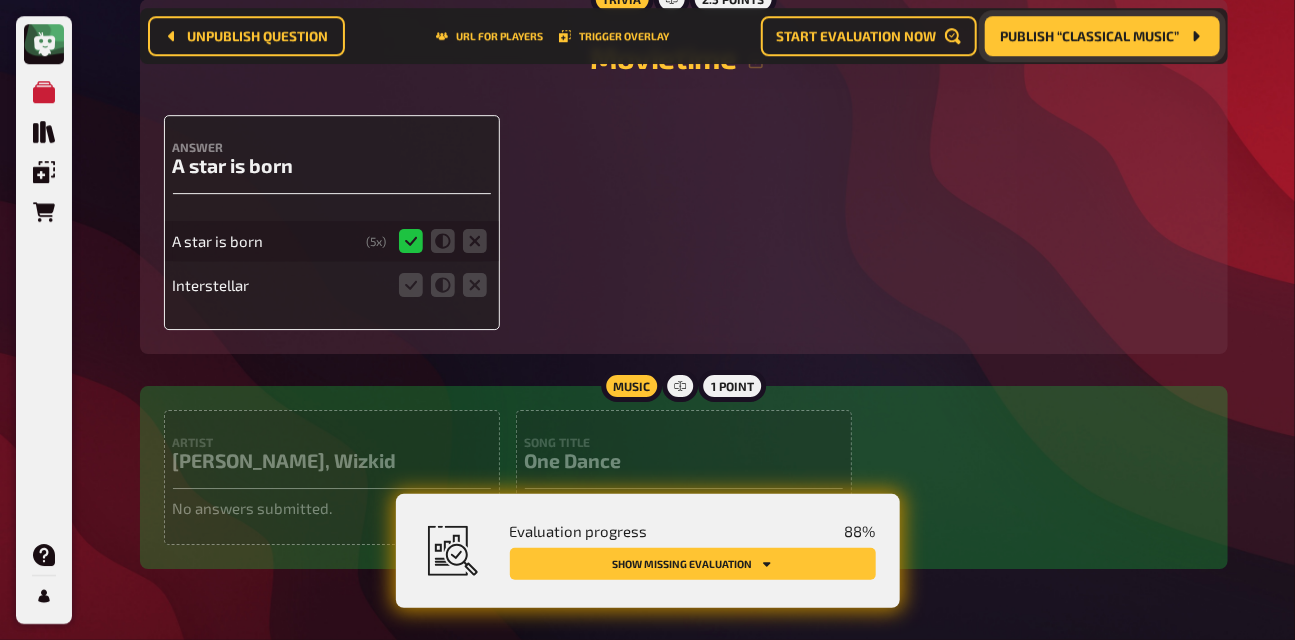 scroll, scrollTop: 10730, scrollLeft: 0, axis: vertical 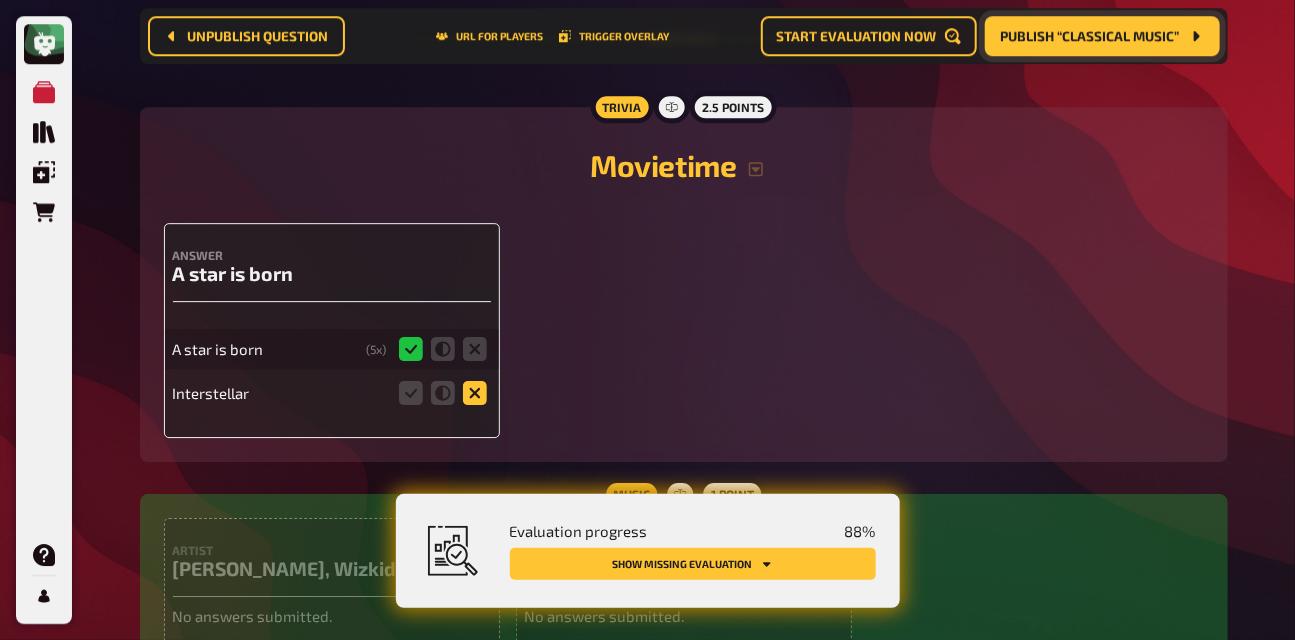 click 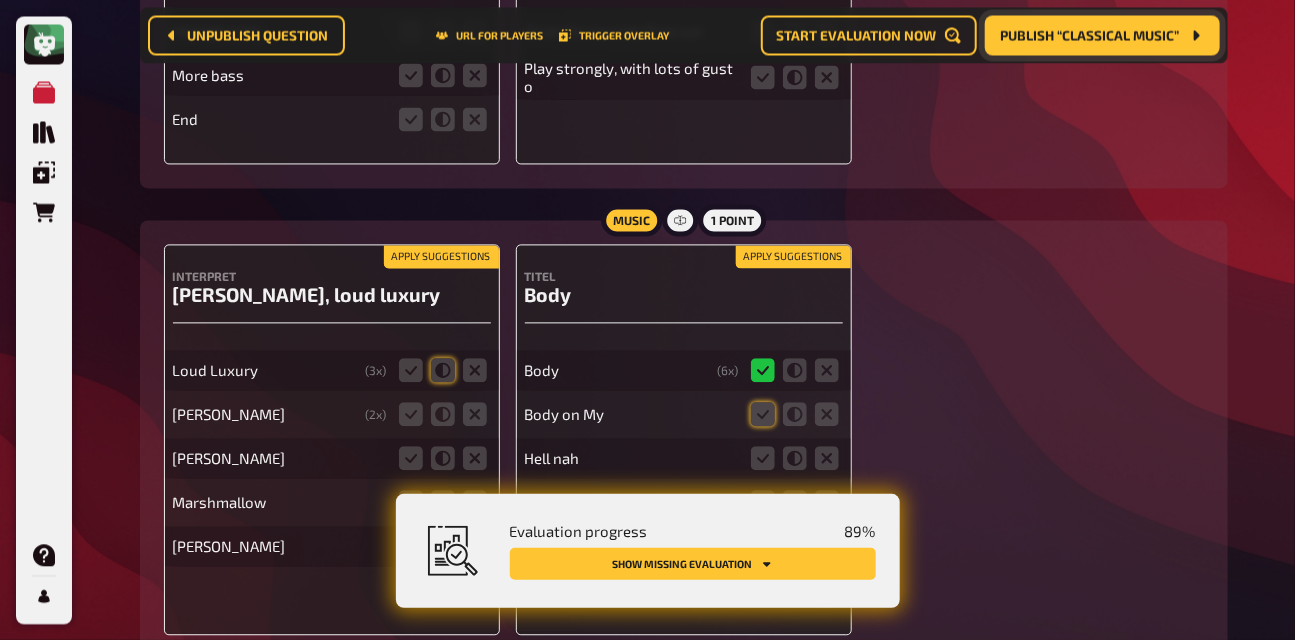 scroll, scrollTop: 10019, scrollLeft: 0, axis: vertical 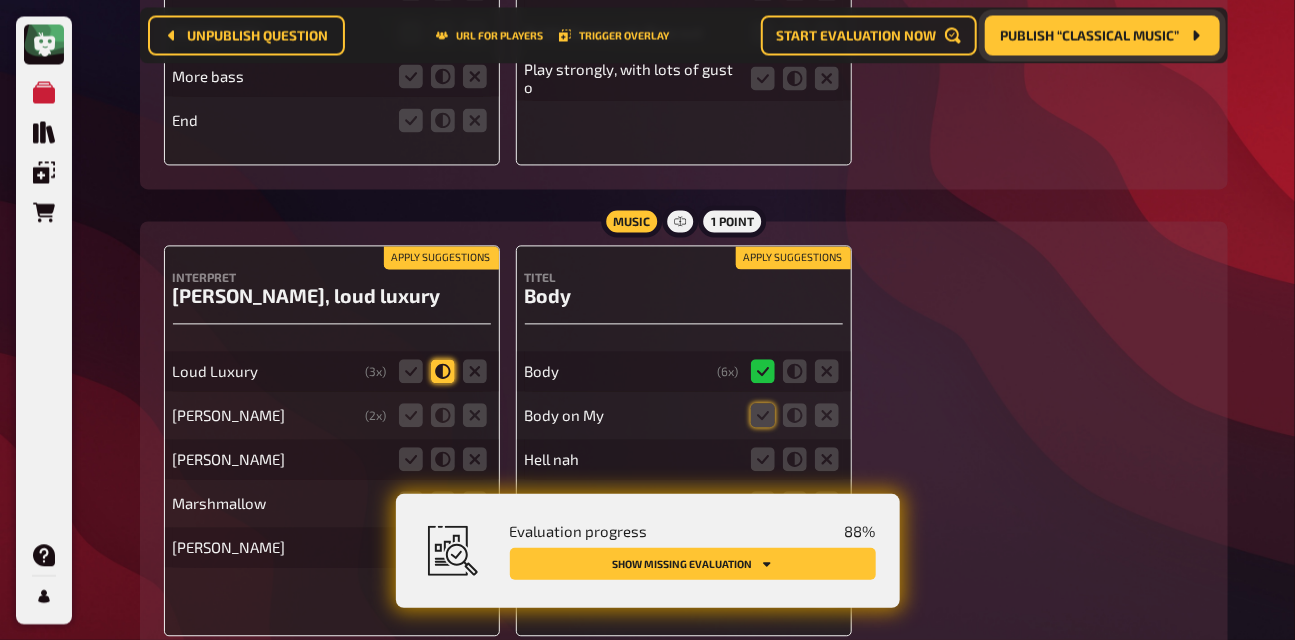 click 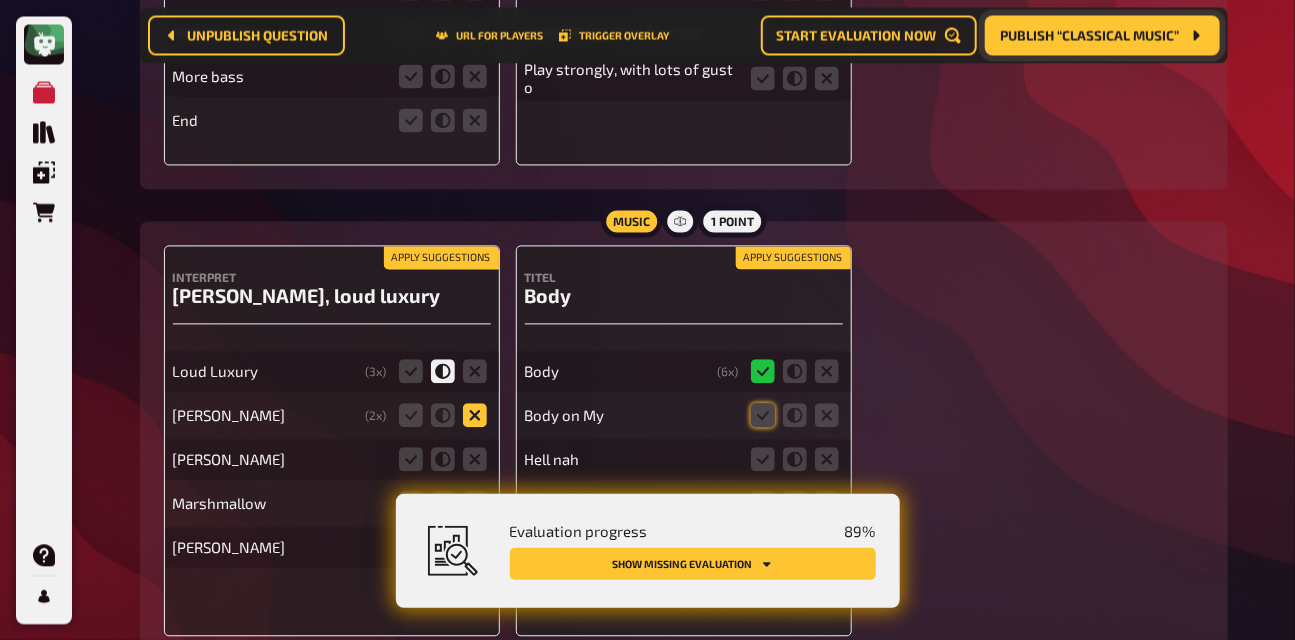 click 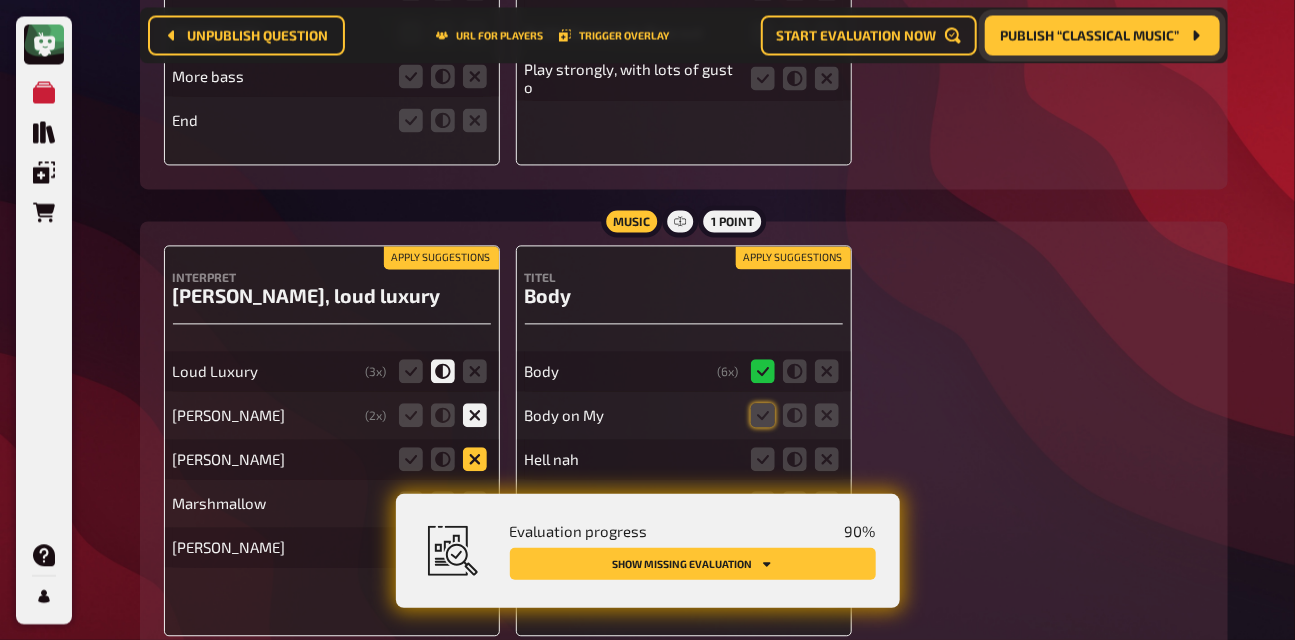 click 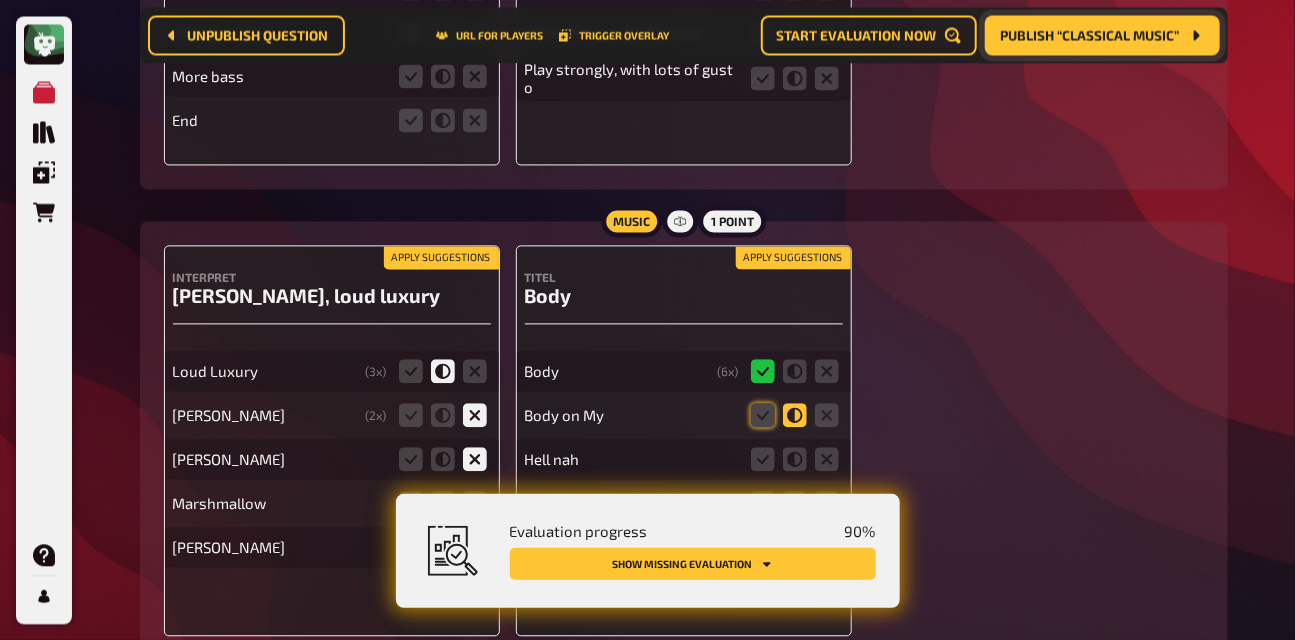 click 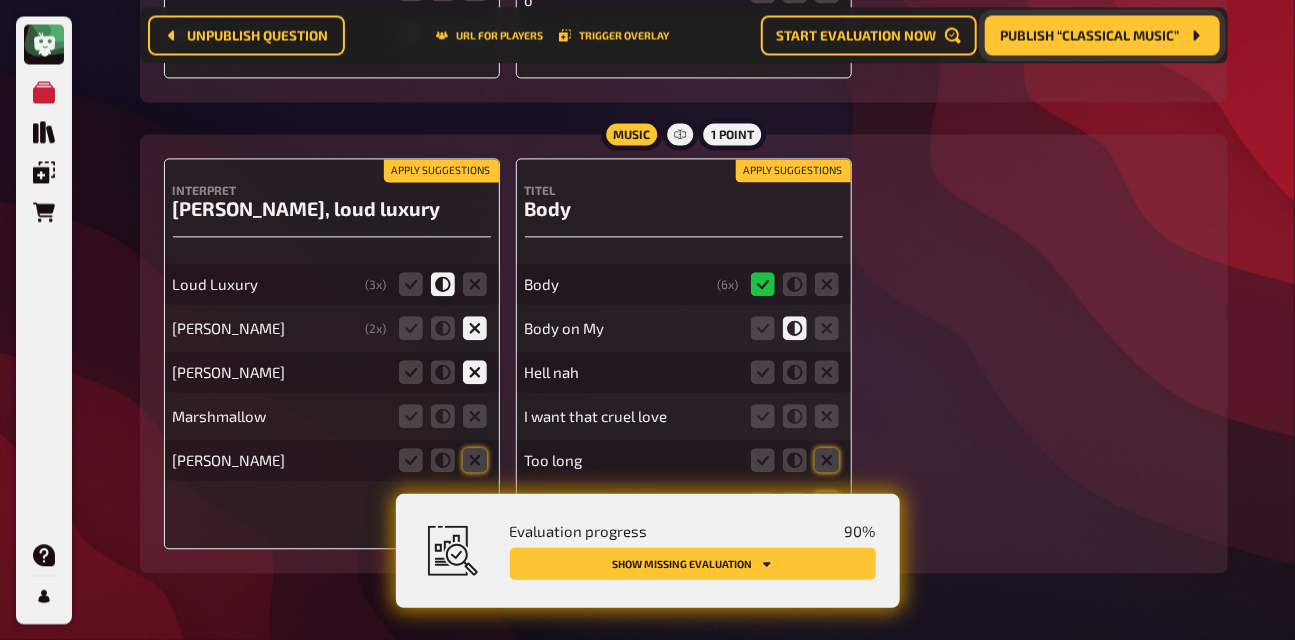 scroll, scrollTop: 10107, scrollLeft: 0, axis: vertical 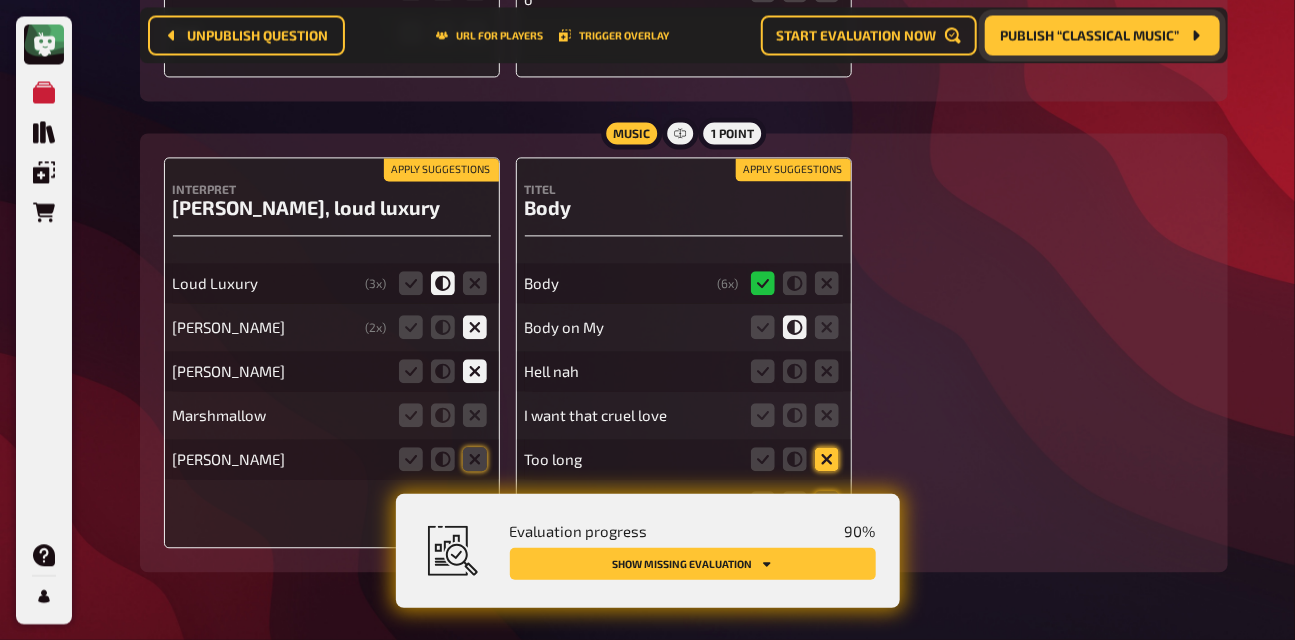 click 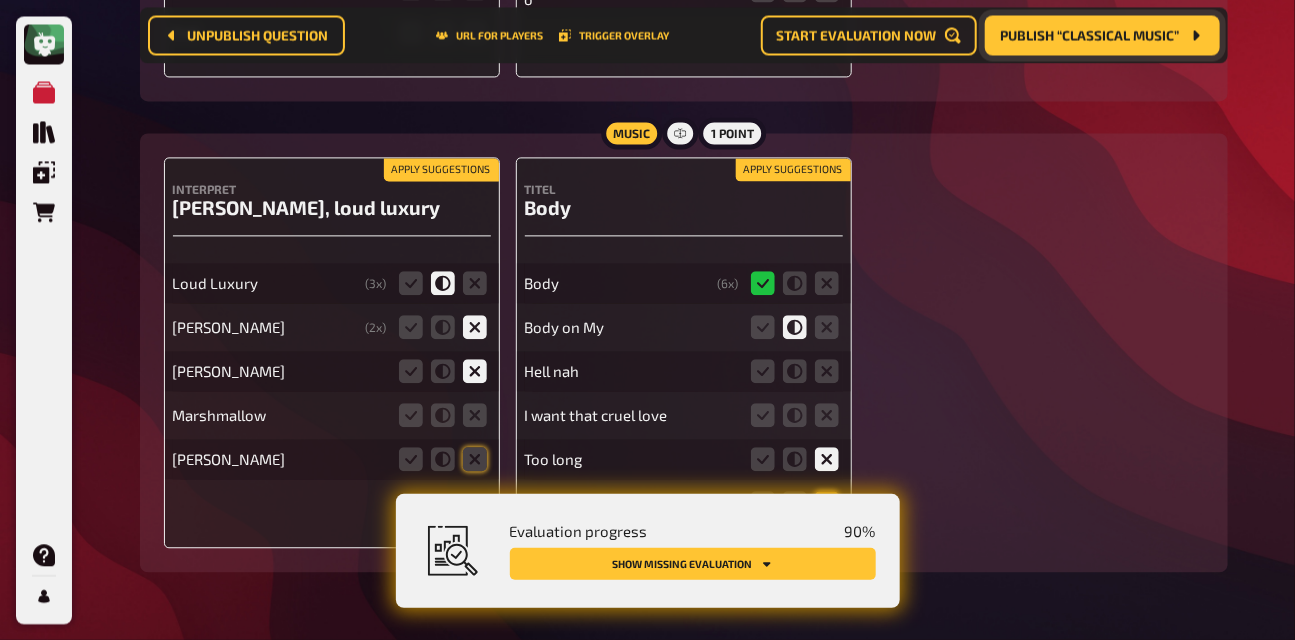 click 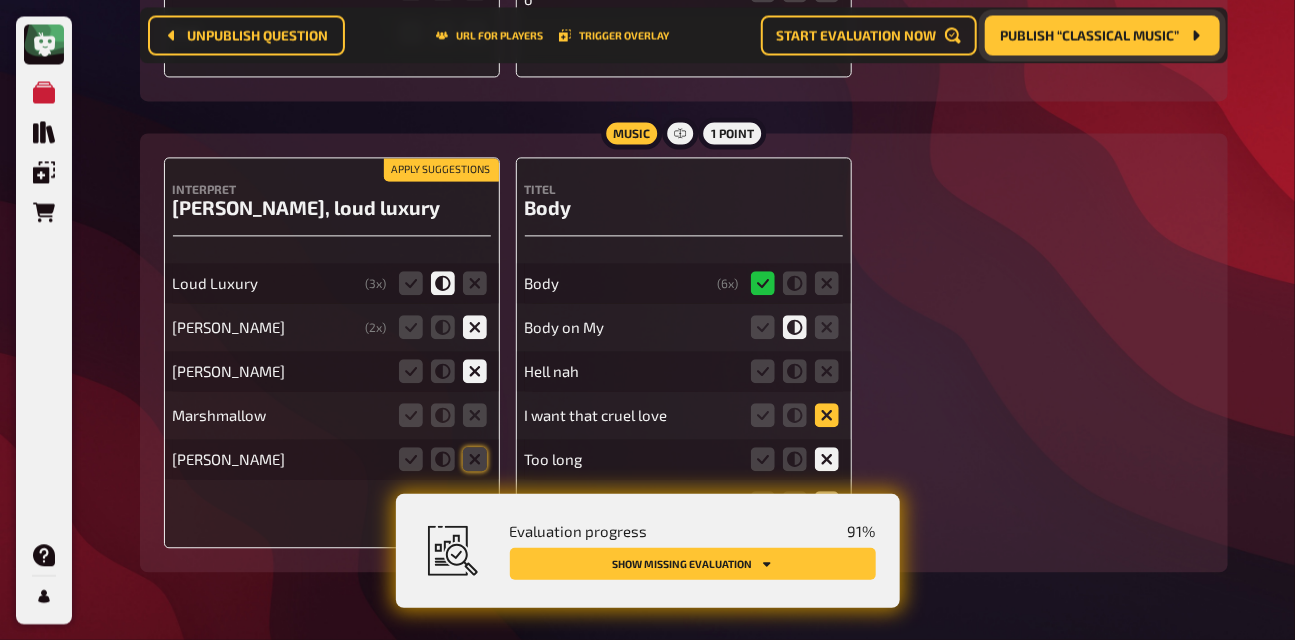 click 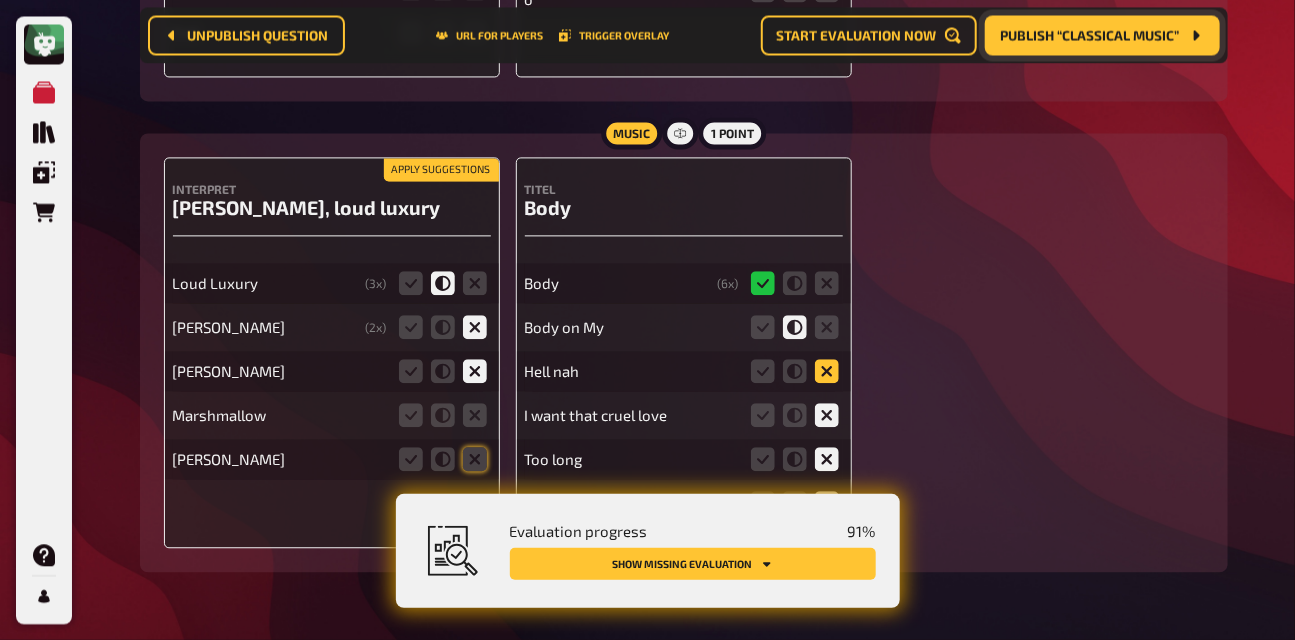 click 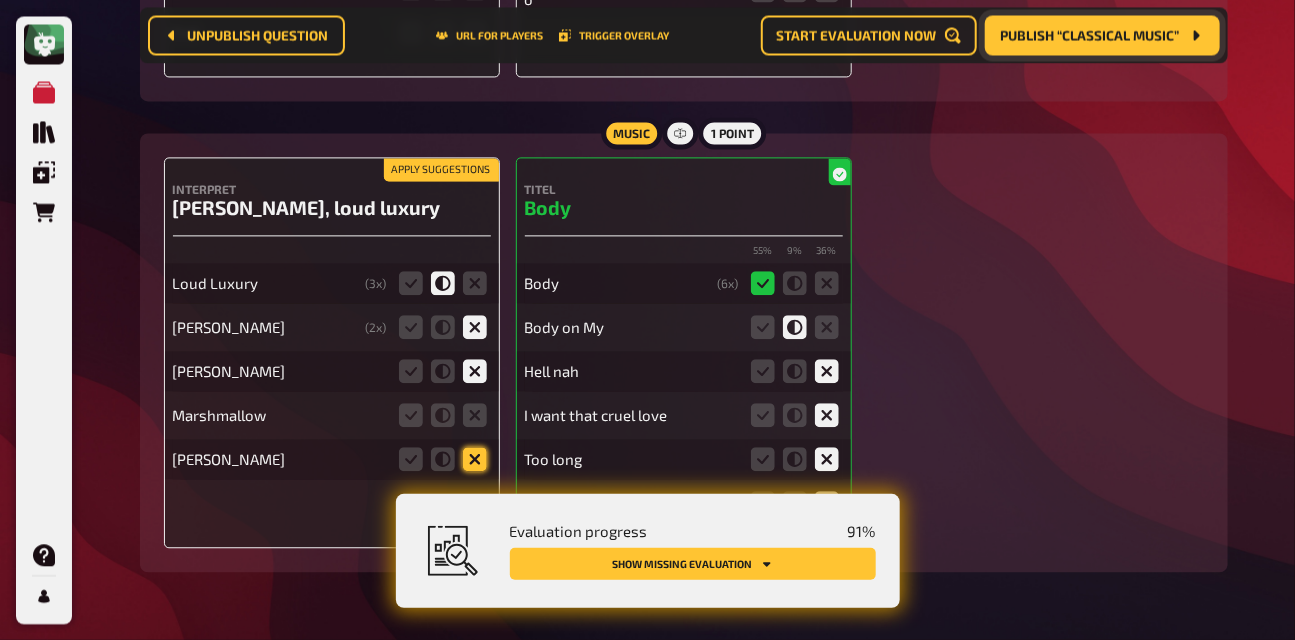 click 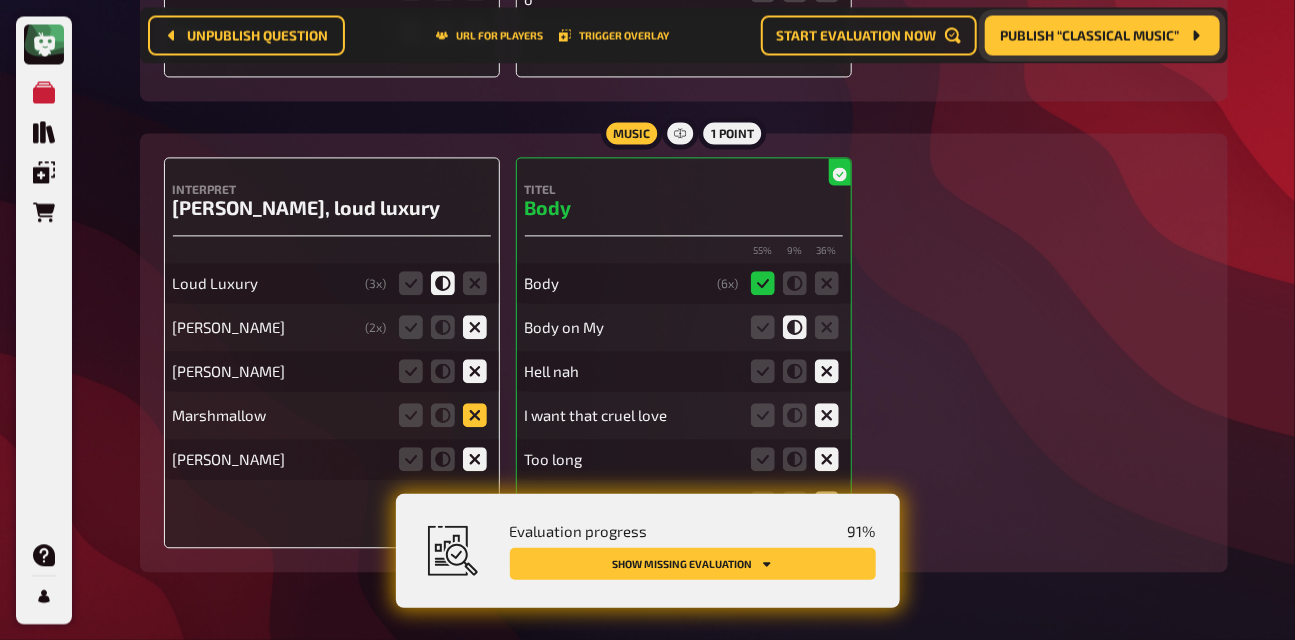 click 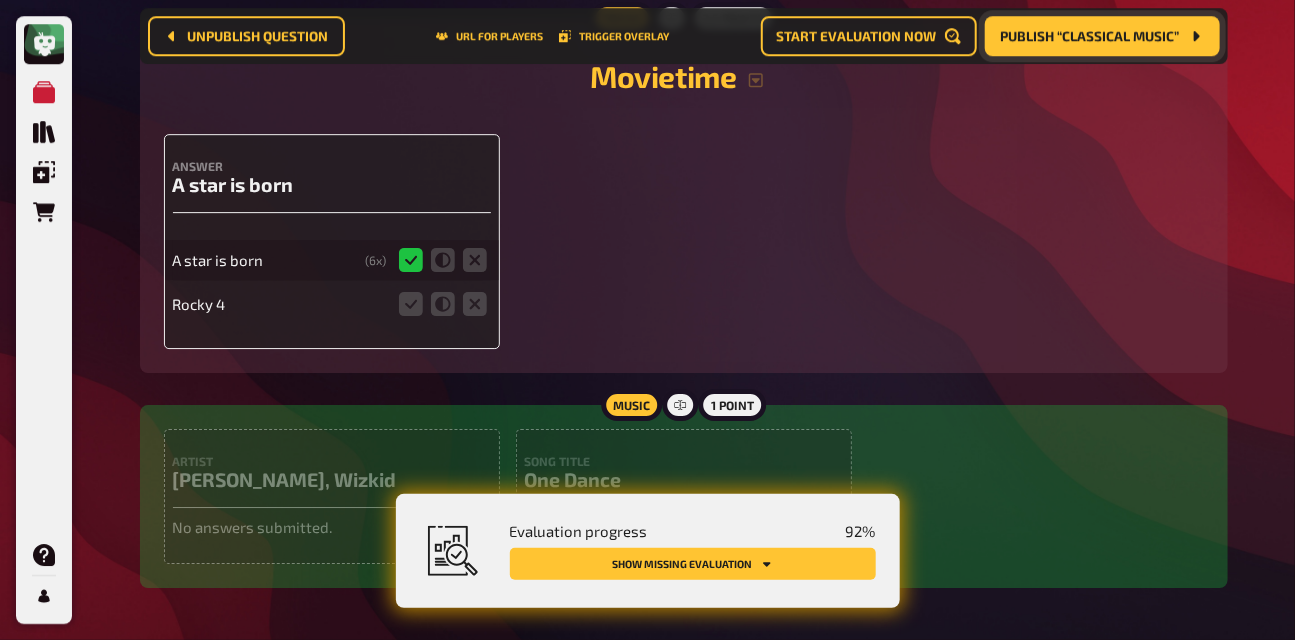 scroll, scrollTop: 10824, scrollLeft: 0, axis: vertical 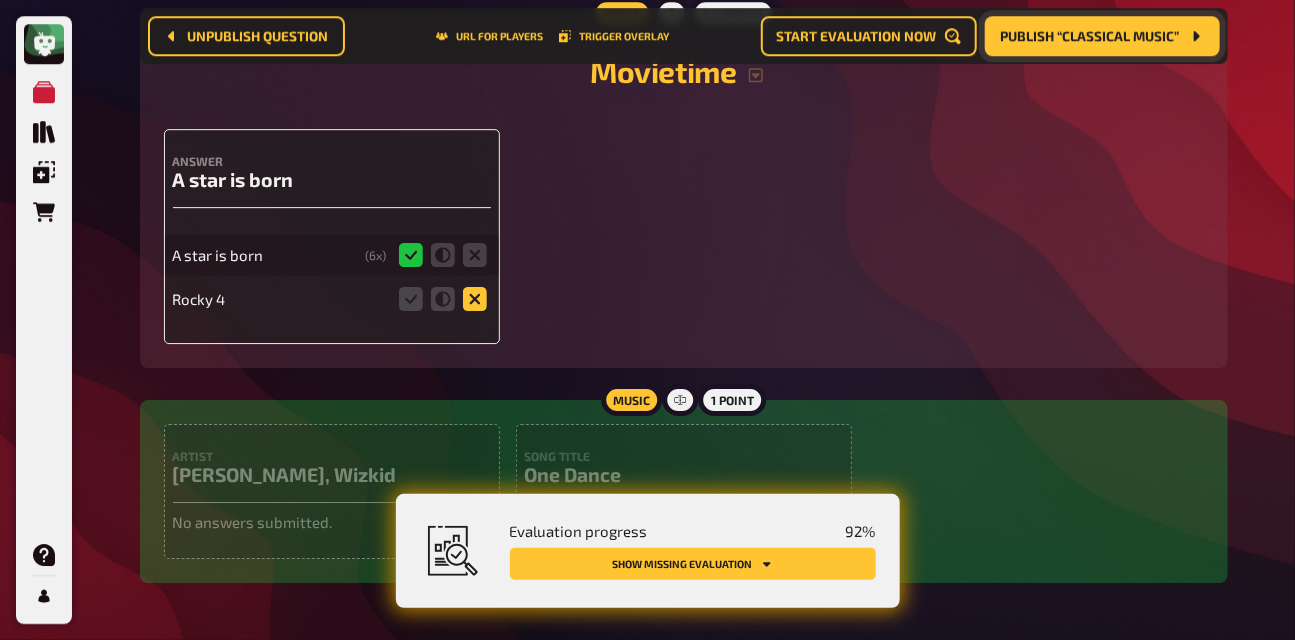 click 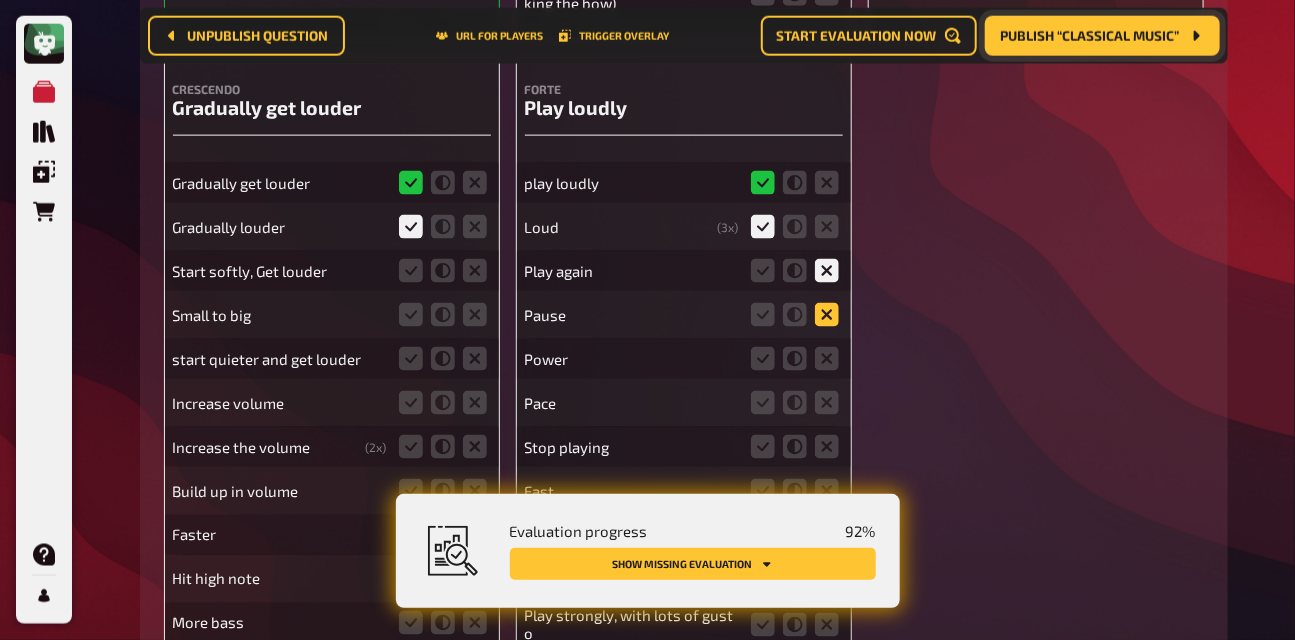 scroll, scrollTop: 9429, scrollLeft: 0, axis: vertical 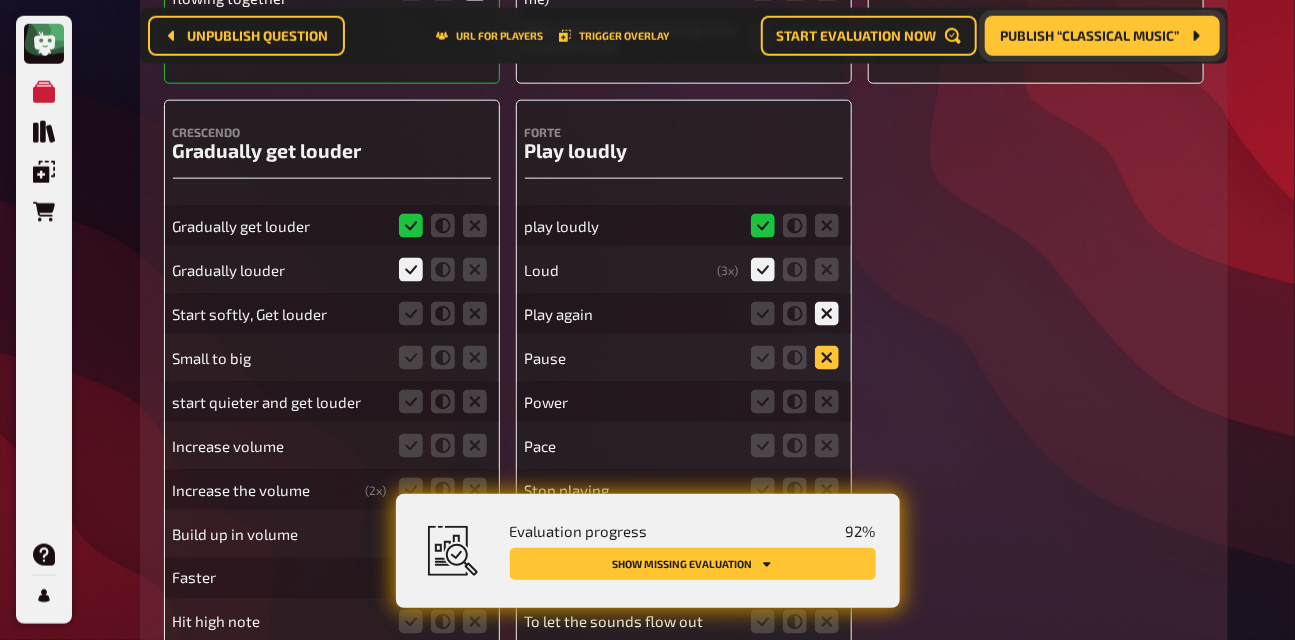 click 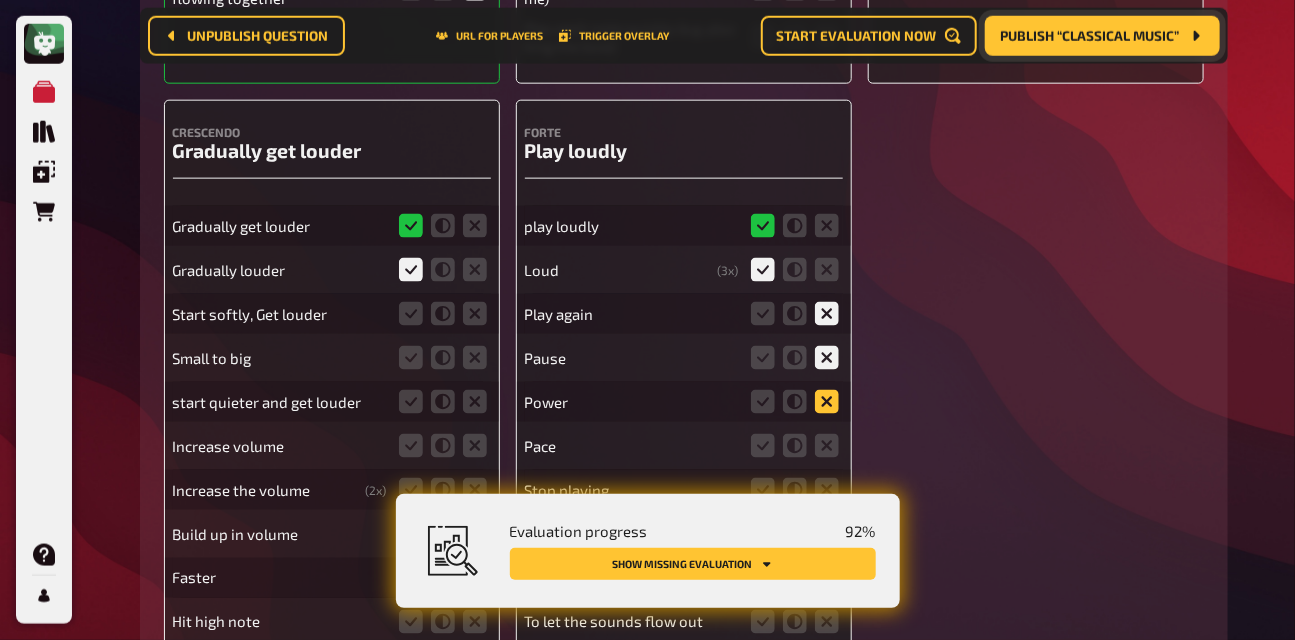 click 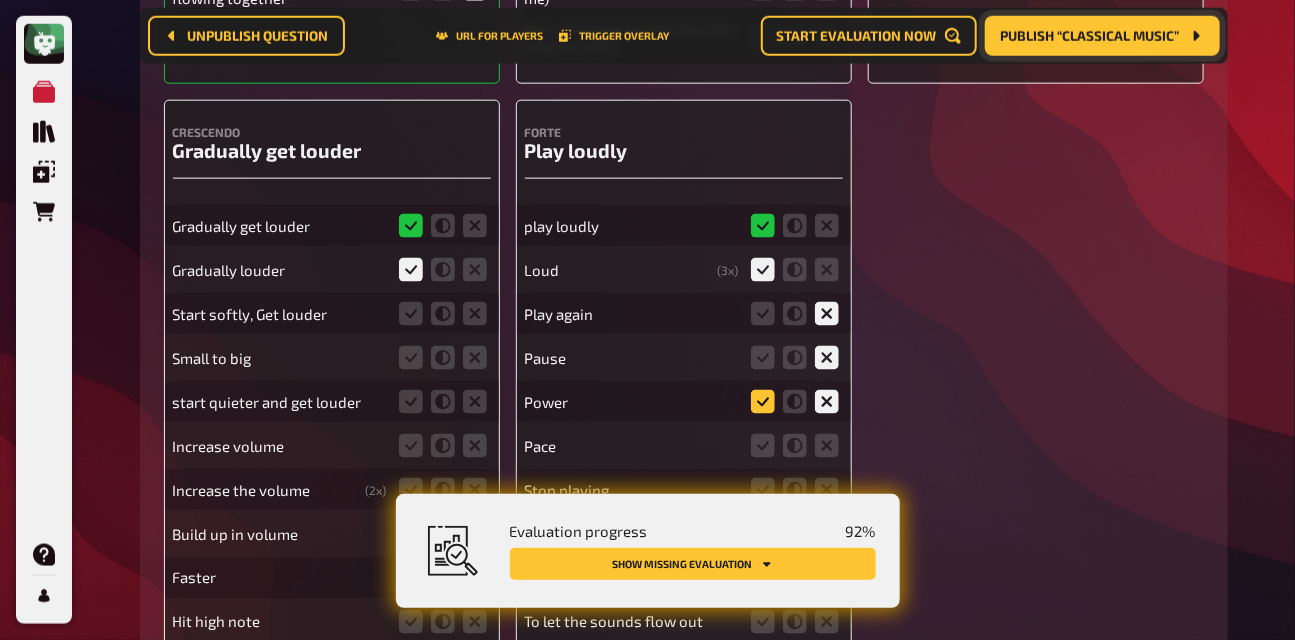 click 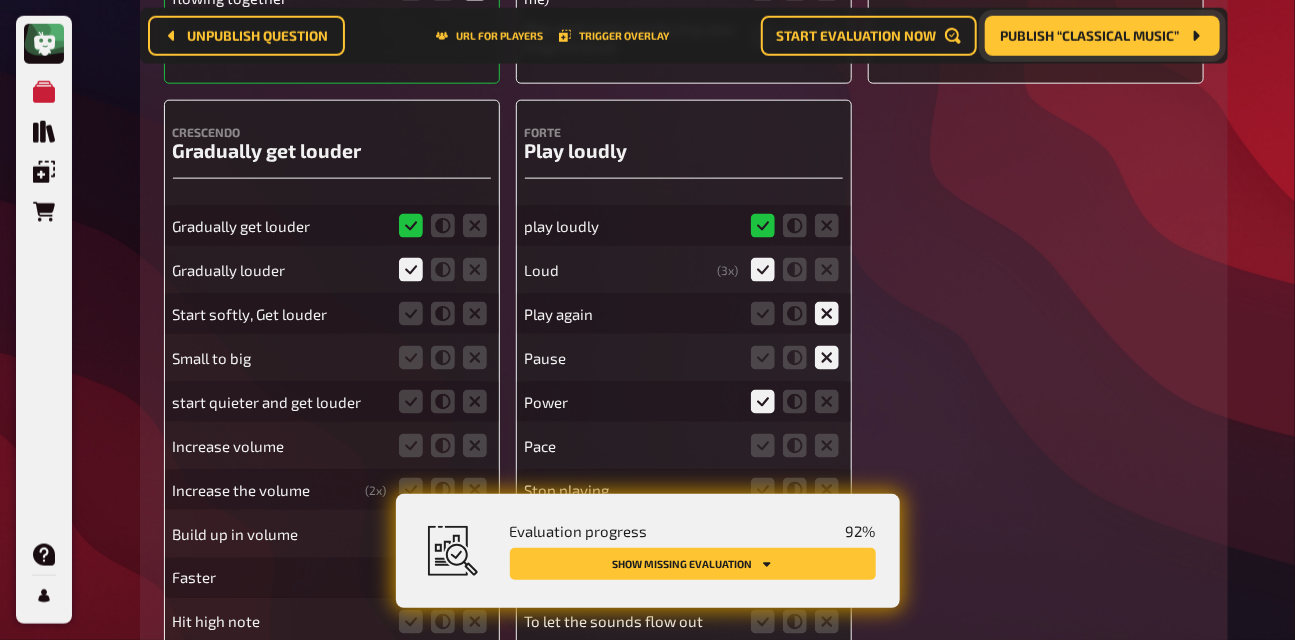 click at bounding box center (795, 446) 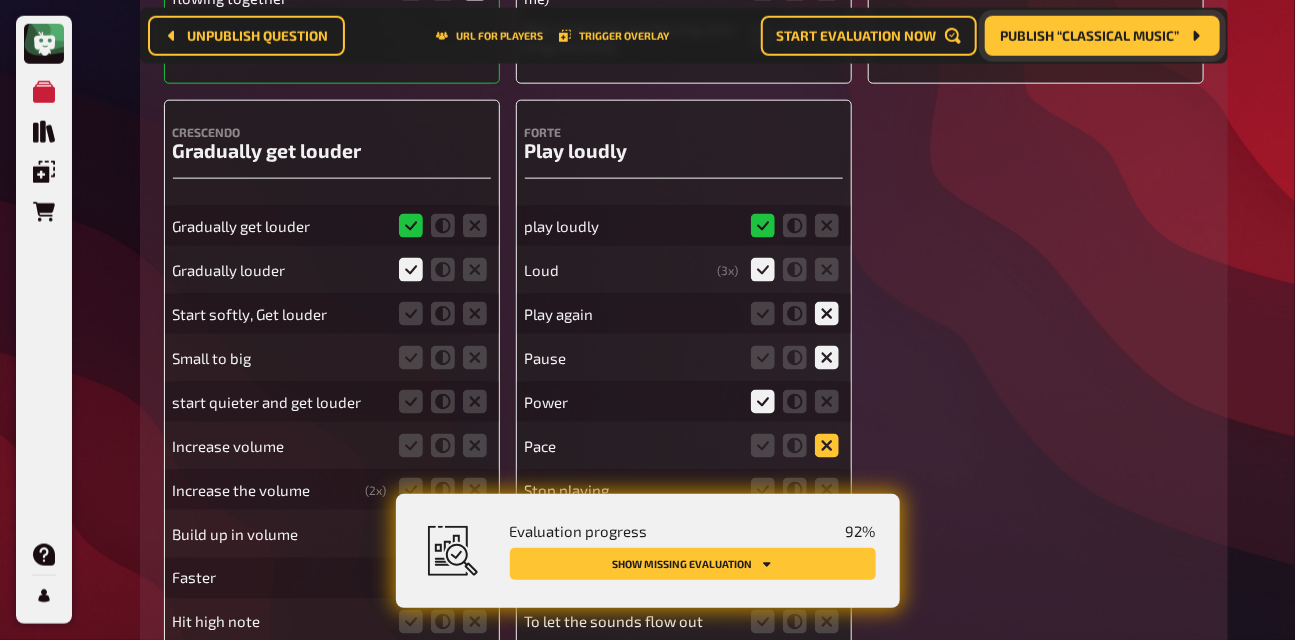 click 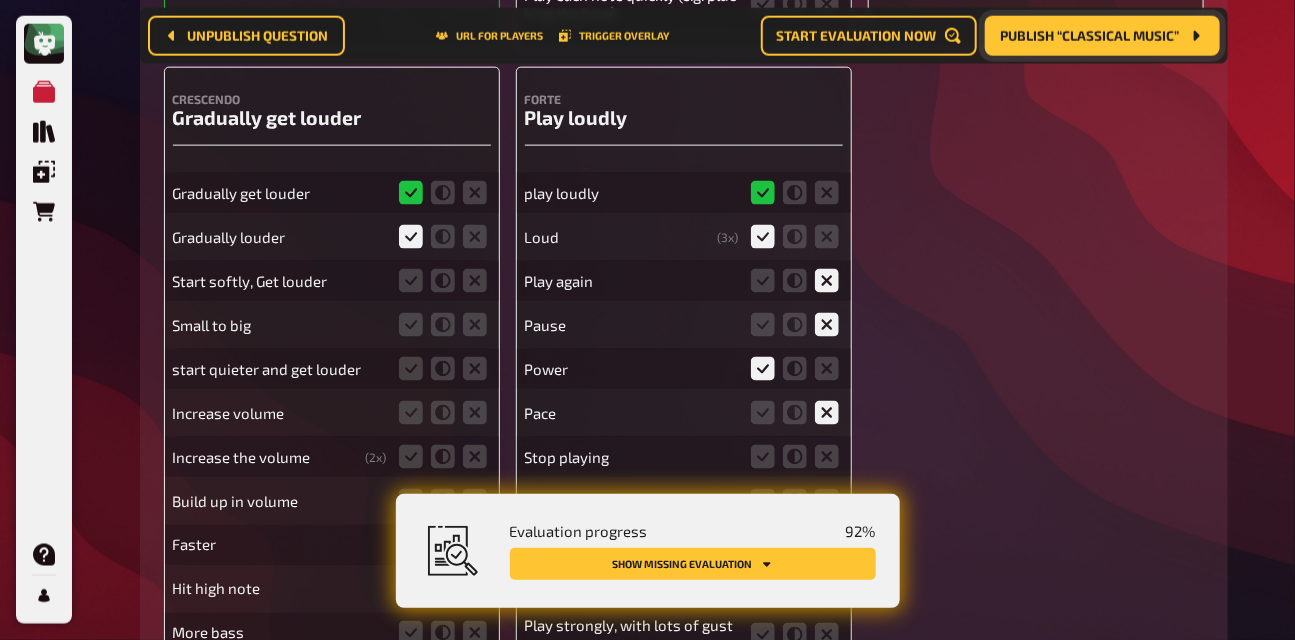 scroll, scrollTop: 9480, scrollLeft: 0, axis: vertical 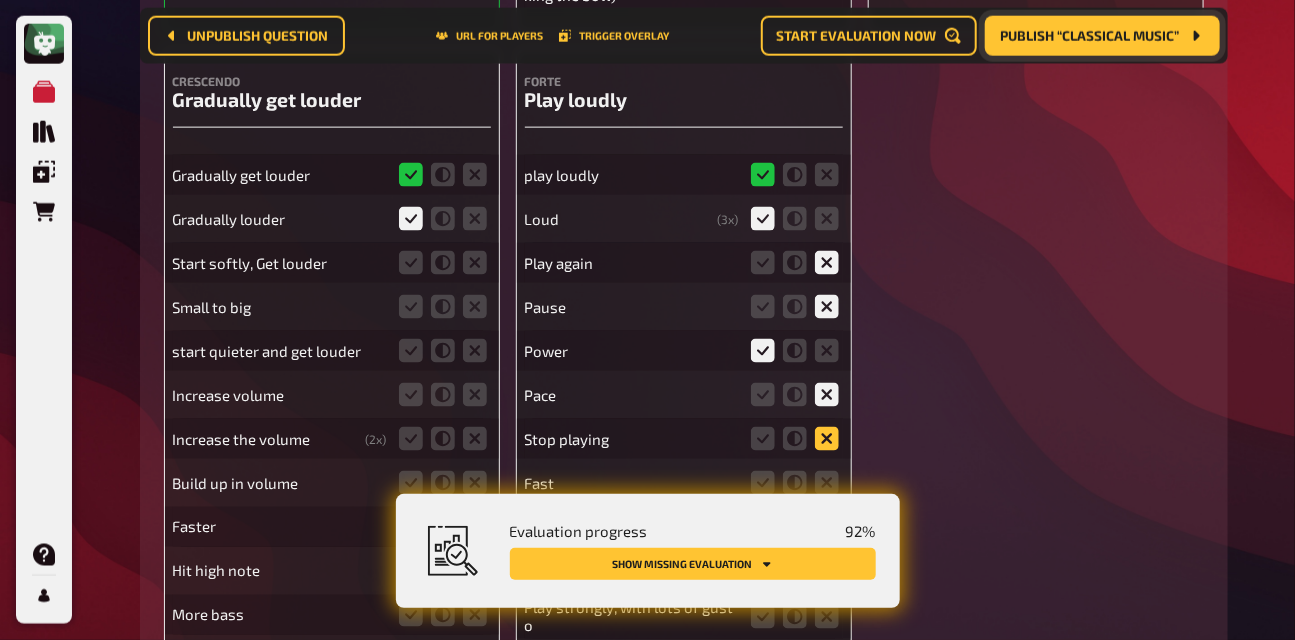 click 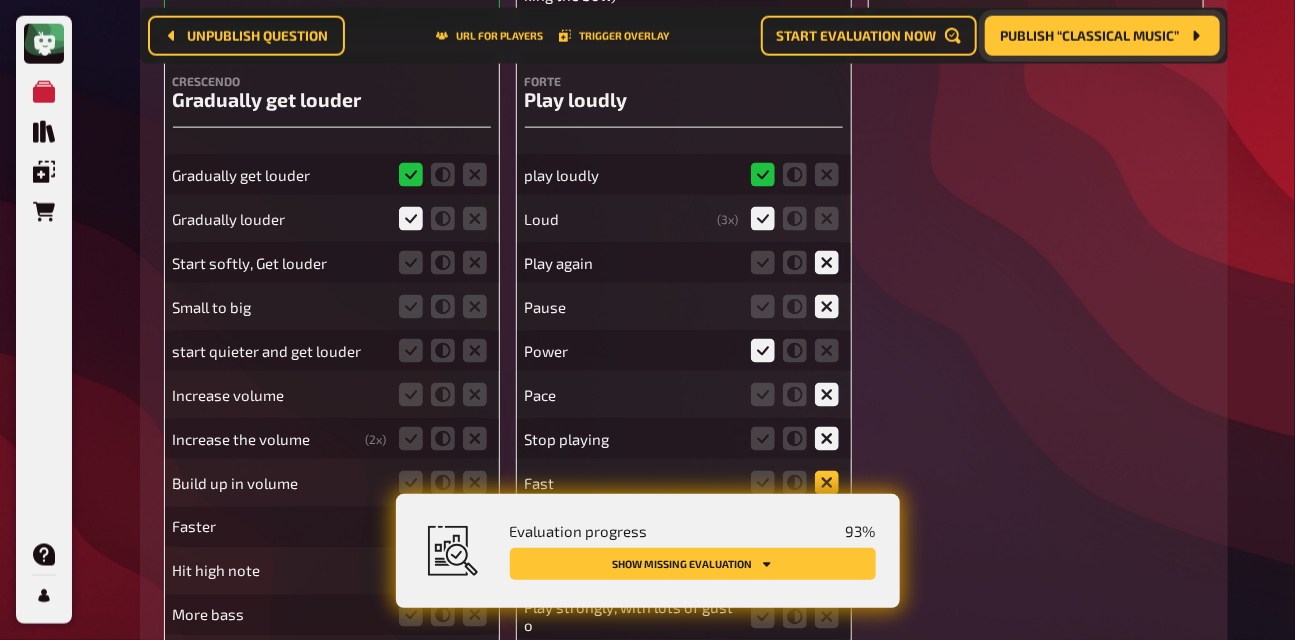 click 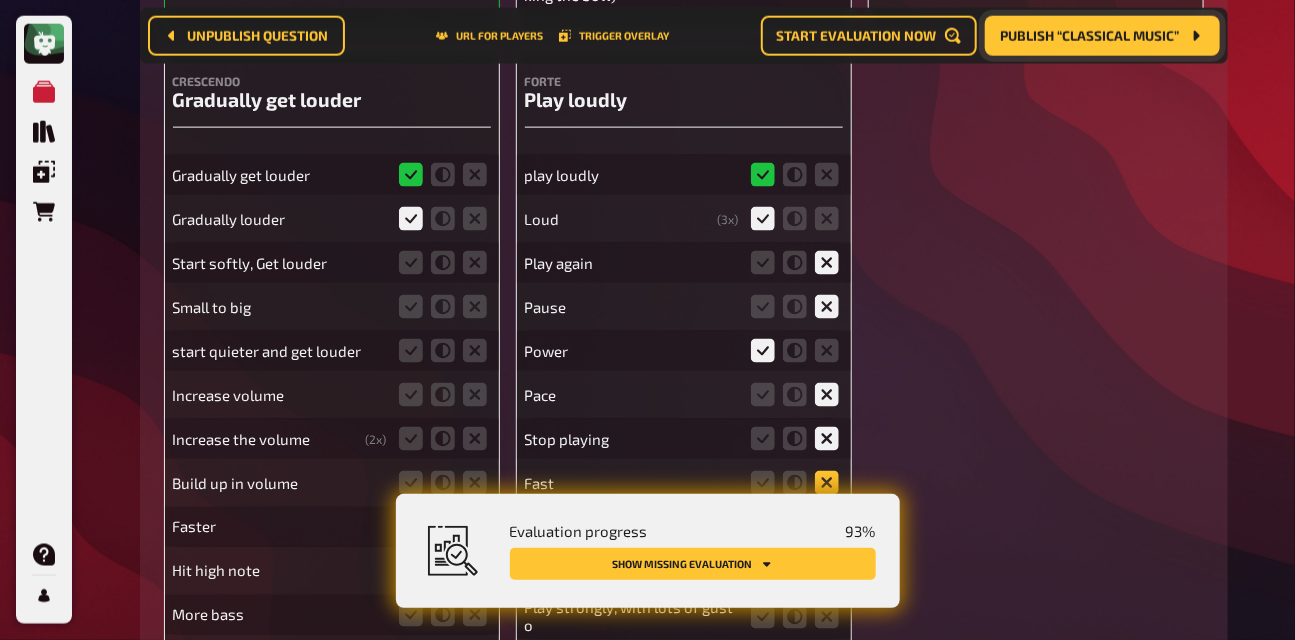 click at bounding box center (0, 0) 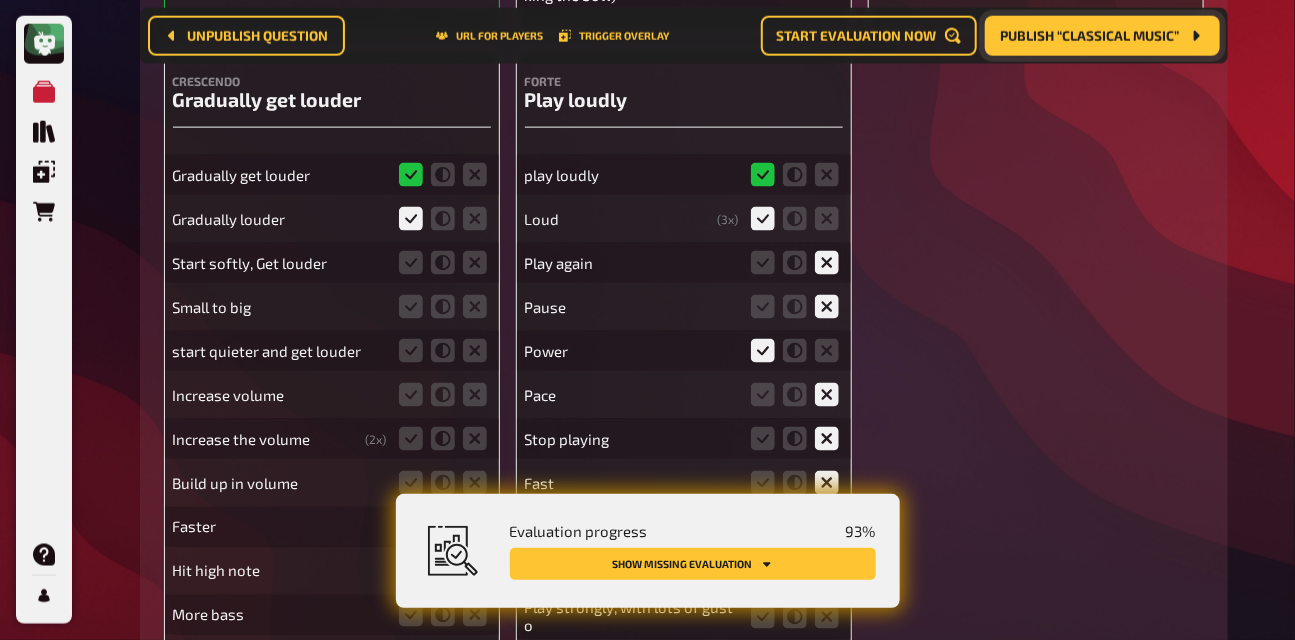 scroll, scrollTop: 9546, scrollLeft: 0, axis: vertical 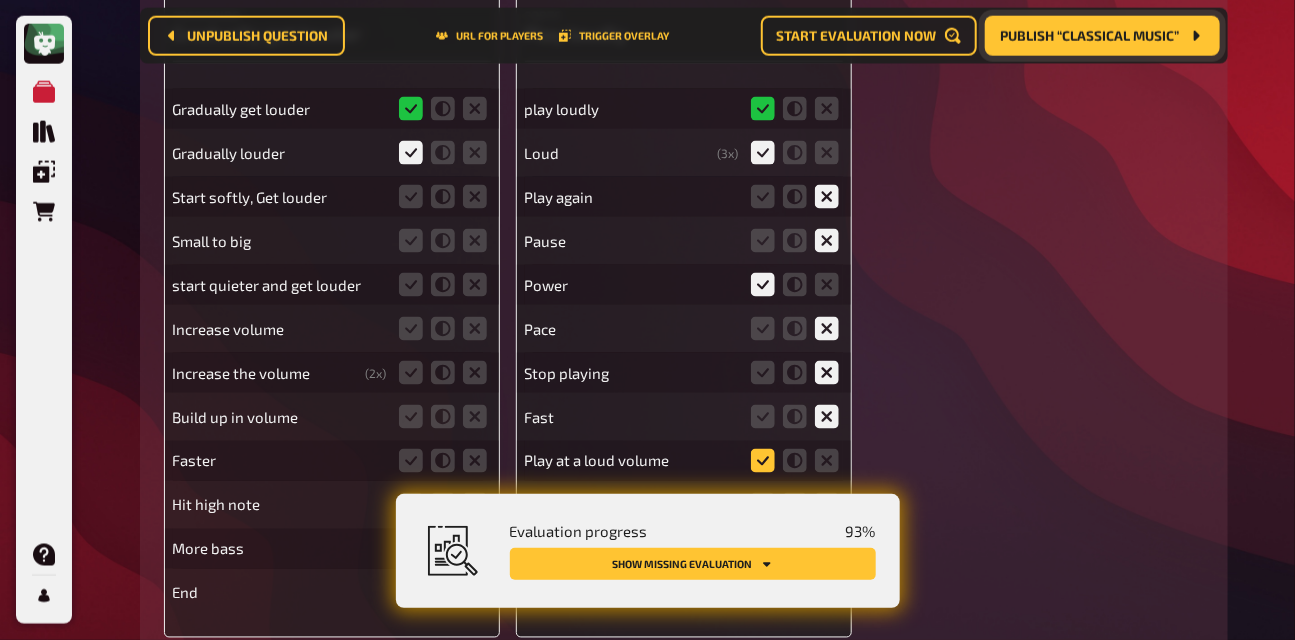 click 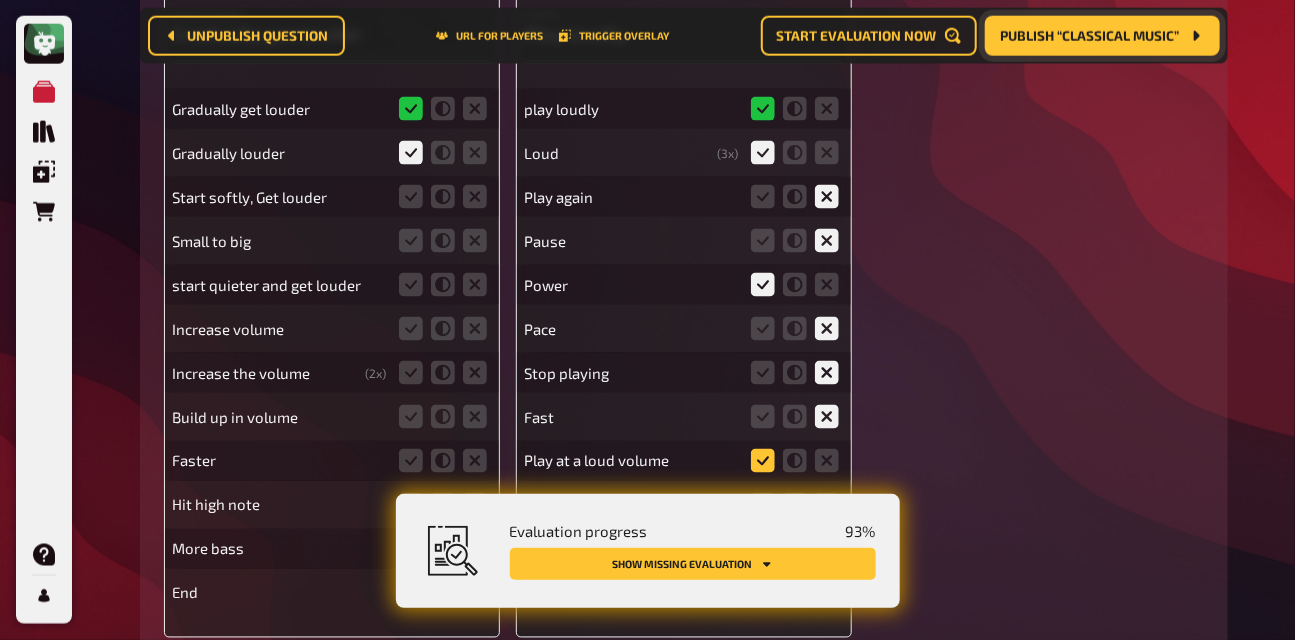 click at bounding box center (0, 0) 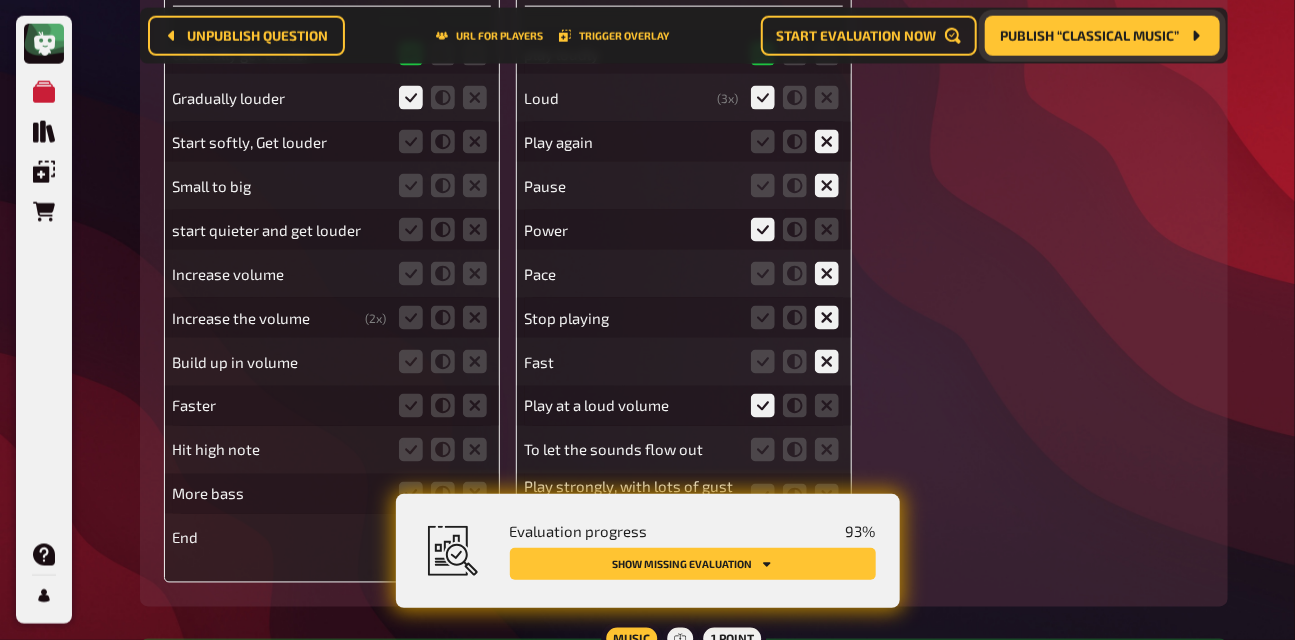 scroll, scrollTop: 9610, scrollLeft: 0, axis: vertical 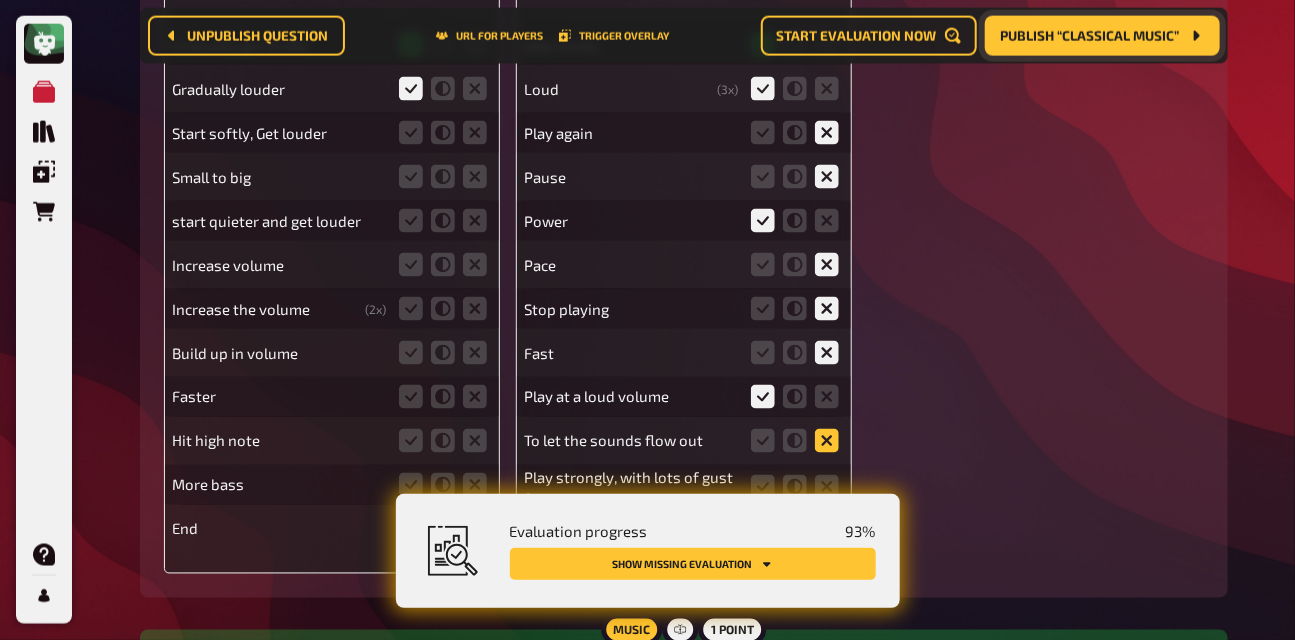 click 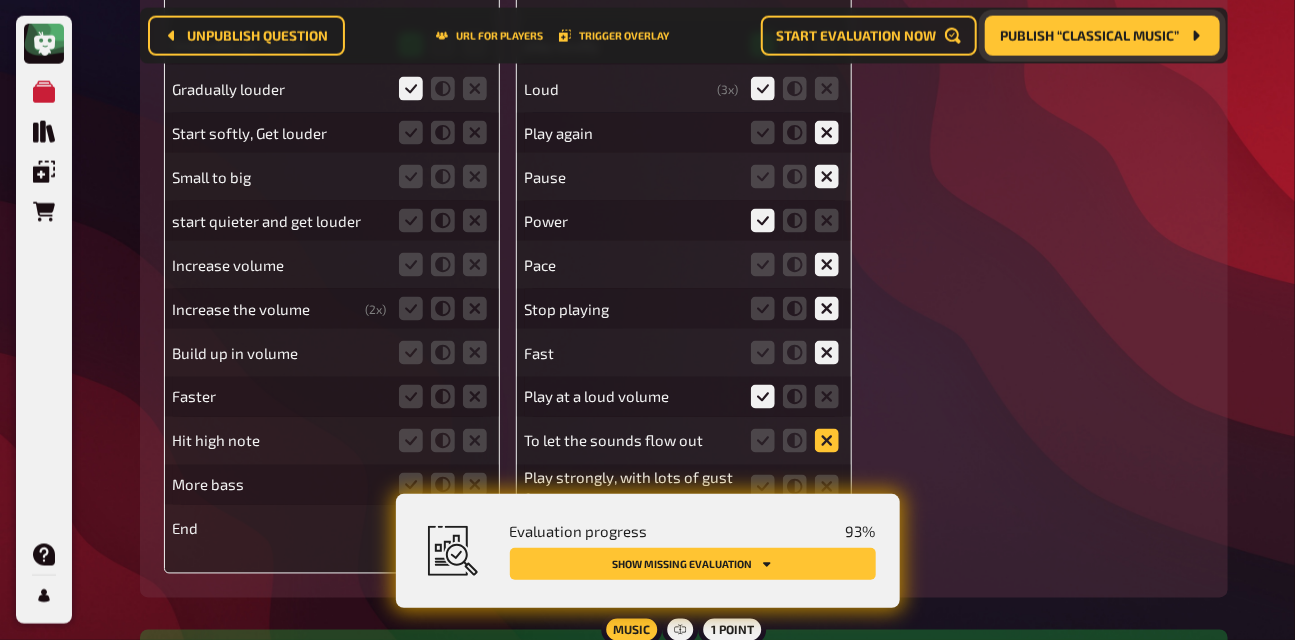 click at bounding box center [0, 0] 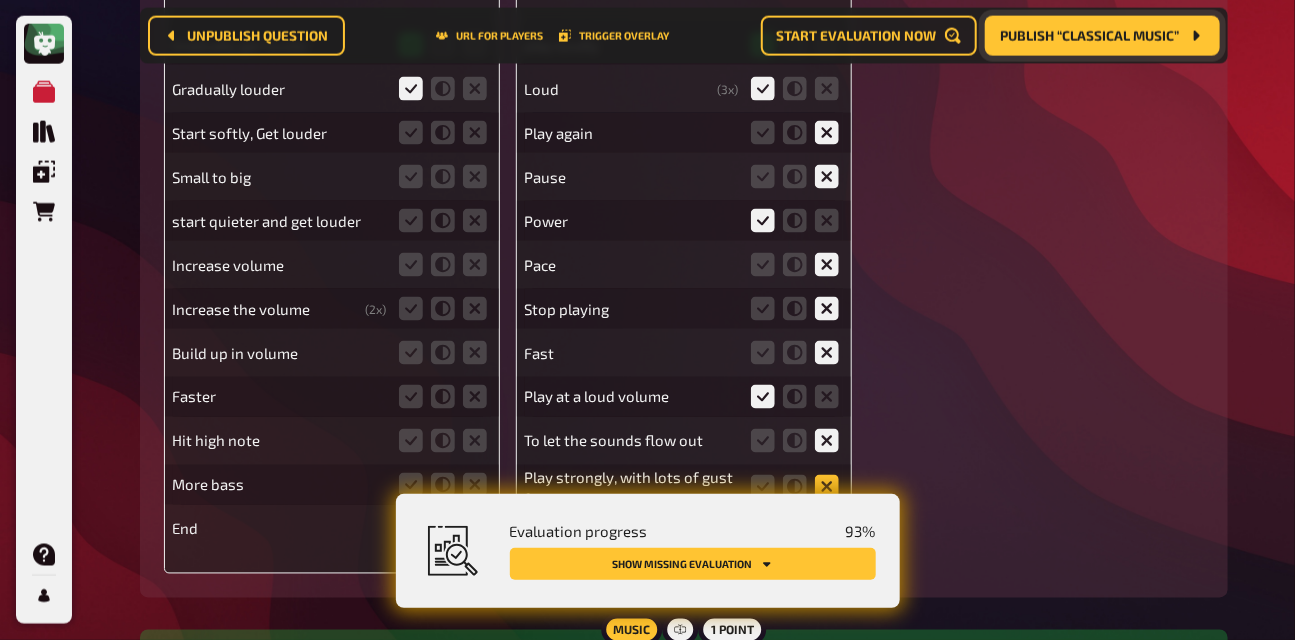 click 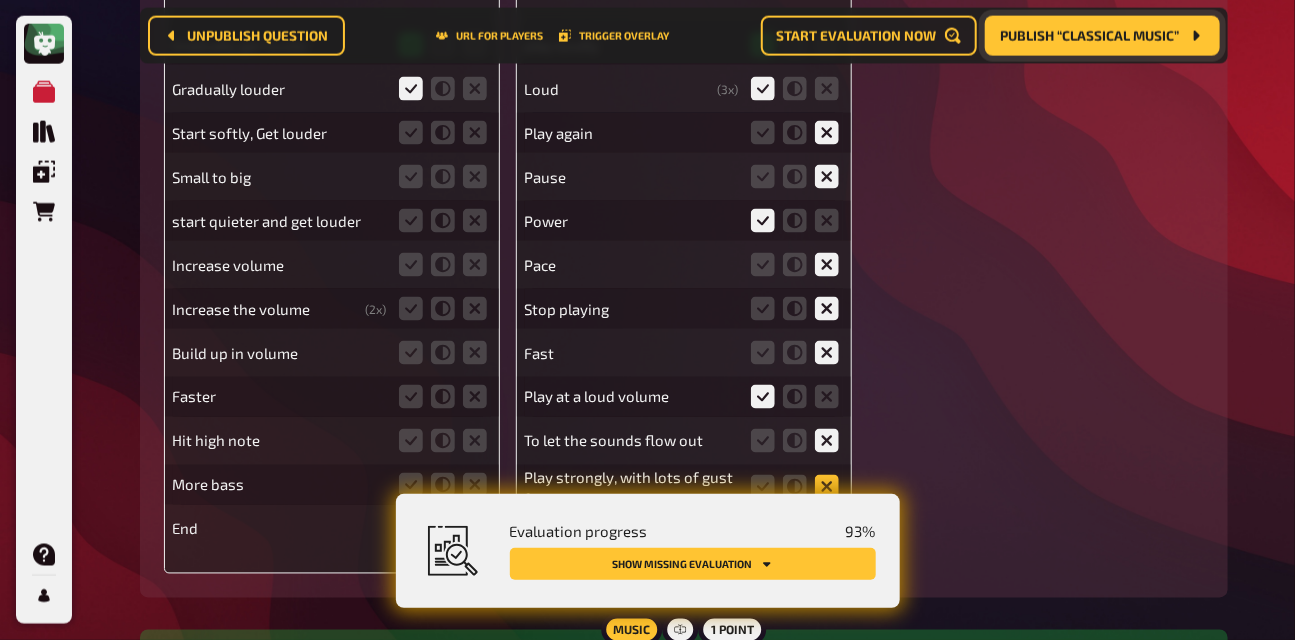 click at bounding box center (0, 0) 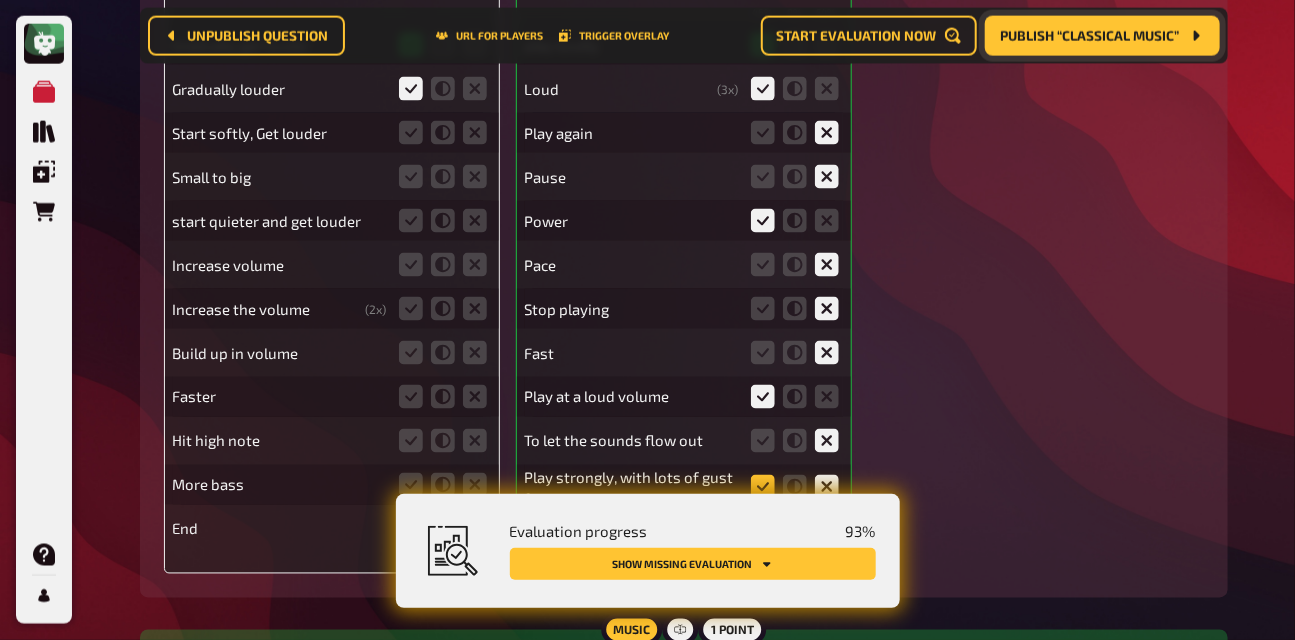 click 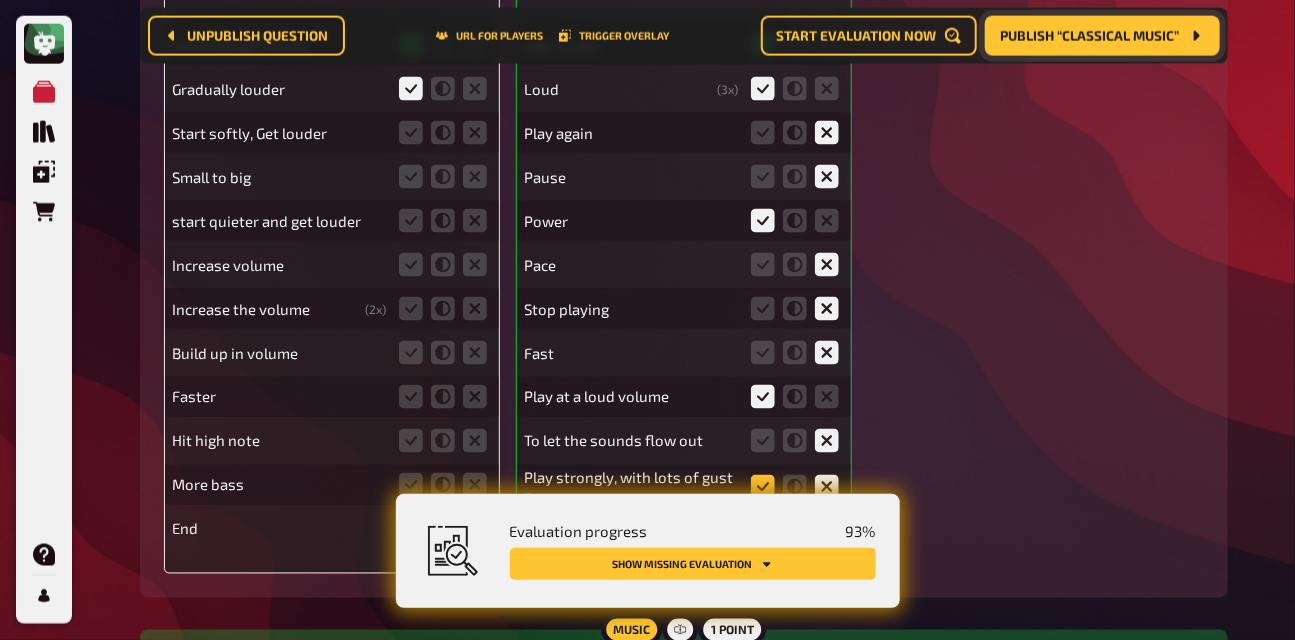 click at bounding box center (0, 0) 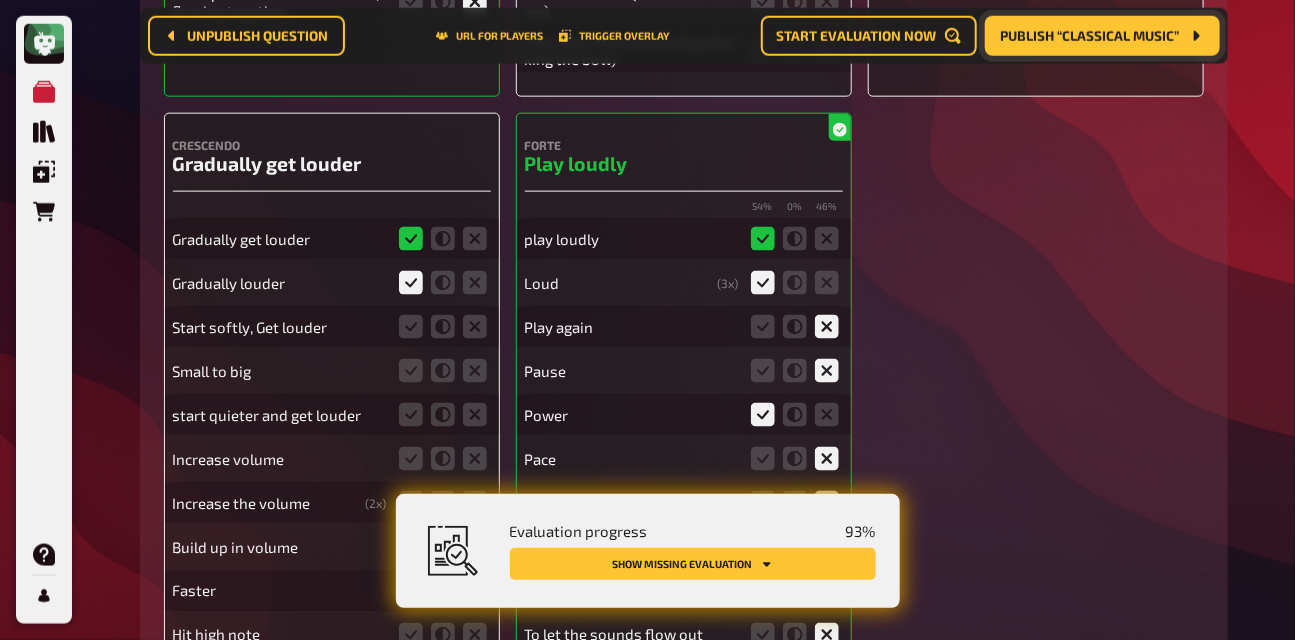 scroll, scrollTop: 9423, scrollLeft: 0, axis: vertical 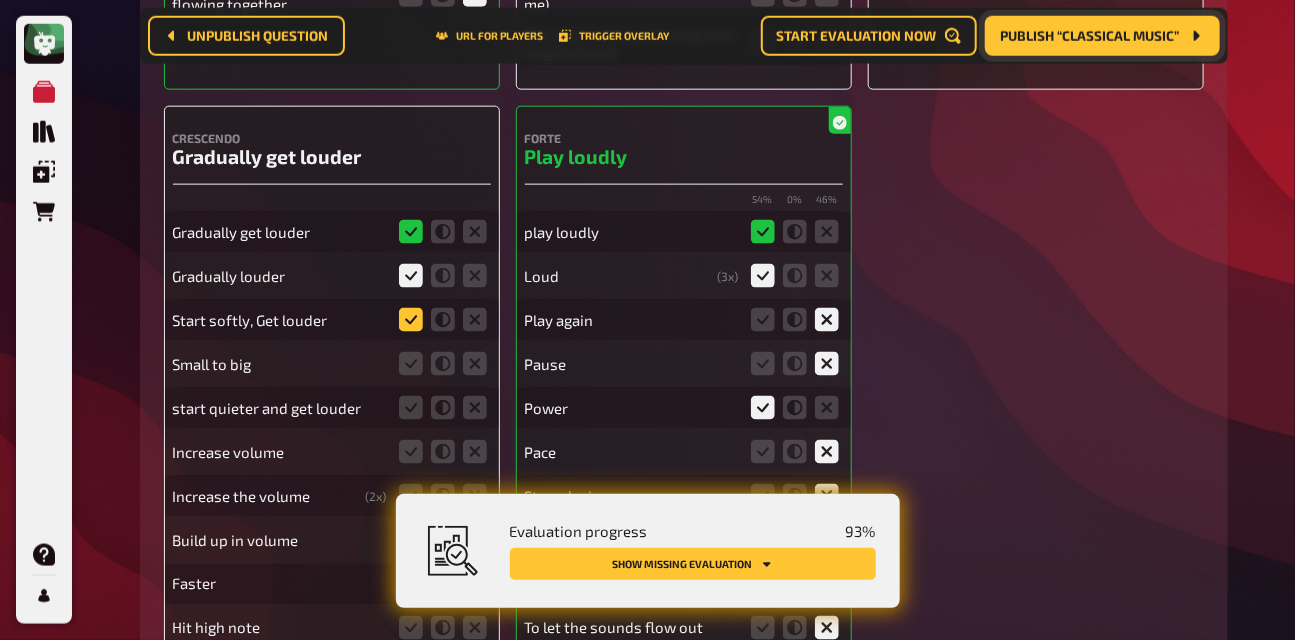 click 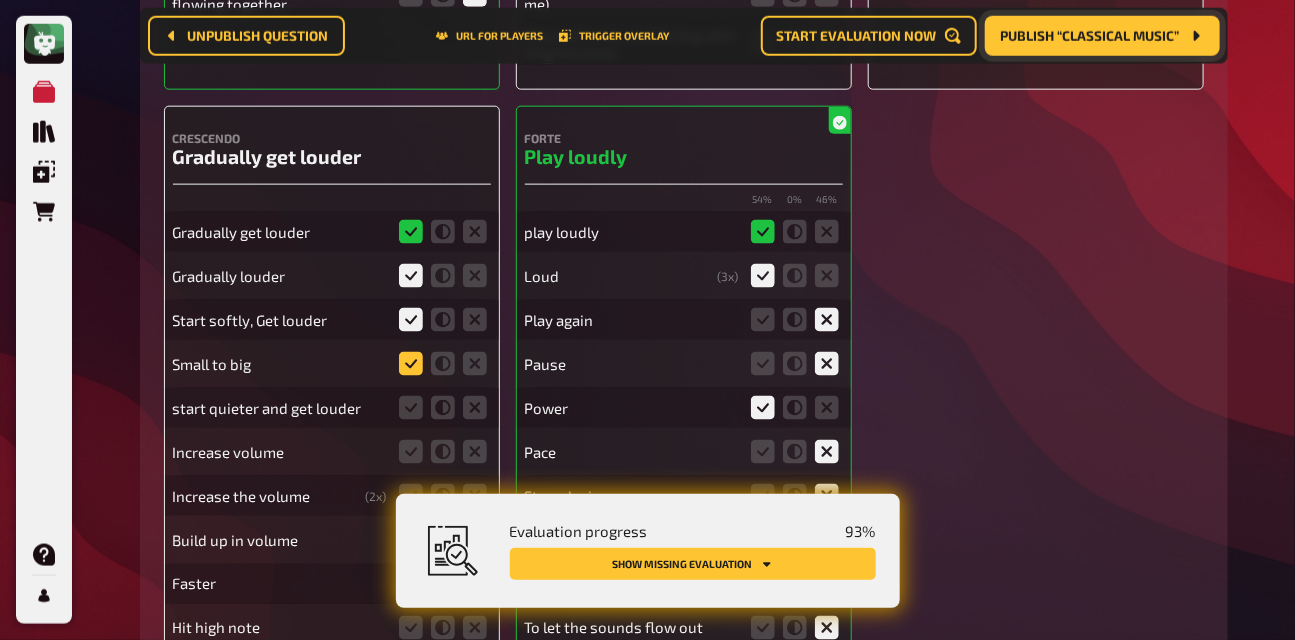 click 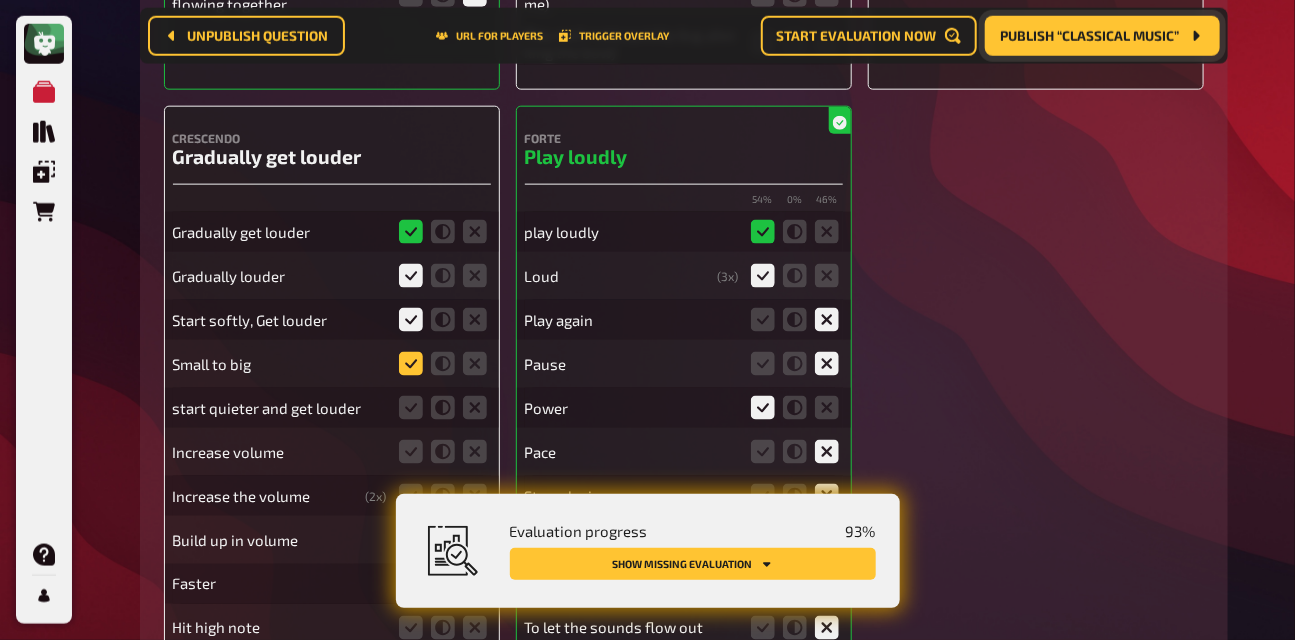 click at bounding box center (0, 0) 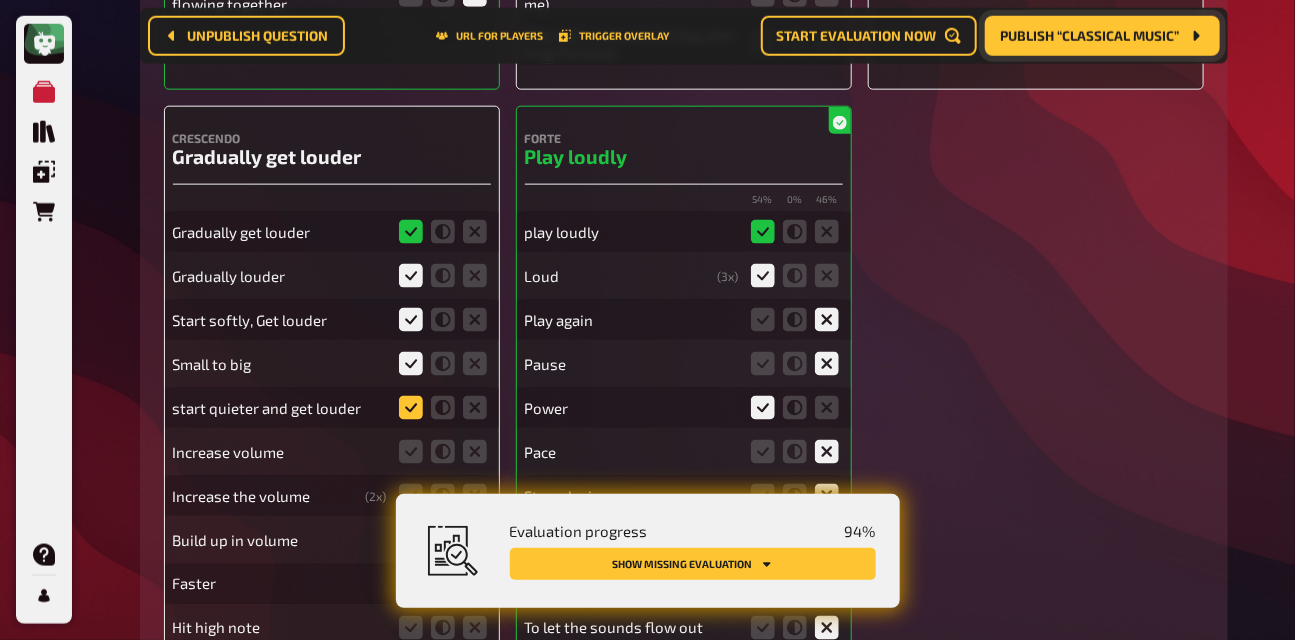 click 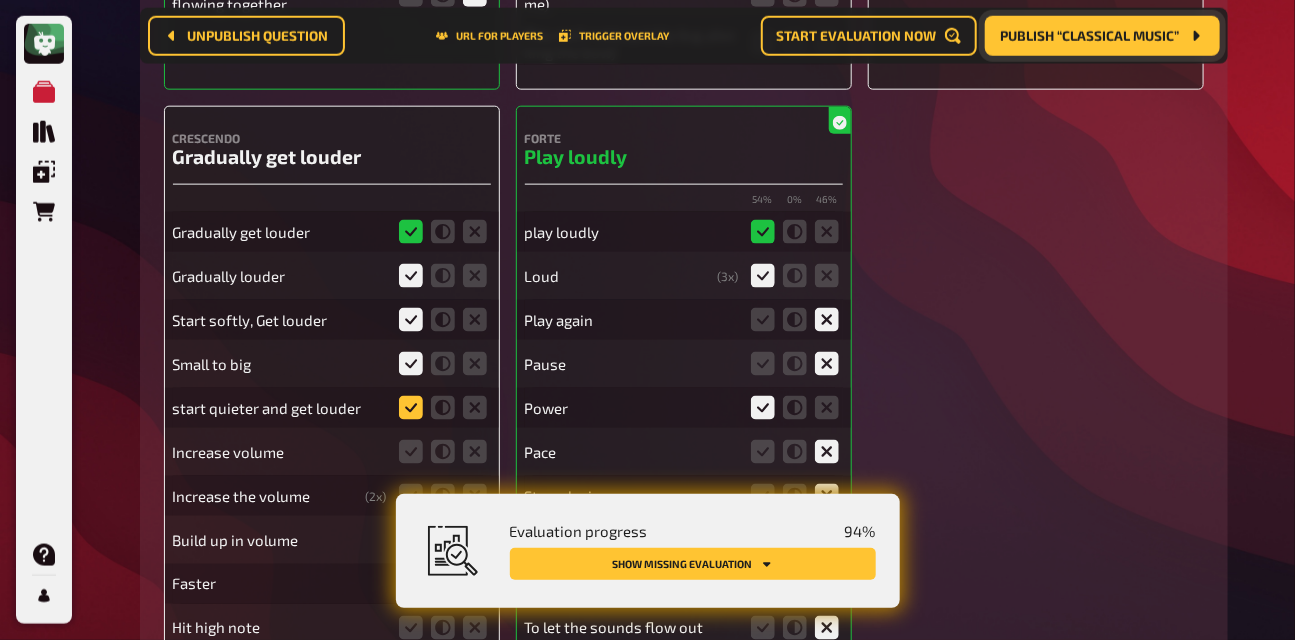 click at bounding box center [0, 0] 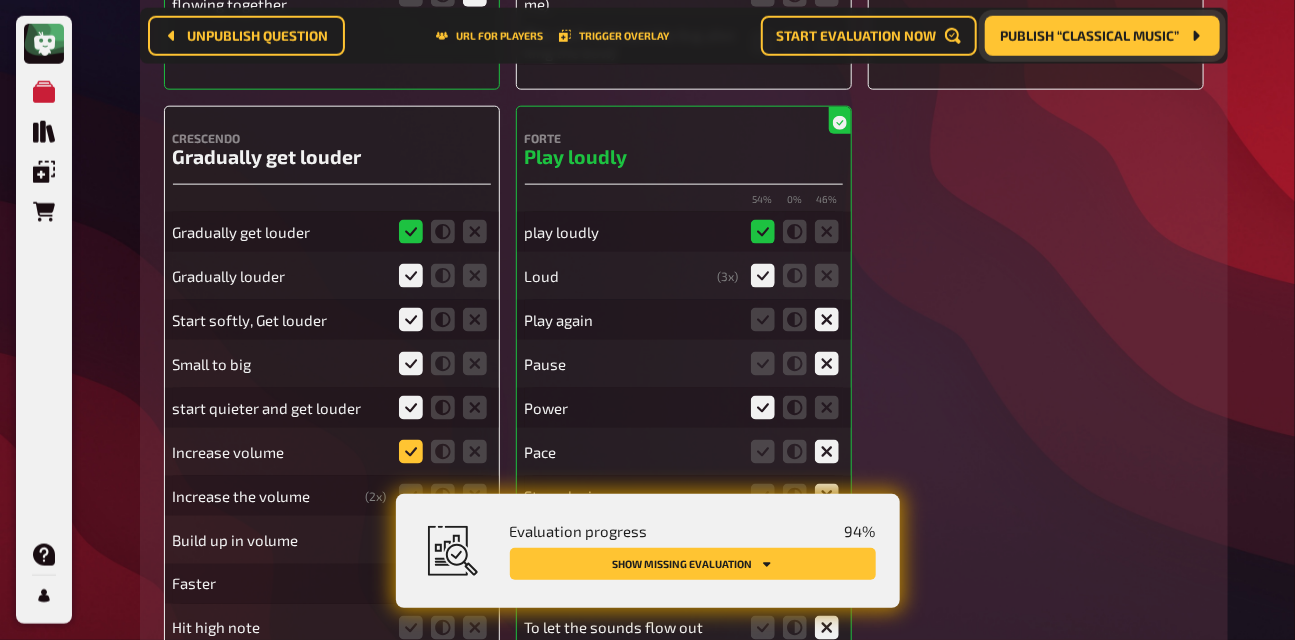 click 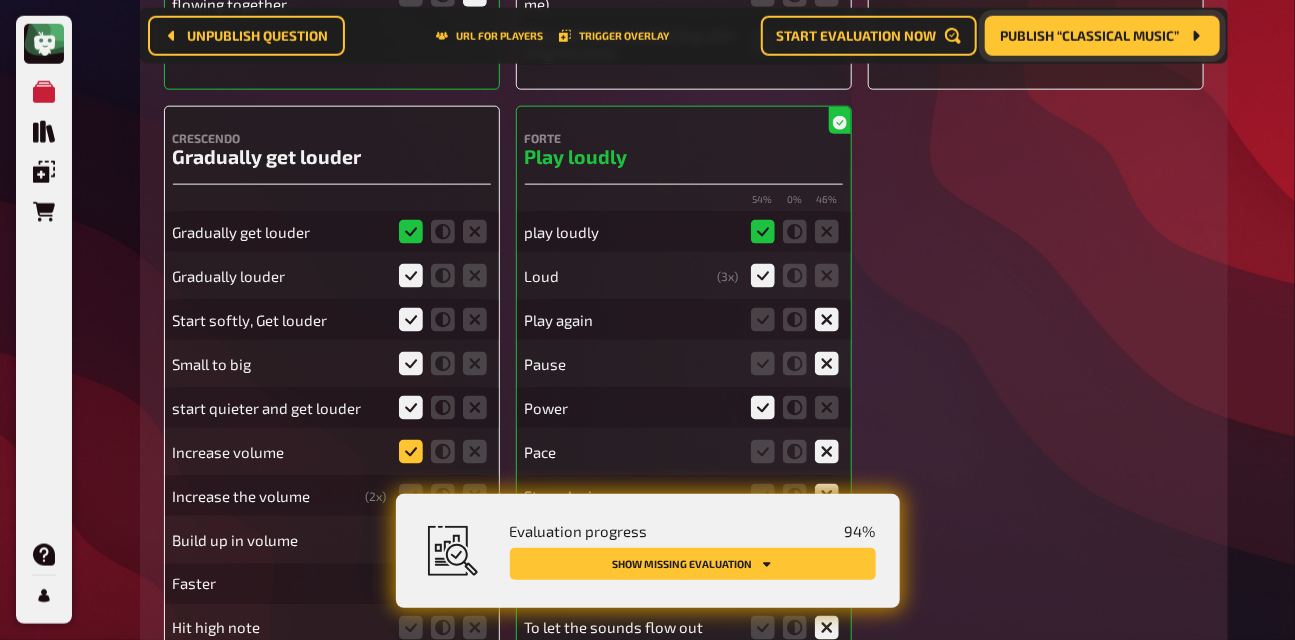 click at bounding box center (0, 0) 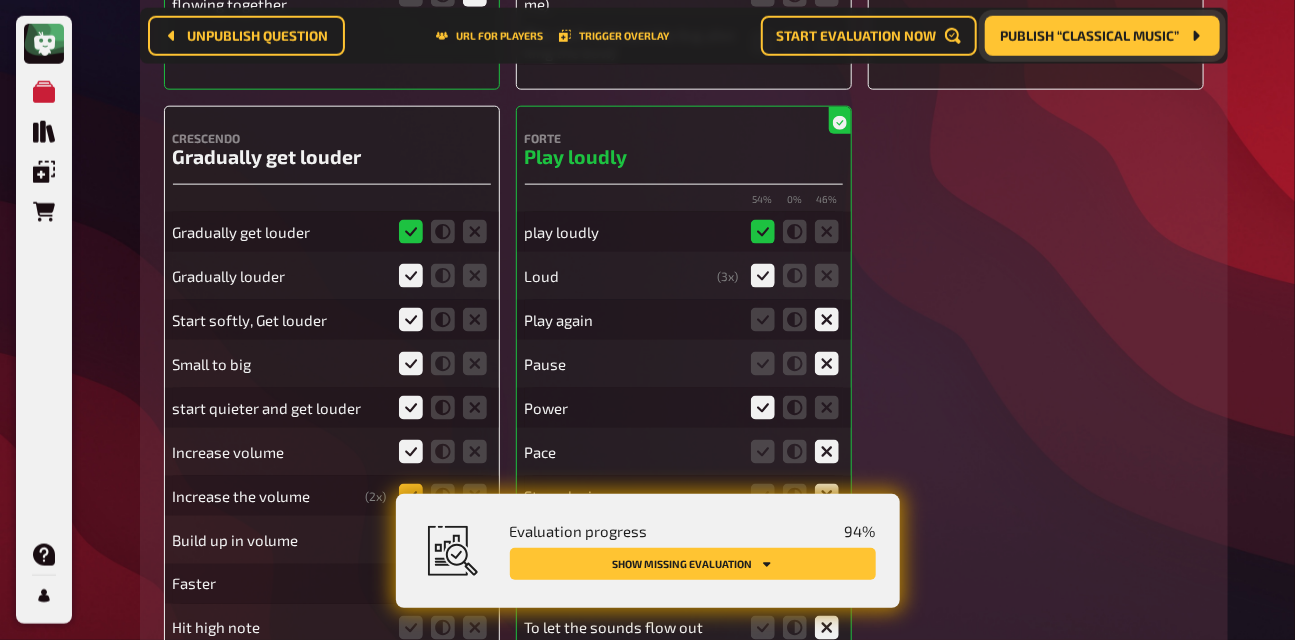 click 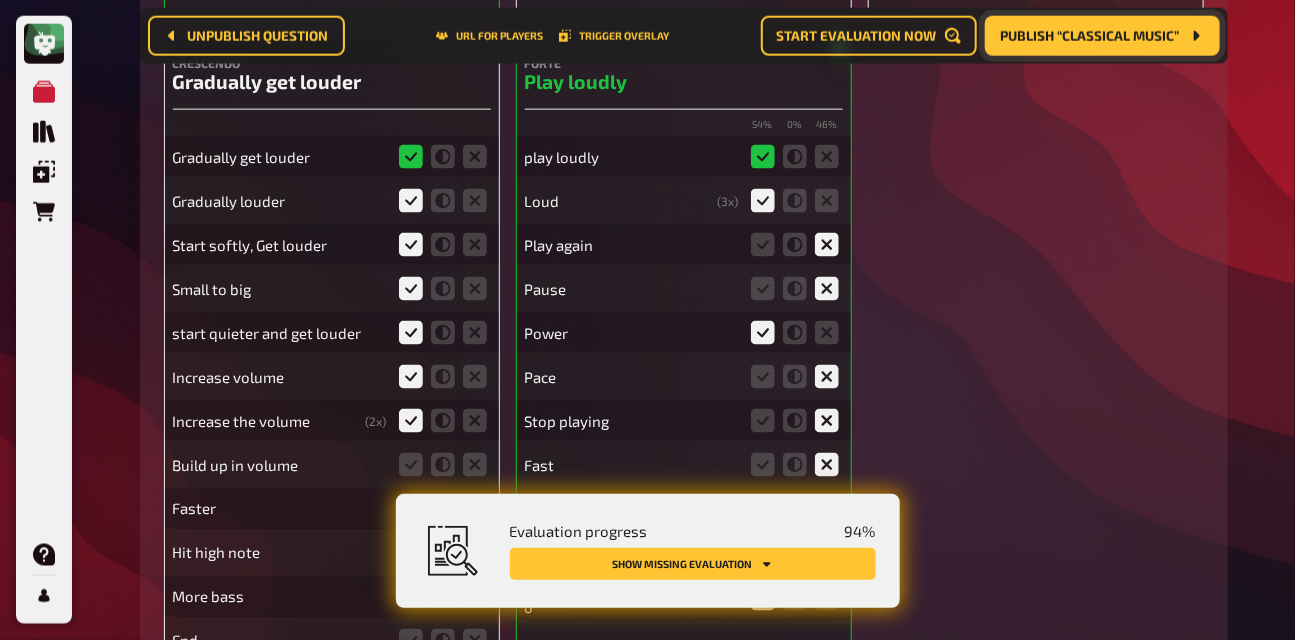 scroll, scrollTop: 9515, scrollLeft: 0, axis: vertical 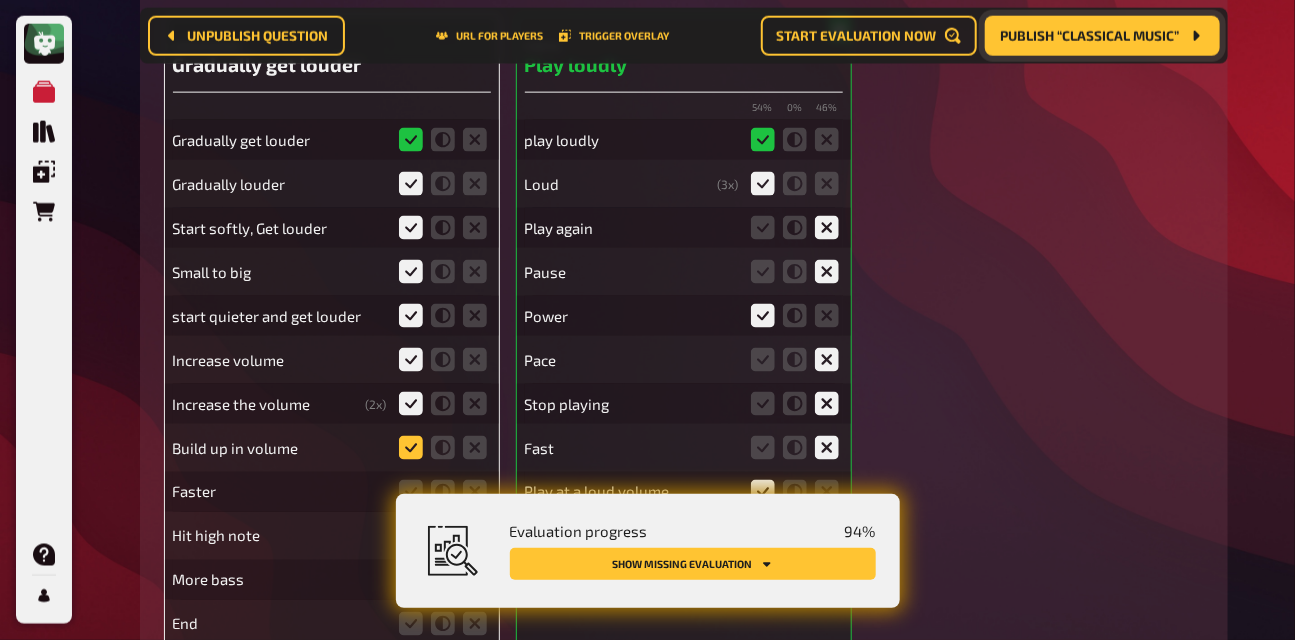 click 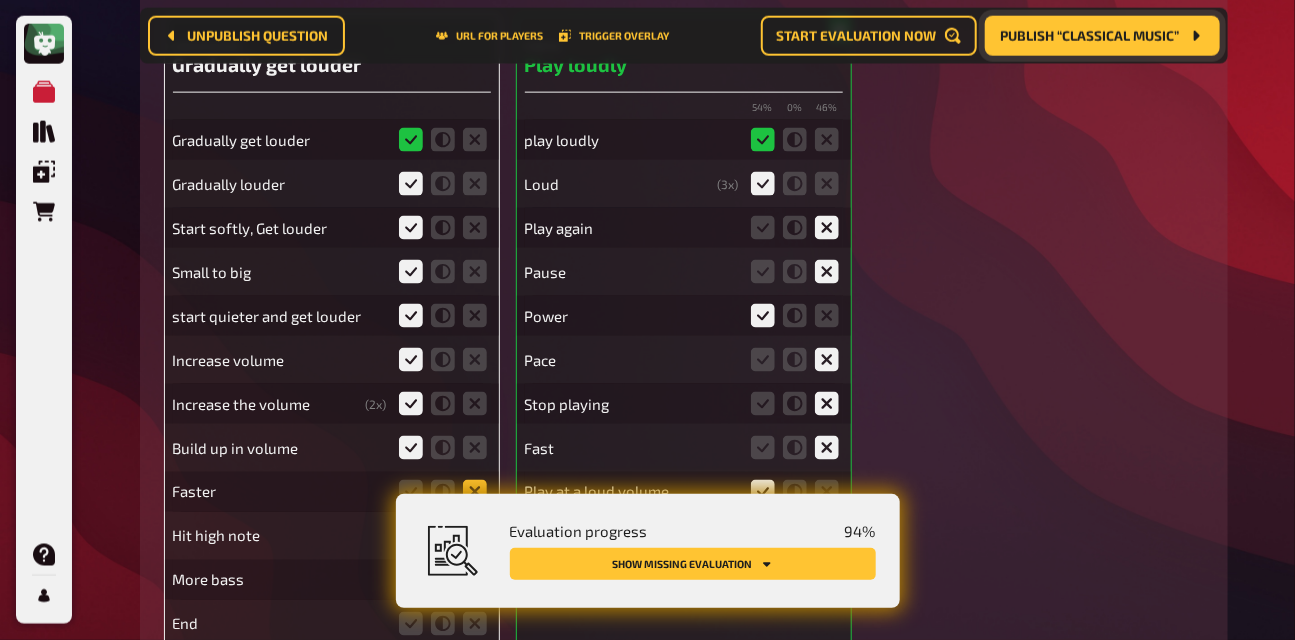 click 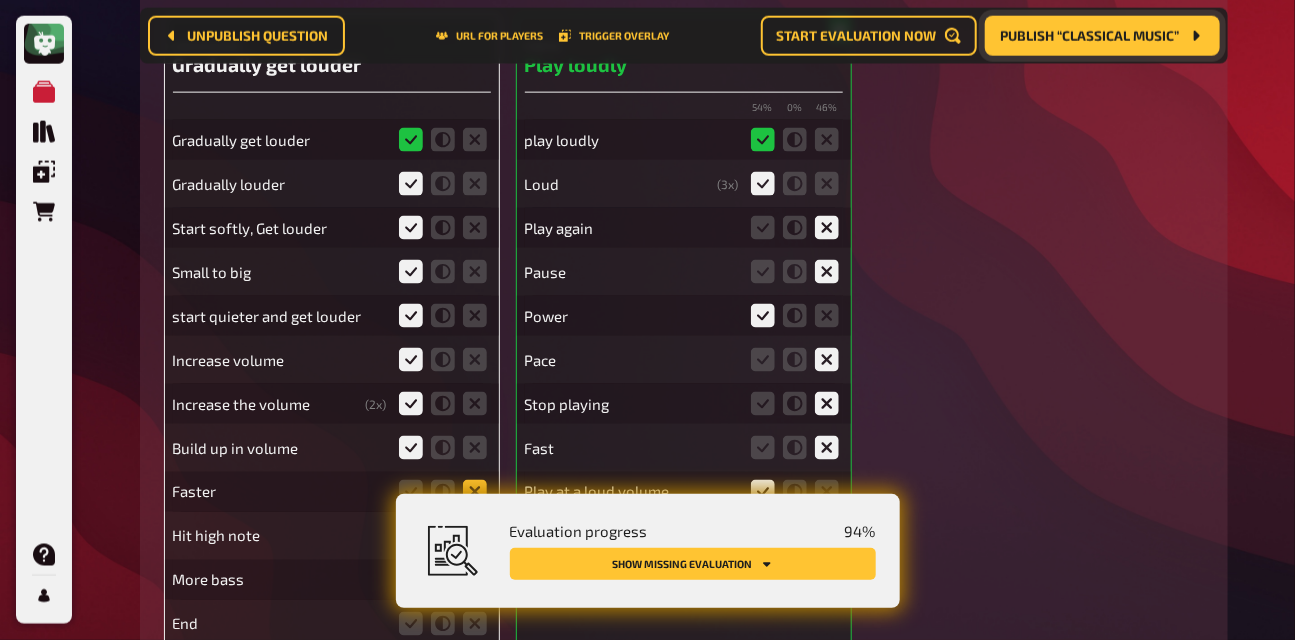 click at bounding box center [0, 0] 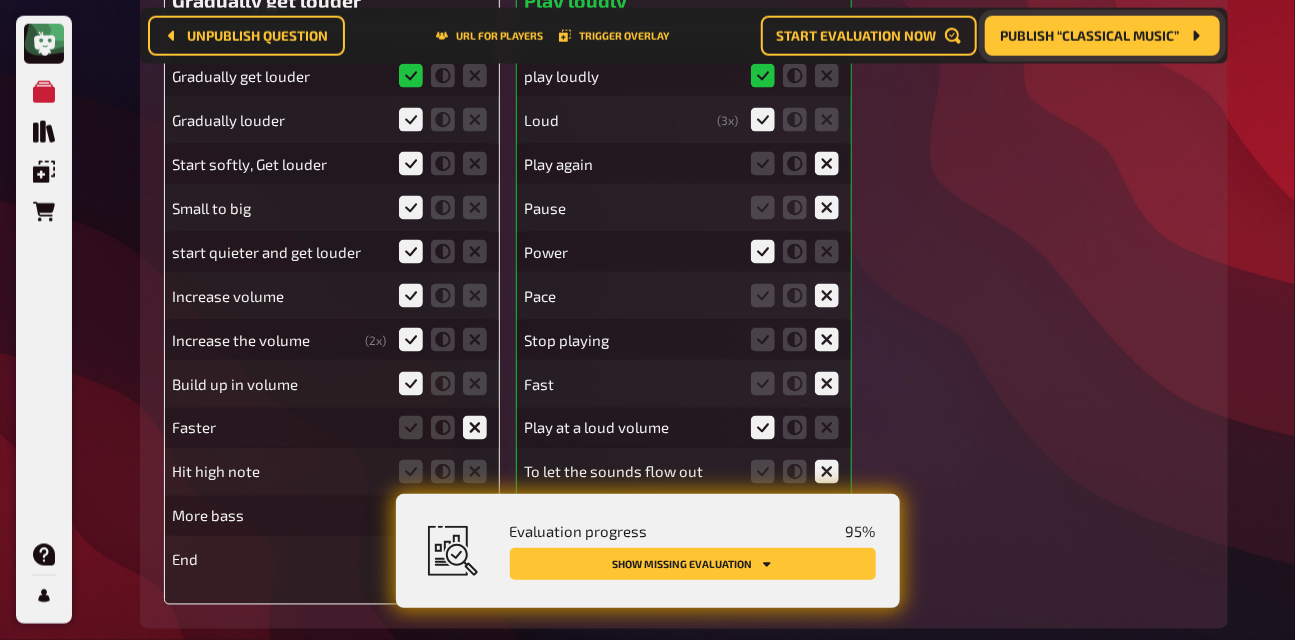 scroll, scrollTop: 9580, scrollLeft: 0, axis: vertical 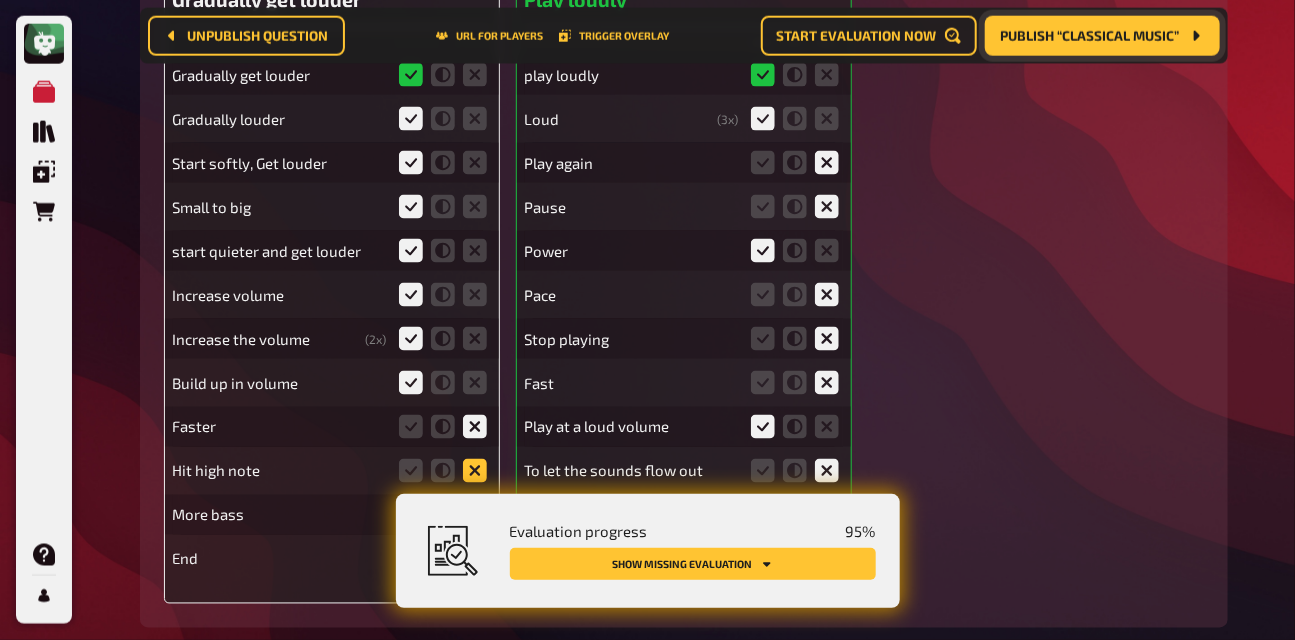 click 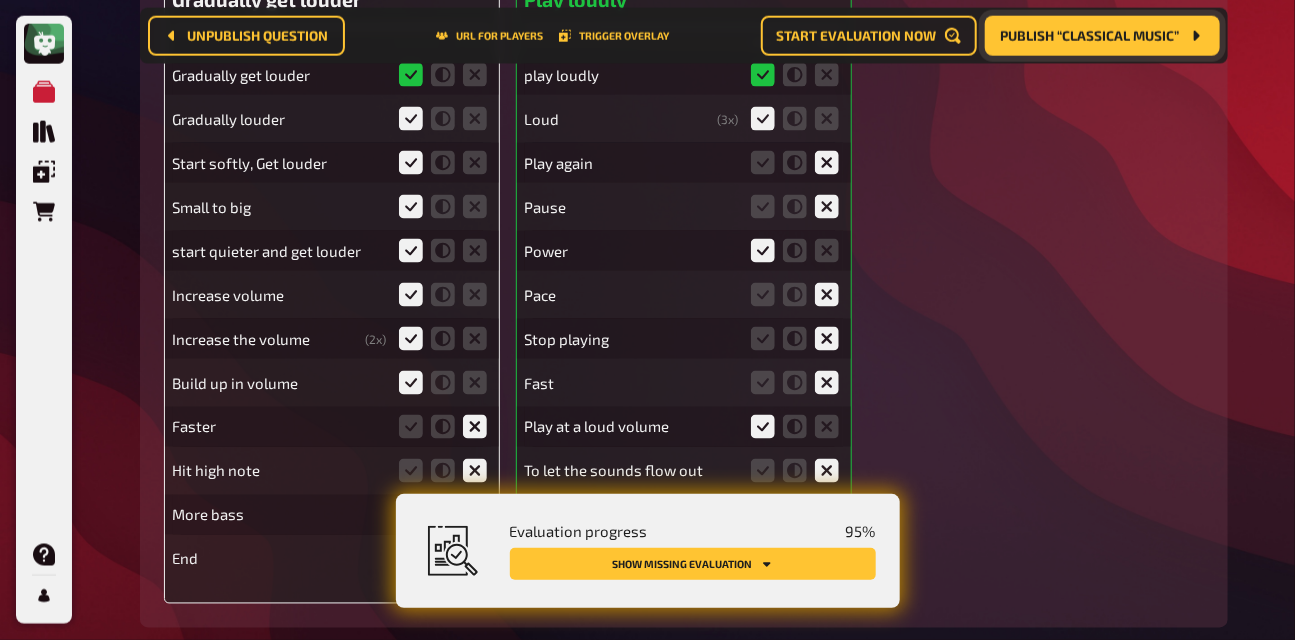 click 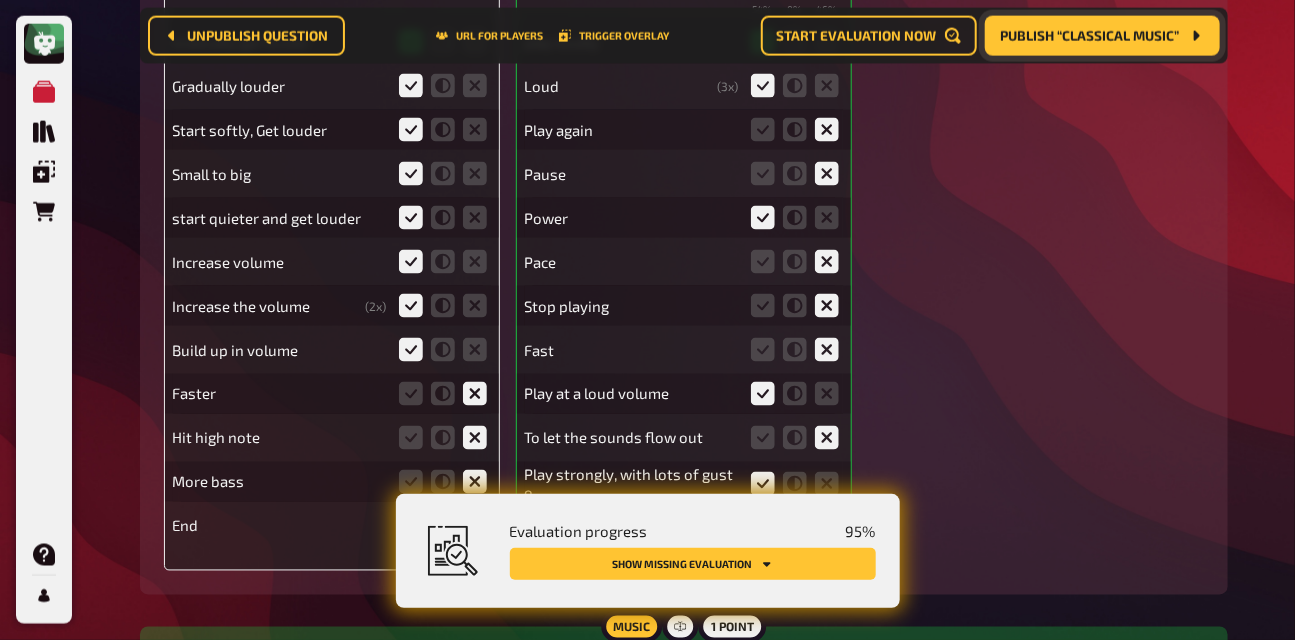scroll, scrollTop: 9626, scrollLeft: 0, axis: vertical 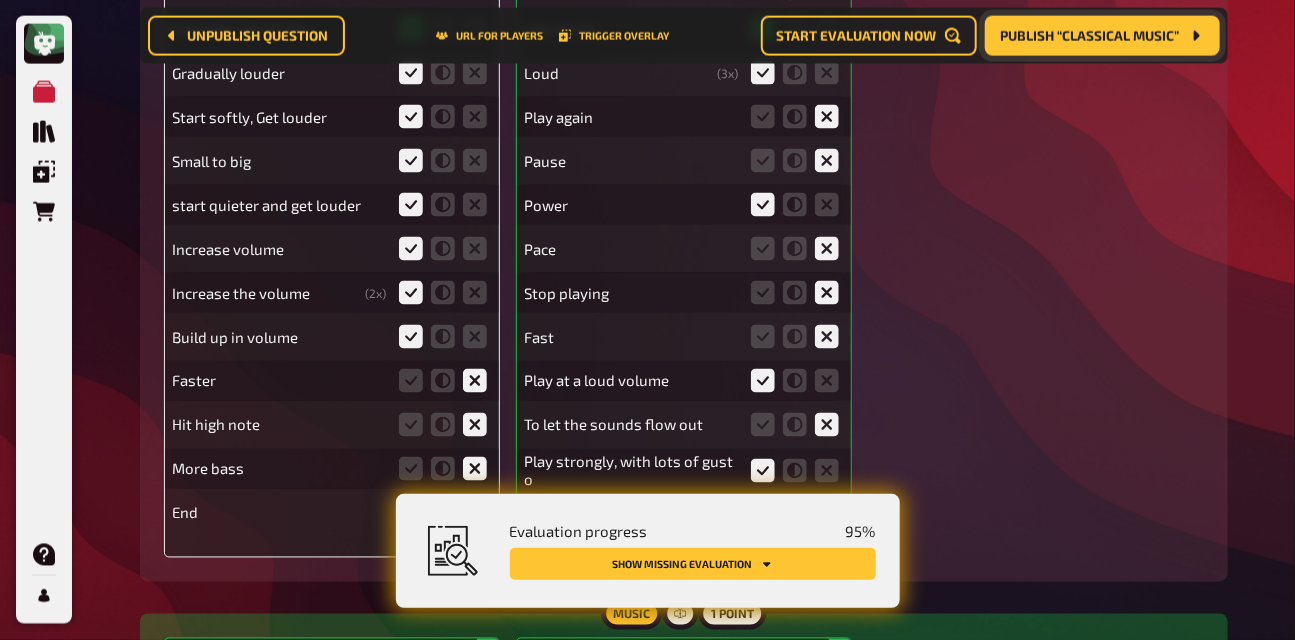 click 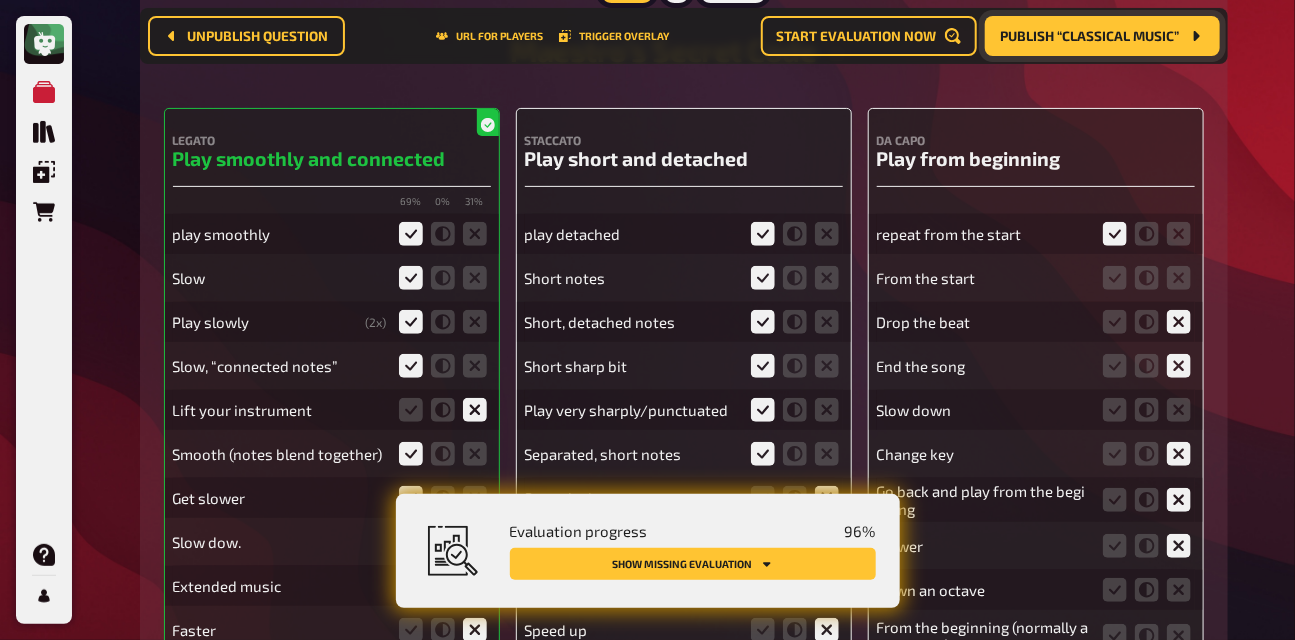 scroll, scrollTop: 8693, scrollLeft: 0, axis: vertical 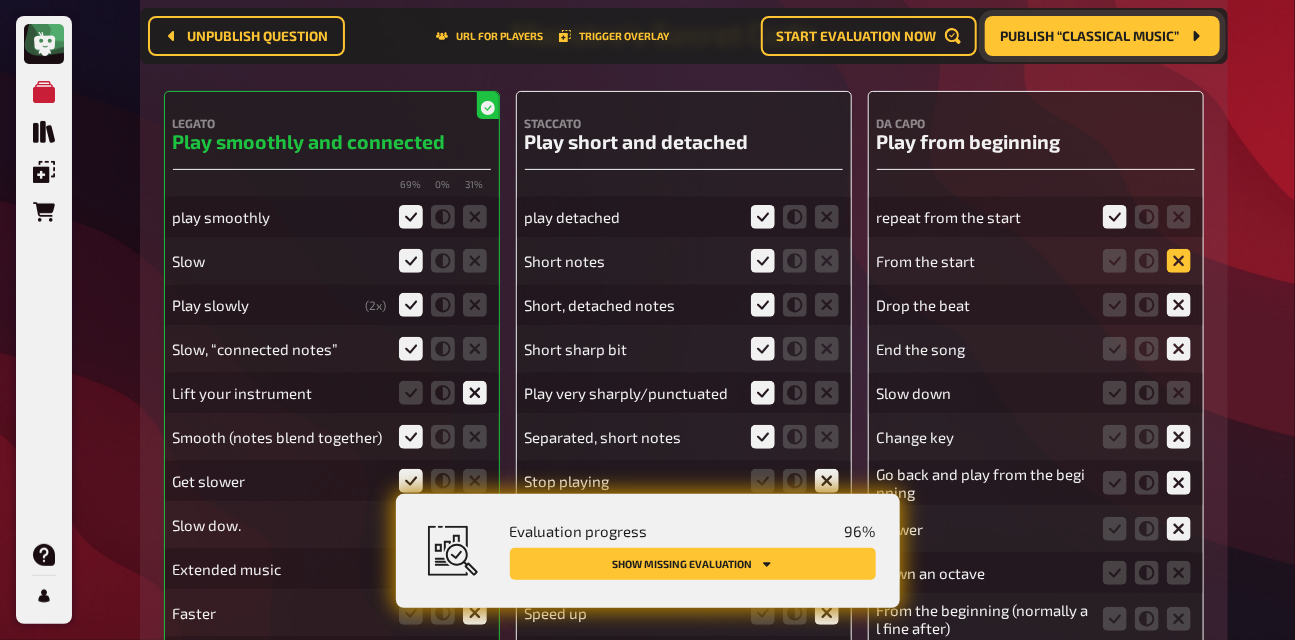click 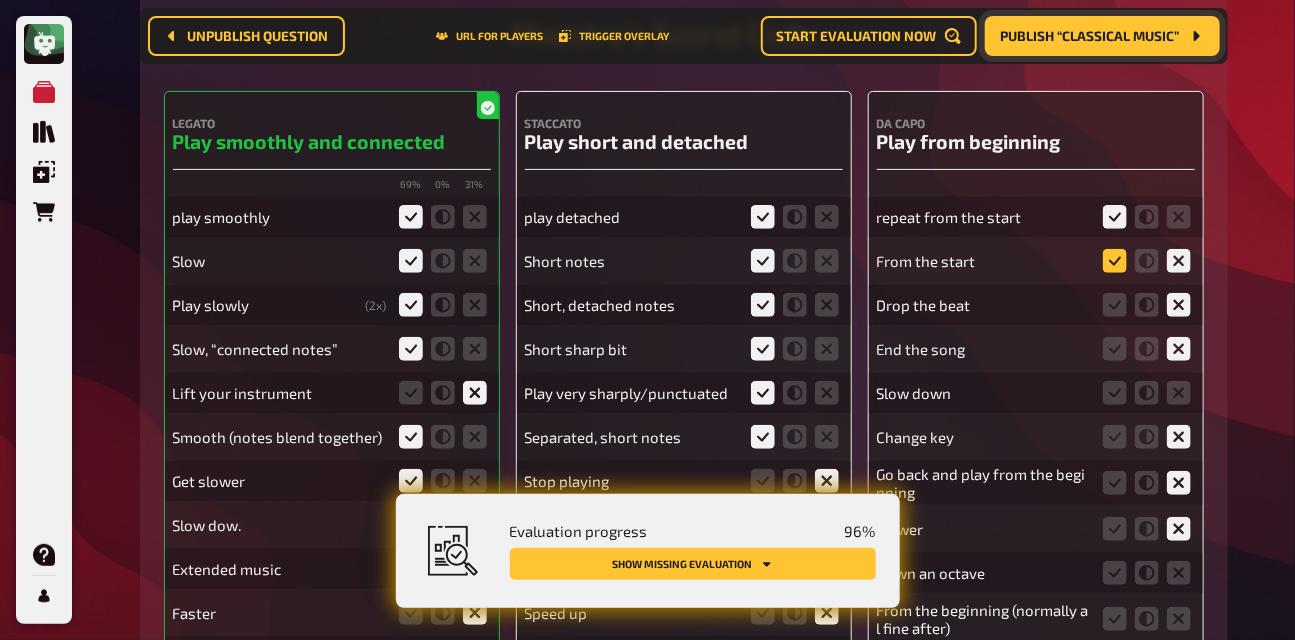 click 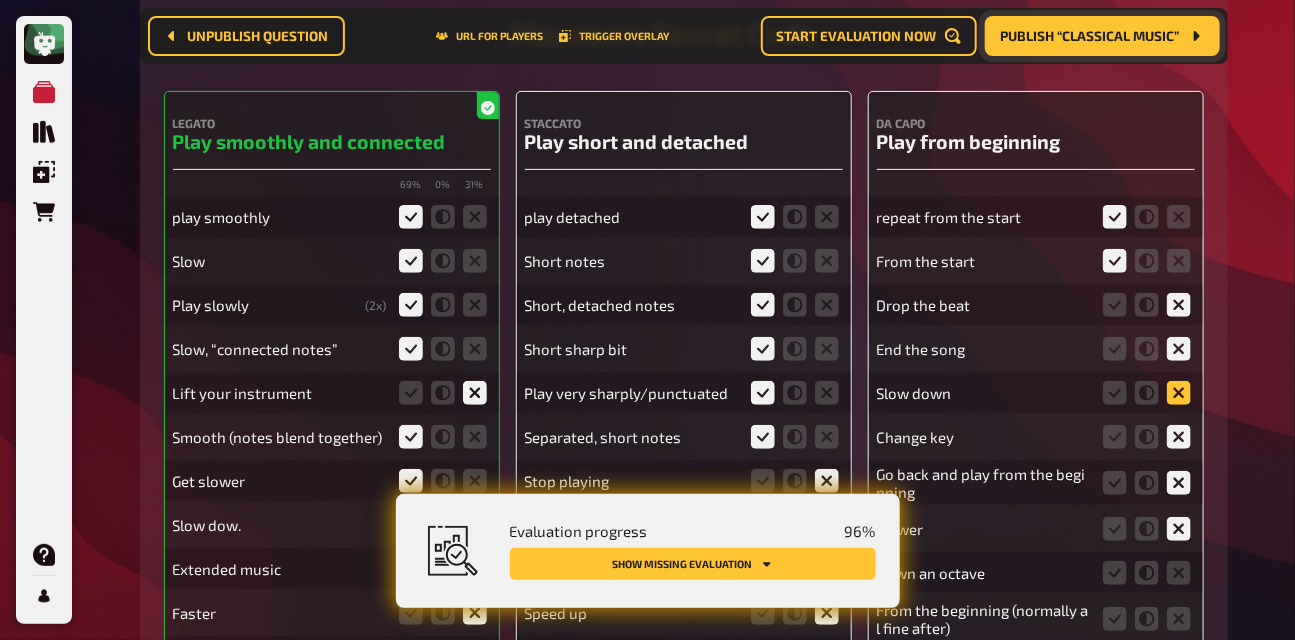 click 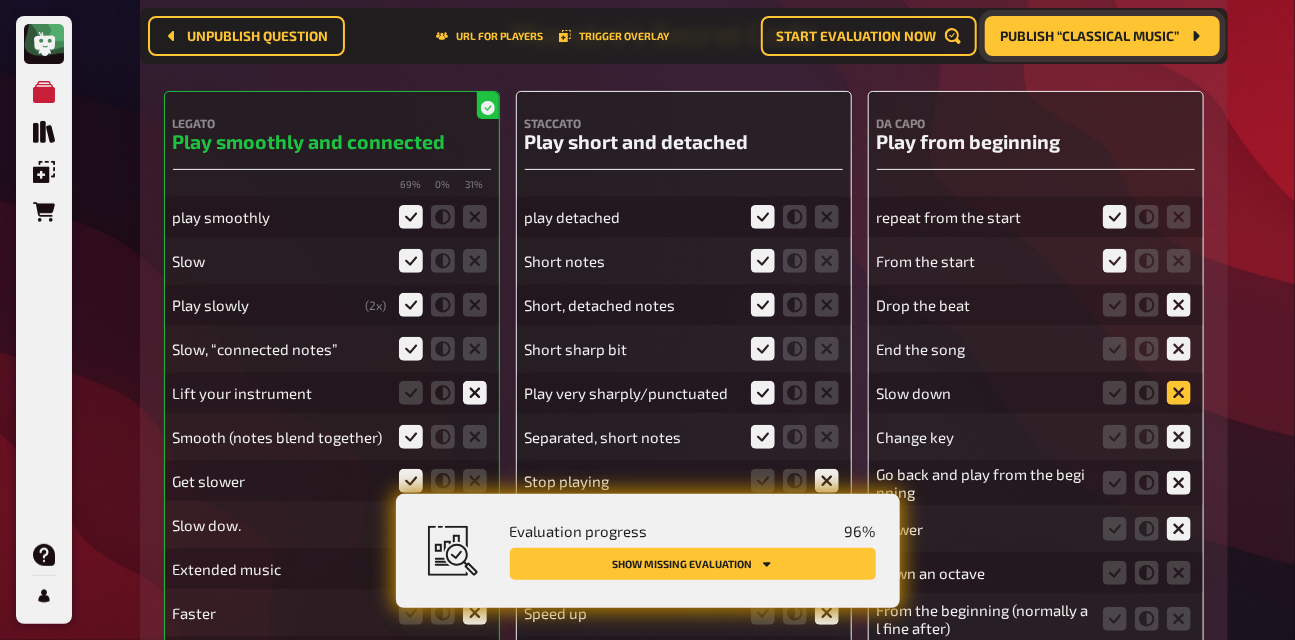 click at bounding box center (0, 0) 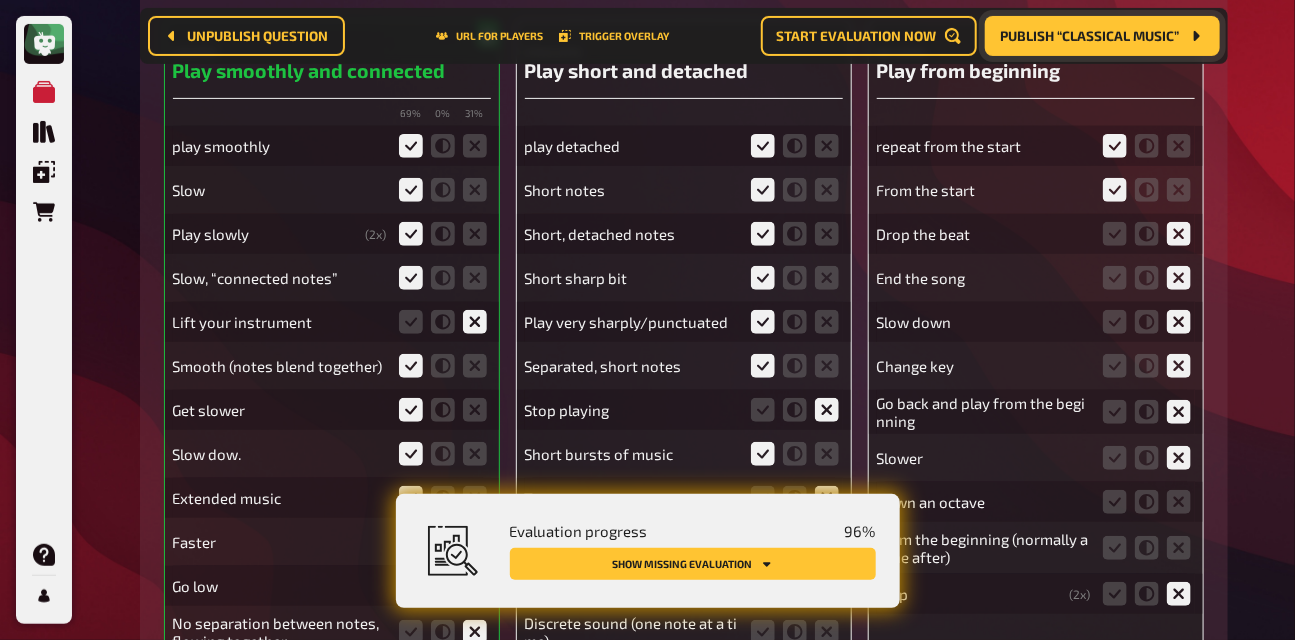 scroll, scrollTop: 8766, scrollLeft: 0, axis: vertical 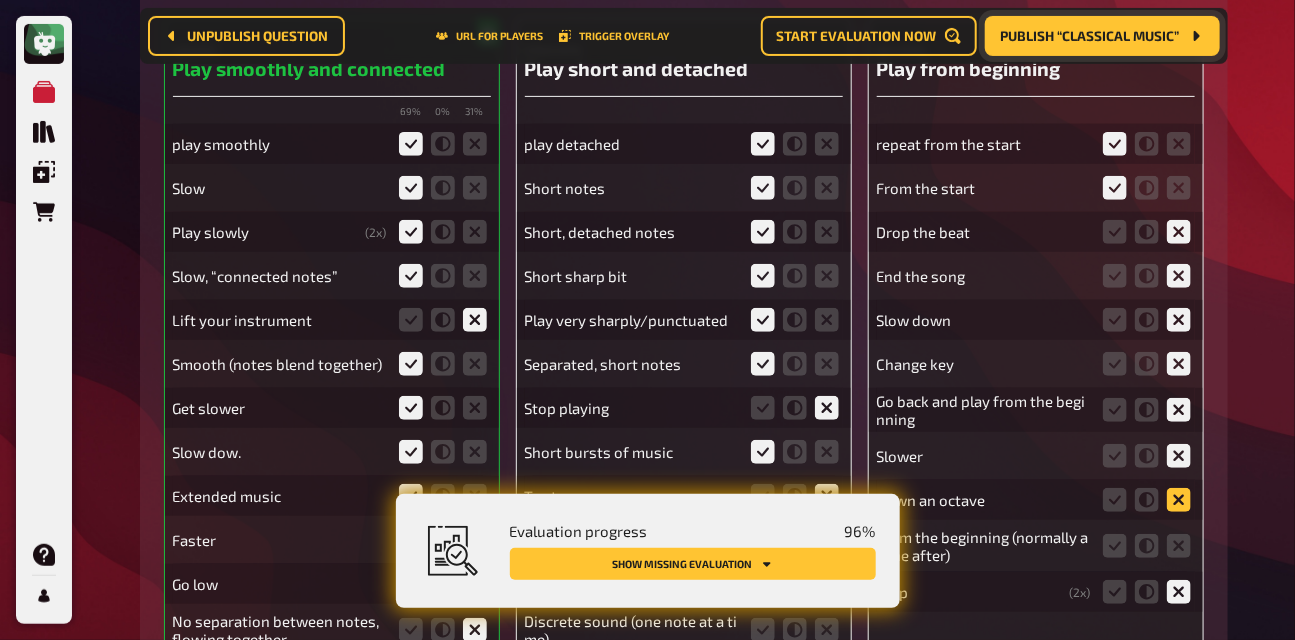 click 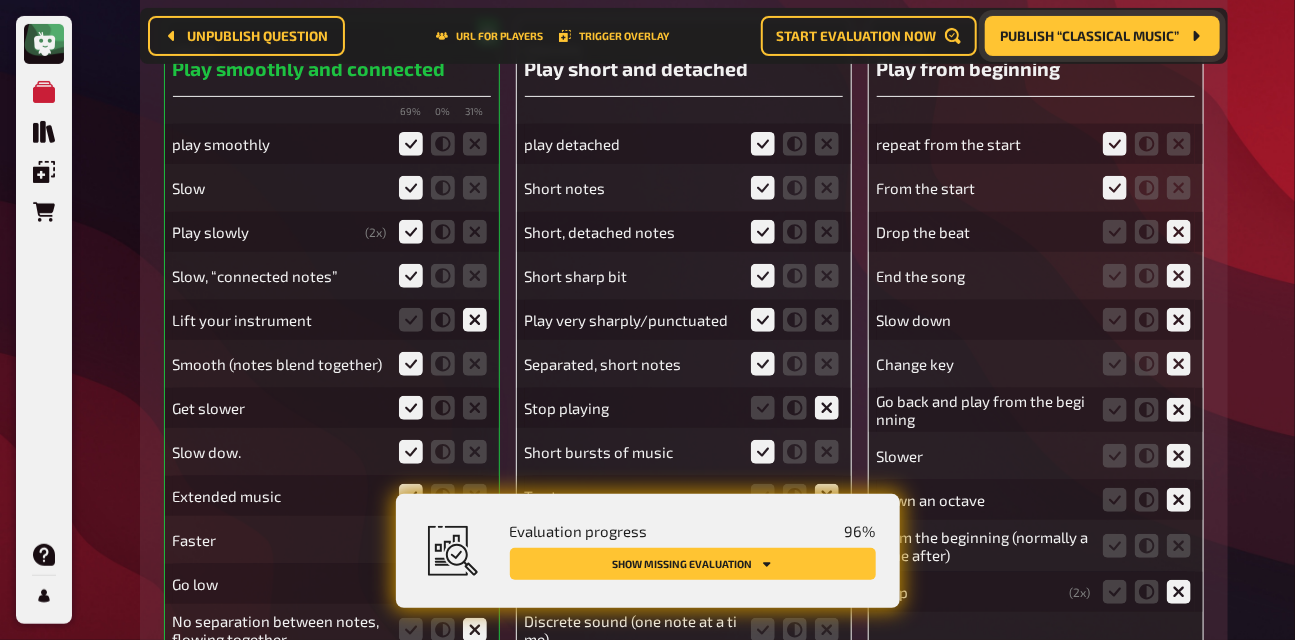 click on "From the beginning (normally al fine after)" at bounding box center (1036, 546) 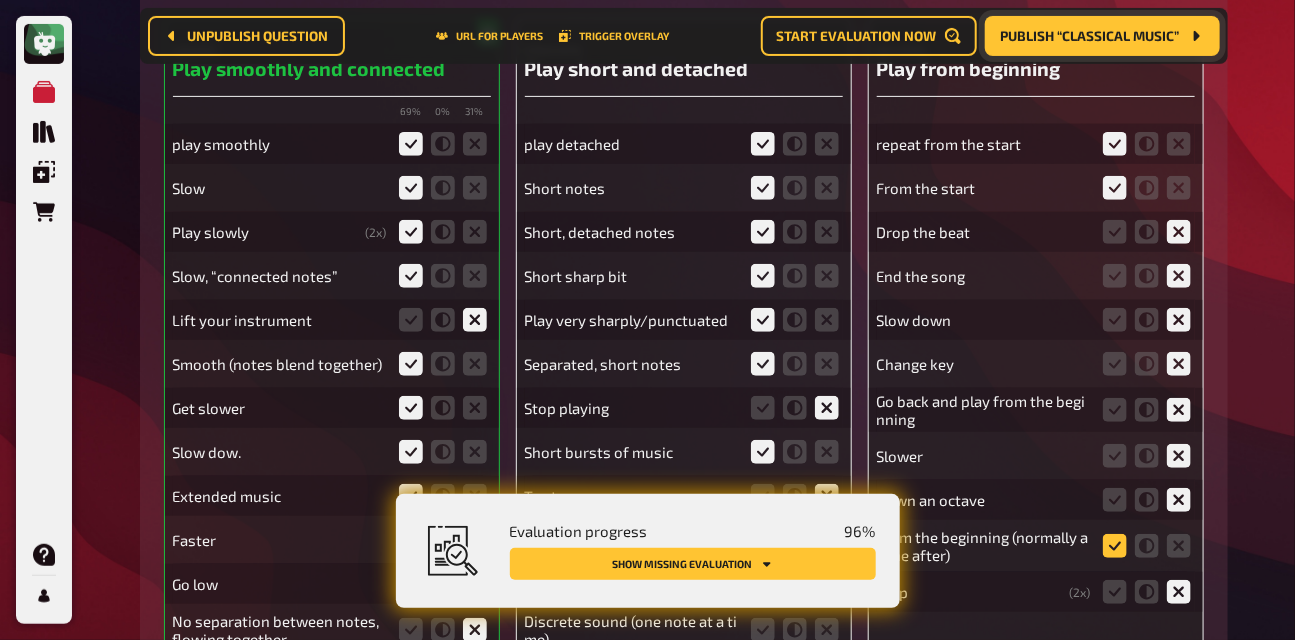 click 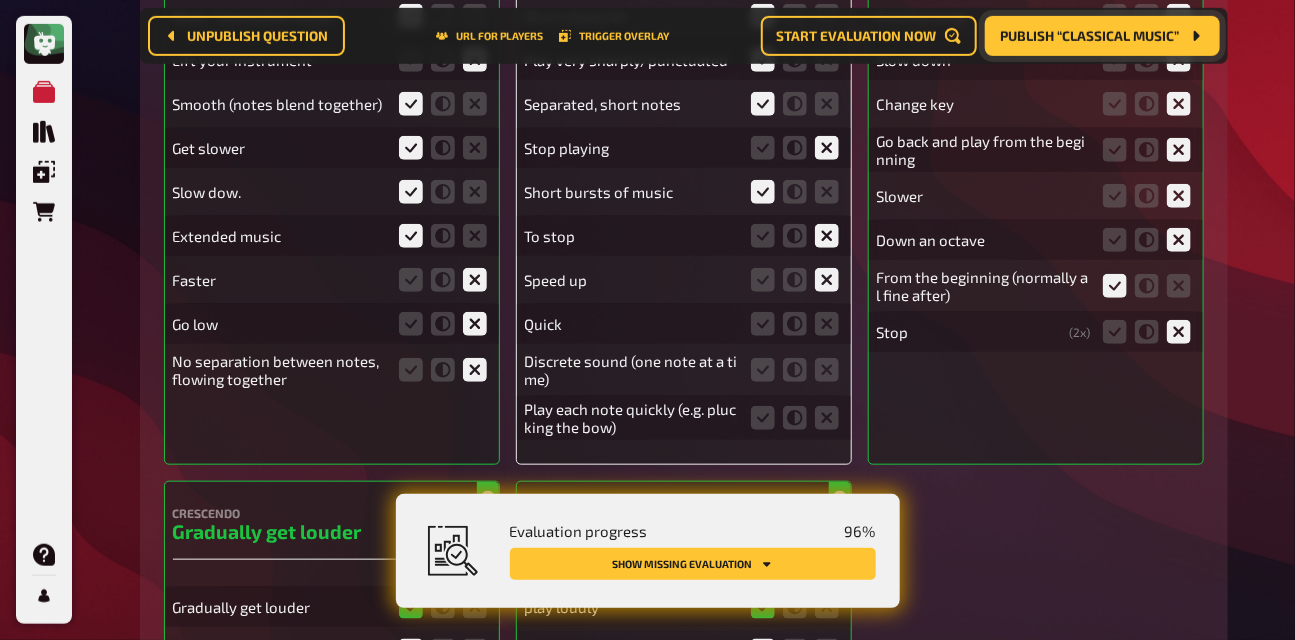 scroll, scrollTop: 9059, scrollLeft: 0, axis: vertical 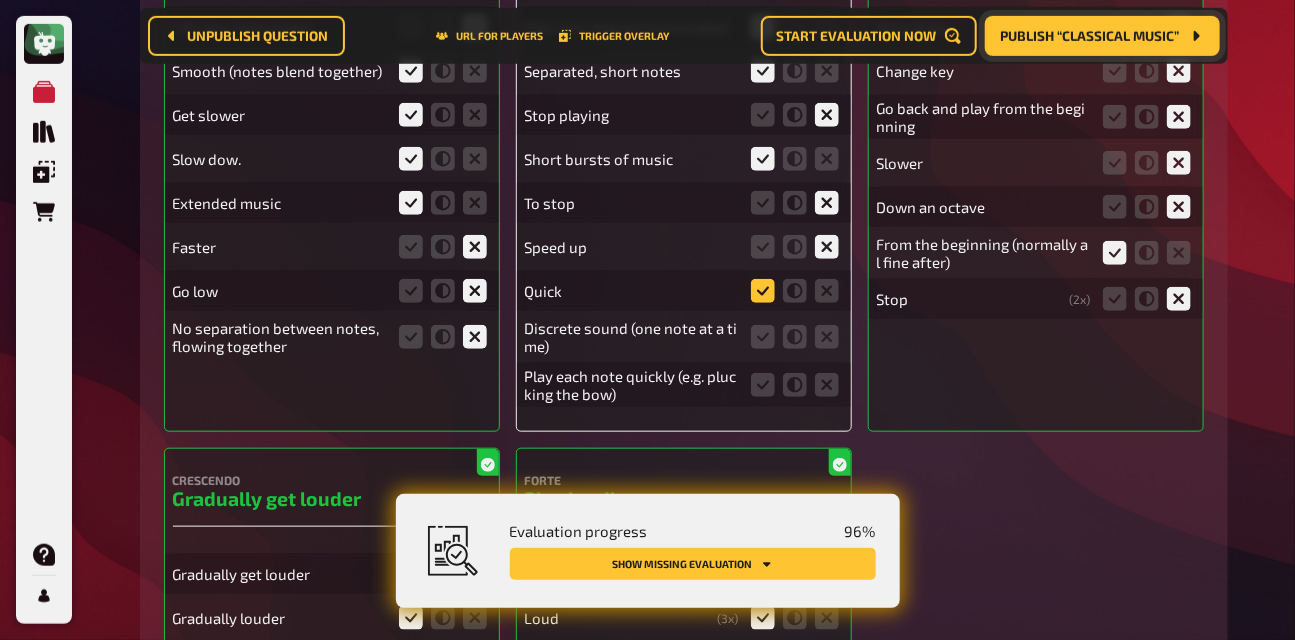 click 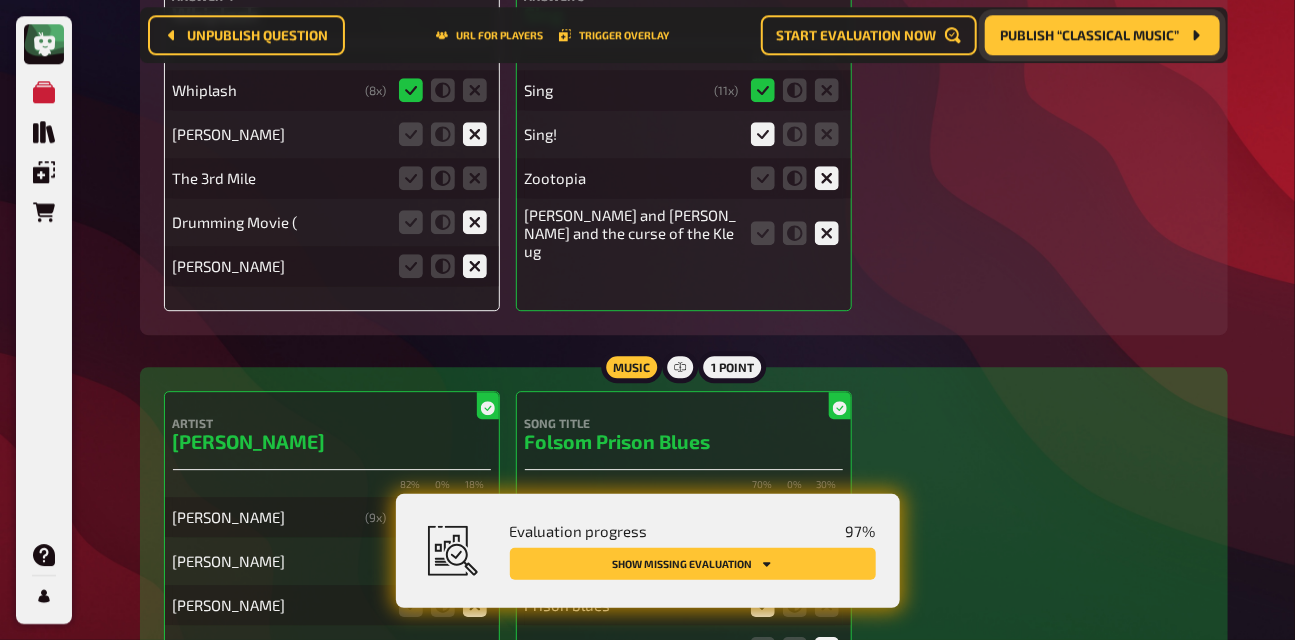 scroll, scrollTop: 7476, scrollLeft: 0, axis: vertical 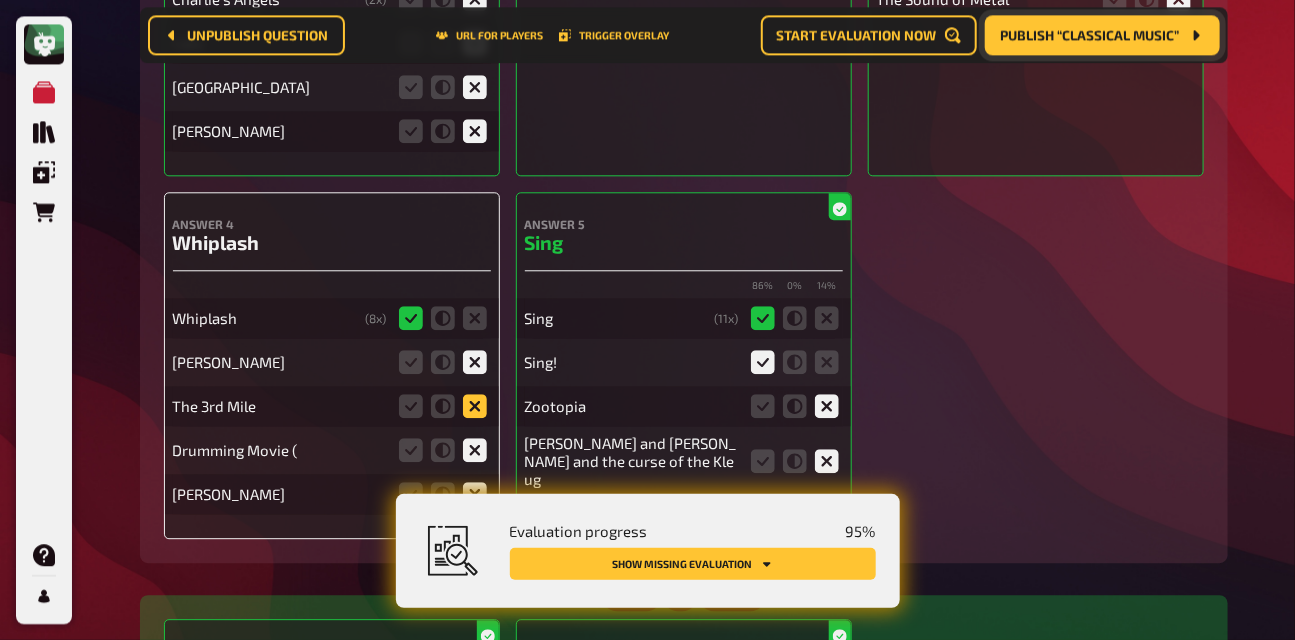 click 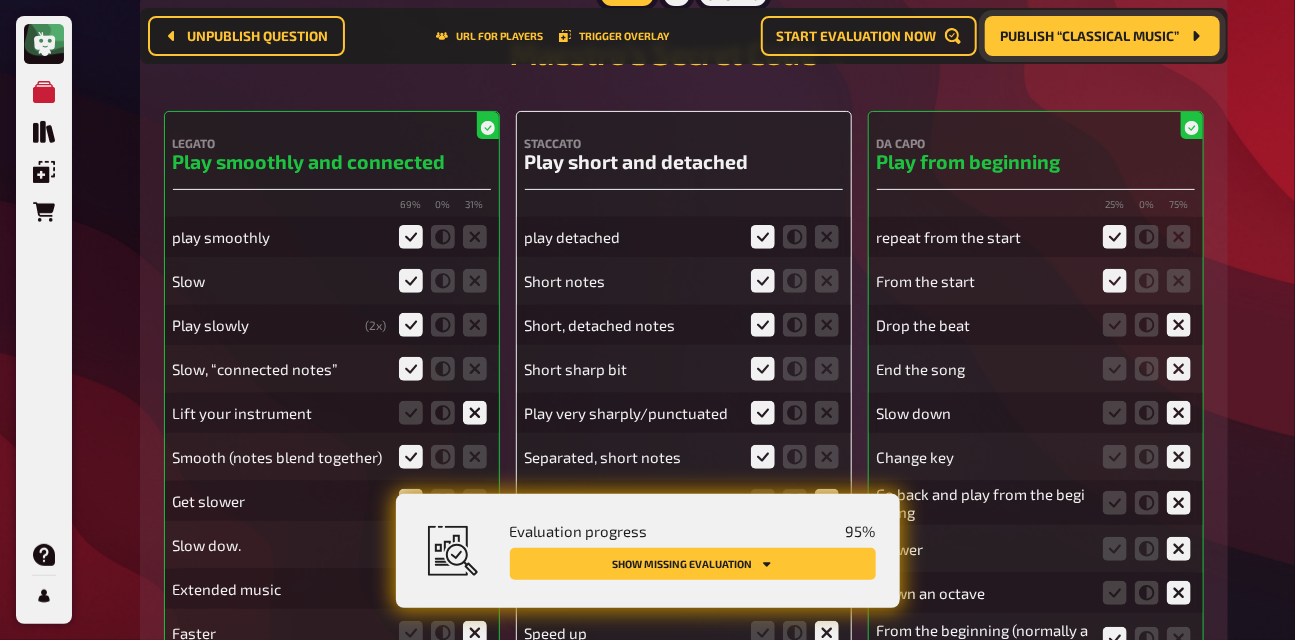 scroll, scrollTop: 8691, scrollLeft: 0, axis: vertical 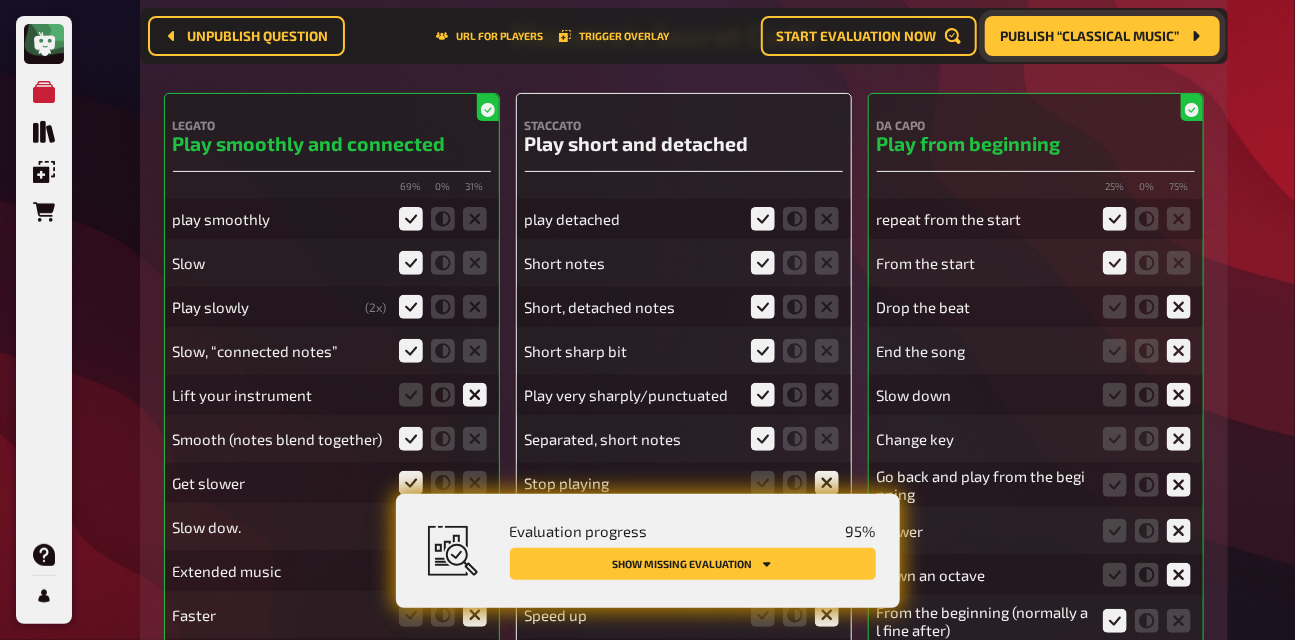click 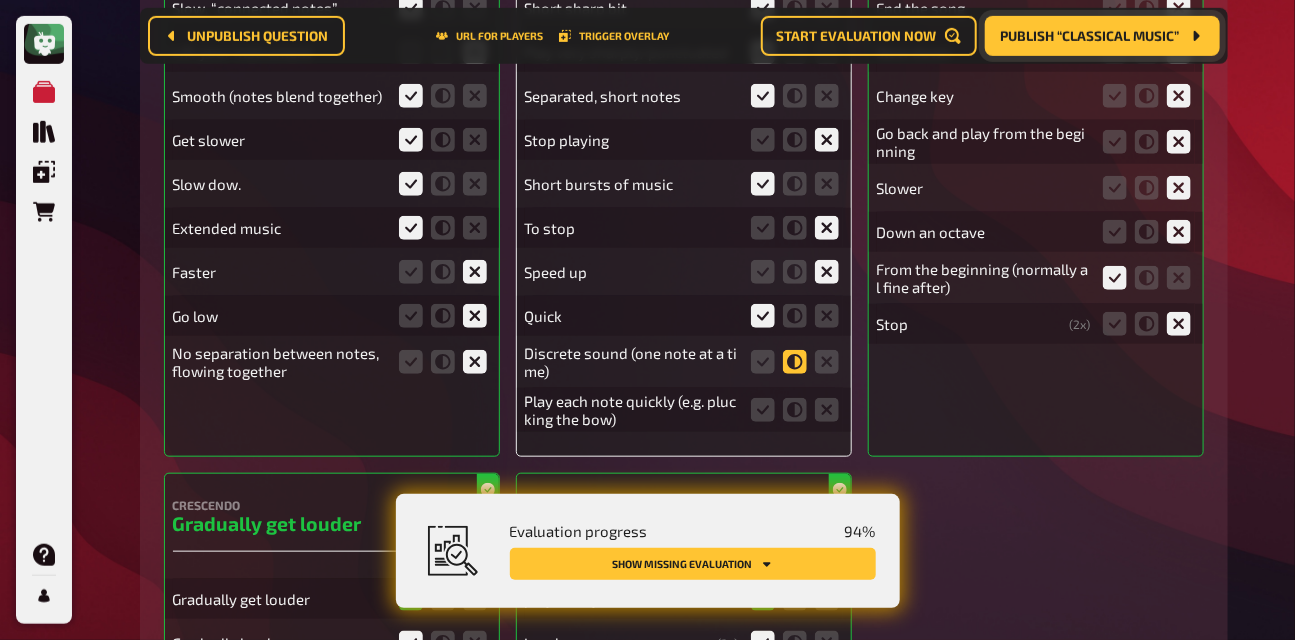 scroll, scrollTop: 9061, scrollLeft: 0, axis: vertical 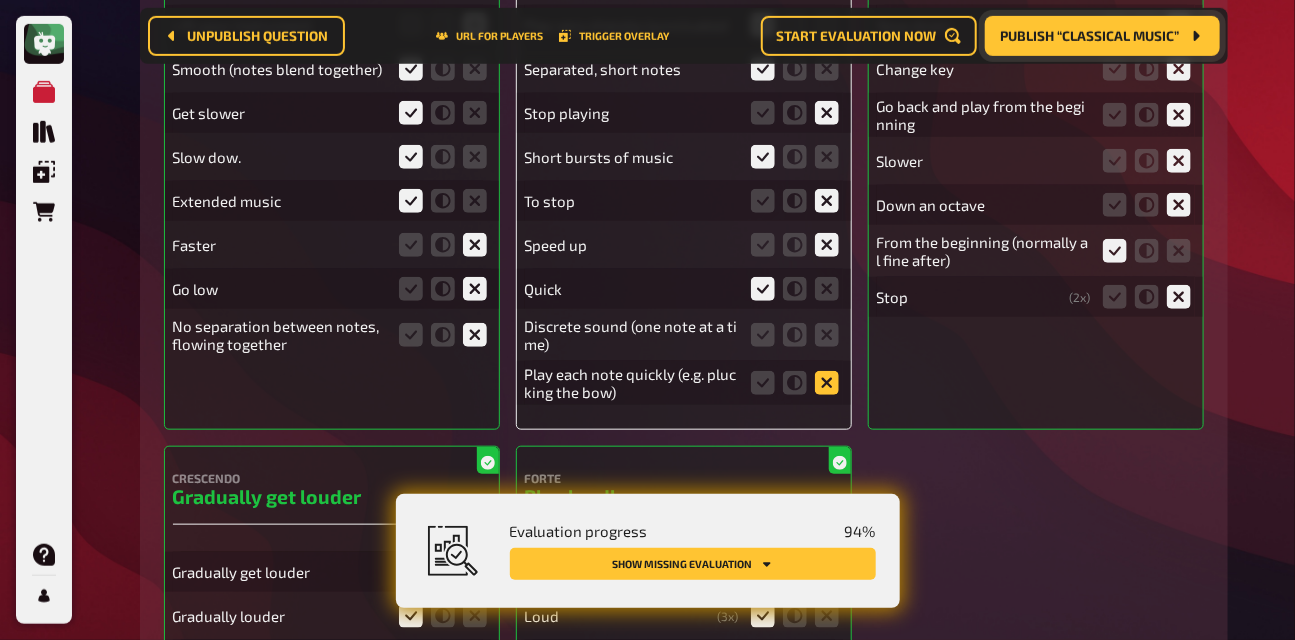 click 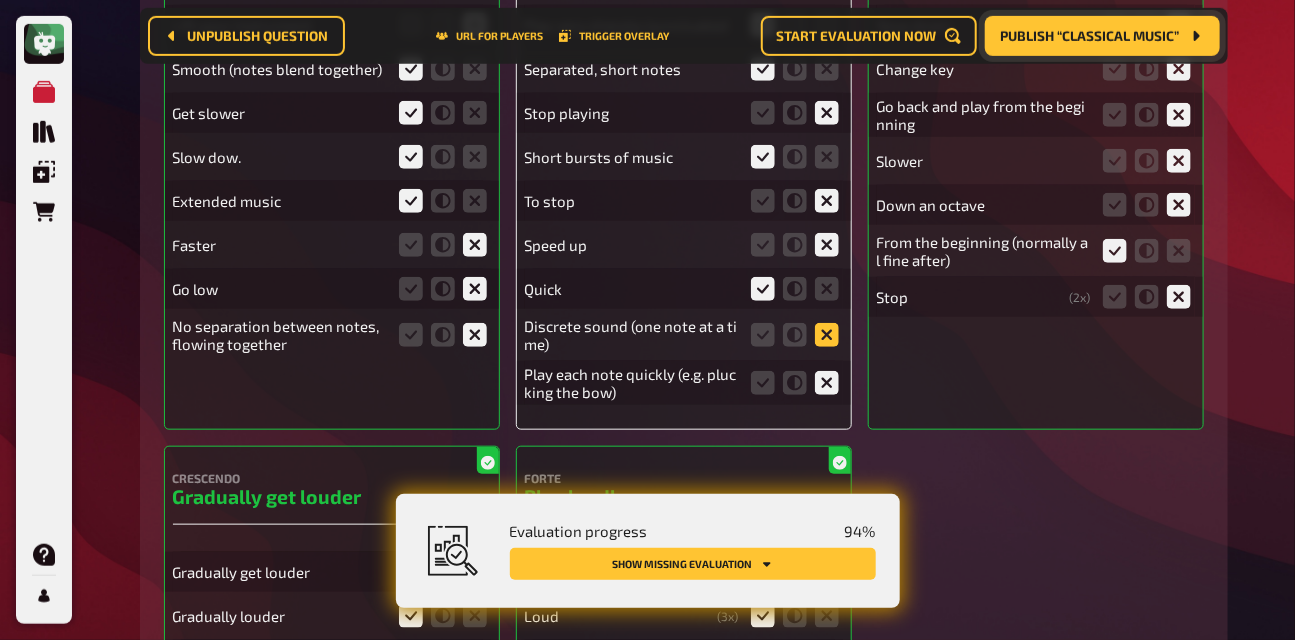 click 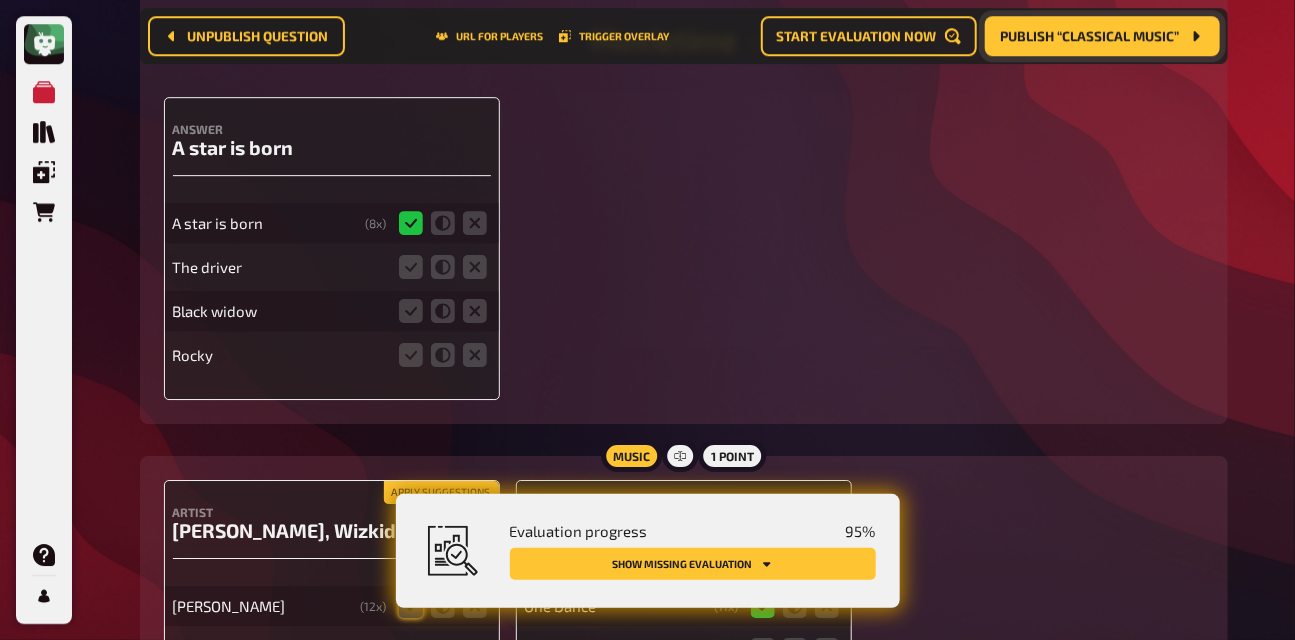 scroll, scrollTop: 10823, scrollLeft: 0, axis: vertical 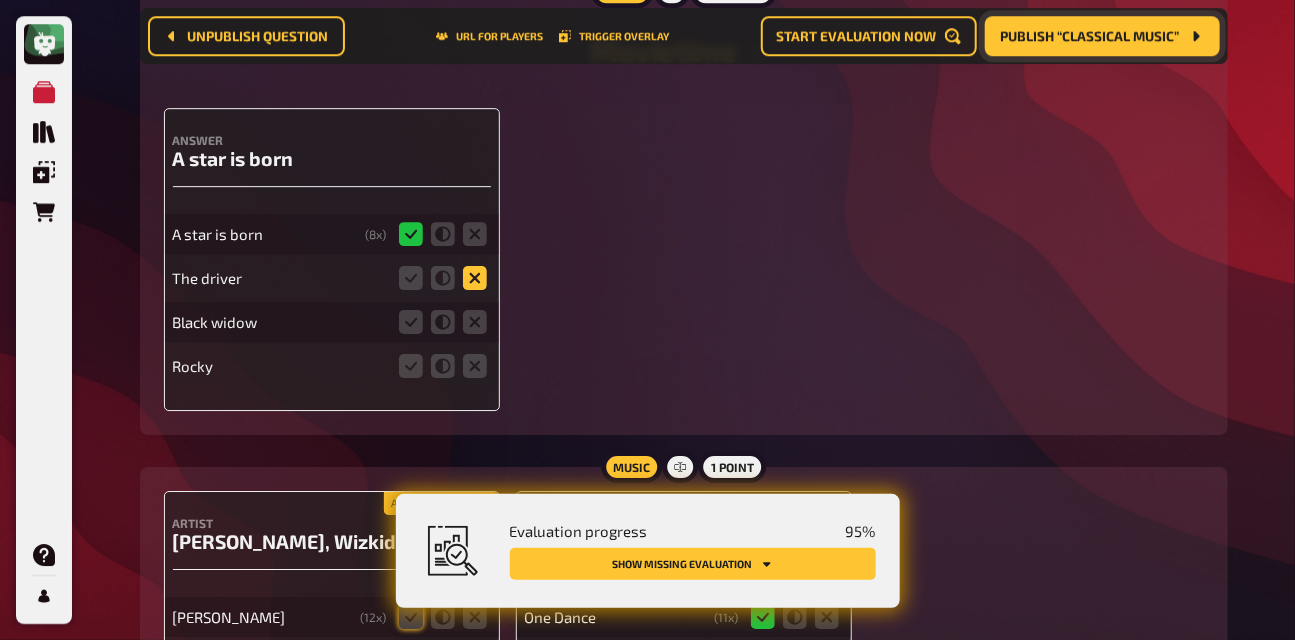 click 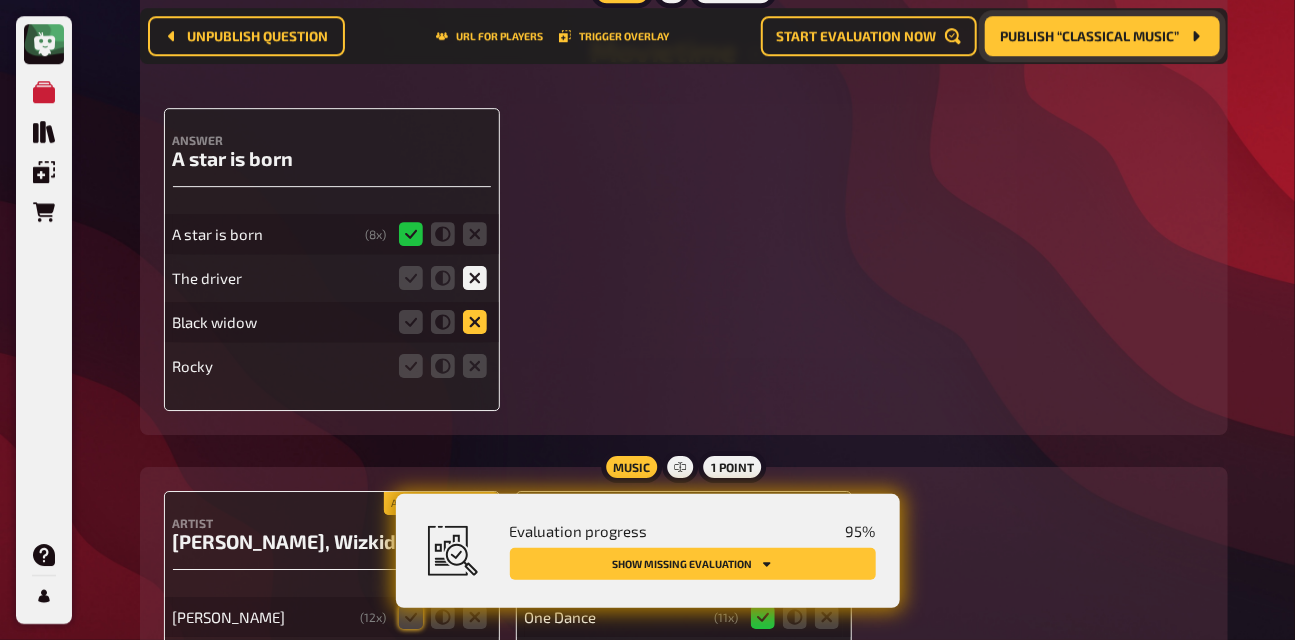 click 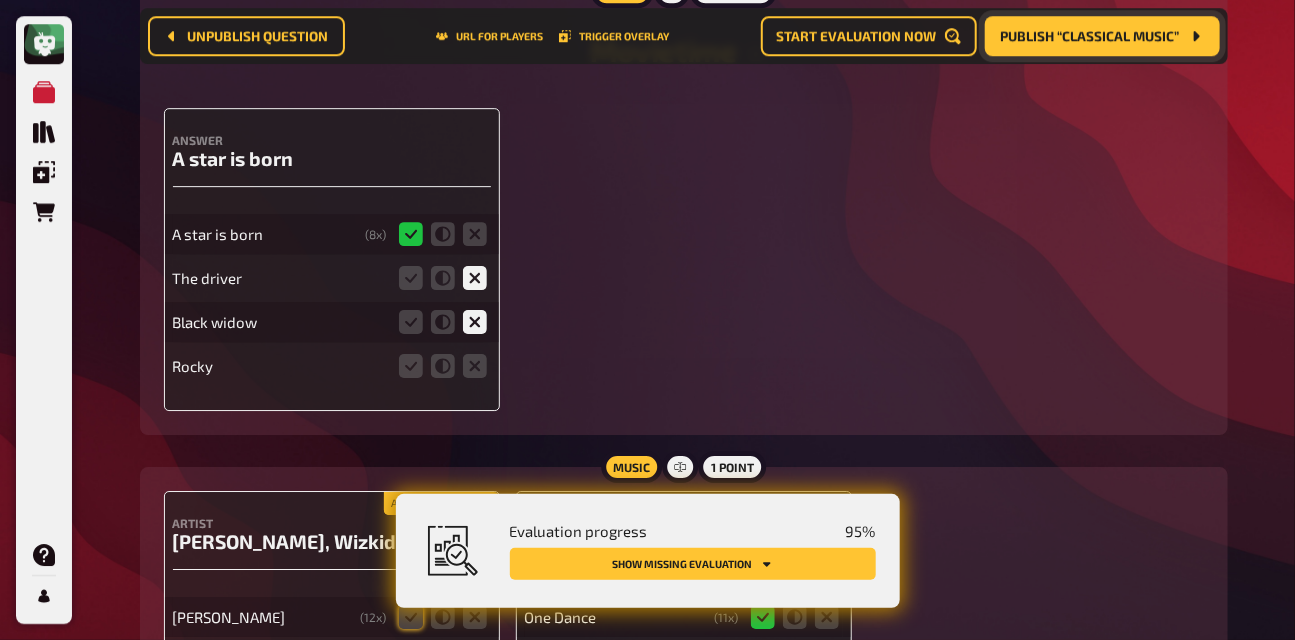 click on "A star is born ( 8 x) The driver  Black widow  Rocky" at bounding box center [332, 290] 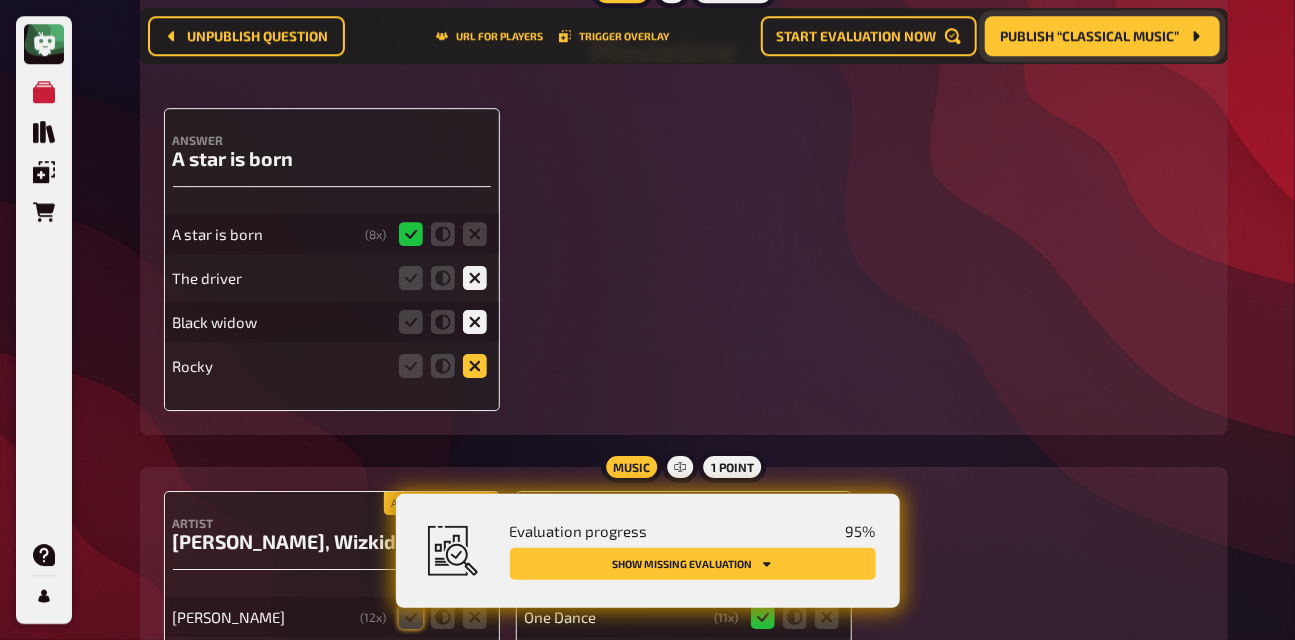 click 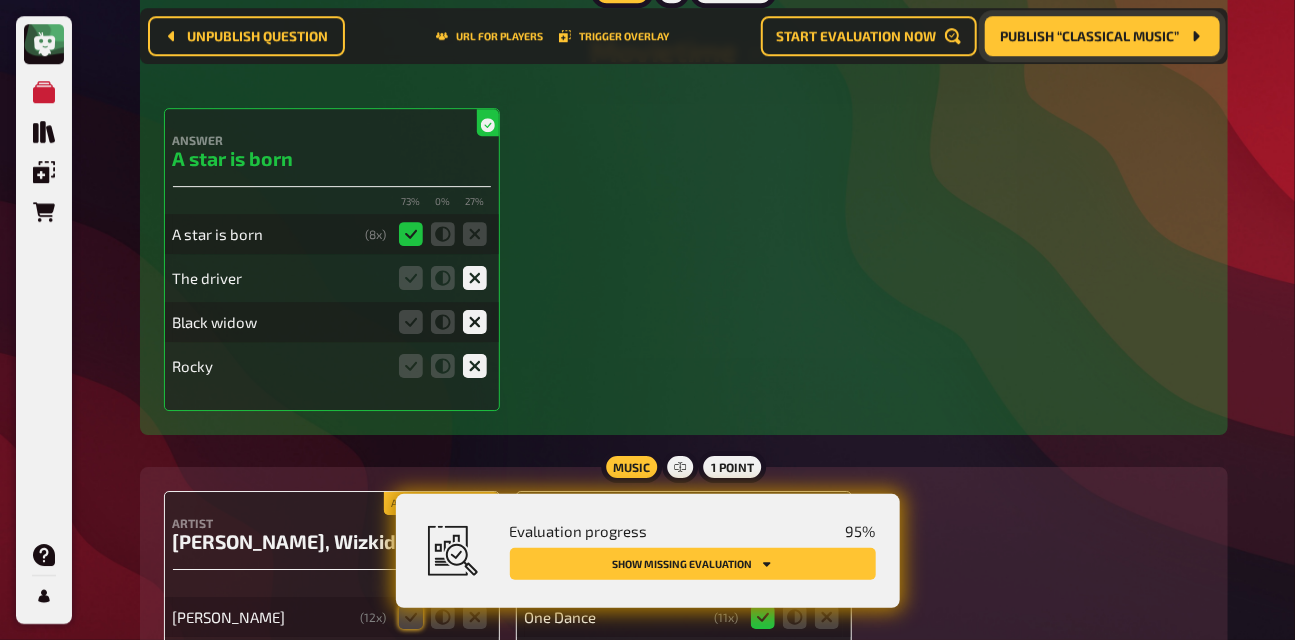 scroll, scrollTop: 11002, scrollLeft: 0, axis: vertical 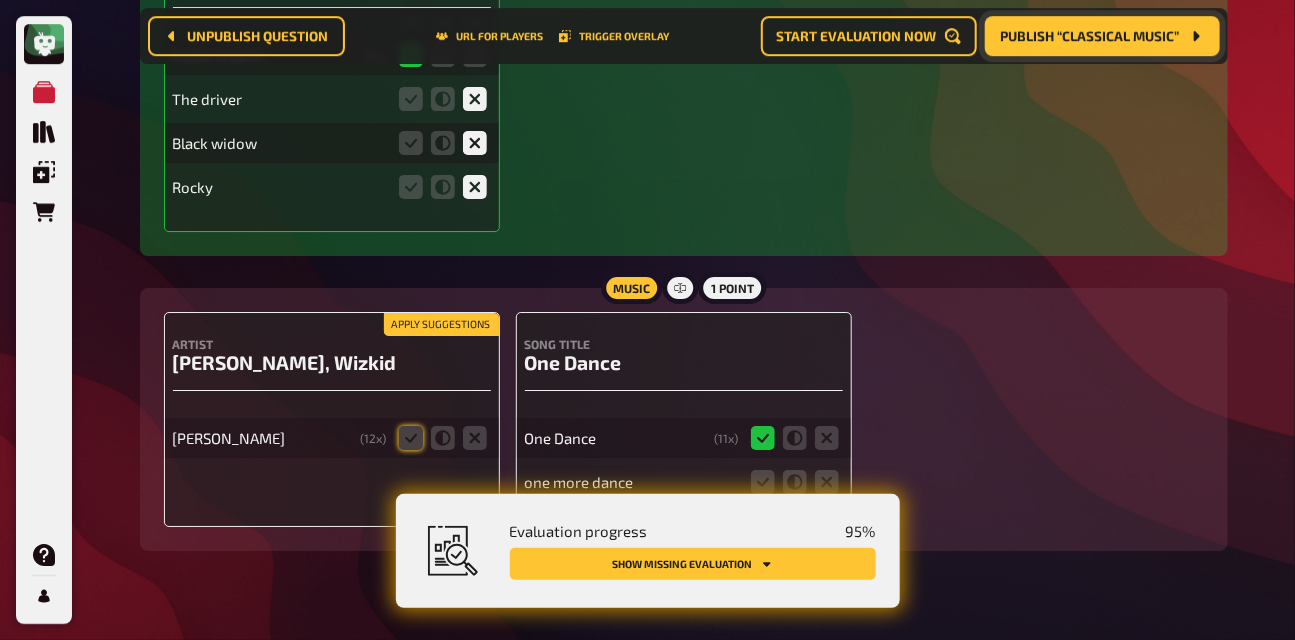 click on "Drake ( 12 x)" at bounding box center [332, 438] 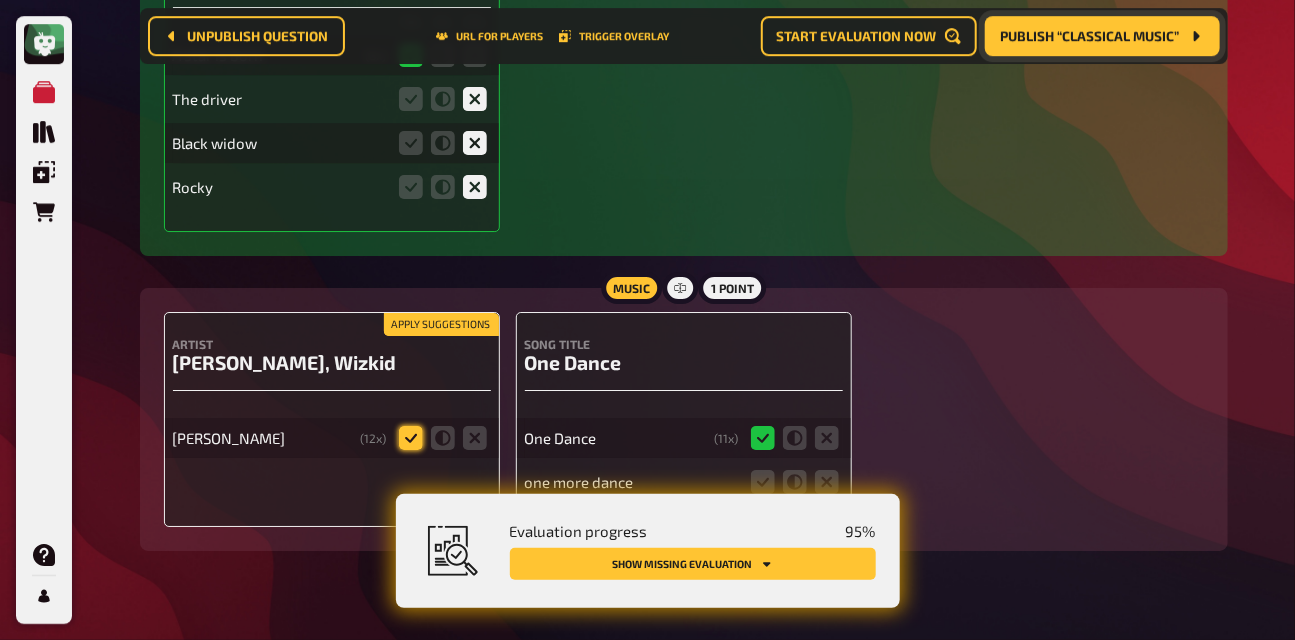 click 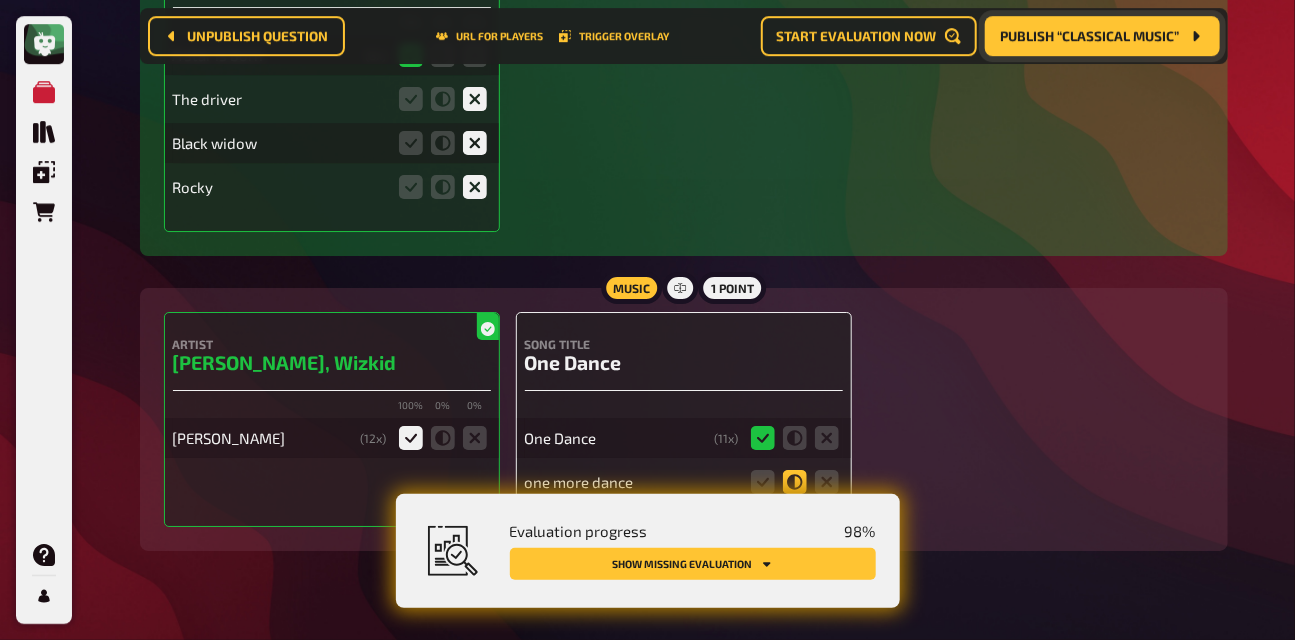 click 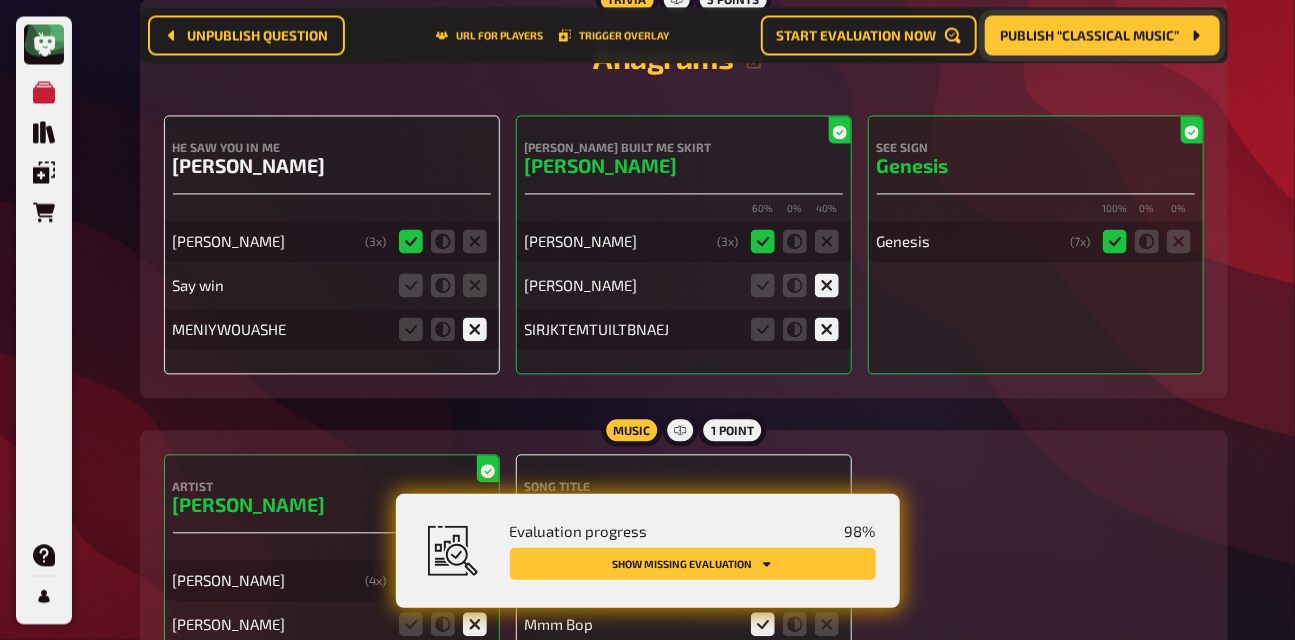 scroll, scrollTop: 4215, scrollLeft: 0, axis: vertical 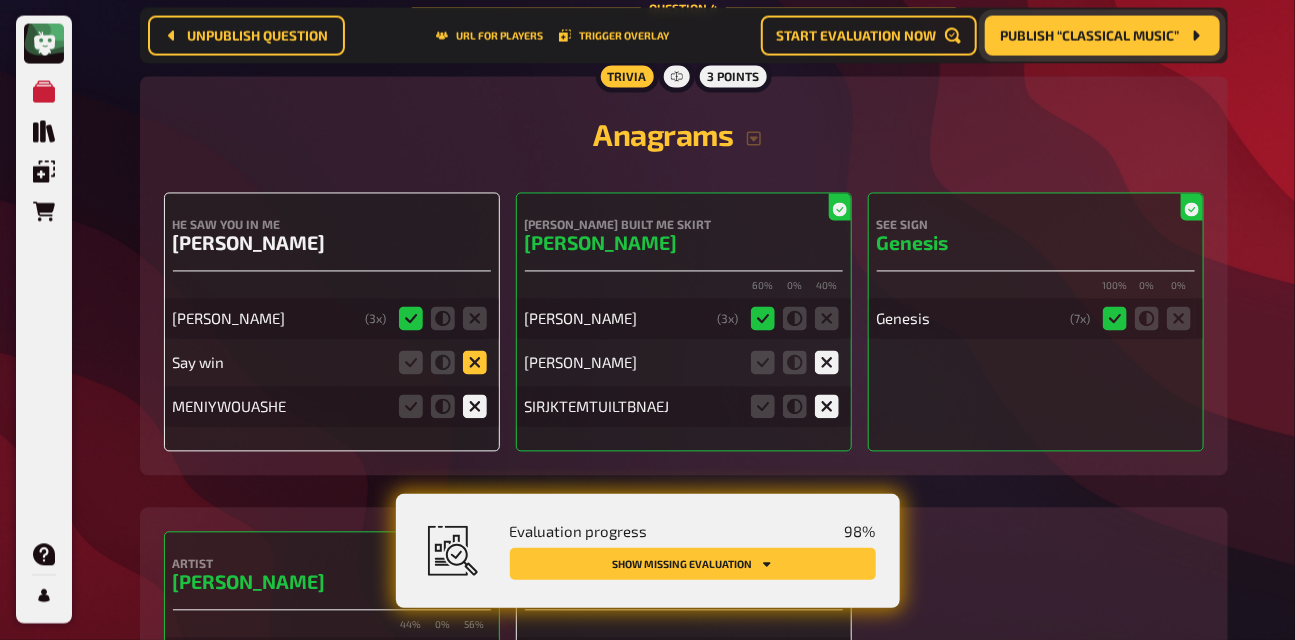 click 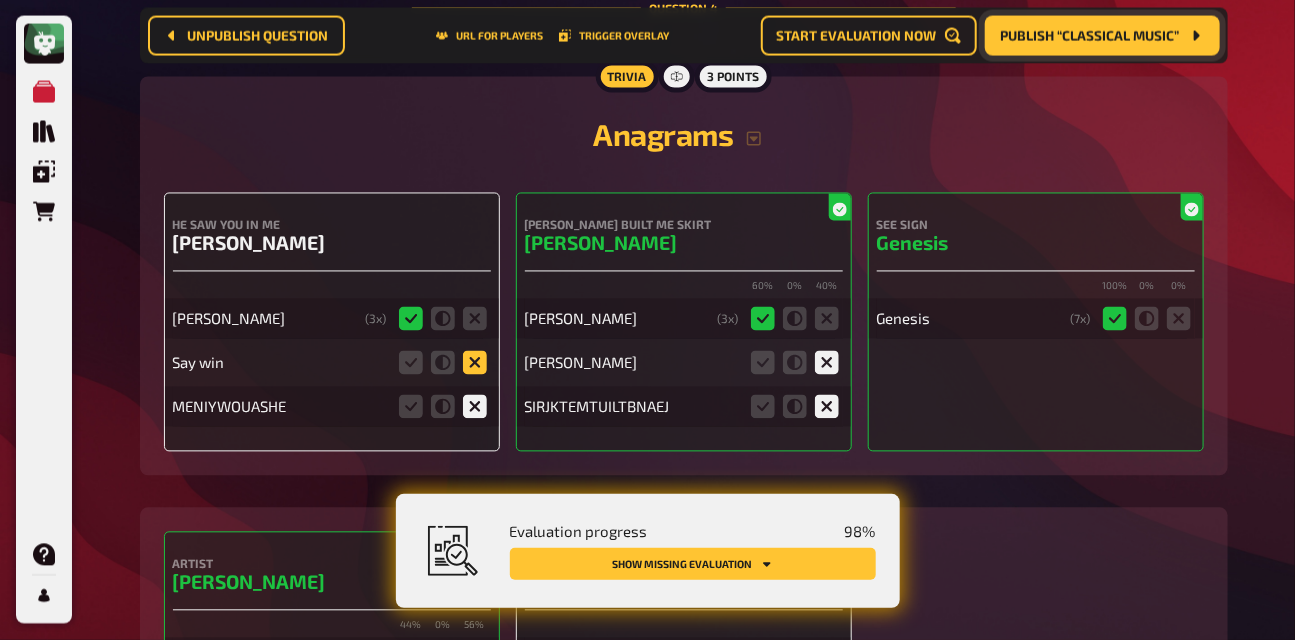 click 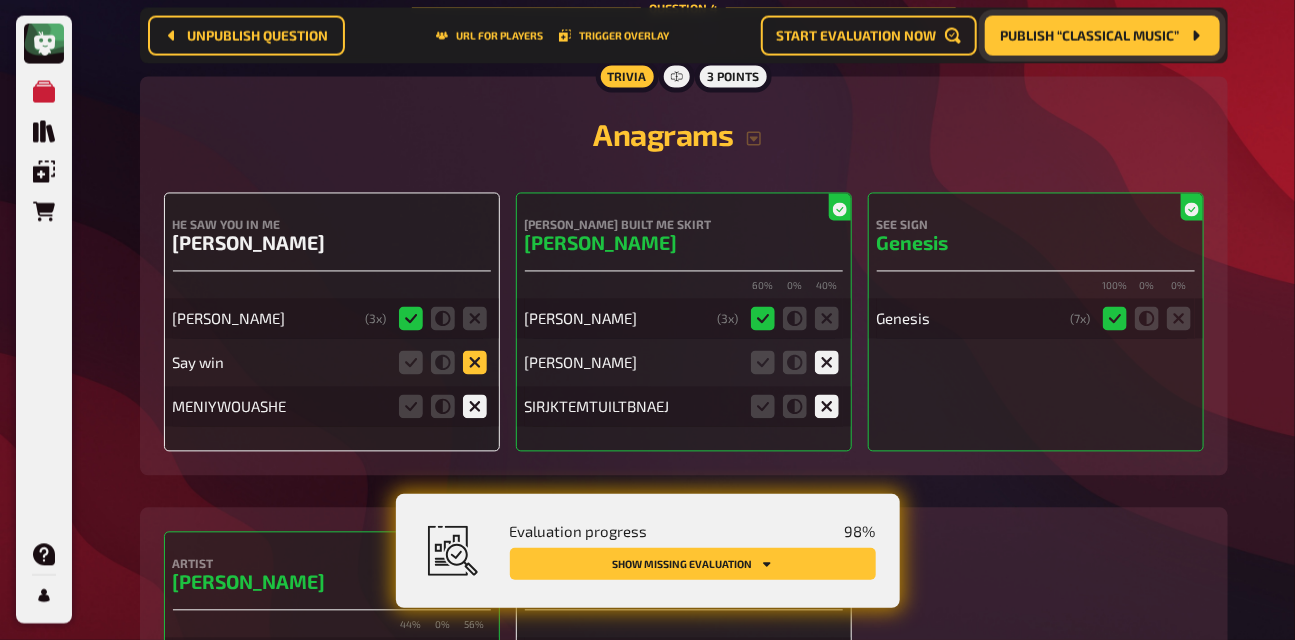 click at bounding box center [0, 0] 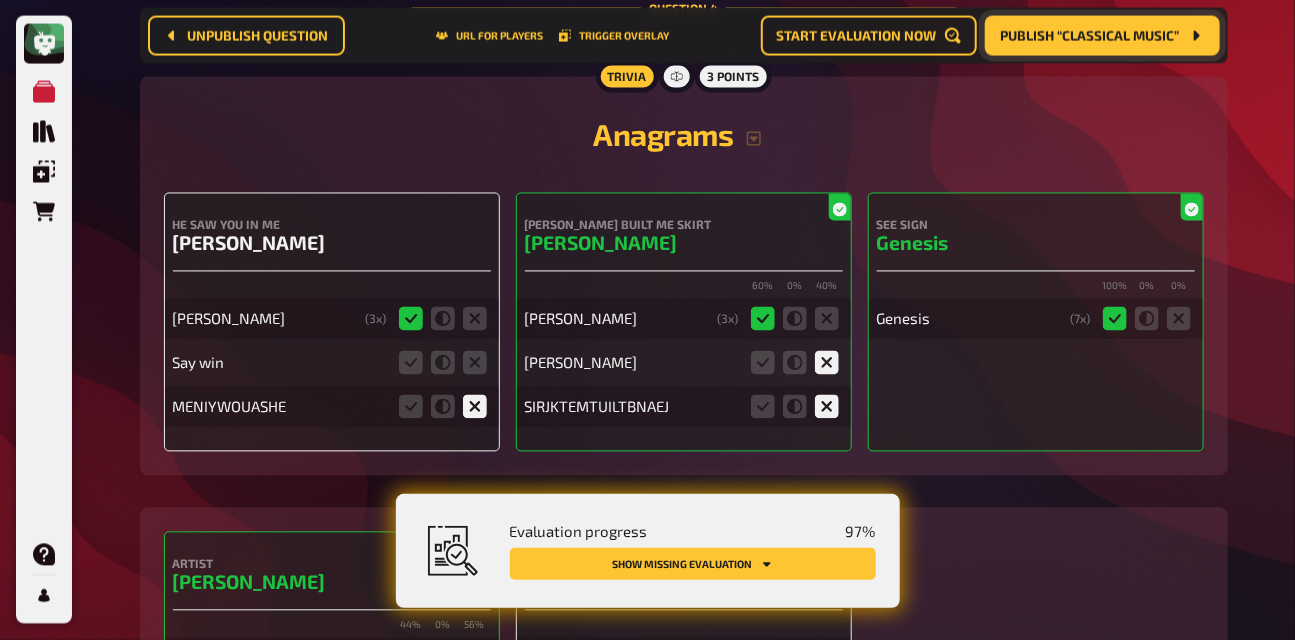 click 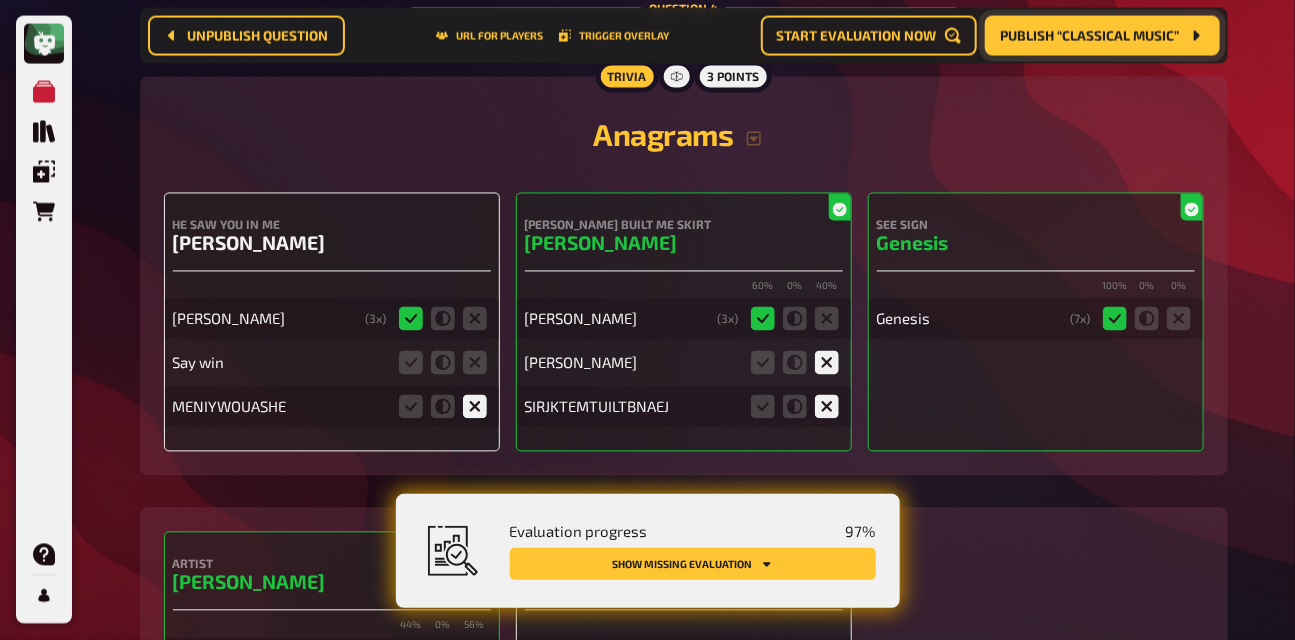 click at bounding box center [0, 0] 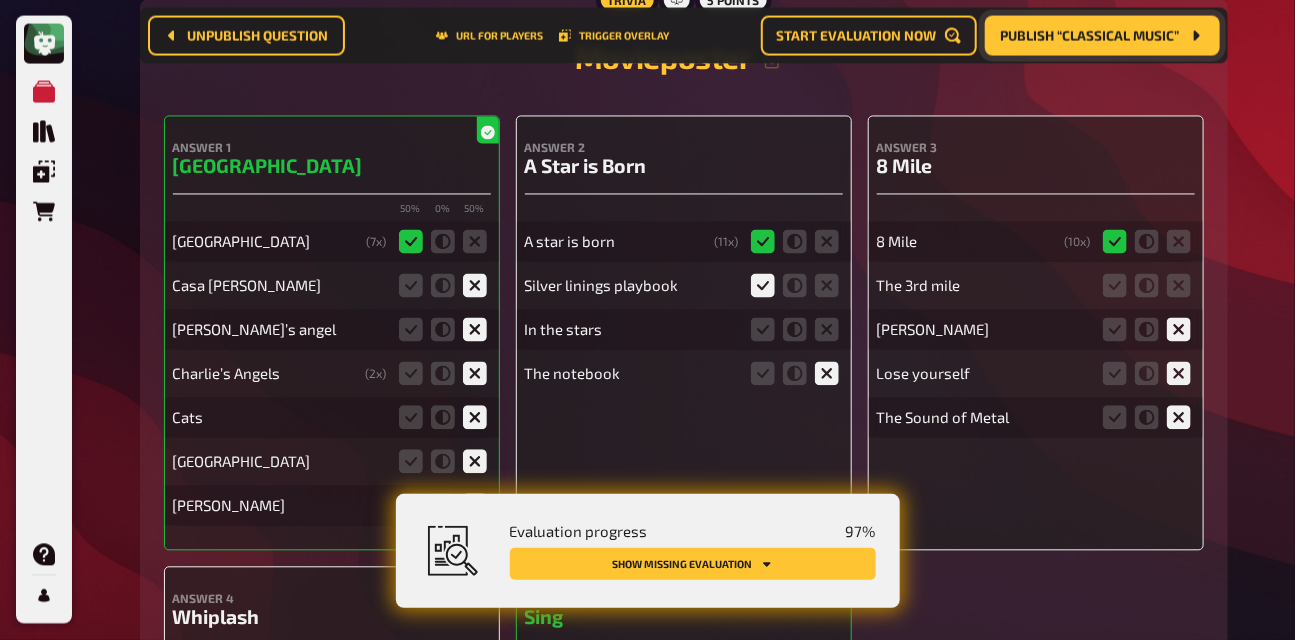 scroll, scrollTop: 7102, scrollLeft: 0, axis: vertical 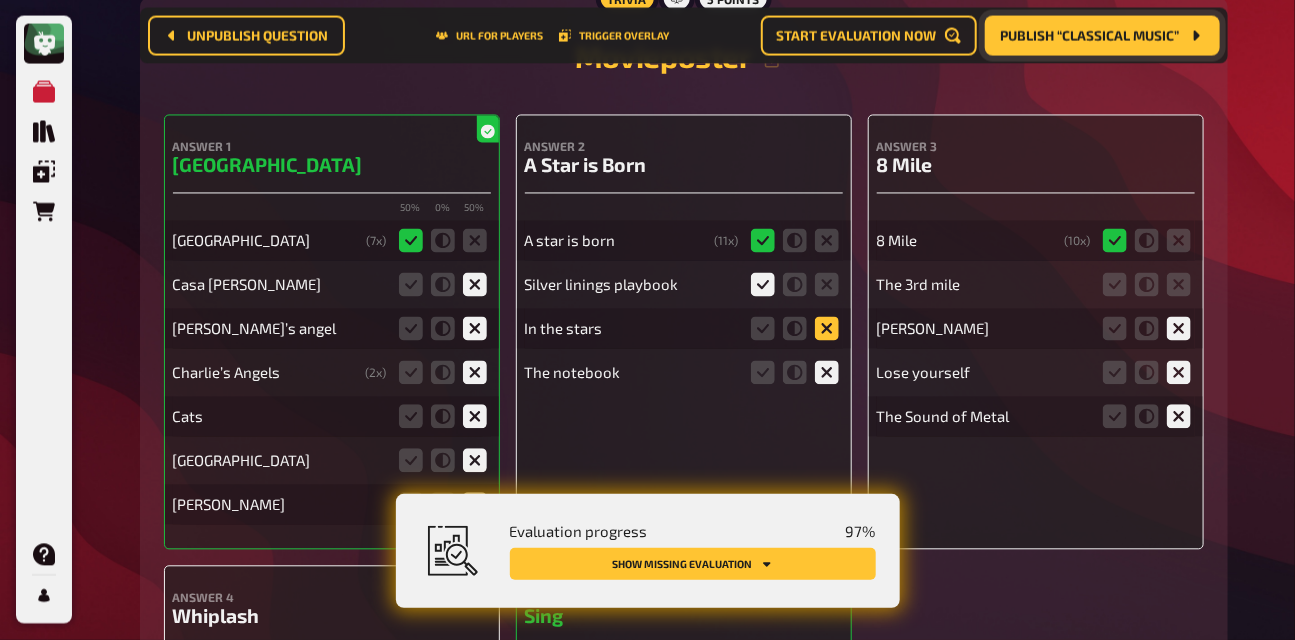 click 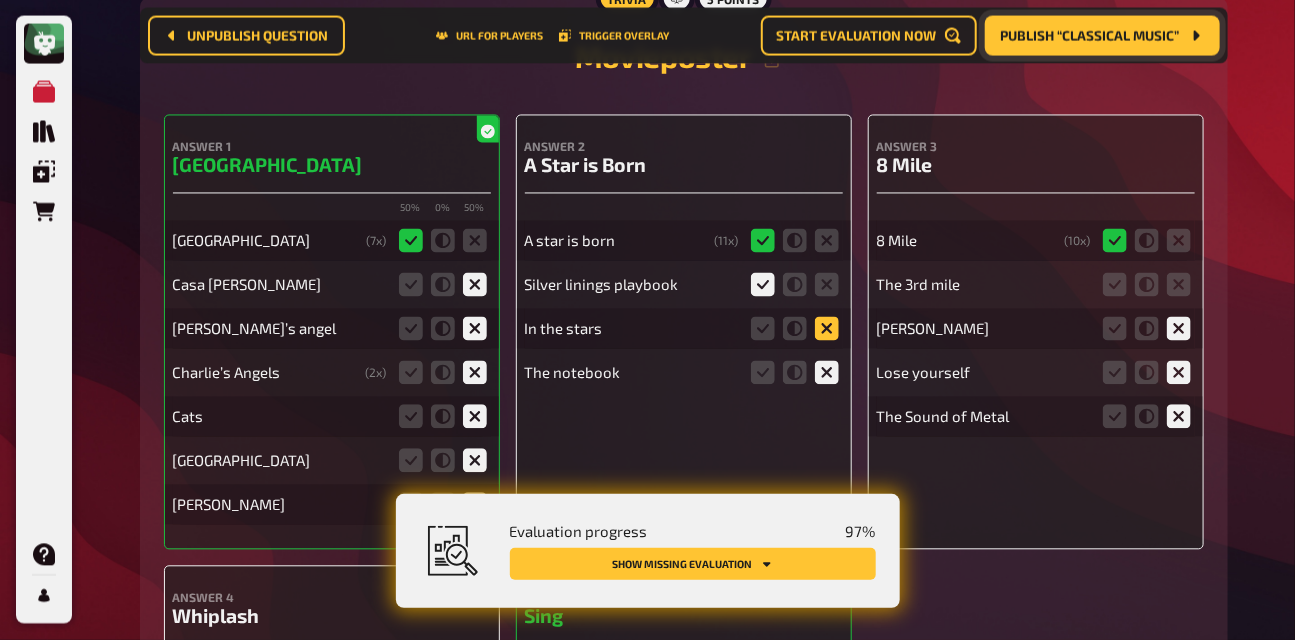 click at bounding box center (0, 0) 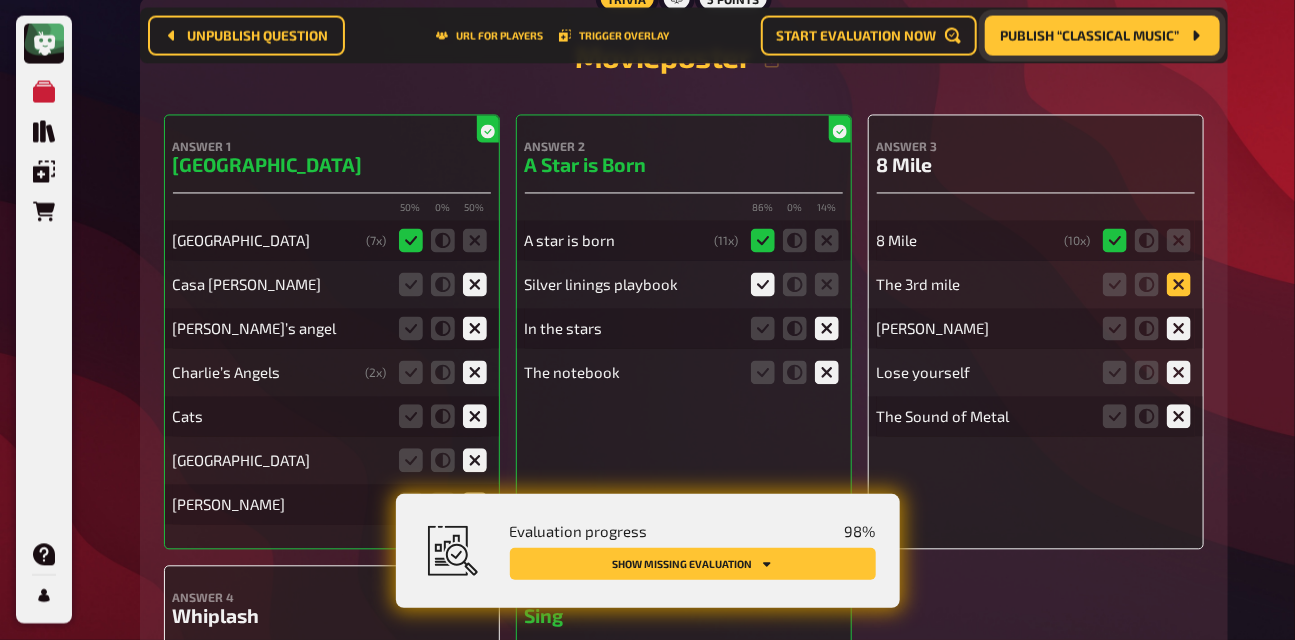 click 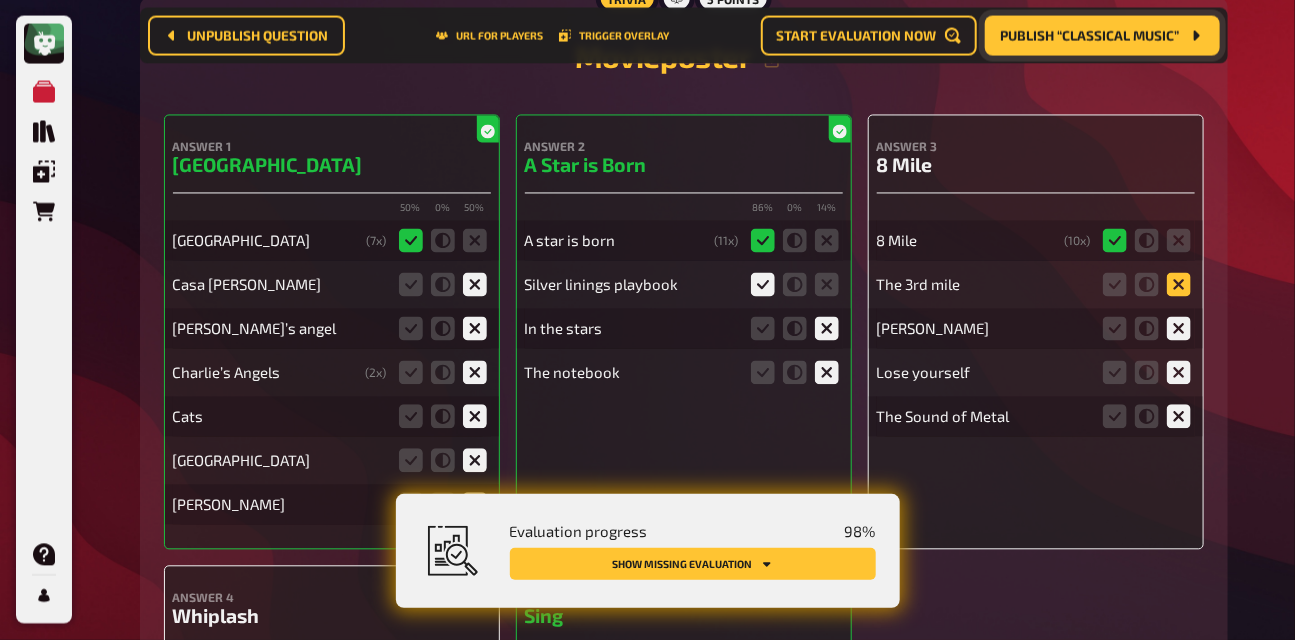 click at bounding box center (0, 0) 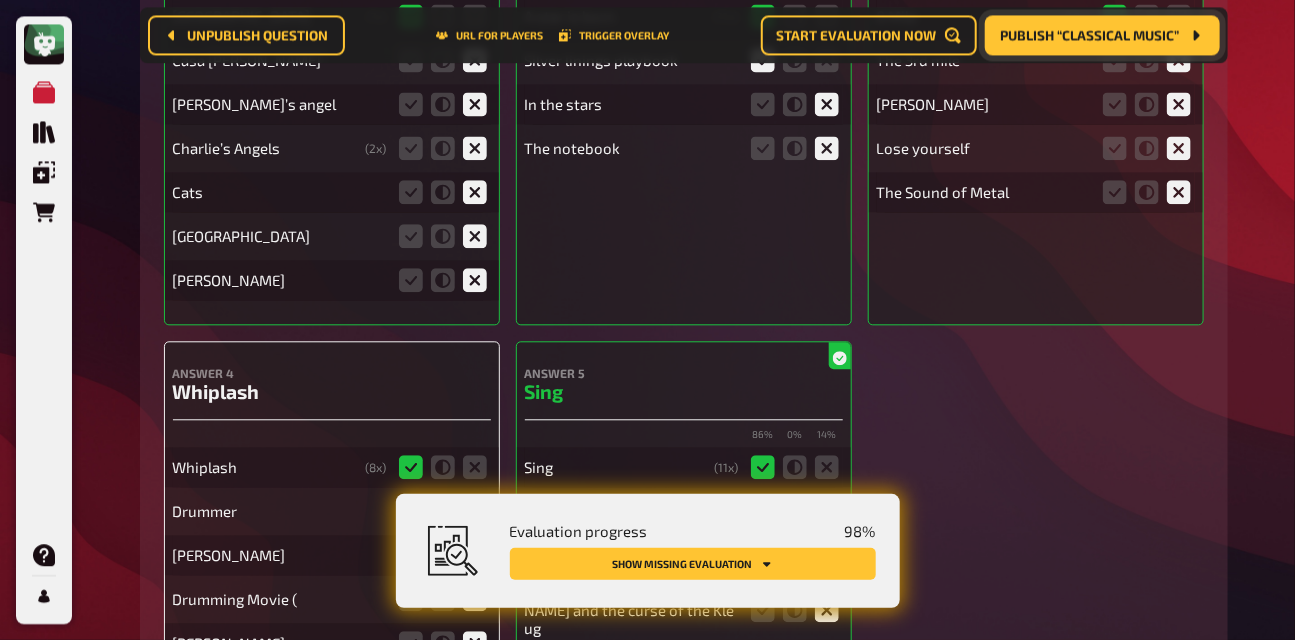 scroll, scrollTop: 7601, scrollLeft: 0, axis: vertical 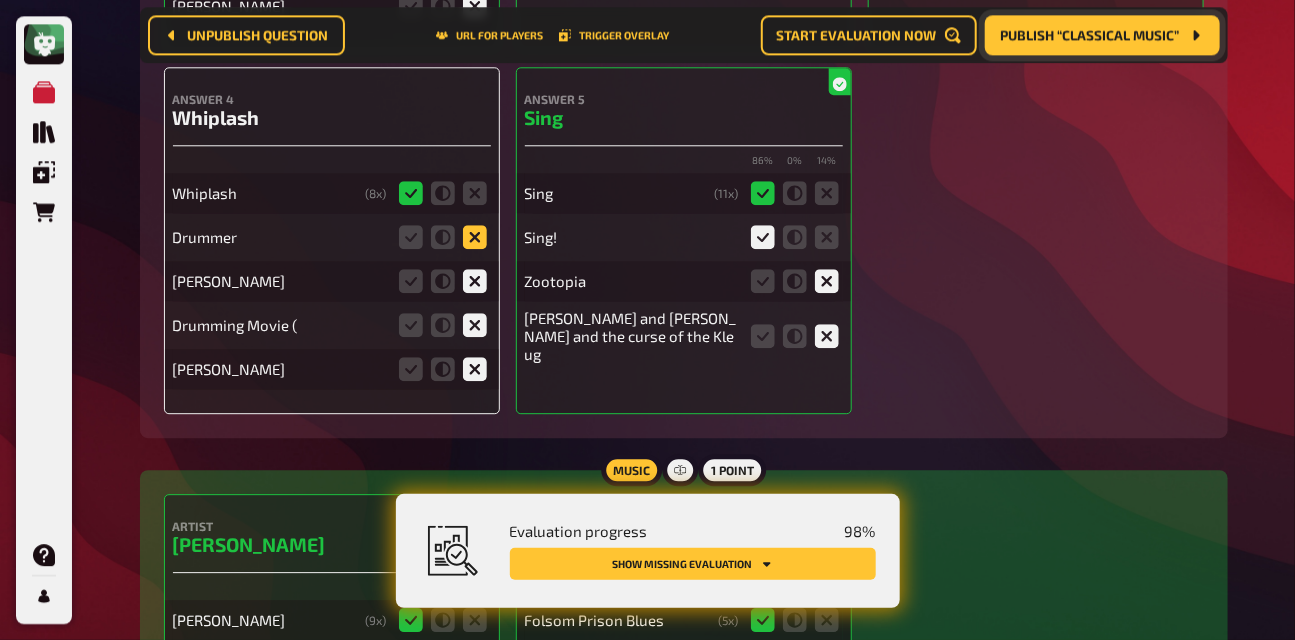 click 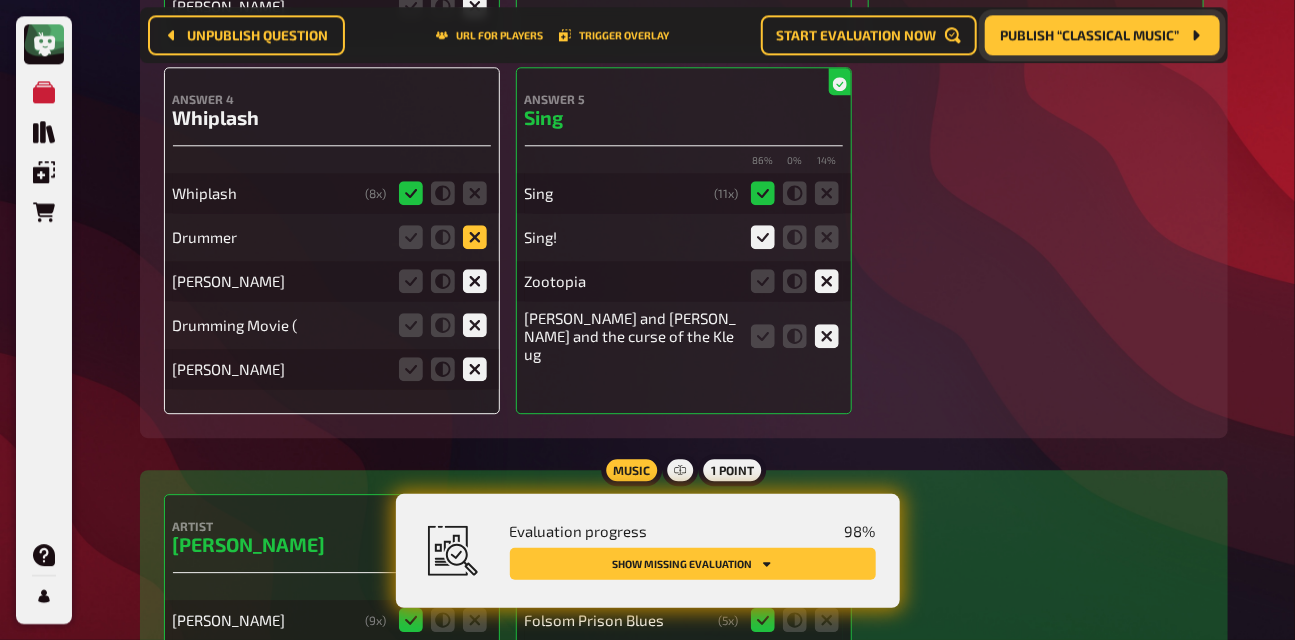 click at bounding box center (0, 0) 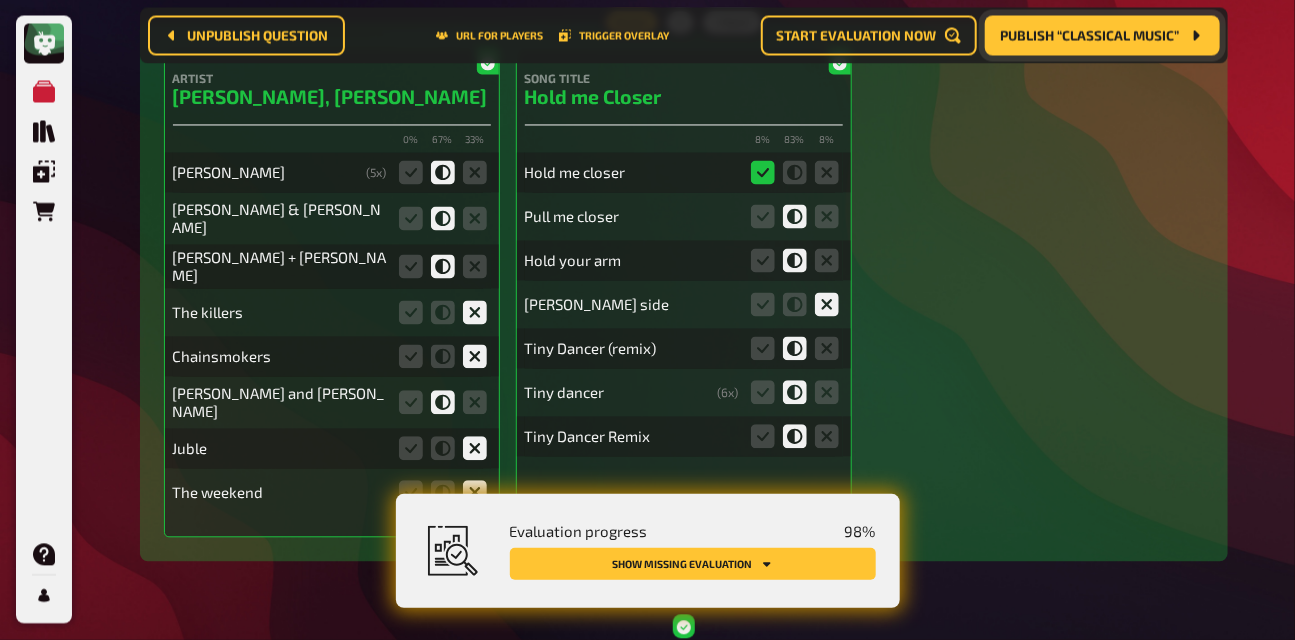 scroll, scrollTop: 0, scrollLeft: 0, axis: both 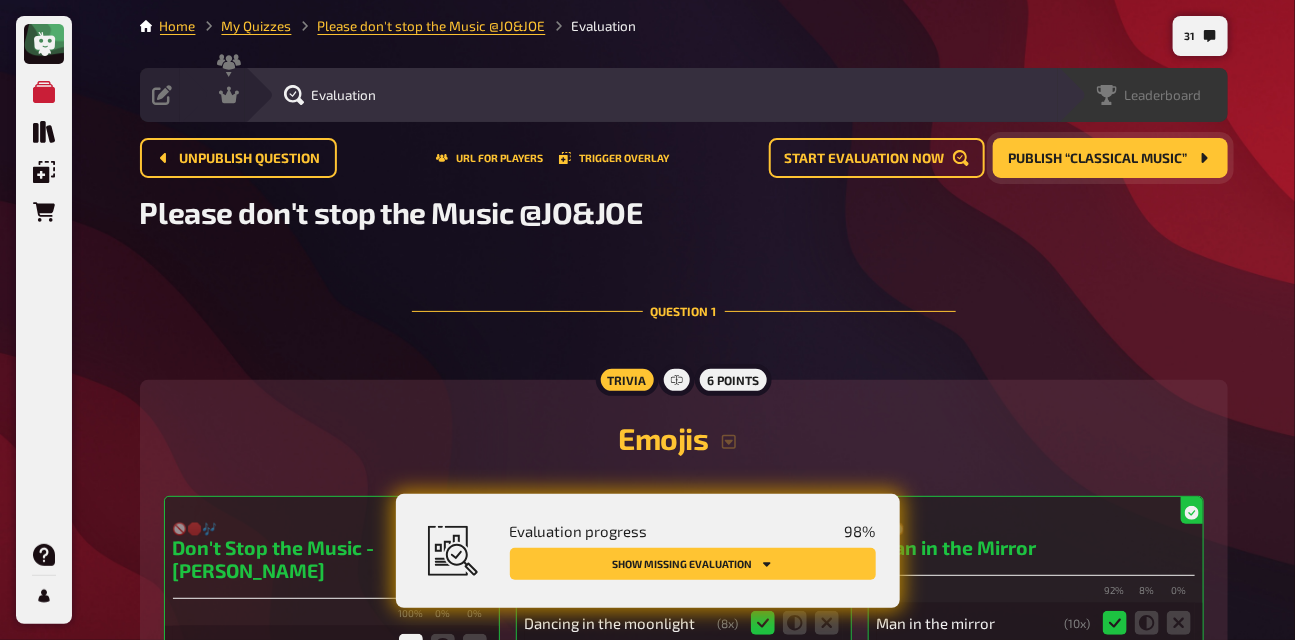 click on "Leaderboard" at bounding box center (1149, 95) 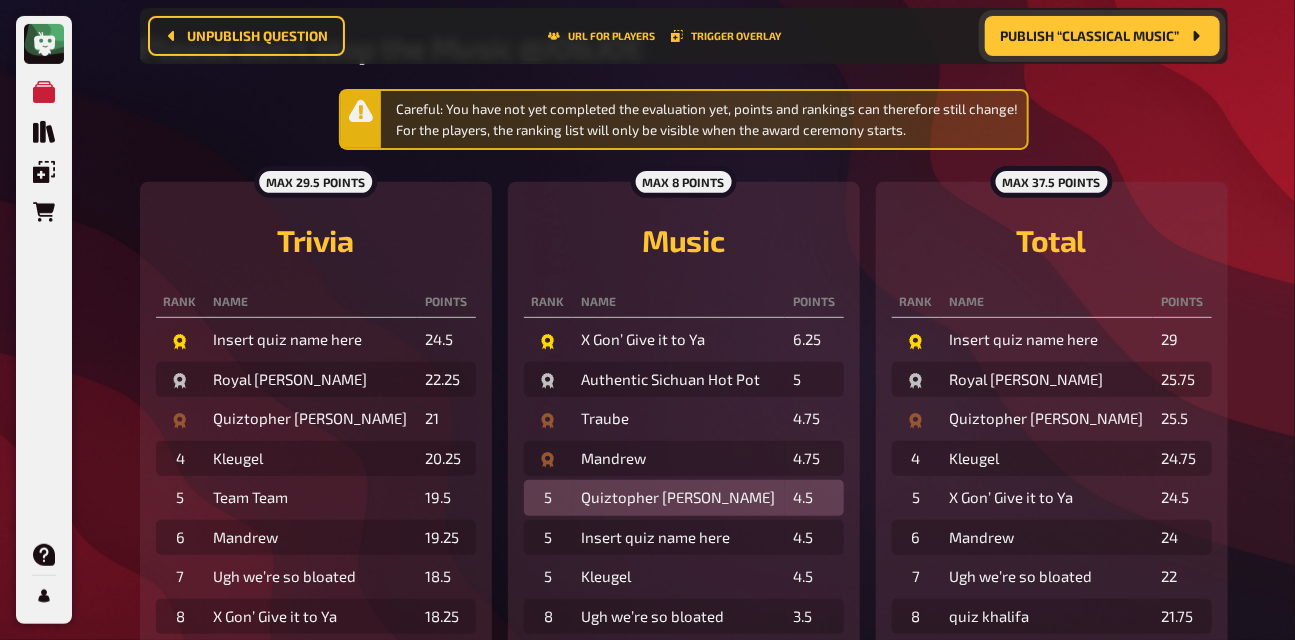 scroll, scrollTop: 0, scrollLeft: 0, axis: both 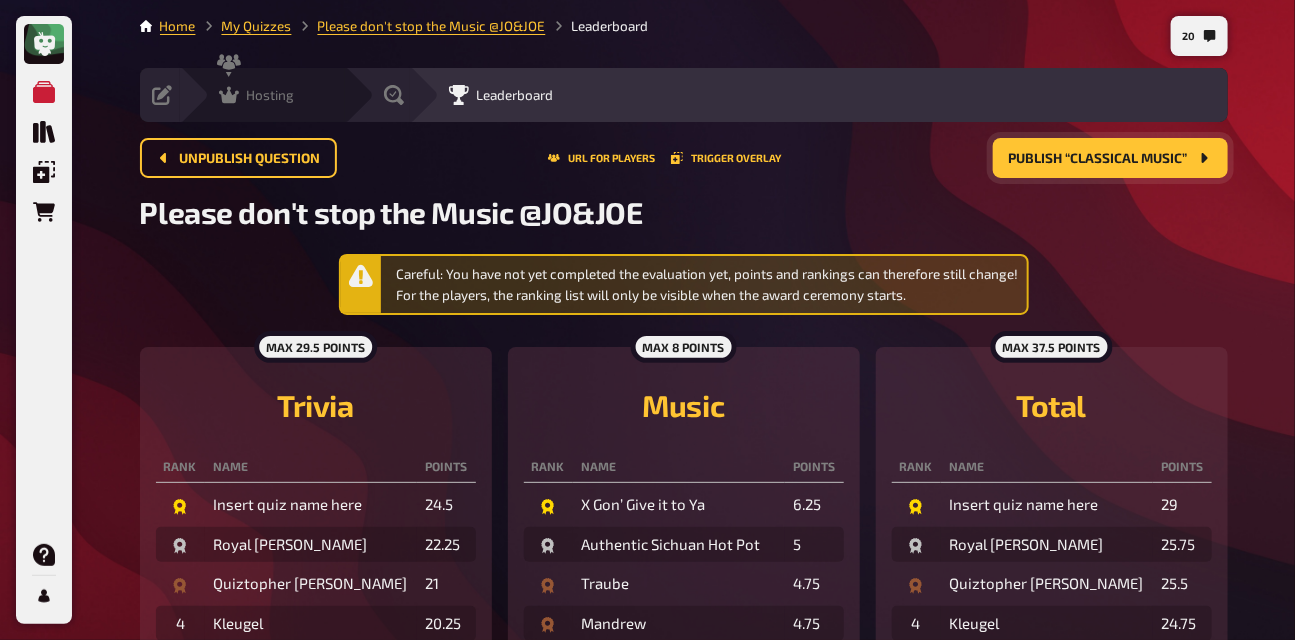 click 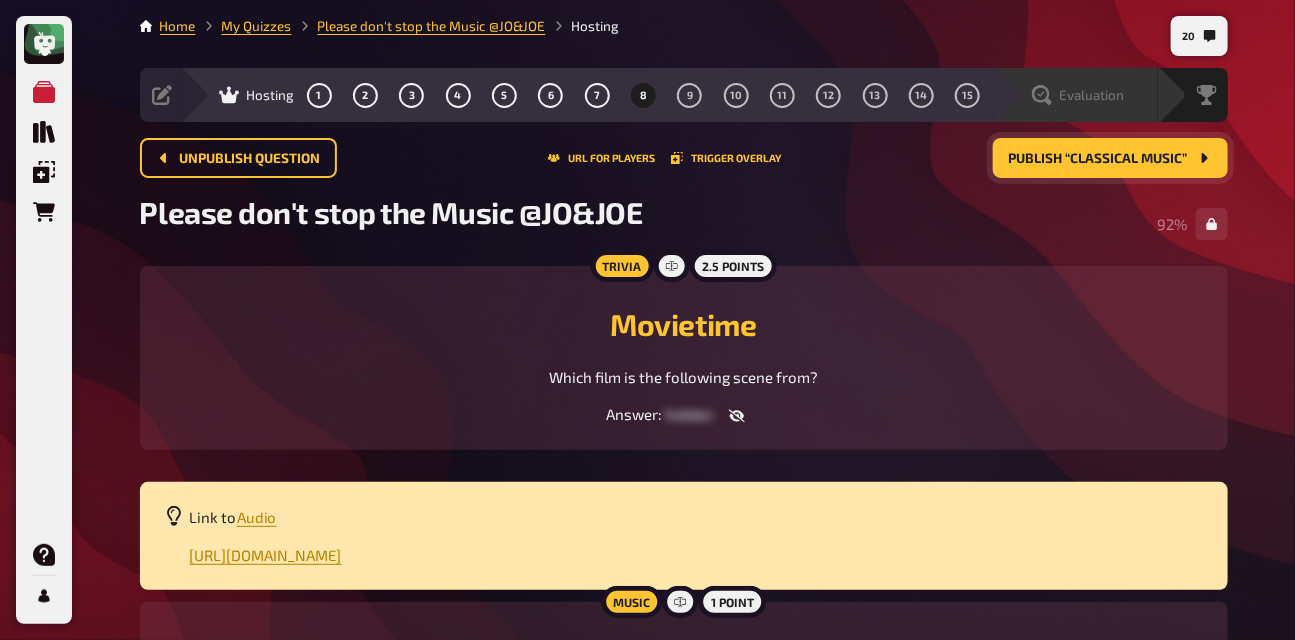 click on "Evaluation" at bounding box center (1092, 95) 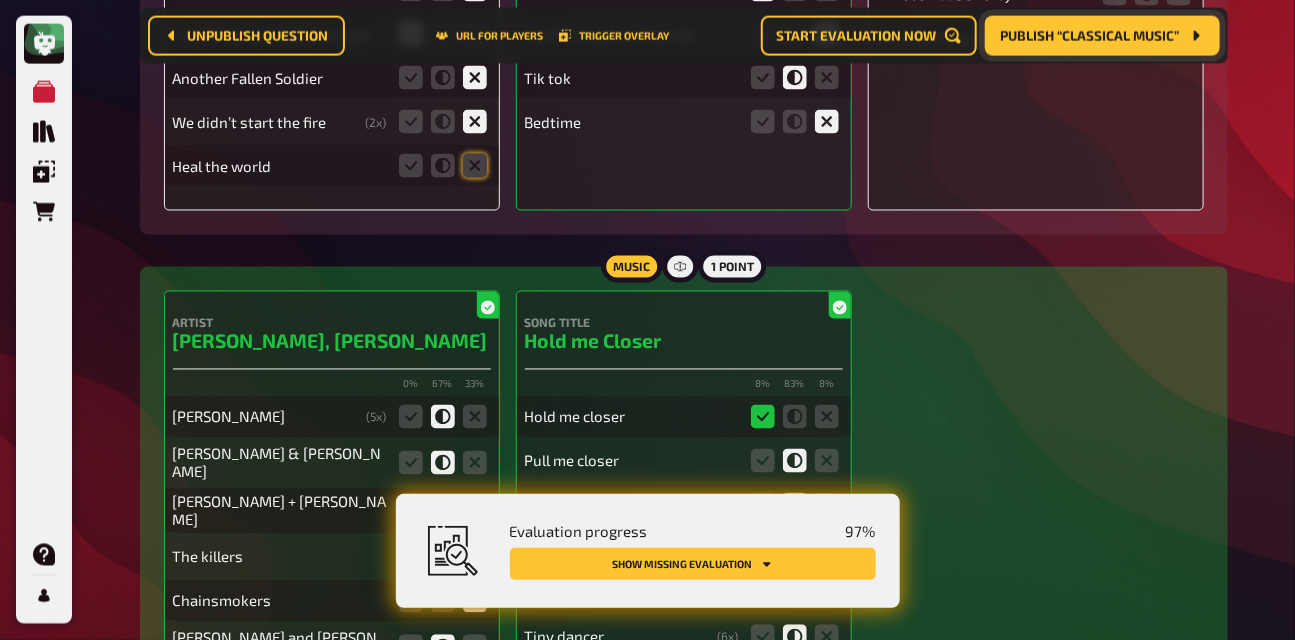 scroll, scrollTop: 1184, scrollLeft: 0, axis: vertical 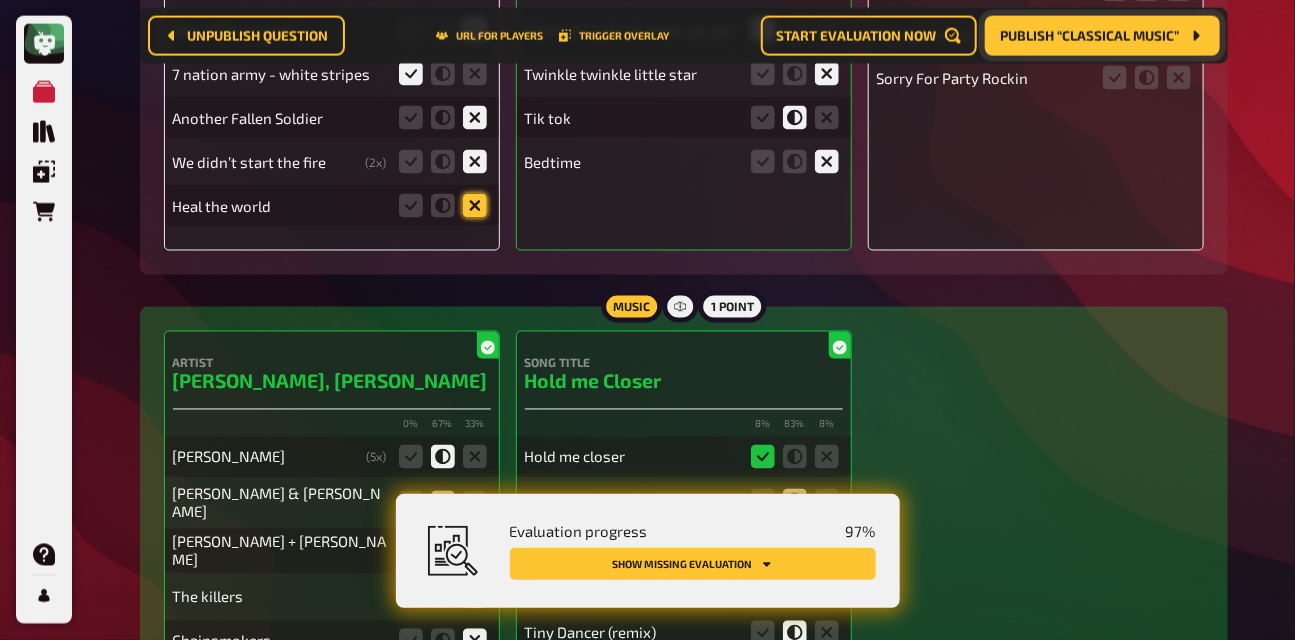 click 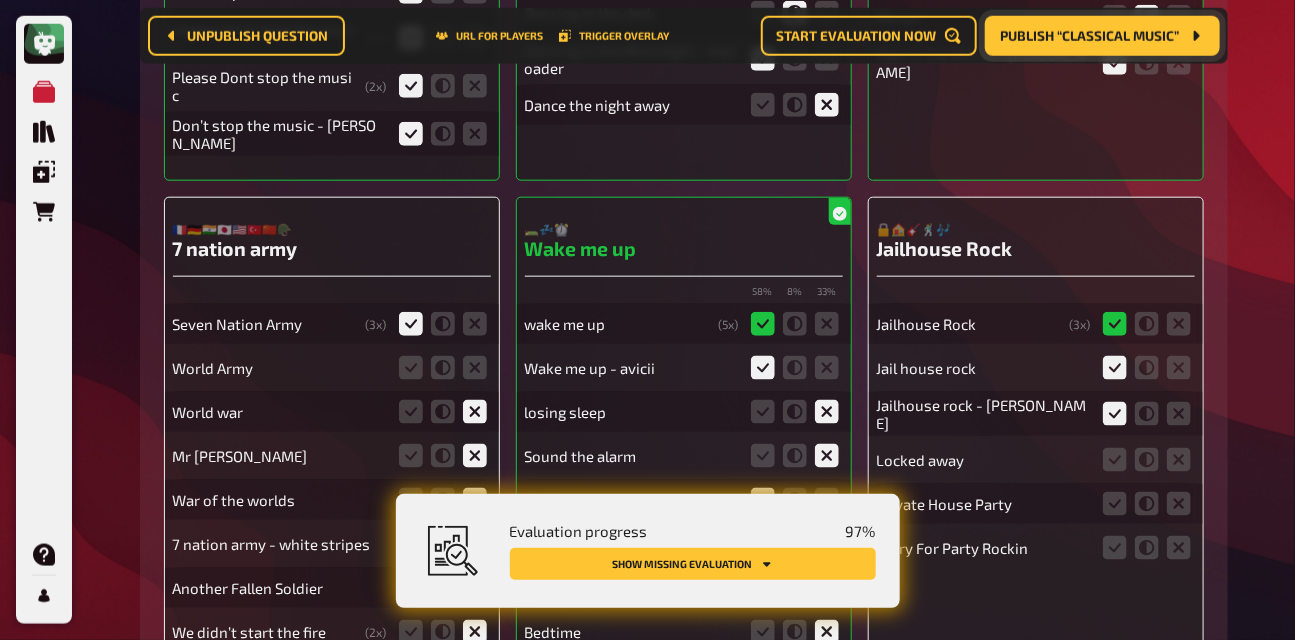 scroll, scrollTop: 740, scrollLeft: 0, axis: vertical 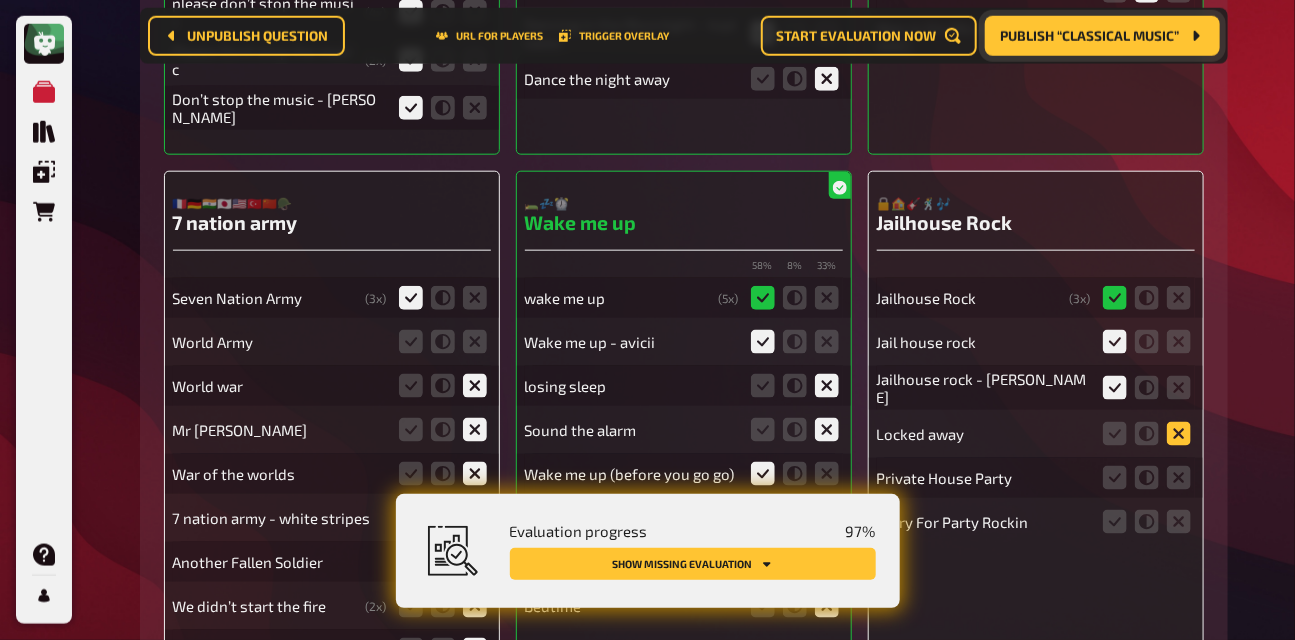 click 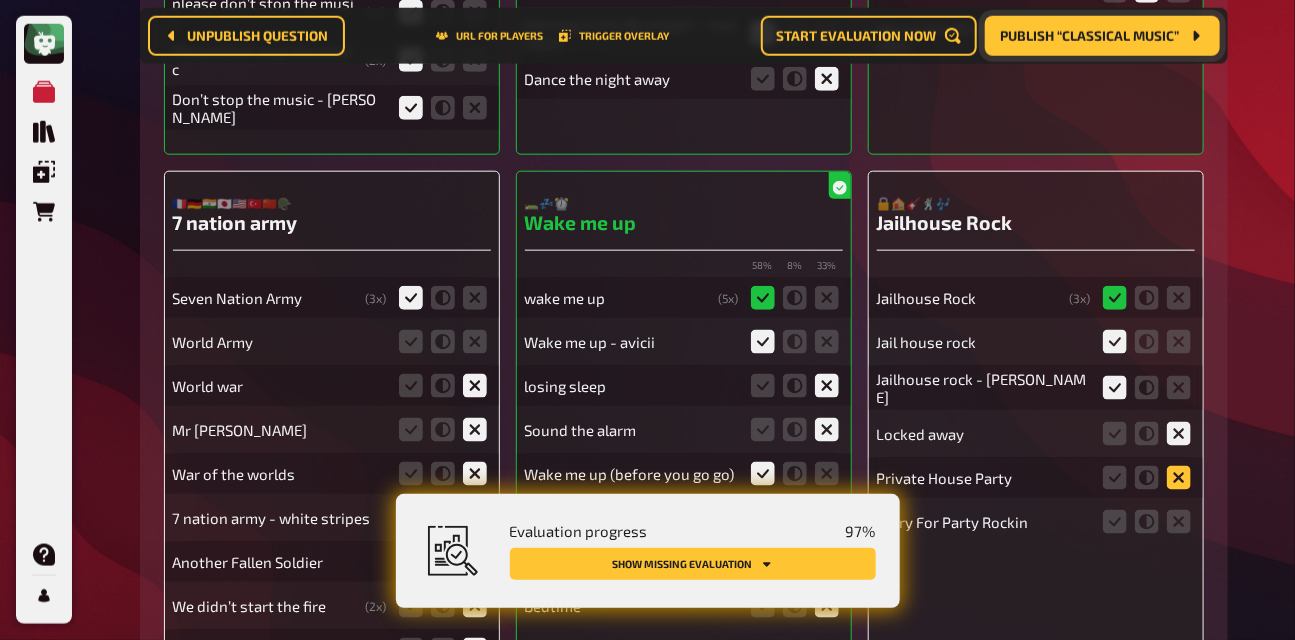 click 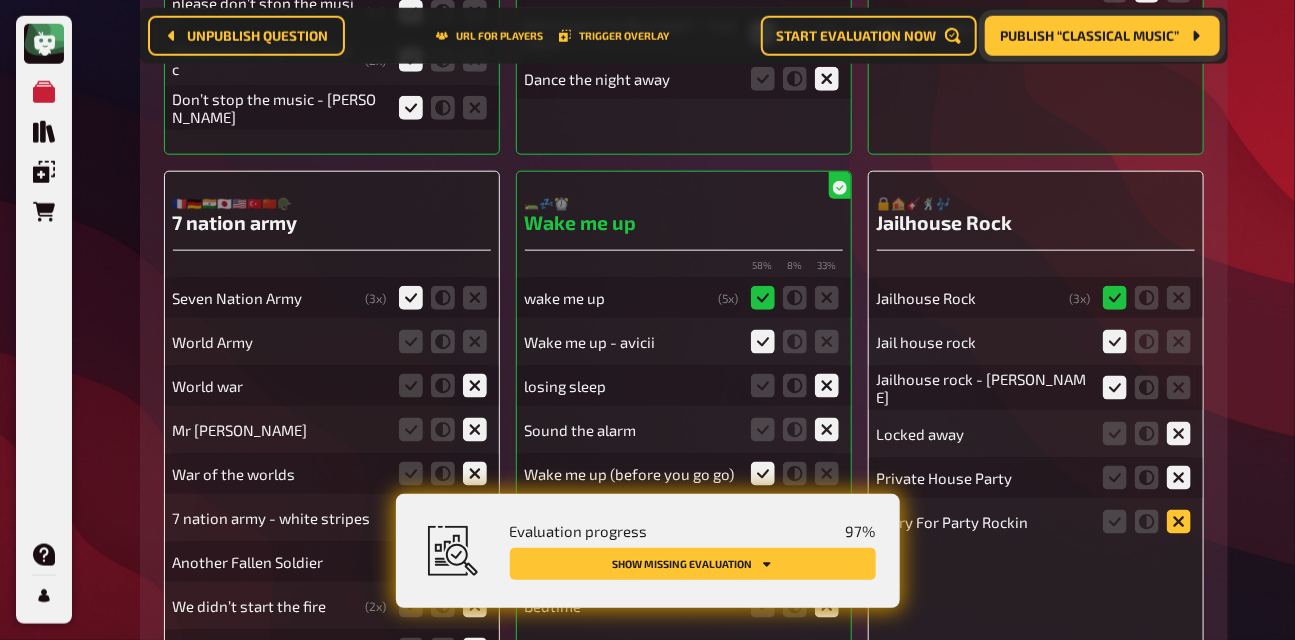 click 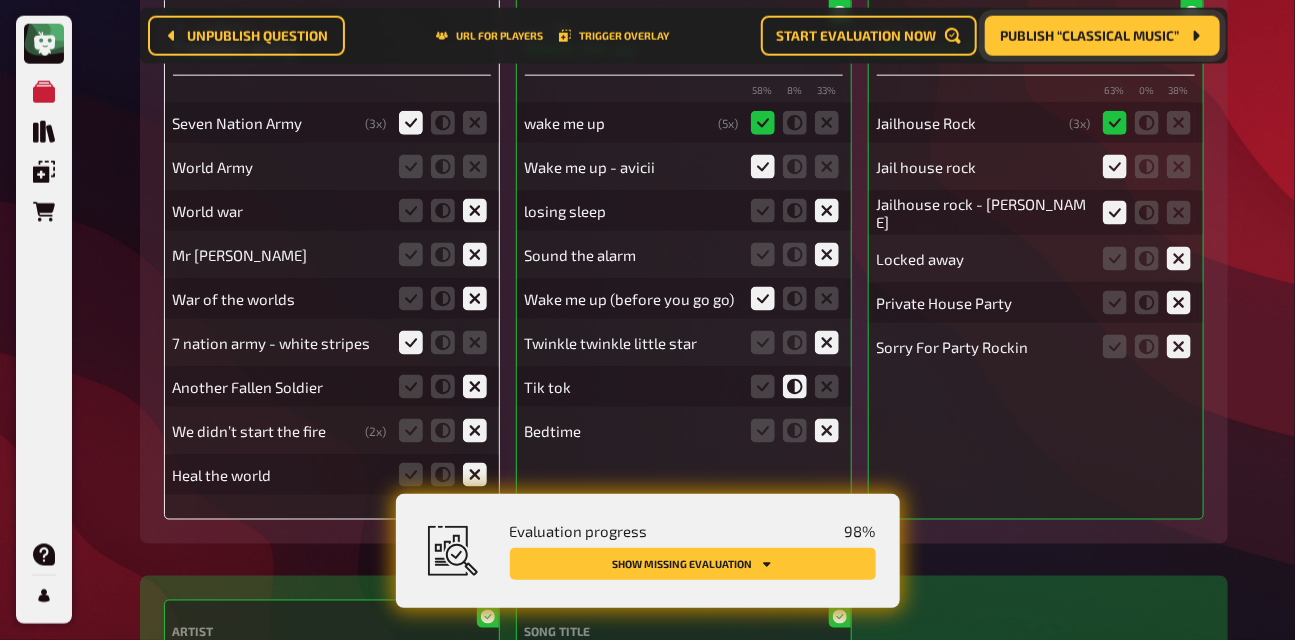 scroll, scrollTop: 906, scrollLeft: 0, axis: vertical 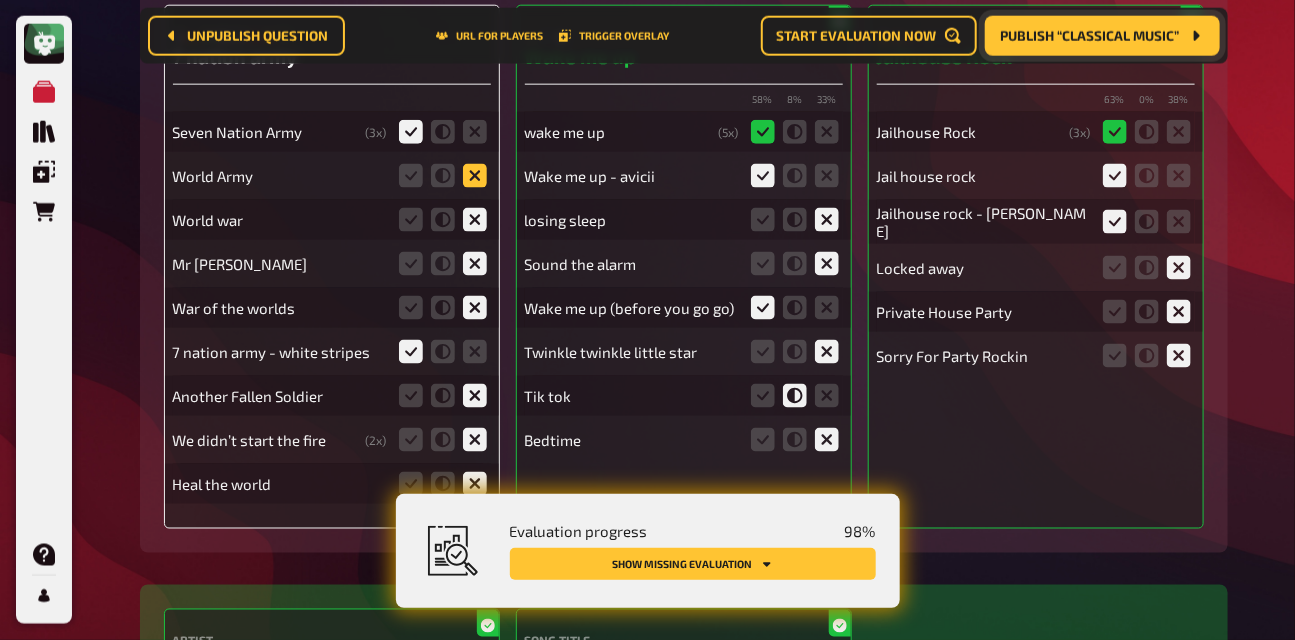 click 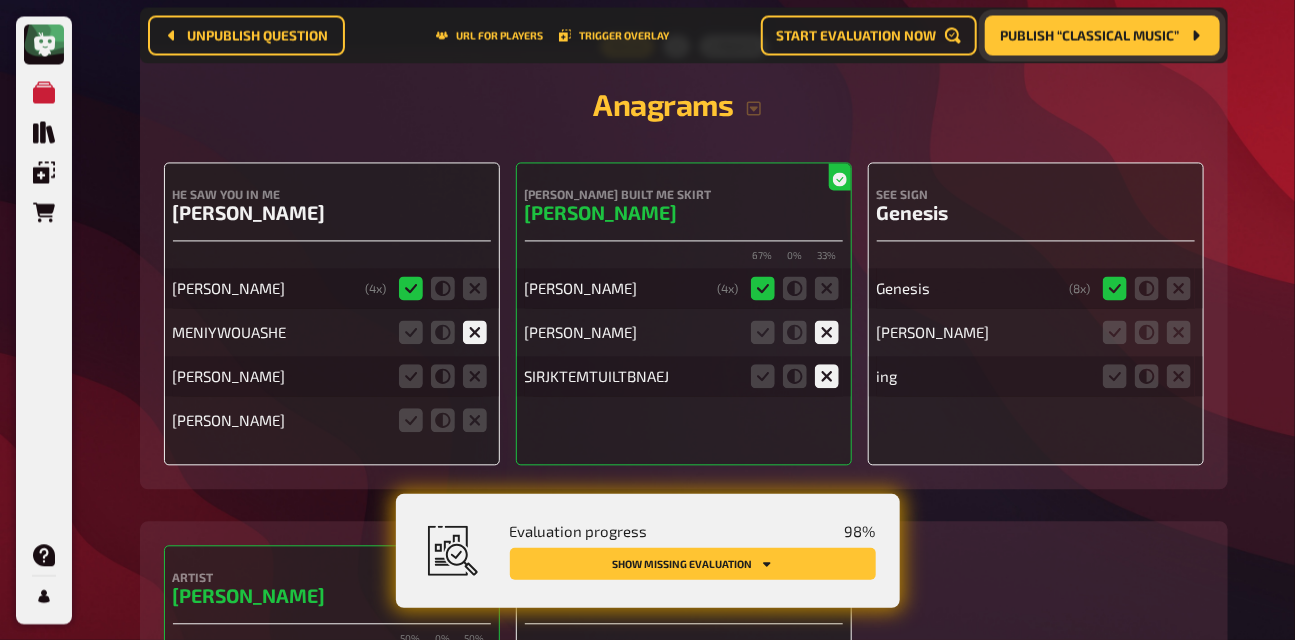scroll, scrollTop: 4305, scrollLeft: 0, axis: vertical 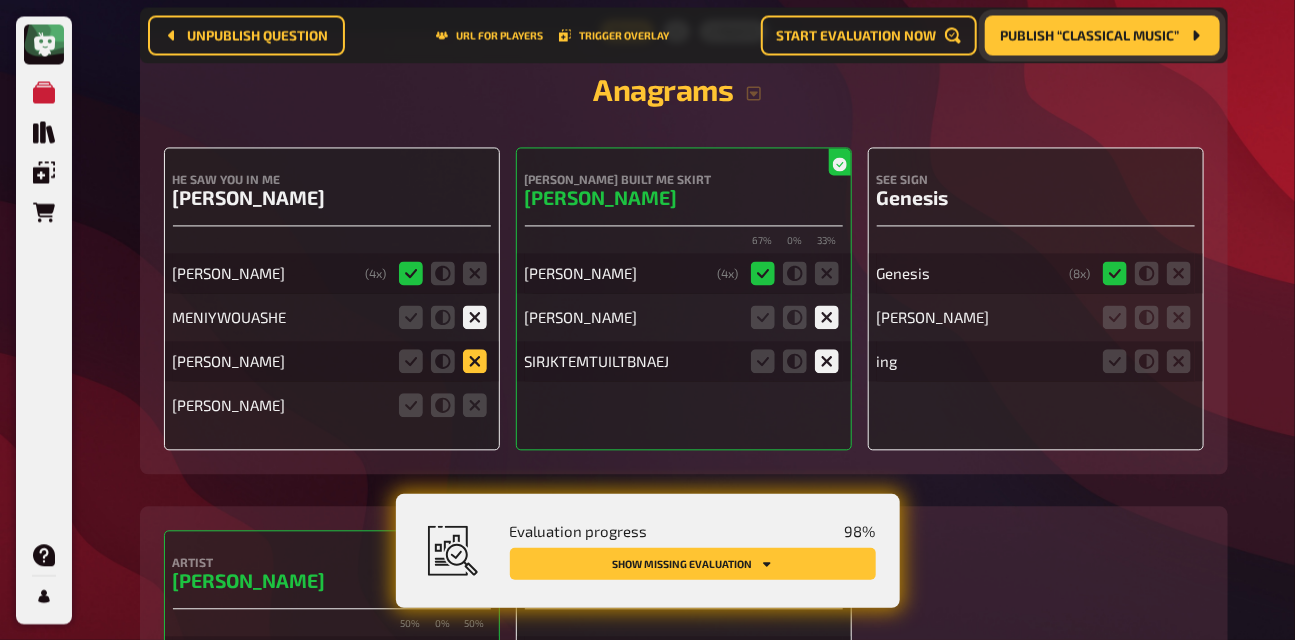 click 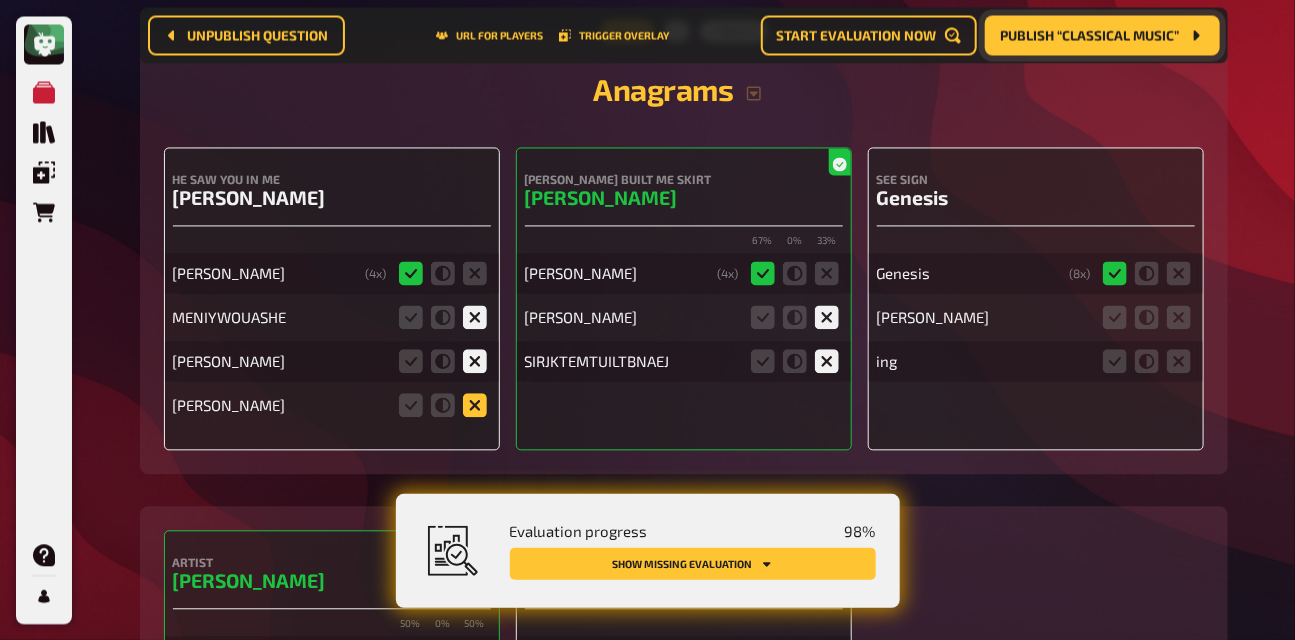 click 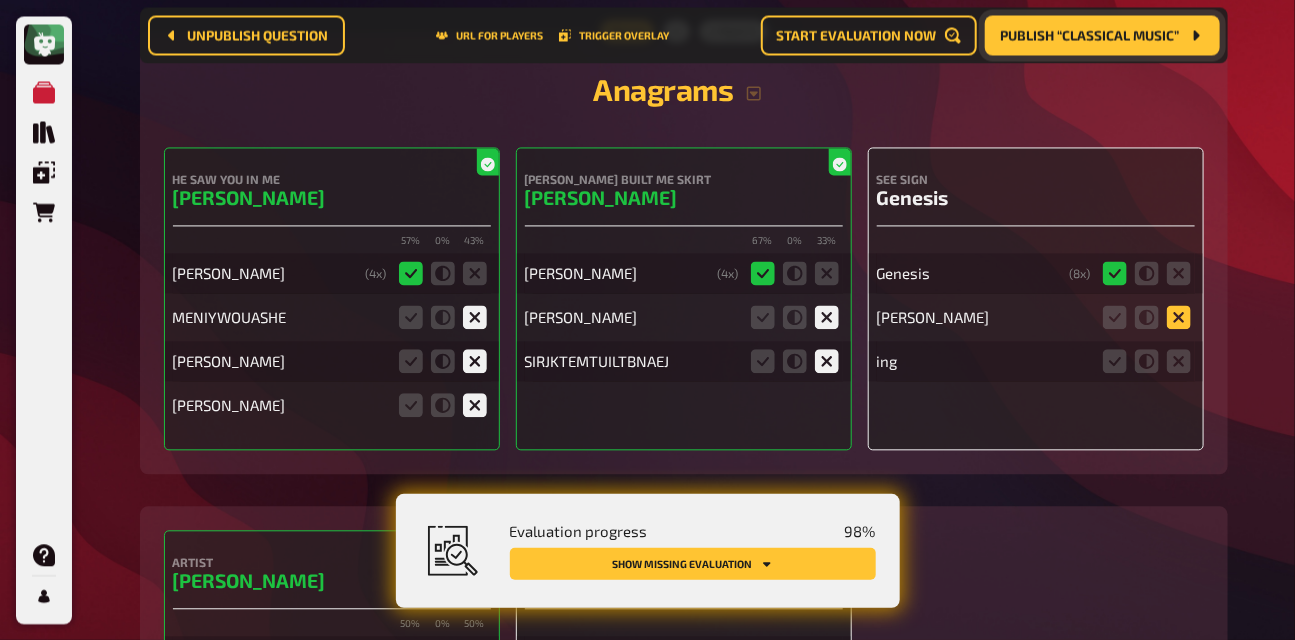 click 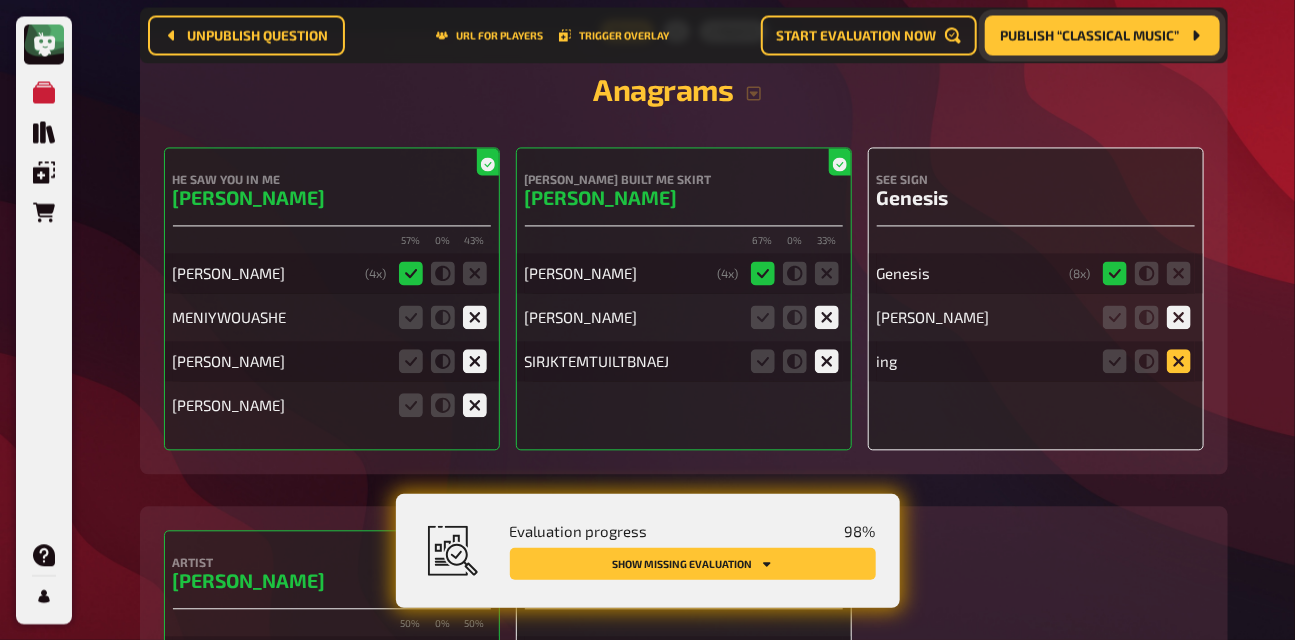 click 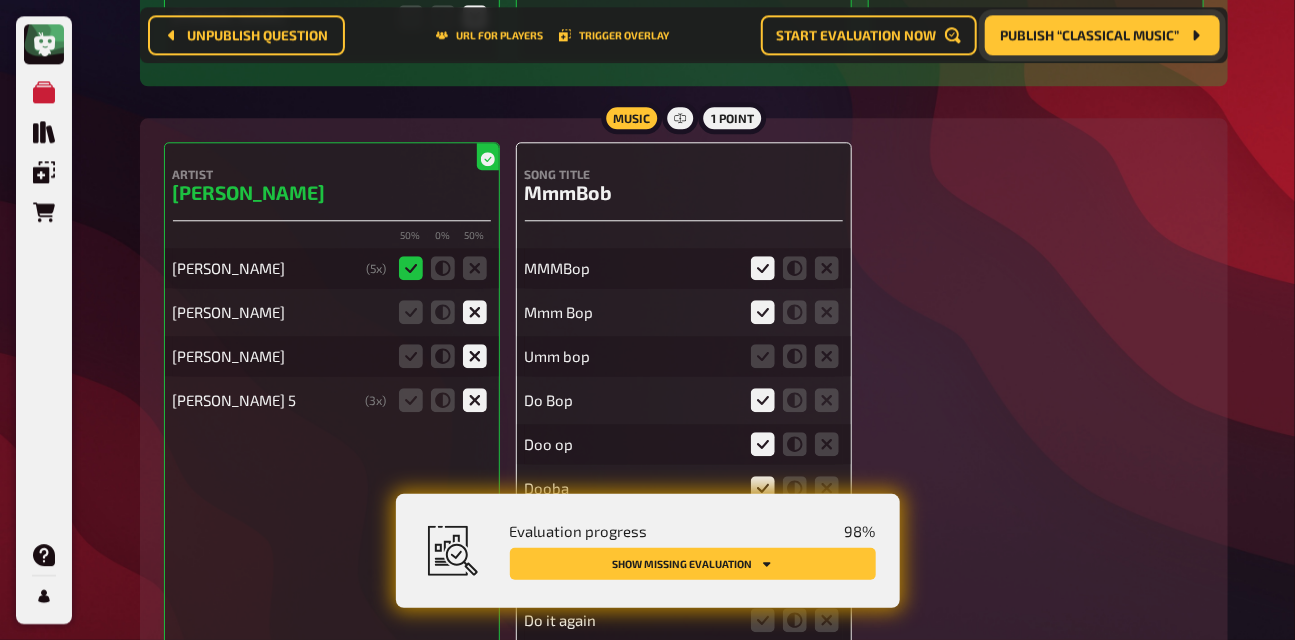 scroll, scrollTop: 4775, scrollLeft: 0, axis: vertical 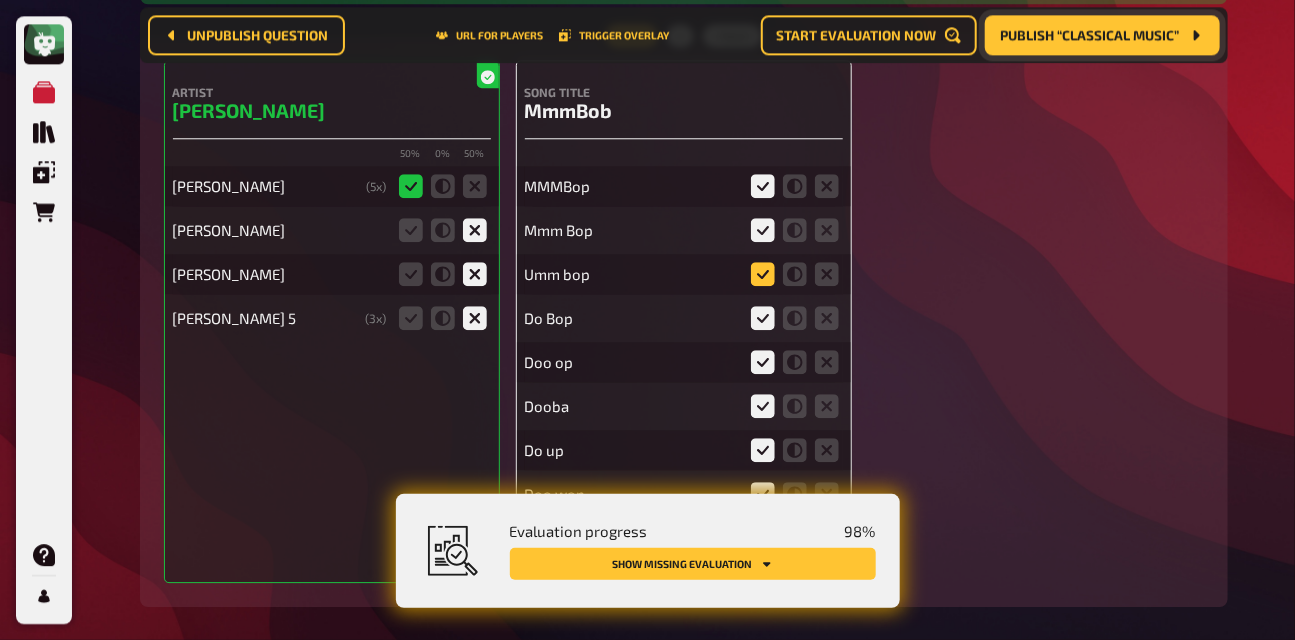 click 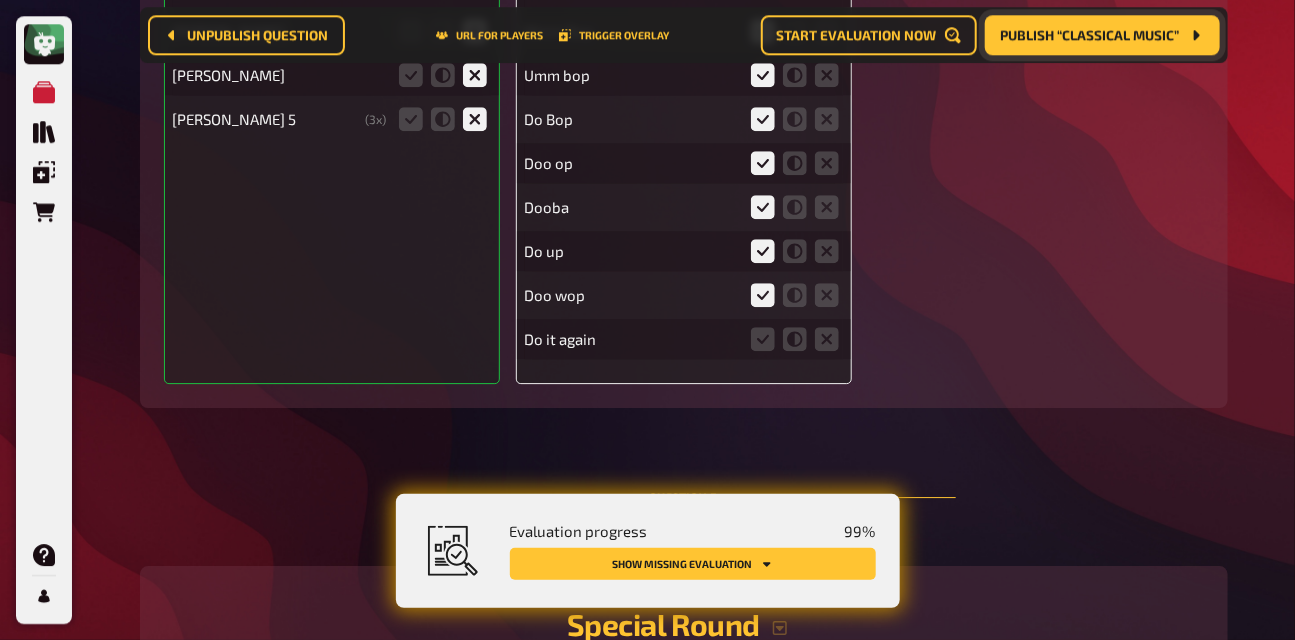 scroll, scrollTop: 5033, scrollLeft: 0, axis: vertical 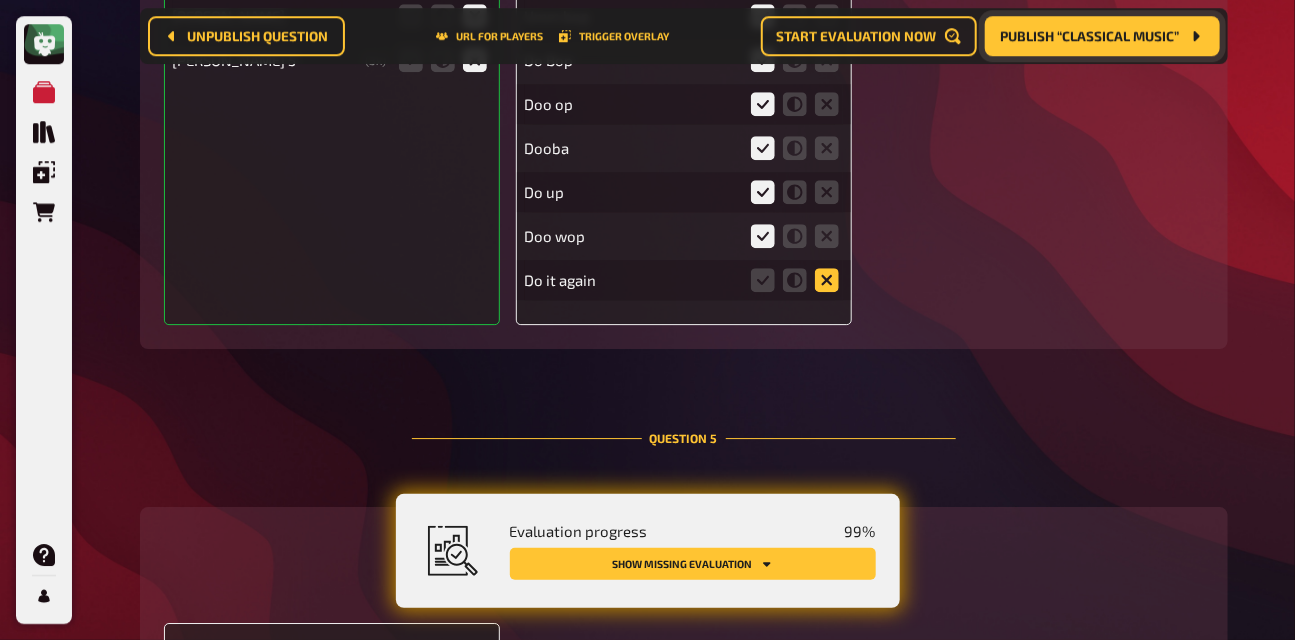 click 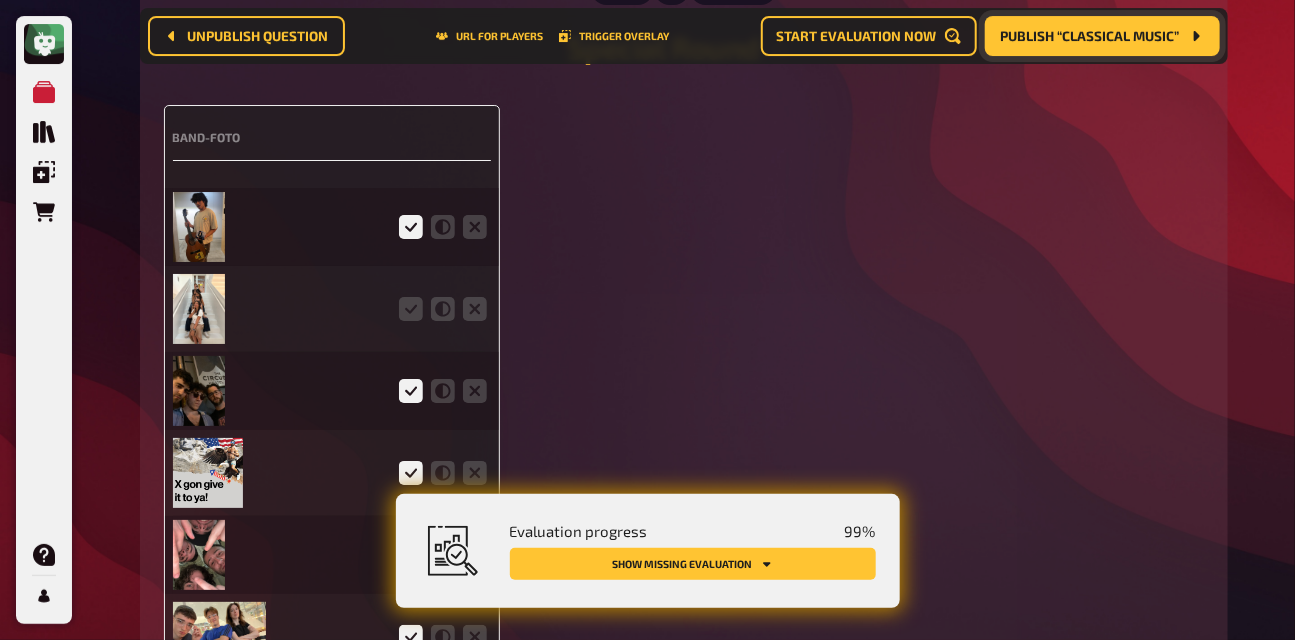 scroll, scrollTop: 5566, scrollLeft: 0, axis: vertical 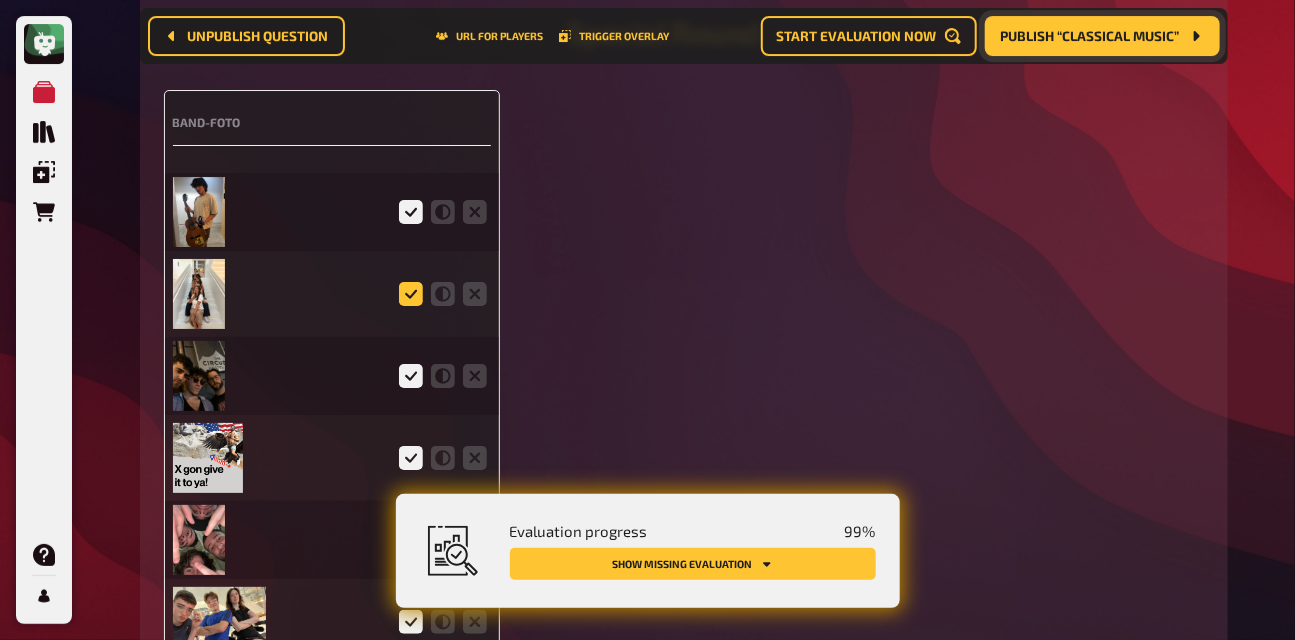 click 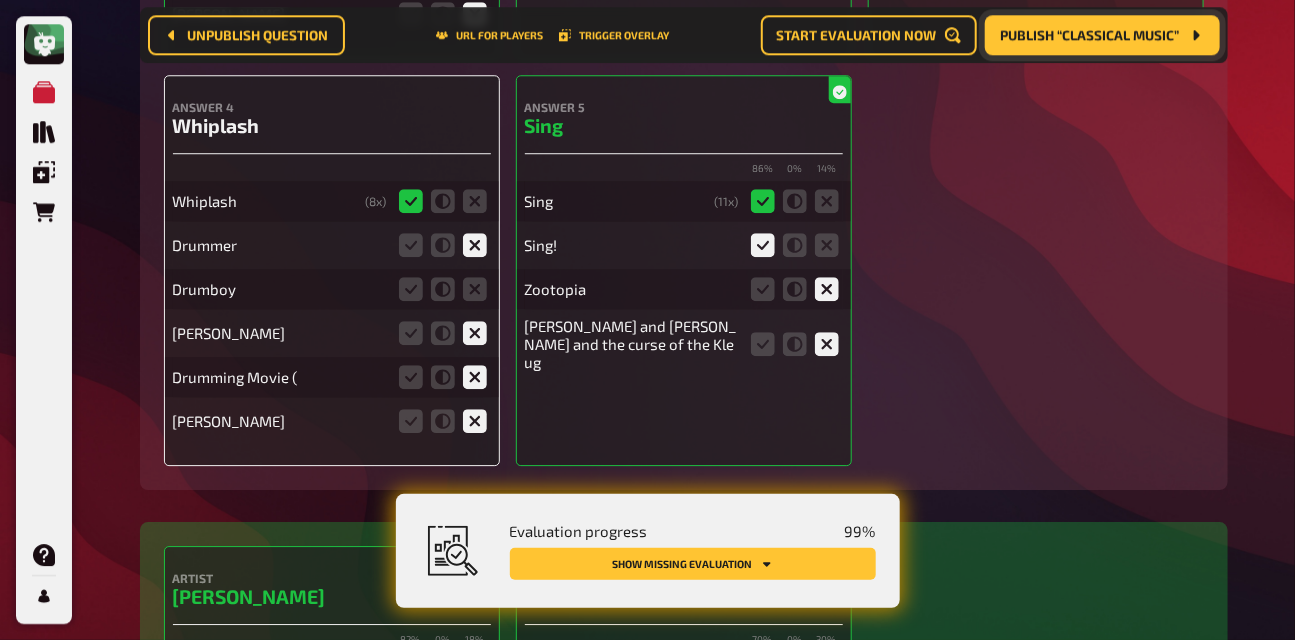 scroll, scrollTop: 7762, scrollLeft: 0, axis: vertical 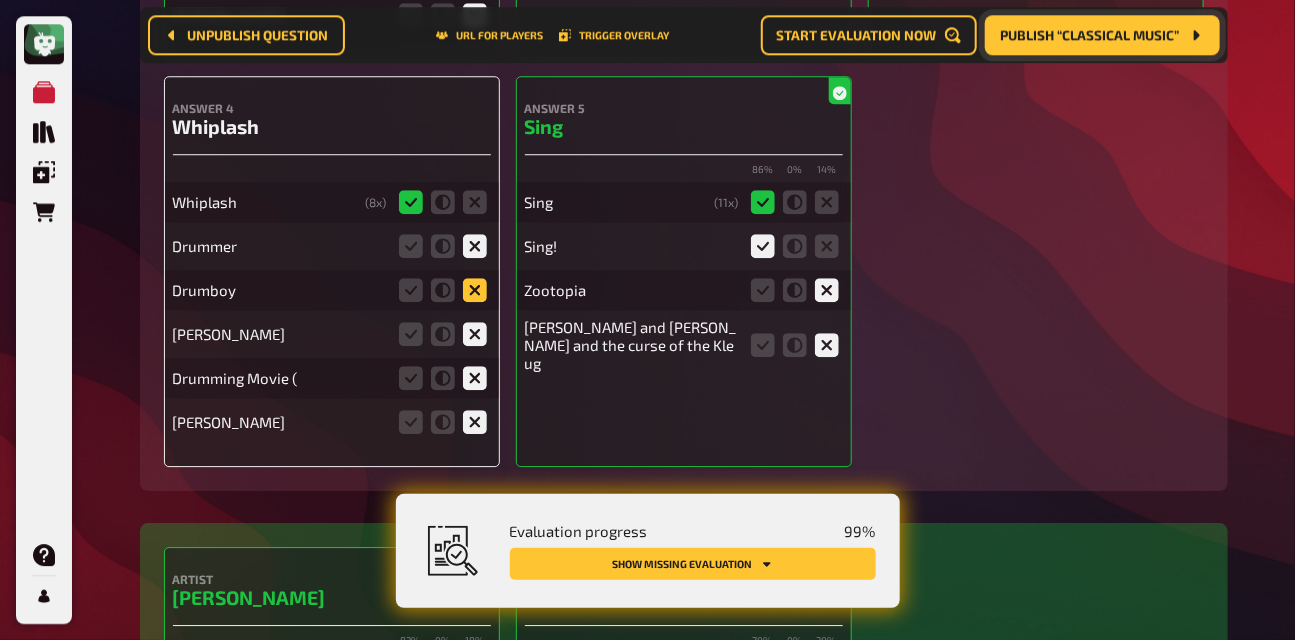 click 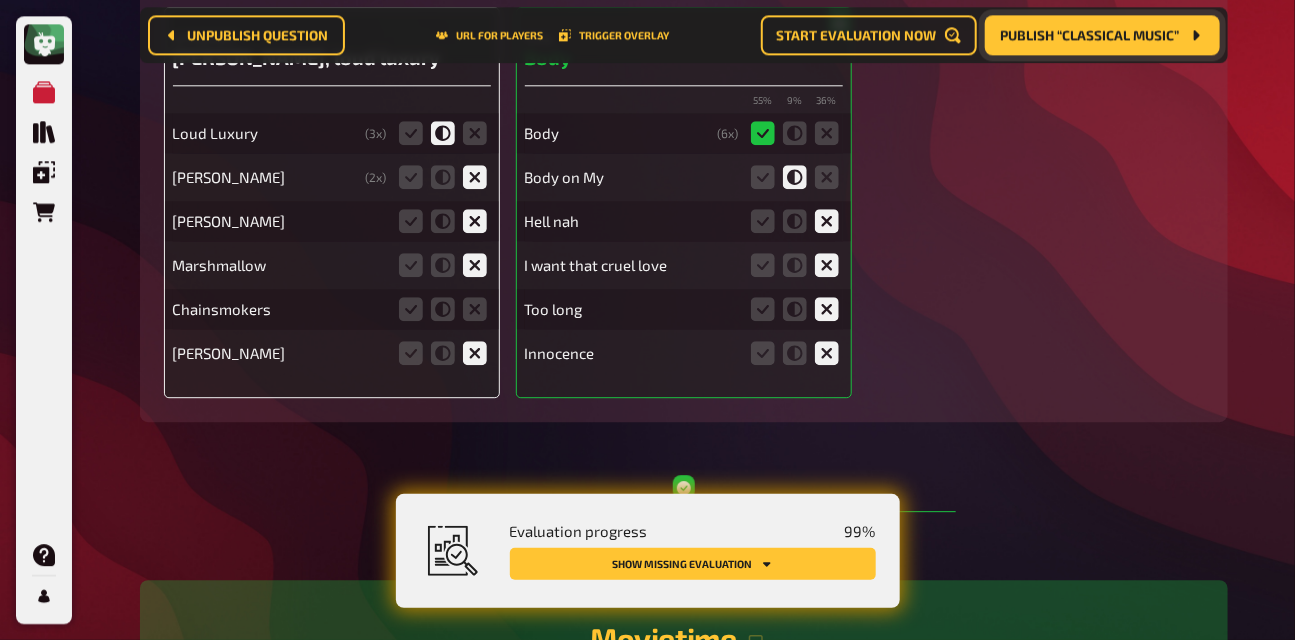 scroll, scrollTop: 10451, scrollLeft: 0, axis: vertical 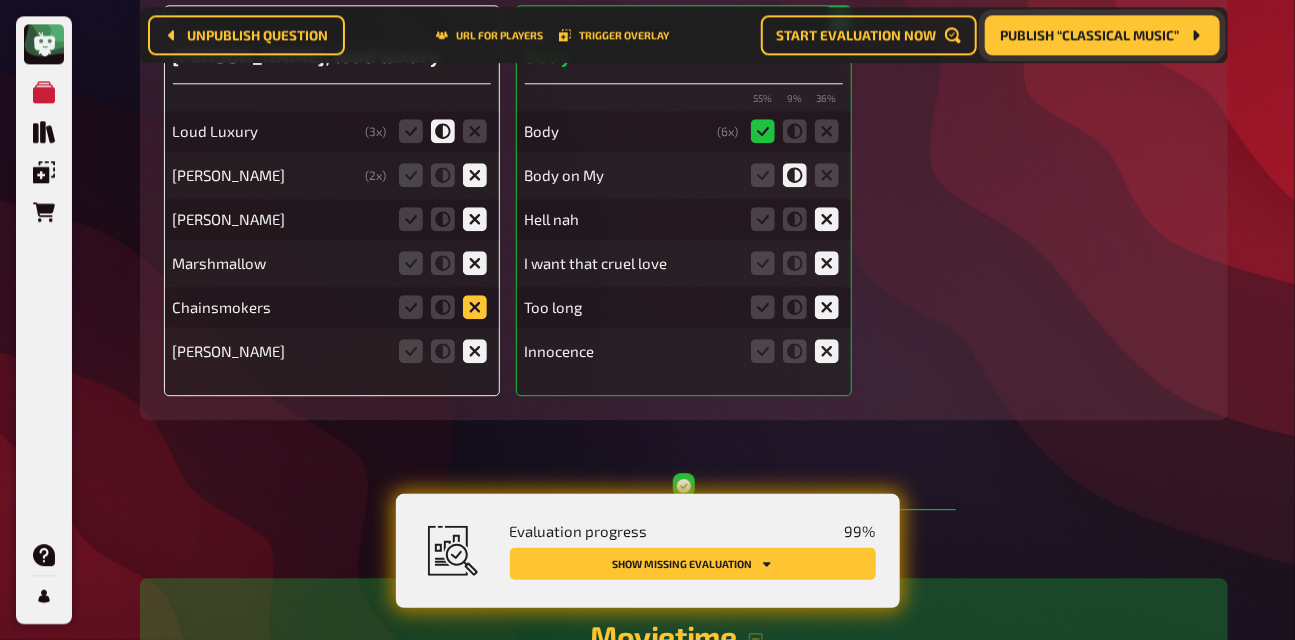 click 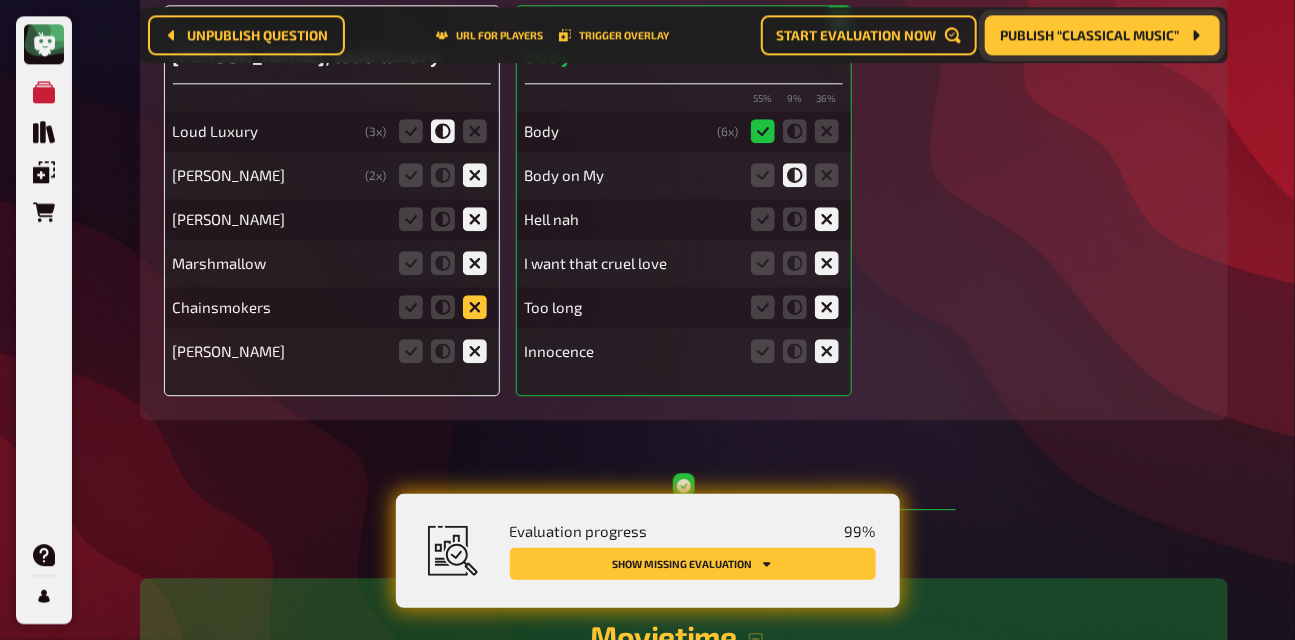 click at bounding box center [0, 0] 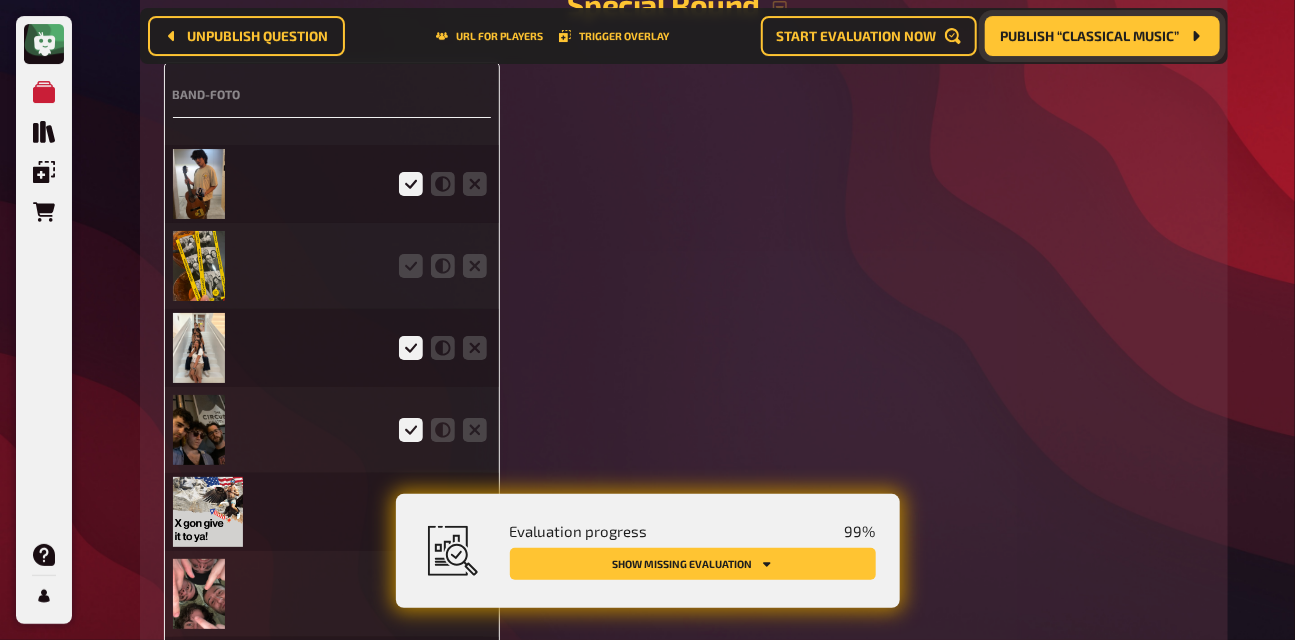 scroll, scrollTop: 5479, scrollLeft: 0, axis: vertical 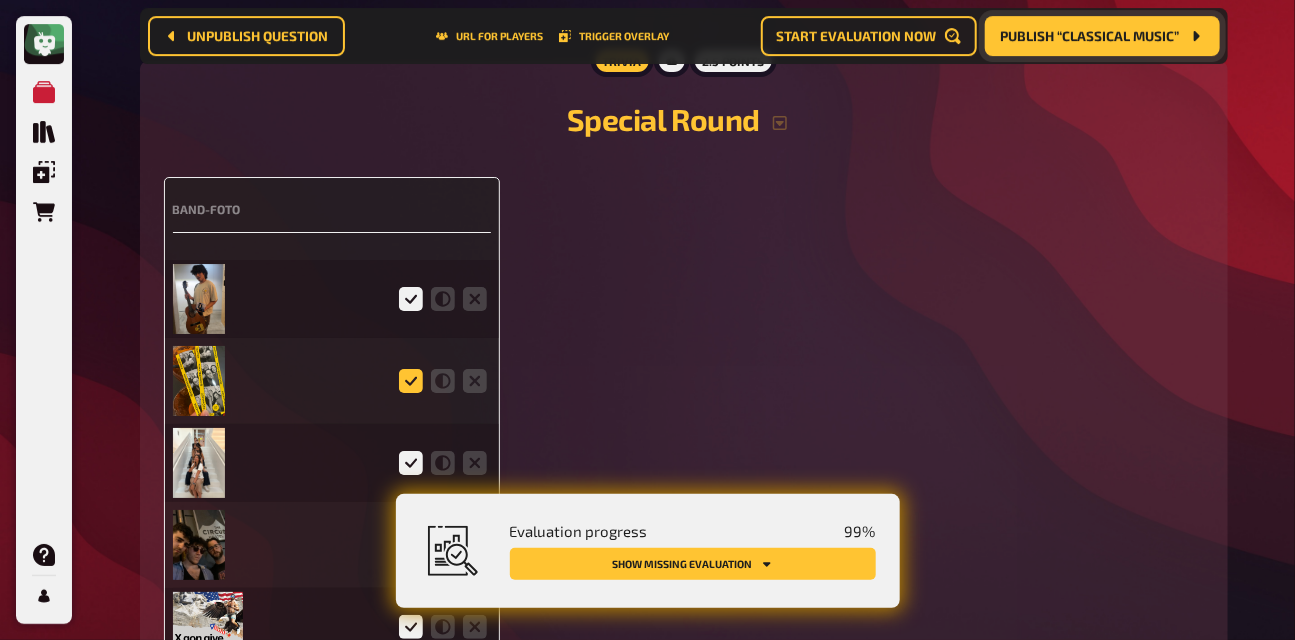 click 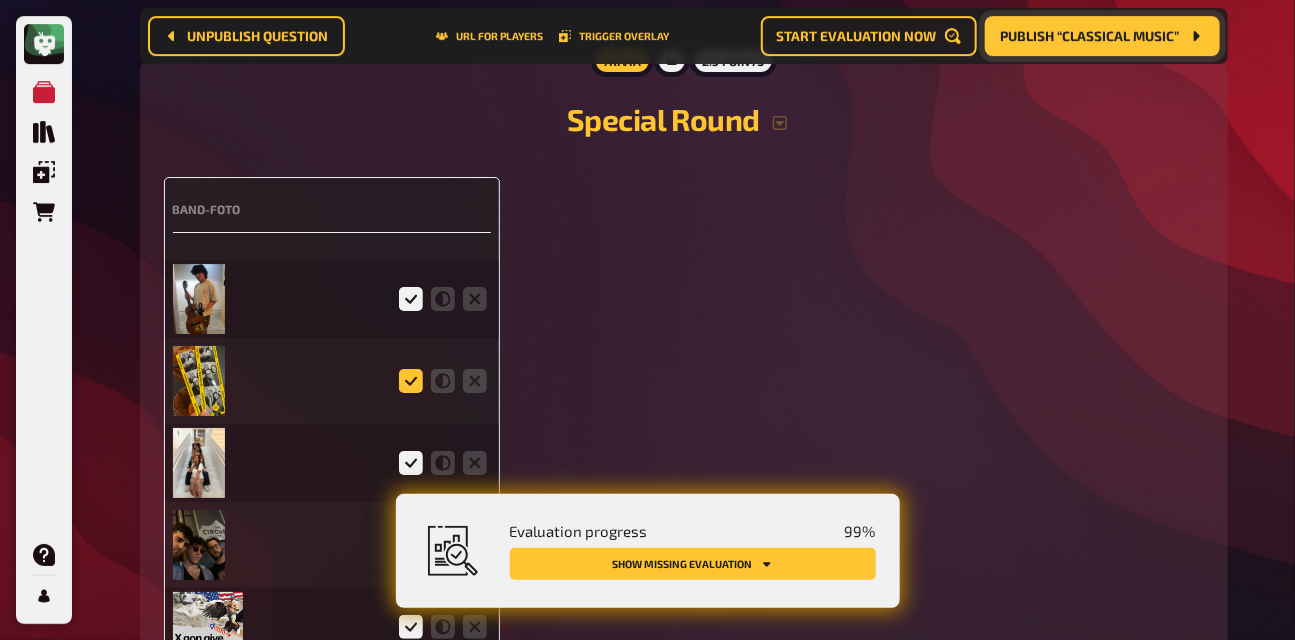 click at bounding box center [0, 0] 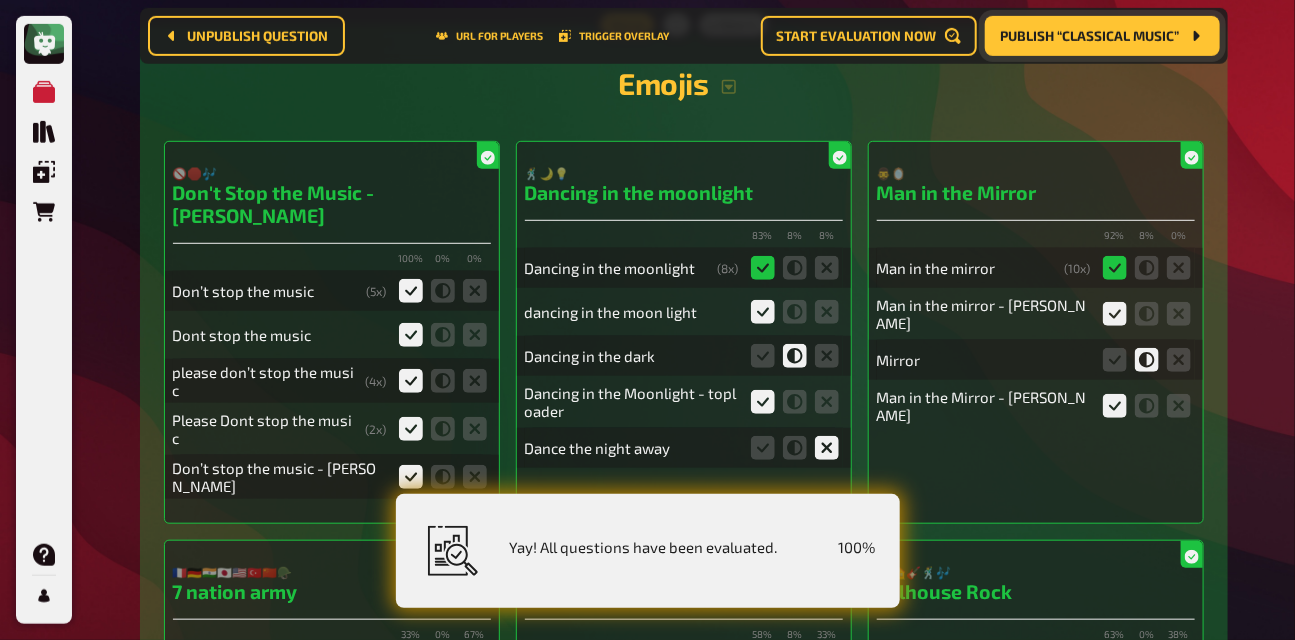 scroll, scrollTop: 0, scrollLeft: 0, axis: both 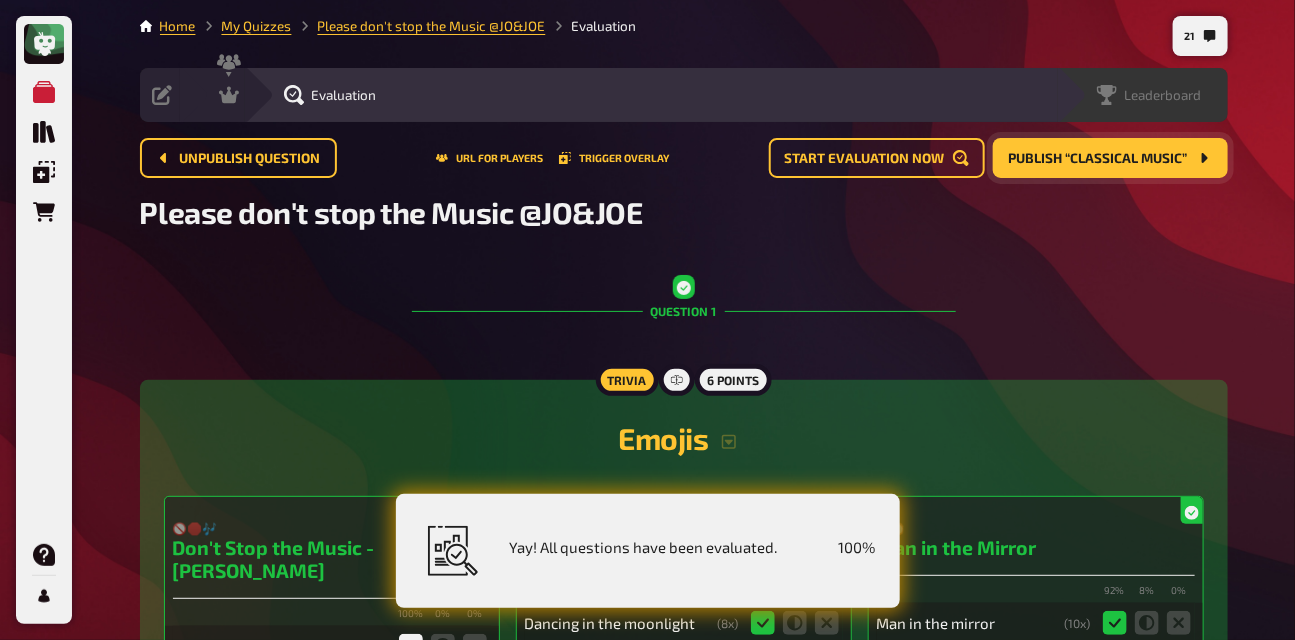 click on "Leaderboard" at bounding box center (1163, 95) 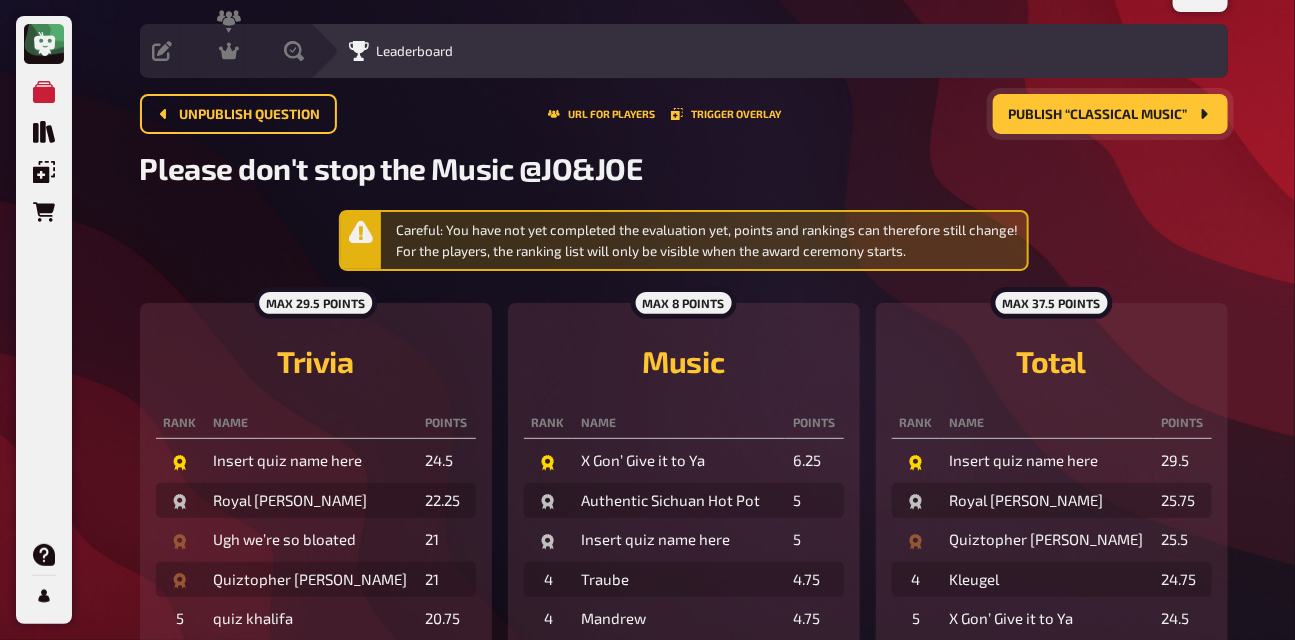 scroll, scrollTop: 43, scrollLeft: 0, axis: vertical 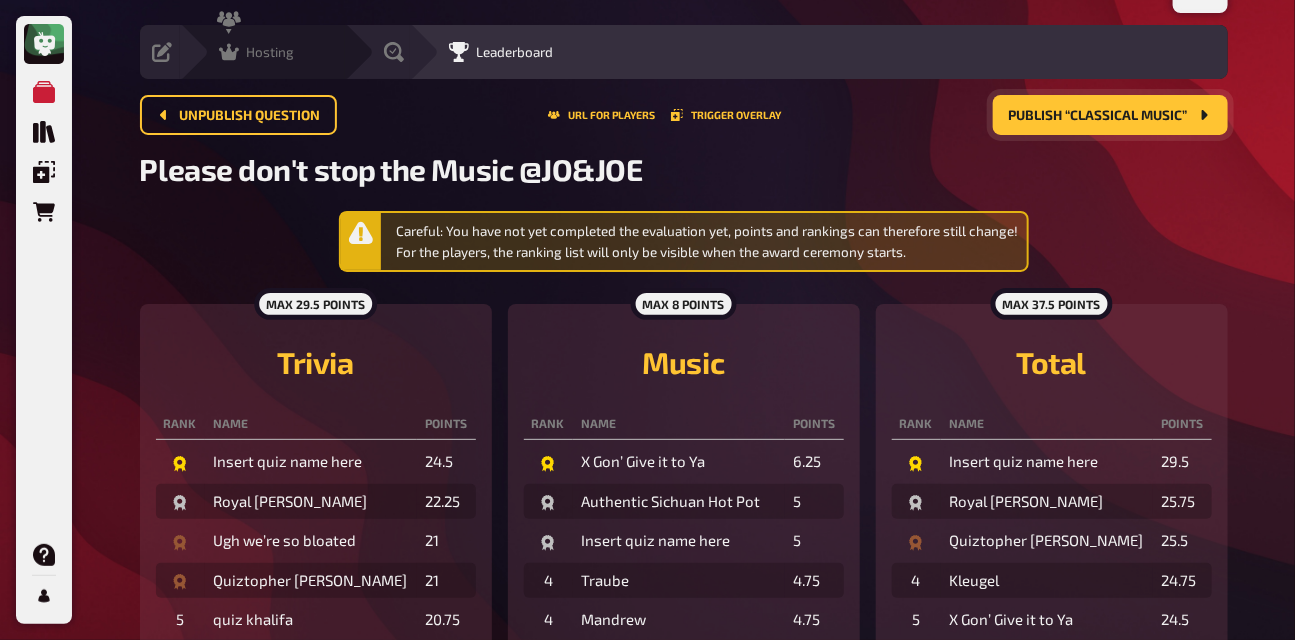 click 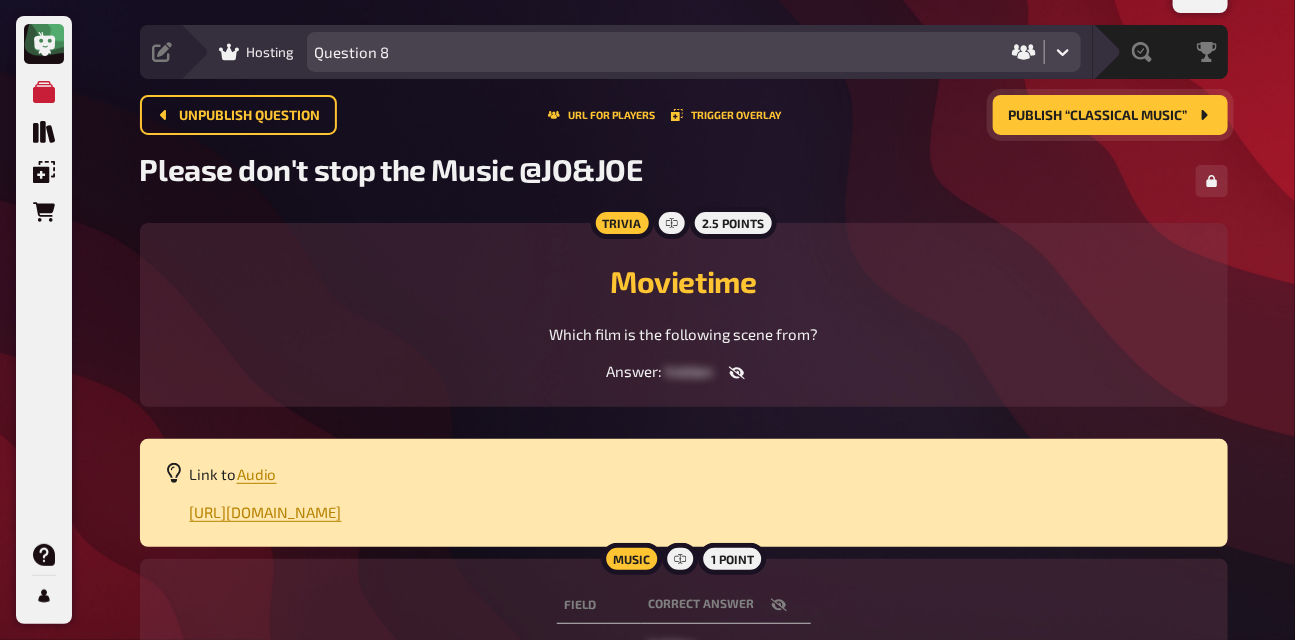 scroll, scrollTop: 0, scrollLeft: 0, axis: both 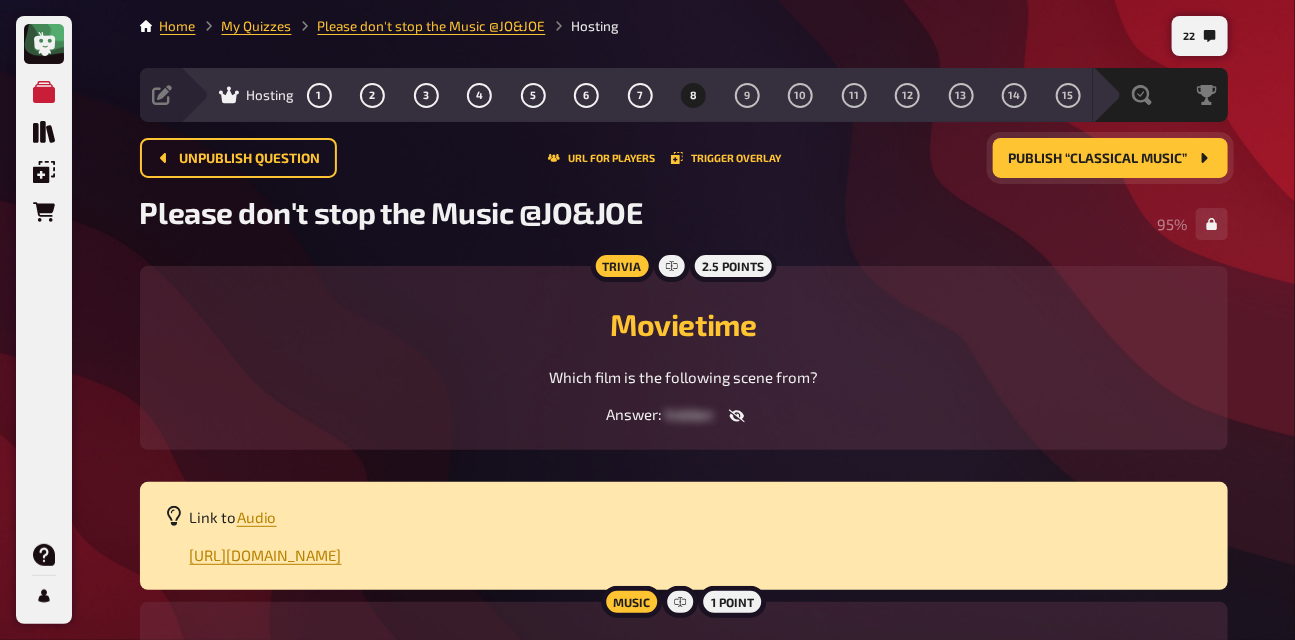 click on "Publish “Classical Music”" at bounding box center [1098, 159] 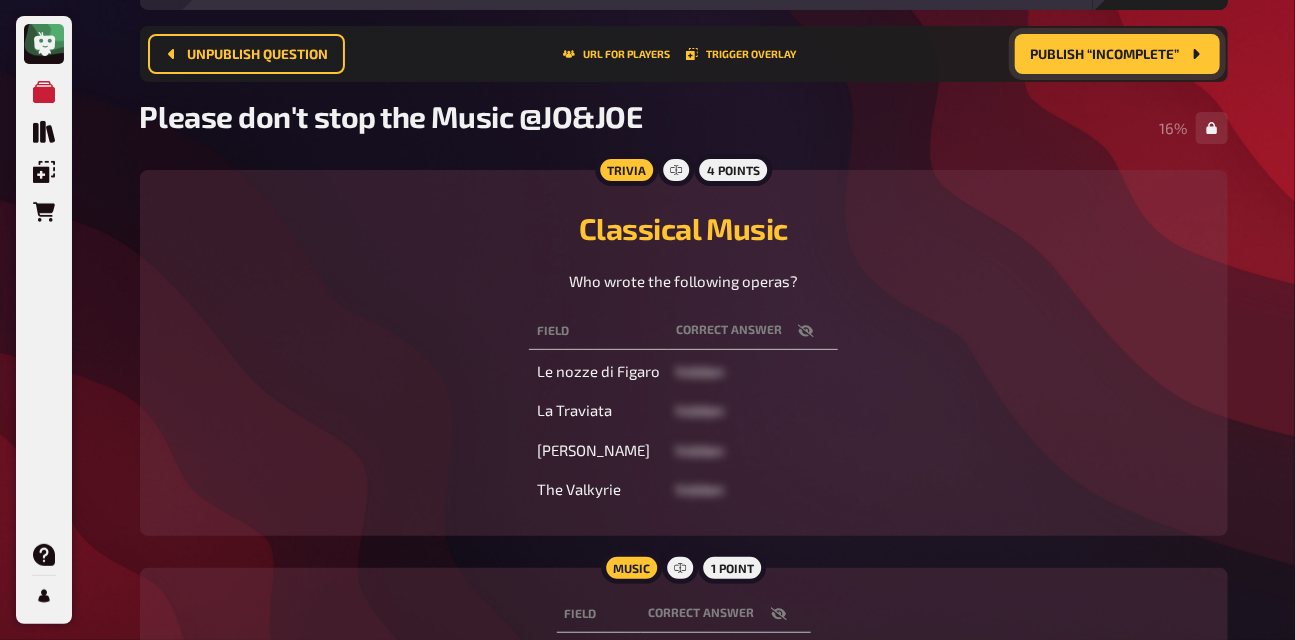 scroll, scrollTop: 0, scrollLeft: 0, axis: both 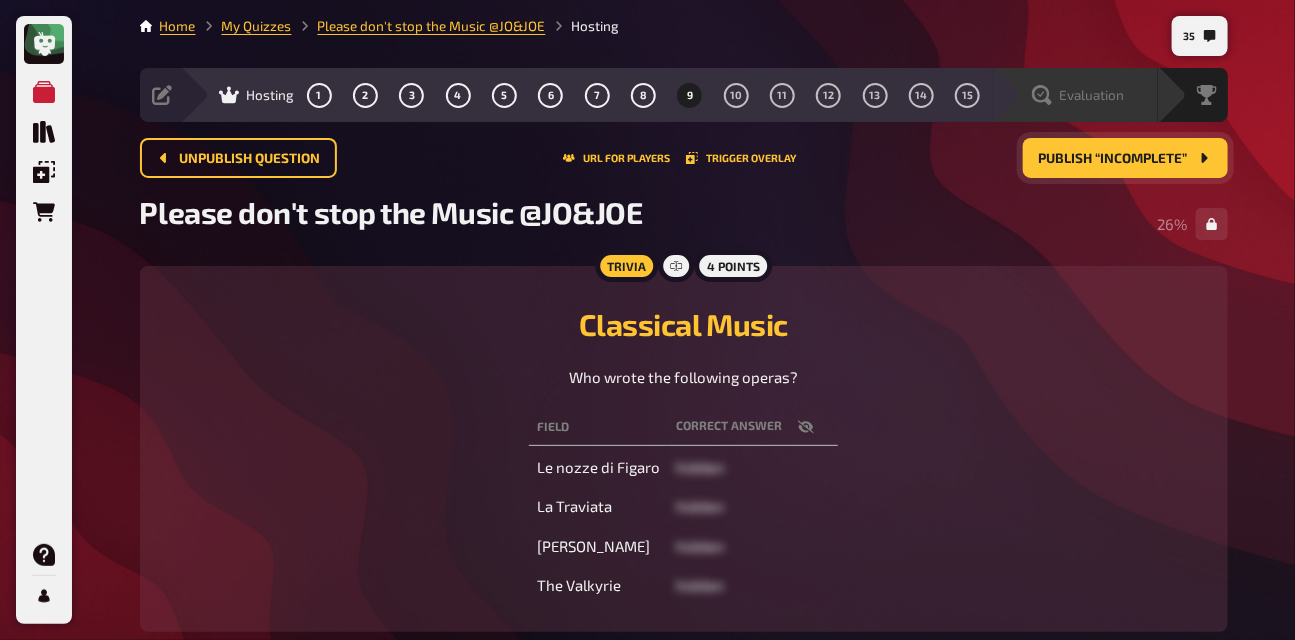 click on "Evaluation" at bounding box center [1075, 95] 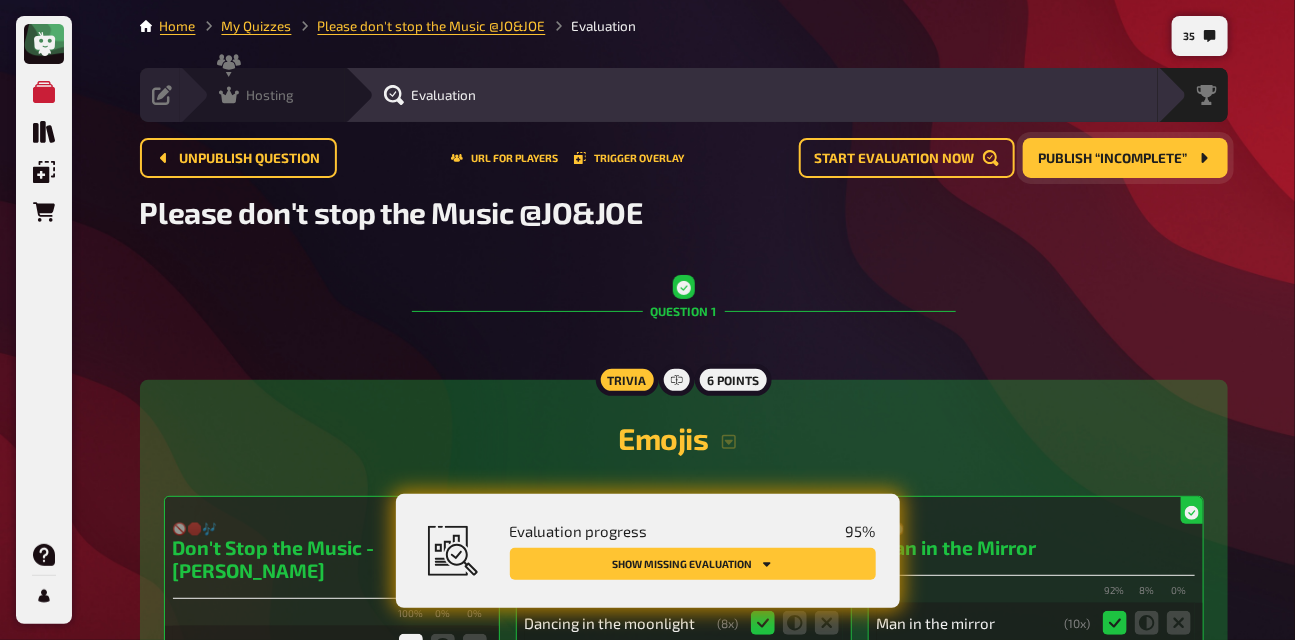 click on "Hosting" at bounding box center (271, 95) 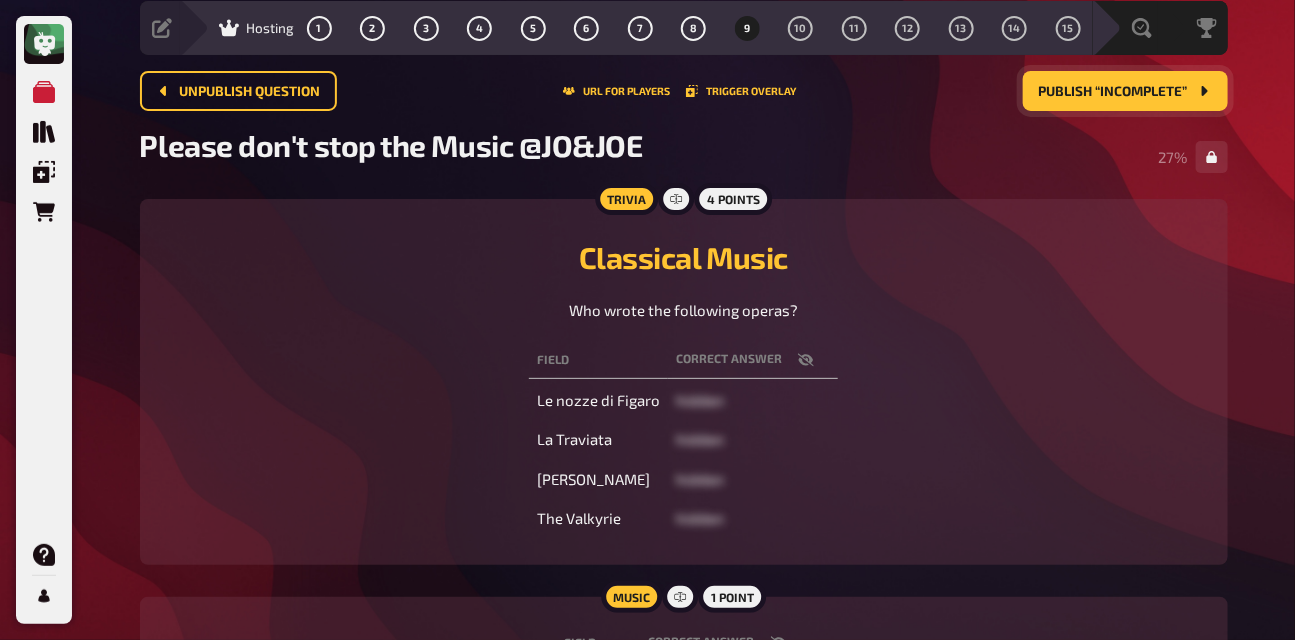scroll, scrollTop: 0, scrollLeft: 0, axis: both 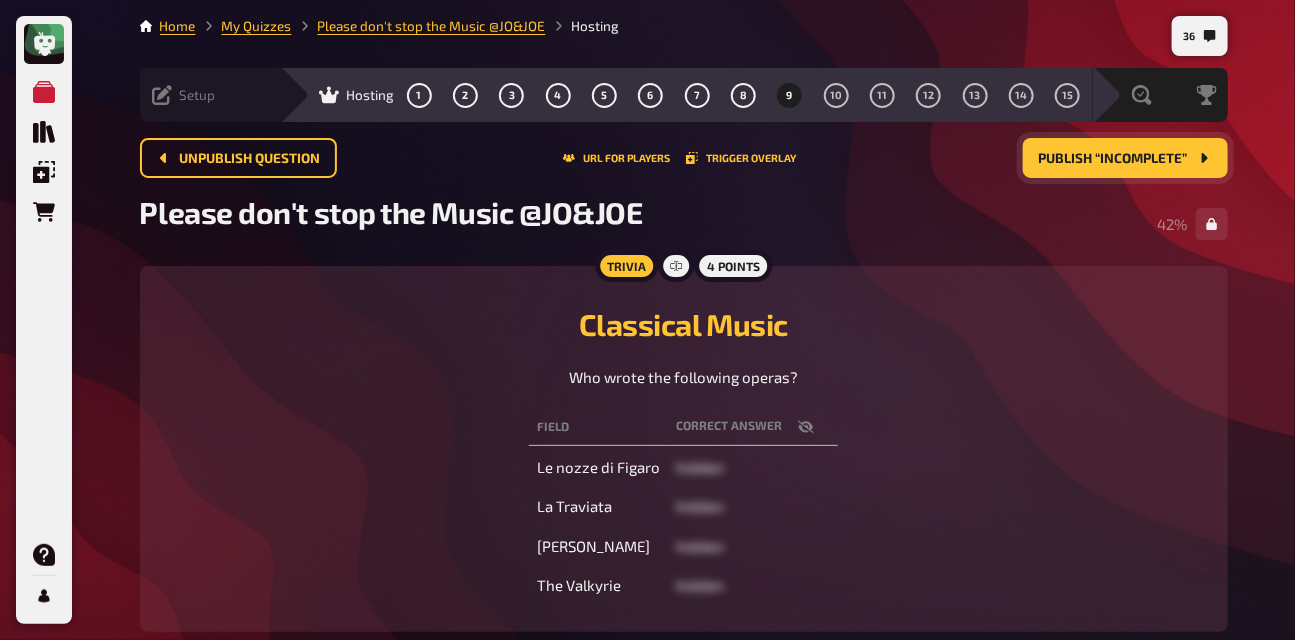 click on "Setup" at bounding box center [198, 95] 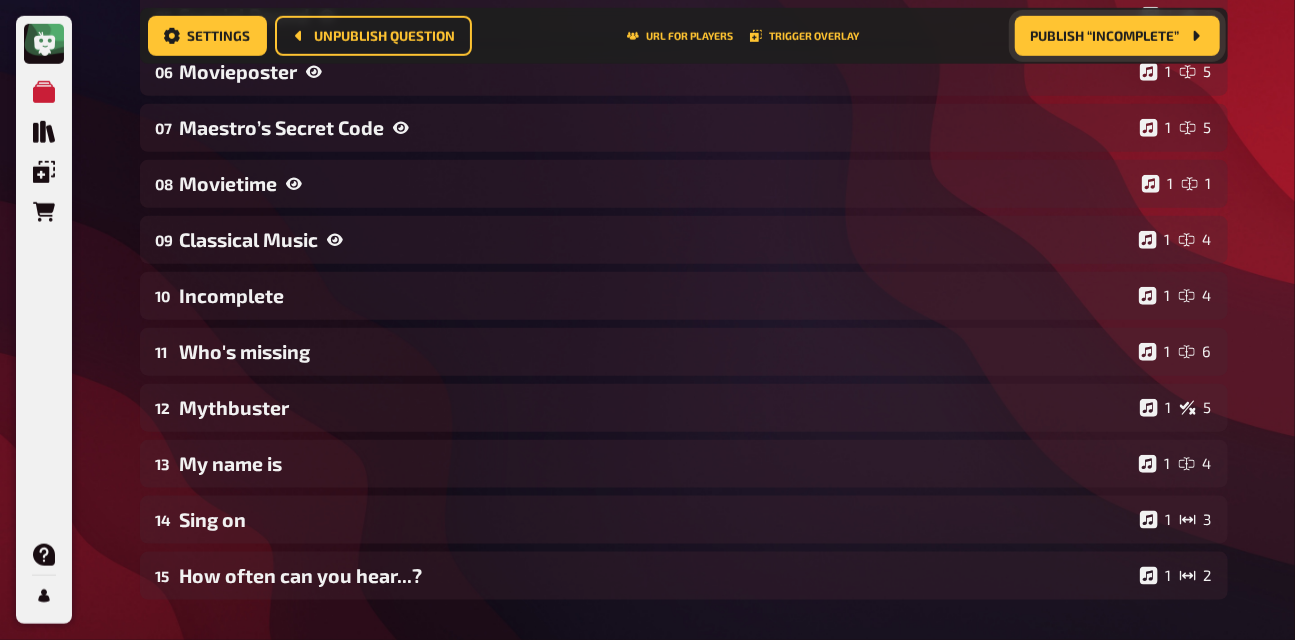 scroll, scrollTop: 622, scrollLeft: 0, axis: vertical 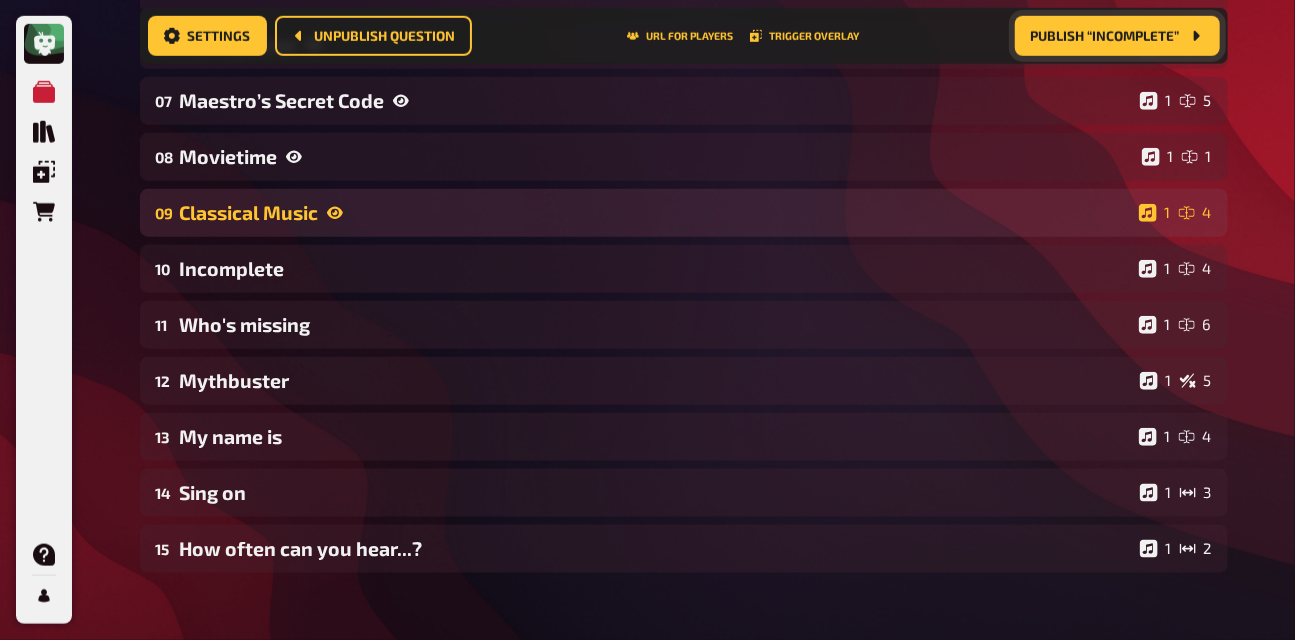 click on "Classical Music" at bounding box center [655, 212] 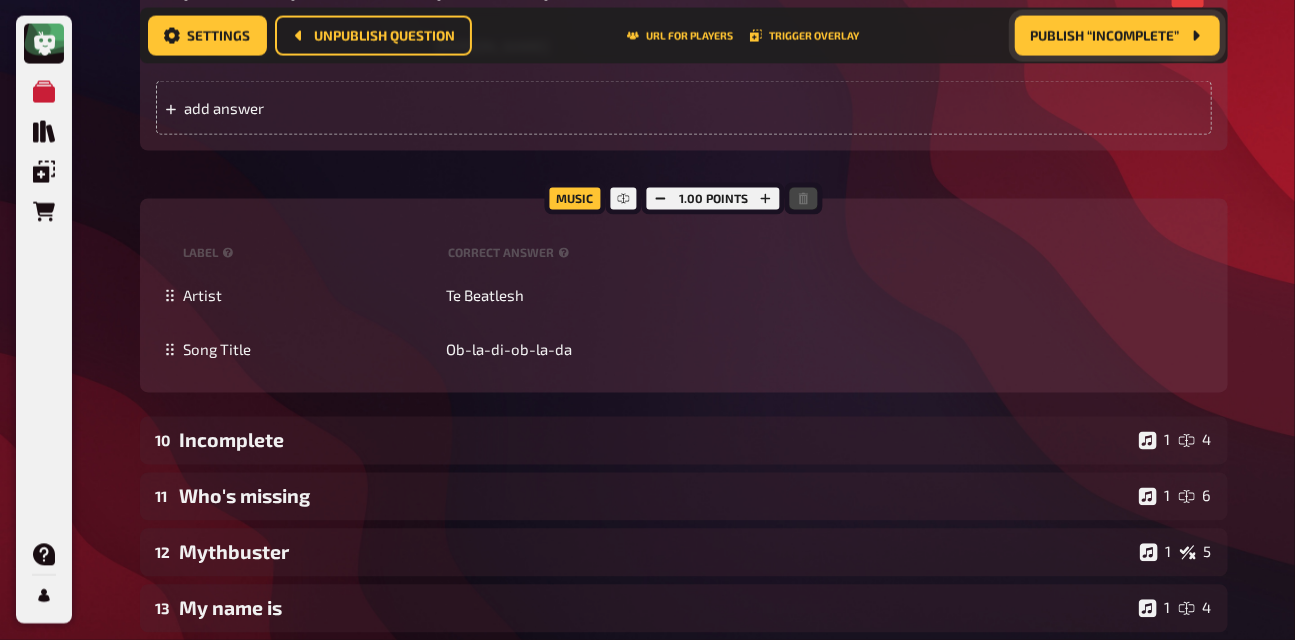 scroll, scrollTop: 1335, scrollLeft: 0, axis: vertical 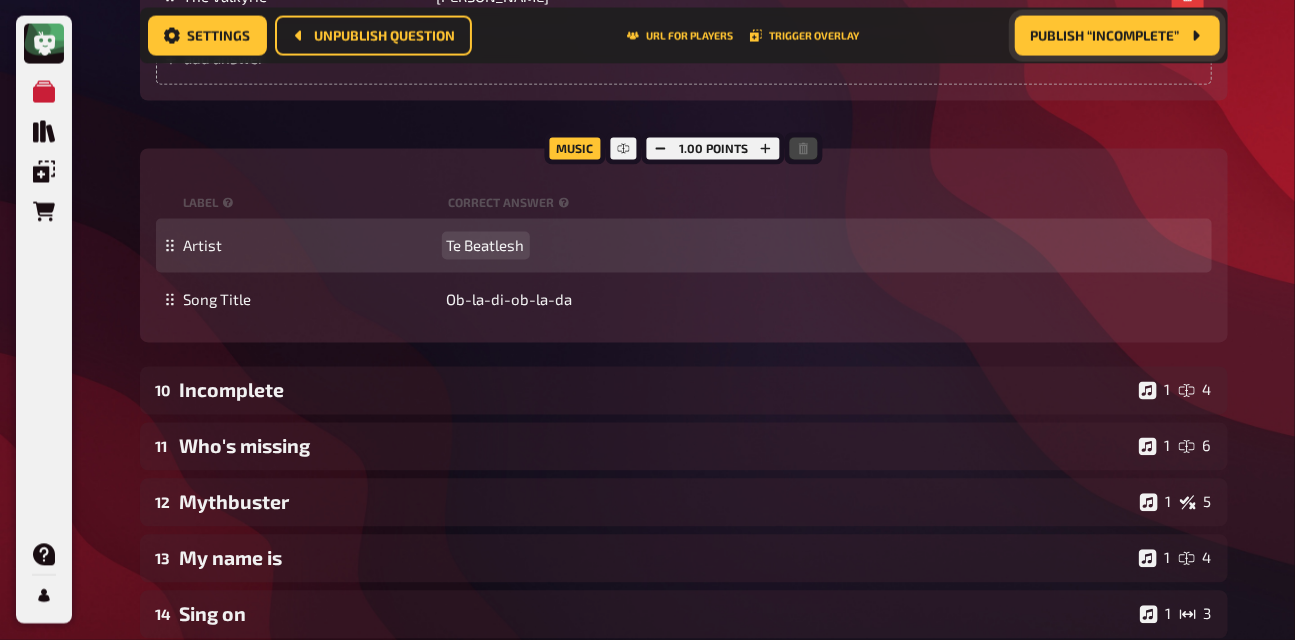 click on "Te Beatlesh" at bounding box center [486, 246] 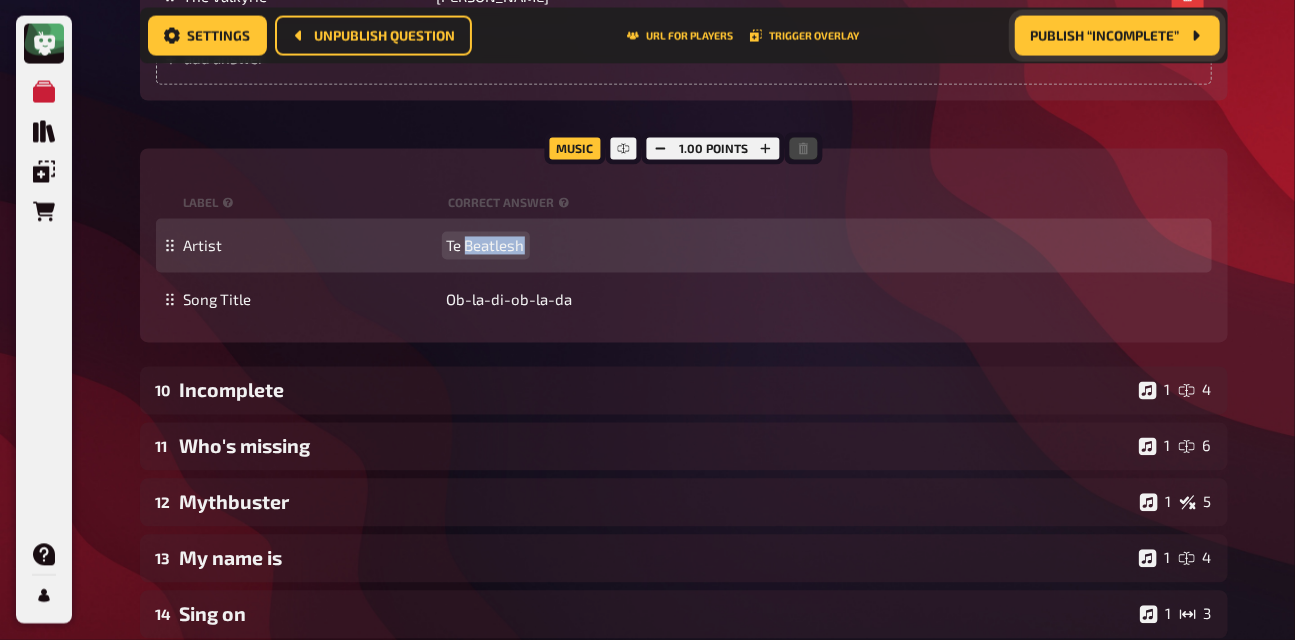 click on "Te Beatlesh" at bounding box center [486, 246] 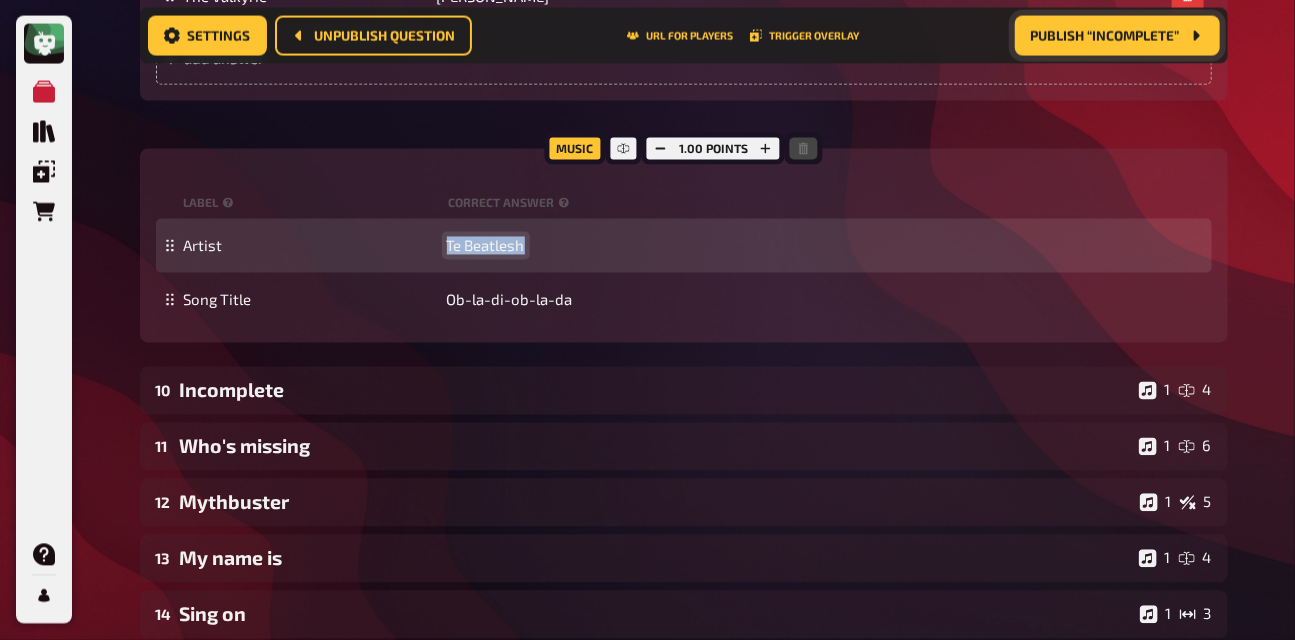 click on "Te Beatlesh" at bounding box center (486, 246) 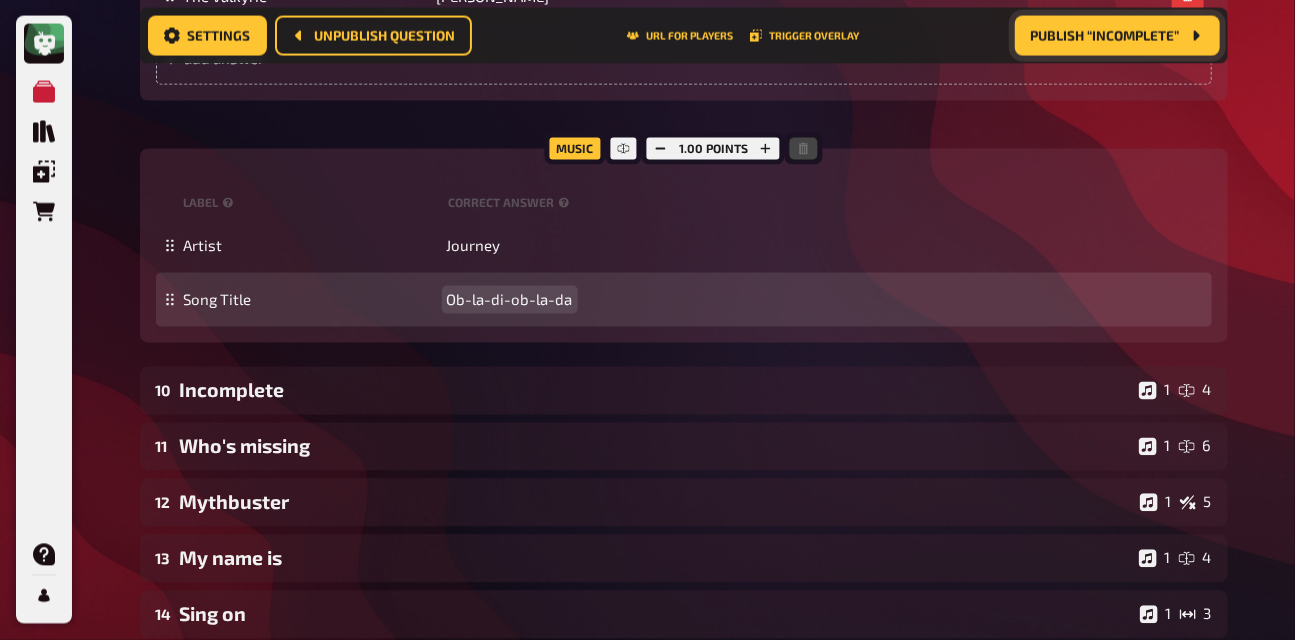 click on "Ob-la-di-ob-la-da" at bounding box center (510, 300) 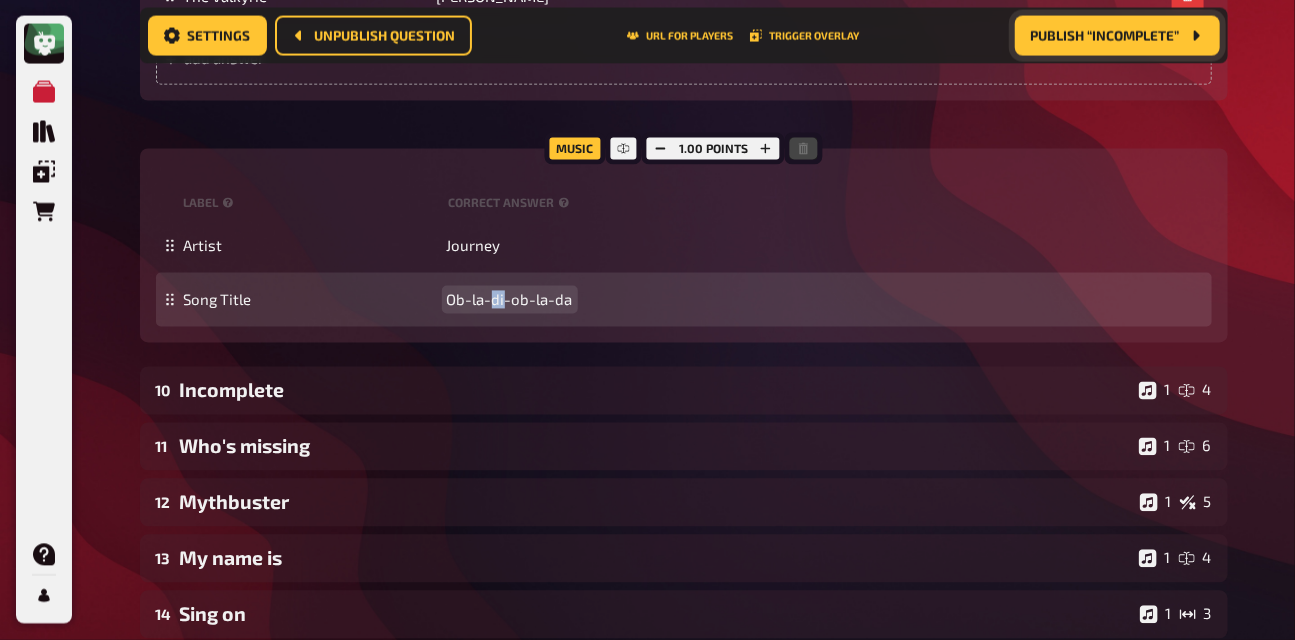 click on "Ob-la-di-ob-la-da" at bounding box center [510, 300] 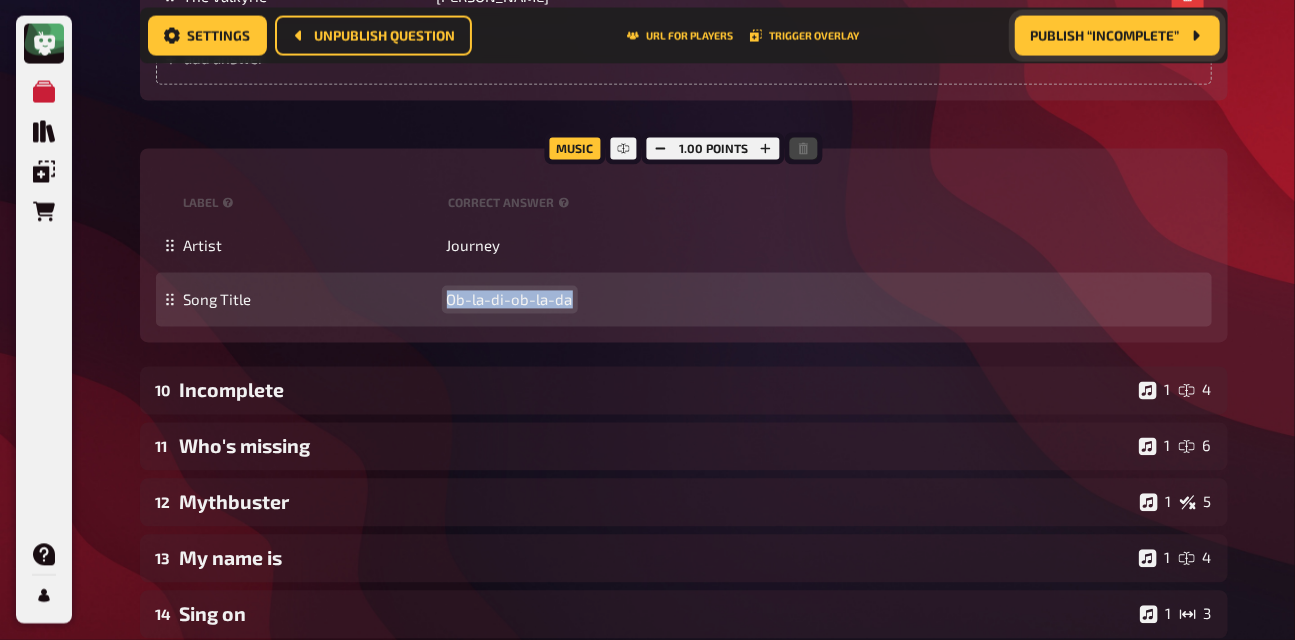 click on "Ob-la-di-ob-la-da" at bounding box center (510, 300) 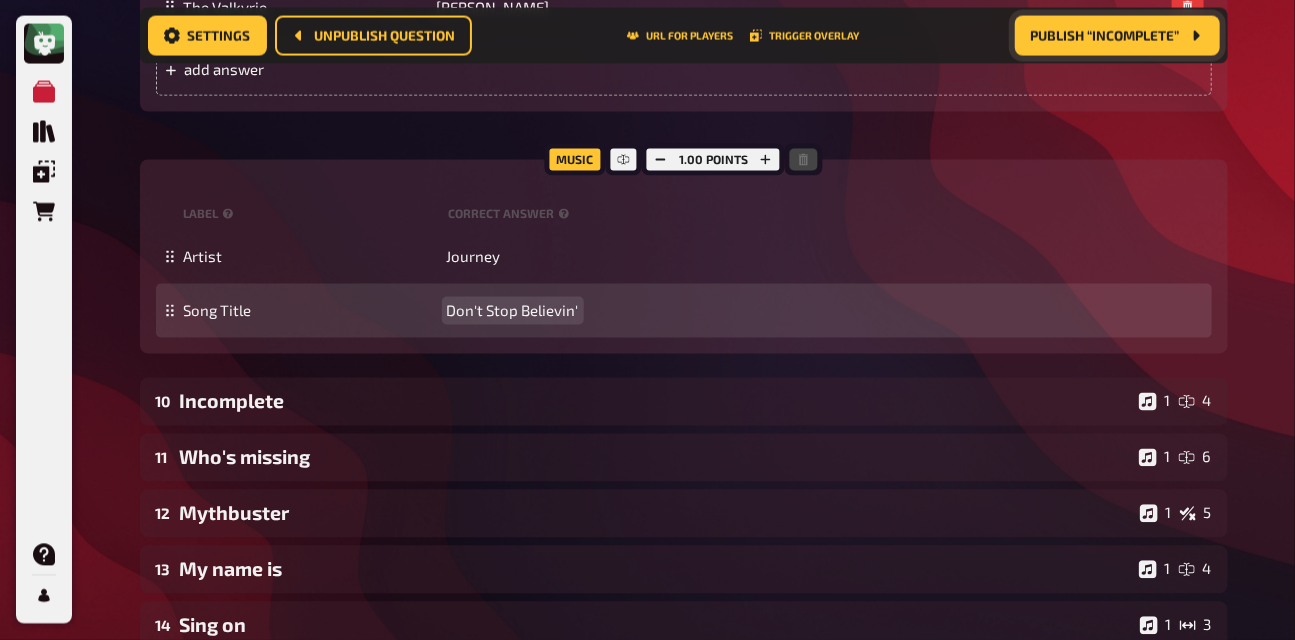 scroll, scrollTop: 0, scrollLeft: 0, axis: both 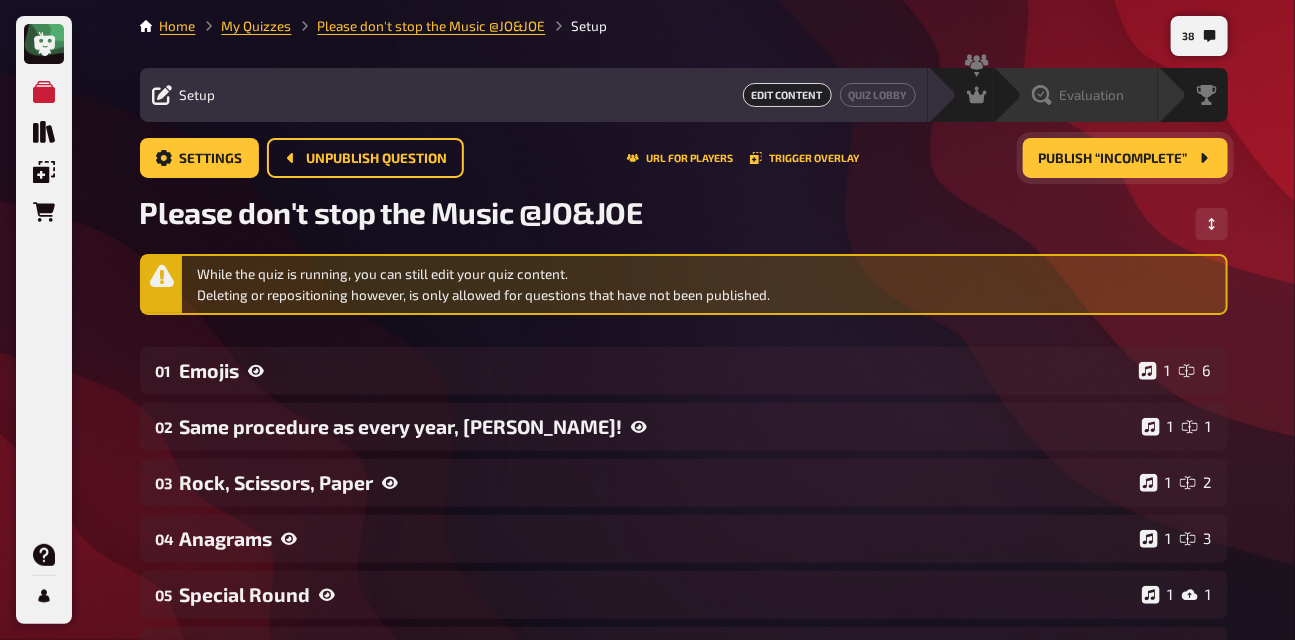 click on "Evaluation" at bounding box center [1075, 95] 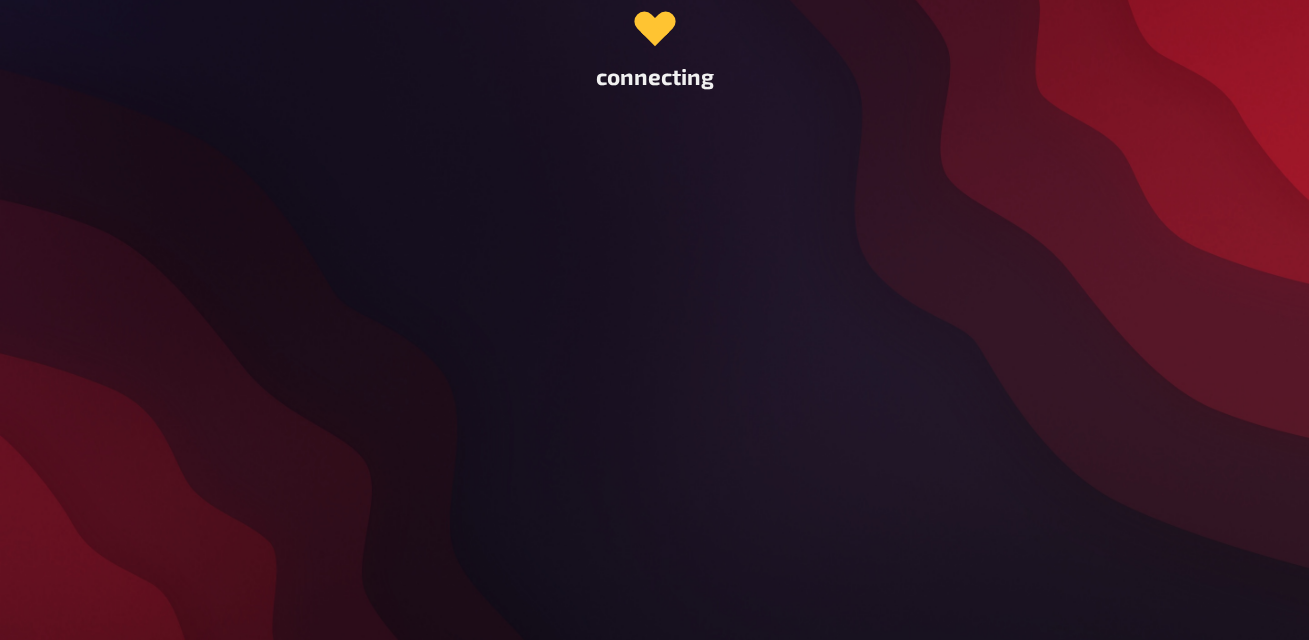 scroll, scrollTop: 0, scrollLeft: 0, axis: both 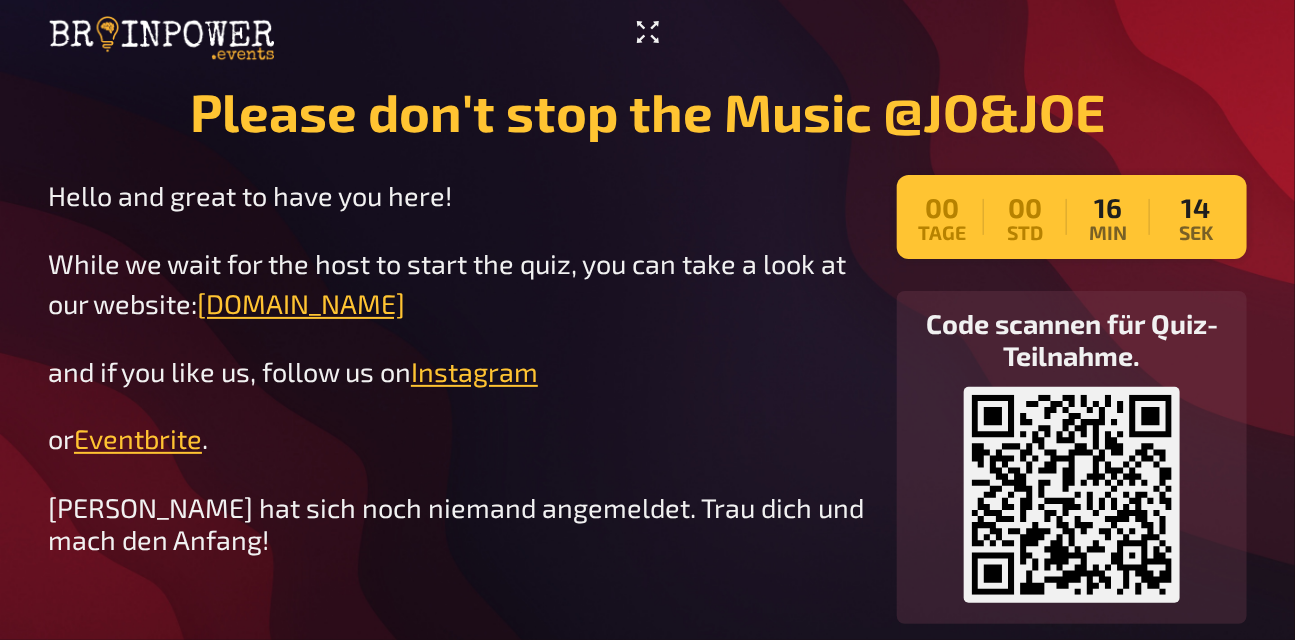 click 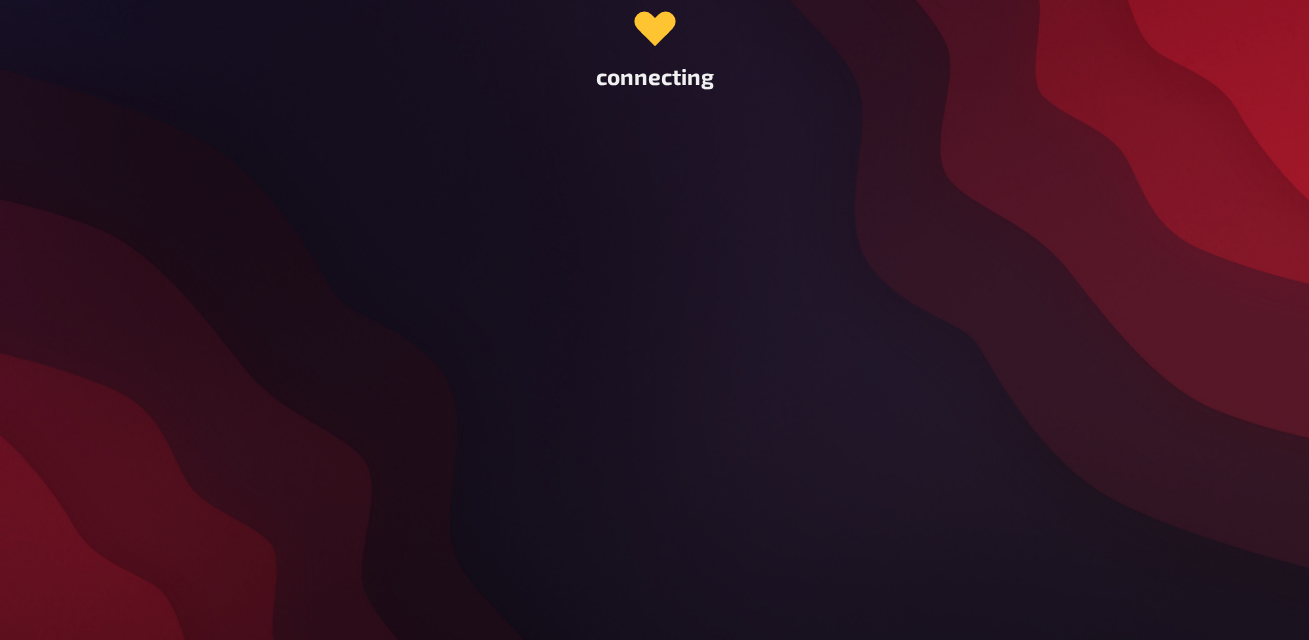 scroll, scrollTop: 0, scrollLeft: 0, axis: both 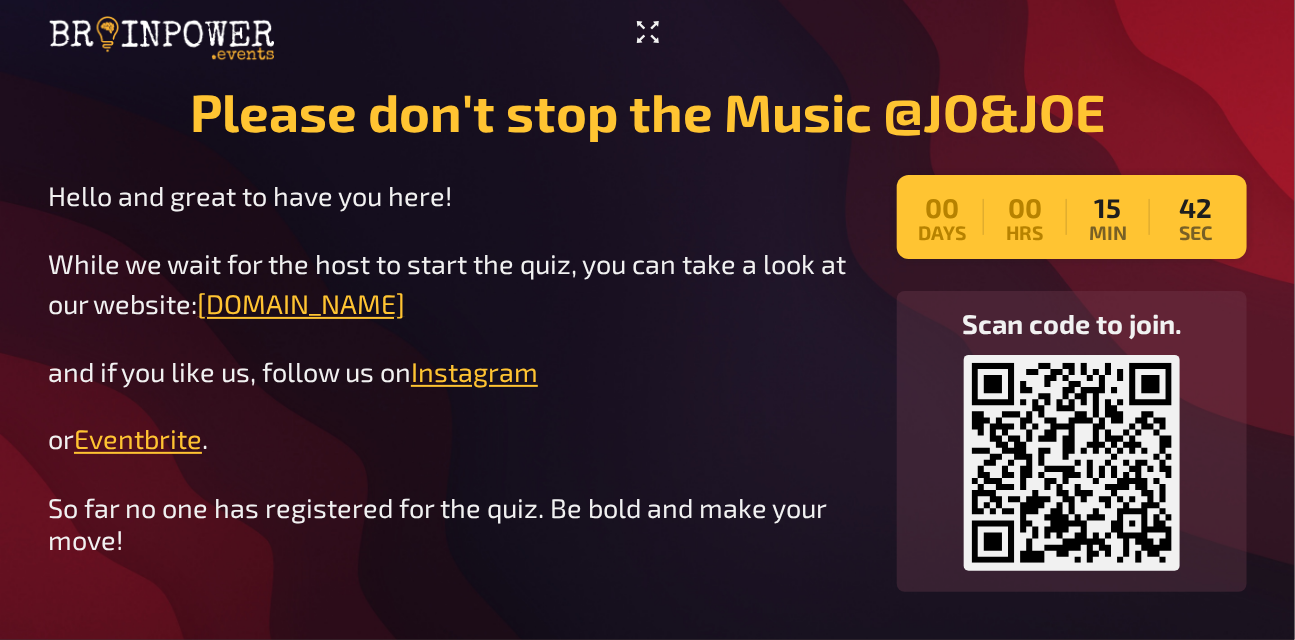 click 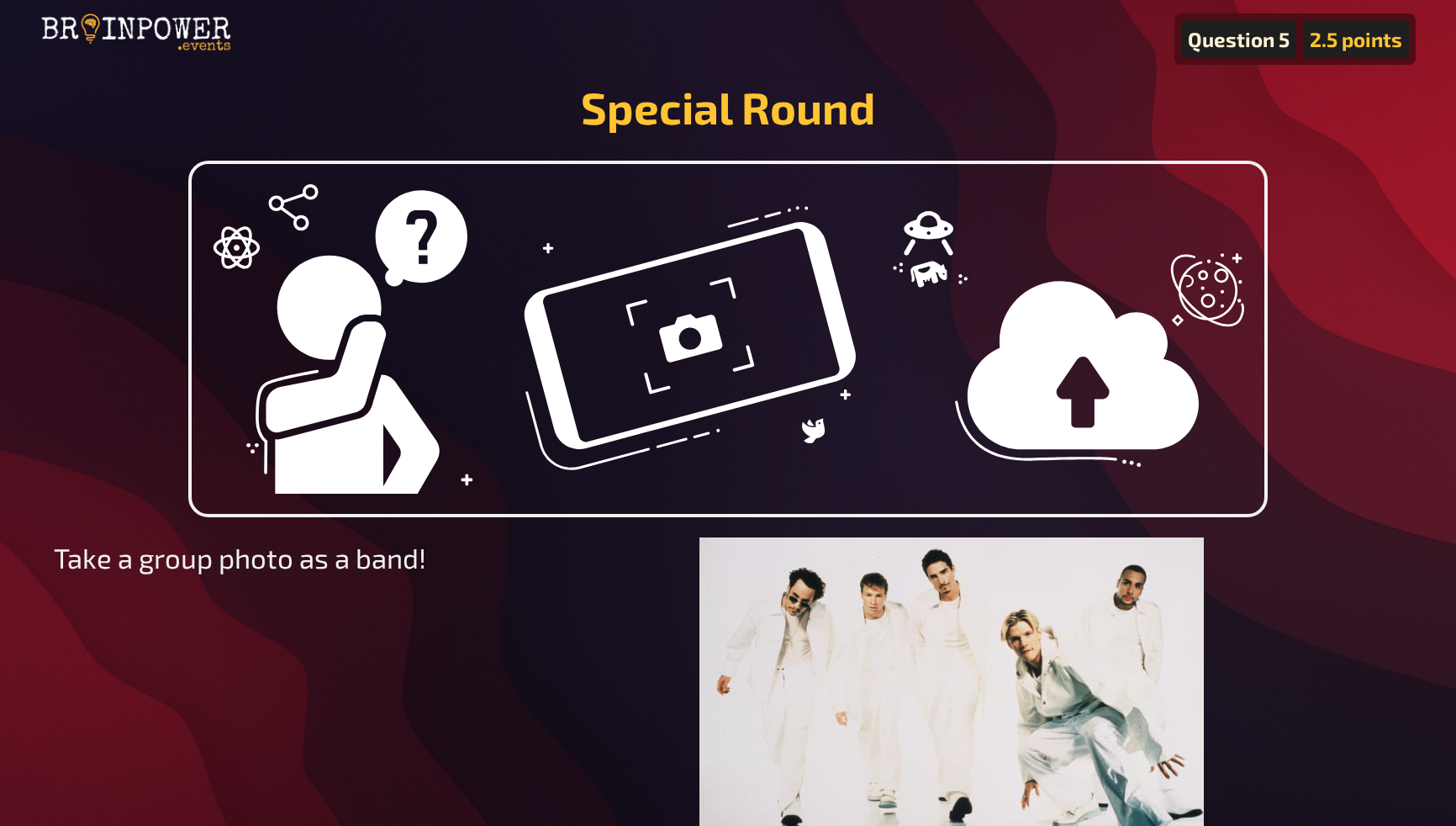 scroll, scrollTop: 19, scrollLeft: 0, axis: vertical 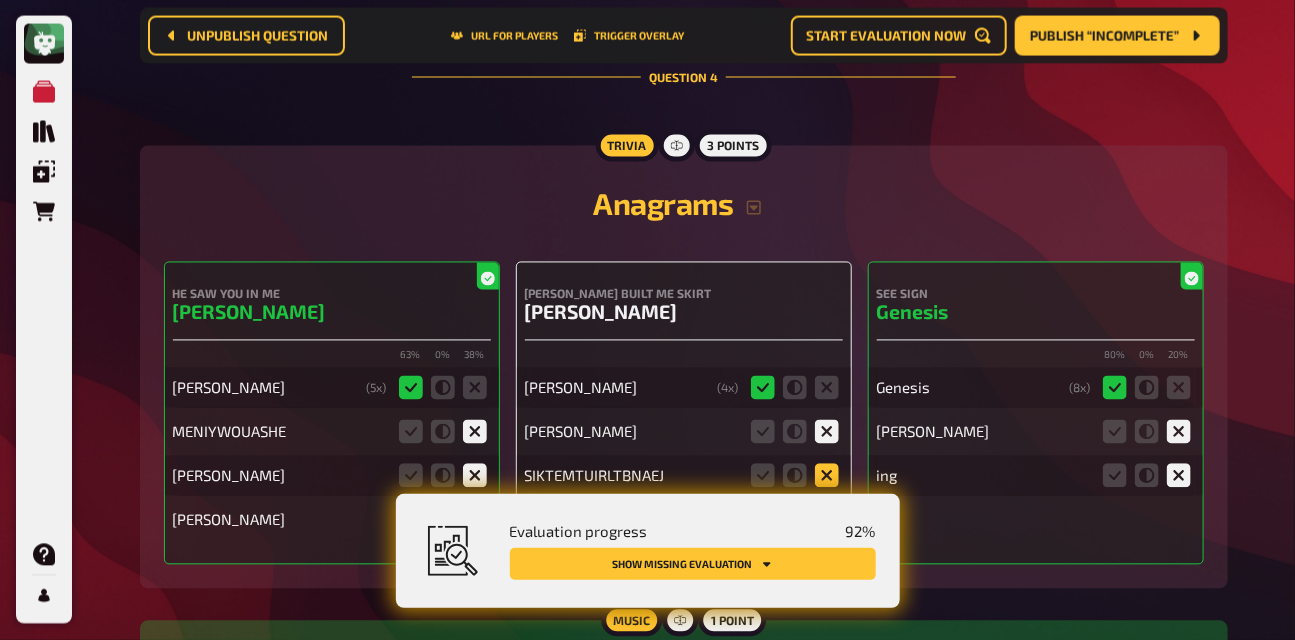 click 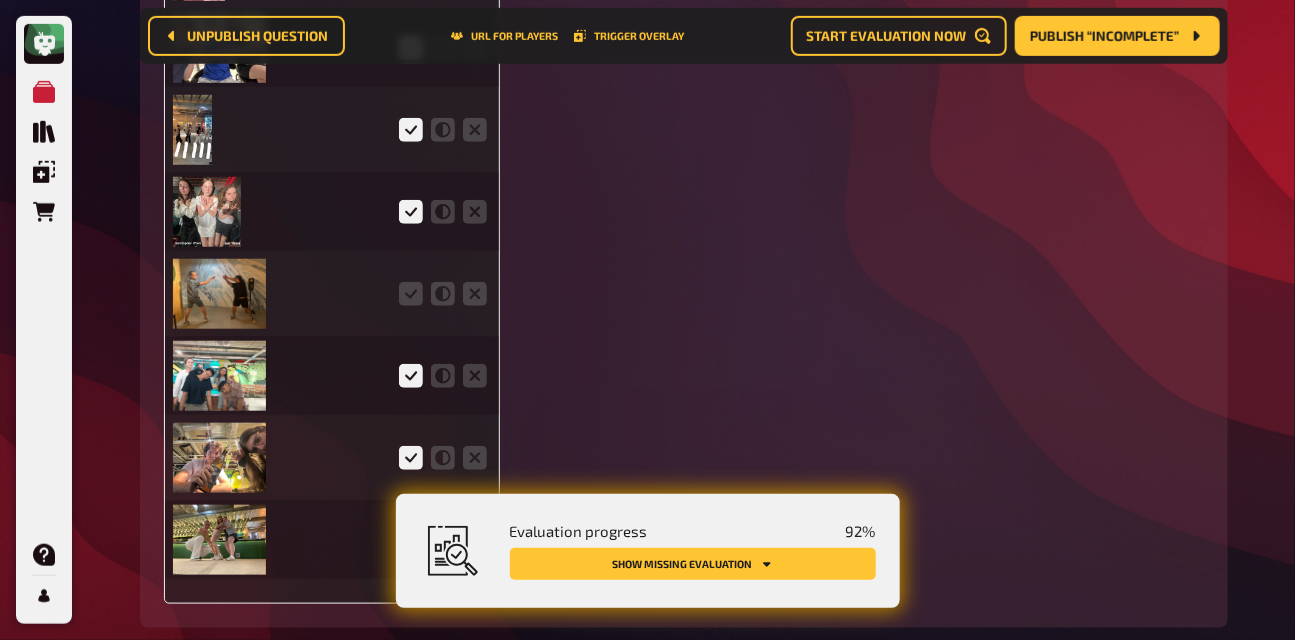 scroll, scrollTop: 6274, scrollLeft: 0, axis: vertical 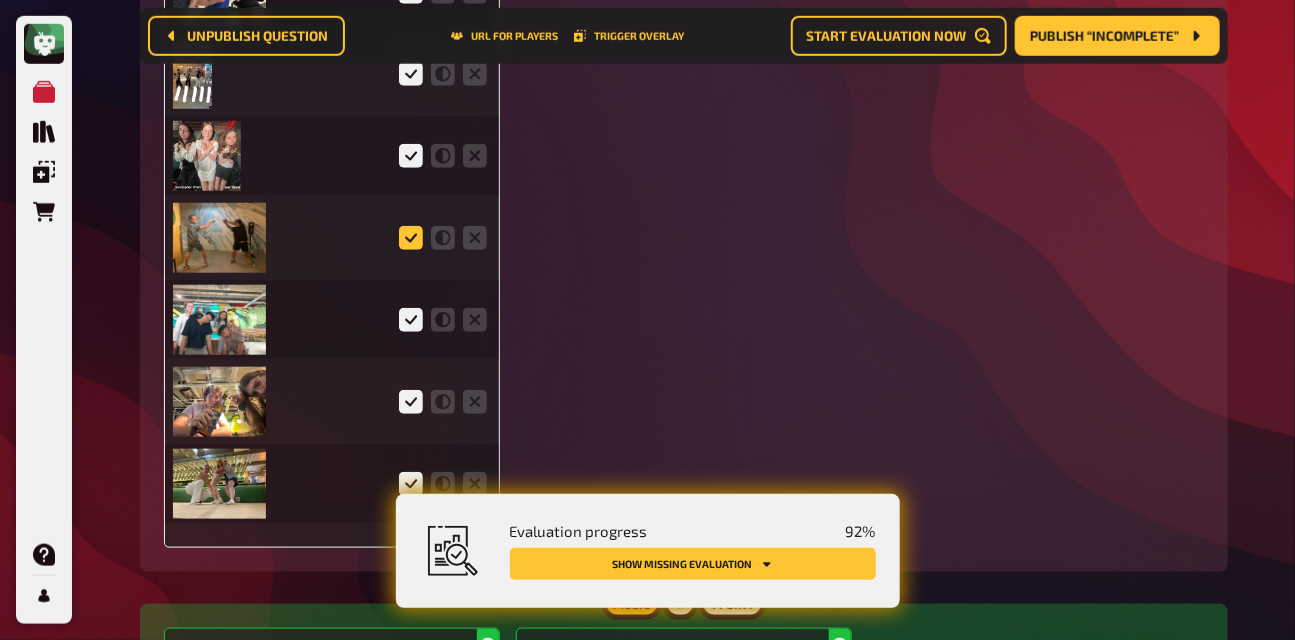 click 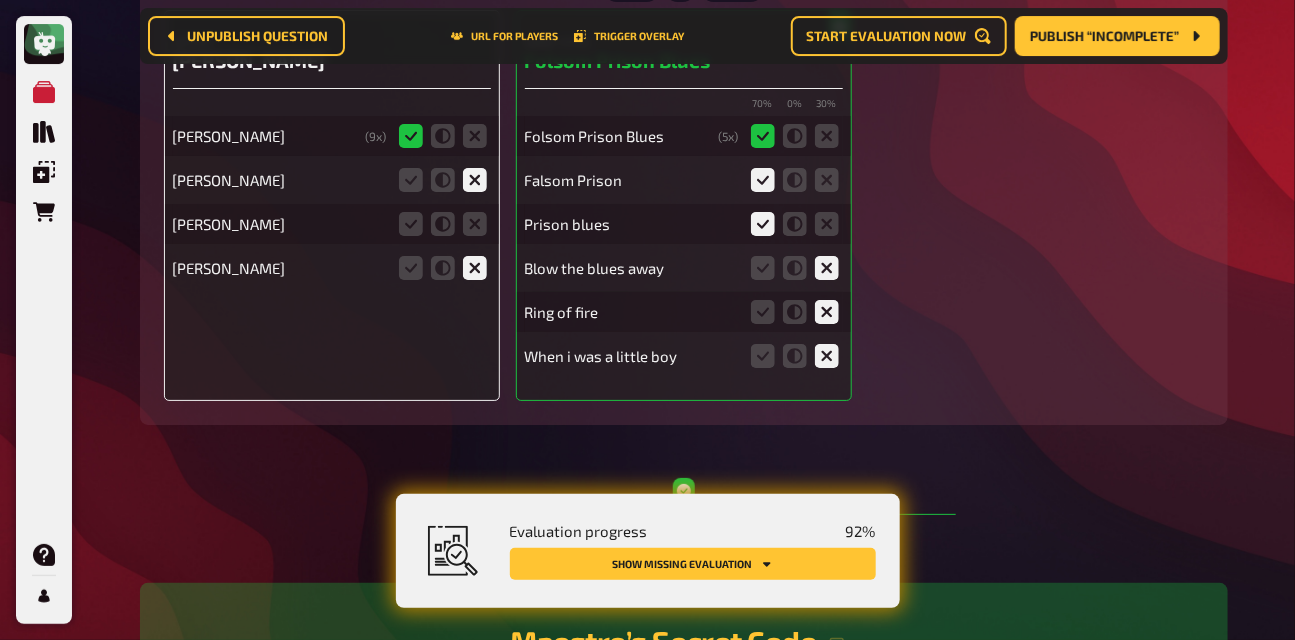 scroll, scrollTop: 8435, scrollLeft: 0, axis: vertical 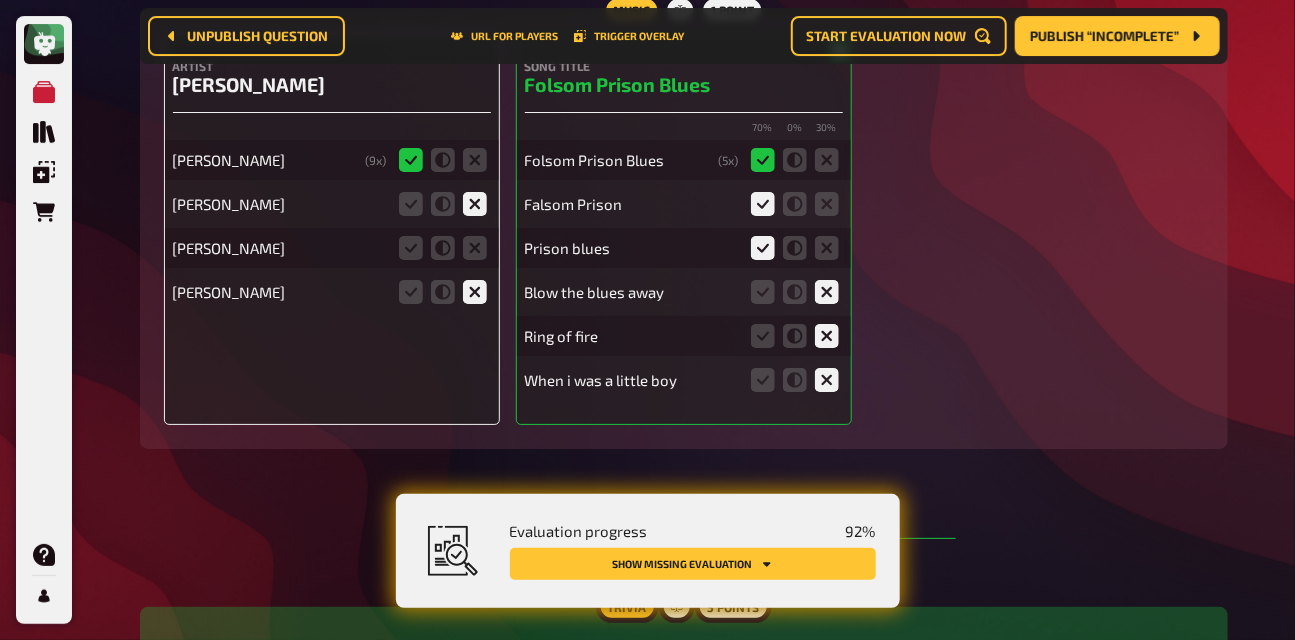click at bounding box center (443, 248) 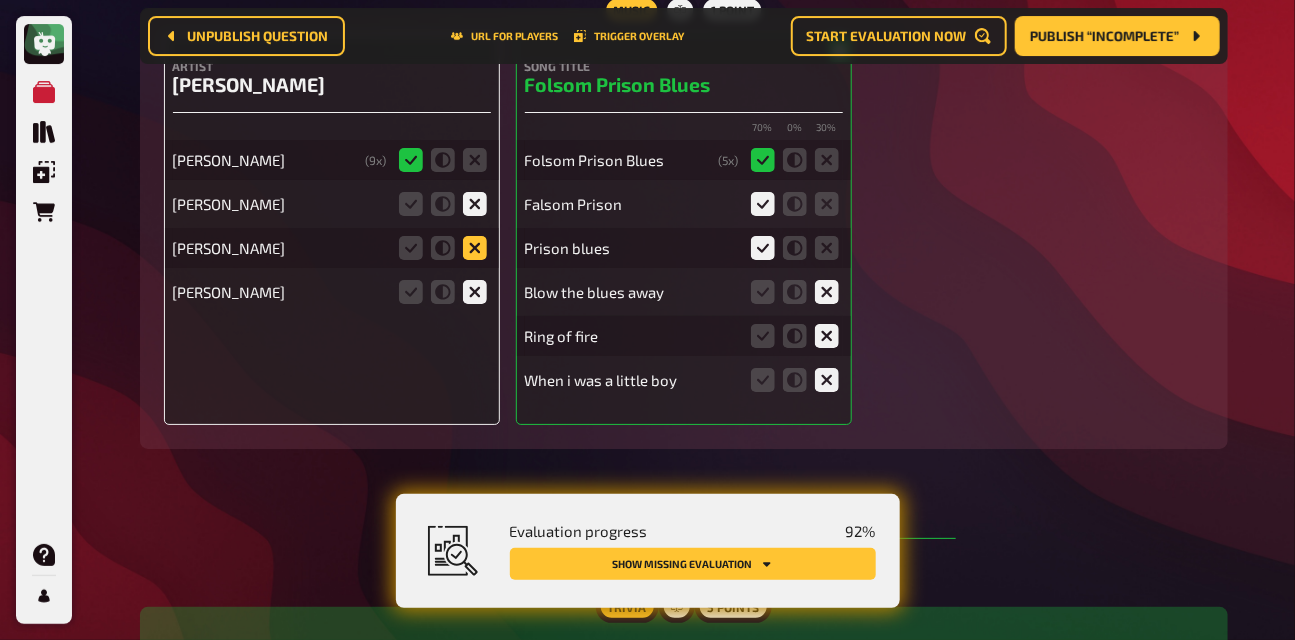 click 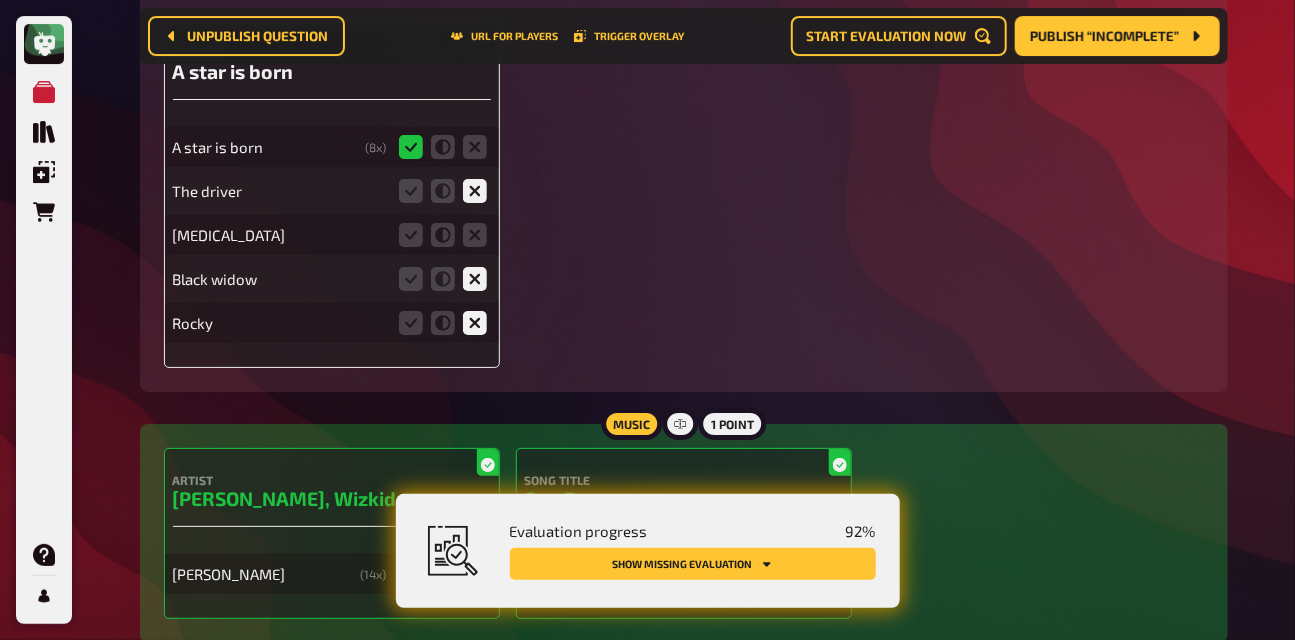 scroll, scrollTop: 11293, scrollLeft: 0, axis: vertical 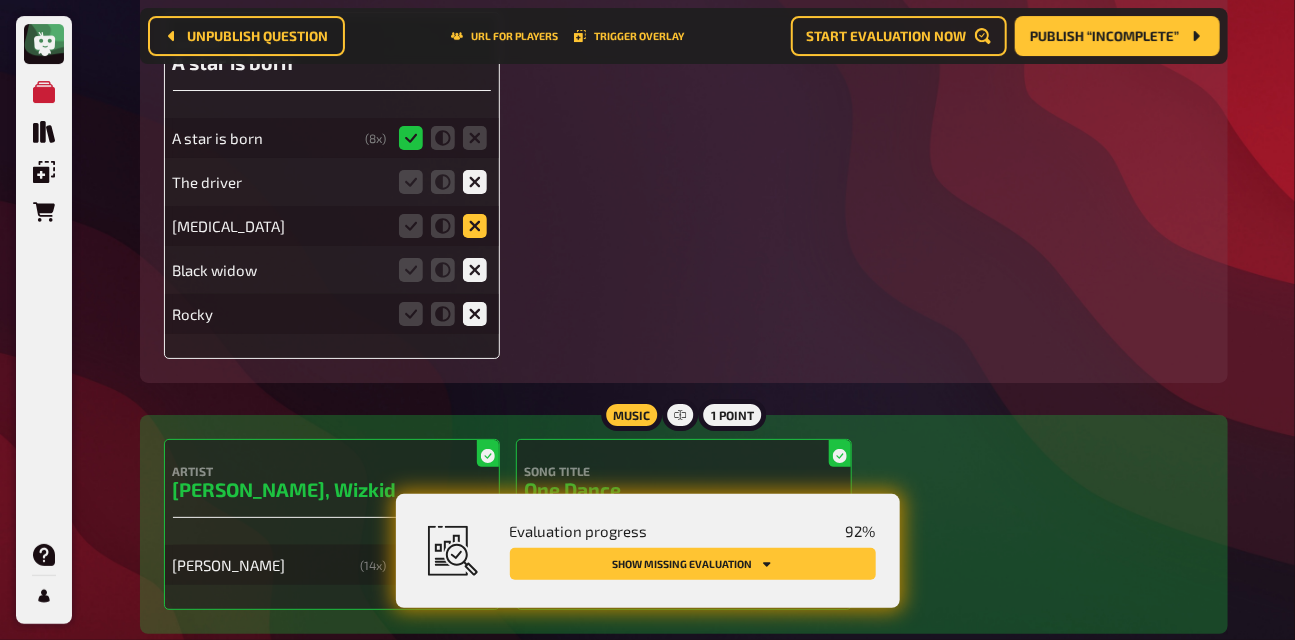 click 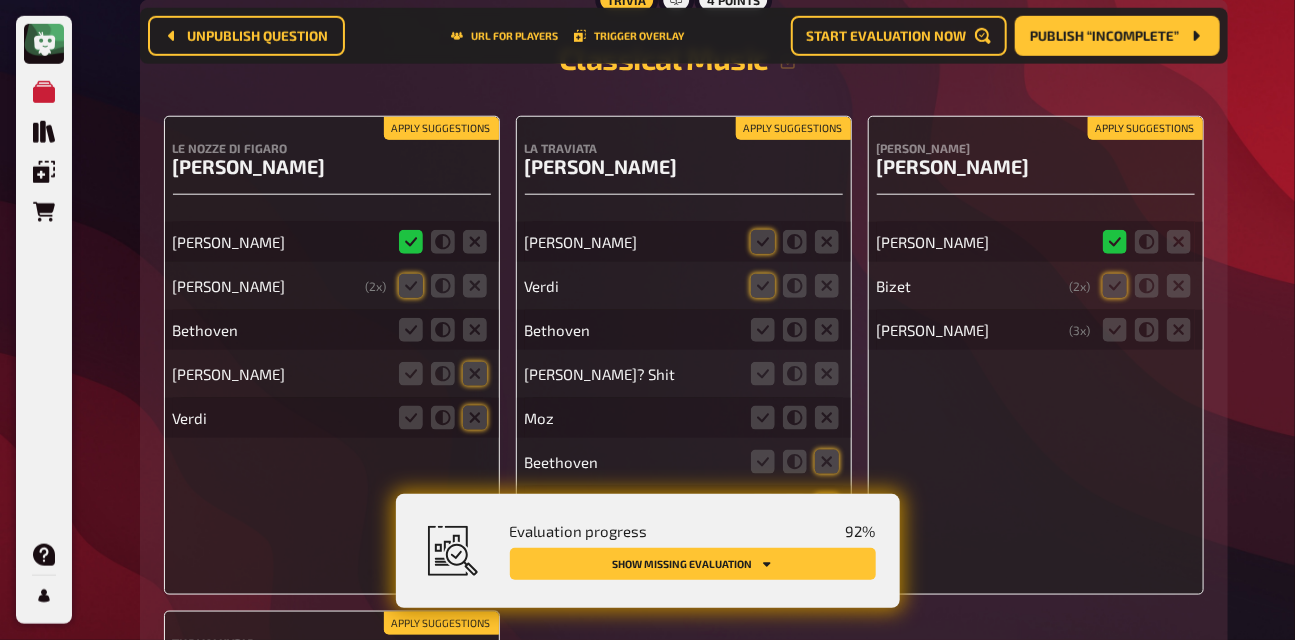 scroll, scrollTop: 12034, scrollLeft: 0, axis: vertical 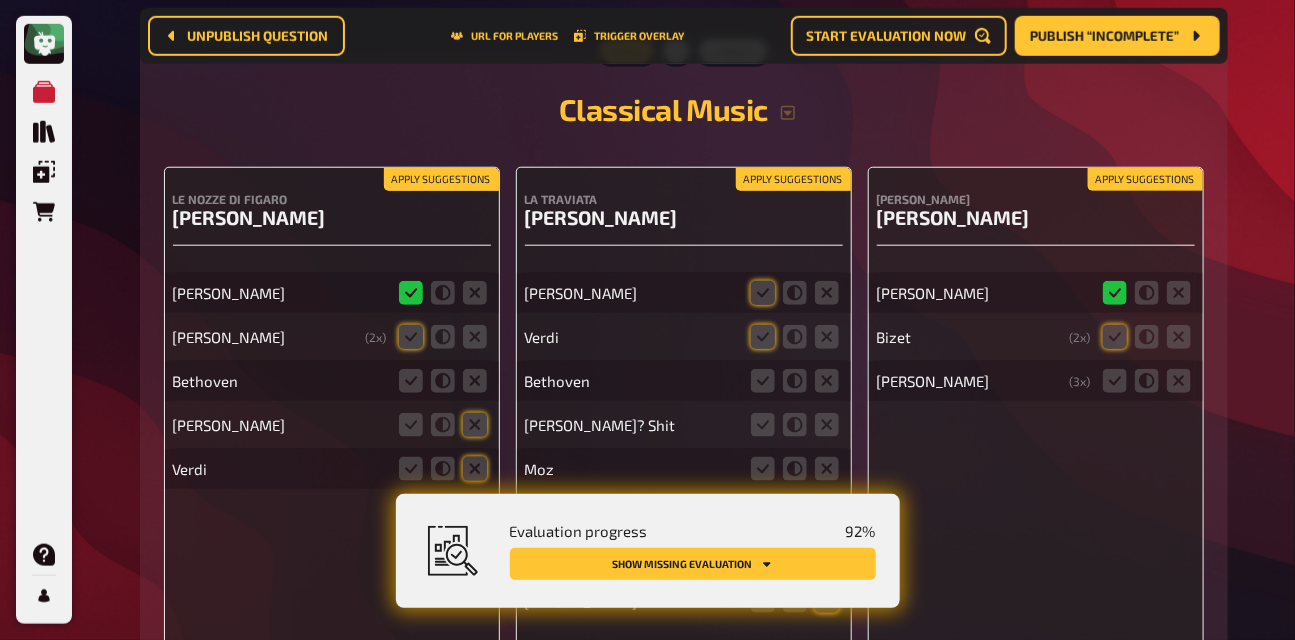 click on "Apply suggestions" at bounding box center (441, 180) 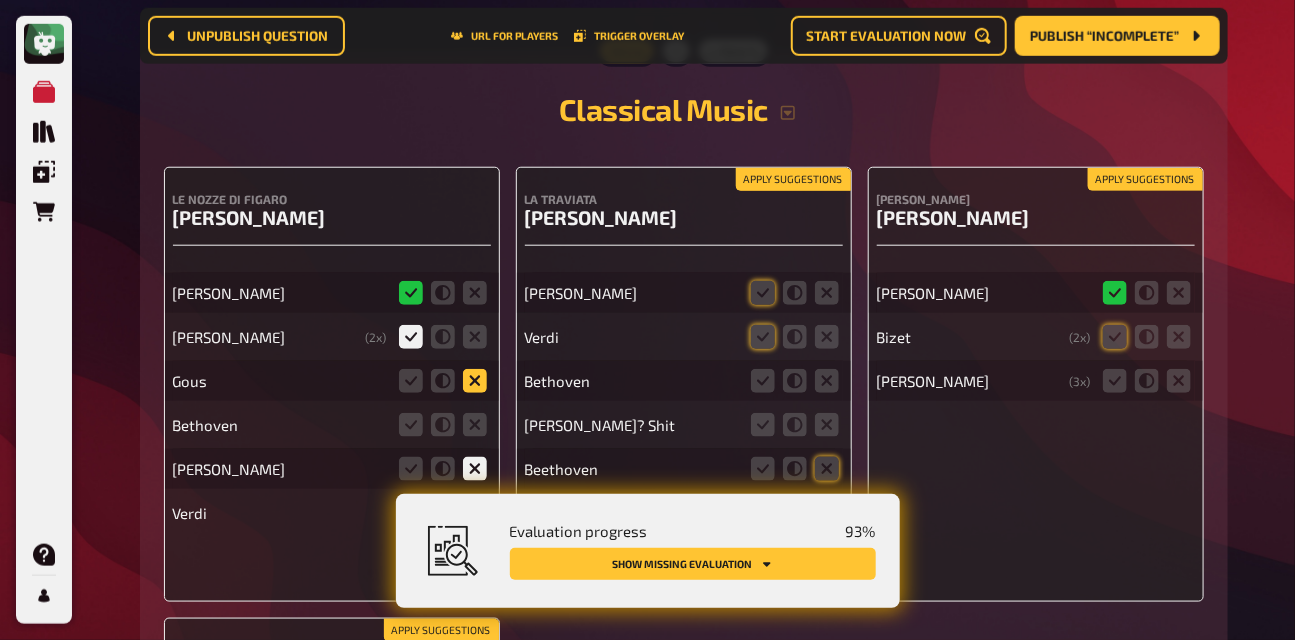 click 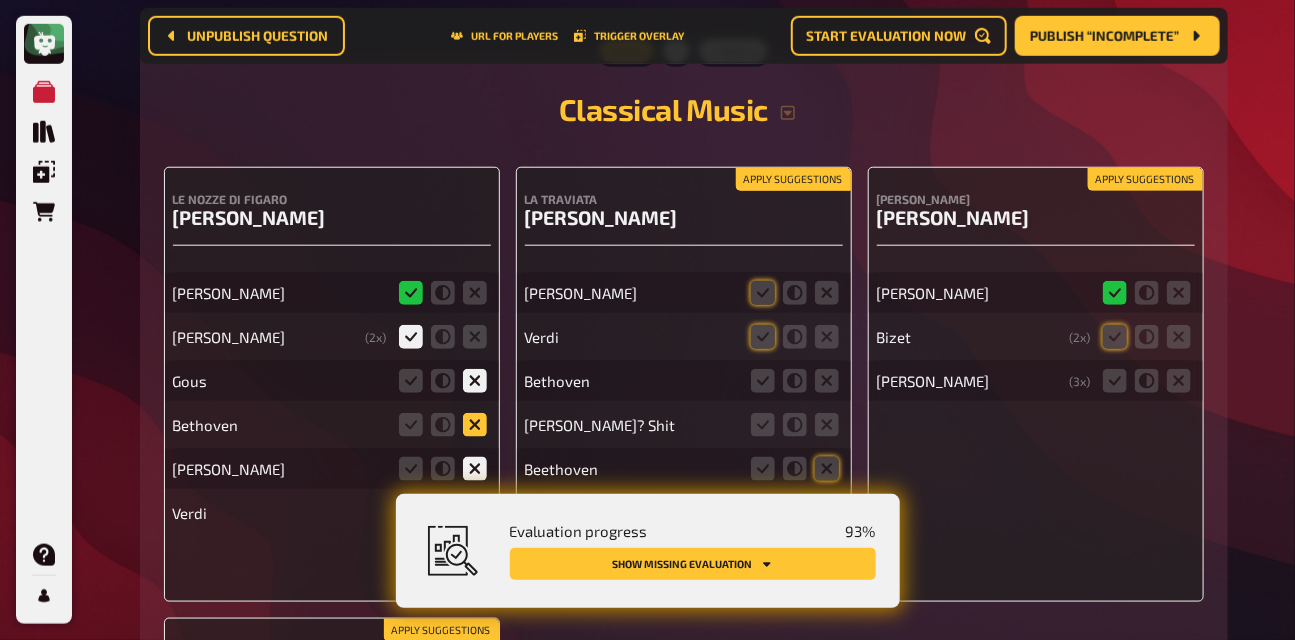 click 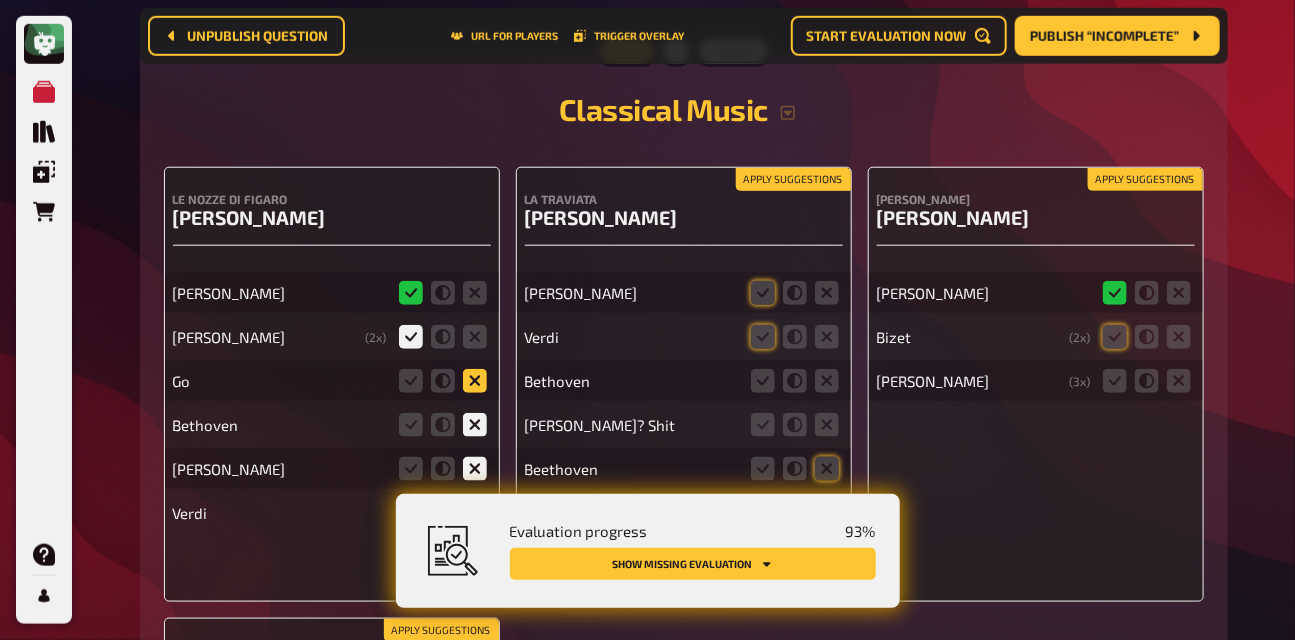 click 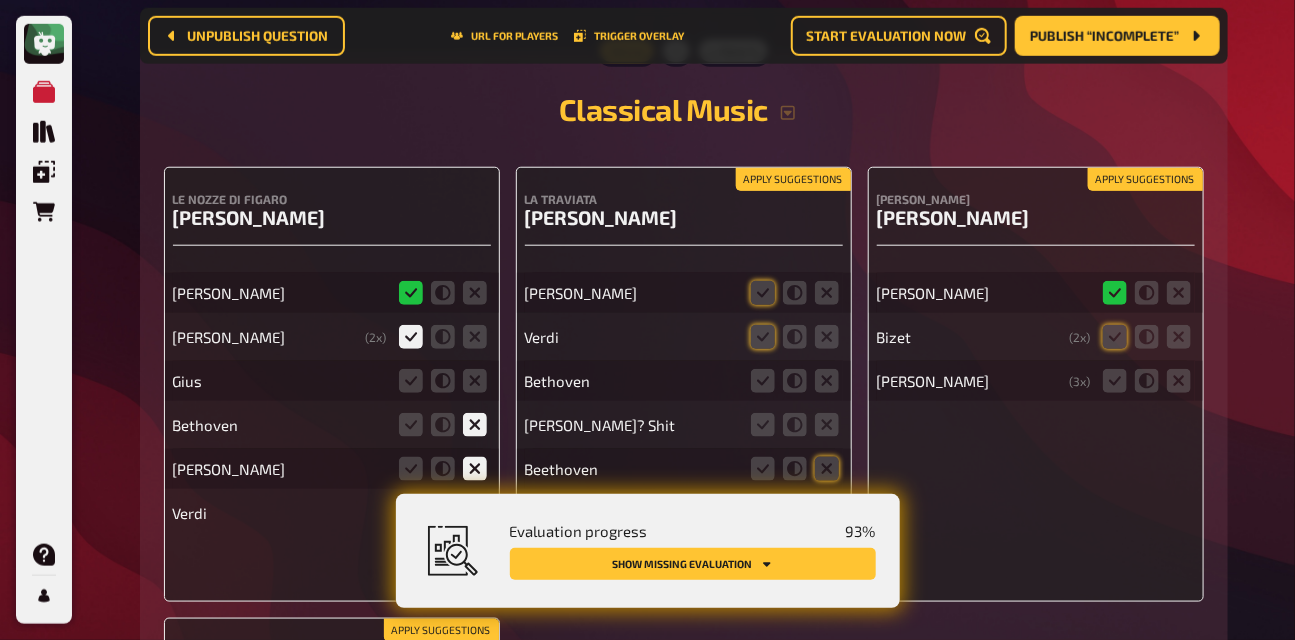 click on "Apply suggestions" at bounding box center (793, 180) 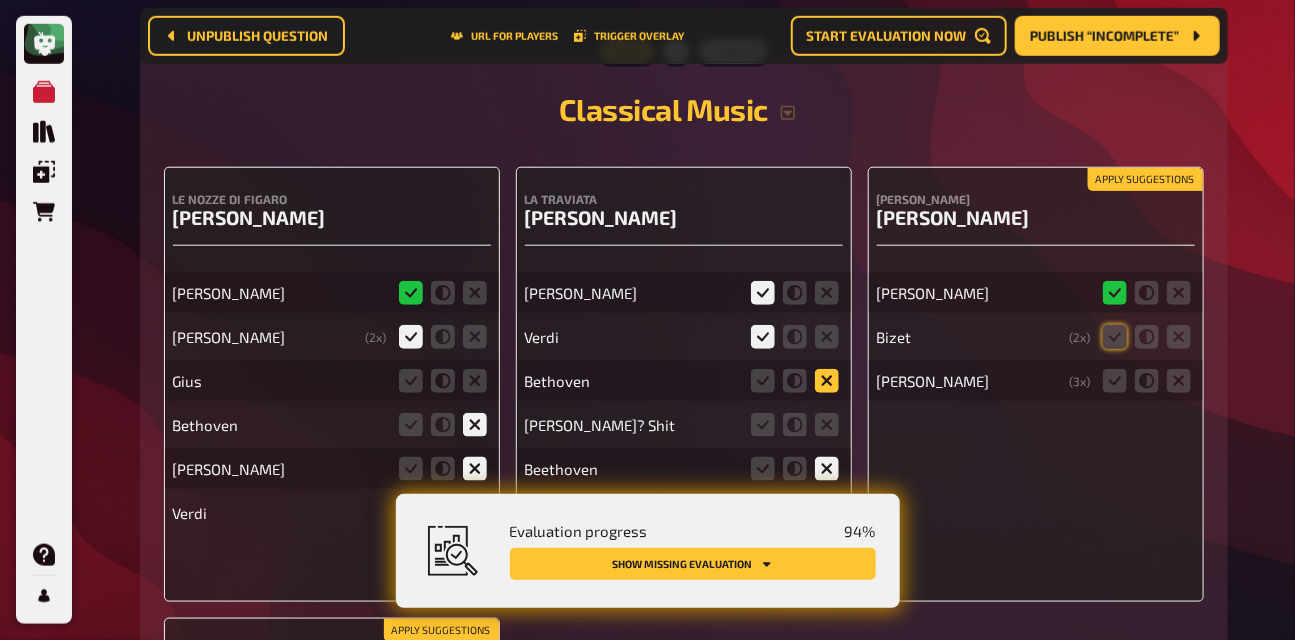 click 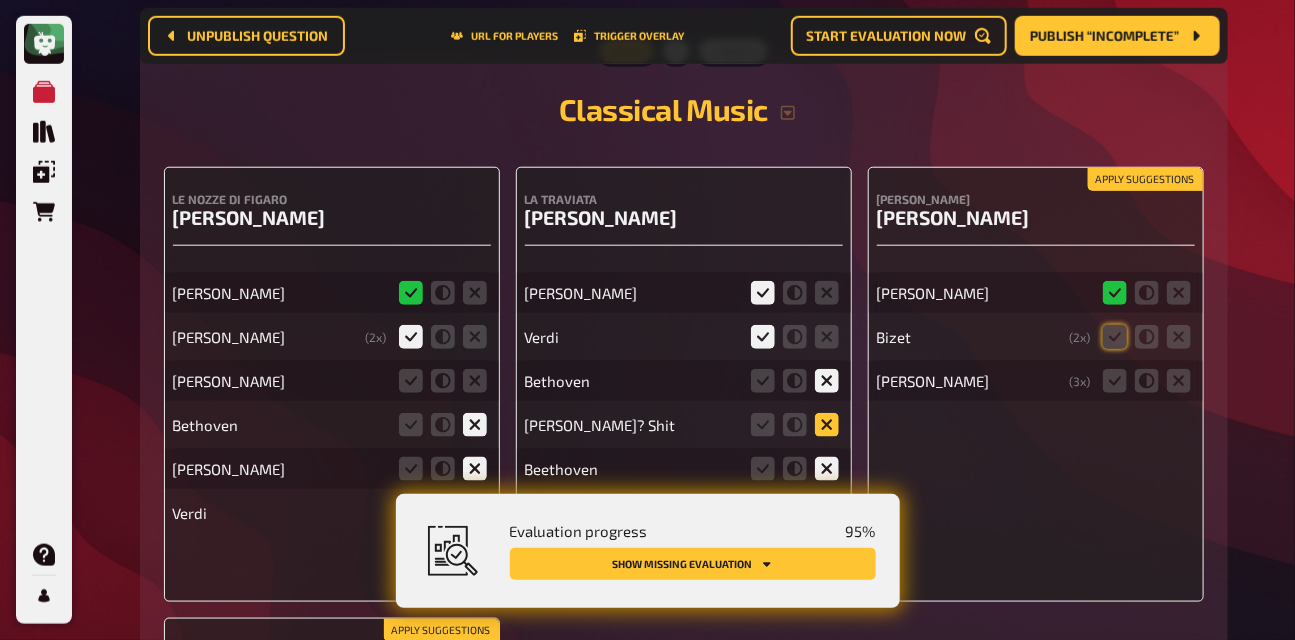click 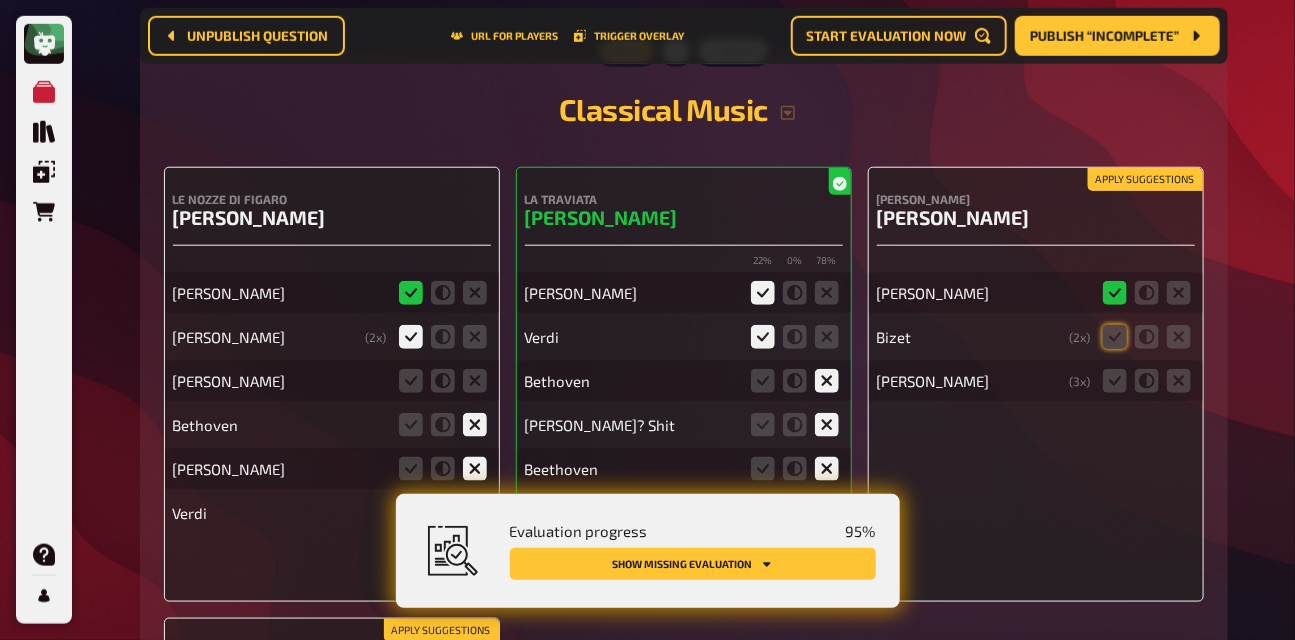 click on "Apply suggestions" at bounding box center (1145, 180) 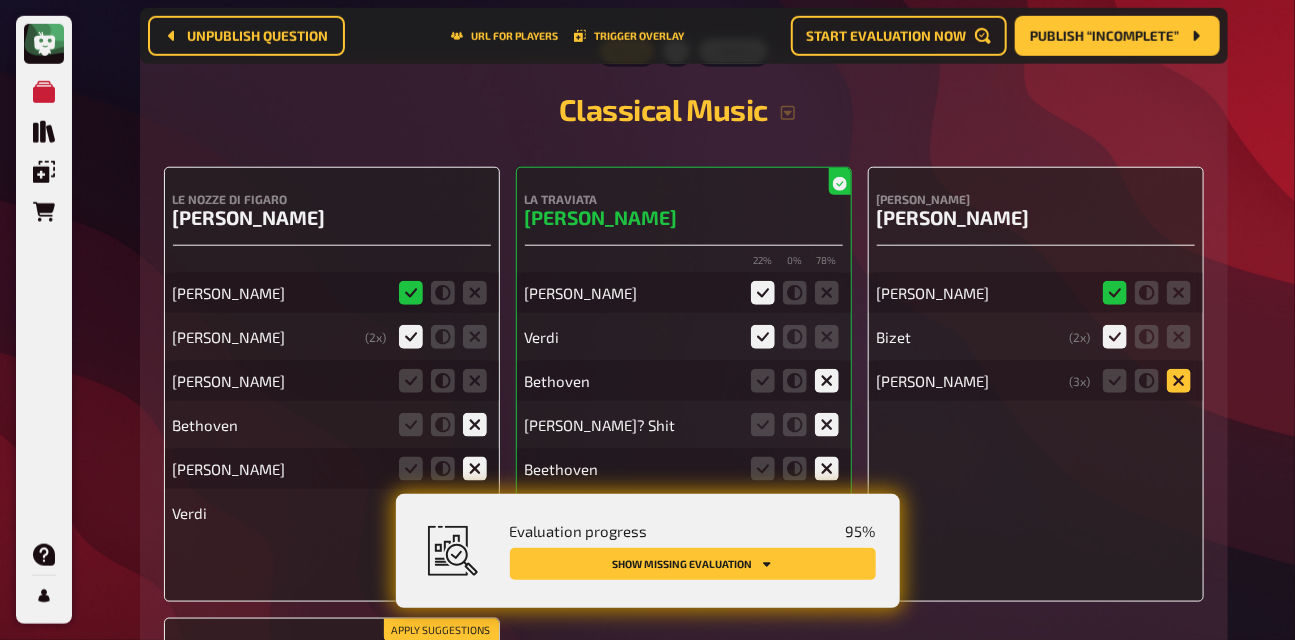 click 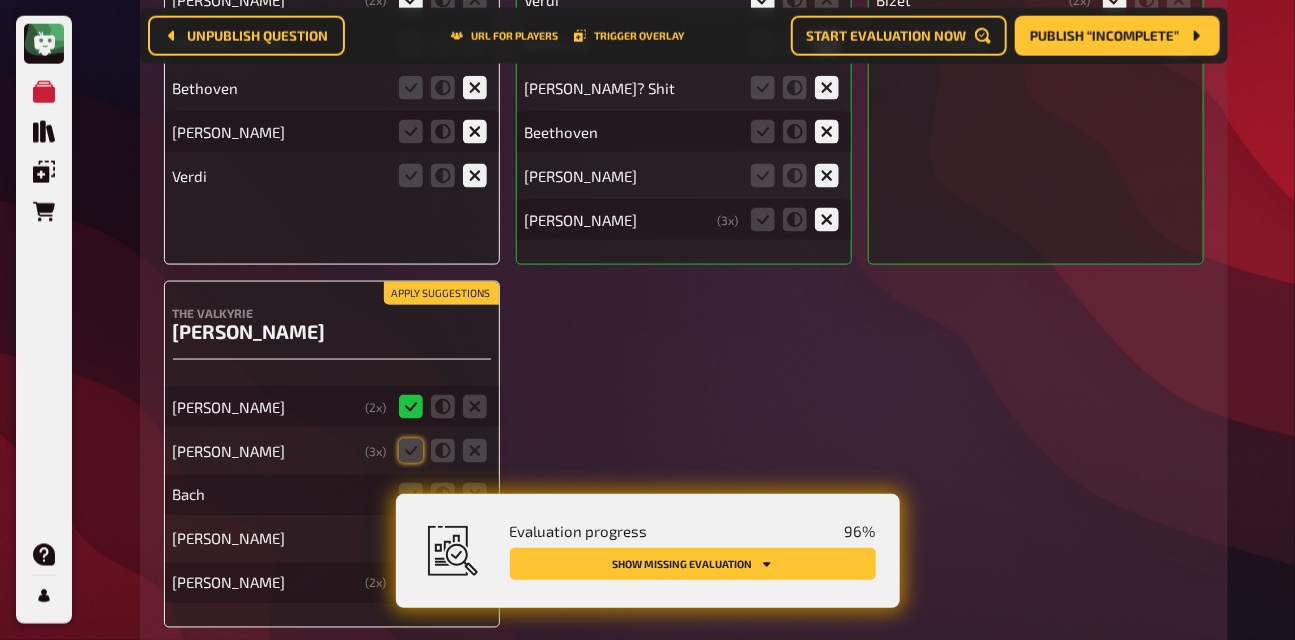 scroll, scrollTop: 12419, scrollLeft: 0, axis: vertical 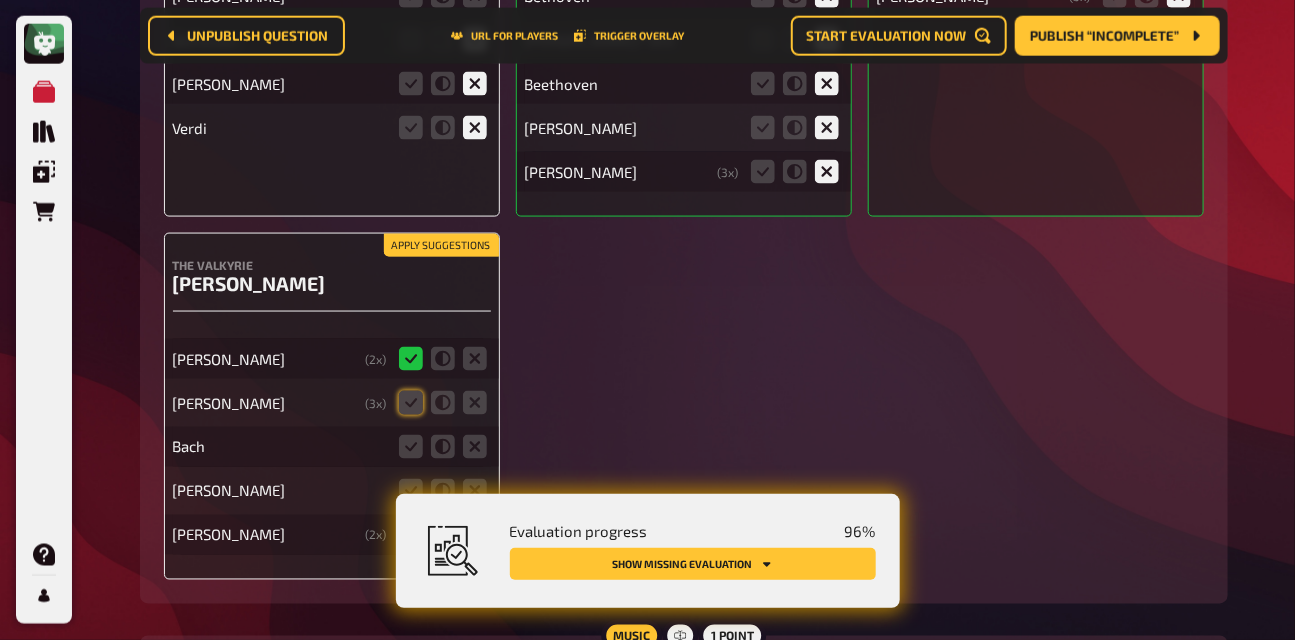 click on "Apply suggestions" at bounding box center [441, 246] 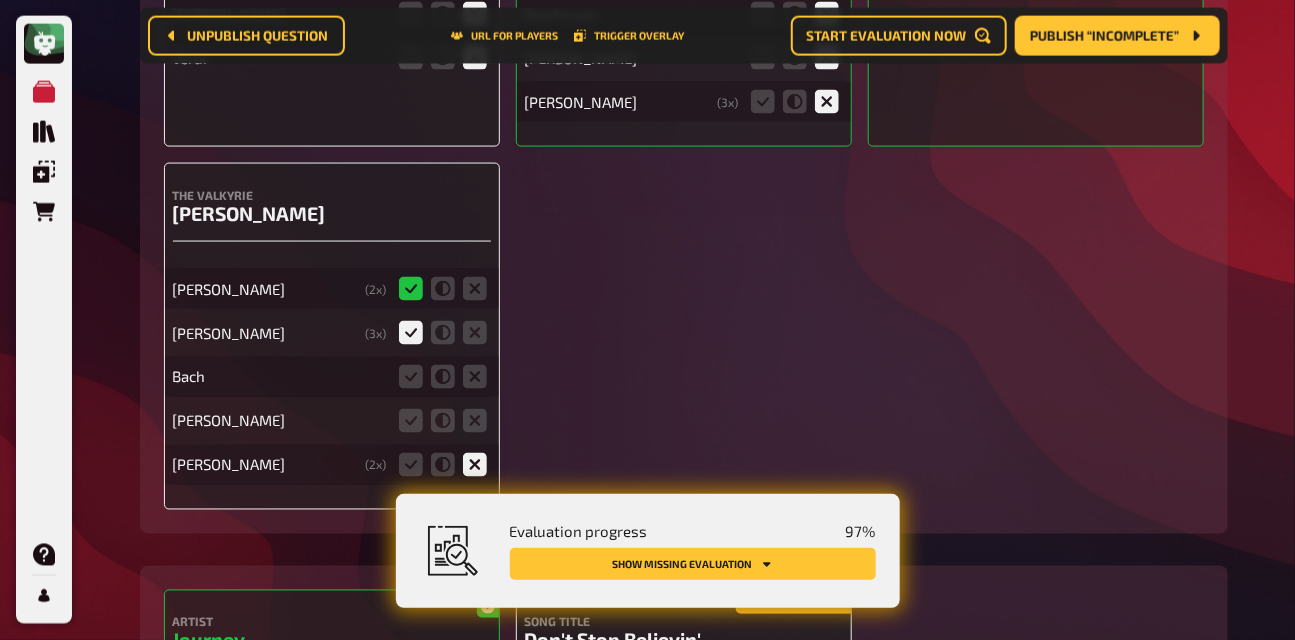 scroll, scrollTop: 12515, scrollLeft: 0, axis: vertical 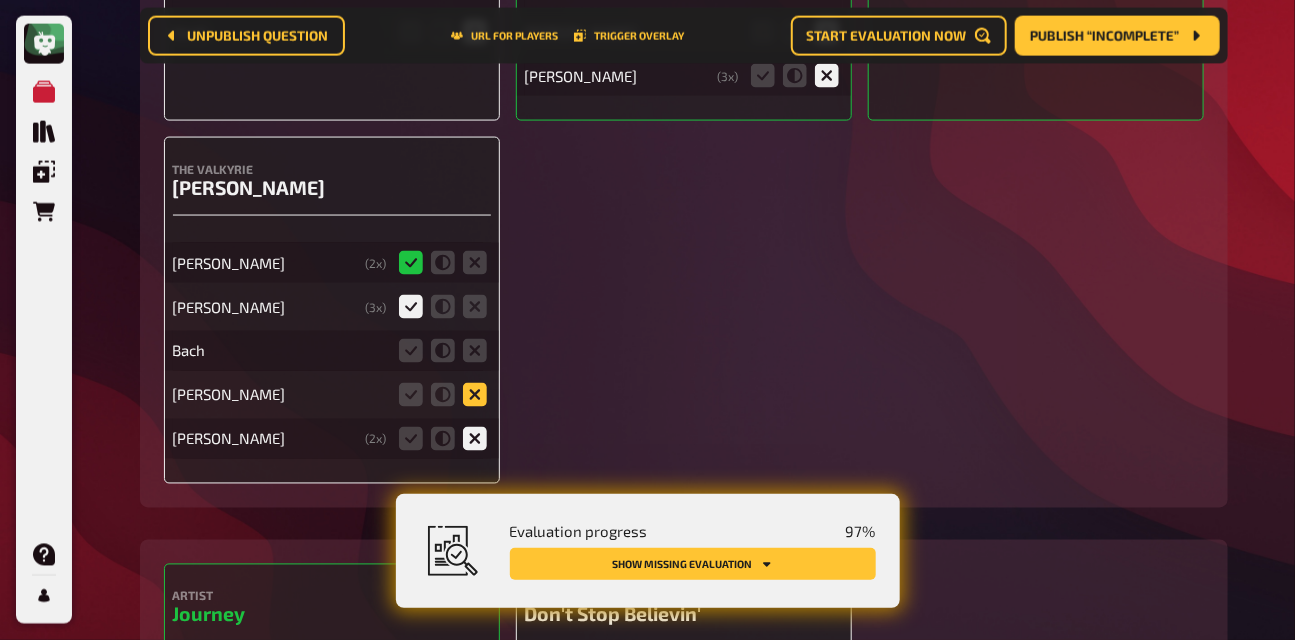click 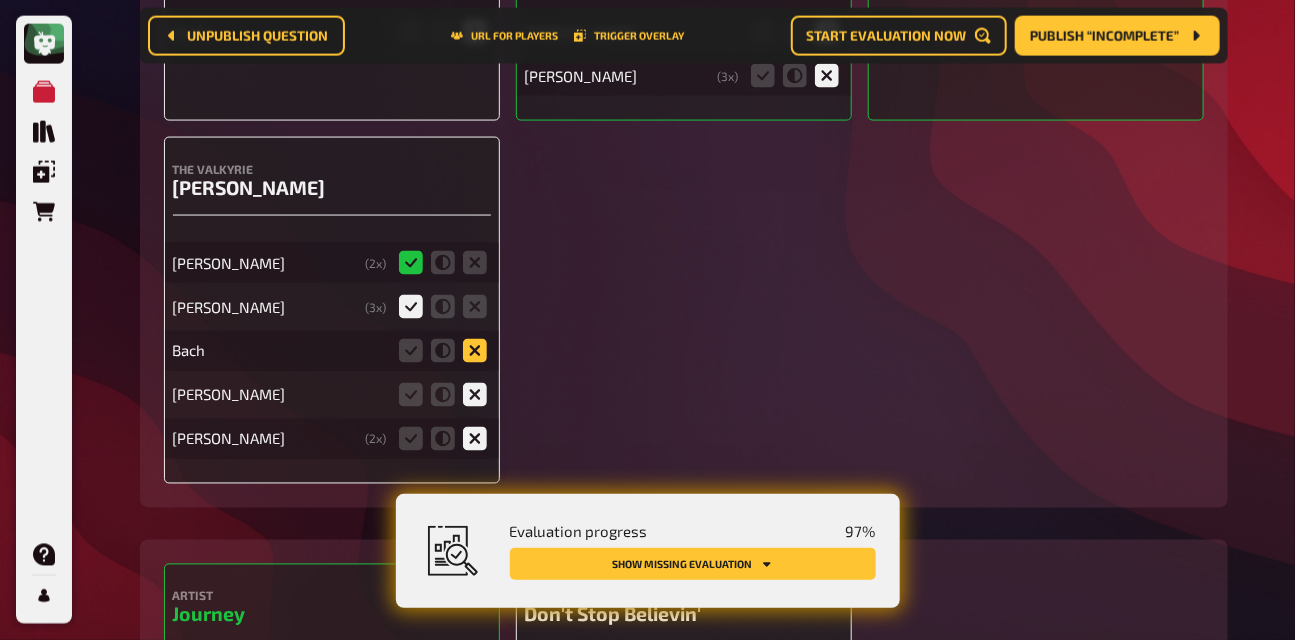 click 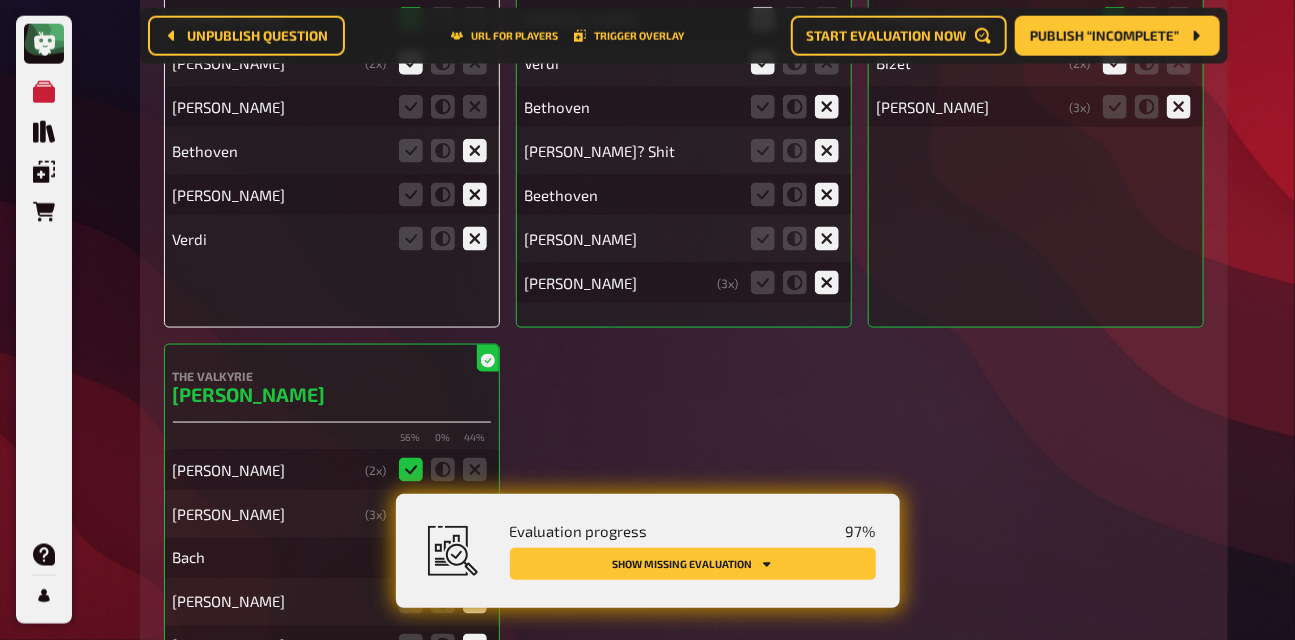 scroll, scrollTop: 12178, scrollLeft: 0, axis: vertical 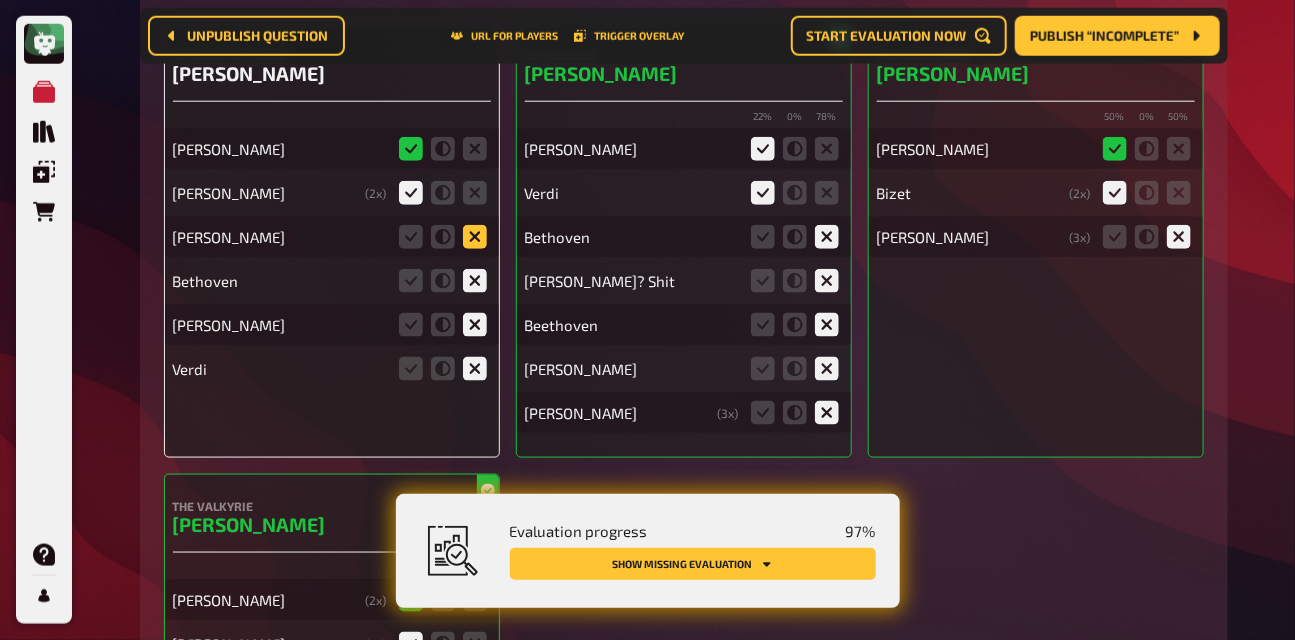 click 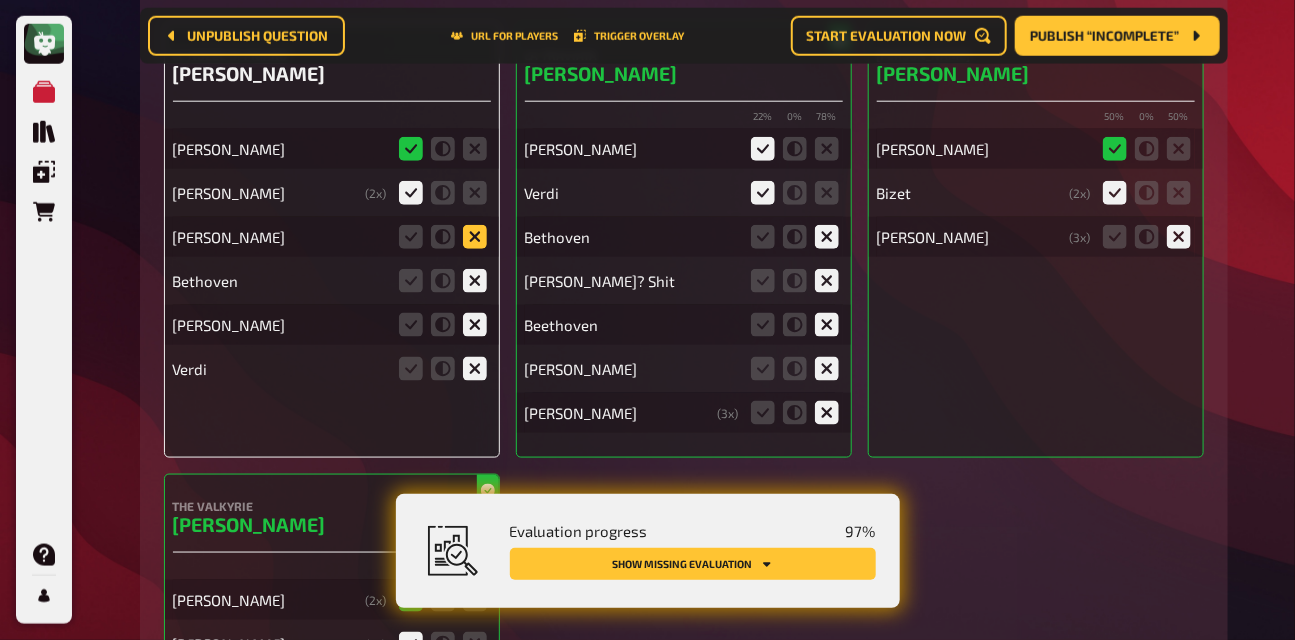 click at bounding box center (0, 0) 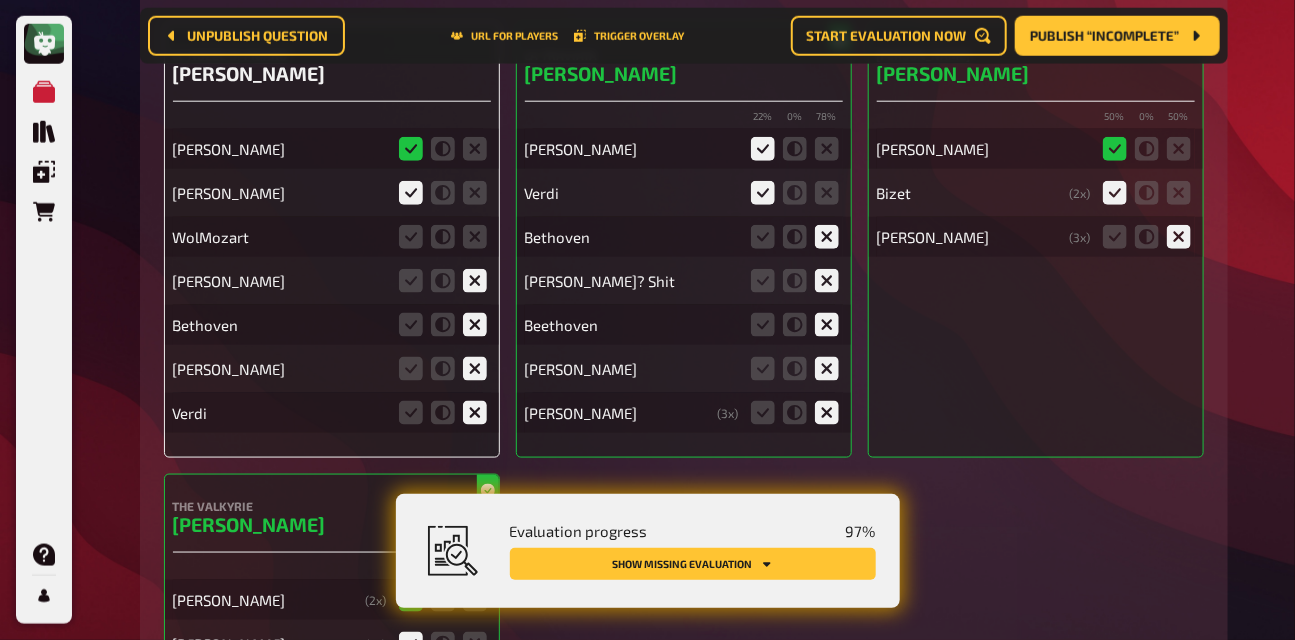 click at bounding box center (443, 237) 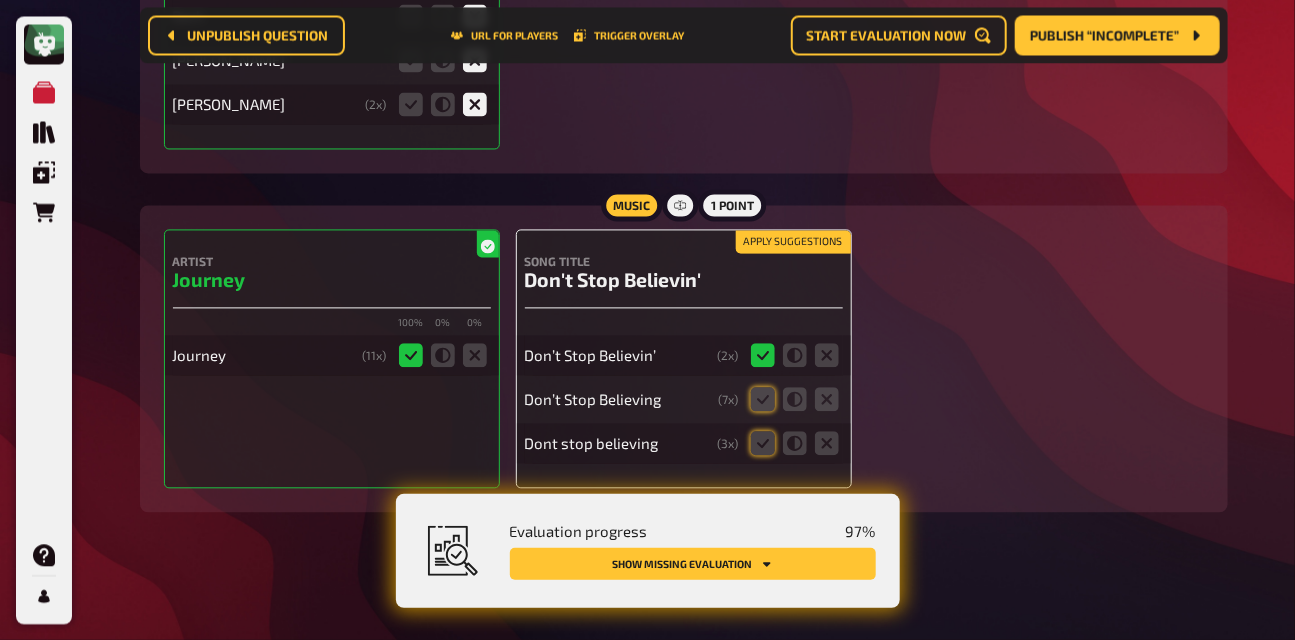 scroll, scrollTop: 12816, scrollLeft: 0, axis: vertical 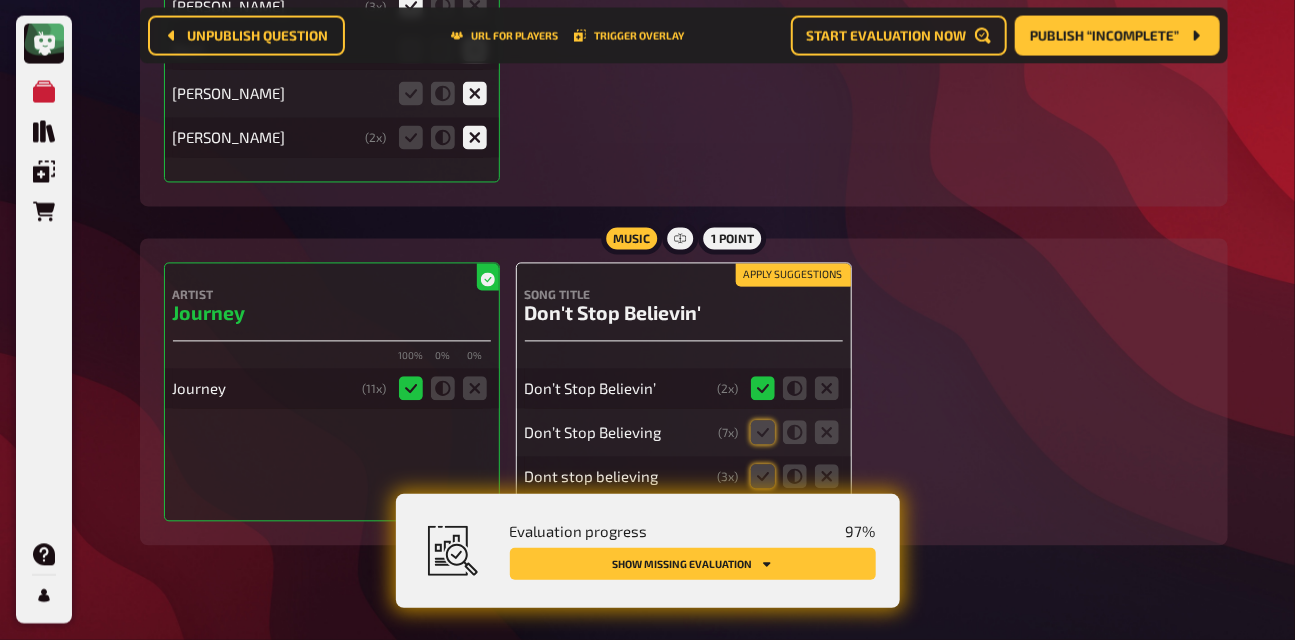 click on "Apply suggestions" at bounding box center (793, 276) 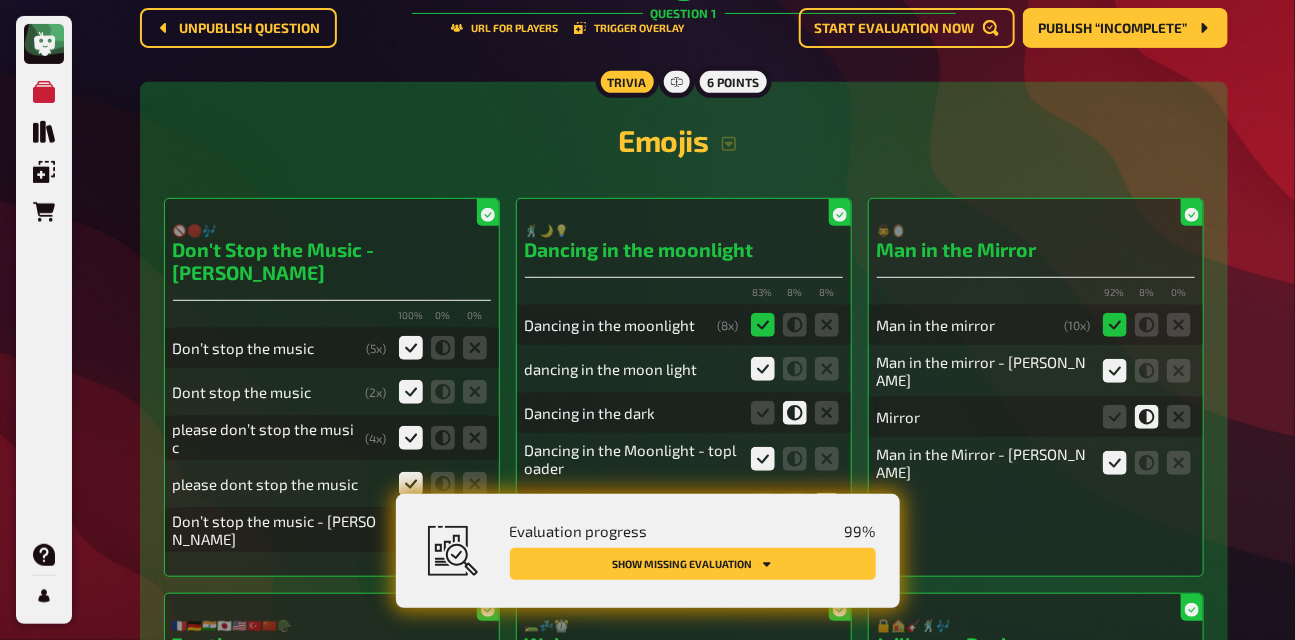 scroll, scrollTop: 0, scrollLeft: 0, axis: both 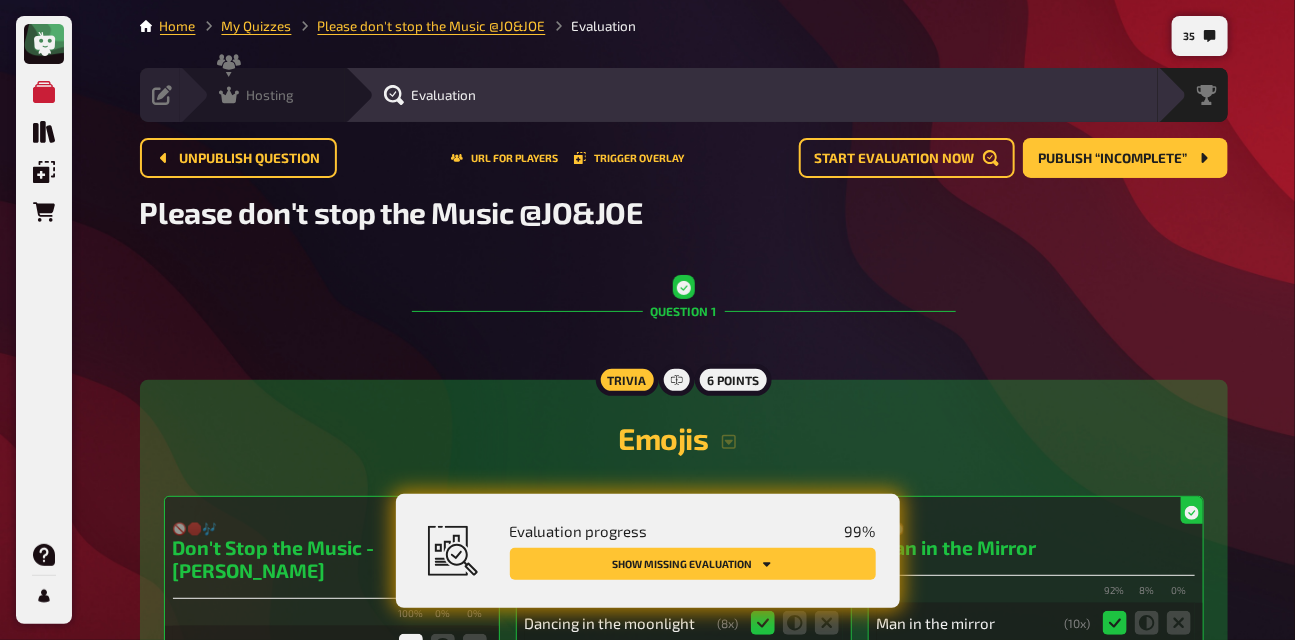 click on "Hosting" at bounding box center (271, 95) 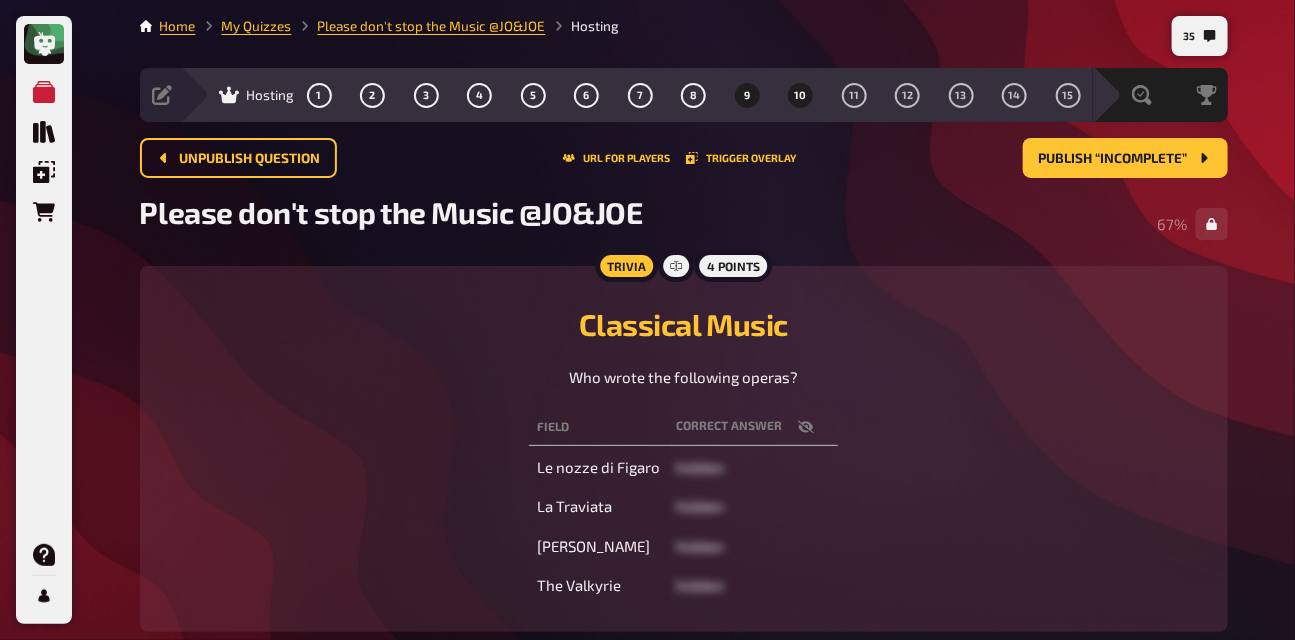 click on "10" at bounding box center [801, 95] 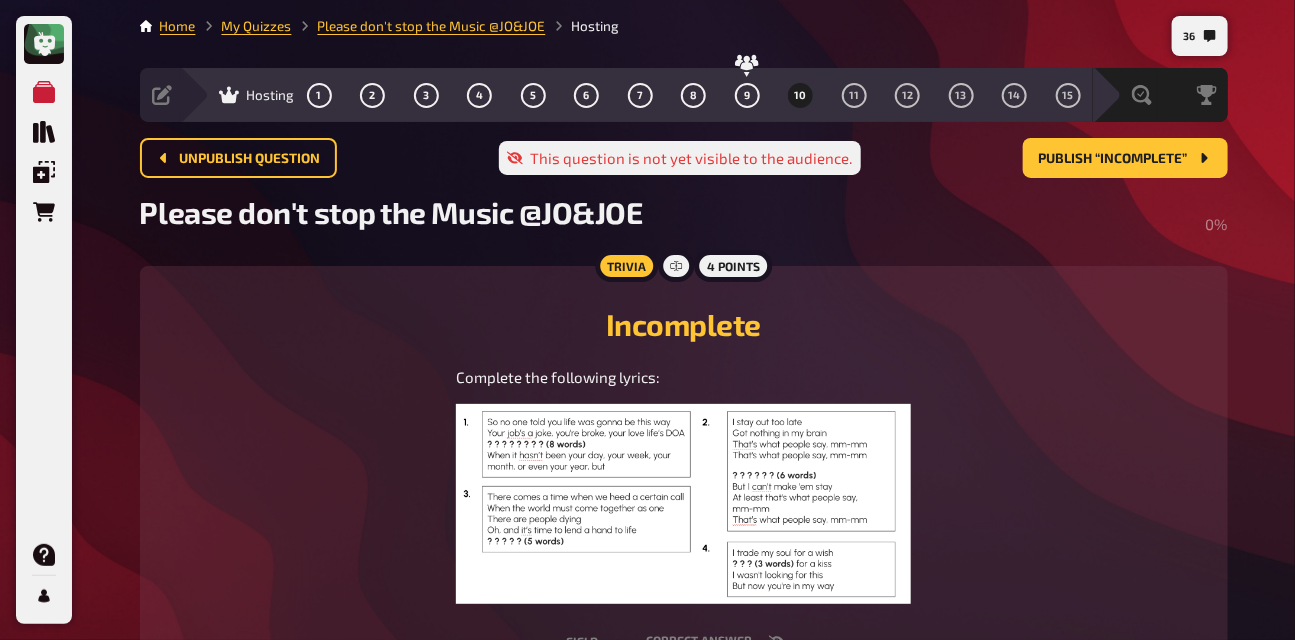 click at bounding box center (683, 504) 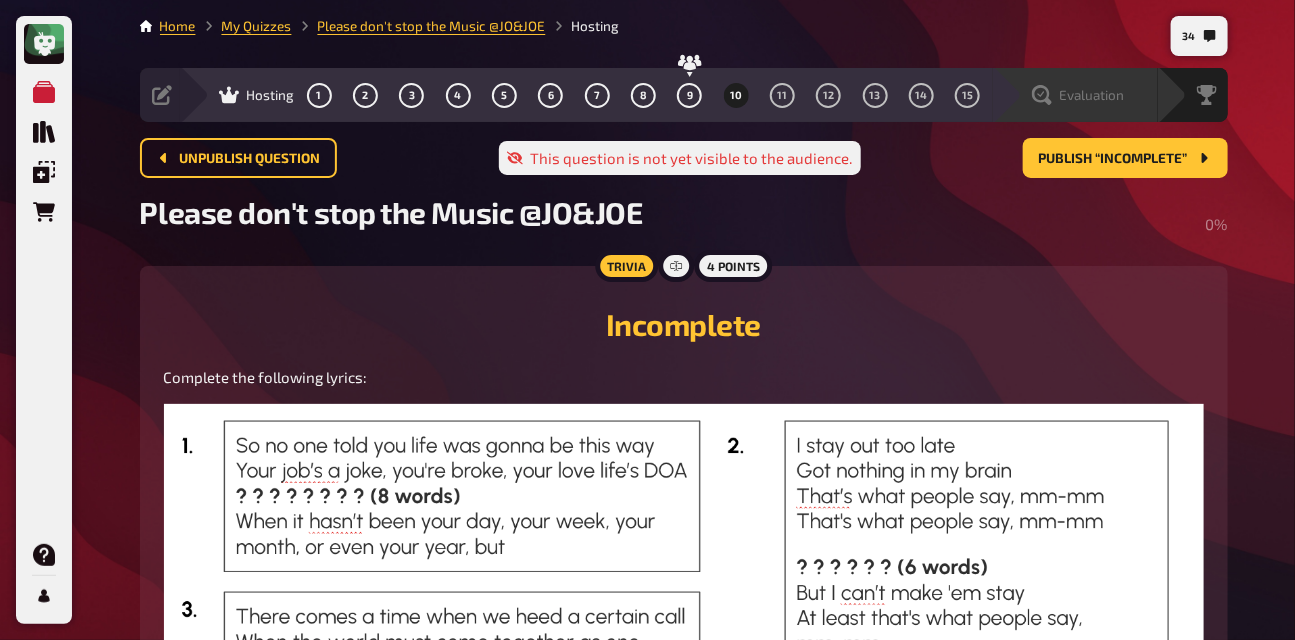 click on "Evaluation" at bounding box center [1092, 95] 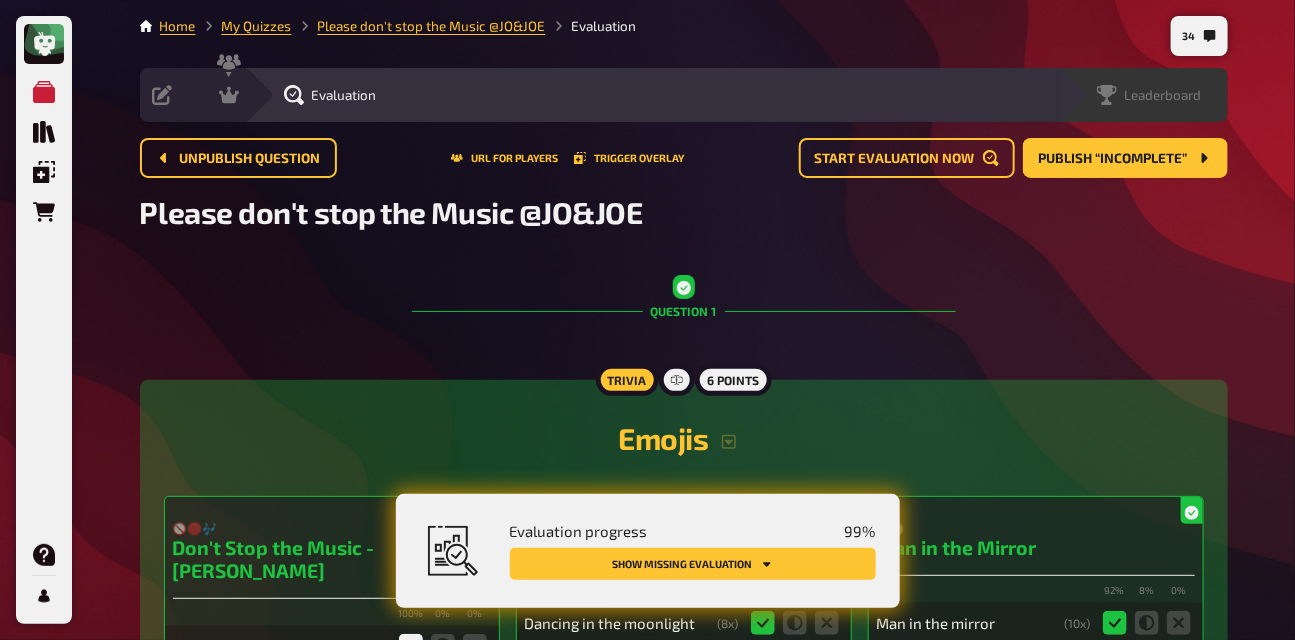 click on "Leaderboard" at bounding box center [1163, 95] 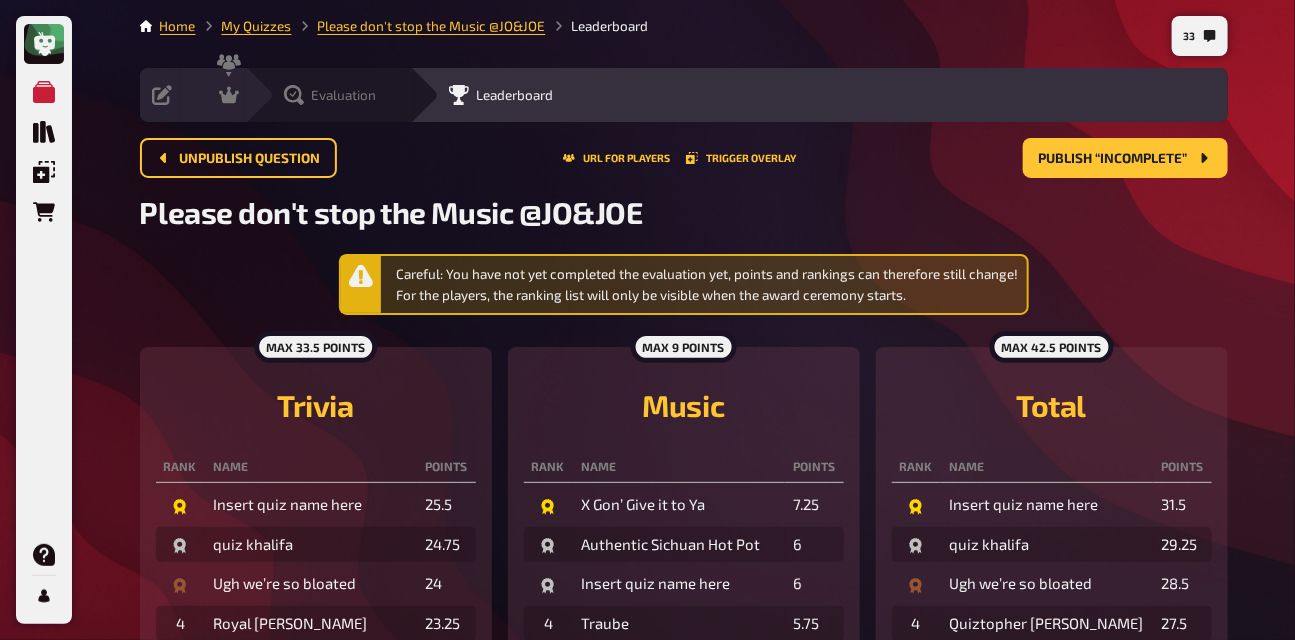 click on "Evaluation" at bounding box center [344, 95] 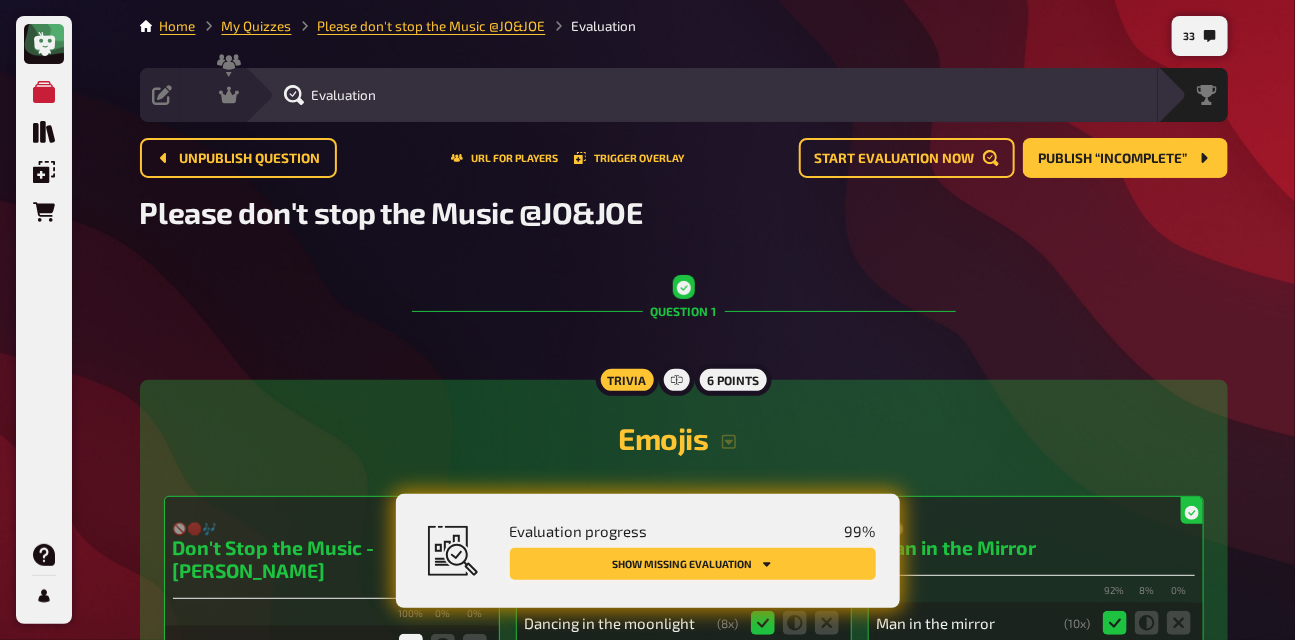 click on "Show missing evaluation" at bounding box center (693, 564) 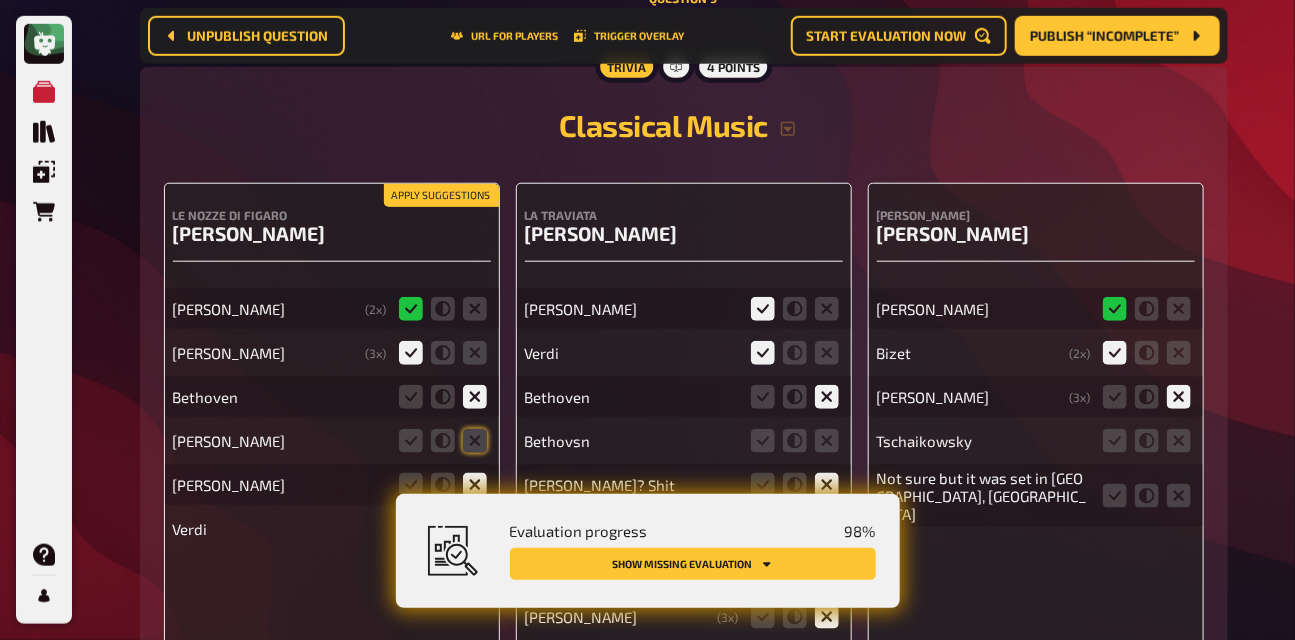scroll, scrollTop: 12019, scrollLeft: 0, axis: vertical 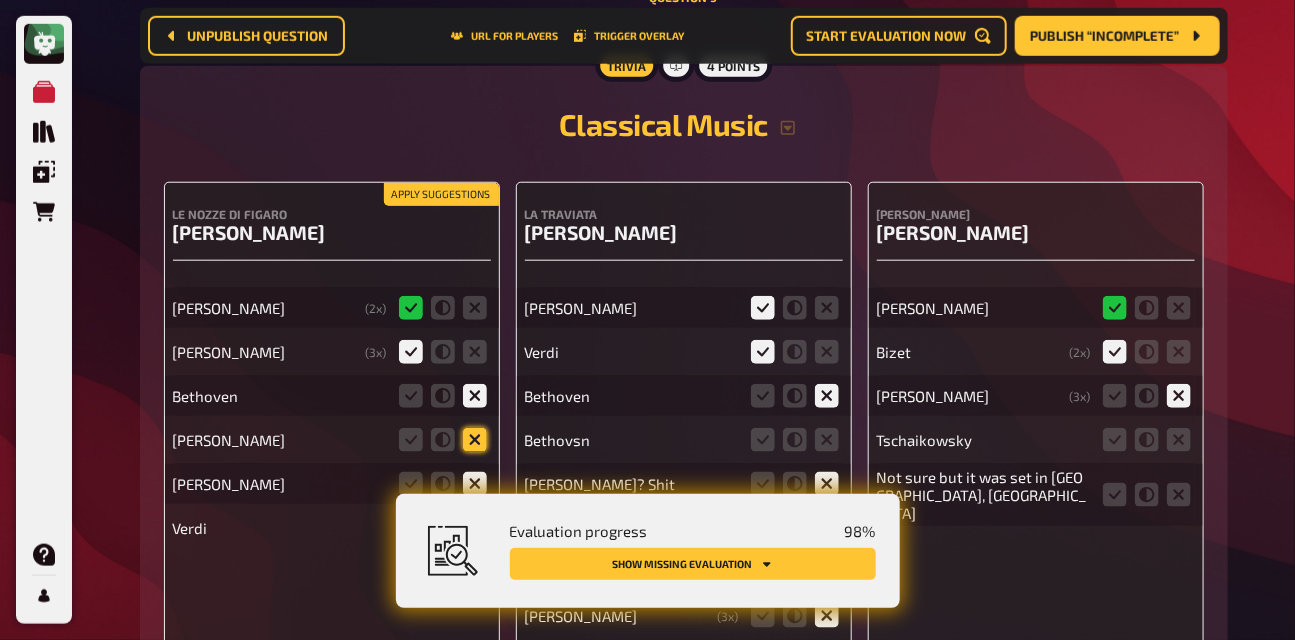 click 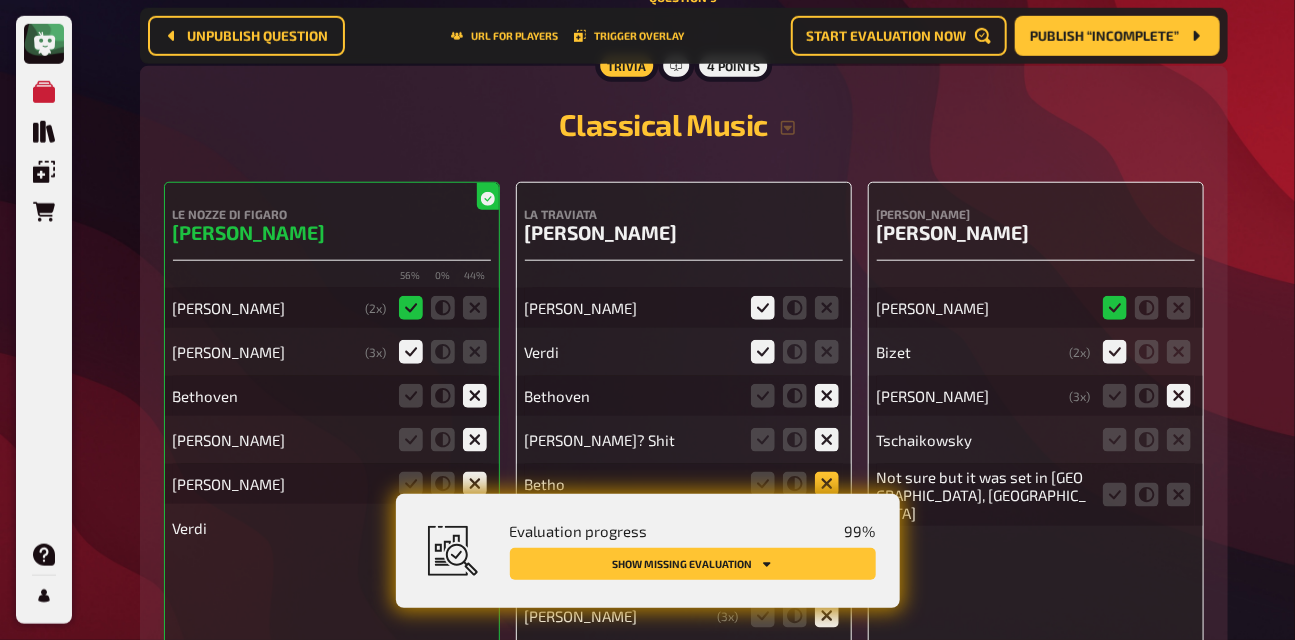 click 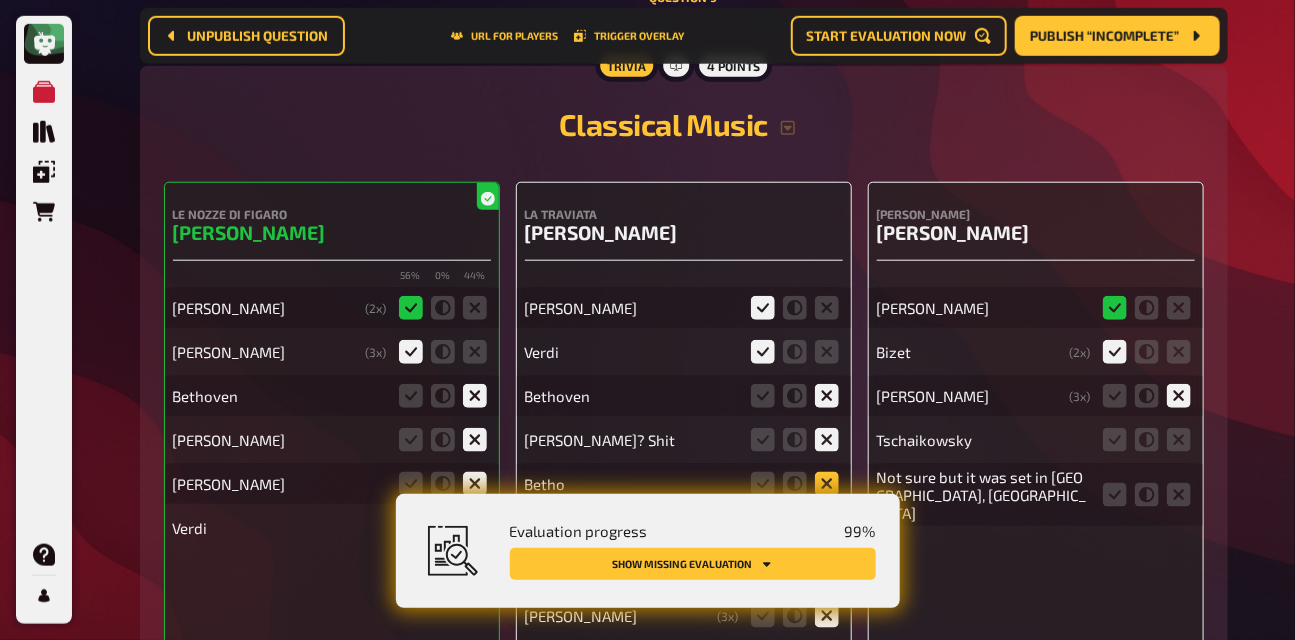 click at bounding box center (0, 0) 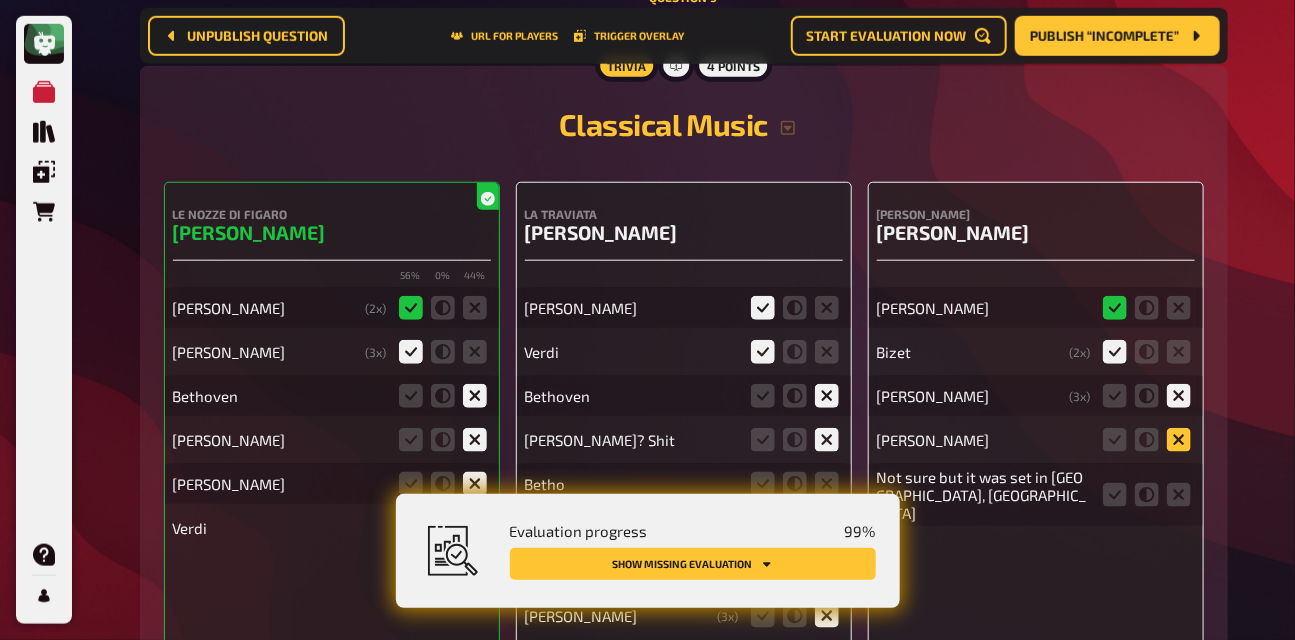 click 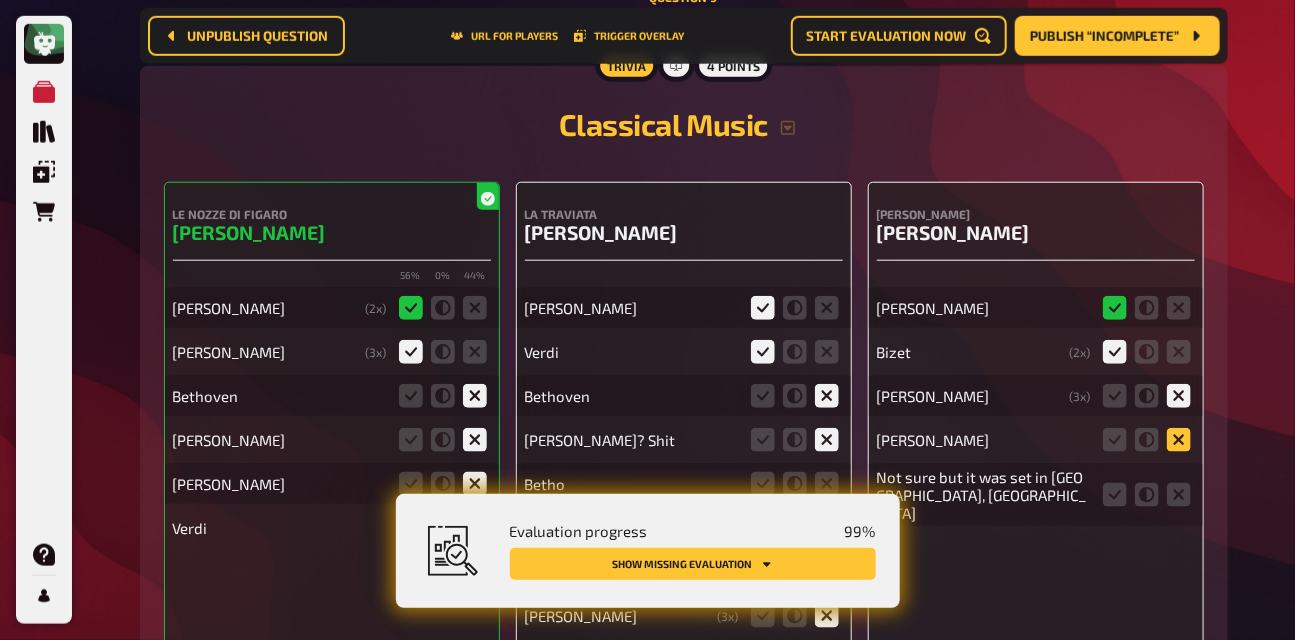 click at bounding box center (0, 0) 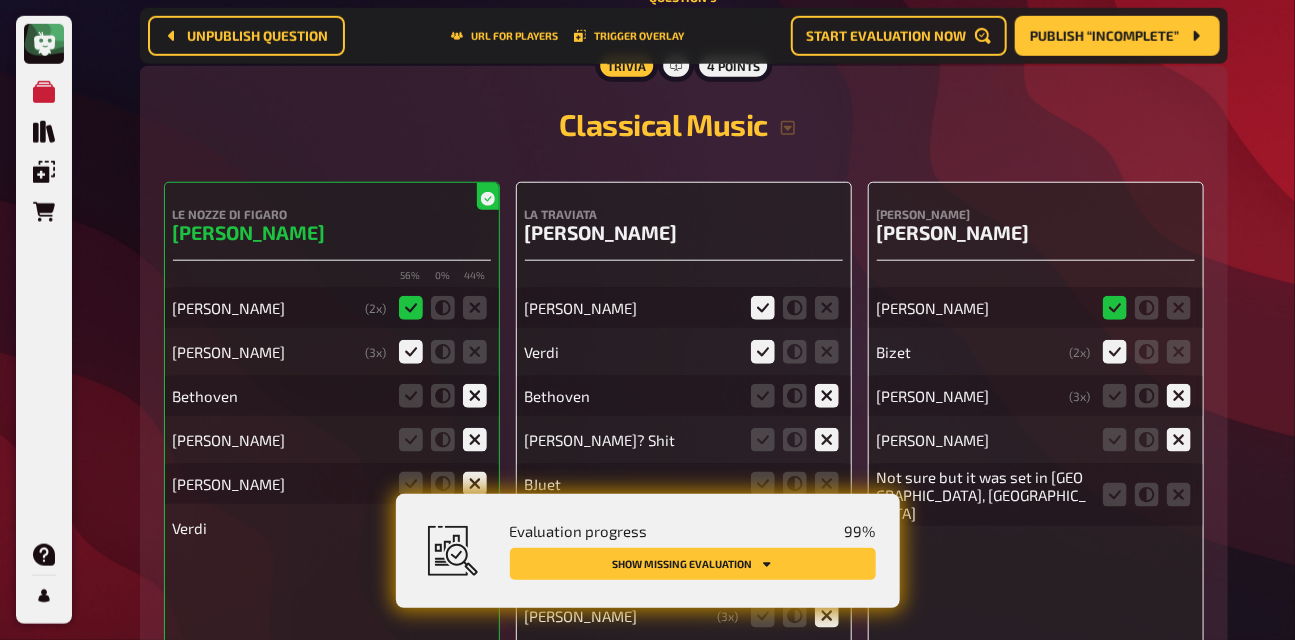 click at bounding box center (1147, 495) 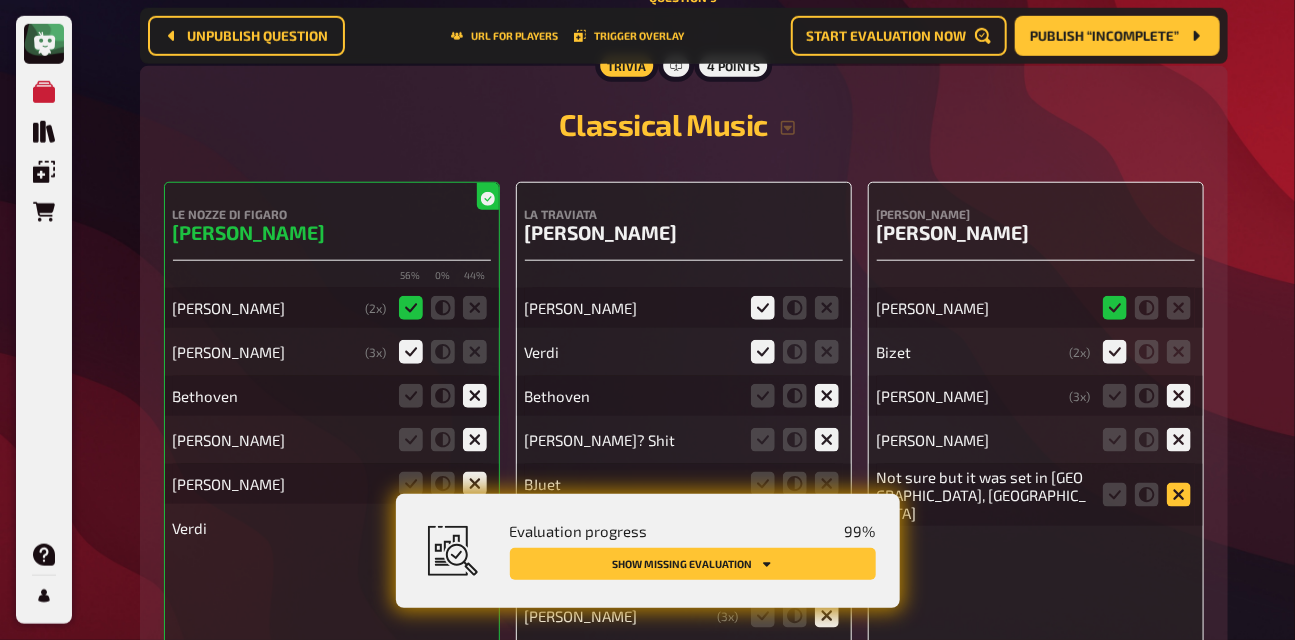 click 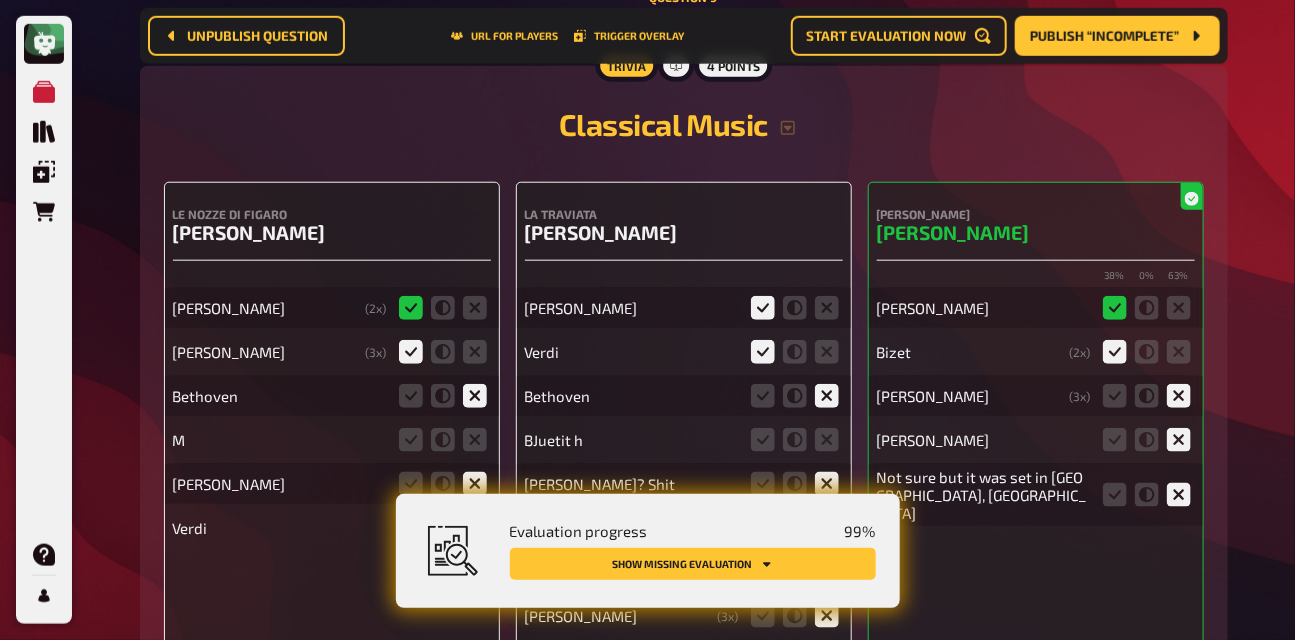scroll, scrollTop: 12119, scrollLeft: 0, axis: vertical 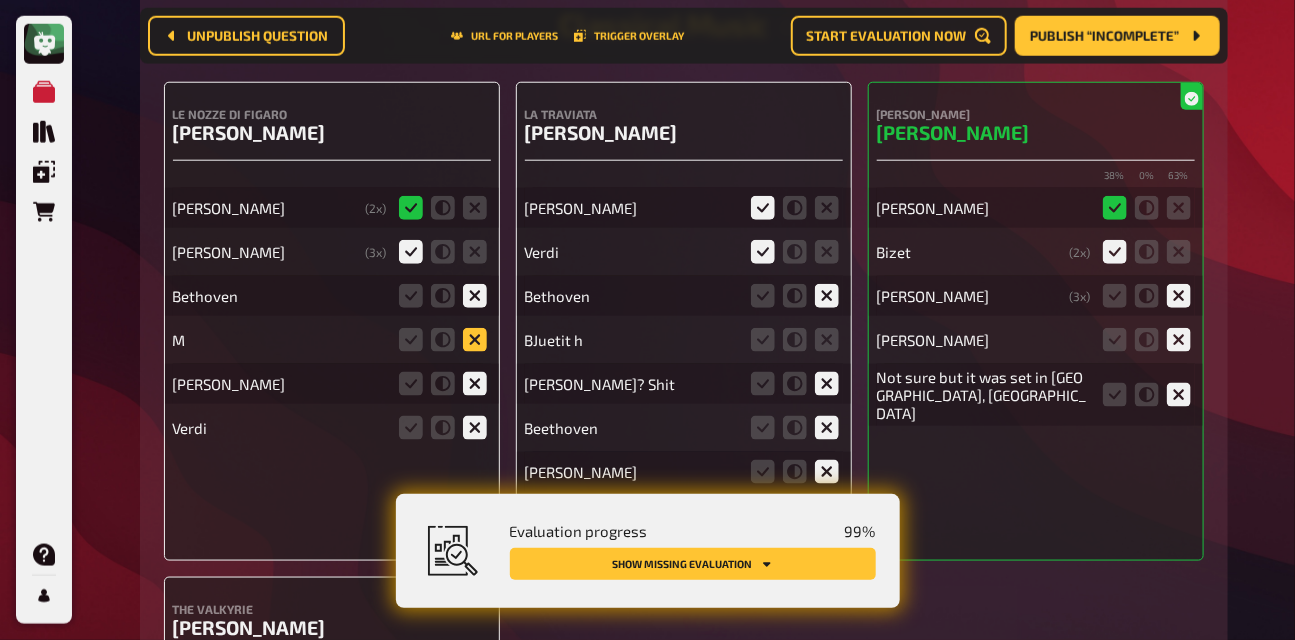 click 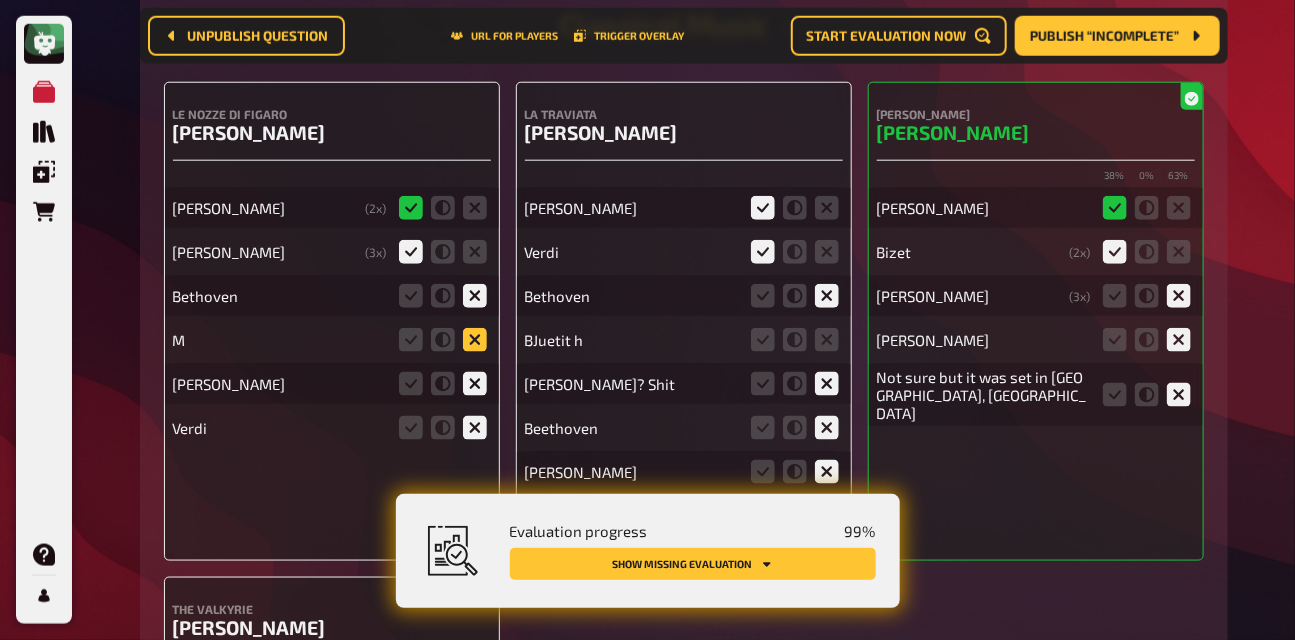 click at bounding box center [0, 0] 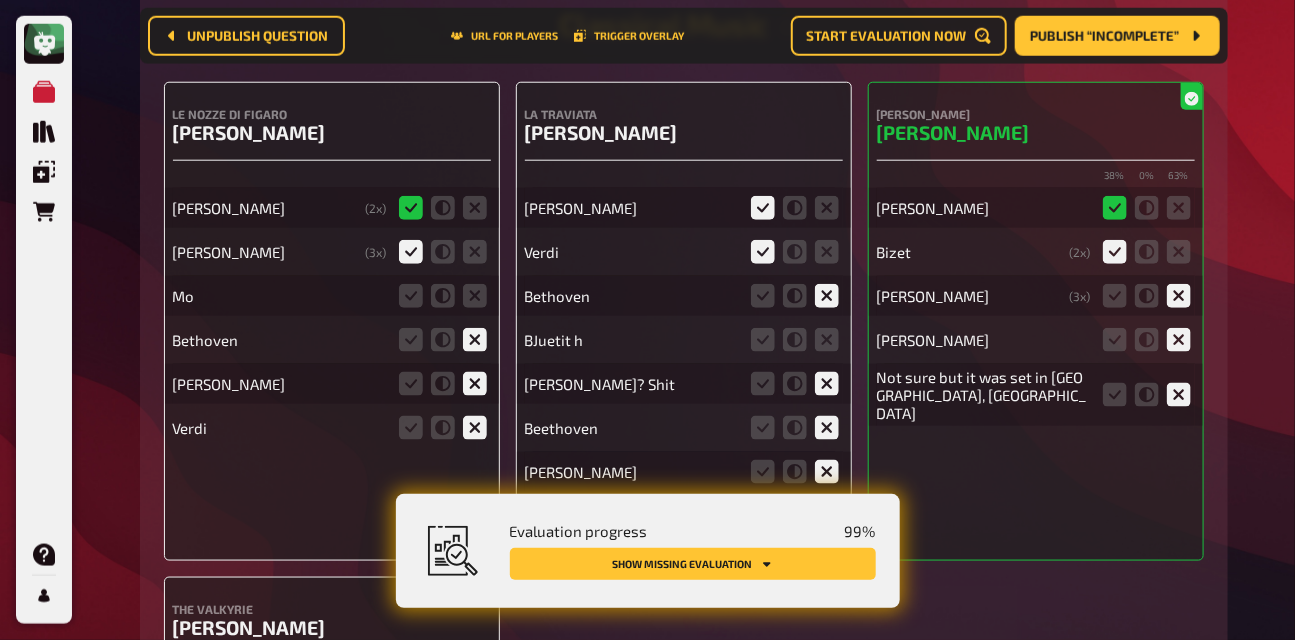 click at bounding box center [443, 296] 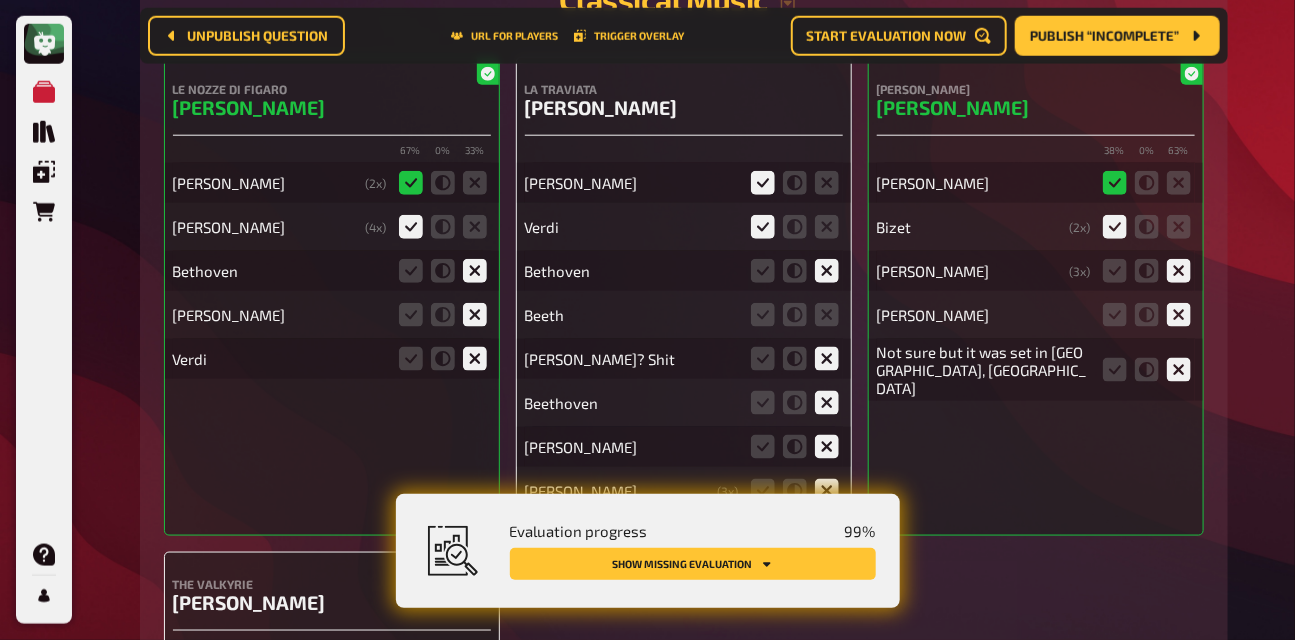 scroll, scrollTop: 12146, scrollLeft: 0, axis: vertical 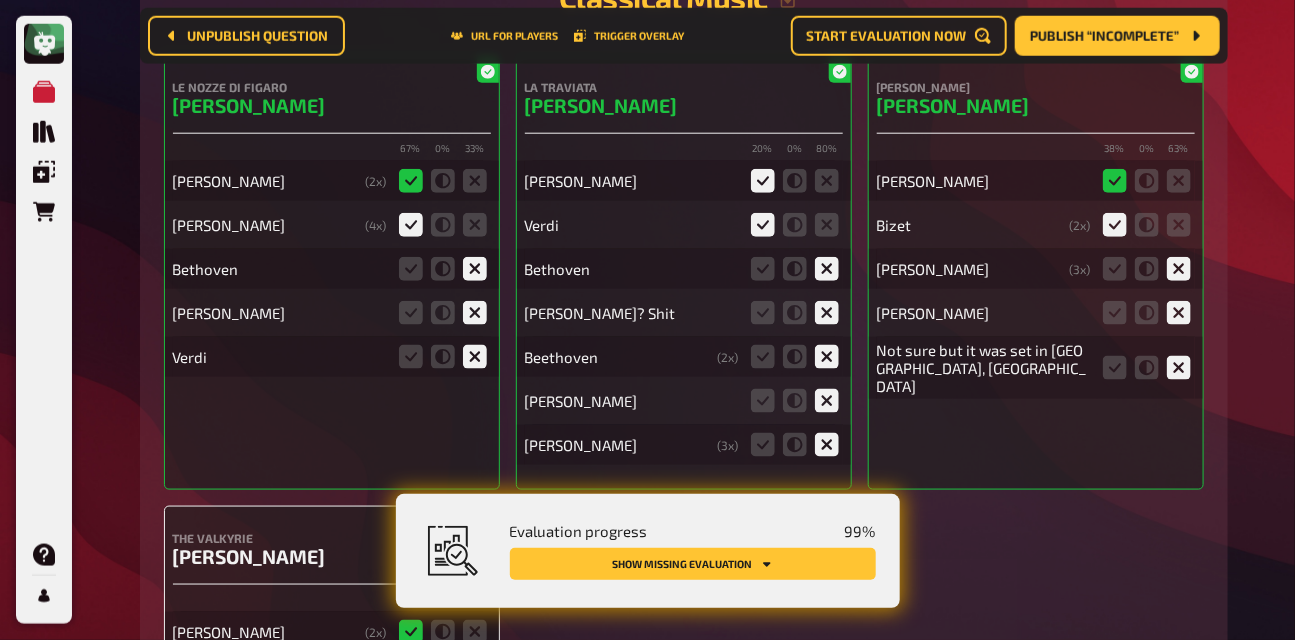 click 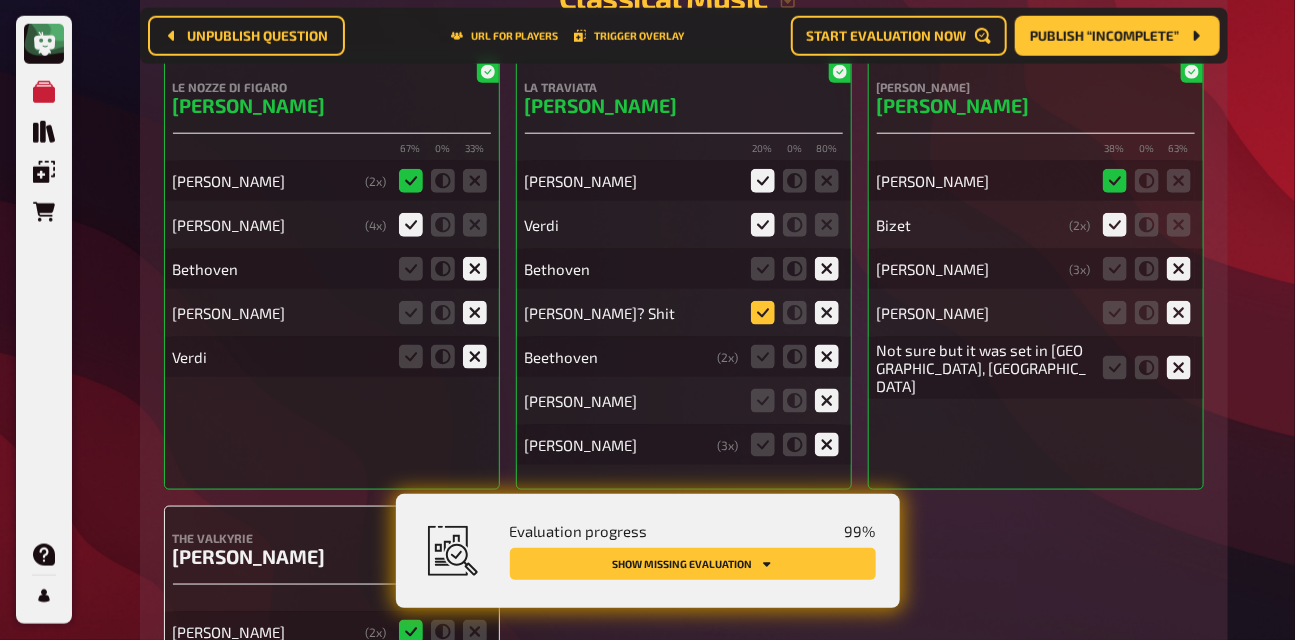click 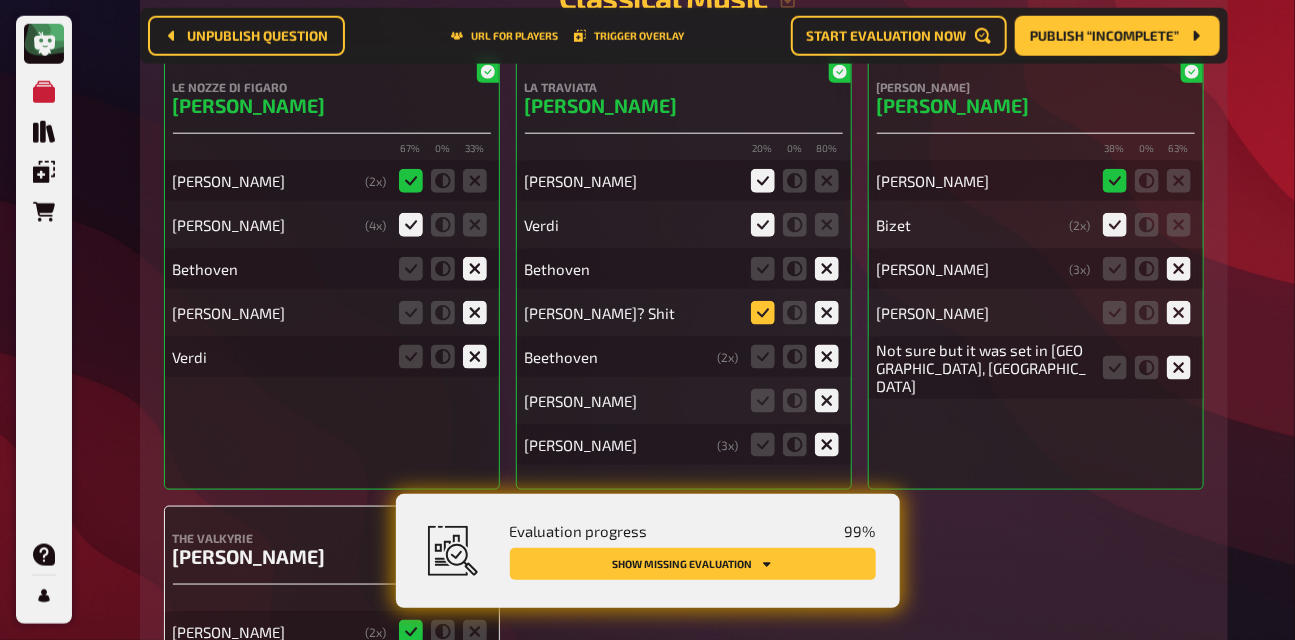 click at bounding box center [0, 0] 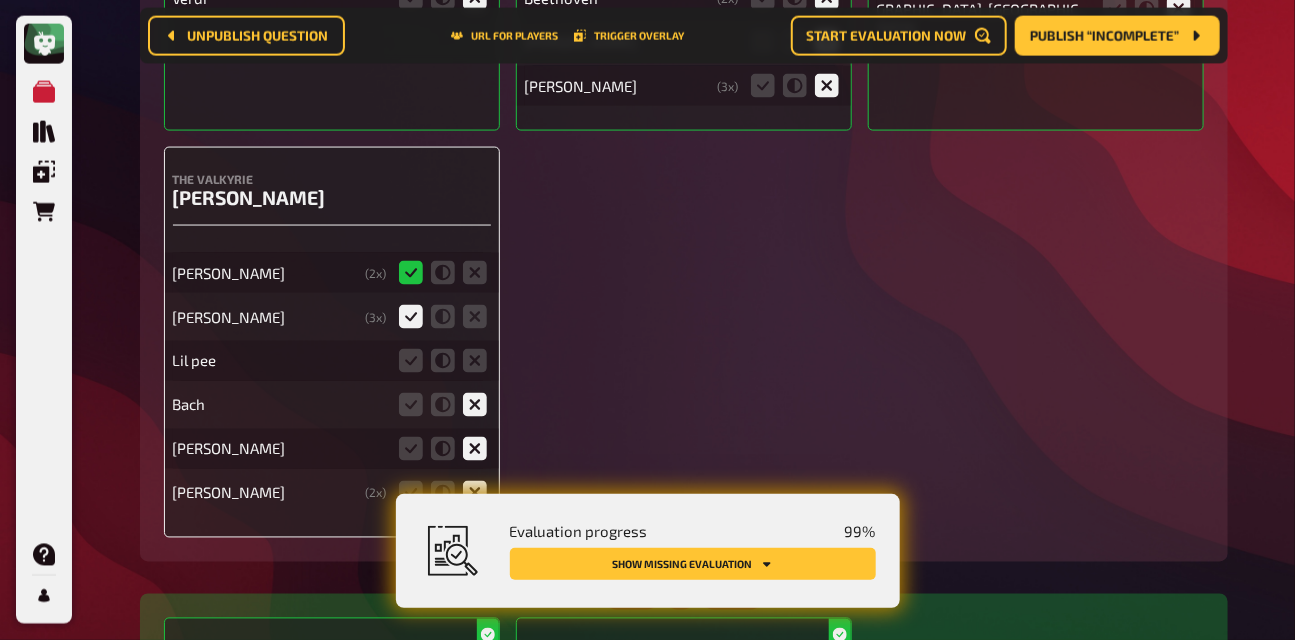 scroll, scrollTop: 12509, scrollLeft: 0, axis: vertical 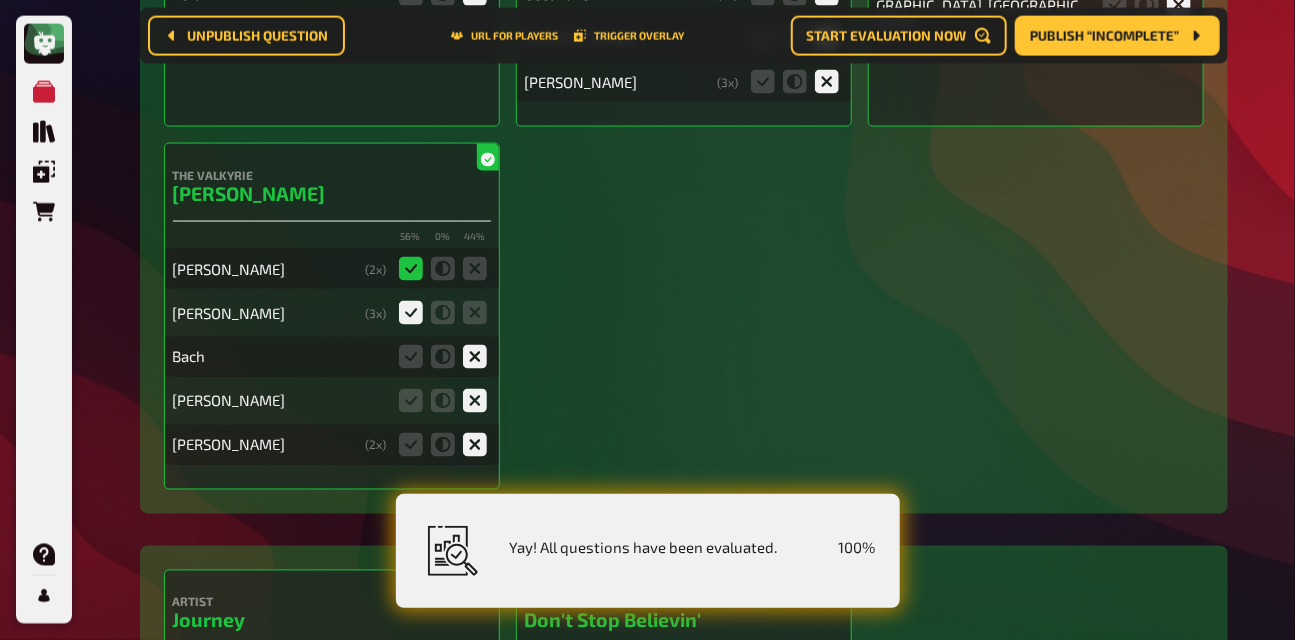 click 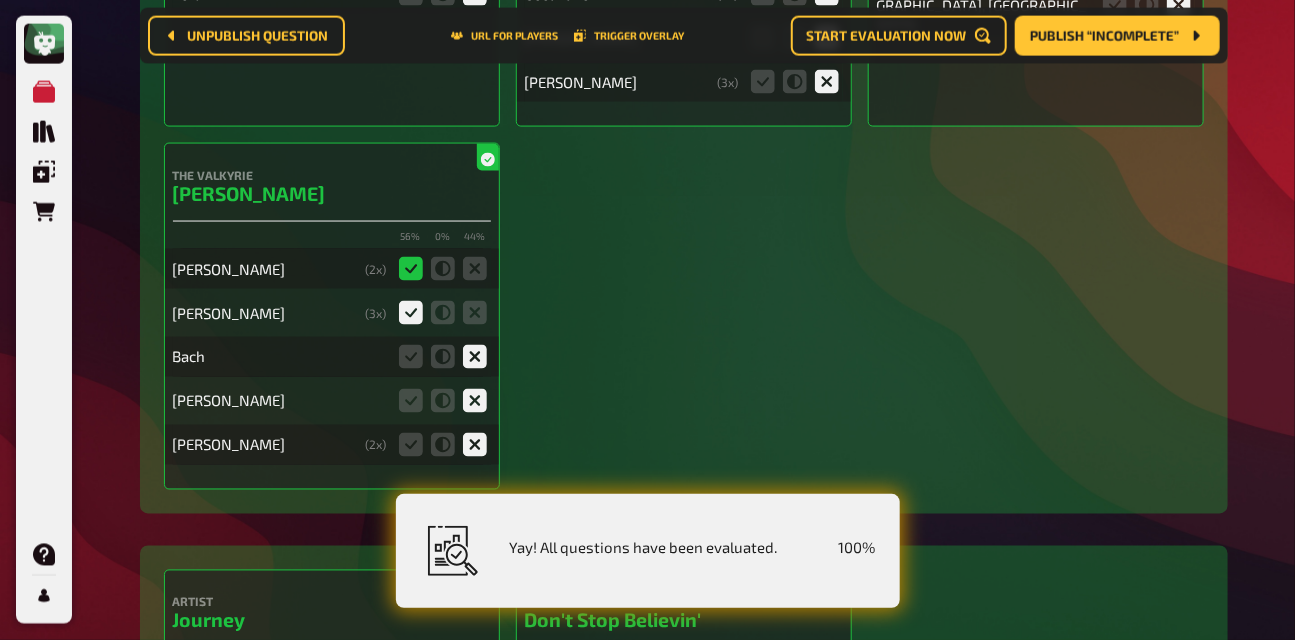 click at bounding box center (0, 0) 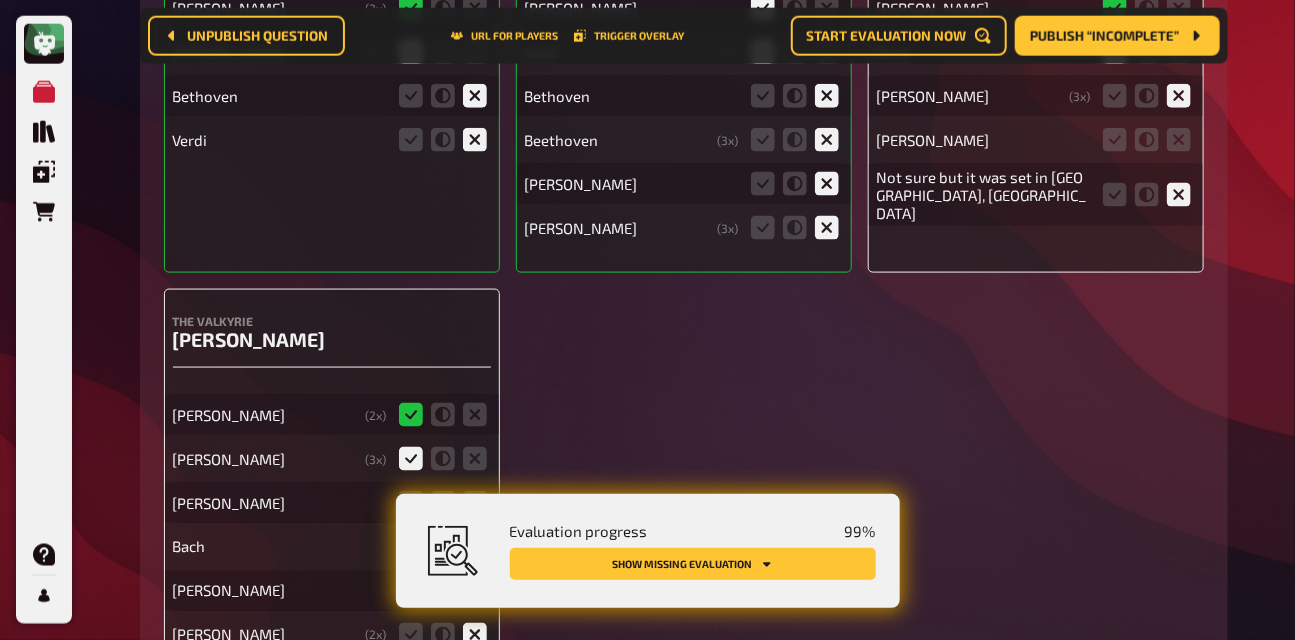 scroll, scrollTop: 12377, scrollLeft: 0, axis: vertical 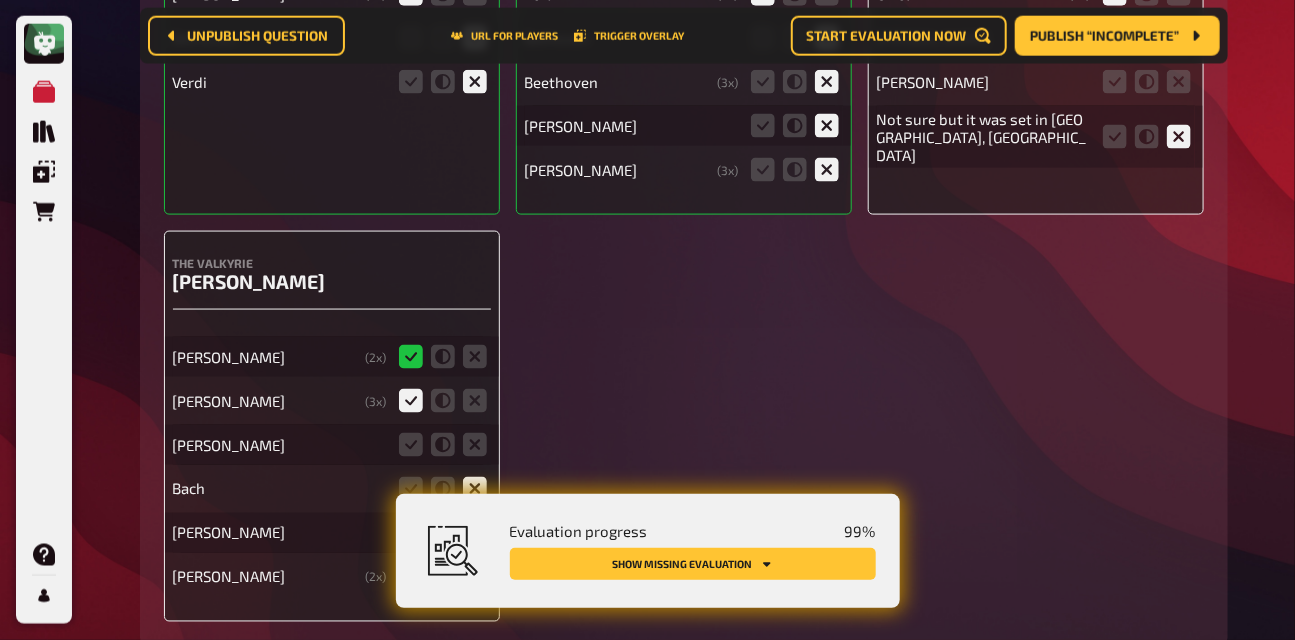 click on "The Valkyrie [PERSON_NAME] [PERSON_NAME] ( 2 x) [PERSON_NAME] ( 3 x) [PERSON_NAME] [PERSON_NAME]  [PERSON_NAME] [PERSON_NAME] ( 2 x)" at bounding box center [332, 426] 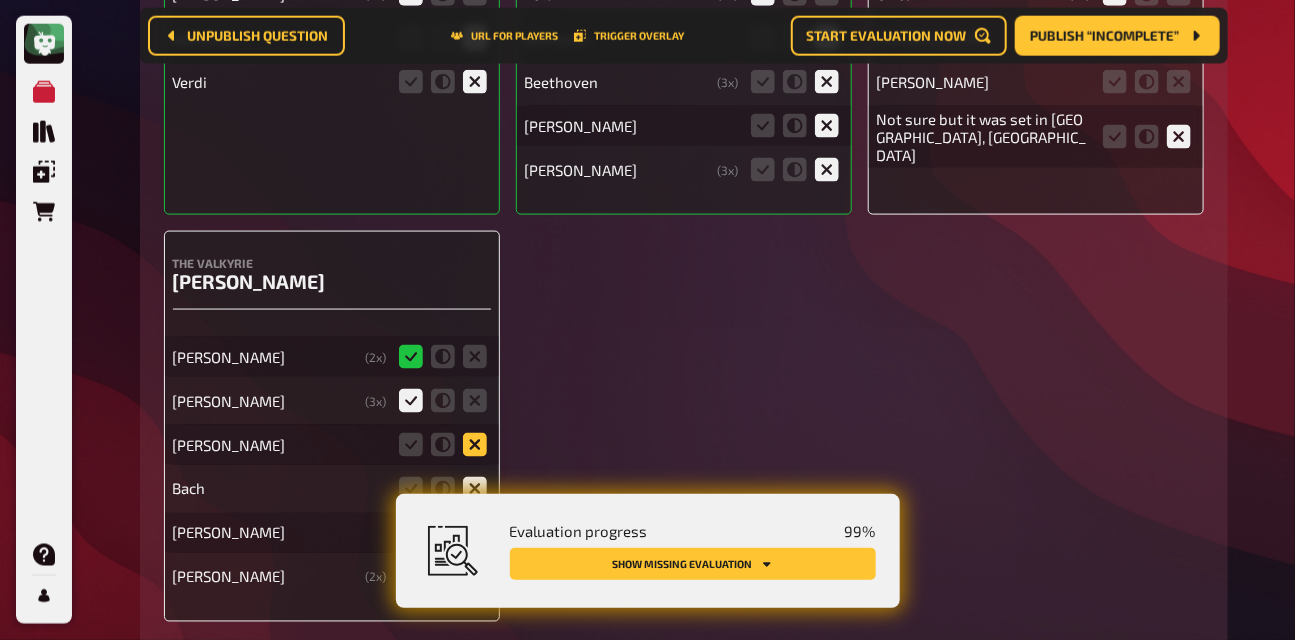 click 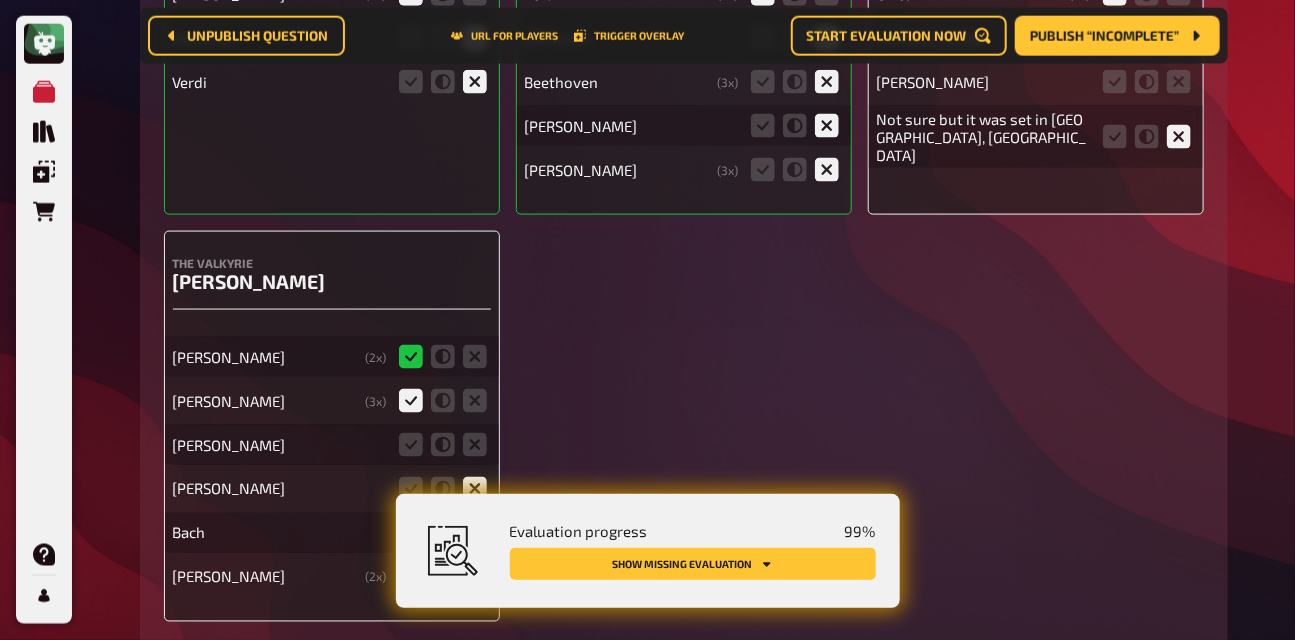 click 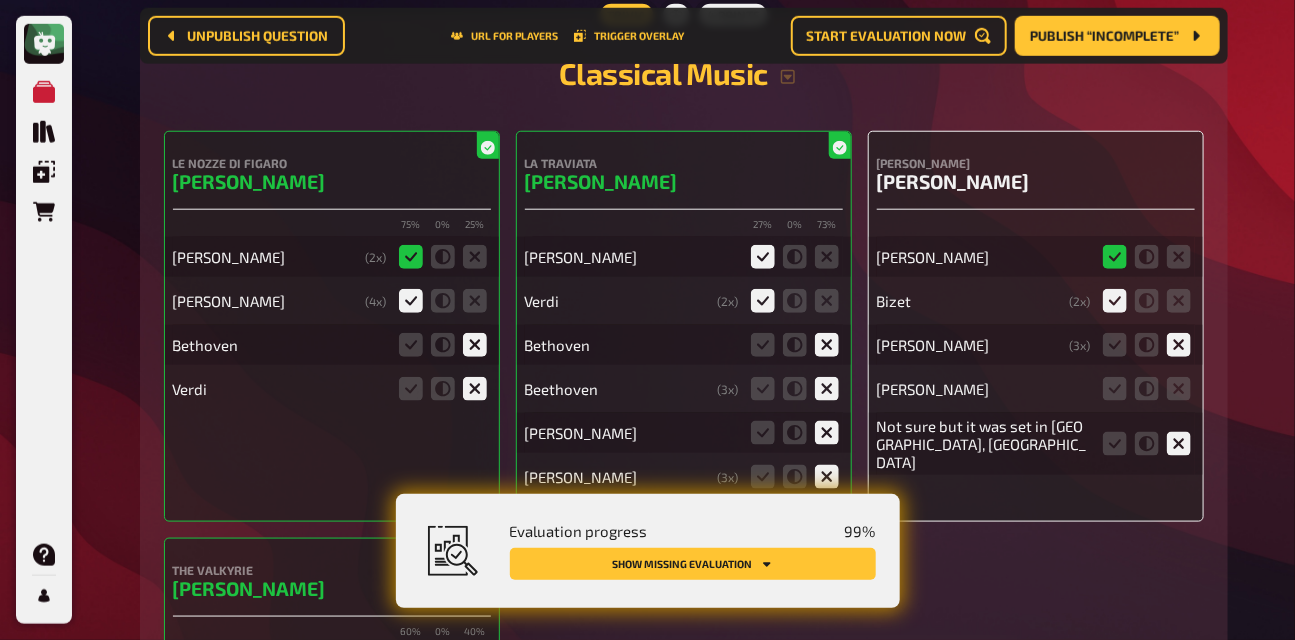 scroll, scrollTop: 12084, scrollLeft: 0, axis: vertical 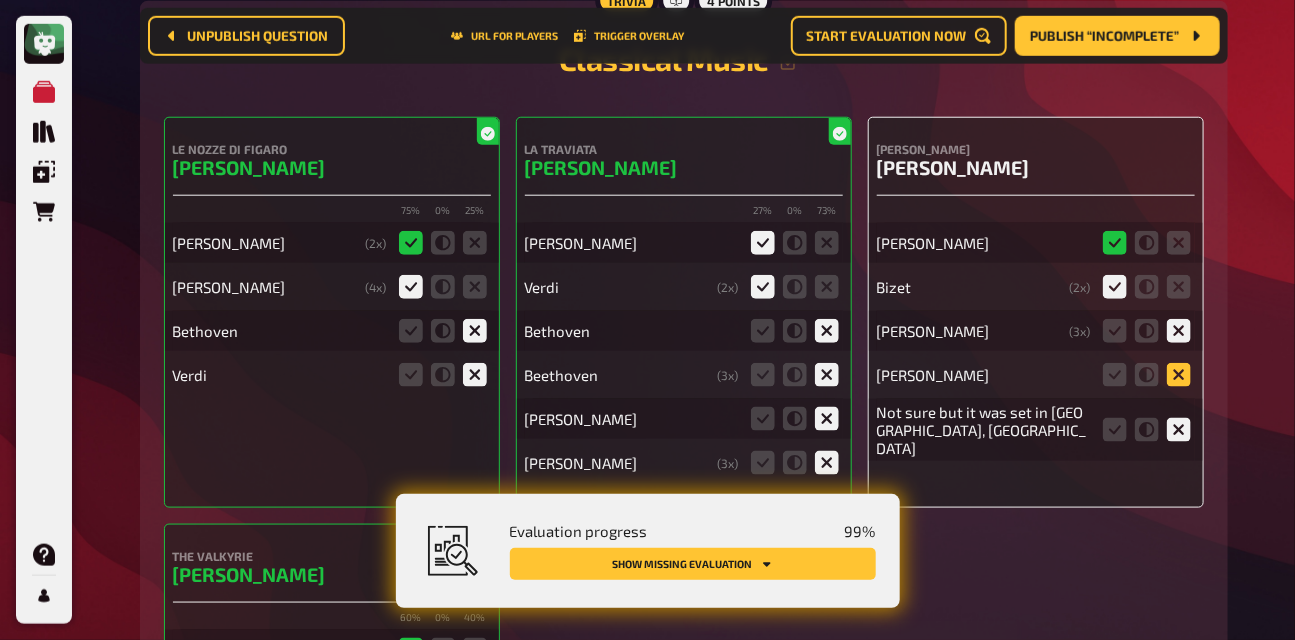 click 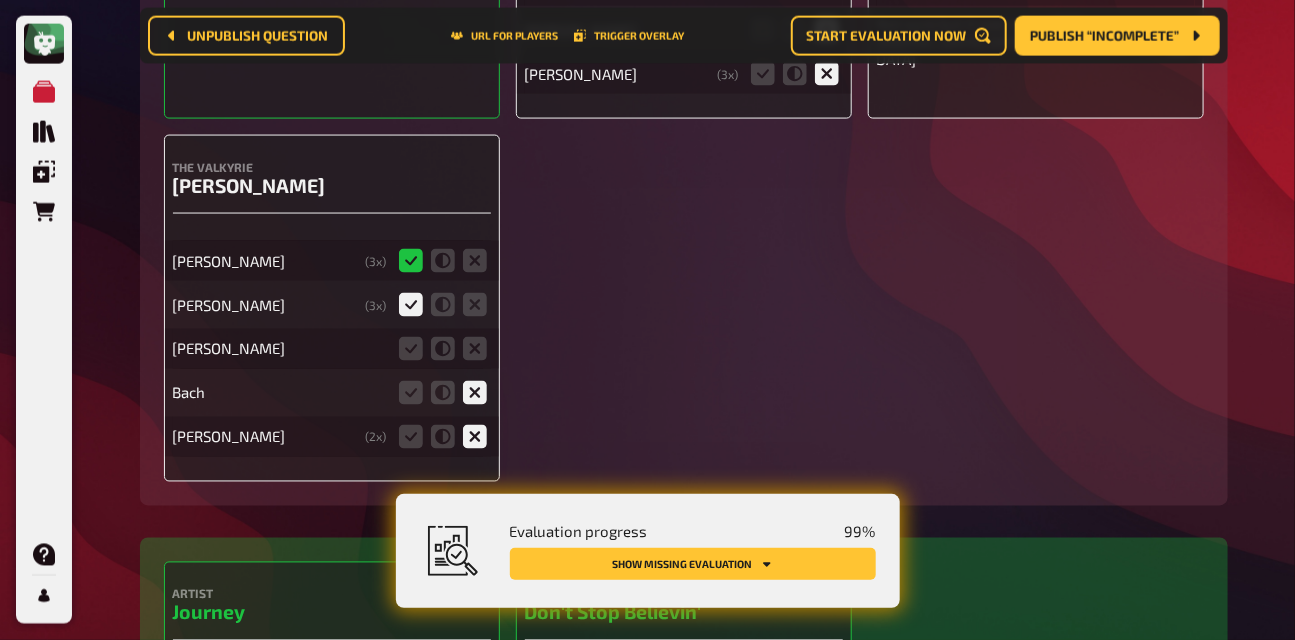 scroll, scrollTop: 12433, scrollLeft: 0, axis: vertical 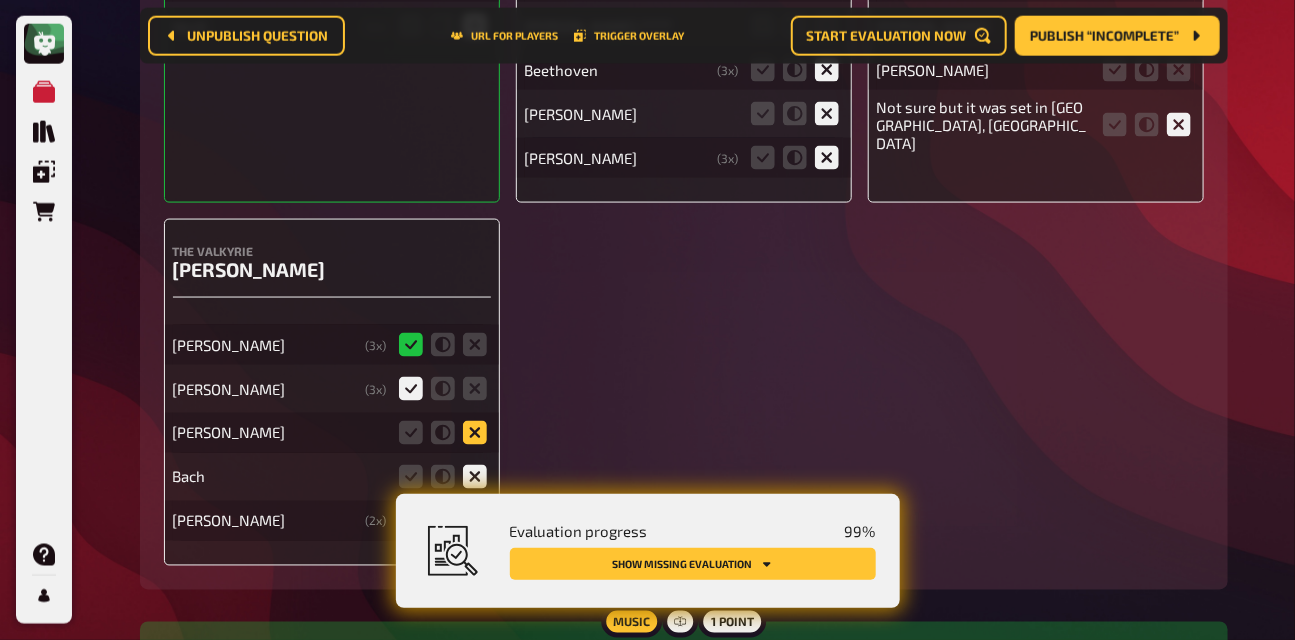 click 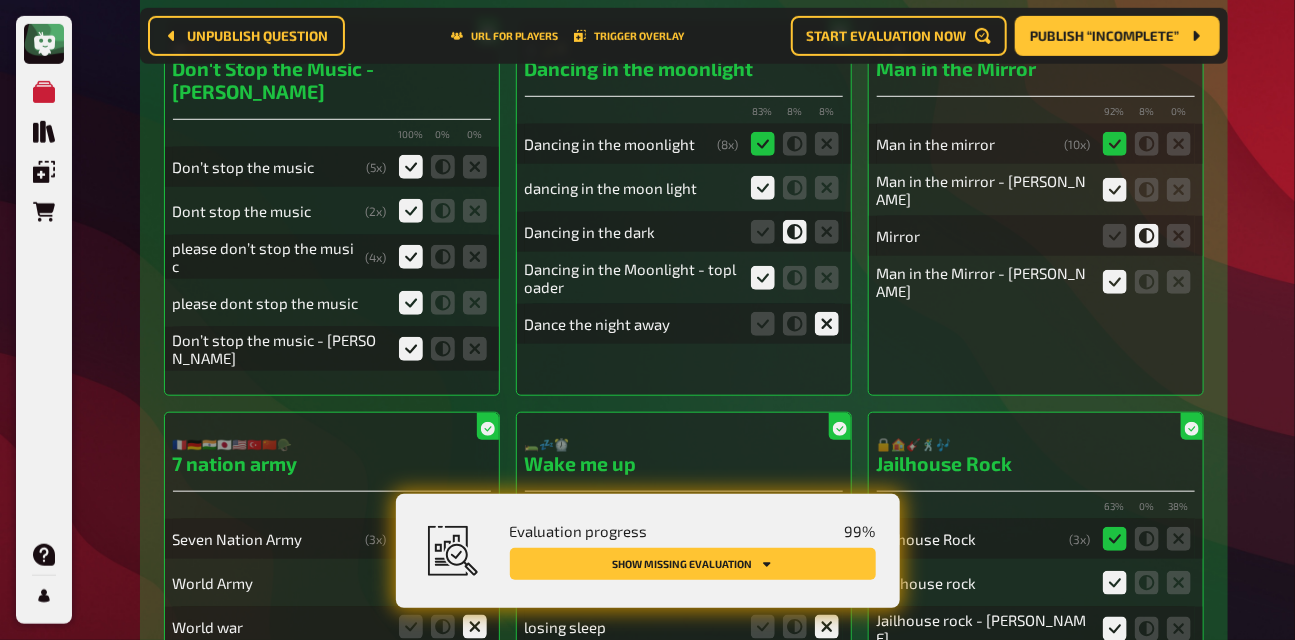 scroll, scrollTop: 0, scrollLeft: 0, axis: both 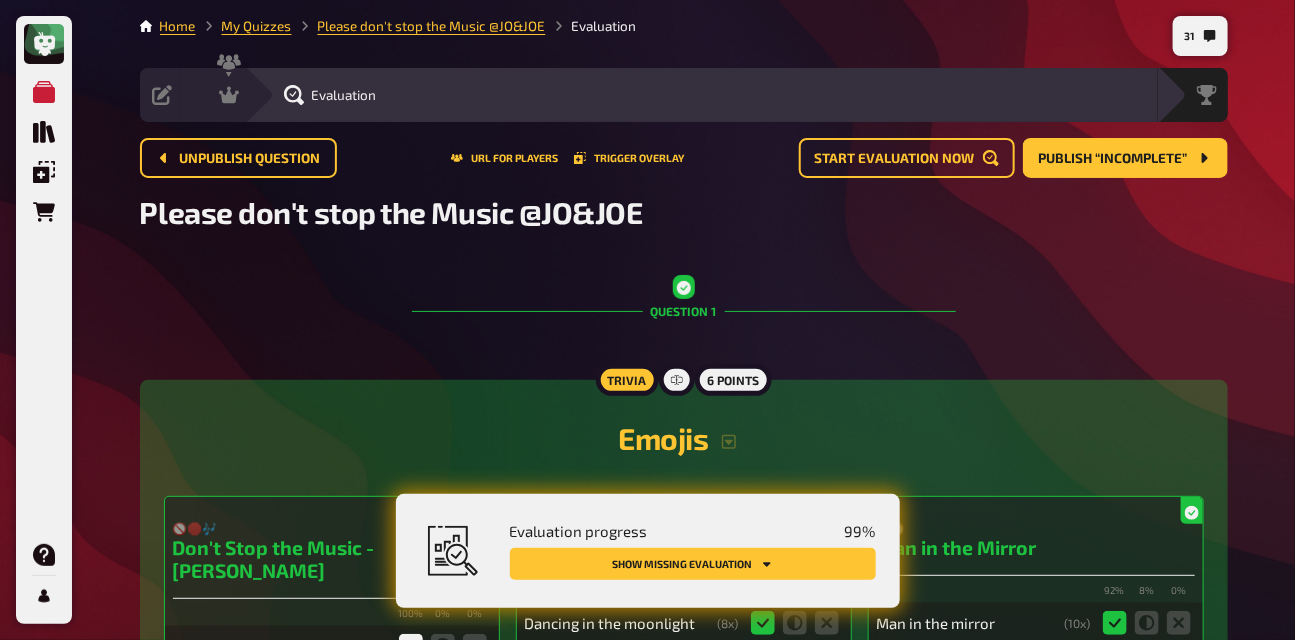 click on "Evaluation" at bounding box center (701, 95) 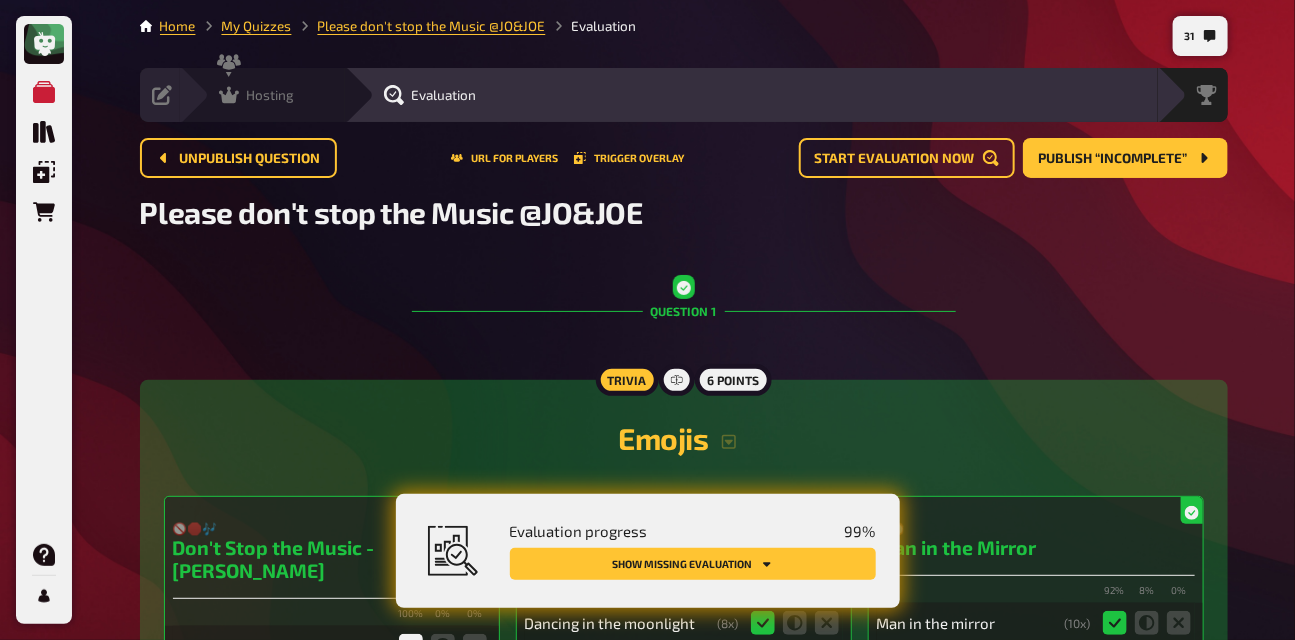 click on "Hosting" at bounding box center [271, 95] 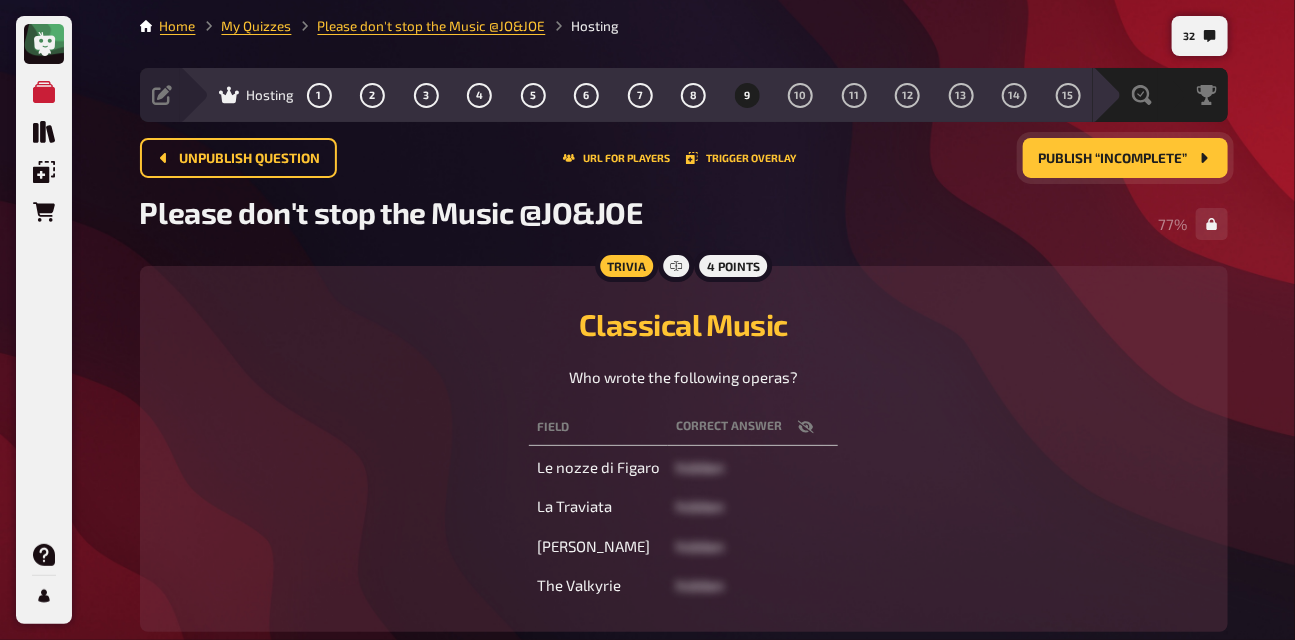 click on "Publish “Incomplete”" at bounding box center [1113, 159] 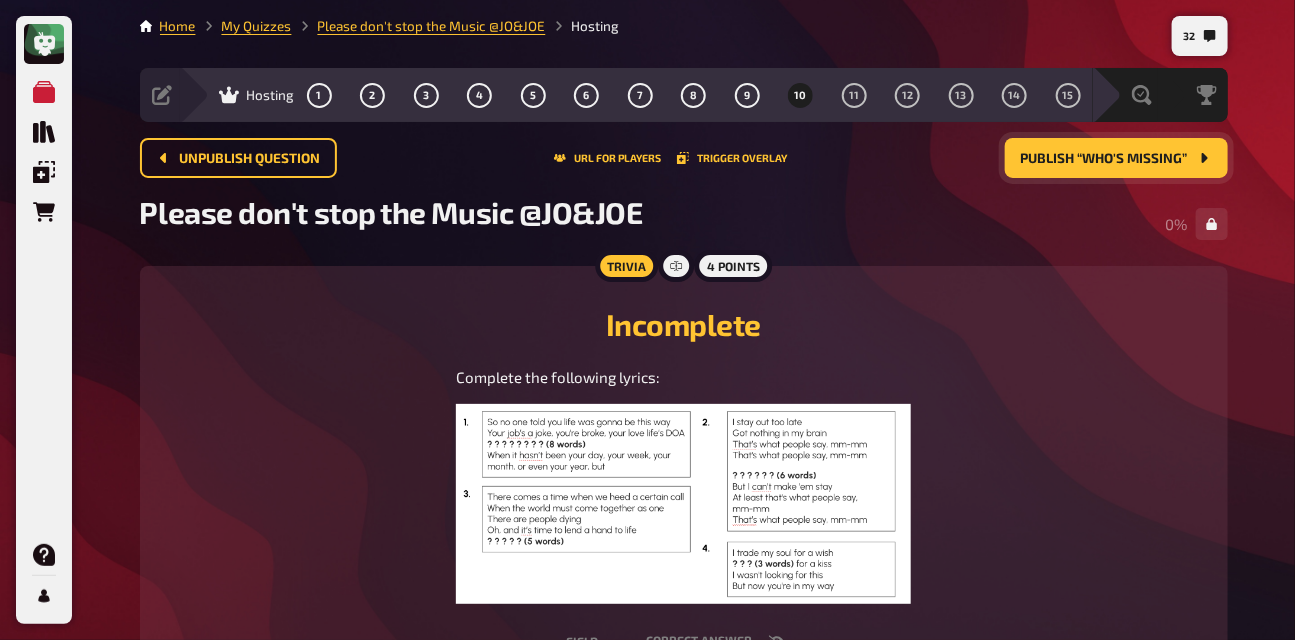 click at bounding box center [683, 504] 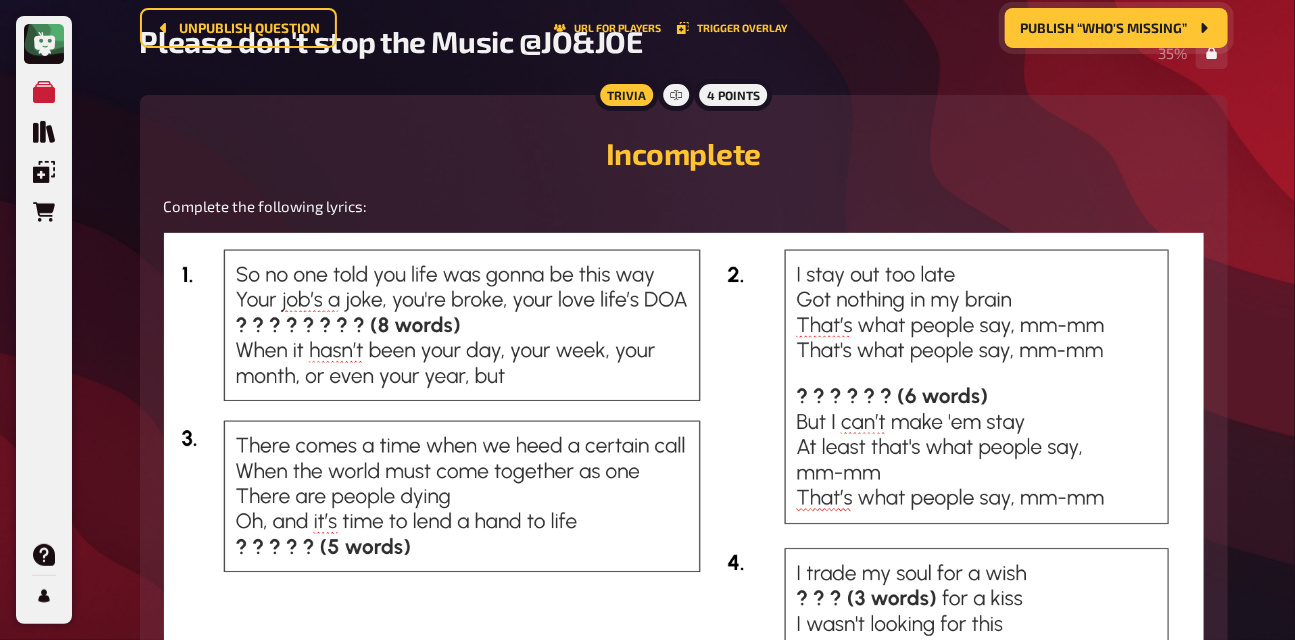 scroll, scrollTop: 0, scrollLeft: 0, axis: both 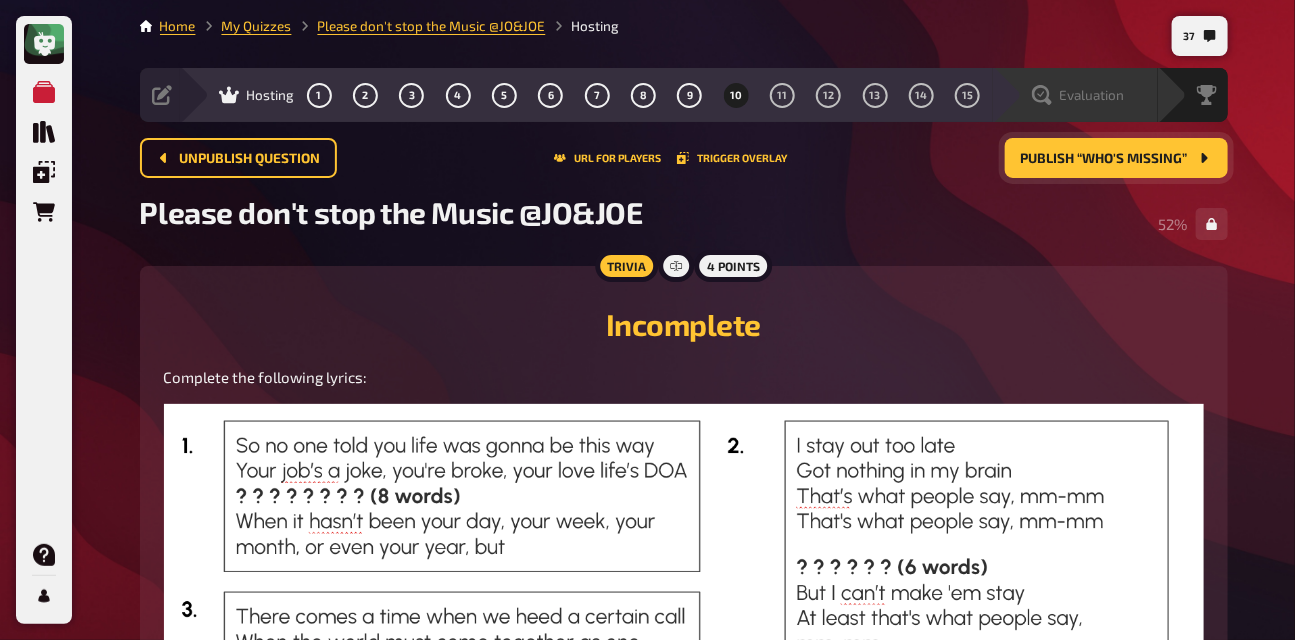 click on "Evaluation" at bounding box center [1092, 95] 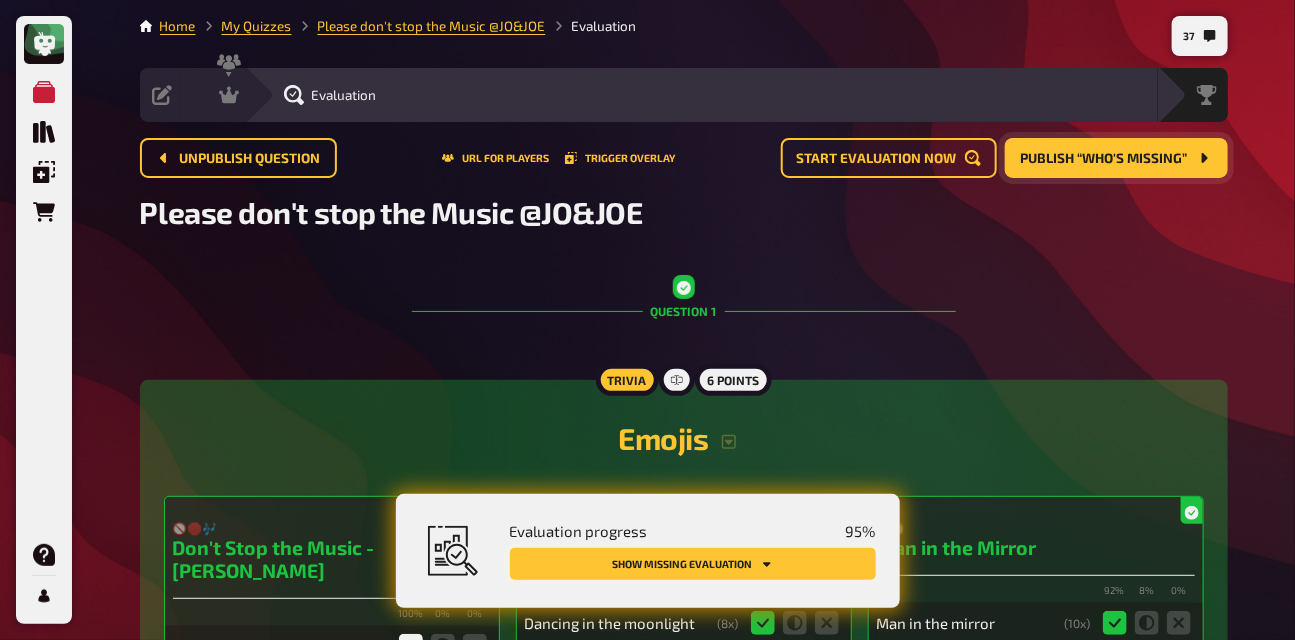 click on "Show missing evaluation" at bounding box center [693, 564] 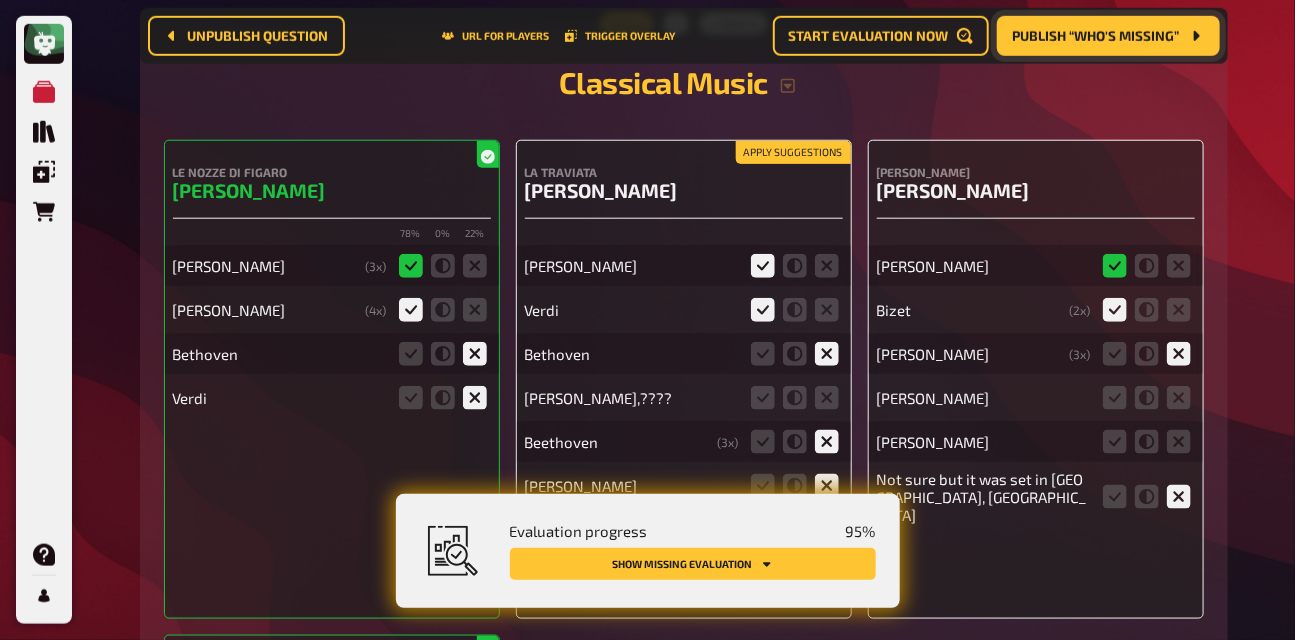 scroll, scrollTop: 12062, scrollLeft: 0, axis: vertical 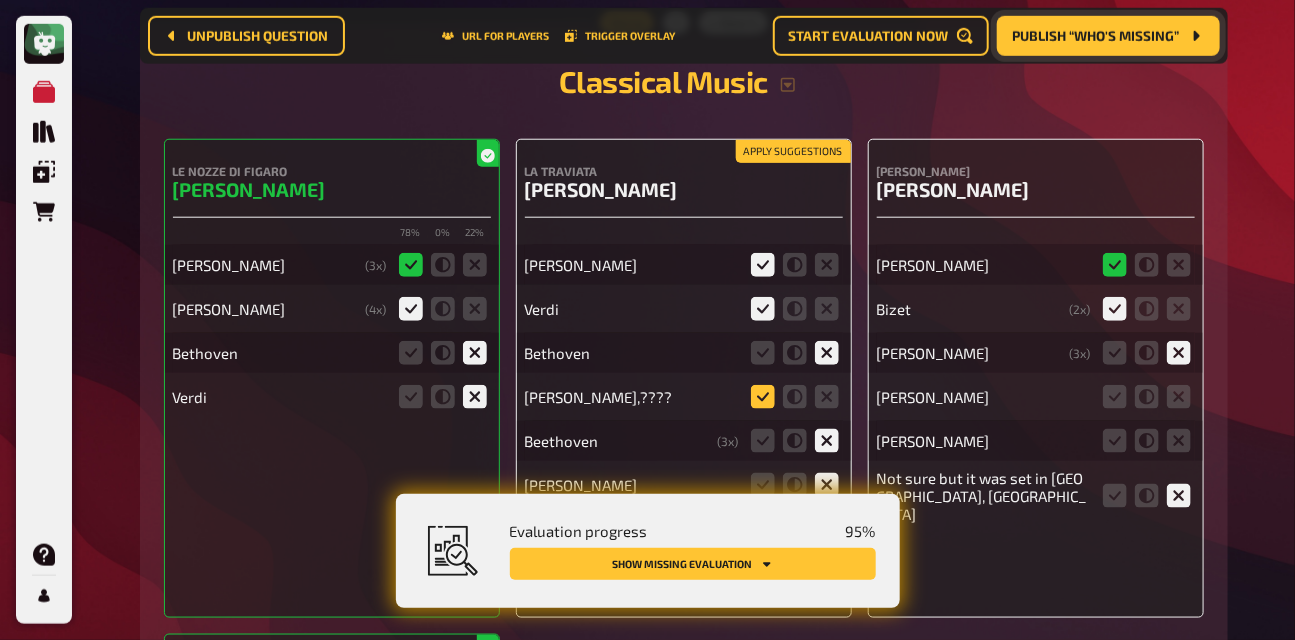 click 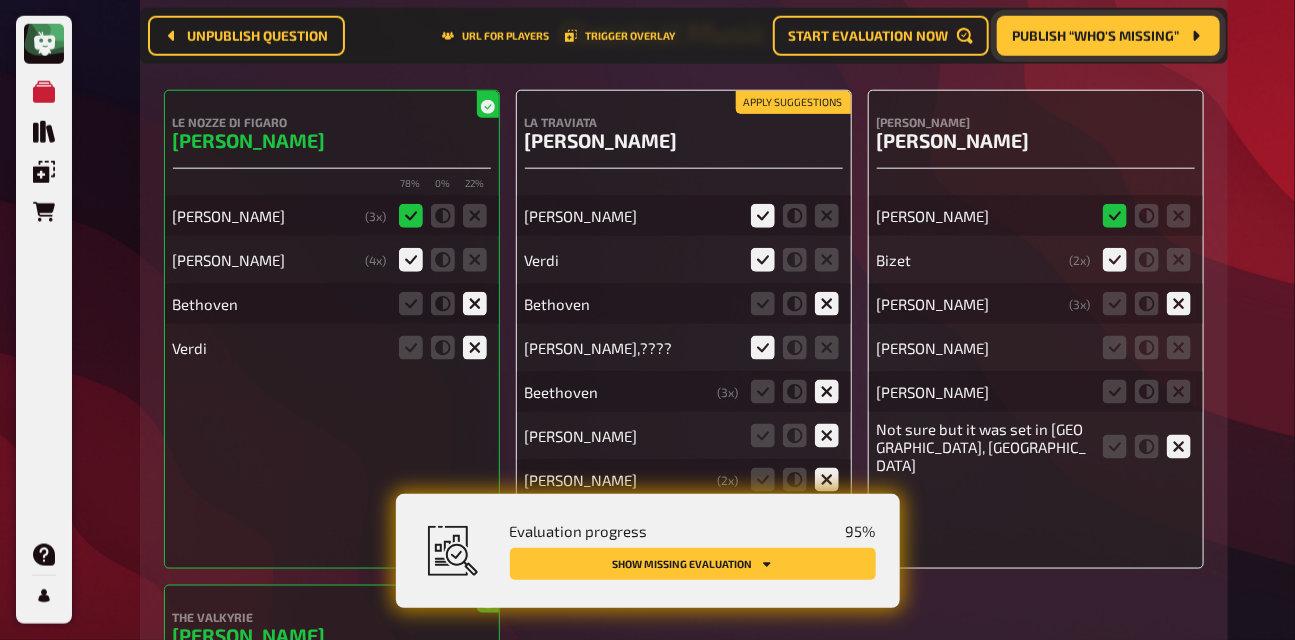 scroll, scrollTop: 12164, scrollLeft: 0, axis: vertical 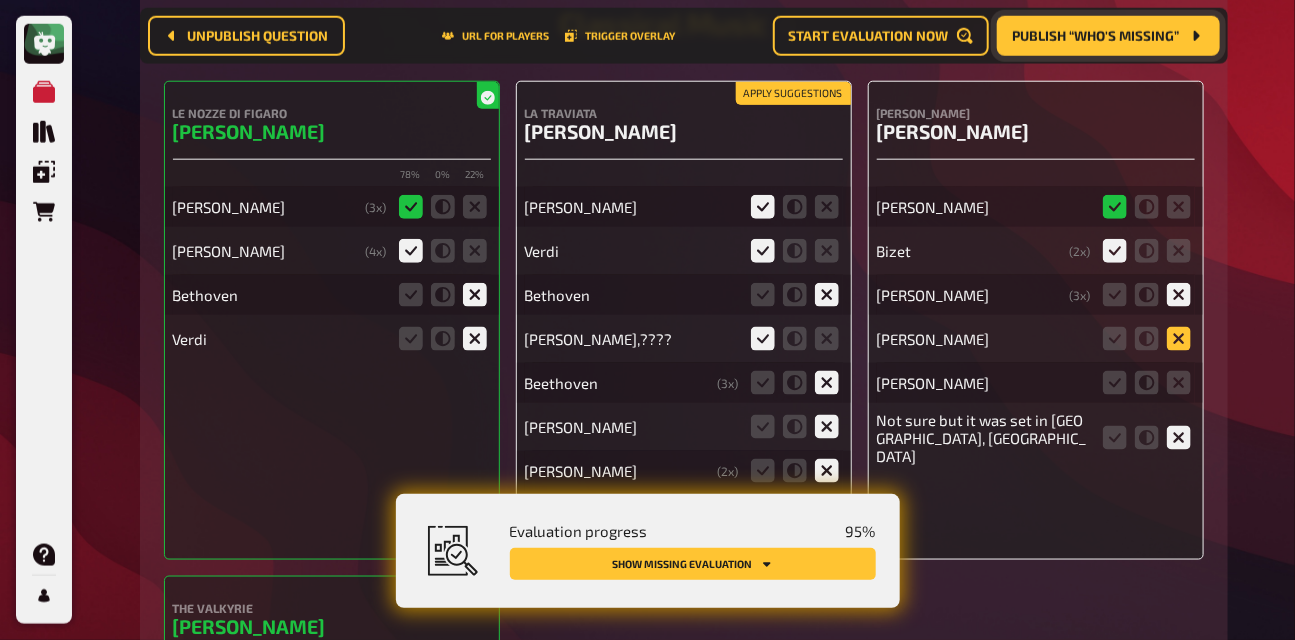 click 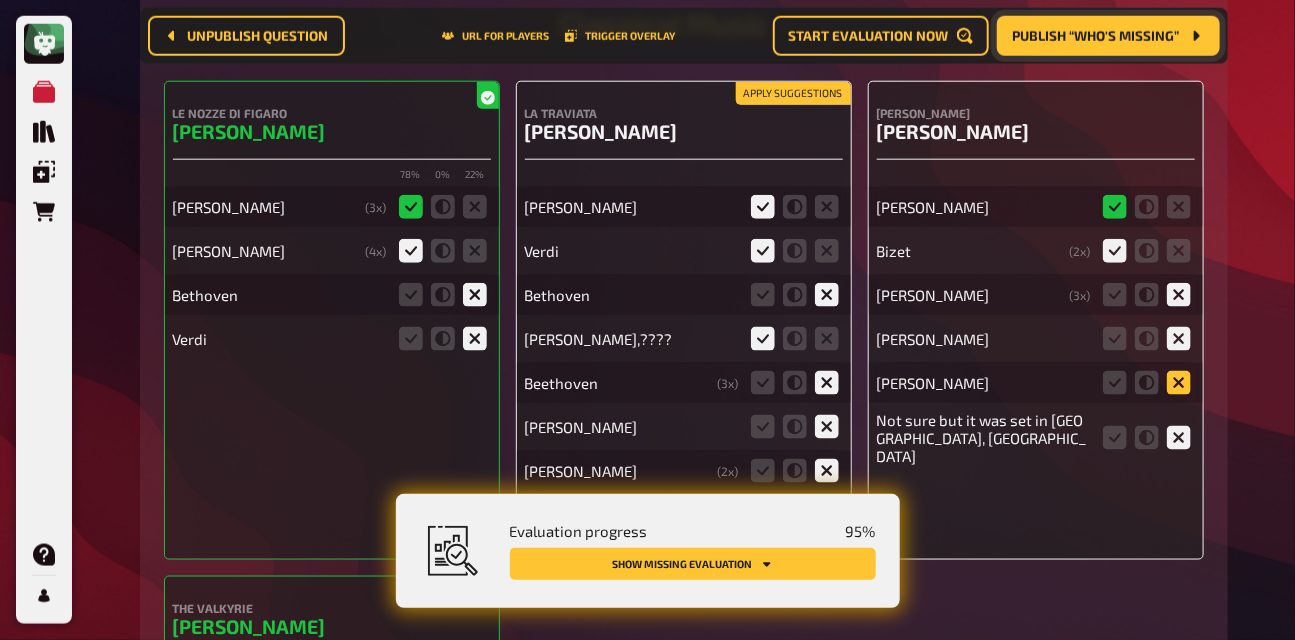 click 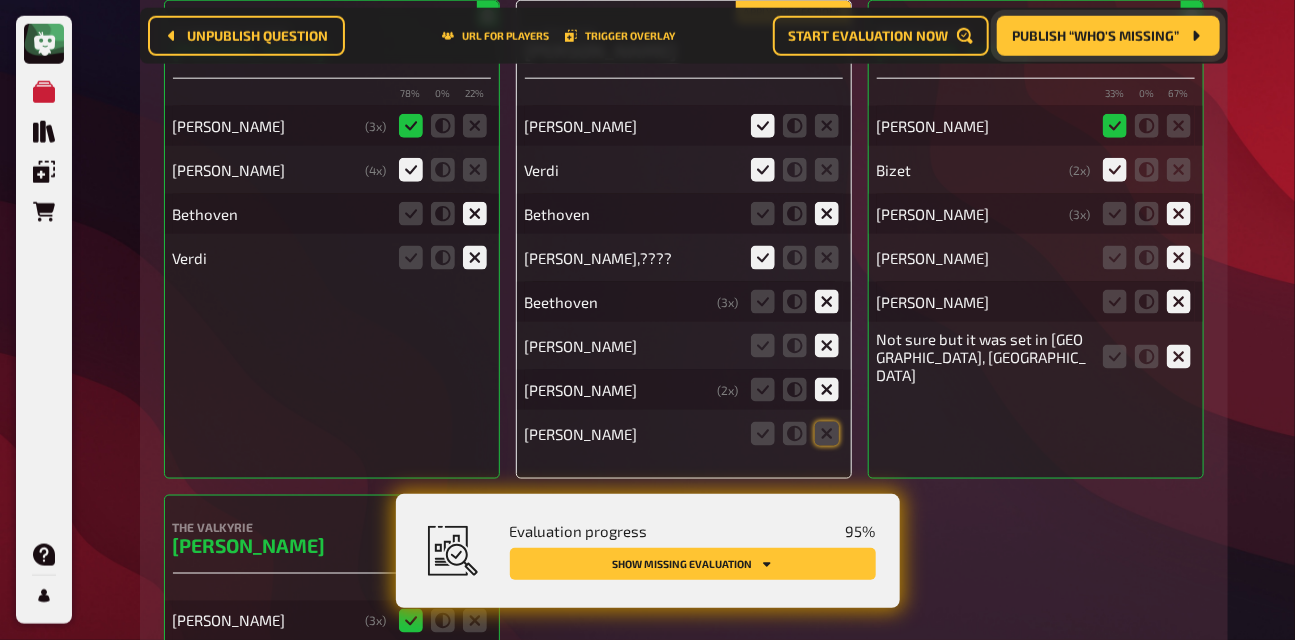 scroll, scrollTop: 12271, scrollLeft: 0, axis: vertical 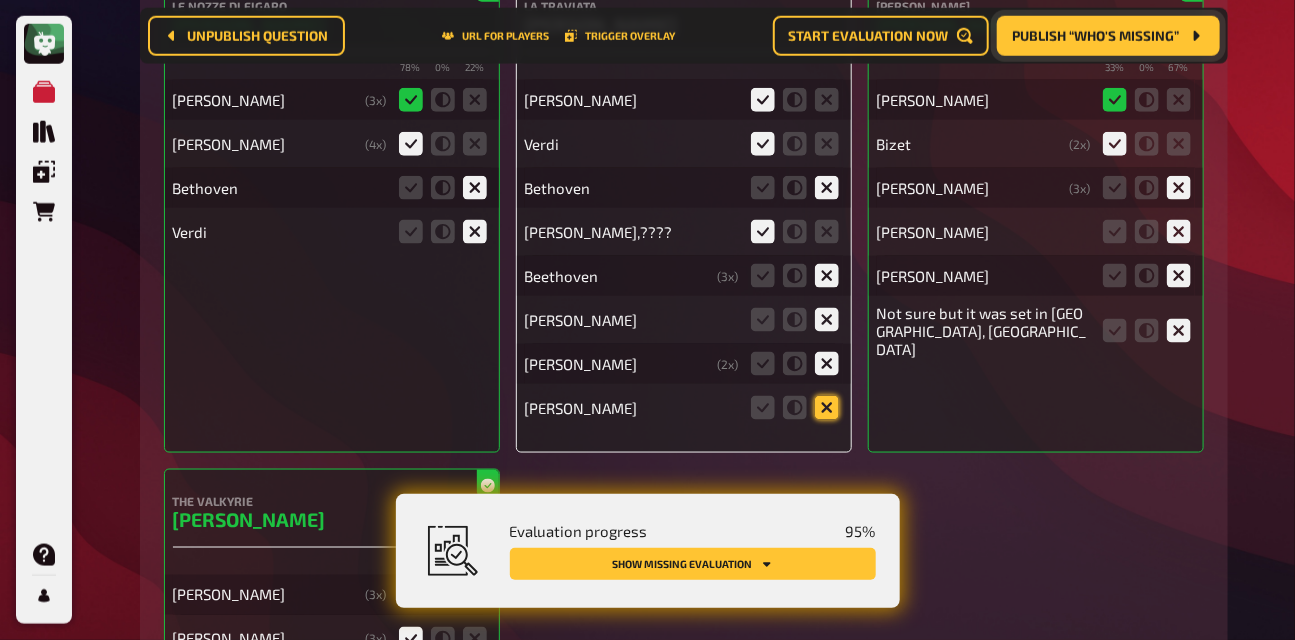 click 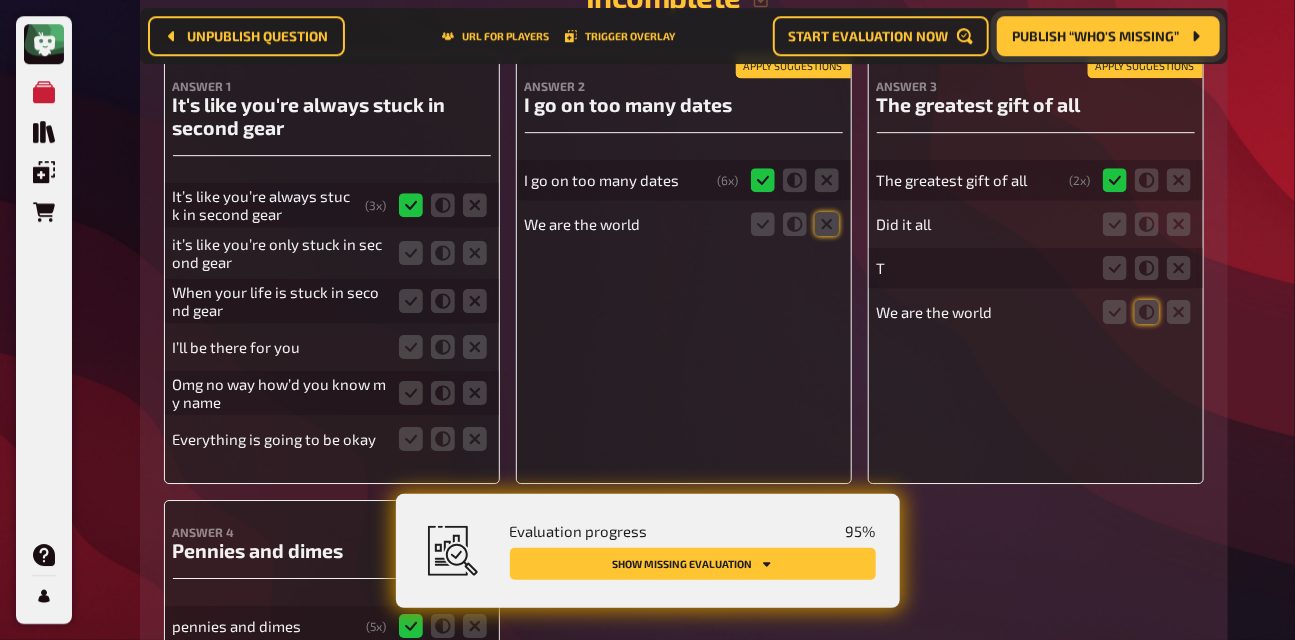scroll, scrollTop: 13642, scrollLeft: 0, axis: vertical 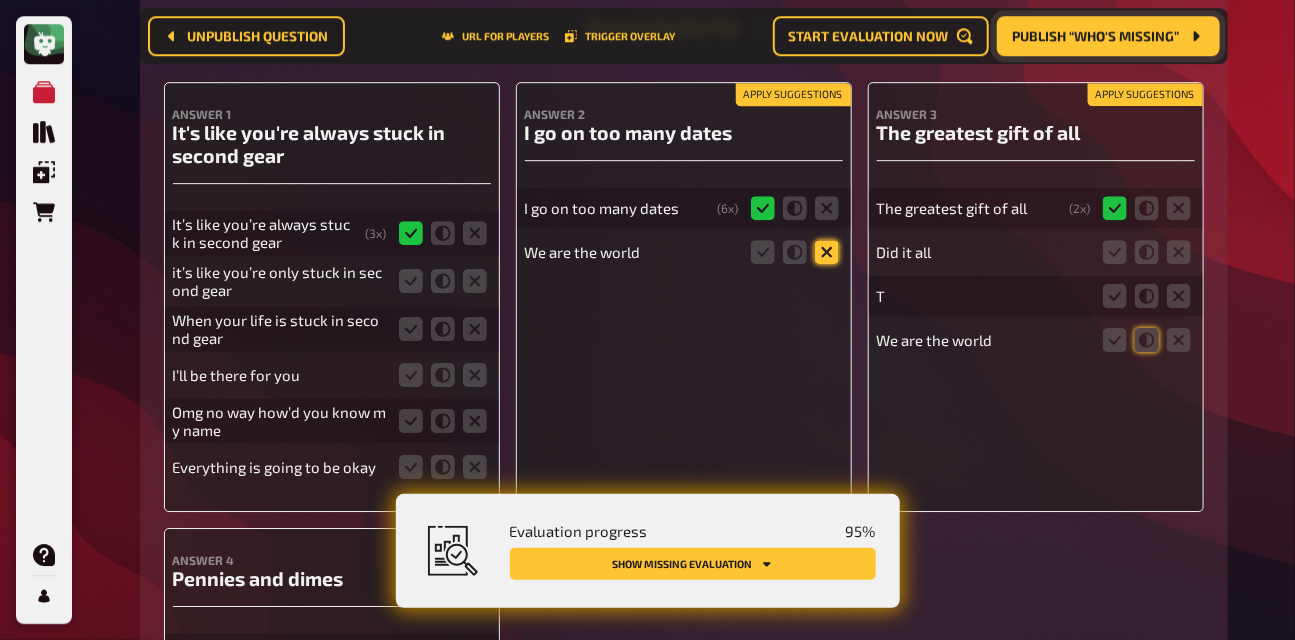 click 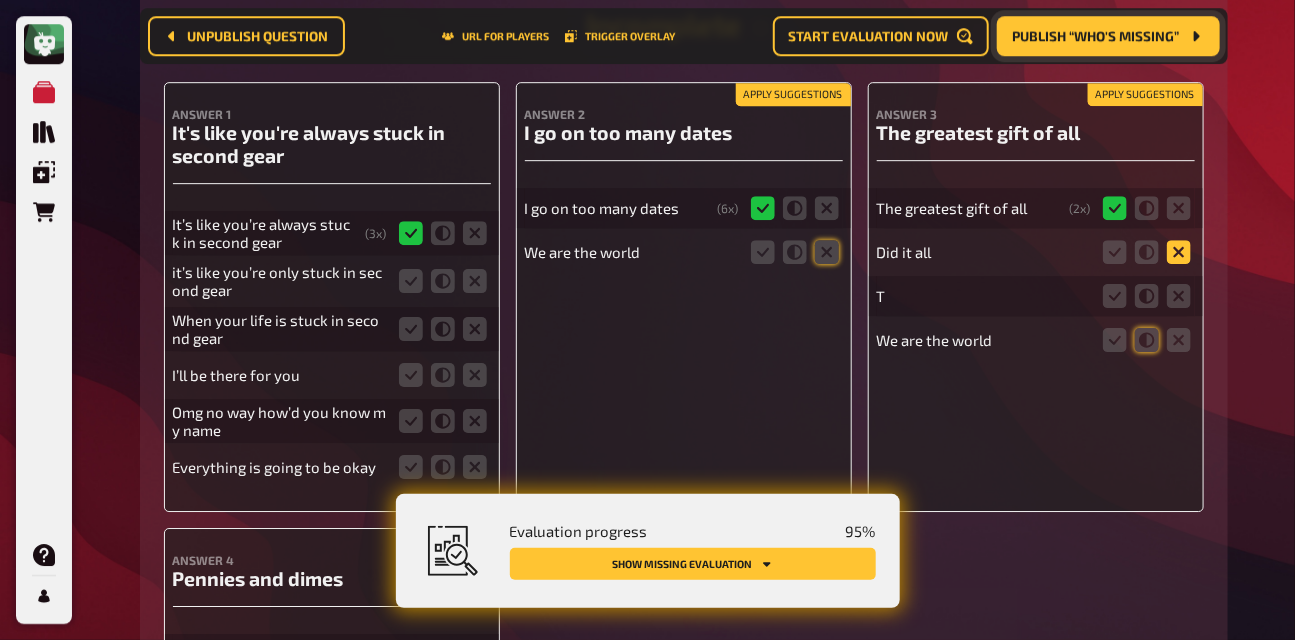 click 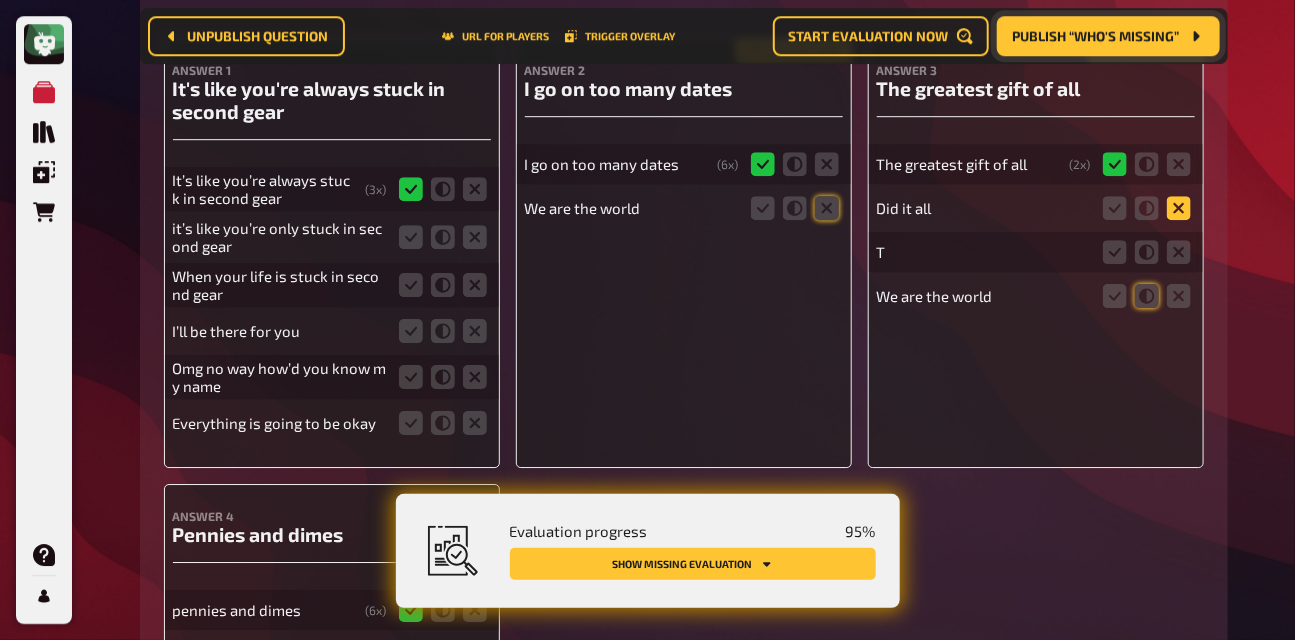 scroll, scrollTop: 13598, scrollLeft: 0, axis: vertical 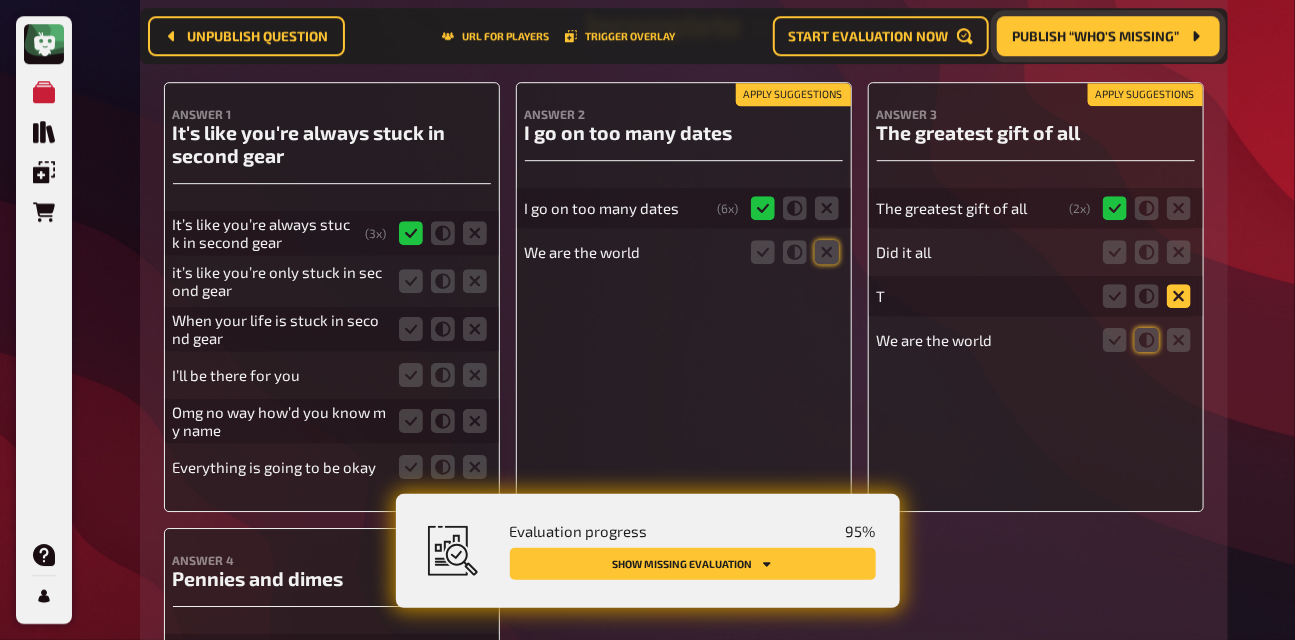 click 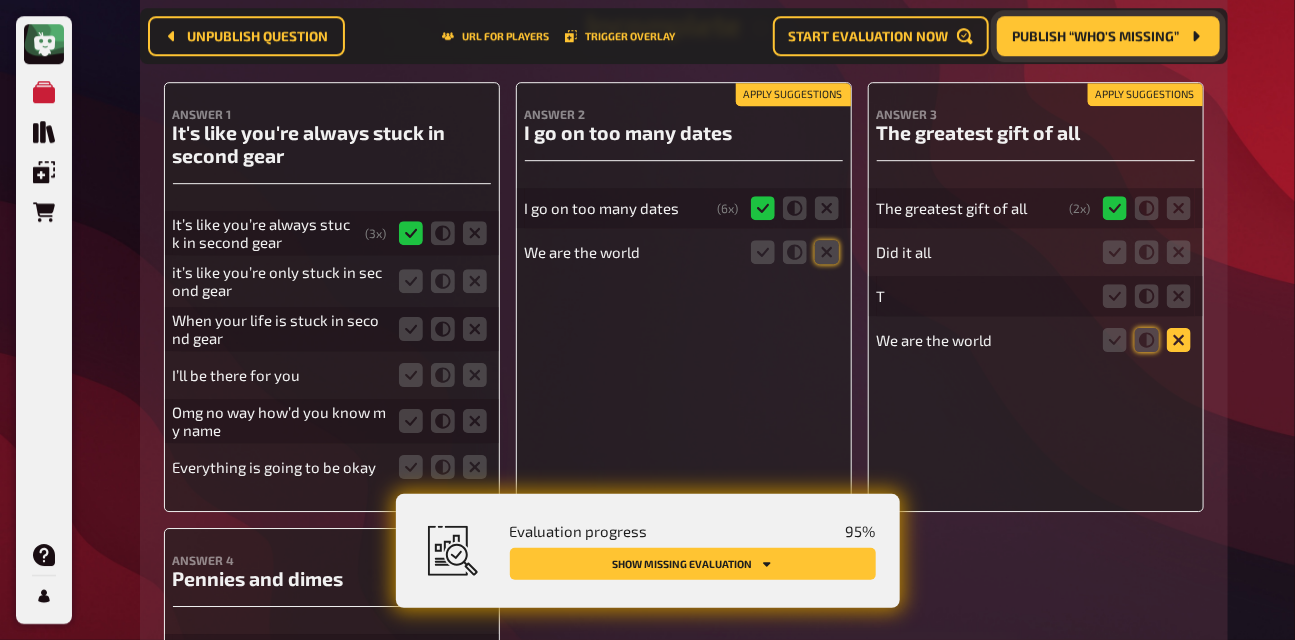 click 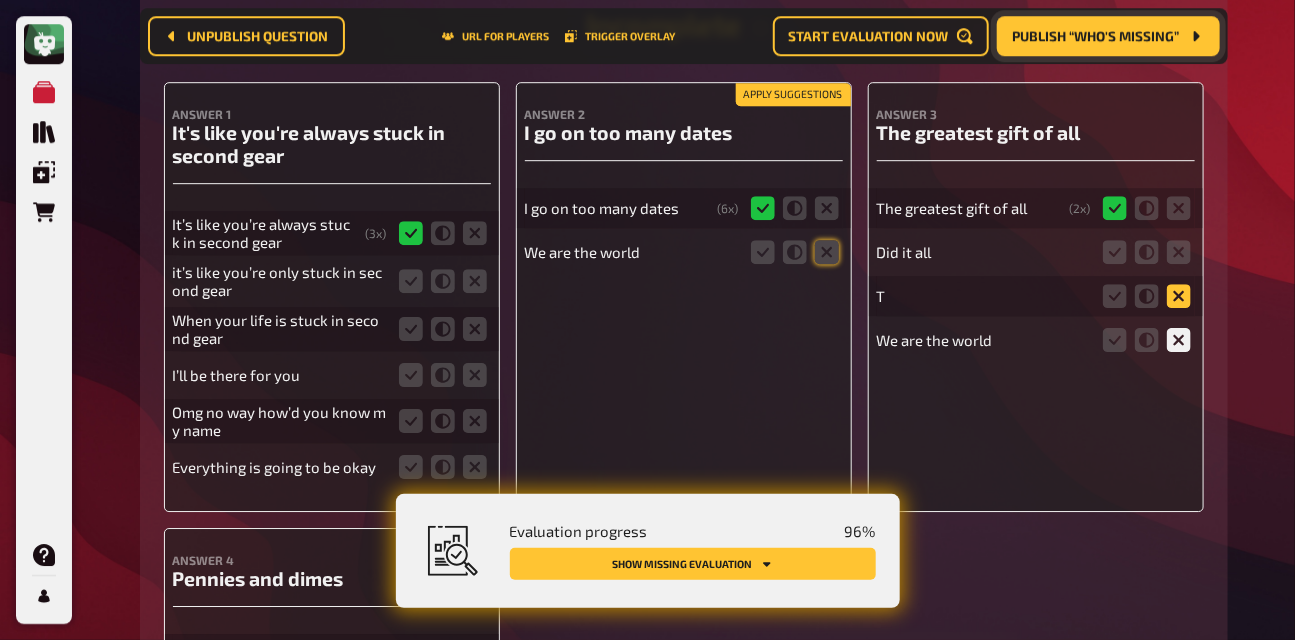 click 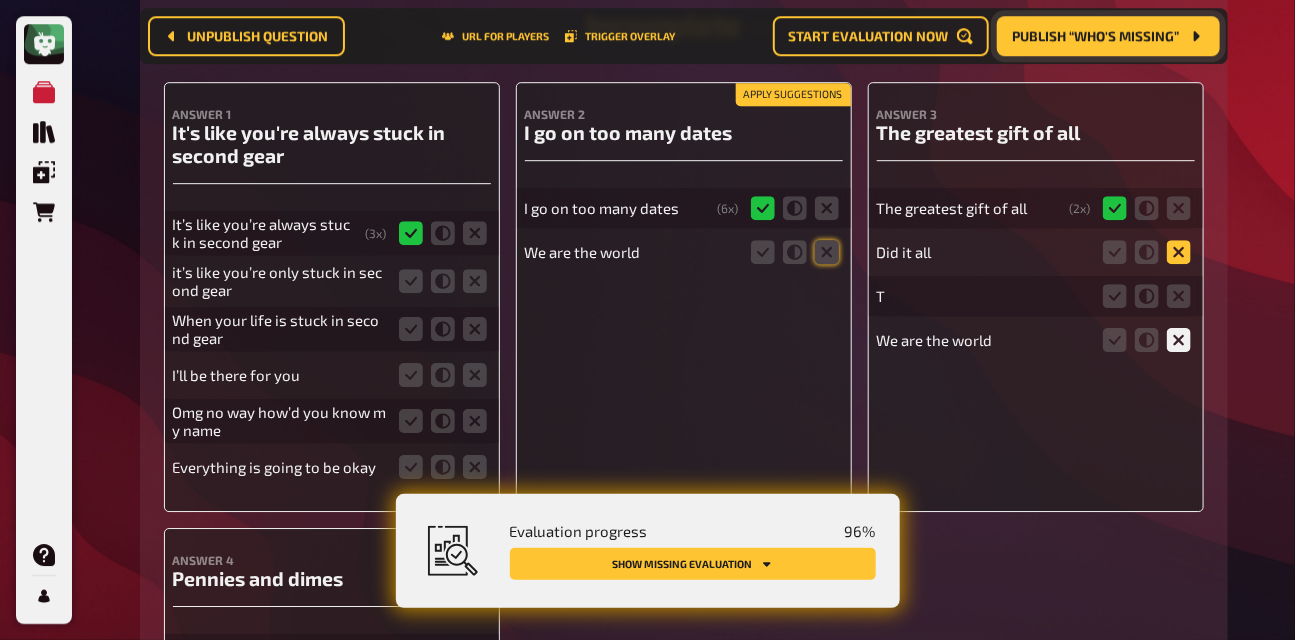 click 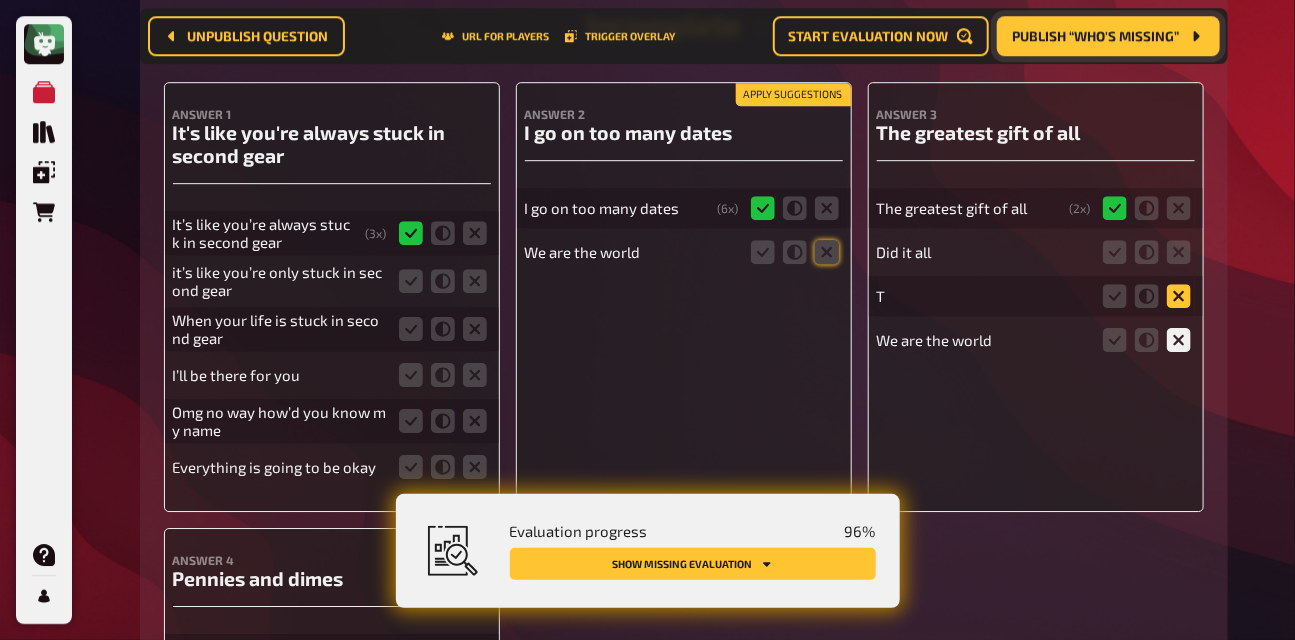 click 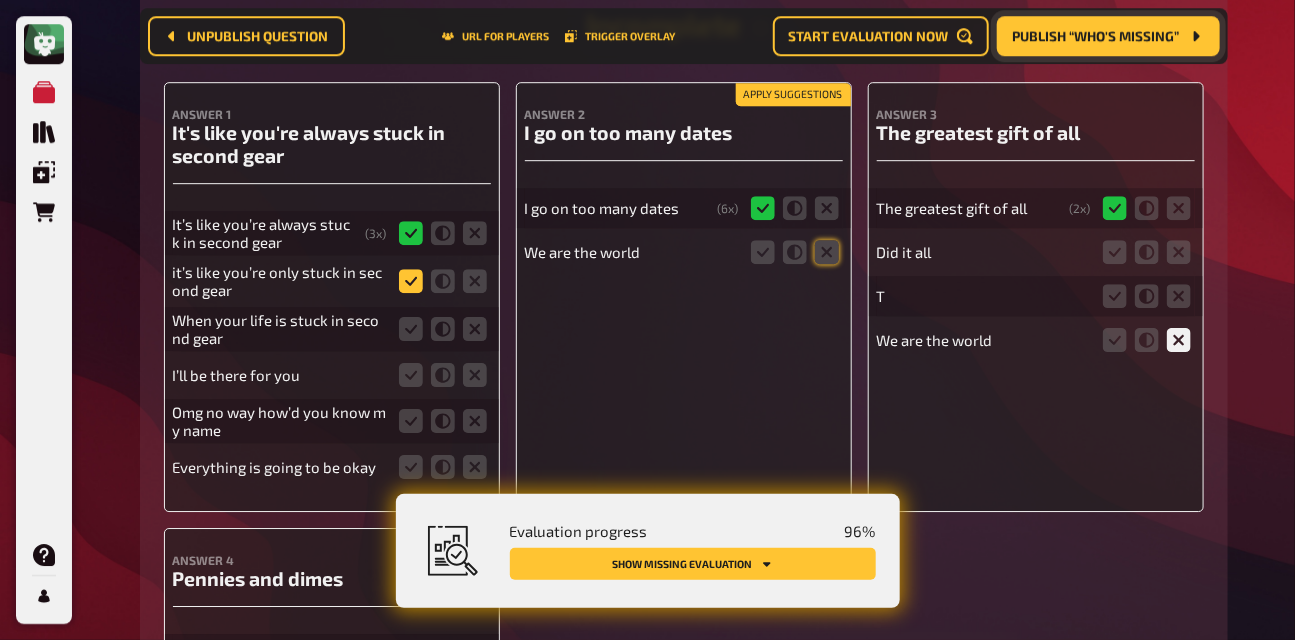 click 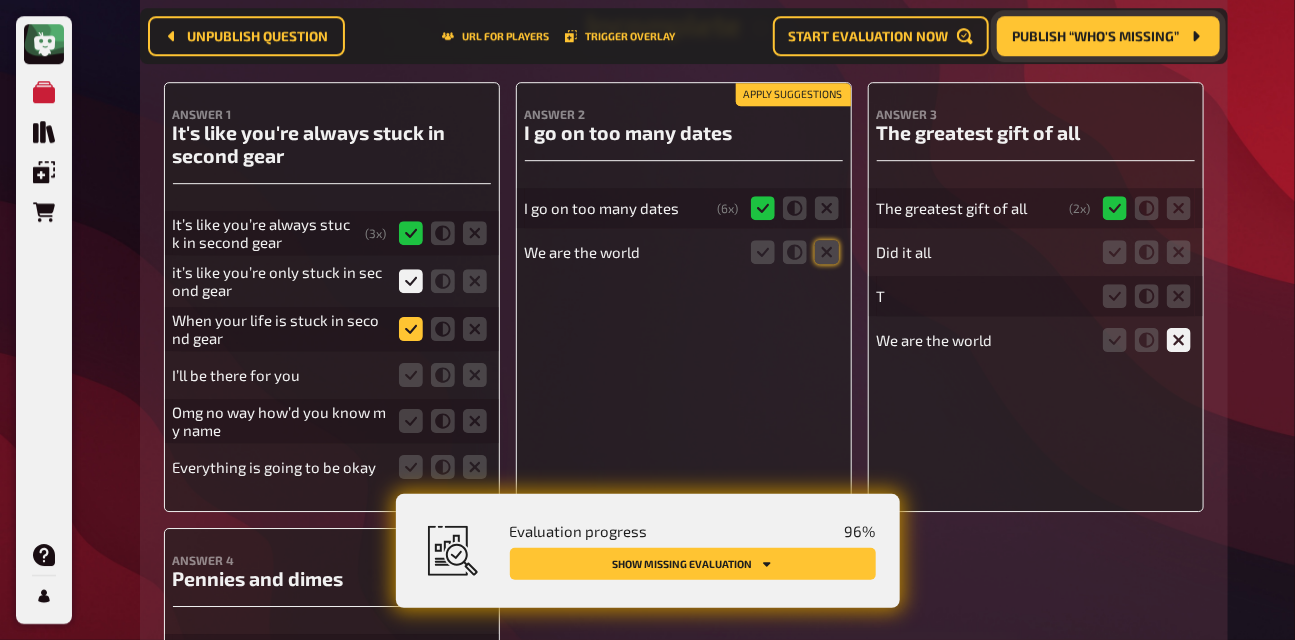 click 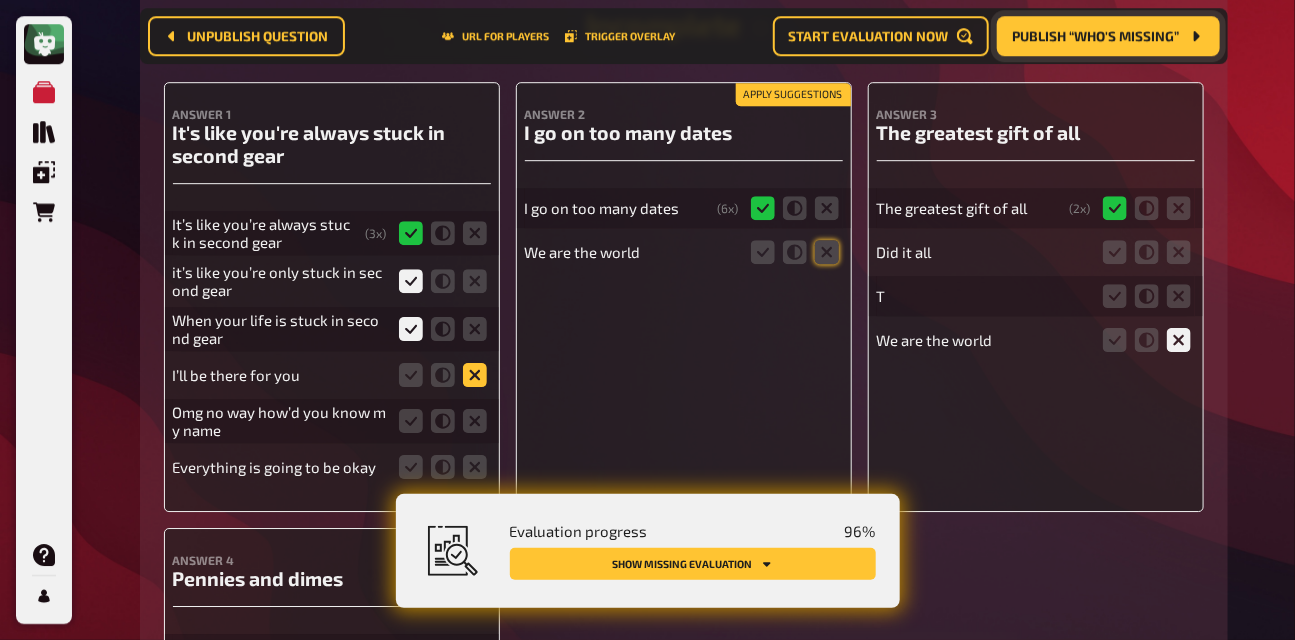 click 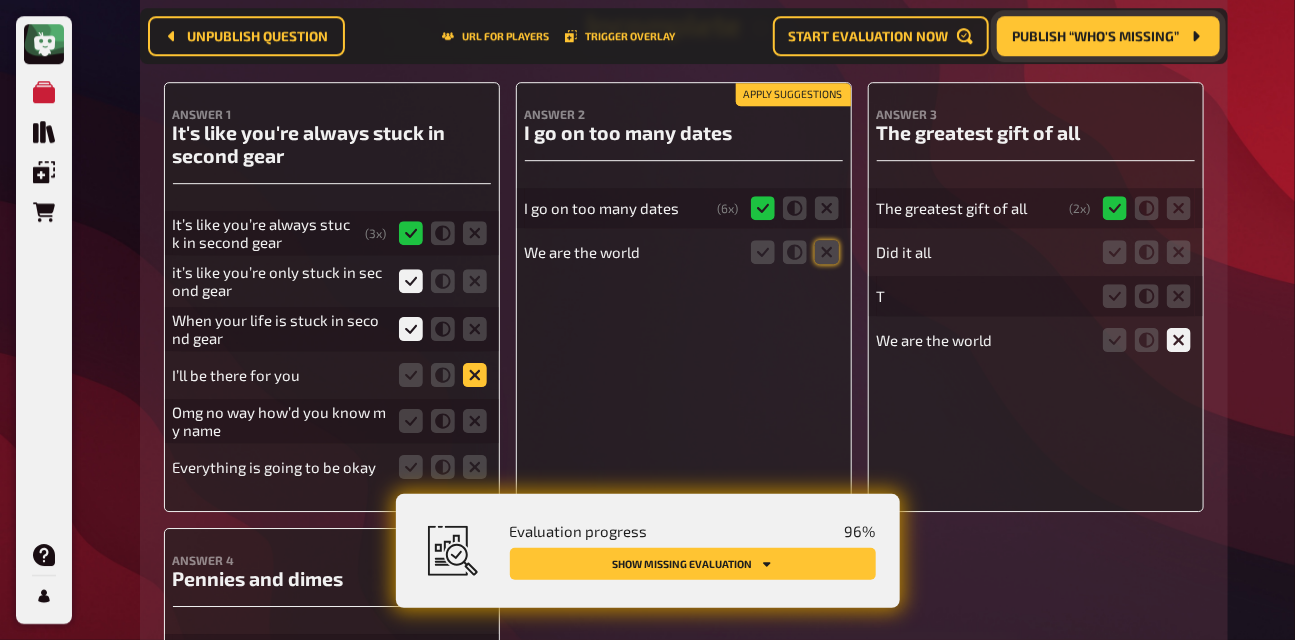 click at bounding box center (0, 0) 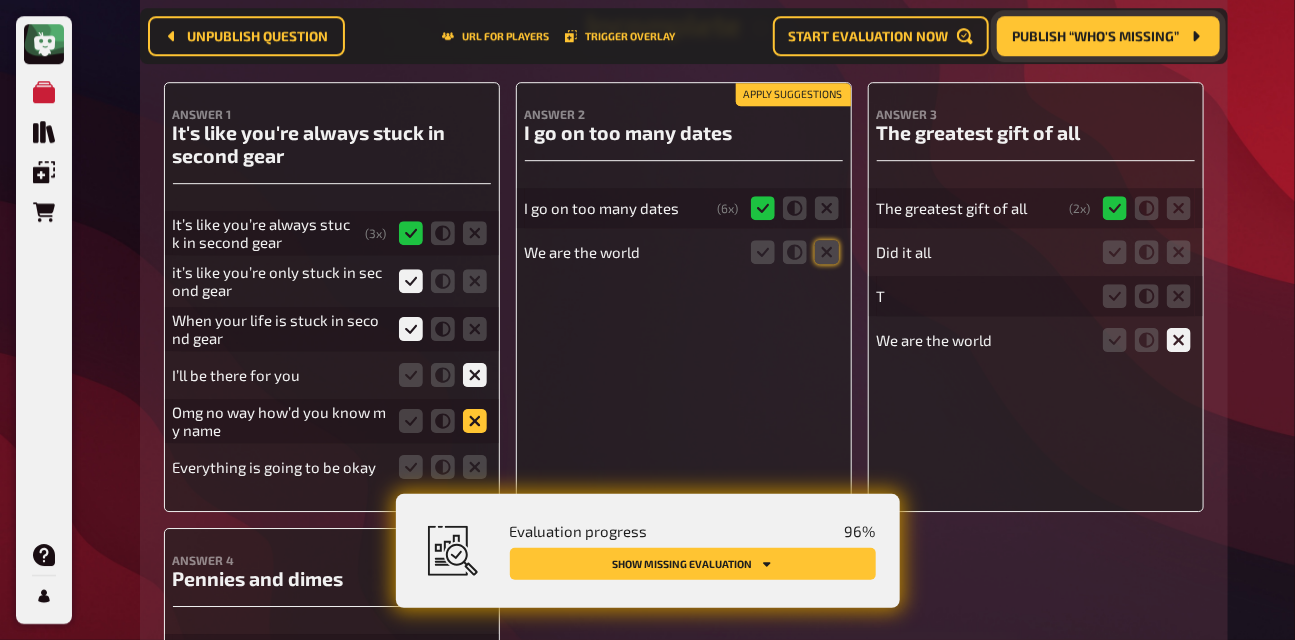 click 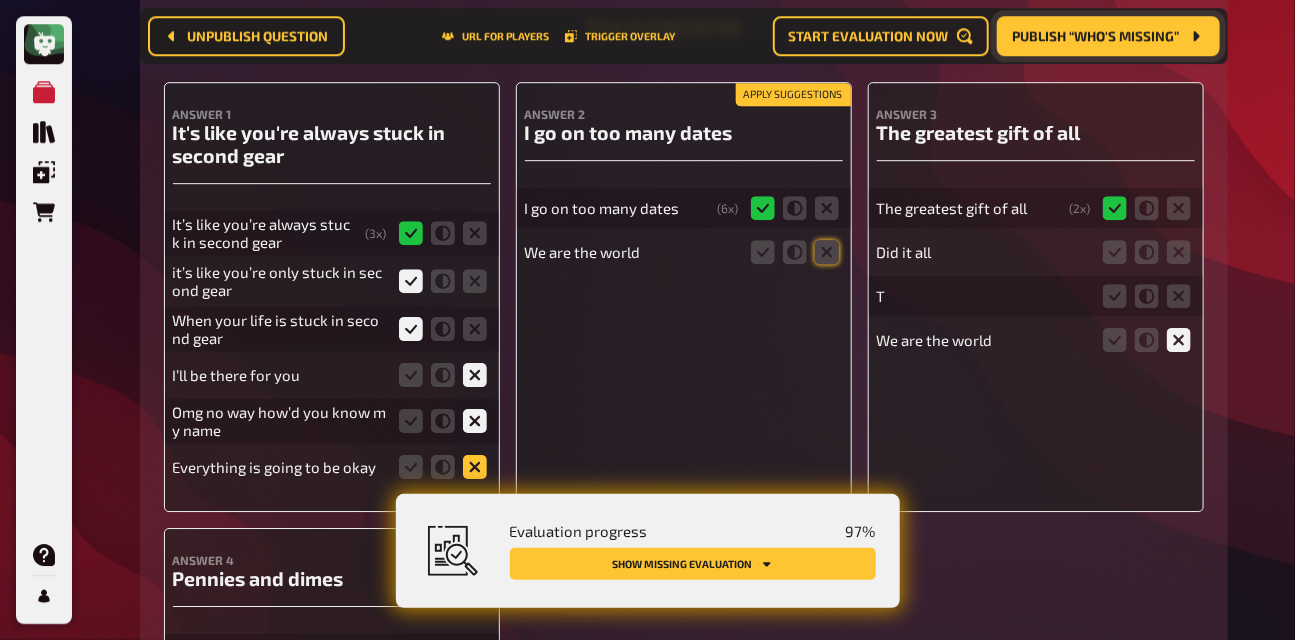 click 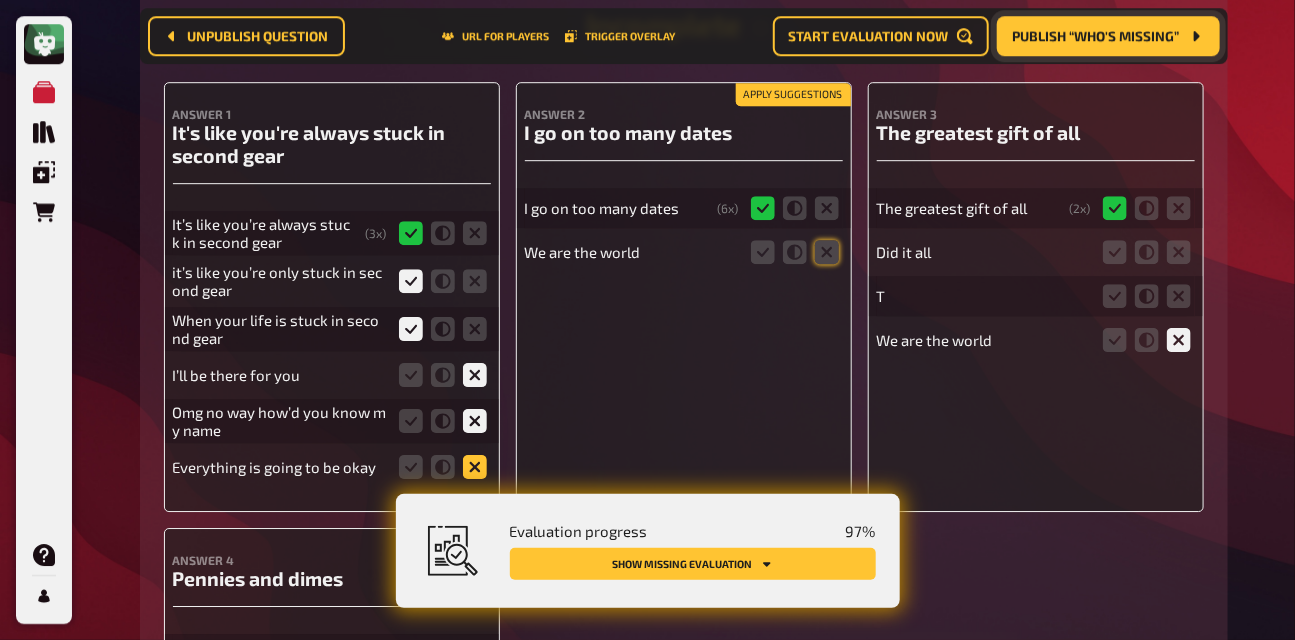 click at bounding box center (0, 0) 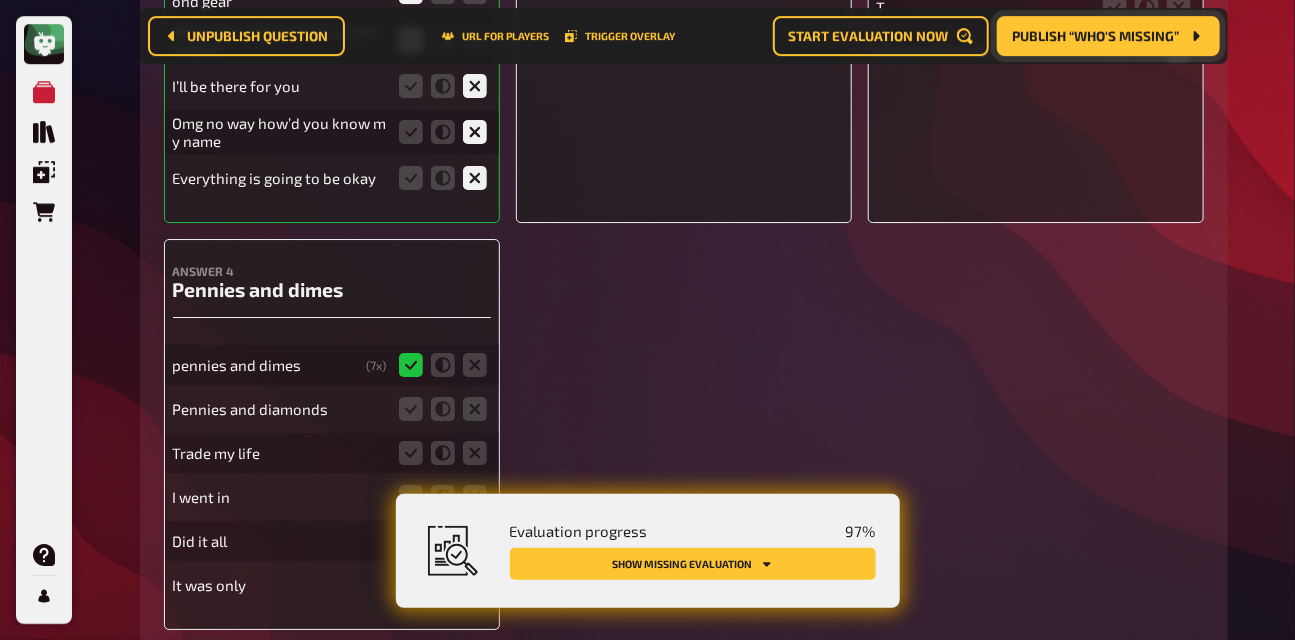 scroll, scrollTop: 13980, scrollLeft: 0, axis: vertical 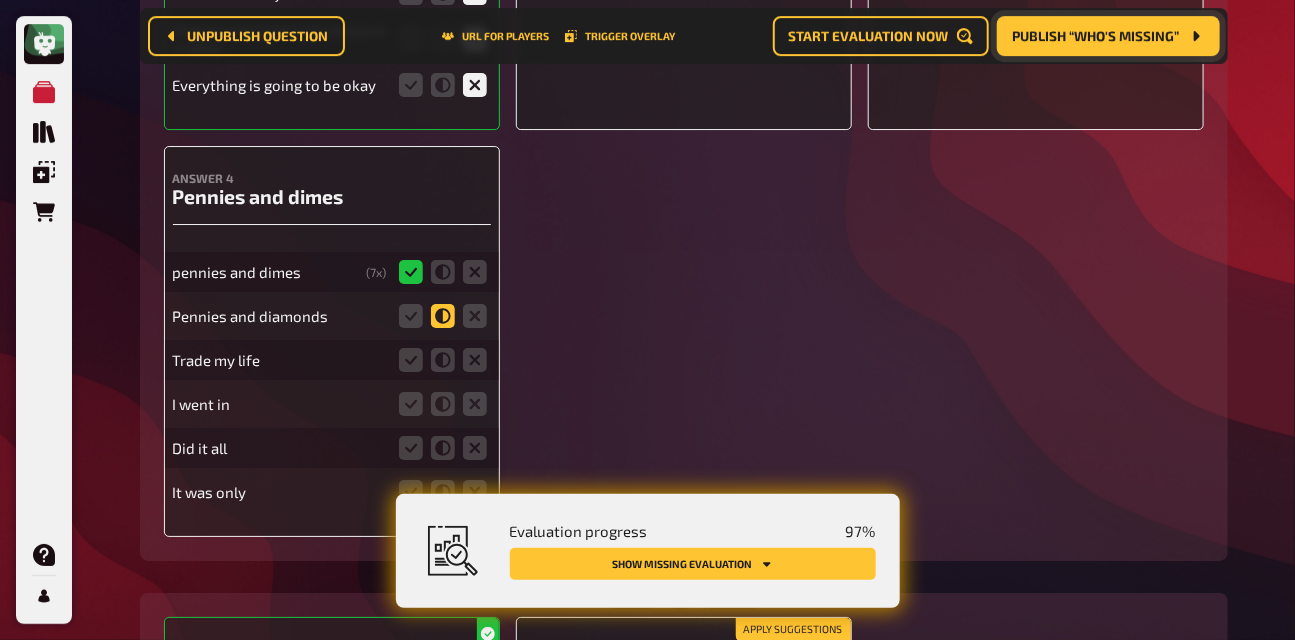 click 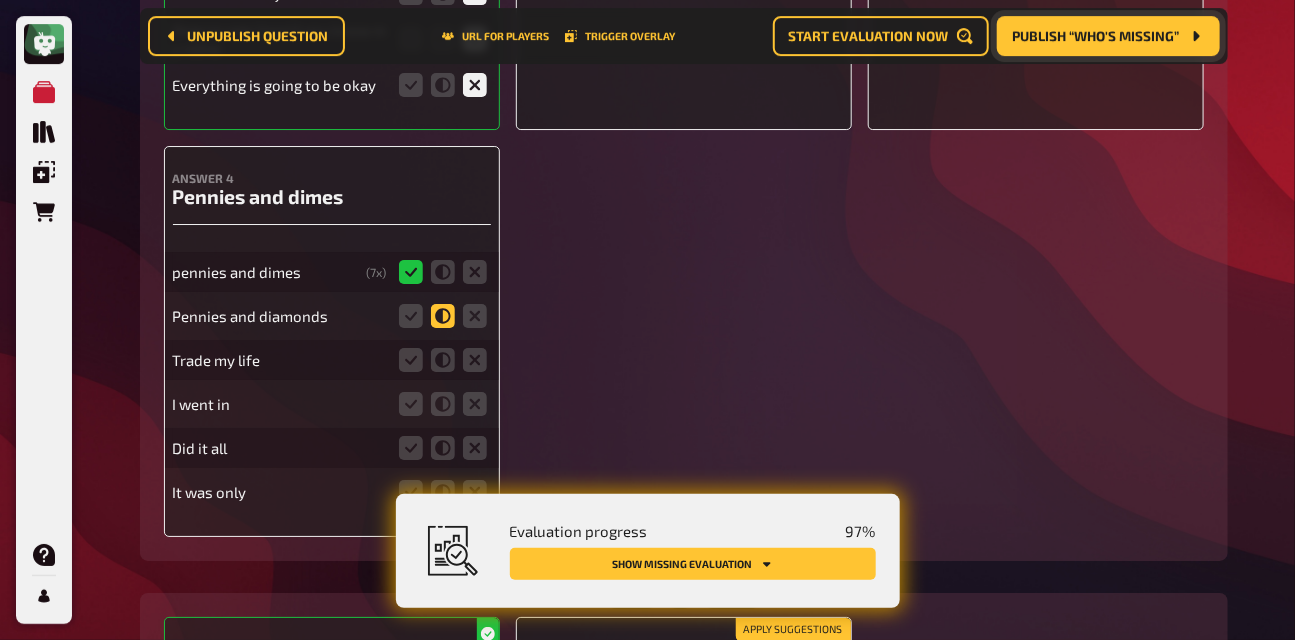 click at bounding box center (0, 0) 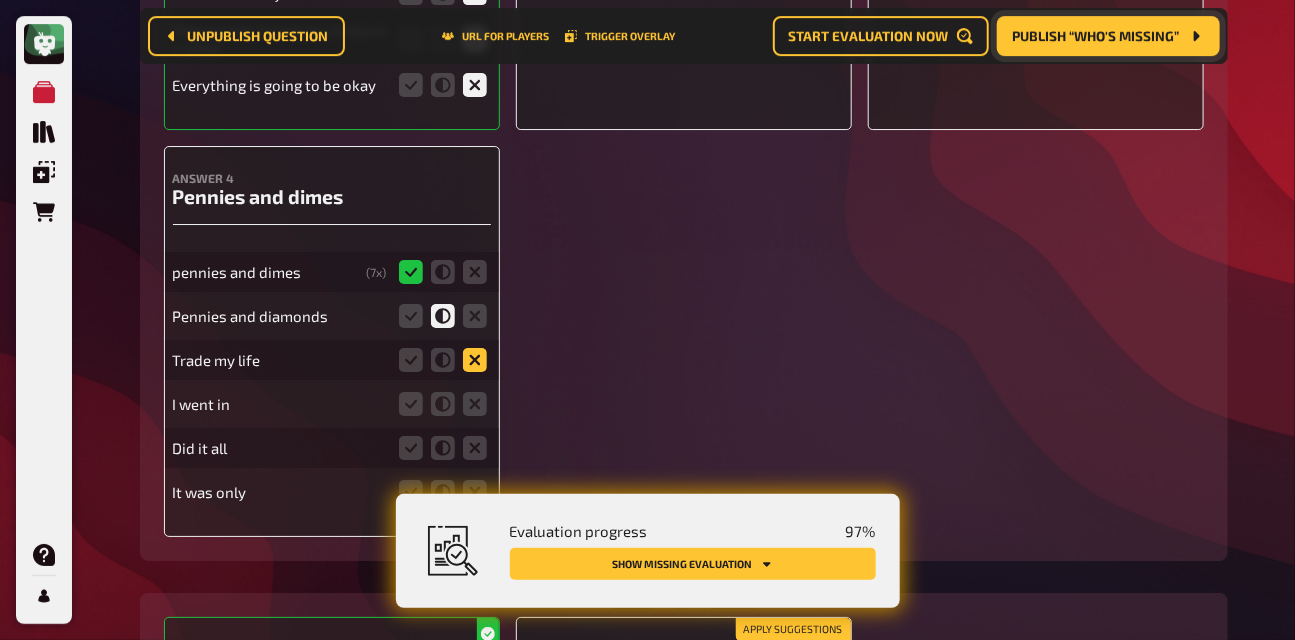 click 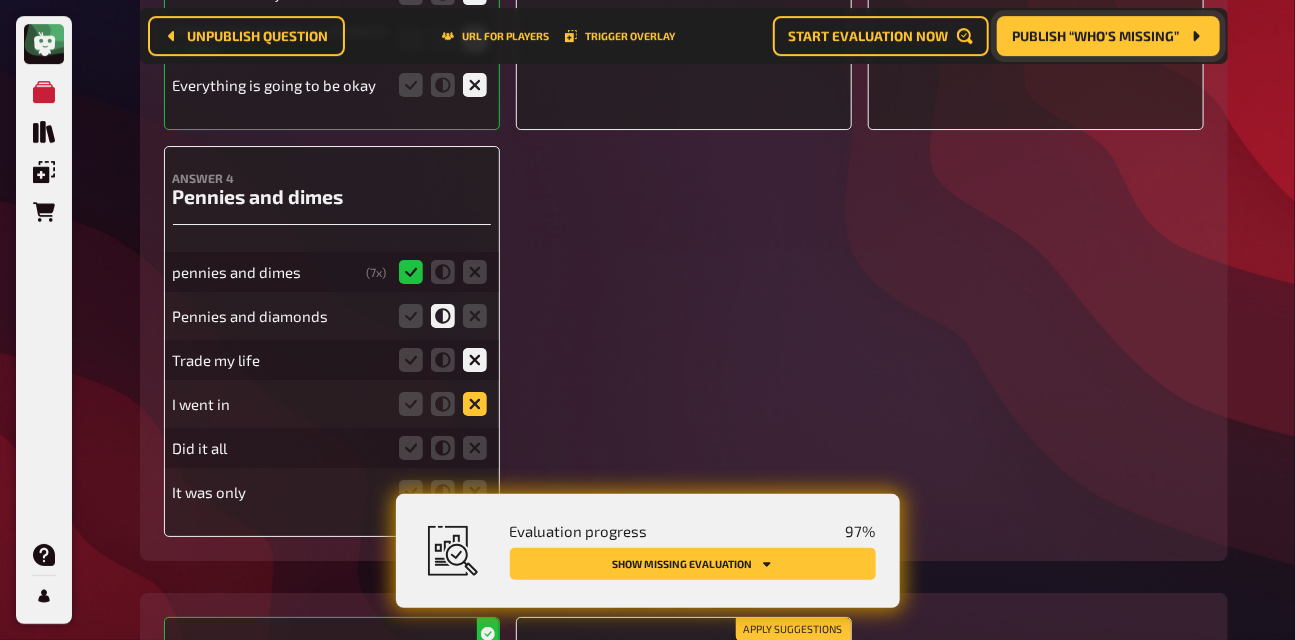 click 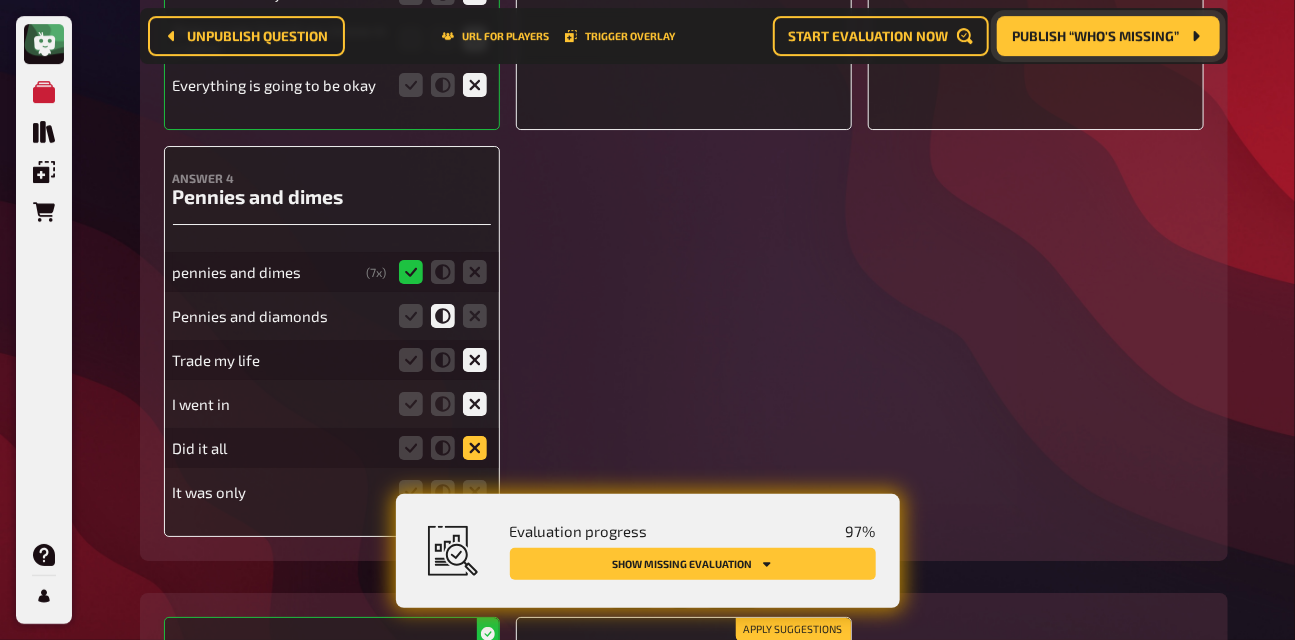 click 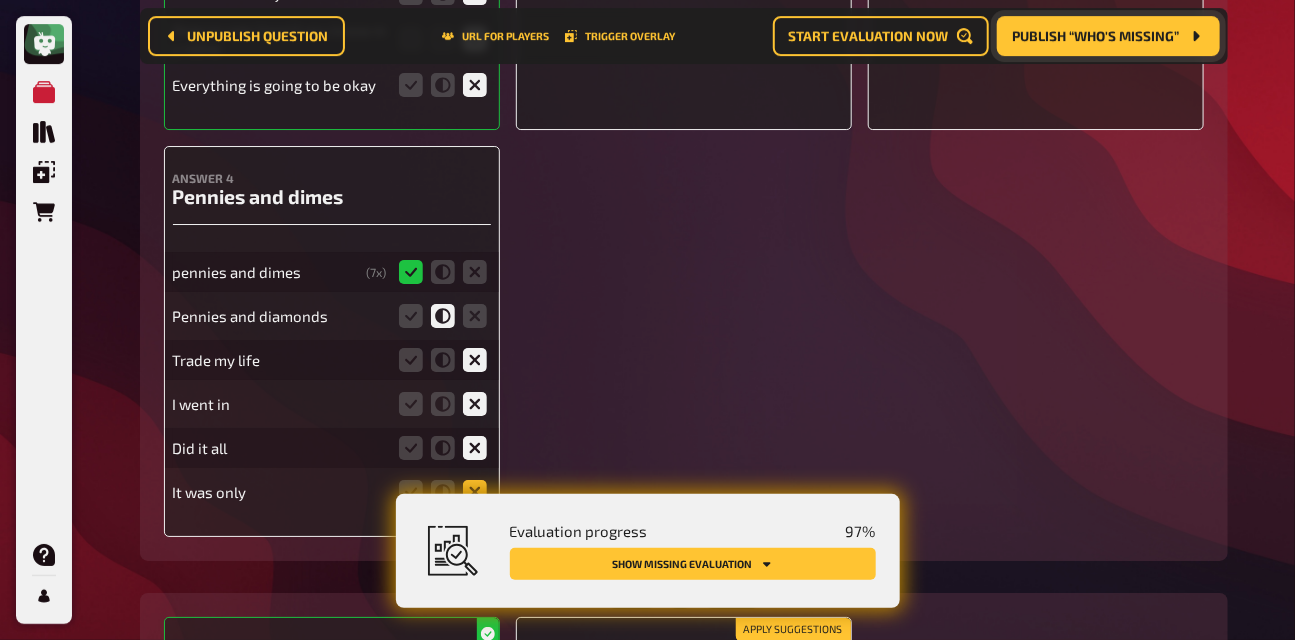 click 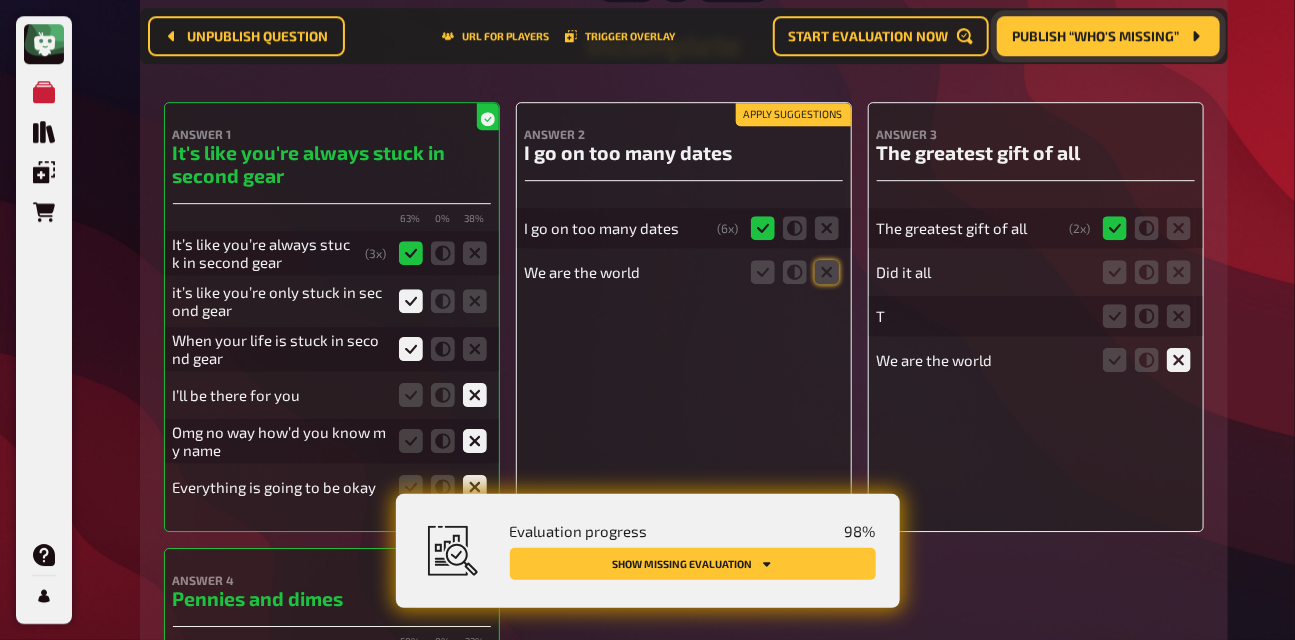 scroll, scrollTop: 13588, scrollLeft: 0, axis: vertical 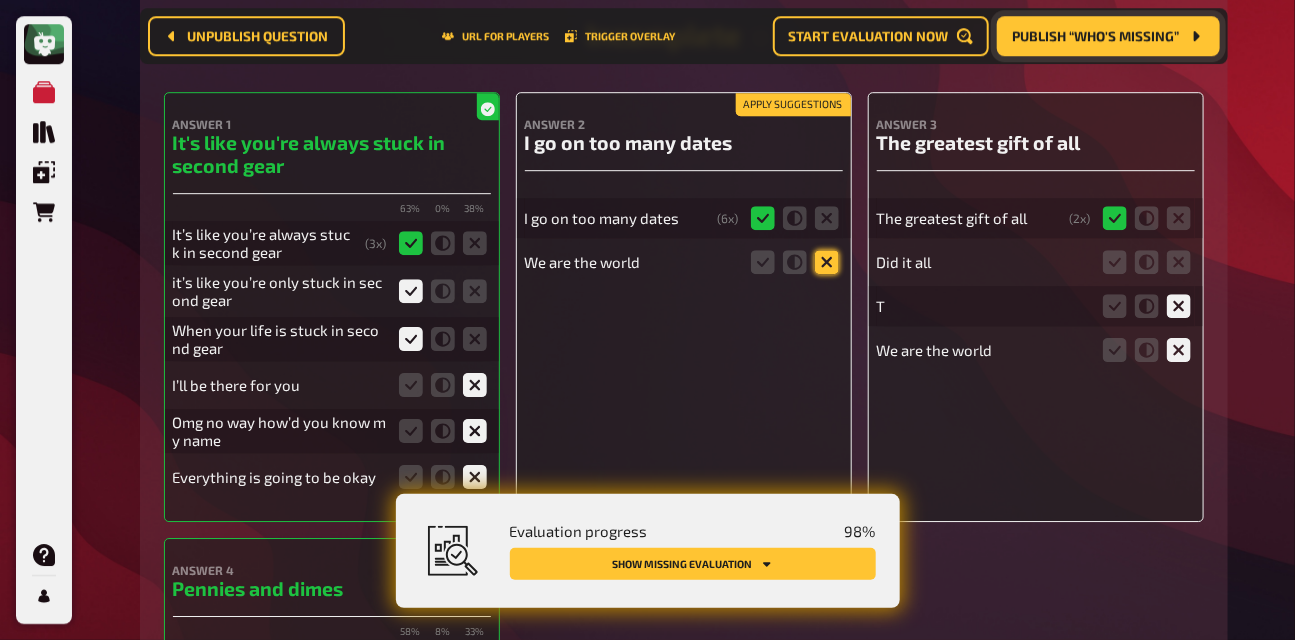 click 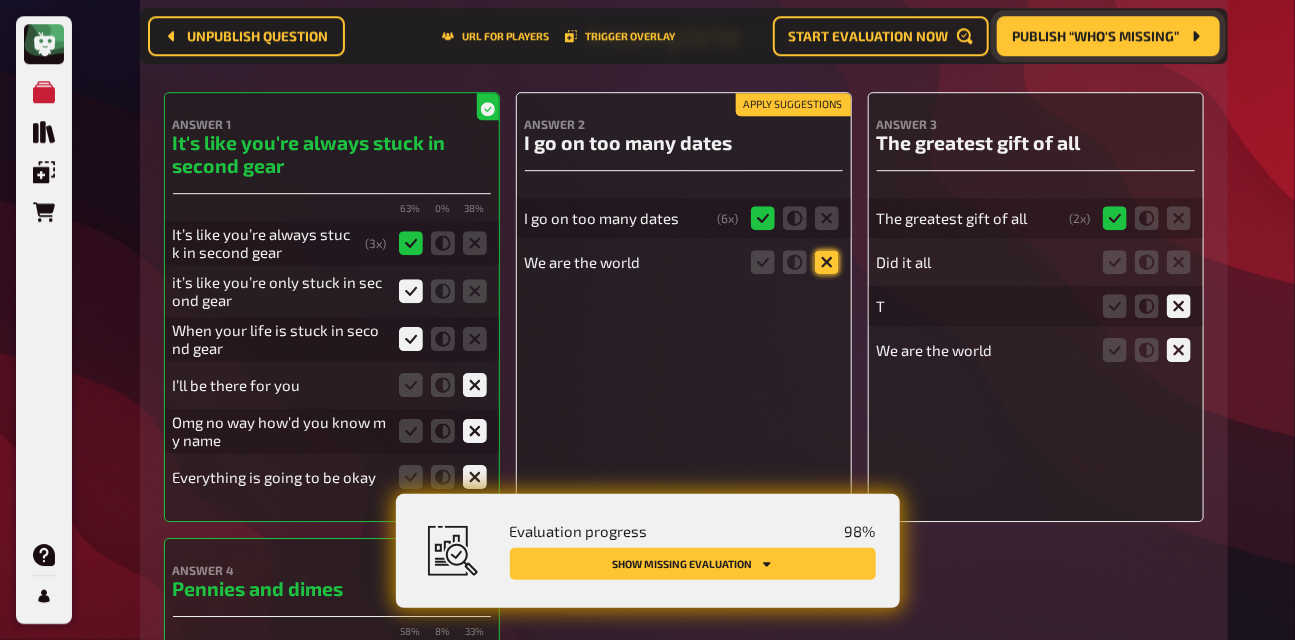 click at bounding box center (0, 0) 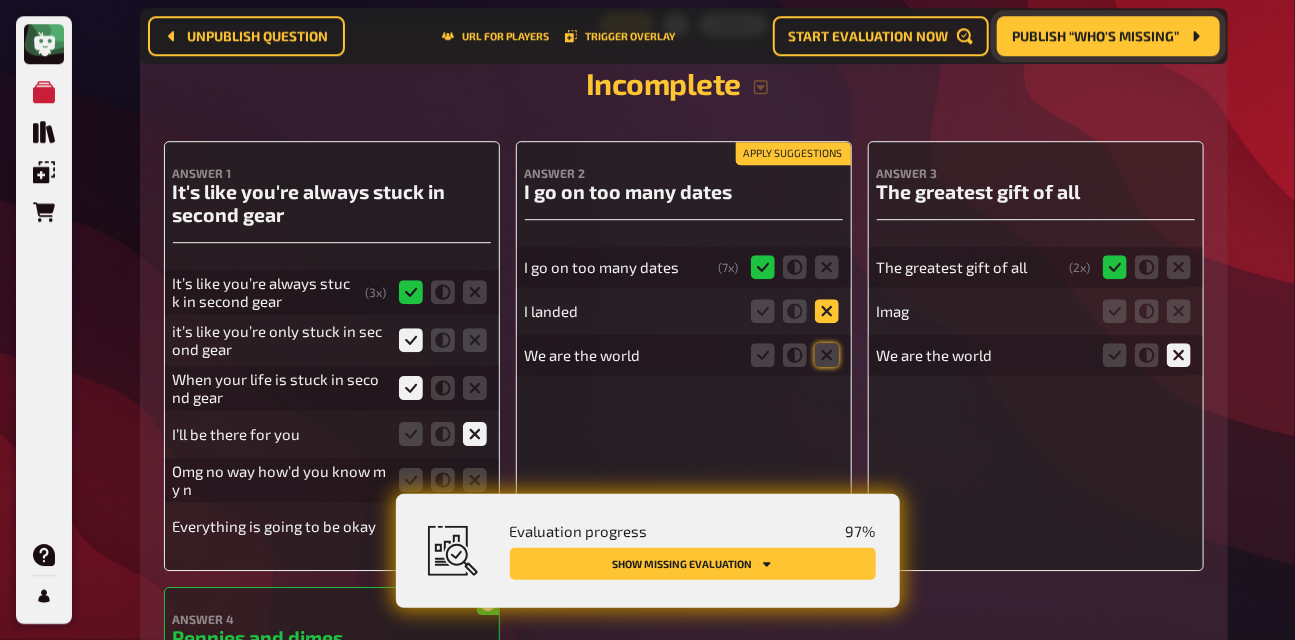 scroll, scrollTop: 13646, scrollLeft: 0, axis: vertical 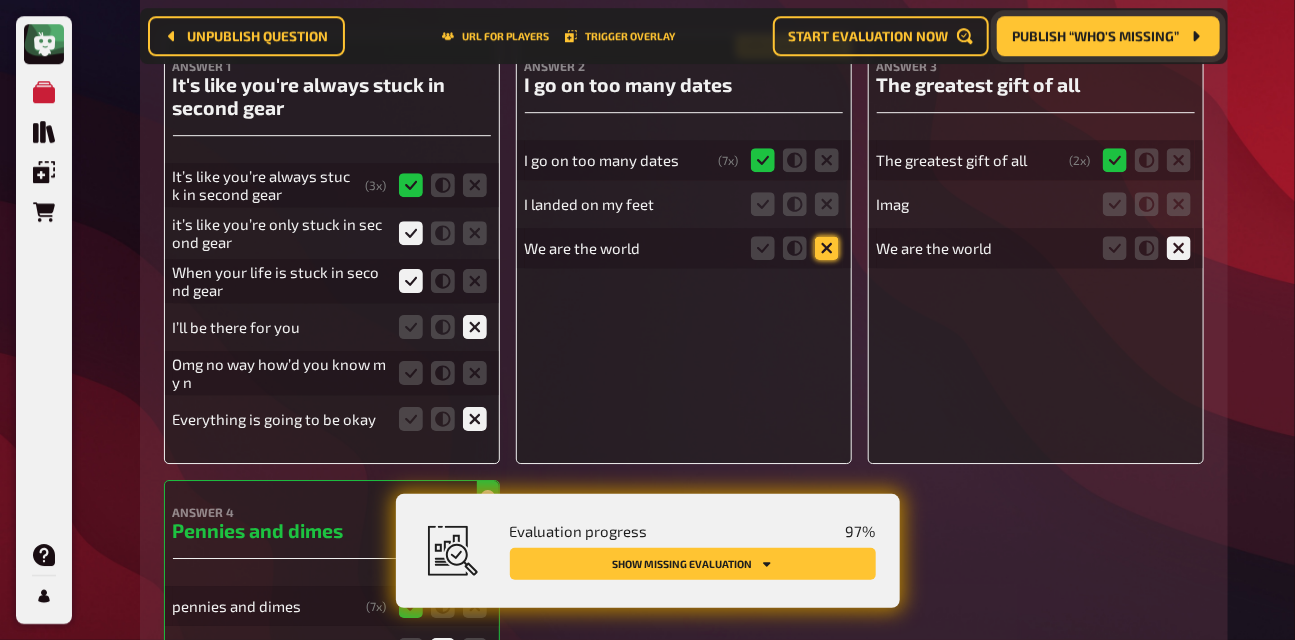 click 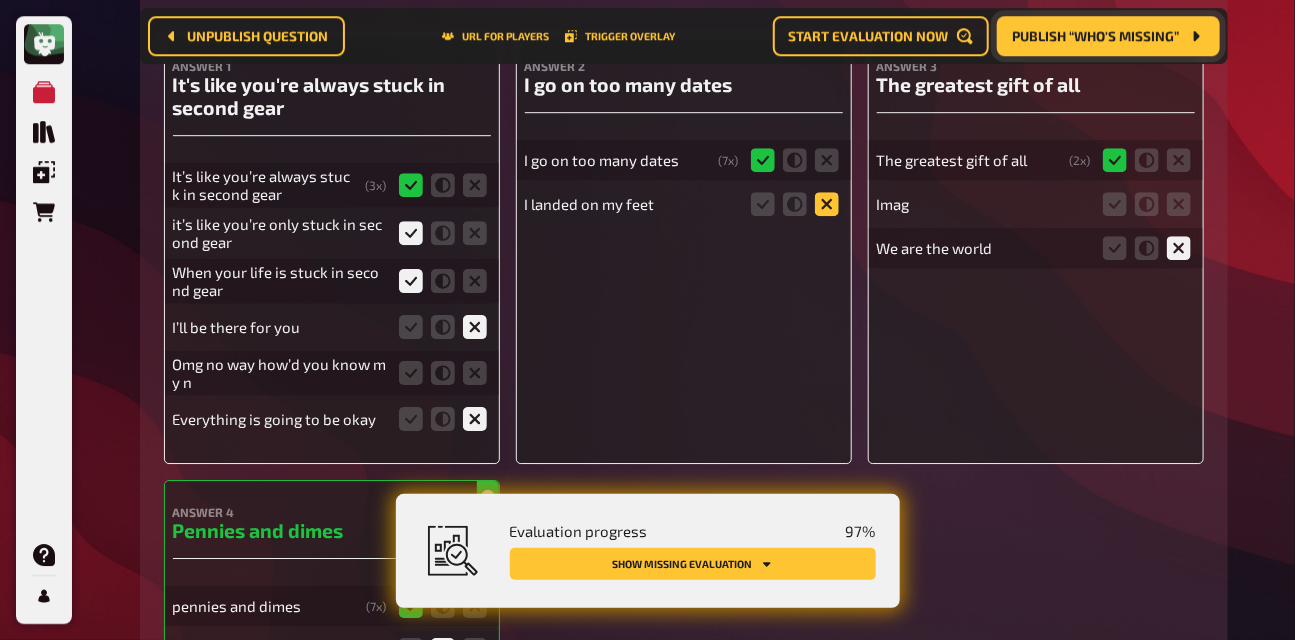 click 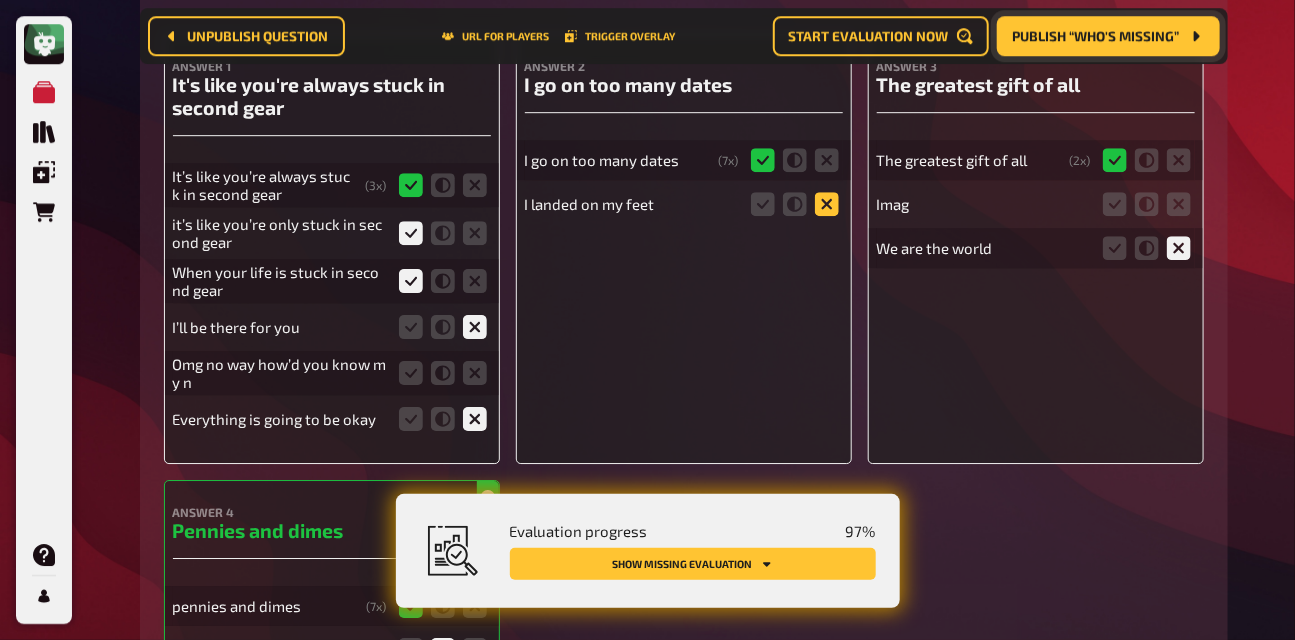 click at bounding box center [0, 0] 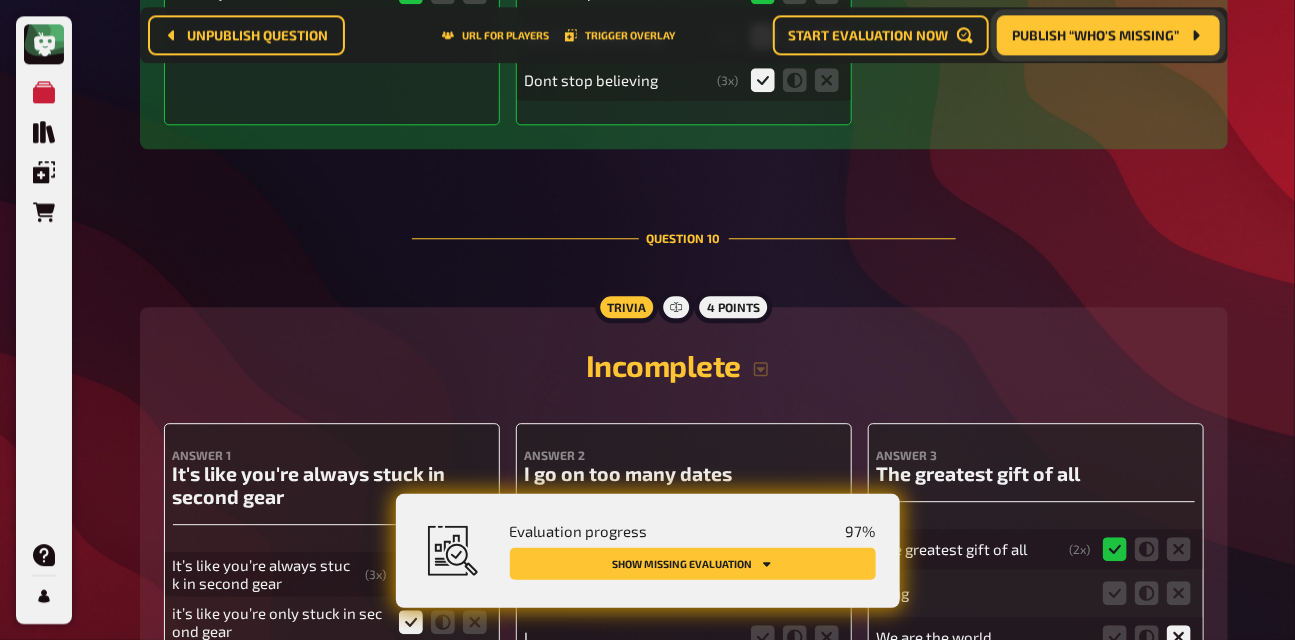 scroll, scrollTop: 13335, scrollLeft: 0, axis: vertical 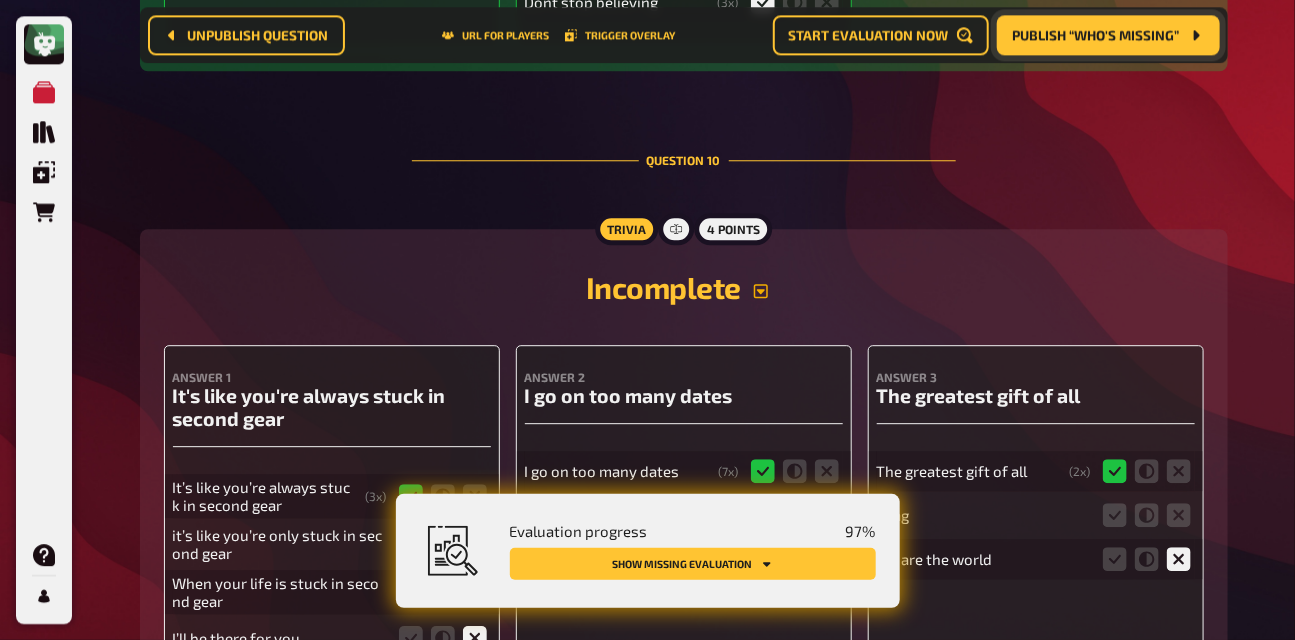 click 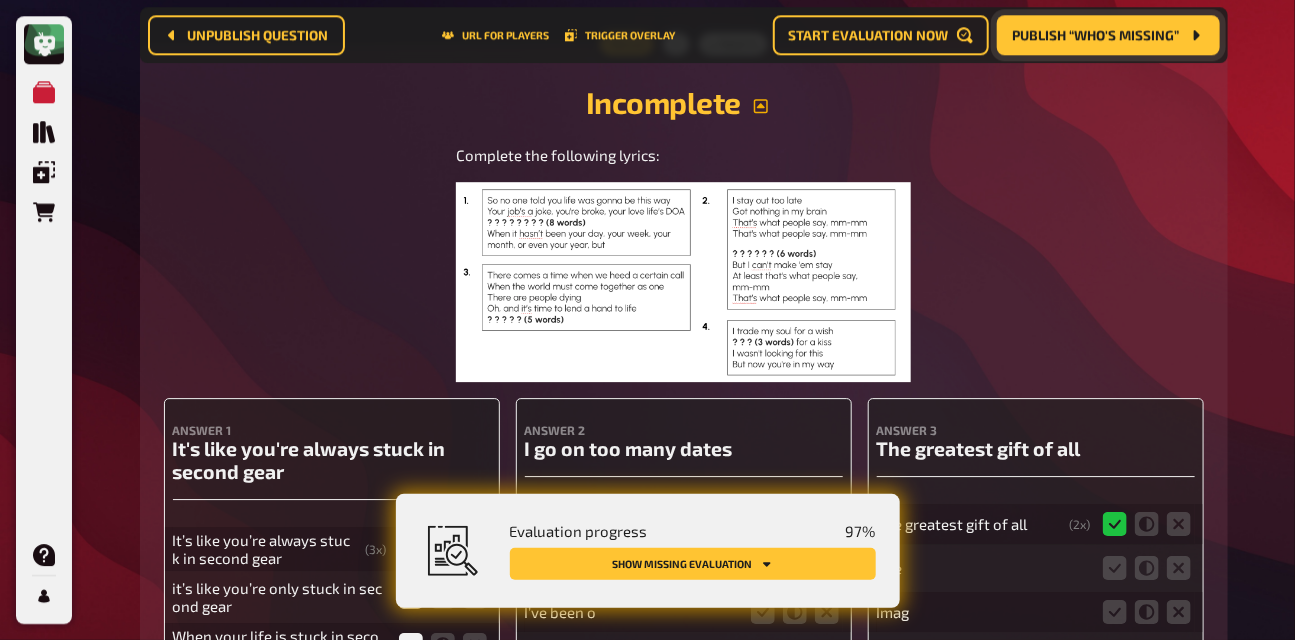 scroll, scrollTop: 13530, scrollLeft: 0, axis: vertical 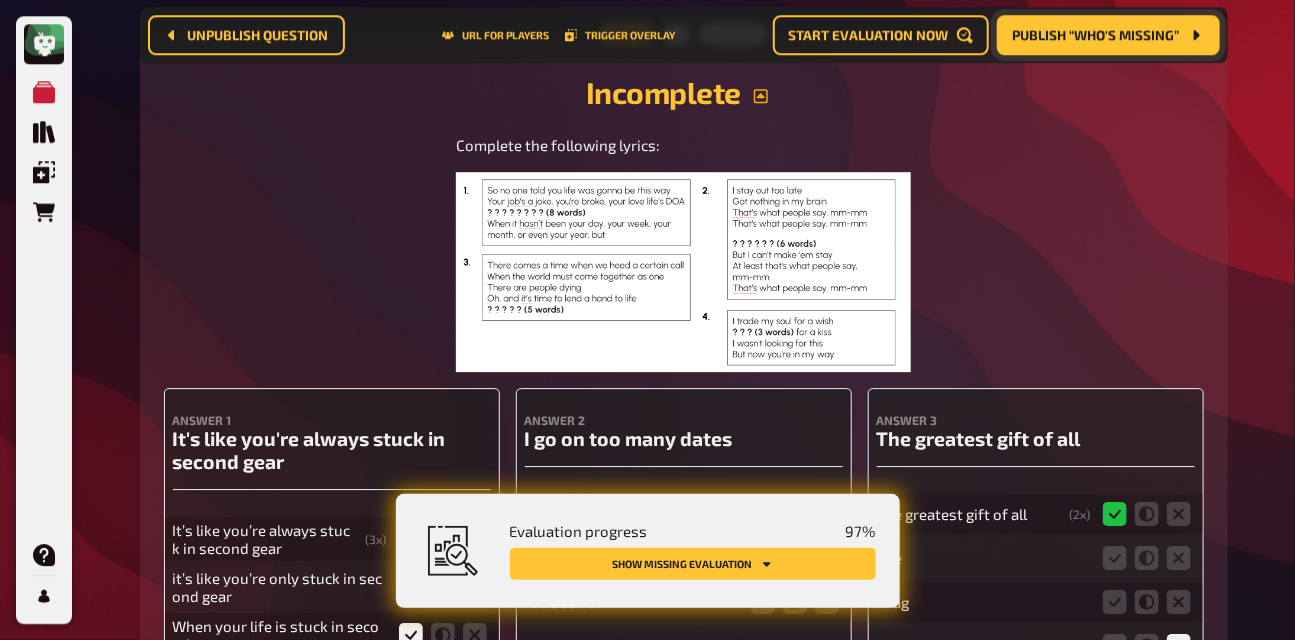 click at bounding box center (683, 272) 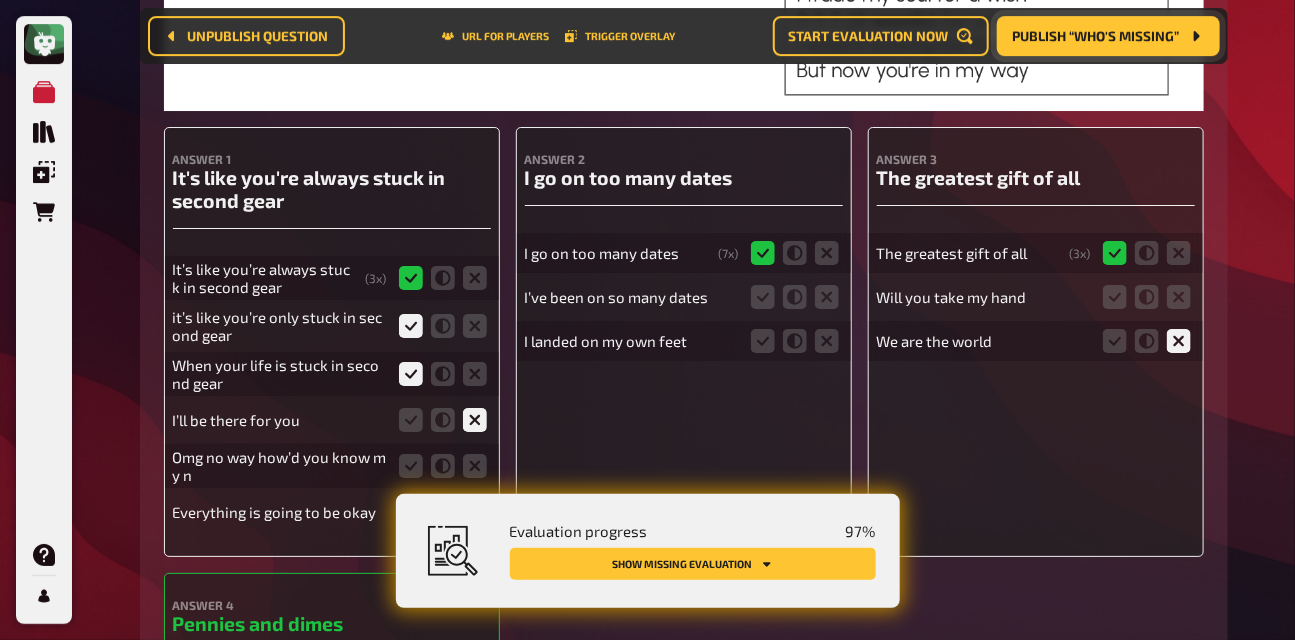 scroll, scrollTop: 14146, scrollLeft: 0, axis: vertical 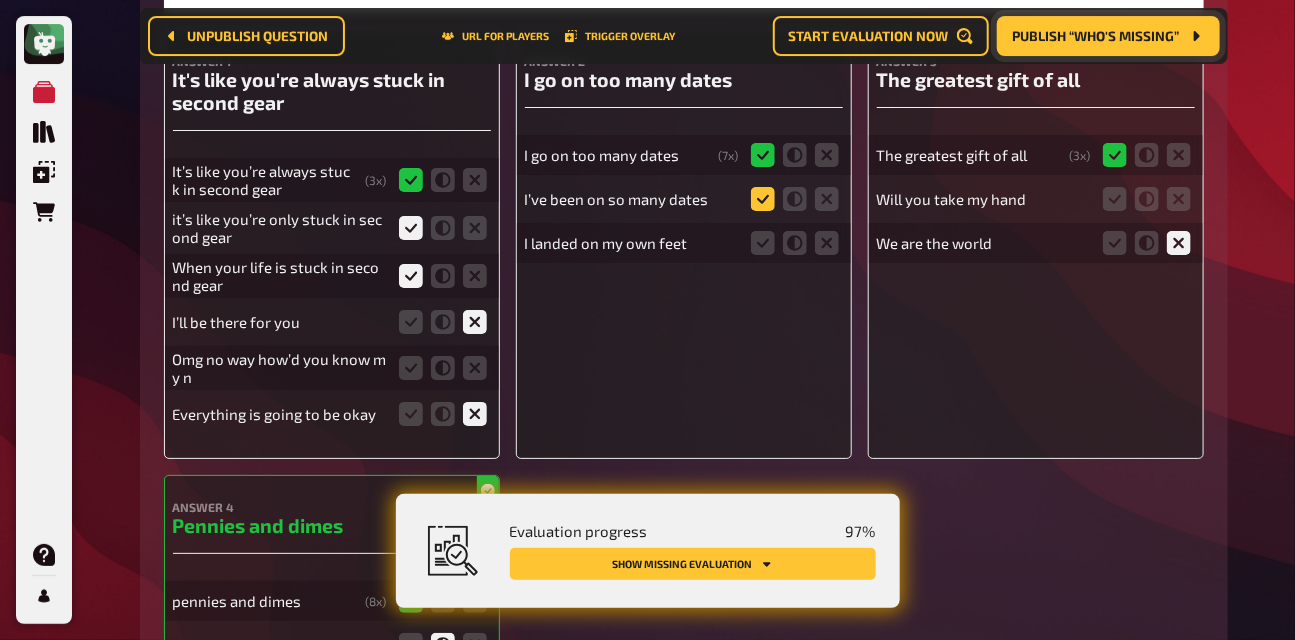 click 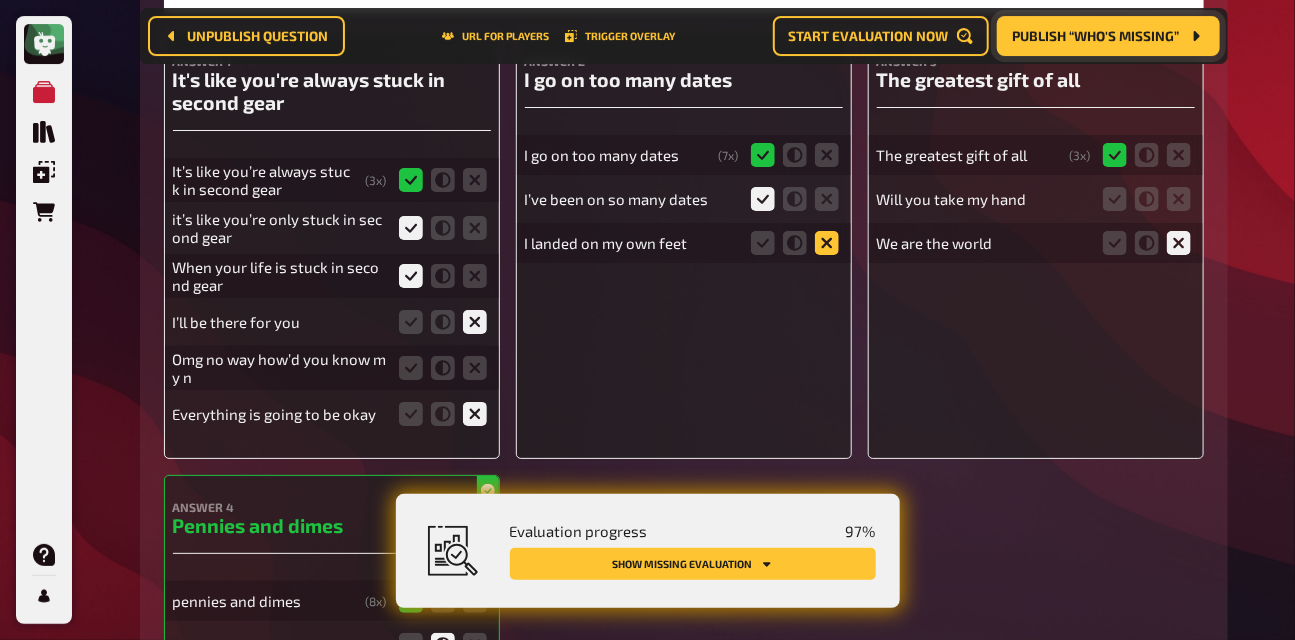 click 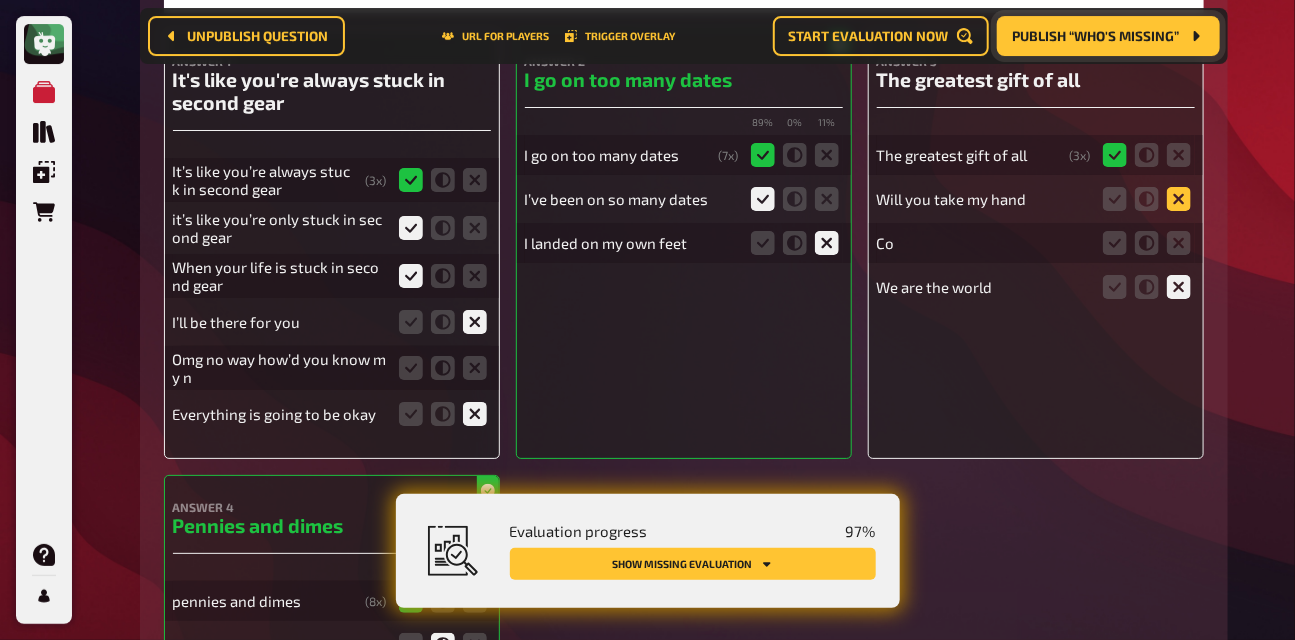 click 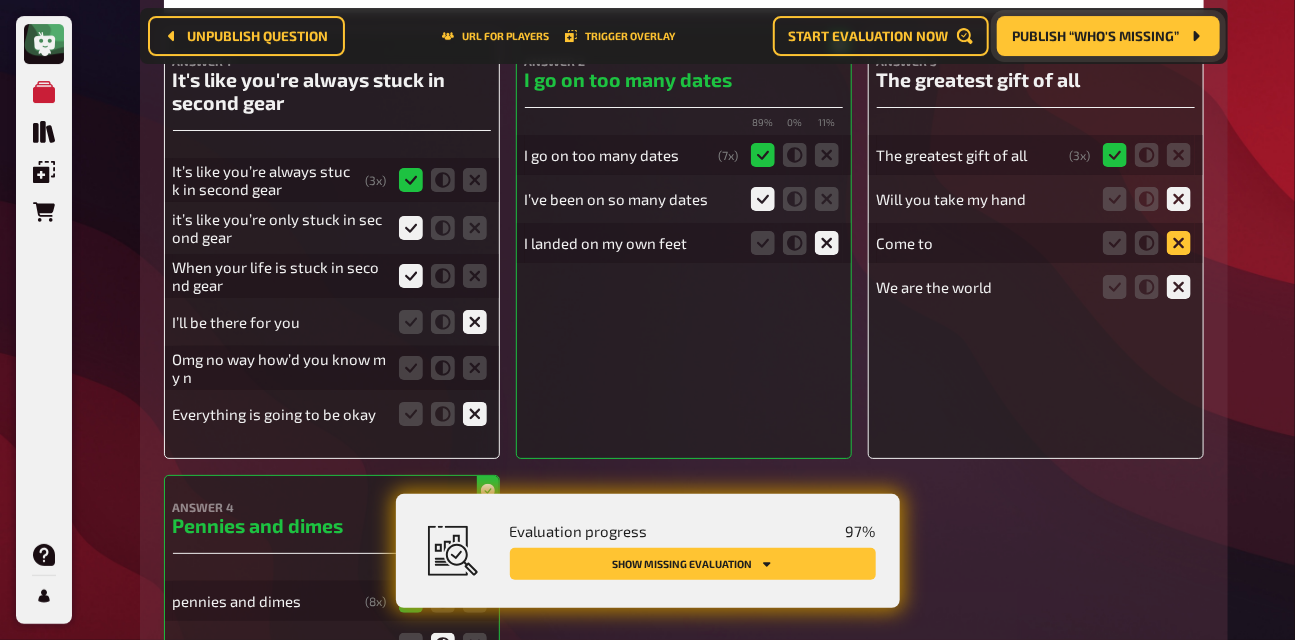 click 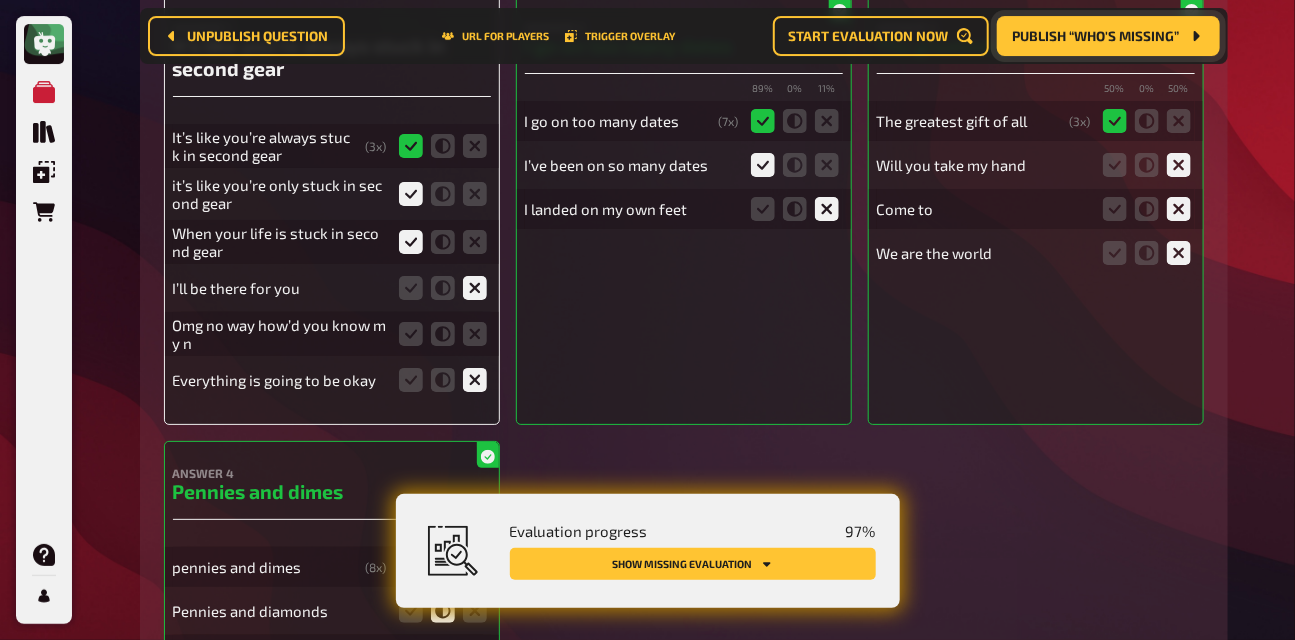 scroll, scrollTop: 14191, scrollLeft: 0, axis: vertical 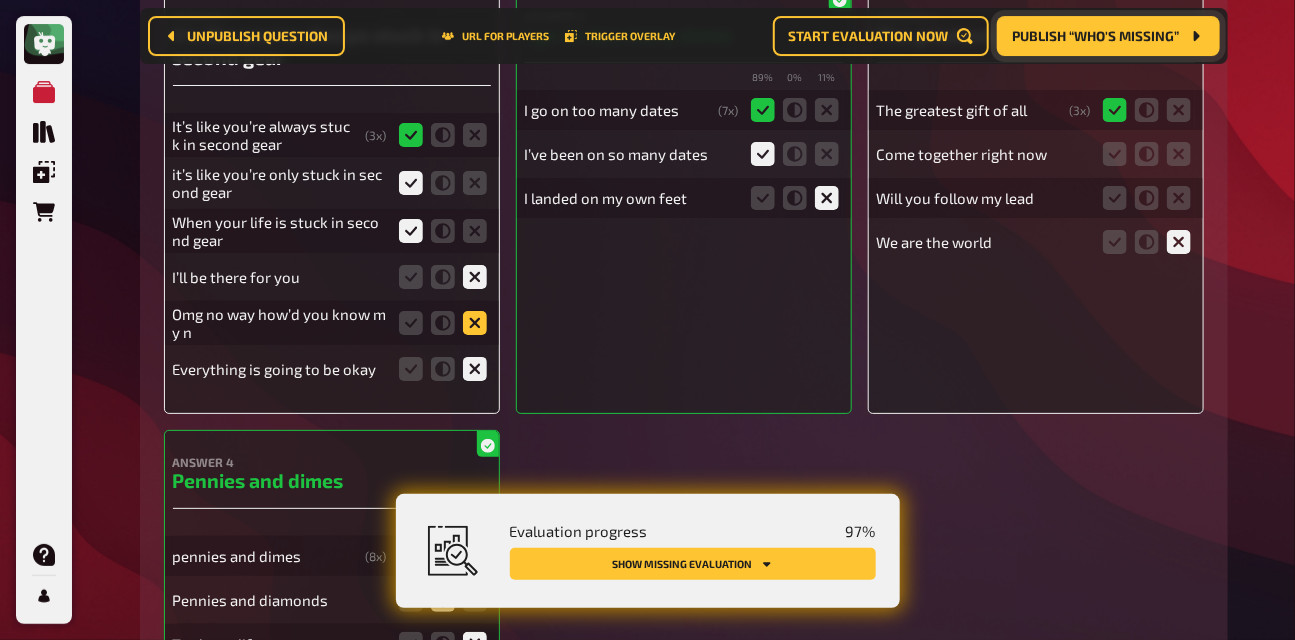 click 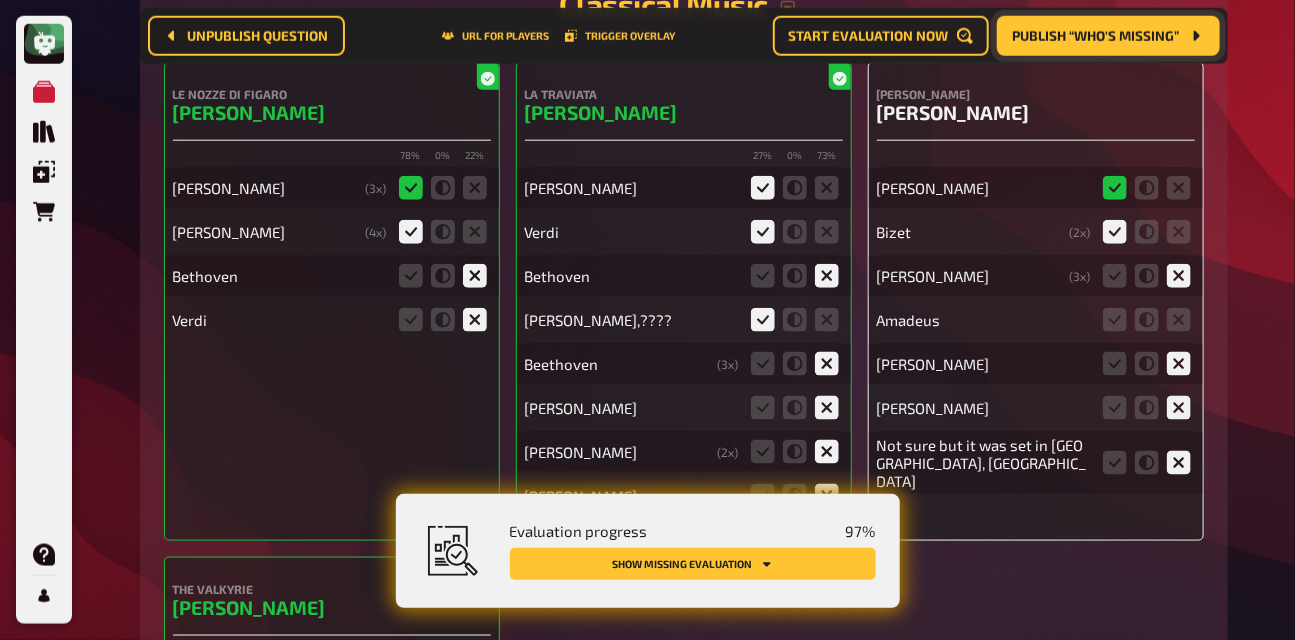 scroll, scrollTop: 12138, scrollLeft: 0, axis: vertical 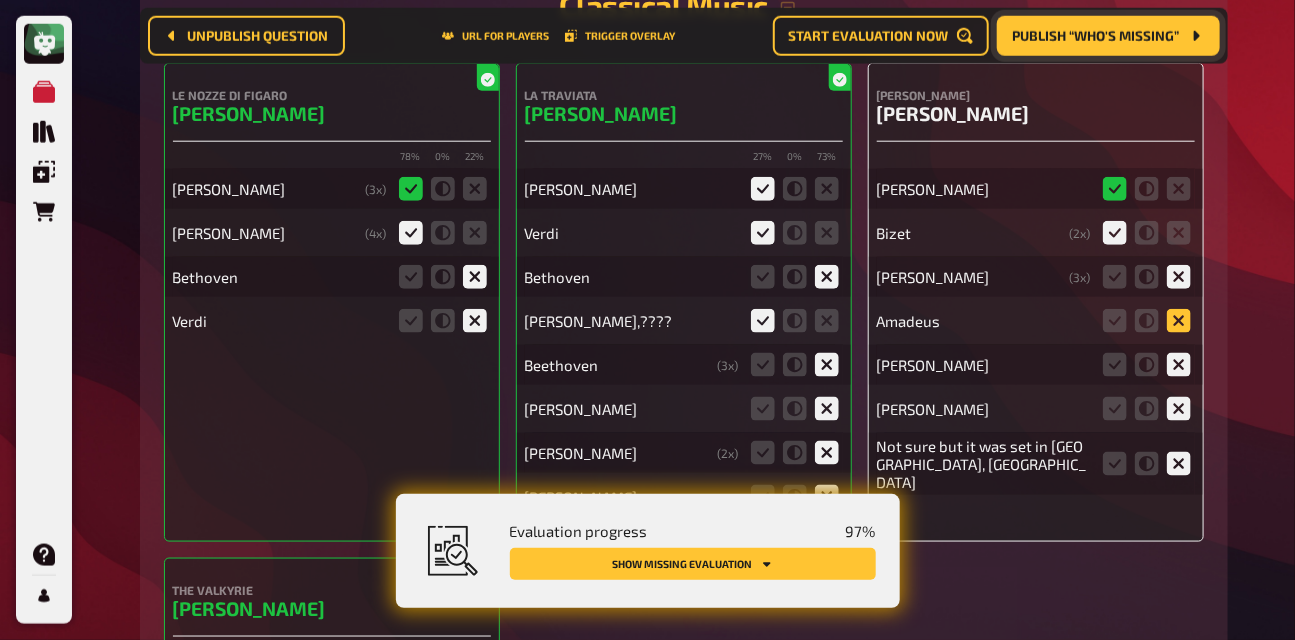 click 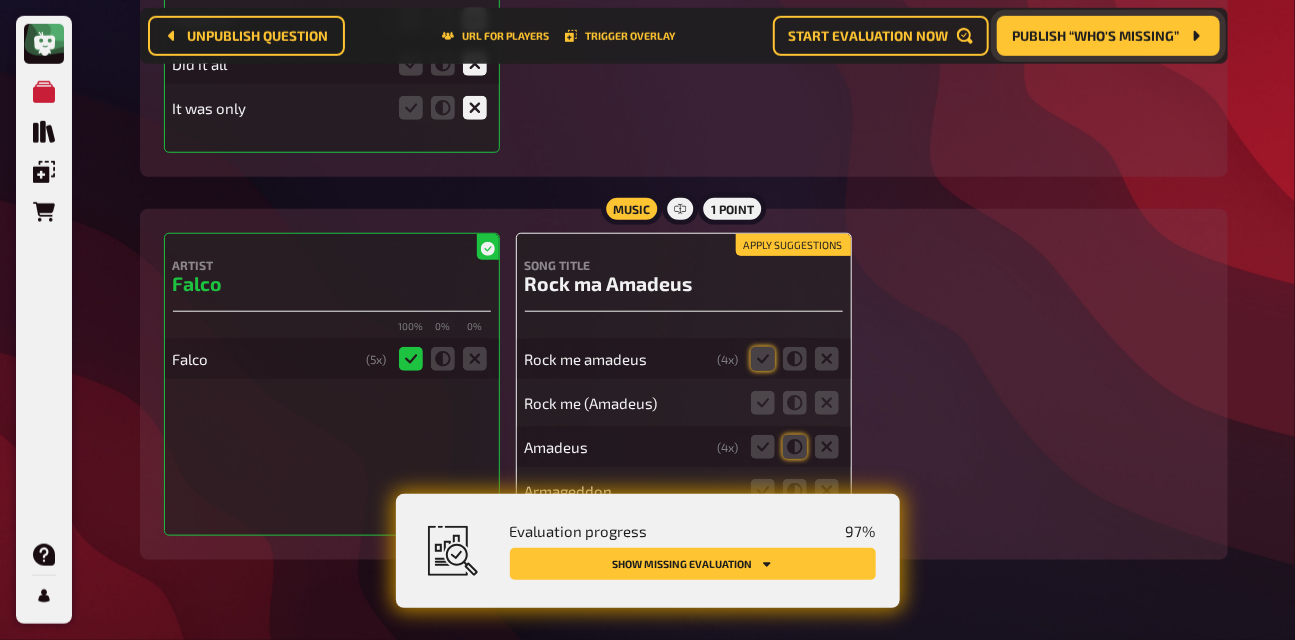 scroll, scrollTop: 14828, scrollLeft: 0, axis: vertical 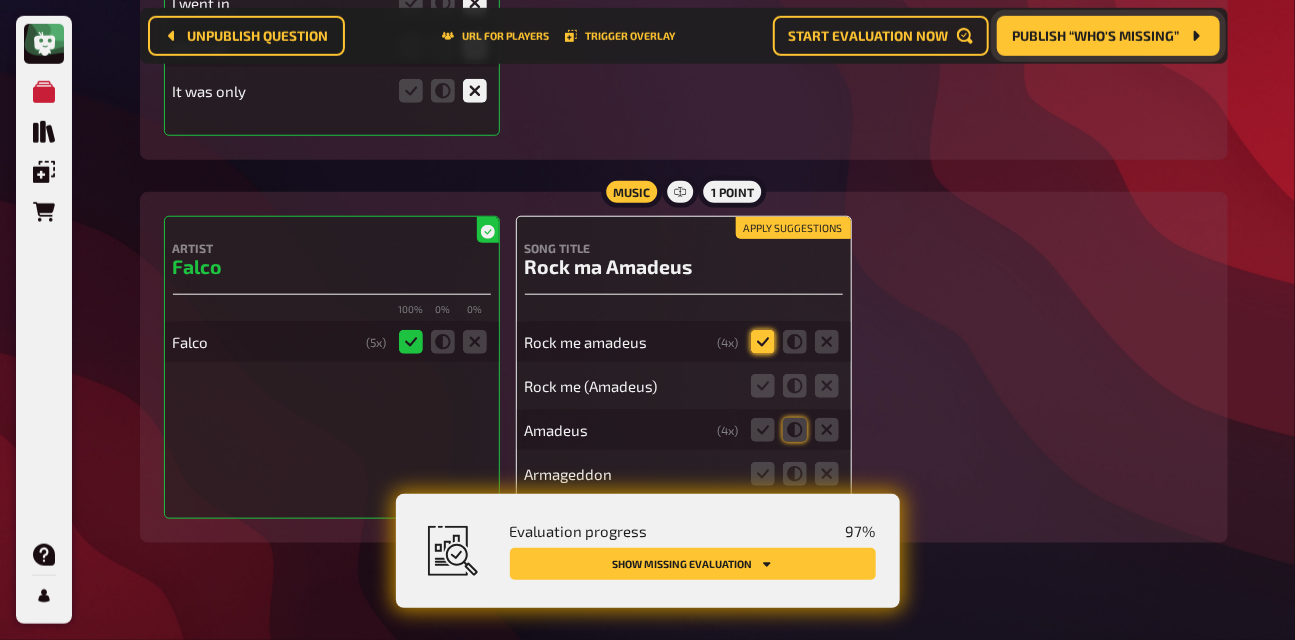 click 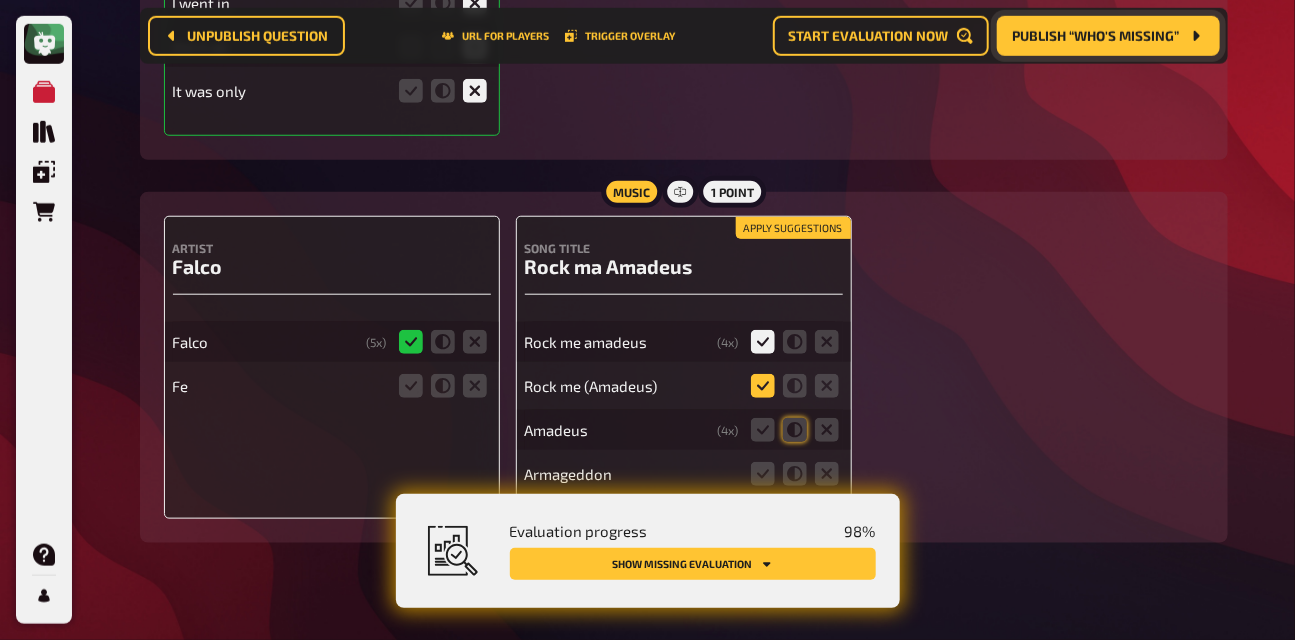 click 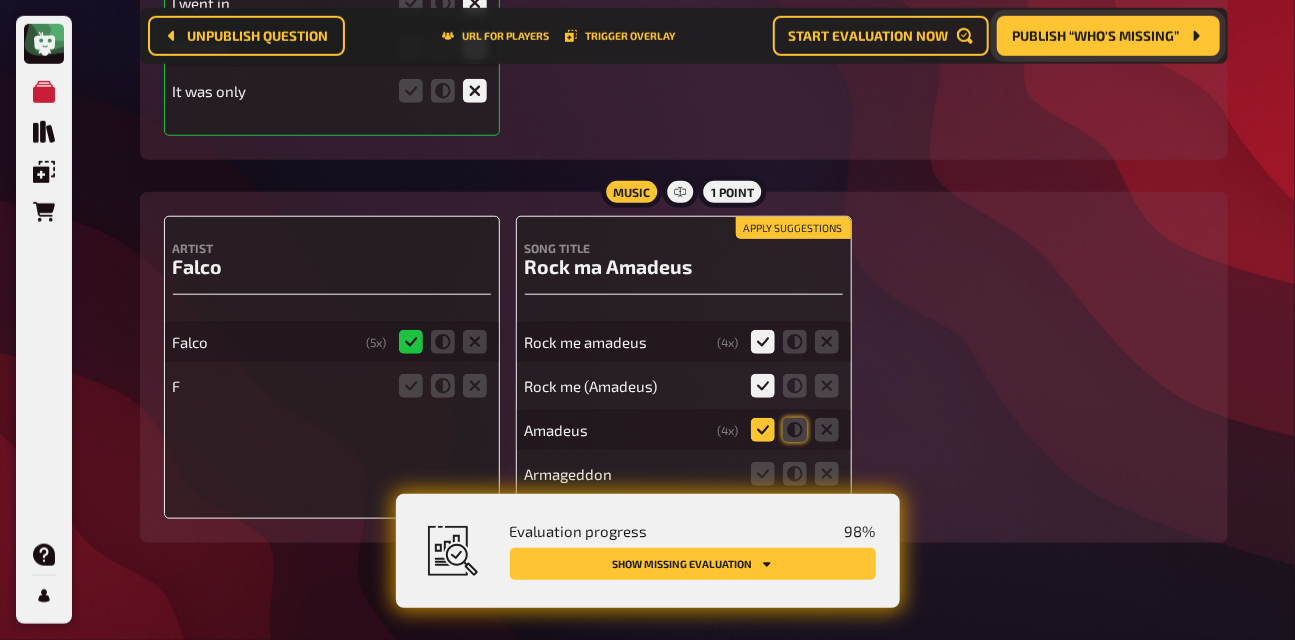 click 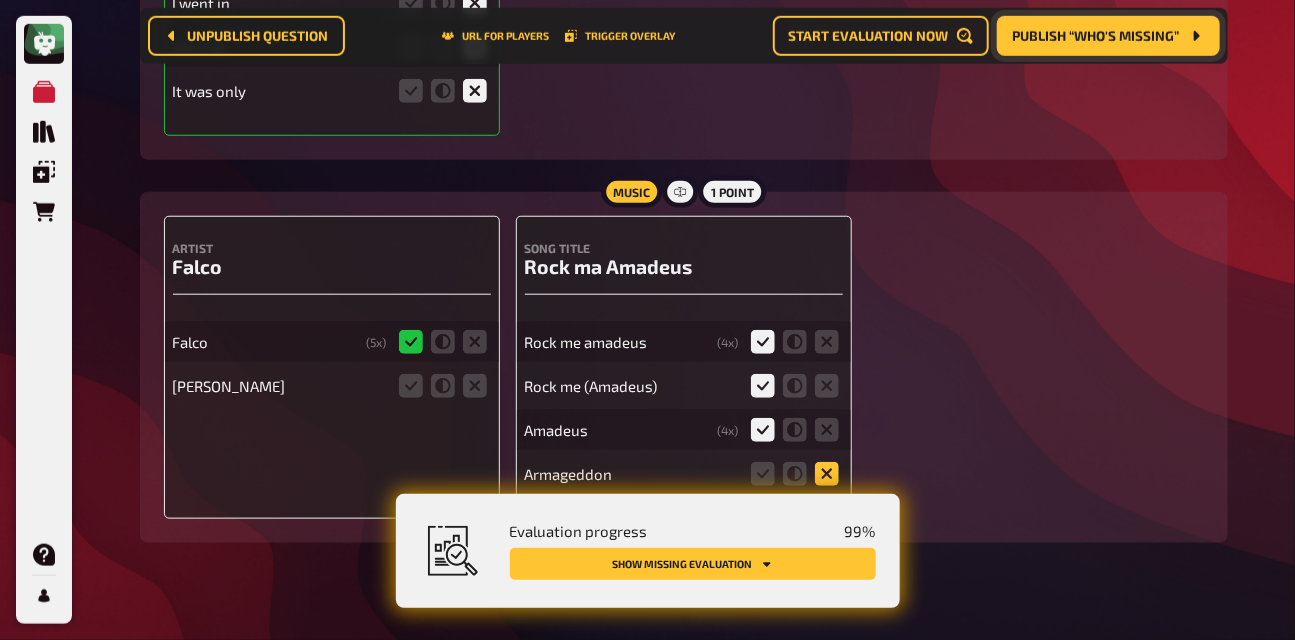 click 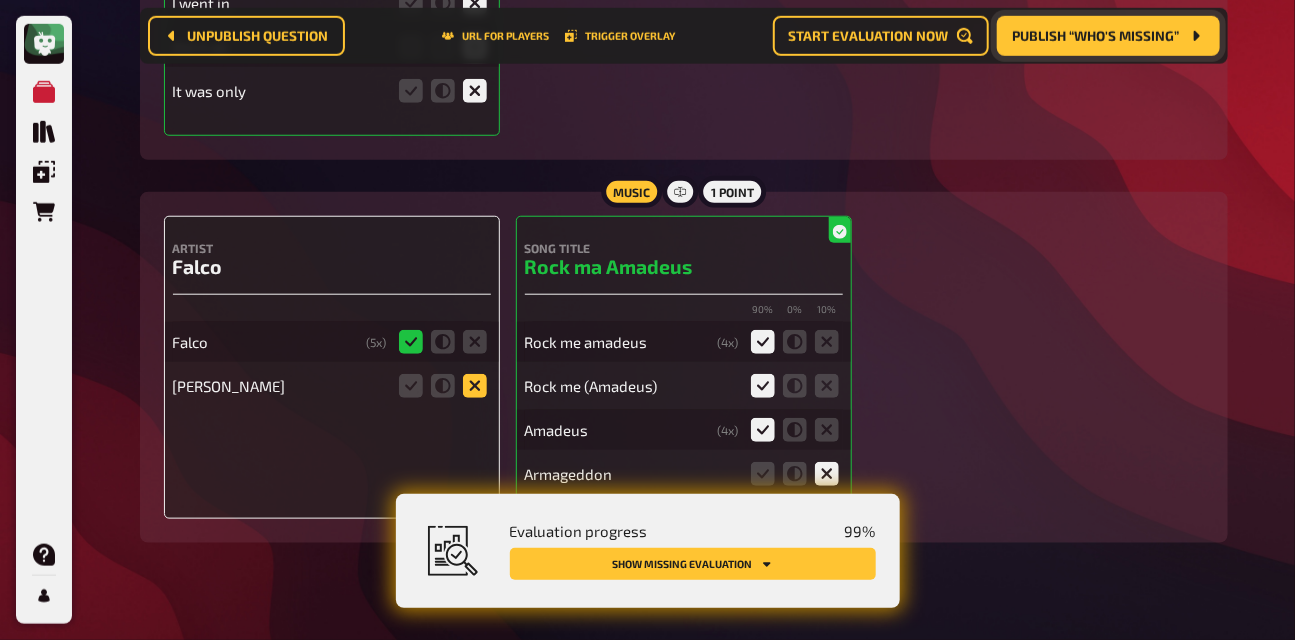 click 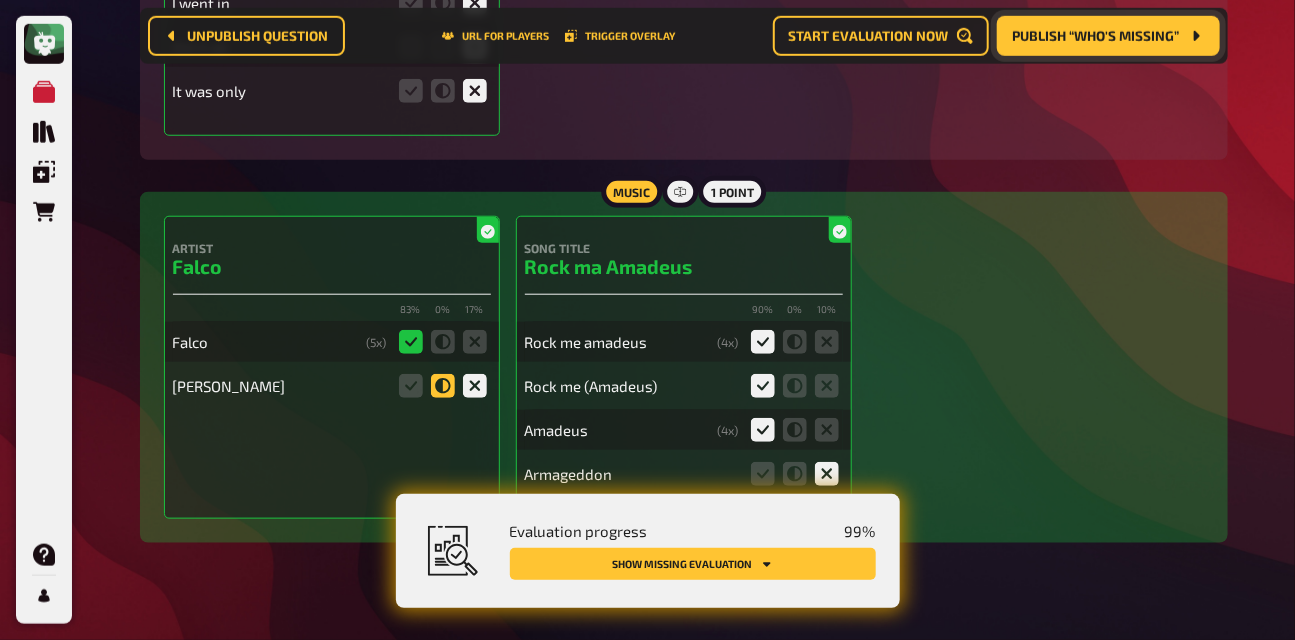 click 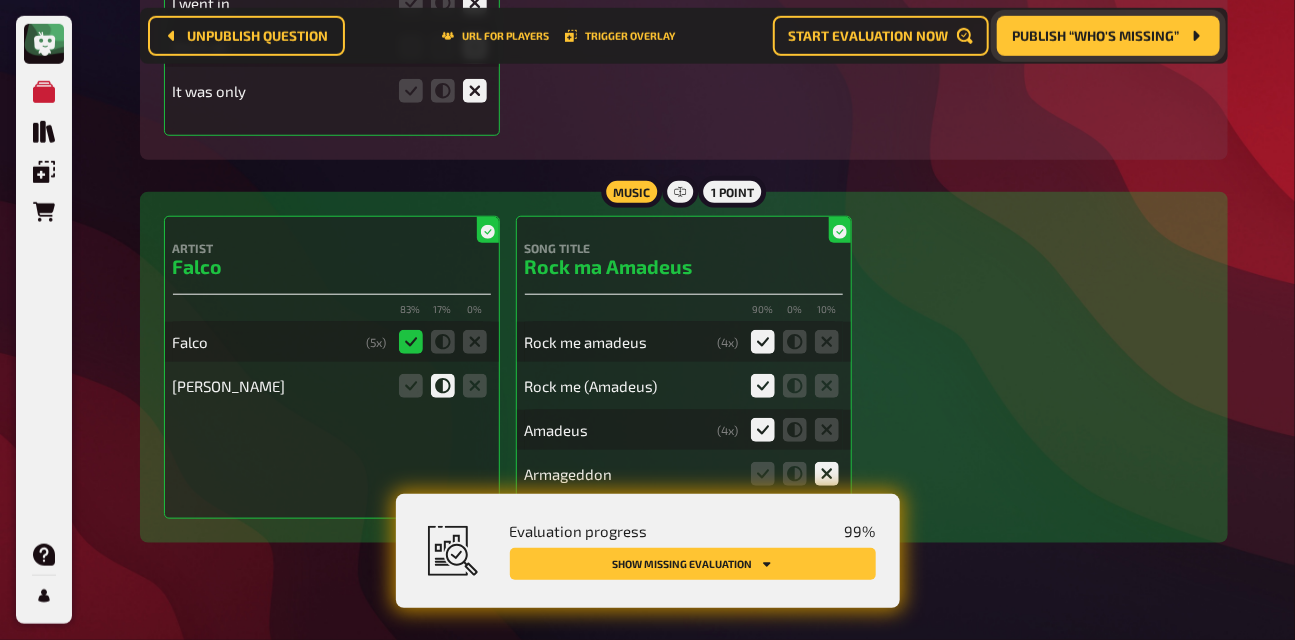 click at bounding box center [443, 386] 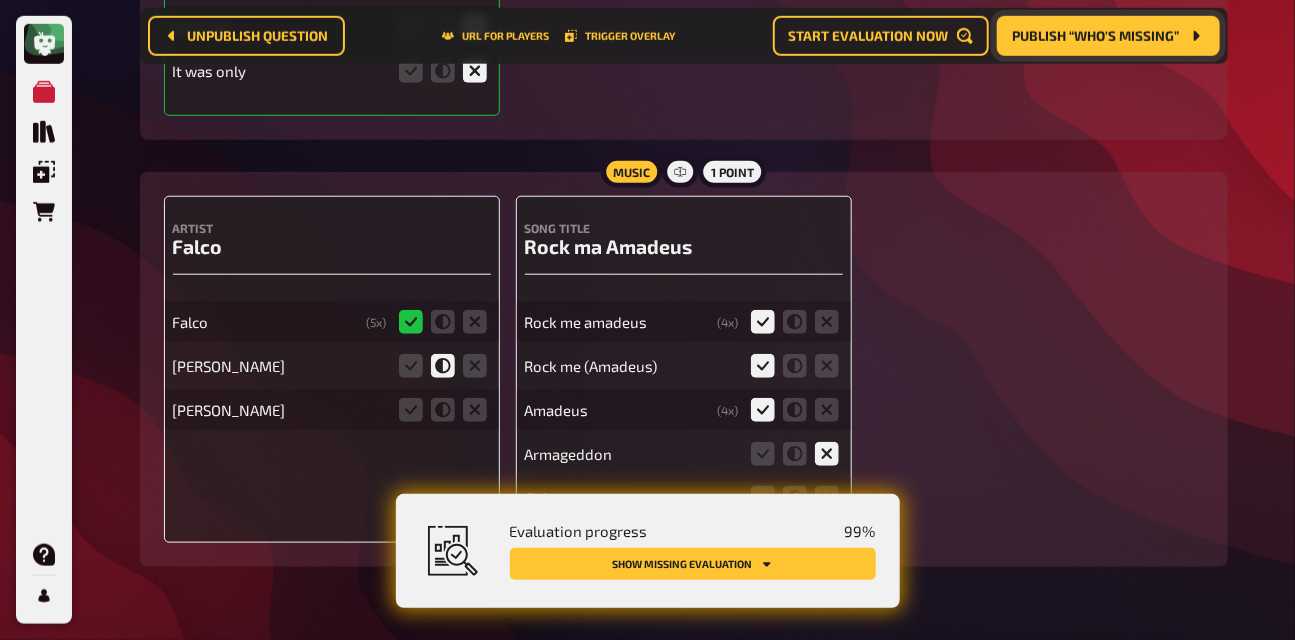 scroll, scrollTop: 14872, scrollLeft: 0, axis: vertical 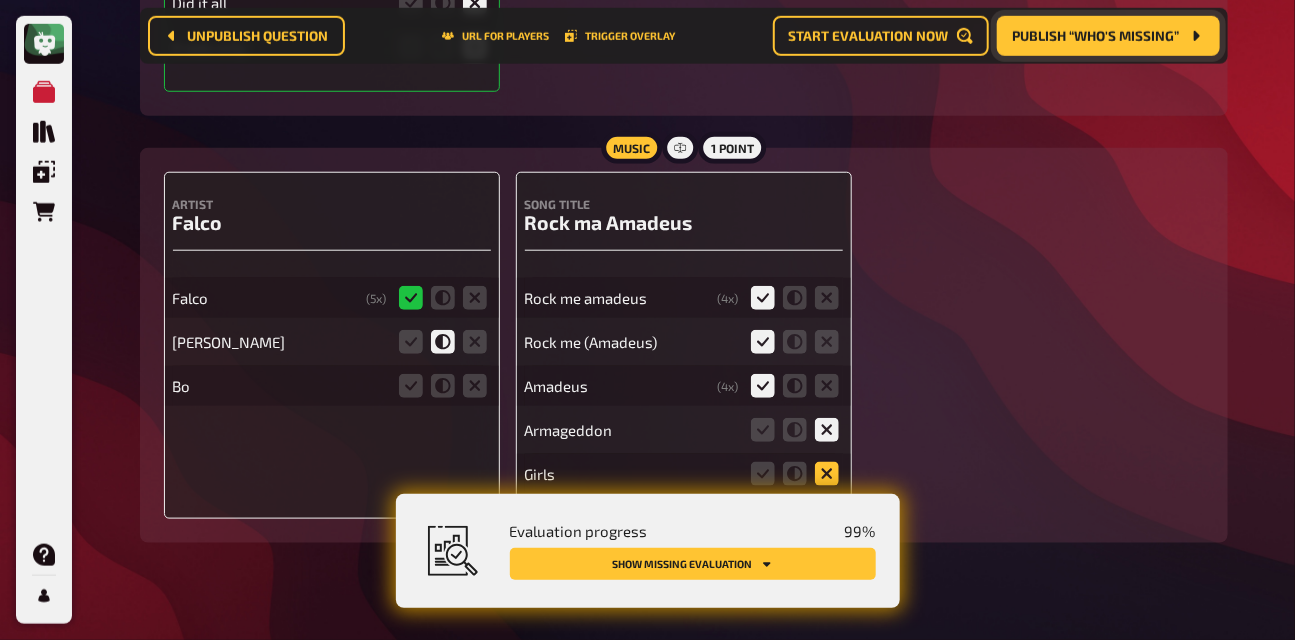 click 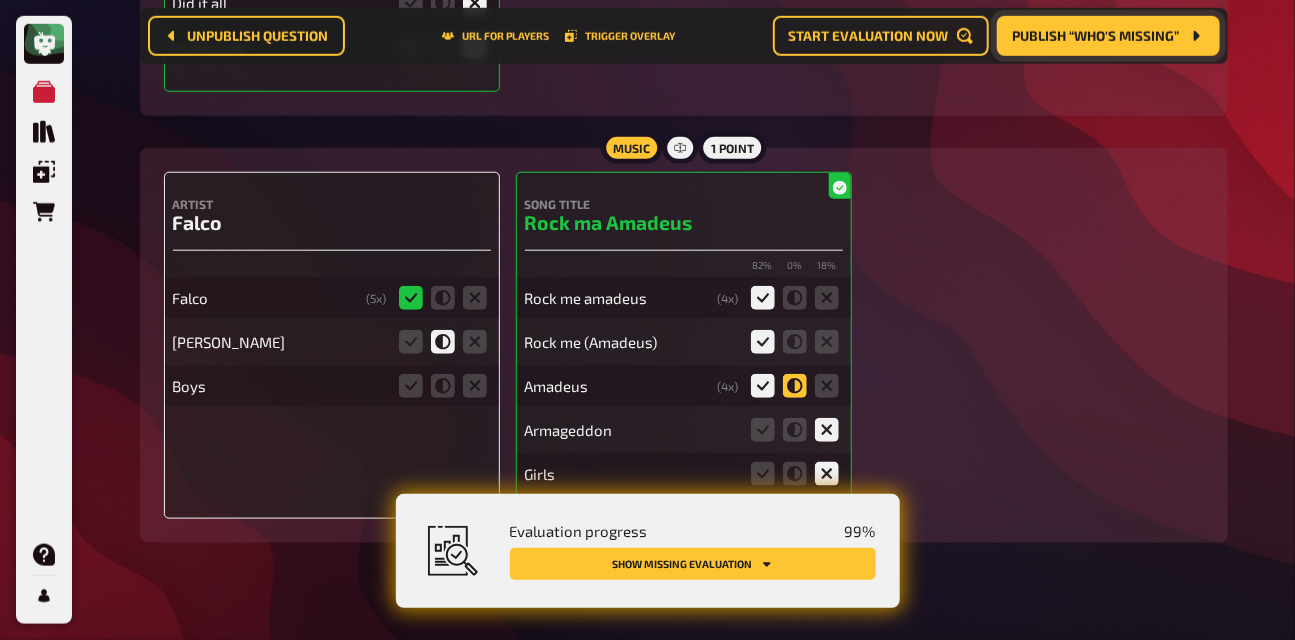 click 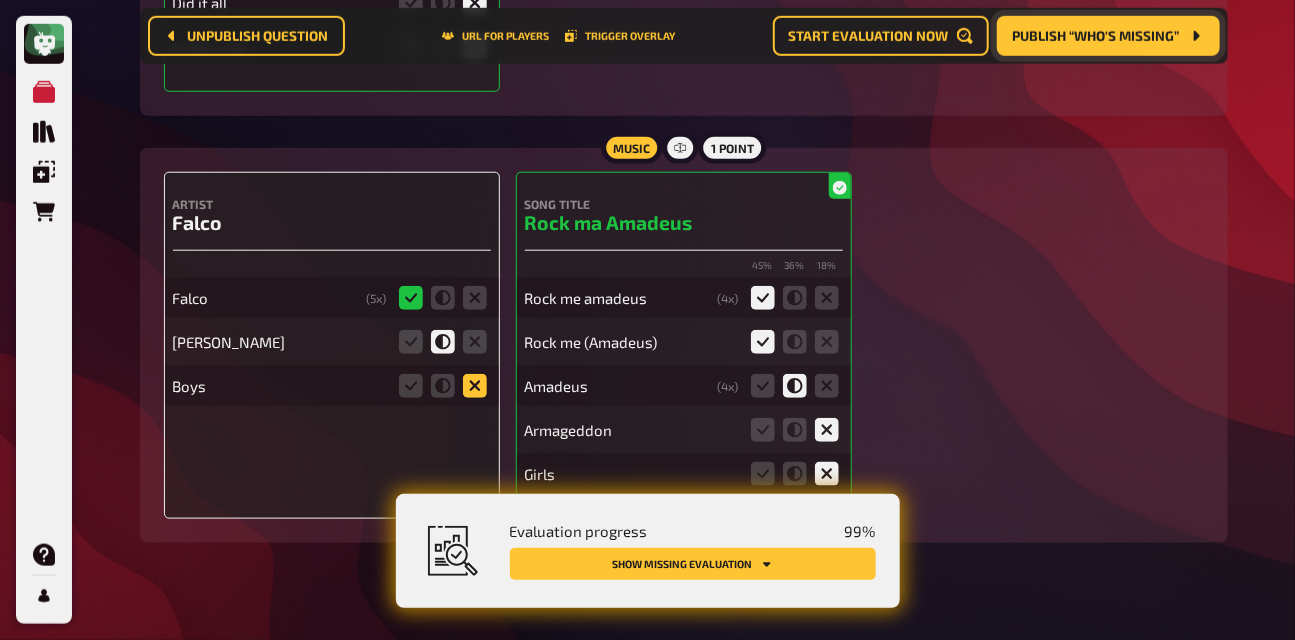 click 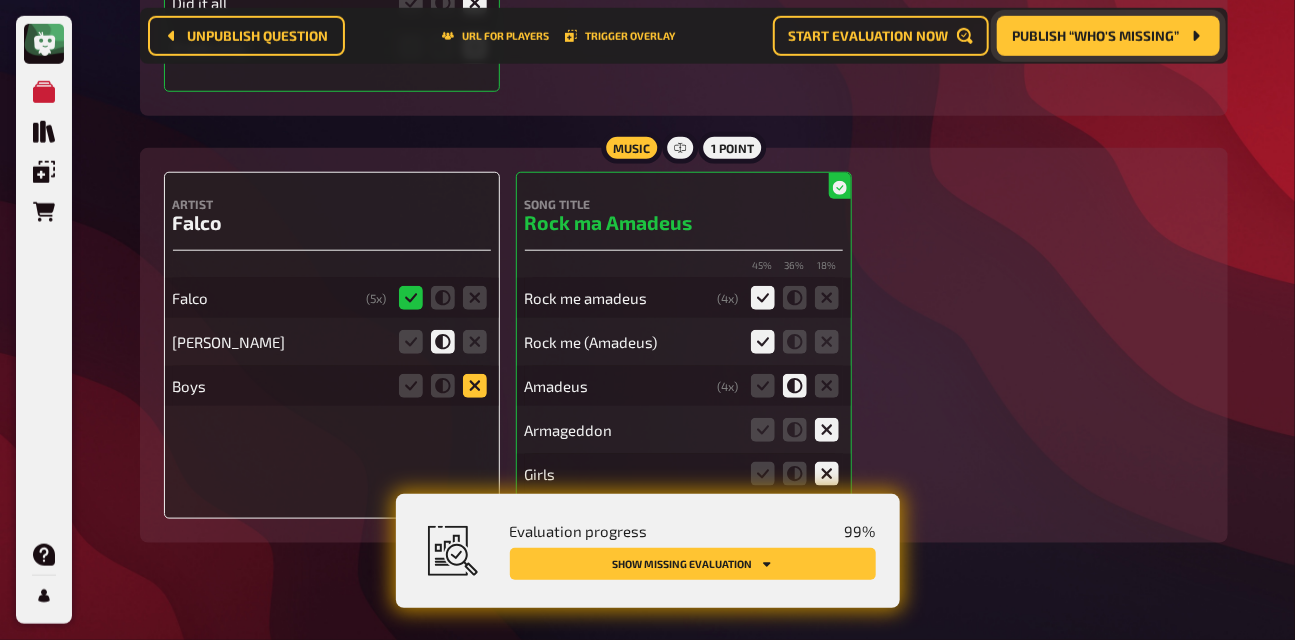 click at bounding box center [0, 0] 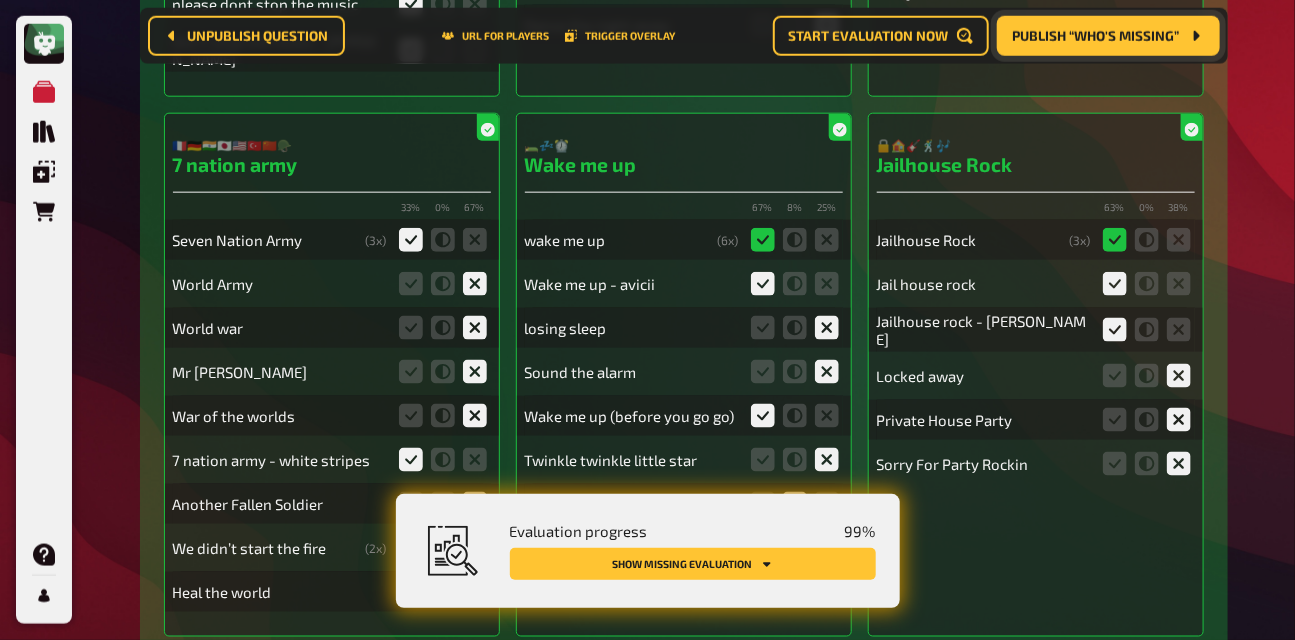 scroll, scrollTop: 0, scrollLeft: 0, axis: both 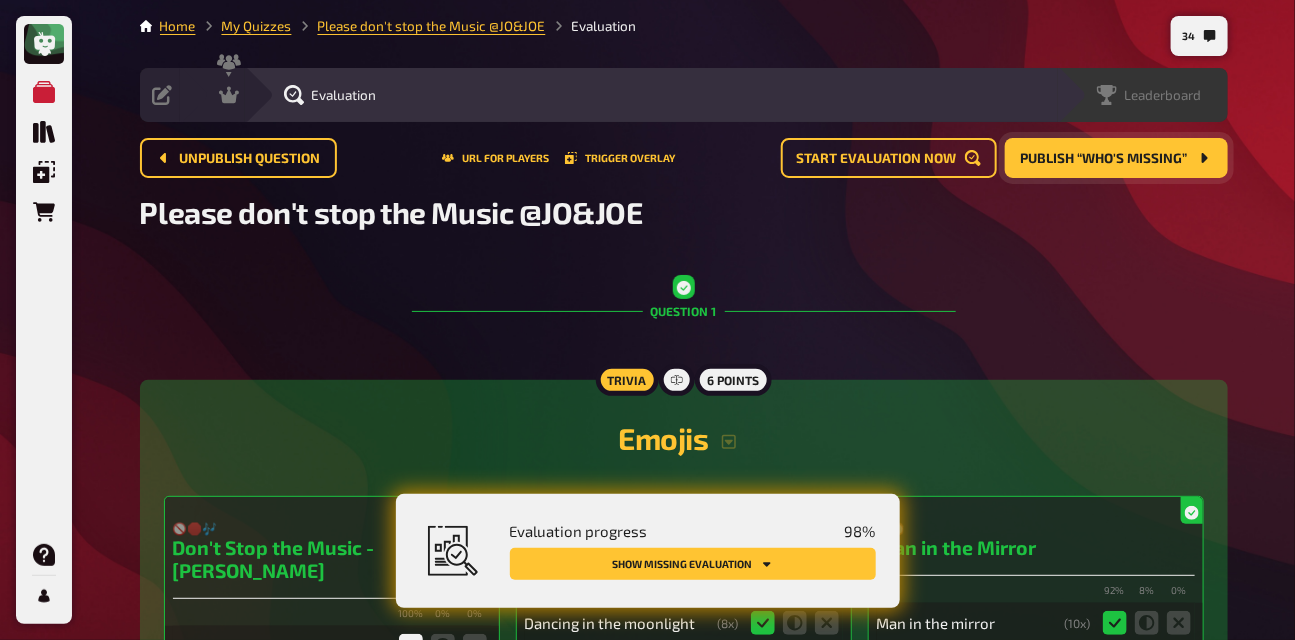 click on "Leaderboard" at bounding box center (1163, 95) 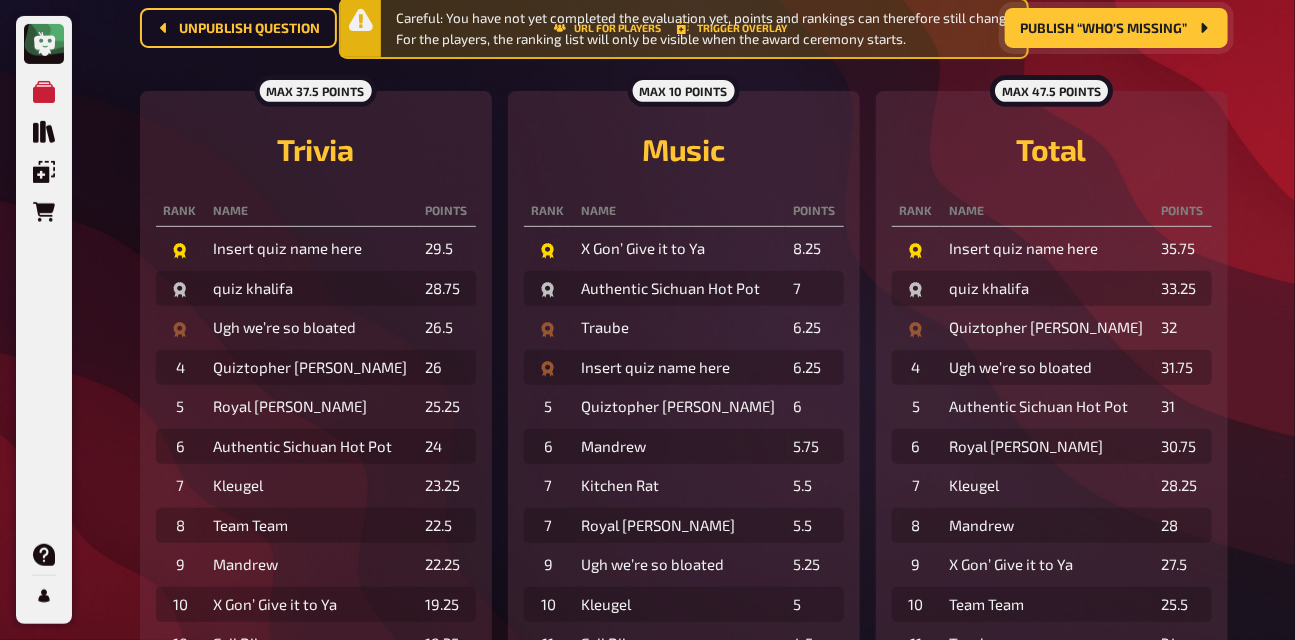 scroll, scrollTop: 0, scrollLeft: 0, axis: both 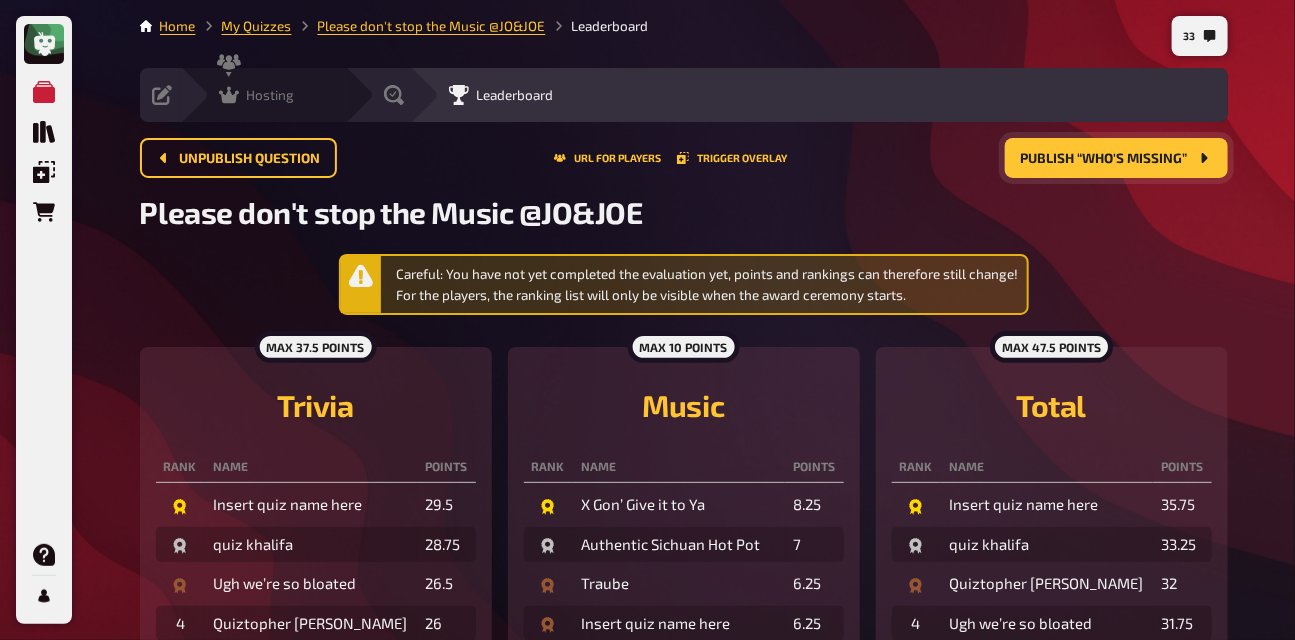 click on "Hosting" at bounding box center (271, 95) 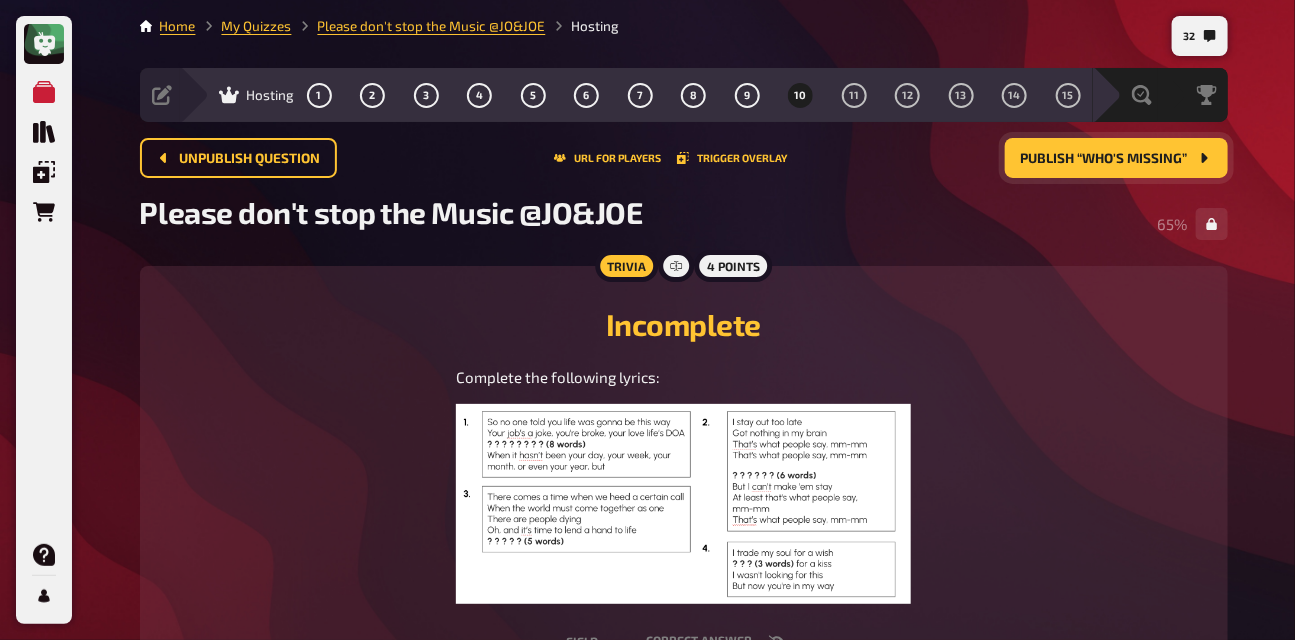 click at bounding box center (683, 504) 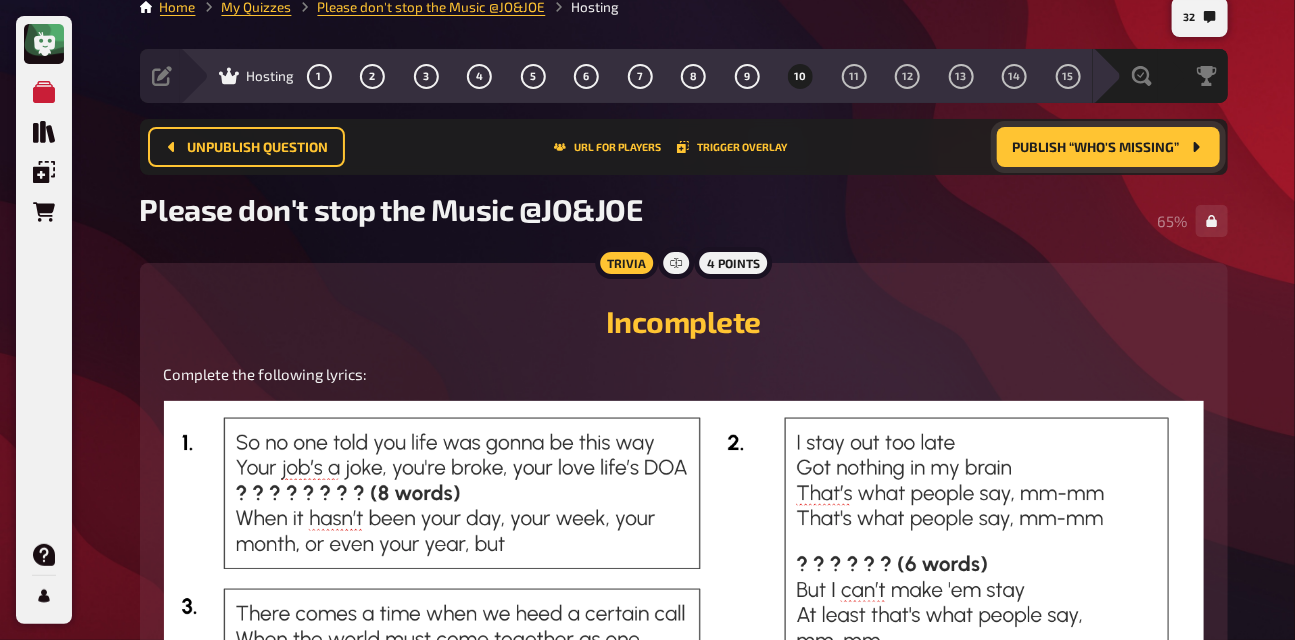 scroll, scrollTop: 0, scrollLeft: 0, axis: both 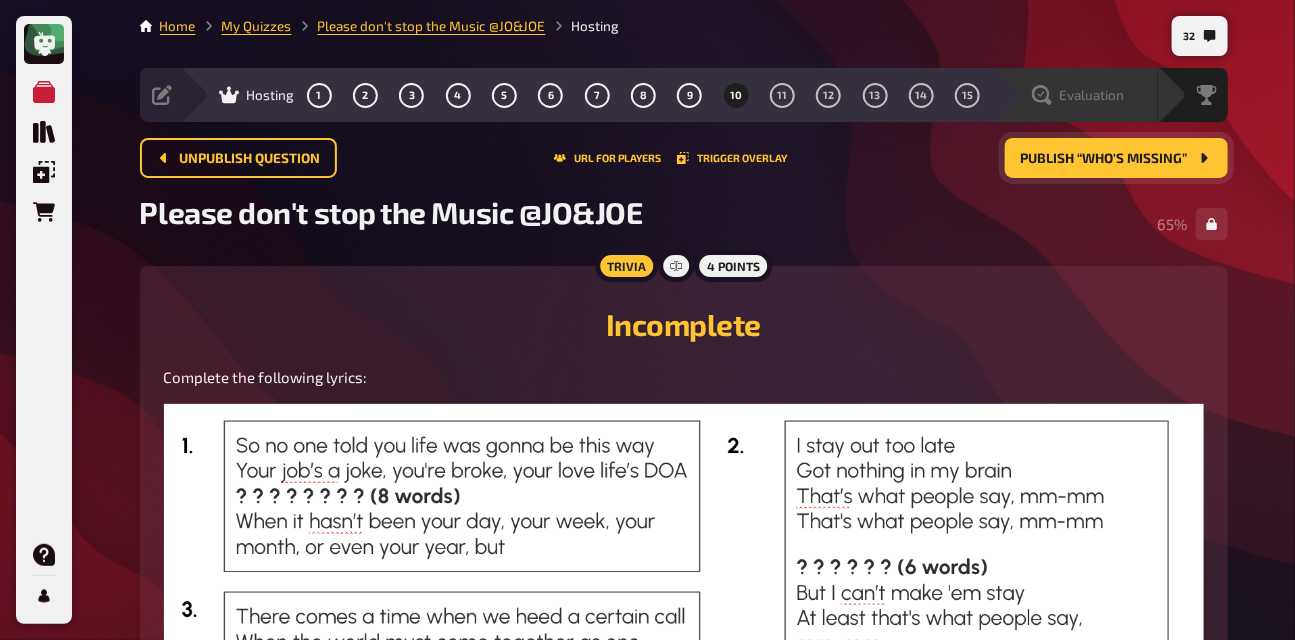 click on "Evaluation" at bounding box center [1092, 95] 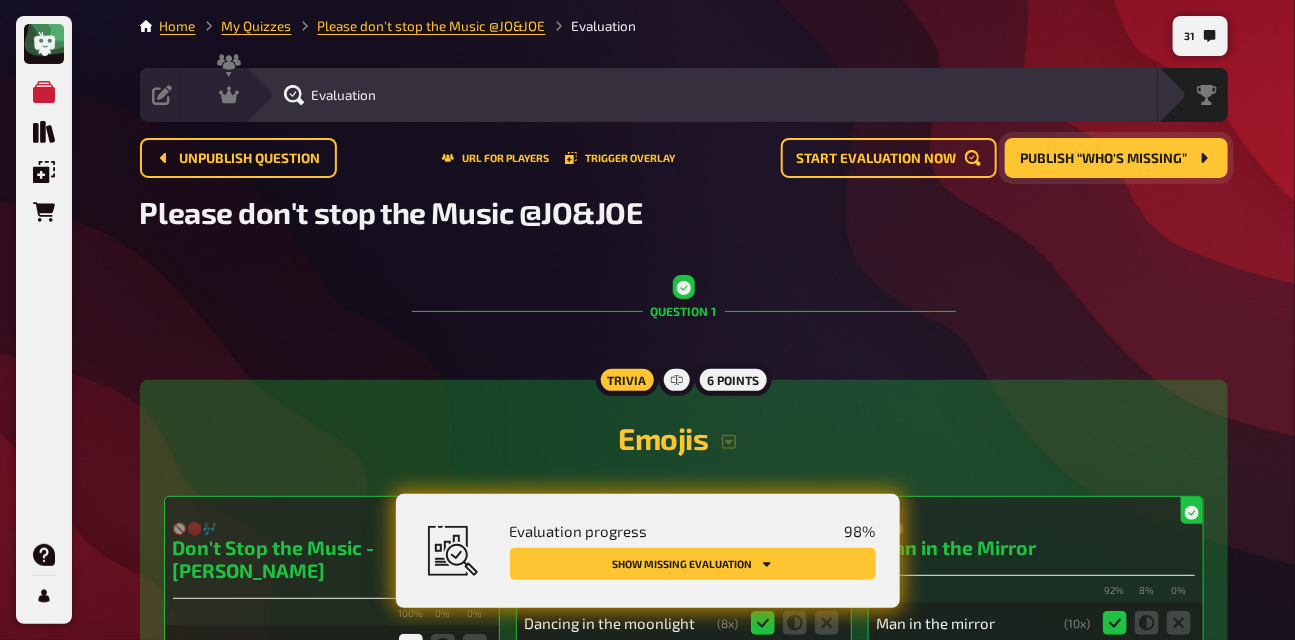 click on "Show missing evaluation" at bounding box center [693, 564] 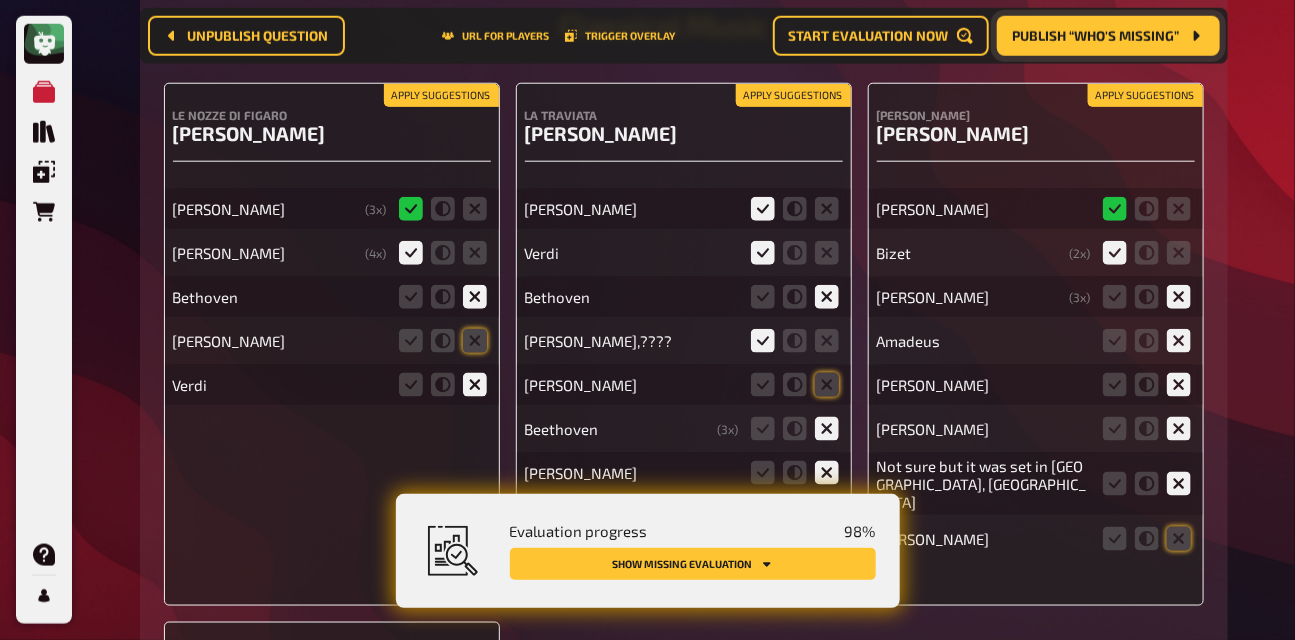 scroll, scrollTop: 12131, scrollLeft: 0, axis: vertical 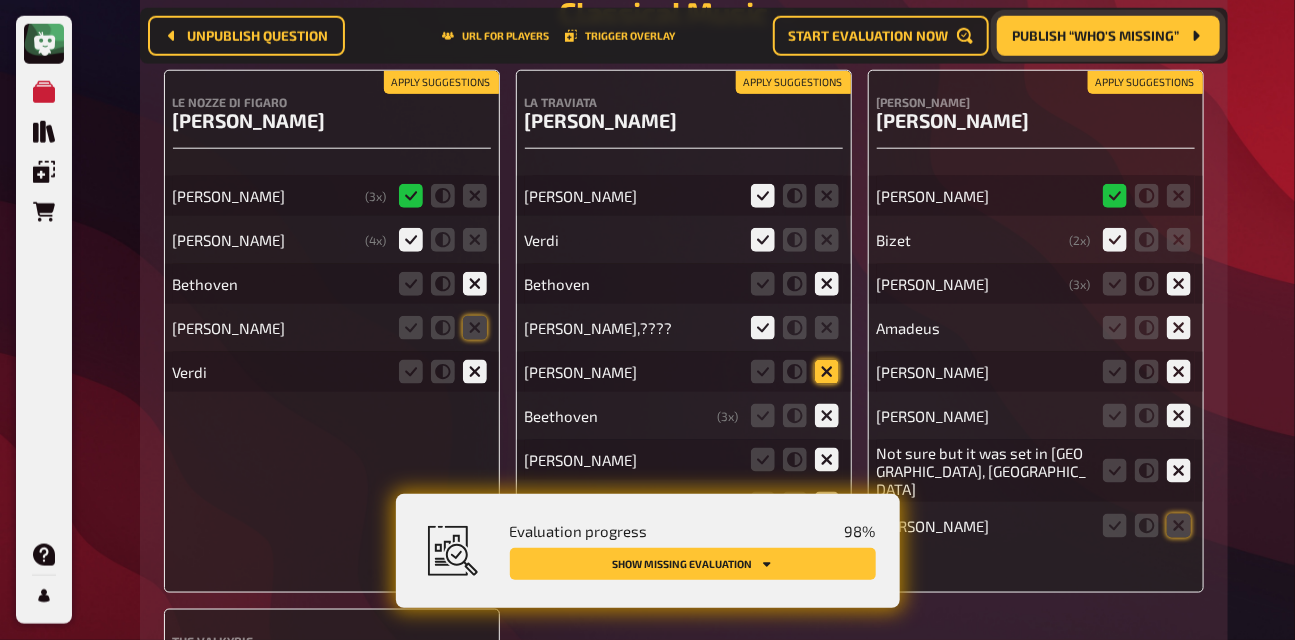 click 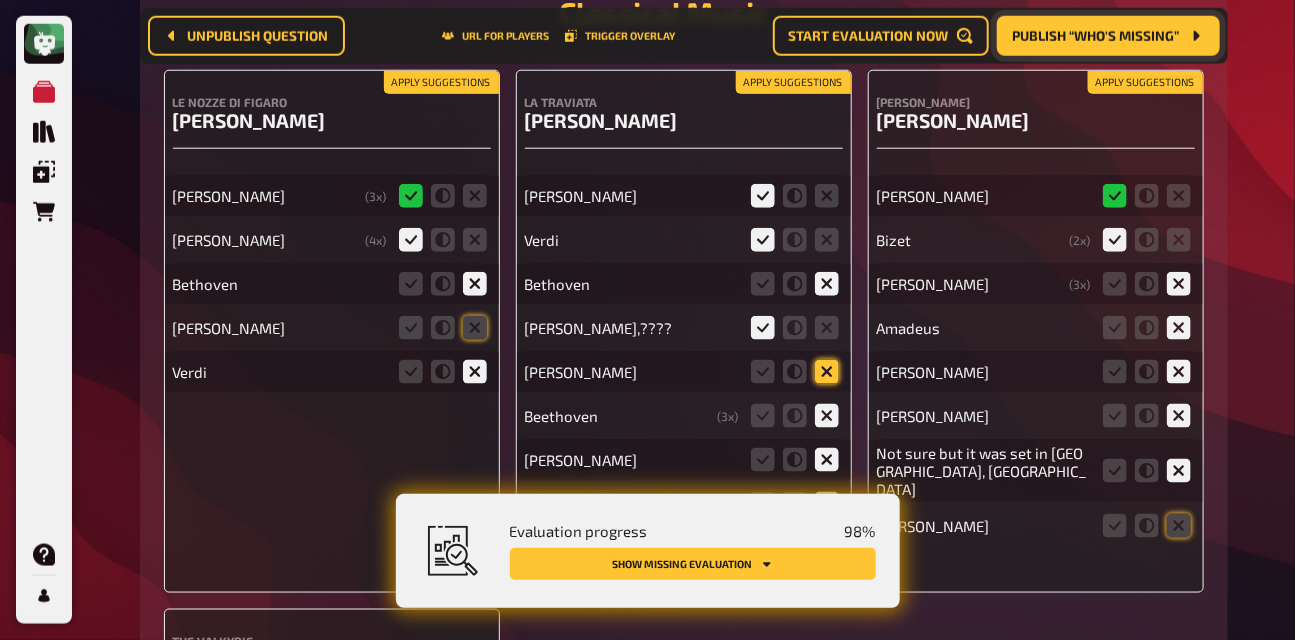 click at bounding box center [0, 0] 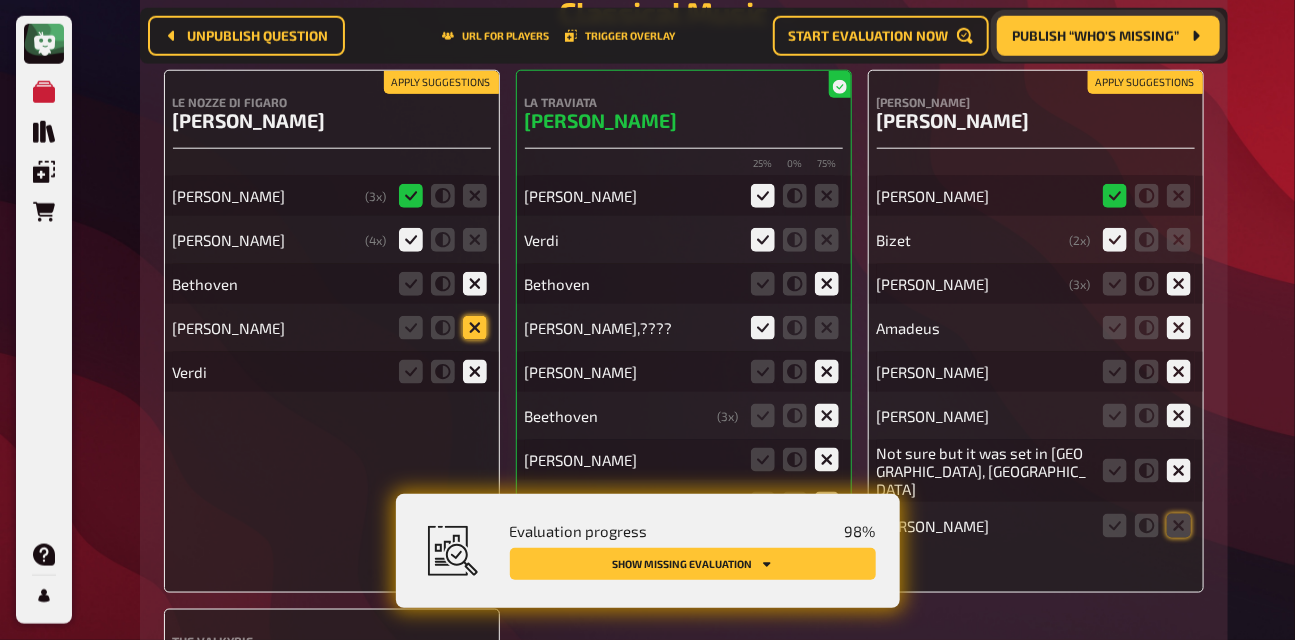 click 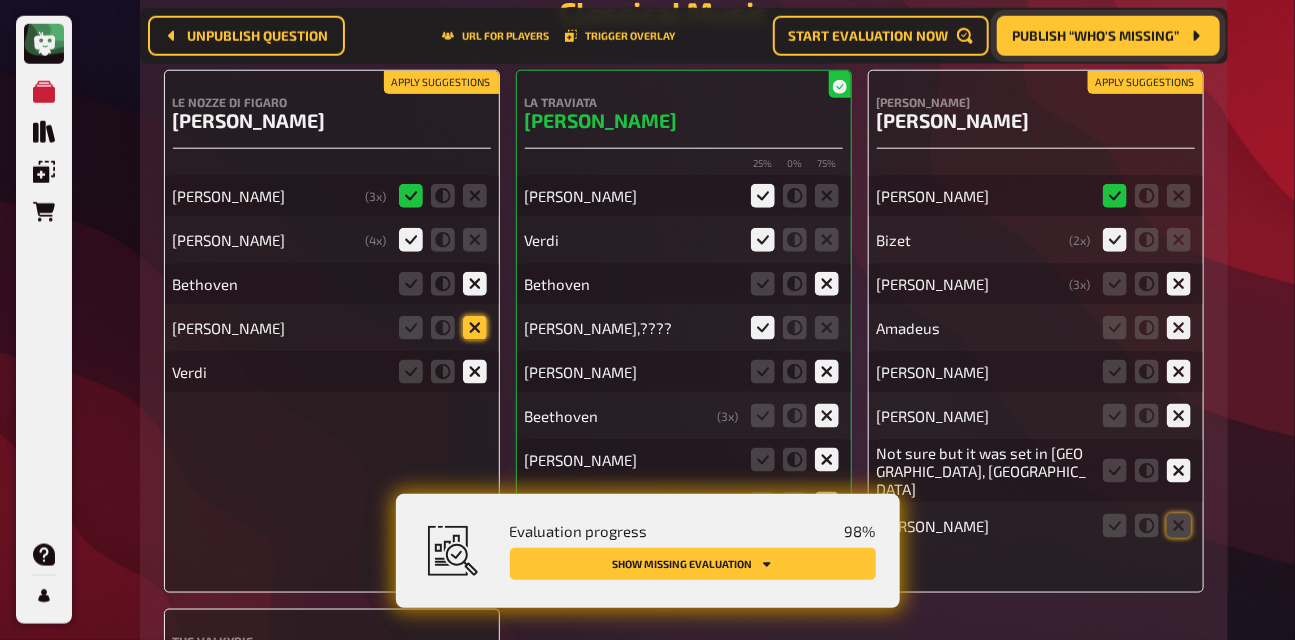 click at bounding box center [0, 0] 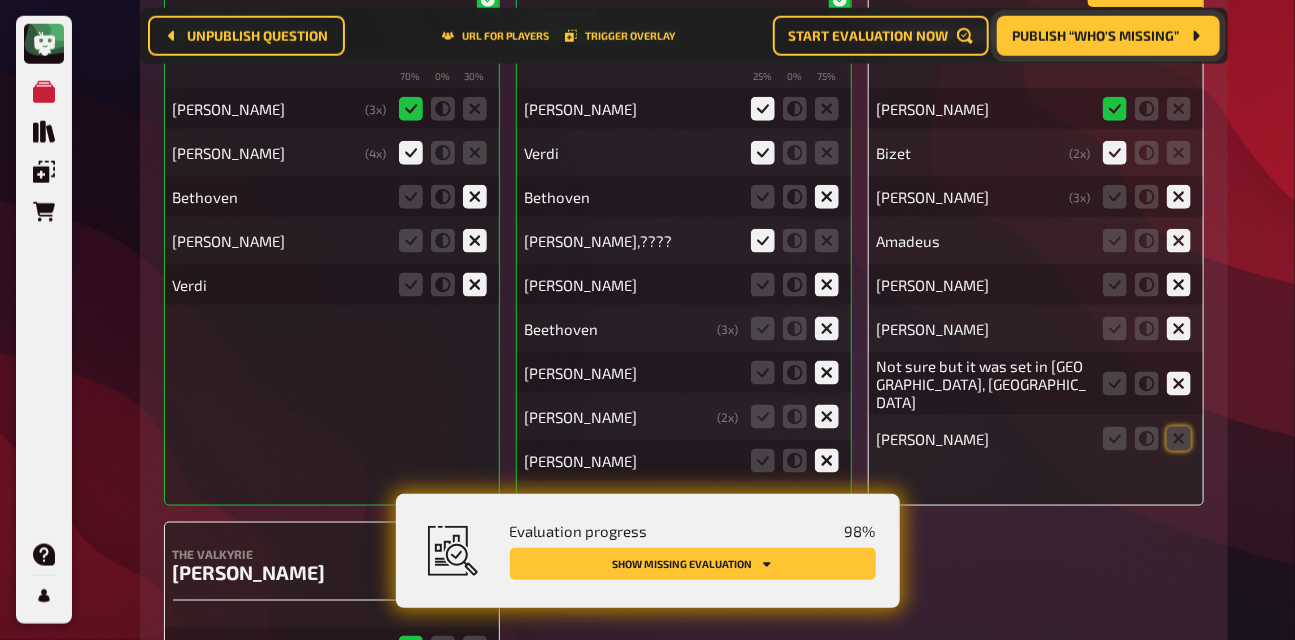 scroll, scrollTop: 12219, scrollLeft: 0, axis: vertical 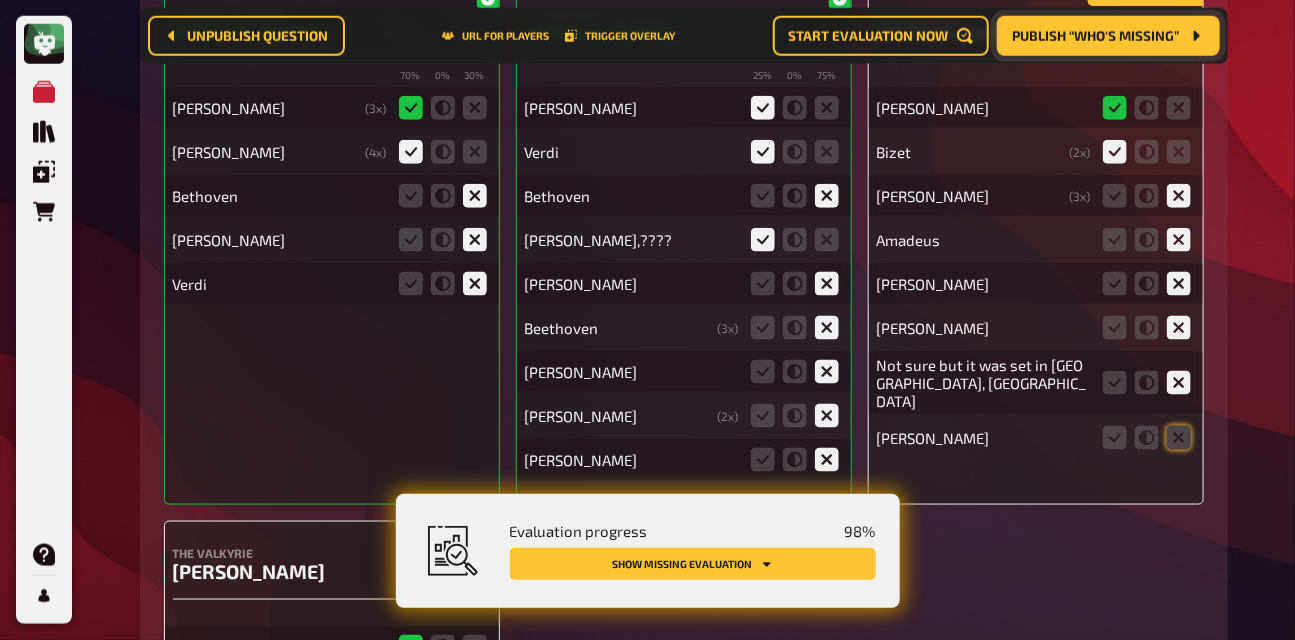 click at bounding box center [1147, 438] 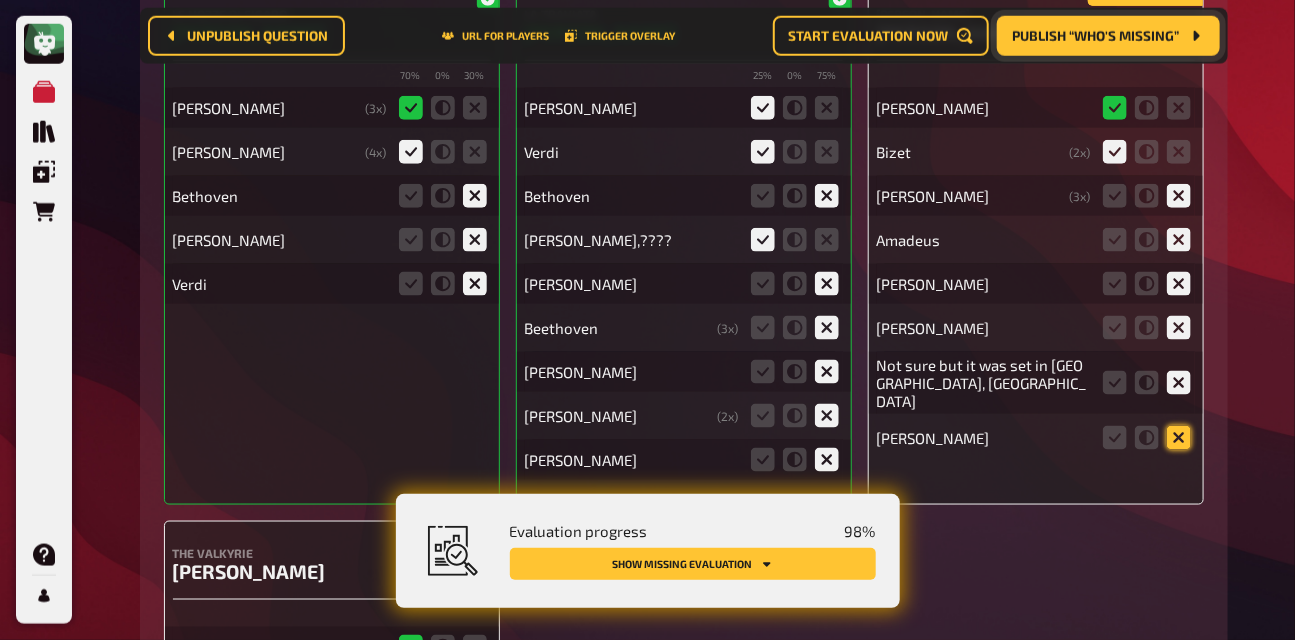click 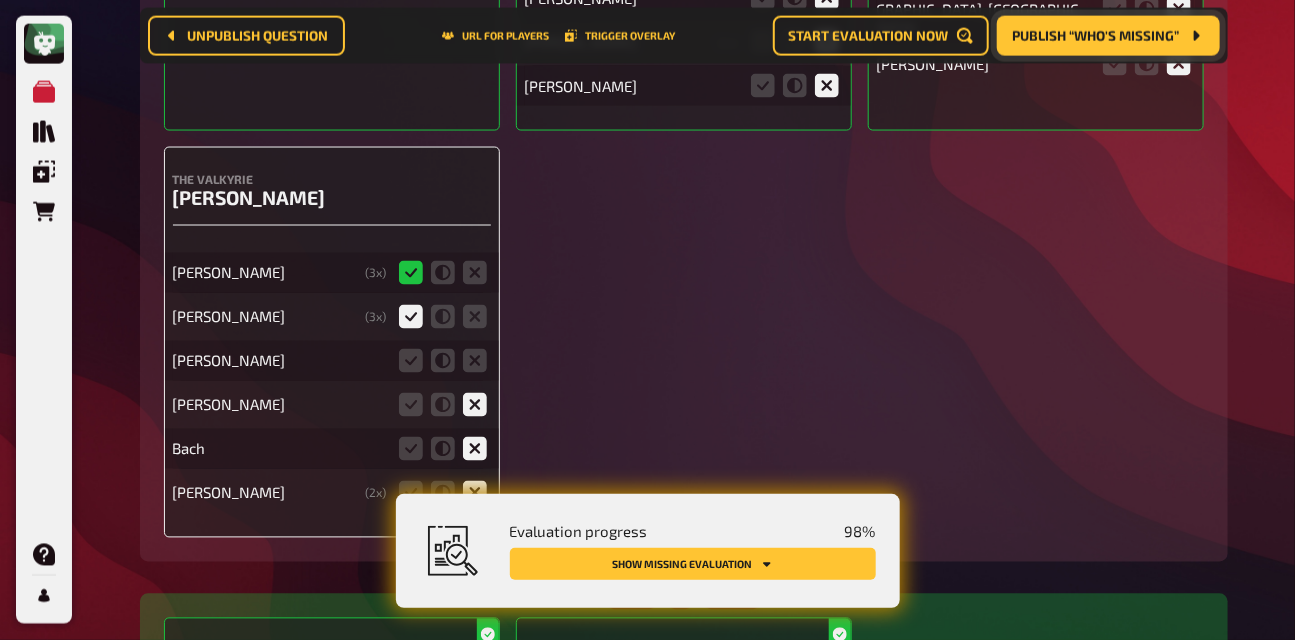 scroll, scrollTop: 12610, scrollLeft: 0, axis: vertical 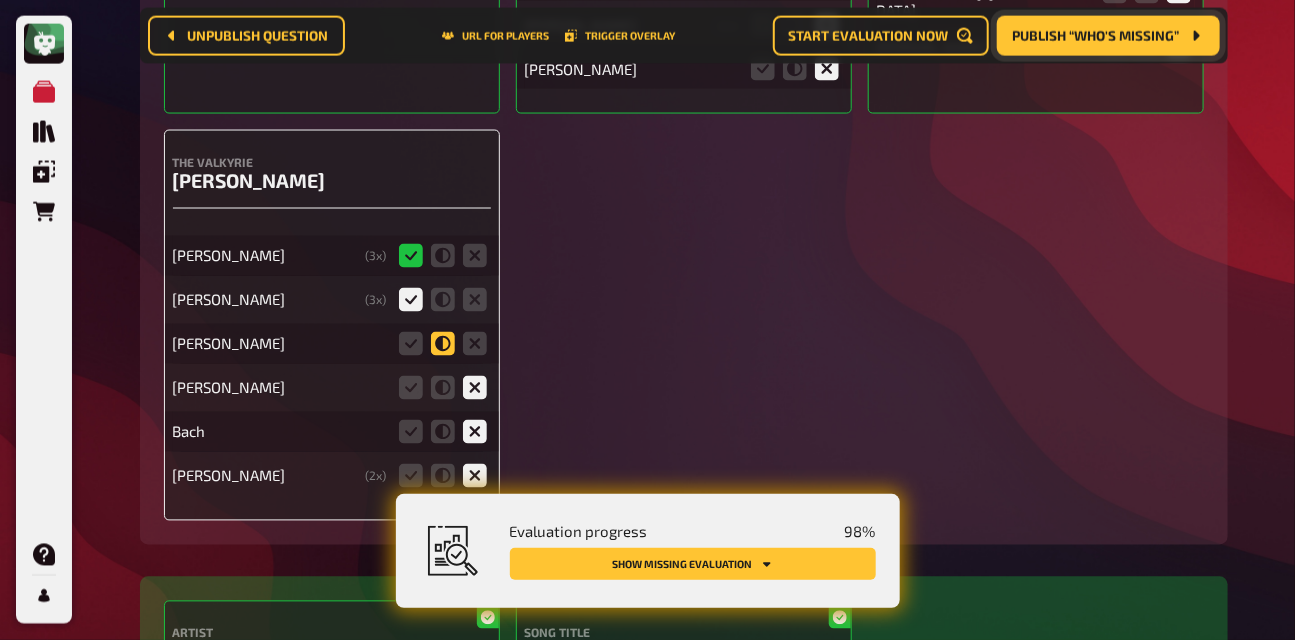 click 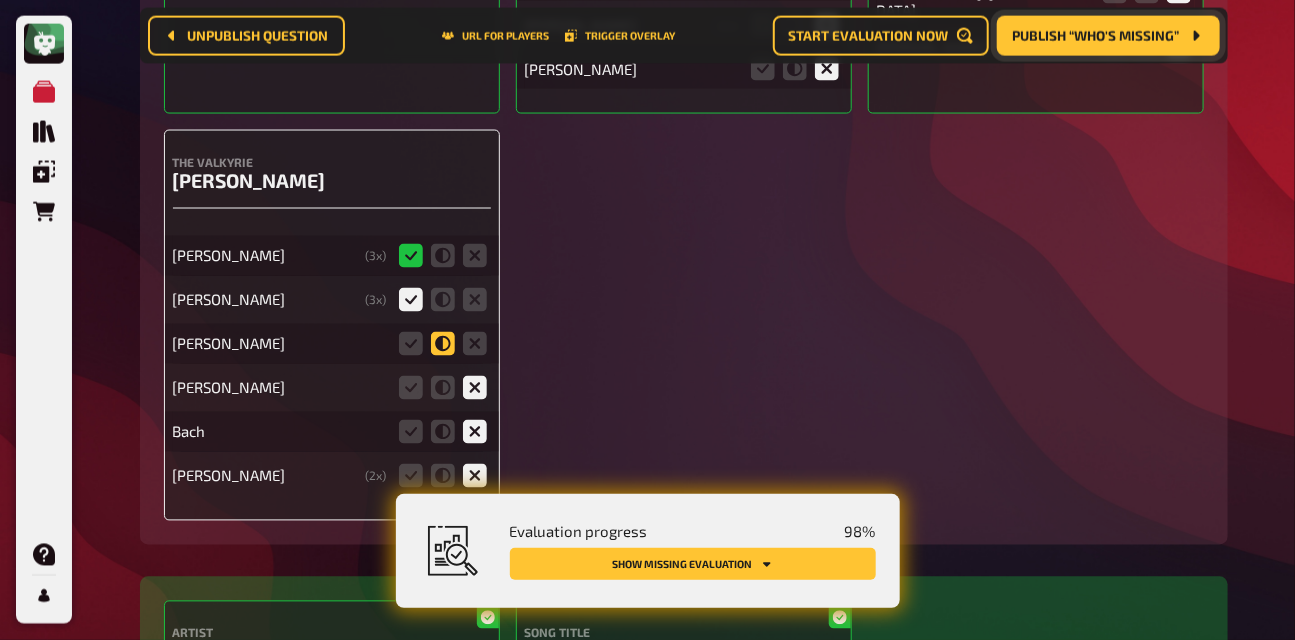 click at bounding box center (0, 0) 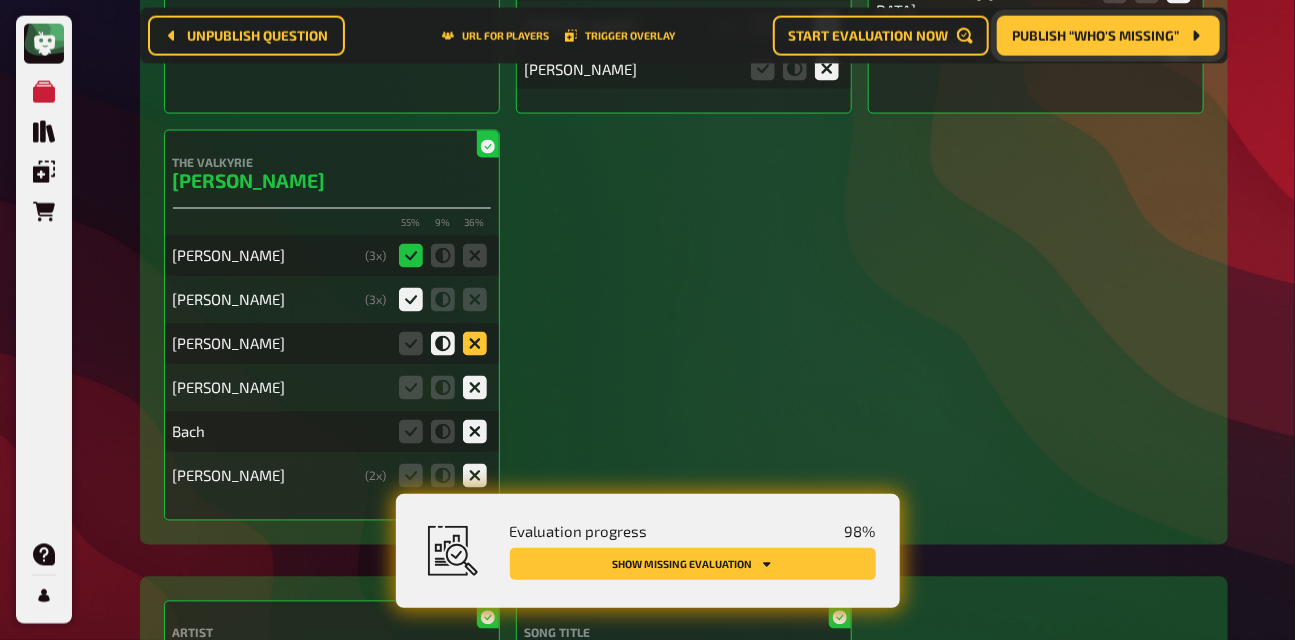 click 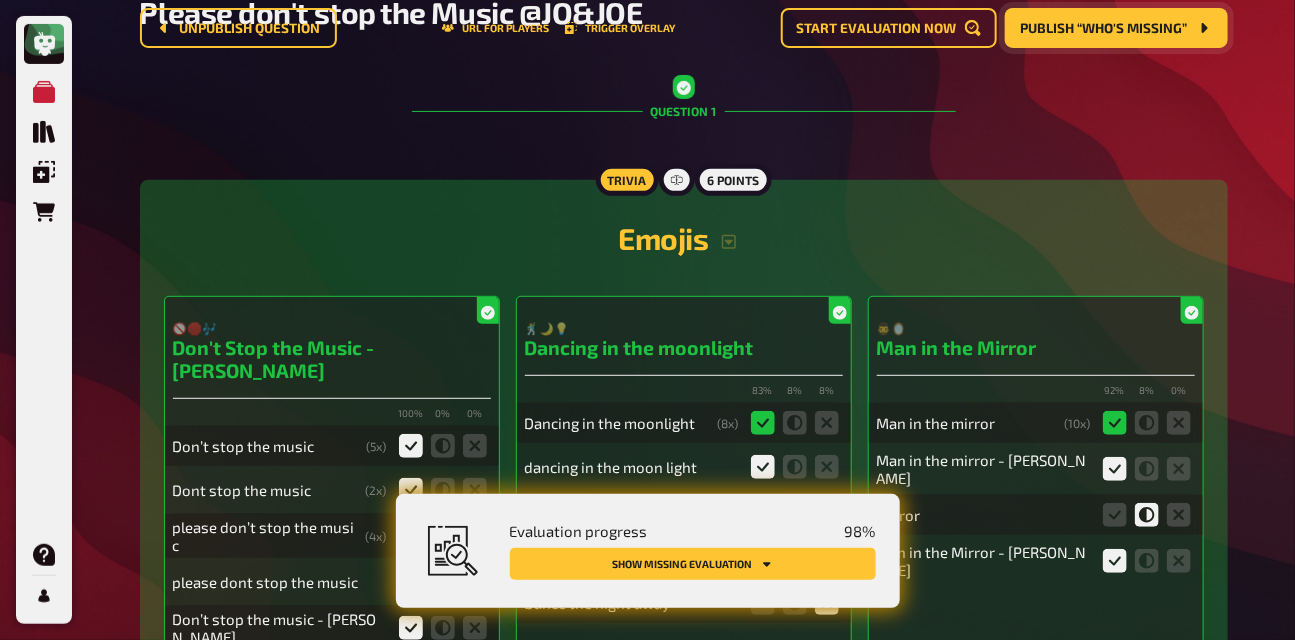 scroll, scrollTop: 0, scrollLeft: 0, axis: both 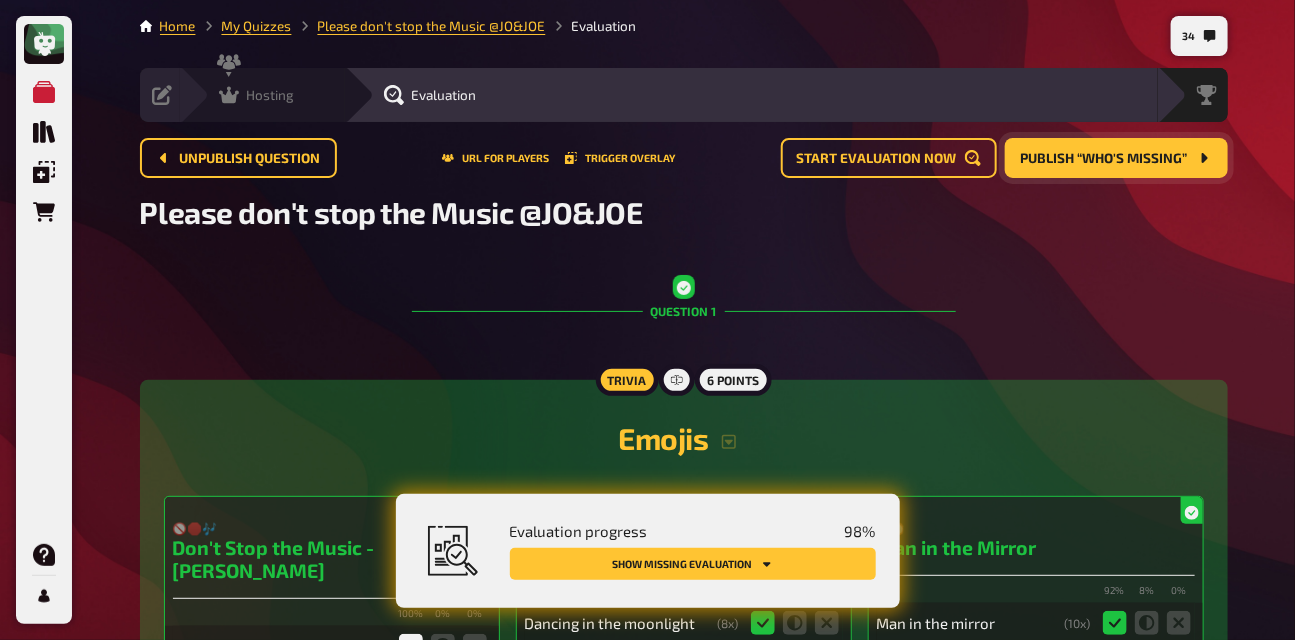 click on "Hosting undefined" at bounding box center (262, 95) 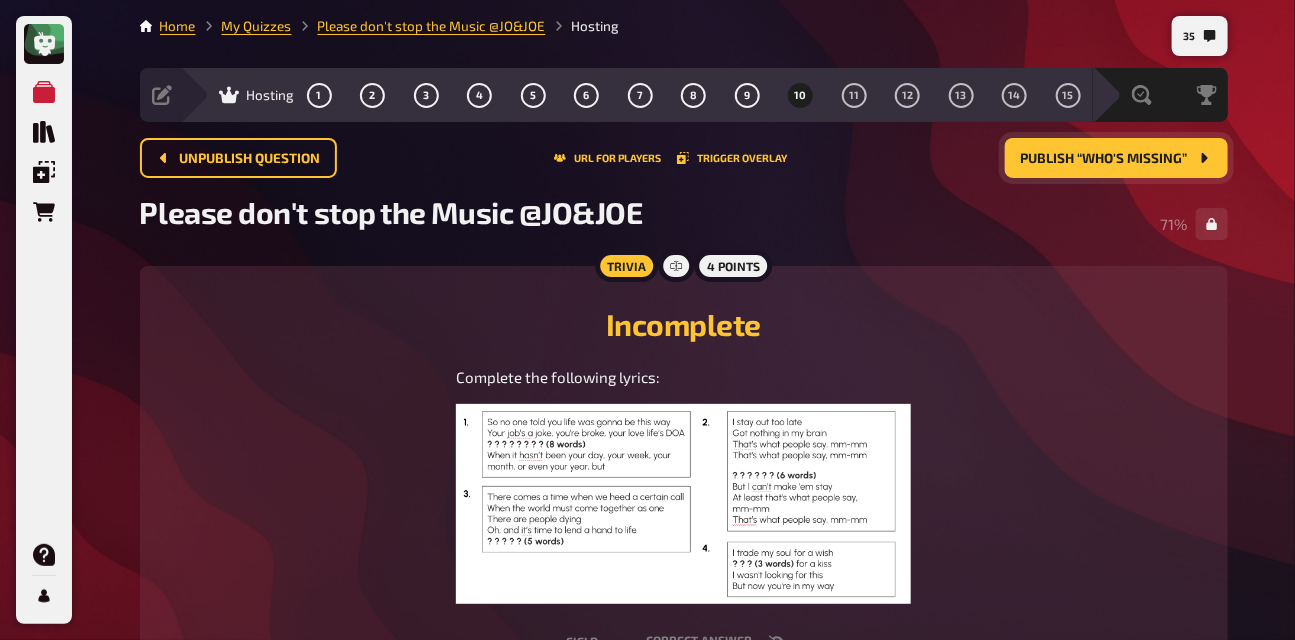 click on "Publish “Who's missing”" at bounding box center (1104, 159) 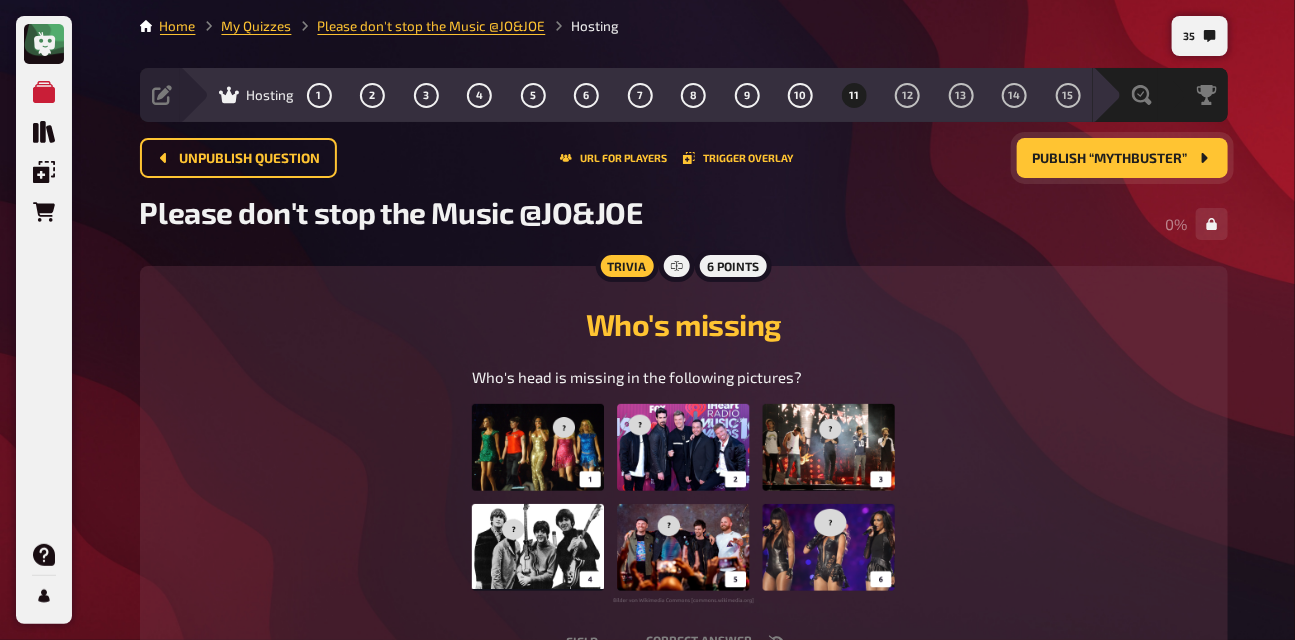 click at bounding box center [683, 504] 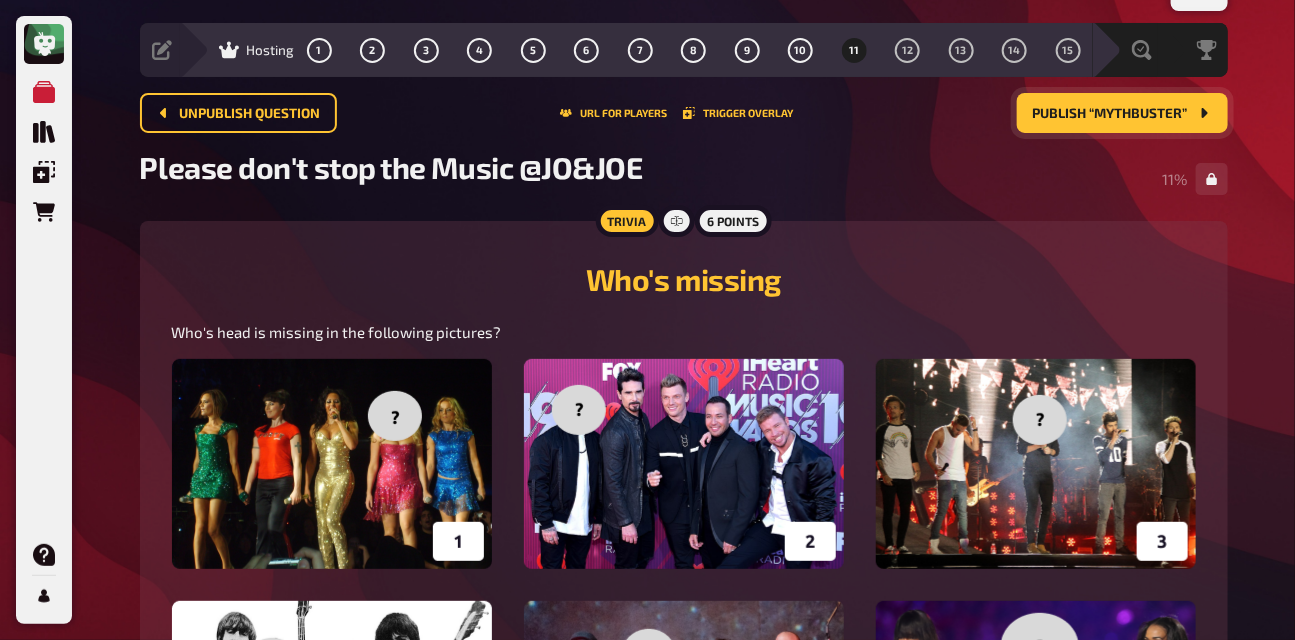 scroll, scrollTop: 40, scrollLeft: 0, axis: vertical 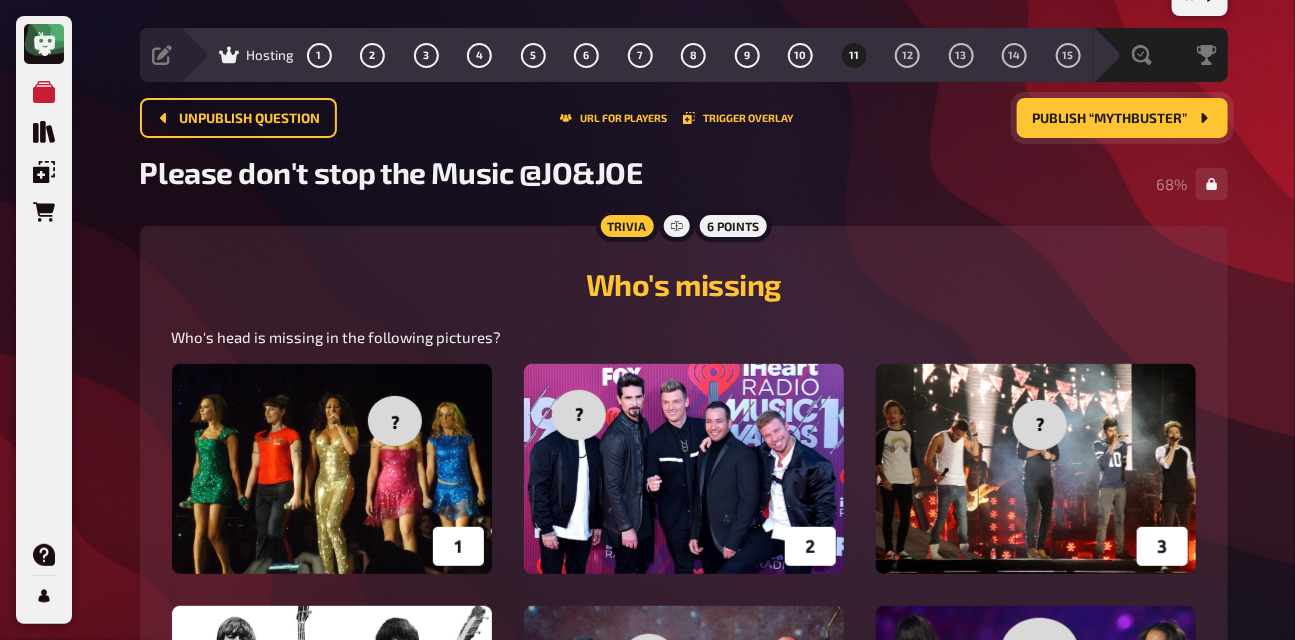 click at bounding box center [684, 606] 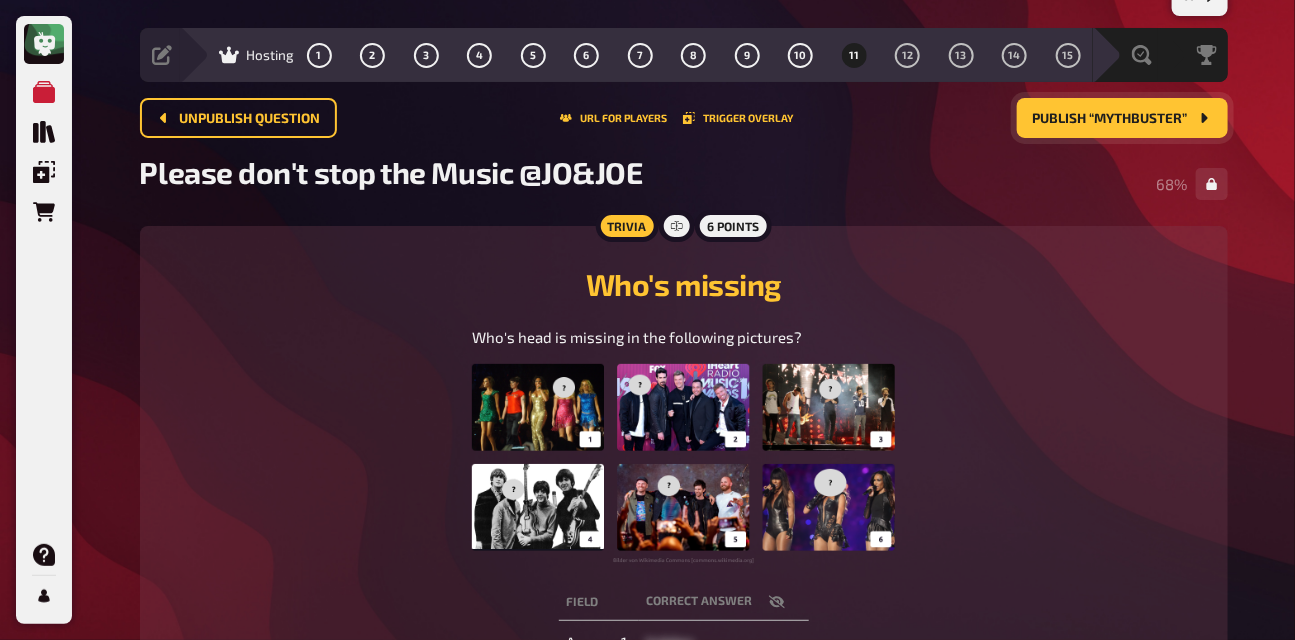 click at bounding box center [683, 464] 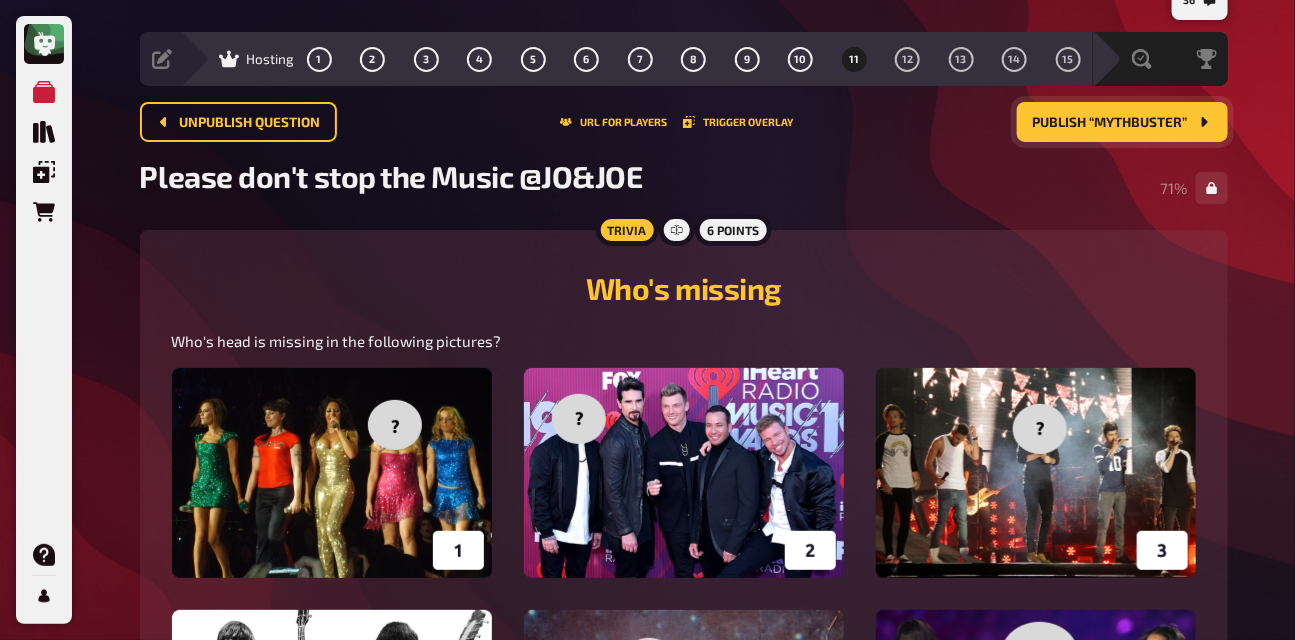 scroll, scrollTop: 0, scrollLeft: 0, axis: both 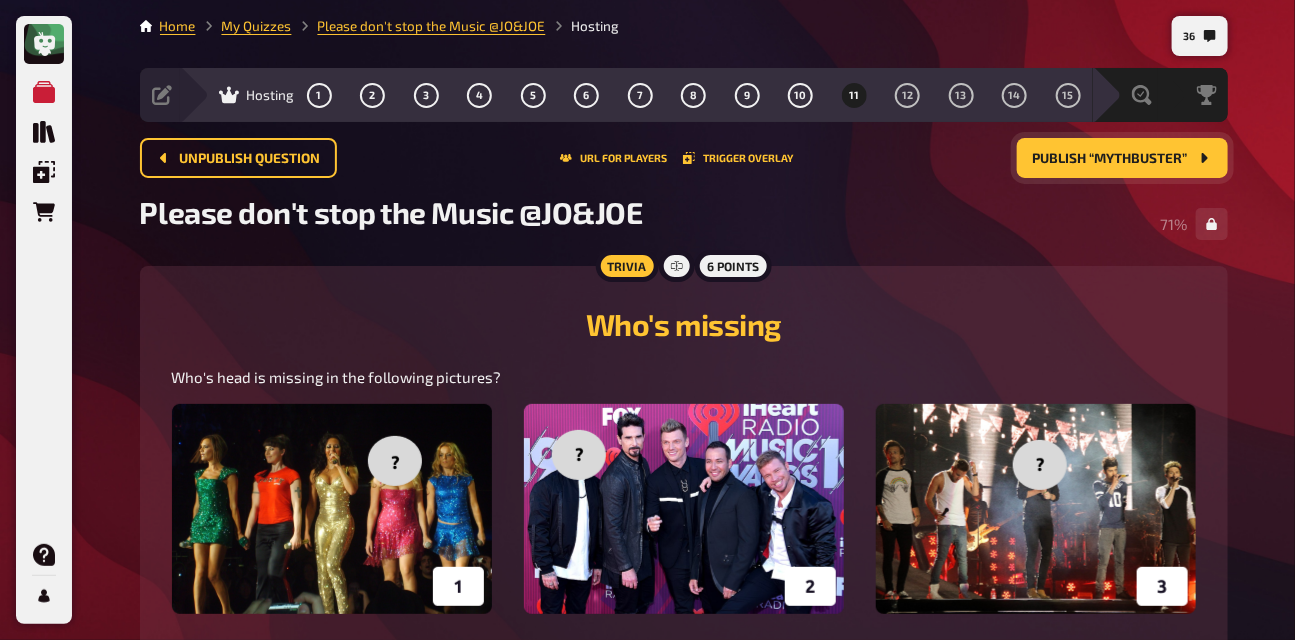 click on "Publish “Mythbuster”" at bounding box center (1110, 159) 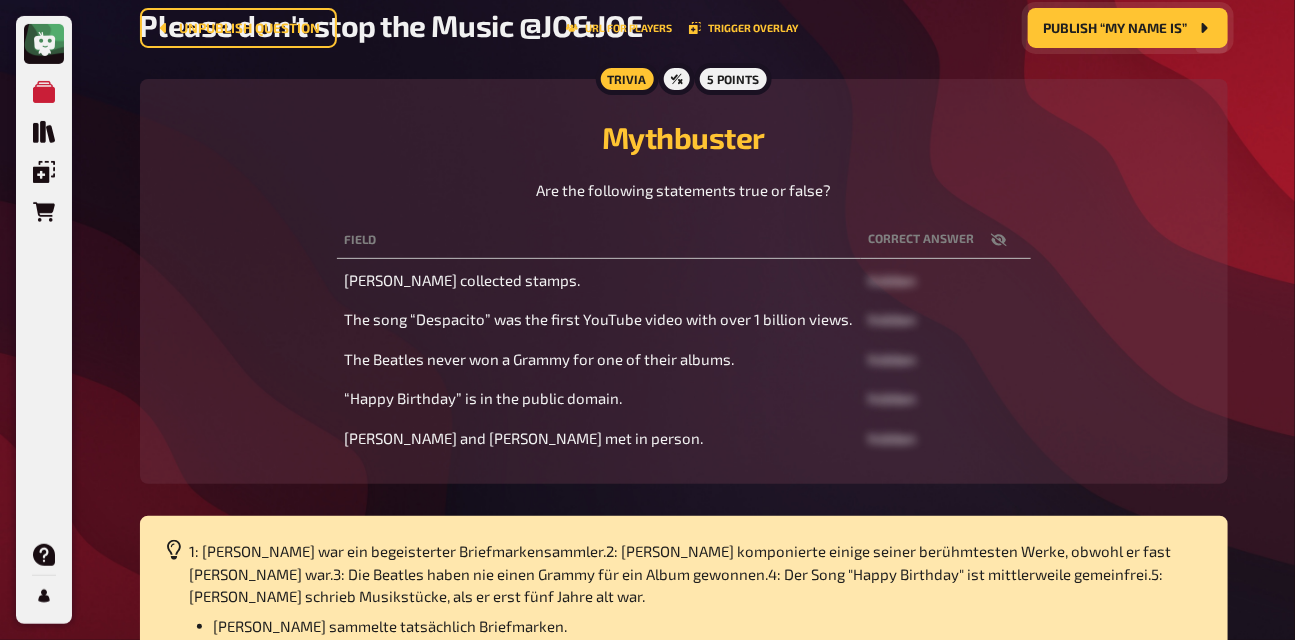 scroll, scrollTop: 0, scrollLeft: 0, axis: both 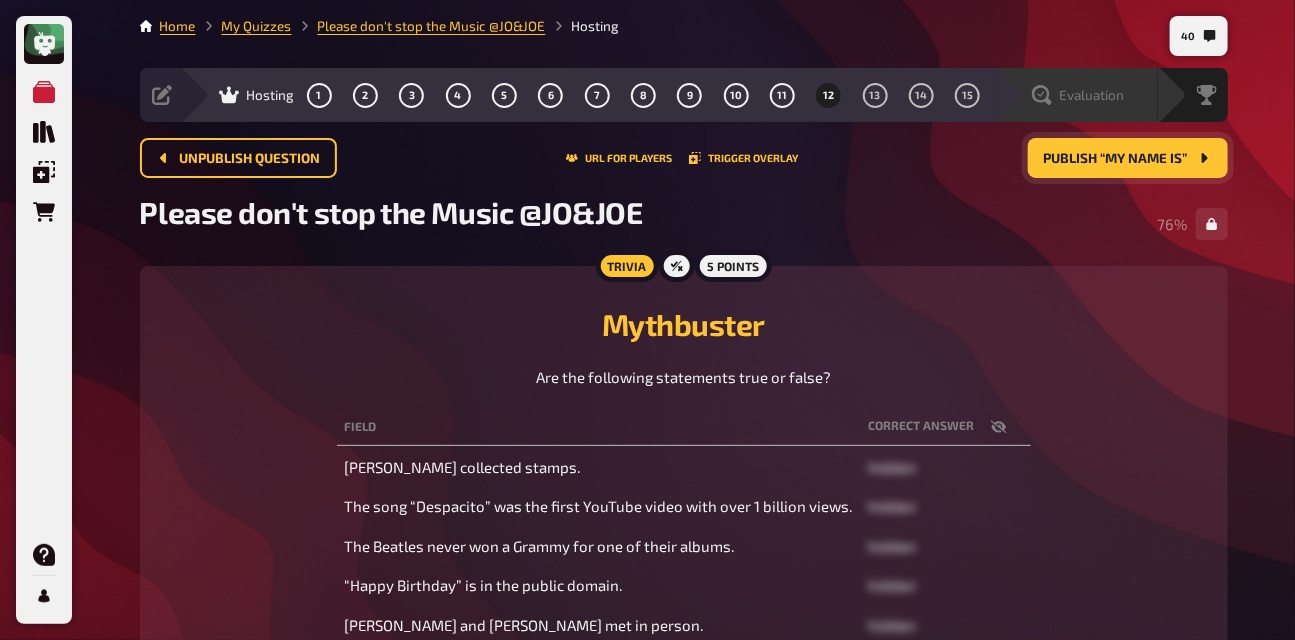 click on "Evaluation" at bounding box center [1092, 95] 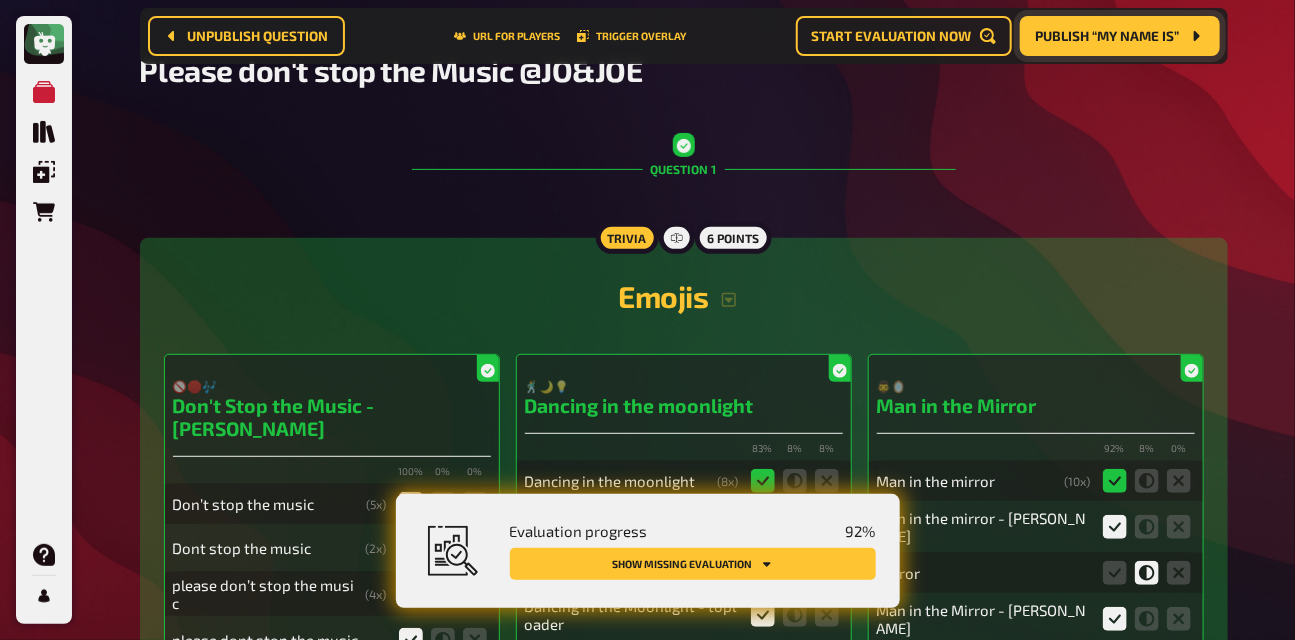 scroll, scrollTop: 165, scrollLeft: 0, axis: vertical 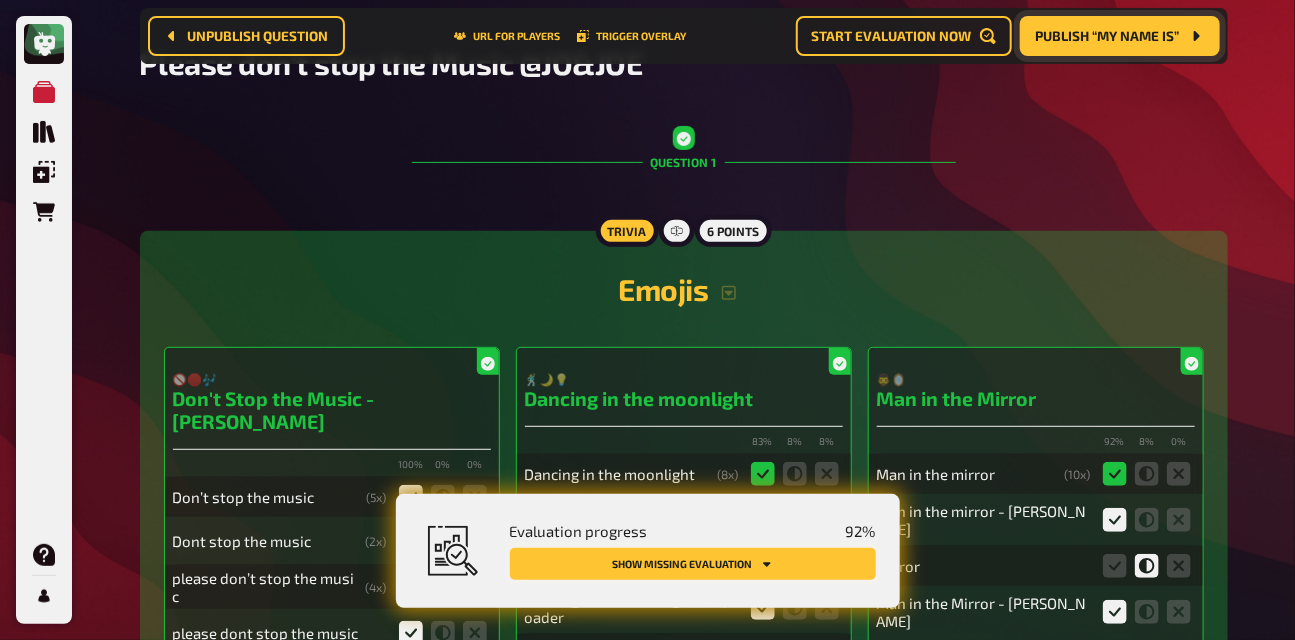click on "Show missing evaluation" at bounding box center [693, 564] 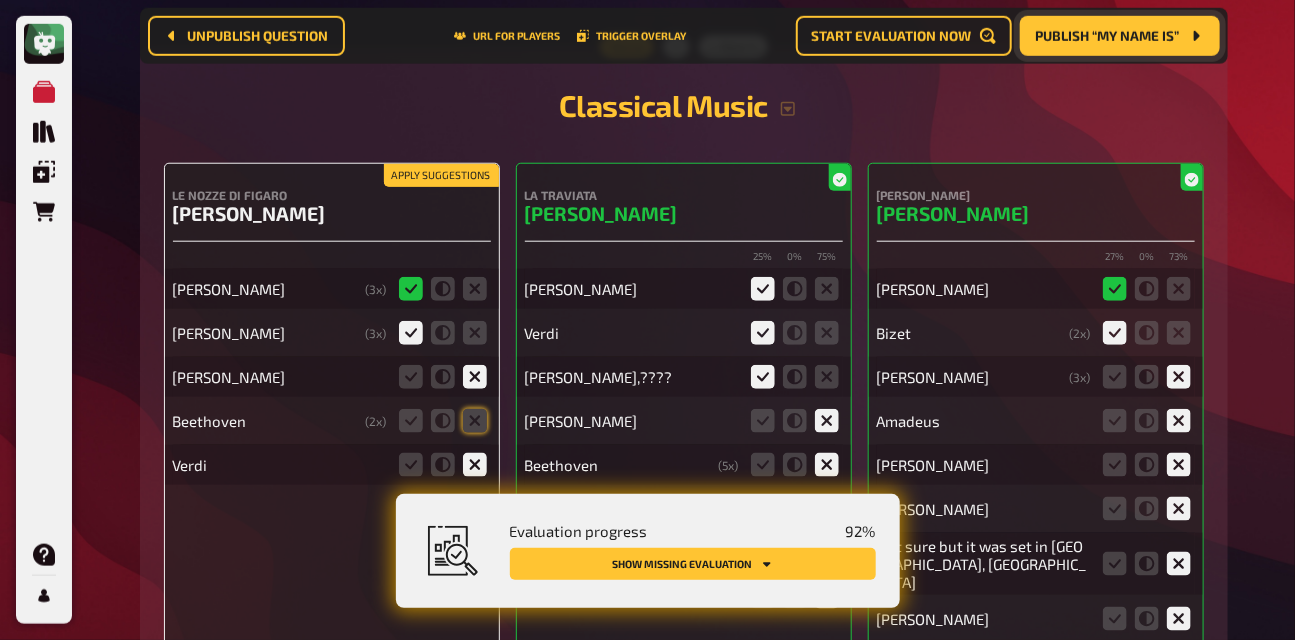 scroll, scrollTop: 12047, scrollLeft: 0, axis: vertical 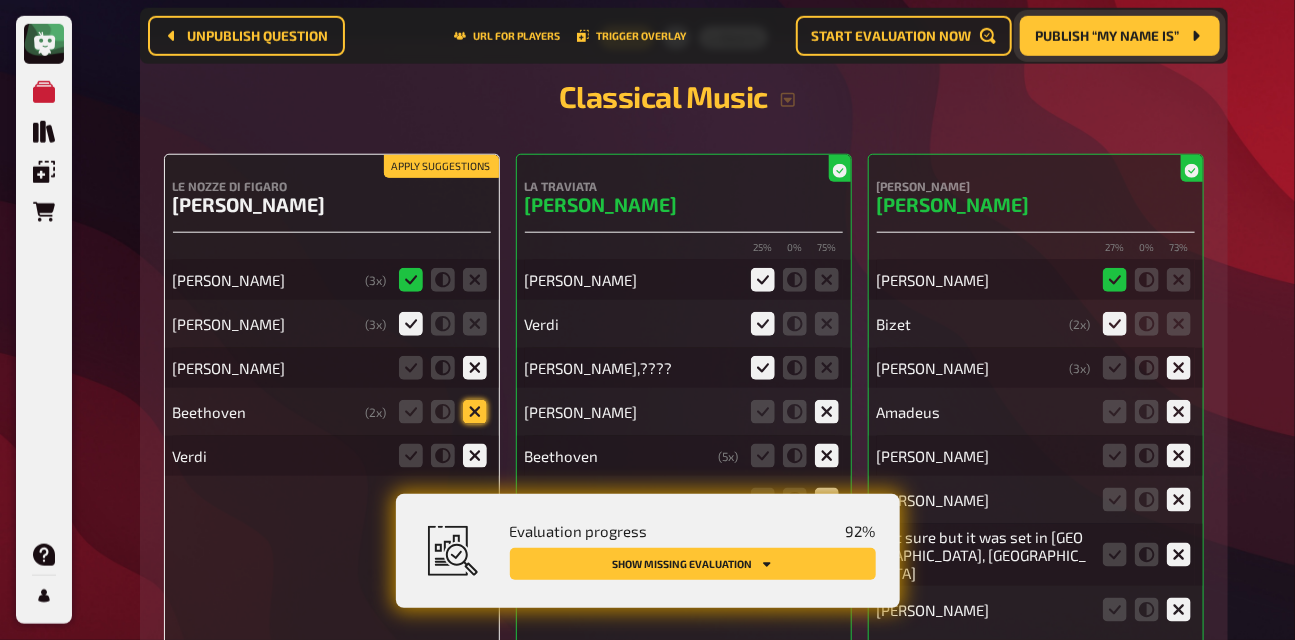 click 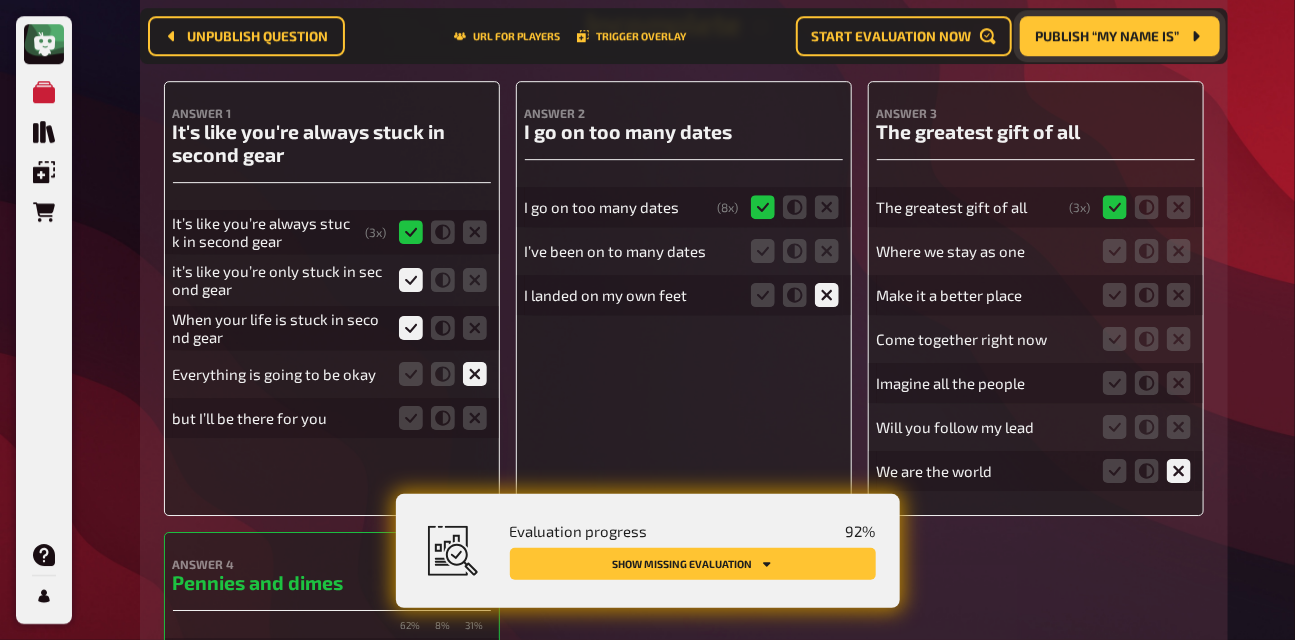 scroll, scrollTop: 13658, scrollLeft: 0, axis: vertical 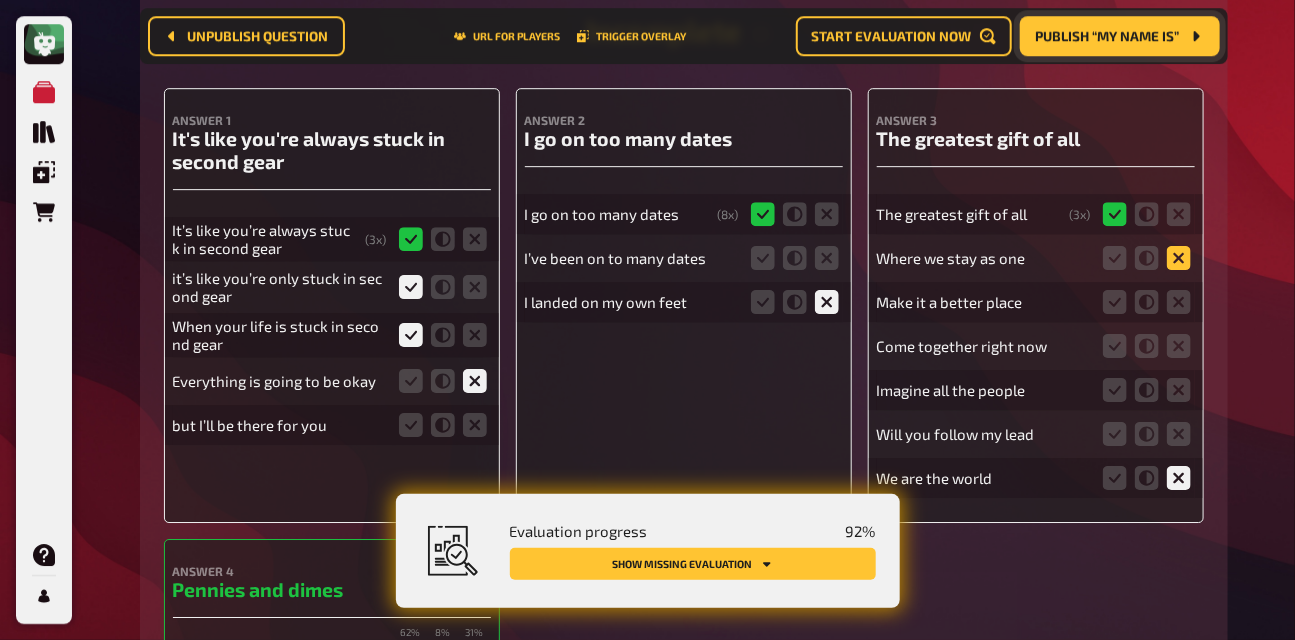 click 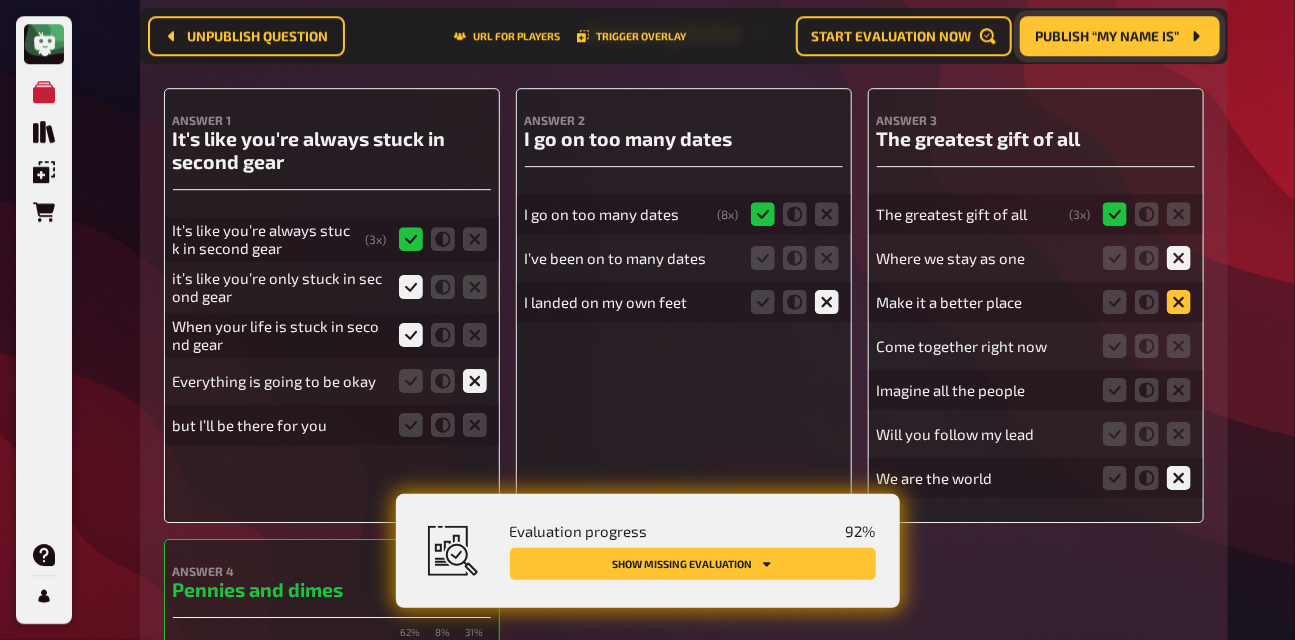 click 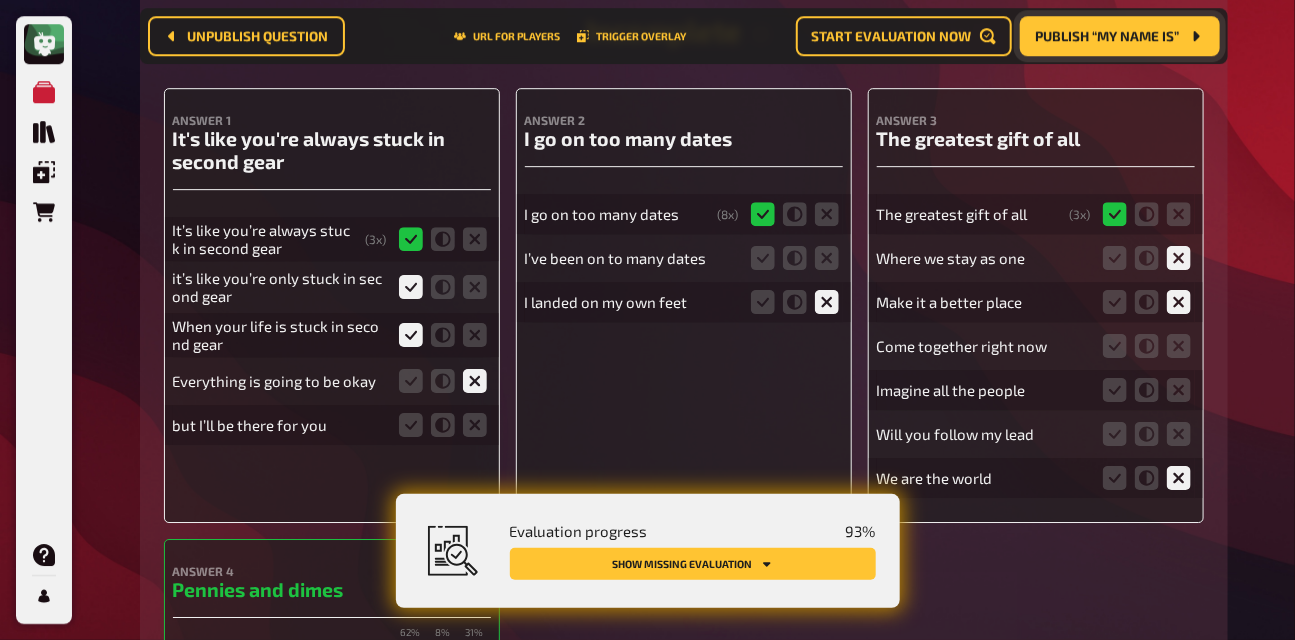 click at bounding box center (1147, 346) 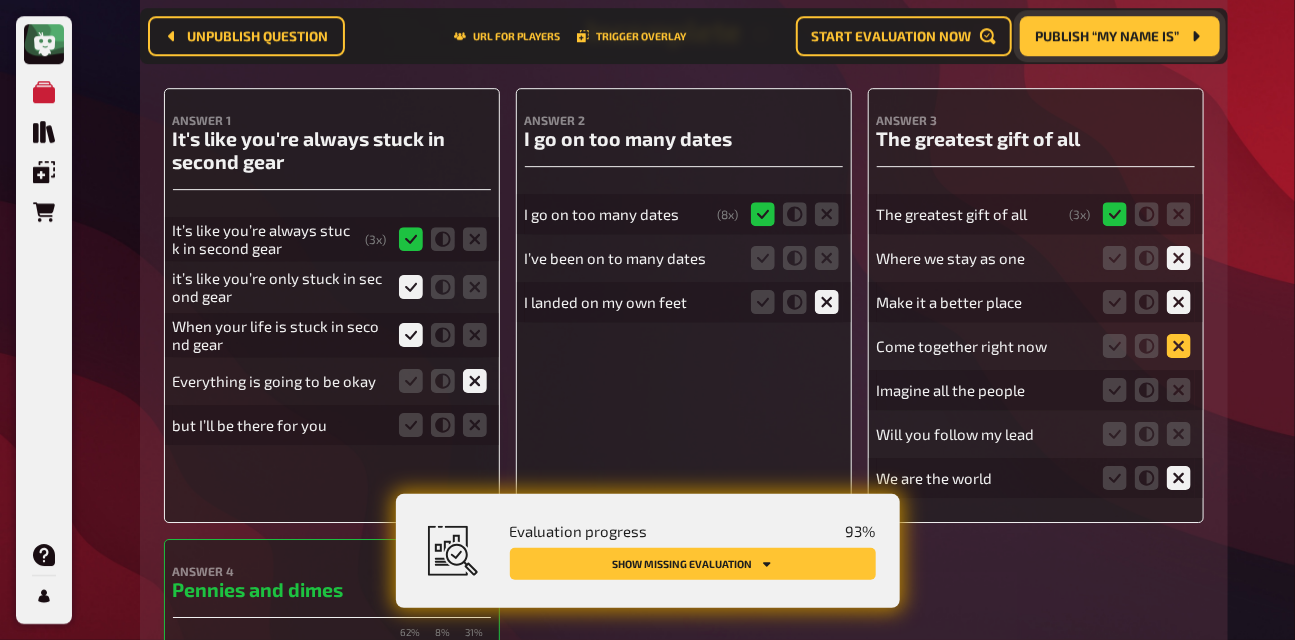 click 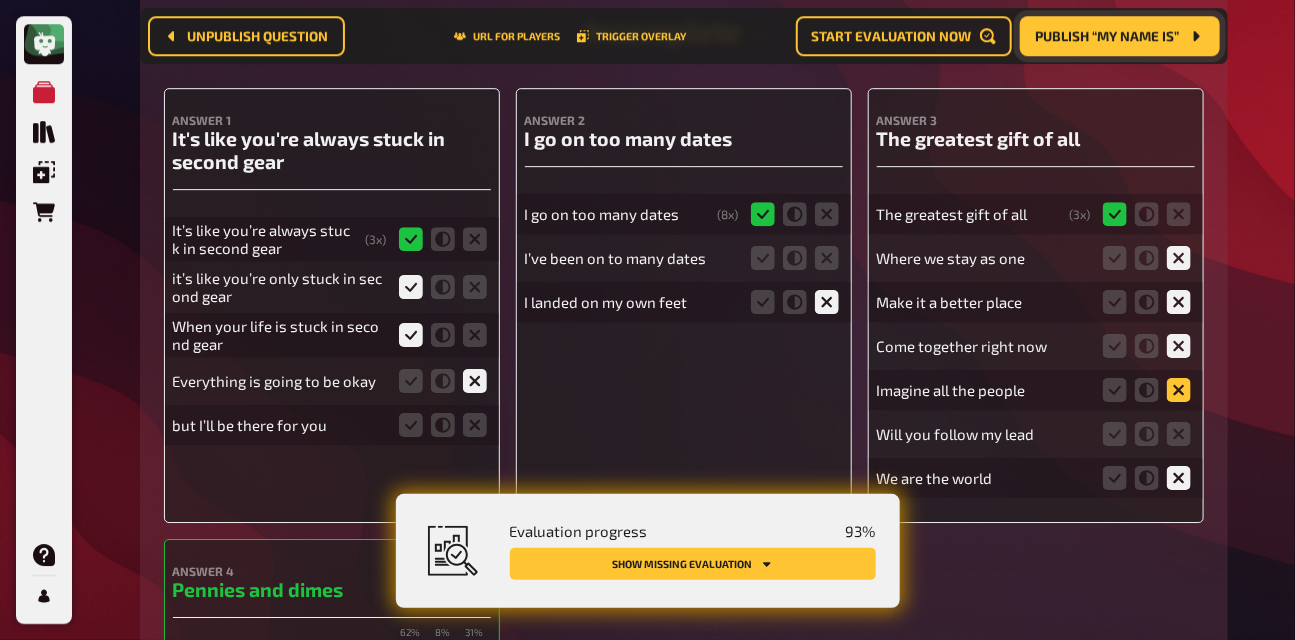 click 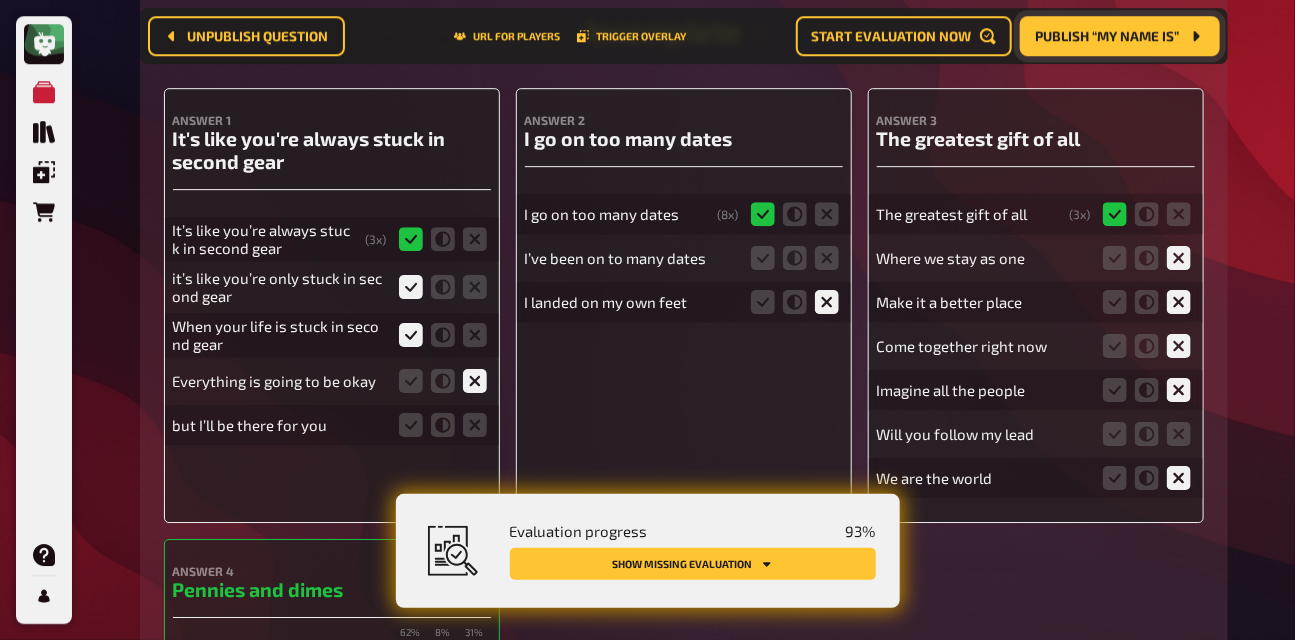 click on "Will you follow my lead" at bounding box center [1036, 434] 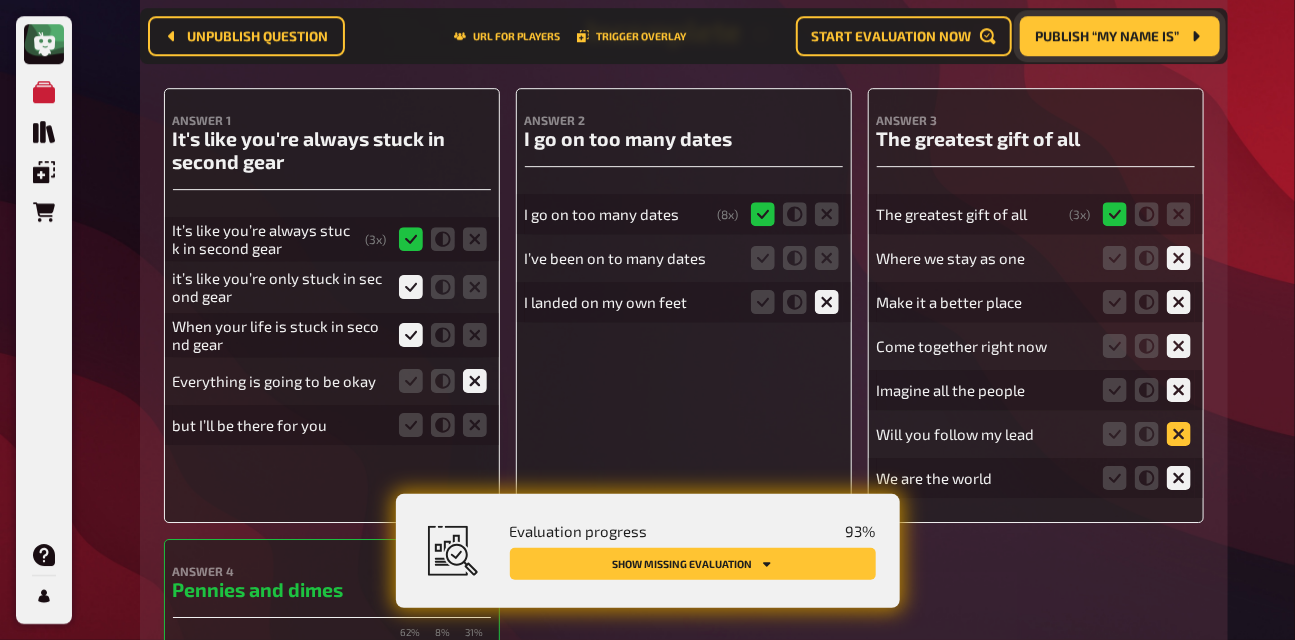 click 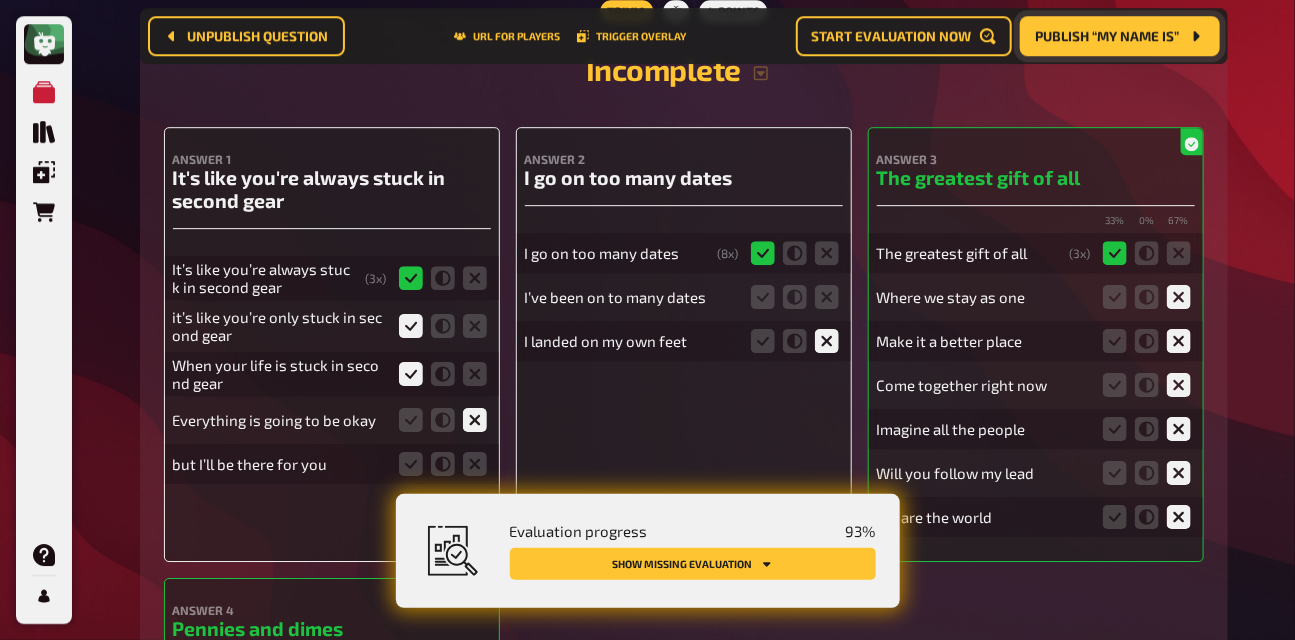 scroll, scrollTop: 13603, scrollLeft: 0, axis: vertical 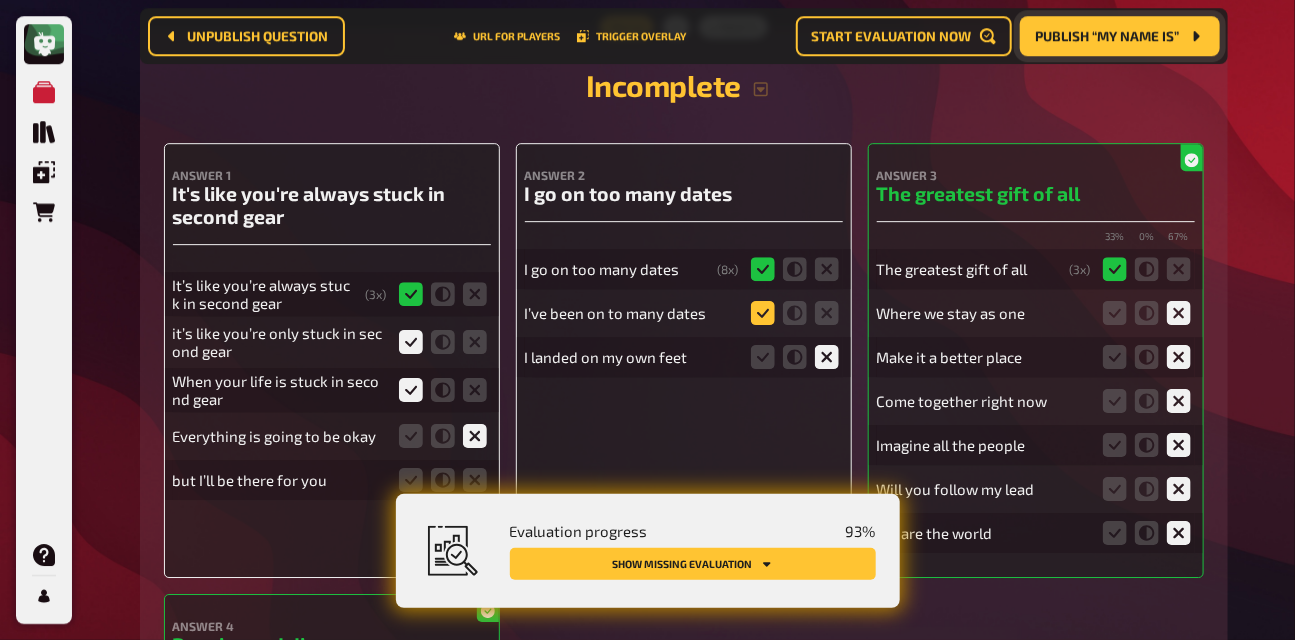 click 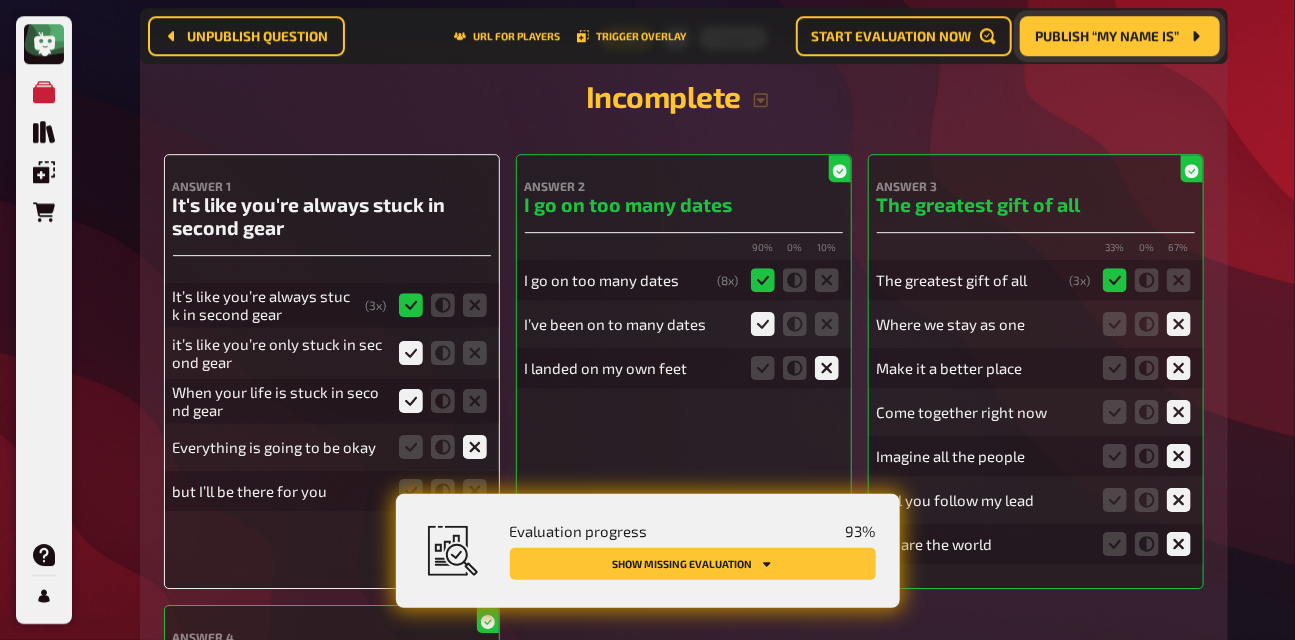 scroll, scrollTop: 13598, scrollLeft: 0, axis: vertical 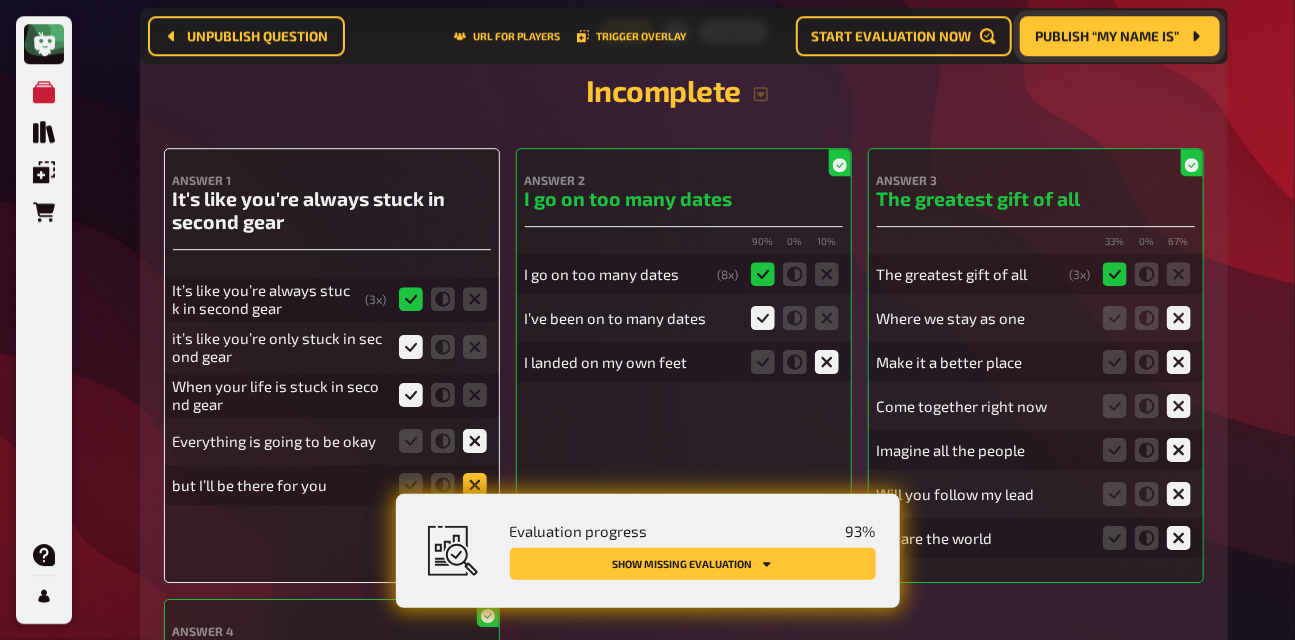 click 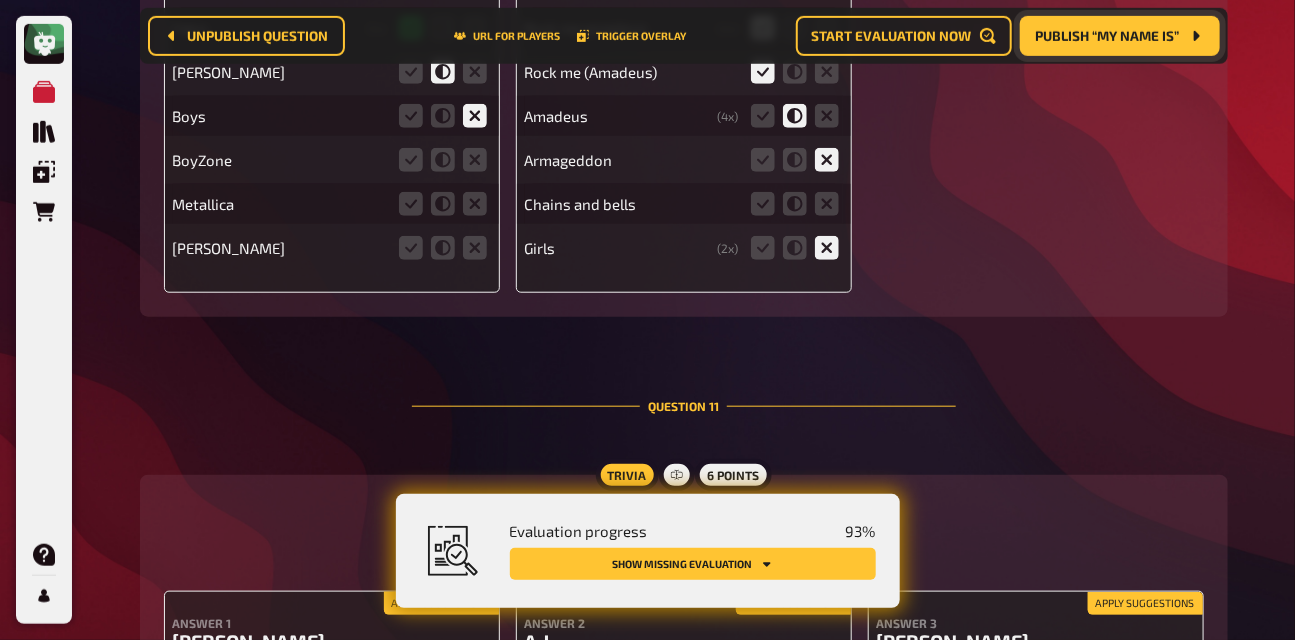 scroll, scrollTop: 14641, scrollLeft: 0, axis: vertical 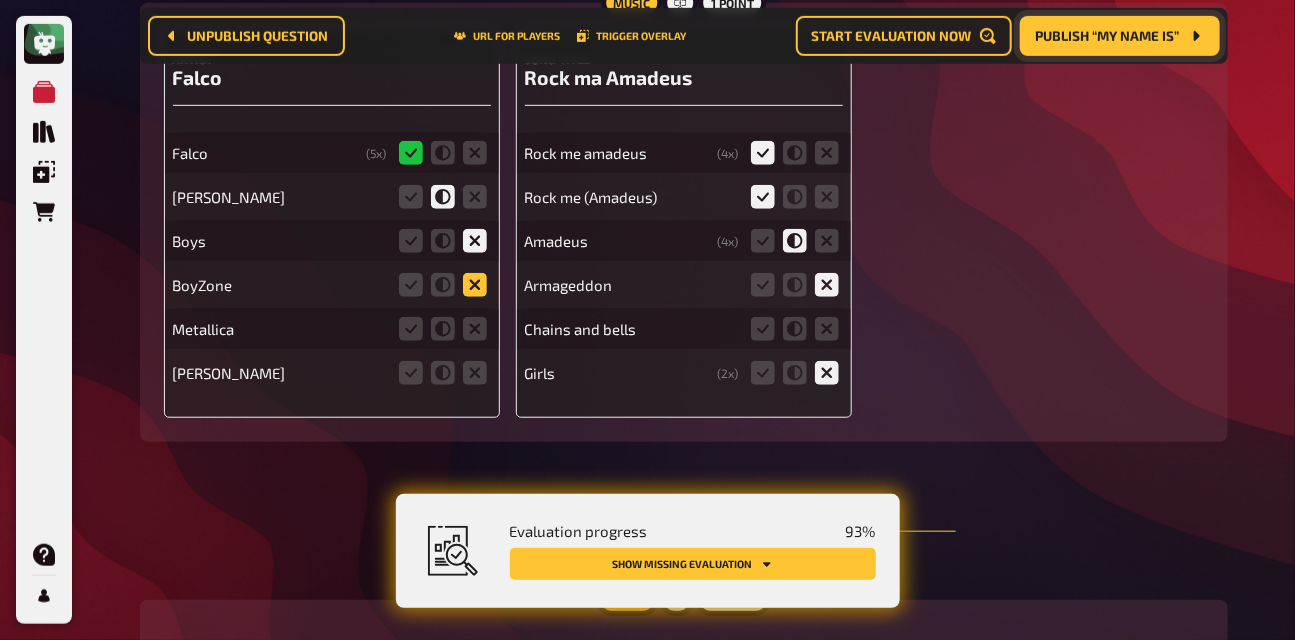 click 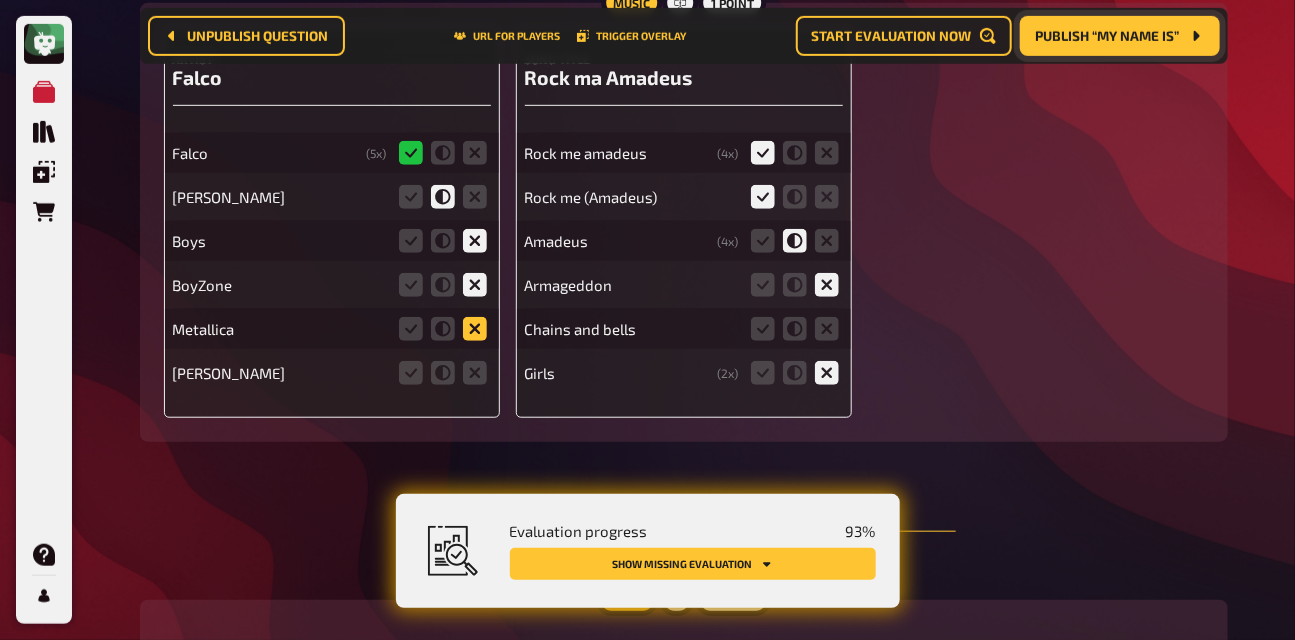 click 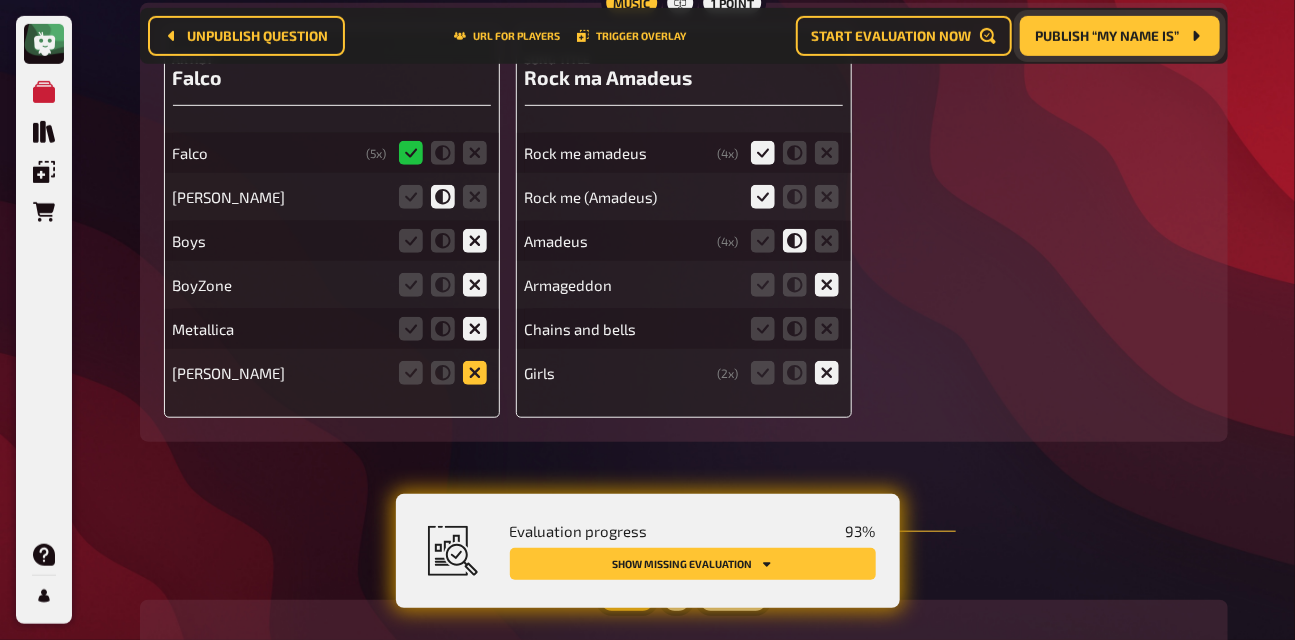 click 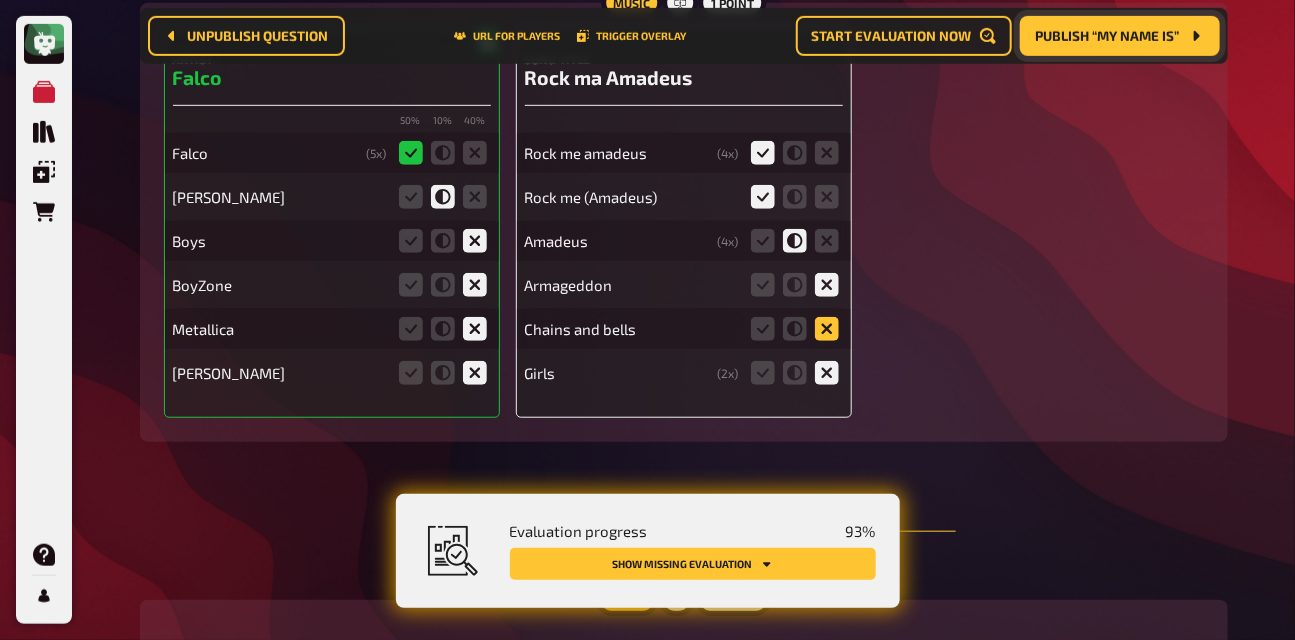 click 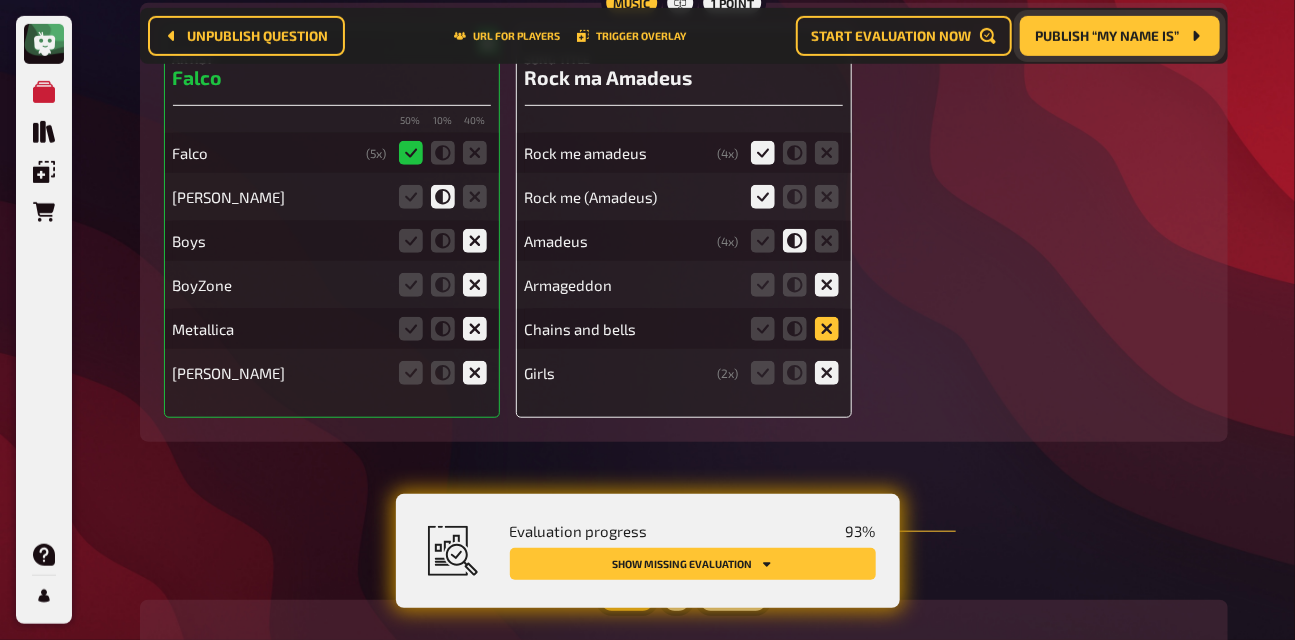 click at bounding box center [0, 0] 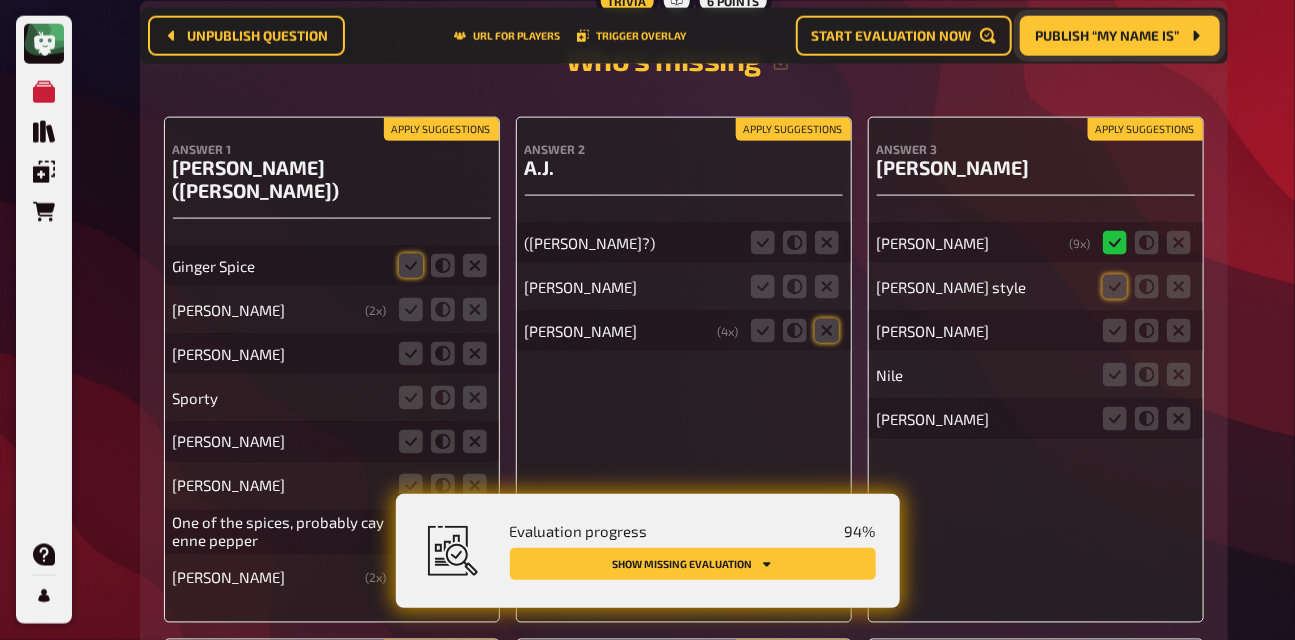 scroll, scrollTop: 15244, scrollLeft: 0, axis: vertical 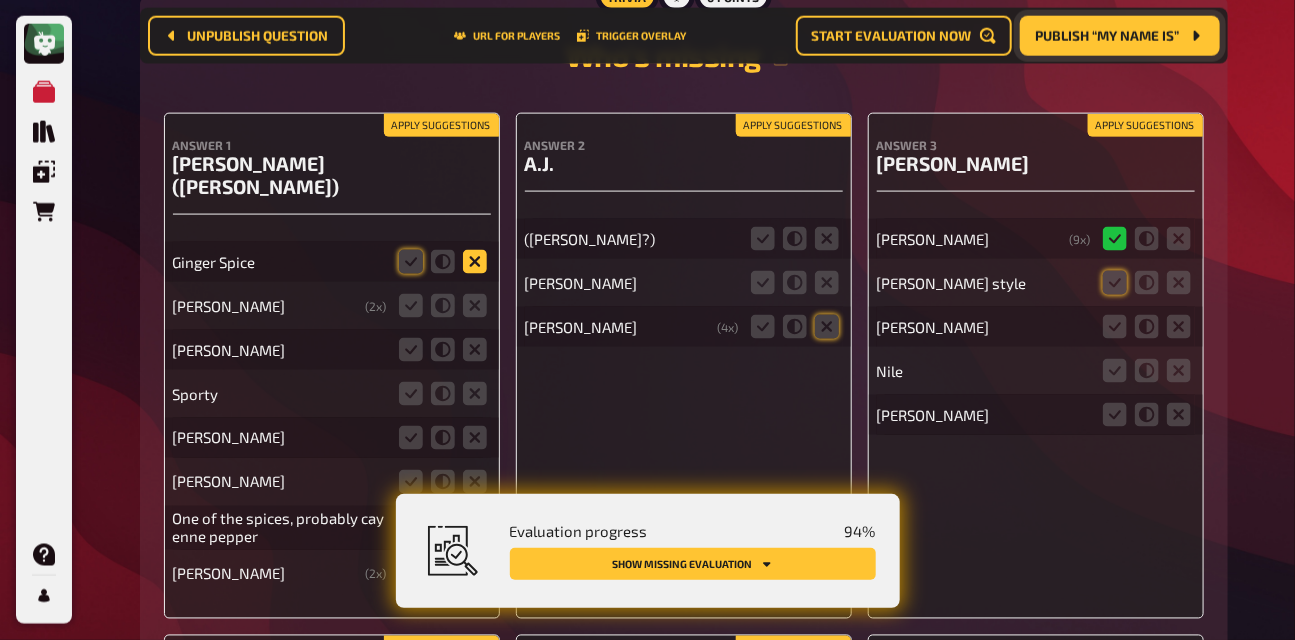 click 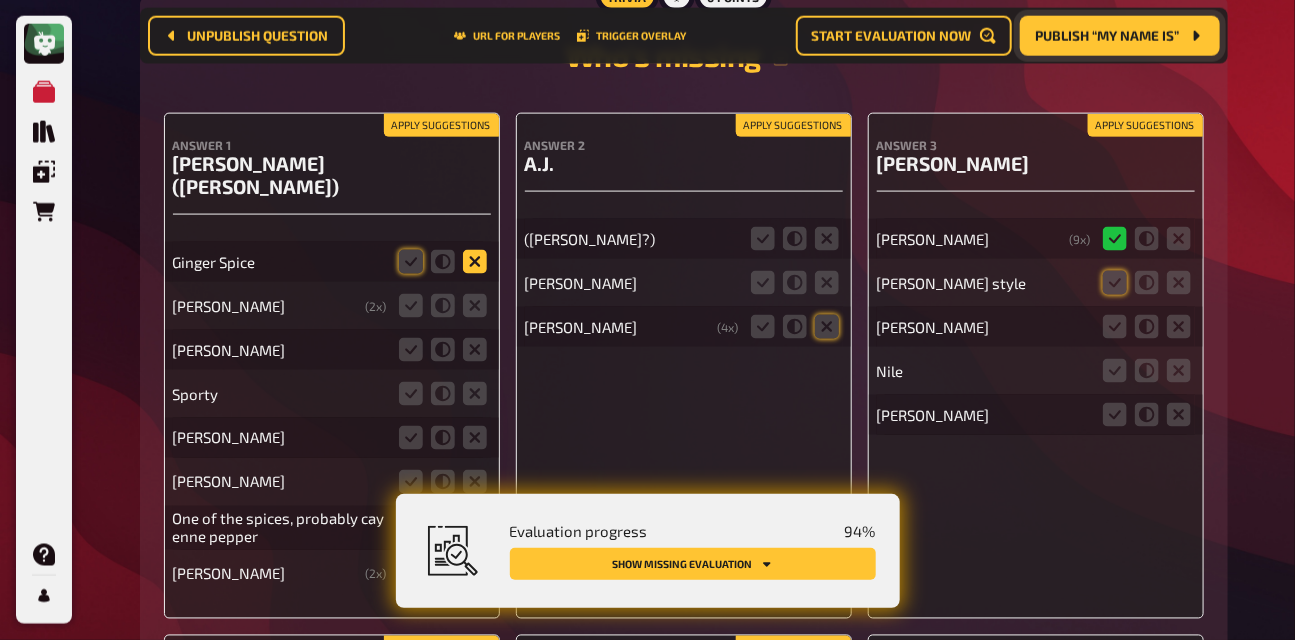 click at bounding box center (0, 0) 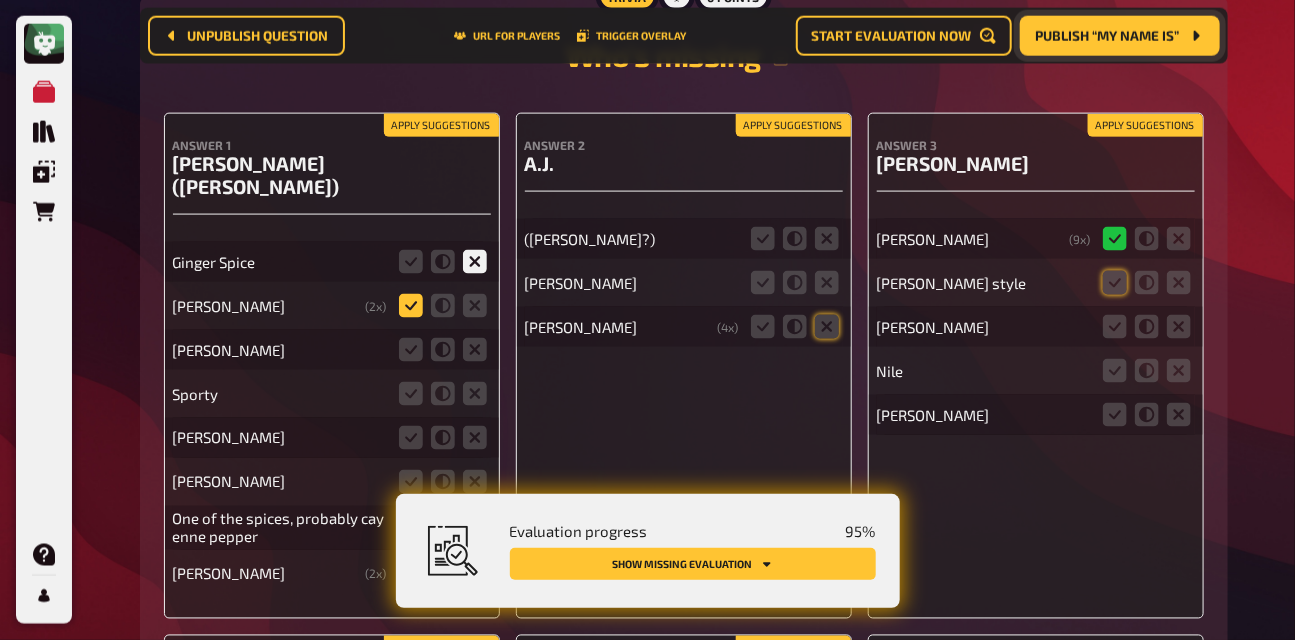 click 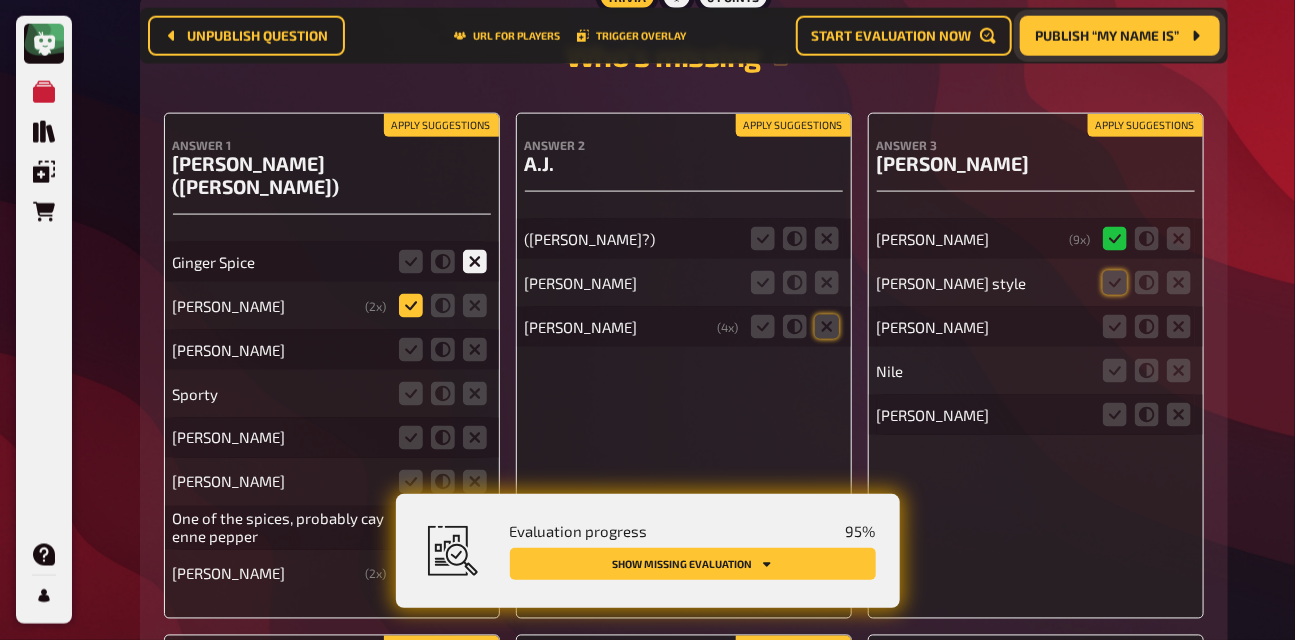 click at bounding box center [0, 0] 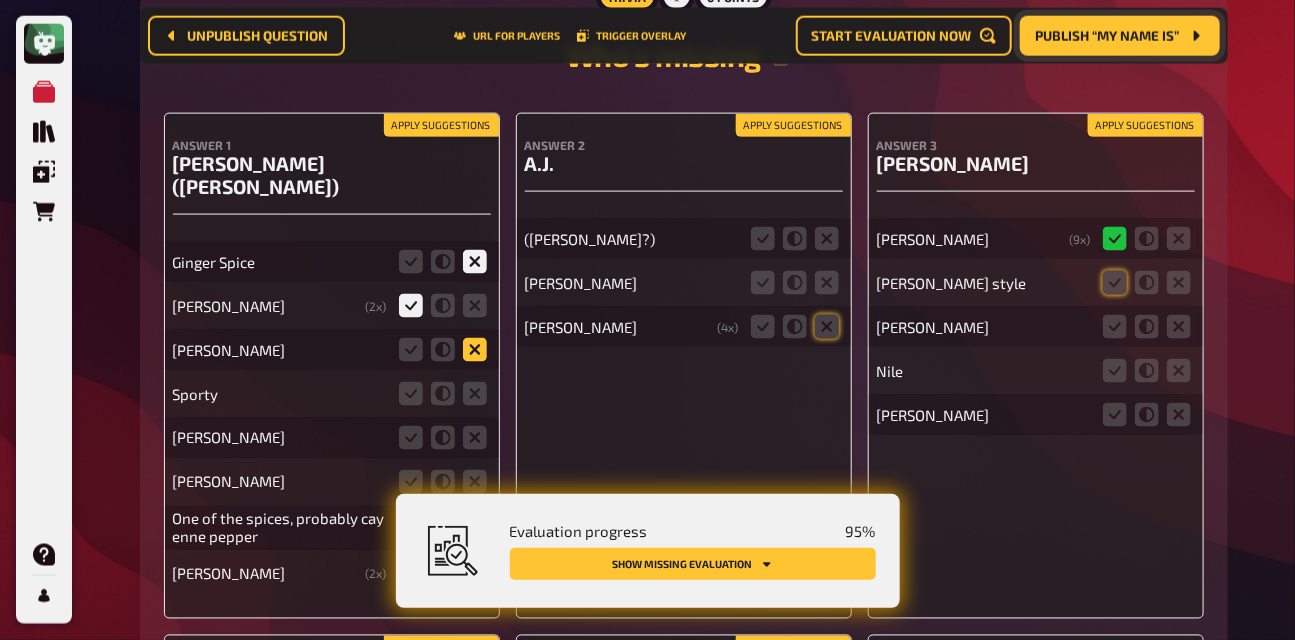 click 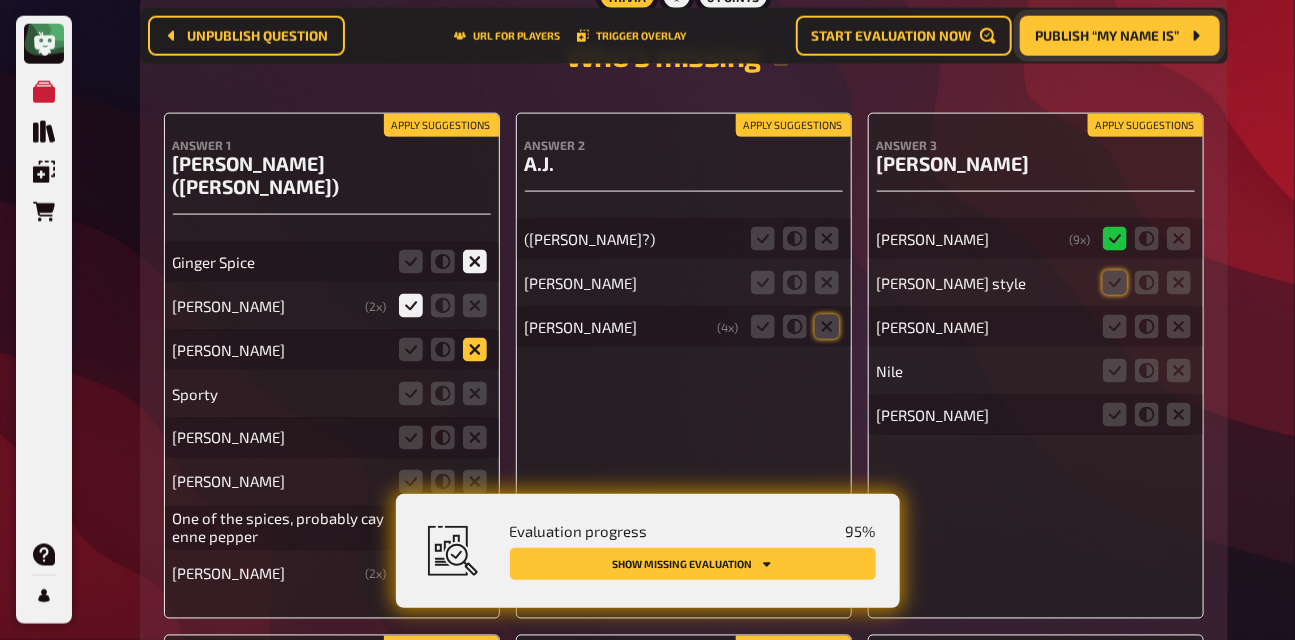 click at bounding box center [0, 0] 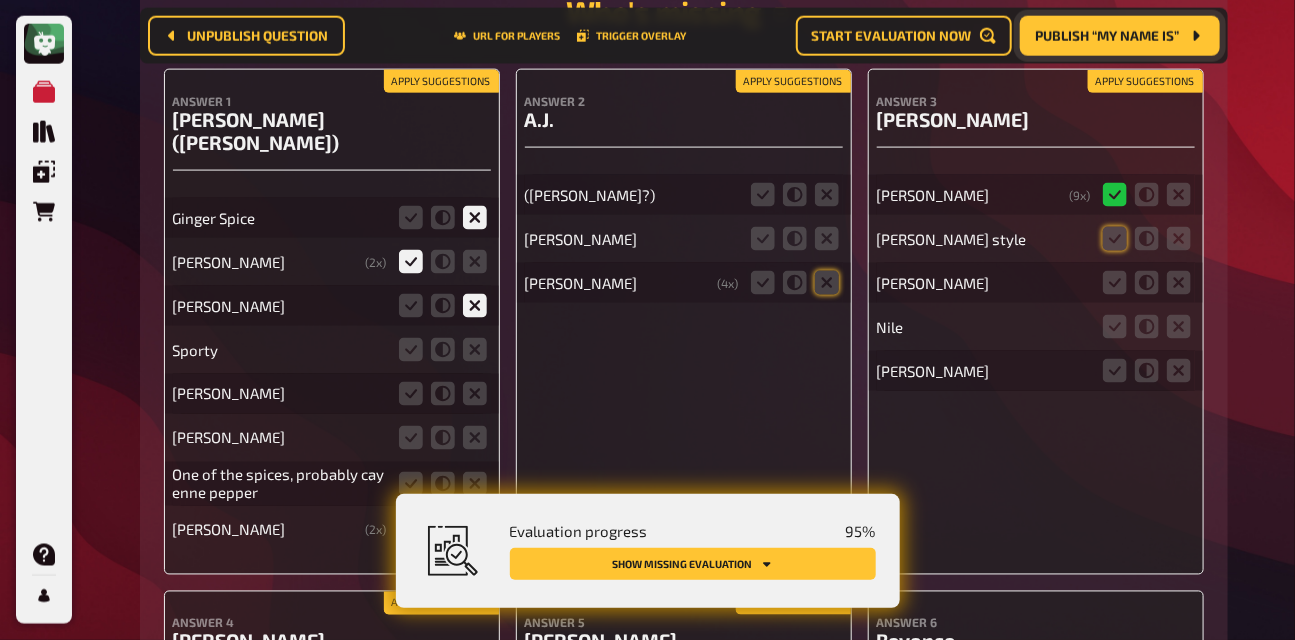 scroll, scrollTop: 15305, scrollLeft: 0, axis: vertical 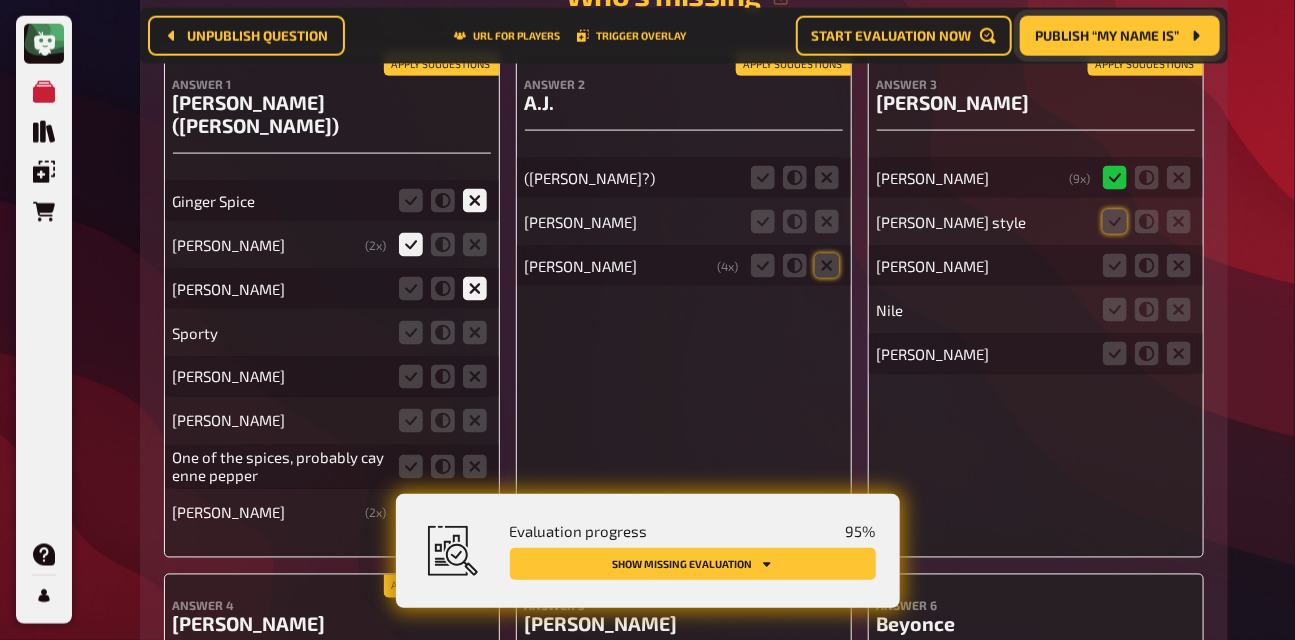 click 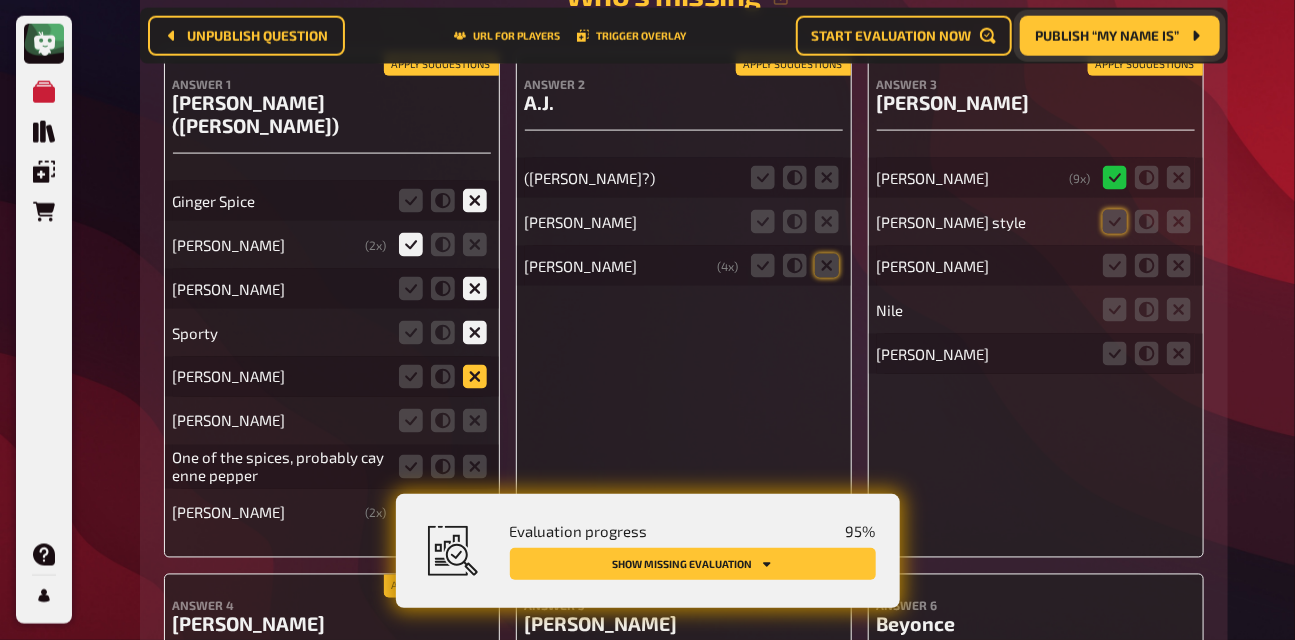 click 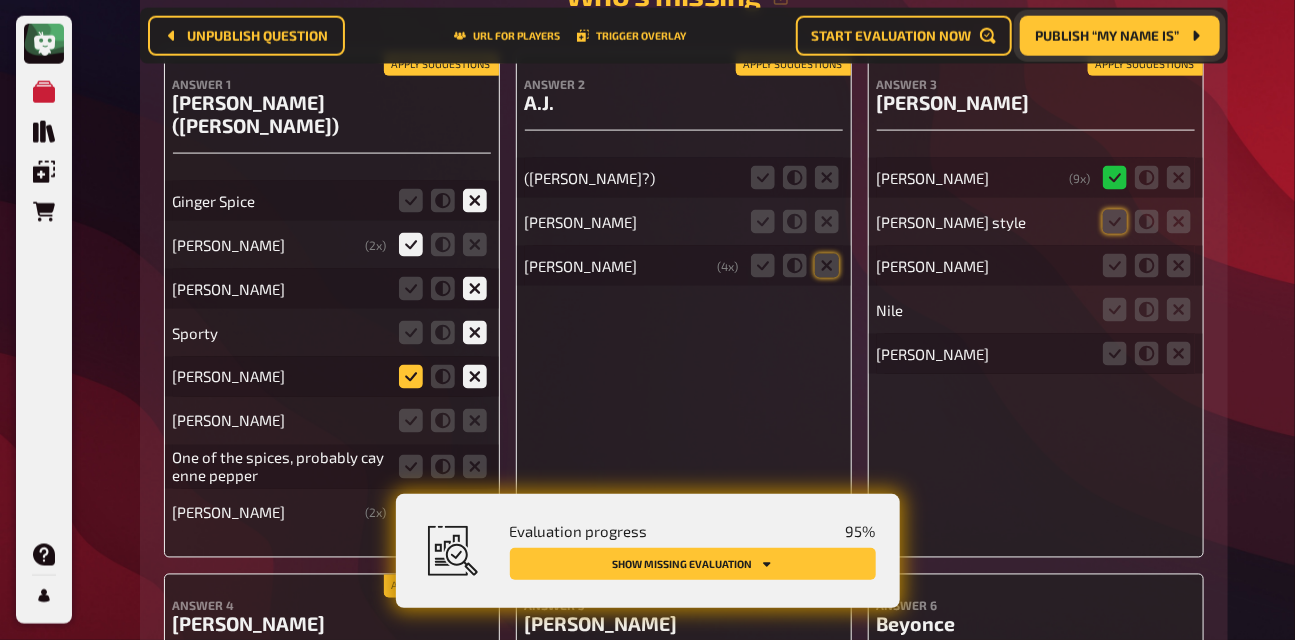 click 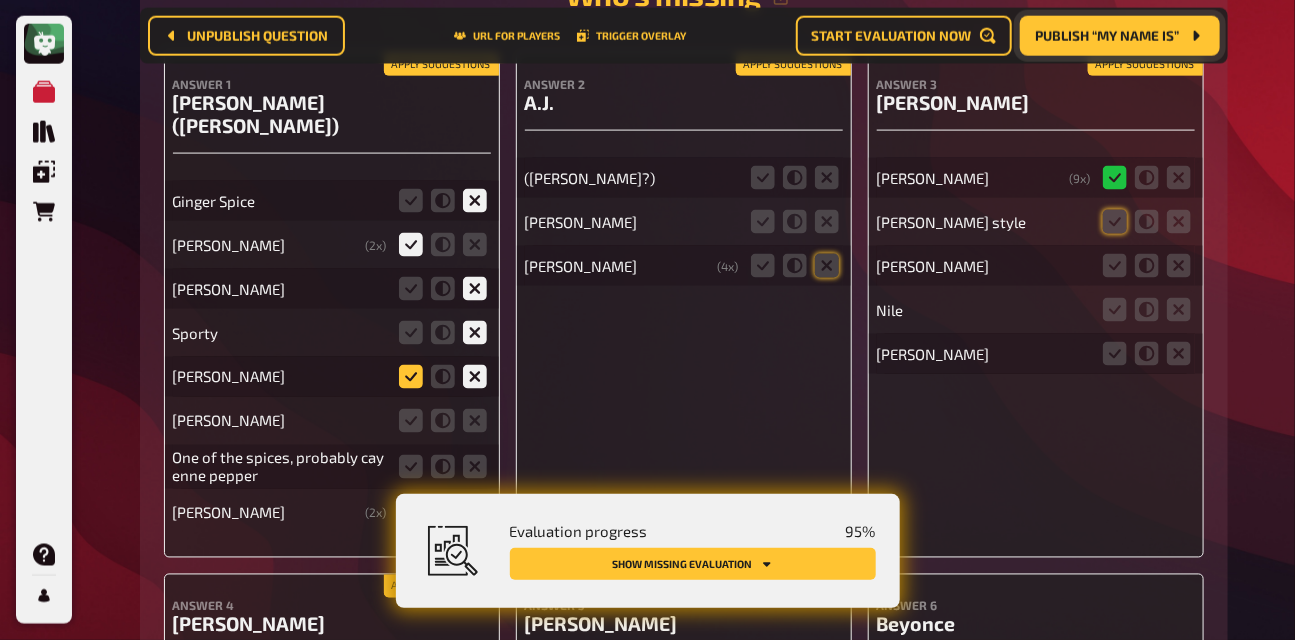 click at bounding box center [0, 0] 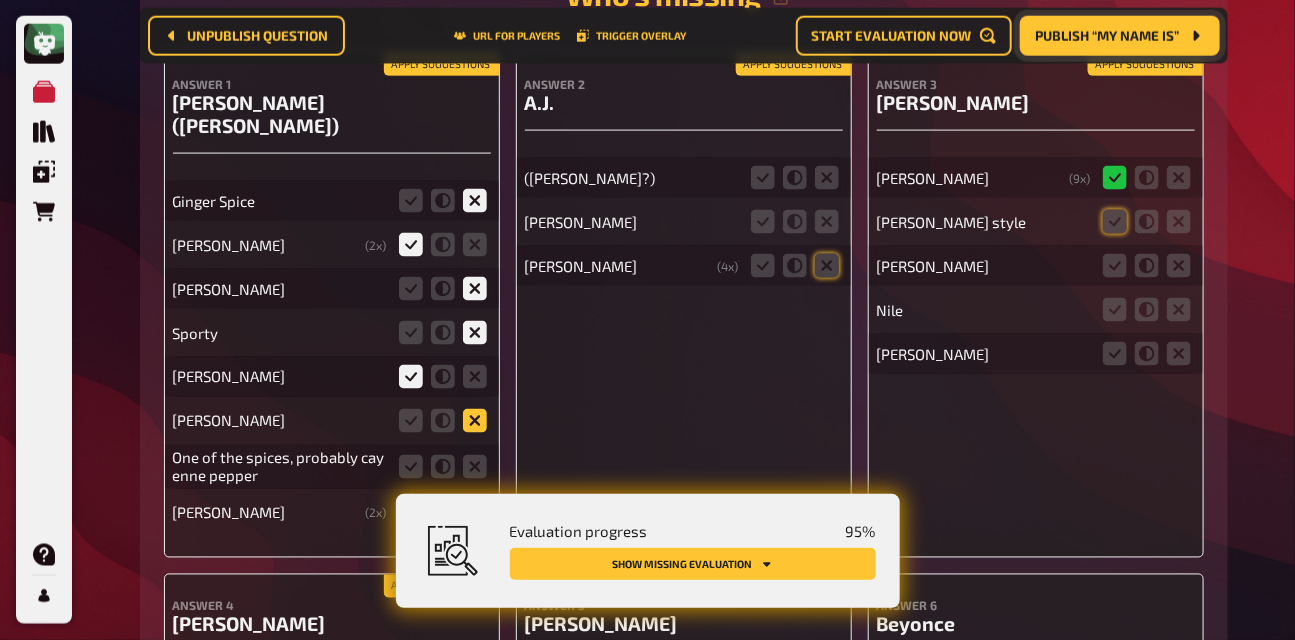 click 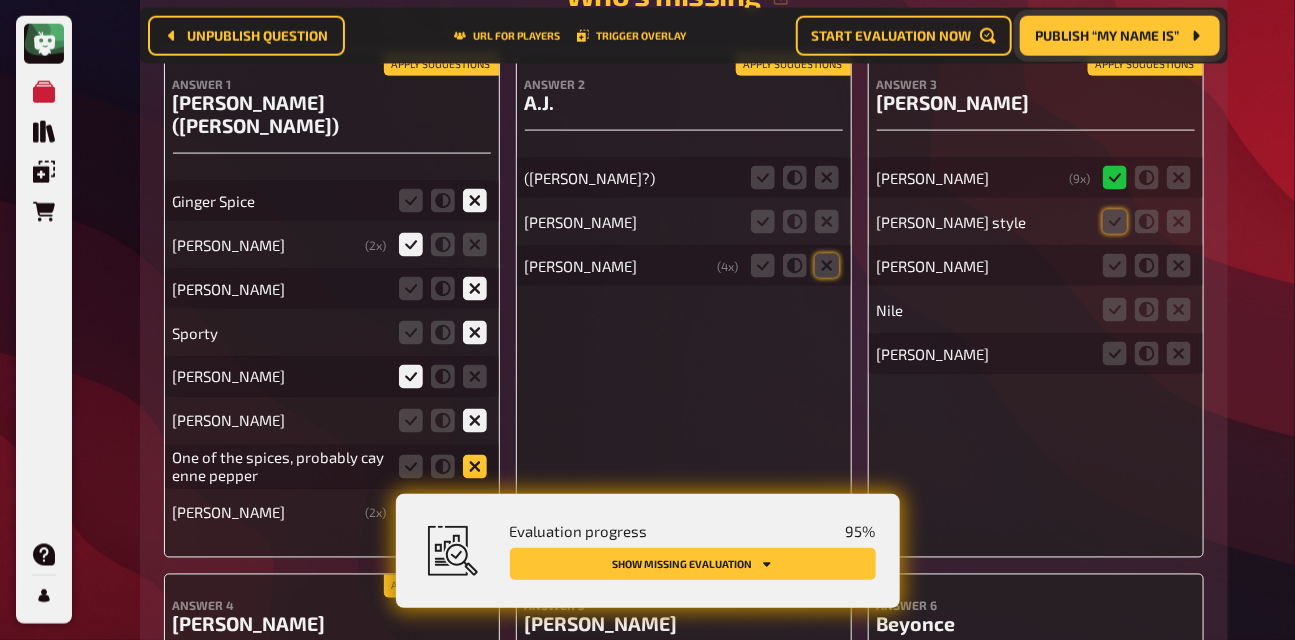 click 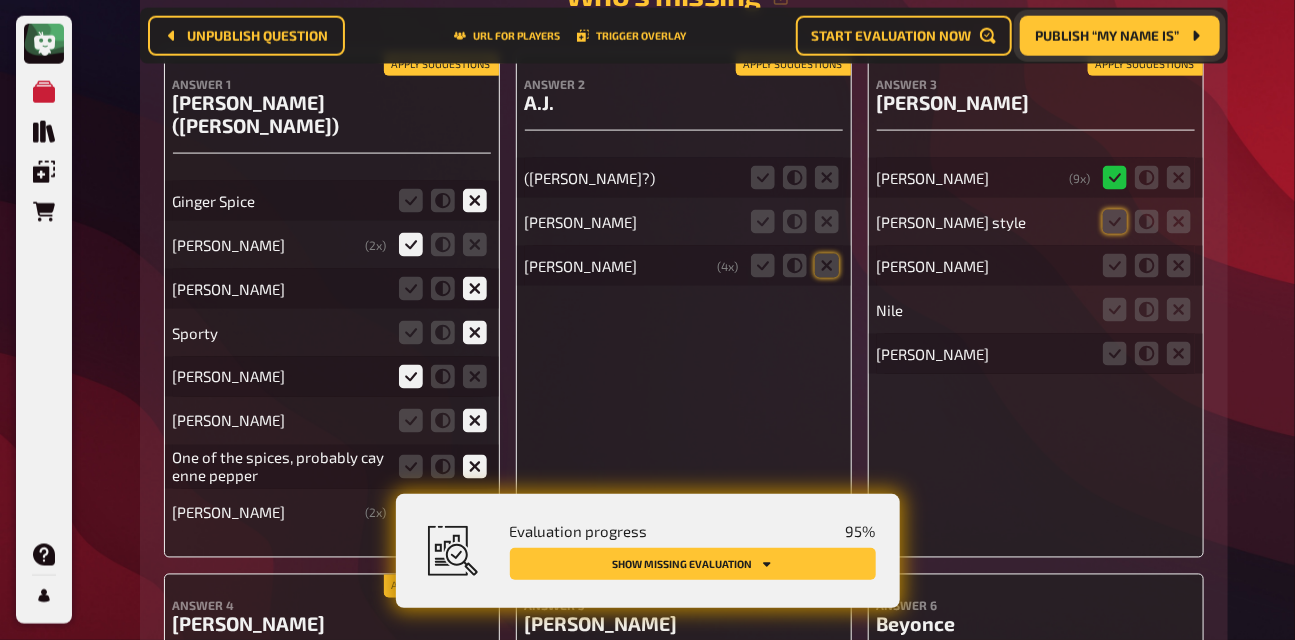 click 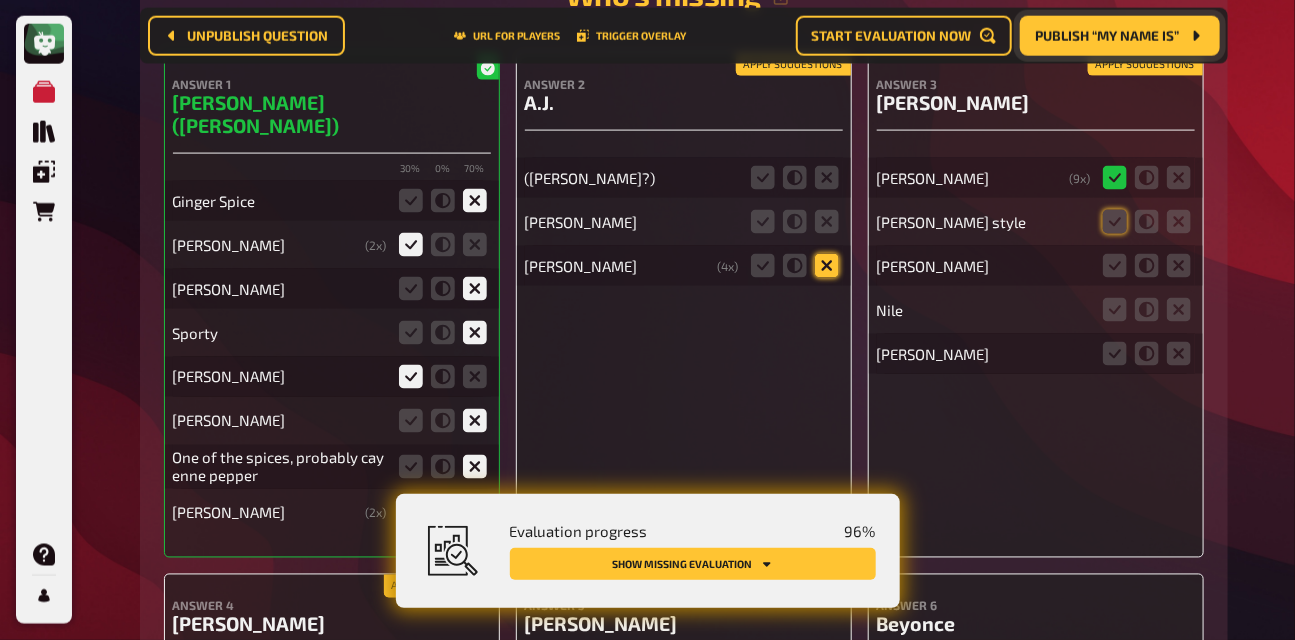 click 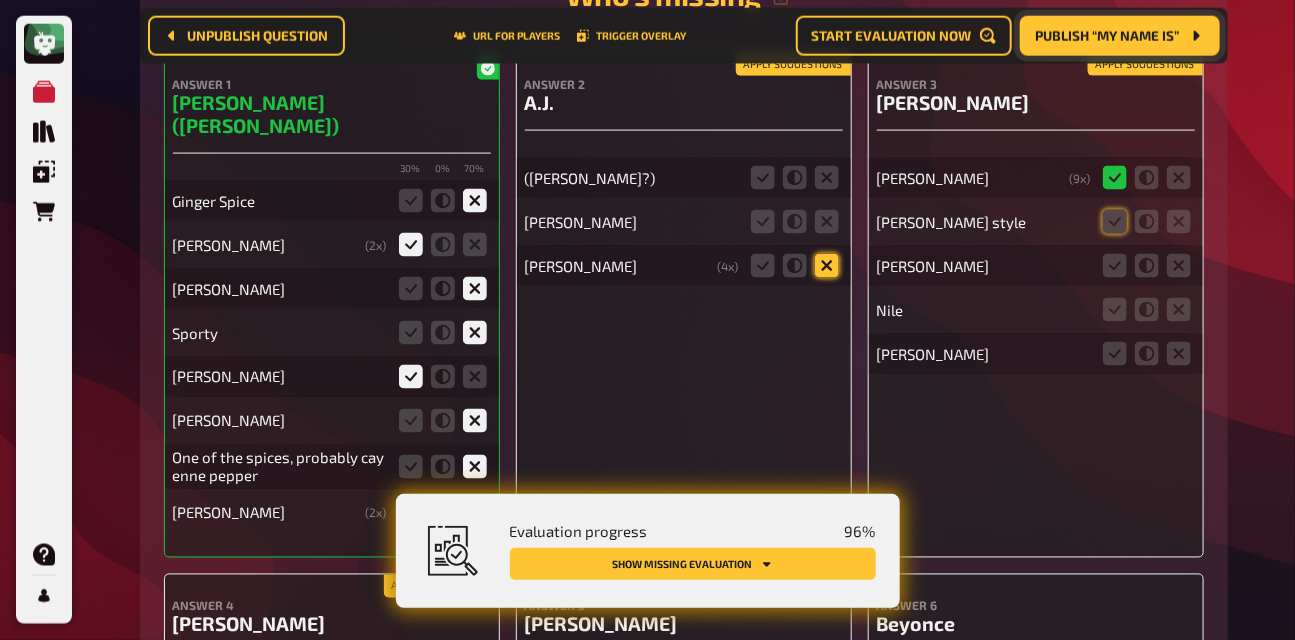 click at bounding box center [0, 0] 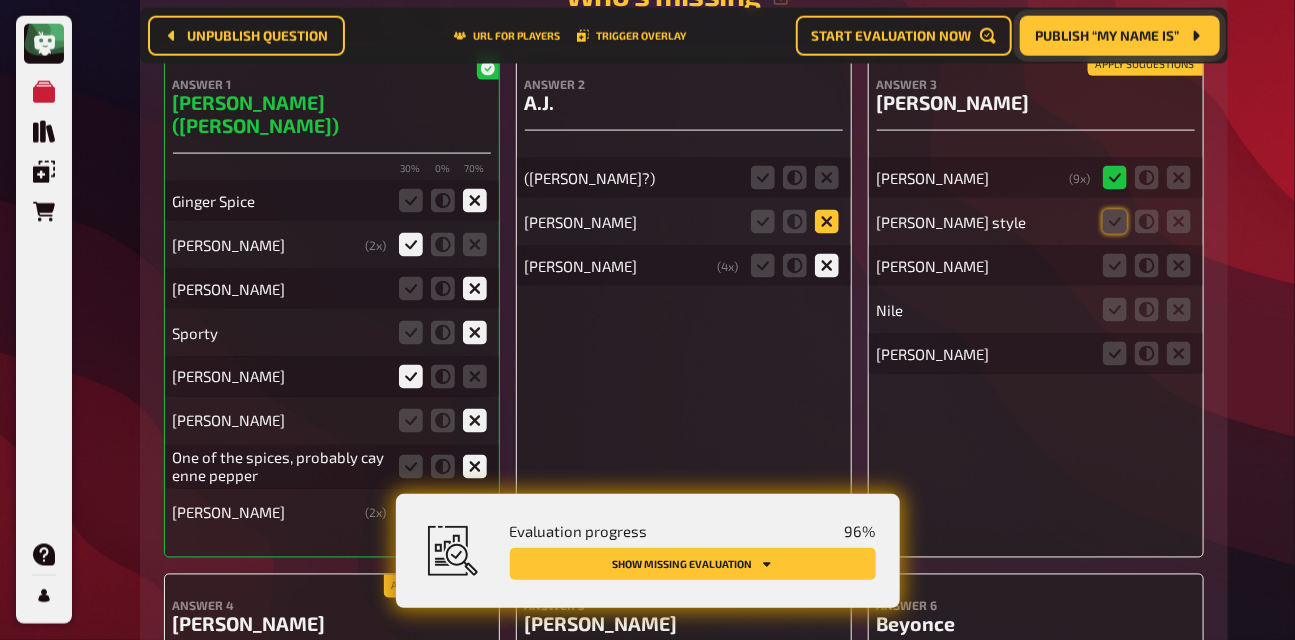 click 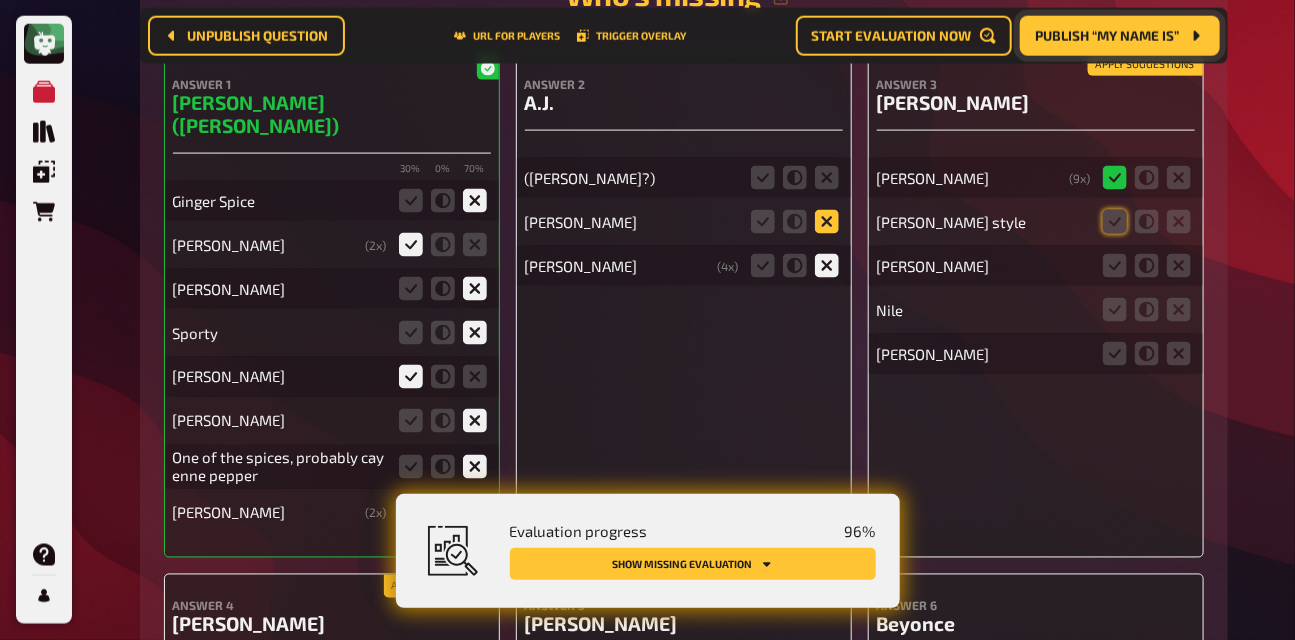 click at bounding box center [0, 0] 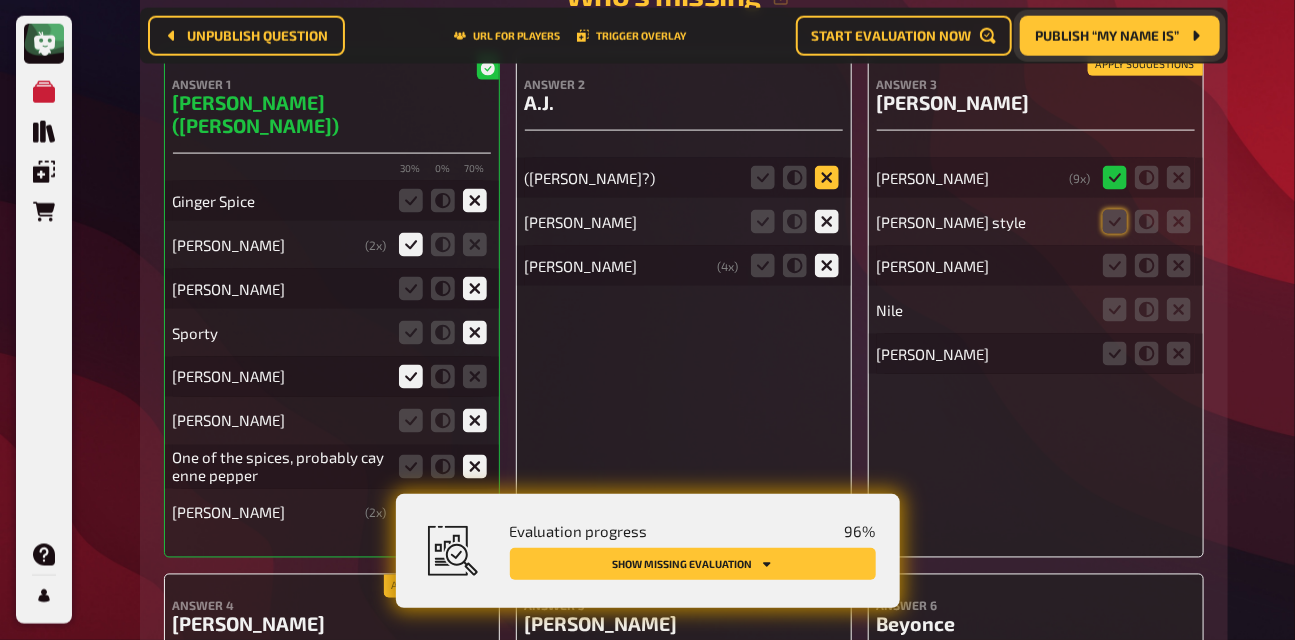 click 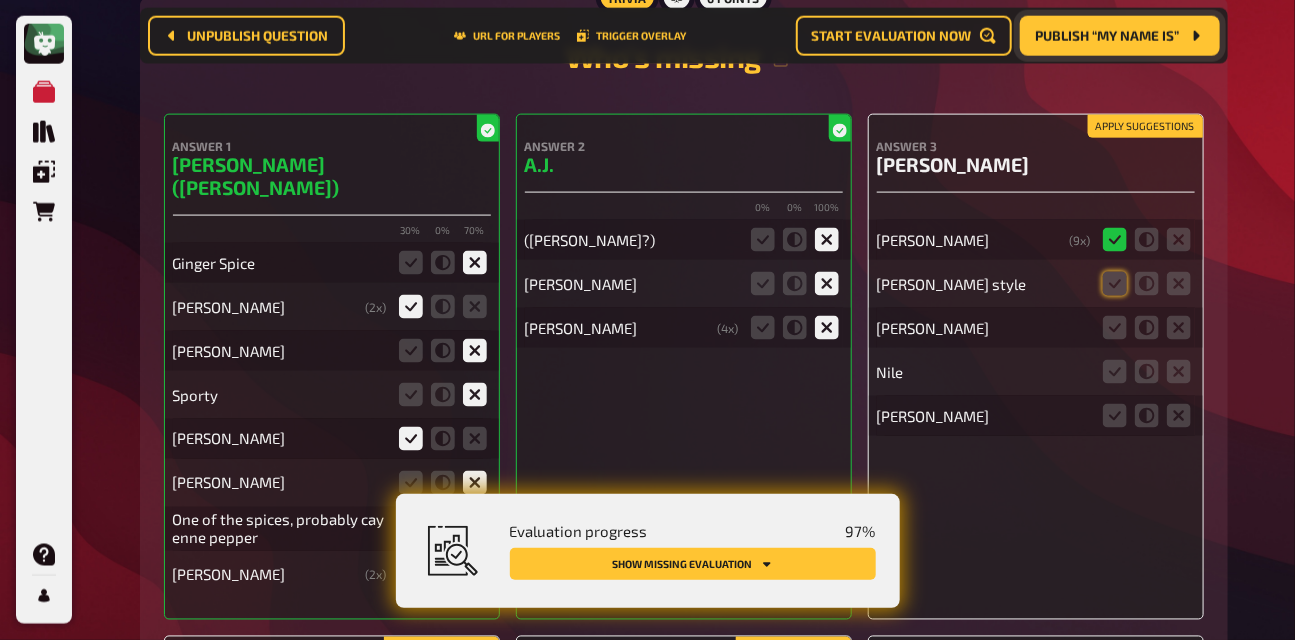scroll, scrollTop: 15237, scrollLeft: 0, axis: vertical 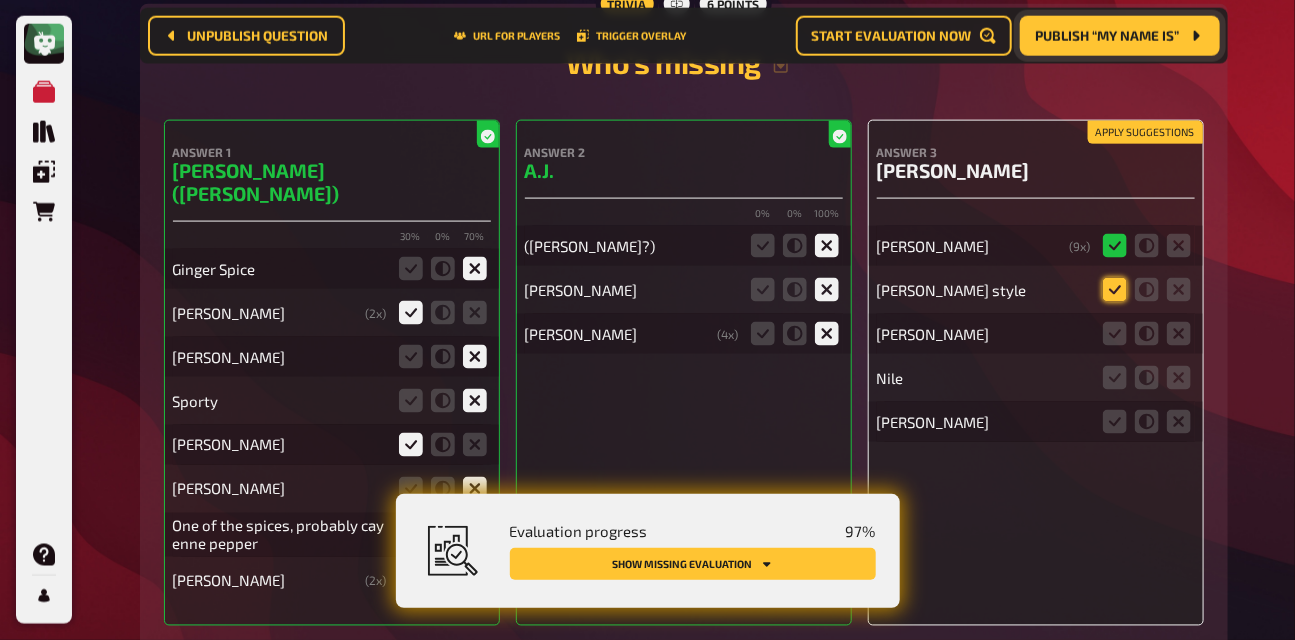 click 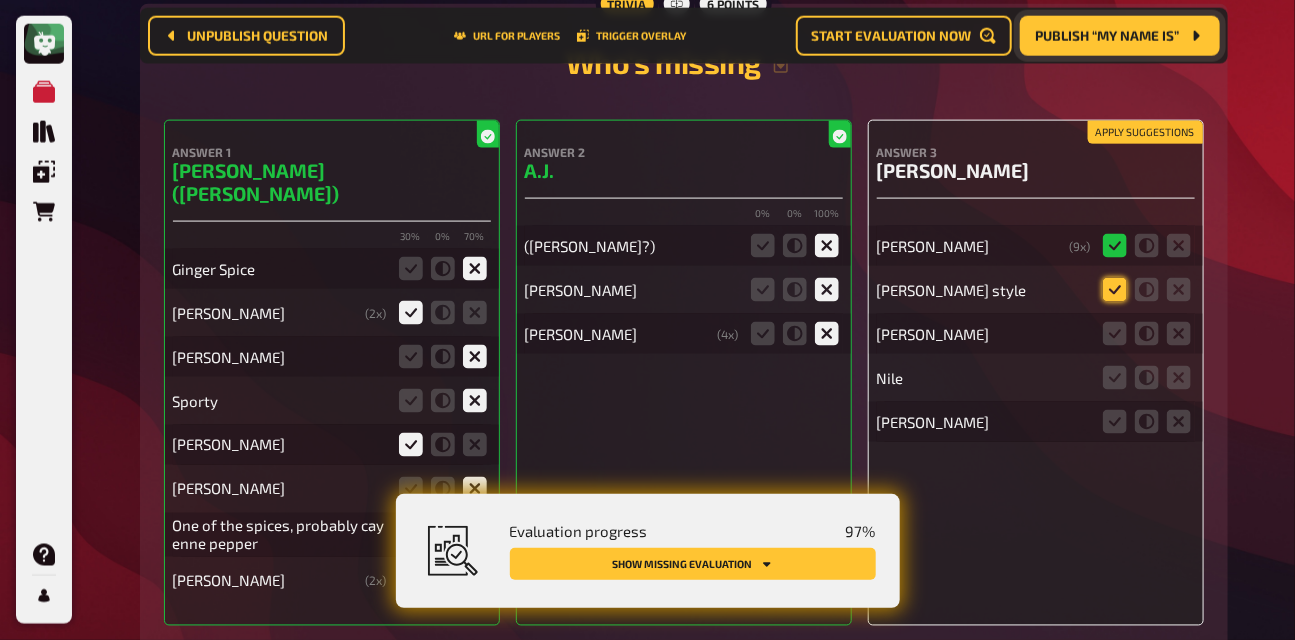 click at bounding box center (0, 0) 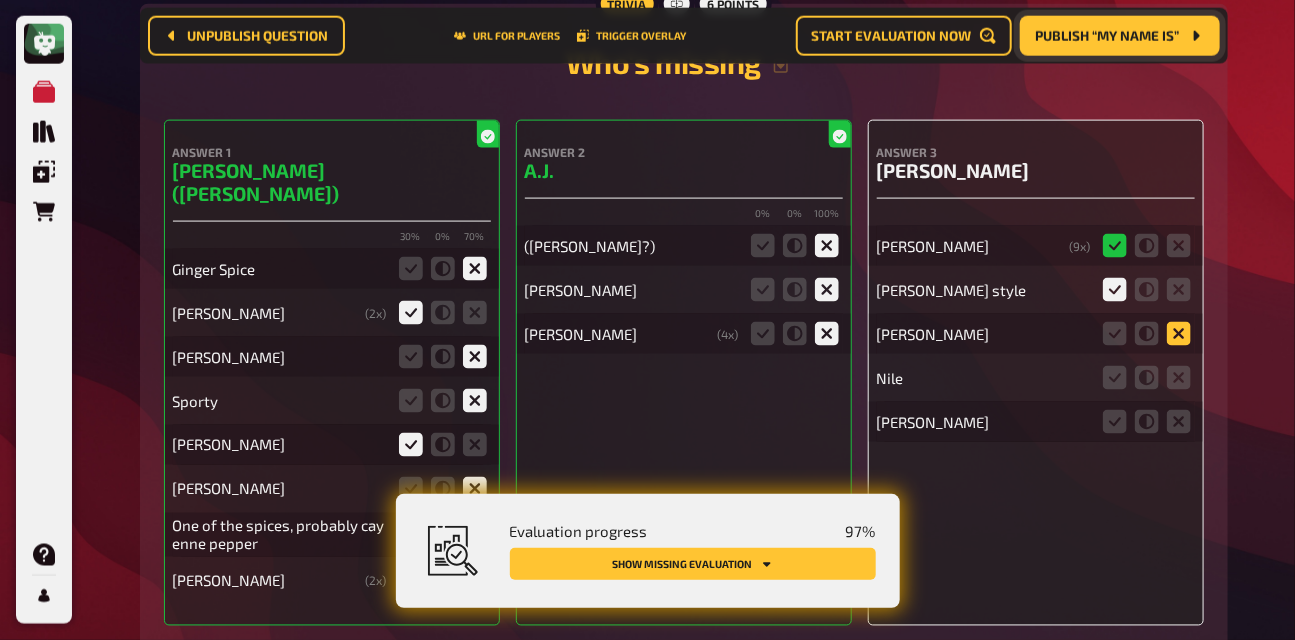 click 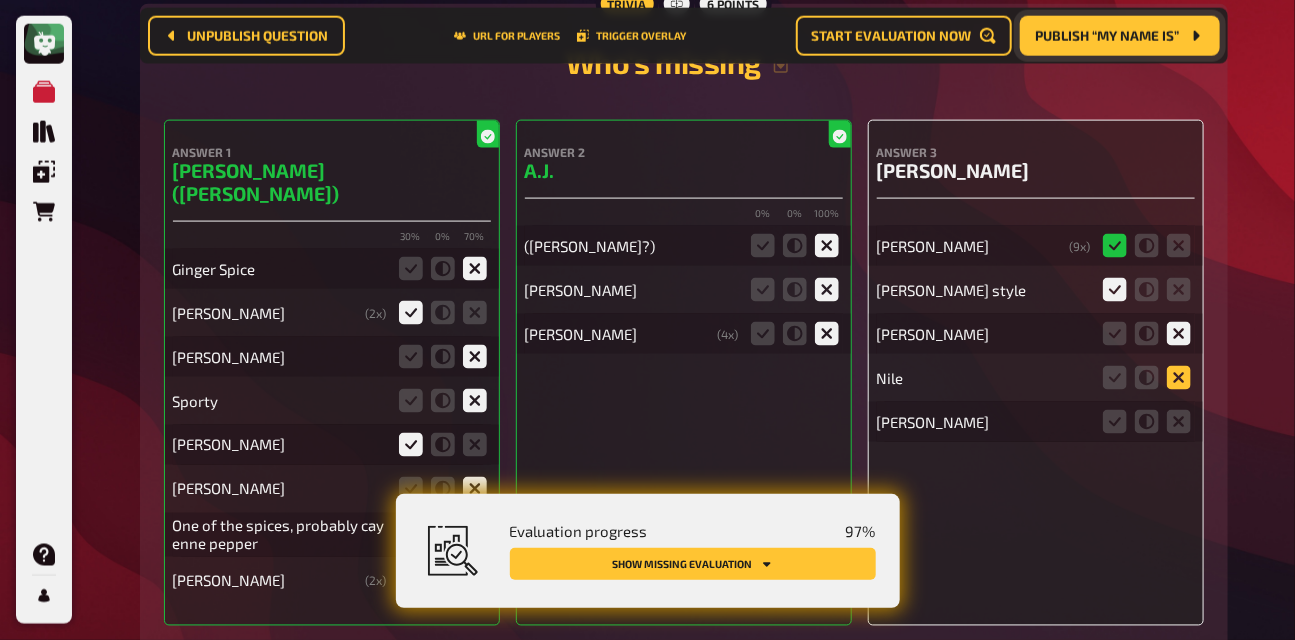 click 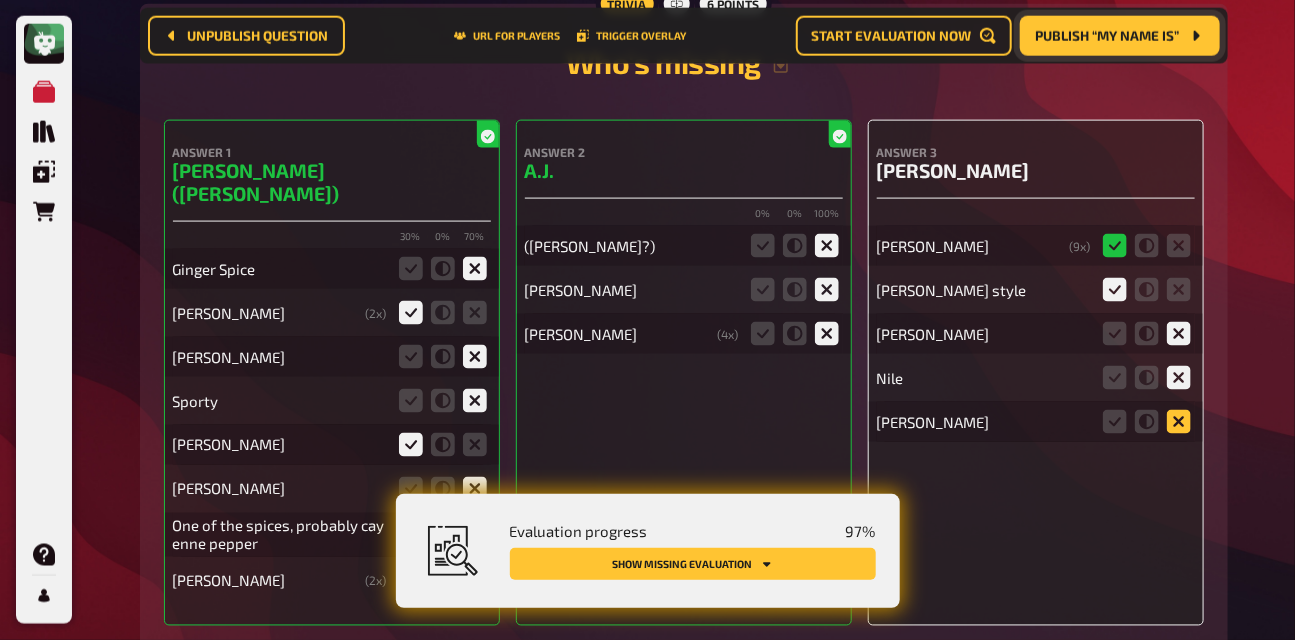 click 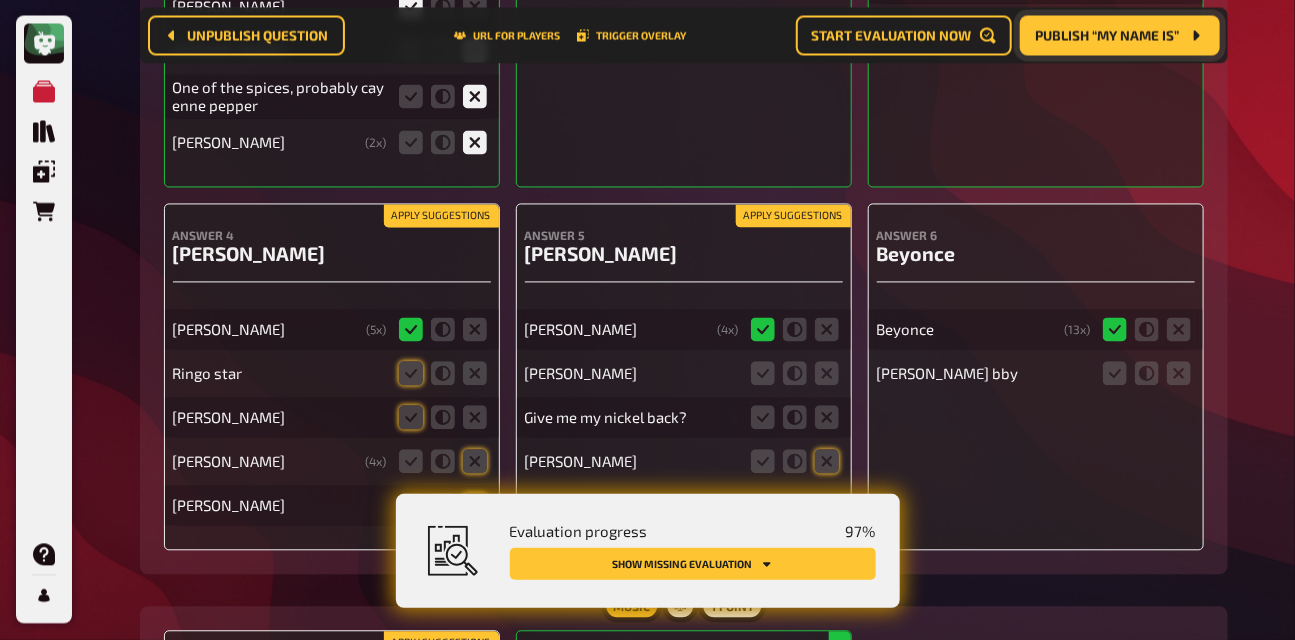 scroll, scrollTop: 15680, scrollLeft: 0, axis: vertical 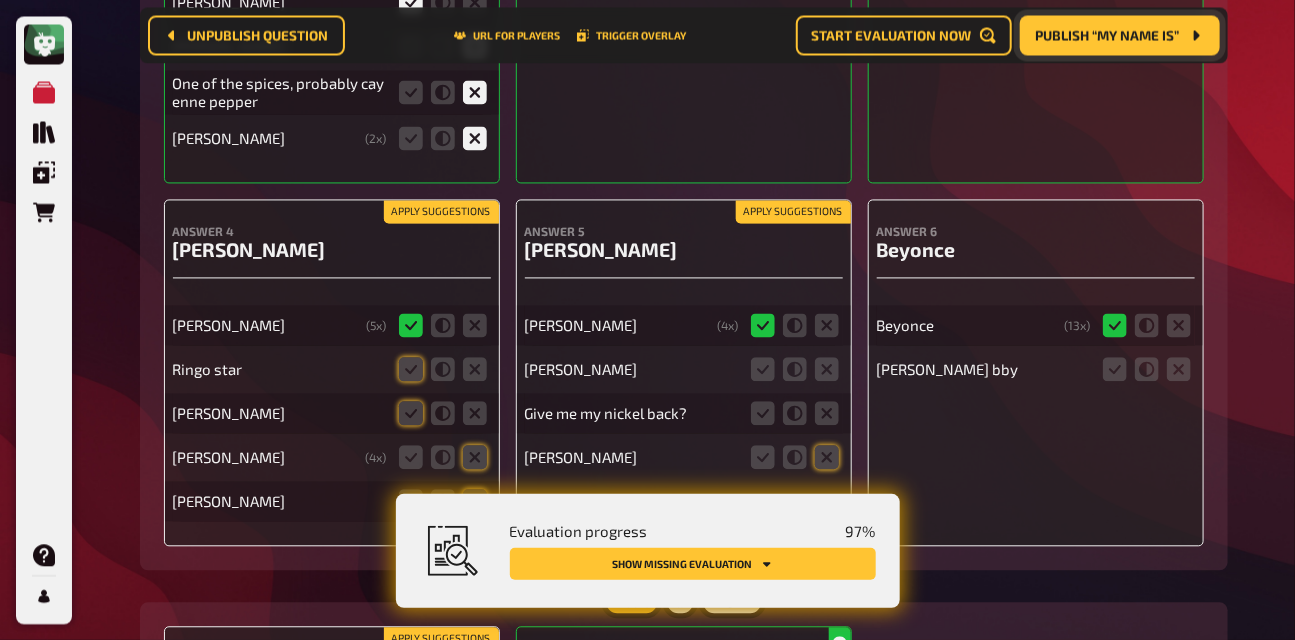 click on "Apply suggestions" at bounding box center [441, 212] 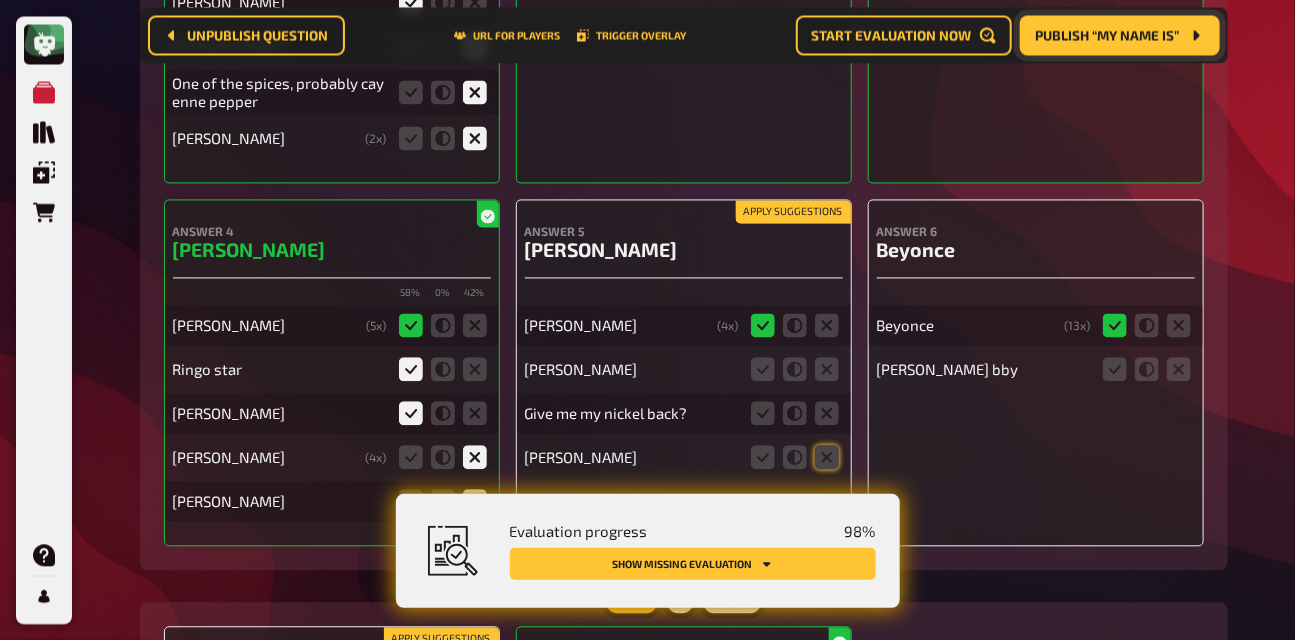 click on "Apply suggestions" at bounding box center [793, 212] 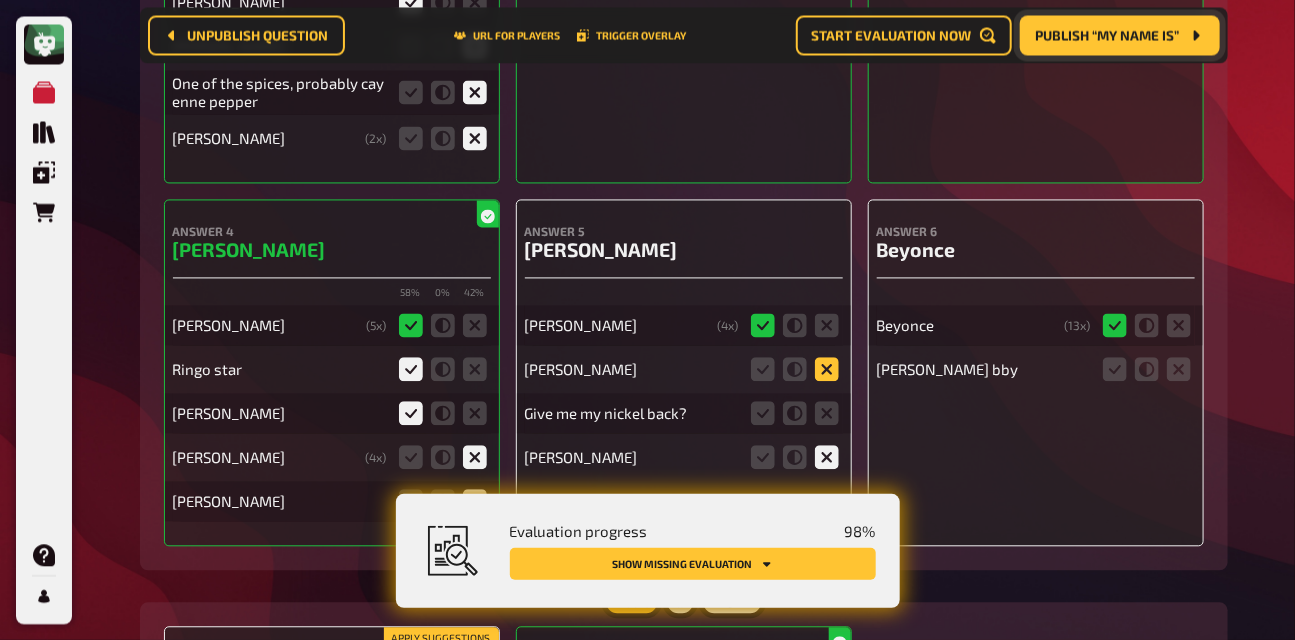 click 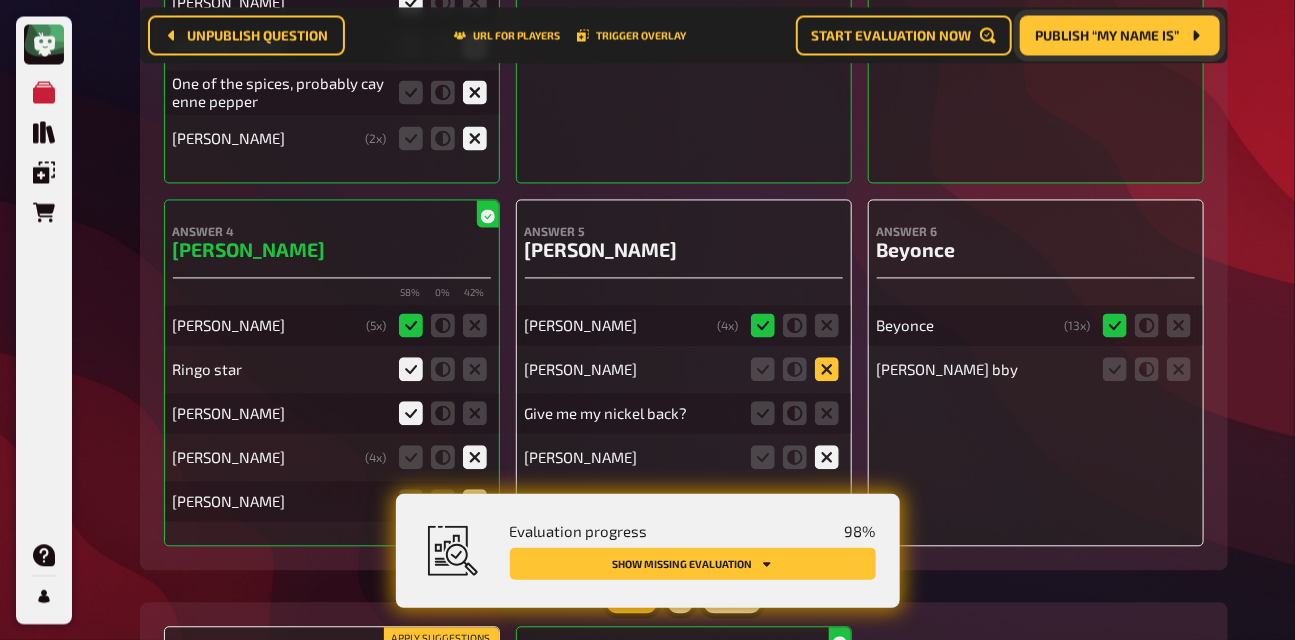 click at bounding box center [0, 0] 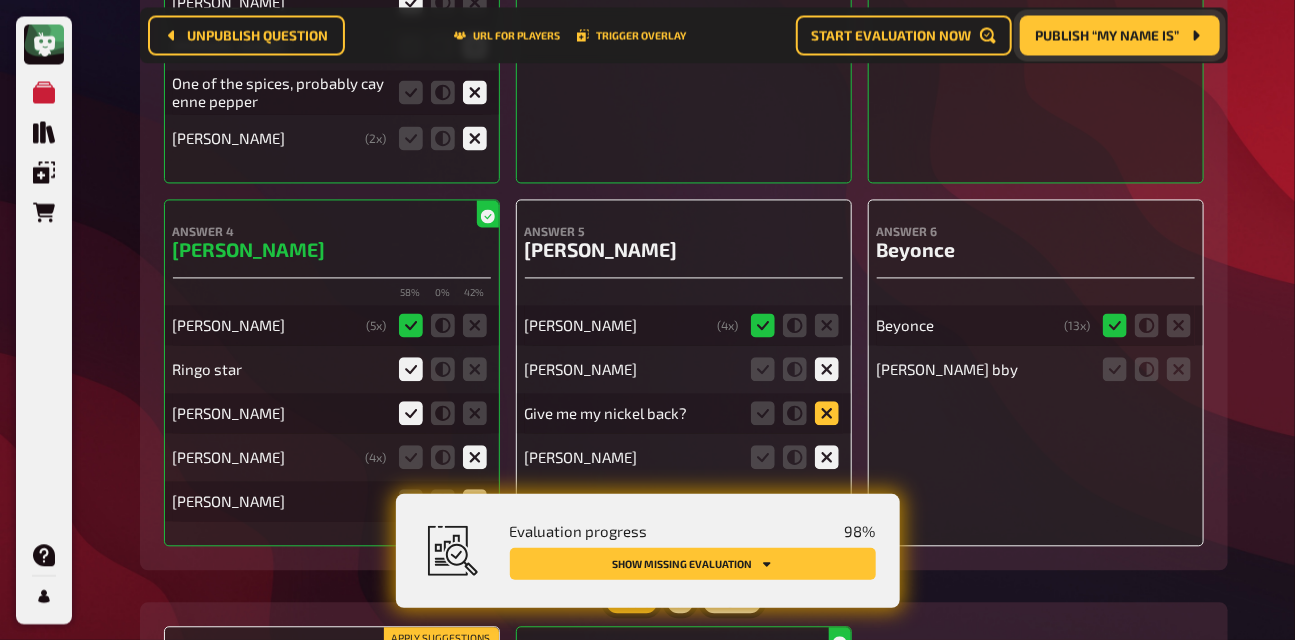 click 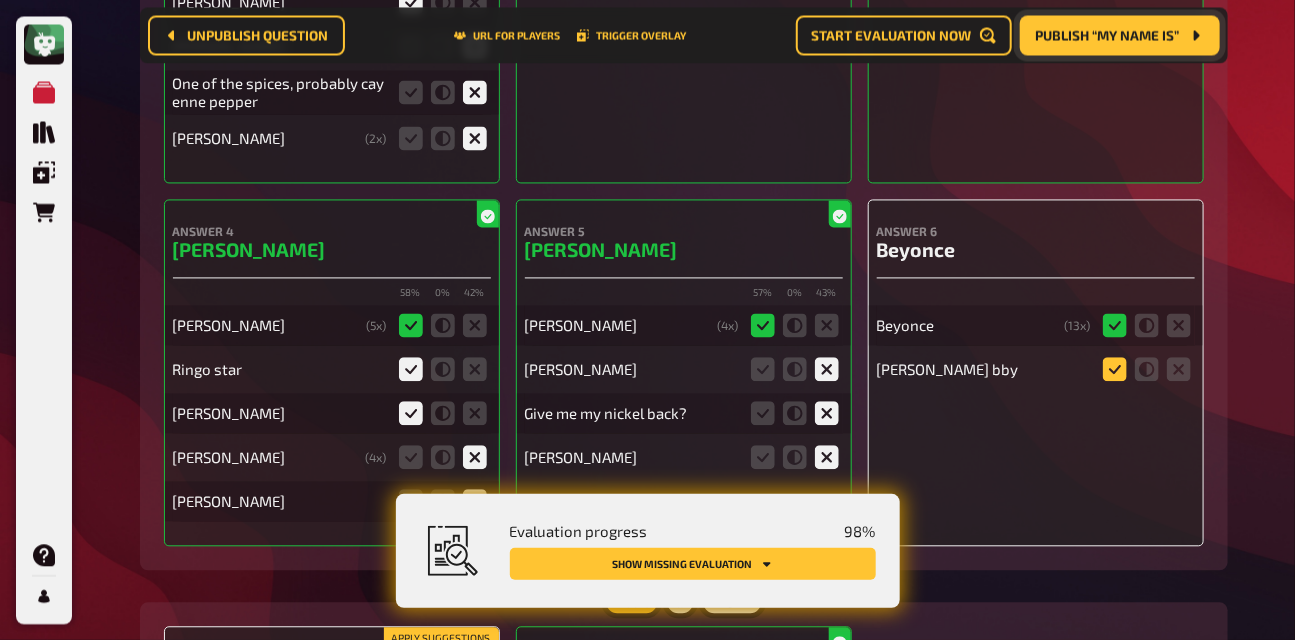 click 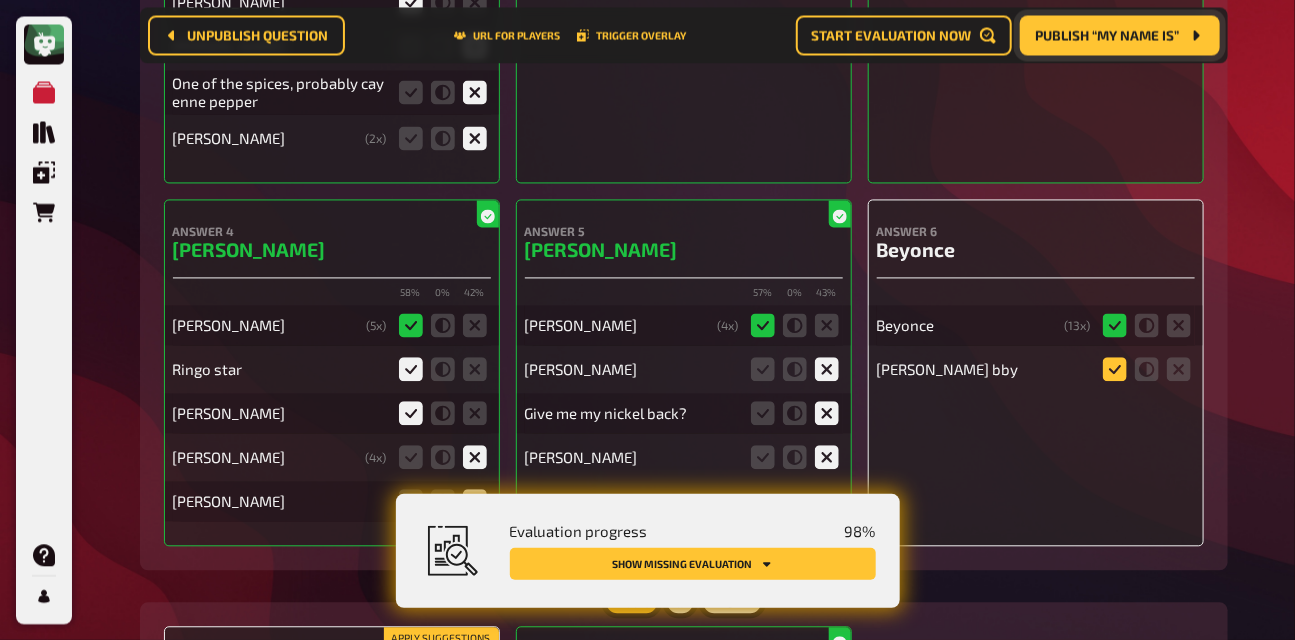 click at bounding box center [0, 0] 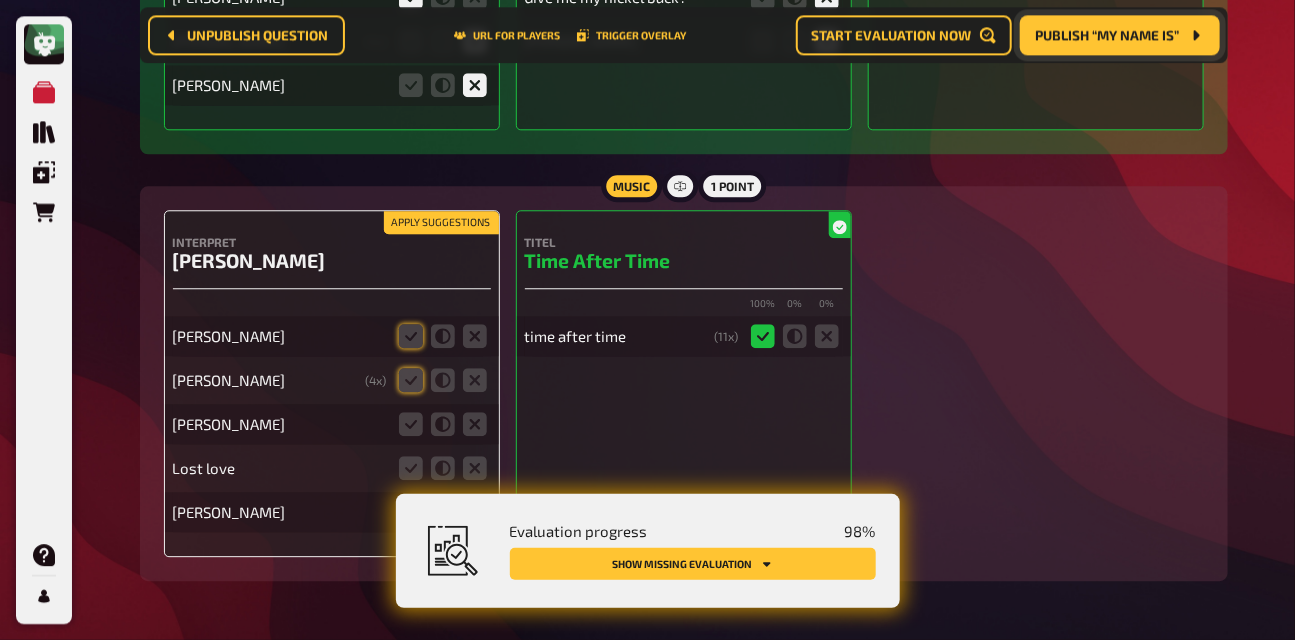 scroll, scrollTop: 16097, scrollLeft: 0, axis: vertical 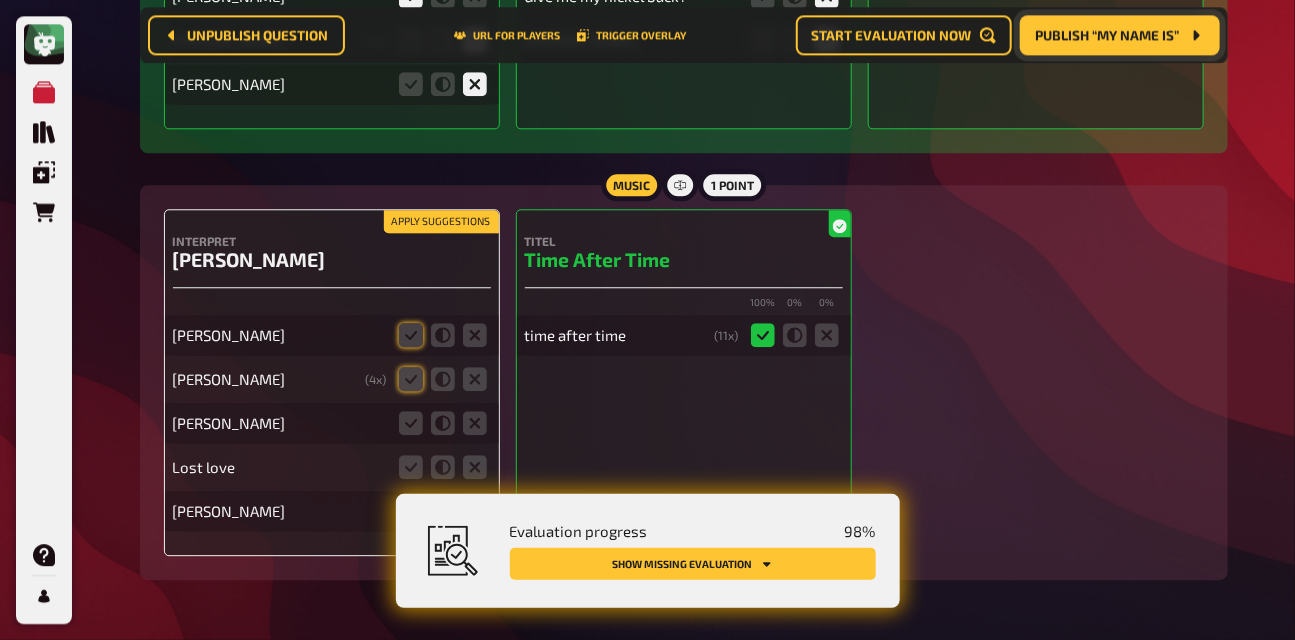 click on "Apply suggestions" at bounding box center [441, 222] 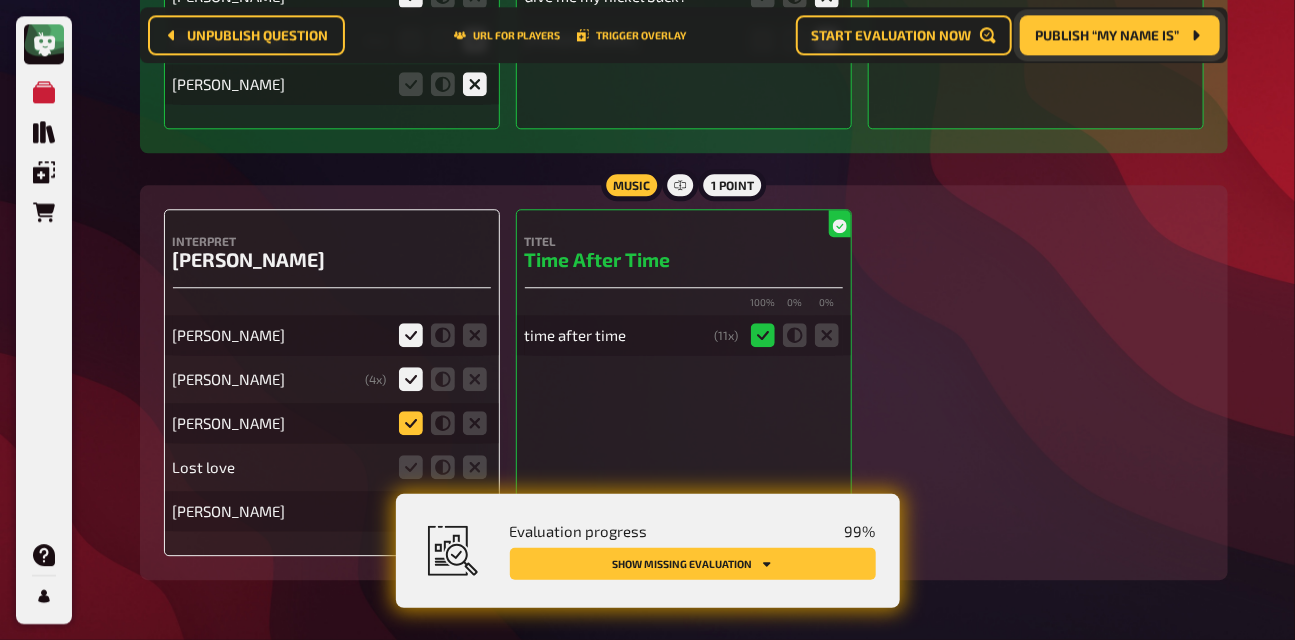 click 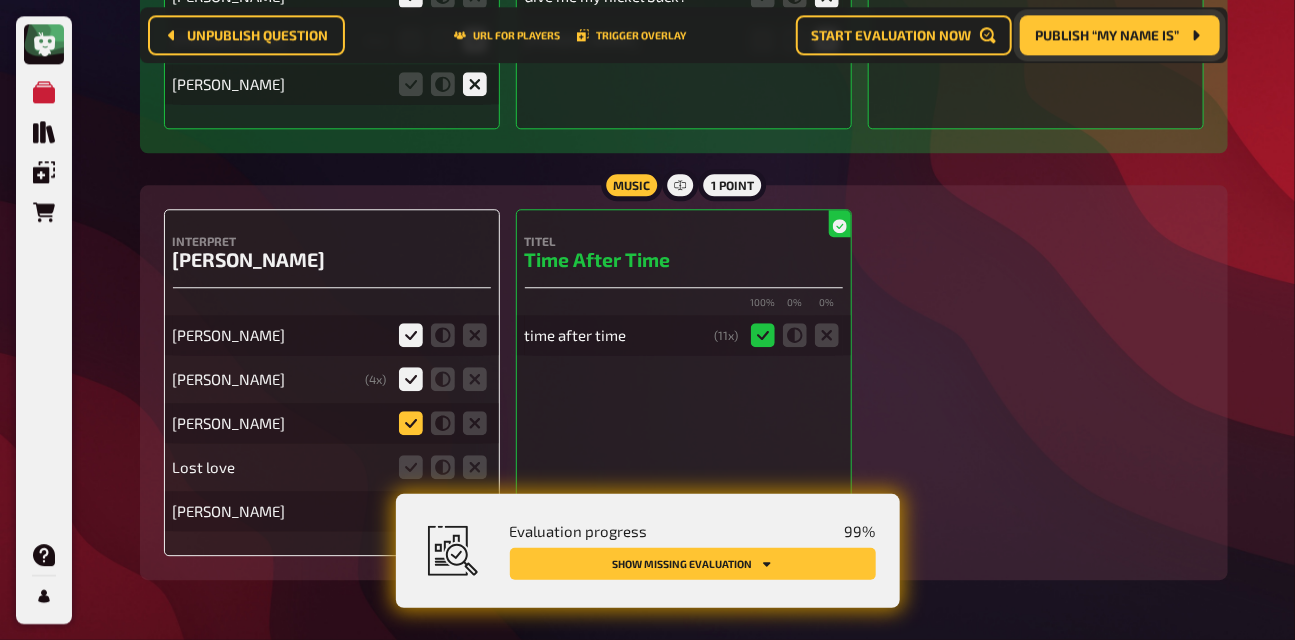 click at bounding box center [0, 0] 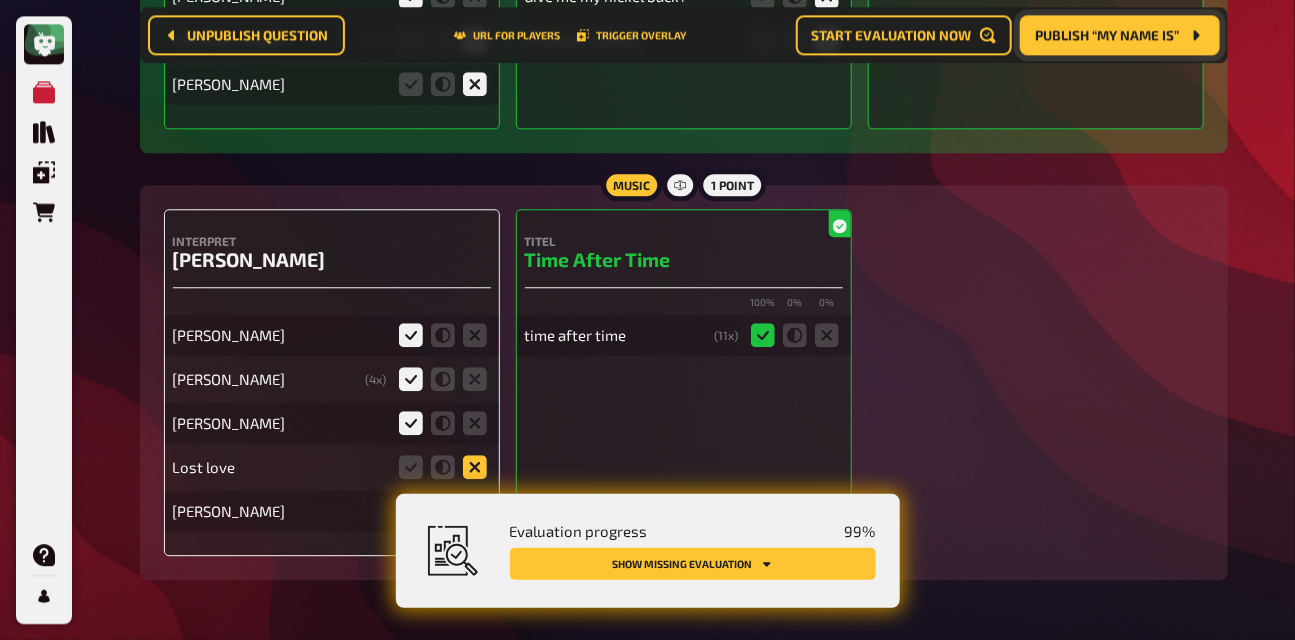click 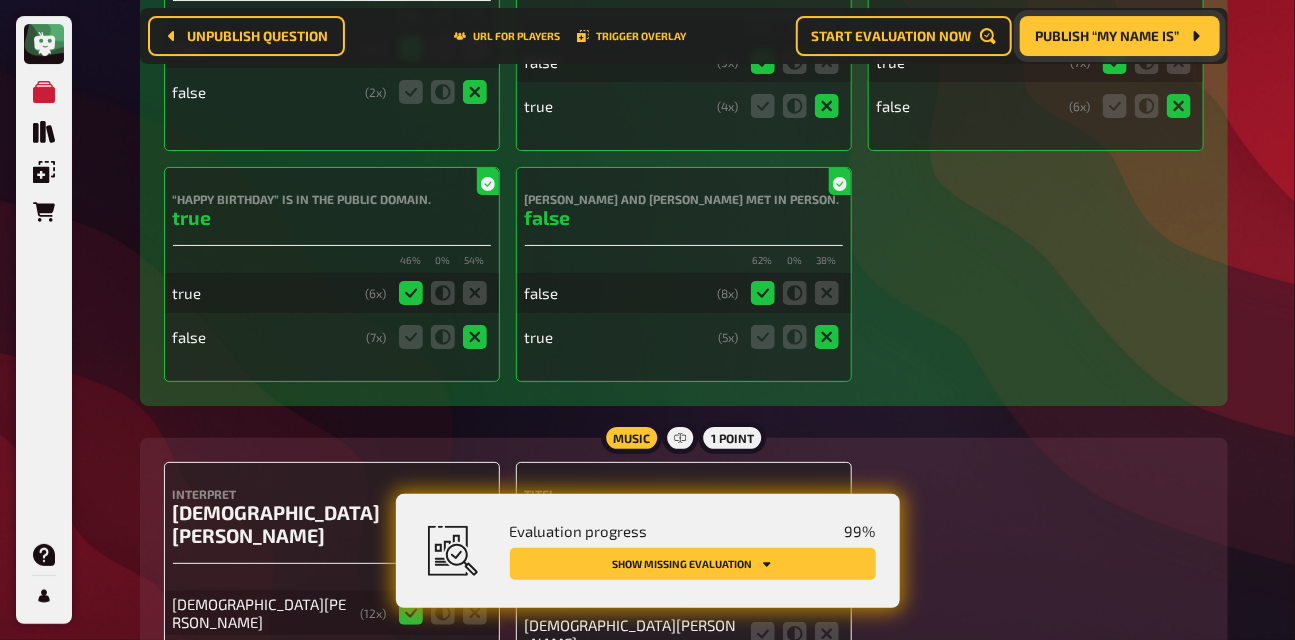 scroll, scrollTop: 17147, scrollLeft: 0, axis: vertical 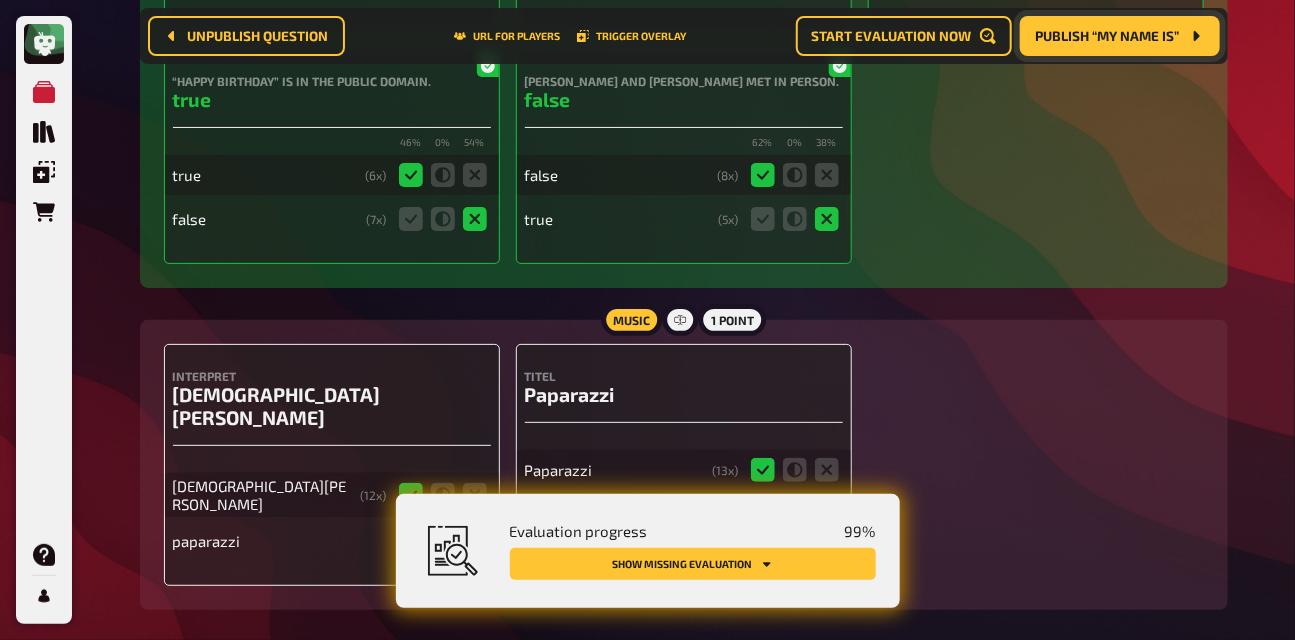 click 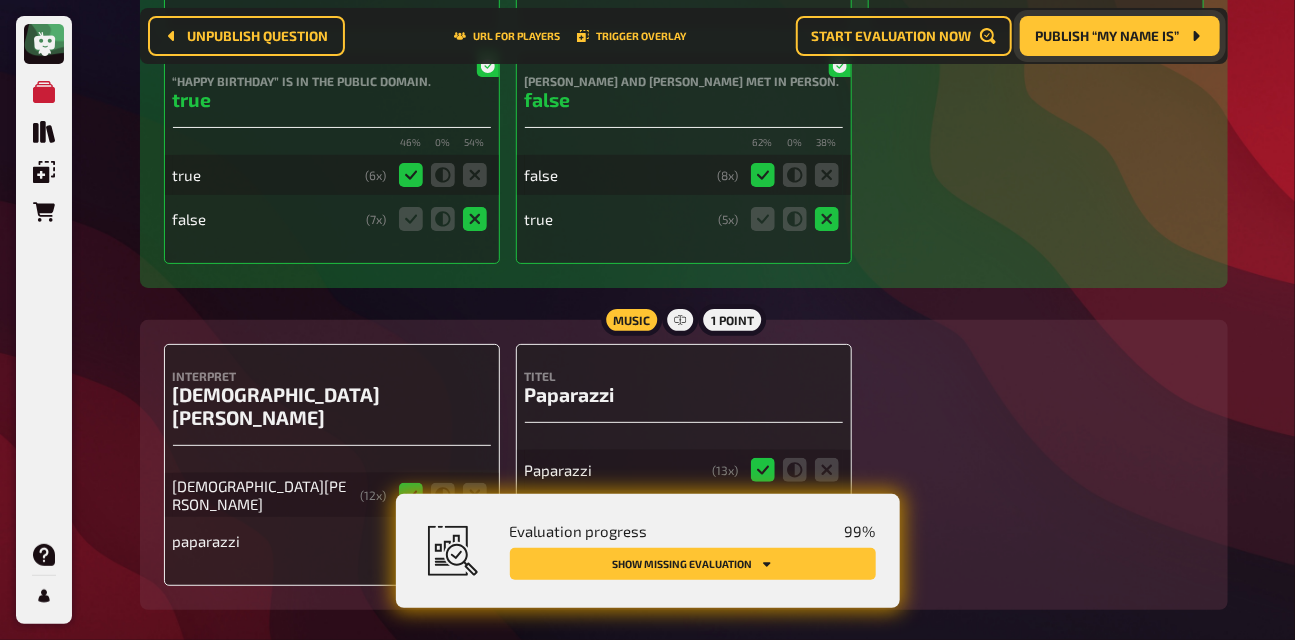 click at bounding box center (0, 0) 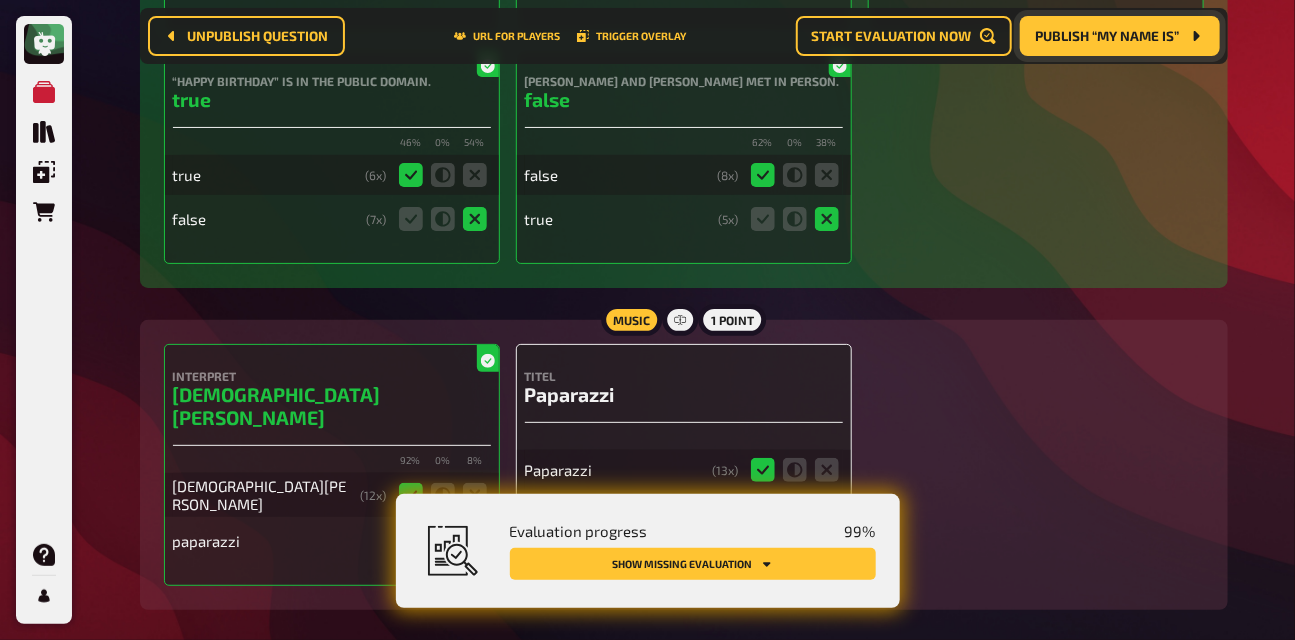 click 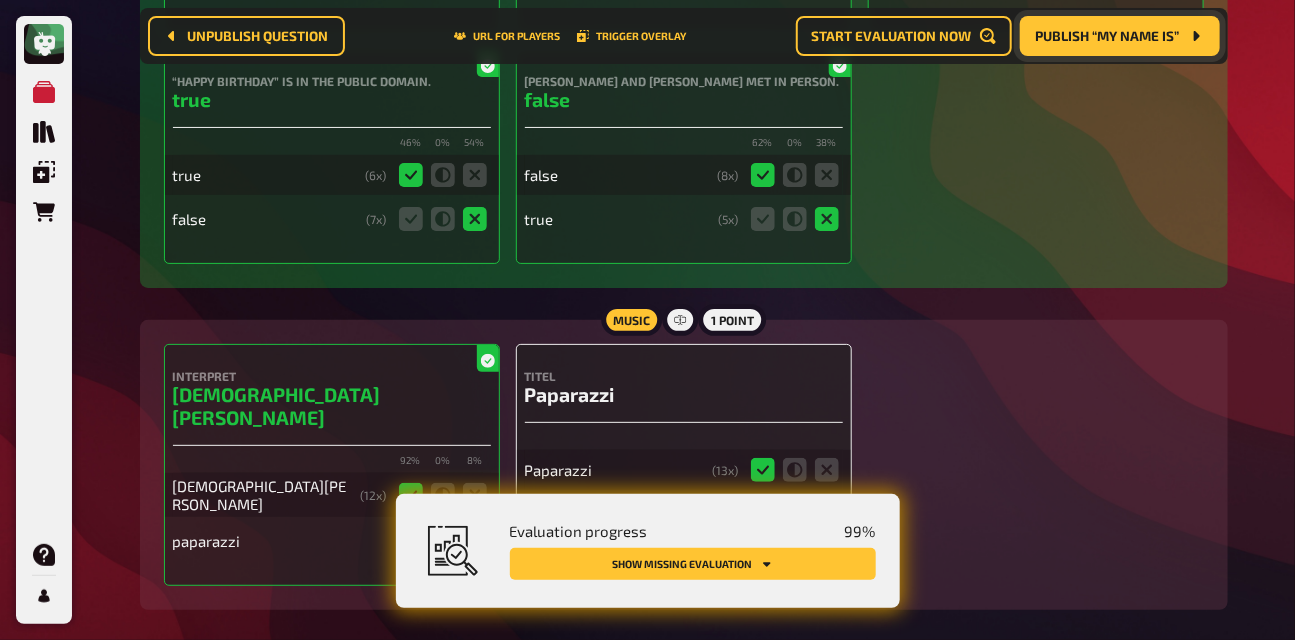 click at bounding box center (0, 0) 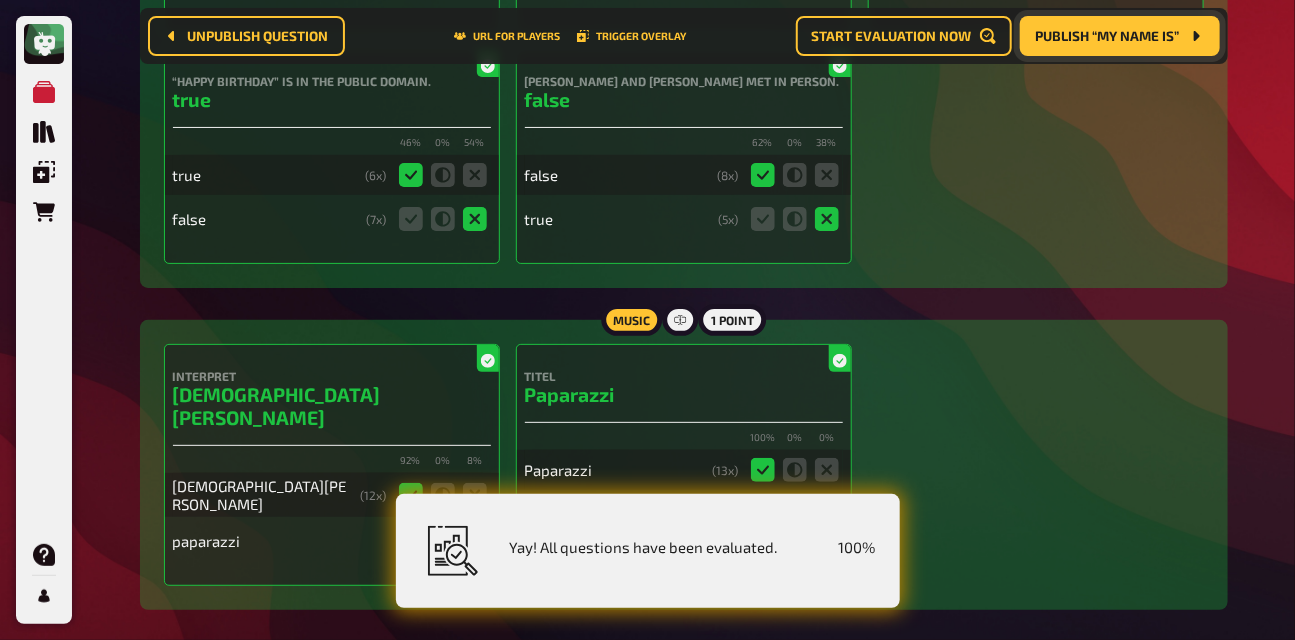 click 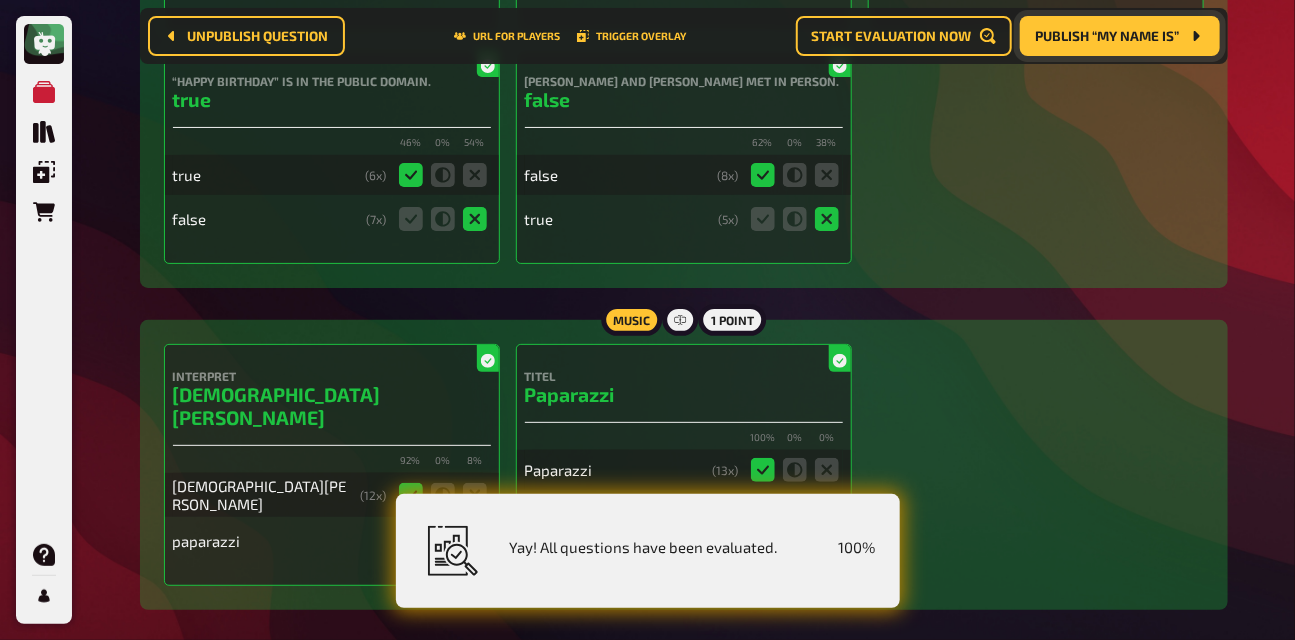 click at bounding box center [0, 0] 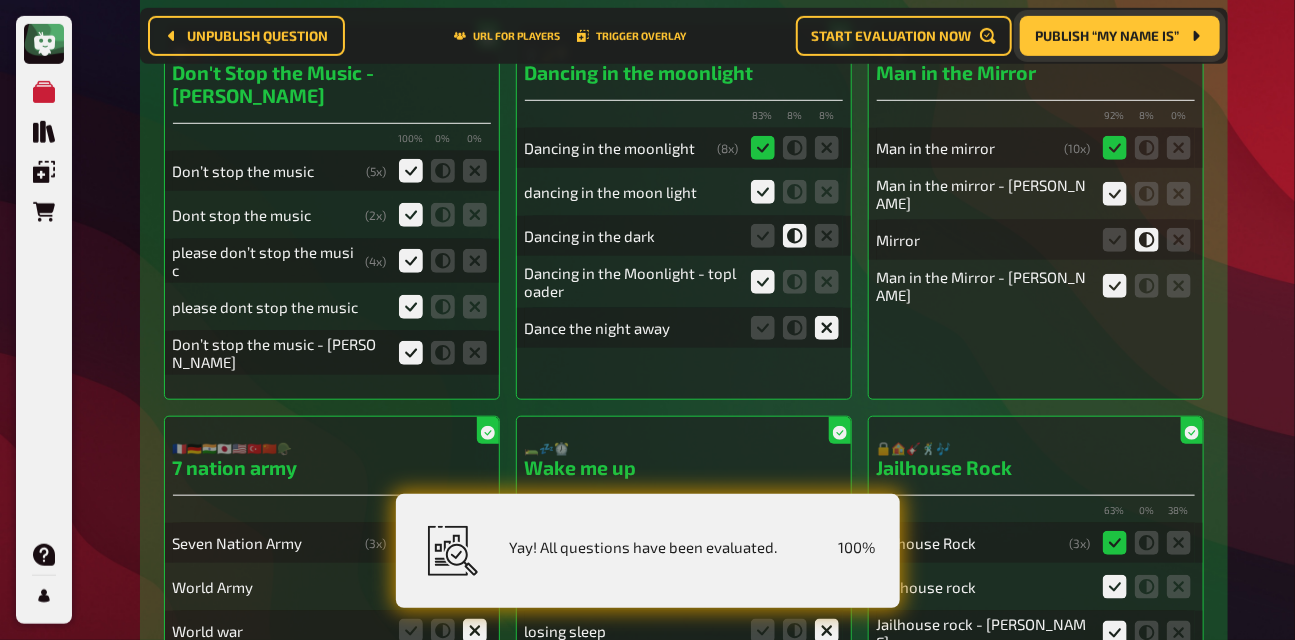 scroll, scrollTop: 0, scrollLeft: 0, axis: both 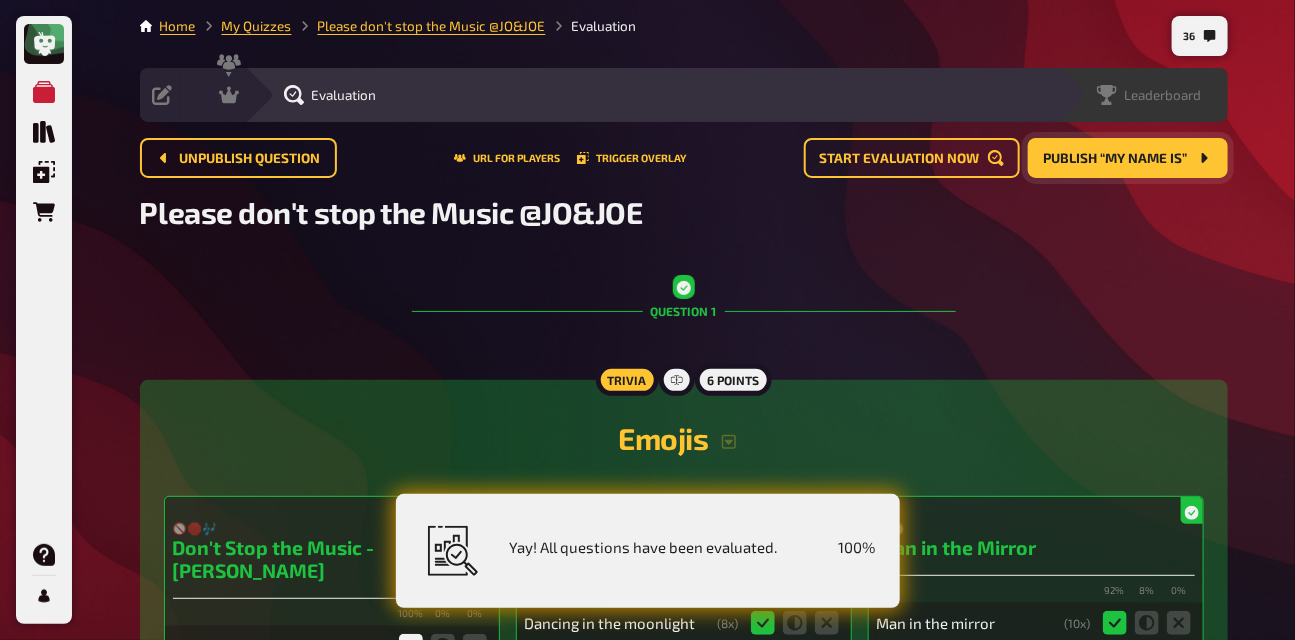 click on "Leaderboard" at bounding box center (1163, 95) 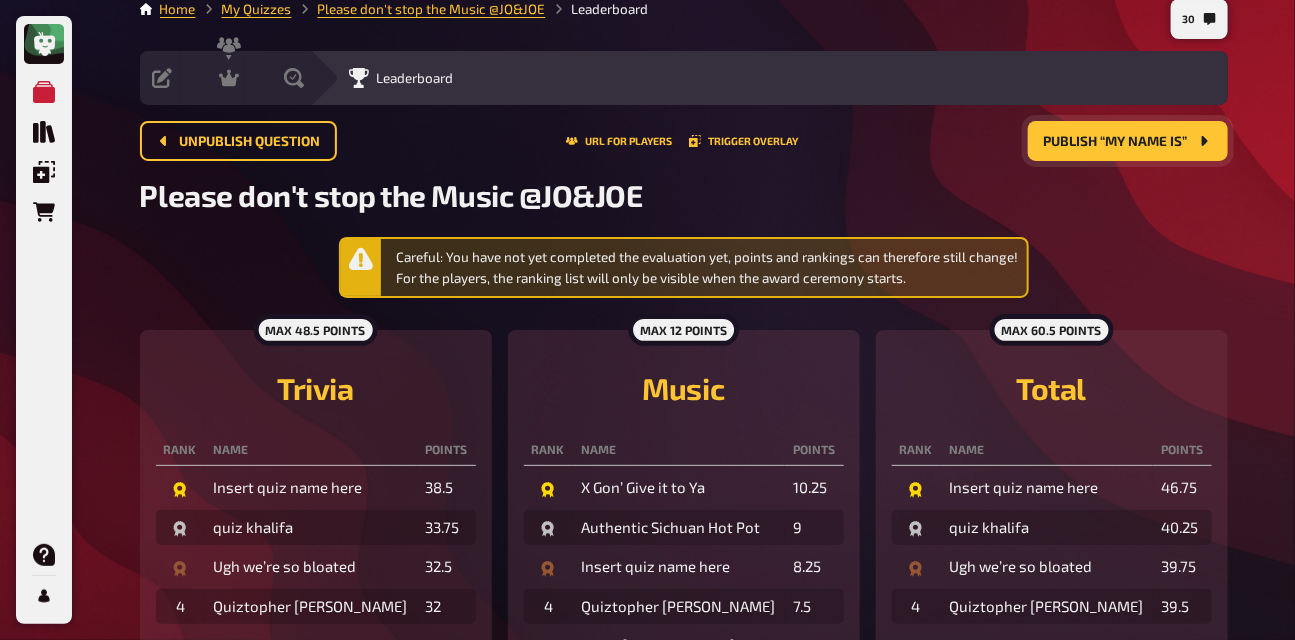 scroll, scrollTop: 0, scrollLeft: 0, axis: both 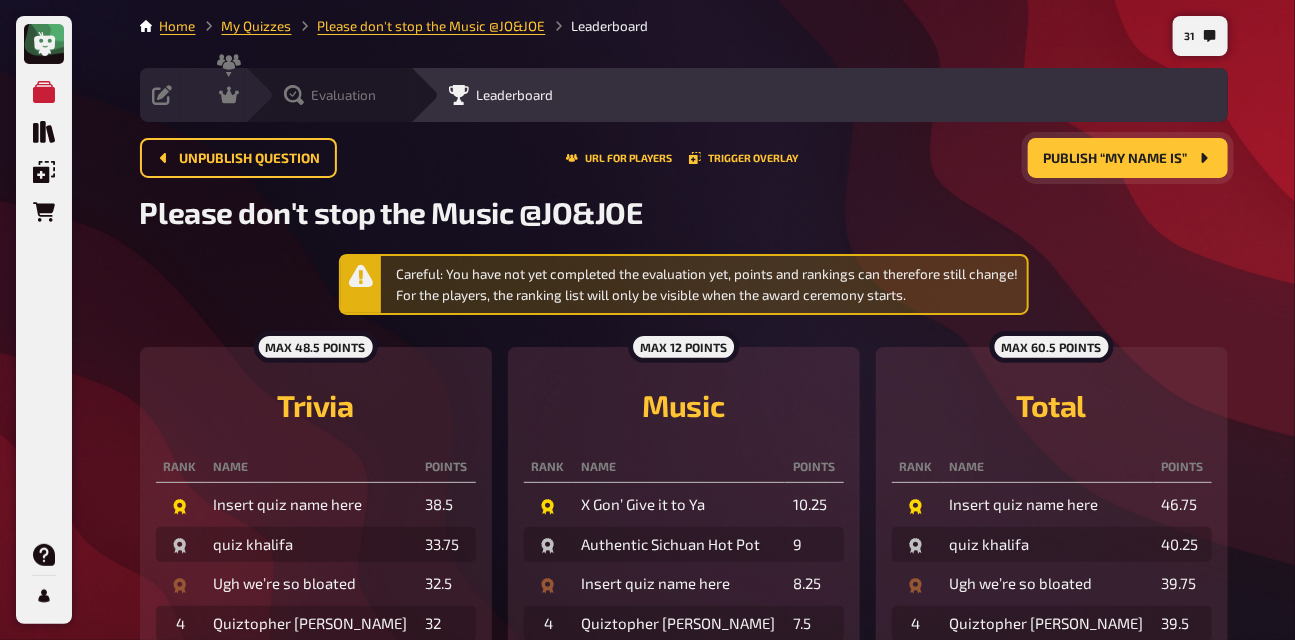 click on "Evaluation" at bounding box center (330, 95) 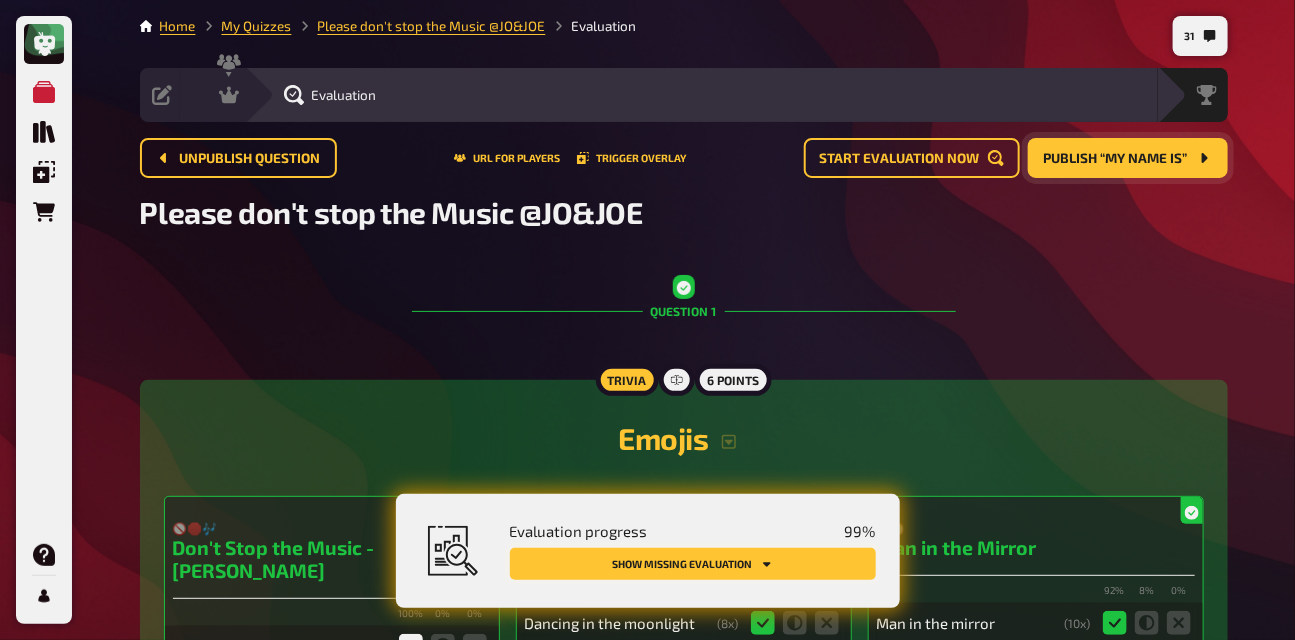 click on "Show missing evaluation" at bounding box center (693, 564) 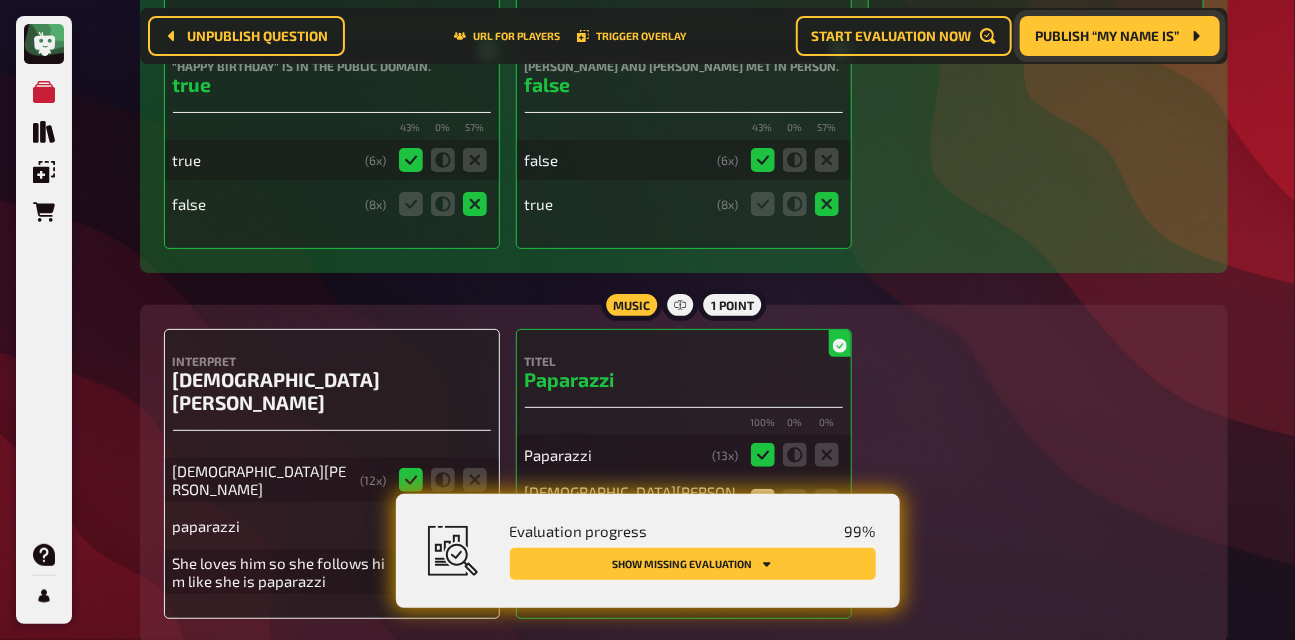 scroll, scrollTop: 17196, scrollLeft: 0, axis: vertical 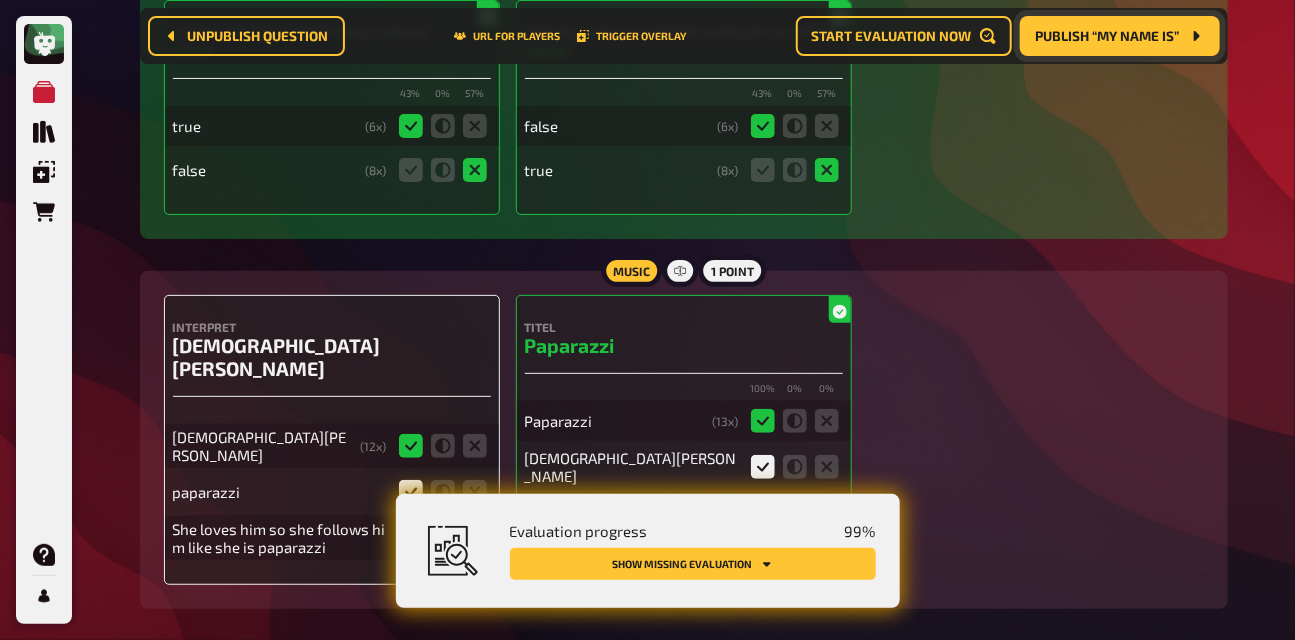 click 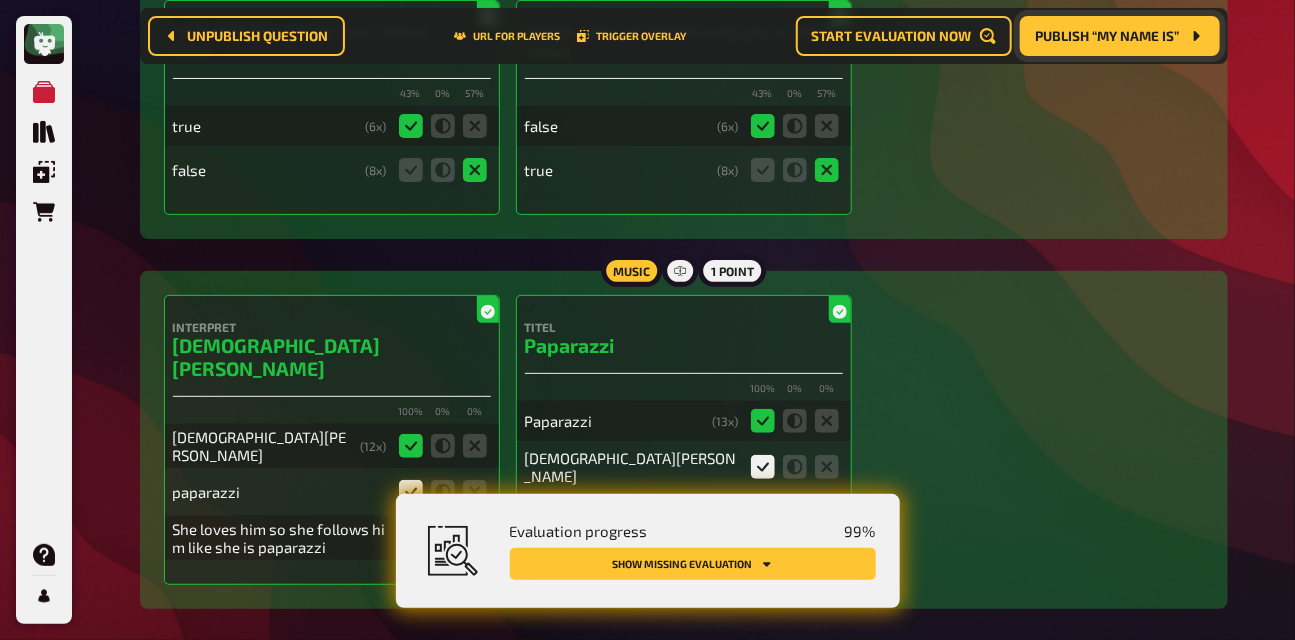 click 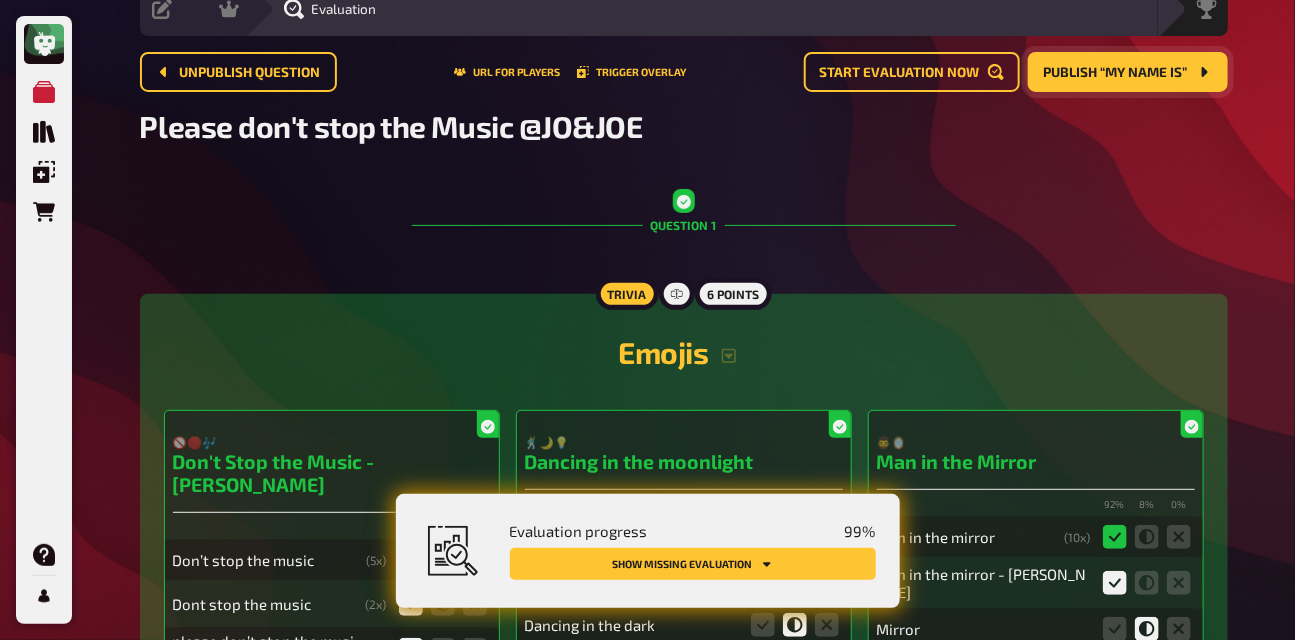 scroll, scrollTop: 0, scrollLeft: 0, axis: both 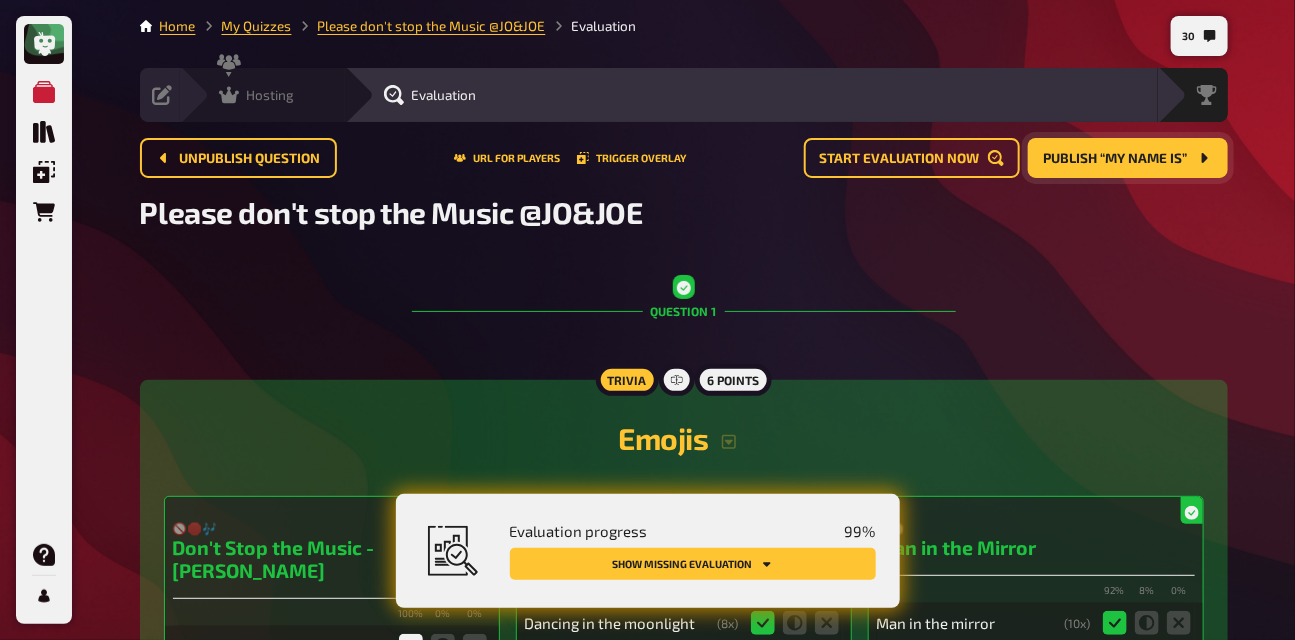 click on "Hosting undefined" at bounding box center (276, 95) 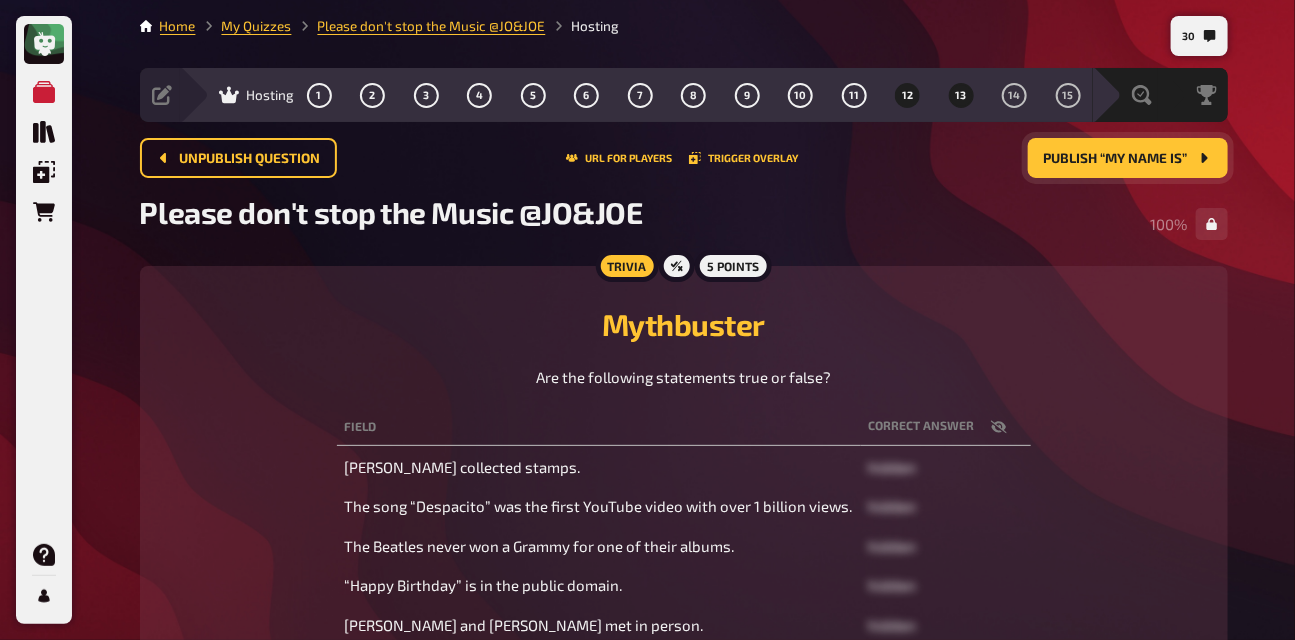 click on "13" at bounding box center (961, 95) 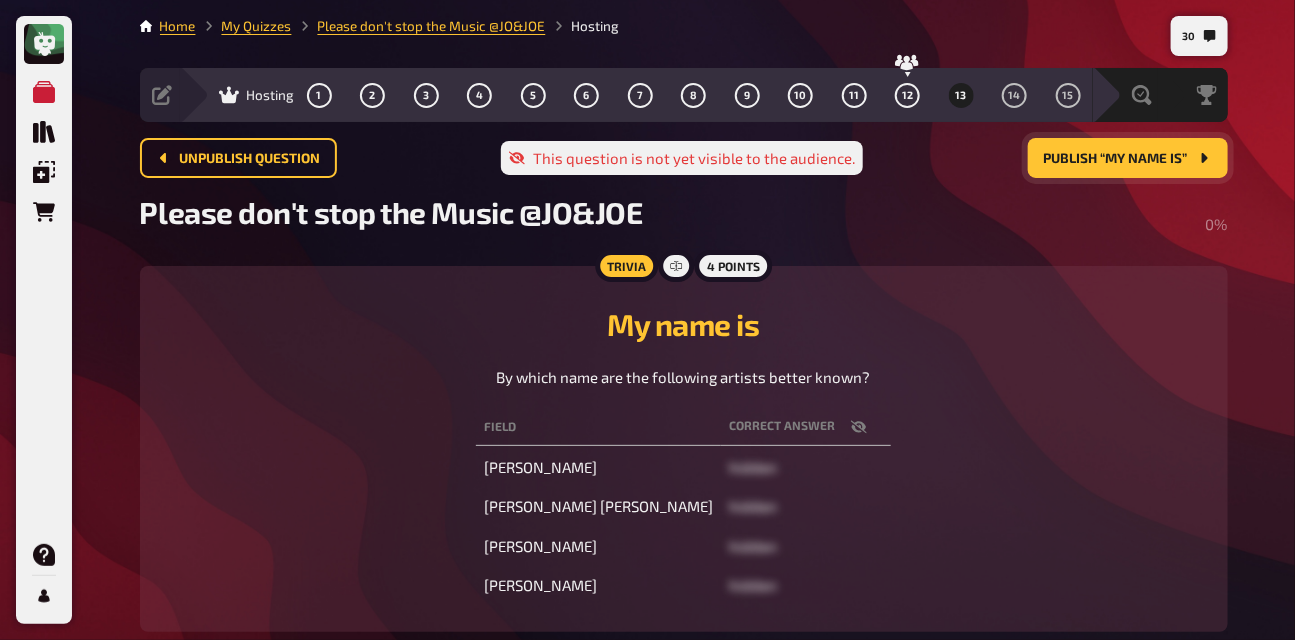 click on "Publish “My name is”" at bounding box center [1116, 159] 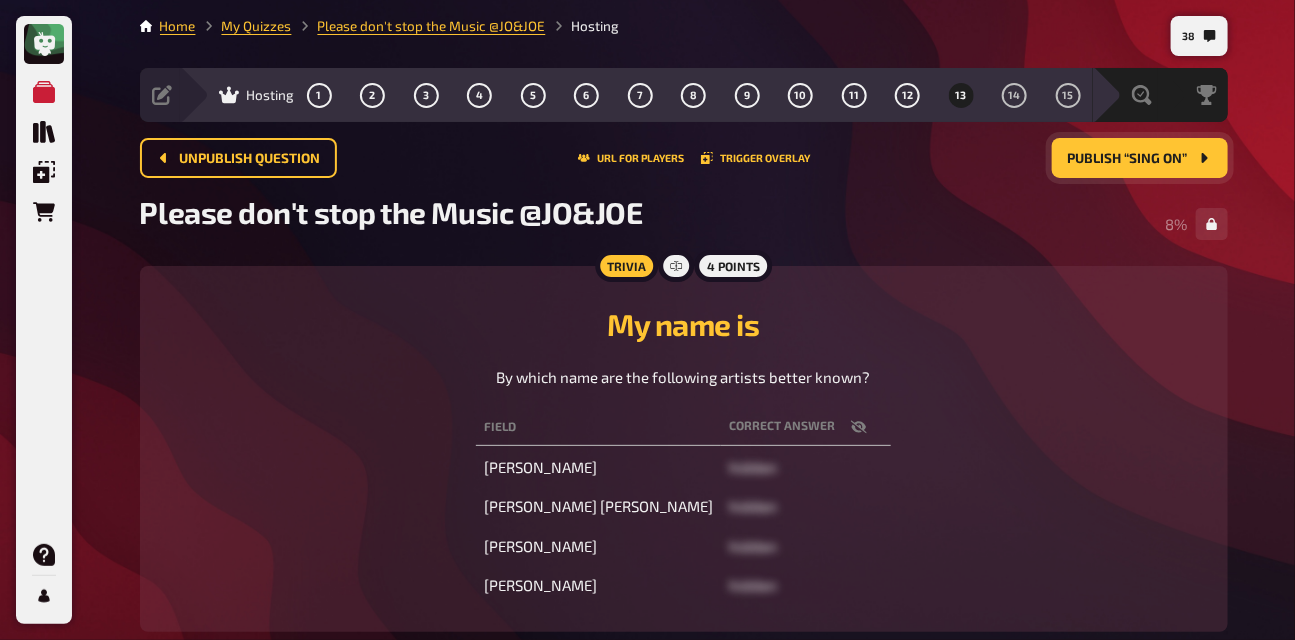 click at bounding box center [859, 427] 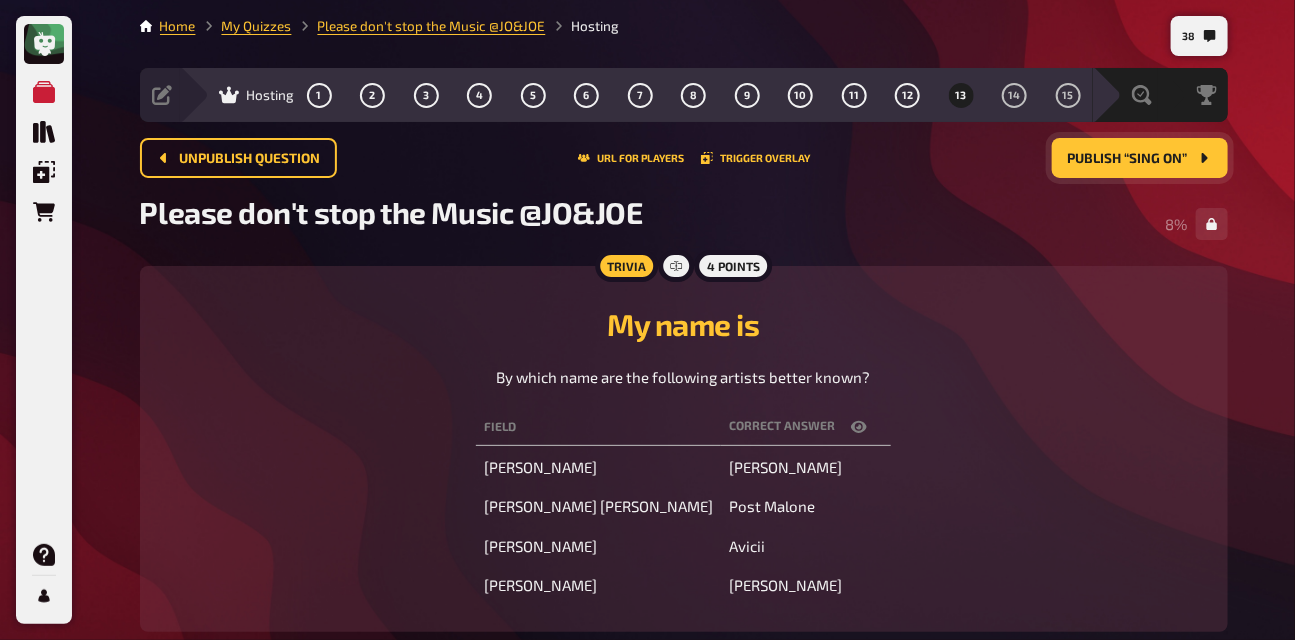 click at bounding box center (859, 427) 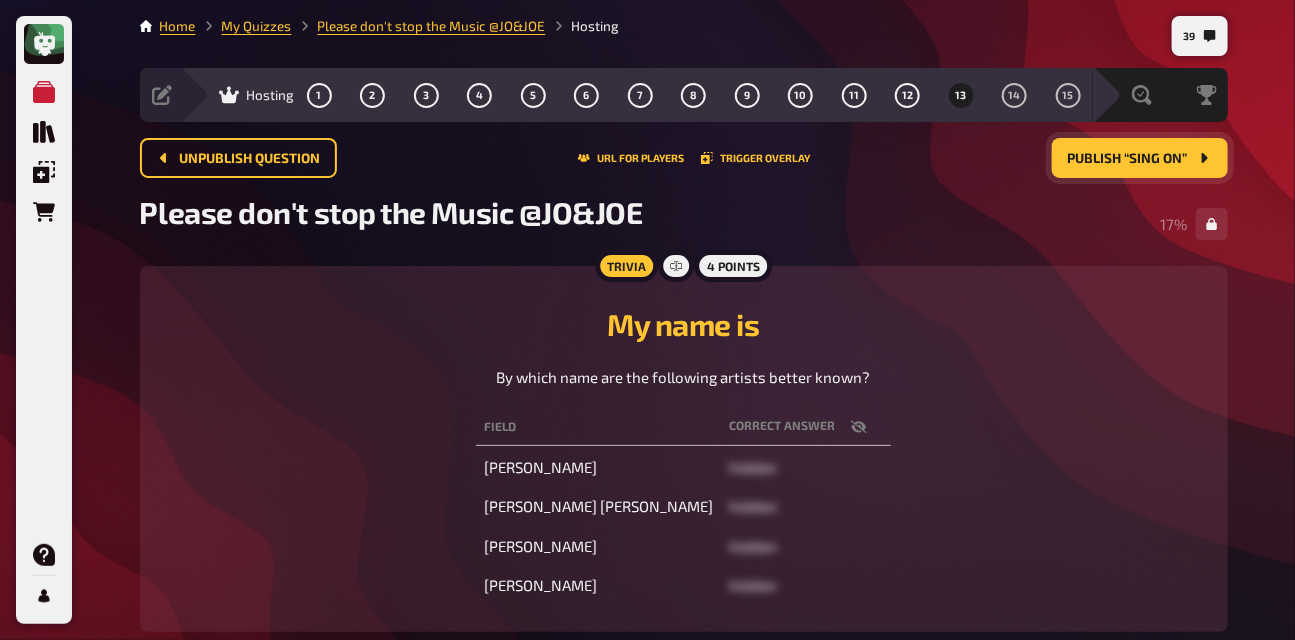 click at bounding box center (859, 427) 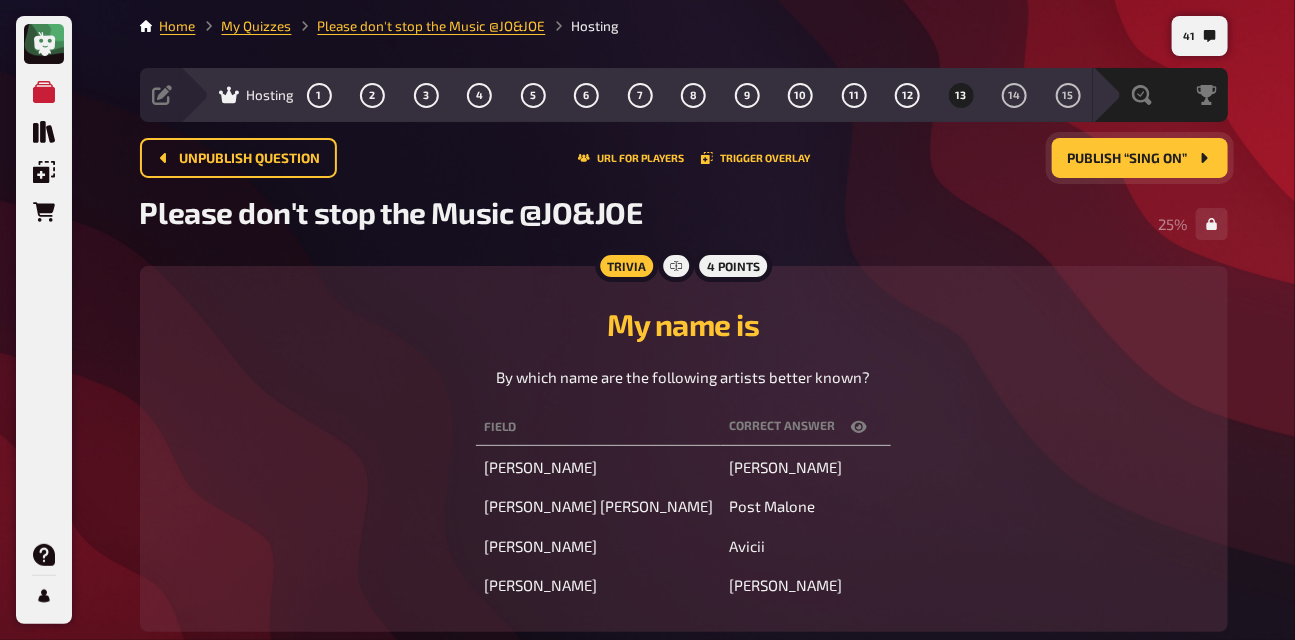 click at bounding box center [859, 427] 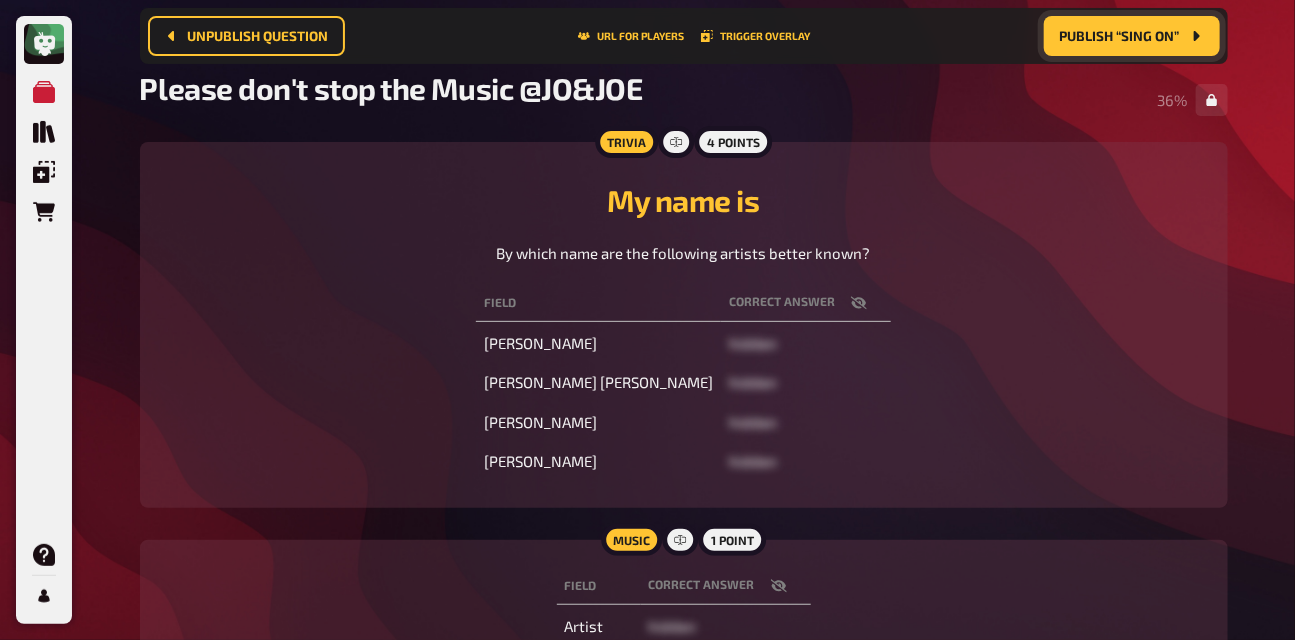 scroll, scrollTop: 0, scrollLeft: 0, axis: both 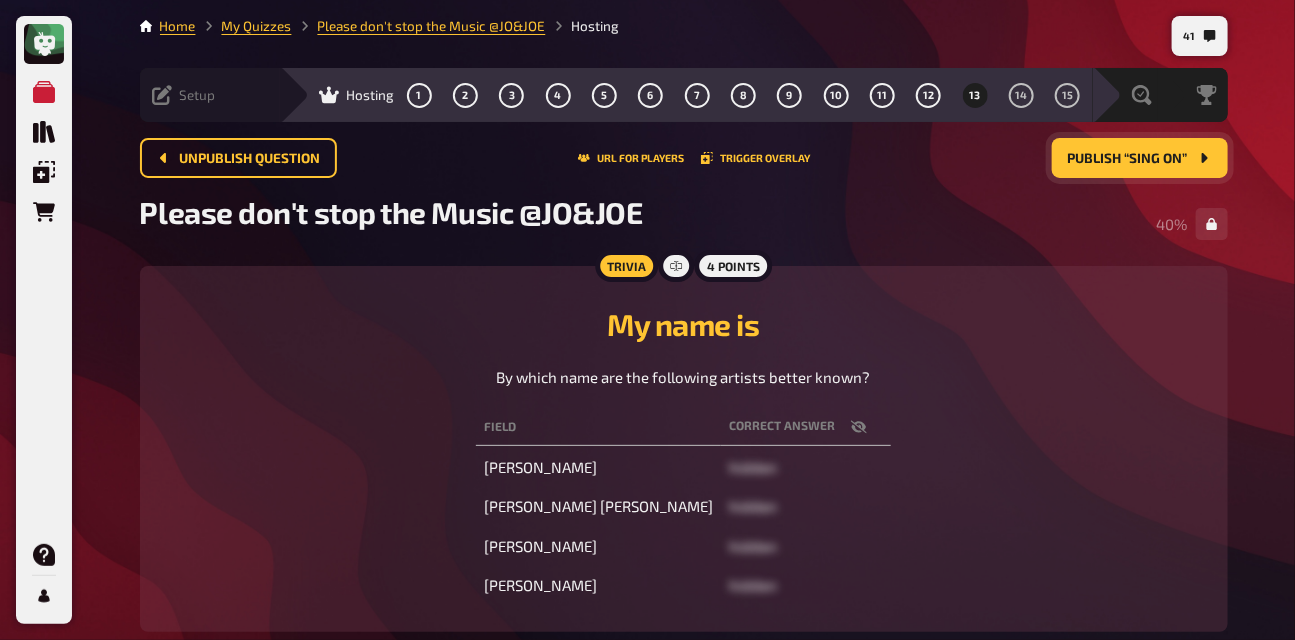 click on "Setup Edit Content Quiz Lobby" at bounding box center (210, 95) 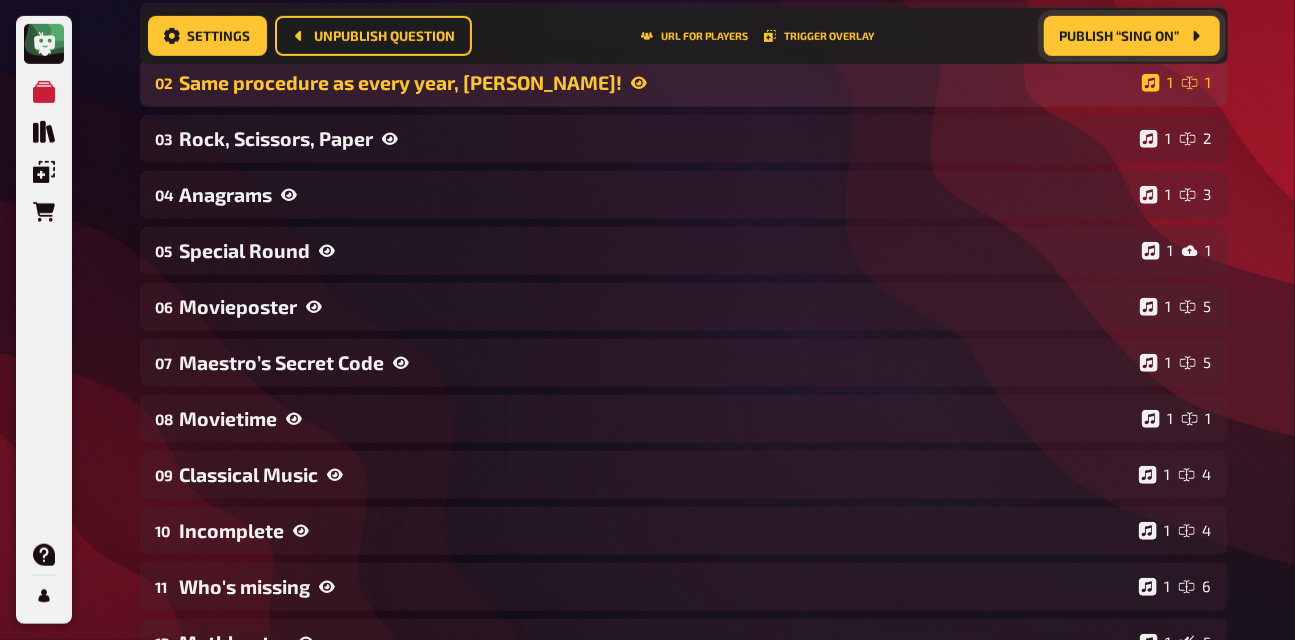 scroll, scrollTop: 630, scrollLeft: 0, axis: vertical 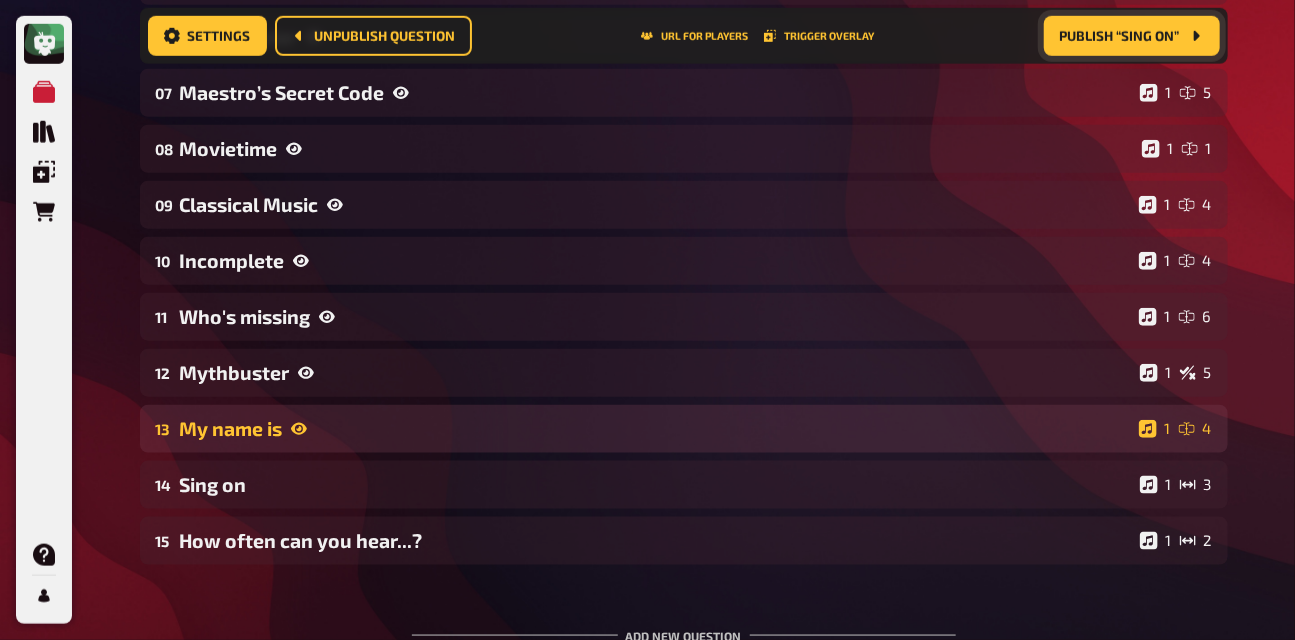 click on "My name is" at bounding box center (655, 428) 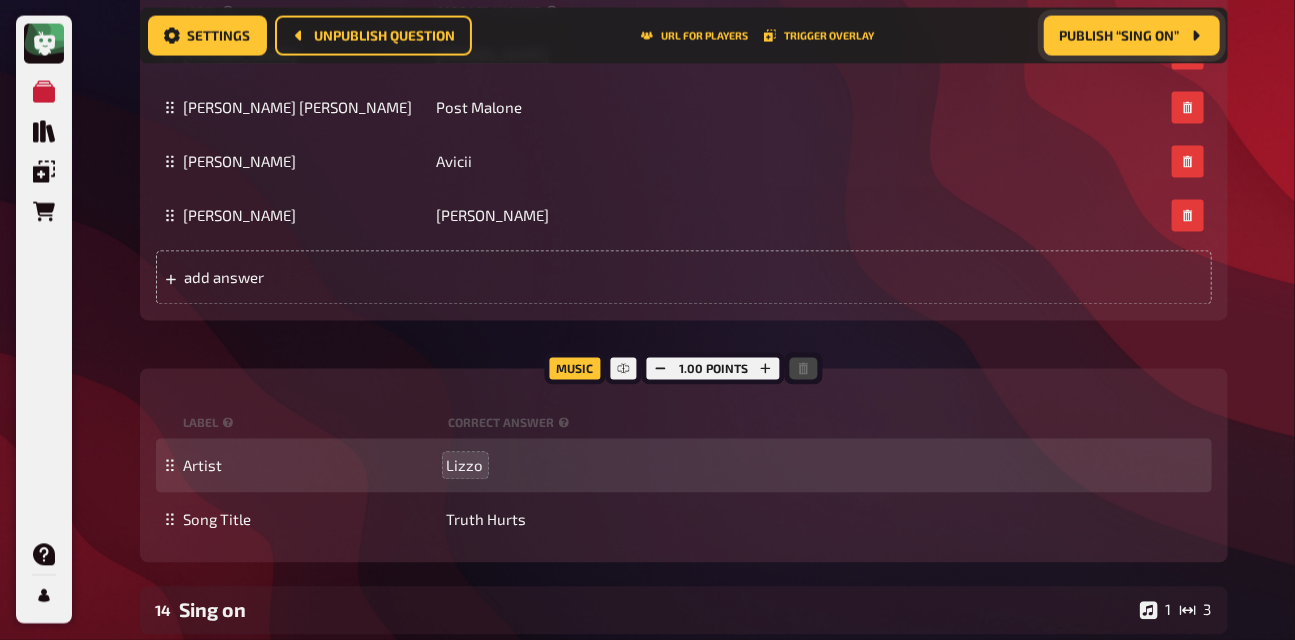 scroll, scrollTop: 1413, scrollLeft: 0, axis: vertical 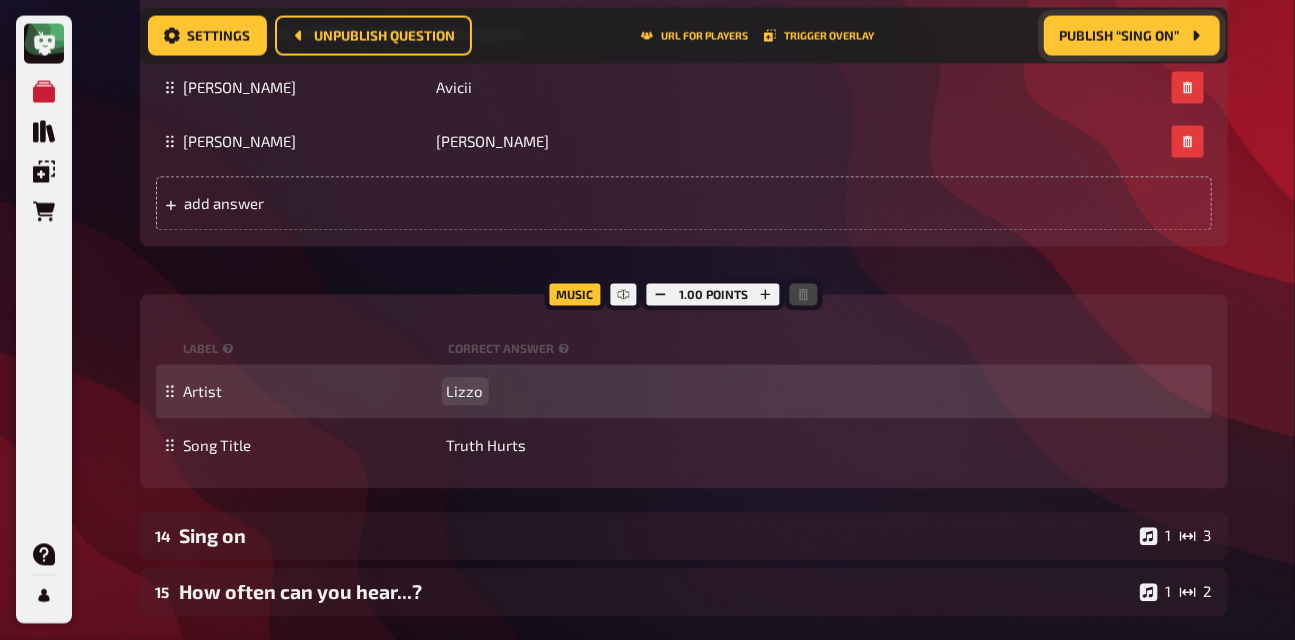 click on "Lizzo" at bounding box center (465, 392) 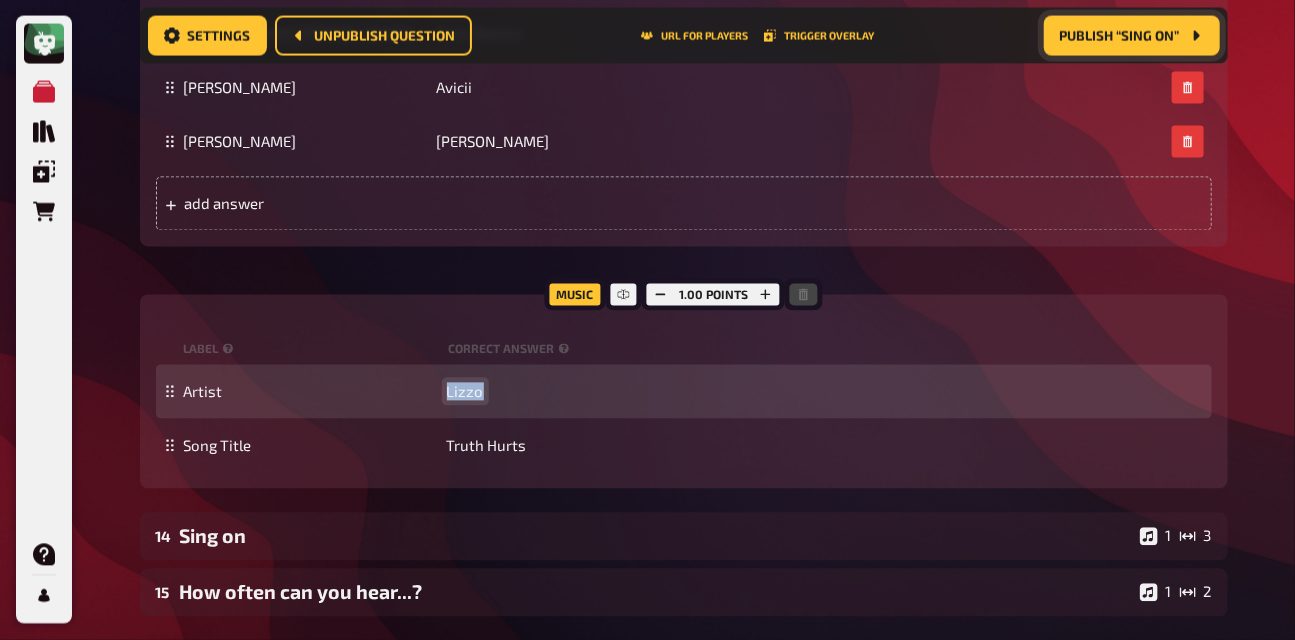 click on "Lizzo" at bounding box center [465, 392] 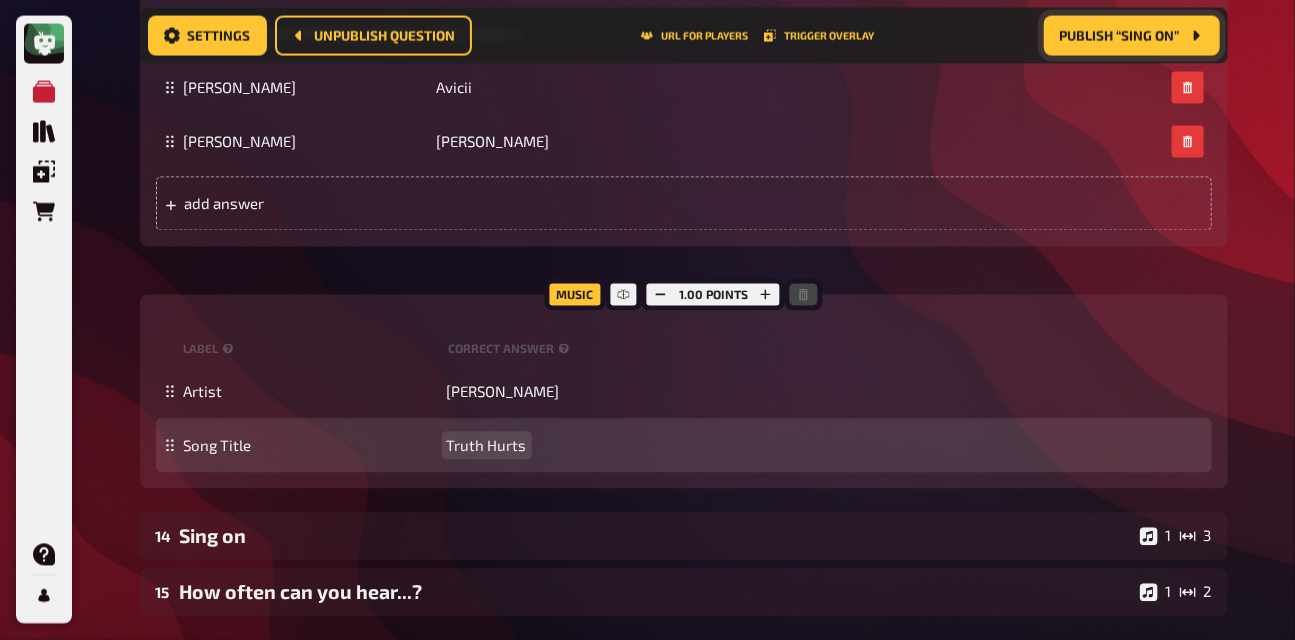 click on "Truth Hurts" at bounding box center (487, 446) 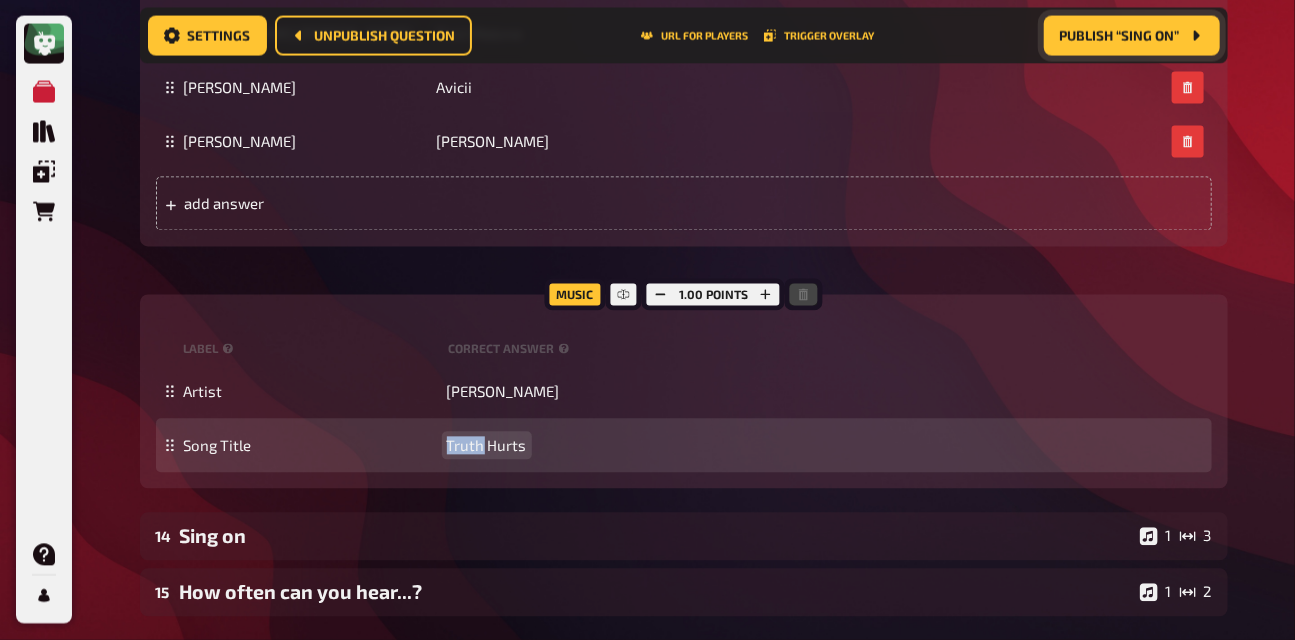 click on "Truth Hurts" at bounding box center (487, 446) 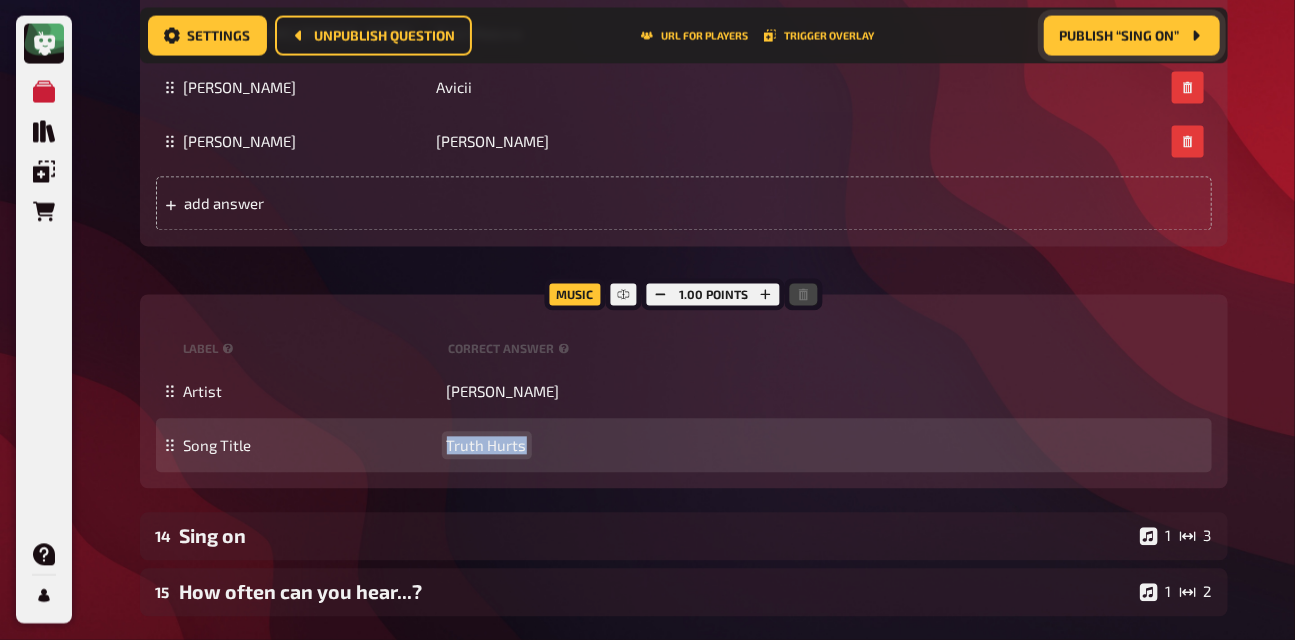 click on "Truth Hurts" at bounding box center (487, 446) 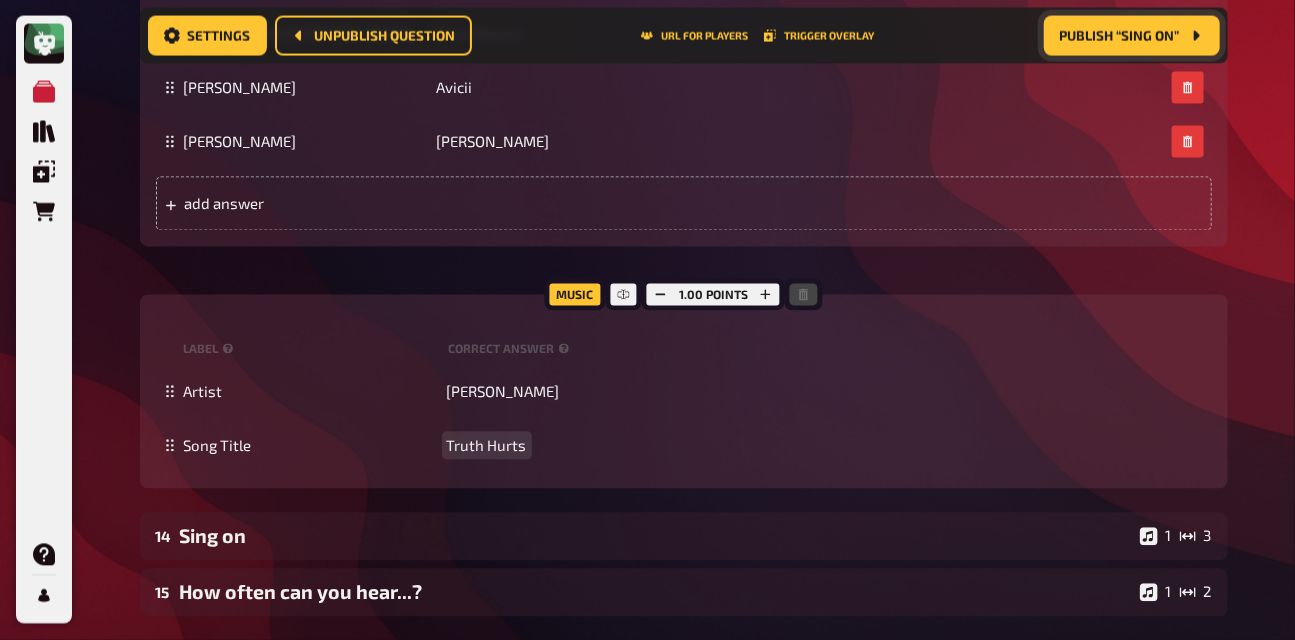 type 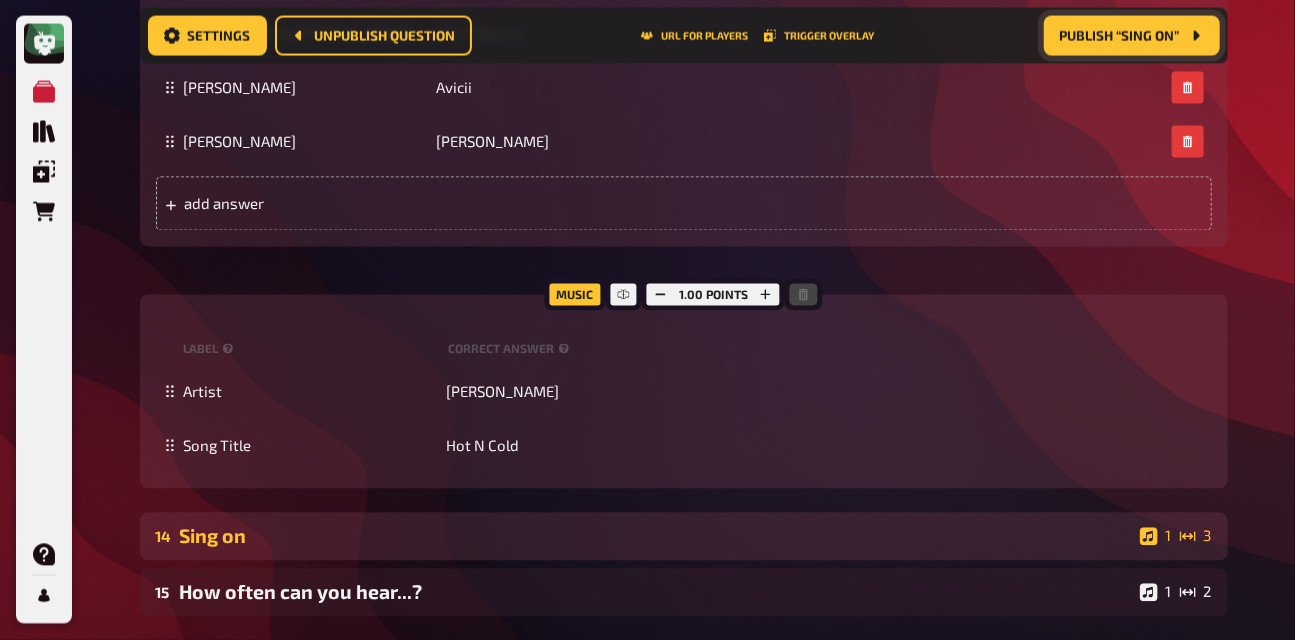 click on "Sing on" at bounding box center [656, 536] 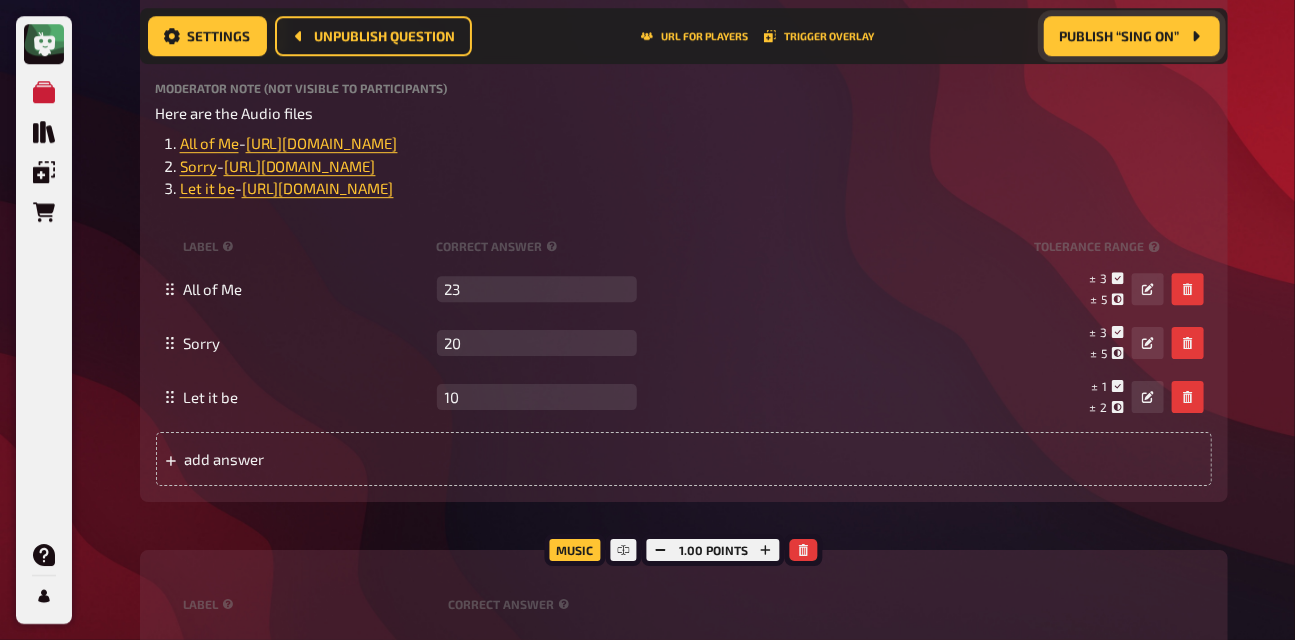 scroll, scrollTop: 2177, scrollLeft: 0, axis: vertical 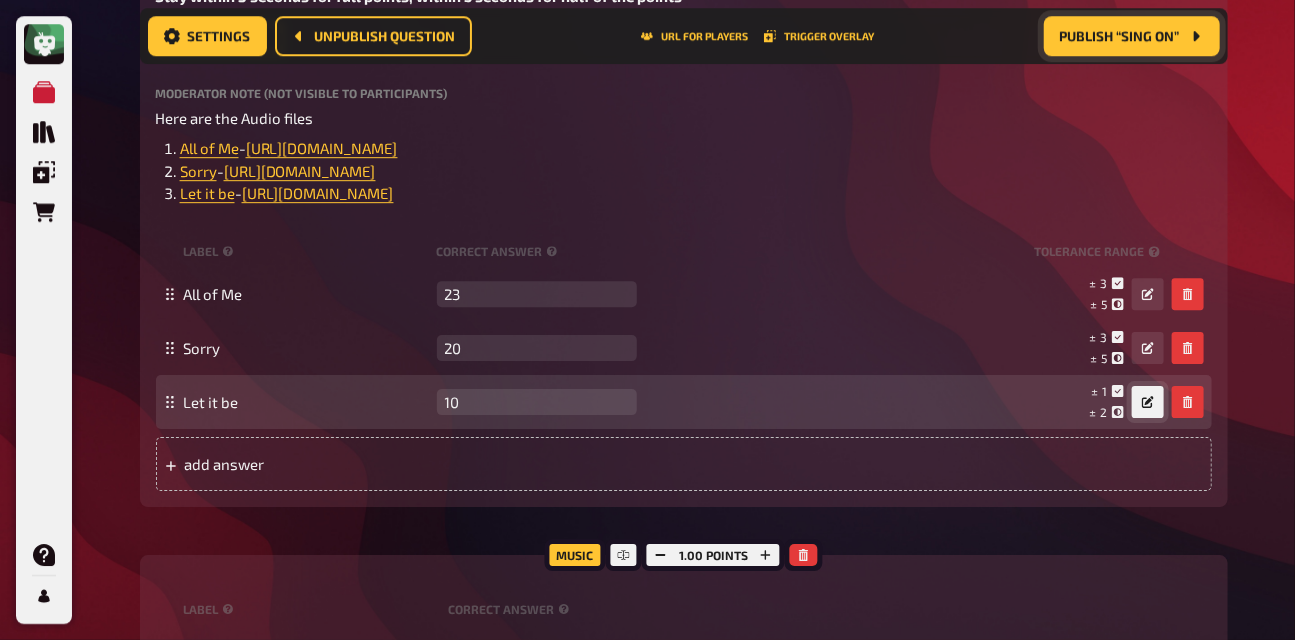 click 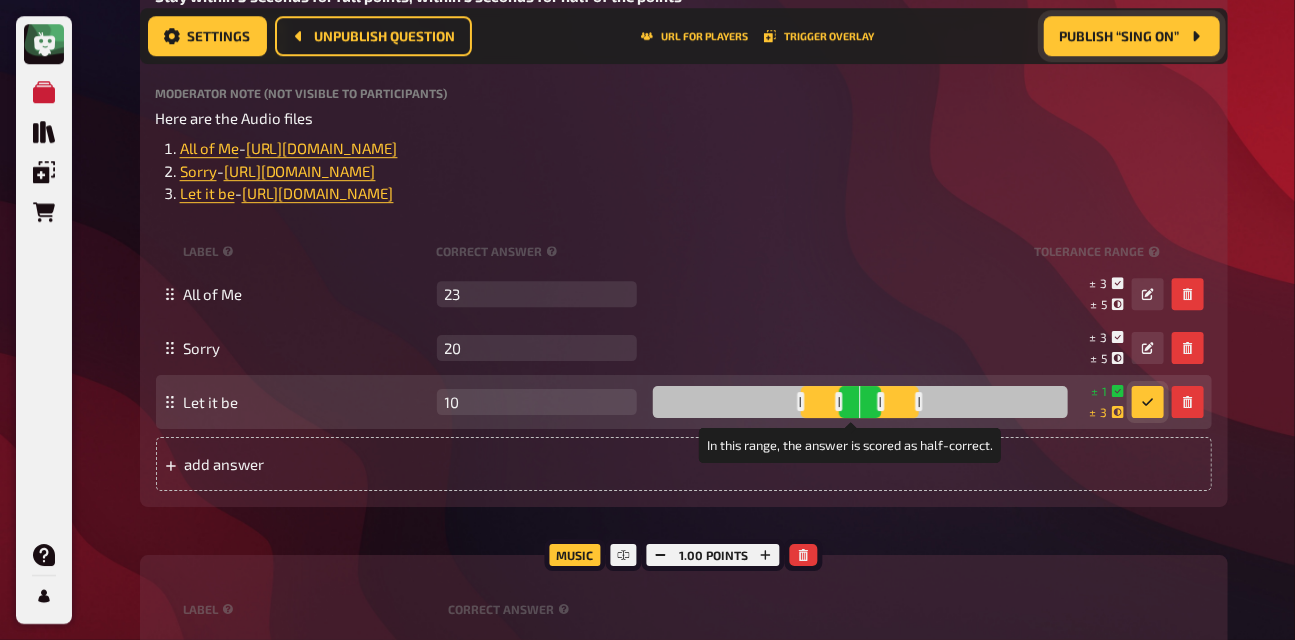 drag, startPoint x: 892, startPoint y: 397, endPoint x: 913, endPoint y: 395, distance: 21.095022 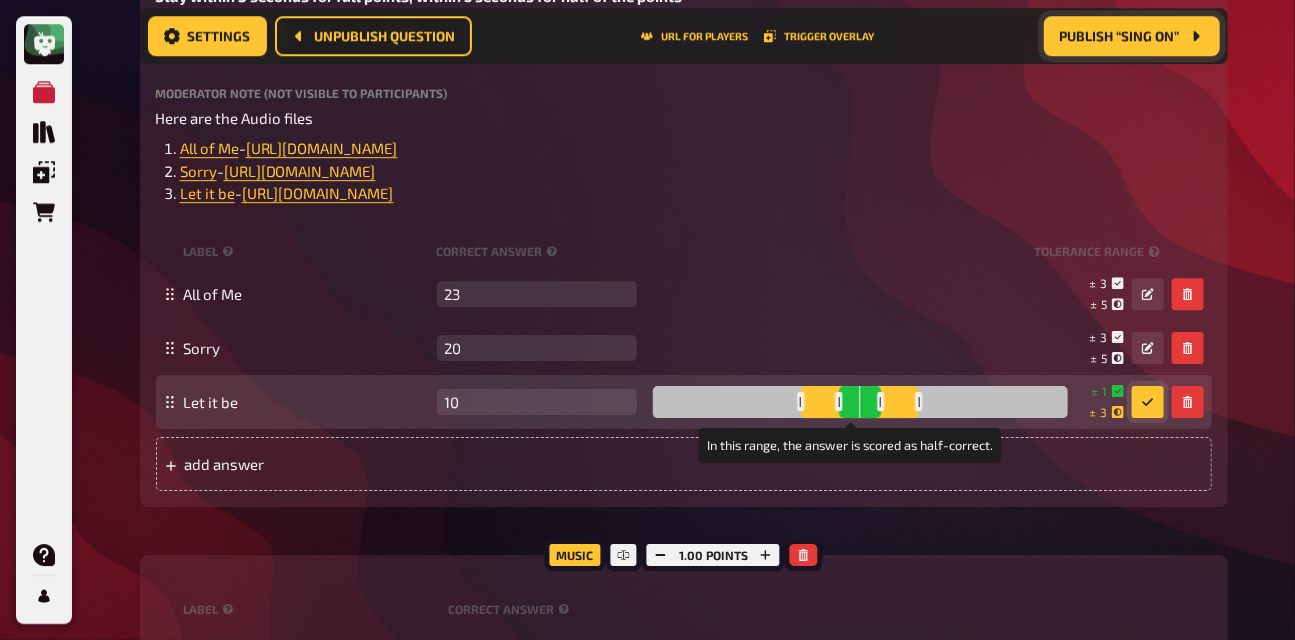 click at bounding box center [919, 401] 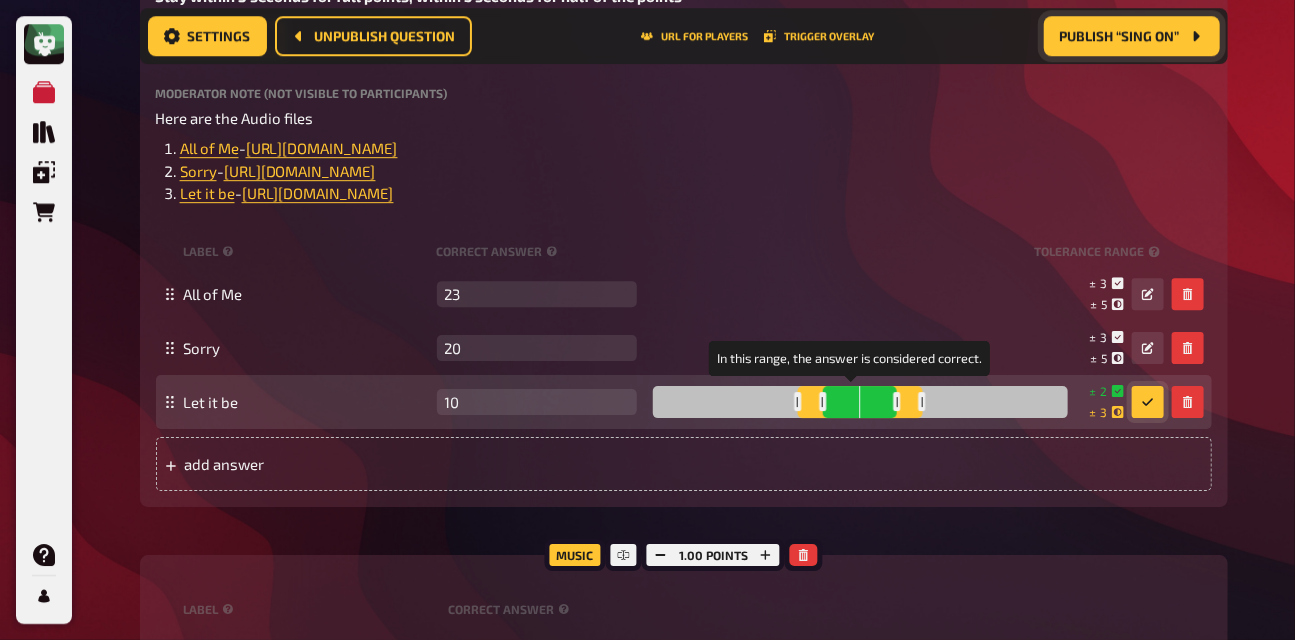 drag, startPoint x: 872, startPoint y: 394, endPoint x: 890, endPoint y: 392, distance: 18.110771 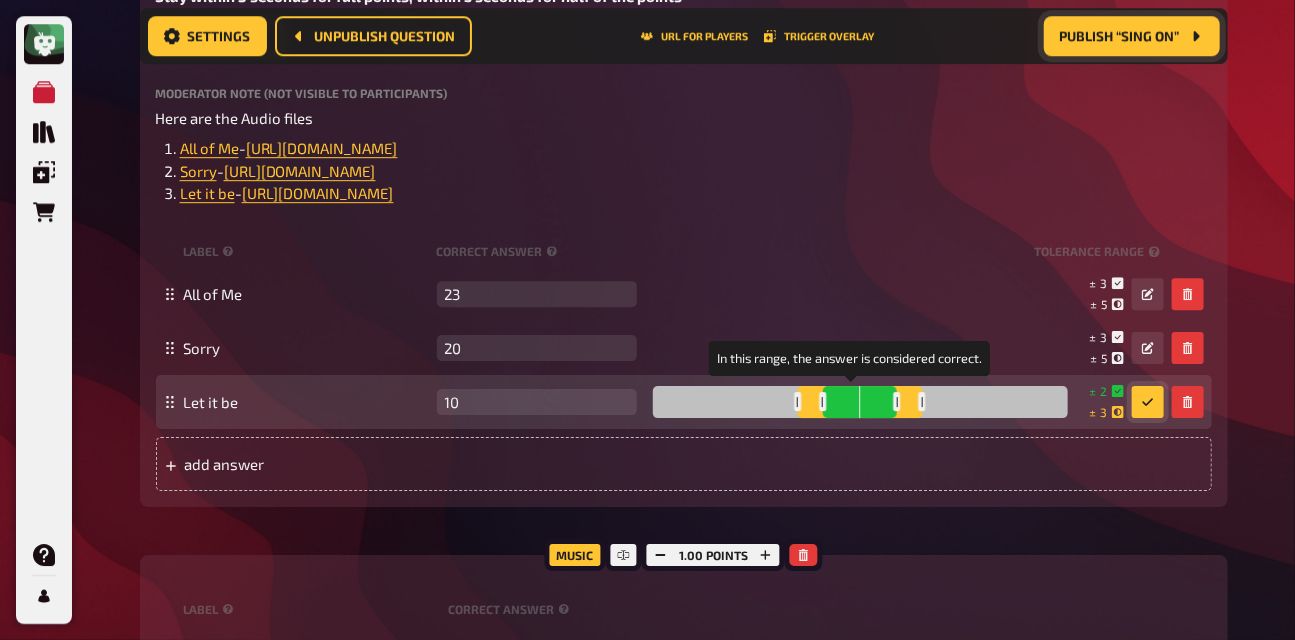 click at bounding box center [897, 401] 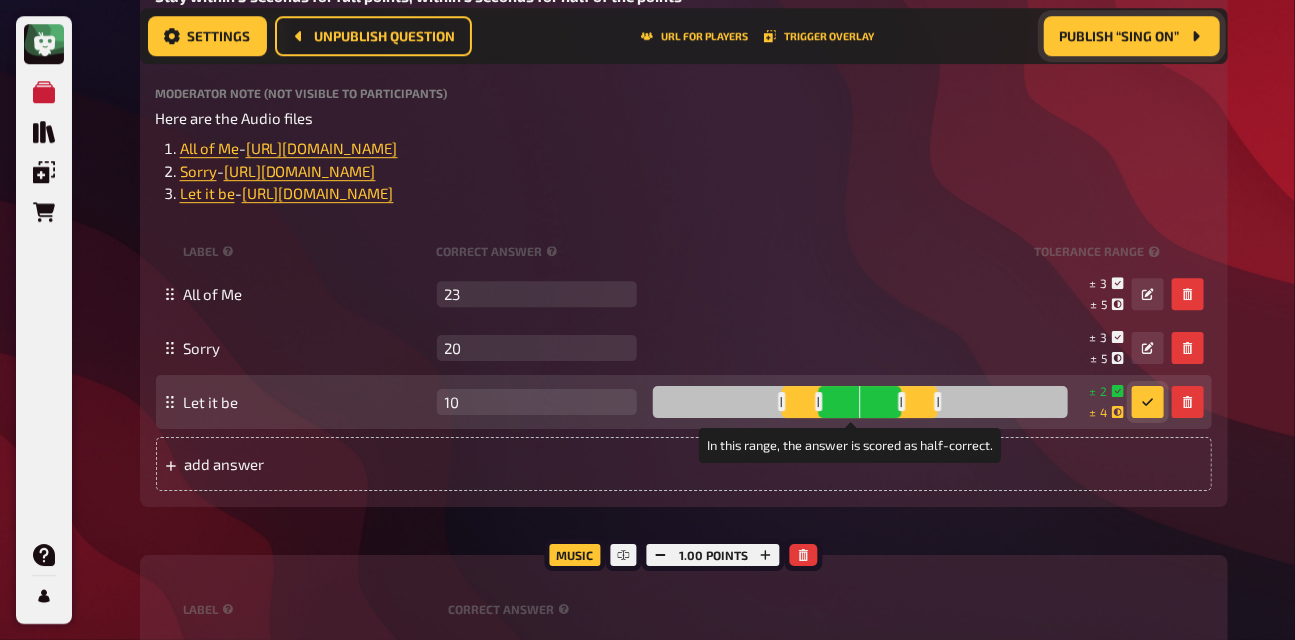 drag, startPoint x: 916, startPoint y: 401, endPoint x: 933, endPoint y: 400, distance: 17.029387 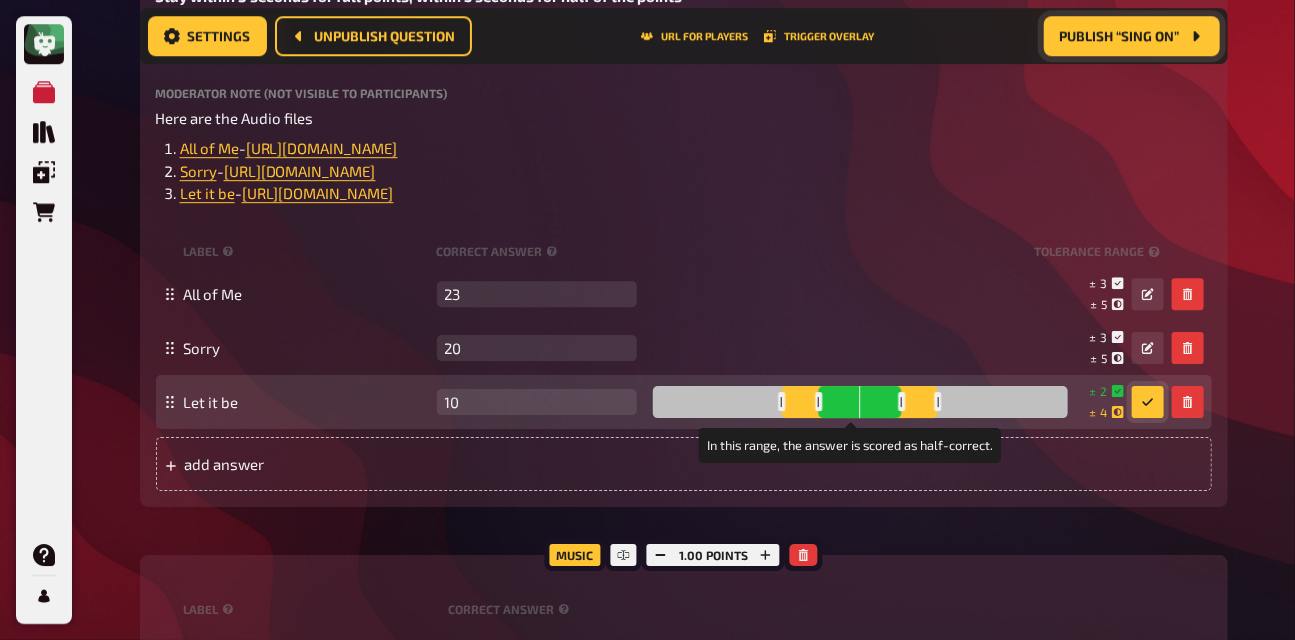 click at bounding box center (938, 401) 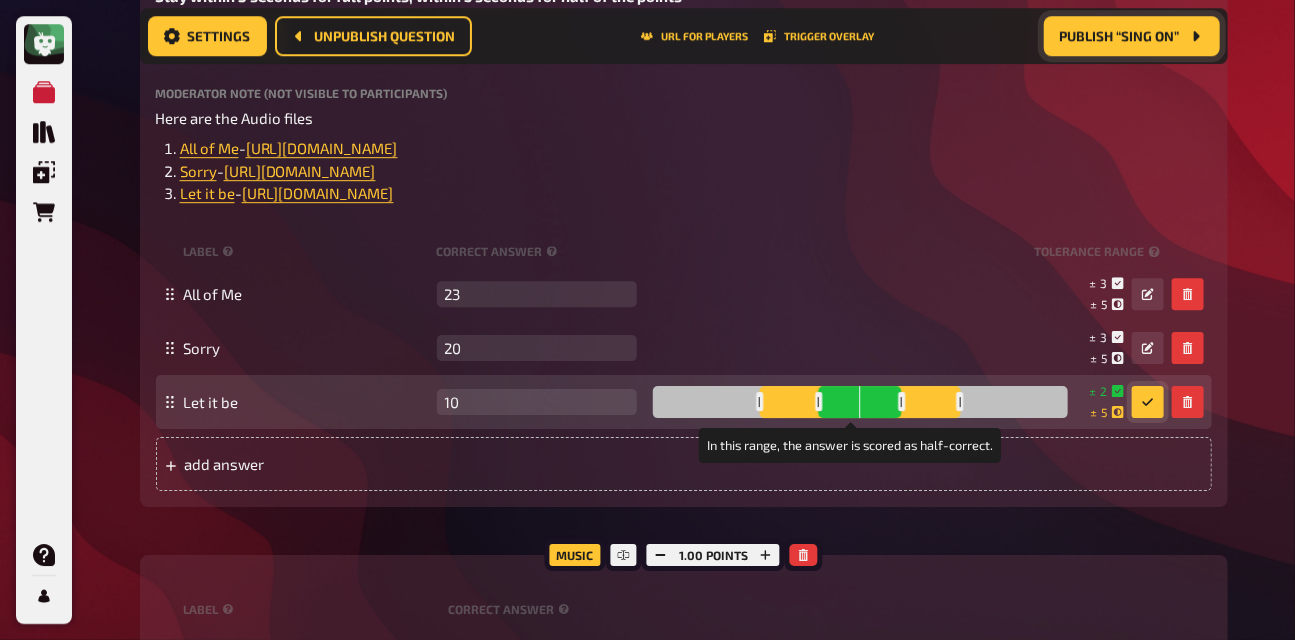 drag, startPoint x: 937, startPoint y: 396, endPoint x: 956, endPoint y: 395, distance: 19.026299 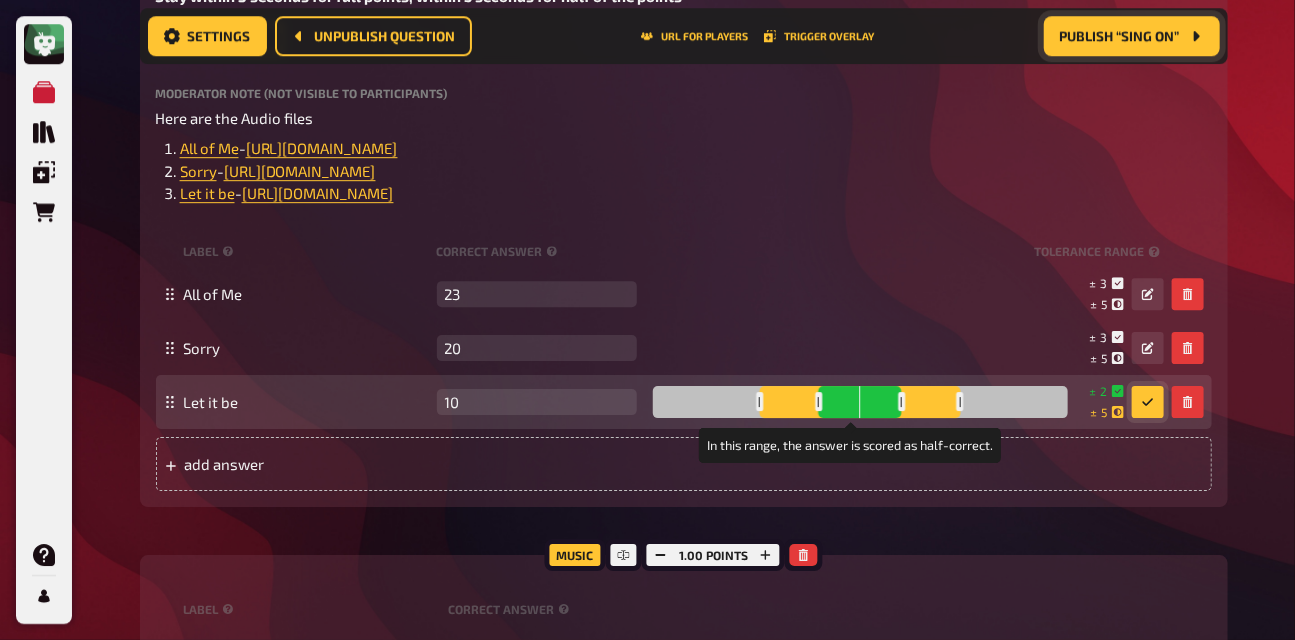 click at bounding box center [960, 401] 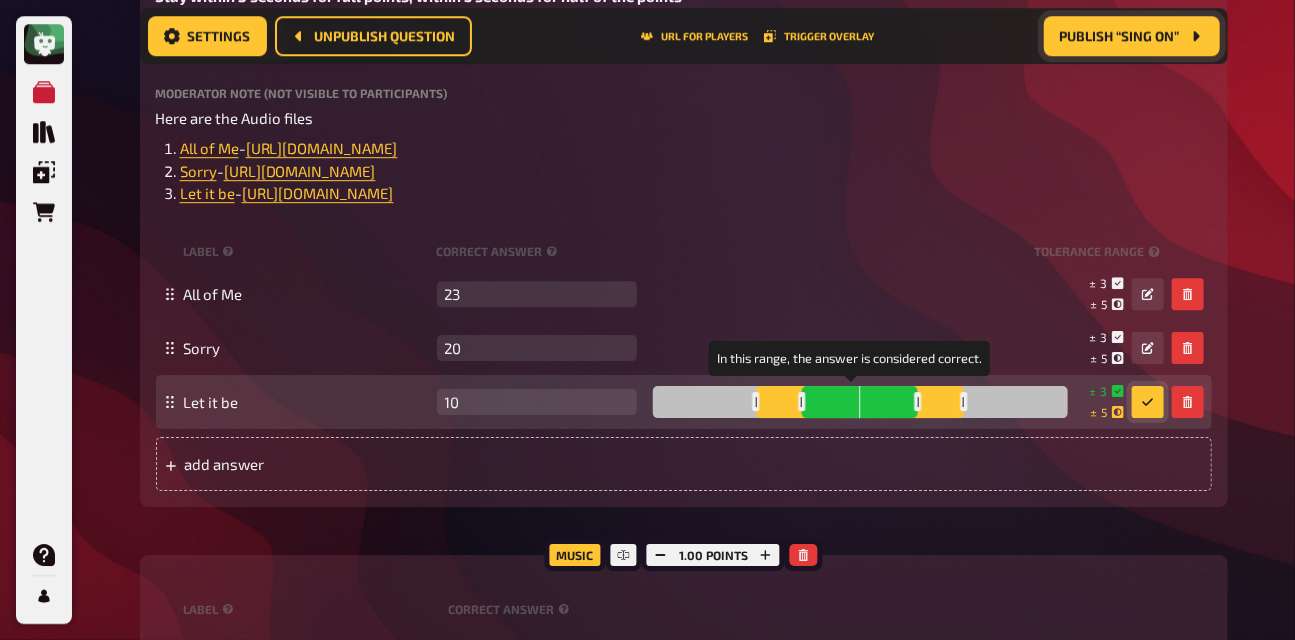 drag, startPoint x: 891, startPoint y: 399, endPoint x: 911, endPoint y: 398, distance: 20.024984 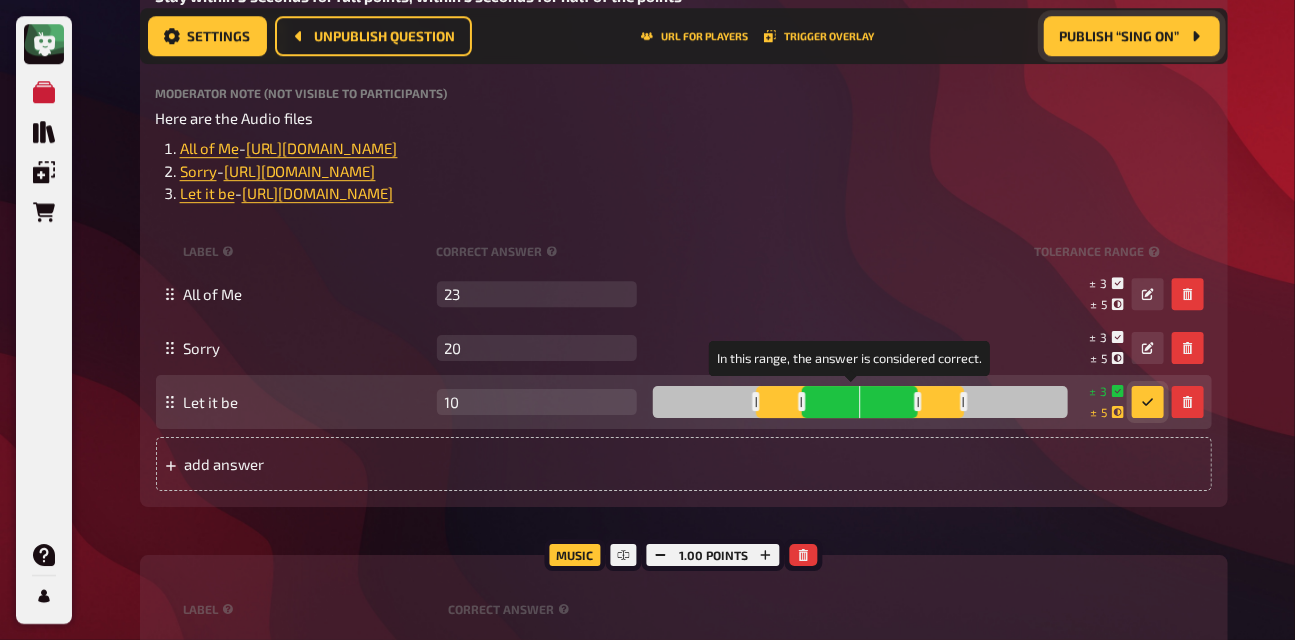 click at bounding box center (918, 401) 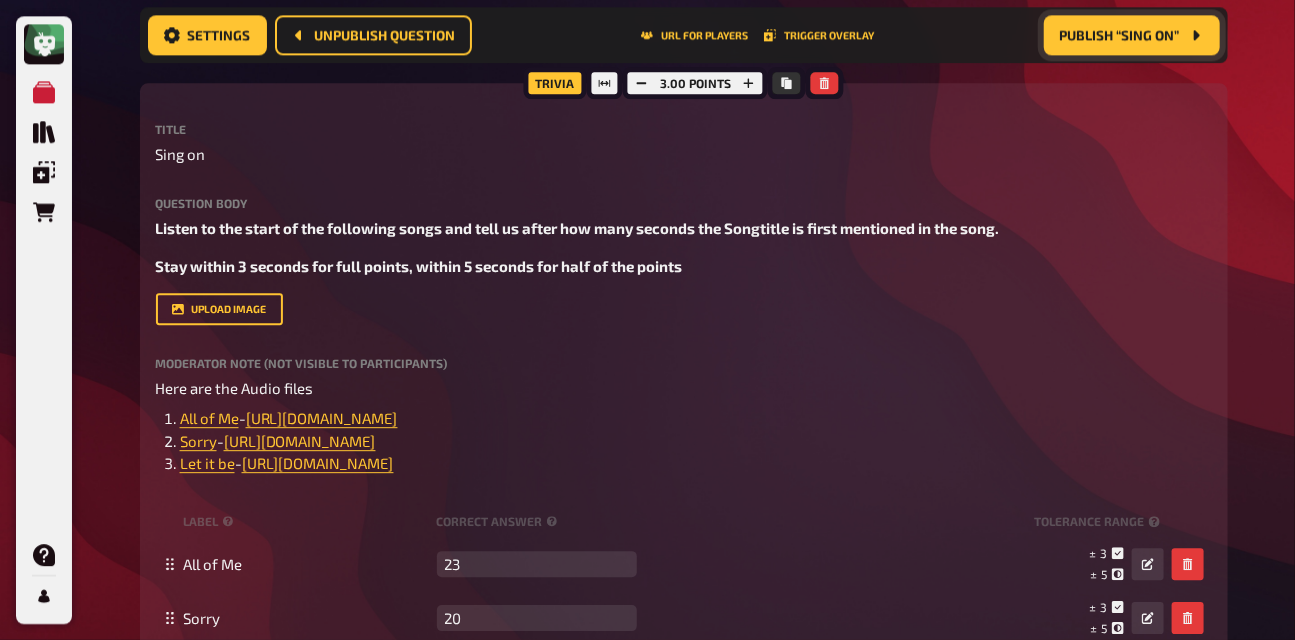 scroll, scrollTop: 1671, scrollLeft: 0, axis: vertical 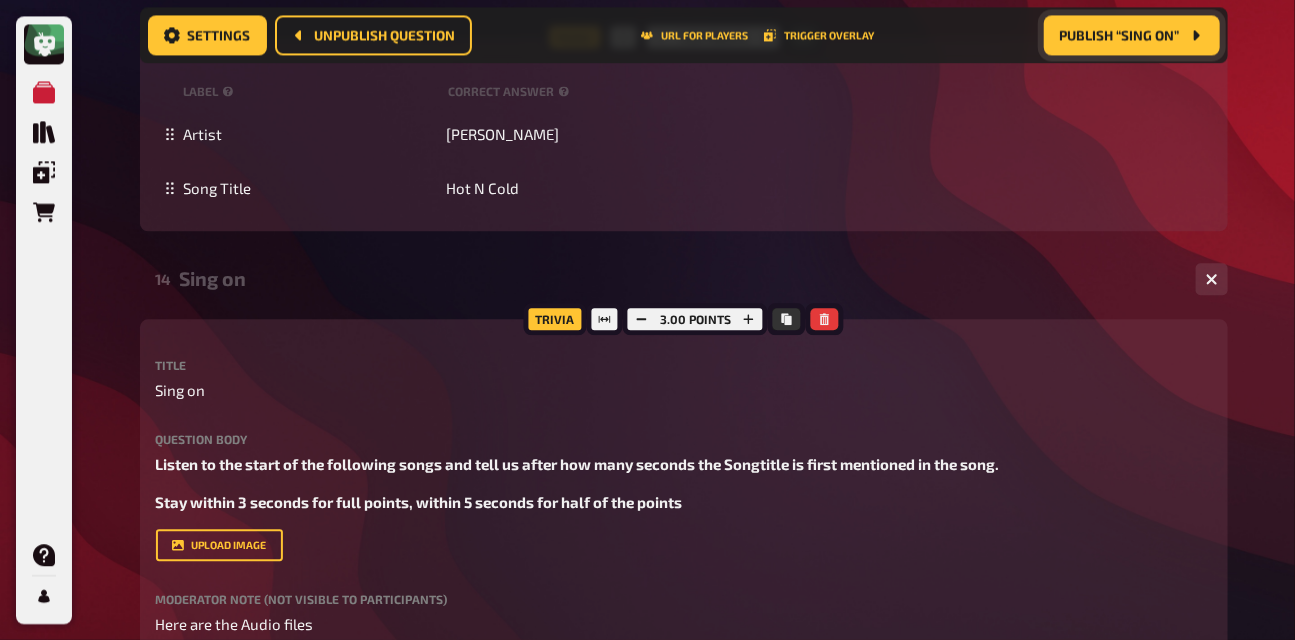 click on "Sing on" at bounding box center [680, 278] 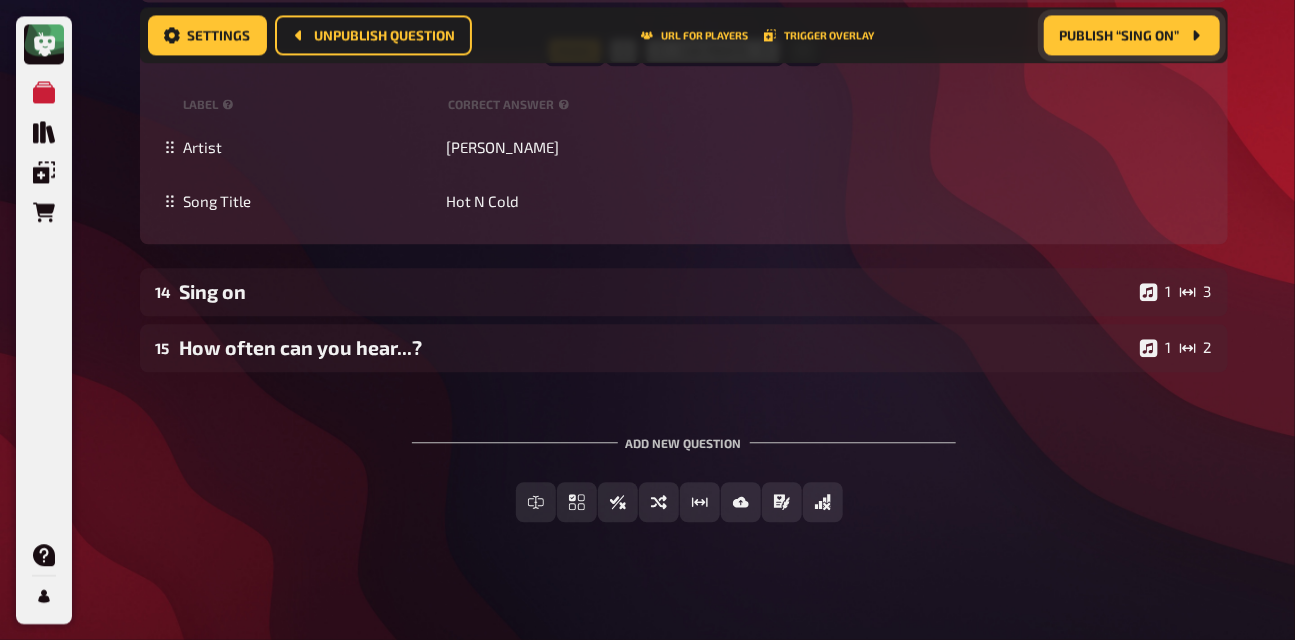 scroll, scrollTop: 1667, scrollLeft: 0, axis: vertical 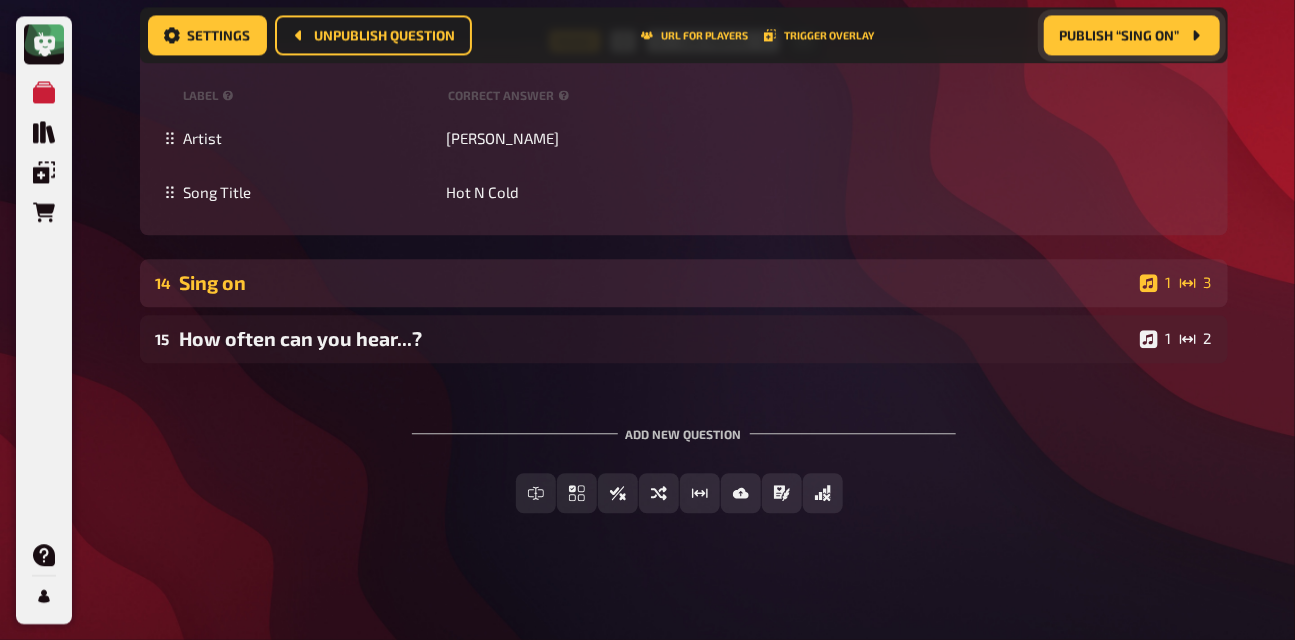 click on "Sing on" at bounding box center (656, 282) 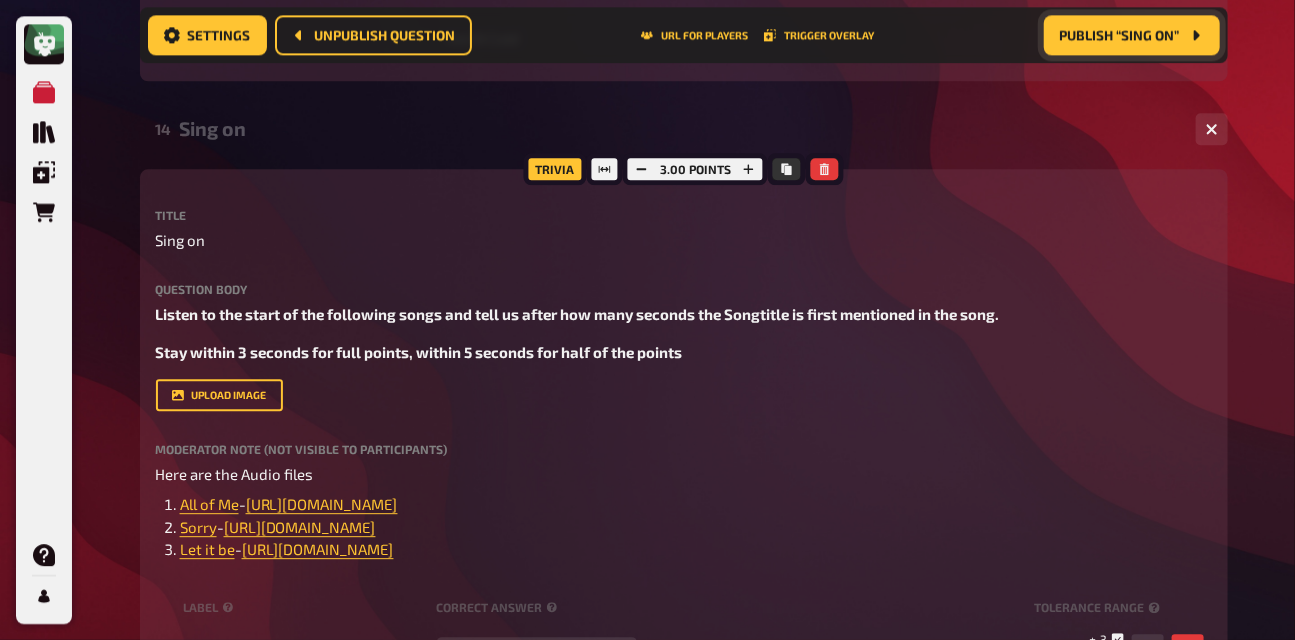 scroll, scrollTop: 1829, scrollLeft: 0, axis: vertical 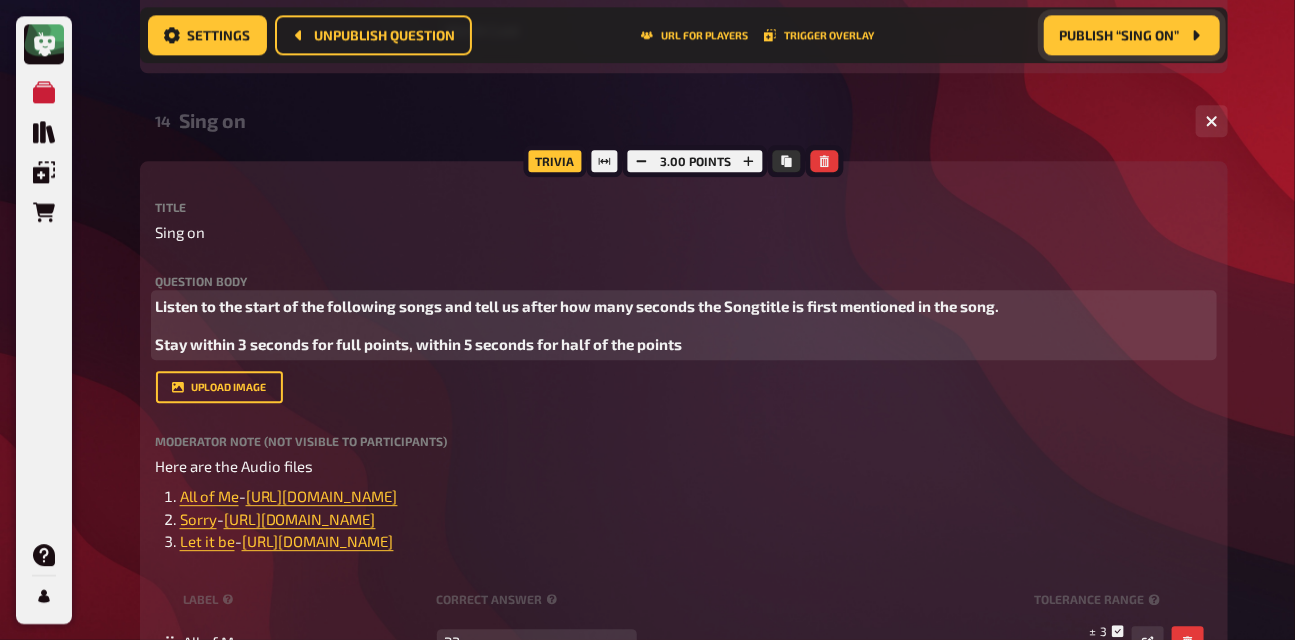 click on "Listen to the start of the following songs and tell us after how many seconds the Songtitle is first mentioned in the song." at bounding box center [578, 306] 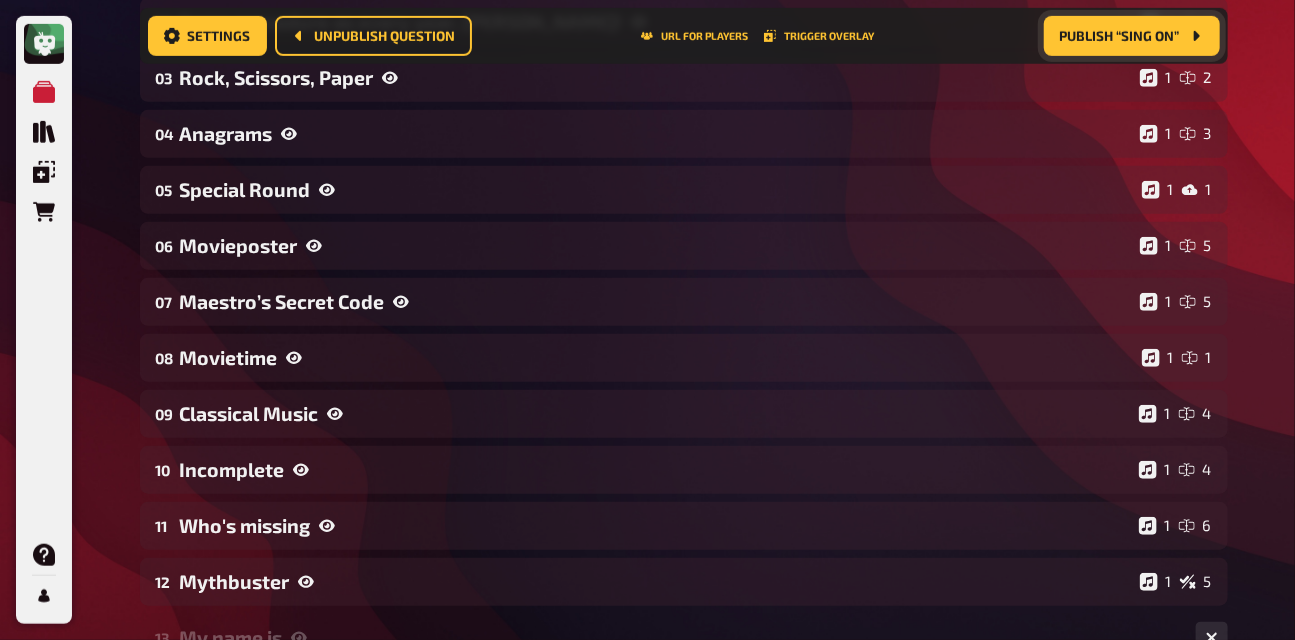 scroll, scrollTop: 0, scrollLeft: 0, axis: both 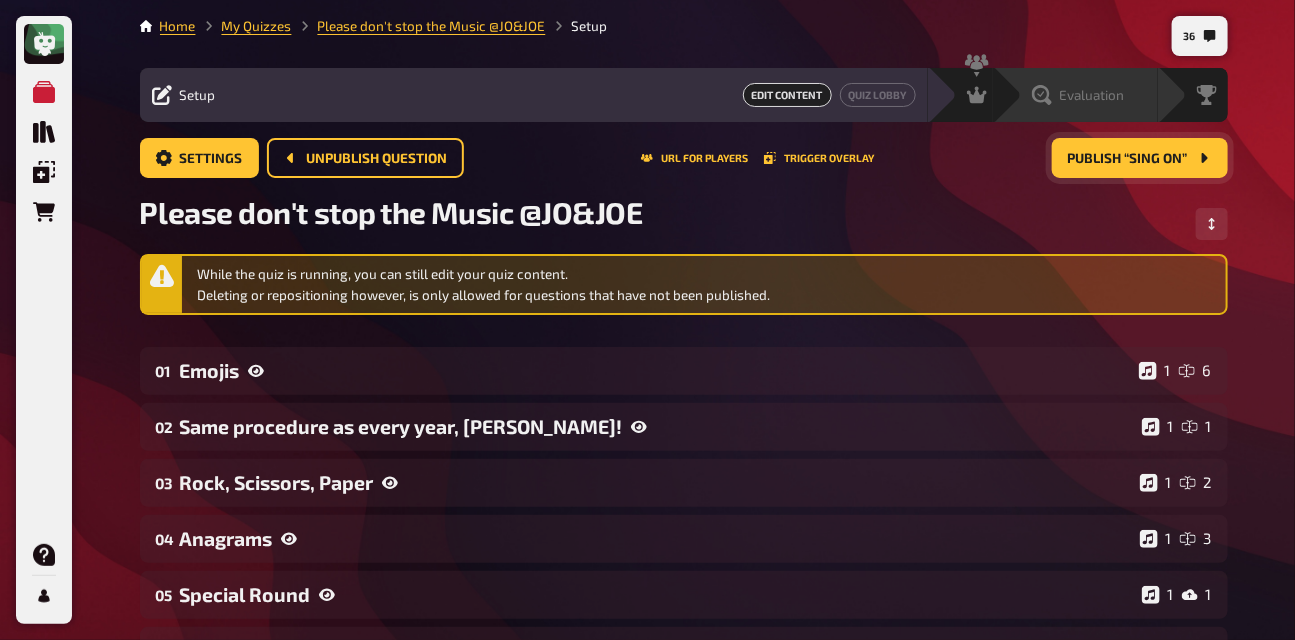 click on "Evaluation" at bounding box center [1092, 95] 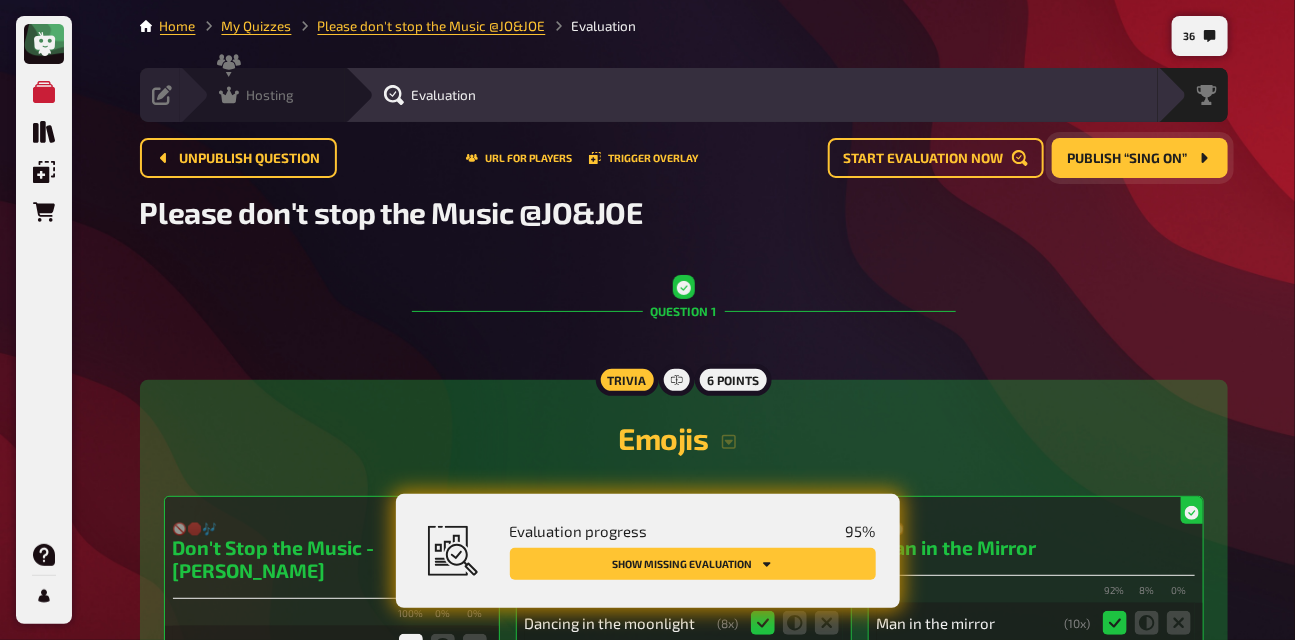 click on "Hosting" at bounding box center (271, 95) 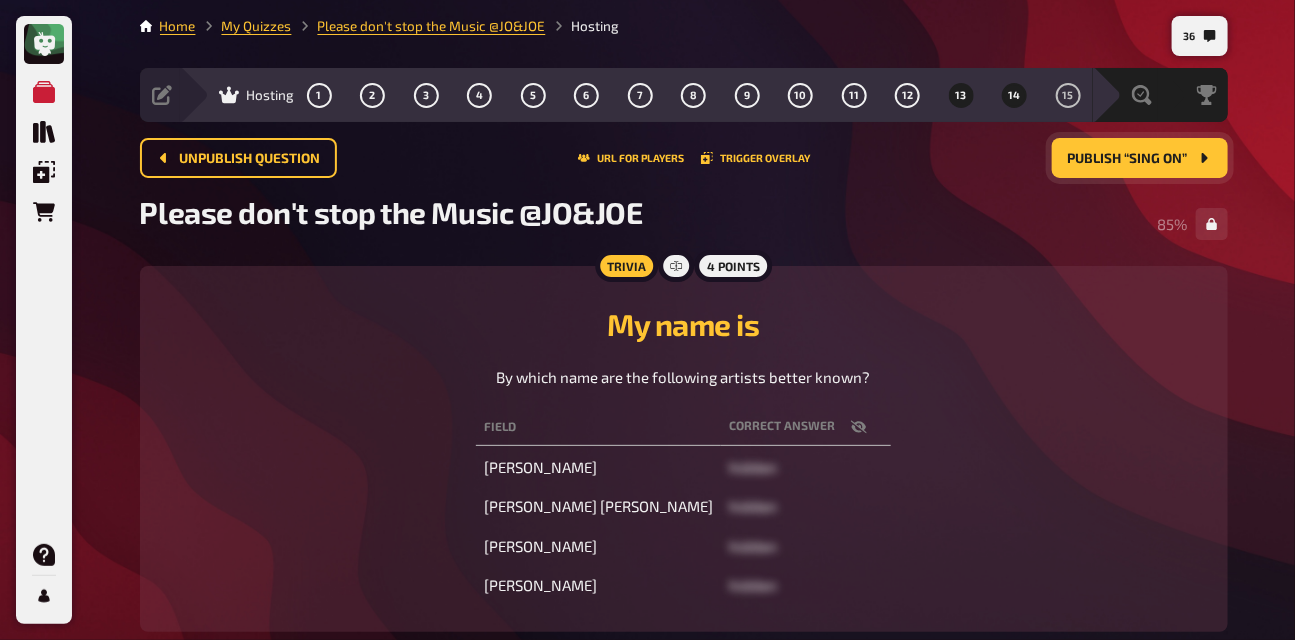 click on "14" at bounding box center (1015, 95) 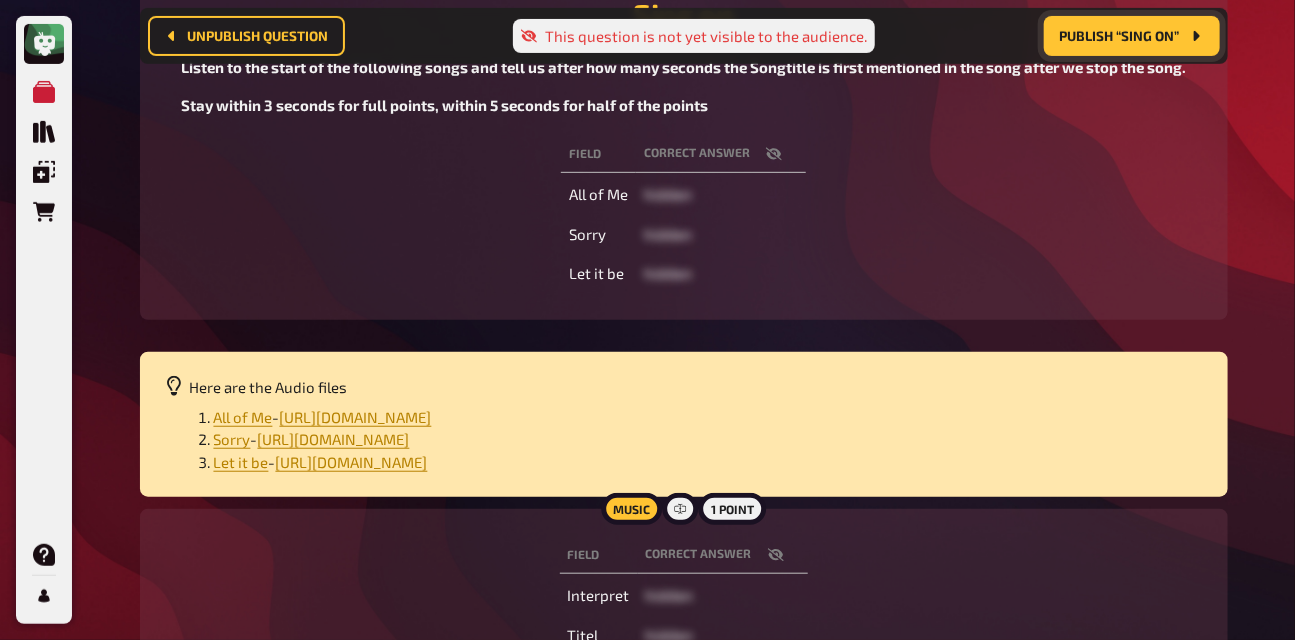 scroll, scrollTop: 347, scrollLeft: 0, axis: vertical 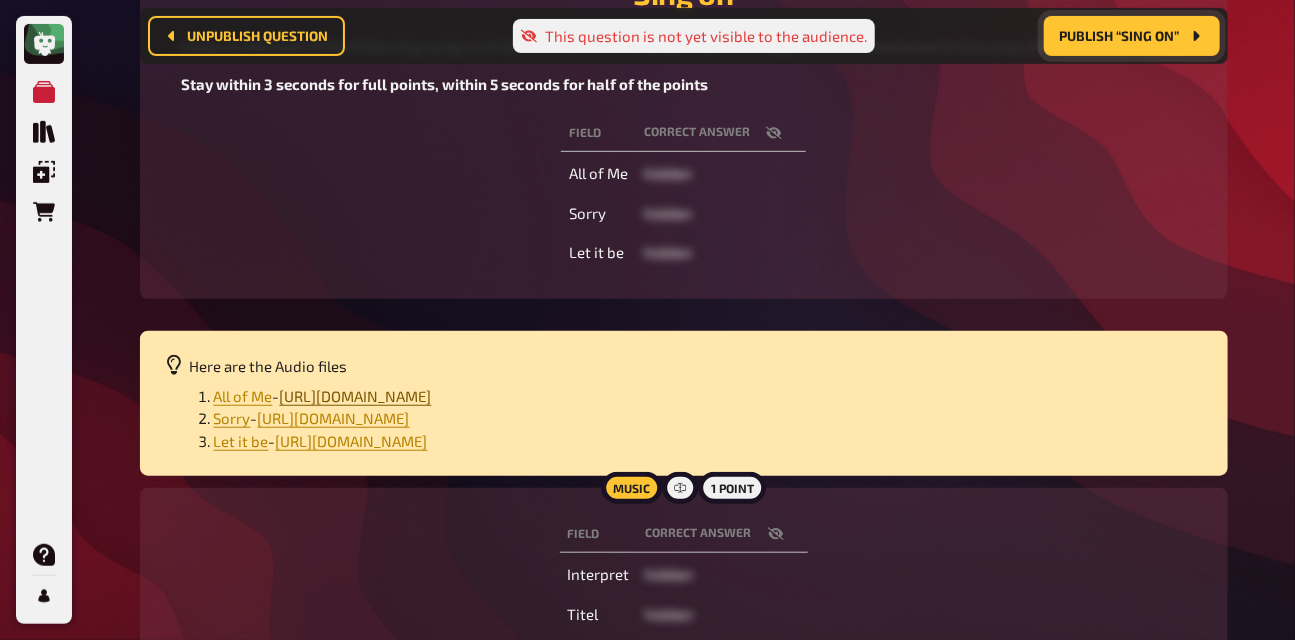 click on "[URL][DOMAIN_NAME]" at bounding box center [356, 396] 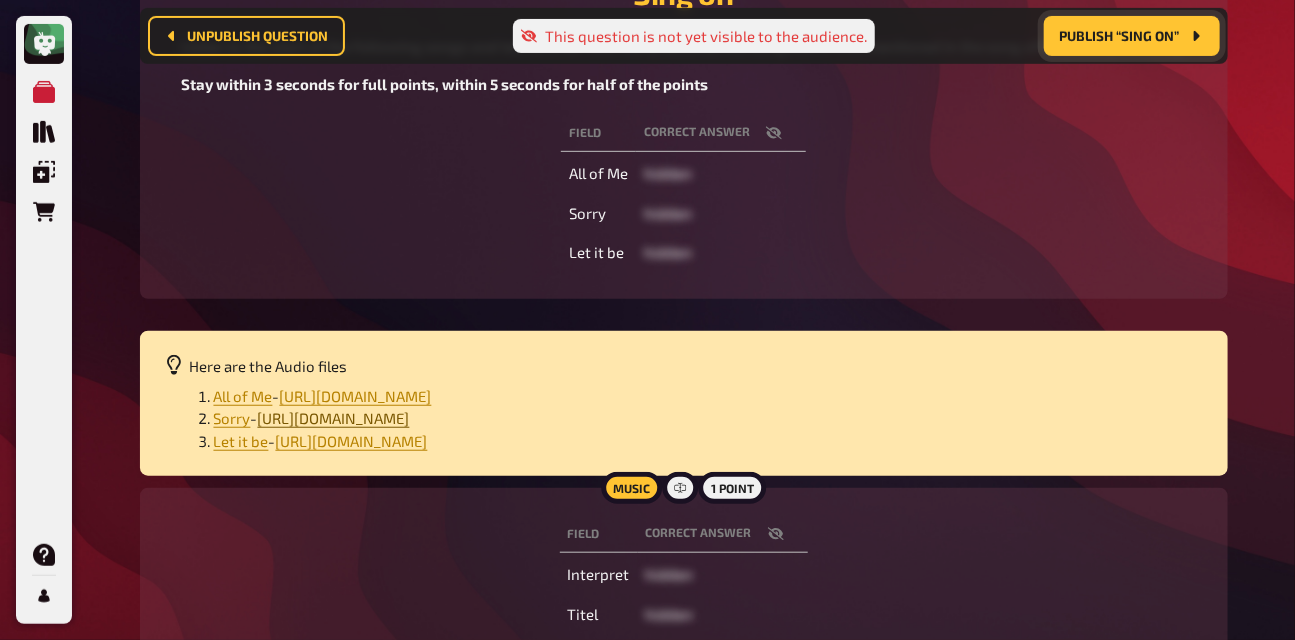 click on "[URL][DOMAIN_NAME]" at bounding box center [334, 418] 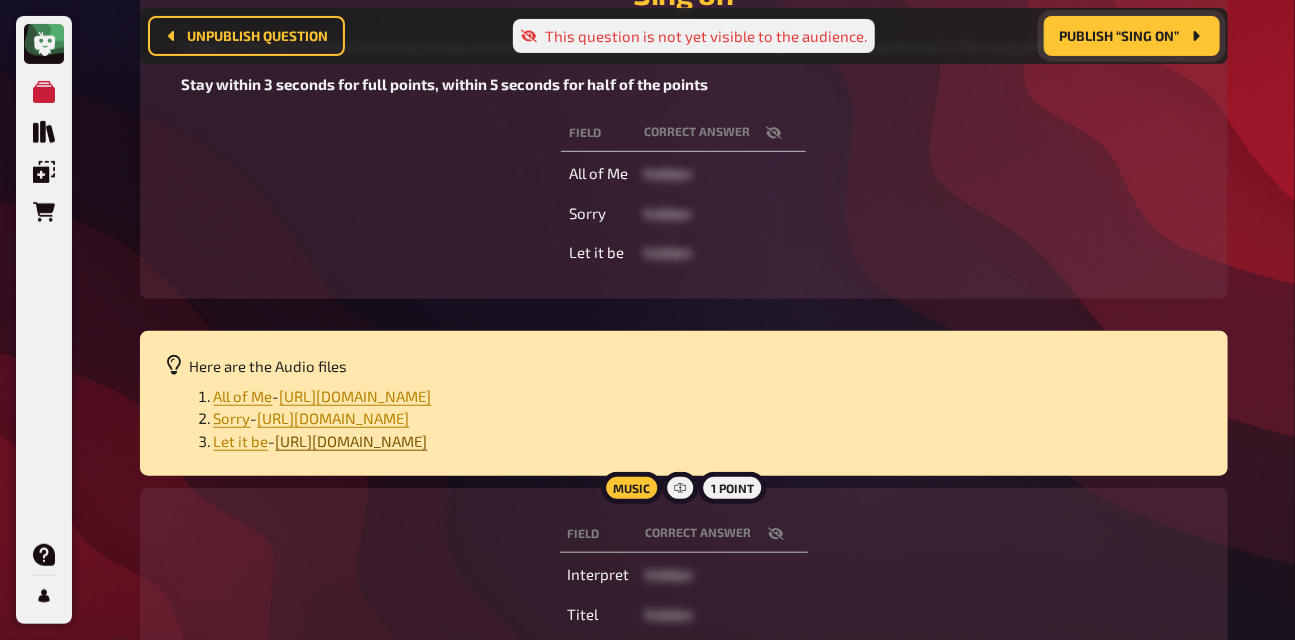 click on "[URL][DOMAIN_NAME]" at bounding box center (352, 441) 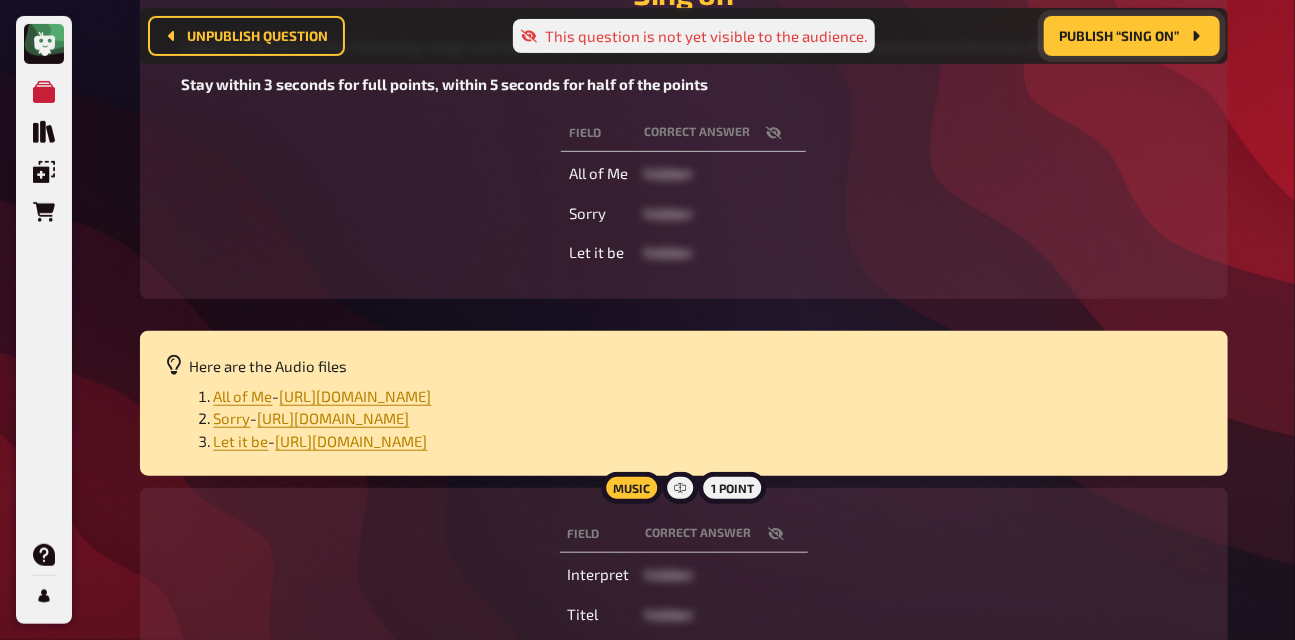 scroll, scrollTop: 0, scrollLeft: 0, axis: both 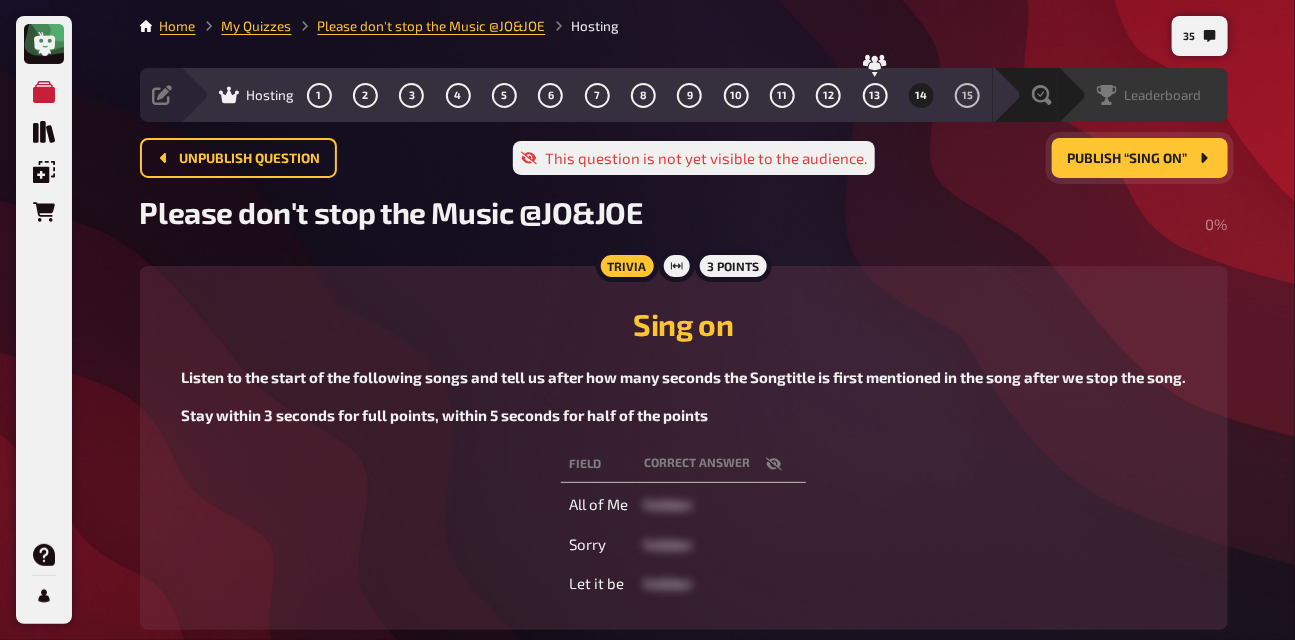 click on "Leaderboard" at bounding box center (1149, 95) 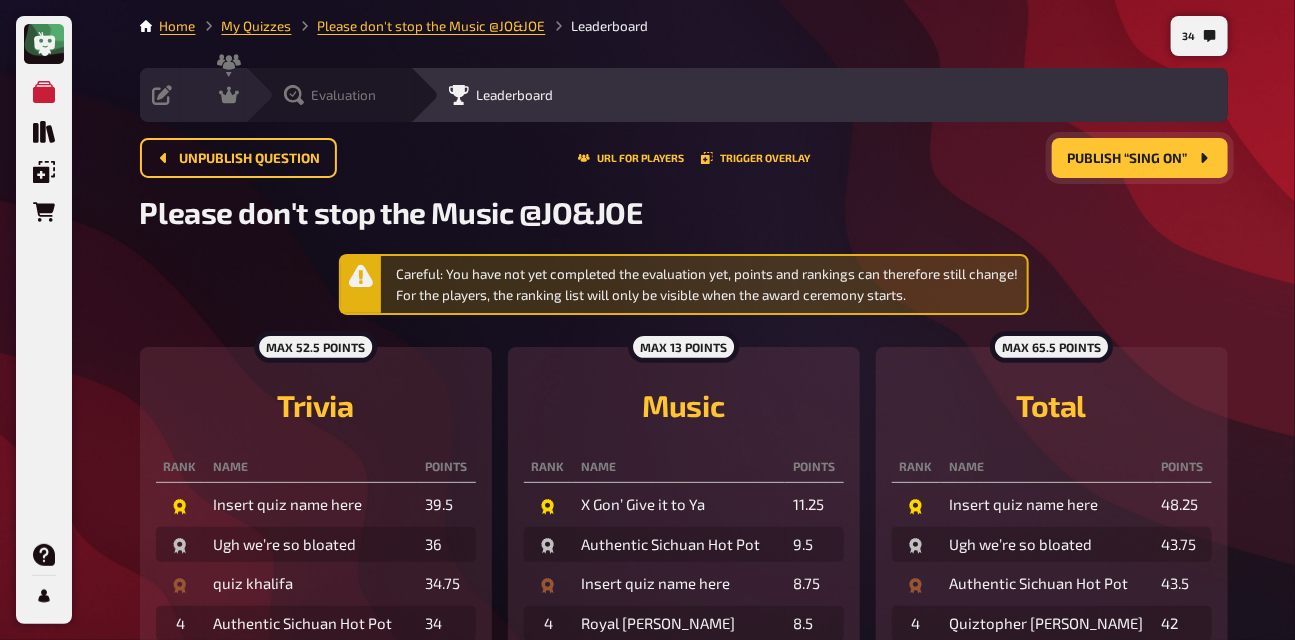 click 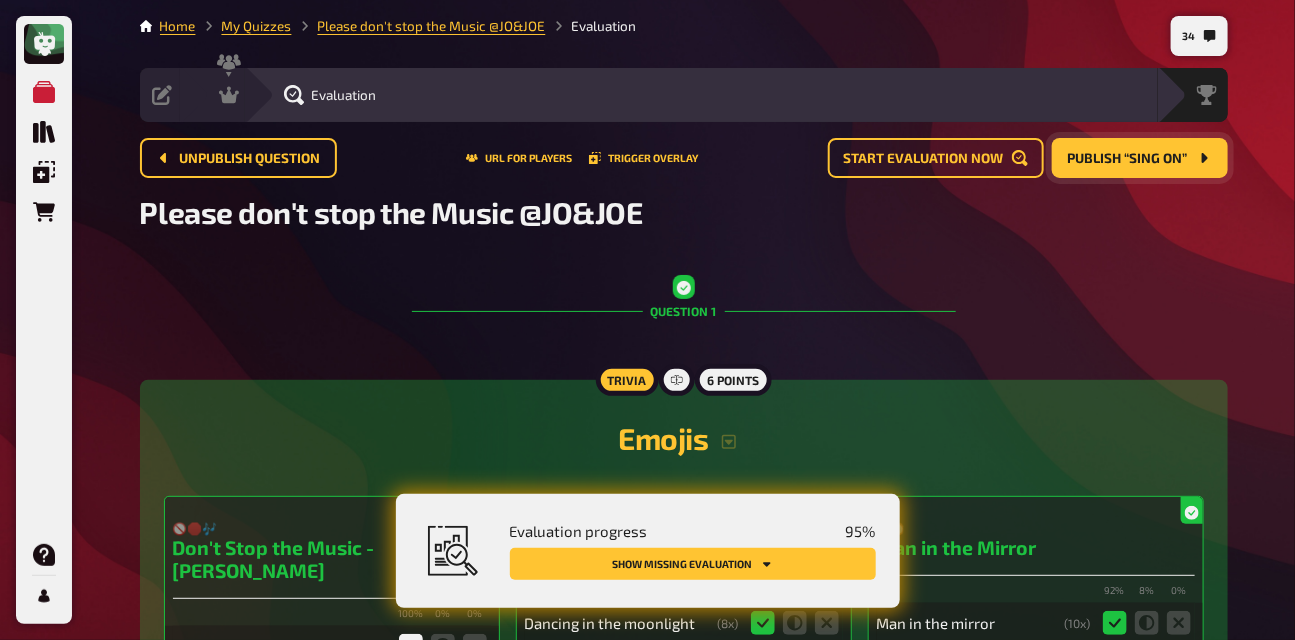 click on "Publish “Sing on”" at bounding box center (1128, 159) 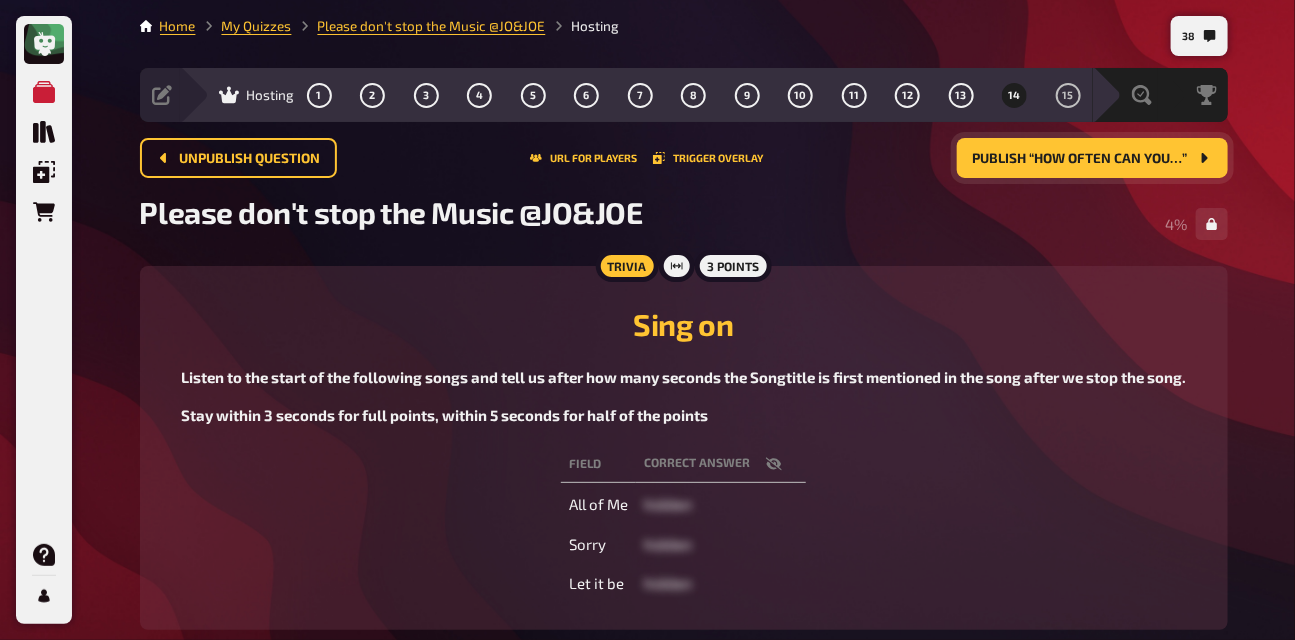 click 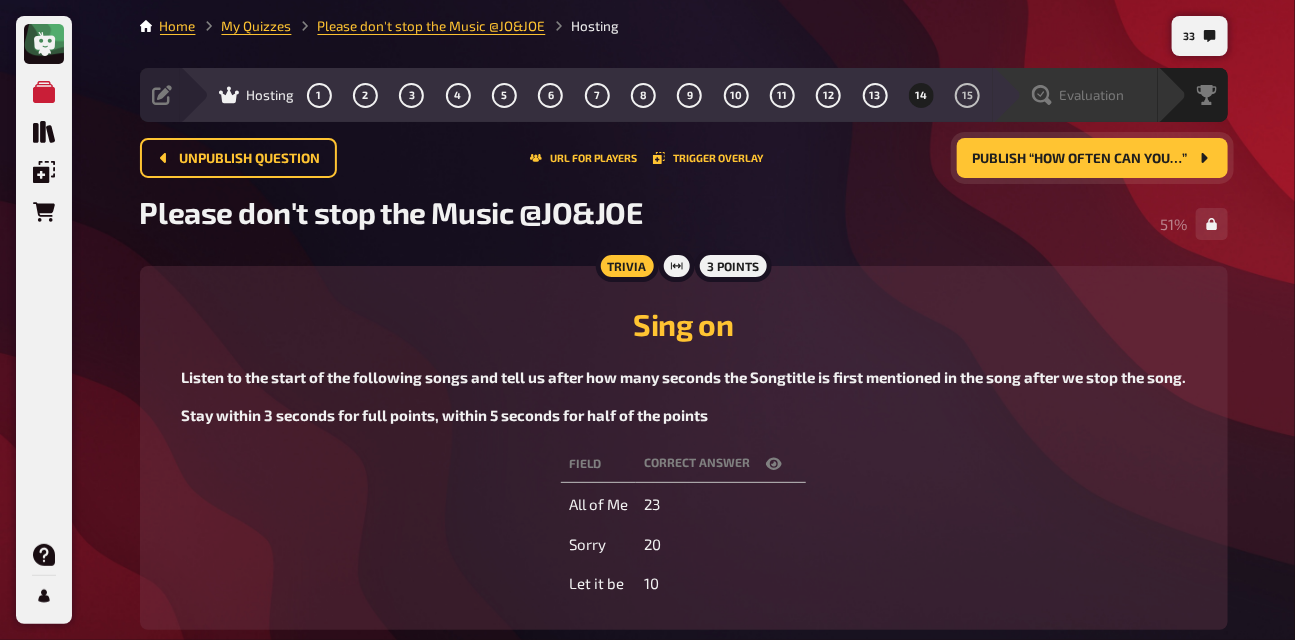 click on "Evaluation" at bounding box center (1092, 95) 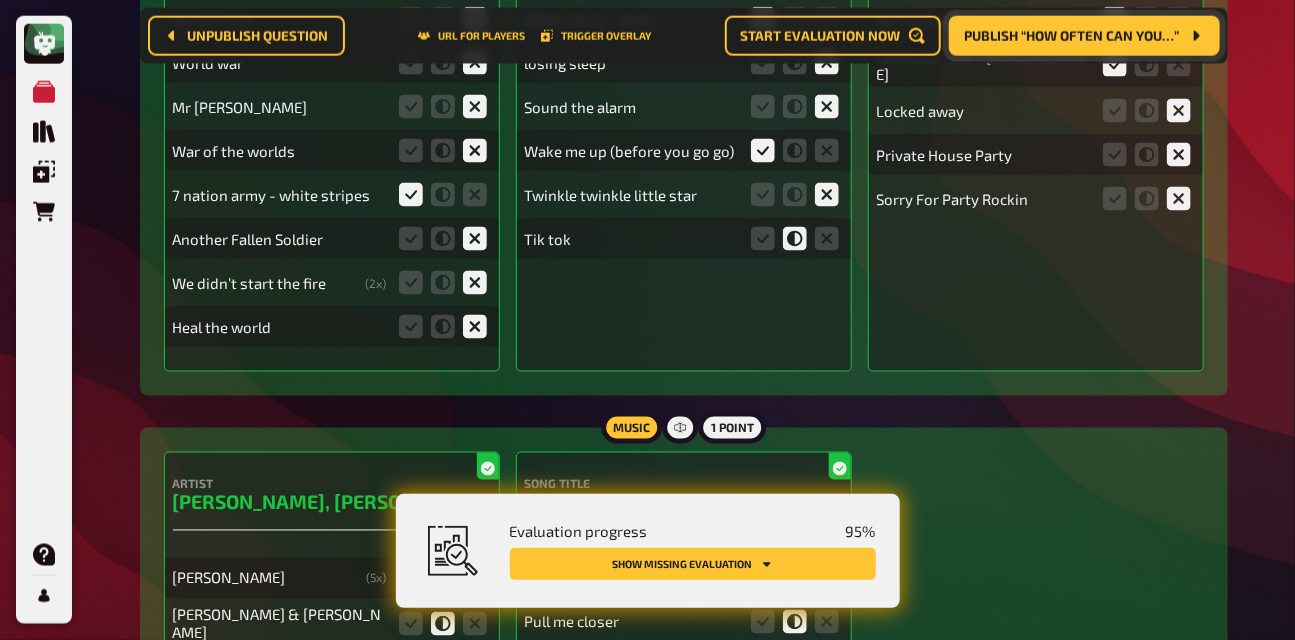 click on "Show missing evaluation" at bounding box center [693, 564] 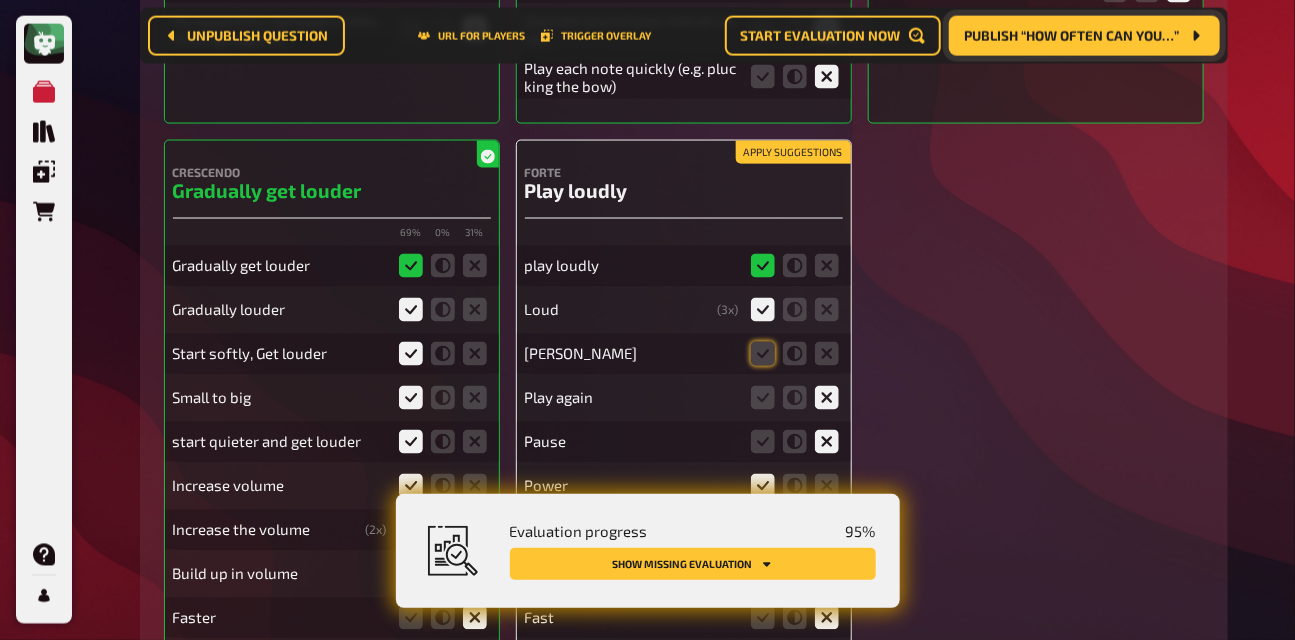 scroll, scrollTop: 9657, scrollLeft: 0, axis: vertical 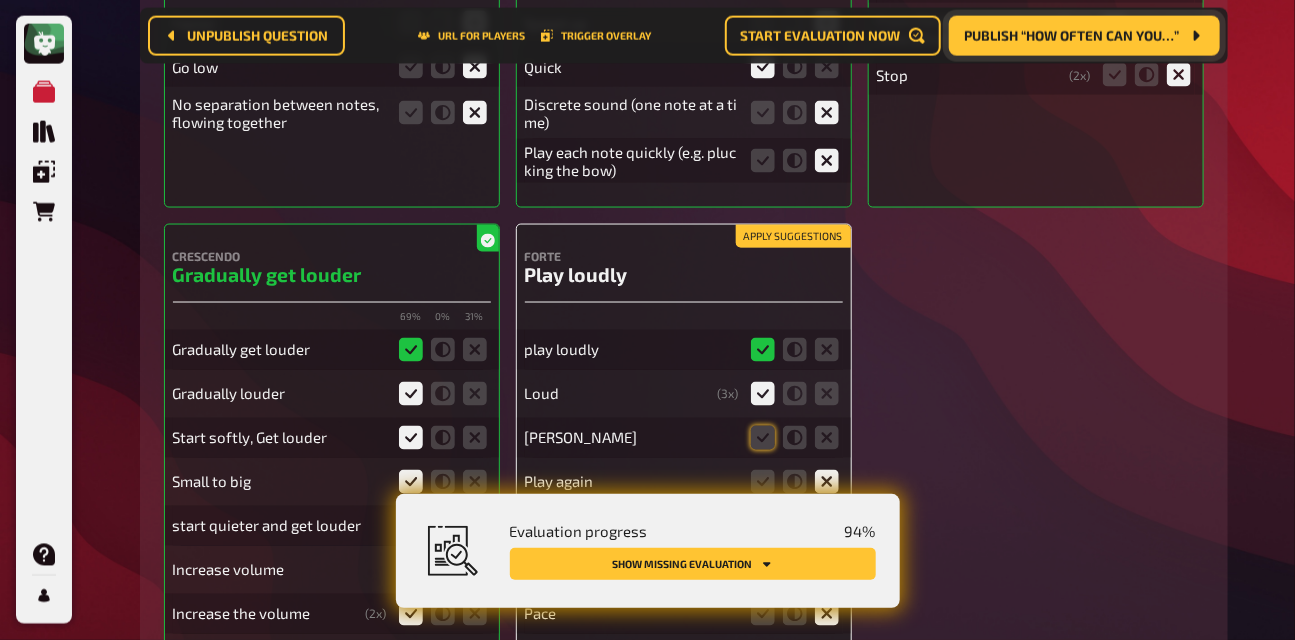 click on "Apply suggestions" at bounding box center [793, 237] 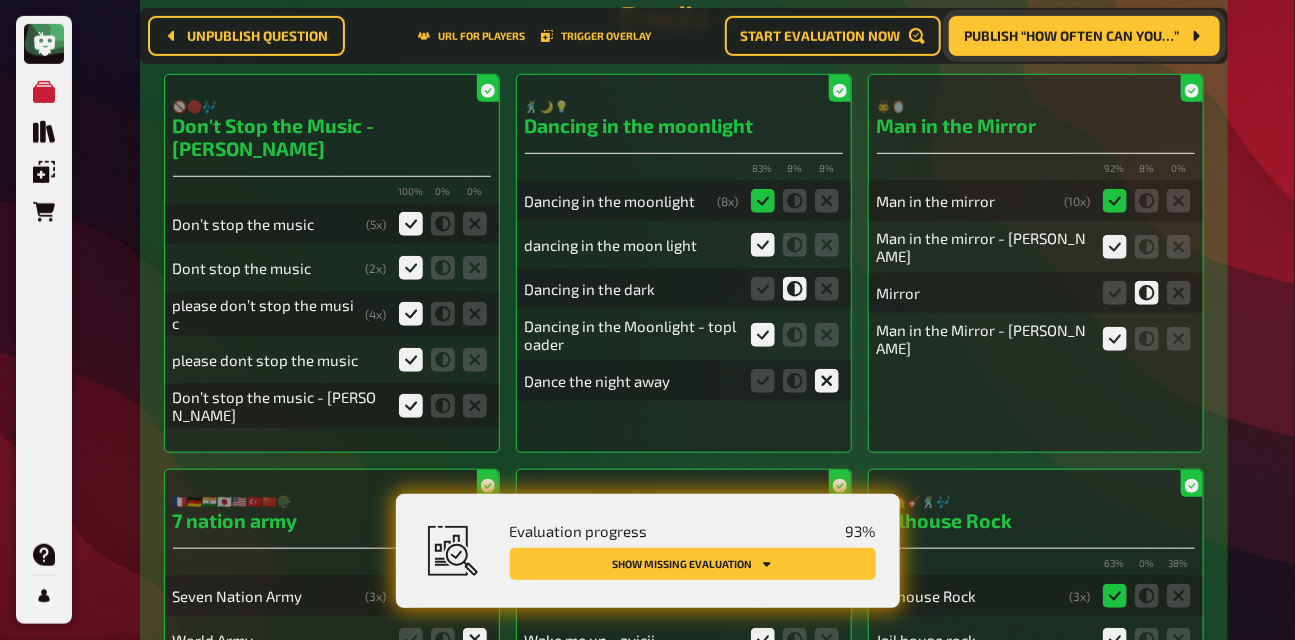 scroll, scrollTop: 0, scrollLeft: 0, axis: both 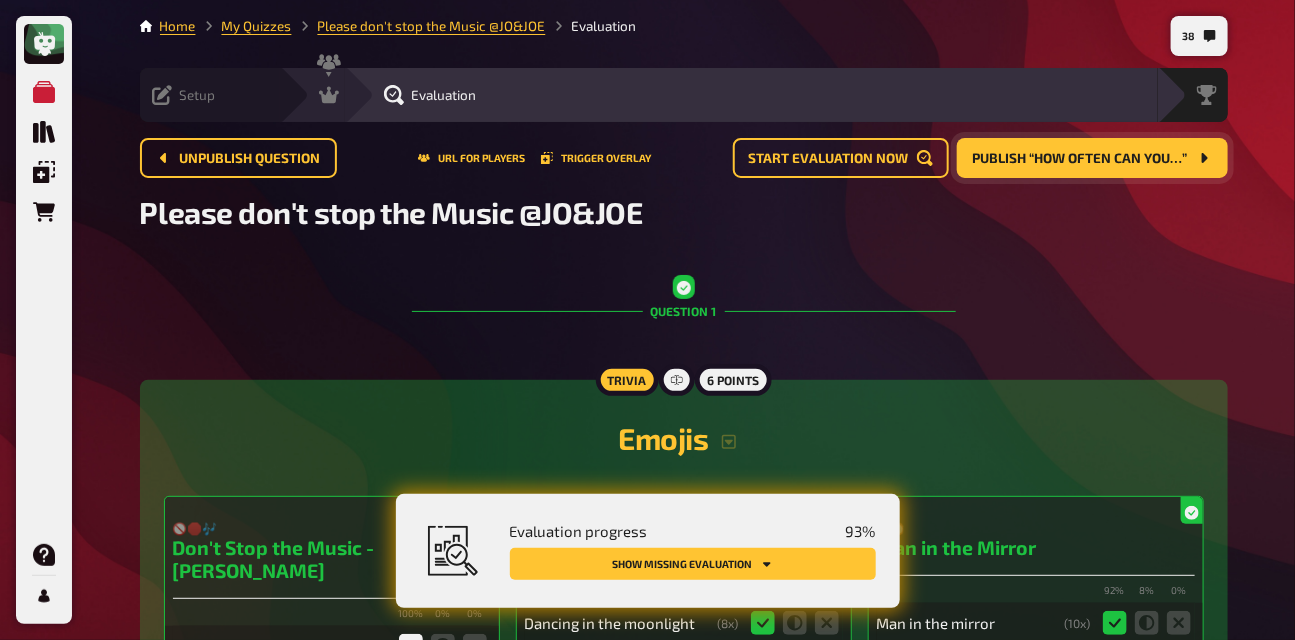 click on "Setup" at bounding box center (198, 95) 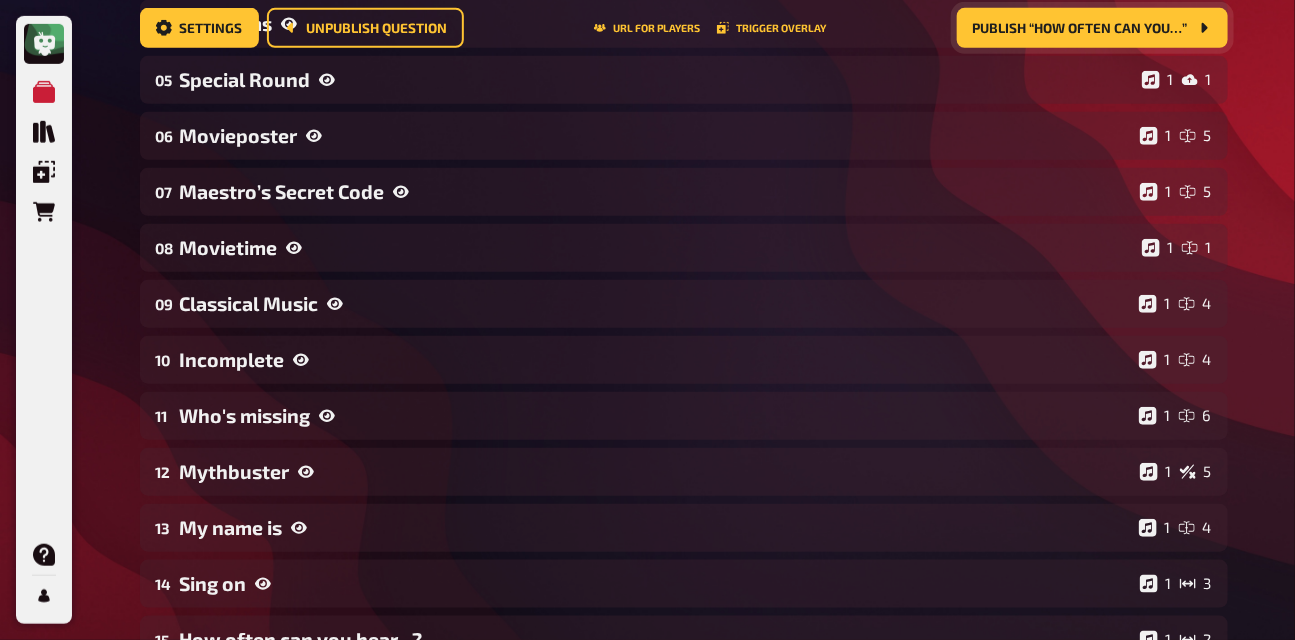 scroll, scrollTop: 832, scrollLeft: 0, axis: vertical 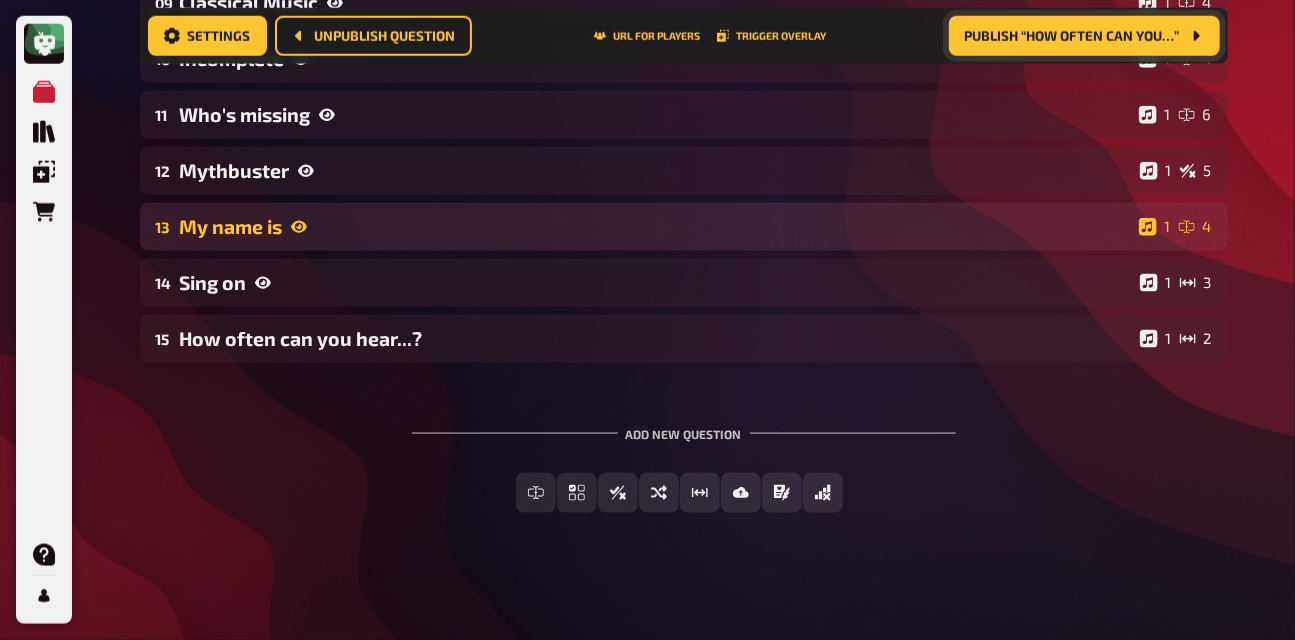 click on "My name is" at bounding box center [655, 226] 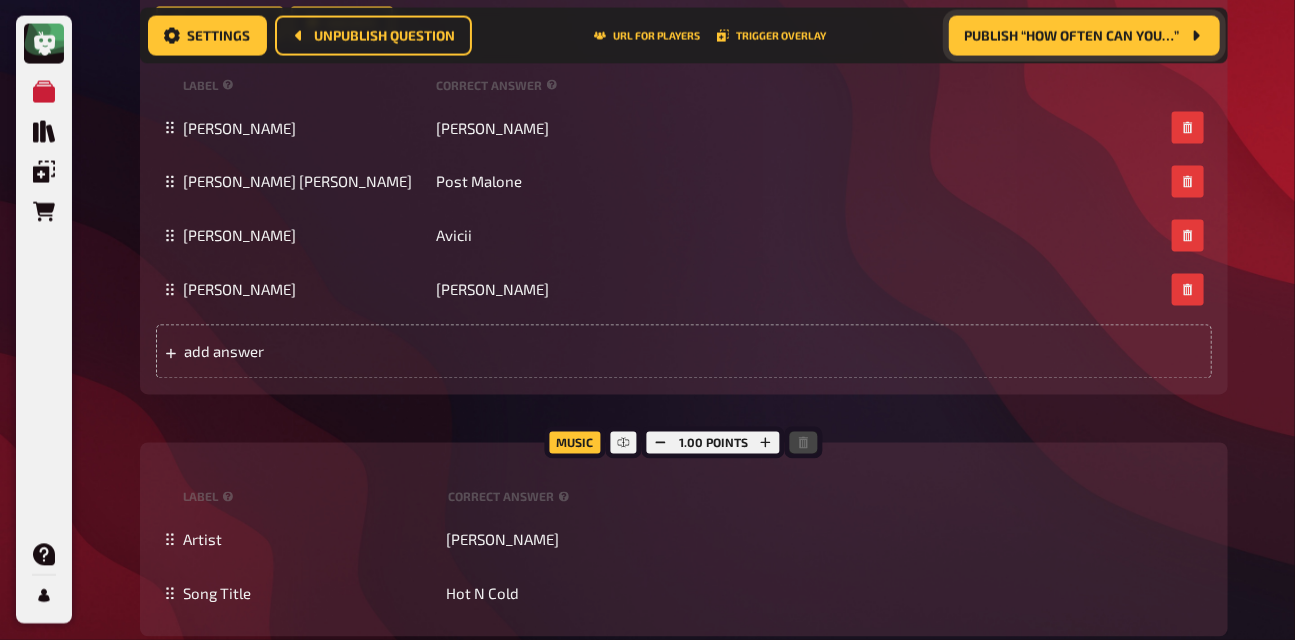 scroll, scrollTop: 1667, scrollLeft: 0, axis: vertical 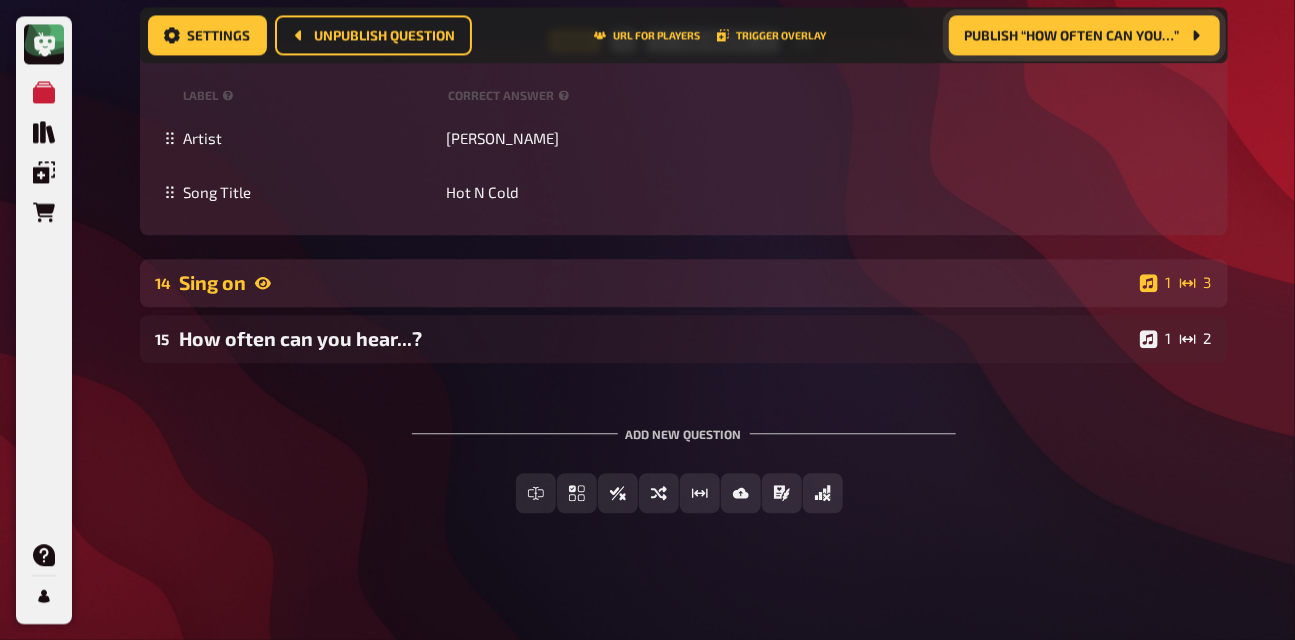 click on "Sing on" at bounding box center [656, 282] 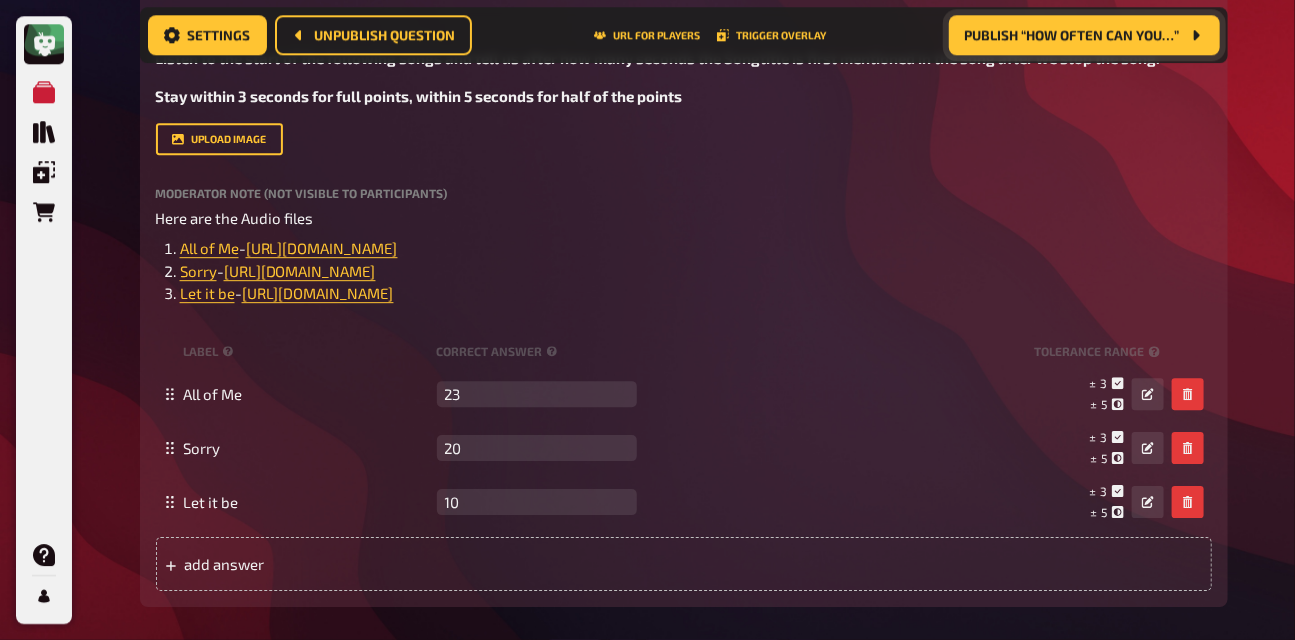 scroll, scrollTop: 2445, scrollLeft: 0, axis: vertical 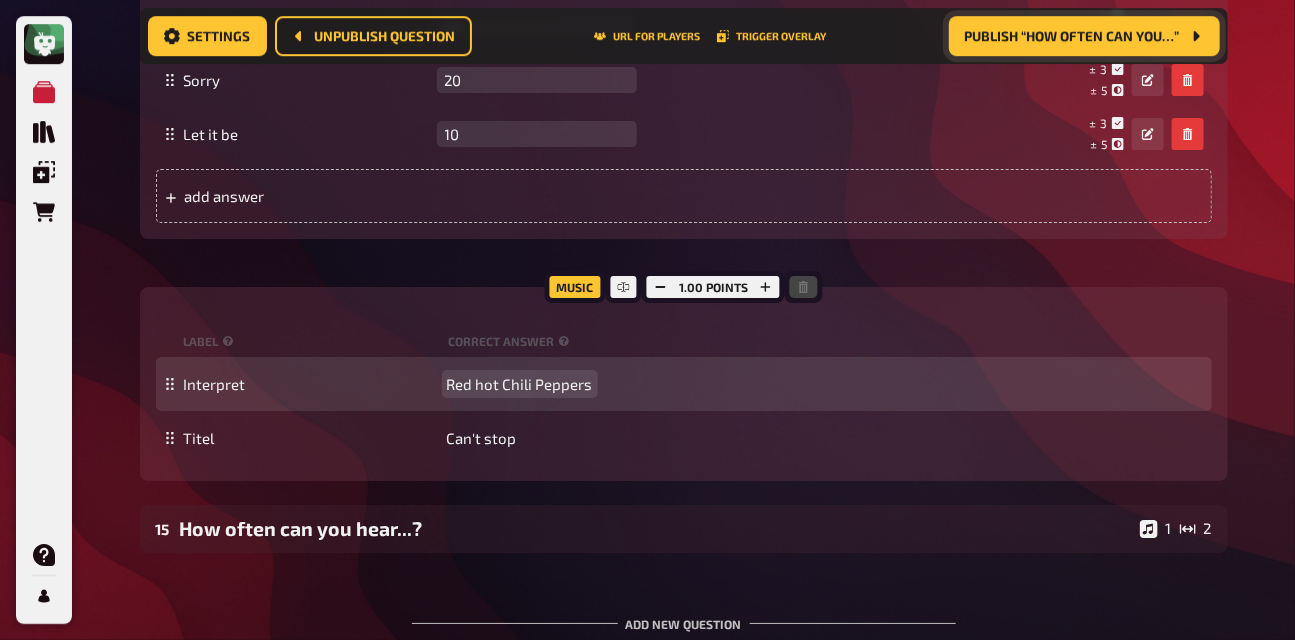 click on "Red hot Chili Peppers" at bounding box center (520, 384) 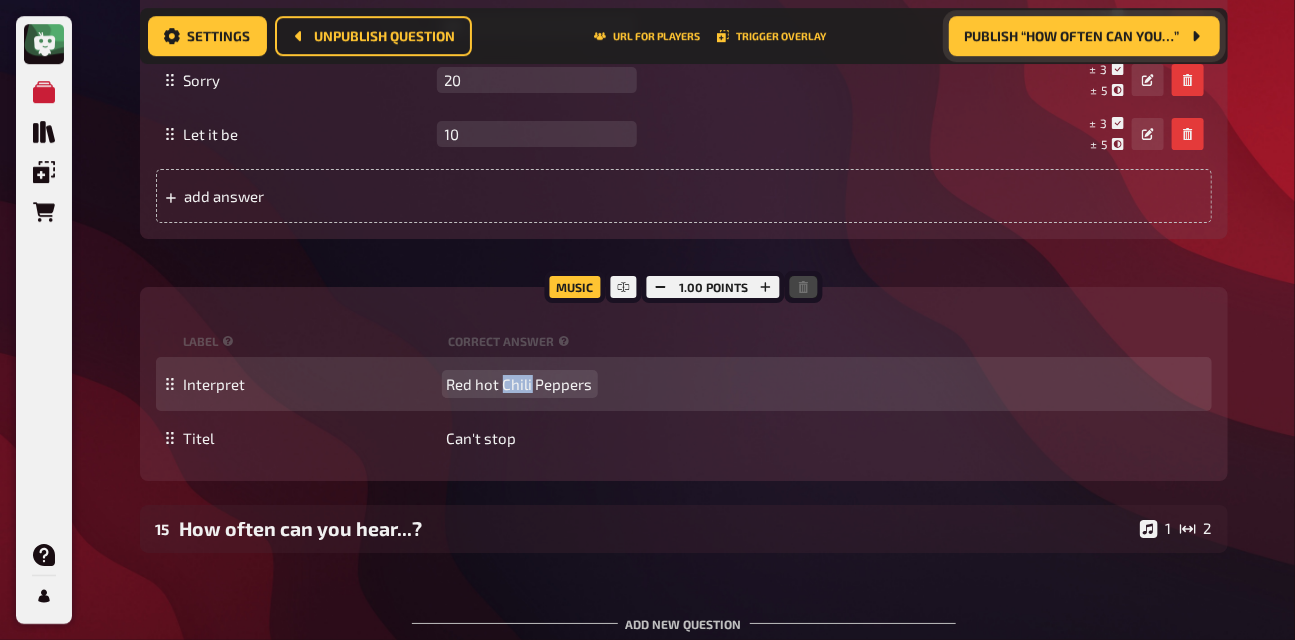 click on "Red hot Chili Peppers" at bounding box center (520, 384) 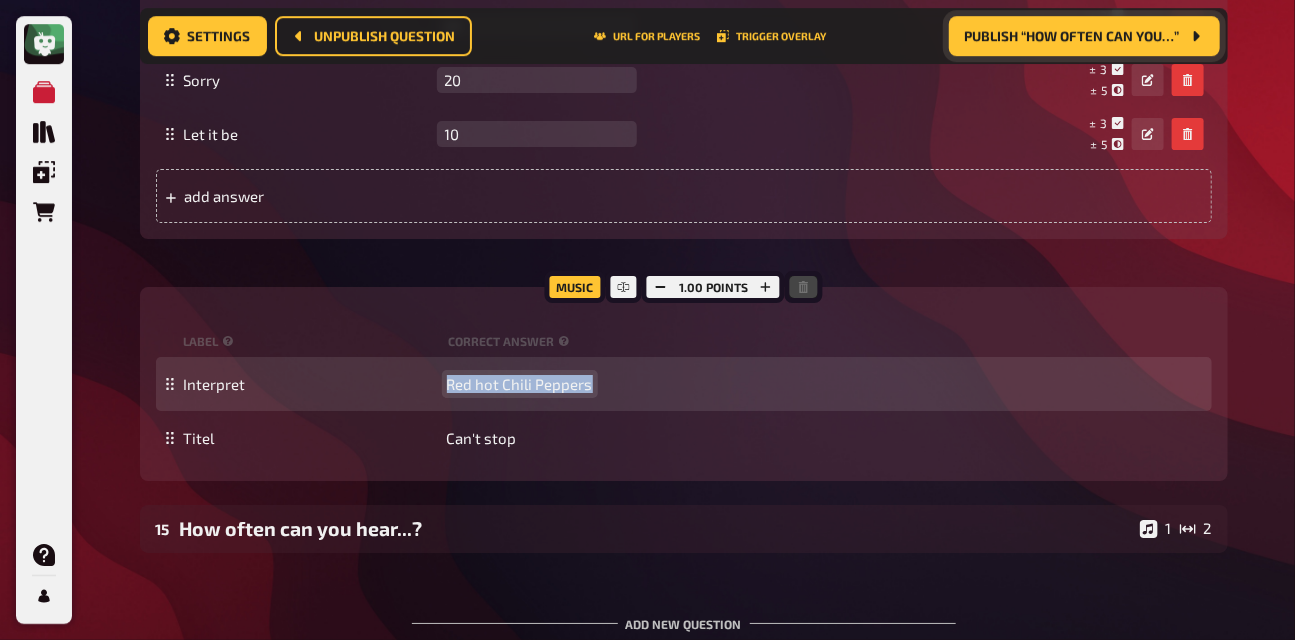click on "Red hot Chili Peppers" at bounding box center [520, 384] 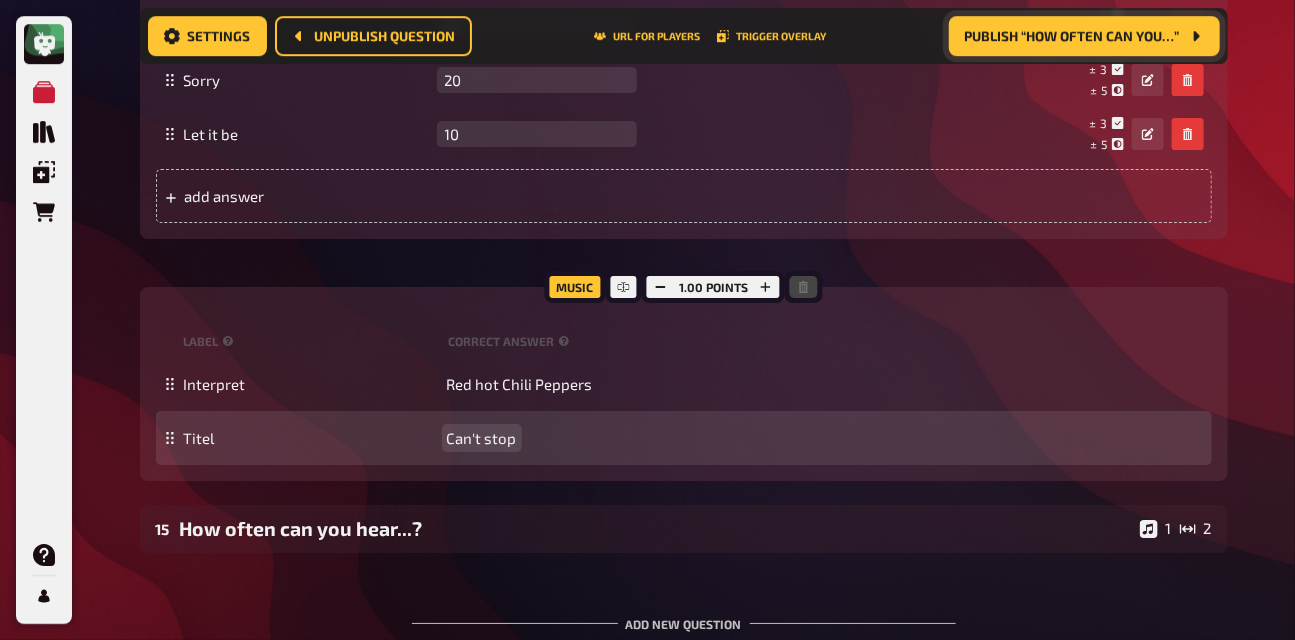 click on "Can't stop" at bounding box center (482, 438) 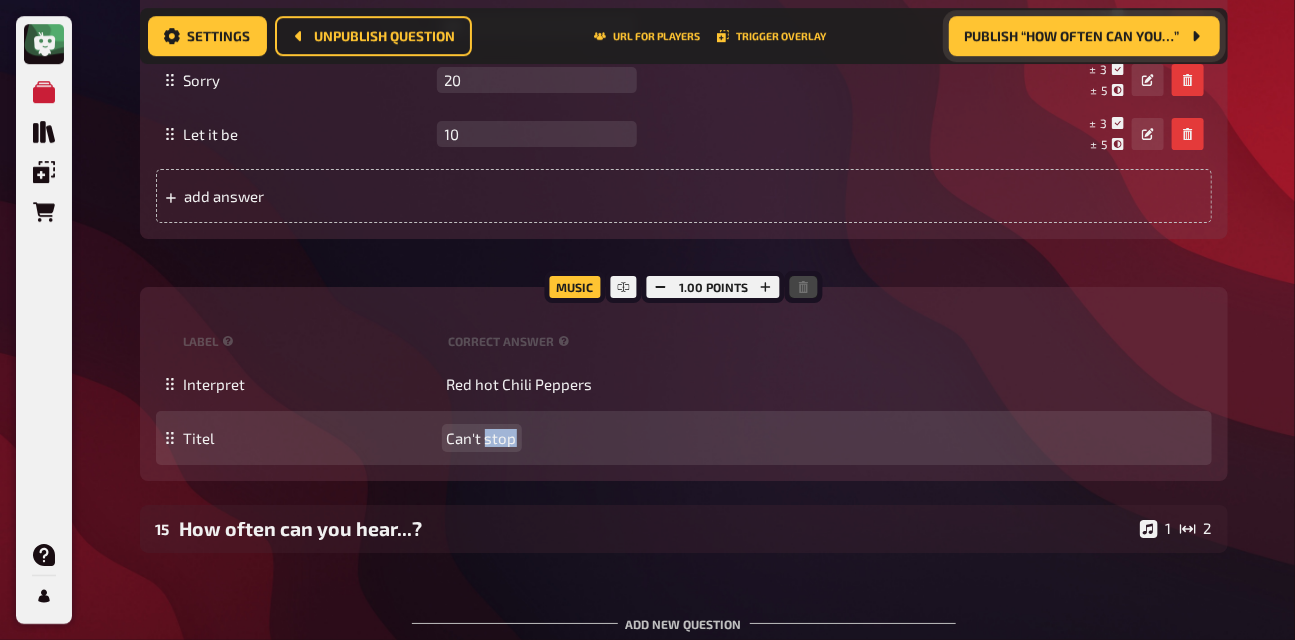 click on "Can't stop" at bounding box center (482, 438) 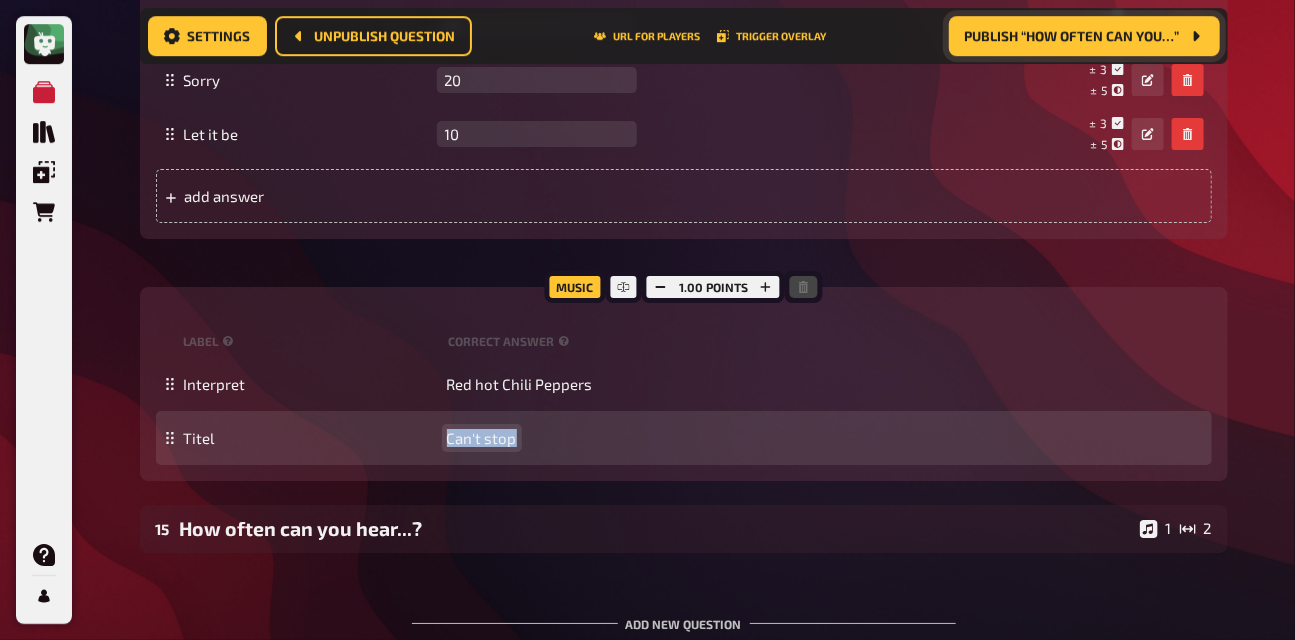 click on "Can't stop" at bounding box center (482, 438) 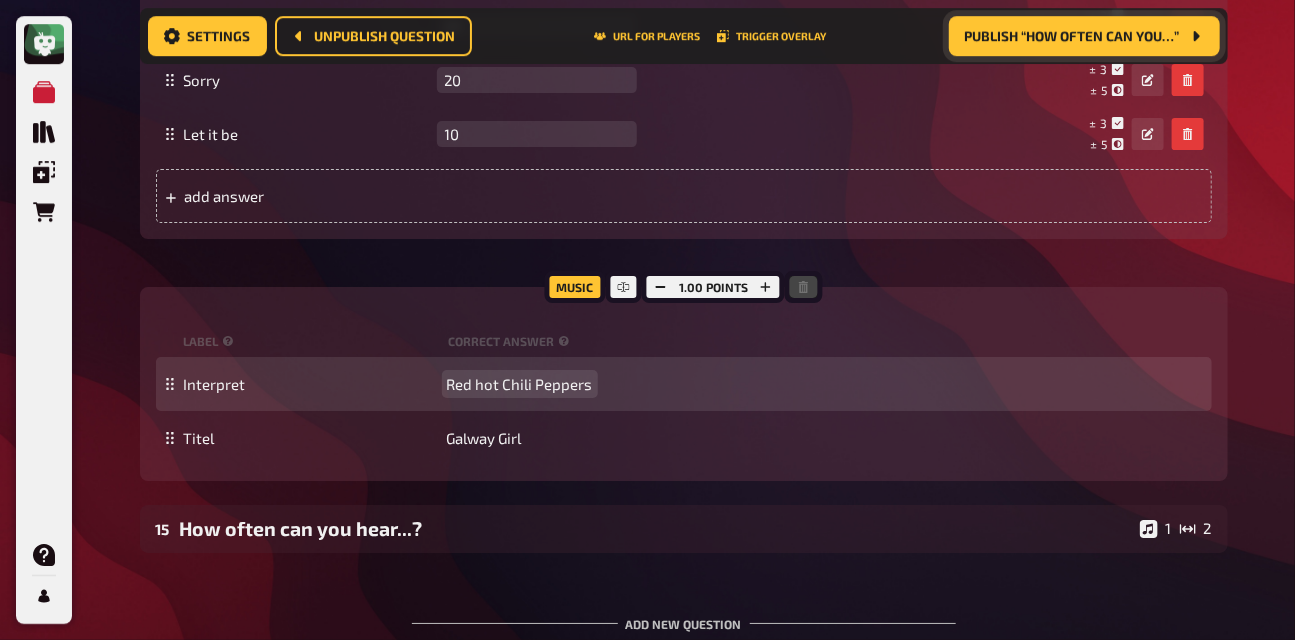 click on "Interpret Red hot Chili Peppers" at bounding box center [684, 384] 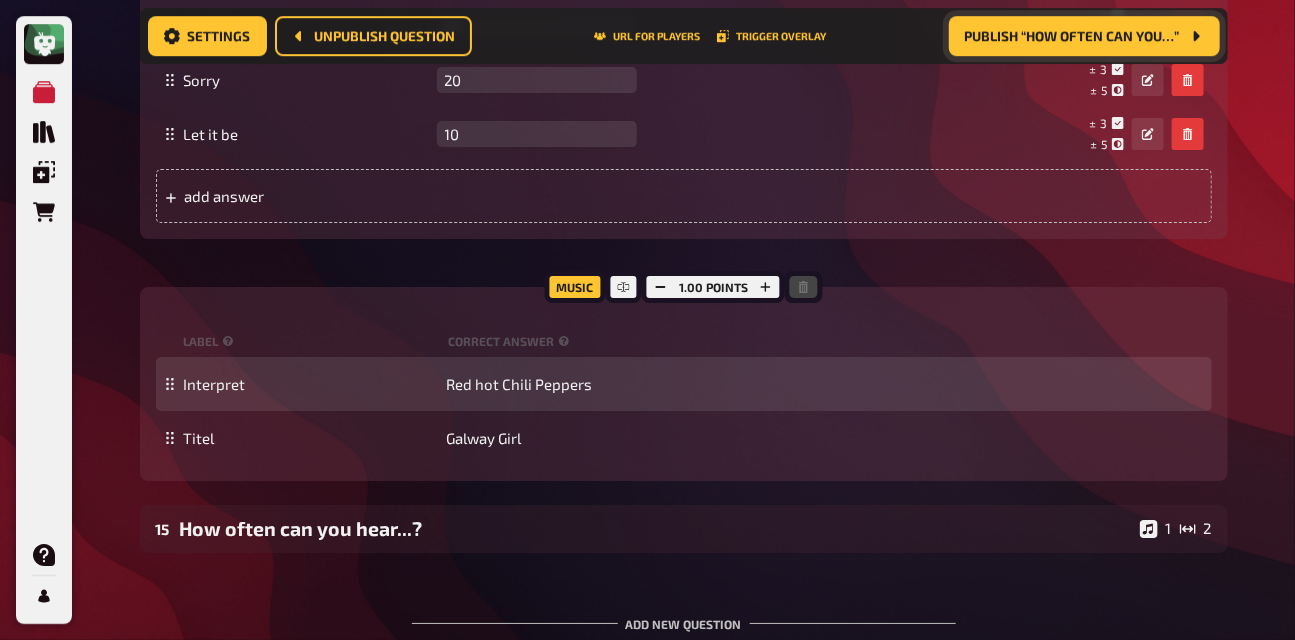 click on "Interpret Red hot Chili Peppers" at bounding box center [684, 384] 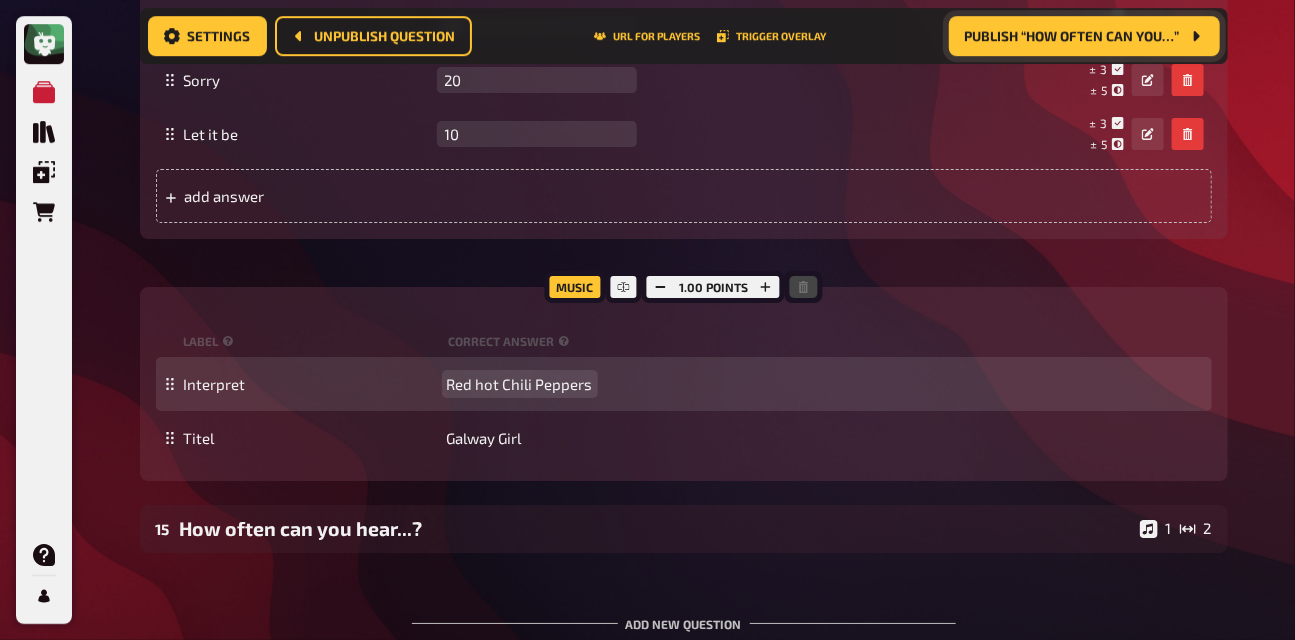 click on "Interpret Red hot Chili Peppers" at bounding box center (684, 384) 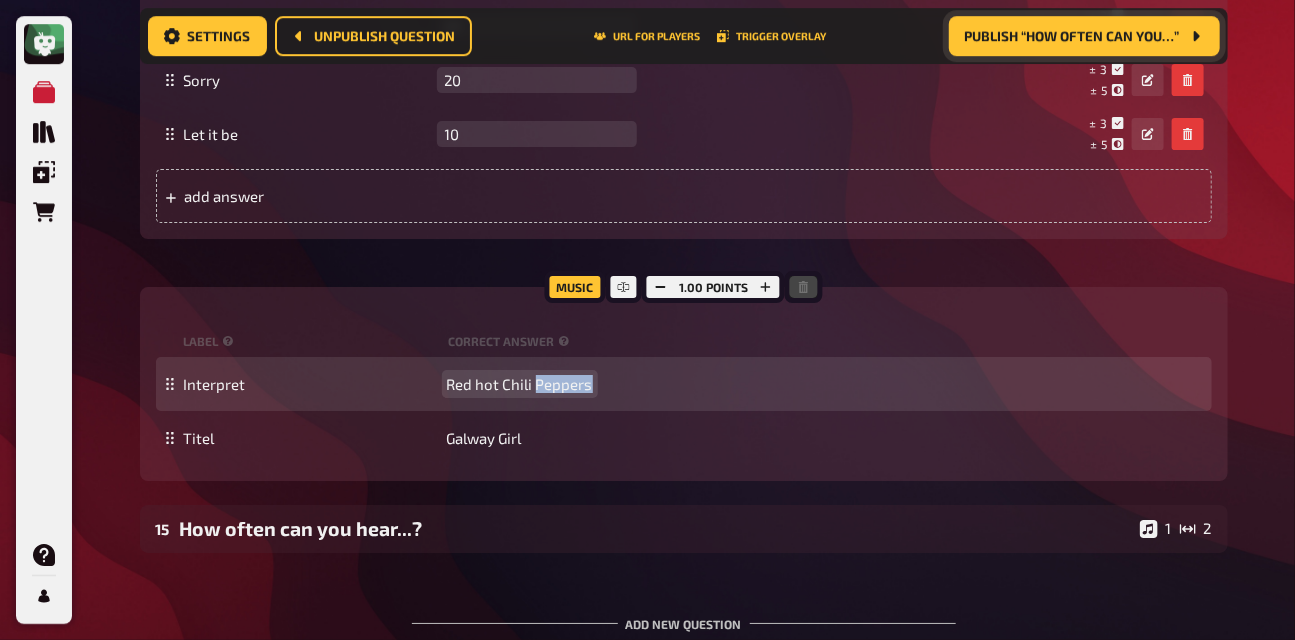 click on "Red hot Chili Peppers" at bounding box center [520, 384] 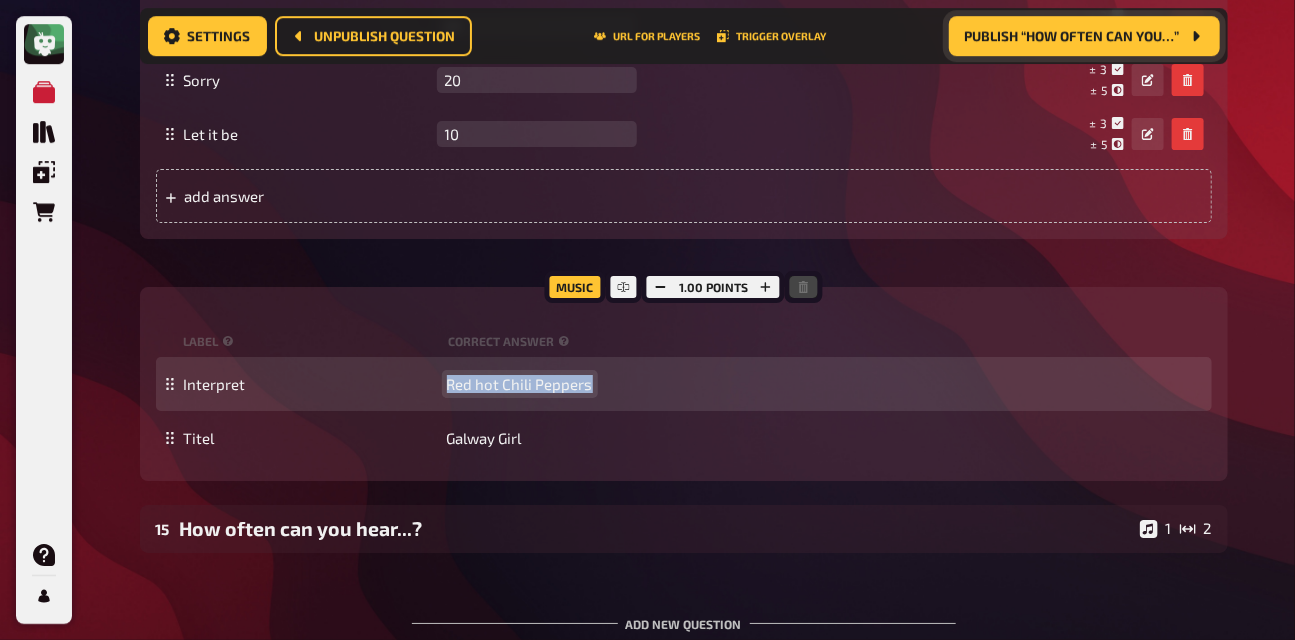 click on "Red hot Chili Peppers" at bounding box center (520, 384) 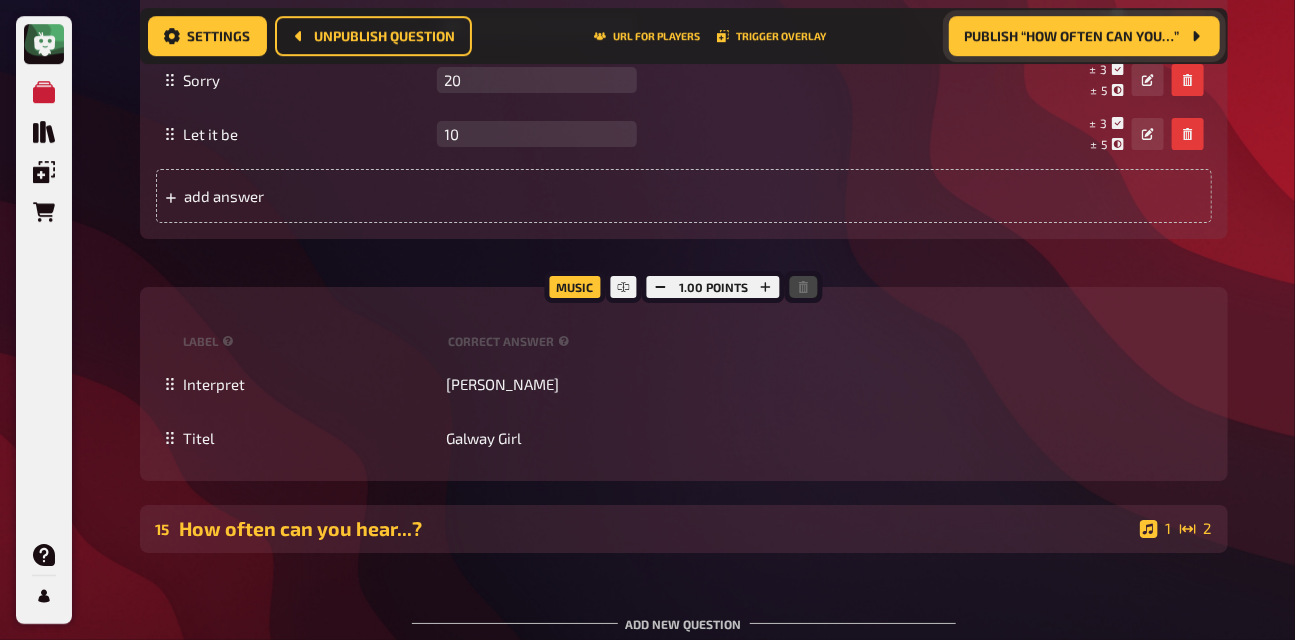 click on "How often can you hear...?" at bounding box center (656, 528) 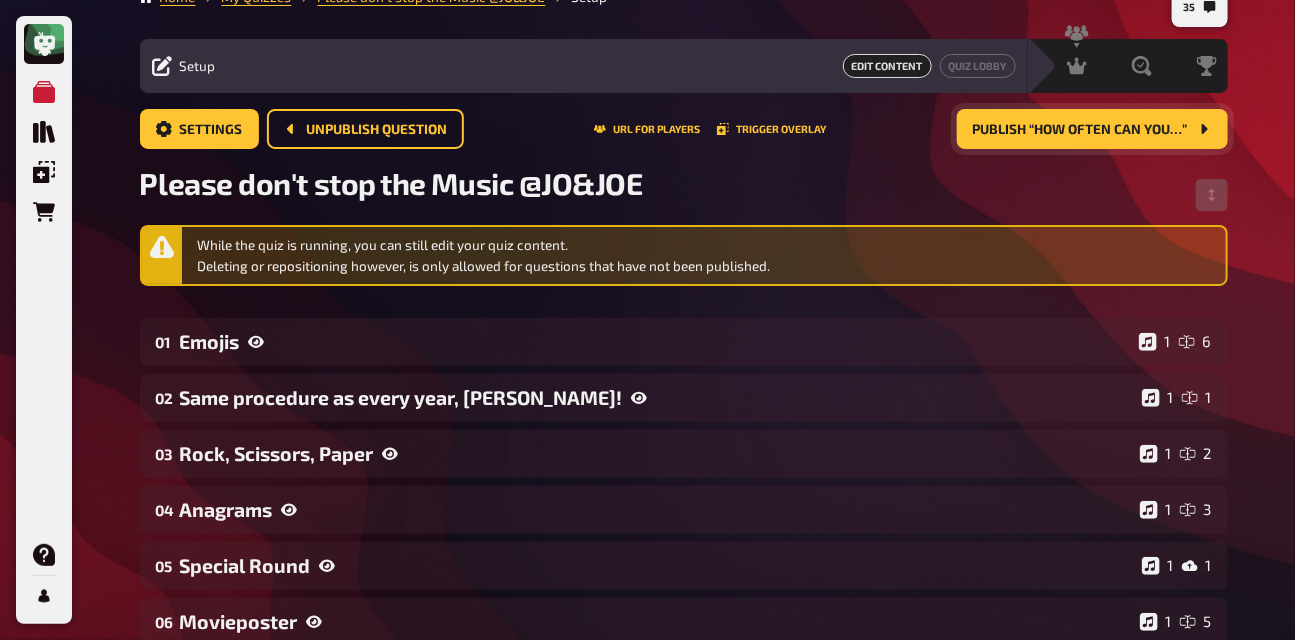 scroll, scrollTop: 0, scrollLeft: 0, axis: both 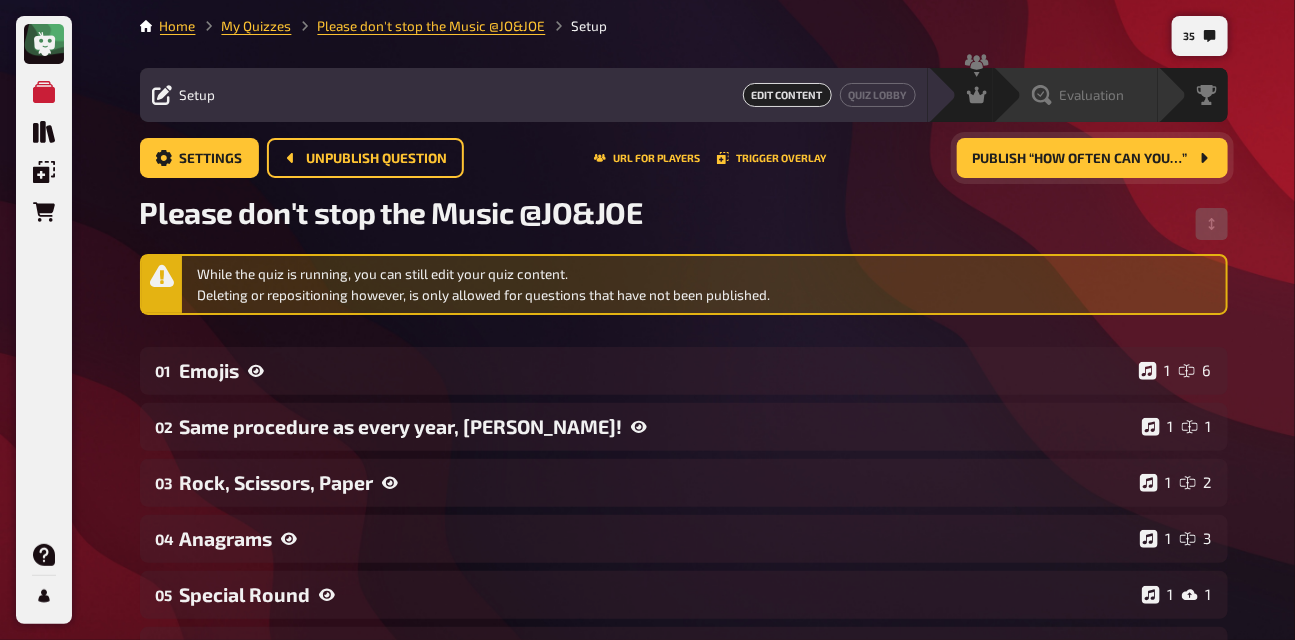 click on "Evaluation" at bounding box center [1092, 95] 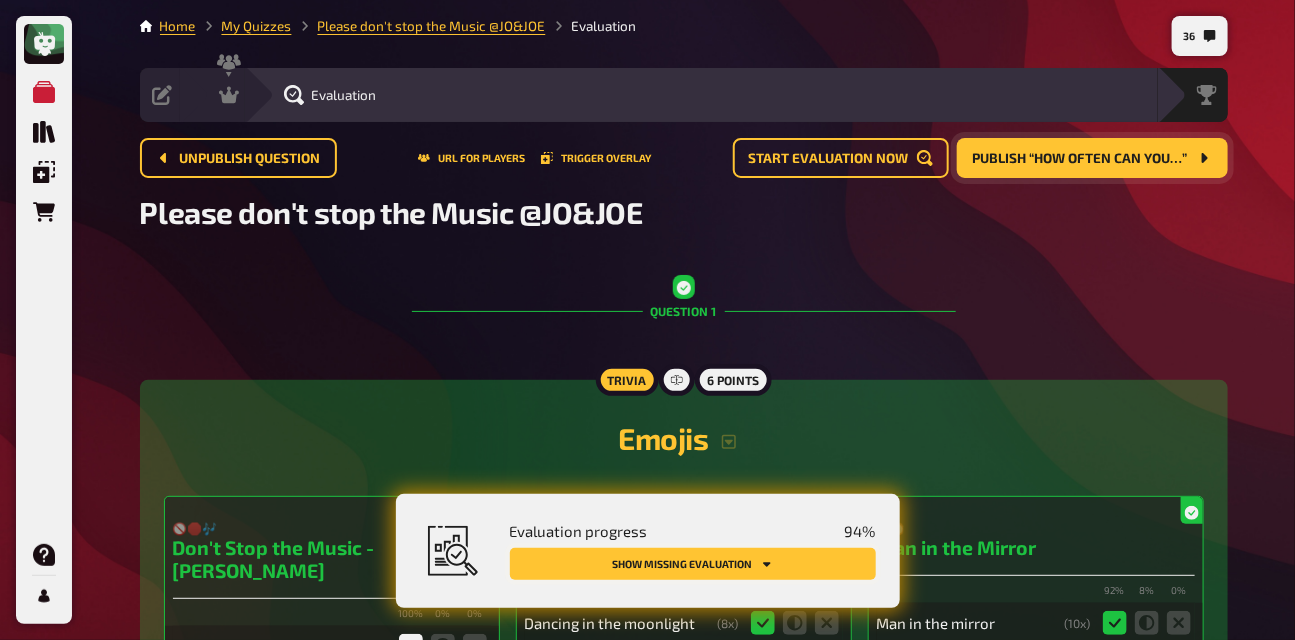 click on "Show missing evaluation" at bounding box center (693, 564) 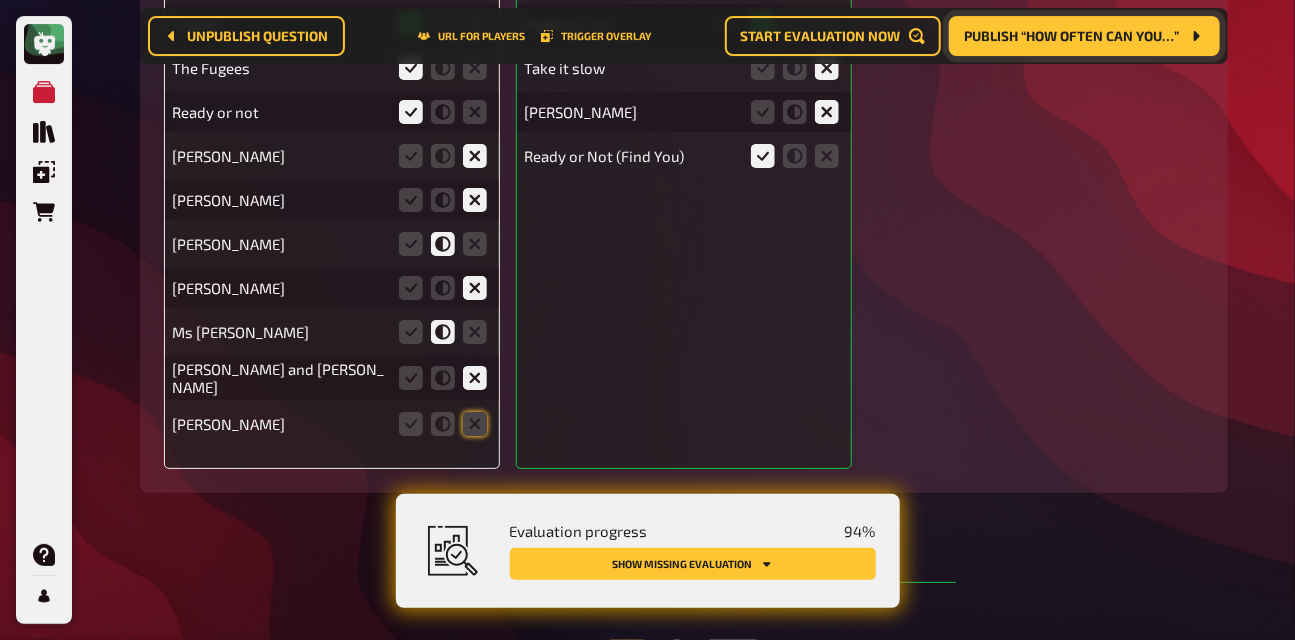 scroll, scrollTop: 2759, scrollLeft: 0, axis: vertical 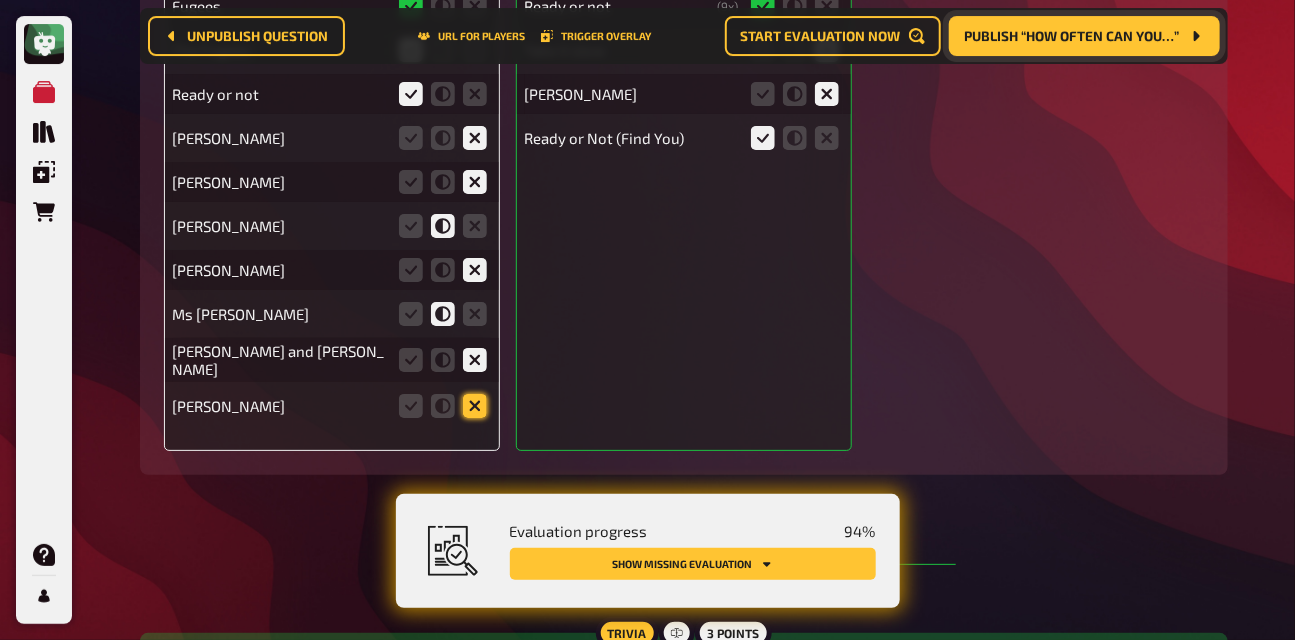 click 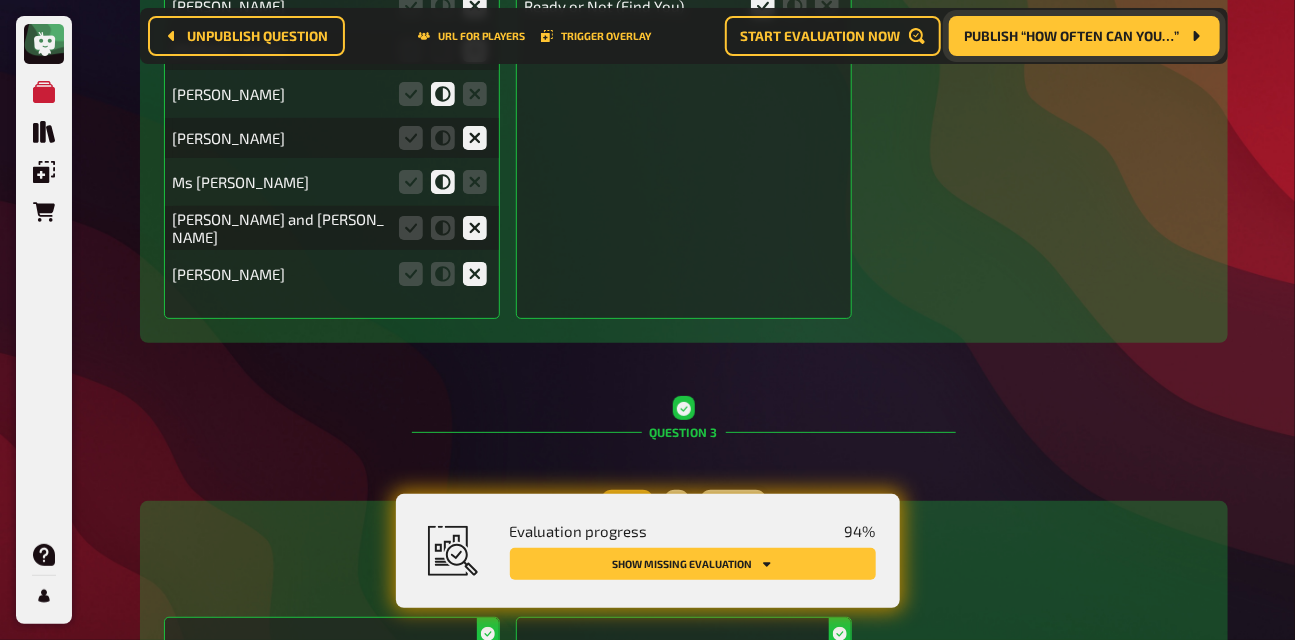 scroll, scrollTop: 2866, scrollLeft: 0, axis: vertical 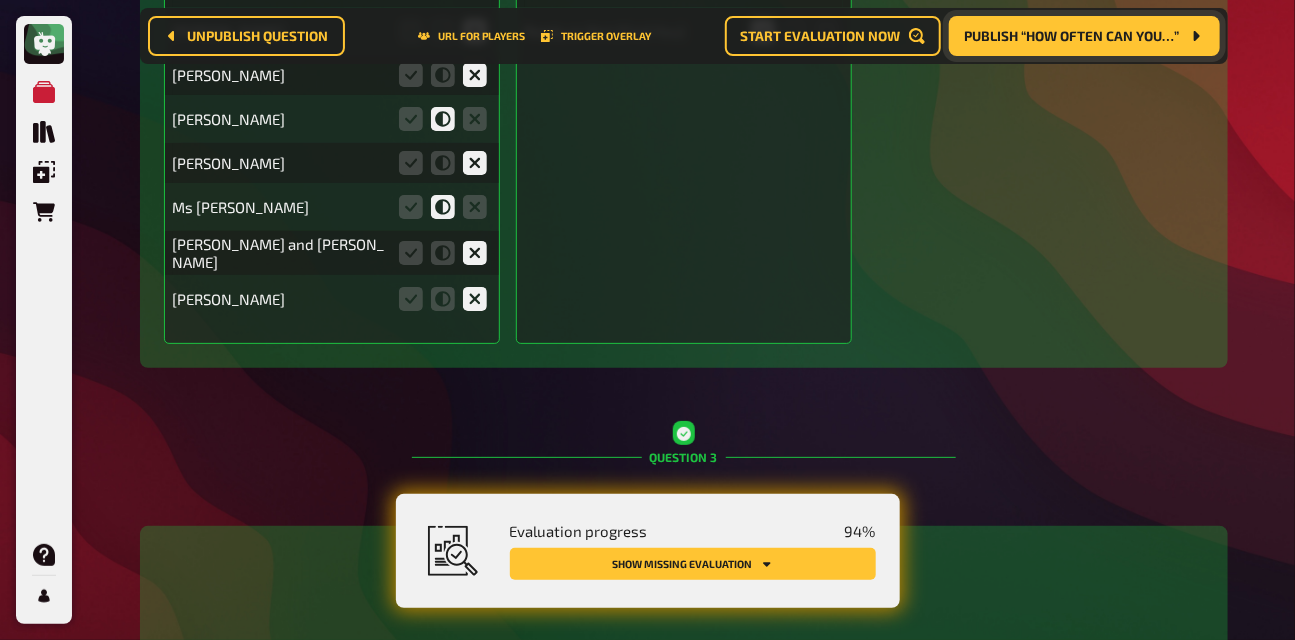 click at bounding box center [443, 299] 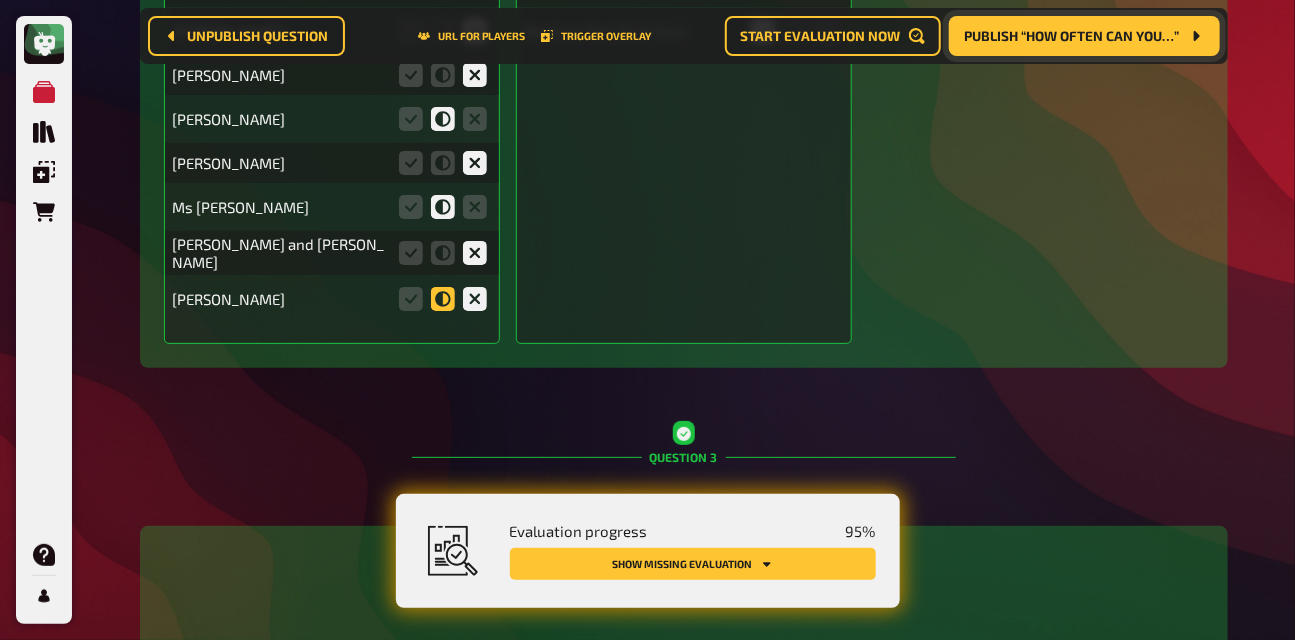 click 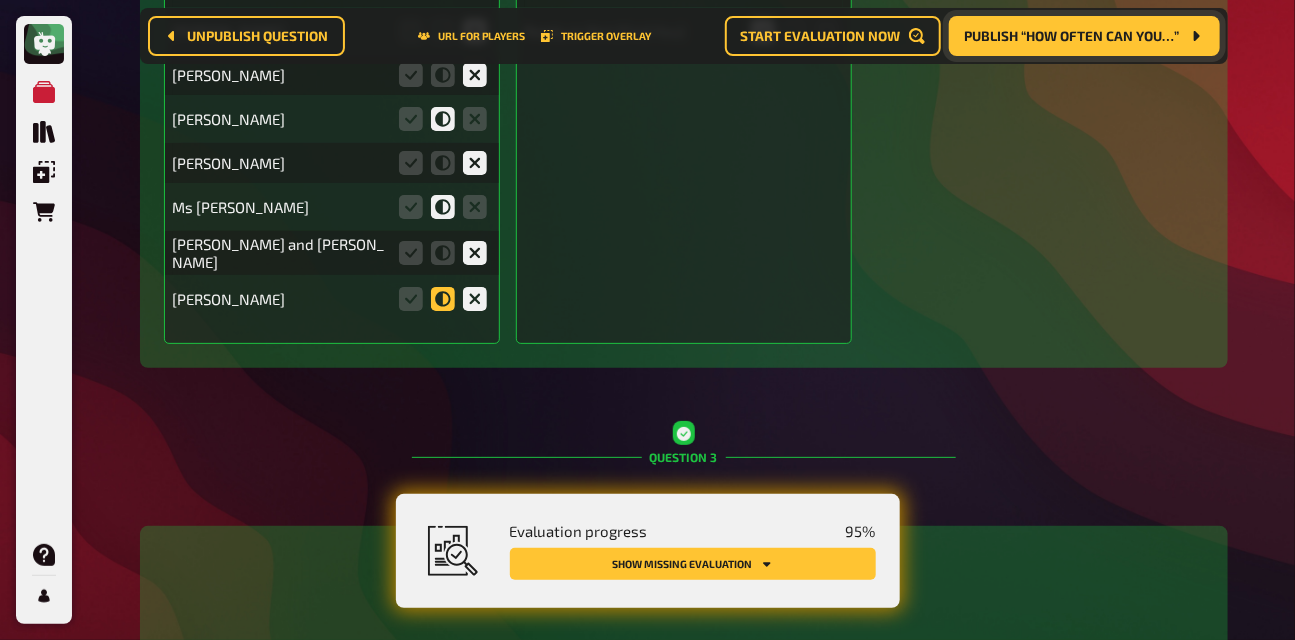 click at bounding box center [0, 0] 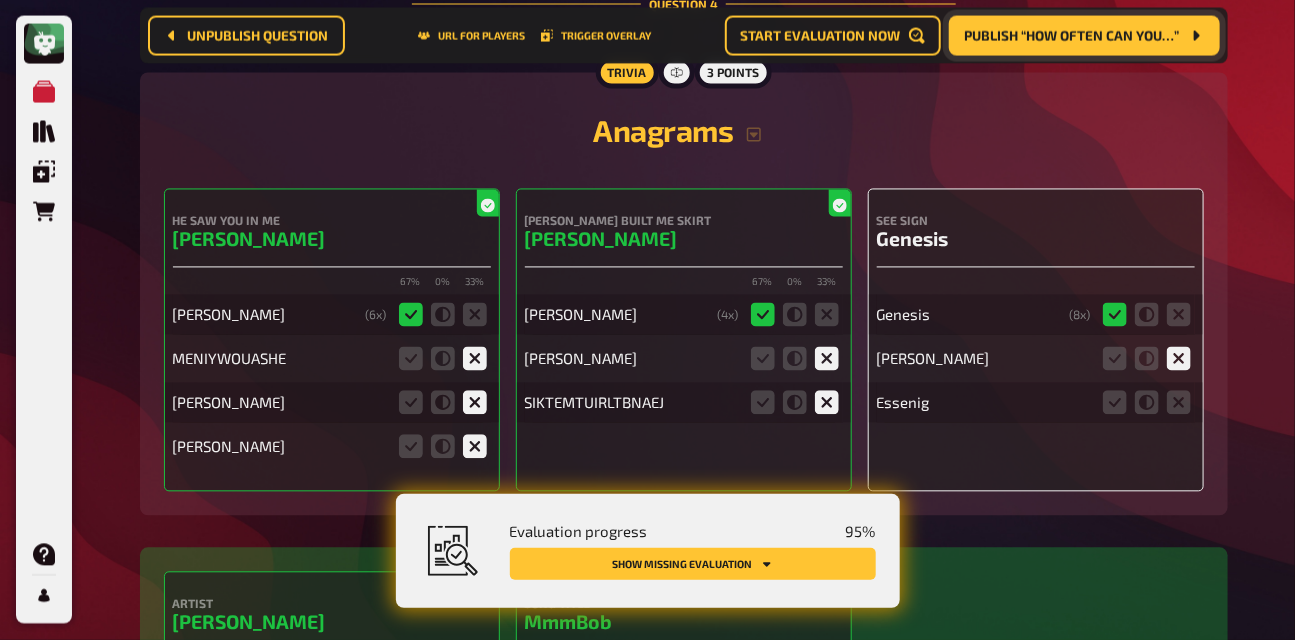 scroll, scrollTop: 4401, scrollLeft: 0, axis: vertical 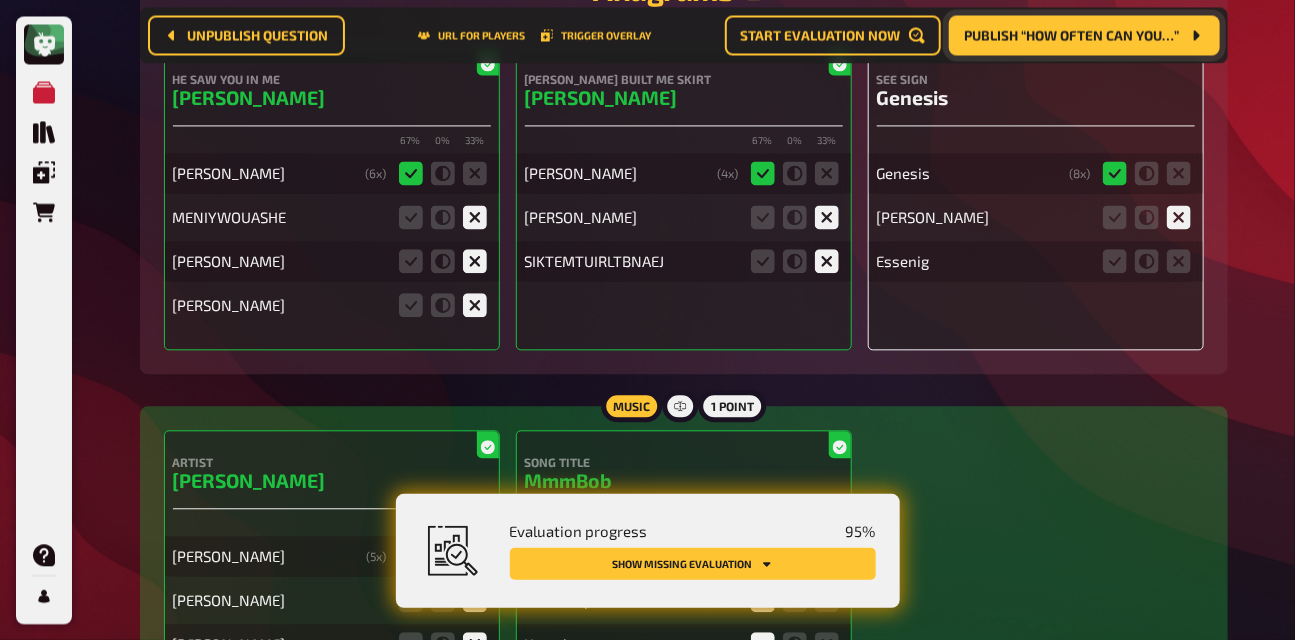 click at bounding box center [1147, 261] 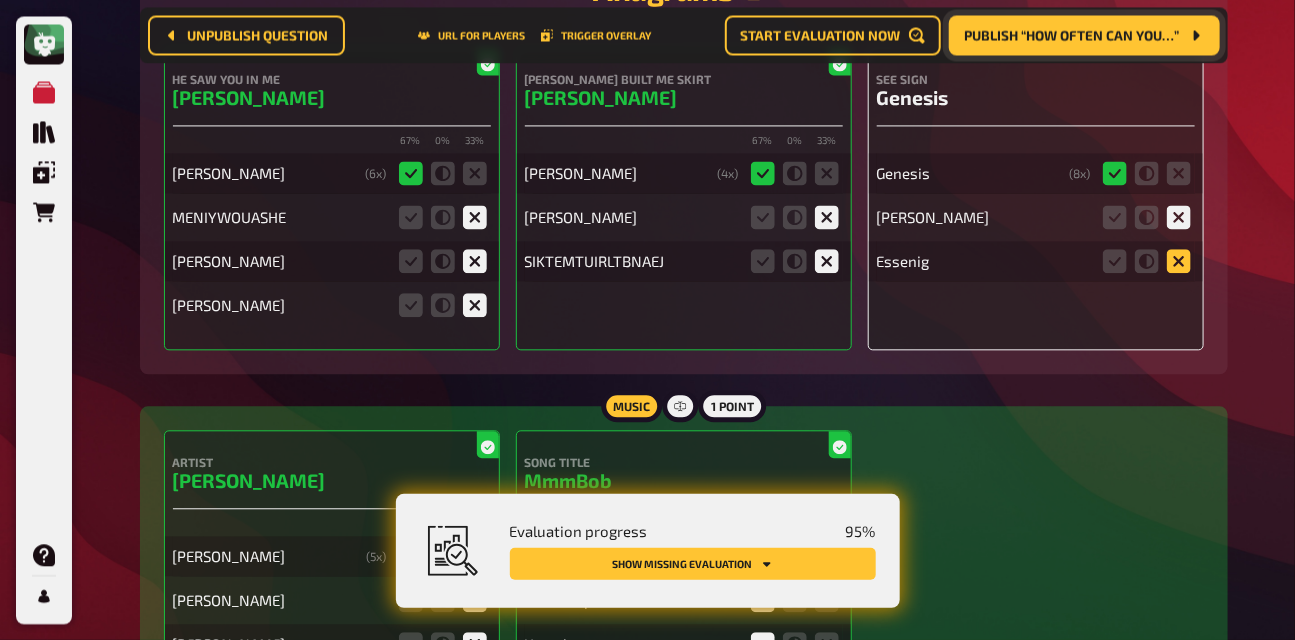 click 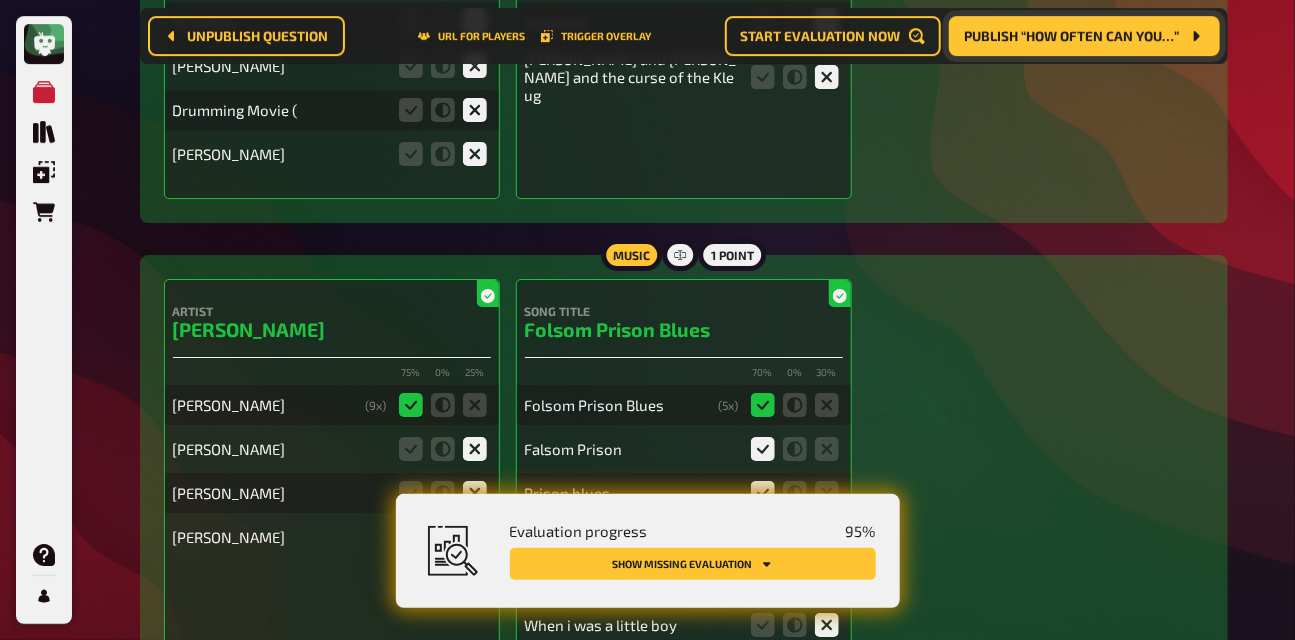 scroll, scrollTop: 8234, scrollLeft: 0, axis: vertical 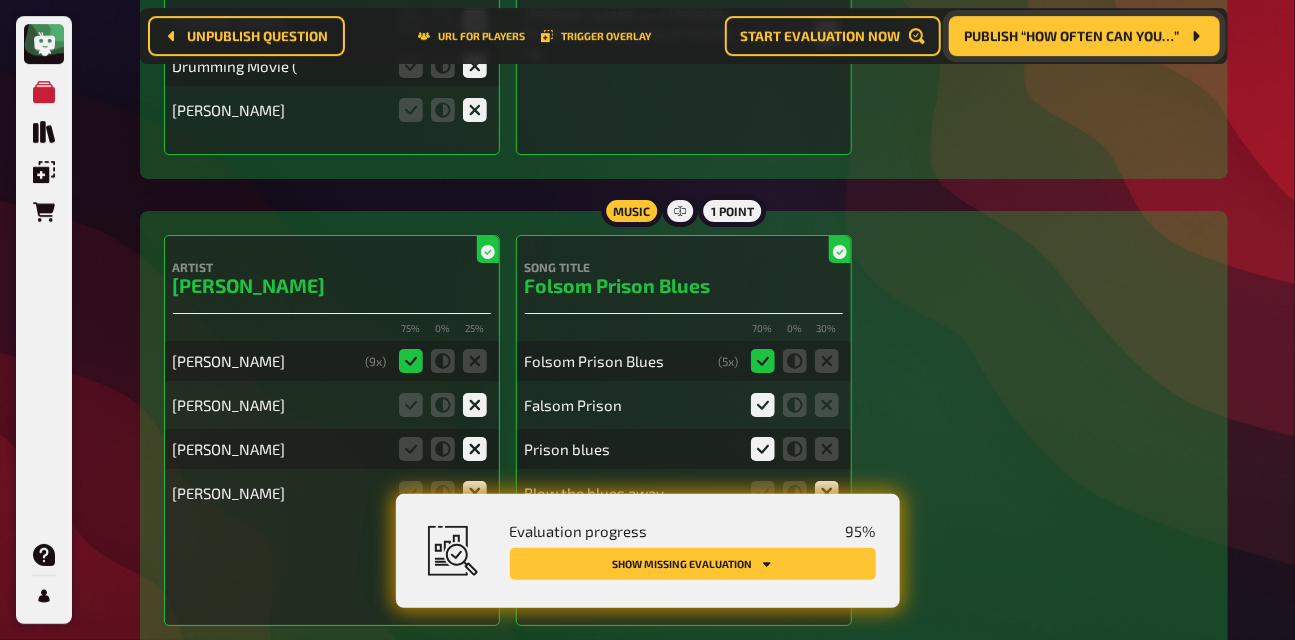 click on "Show missing evaluation" at bounding box center (693, 564) 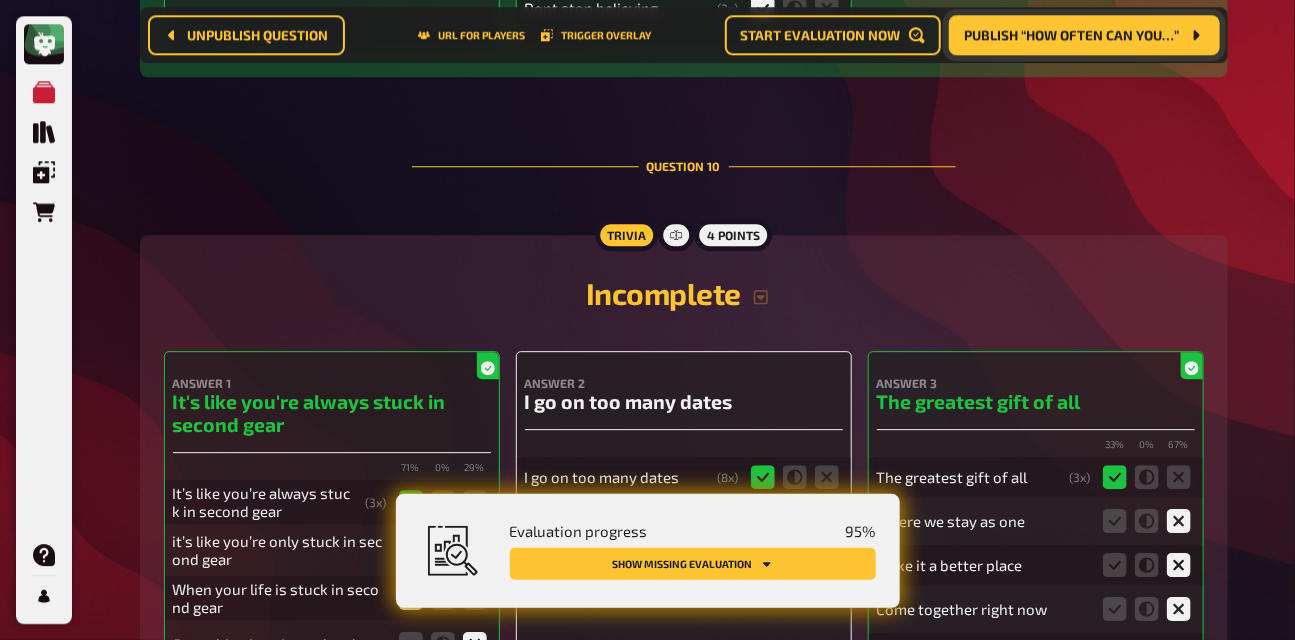 scroll, scrollTop: 13493, scrollLeft: 0, axis: vertical 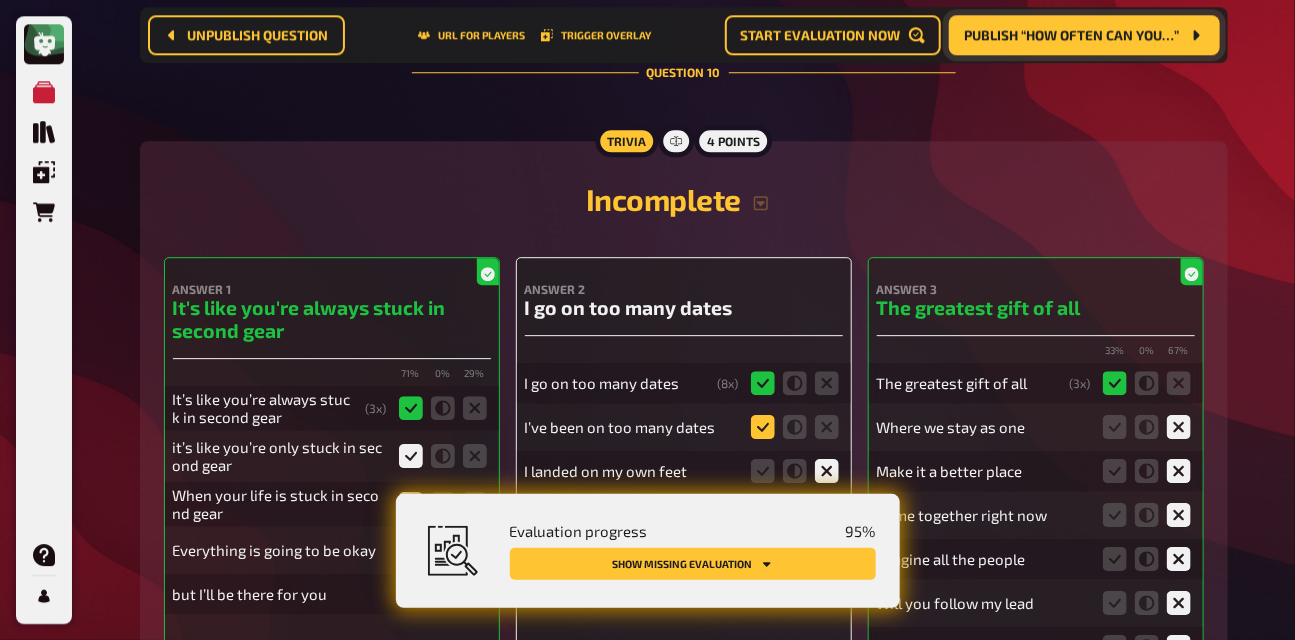 click 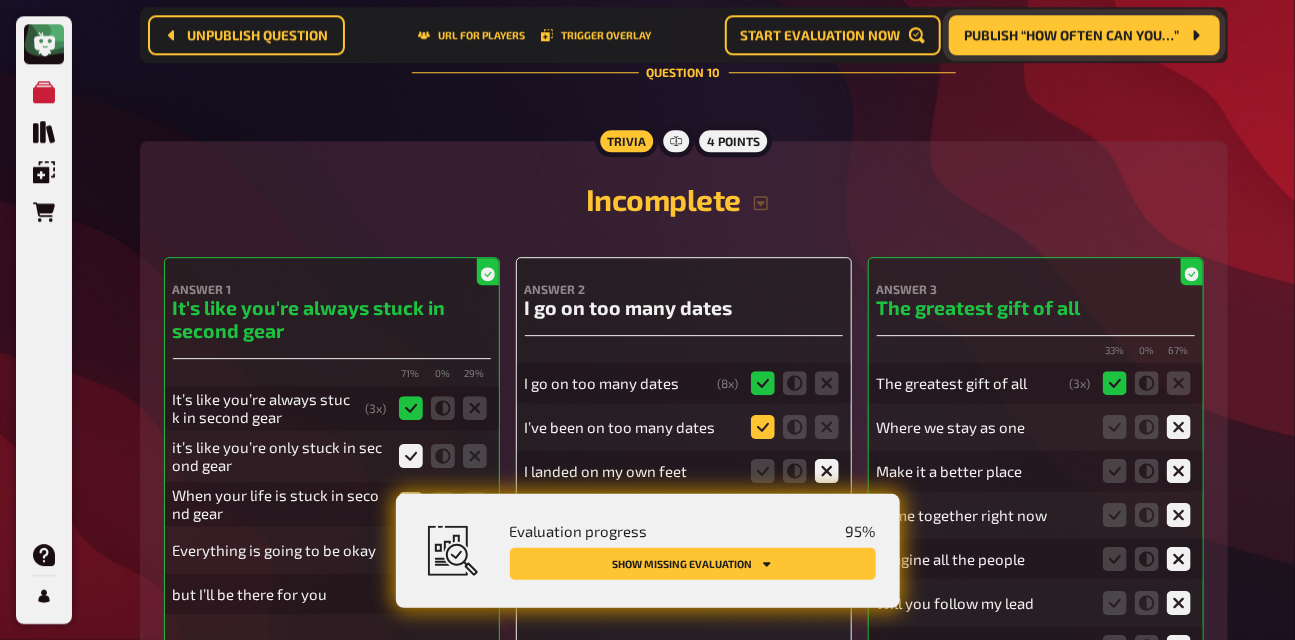 click at bounding box center (0, 0) 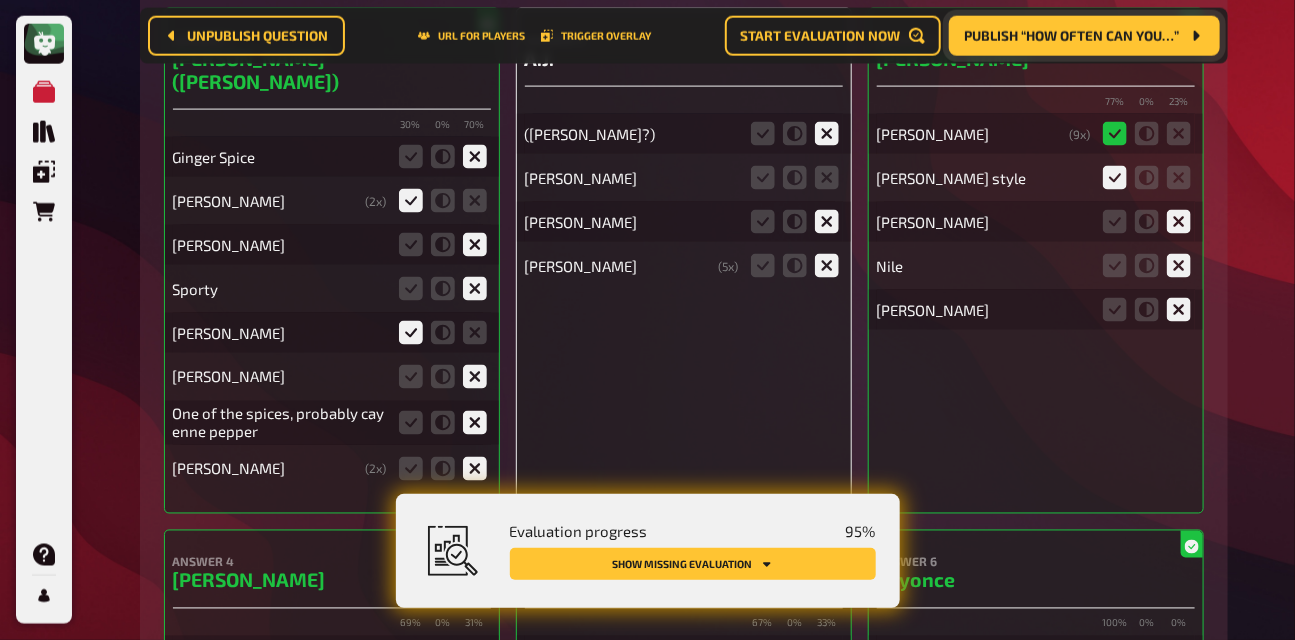 scroll, scrollTop: 15265, scrollLeft: 0, axis: vertical 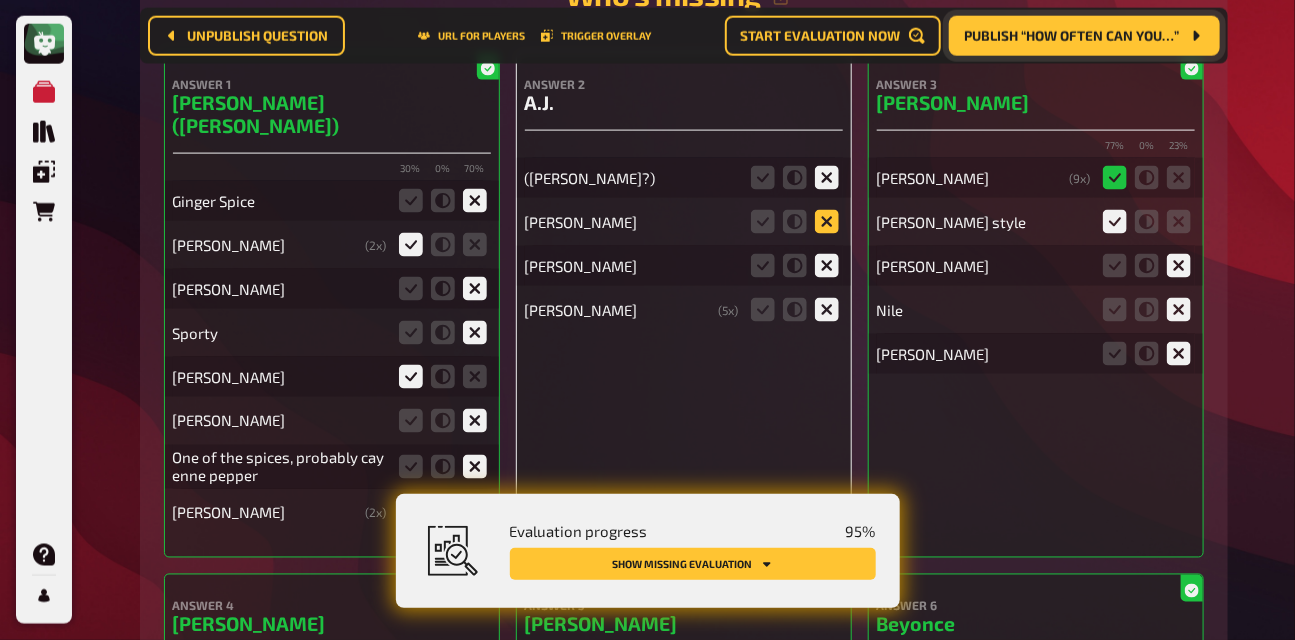 click 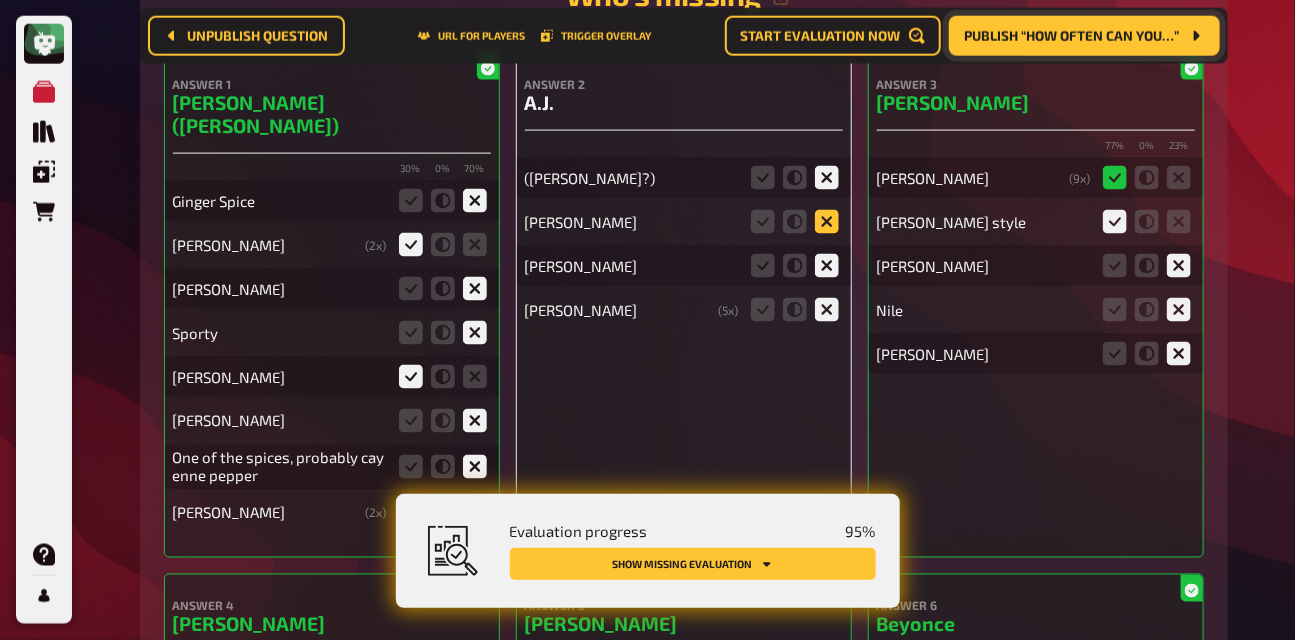 click at bounding box center [0, 0] 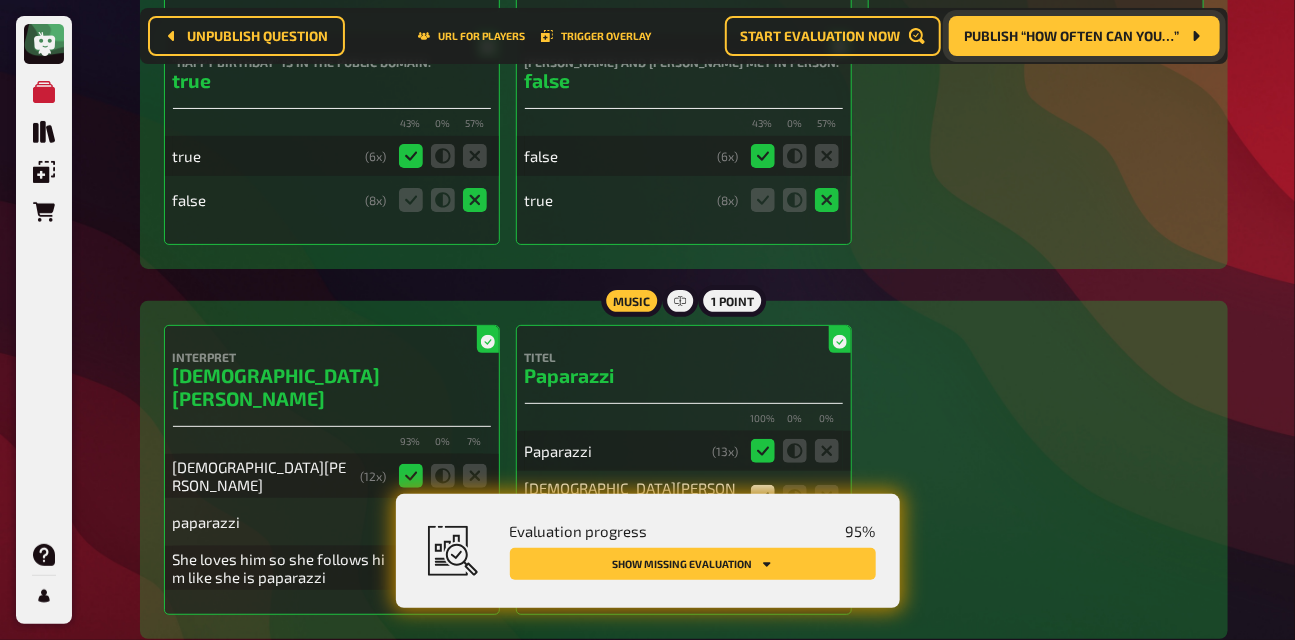 scroll, scrollTop: 17179, scrollLeft: 0, axis: vertical 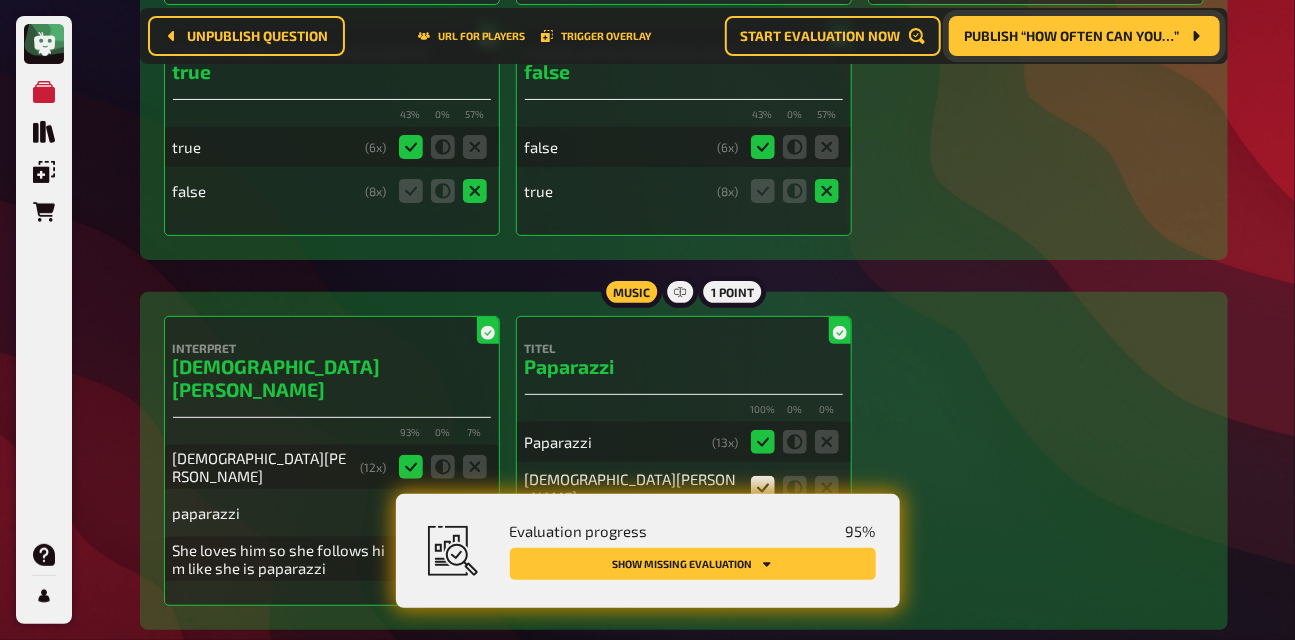 click on "Show missing evaluation" at bounding box center [693, 564] 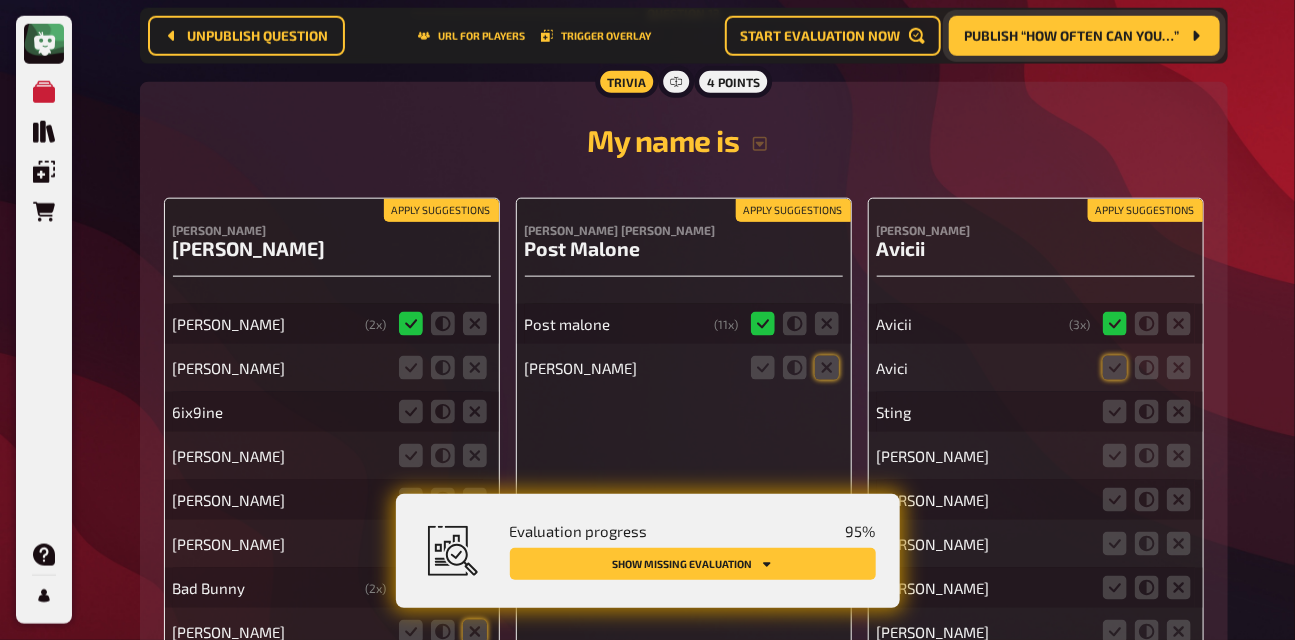 scroll, scrollTop: 17911, scrollLeft: 0, axis: vertical 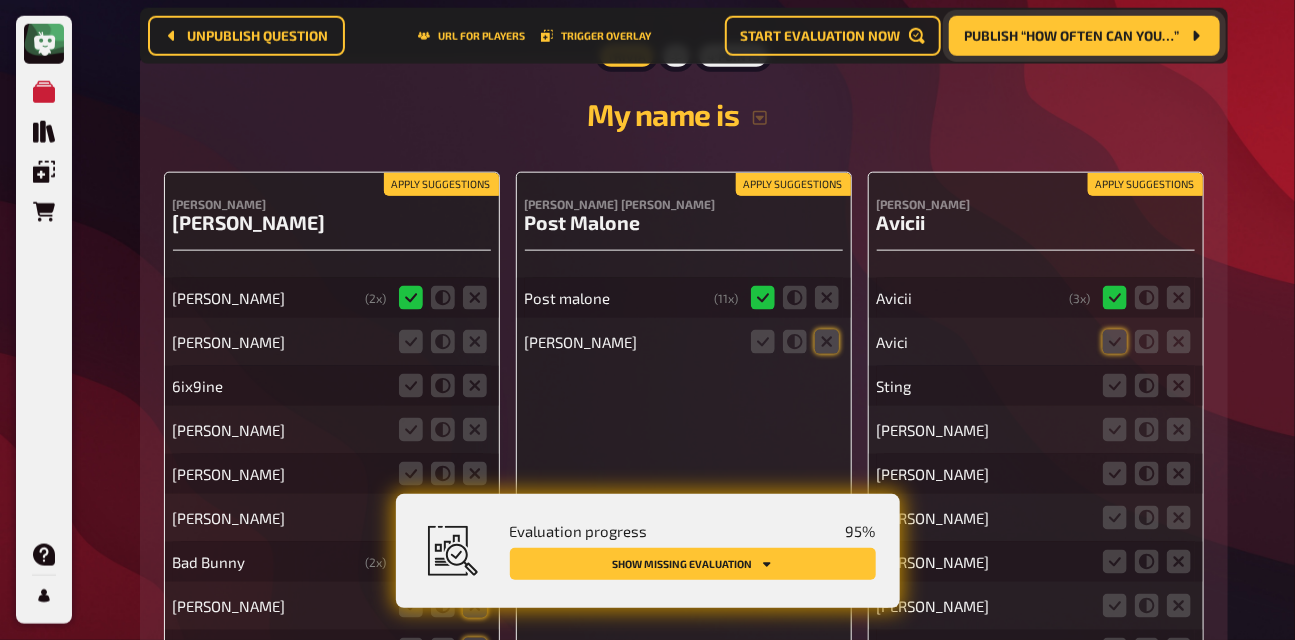 click on "Apply suggestions [PERSON_NAME] [PERSON_NAME] [PERSON_NAME] ( 2 x) [PERSON_NAME] 6ix9ine [PERSON_NAME] [PERSON_NAME] [PERSON_NAME]  Bad Bunny ( 2 x) [PERSON_NAME]" at bounding box center (332, 455) 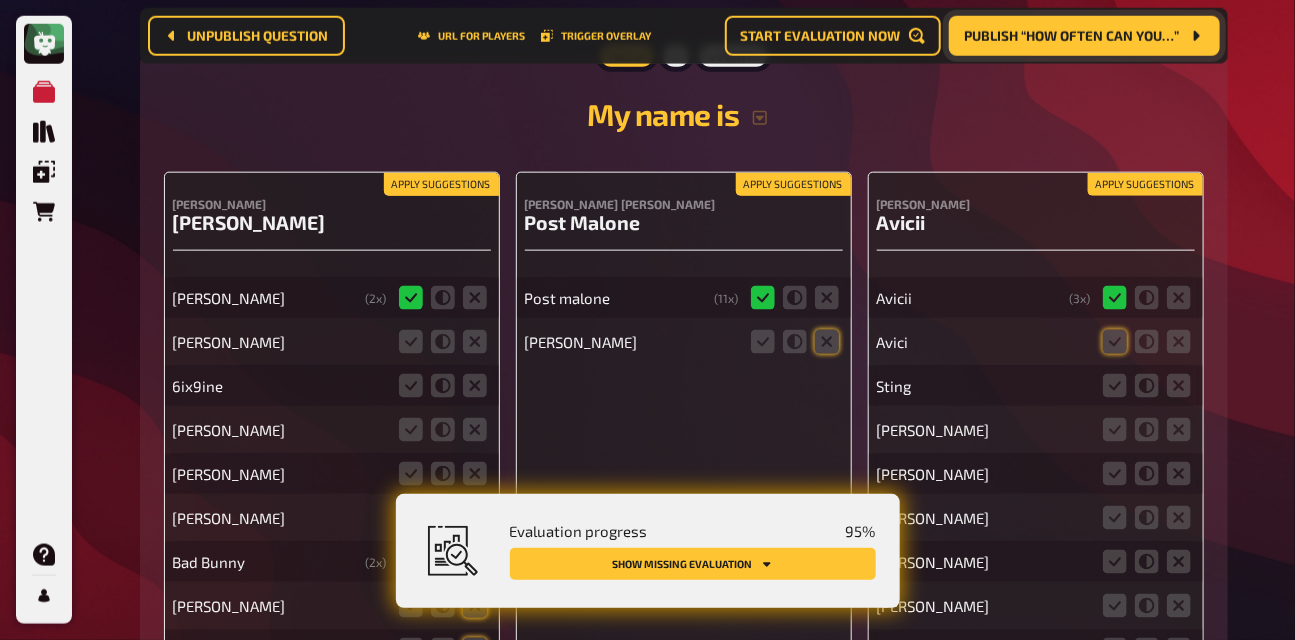 click on "Apply suggestions" at bounding box center [441, 185] 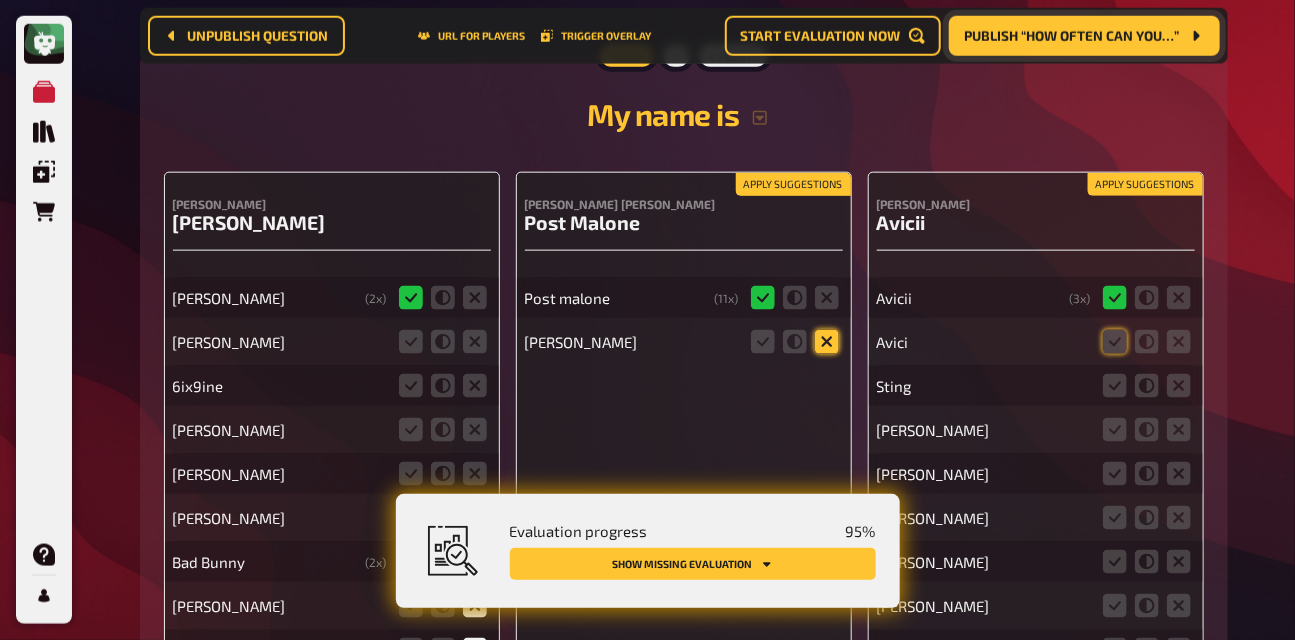 click 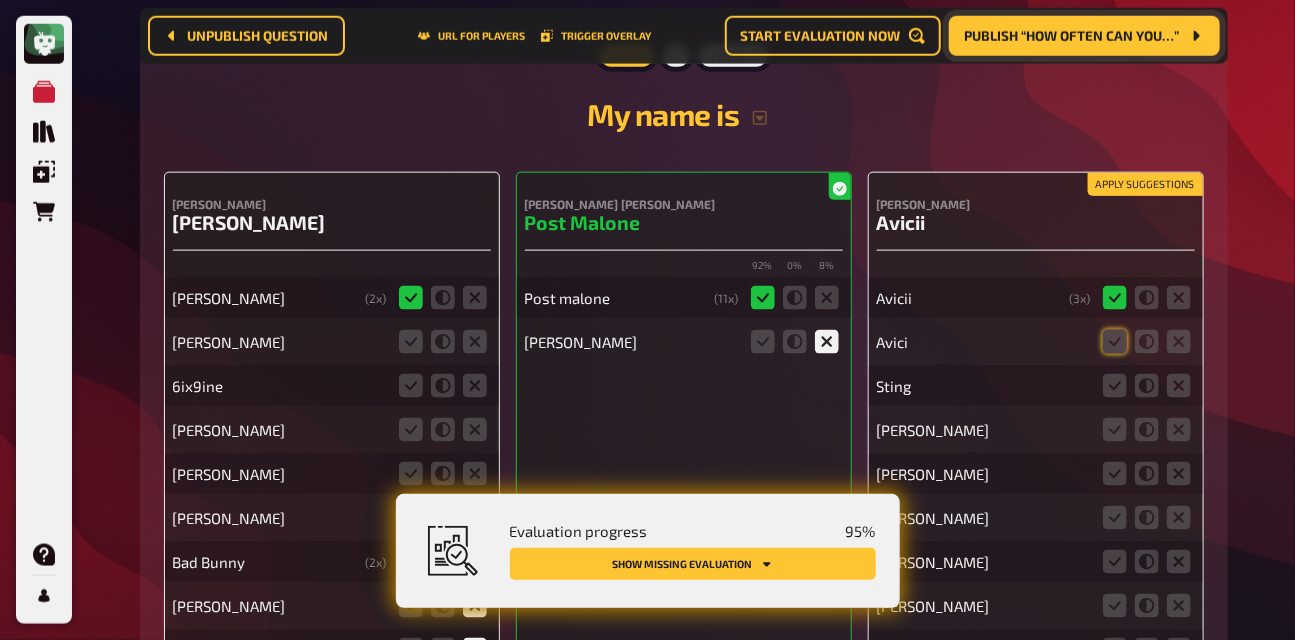 scroll, scrollTop: 17867, scrollLeft: 0, axis: vertical 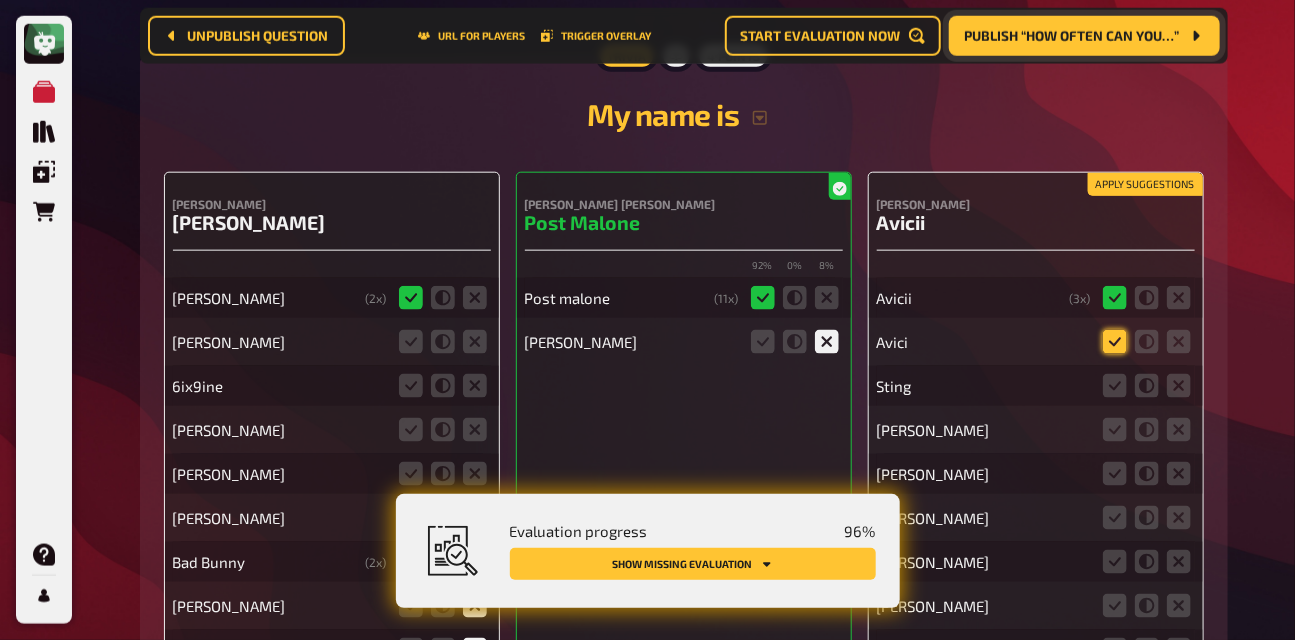 click 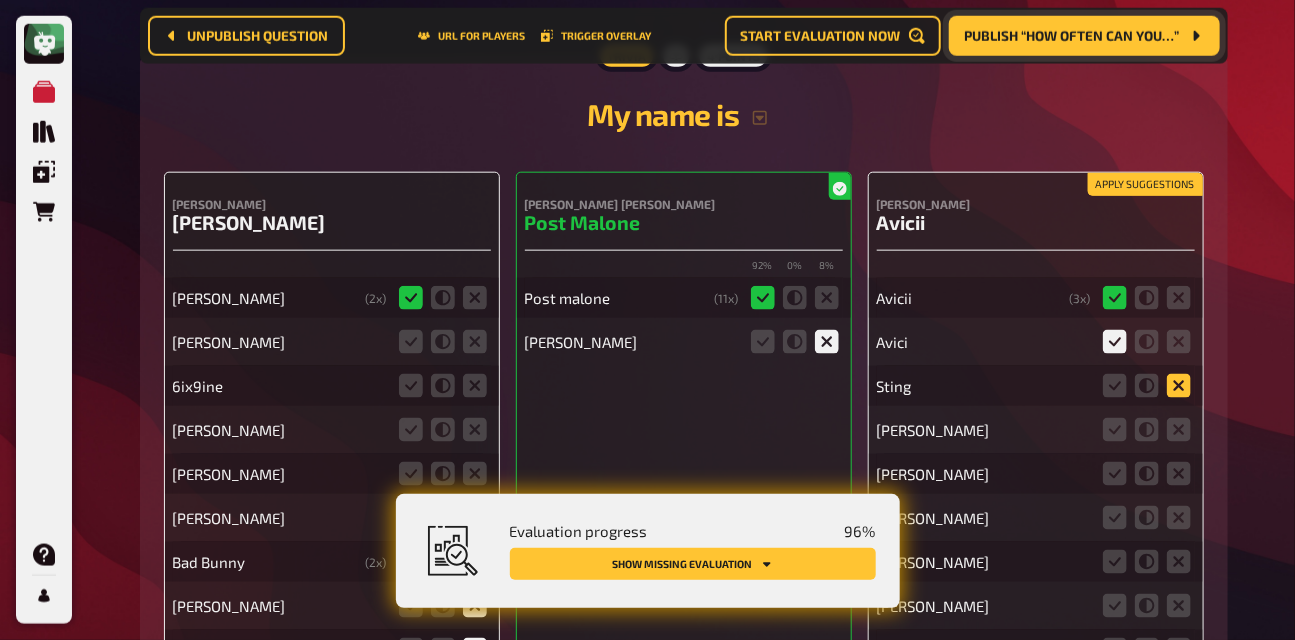 click 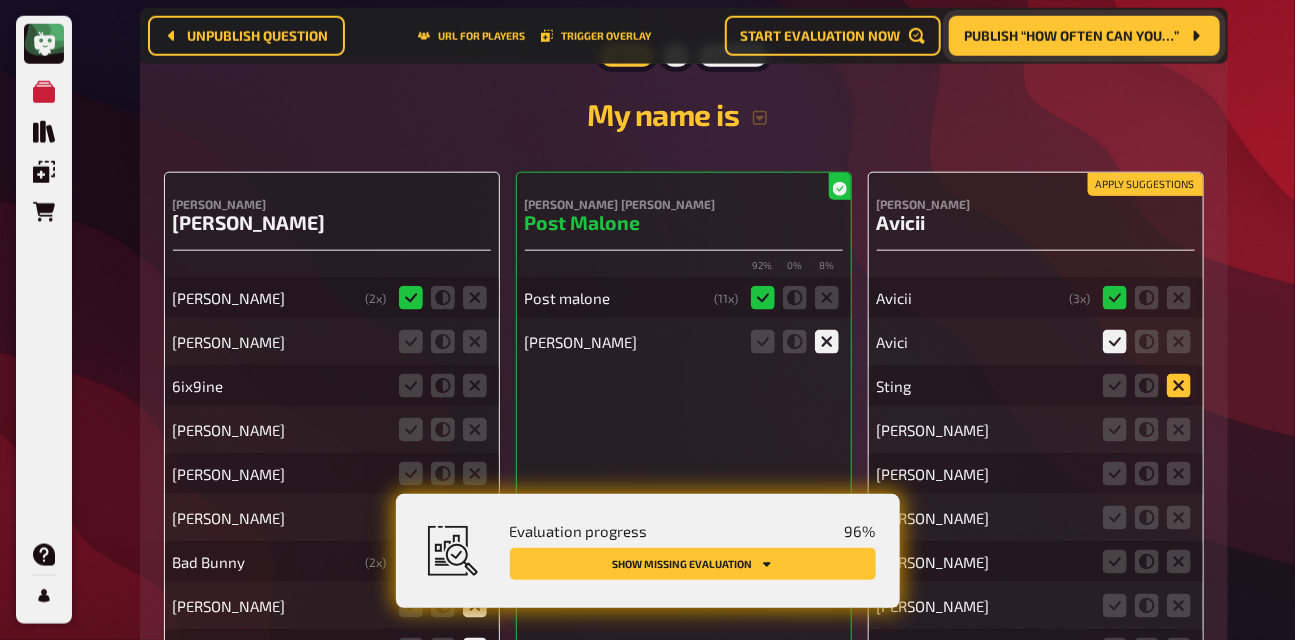 click at bounding box center (0, 0) 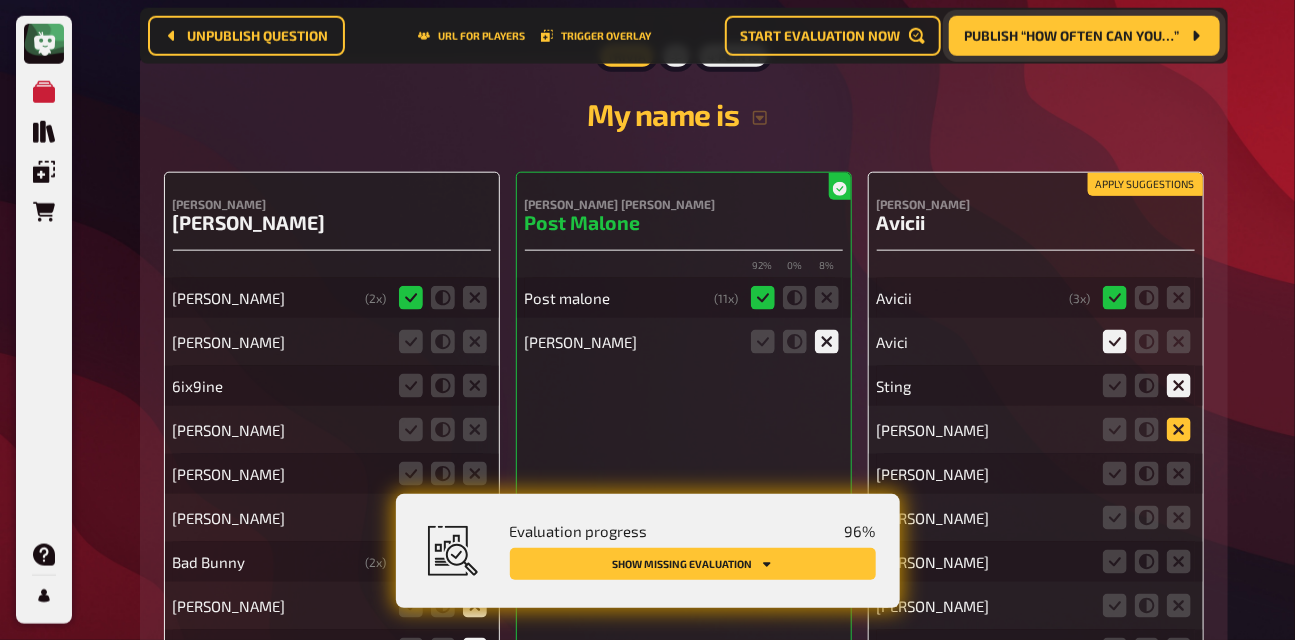 click 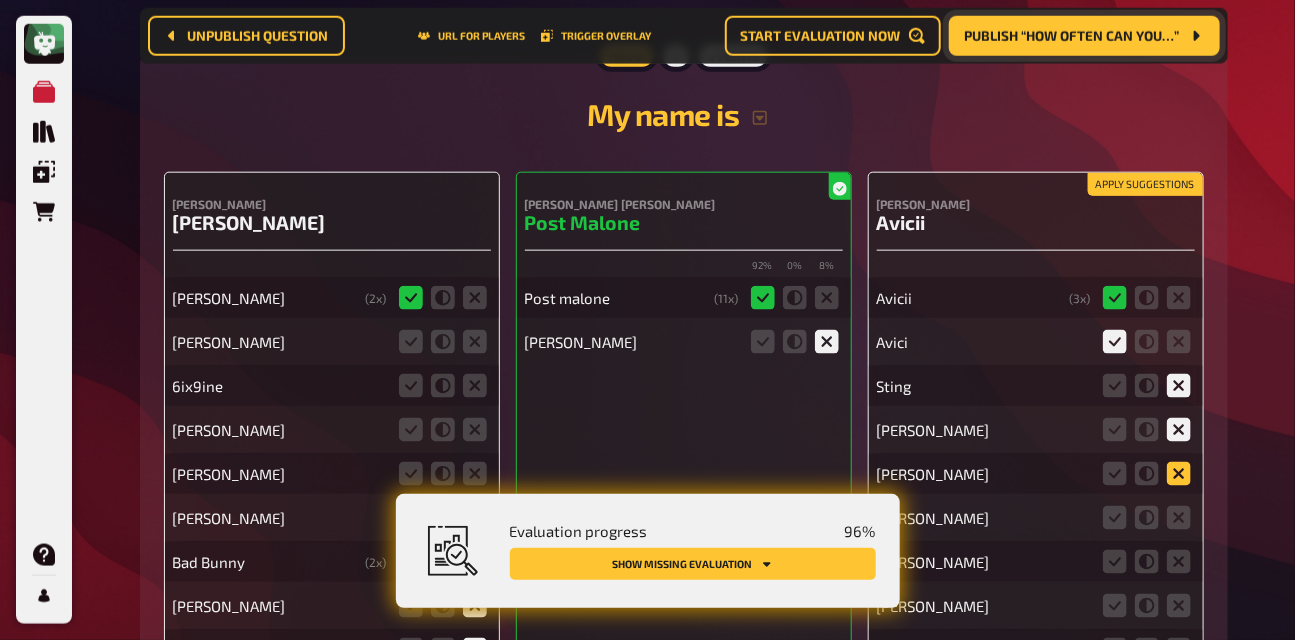 click 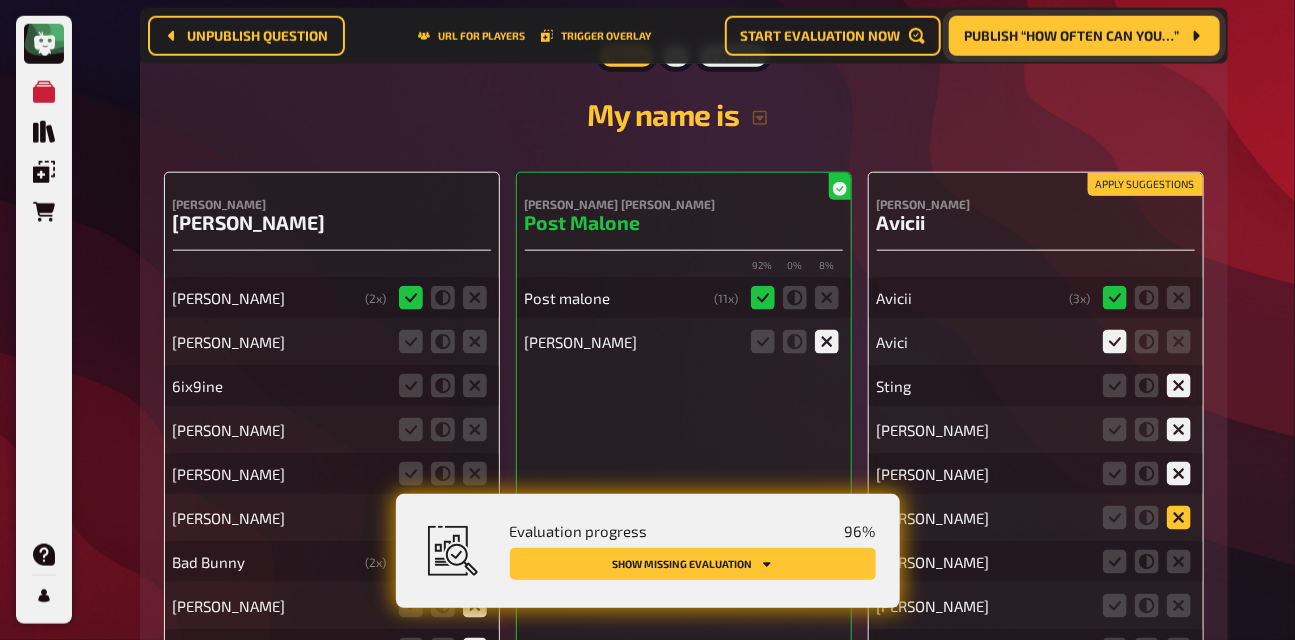click 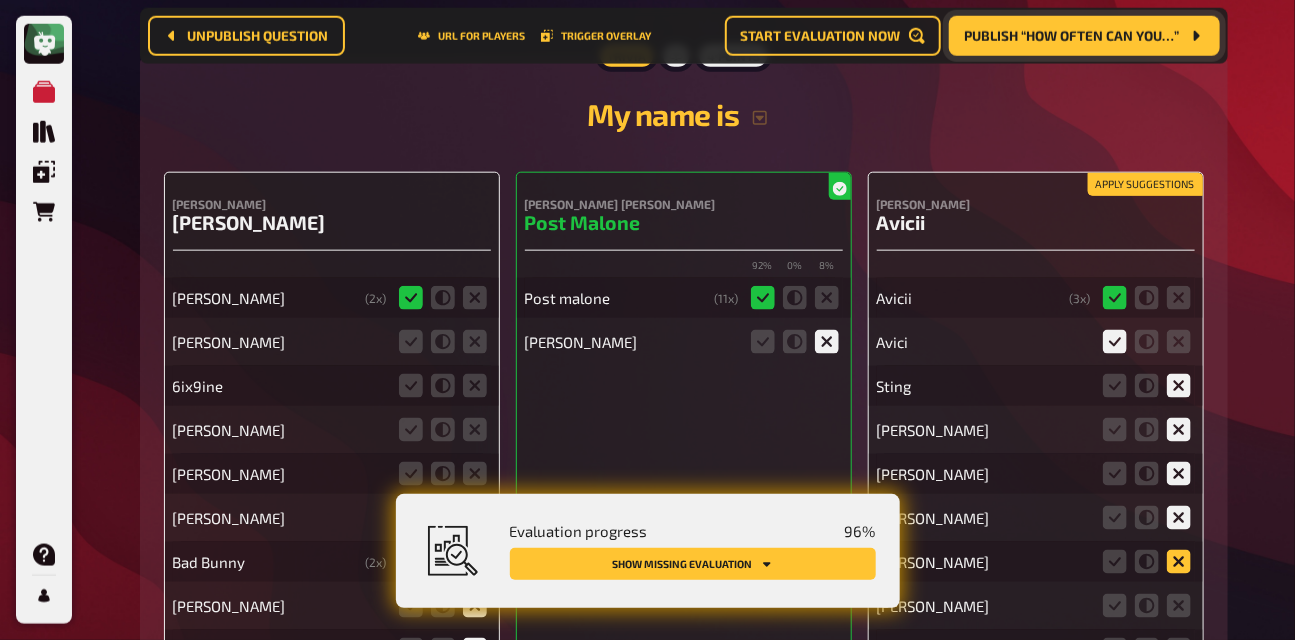 click 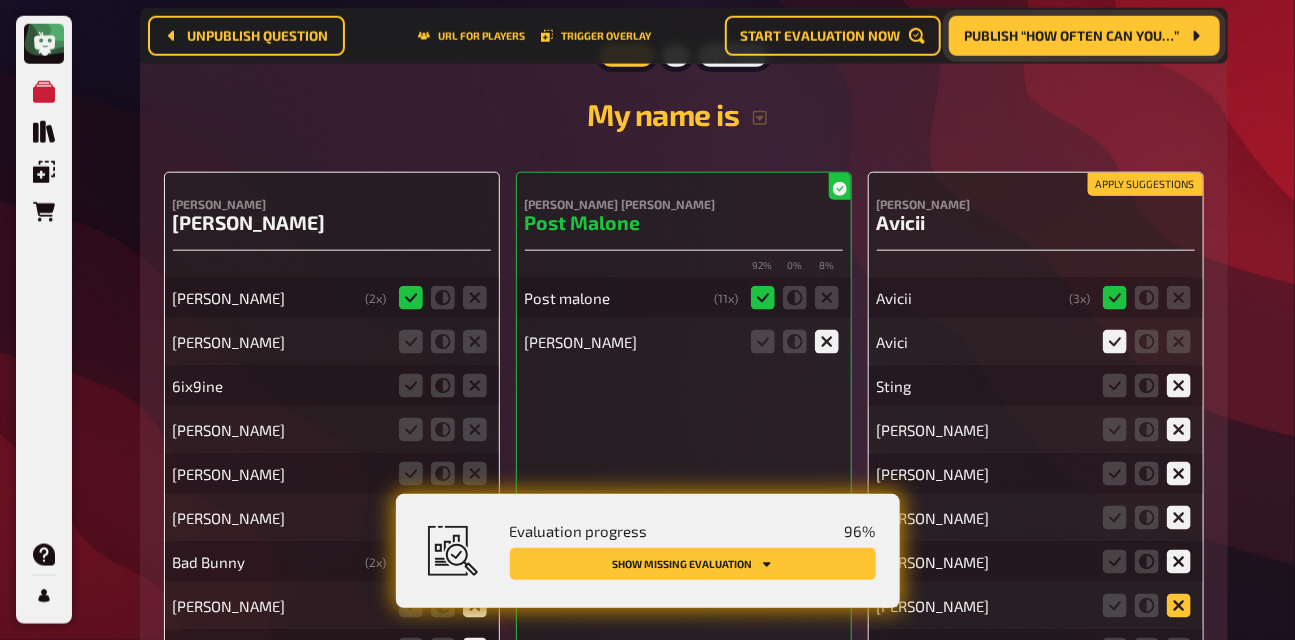click 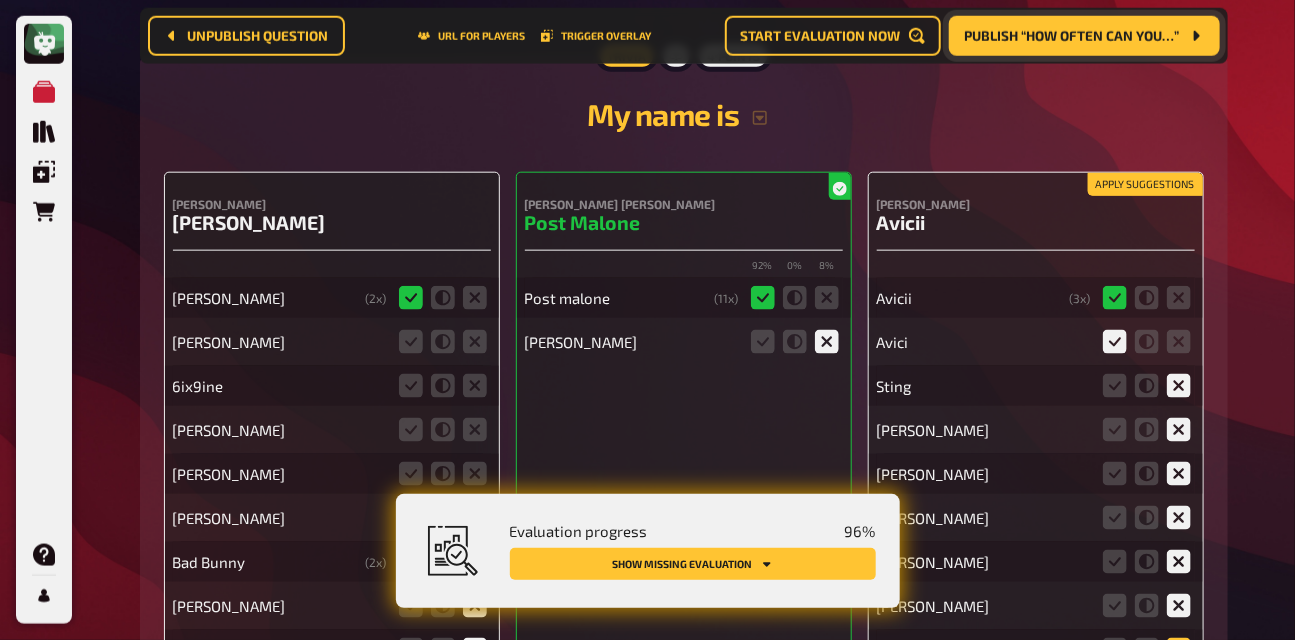 click 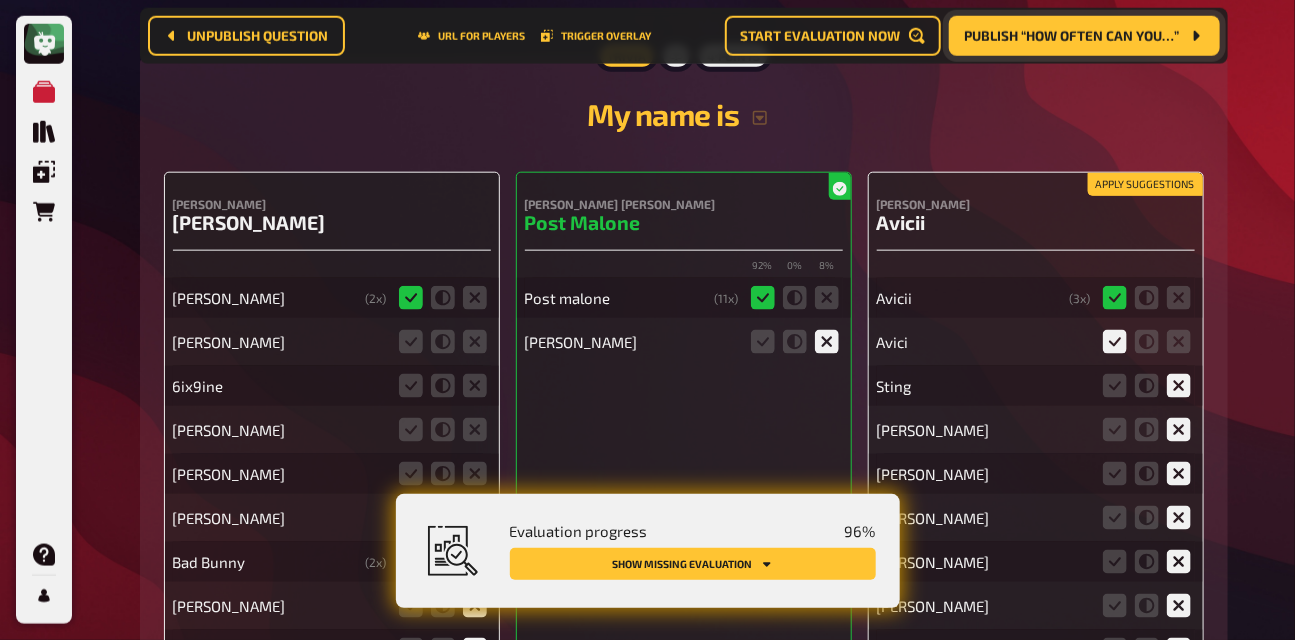 click 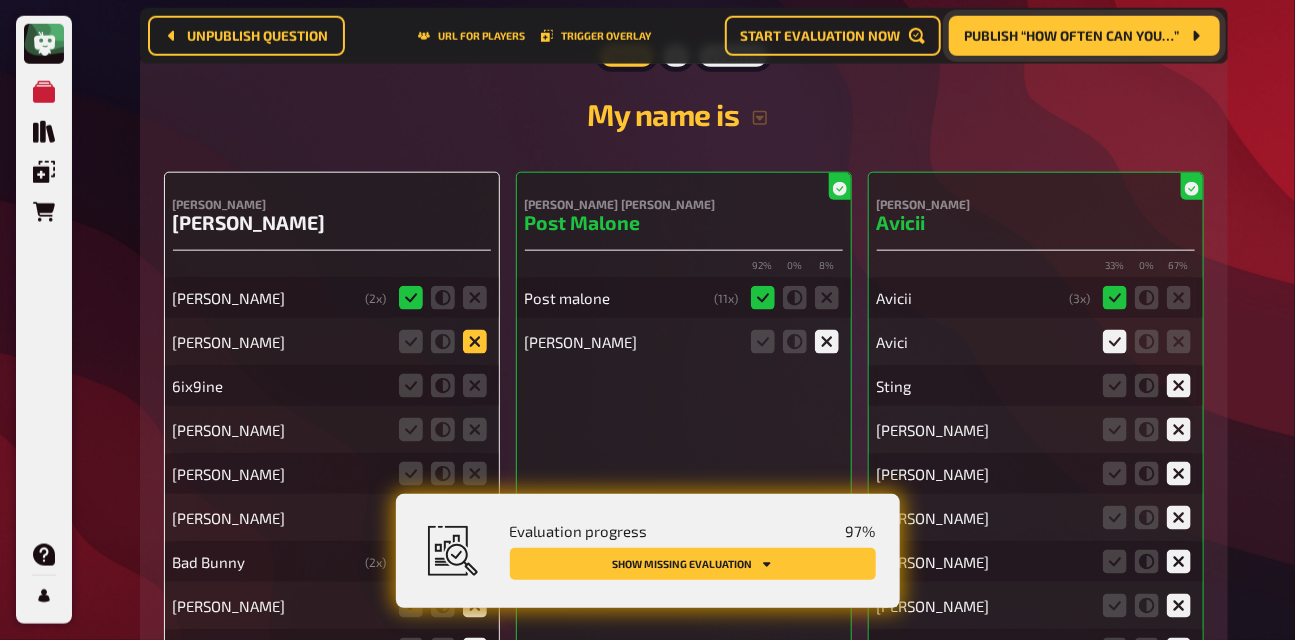 click 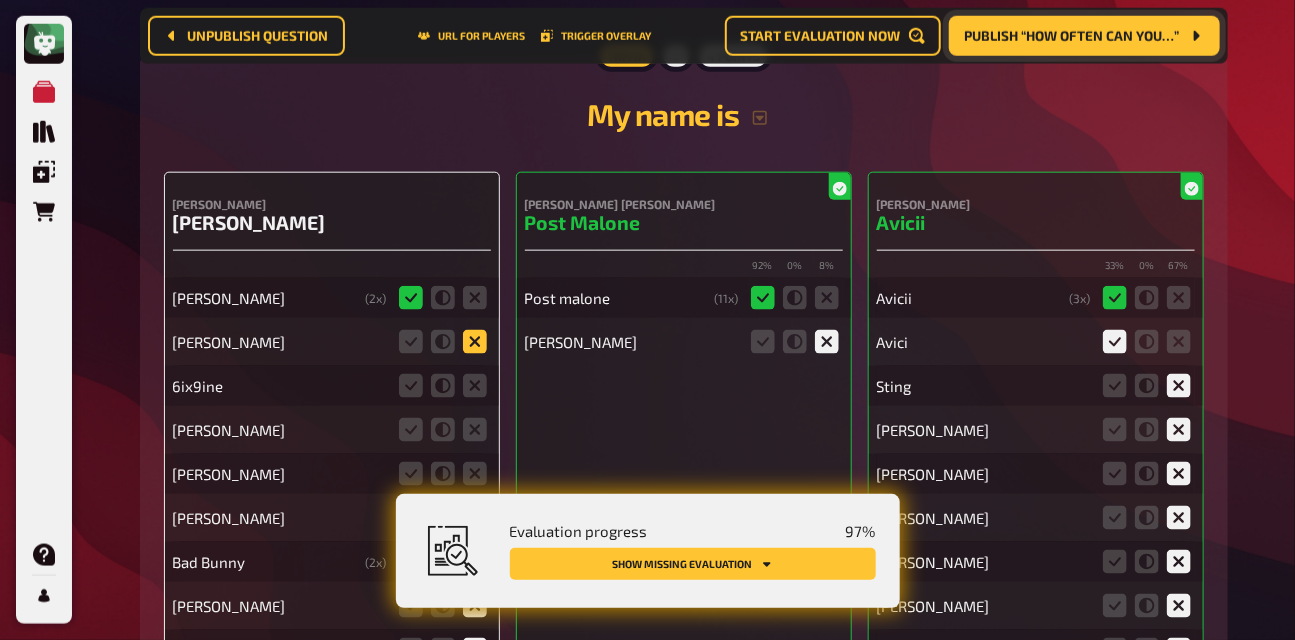 click at bounding box center (0, 0) 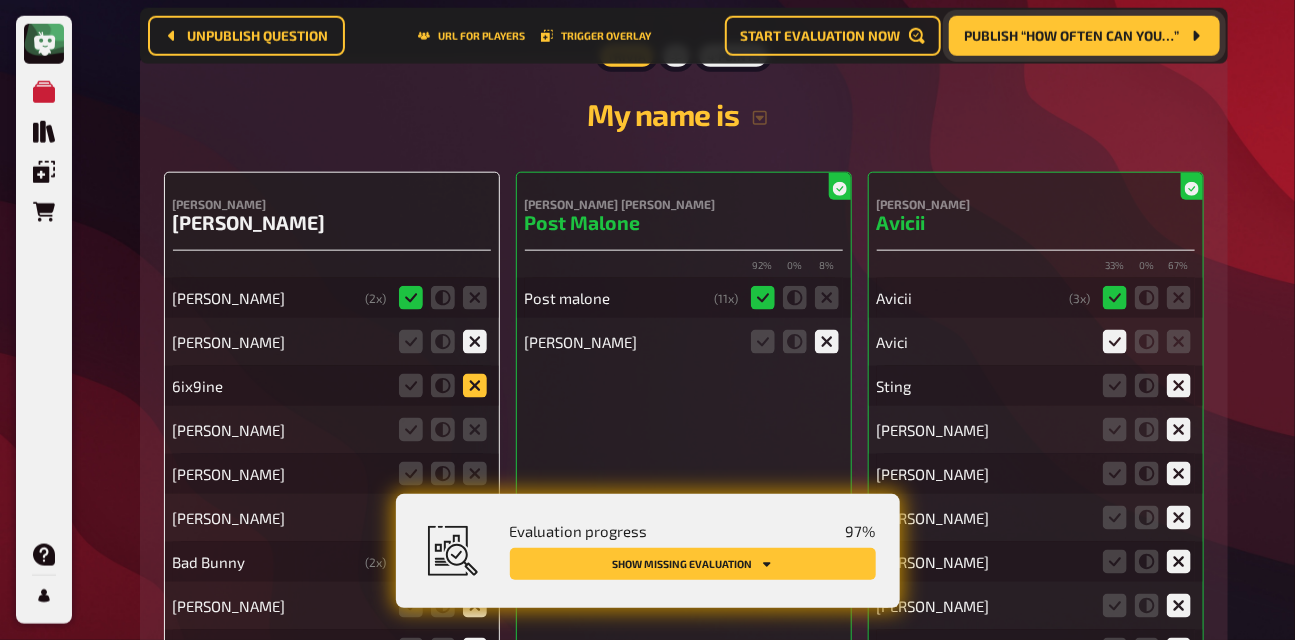 click 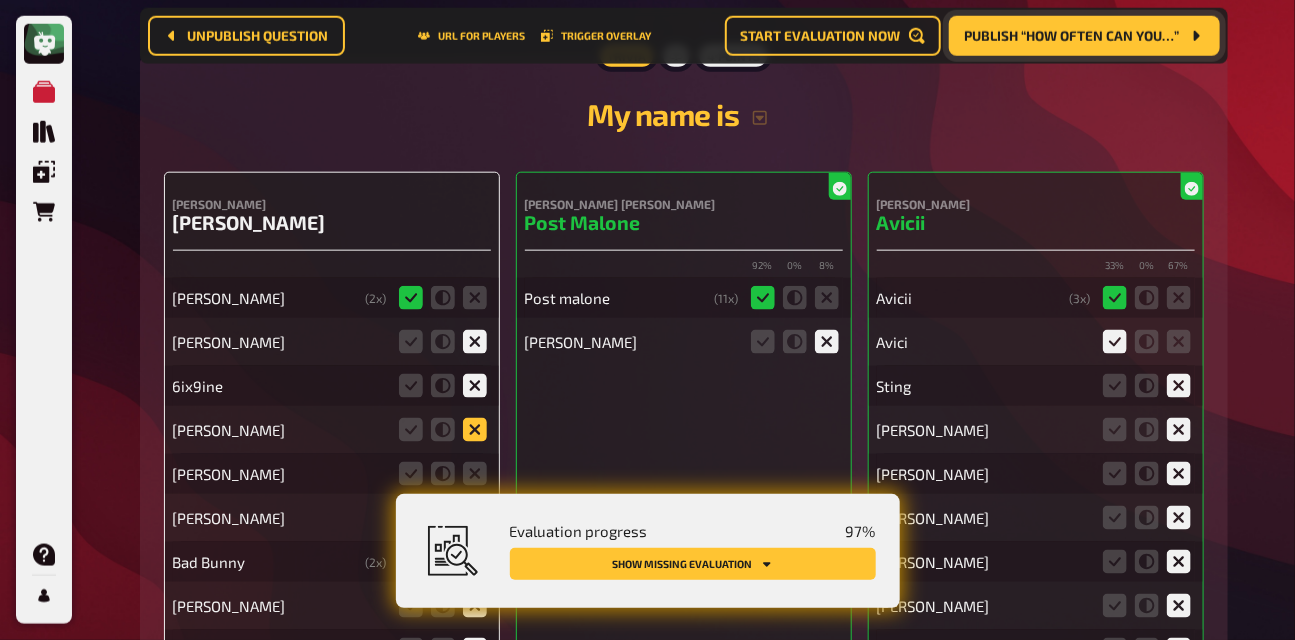 click 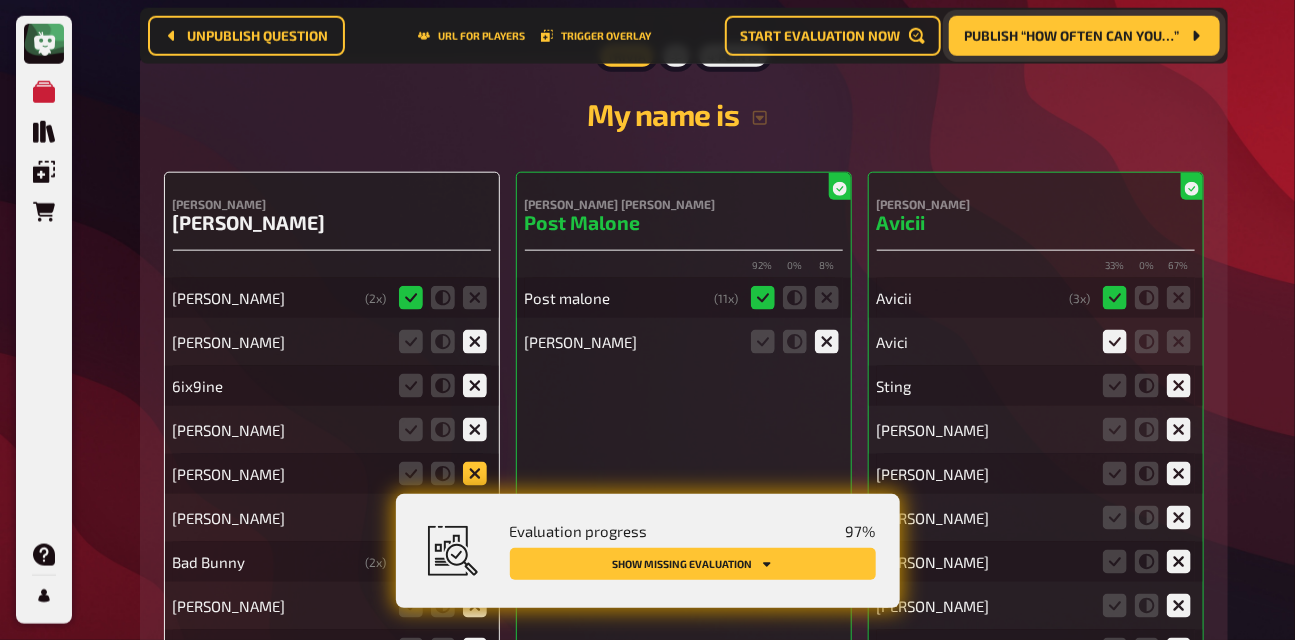 click 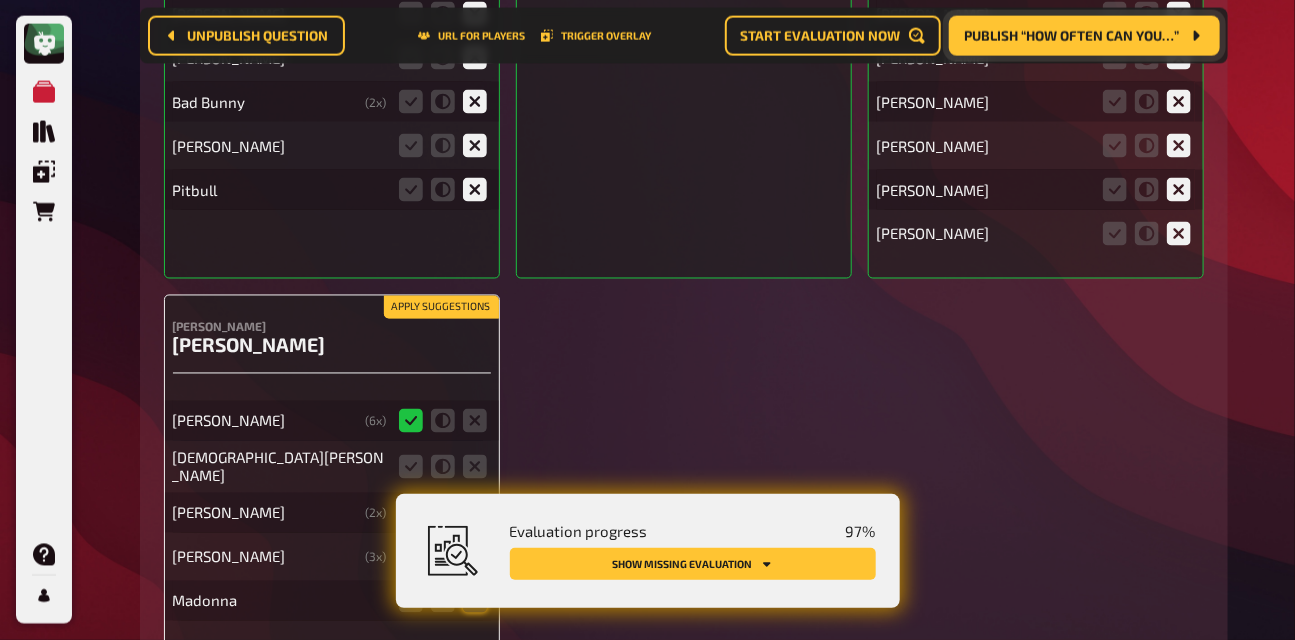 scroll, scrollTop: 18368, scrollLeft: 0, axis: vertical 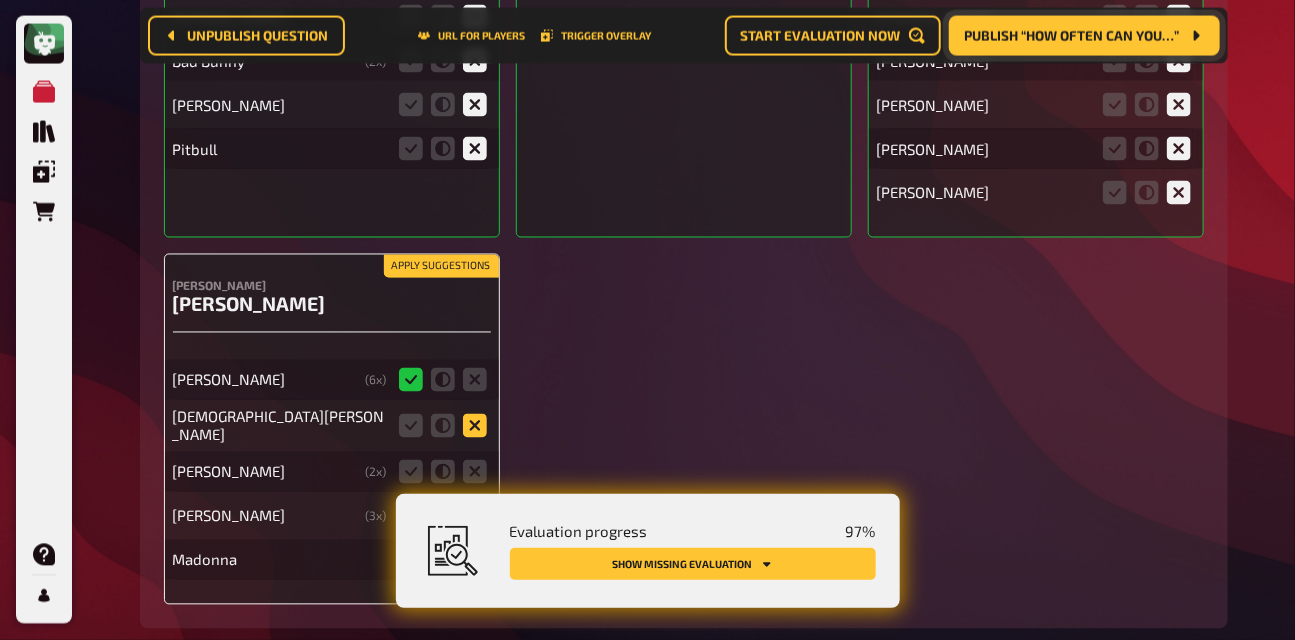 click 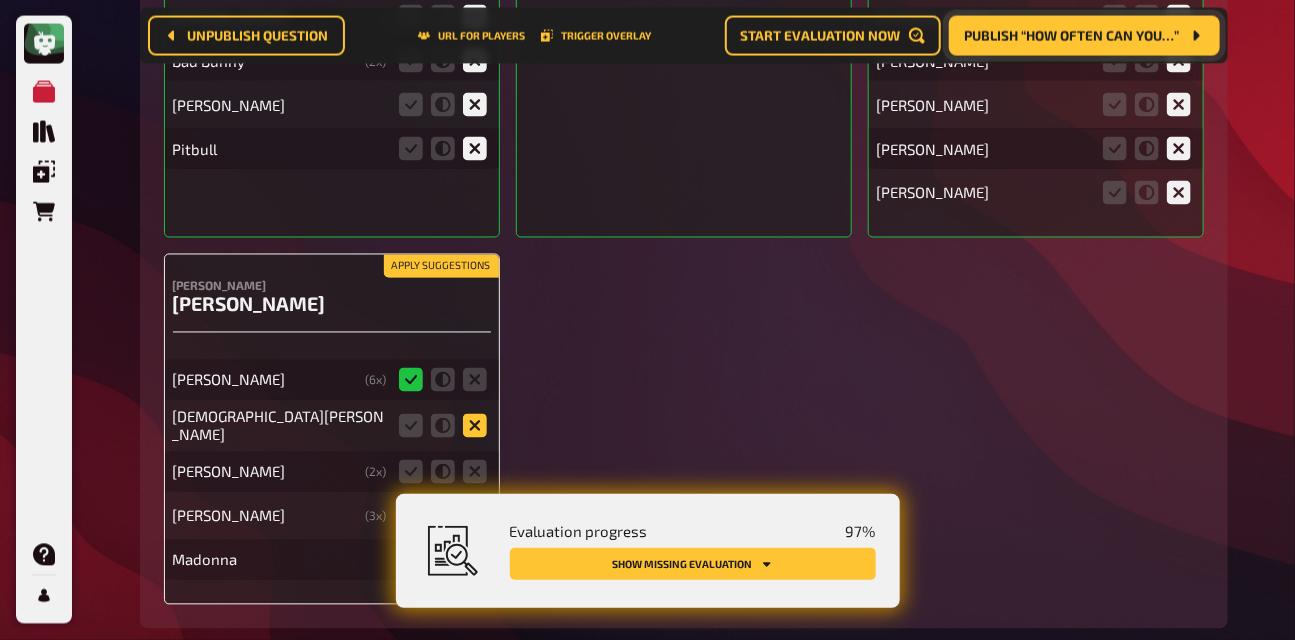 click at bounding box center [0, 0] 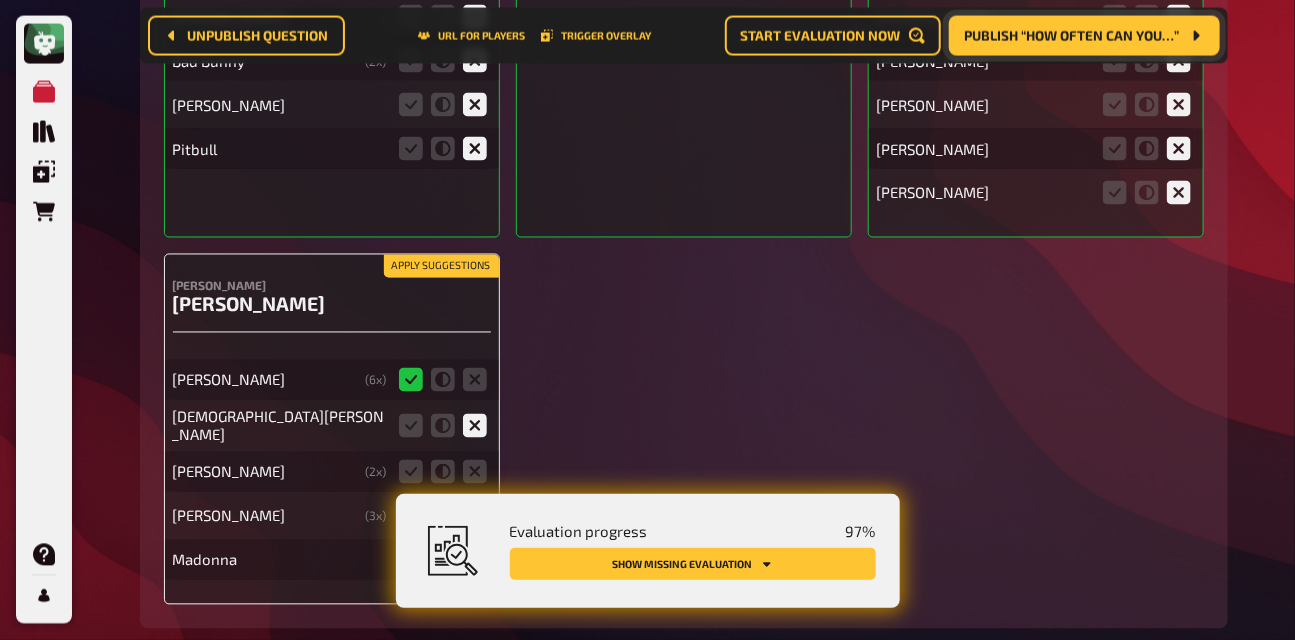click on "[PERSON_NAME] ( 6 x) [DEMOGRAPHIC_DATA][PERSON_NAME] [PERSON_NAME] ( 2 x) [PERSON_NAME] ( 3 x) [PERSON_NAME]" at bounding box center (332, 460) 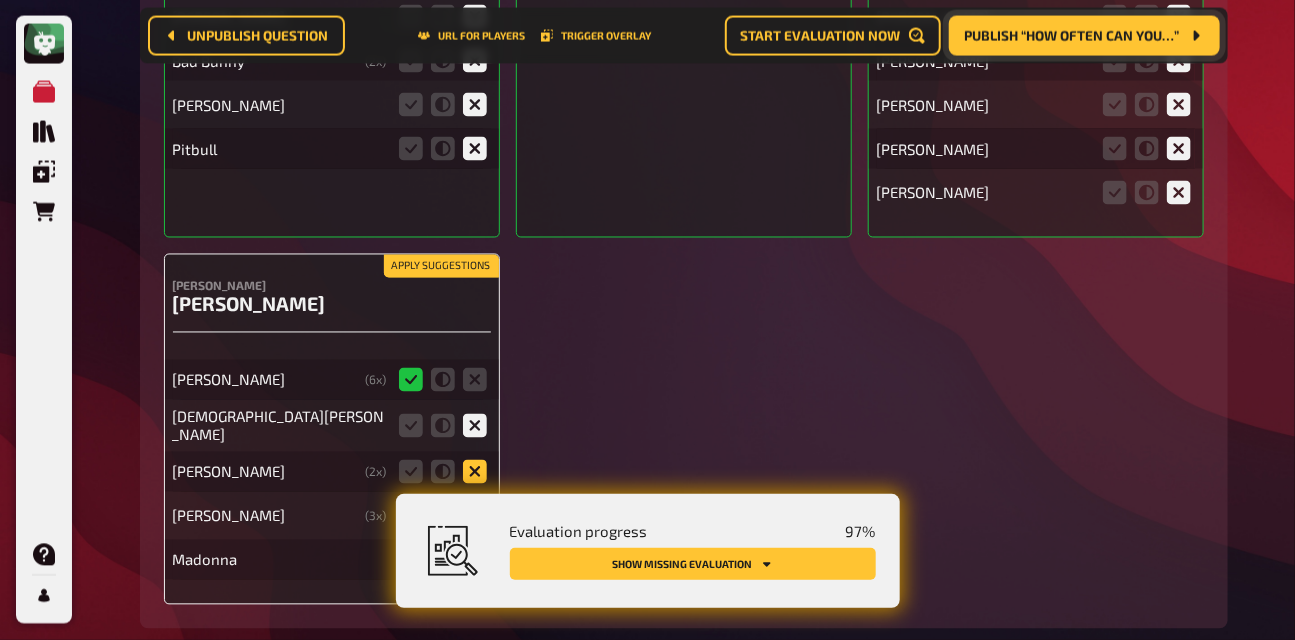 click 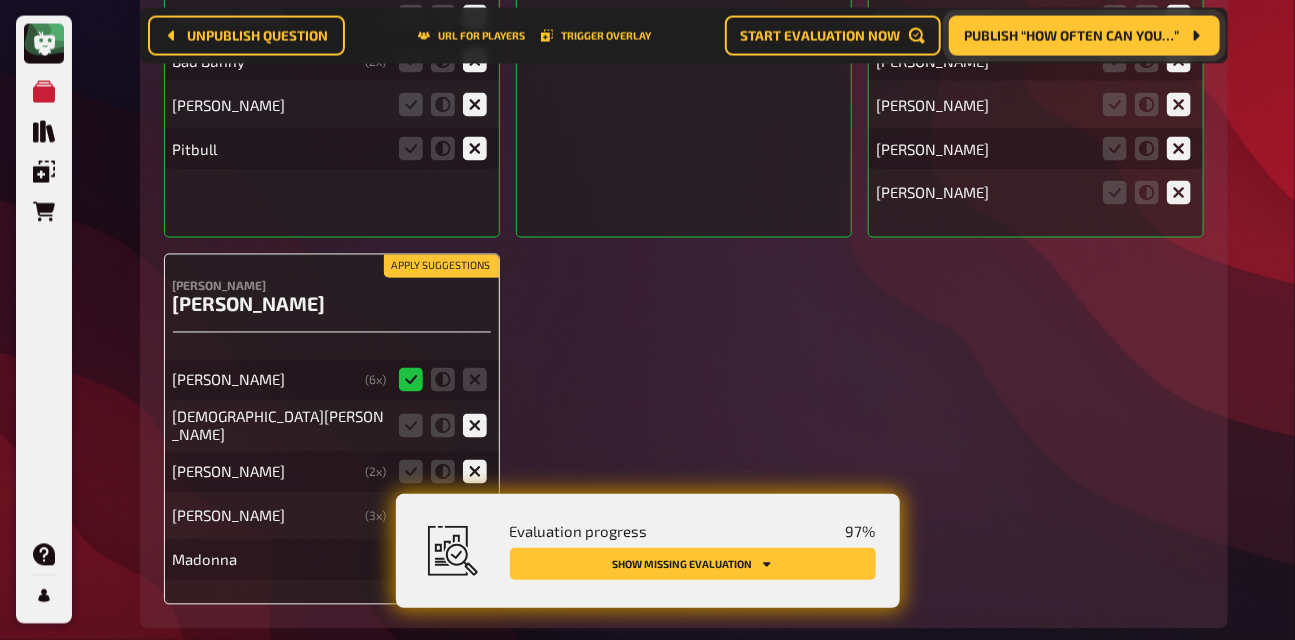 click 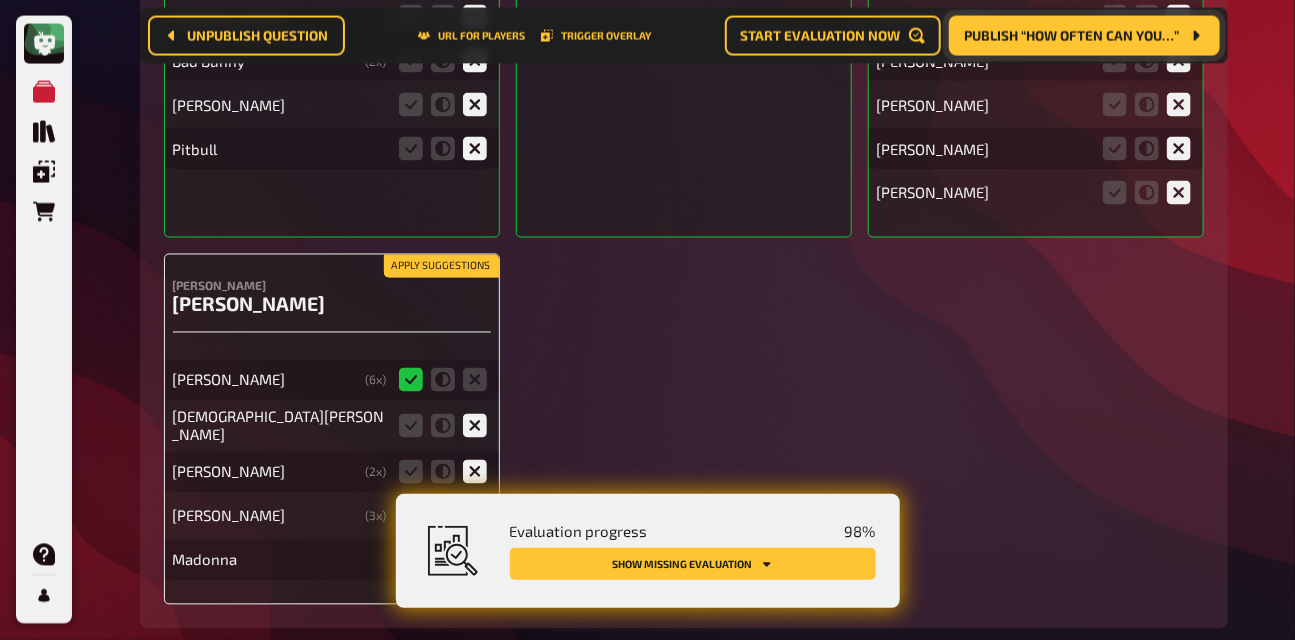 click 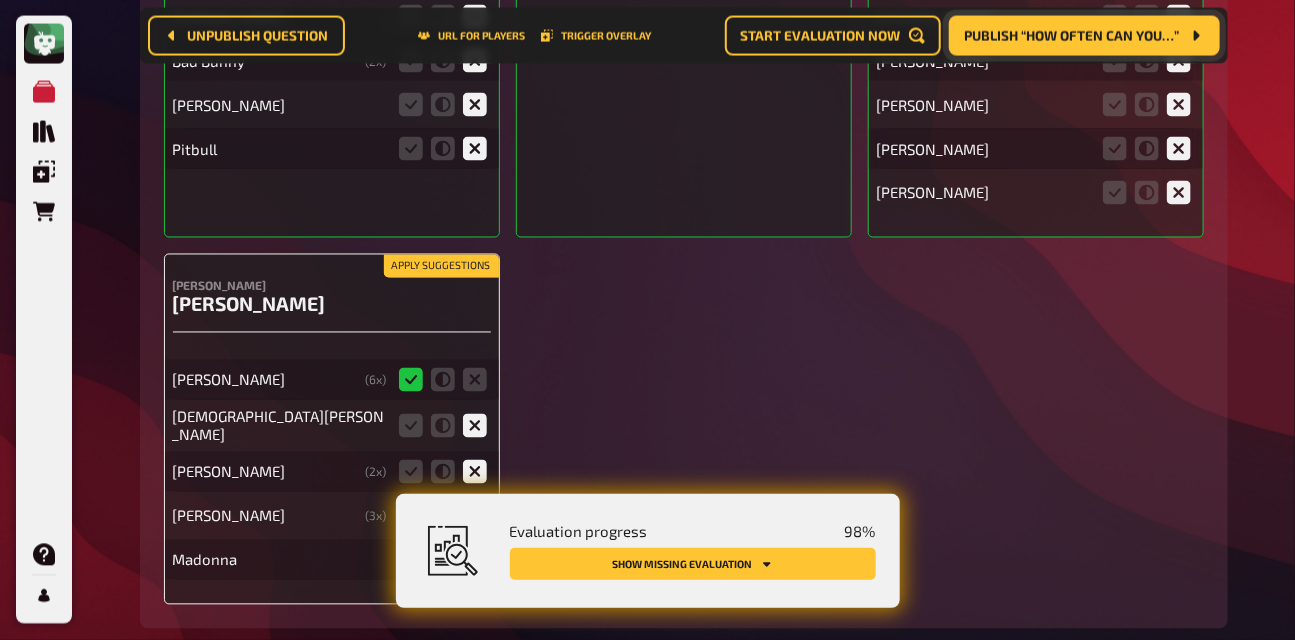 click at bounding box center (0, 0) 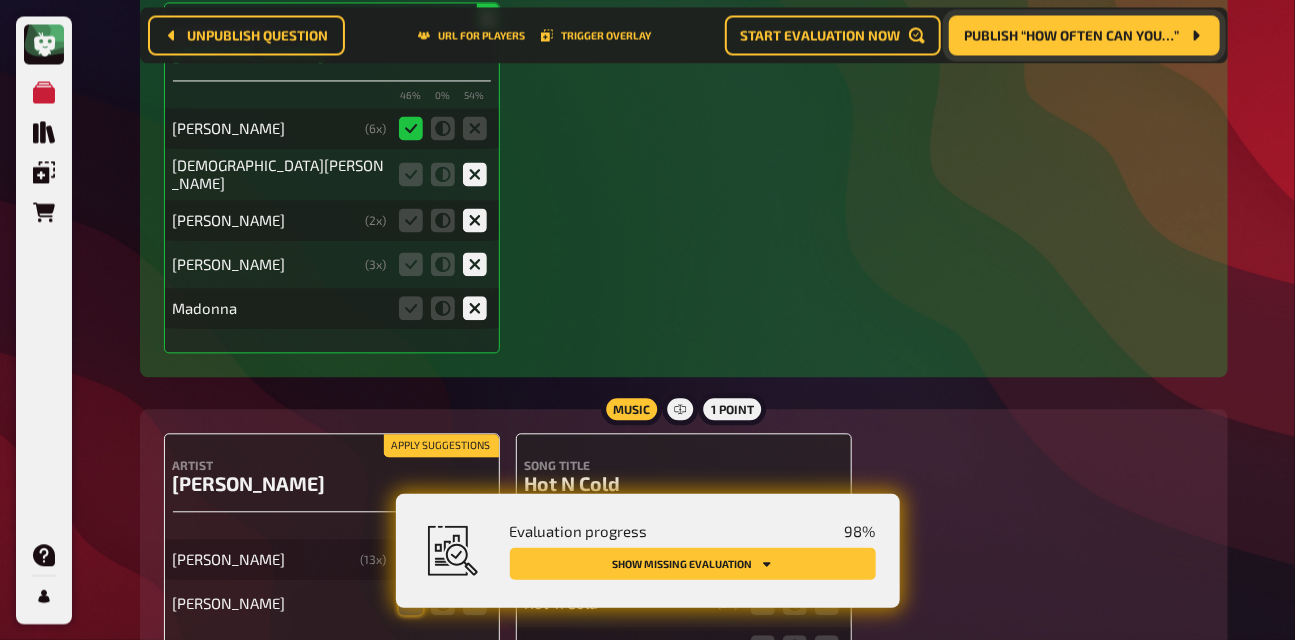 scroll, scrollTop: 18734, scrollLeft: 0, axis: vertical 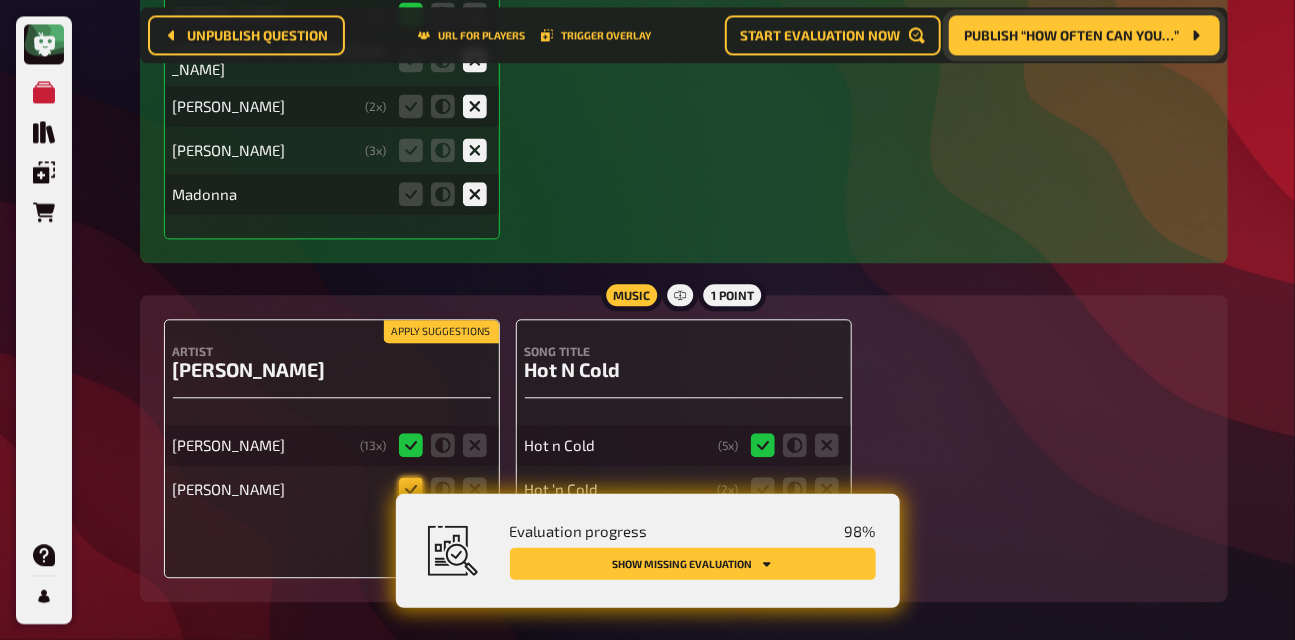 click 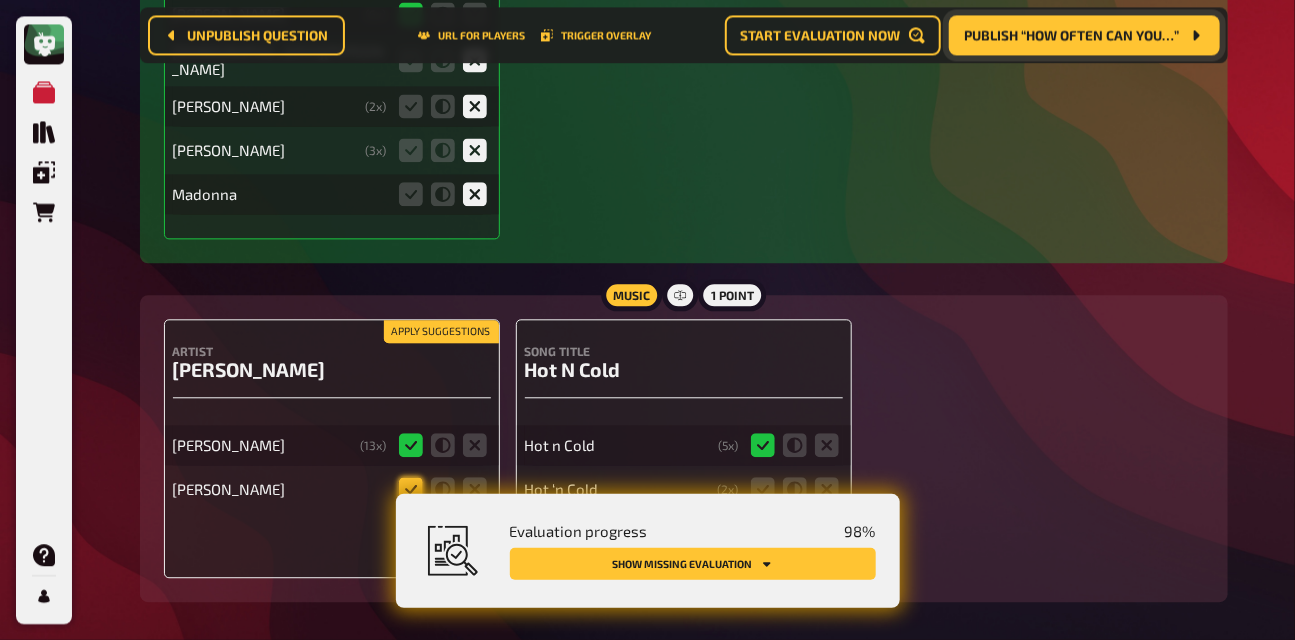 click at bounding box center (0, 0) 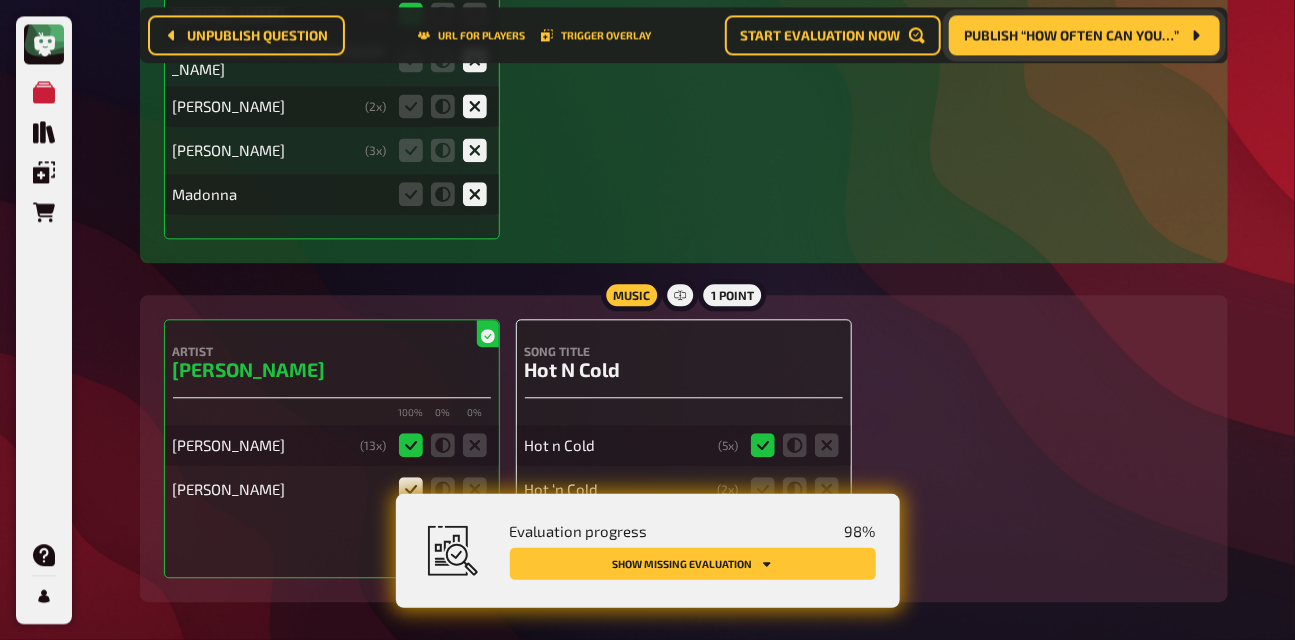 click on "Hot ‘n Cold ( 2 x)" at bounding box center [684, 489] 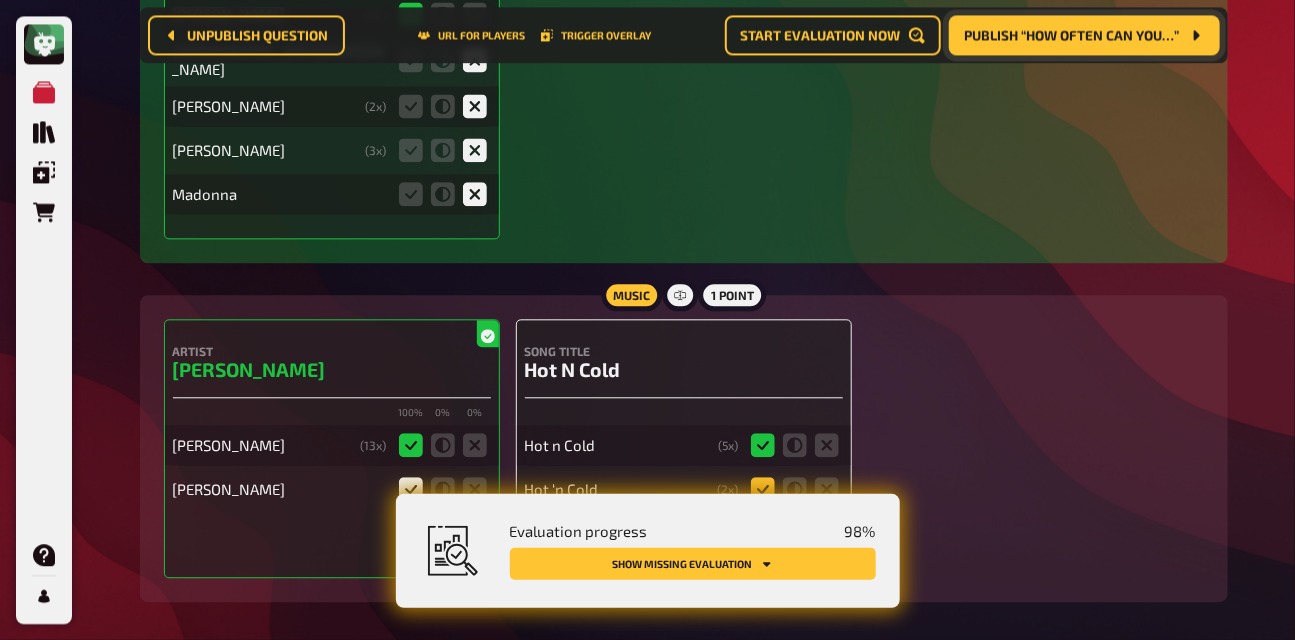 click 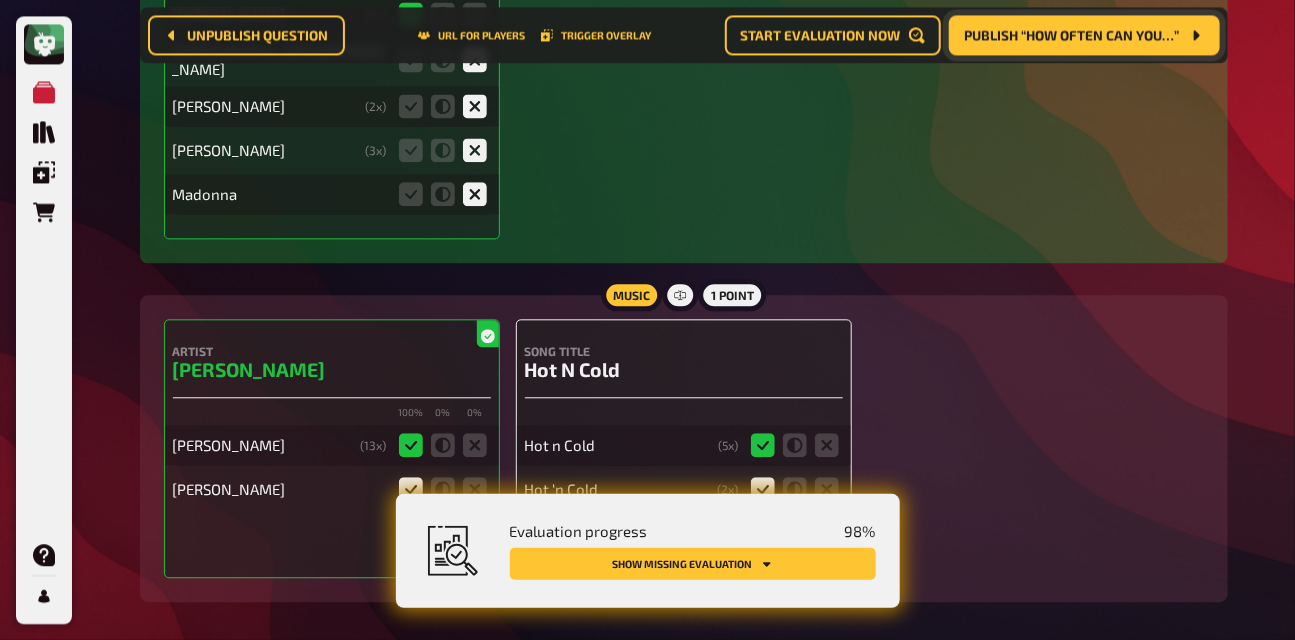 click 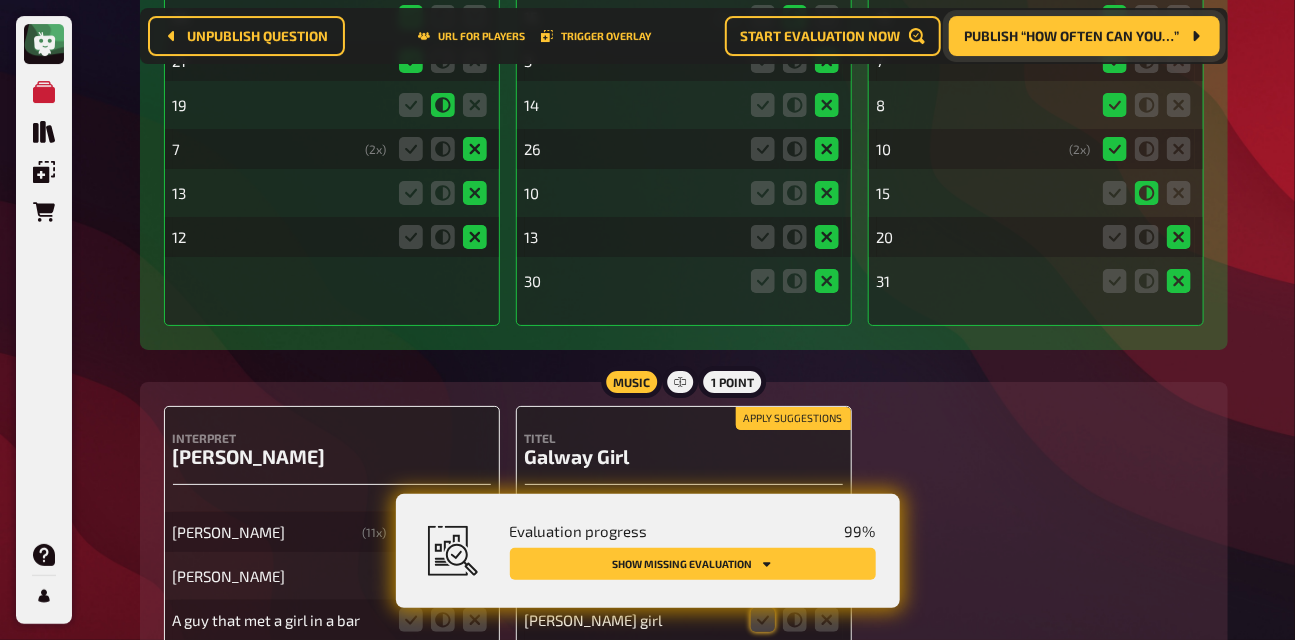 scroll, scrollTop: 20017, scrollLeft: 0, axis: vertical 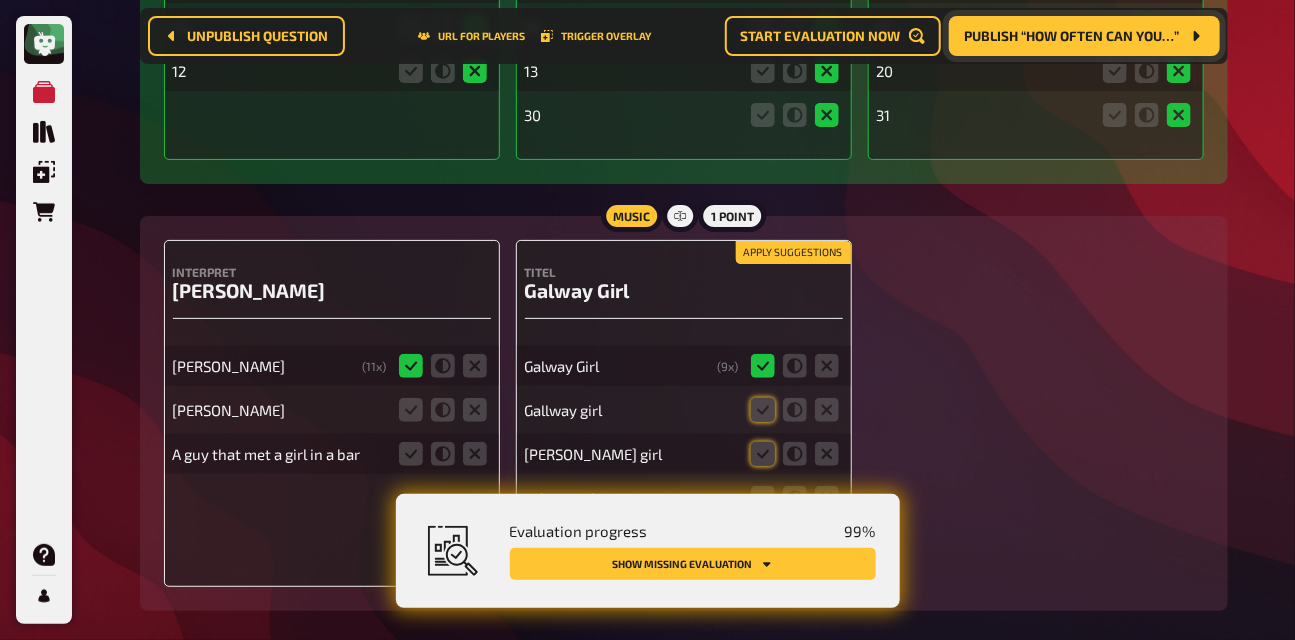 click on "Apply suggestions" at bounding box center (793, 253) 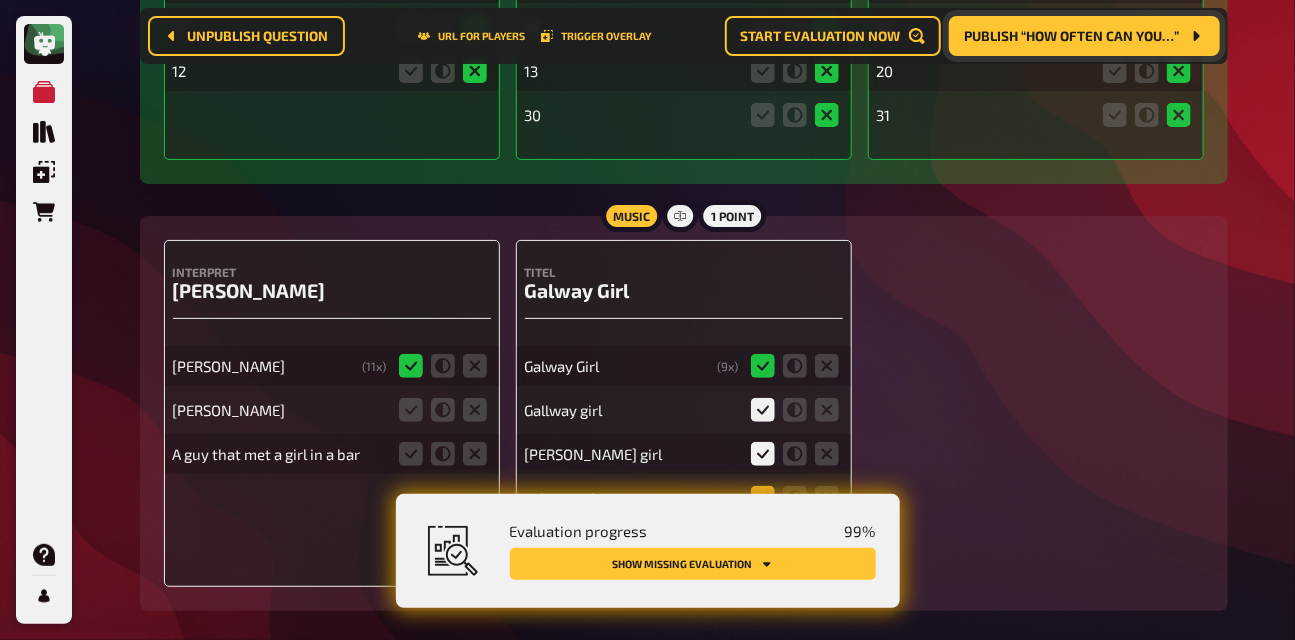 click 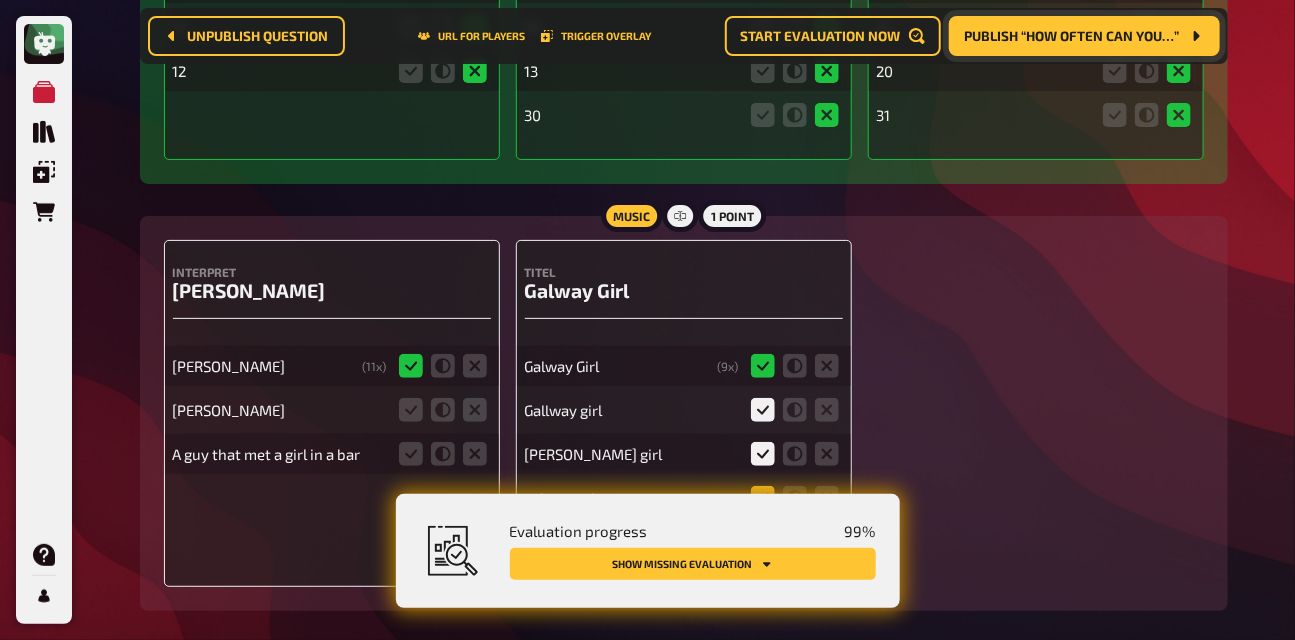 click at bounding box center [0, 0] 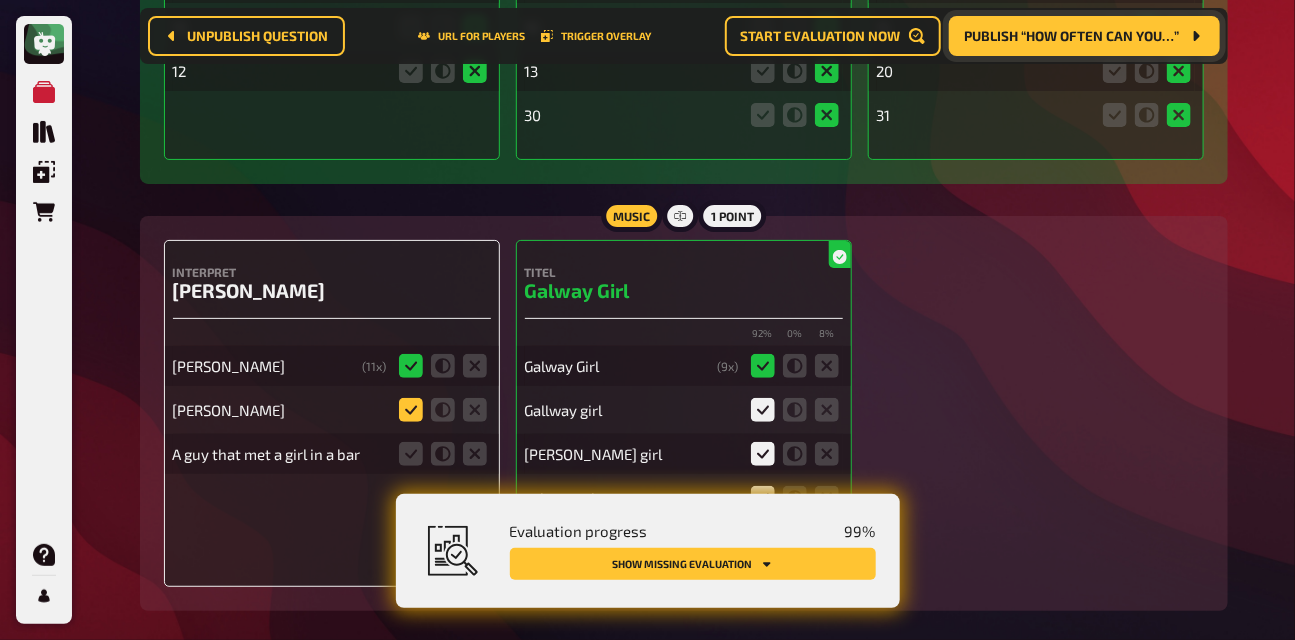 click 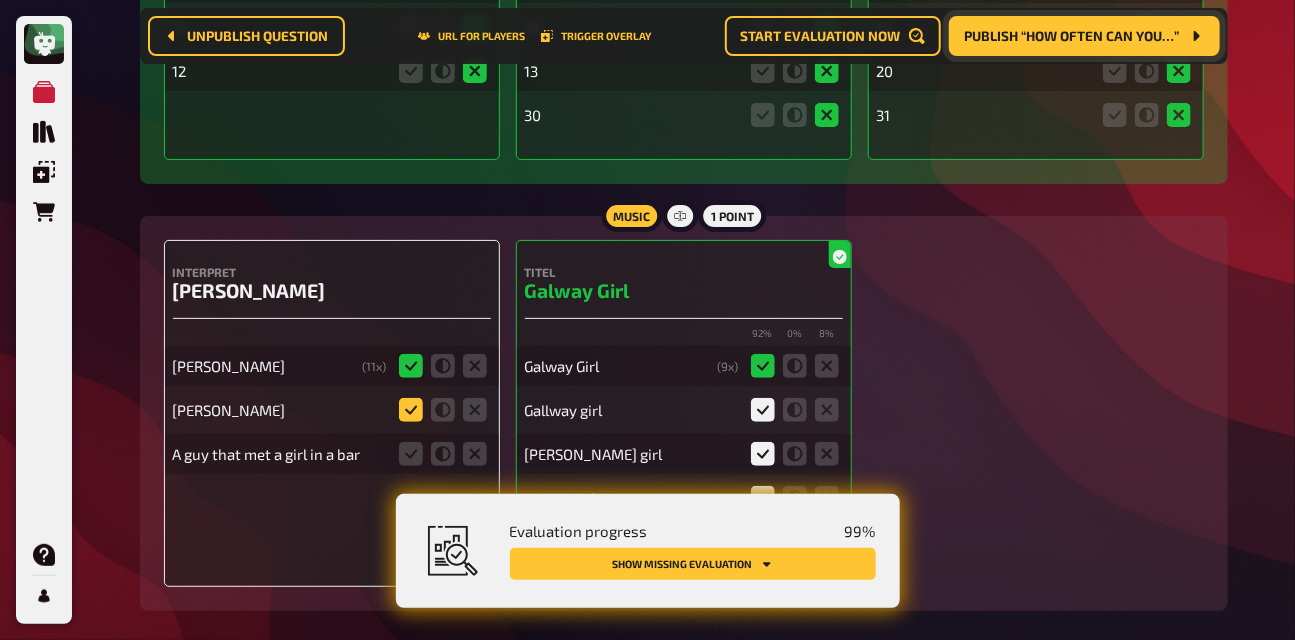 click at bounding box center [0, 0] 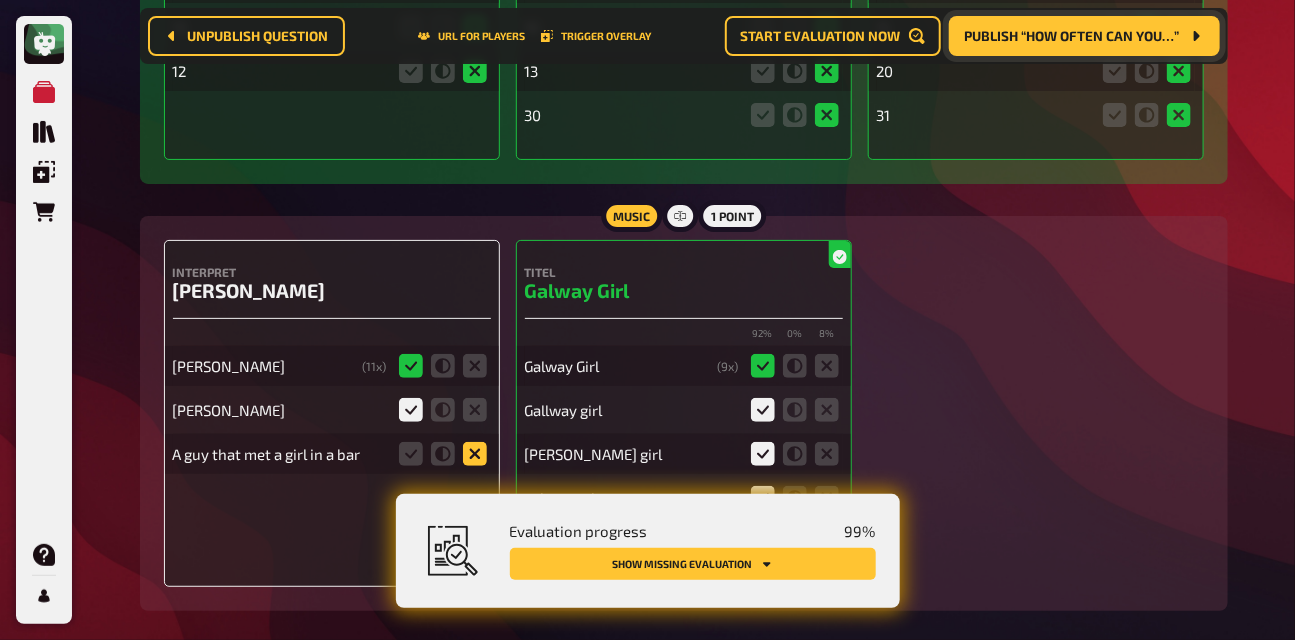 click 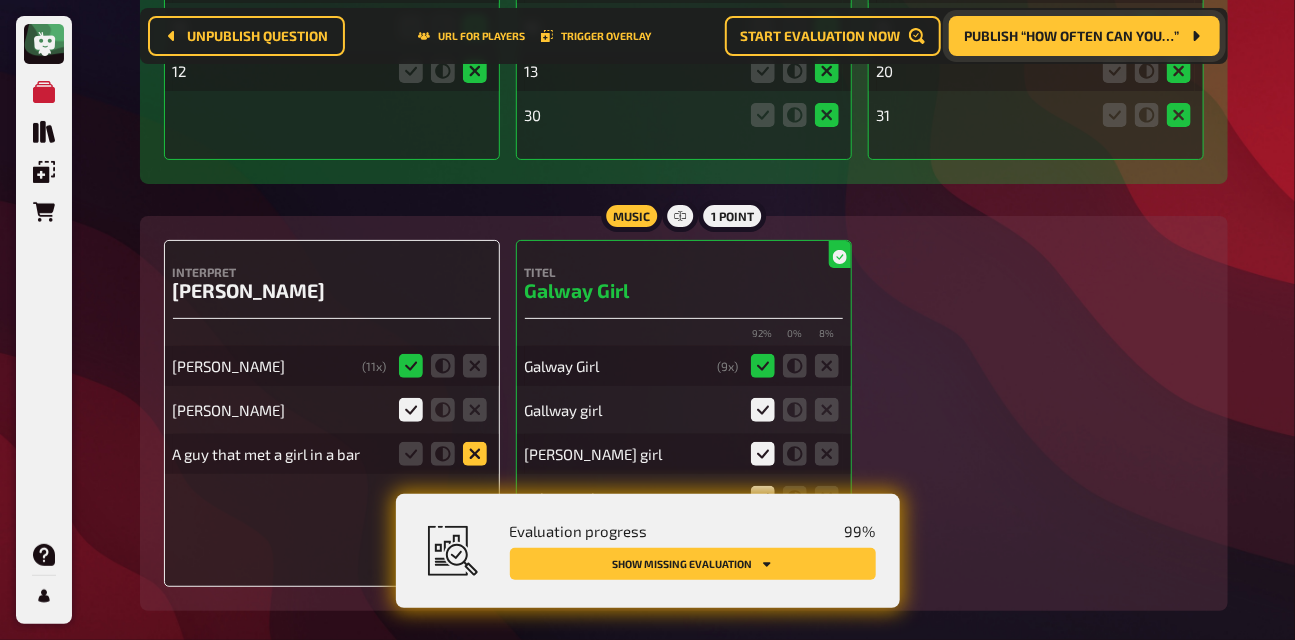 click at bounding box center (0, 0) 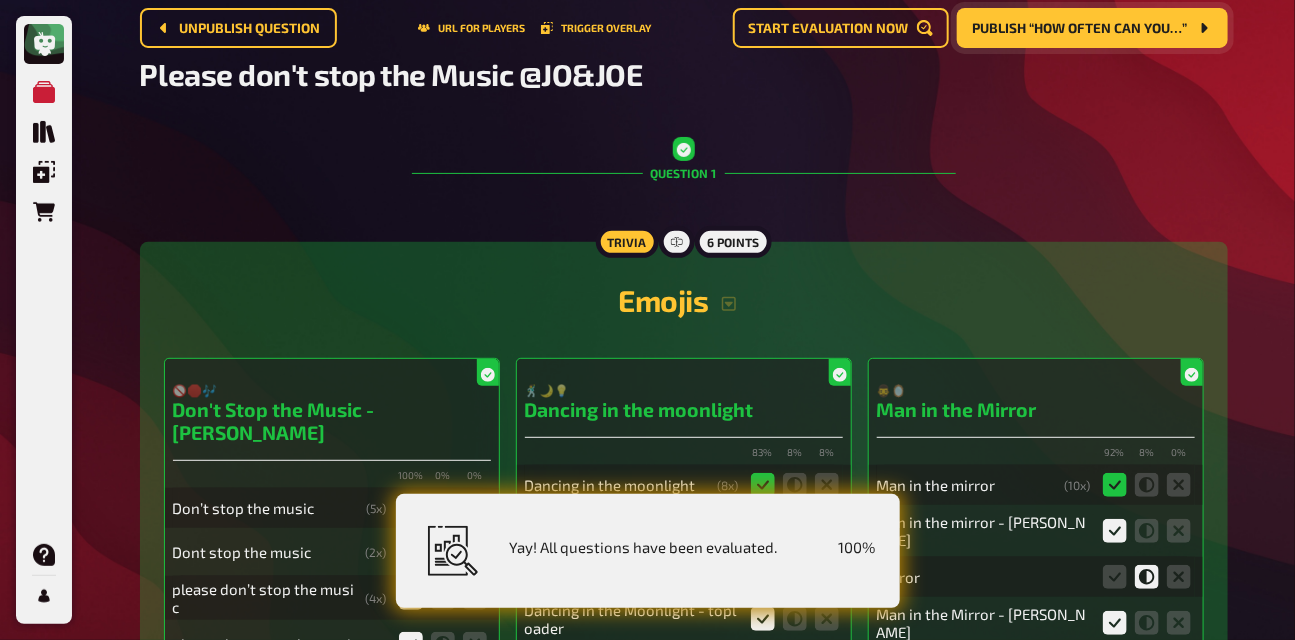 scroll, scrollTop: 0, scrollLeft: 0, axis: both 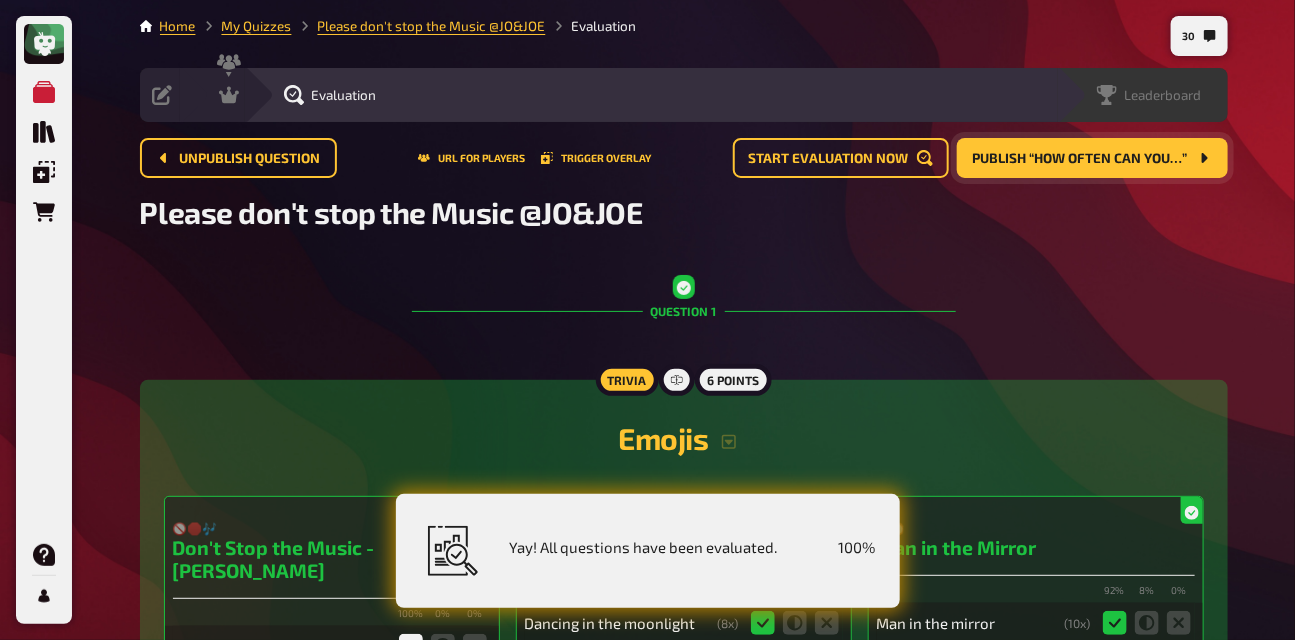 click on "Leaderboard" at bounding box center [1163, 95] 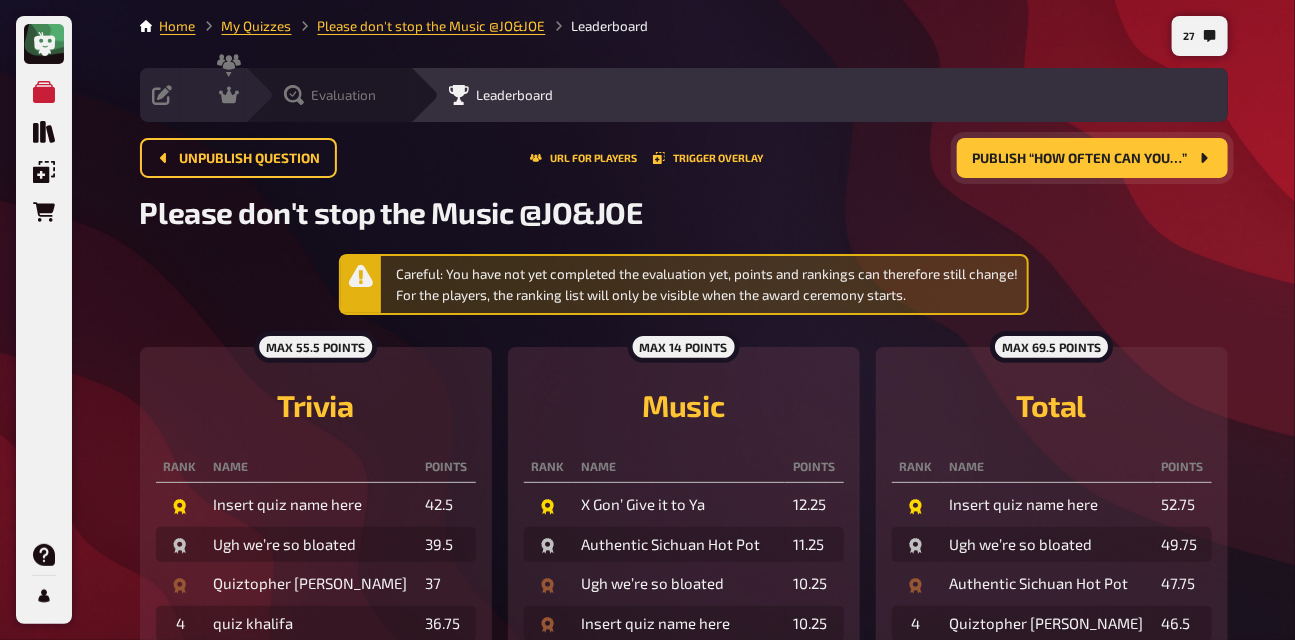 click on "Evaluation" at bounding box center [330, 95] 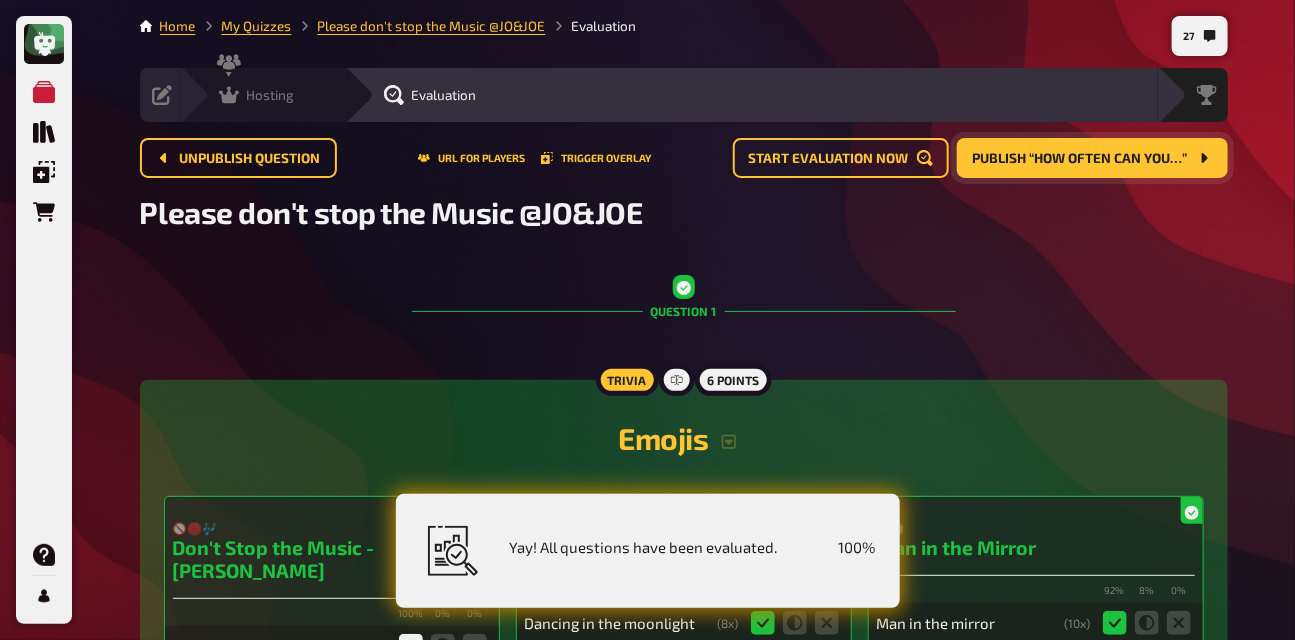 click 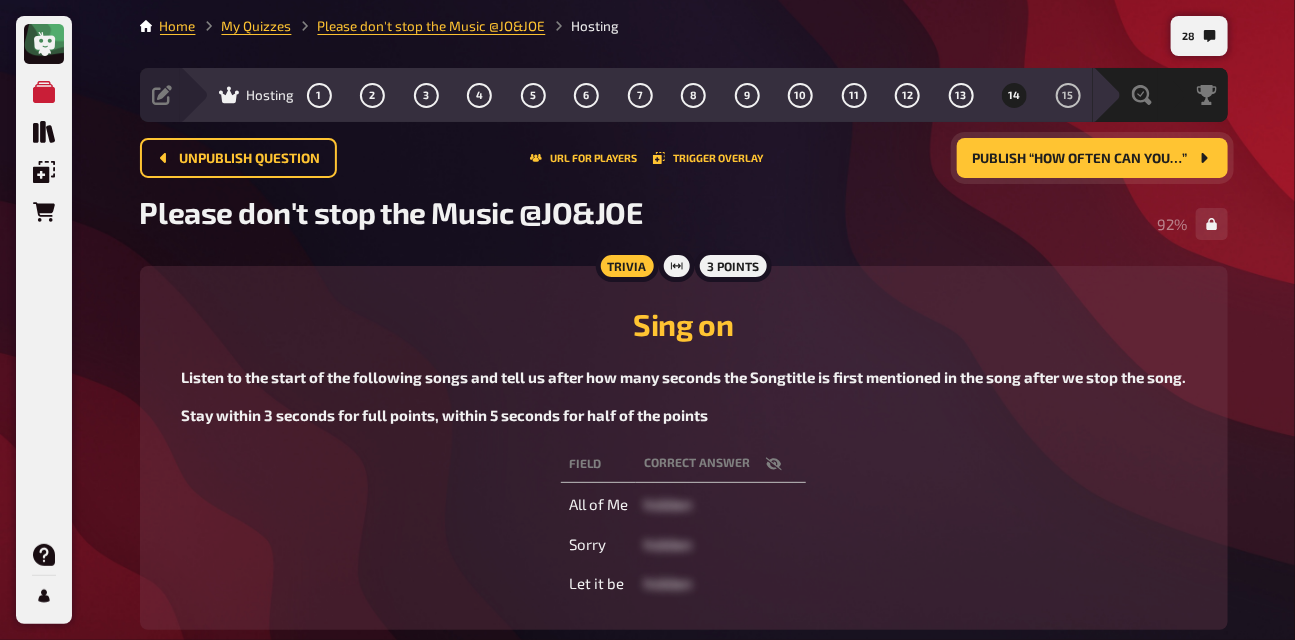 click on "Publish “How often can you…”" at bounding box center (1080, 159) 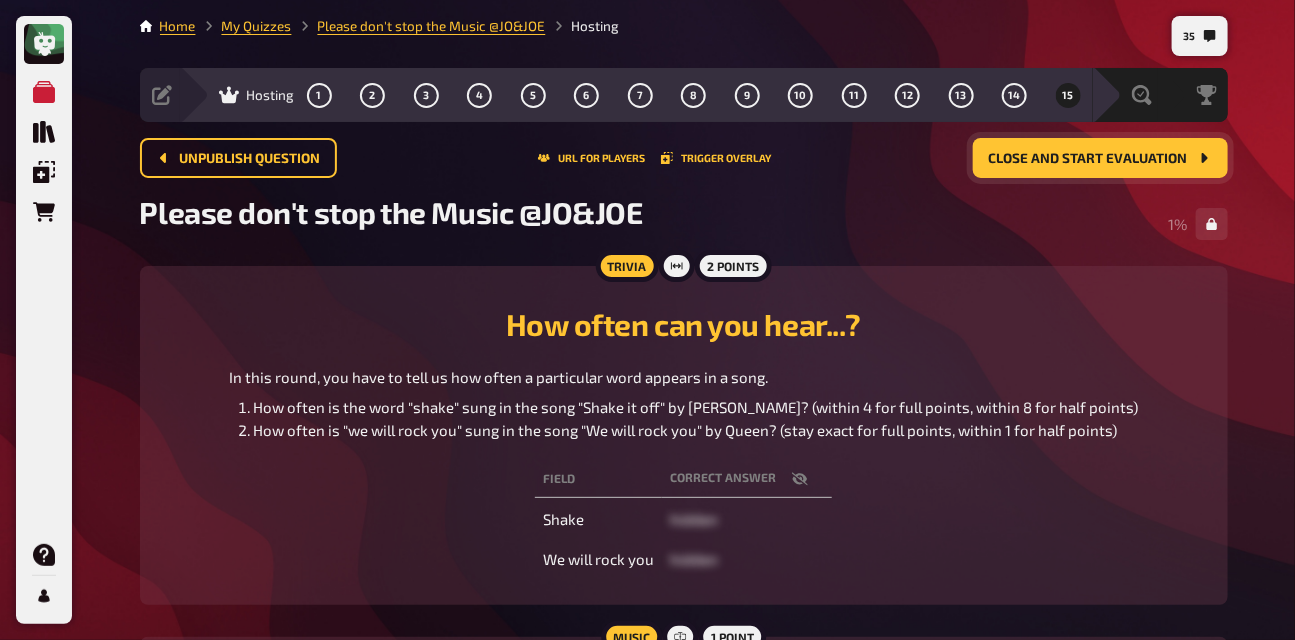click 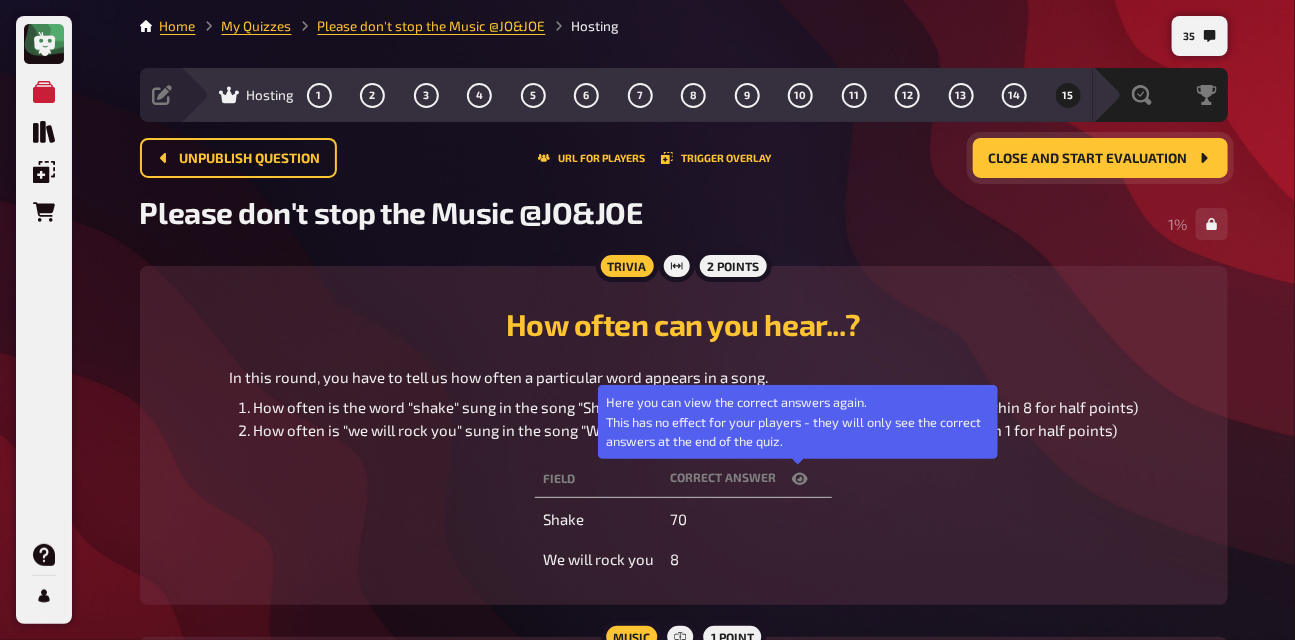 click 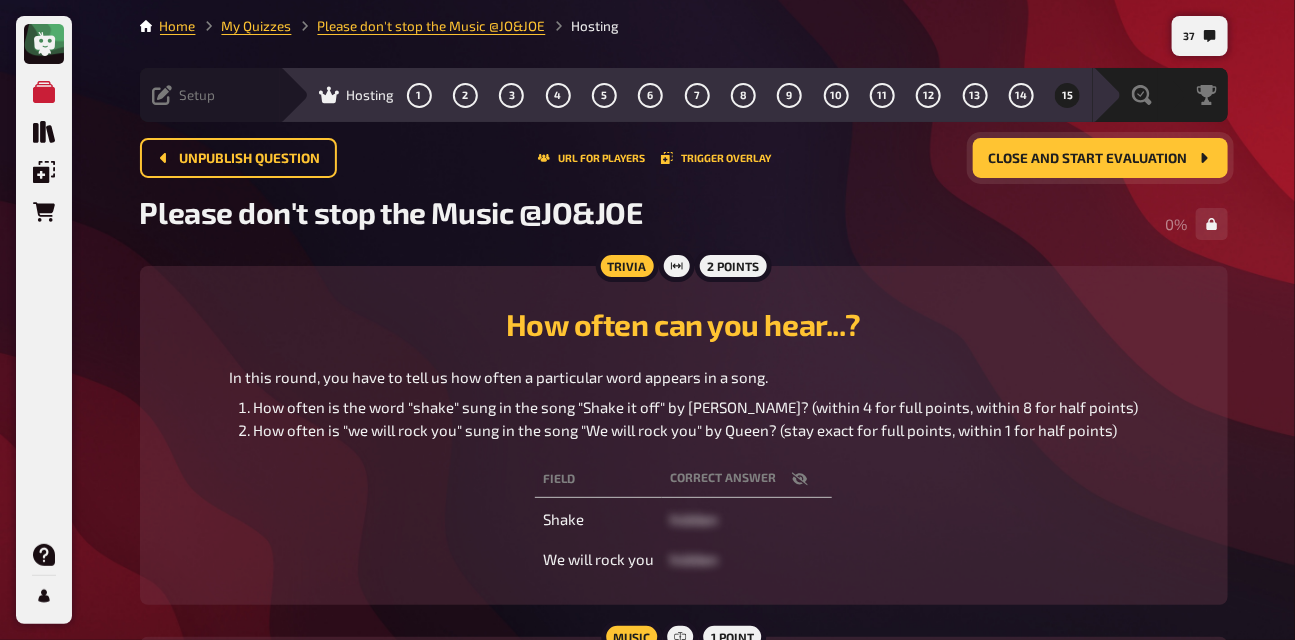 click 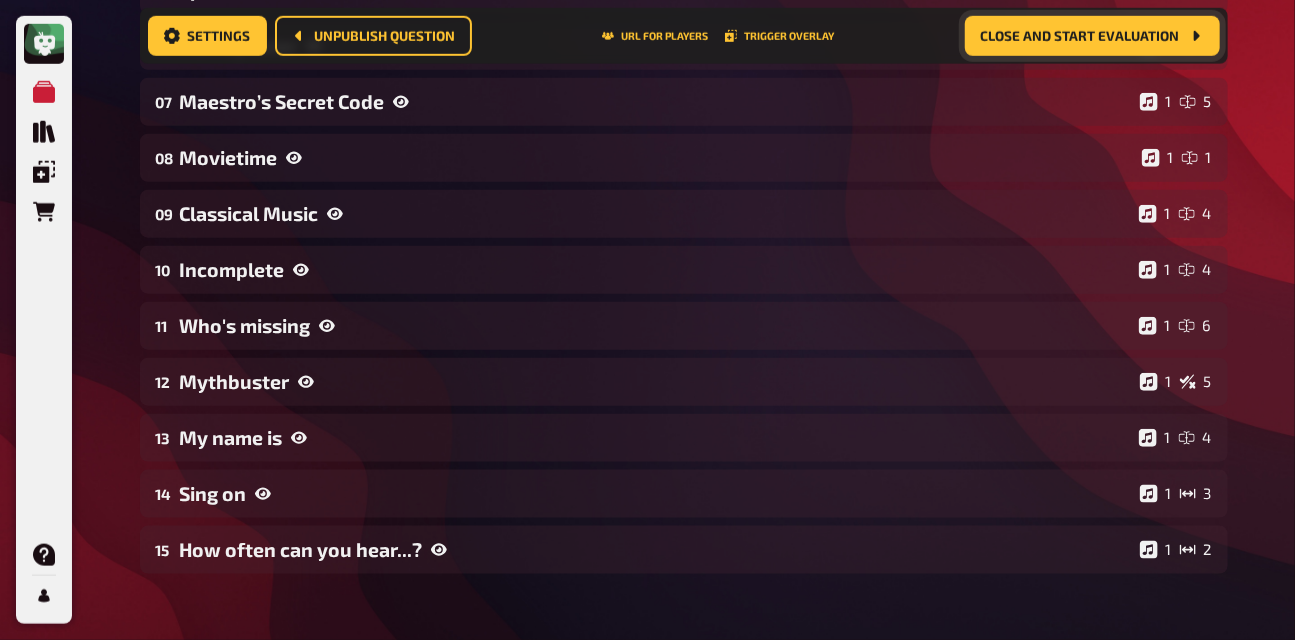 scroll, scrollTop: 832, scrollLeft: 0, axis: vertical 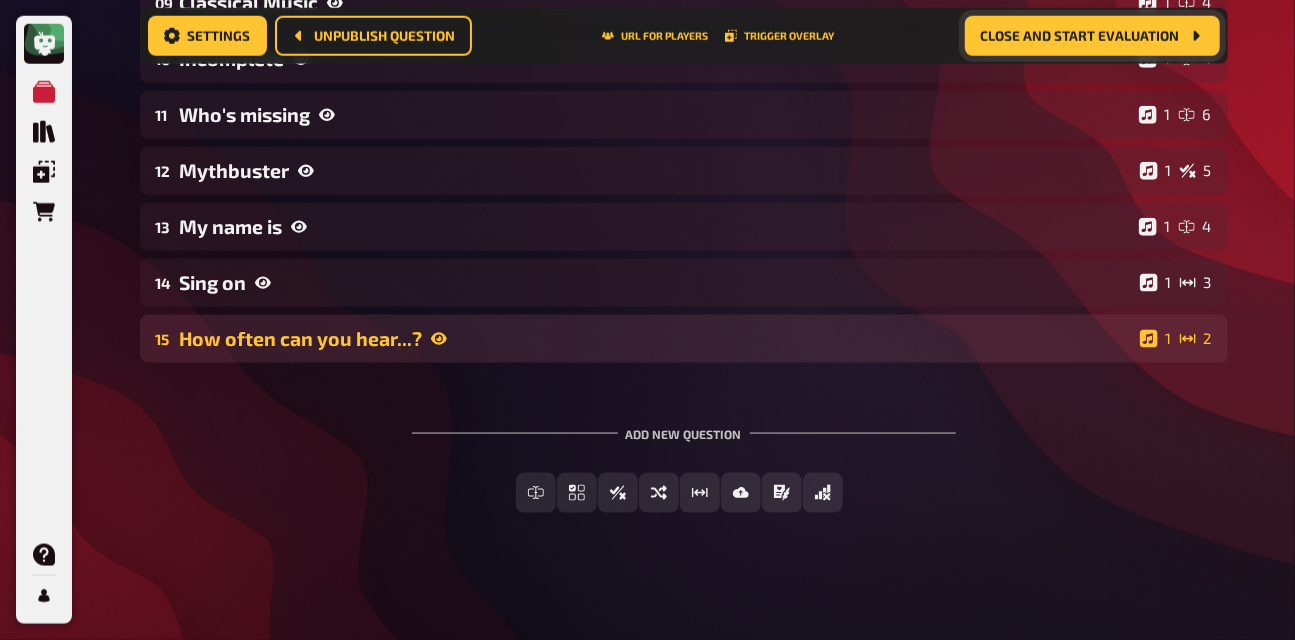 click on "How often can you hear...?" at bounding box center (656, 338) 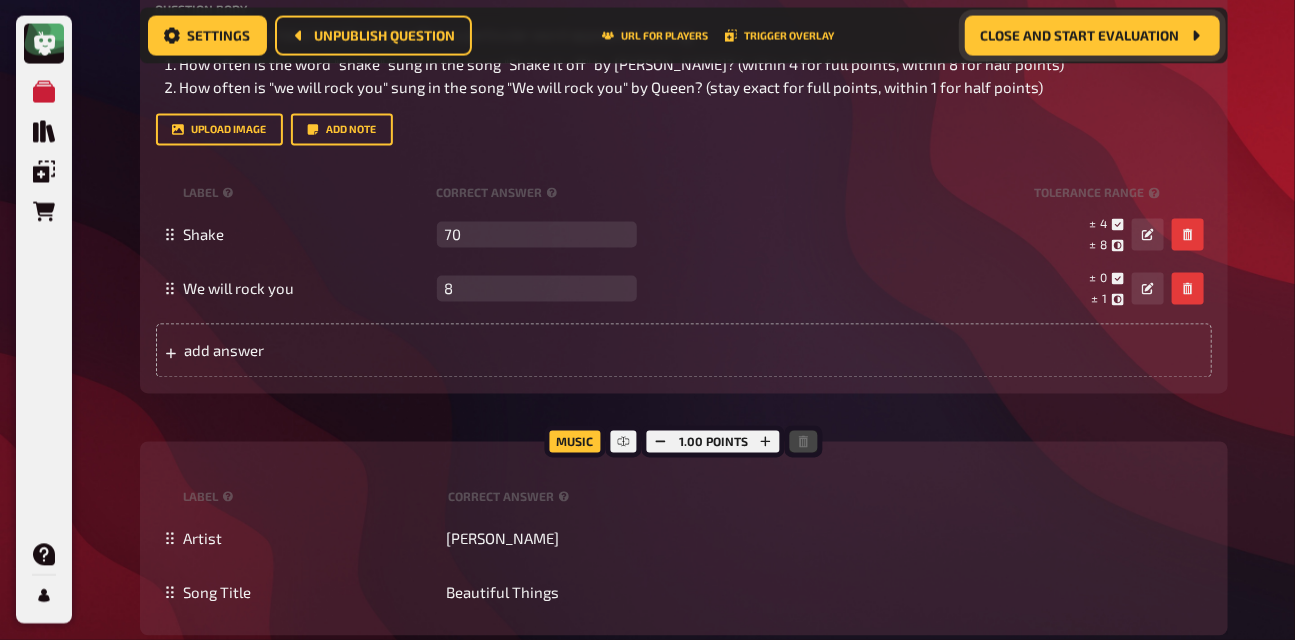 scroll, scrollTop: 1364, scrollLeft: 0, axis: vertical 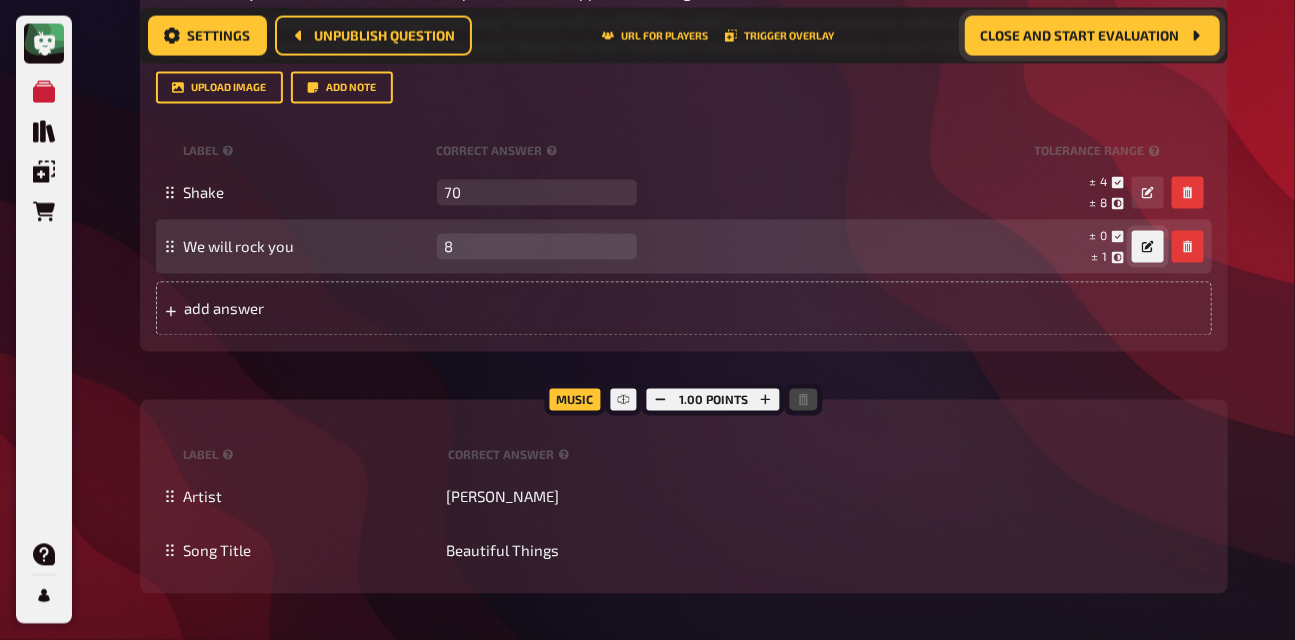 click at bounding box center (1148, 247) 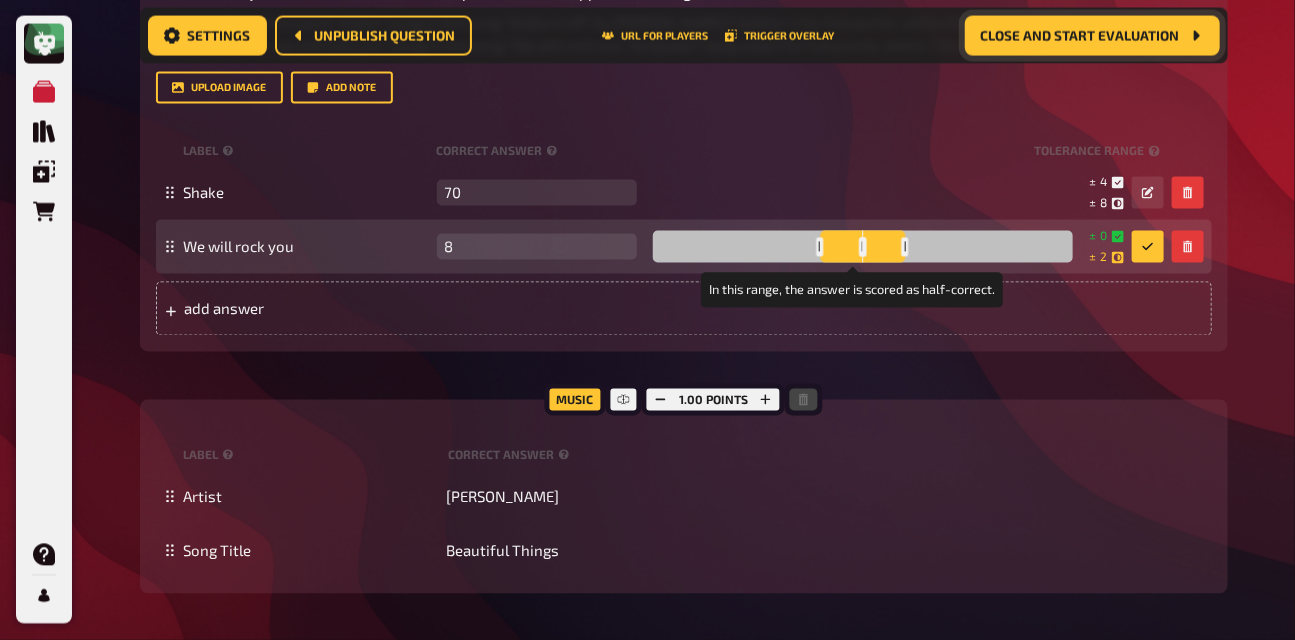 drag, startPoint x: 881, startPoint y: 245, endPoint x: 898, endPoint y: 244, distance: 17.029387 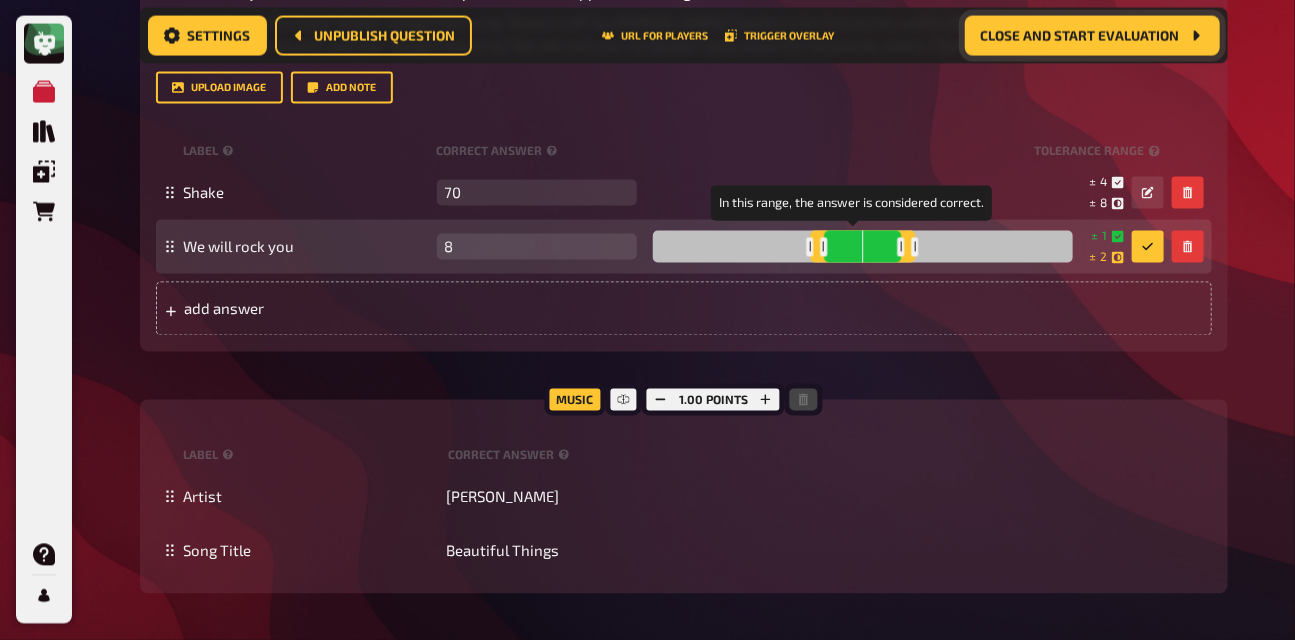 drag, startPoint x: 854, startPoint y: 248, endPoint x: 894, endPoint y: 236, distance: 41.761227 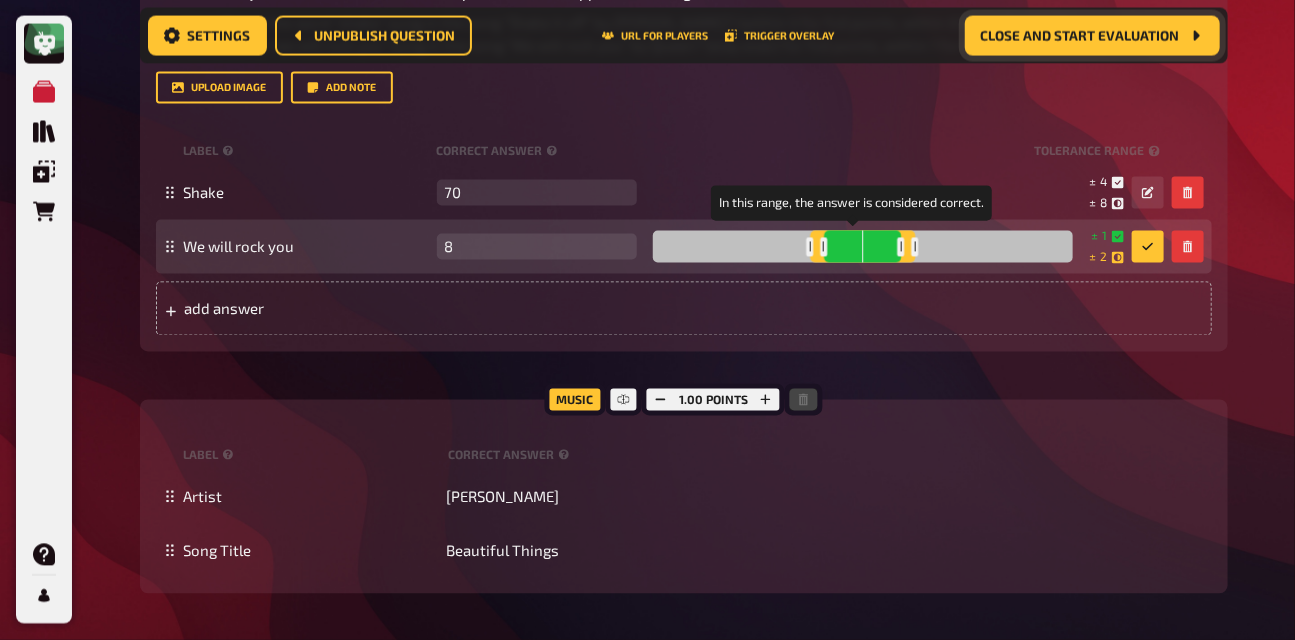 click at bounding box center (901, 247) 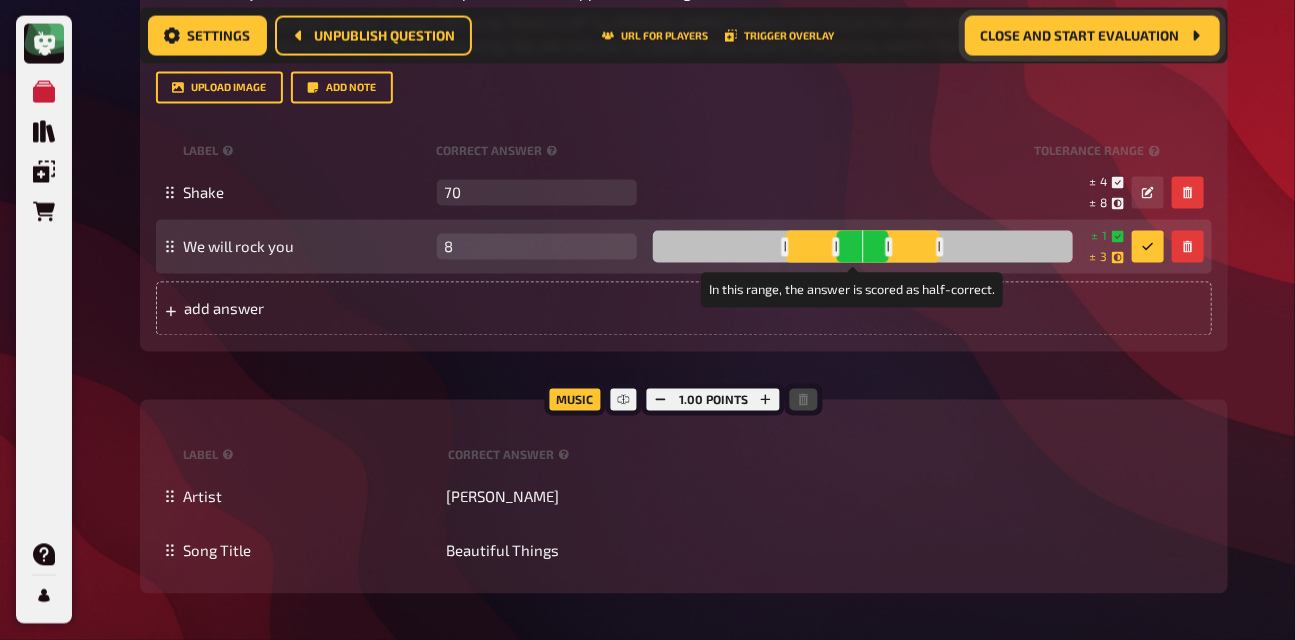drag, startPoint x: 907, startPoint y: 243, endPoint x: 934, endPoint y: 240, distance: 27.166155 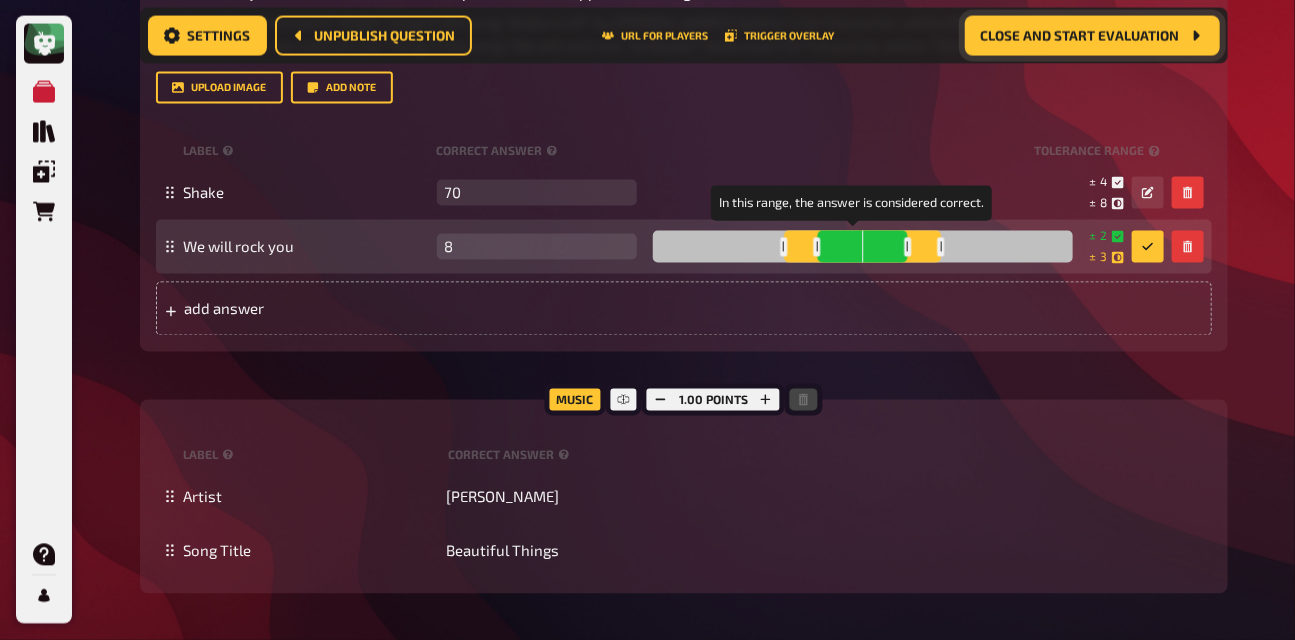 drag, startPoint x: 881, startPoint y: 244, endPoint x: 901, endPoint y: 239, distance: 20.615528 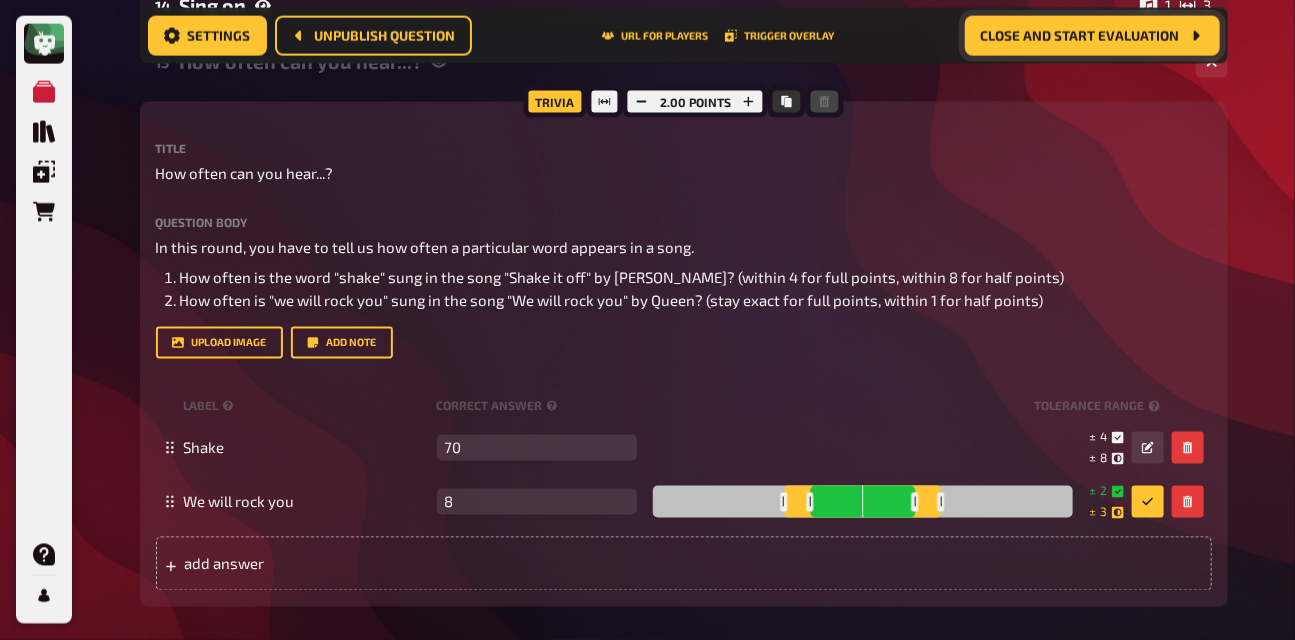 scroll, scrollTop: 1107, scrollLeft: 0, axis: vertical 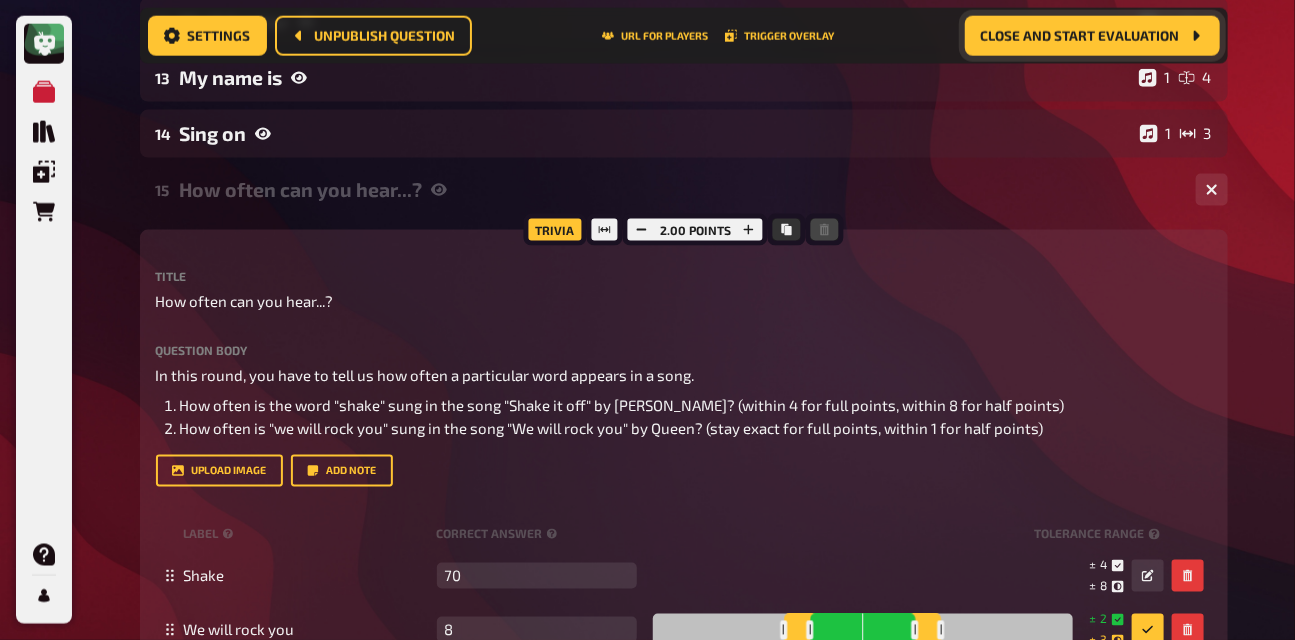 click on "How often can you hear...?" at bounding box center [680, 189] 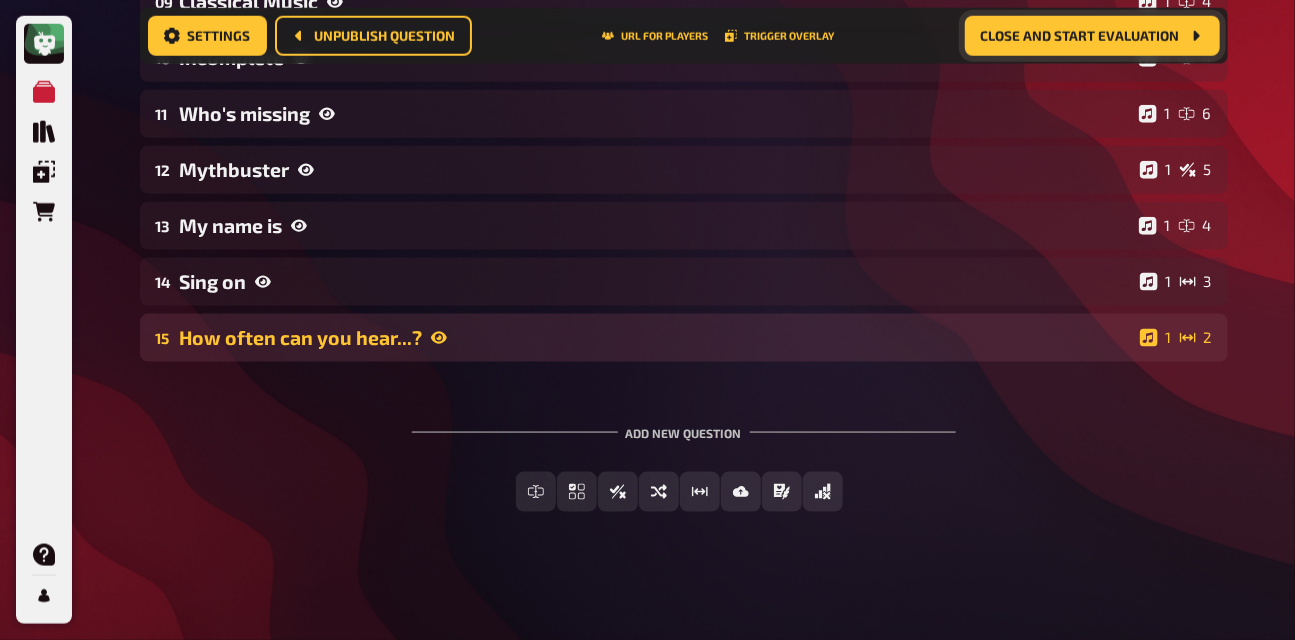 scroll, scrollTop: 832, scrollLeft: 0, axis: vertical 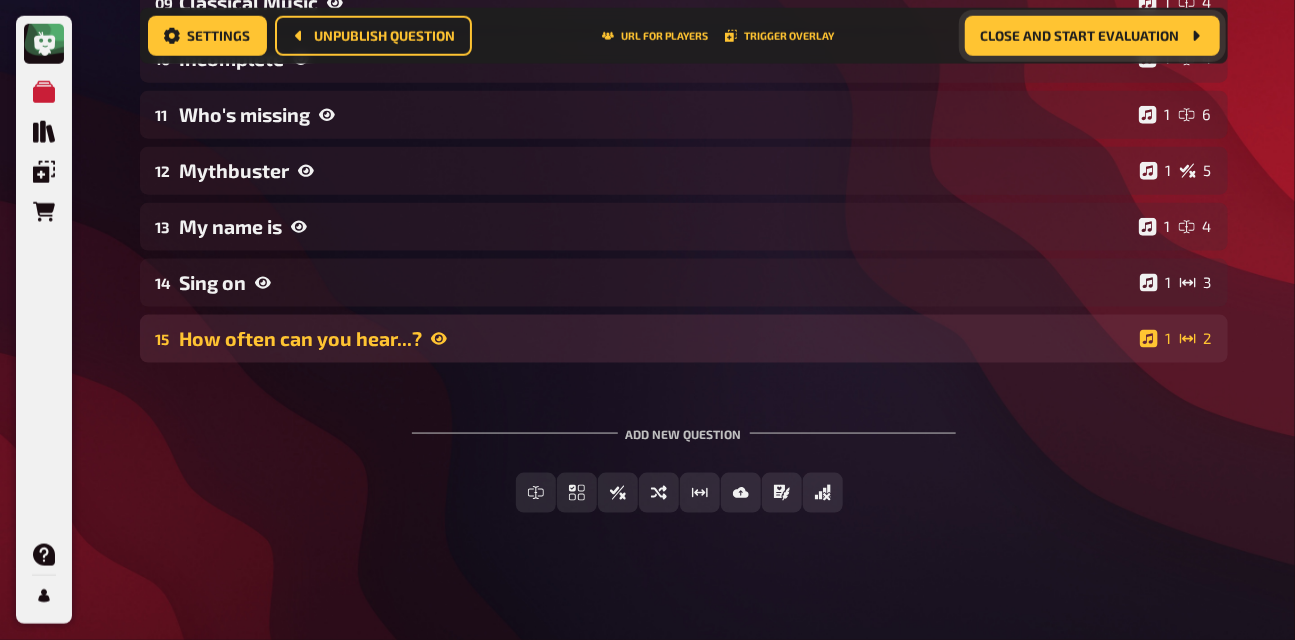 click on "15 How often can you hear...?   1 2" at bounding box center (684, 339) 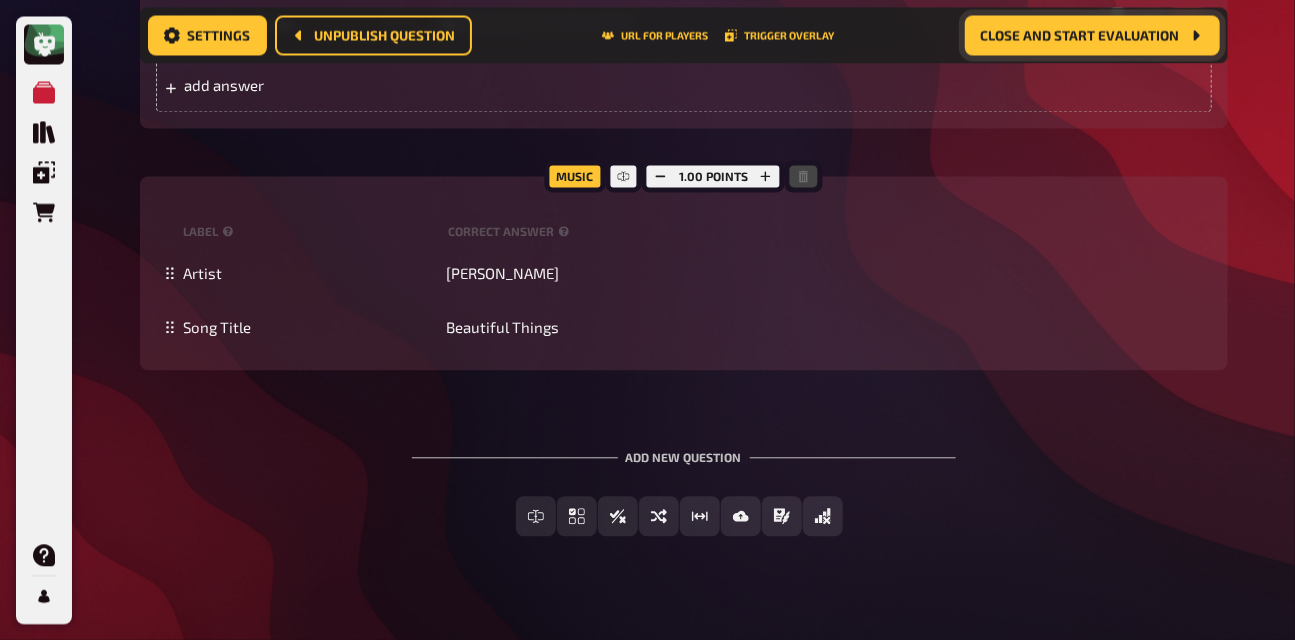 scroll, scrollTop: 1611, scrollLeft: 0, axis: vertical 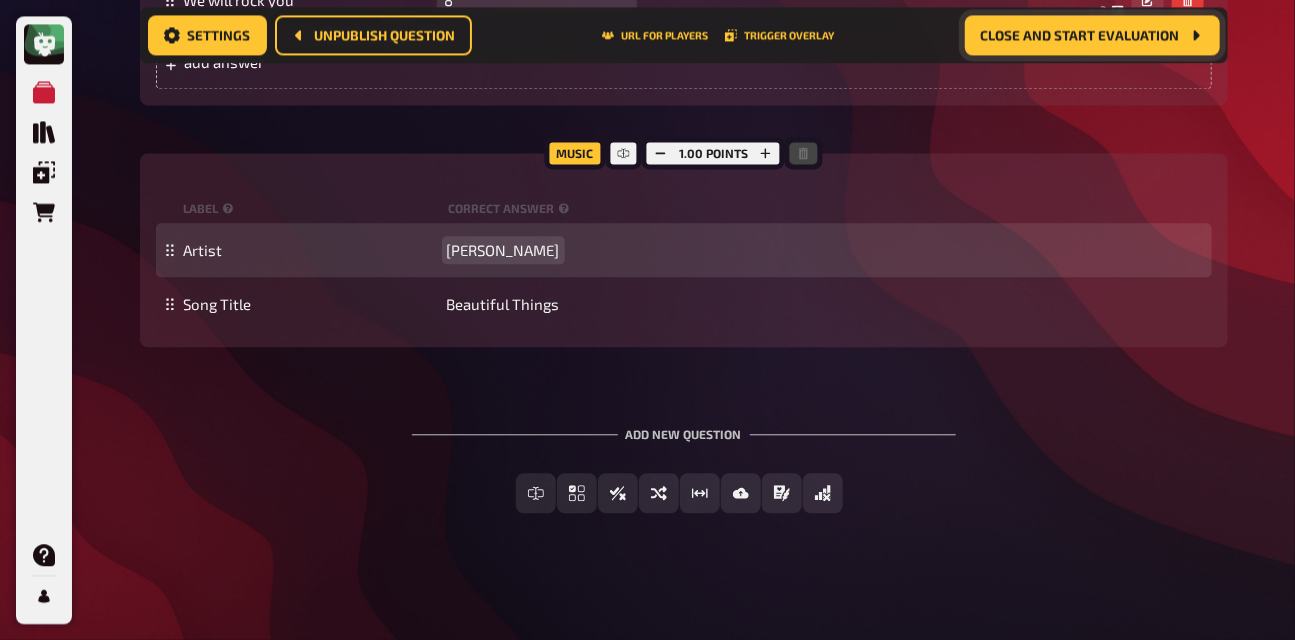 click on "[PERSON_NAME]" at bounding box center [503, 250] 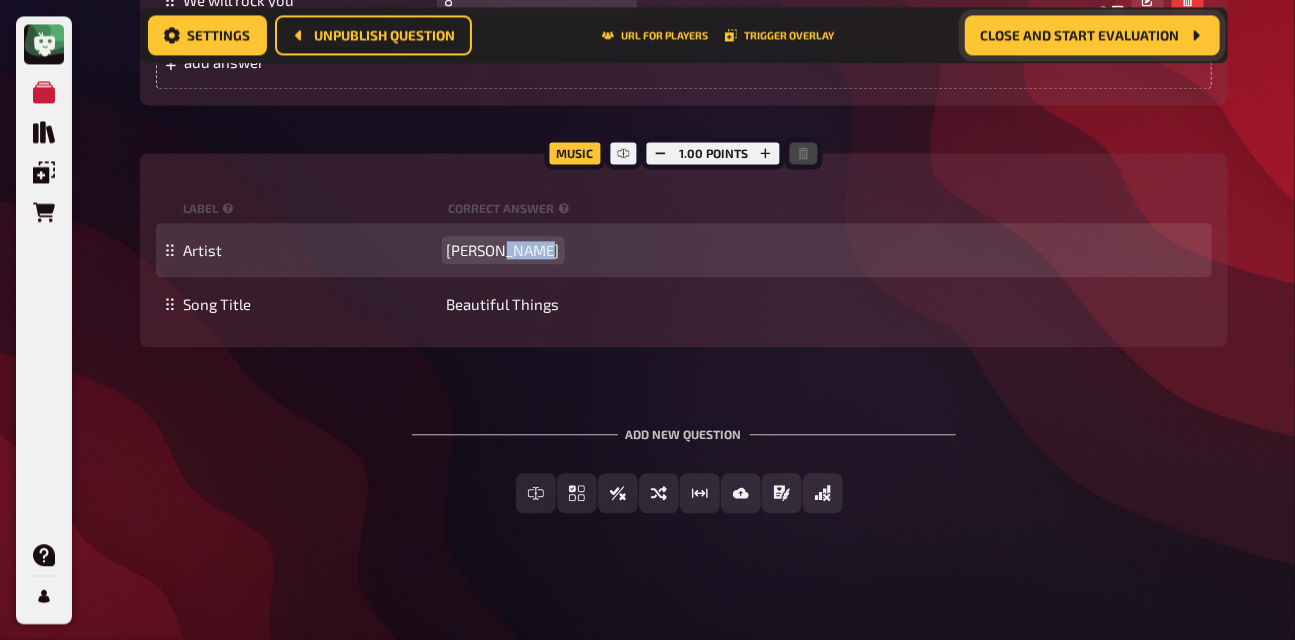 click on "[PERSON_NAME]" at bounding box center (503, 250) 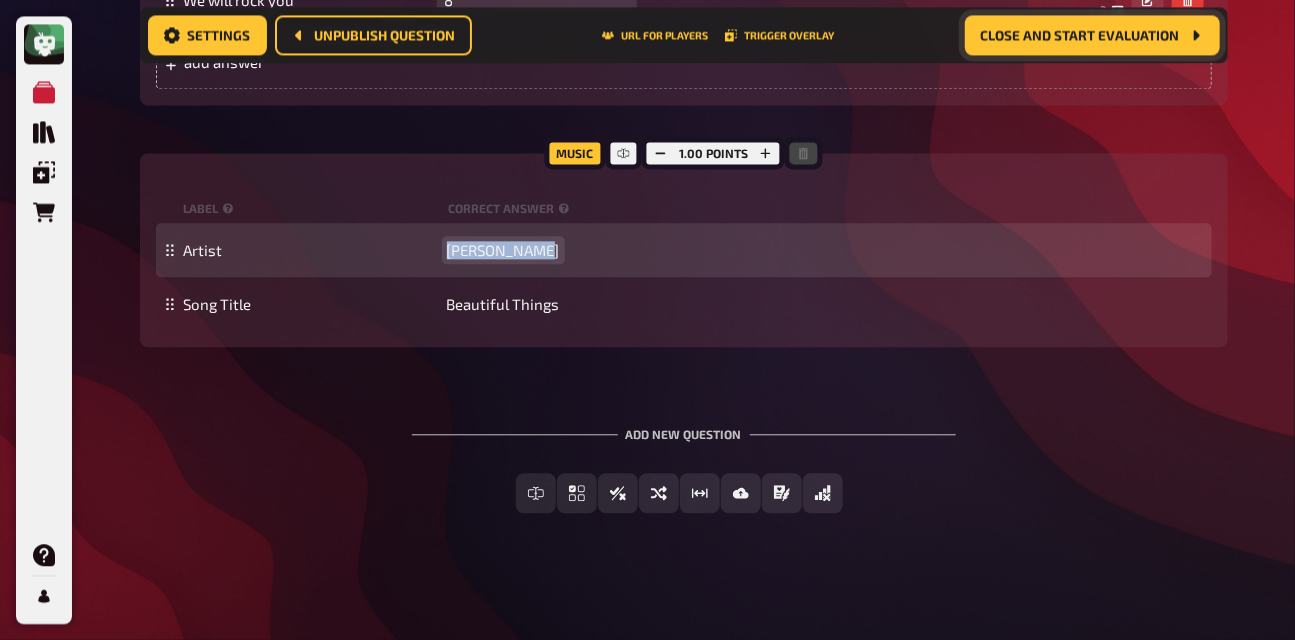 click on "[PERSON_NAME]" at bounding box center (503, 250) 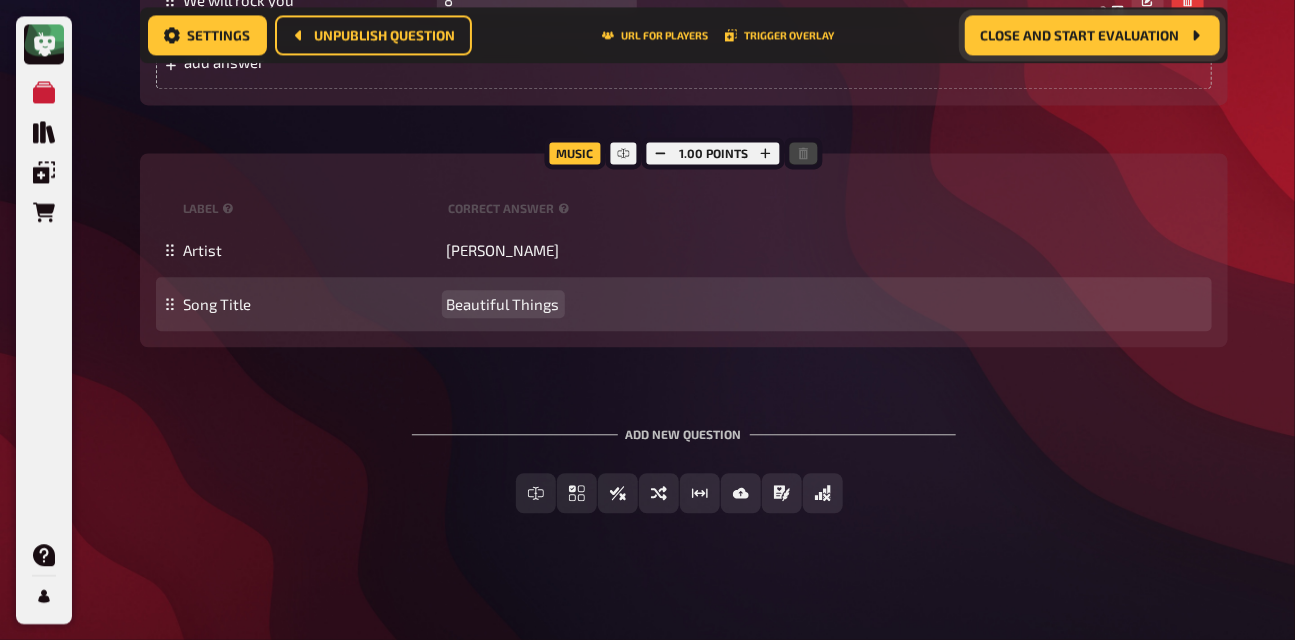 click on "Beautiful Things" at bounding box center [503, 304] 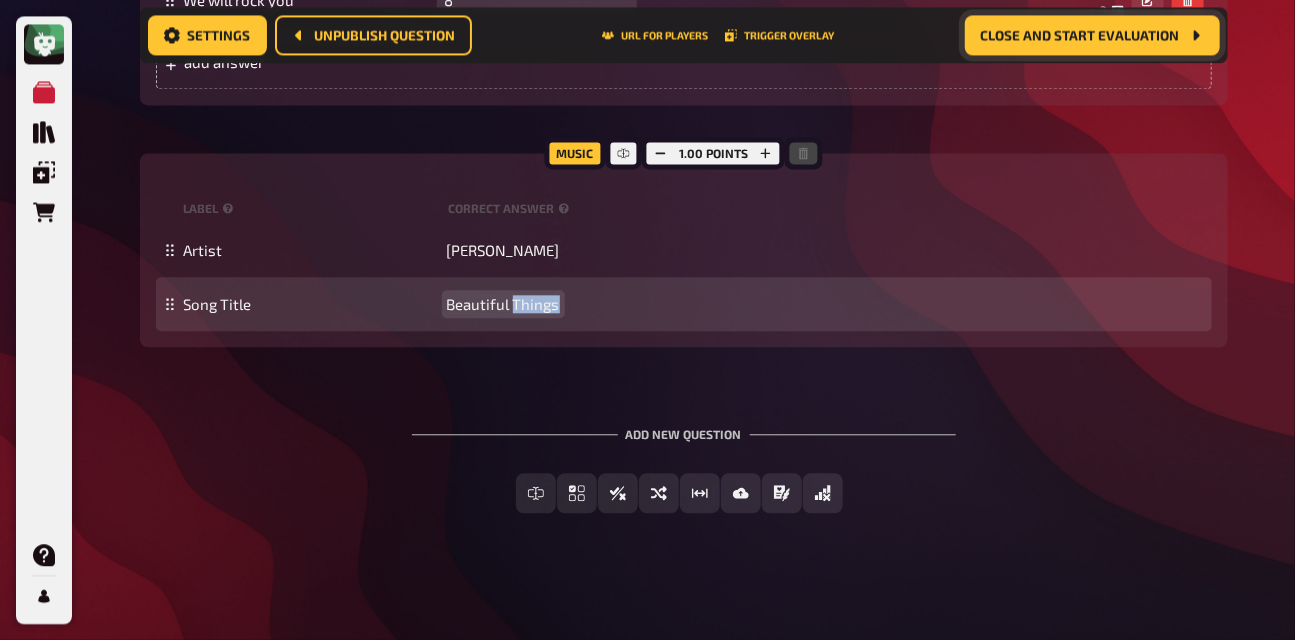 click on "Beautiful Things" at bounding box center [503, 304] 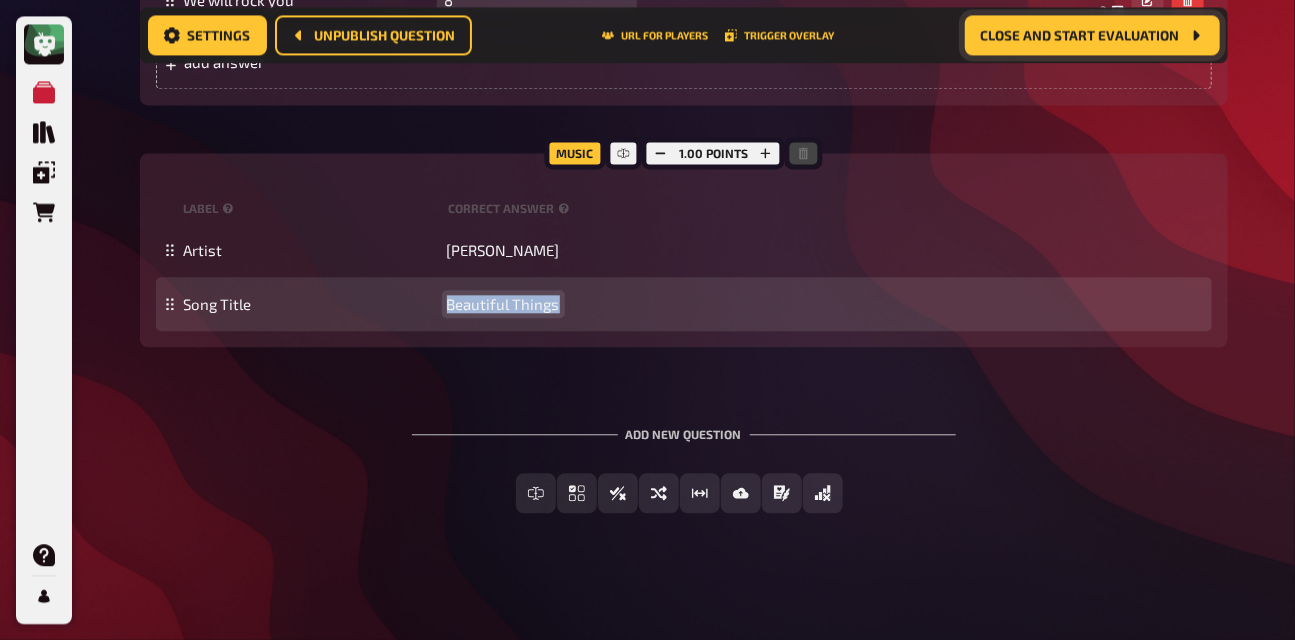 click on "Beautiful Things" at bounding box center (503, 304) 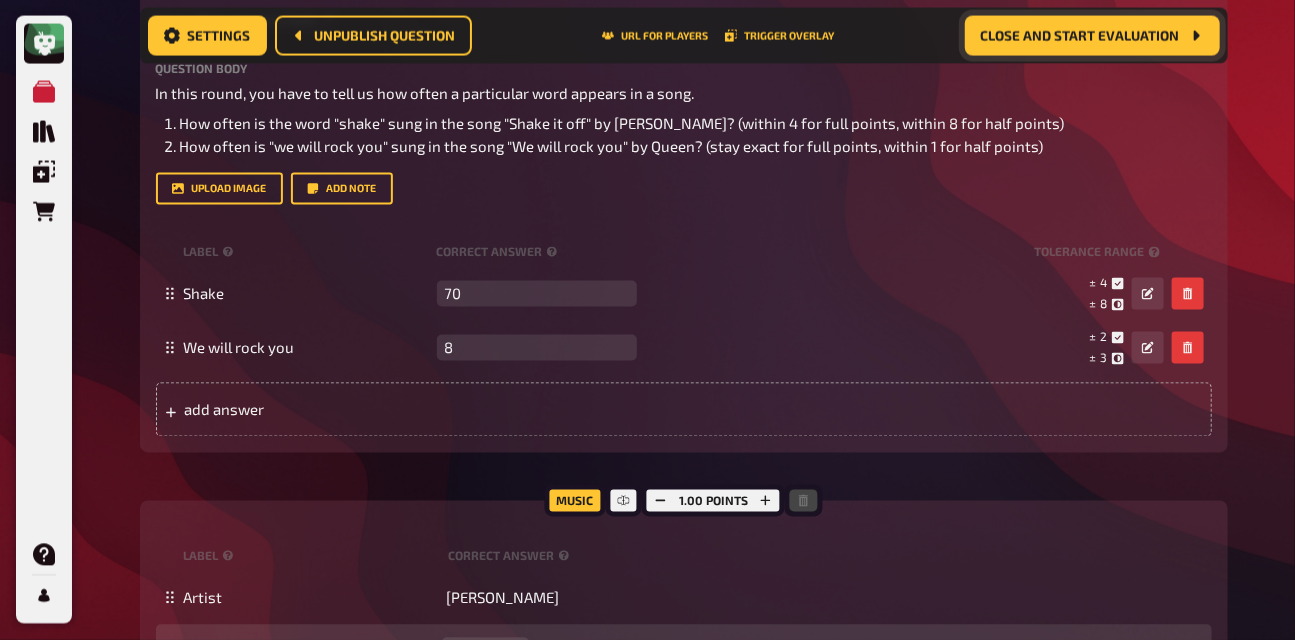 scroll, scrollTop: 1028, scrollLeft: 0, axis: vertical 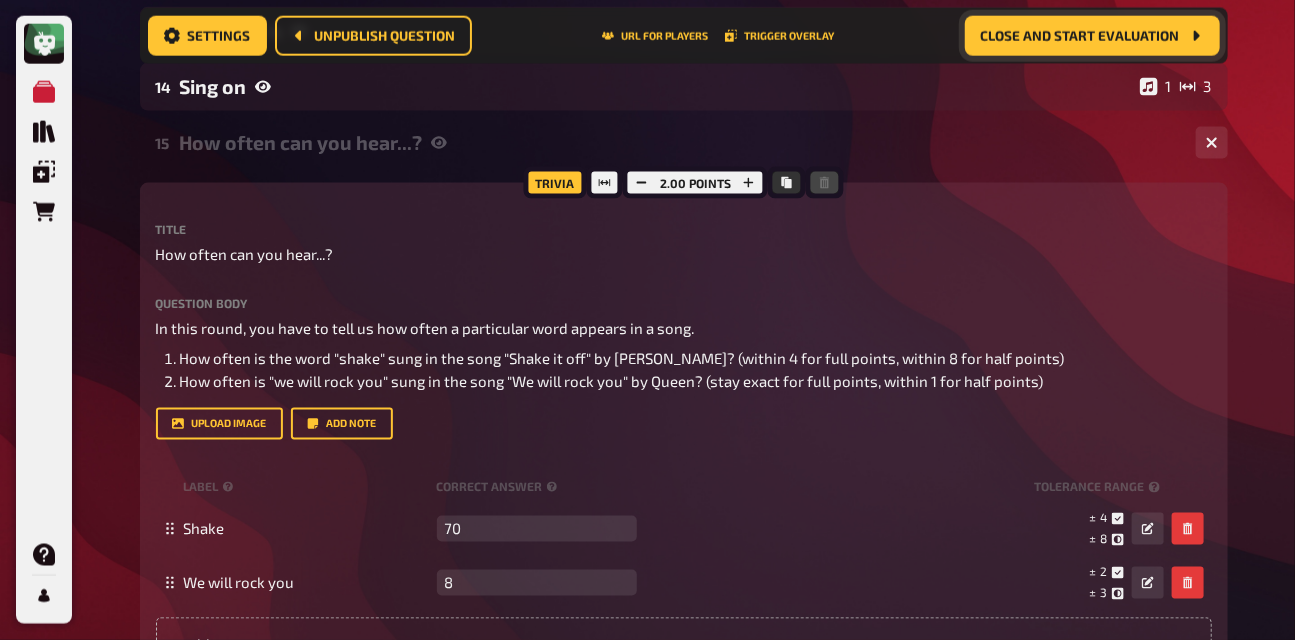 click on "How often can you hear...?" at bounding box center (680, 142) 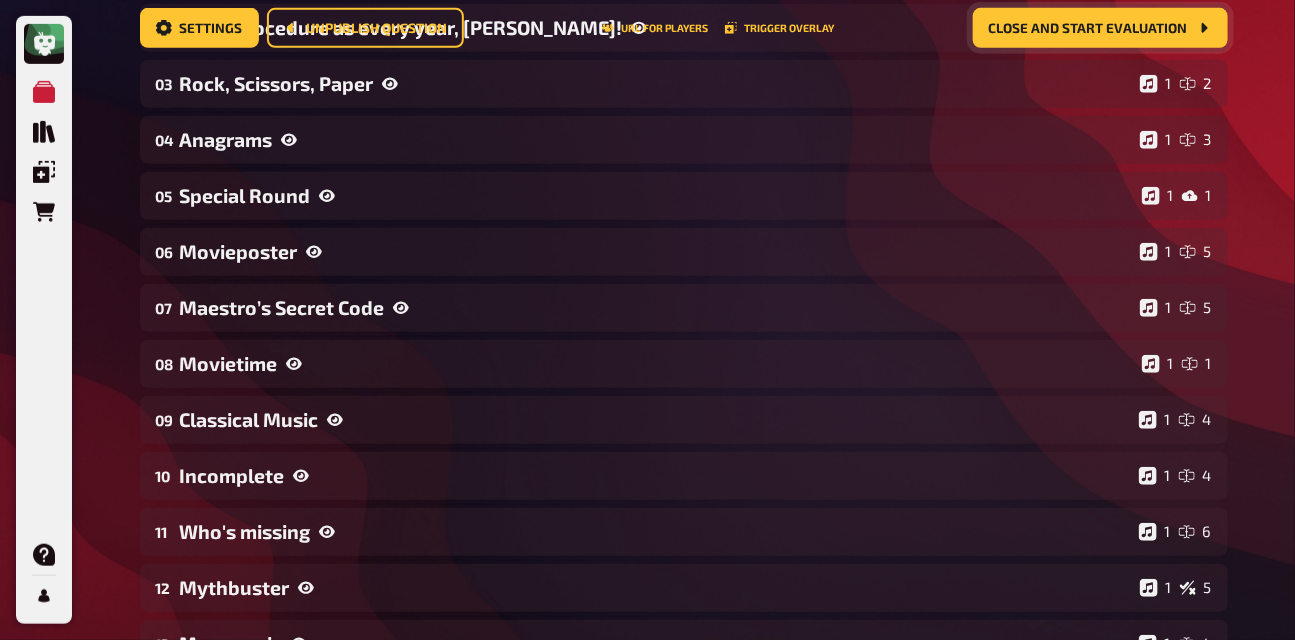 scroll, scrollTop: 0, scrollLeft: 0, axis: both 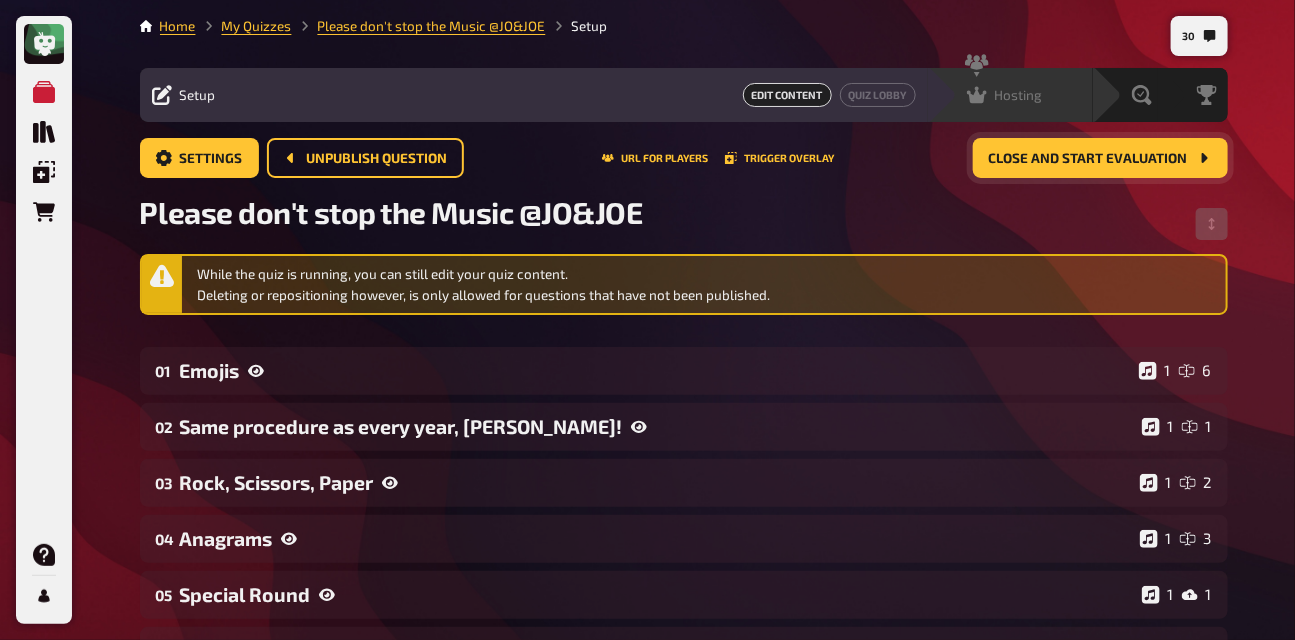 click on "Hosting" at bounding box center [1019, 95] 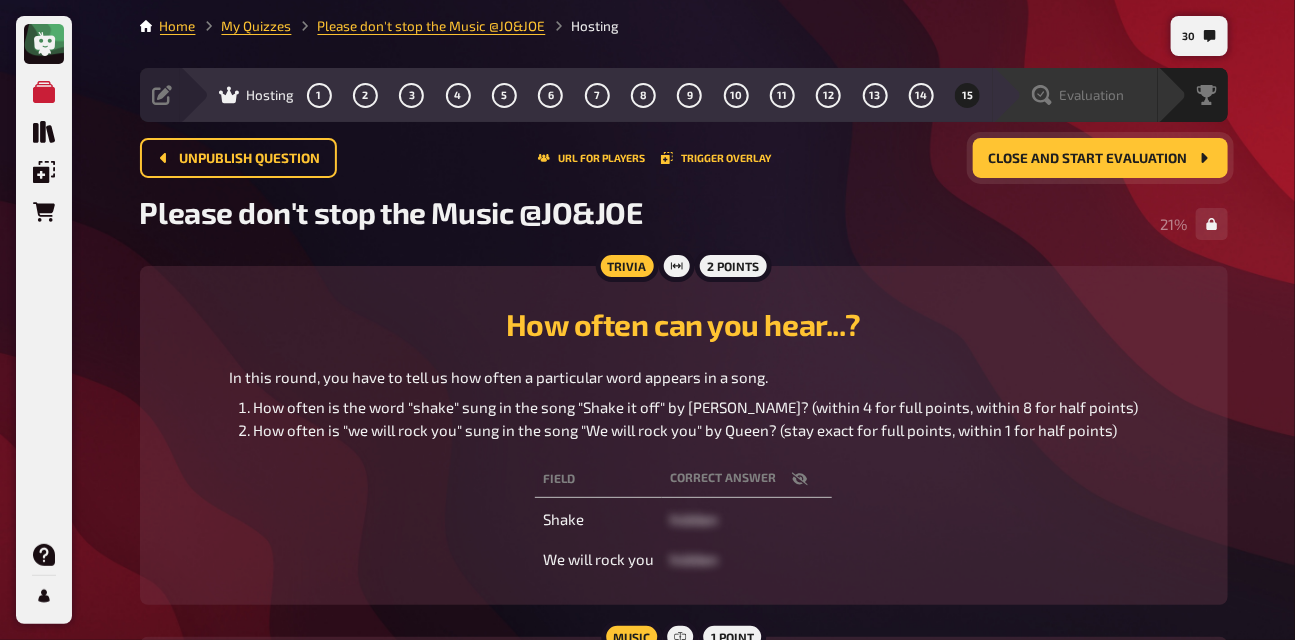 click on "Evaluation" at bounding box center (1092, 95) 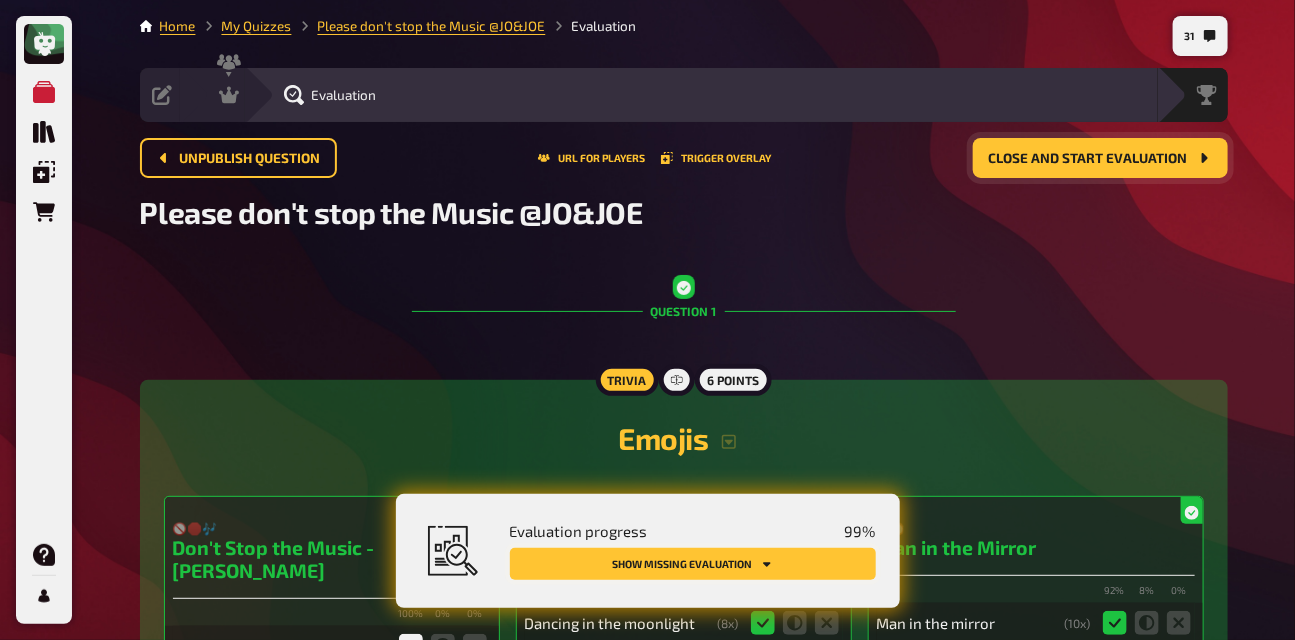 click 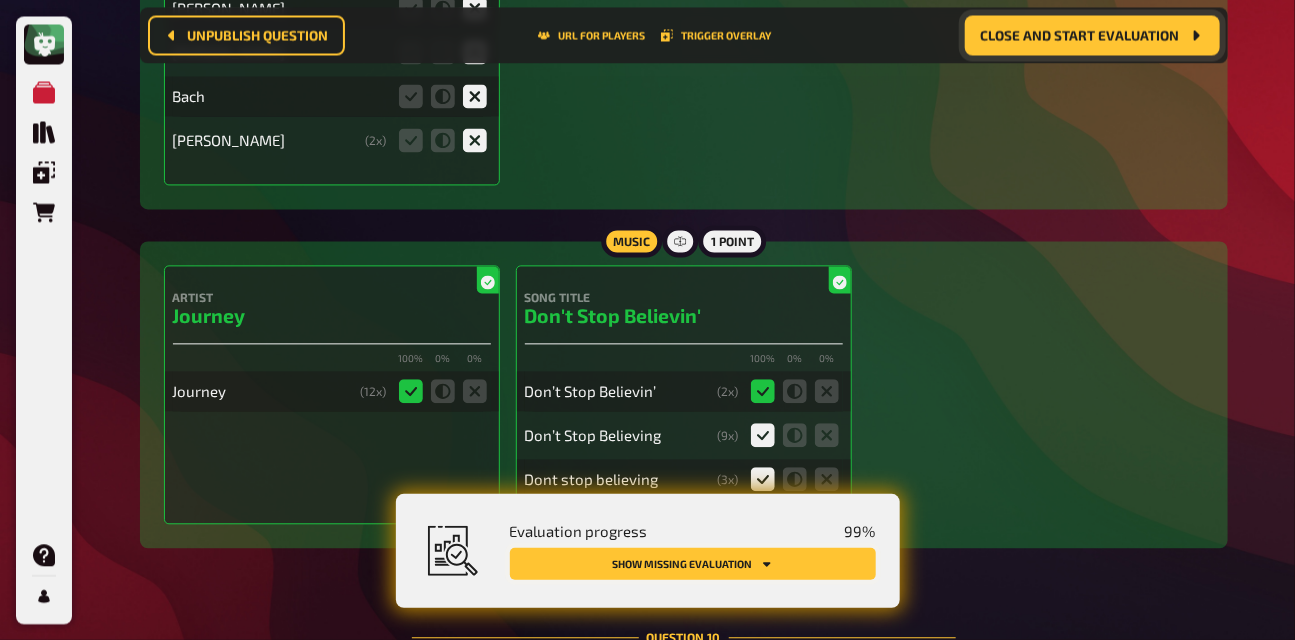 scroll, scrollTop: 13433, scrollLeft: 0, axis: vertical 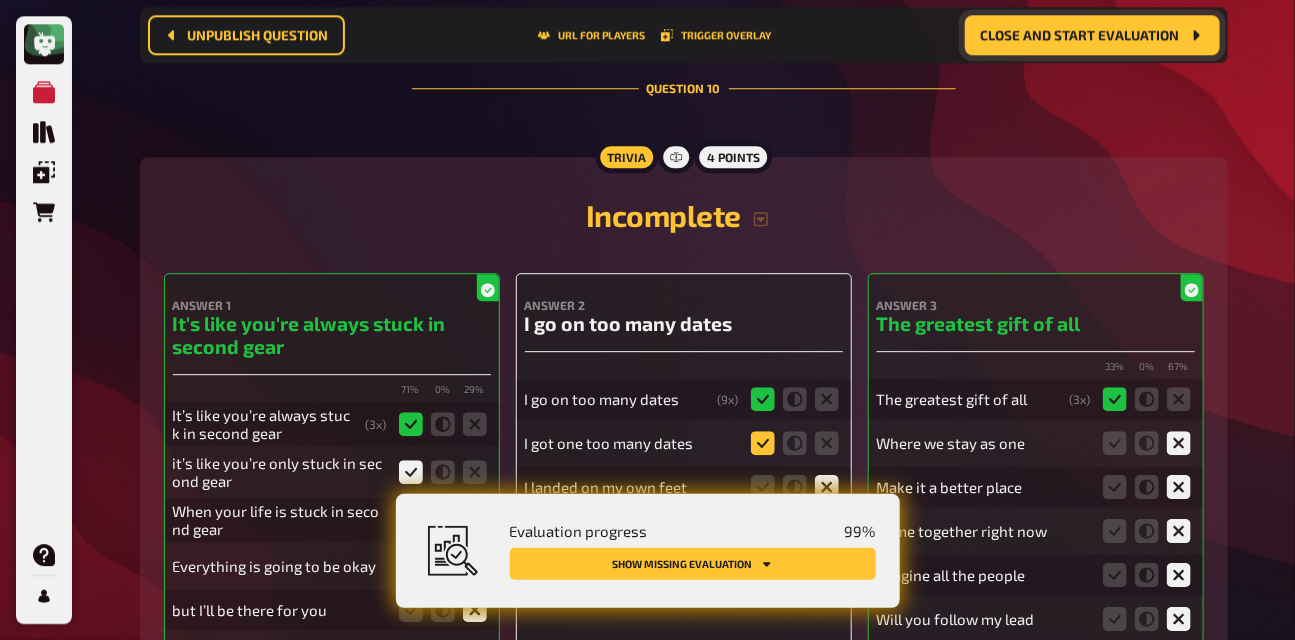 click 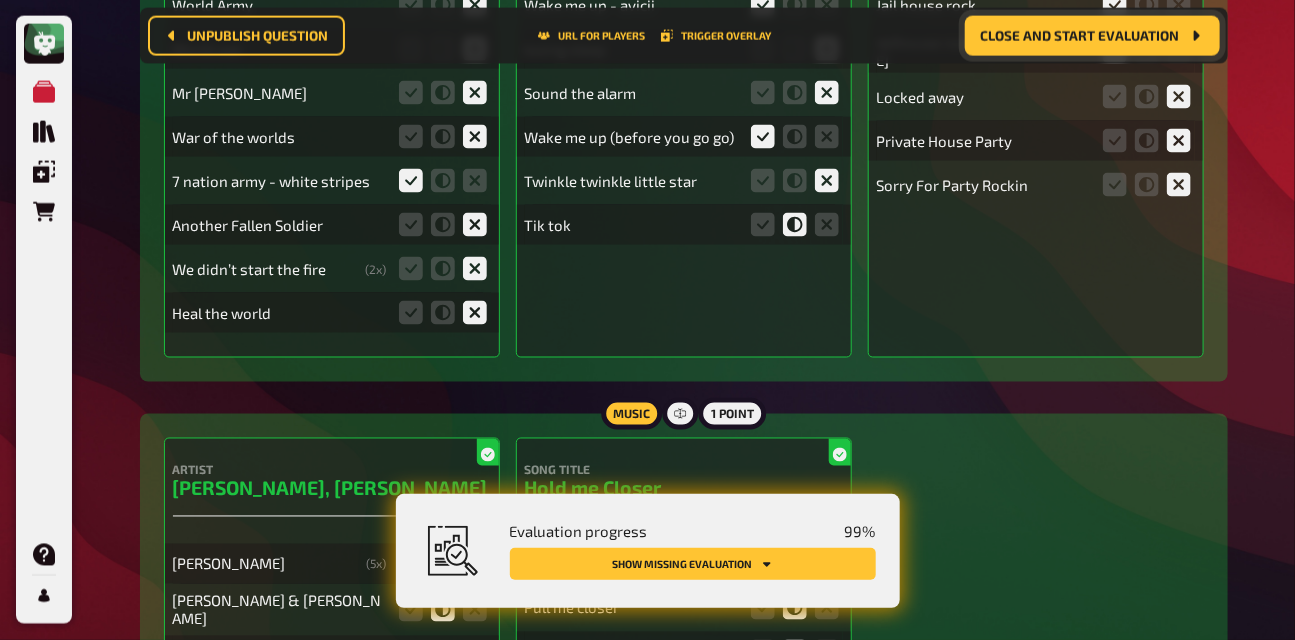 scroll, scrollTop: 0, scrollLeft: 0, axis: both 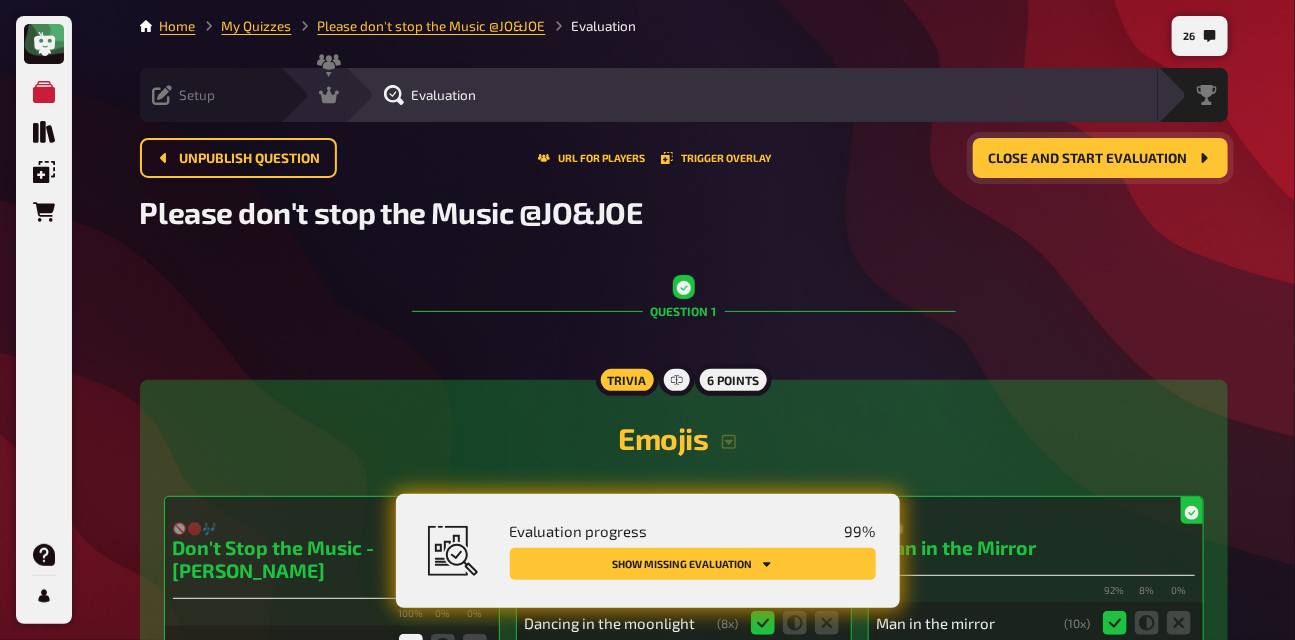 click on "Setup" at bounding box center (198, 95) 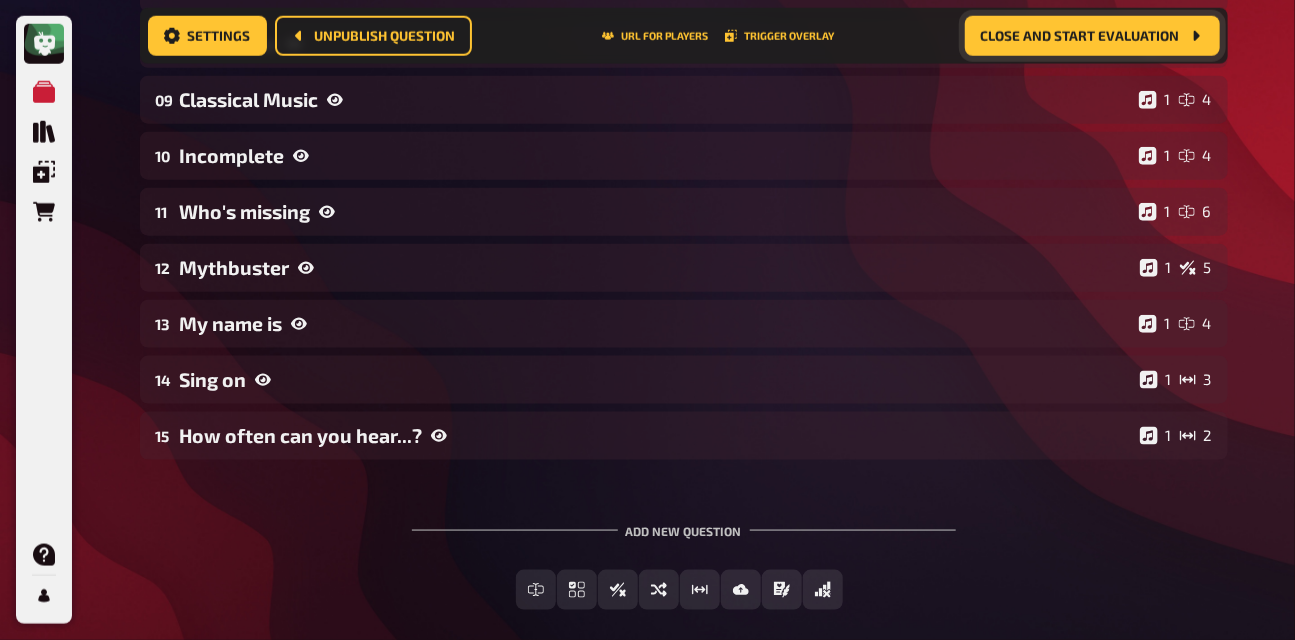 scroll, scrollTop: 737, scrollLeft: 0, axis: vertical 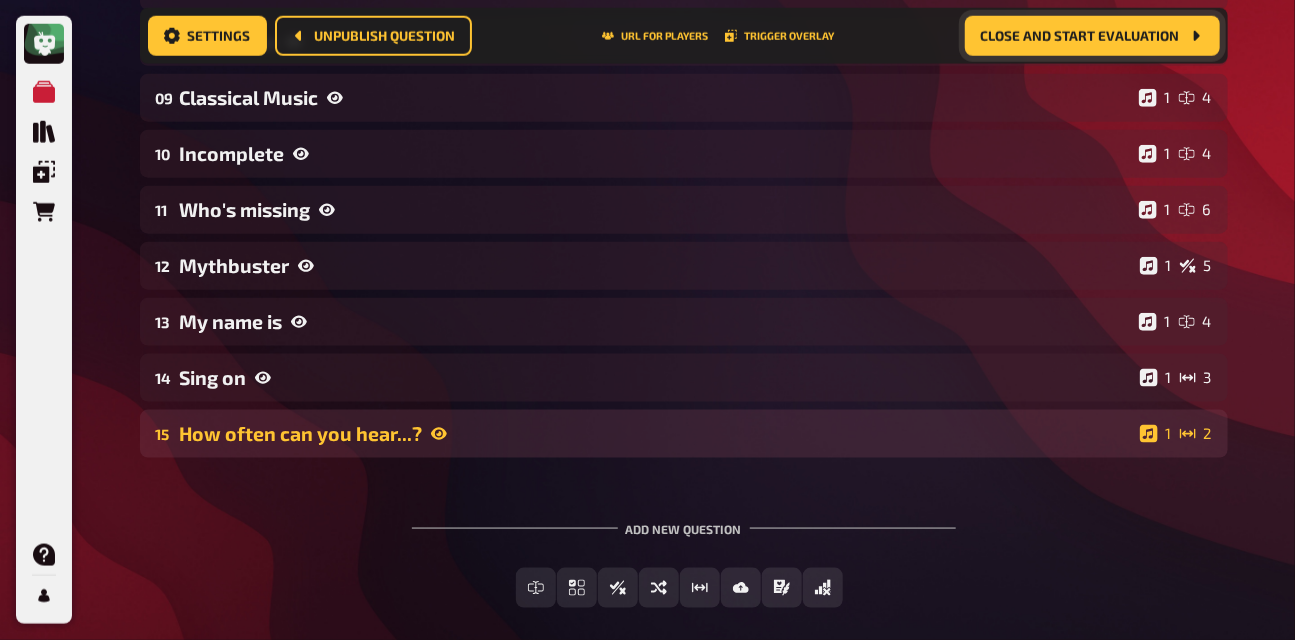 click on "15 How often can you hear...?   1 2" at bounding box center (684, 434) 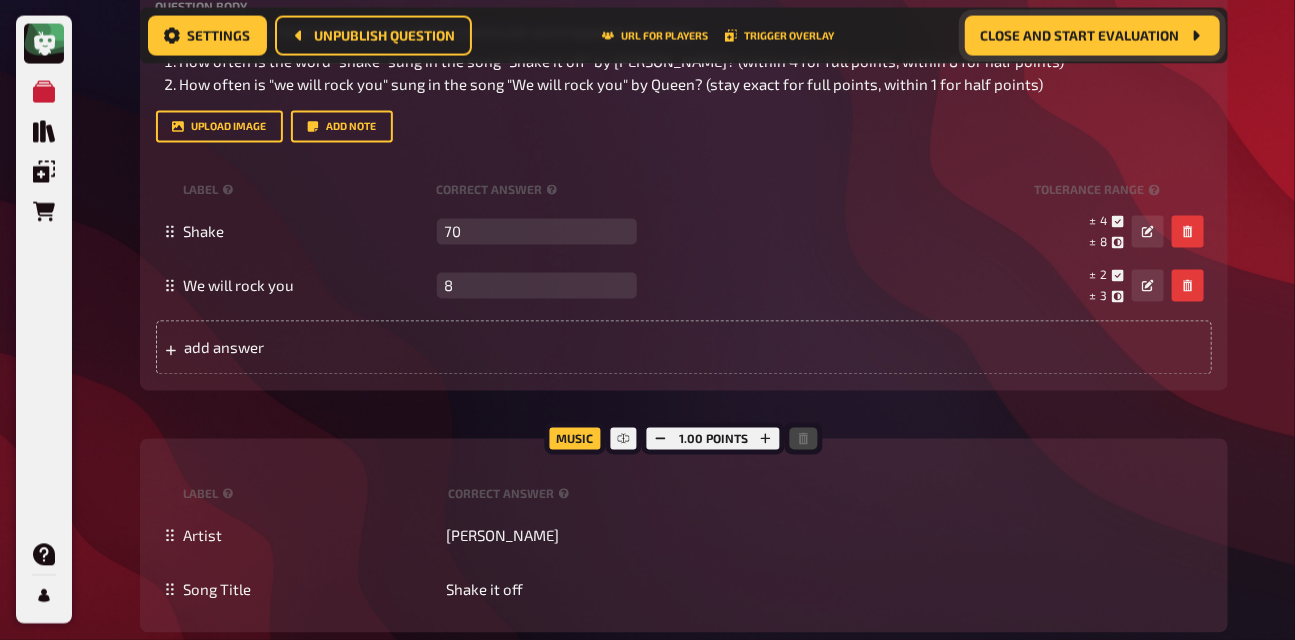 scroll, scrollTop: 1324, scrollLeft: 0, axis: vertical 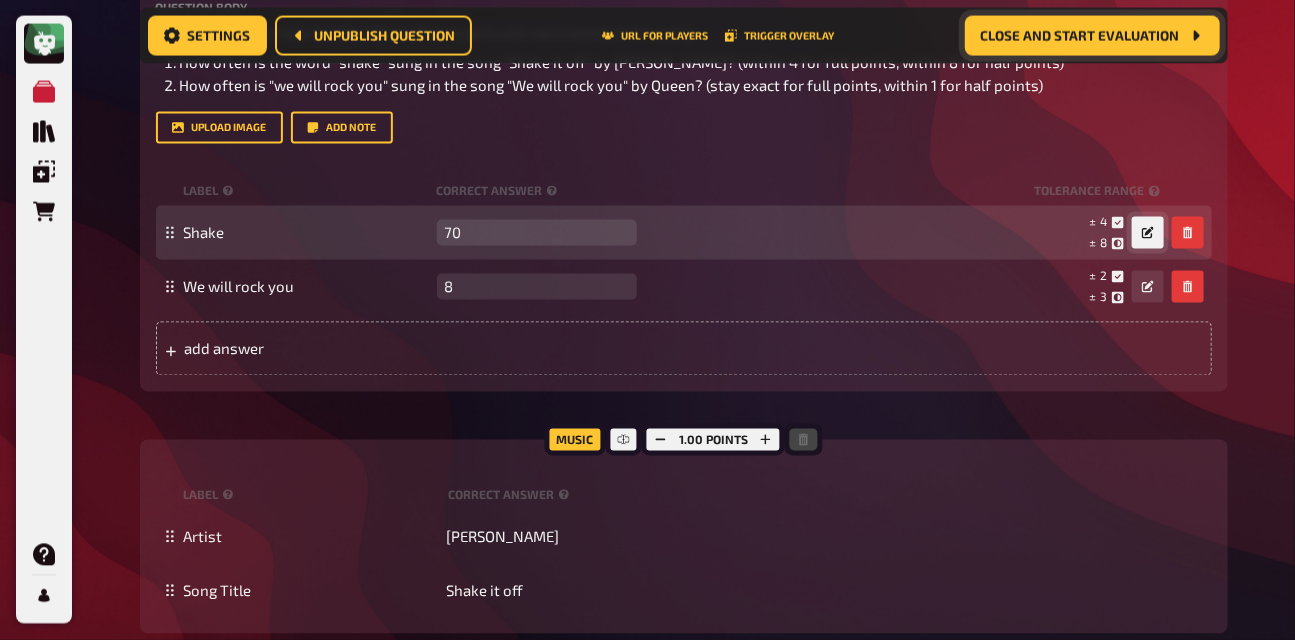 click 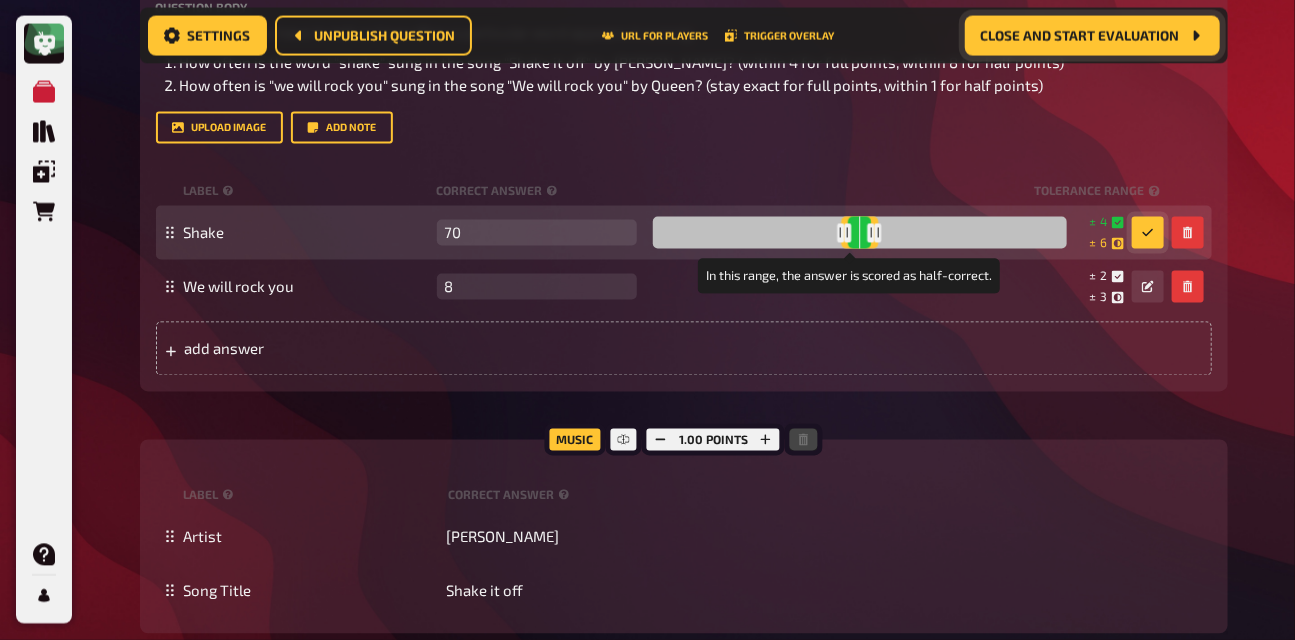 click at bounding box center (878, 233) 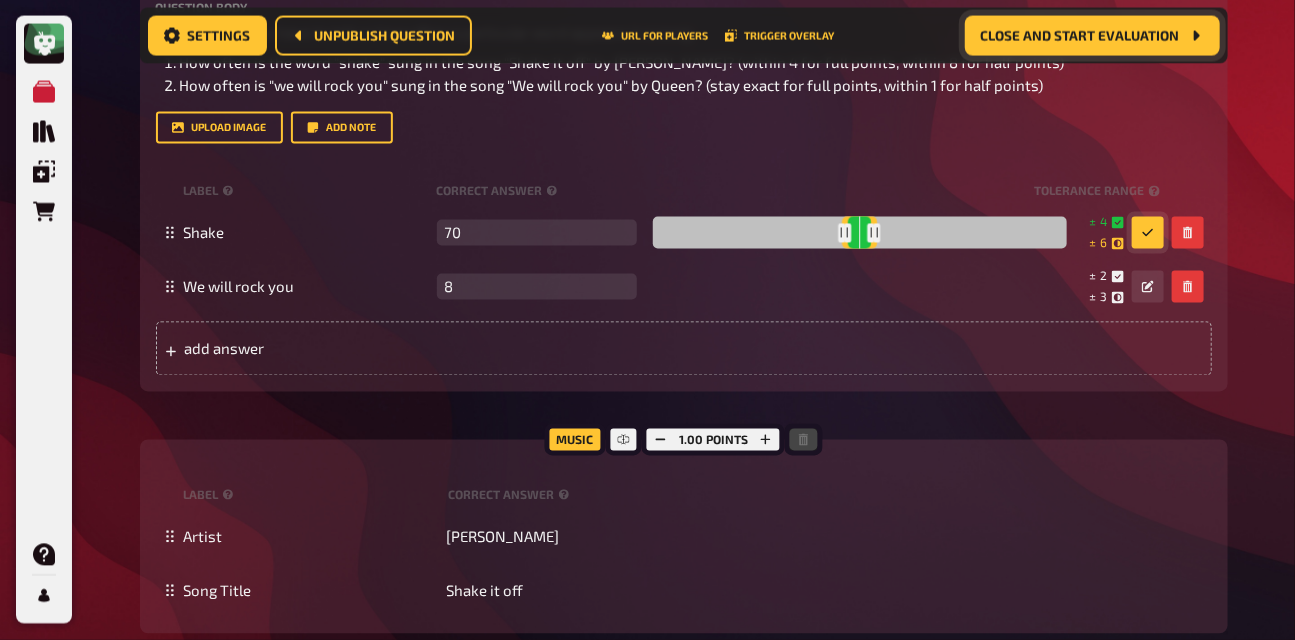 click on "Title How often can you hear...? Question body In this round, you have to tell us how often a particular word appears in a song.  How often is the word "shake" sung in the song "Shake it off" by [PERSON_NAME]? (within 4 for full points, within 8 for half points)  How often is "we will rock you" sung in the song "We will rock you" by Queen? (stay exact for full points, within 1 for half points)  Drop here to upload upload image   Add note label correct answer tolerance range Shake 70 empty ±   4 ±   6 ±   70 We will rock you 8 empty ±   2 ±   3 ±   8
To pick up a draggable item, press the space bar.
While dragging, use the arrow keys to move the item.
Press space again to drop the item in its new position, or press escape to cancel.
add answer" at bounding box center [684, 152] 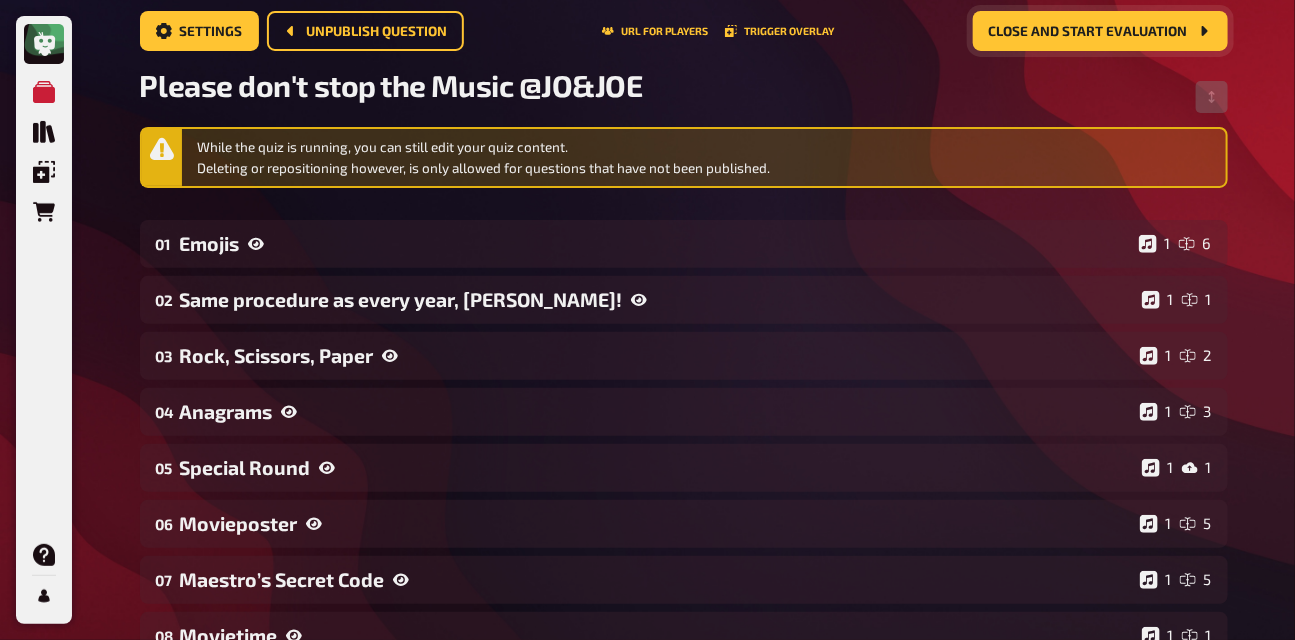 scroll, scrollTop: 0, scrollLeft: 0, axis: both 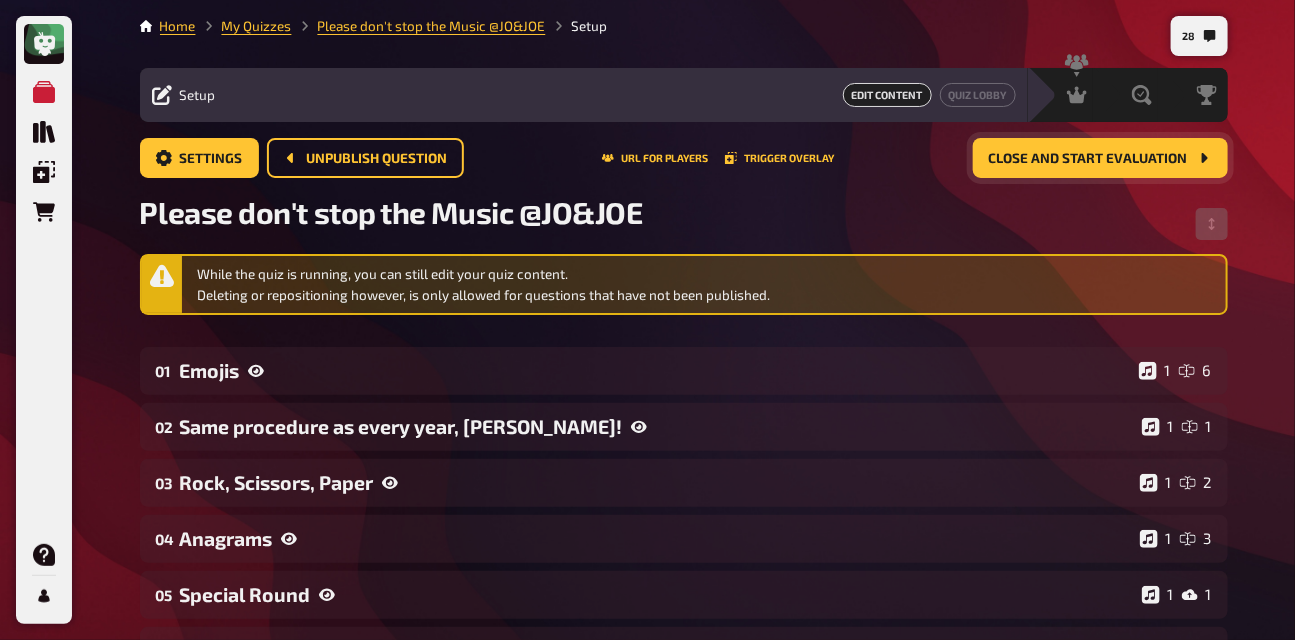 click on "Close and start evaluation" at bounding box center (1088, 159) 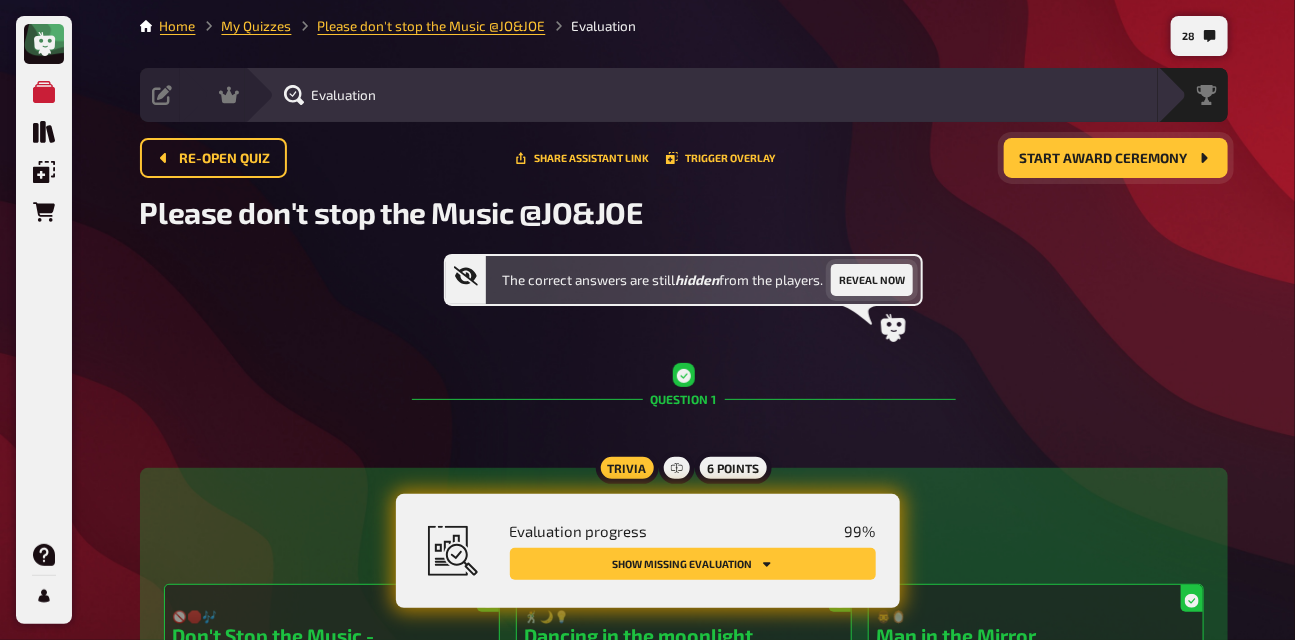 click on "Reveal now" at bounding box center (872, 280) 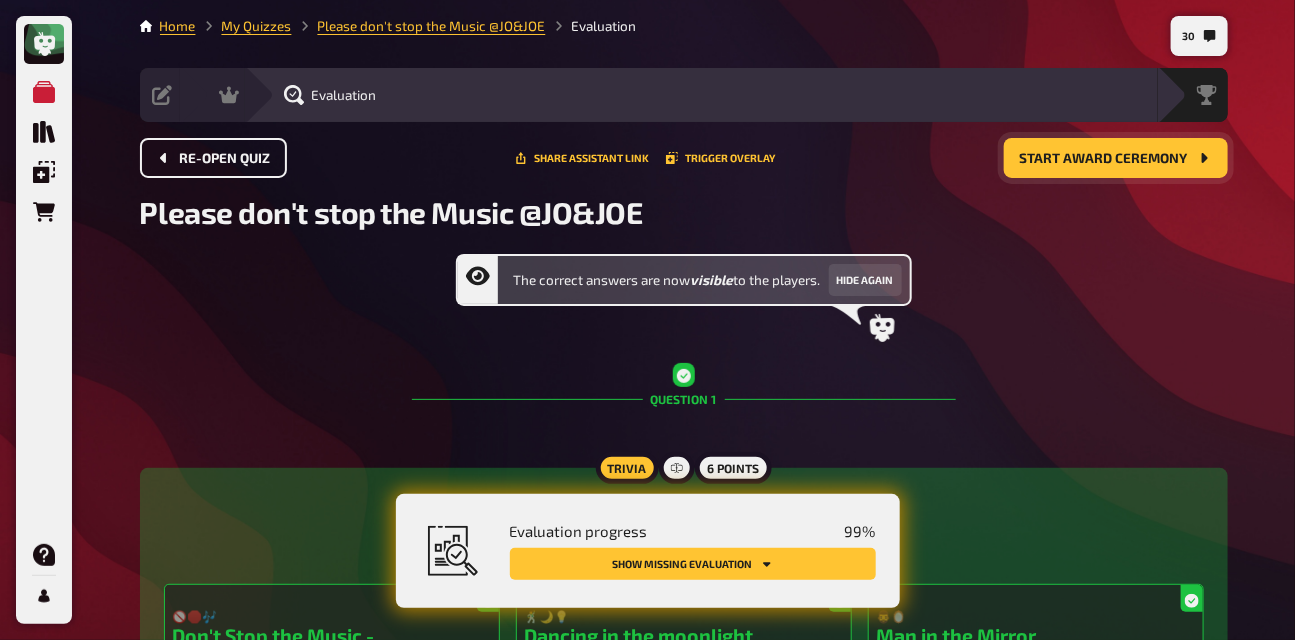 click on "Re-open Quiz" at bounding box center (225, 159) 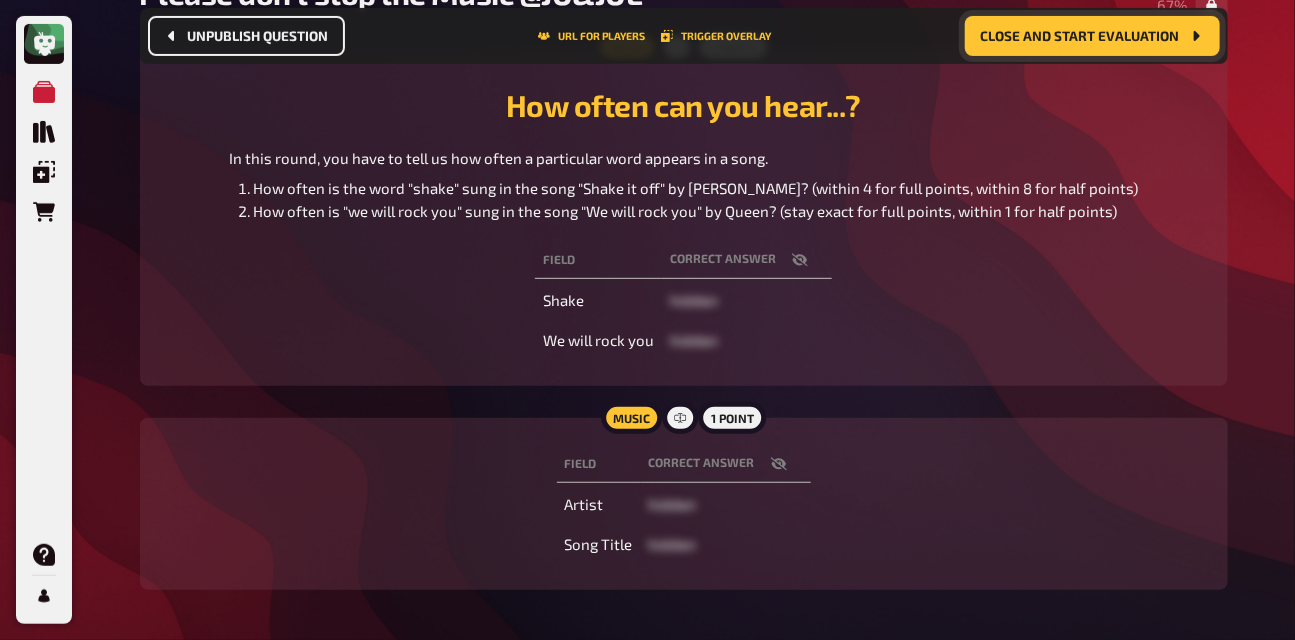 scroll, scrollTop: 233, scrollLeft: 0, axis: vertical 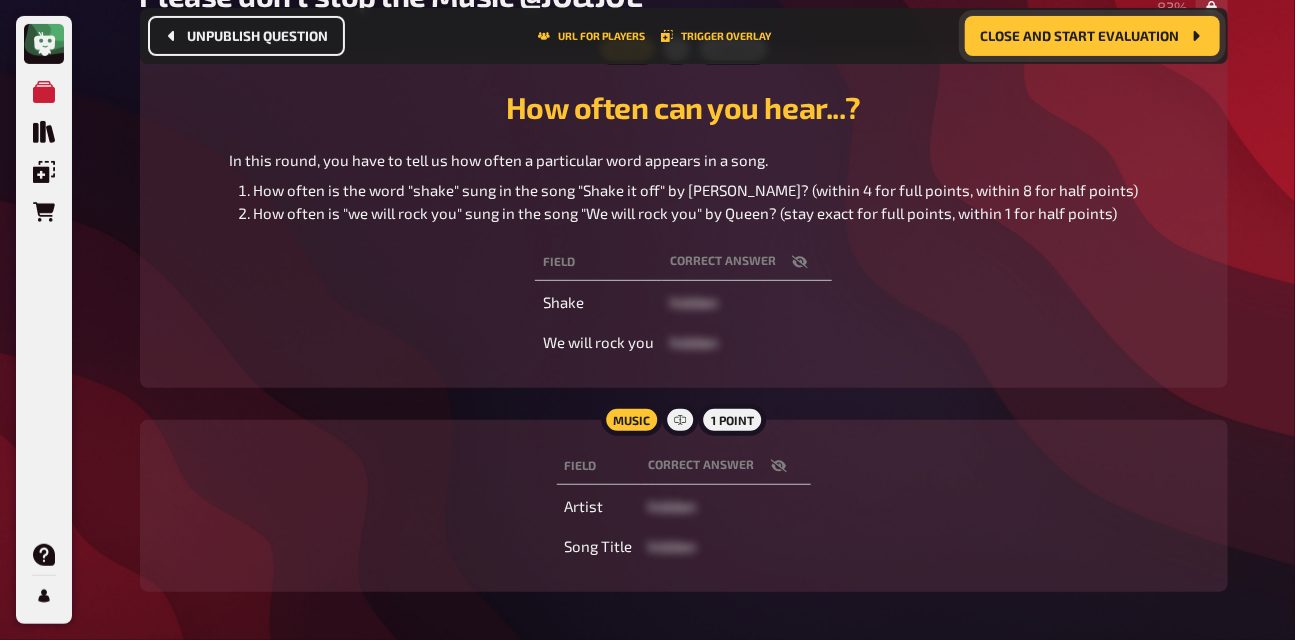 click on "Close and start evaluation" at bounding box center (1080, 36) 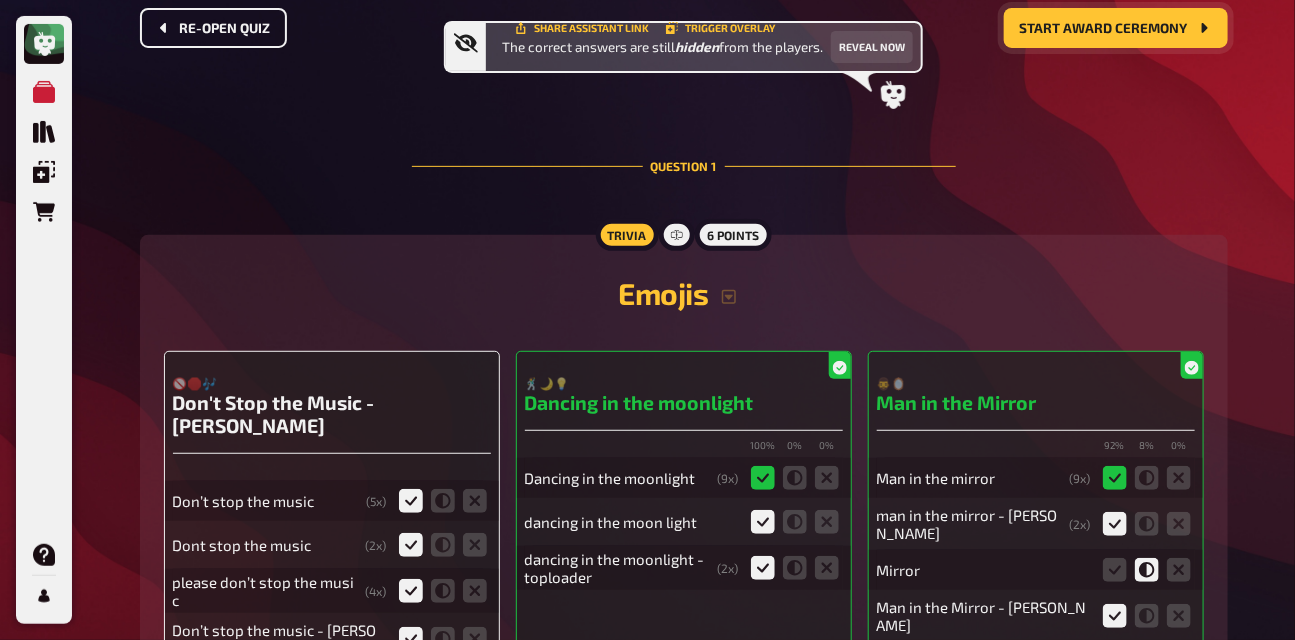 scroll, scrollTop: 0, scrollLeft: 0, axis: both 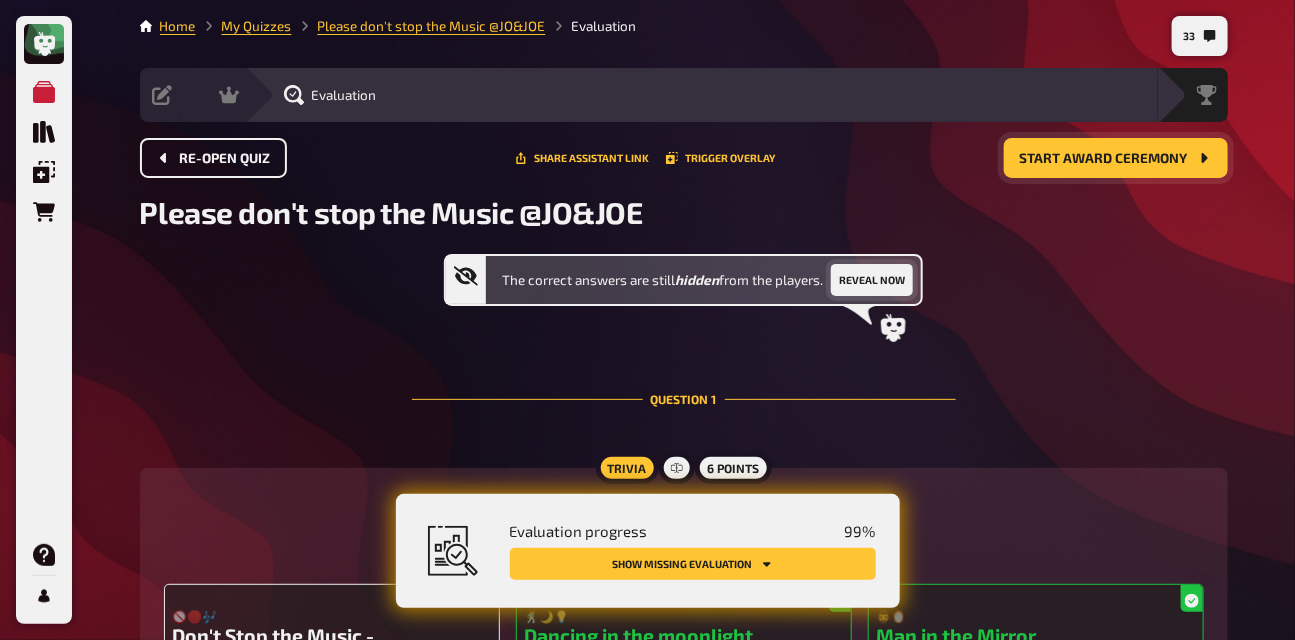 click on "Reveal now" at bounding box center [872, 280] 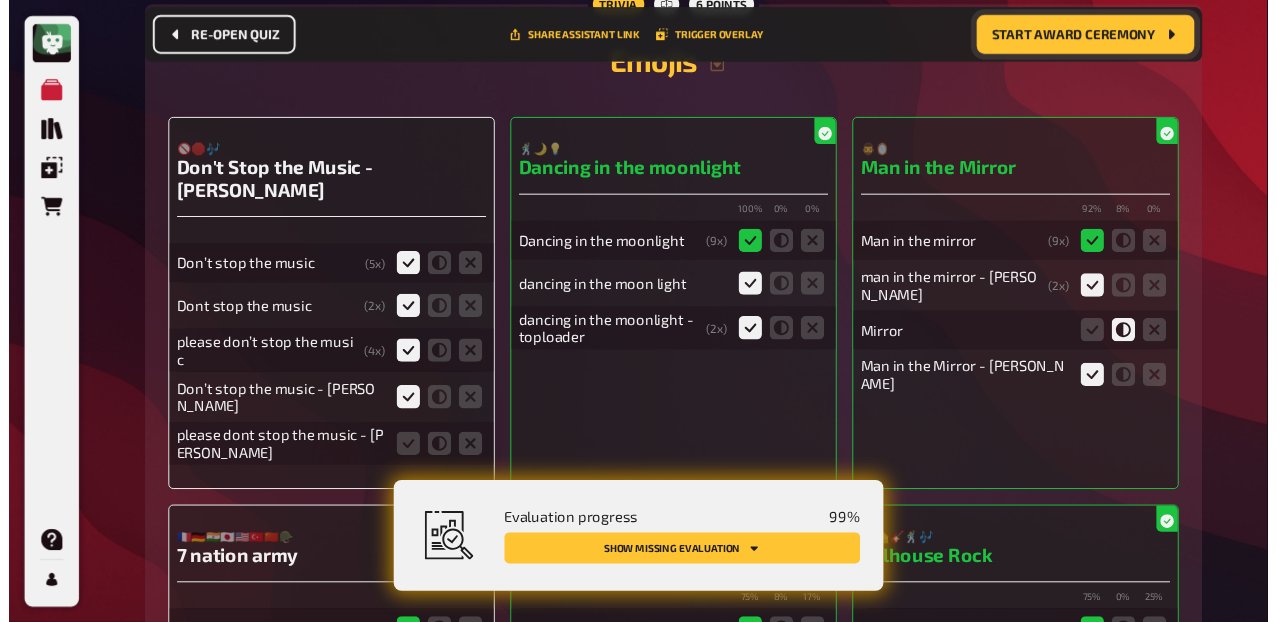 scroll, scrollTop: 485, scrollLeft: 0, axis: vertical 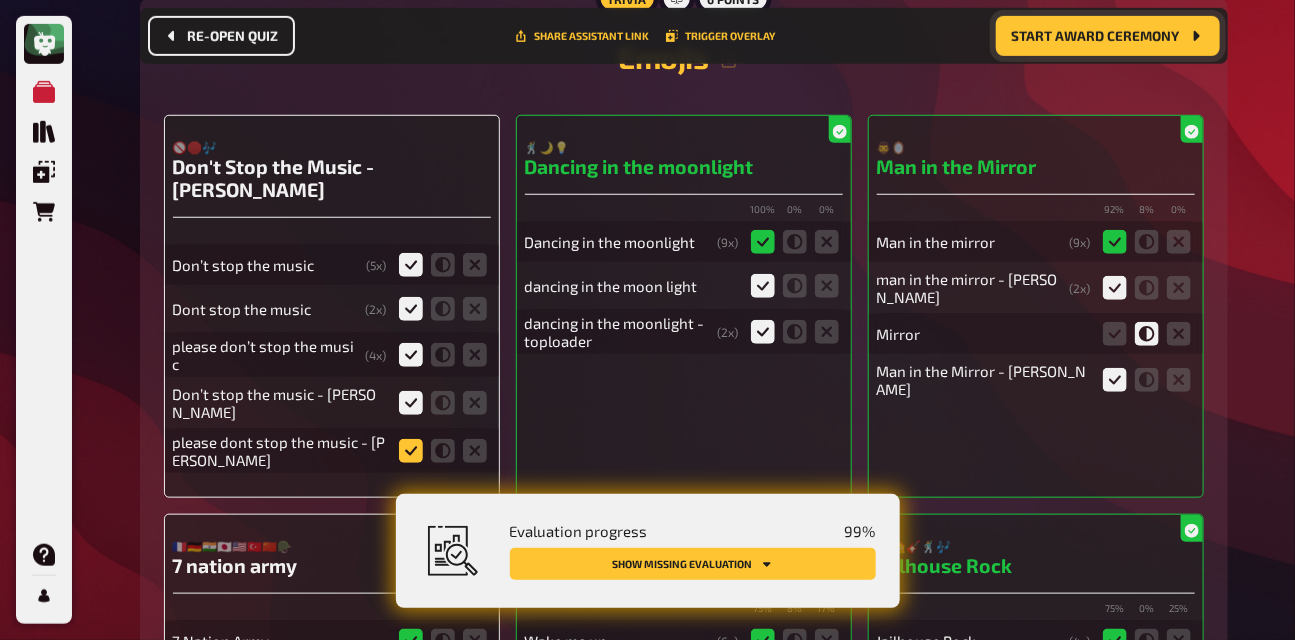 click 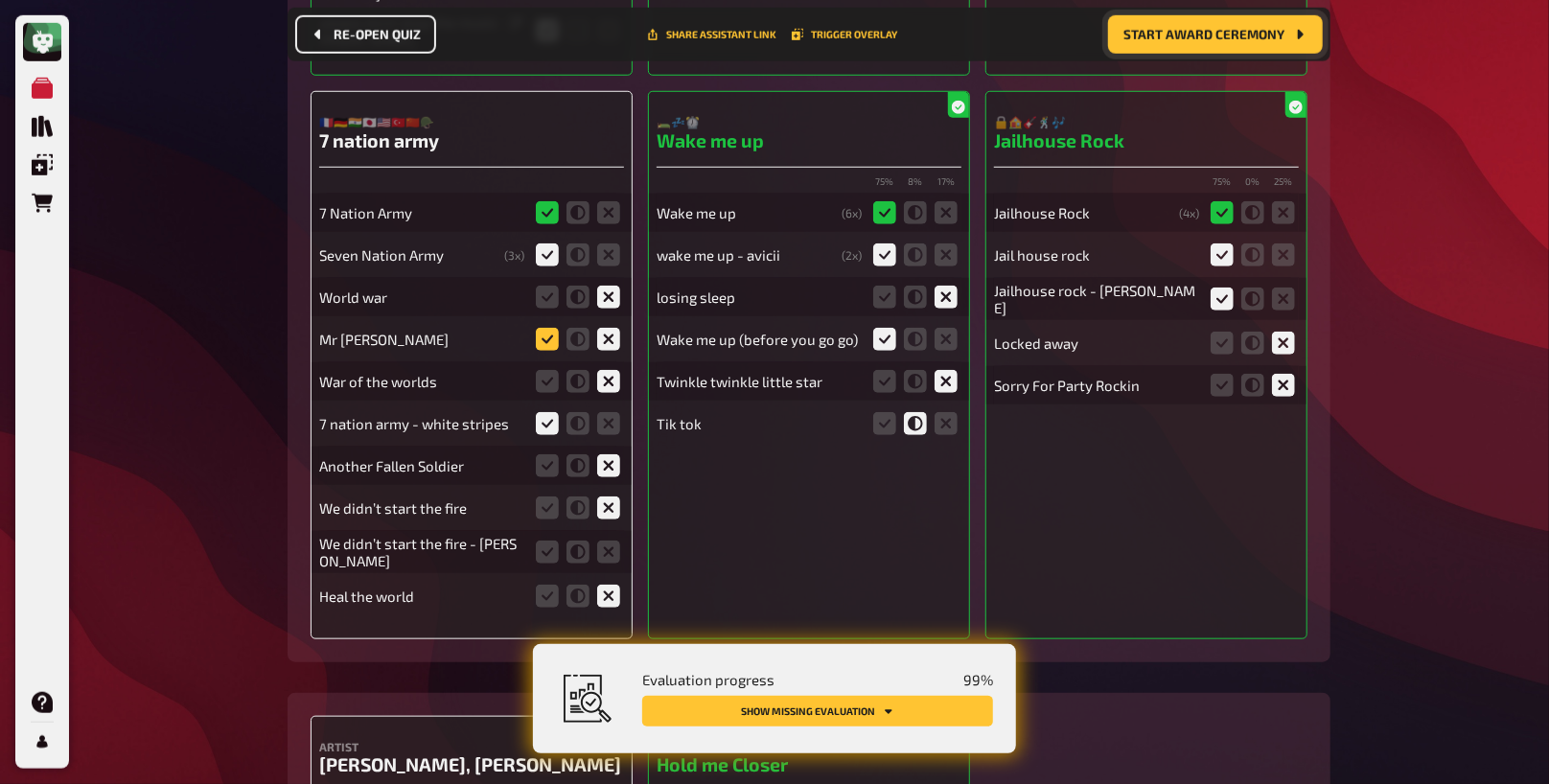 scroll, scrollTop: 868, scrollLeft: 0, axis: vertical 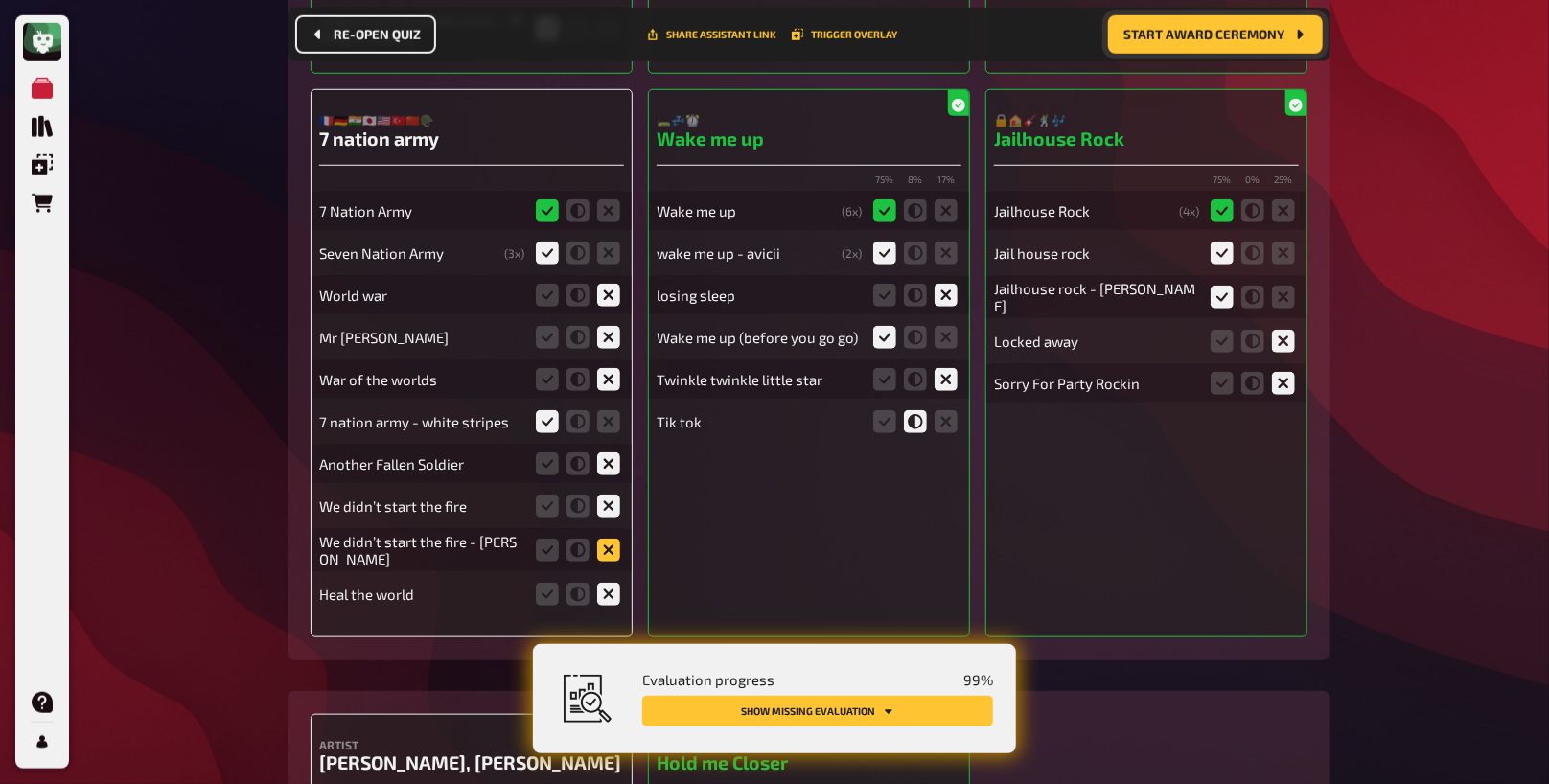 click 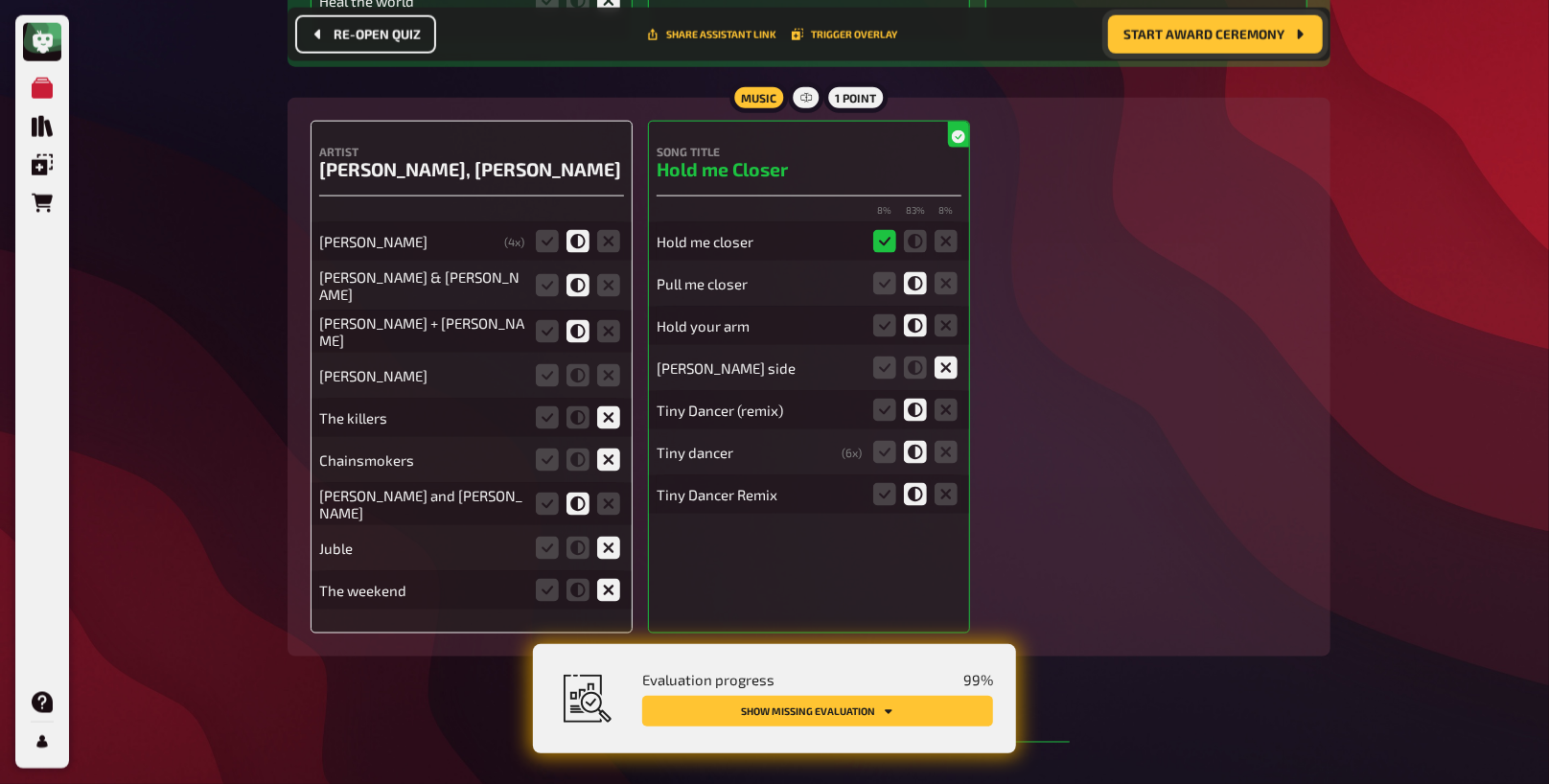 scroll, scrollTop: 1466, scrollLeft: 0, axis: vertical 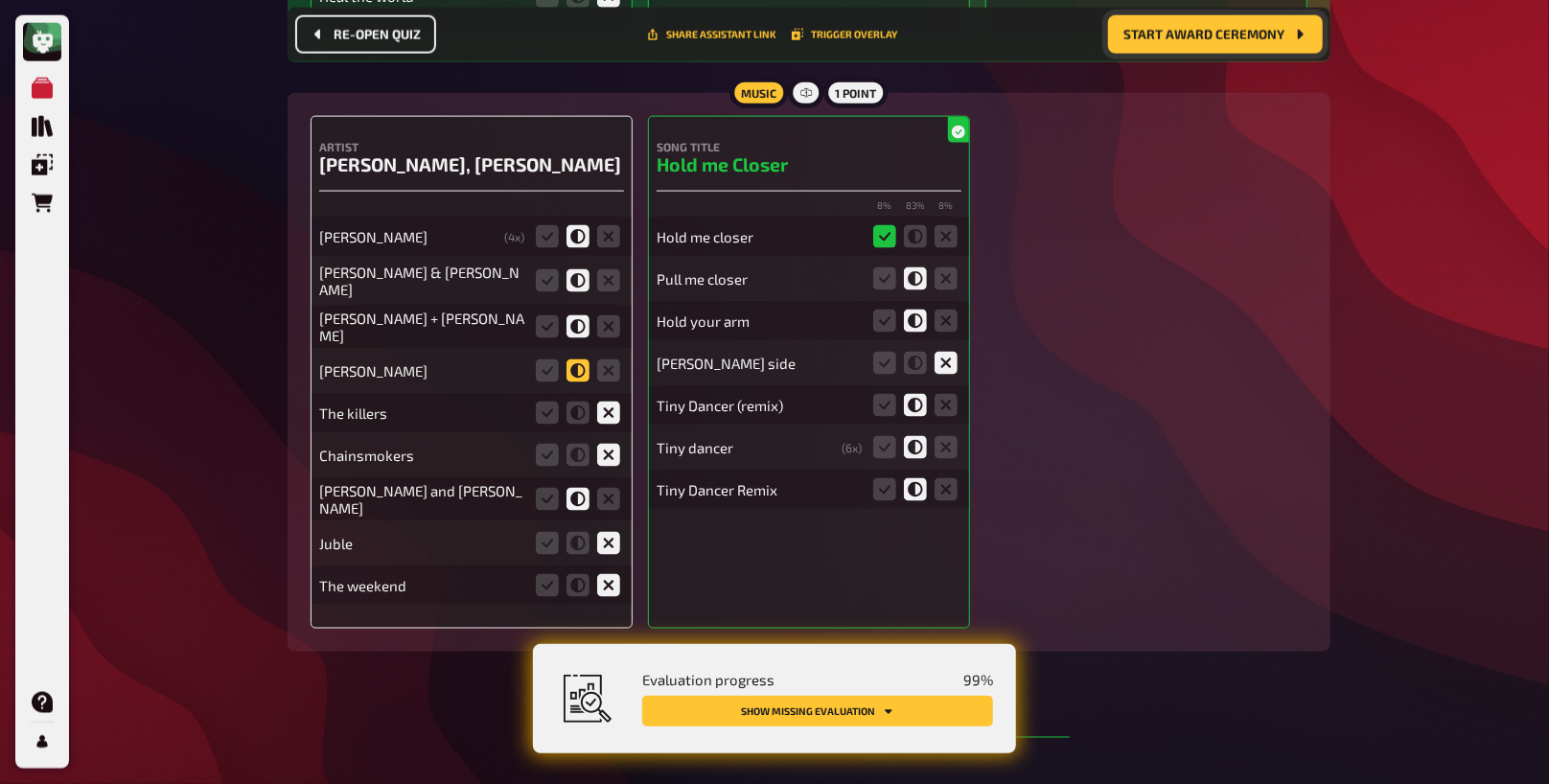 click 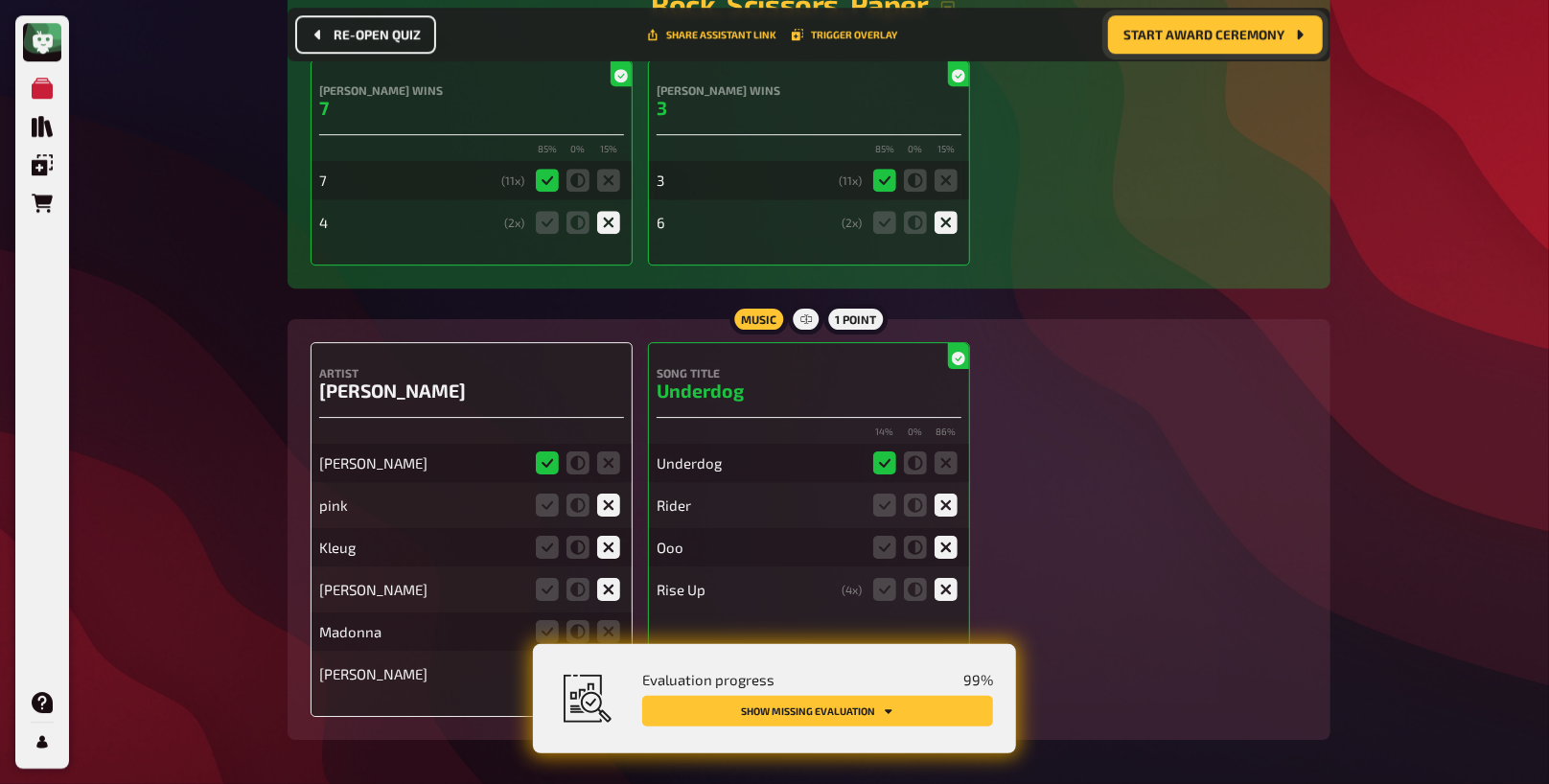 scroll, scrollTop: 3447, scrollLeft: 0, axis: vertical 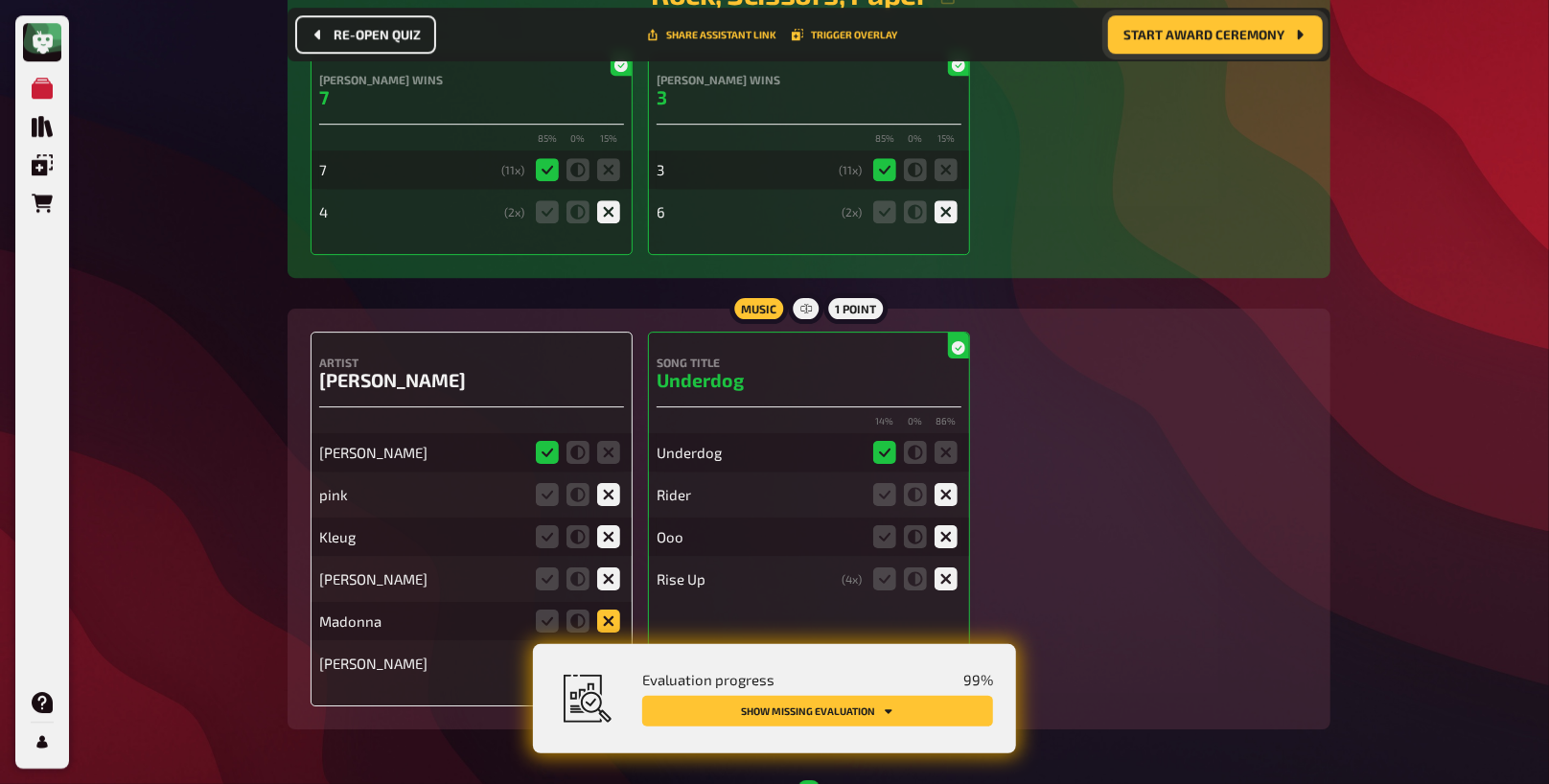 click 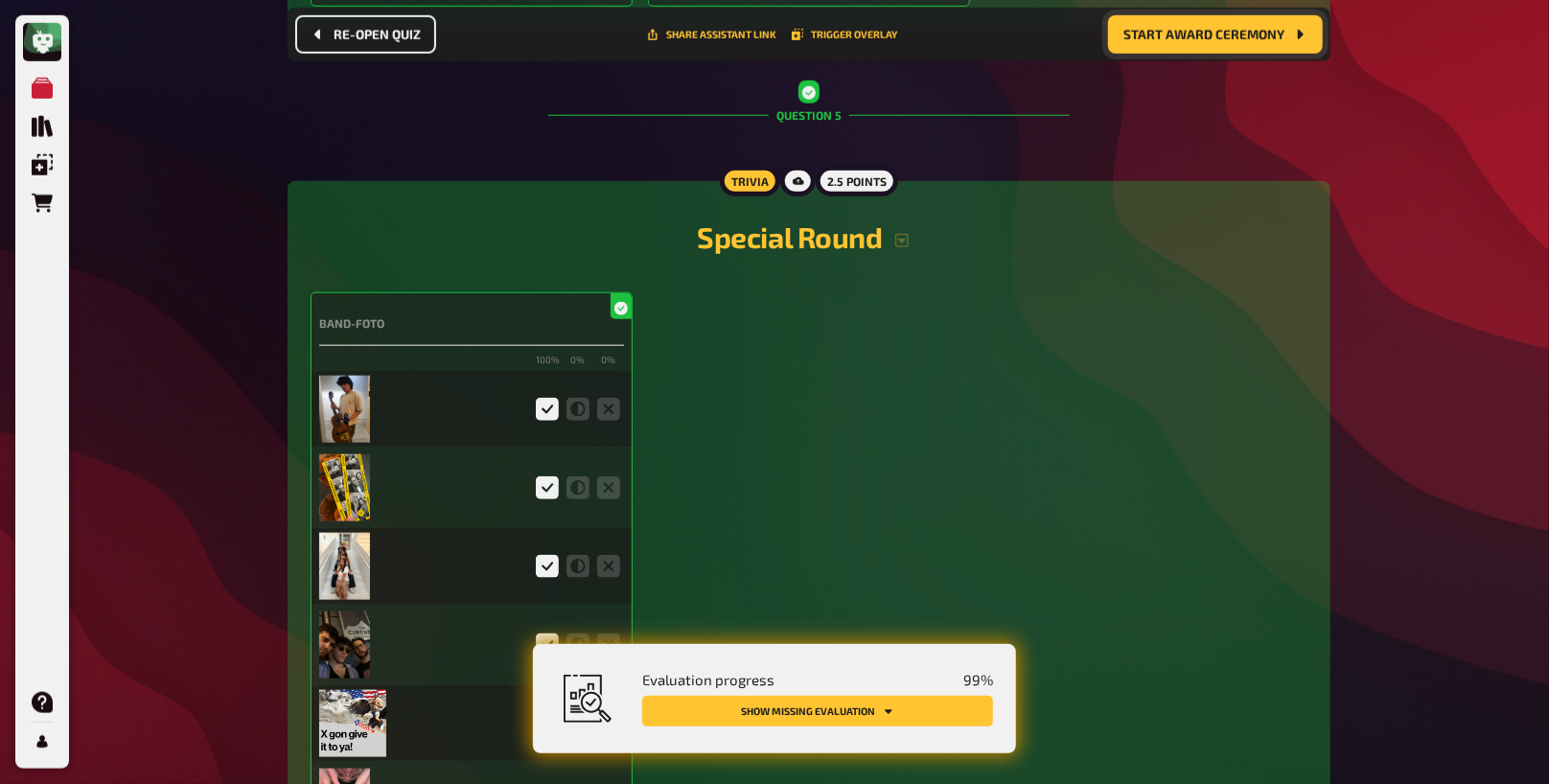scroll, scrollTop: 5305, scrollLeft: 0, axis: vertical 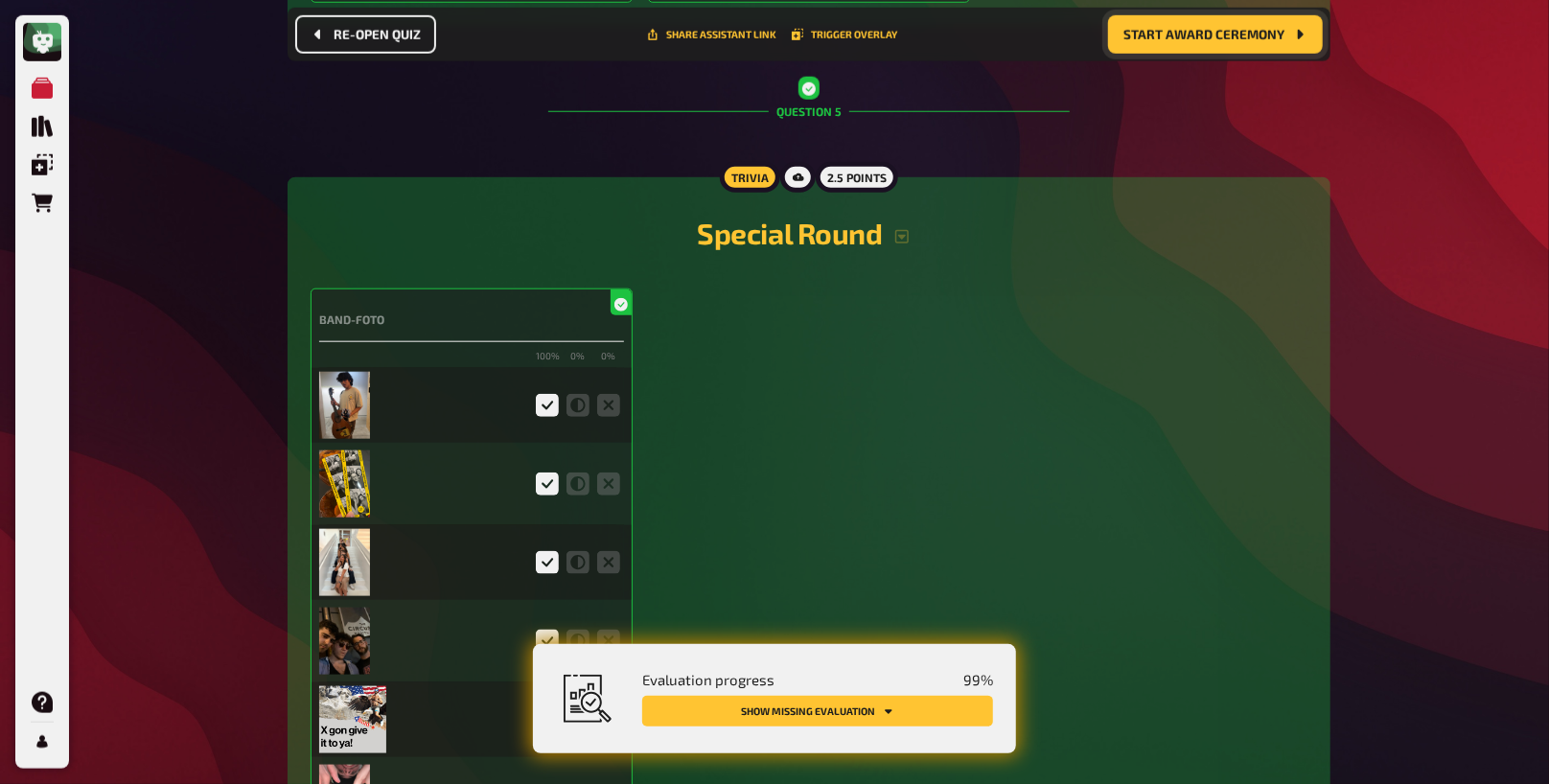 click at bounding box center [344, 405] 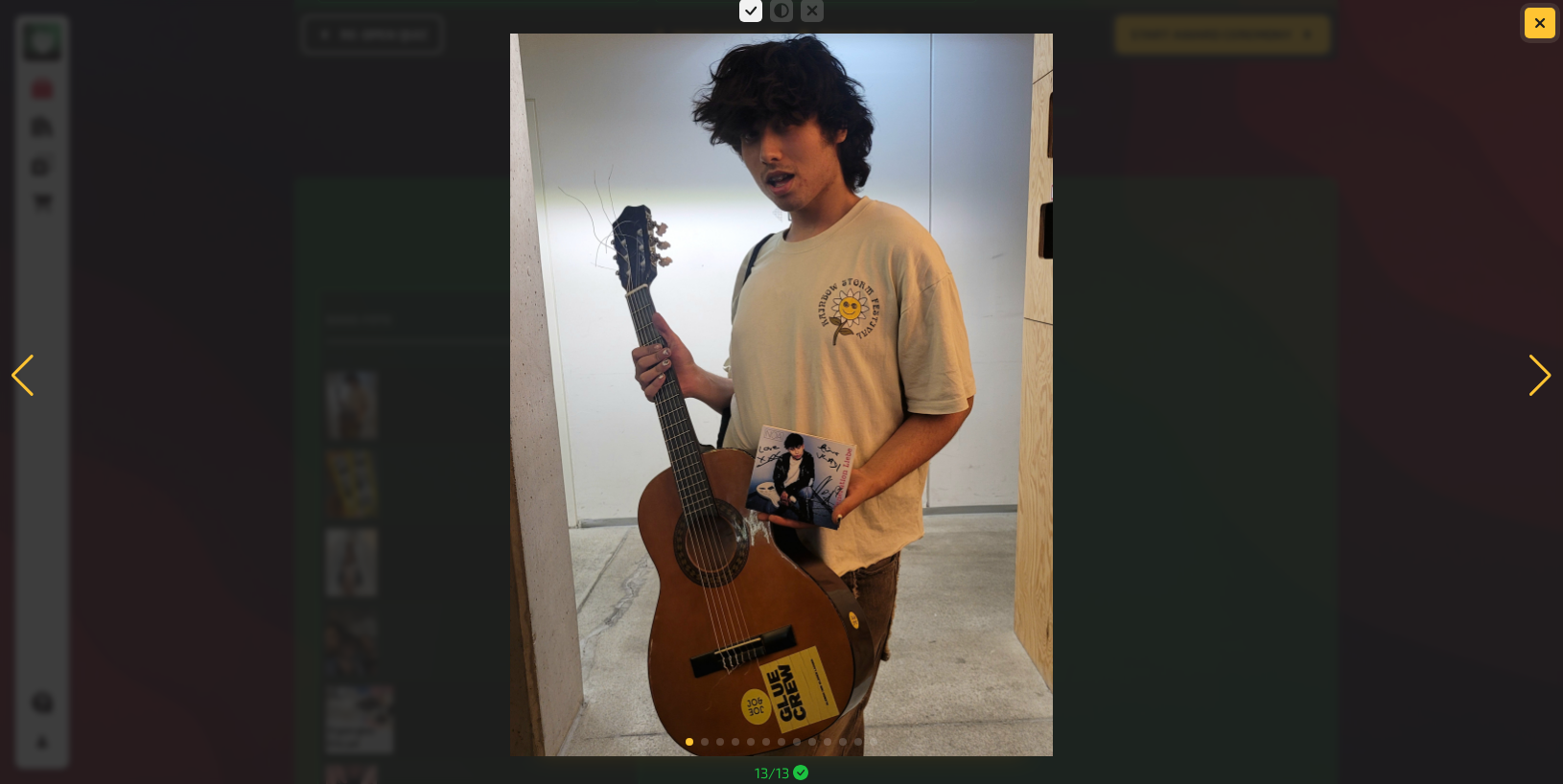 click at bounding box center (1540, 23) 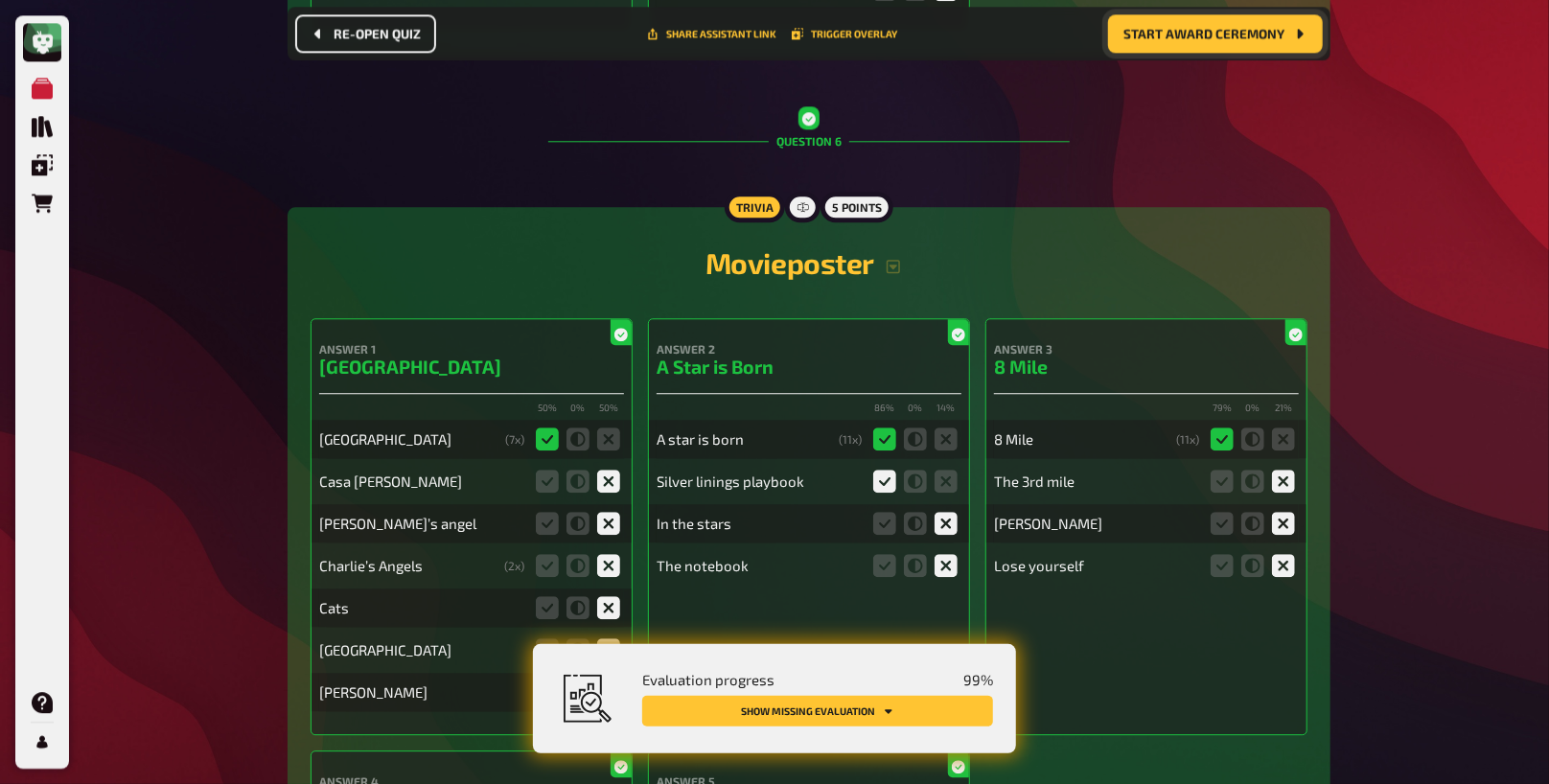 scroll, scrollTop: 7094, scrollLeft: 0, axis: vertical 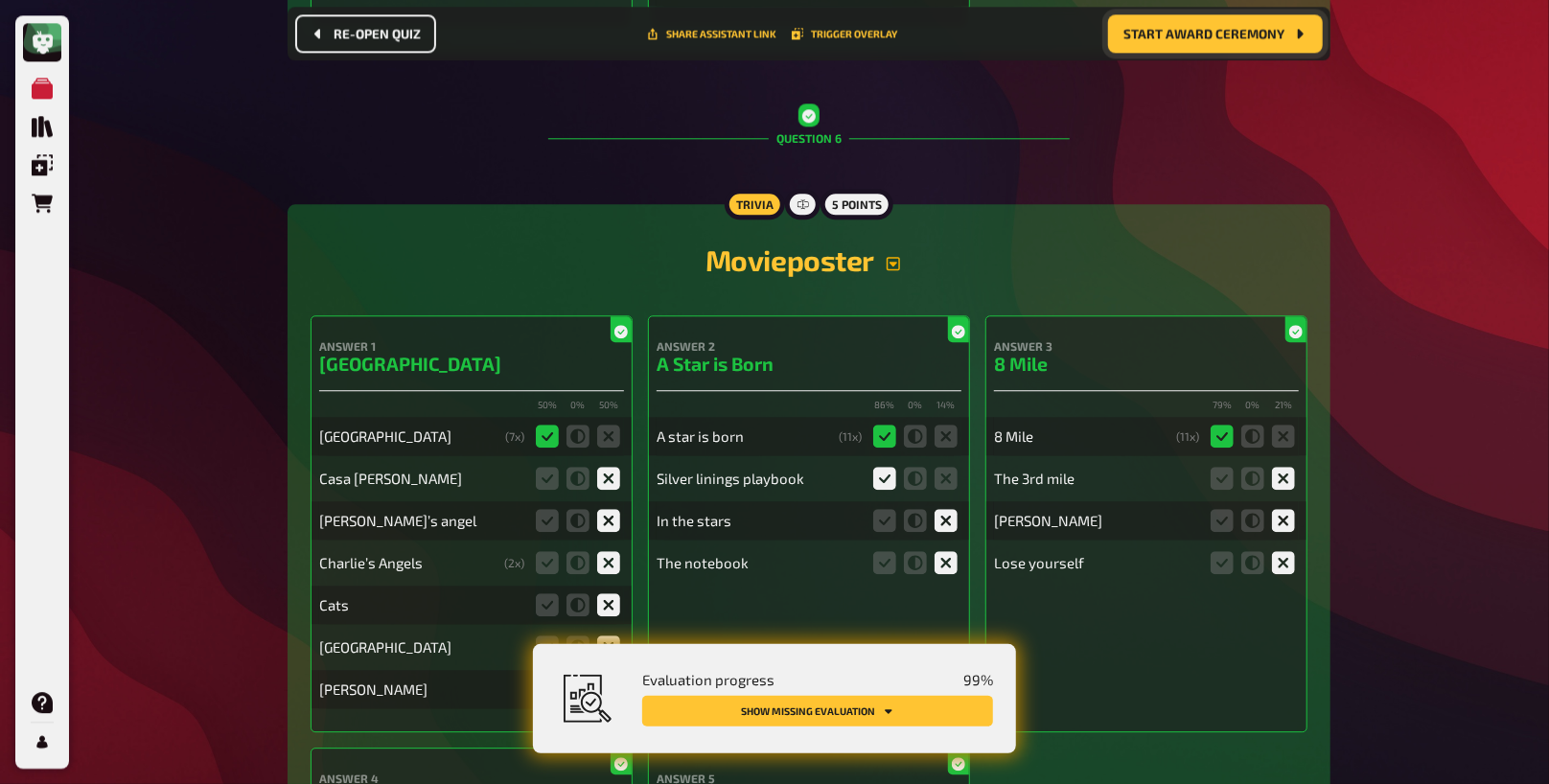 click at bounding box center [893, 264] 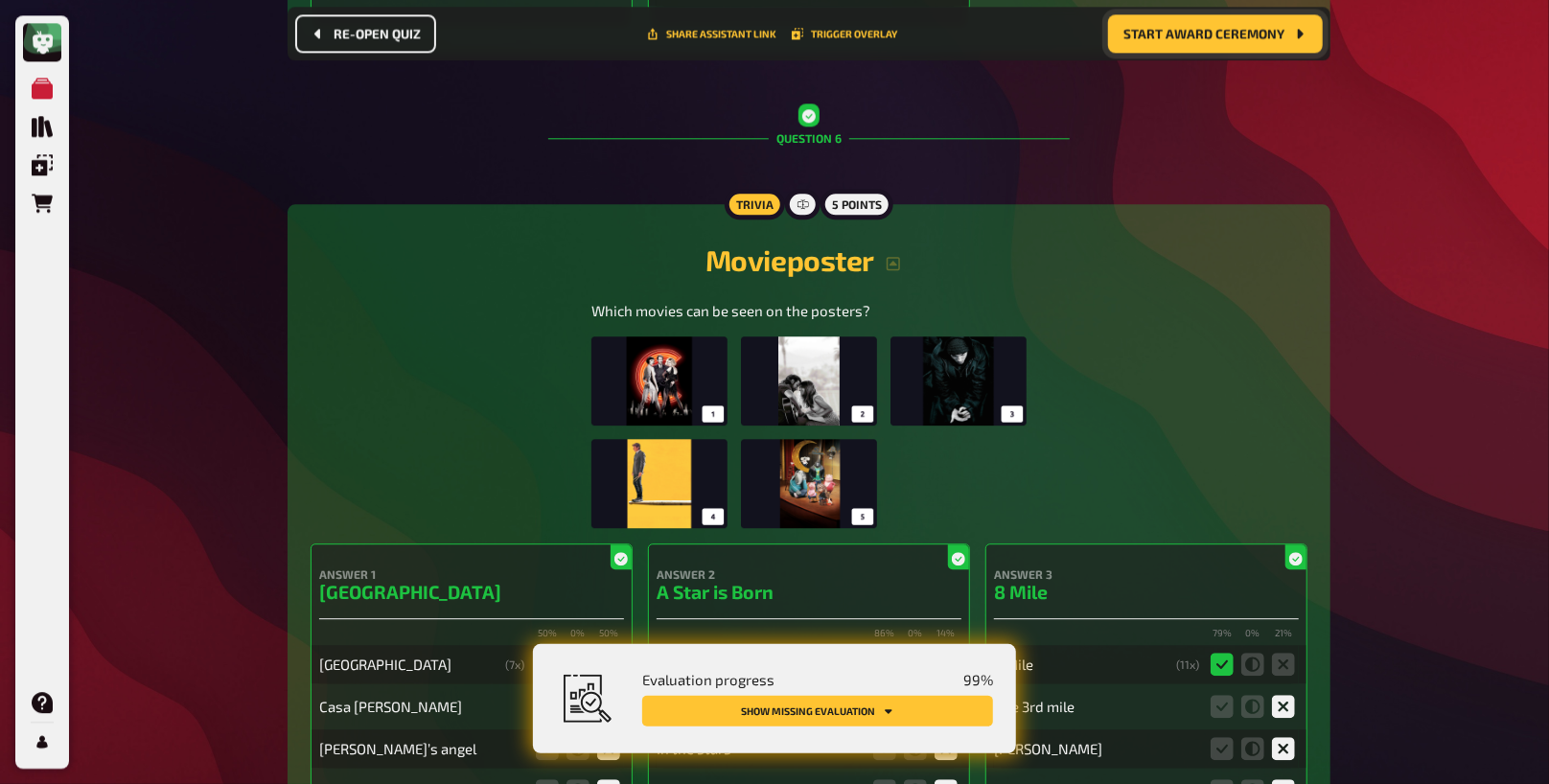 click at bounding box center (808, 432) 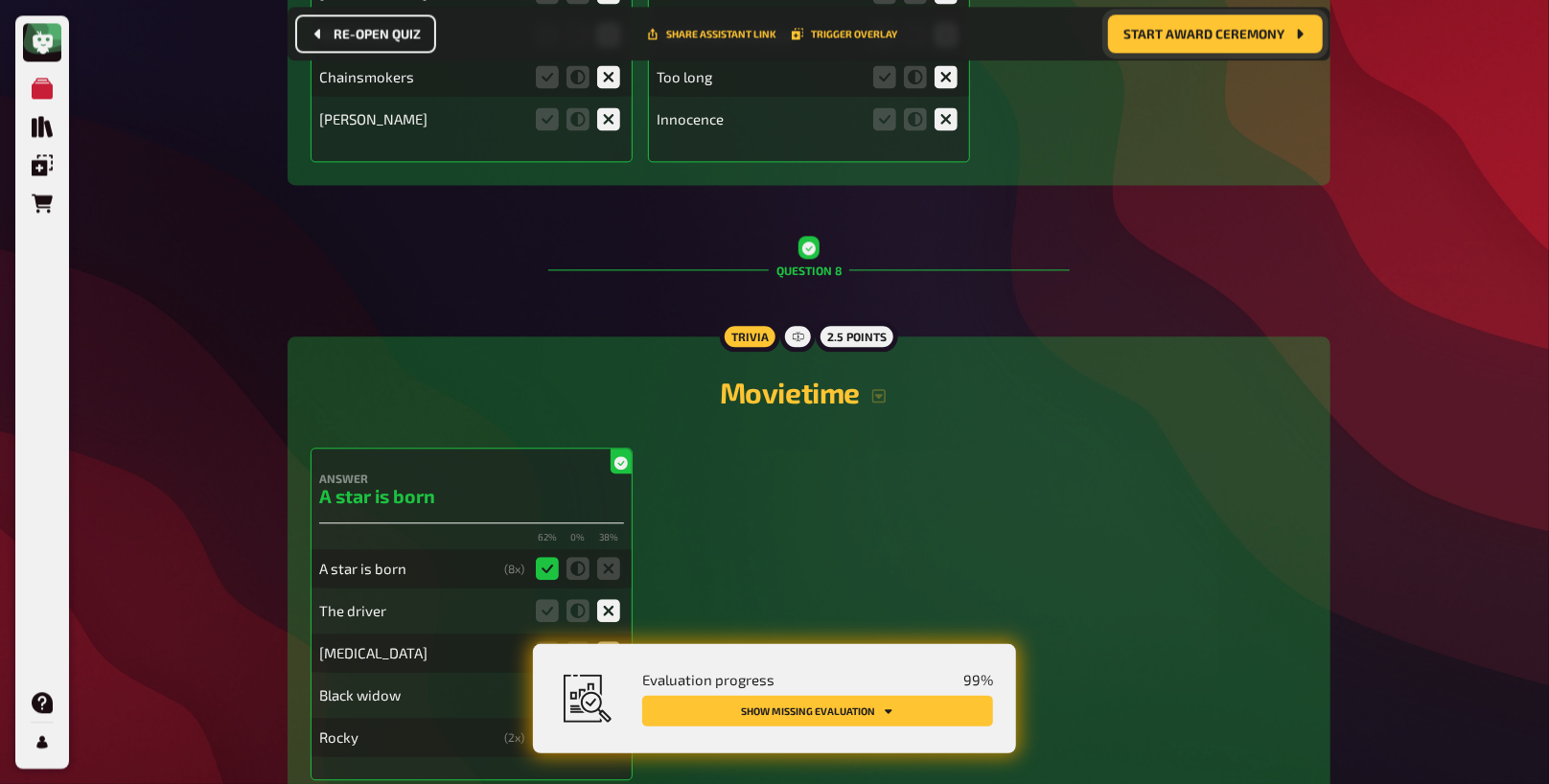 scroll, scrollTop: 11016, scrollLeft: 0, axis: vertical 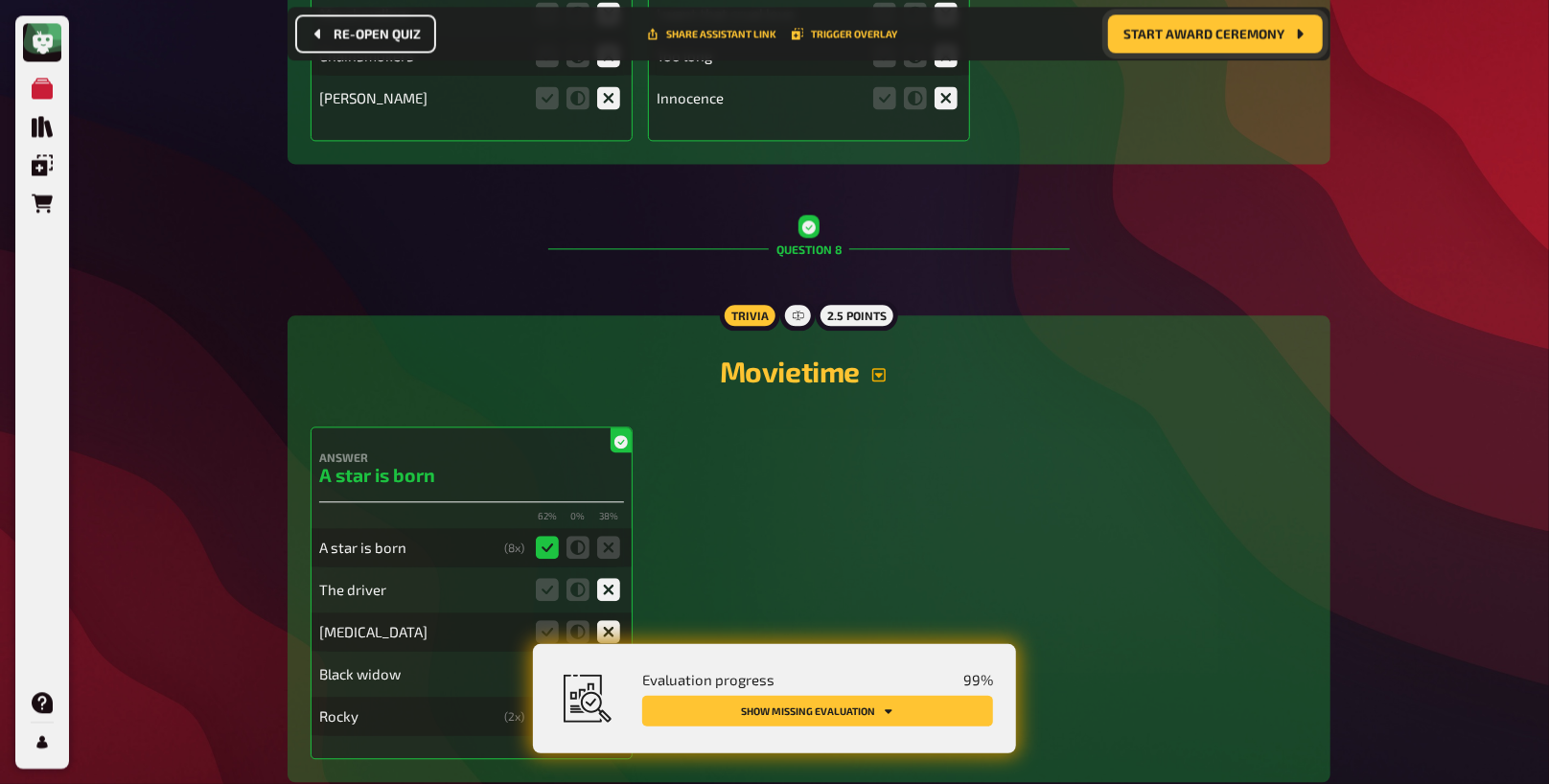click 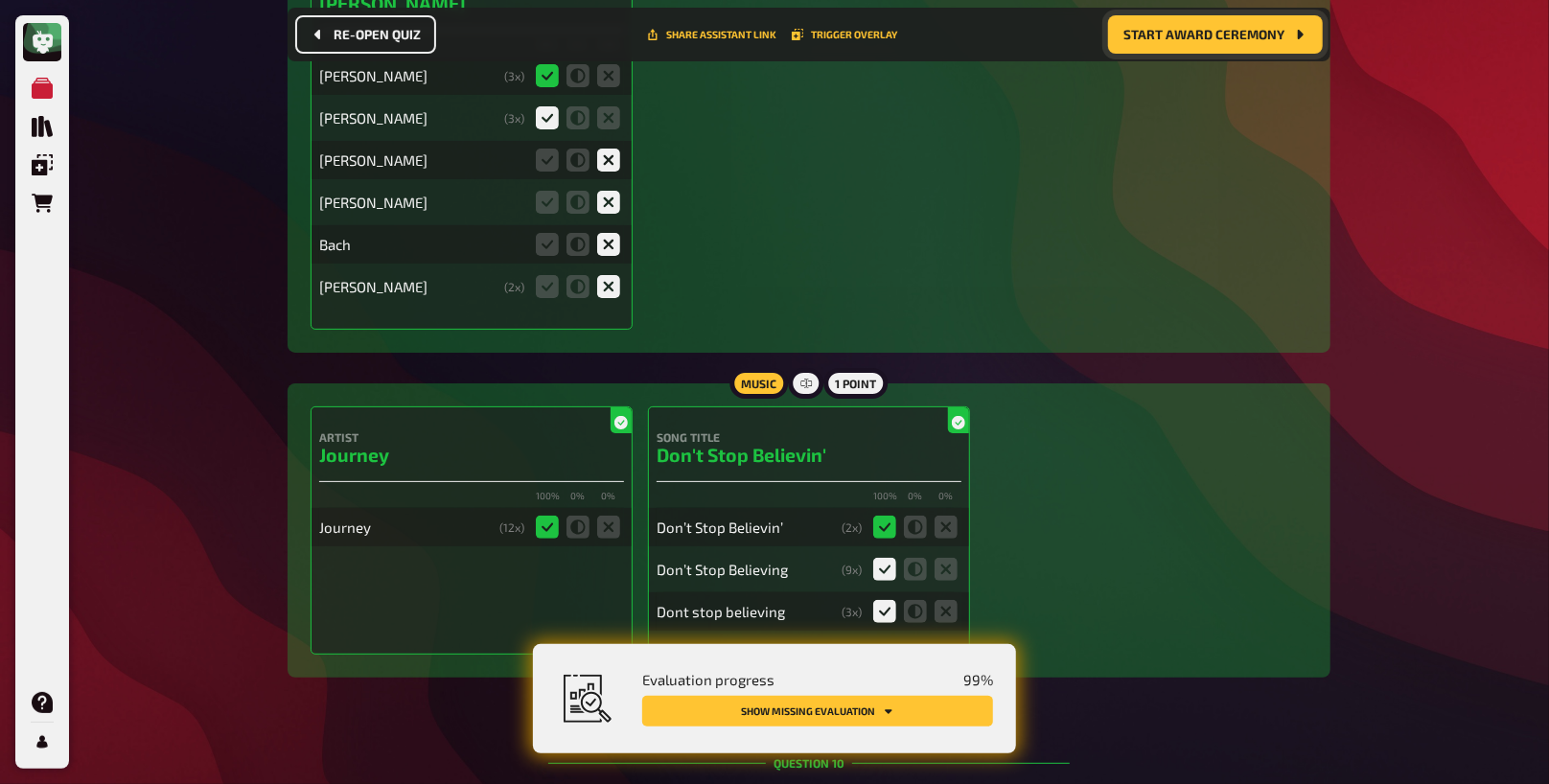 scroll, scrollTop: 12864, scrollLeft: 0, axis: vertical 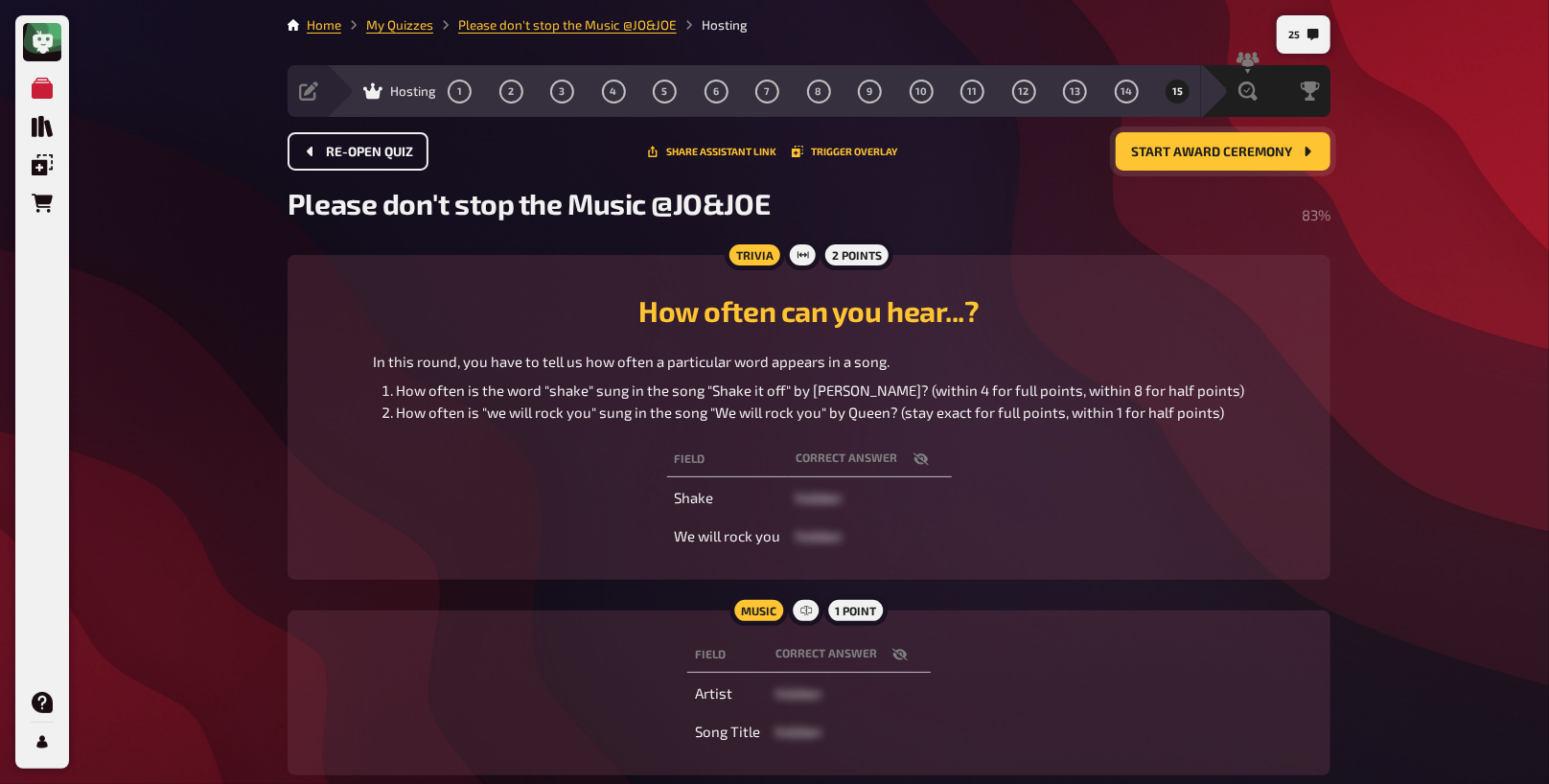 click on "Start award ceremony" at bounding box center (1223, 151) 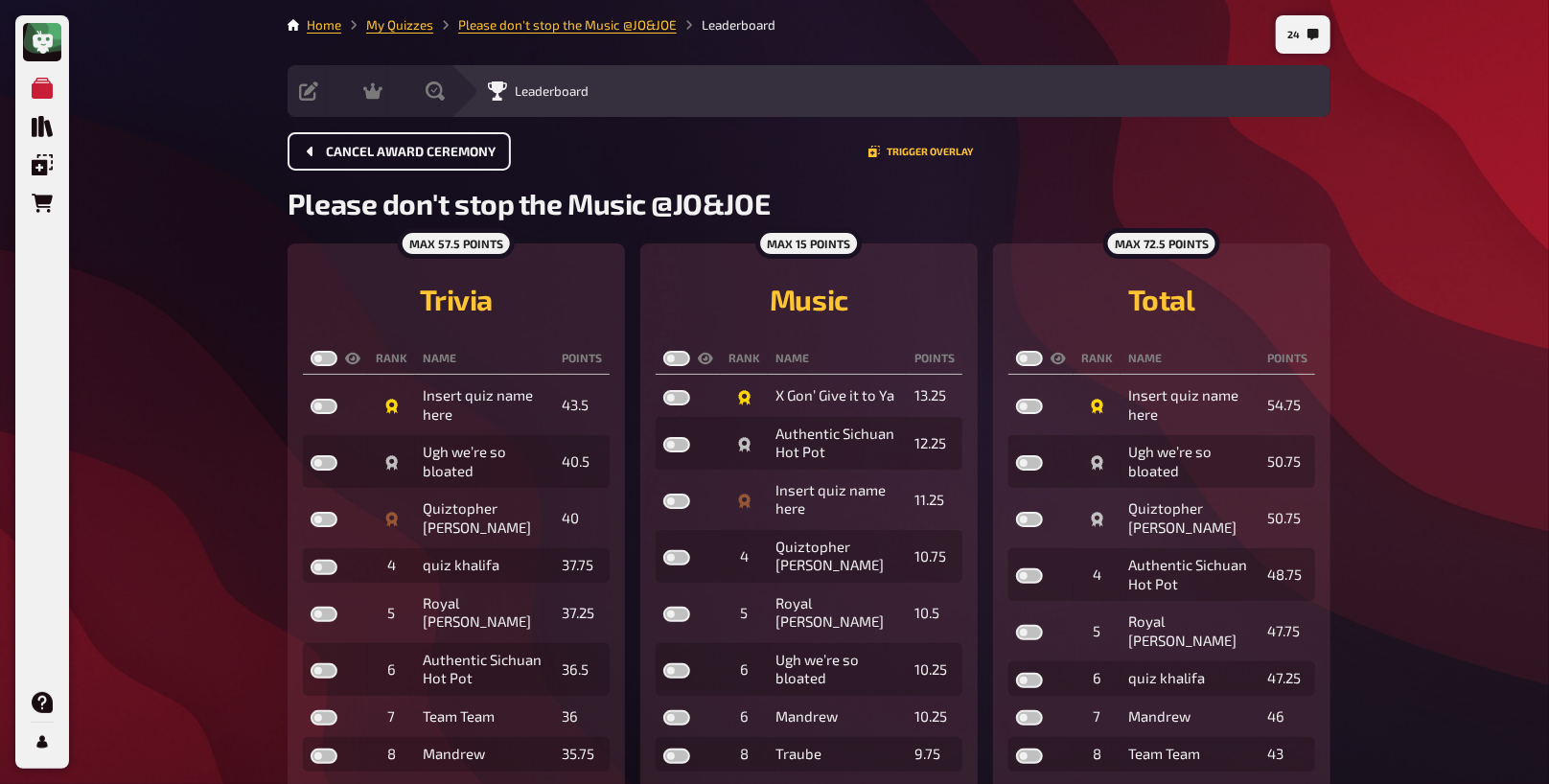 click on "Cancel award ceremony" at bounding box center (399, 151) 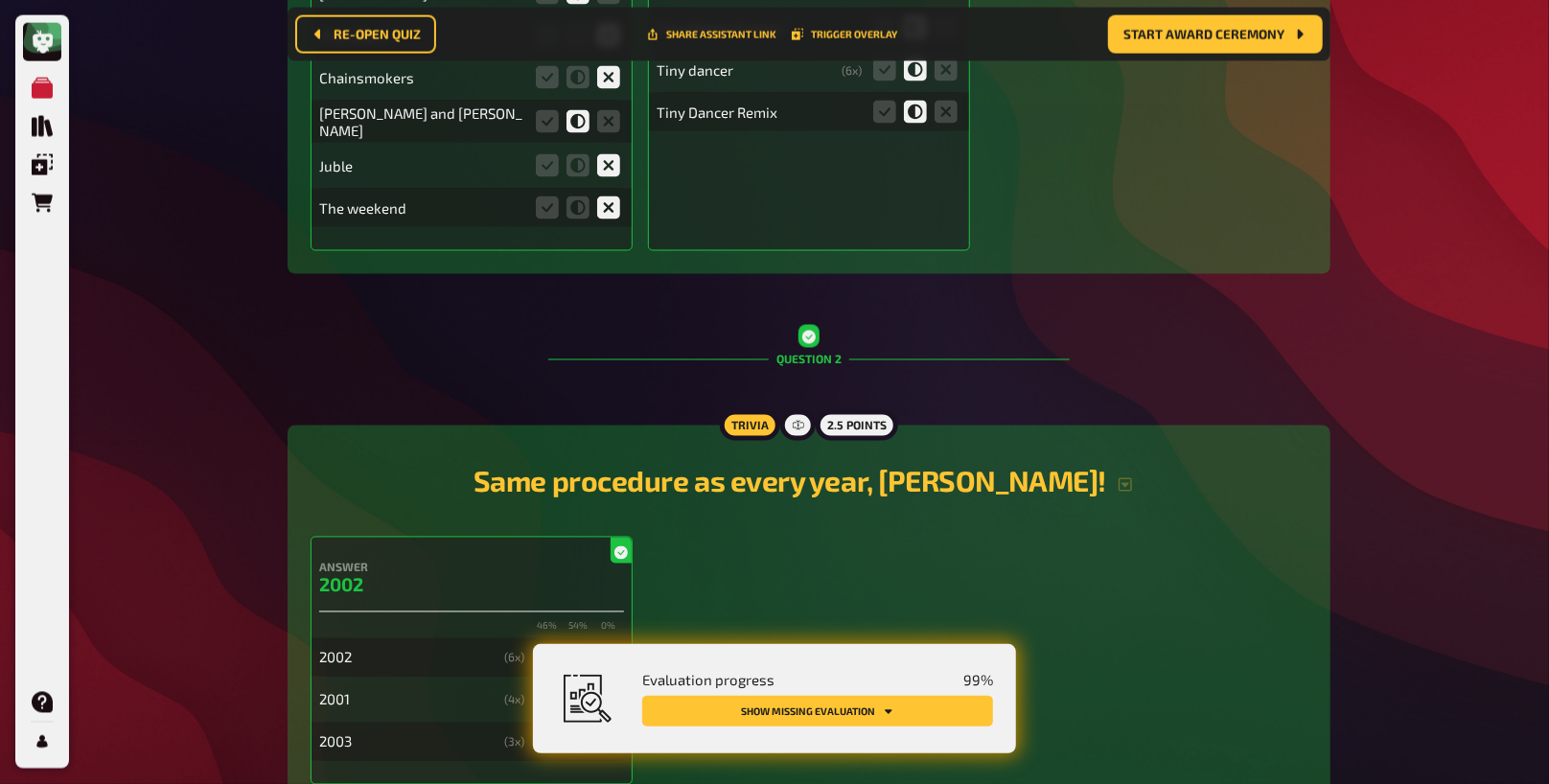 scroll, scrollTop: 1895, scrollLeft: 0, axis: vertical 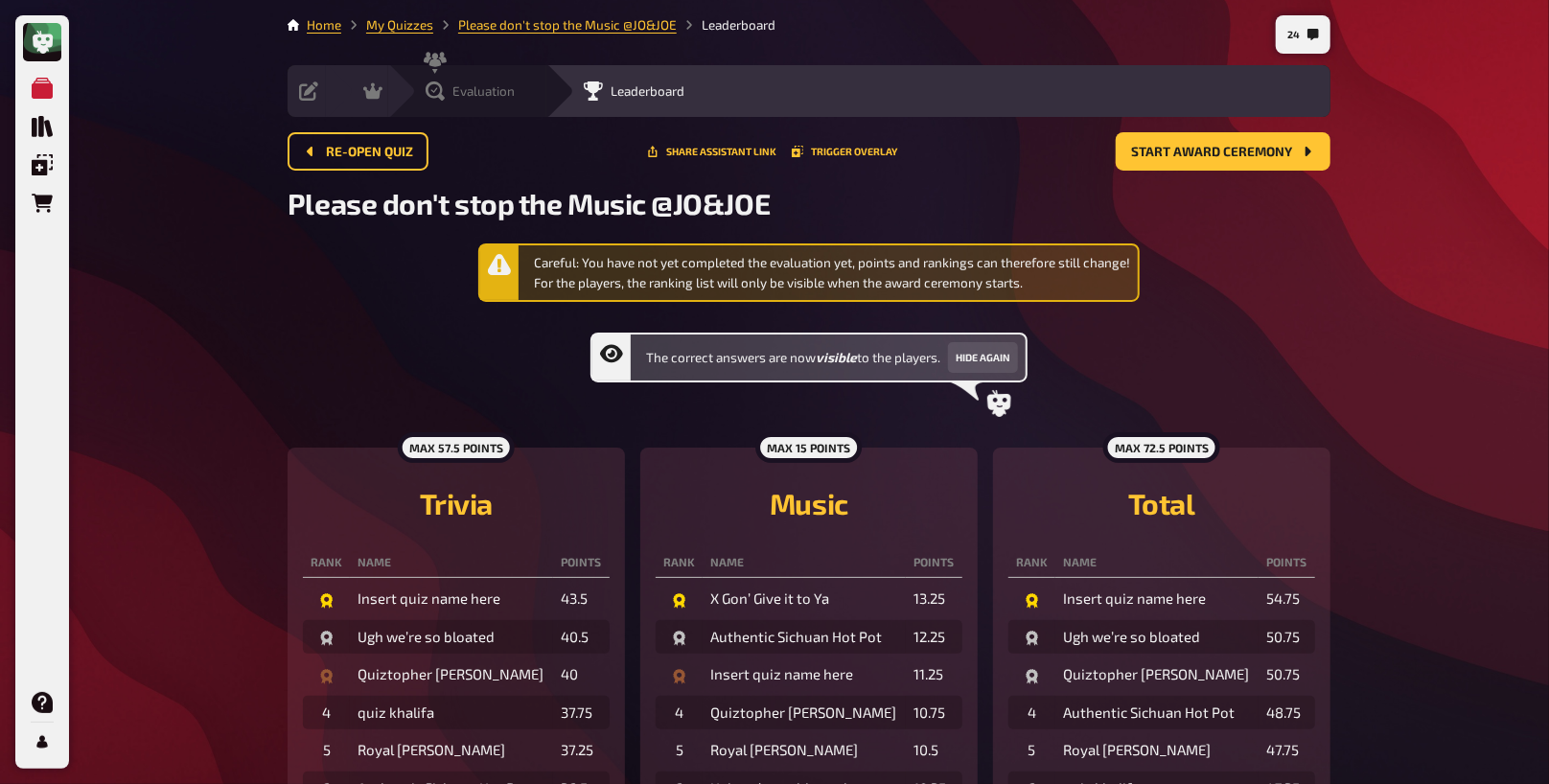 click on "Evaluation" at bounding box center [480, 91] 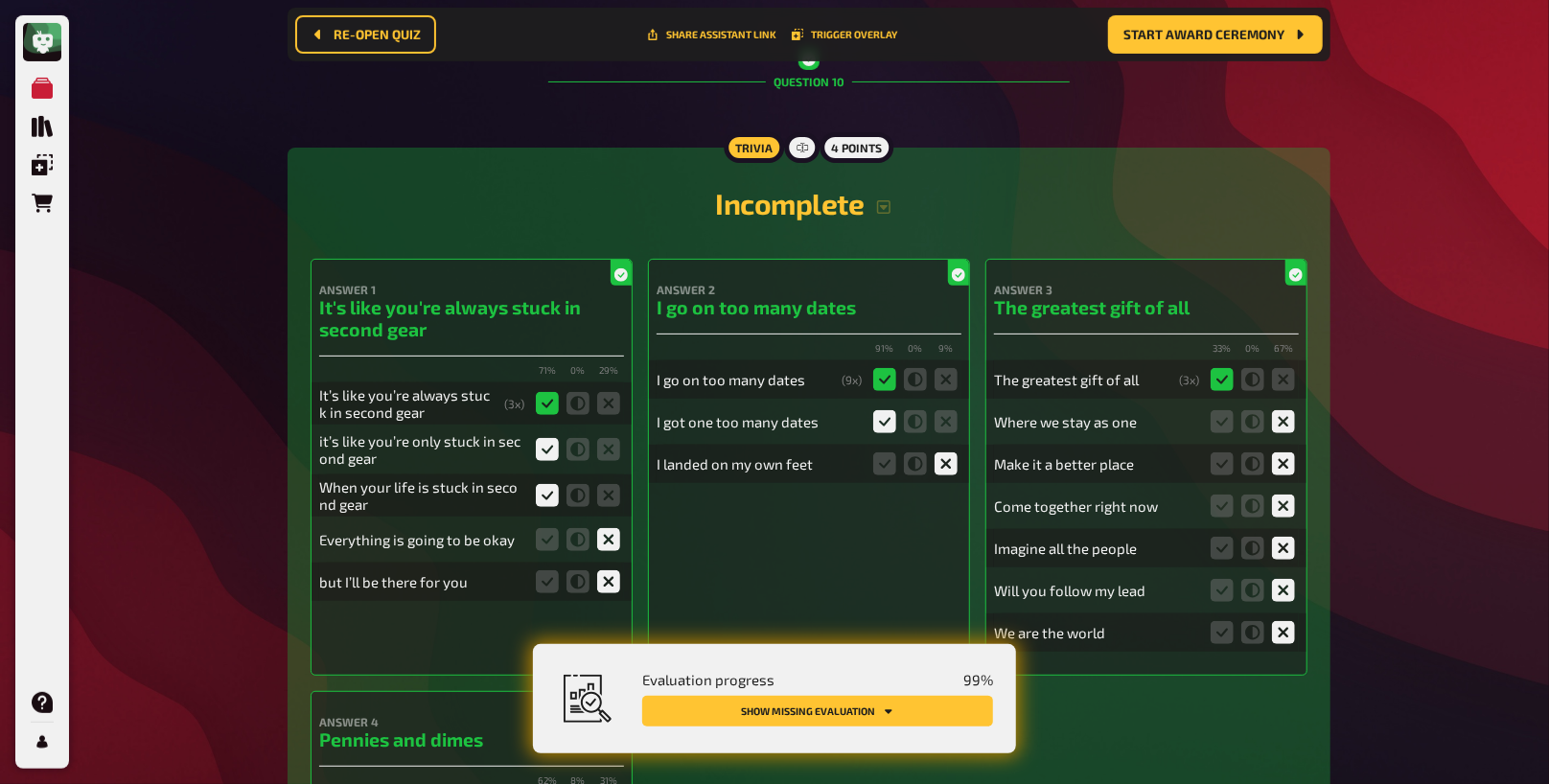 scroll, scrollTop: 13038, scrollLeft: 0, axis: vertical 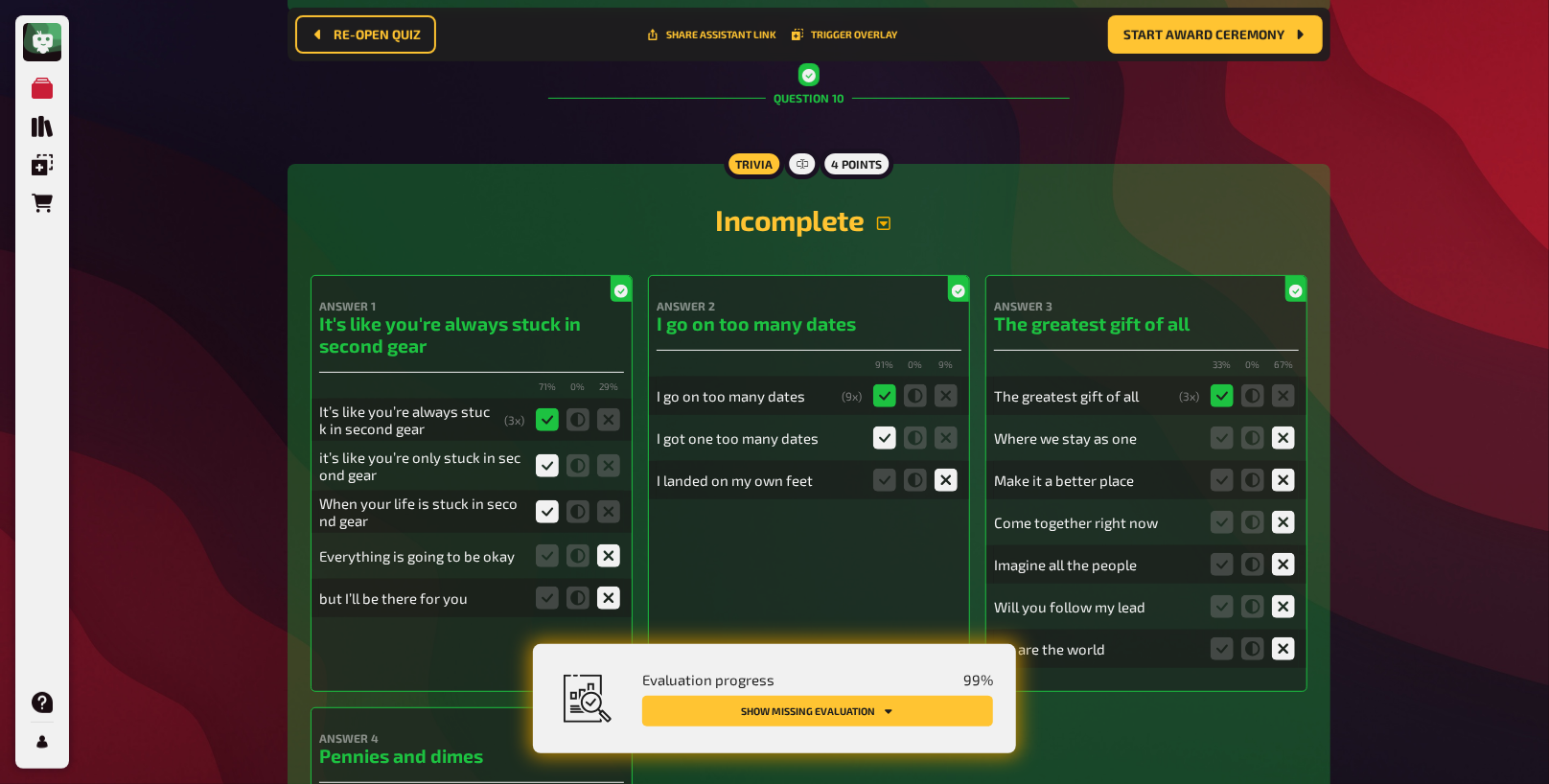 click 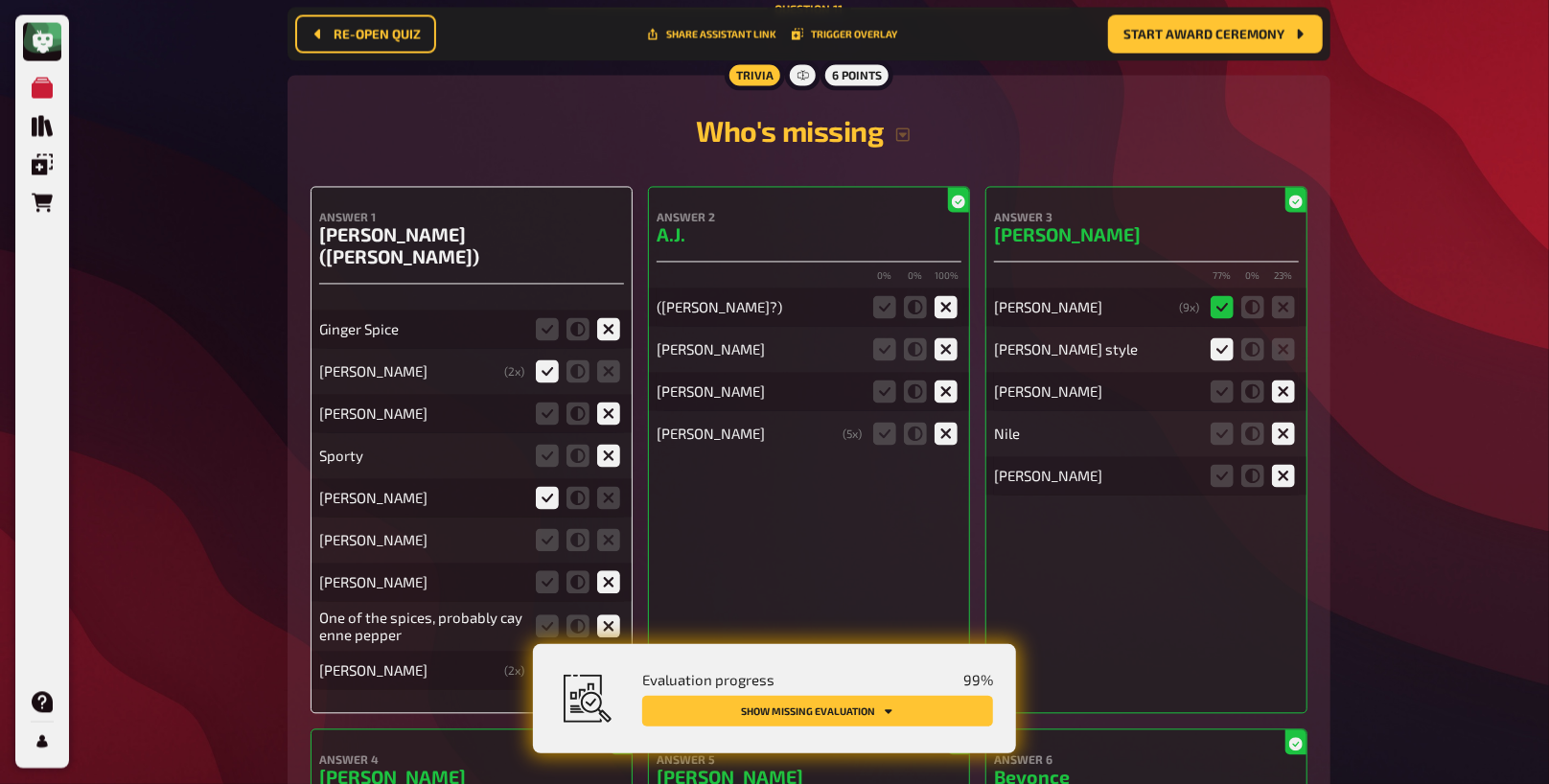 scroll, scrollTop: 14901, scrollLeft: 0, axis: vertical 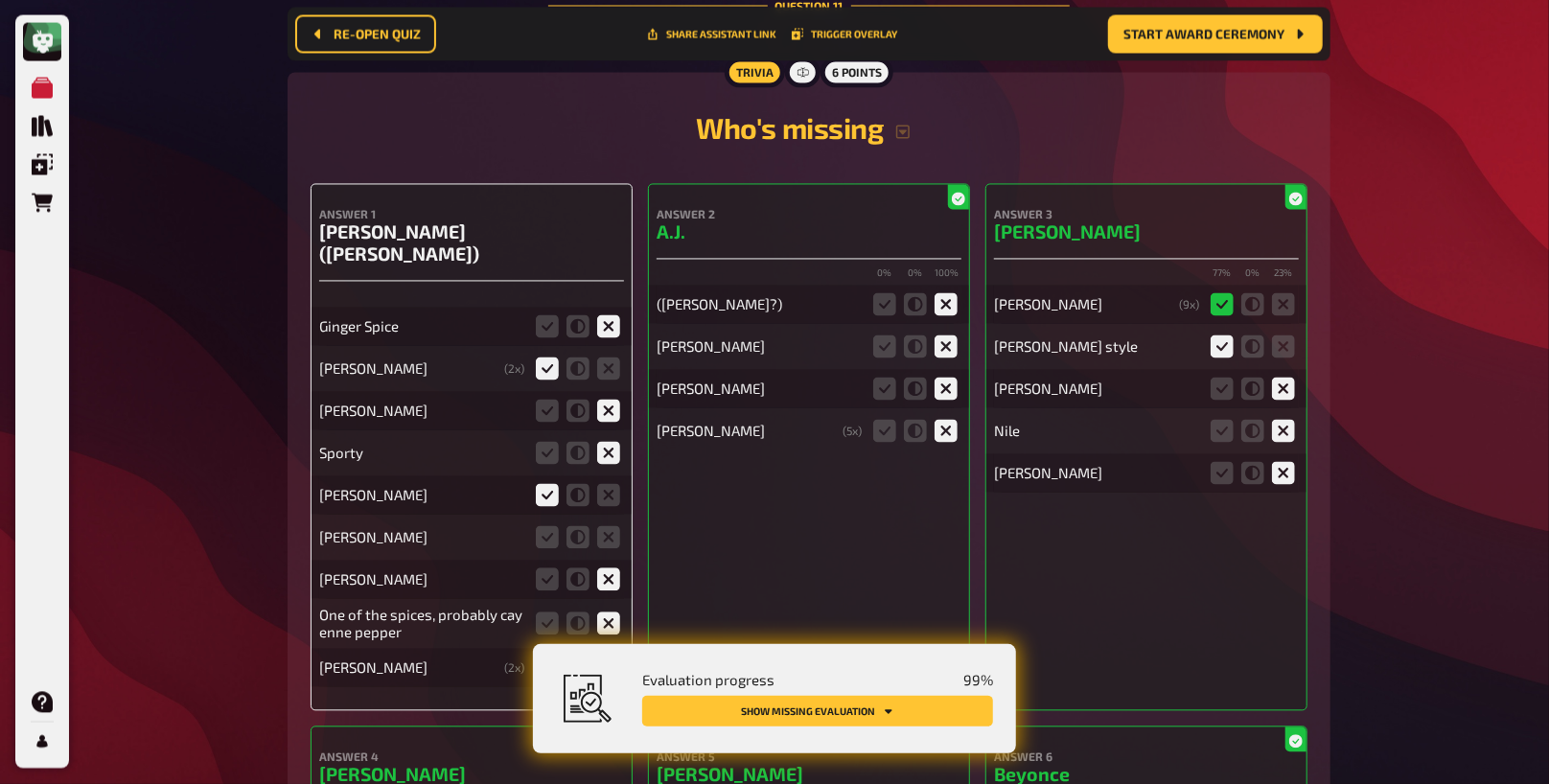 click on "Answer 1 [PERSON_NAME] ([PERSON_NAME]) [PERSON_NAME] Spice [PERSON_NAME] ( 2 x) [PERSON_NAME]  Sporty  [PERSON_NAME] [PERSON_NAME] [PERSON_NAME] One of the spices, probably cayenne pepper [PERSON_NAME] ( 2 x)" at bounding box center [472, 448] 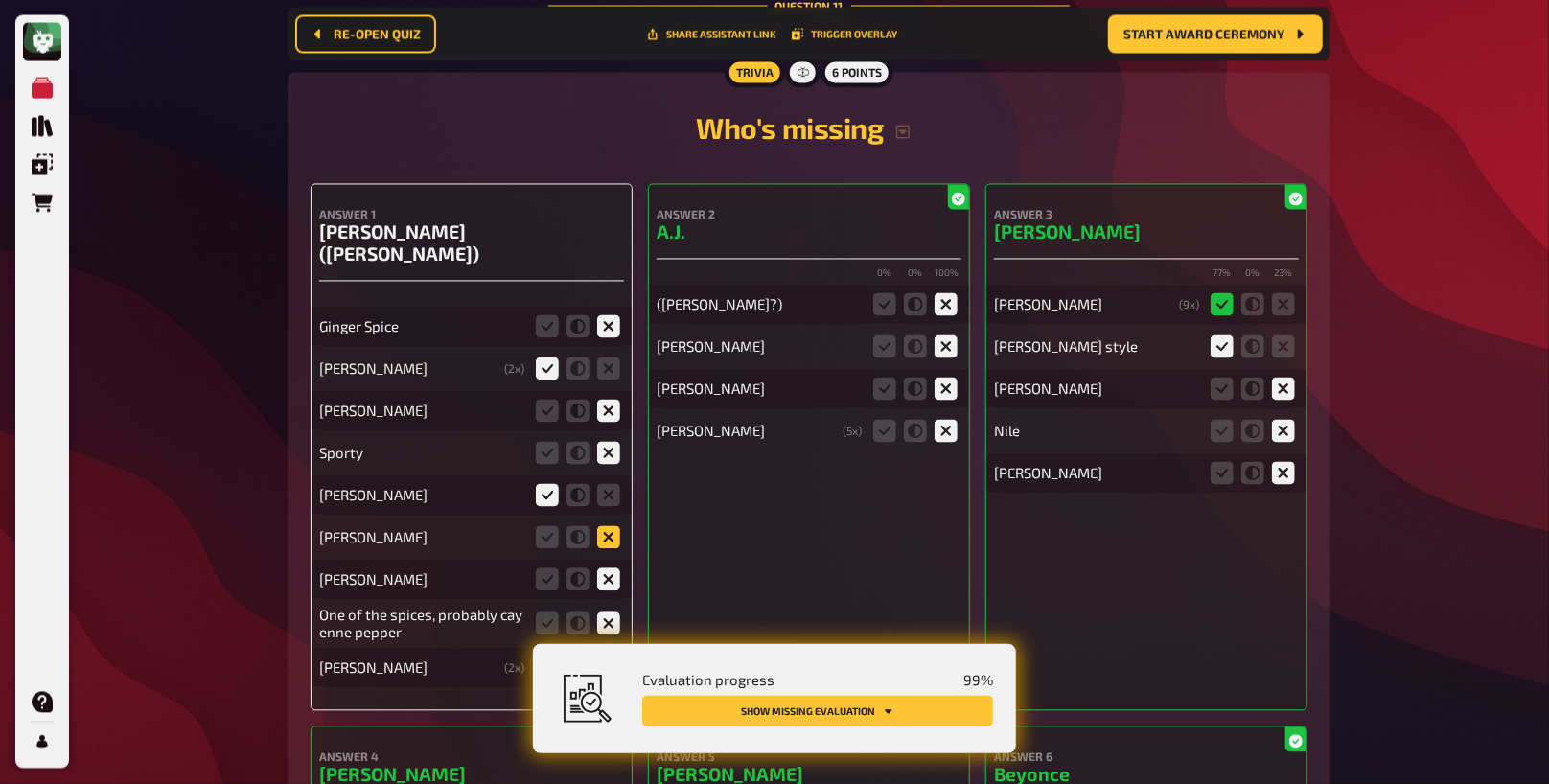 click 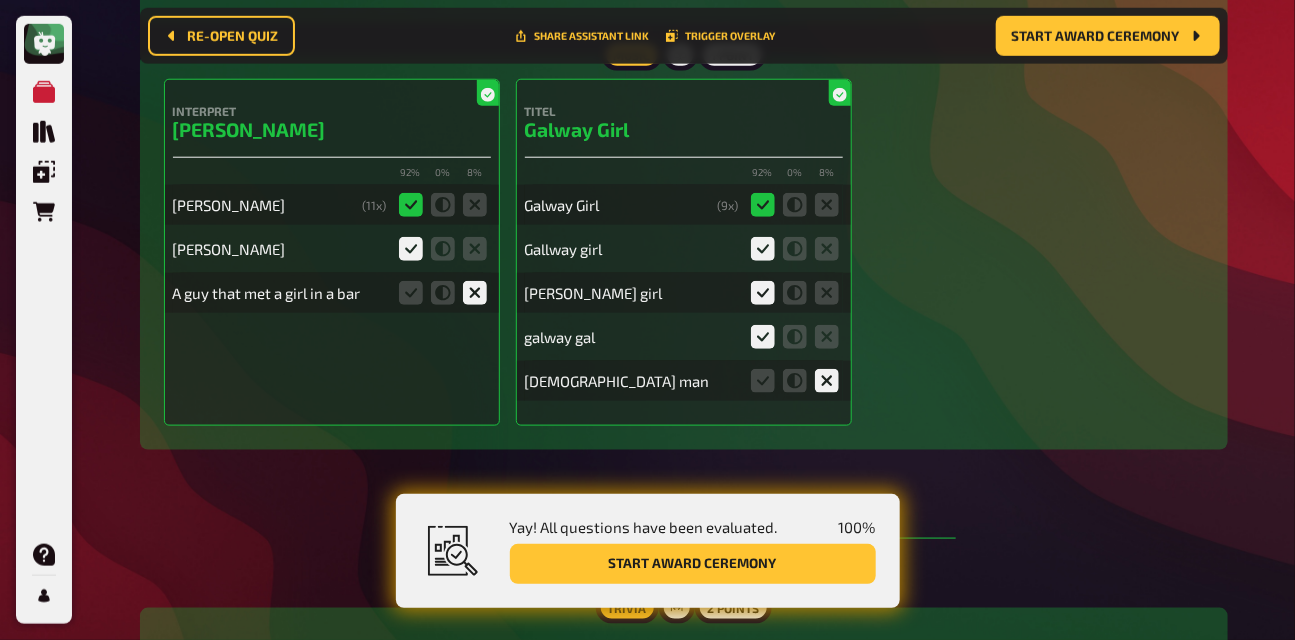 scroll, scrollTop: 20633, scrollLeft: 0, axis: vertical 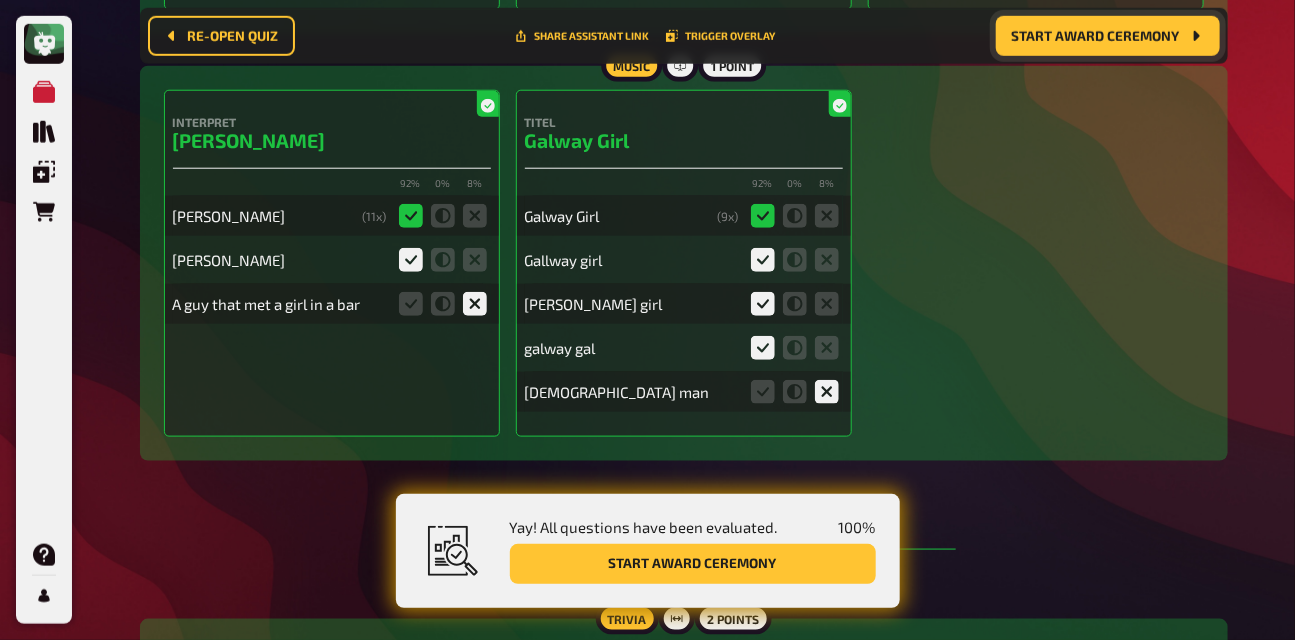 click on "Start award ceremony" at bounding box center (1096, 36) 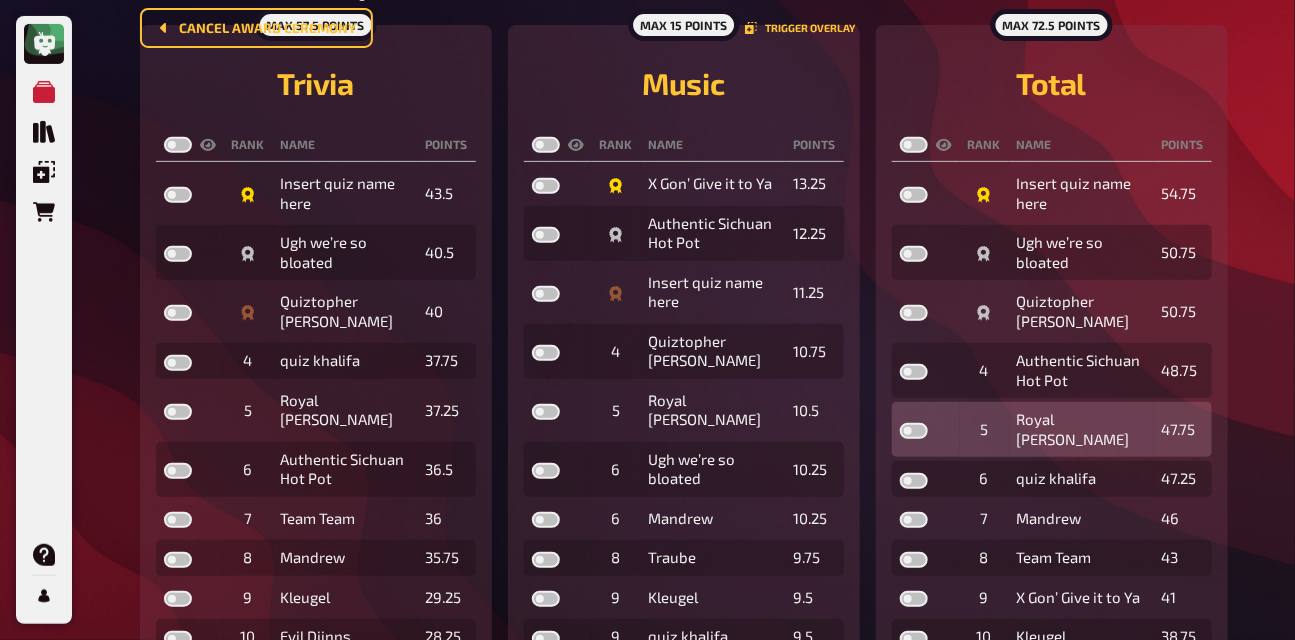 scroll, scrollTop: 224, scrollLeft: 0, axis: vertical 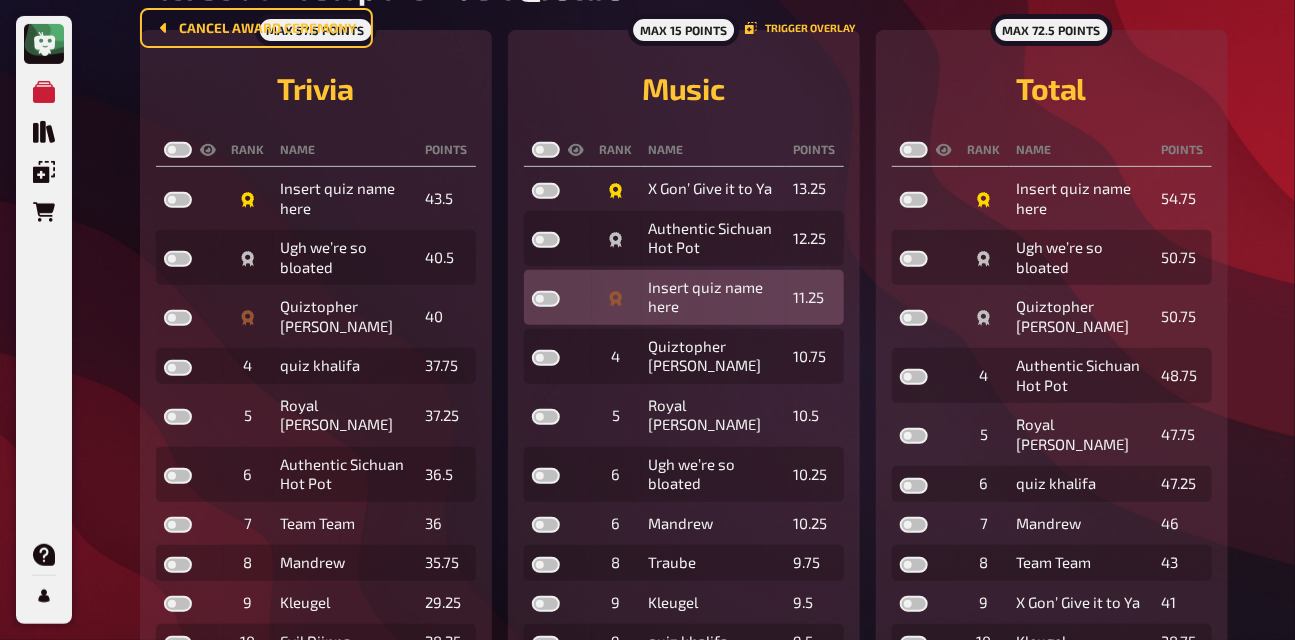 click at bounding box center [546, 299] 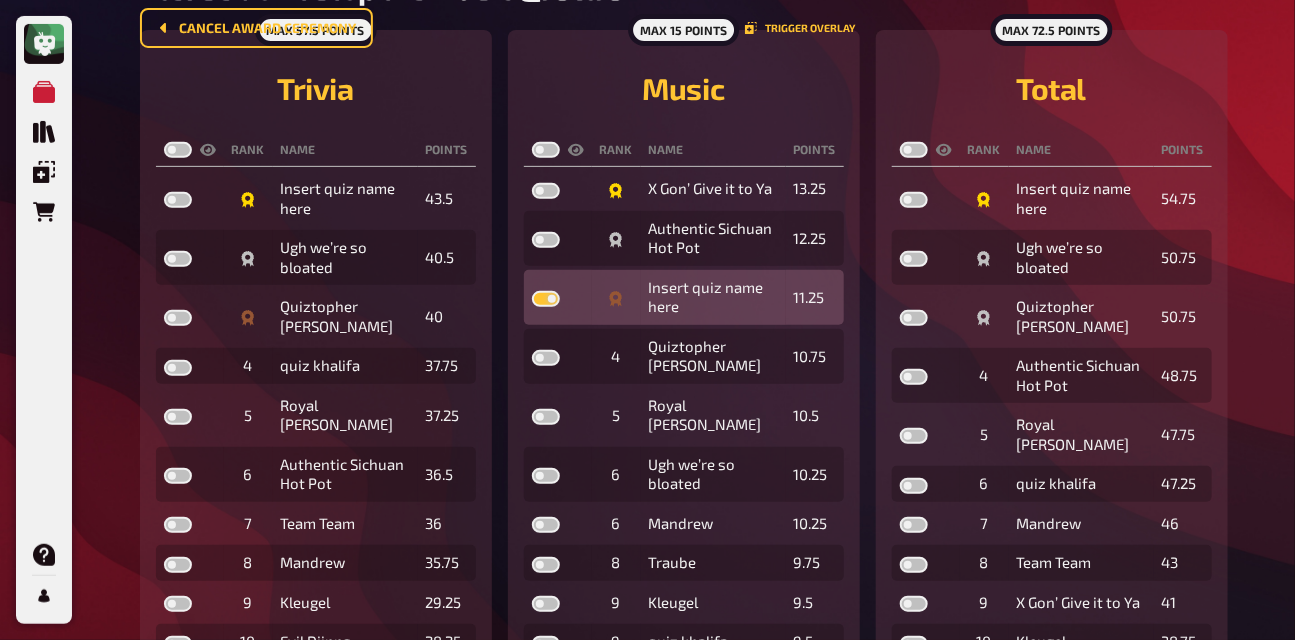 checkbox on "true" 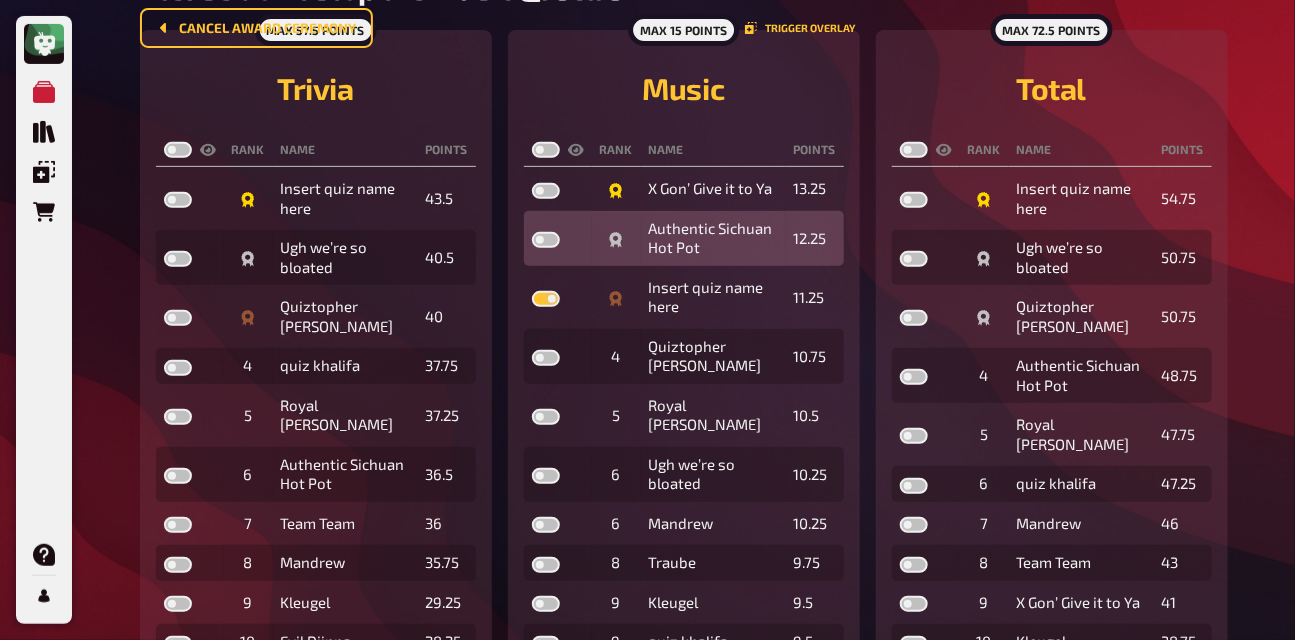click at bounding box center (546, 240) 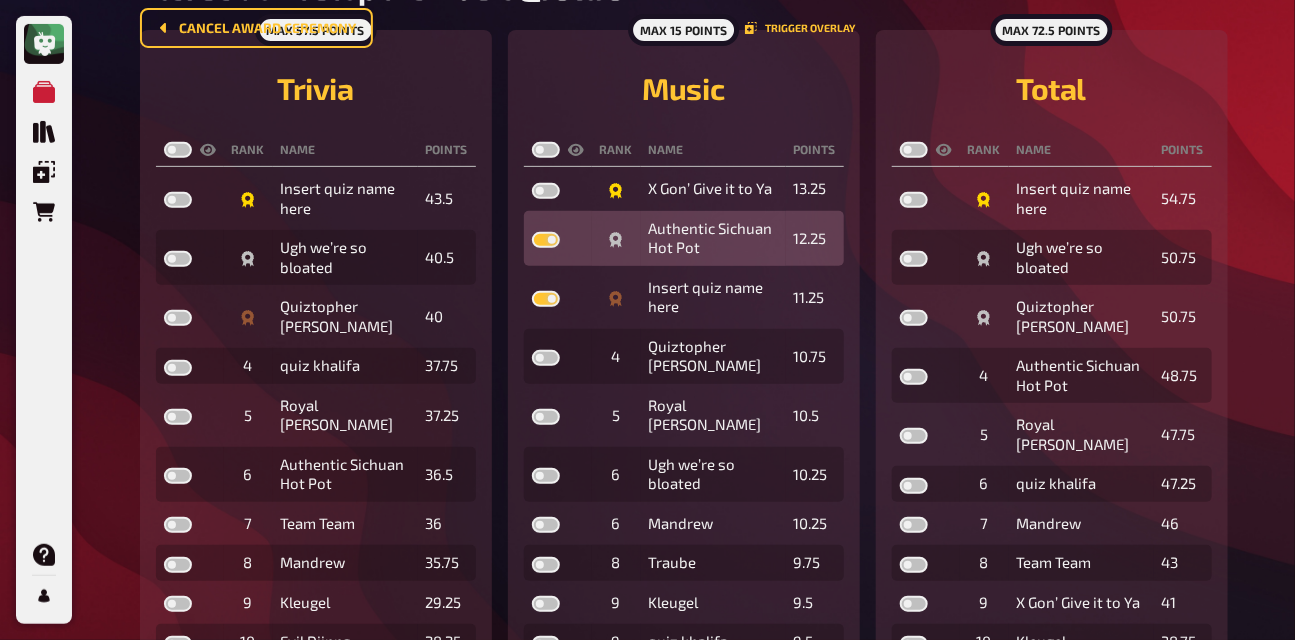 checkbox on "true" 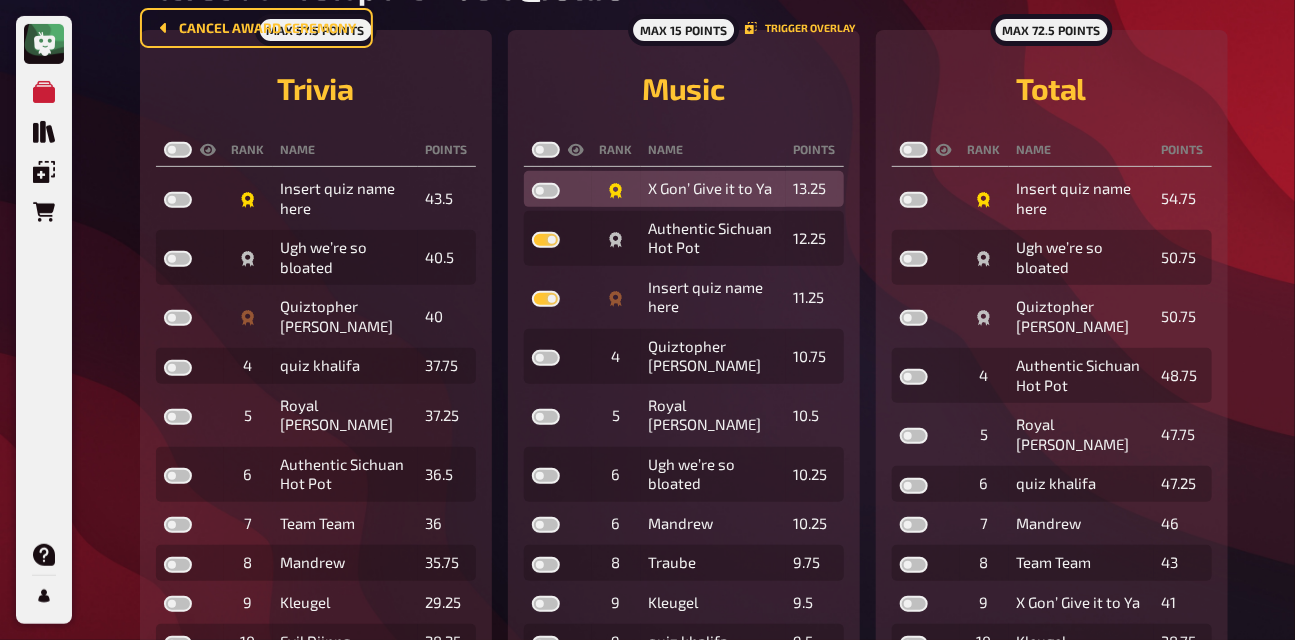 click at bounding box center [546, 191] 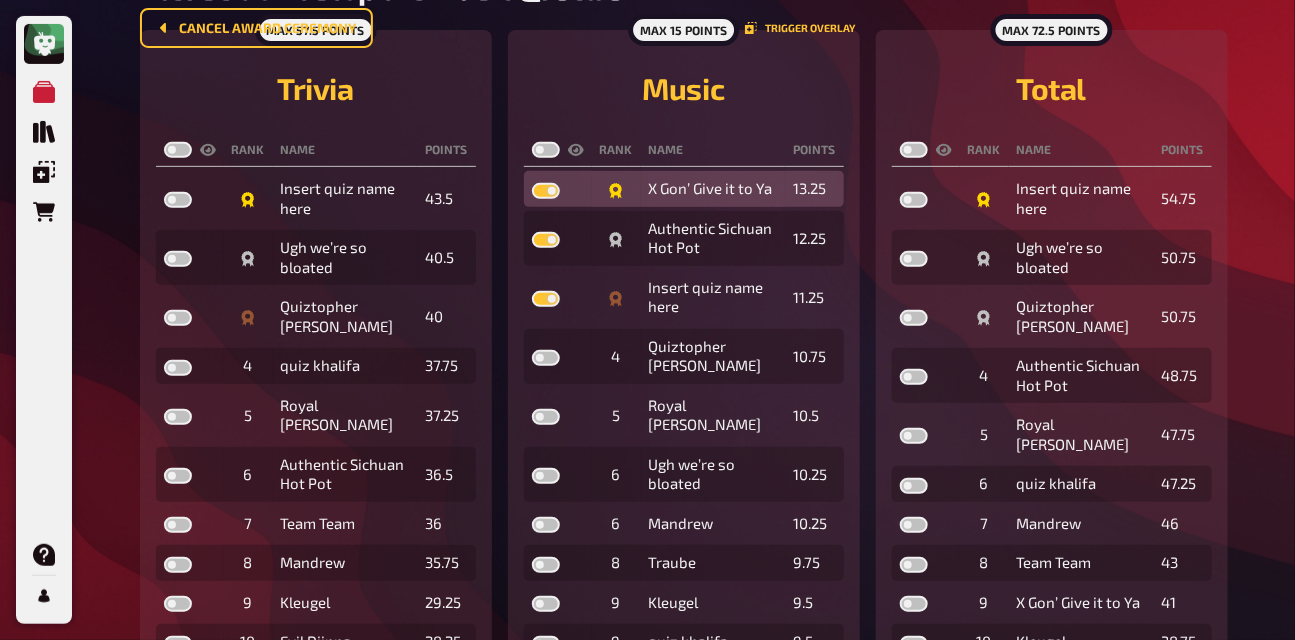 checkbox on "true" 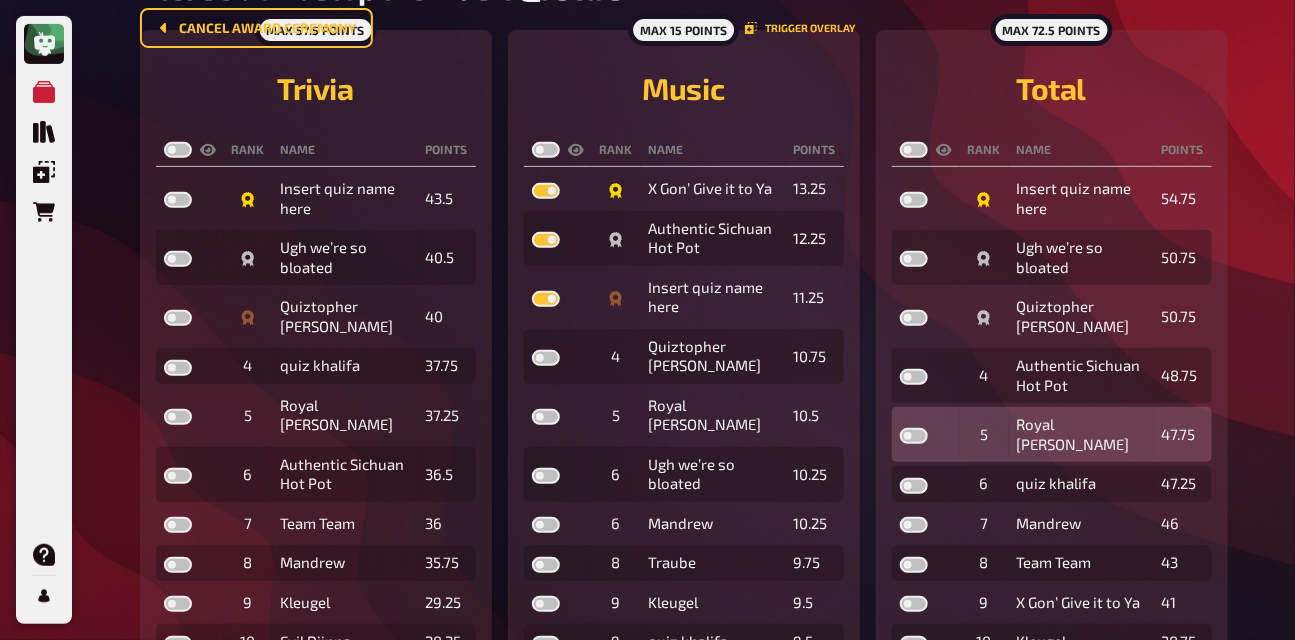 click at bounding box center (914, 436) 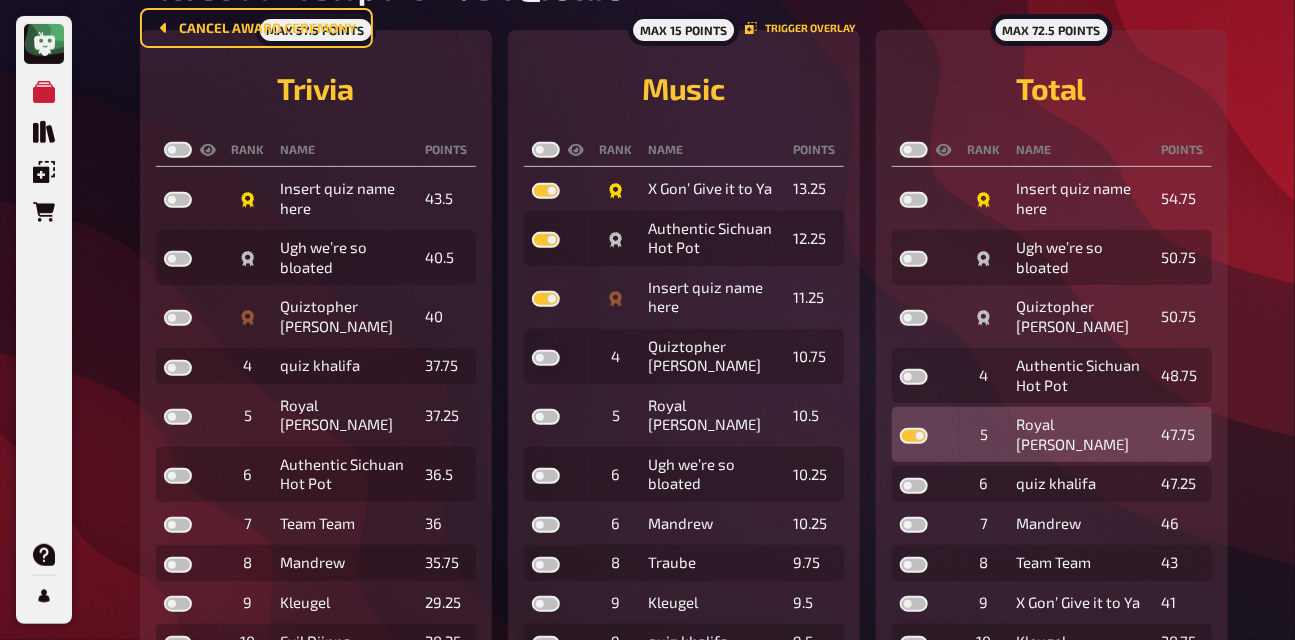 checkbox on "true" 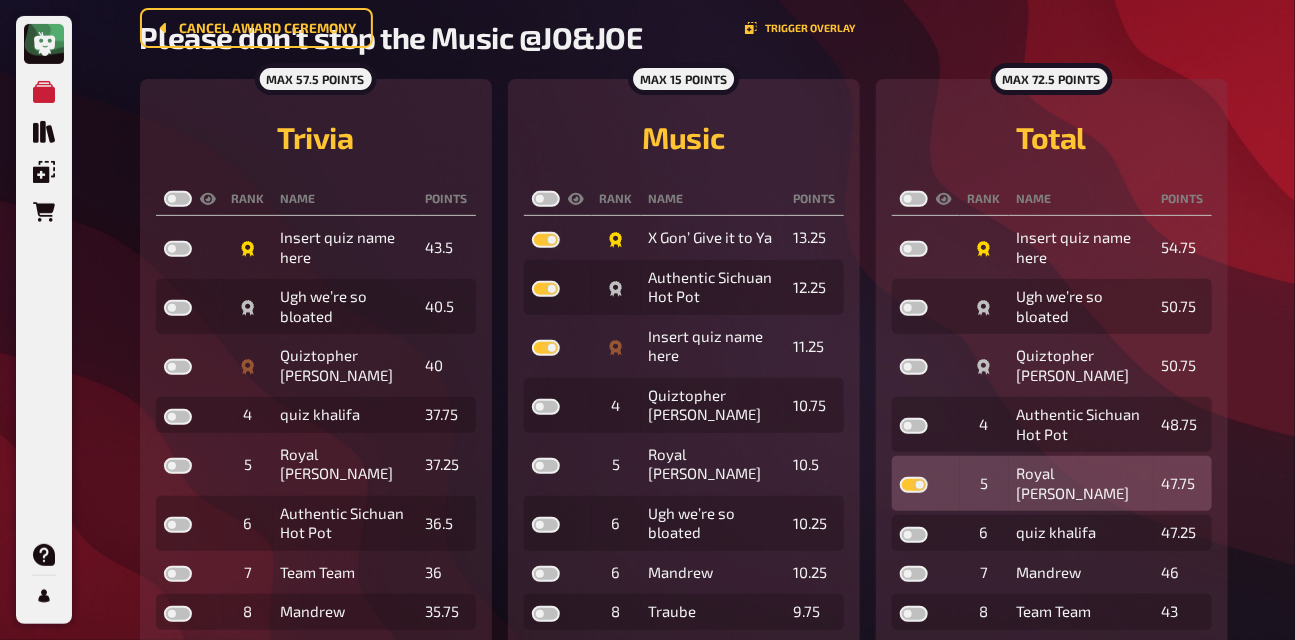 scroll, scrollTop: 171, scrollLeft: 0, axis: vertical 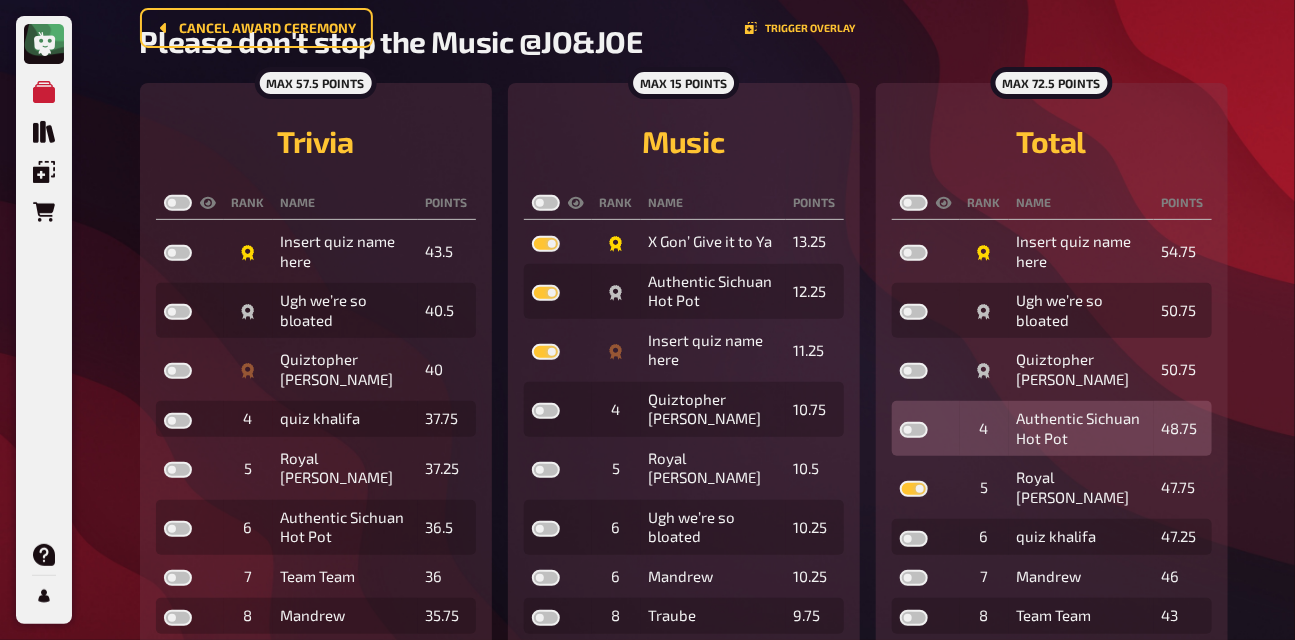 click at bounding box center [914, 430] 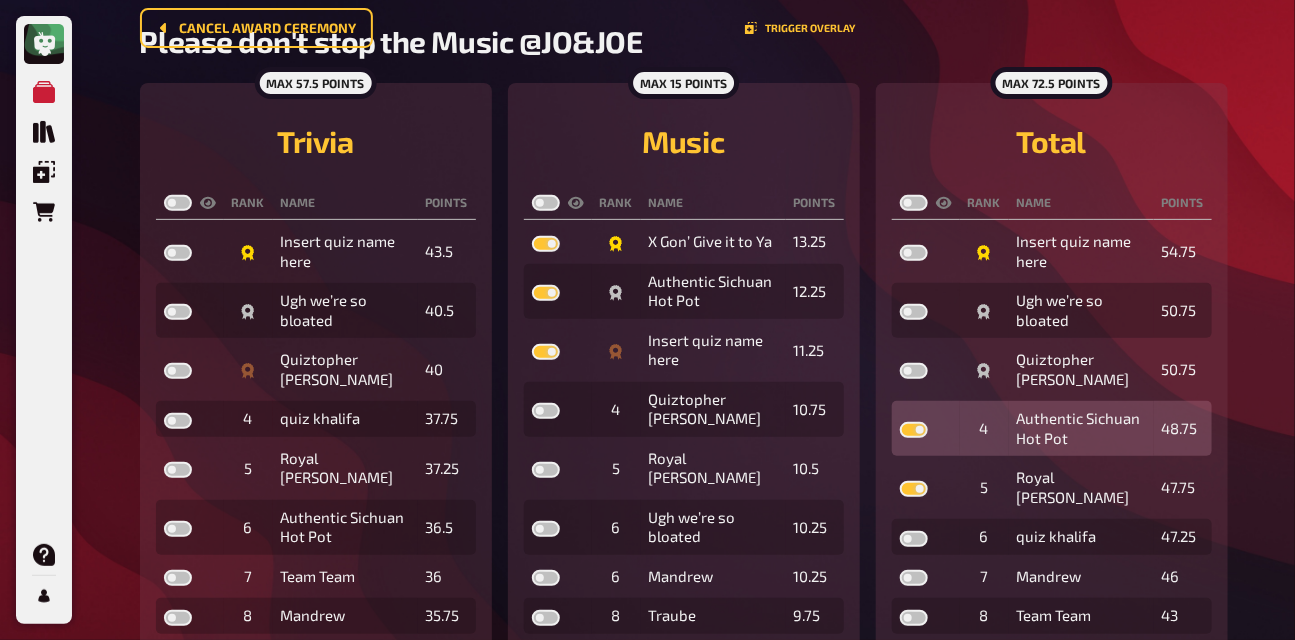 checkbox on "true" 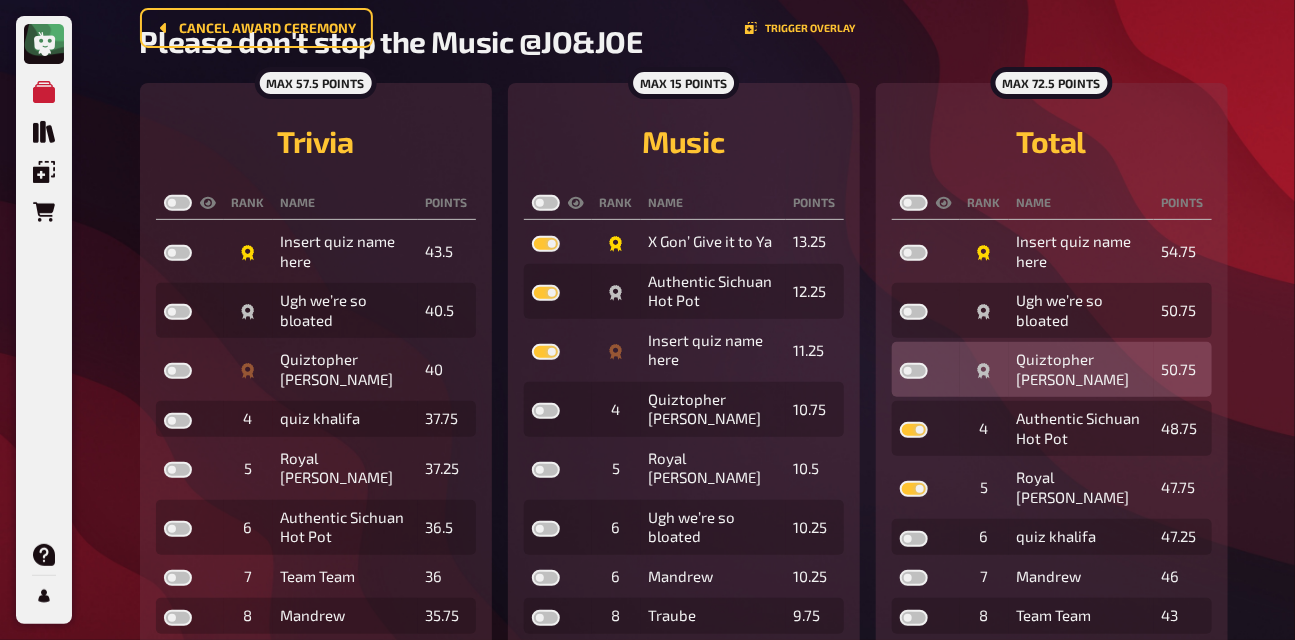 click at bounding box center [914, 371] 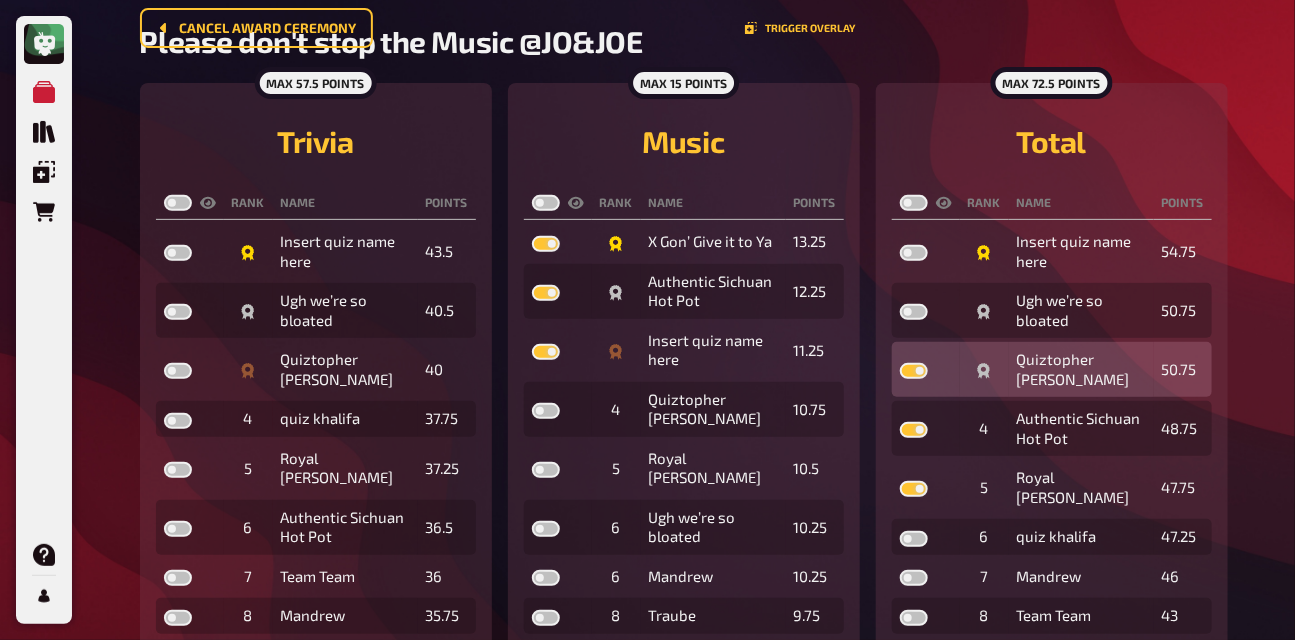 checkbox on "true" 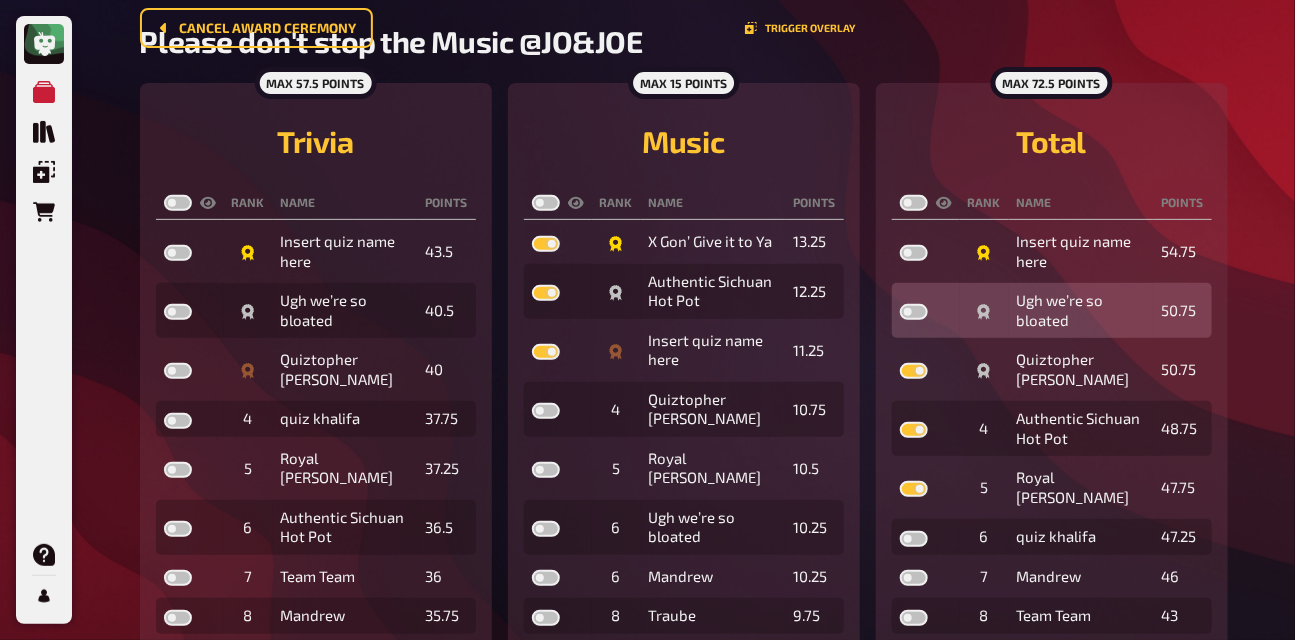 click at bounding box center [914, 312] 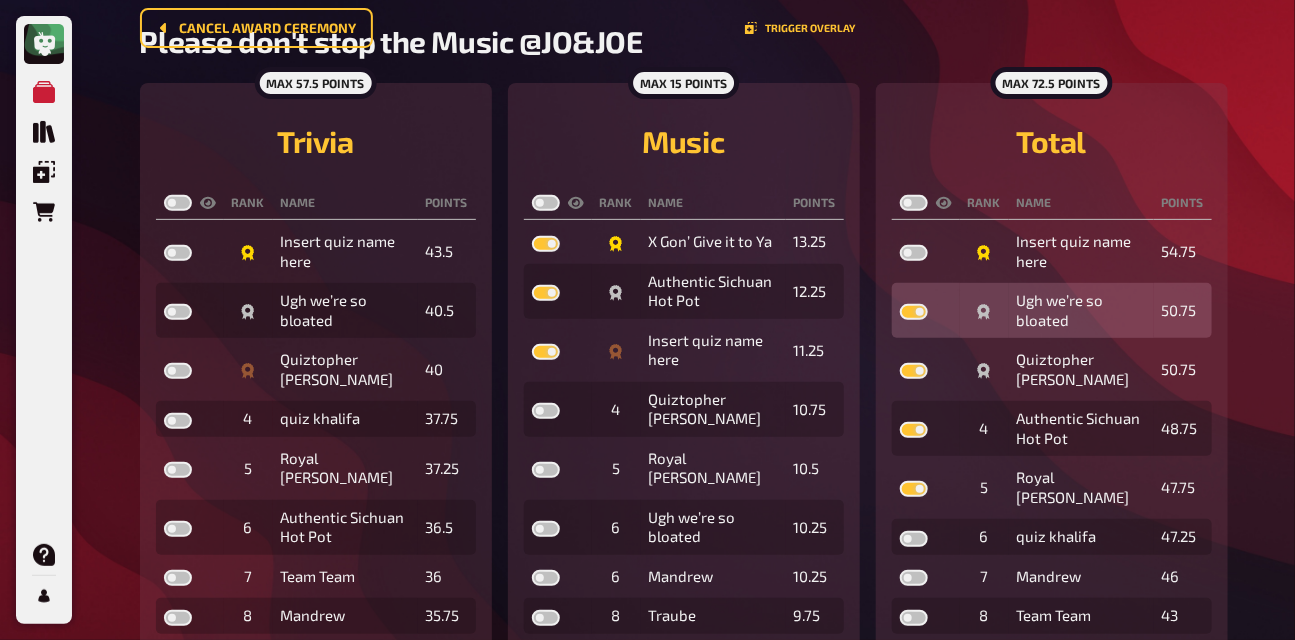 checkbox on "true" 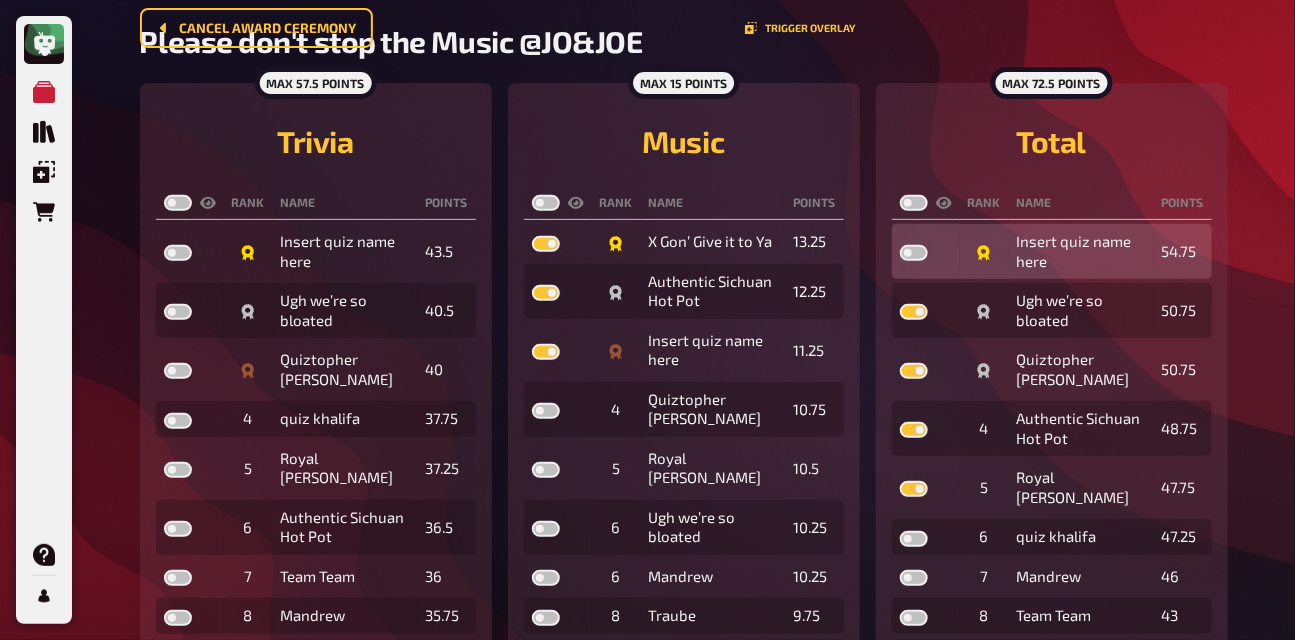 click at bounding box center [914, 253] 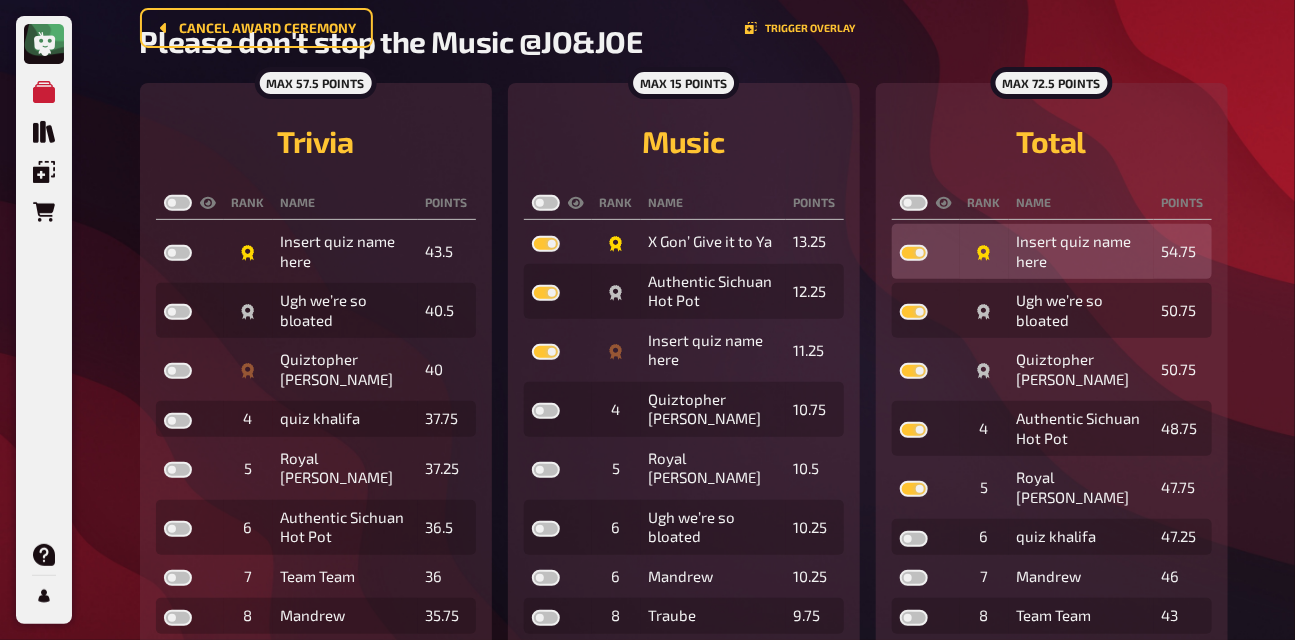 checkbox on "true" 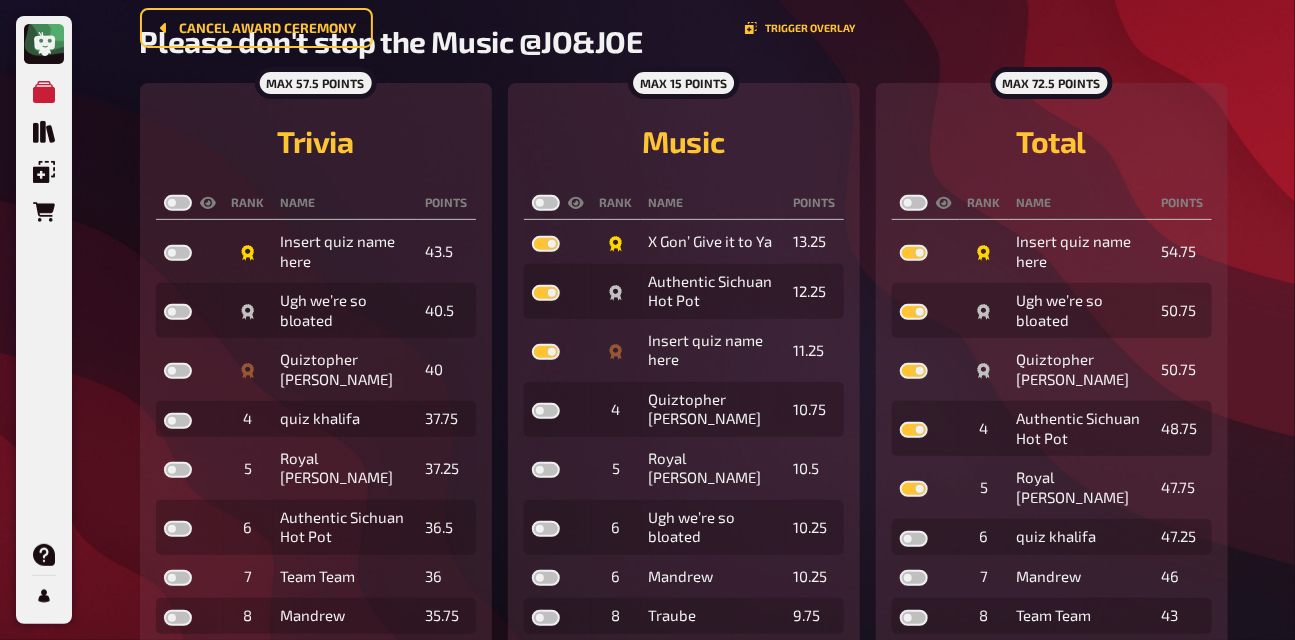 click at bounding box center (914, 203) 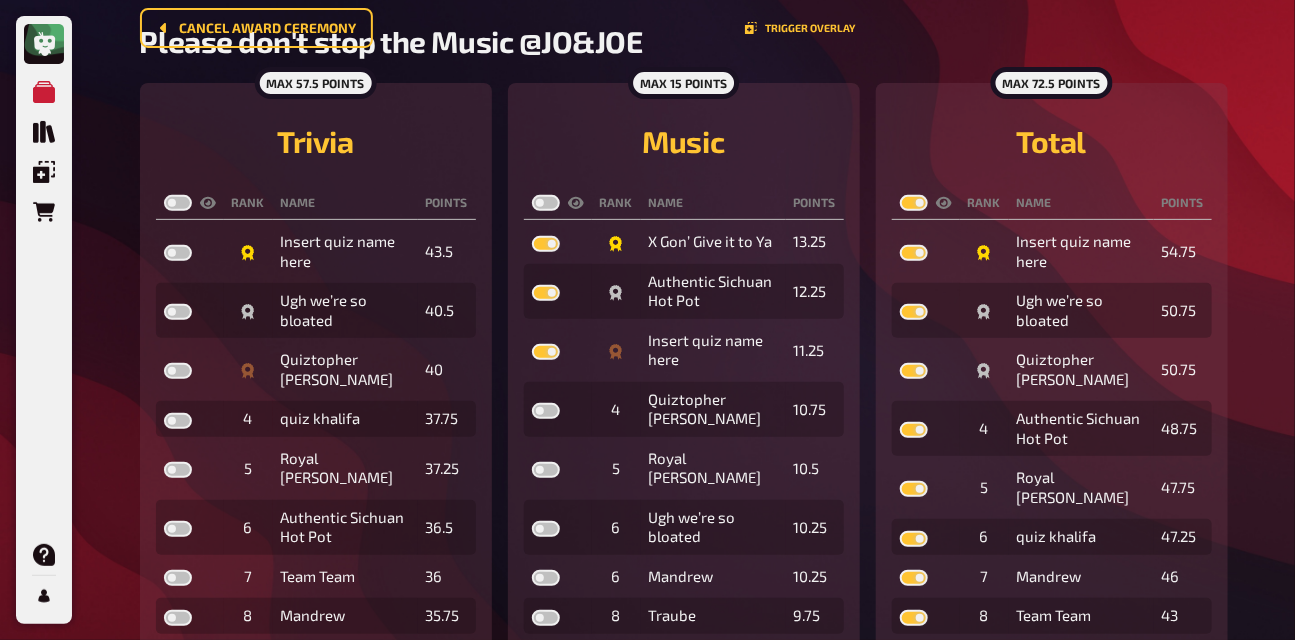 checkbox on "true" 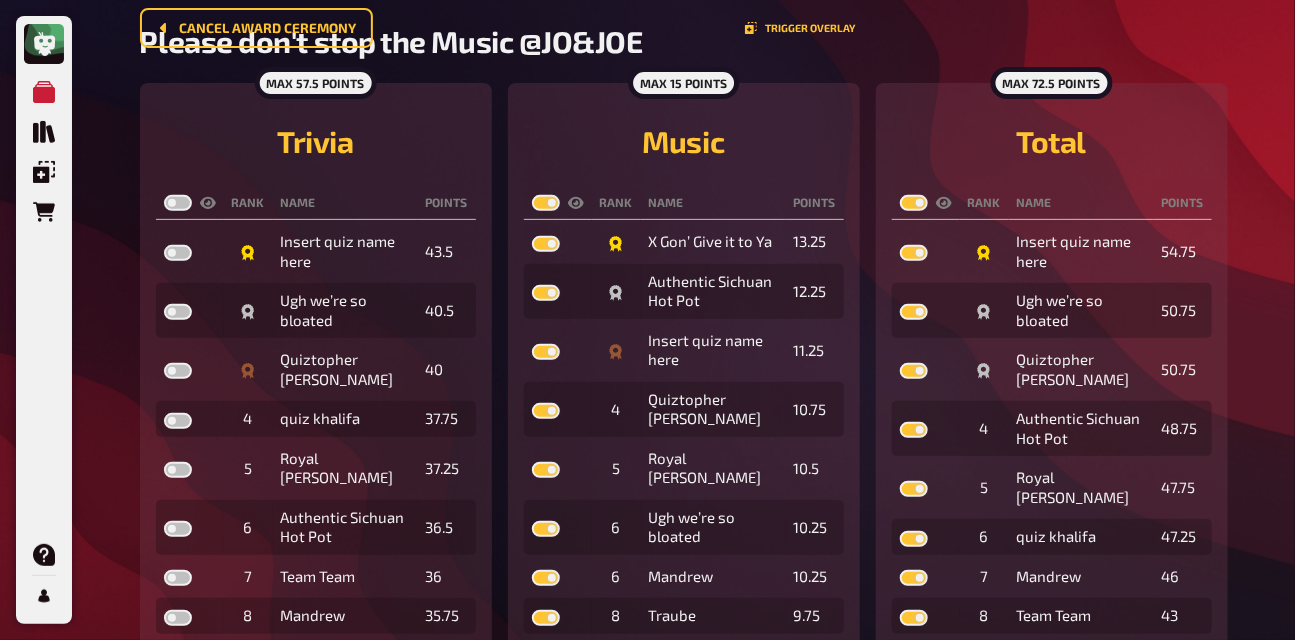 checkbox on "true" 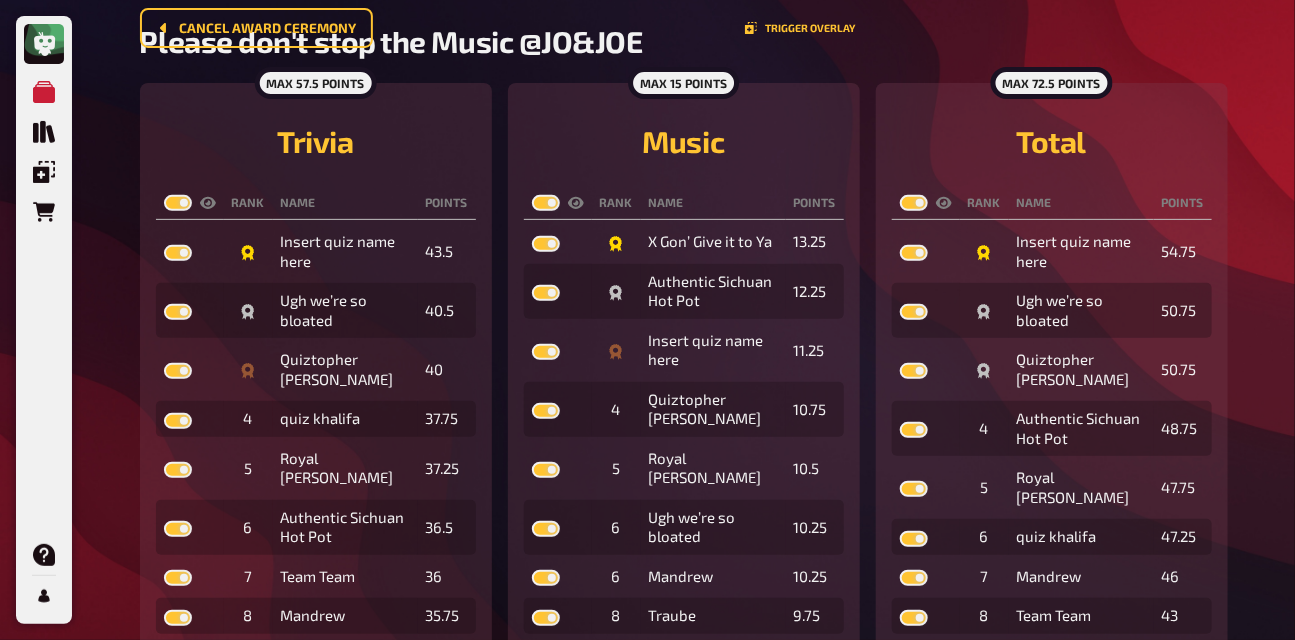 checkbox on "true" 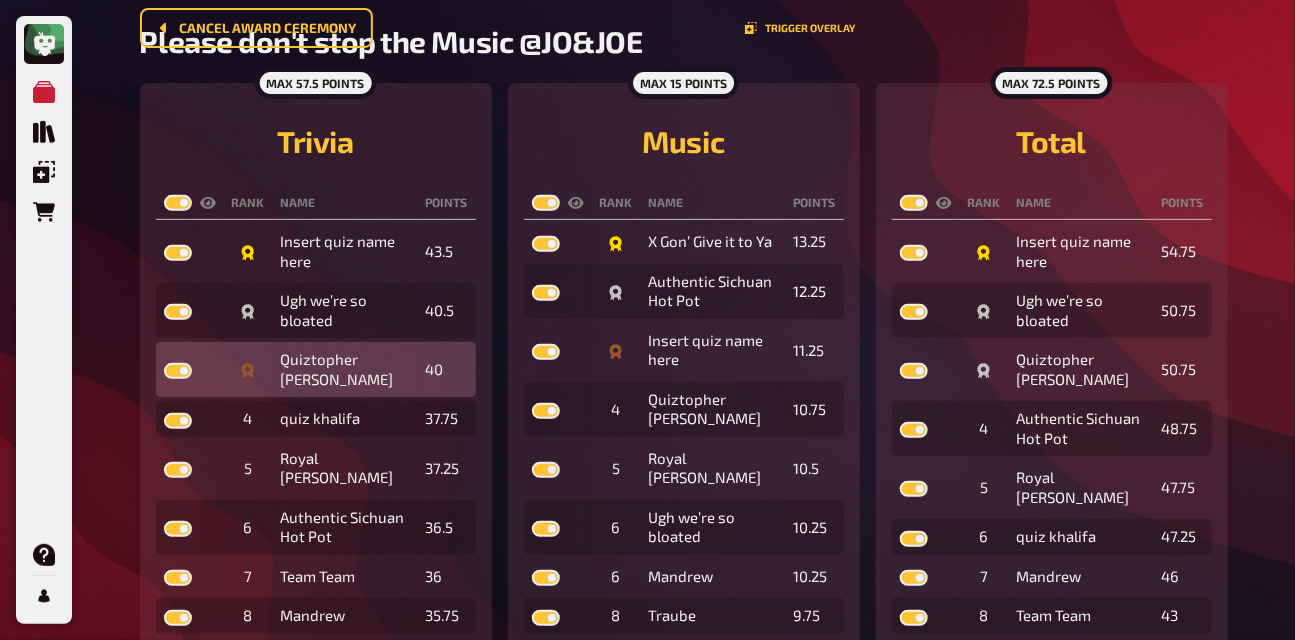 scroll, scrollTop: 0, scrollLeft: 0, axis: both 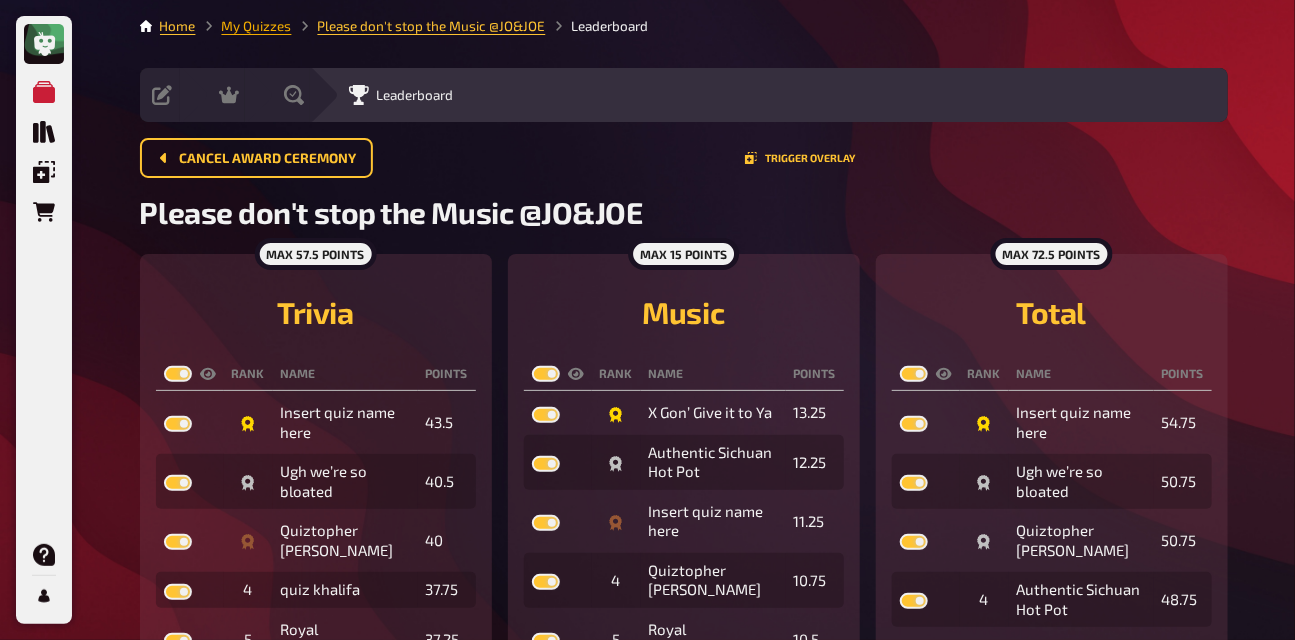 click on "My Quizzes" at bounding box center (257, 26) 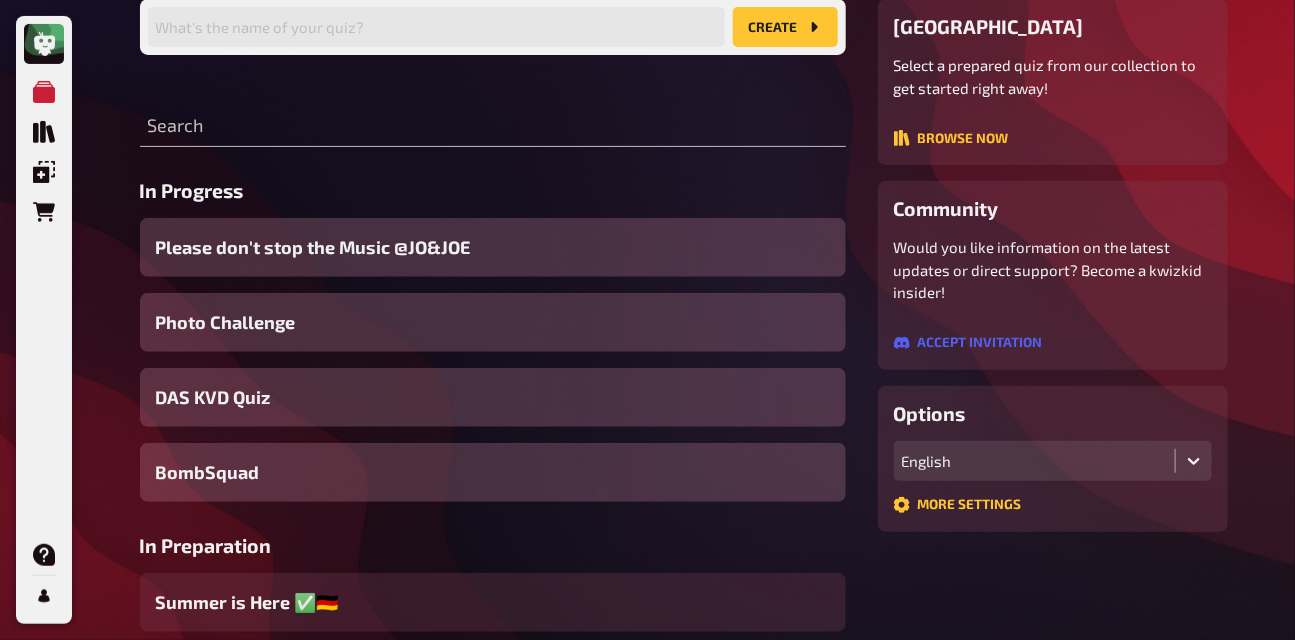 scroll, scrollTop: 209, scrollLeft: 0, axis: vertical 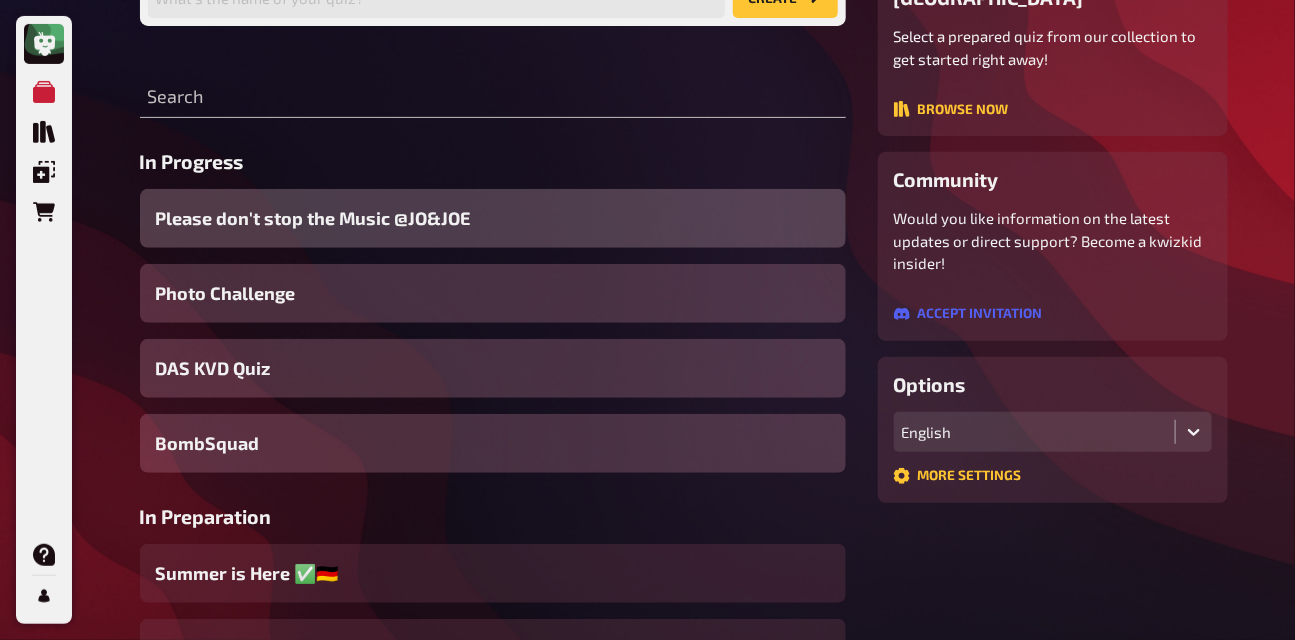 click on "Please don't stop the Music @JO&JOE" at bounding box center (493, 218) 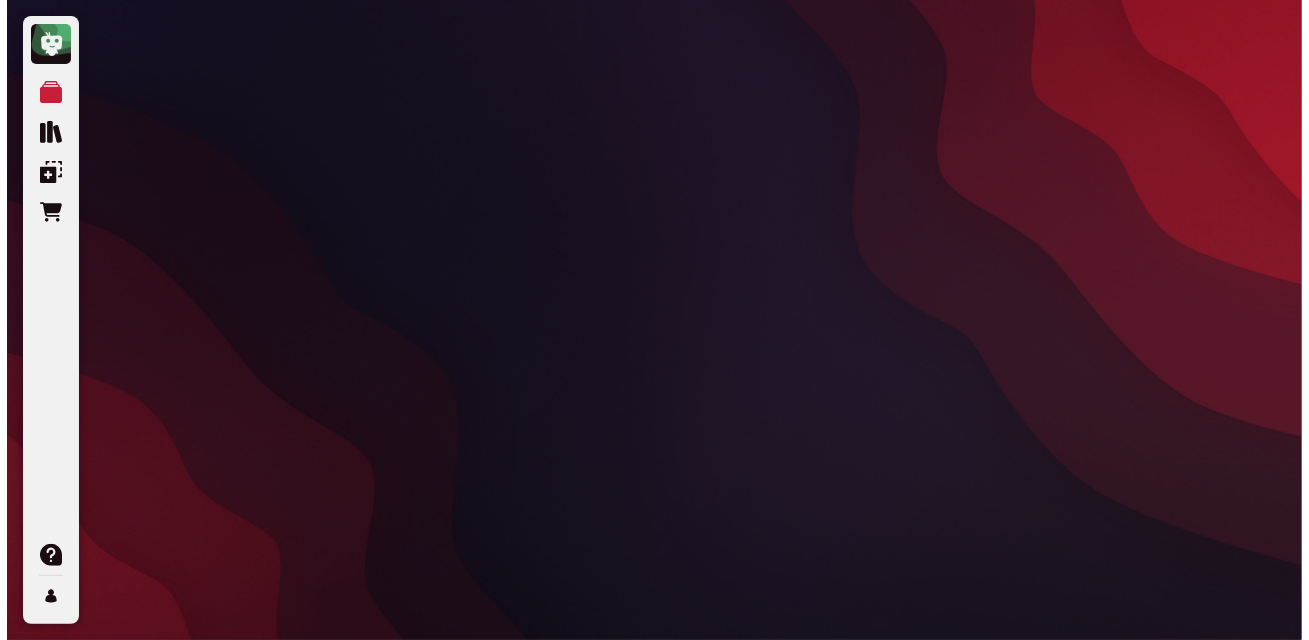 scroll, scrollTop: 0, scrollLeft: 0, axis: both 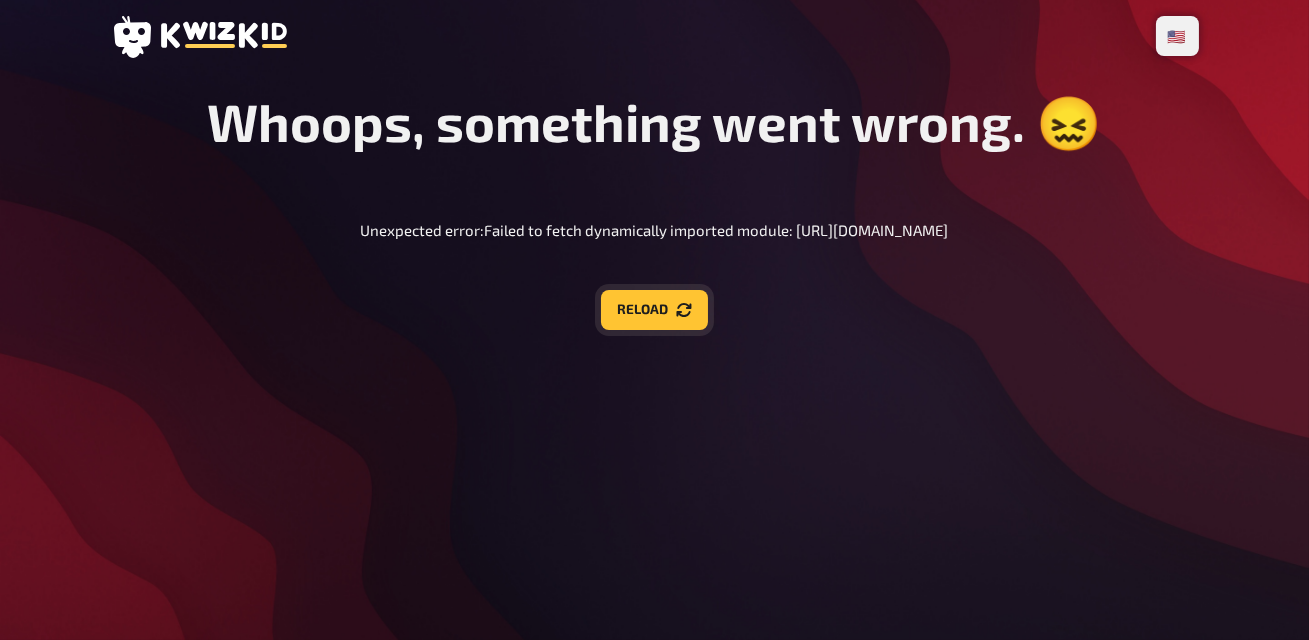 click on "Reload" at bounding box center [654, 310] 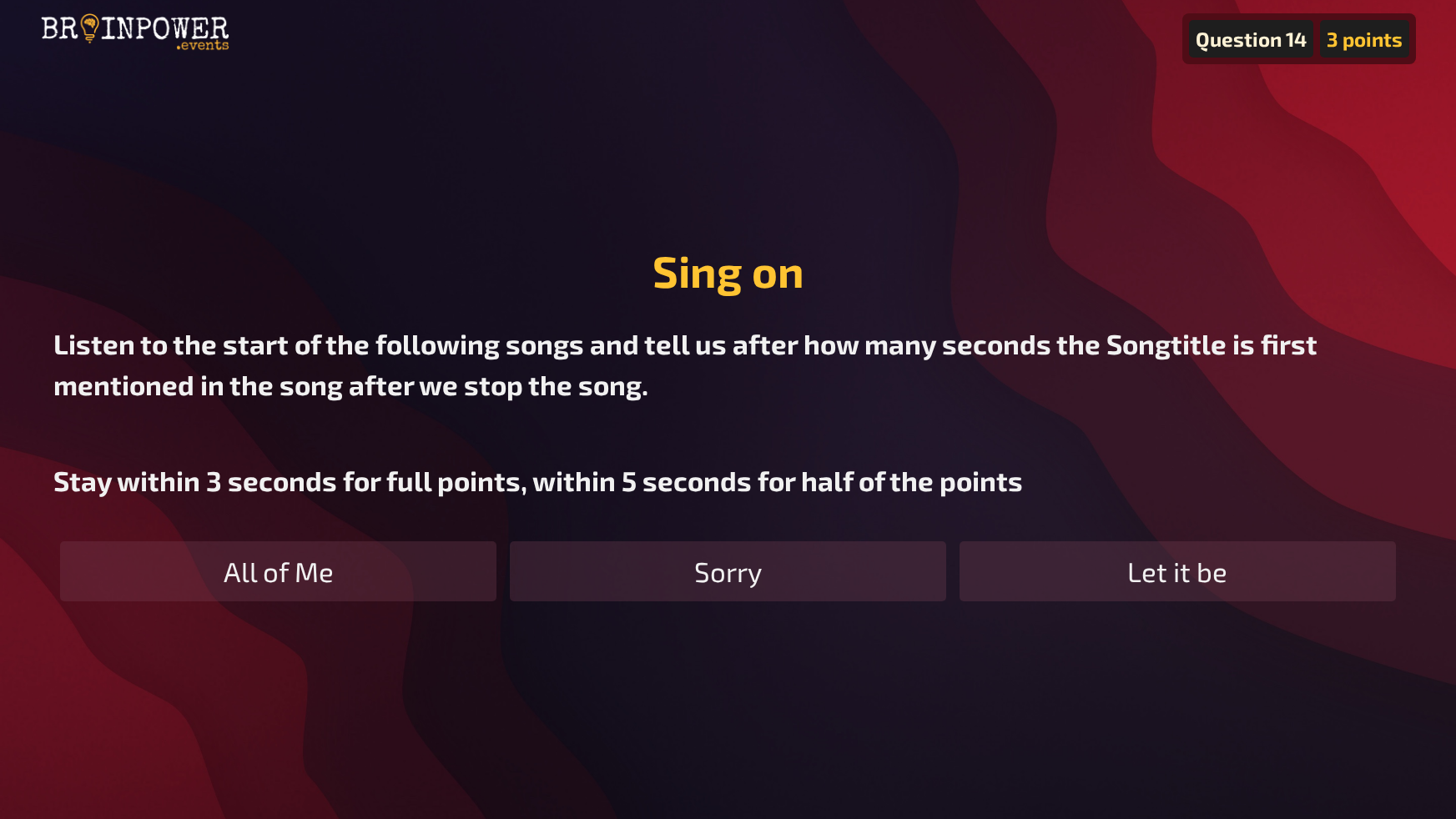 scroll, scrollTop: 0, scrollLeft: 0, axis: both 